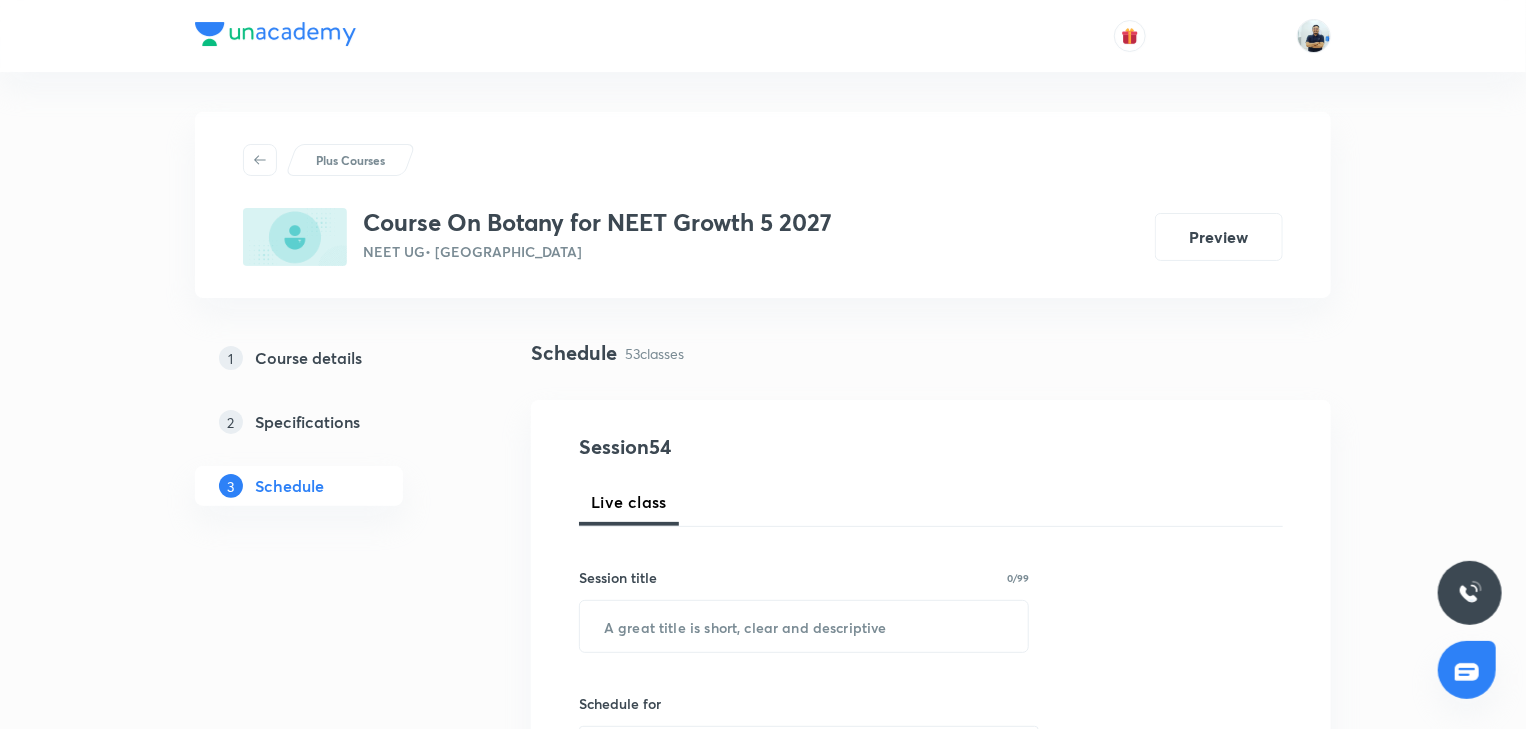 scroll, scrollTop: 2712, scrollLeft: 0, axis: vertical 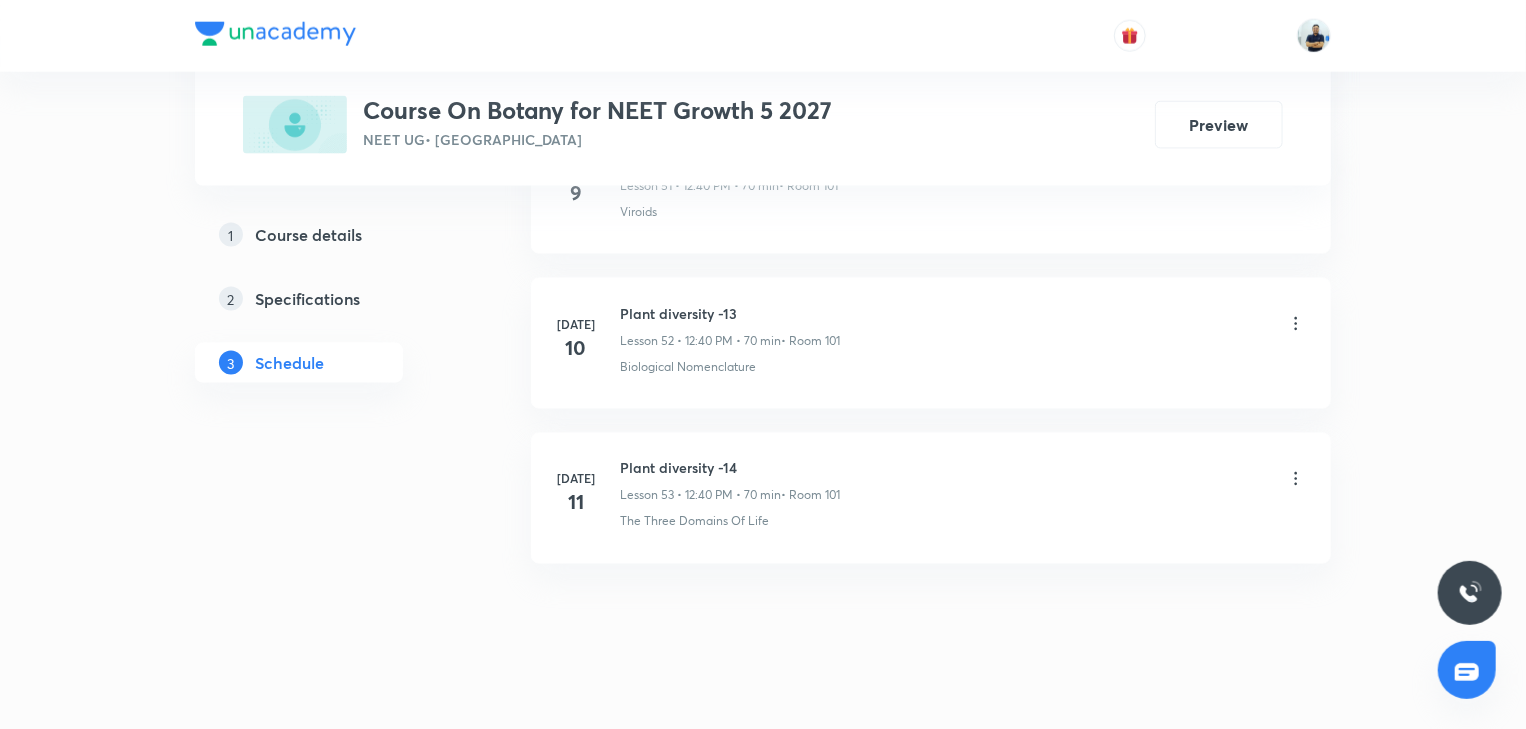 click on "Plant diversity -14" at bounding box center (730, 468) 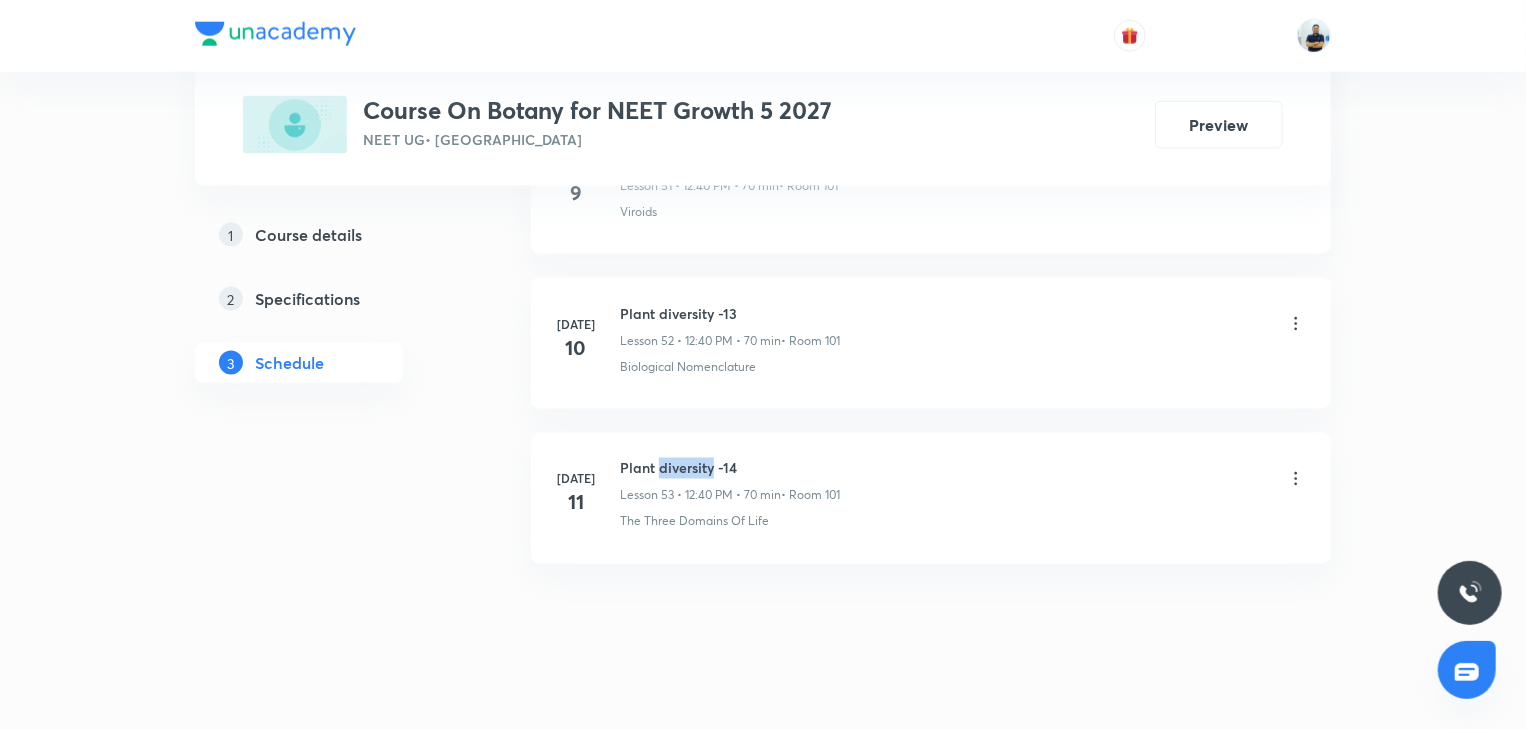 click on "Plant diversity -14" at bounding box center (730, 468) 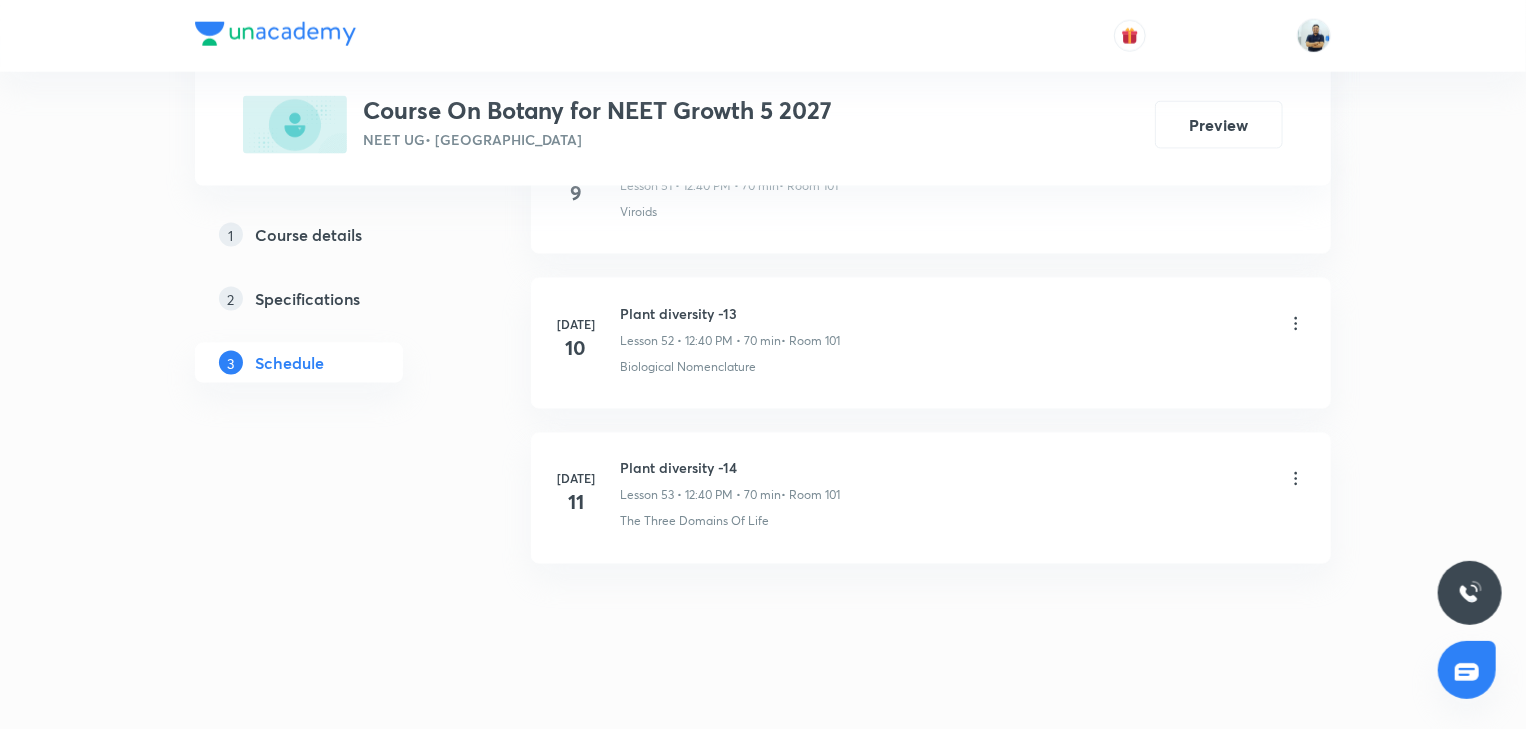 click on "Plant diversity -14" at bounding box center (730, 468) 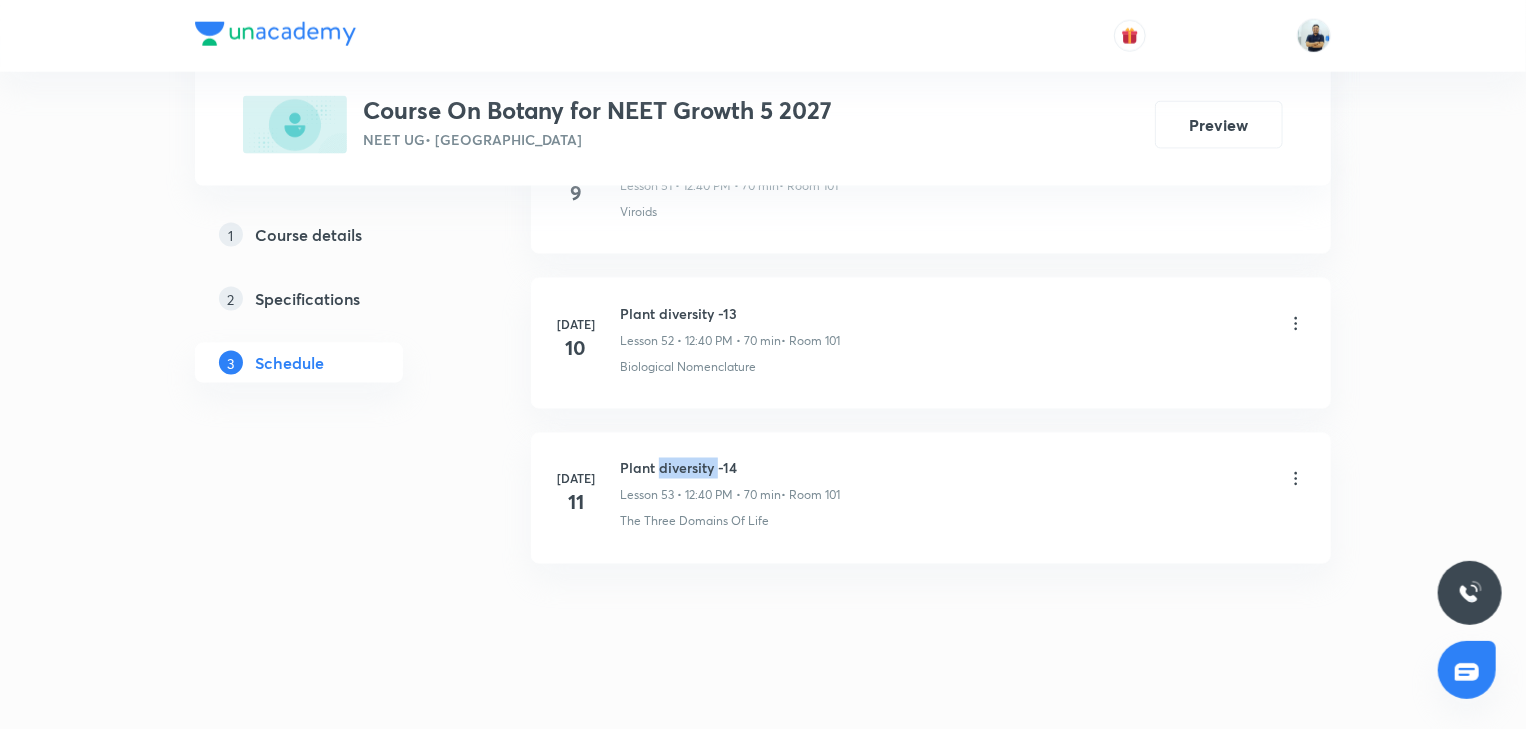 click on "Plant diversity -14" at bounding box center (730, 468) 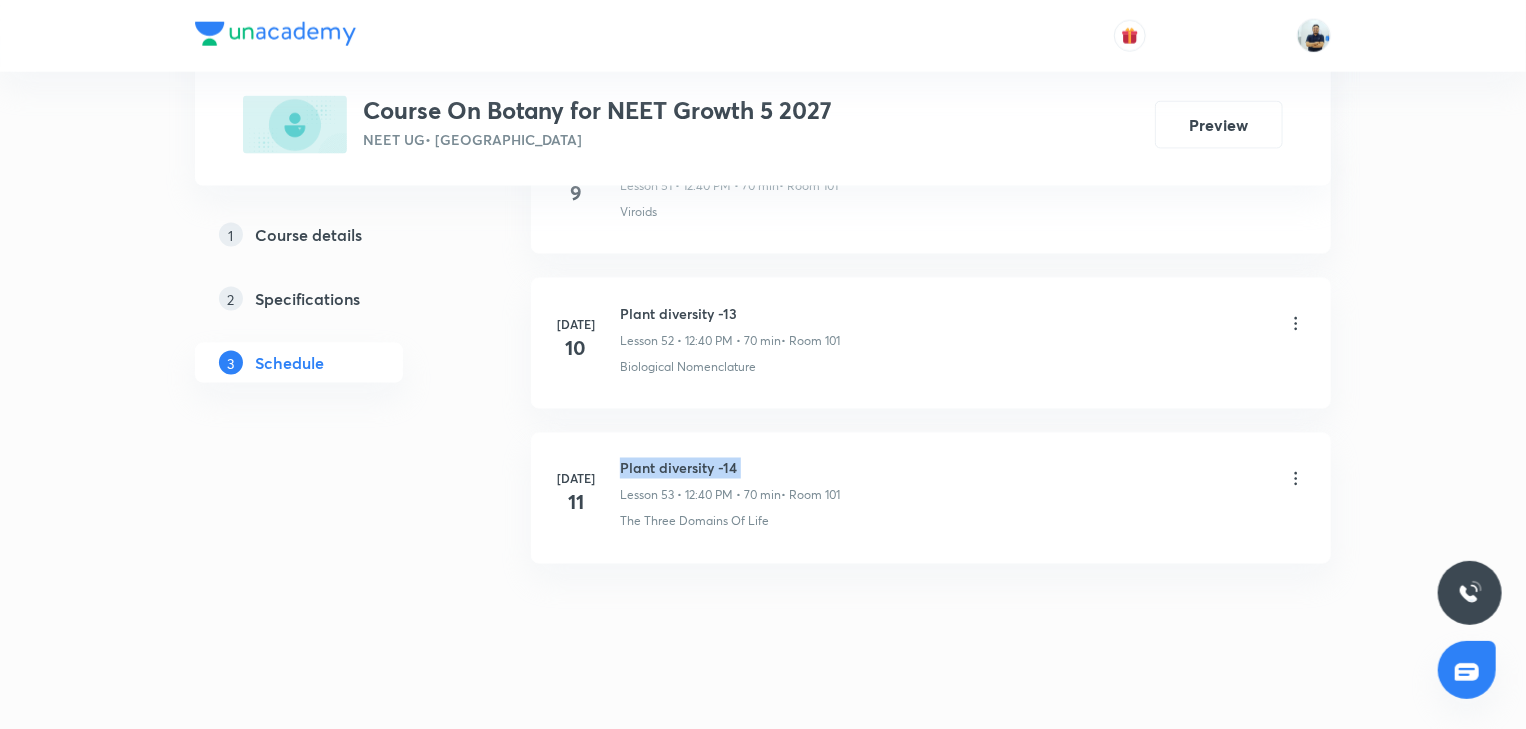 click on "Plant diversity -14" at bounding box center (730, 468) 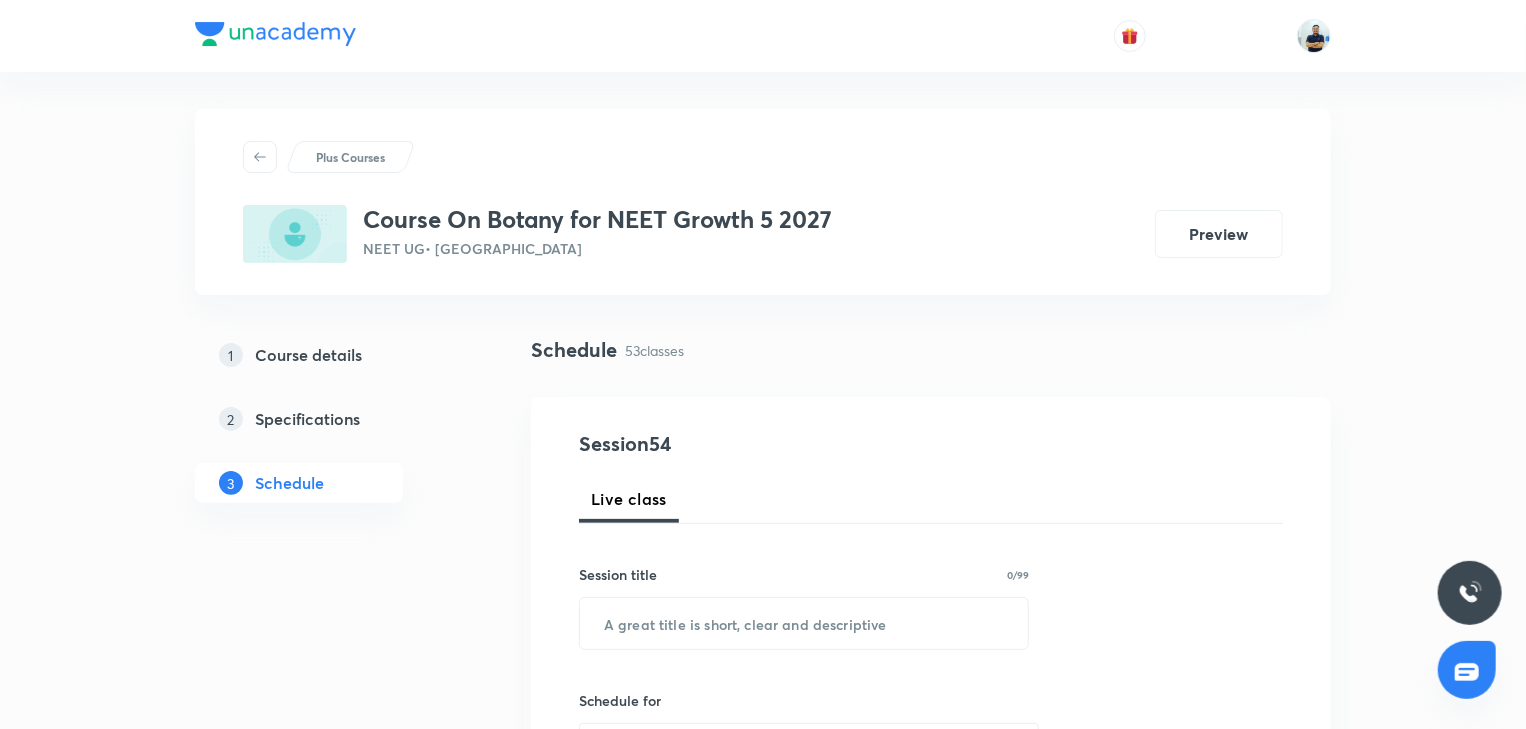 scroll, scrollTop: 0, scrollLeft: 0, axis: both 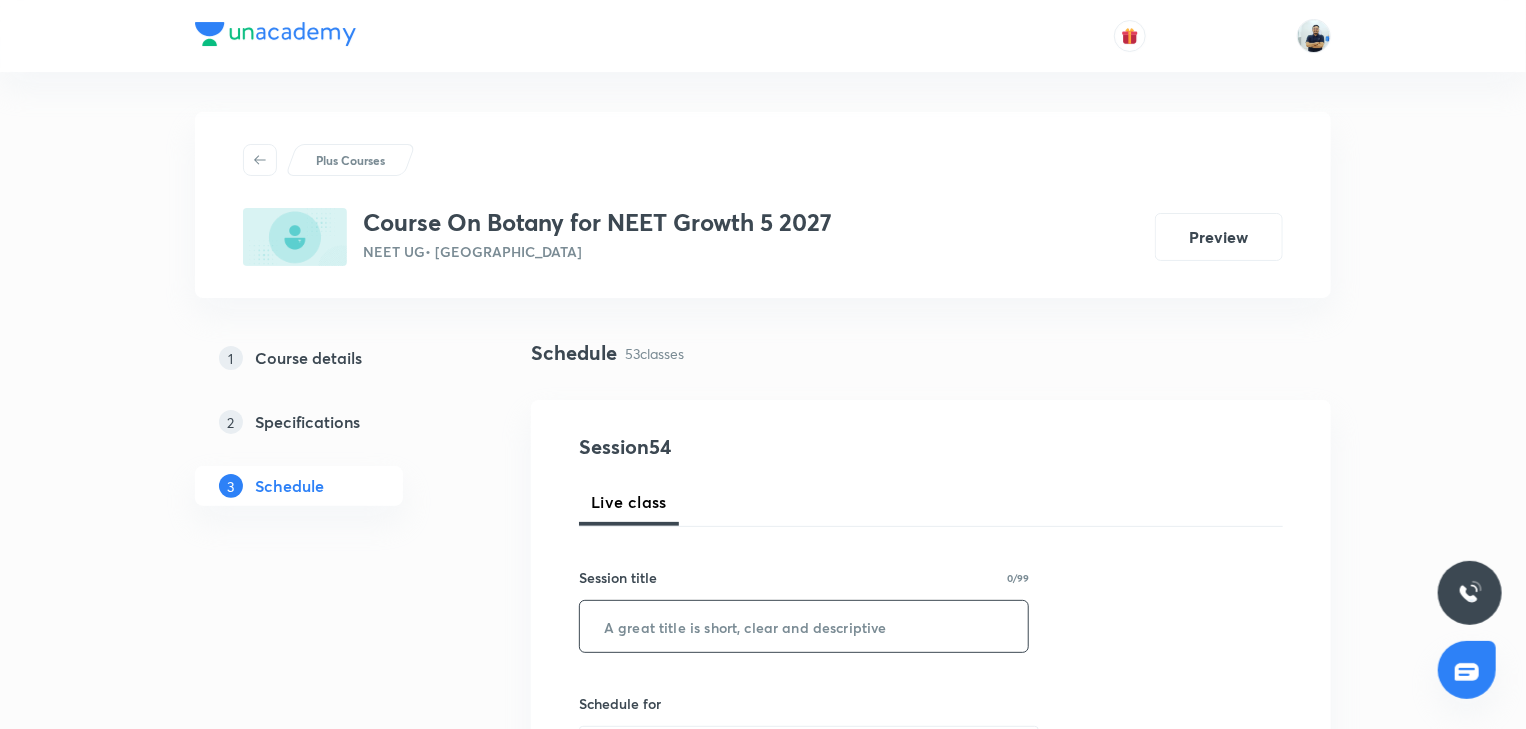 click at bounding box center [804, 626] 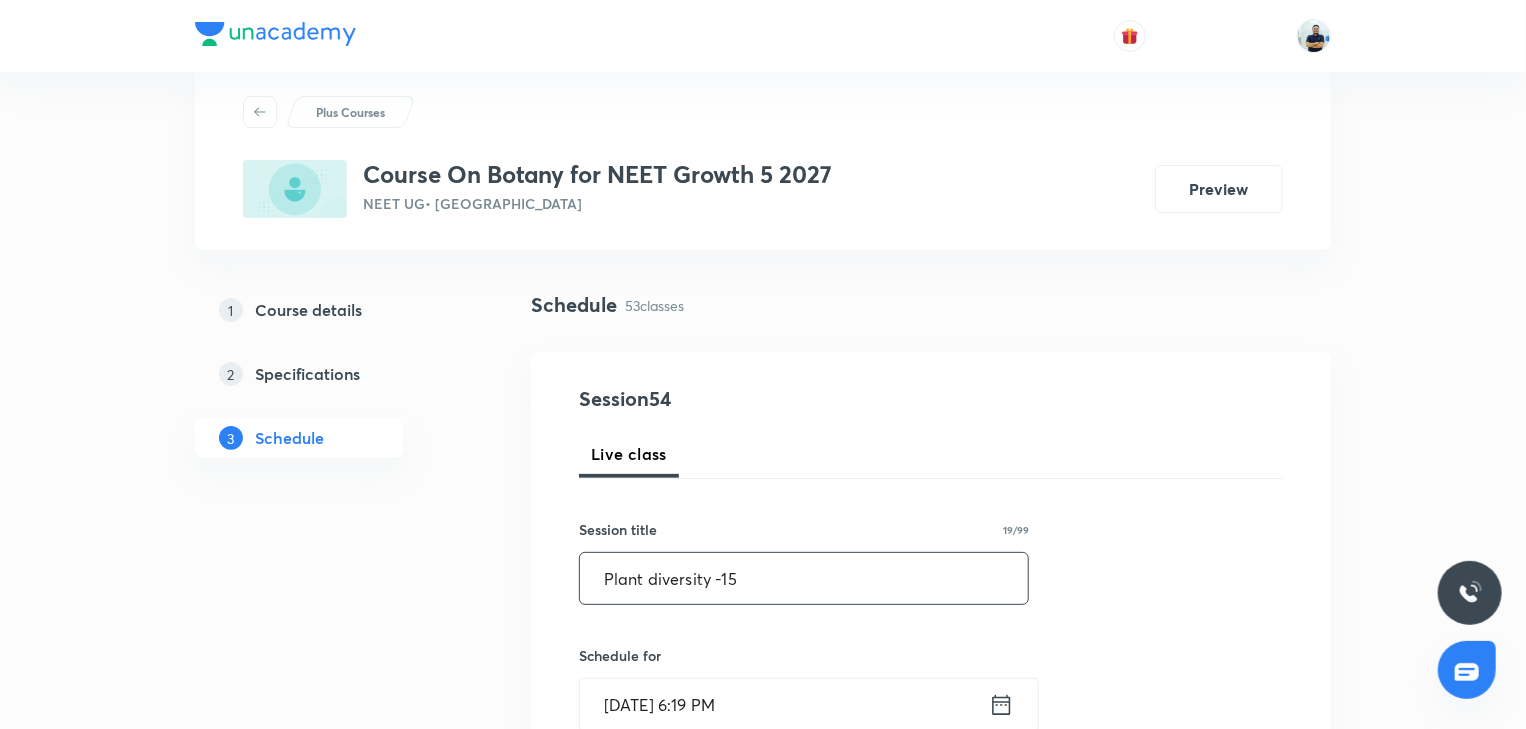 scroll, scrollTop: 56, scrollLeft: 0, axis: vertical 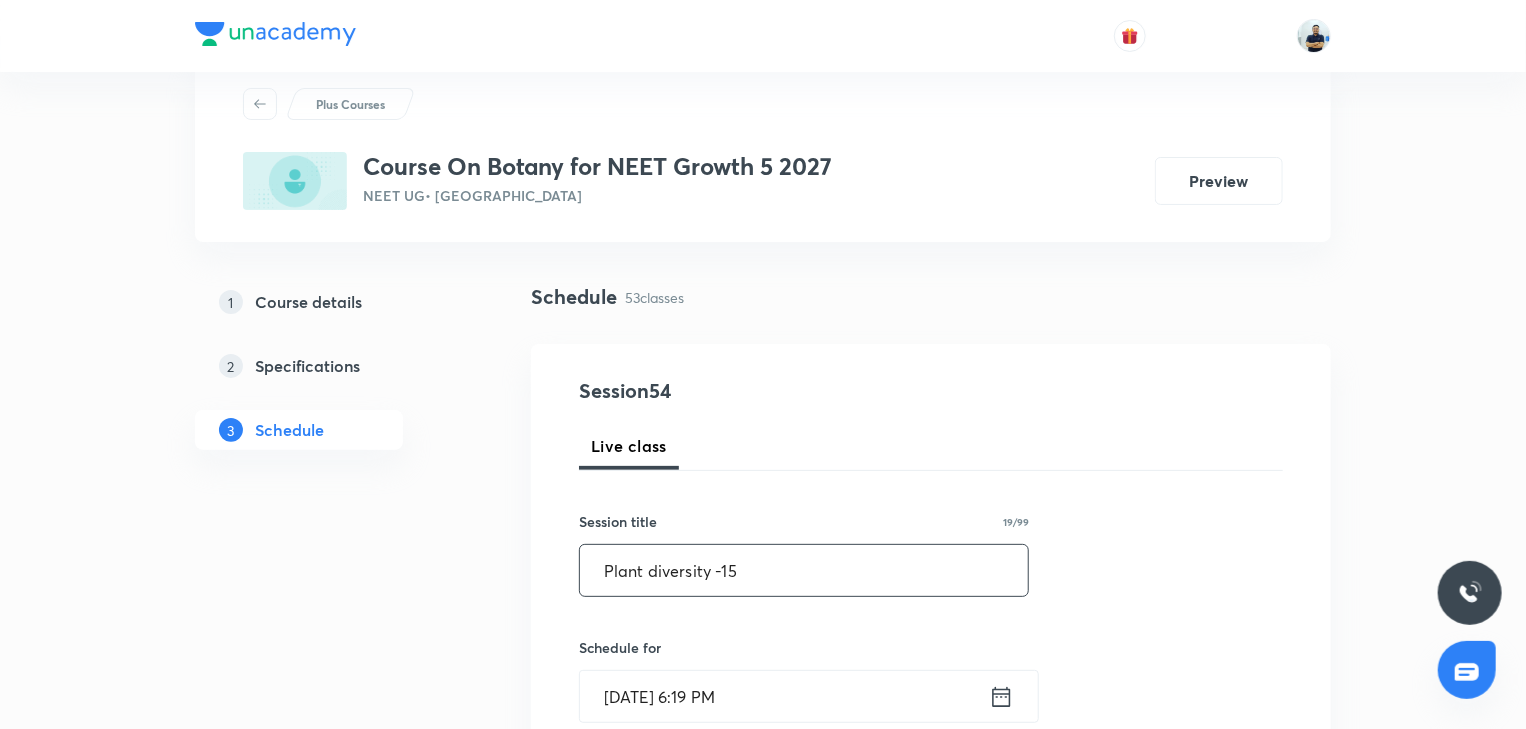 type on "Plant diversity -15" 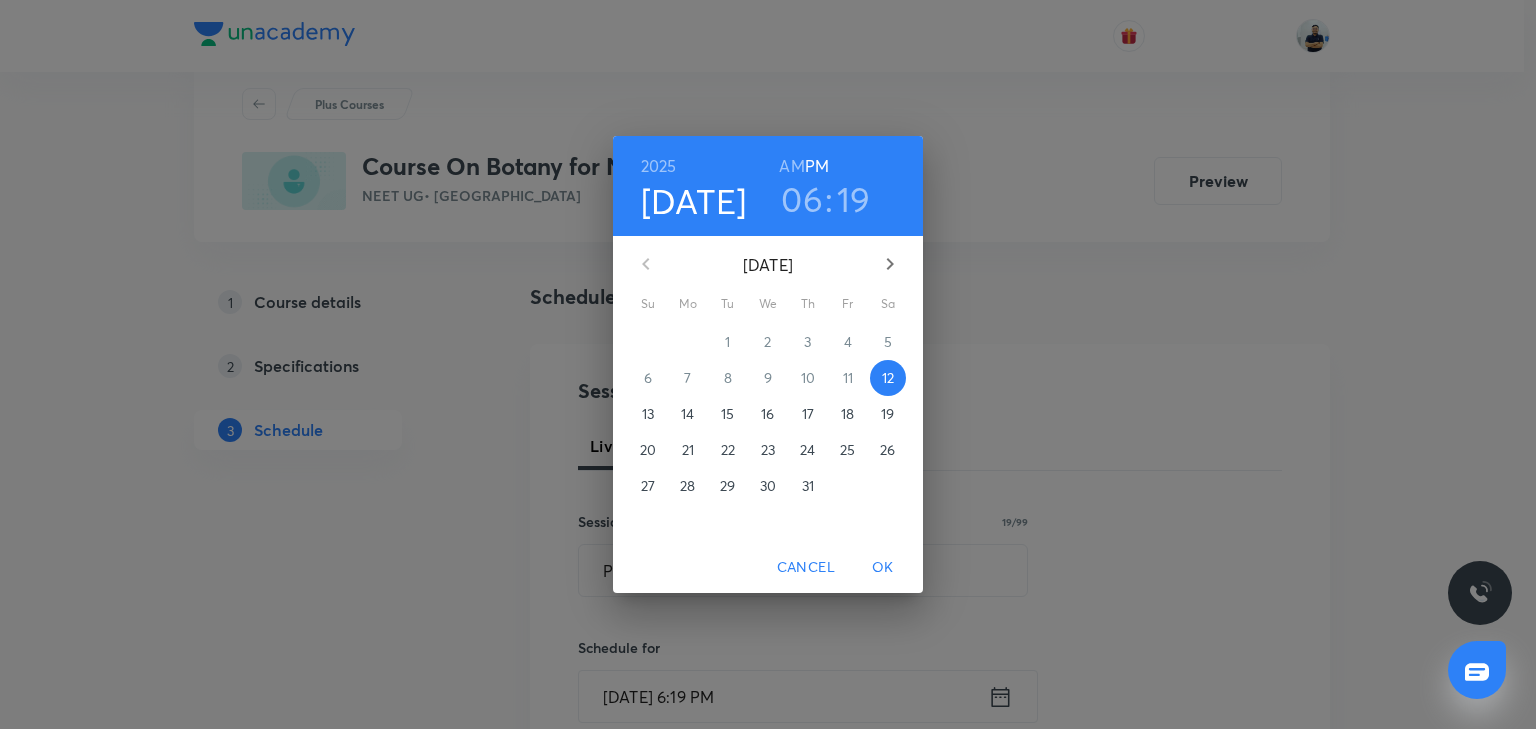 click on "14" at bounding box center [688, 414] 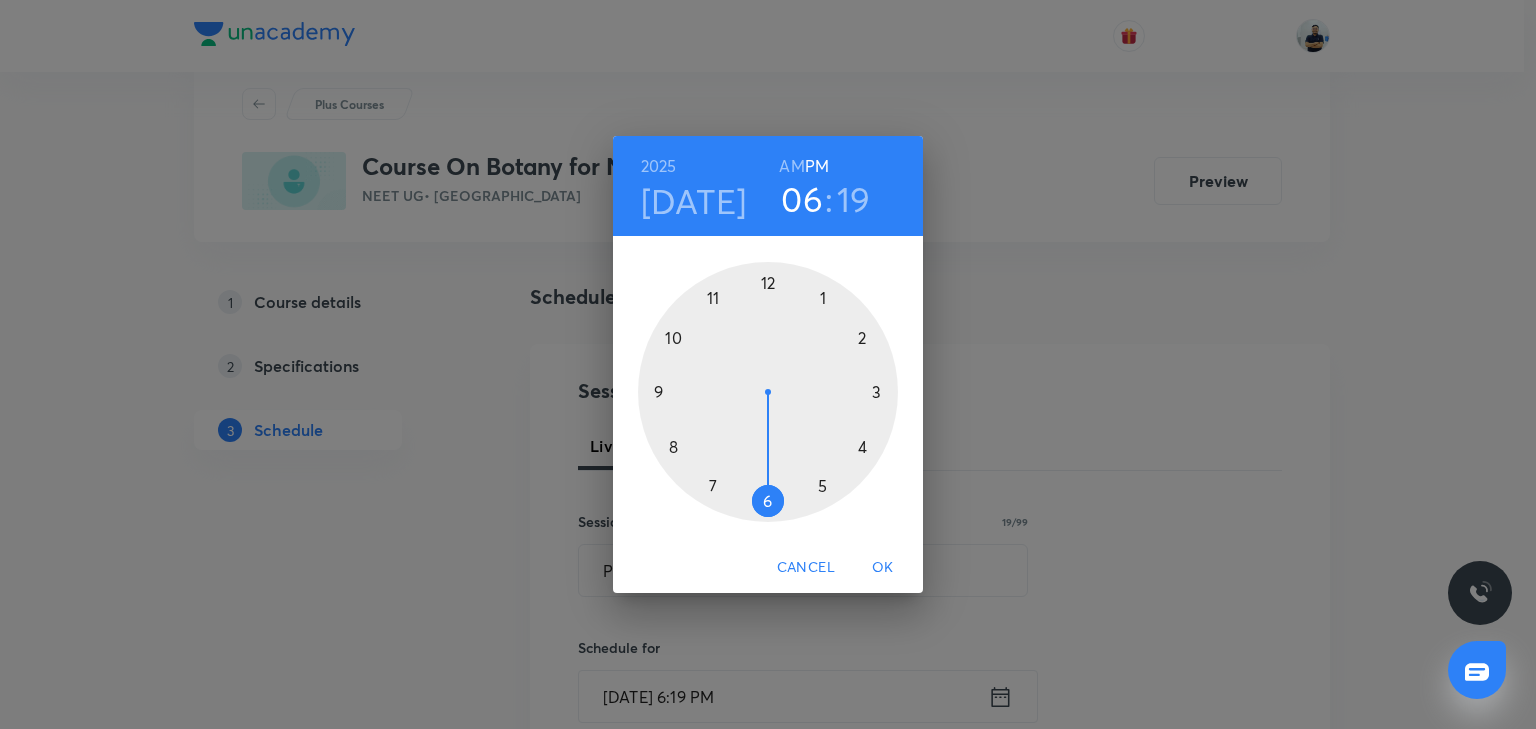 click on "AM" at bounding box center (791, 166) 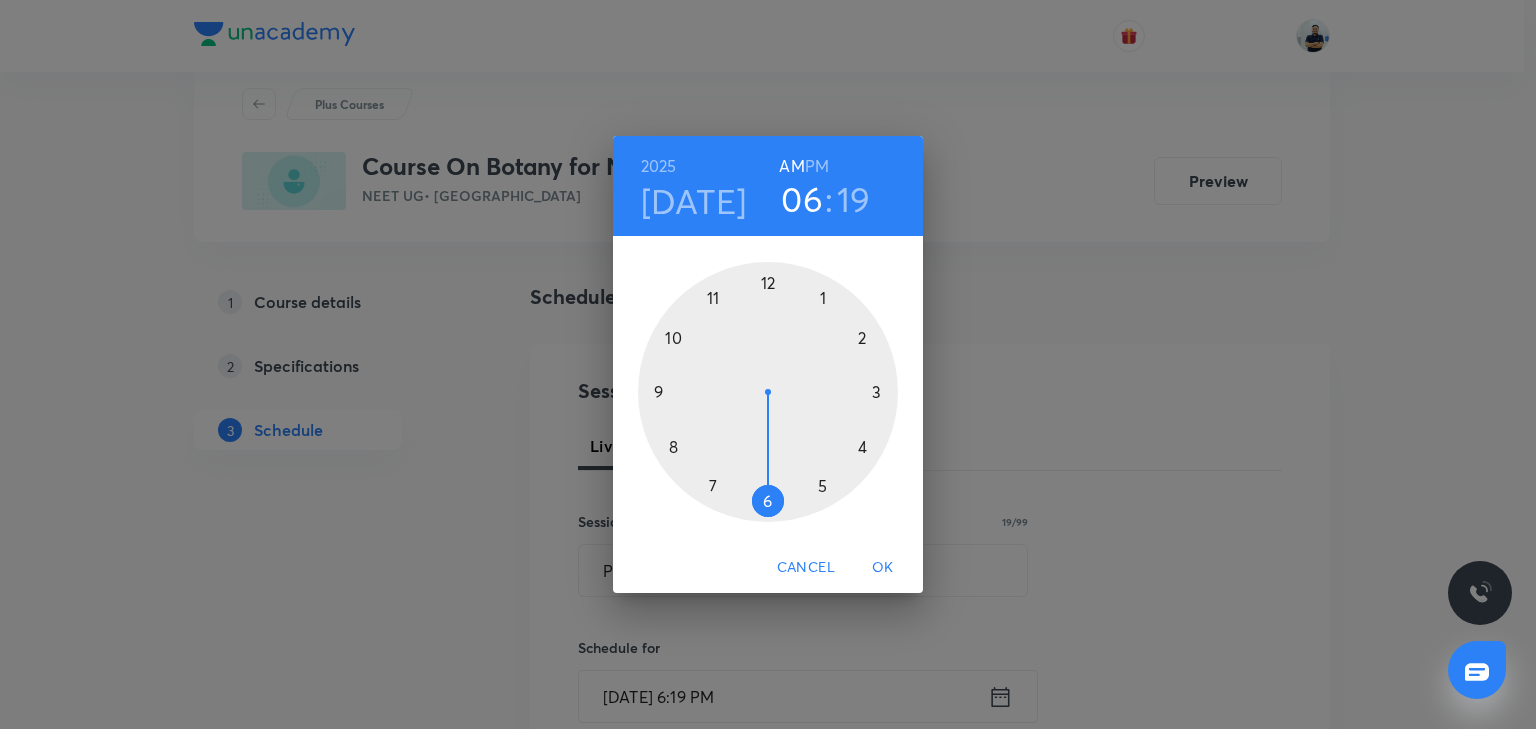 click at bounding box center [768, 392] 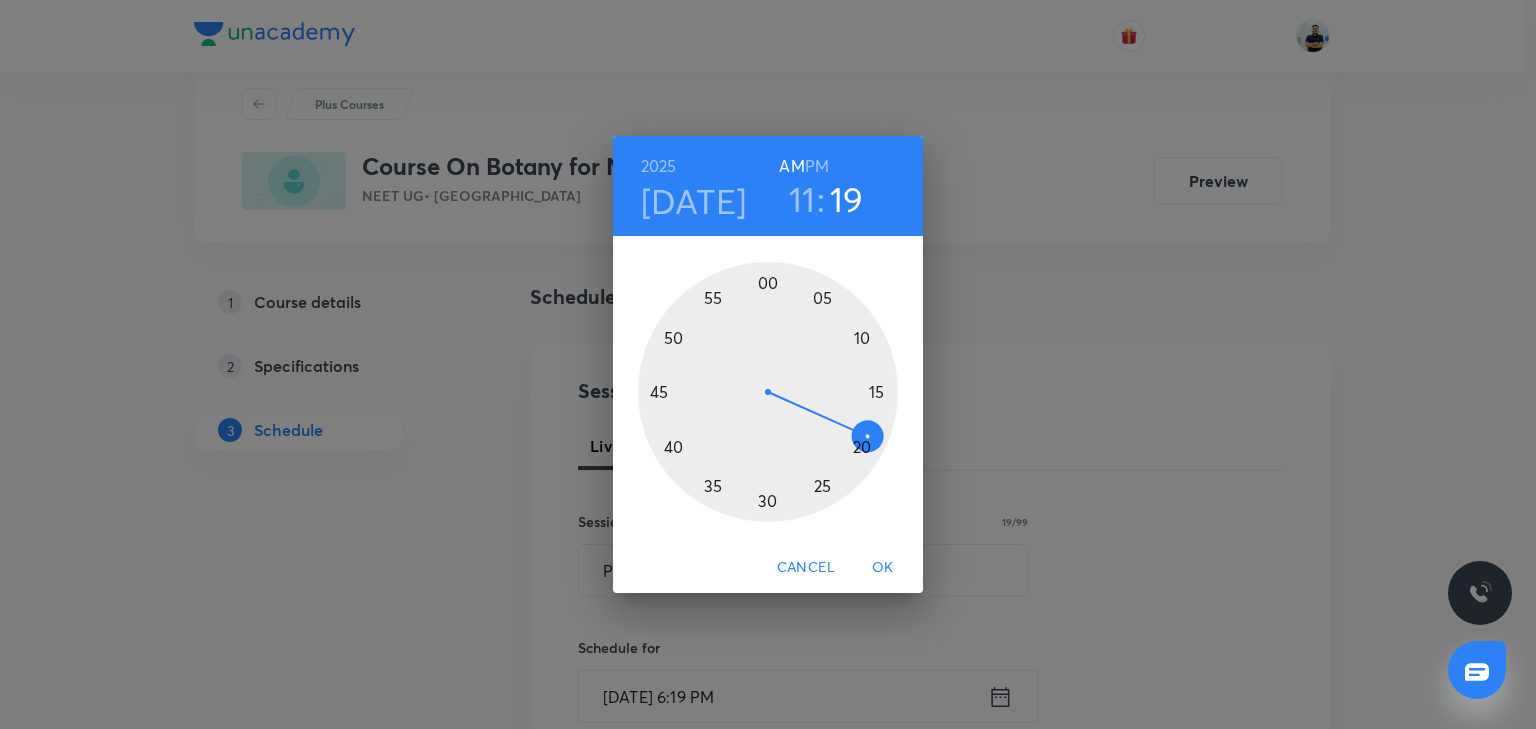 click at bounding box center [768, 392] 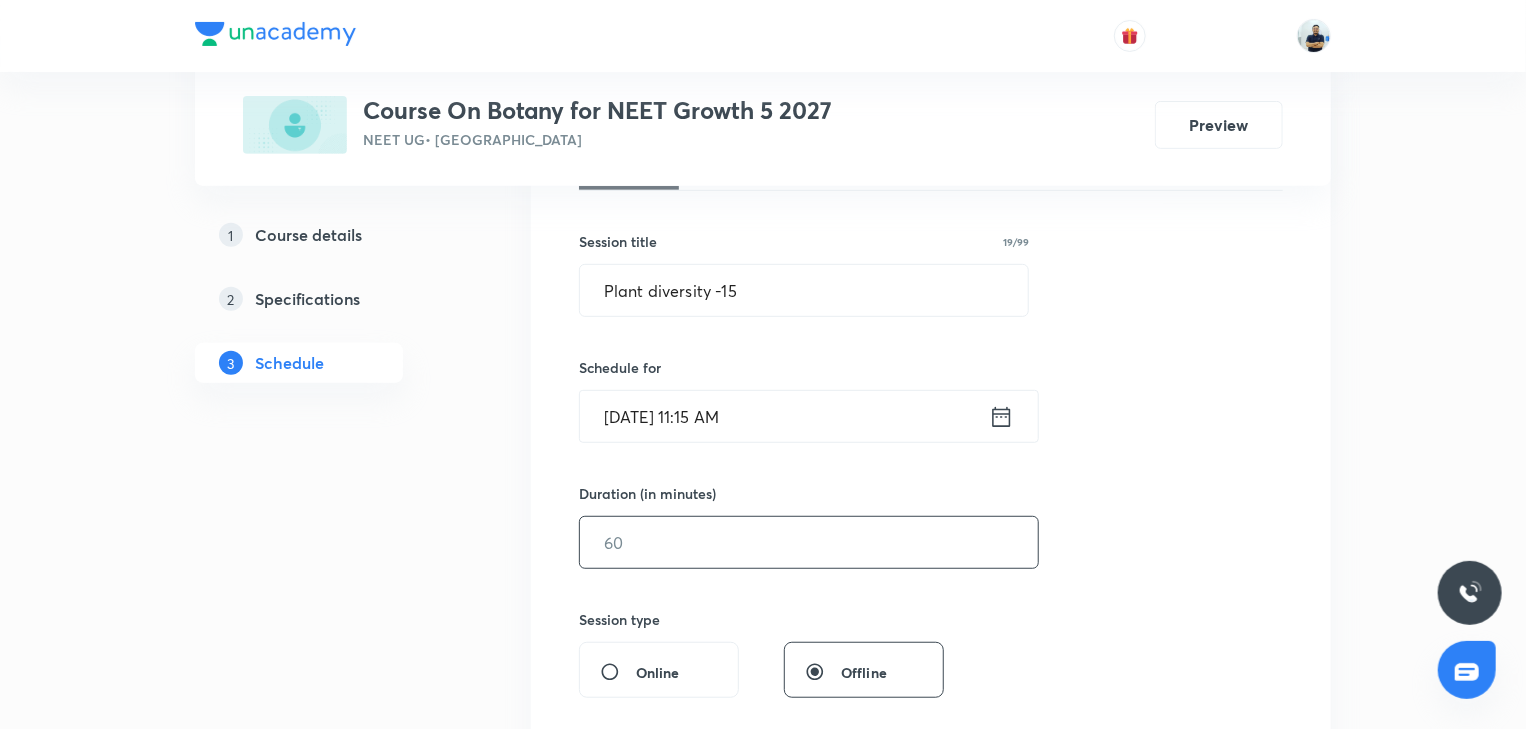scroll, scrollTop: 354, scrollLeft: 0, axis: vertical 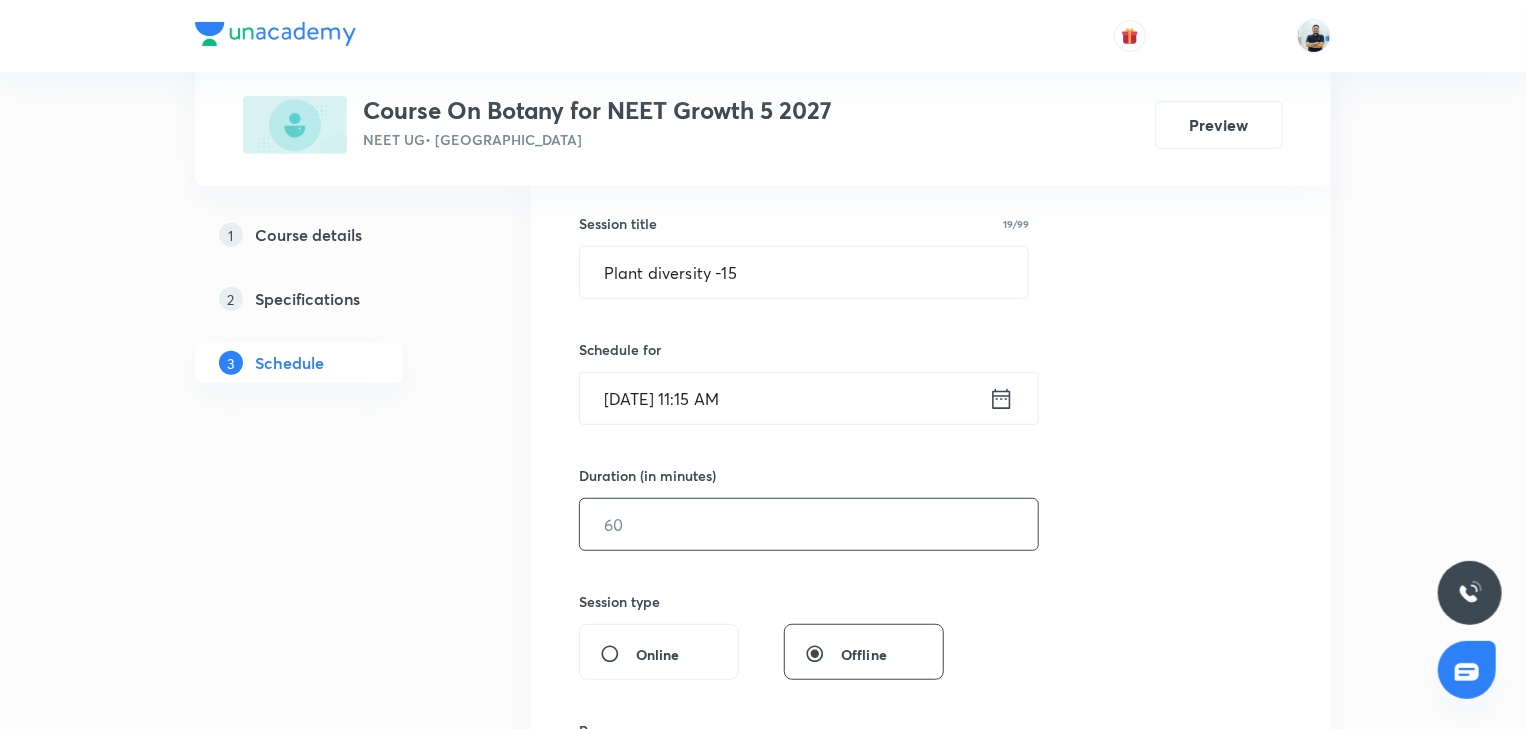 click at bounding box center [809, 524] 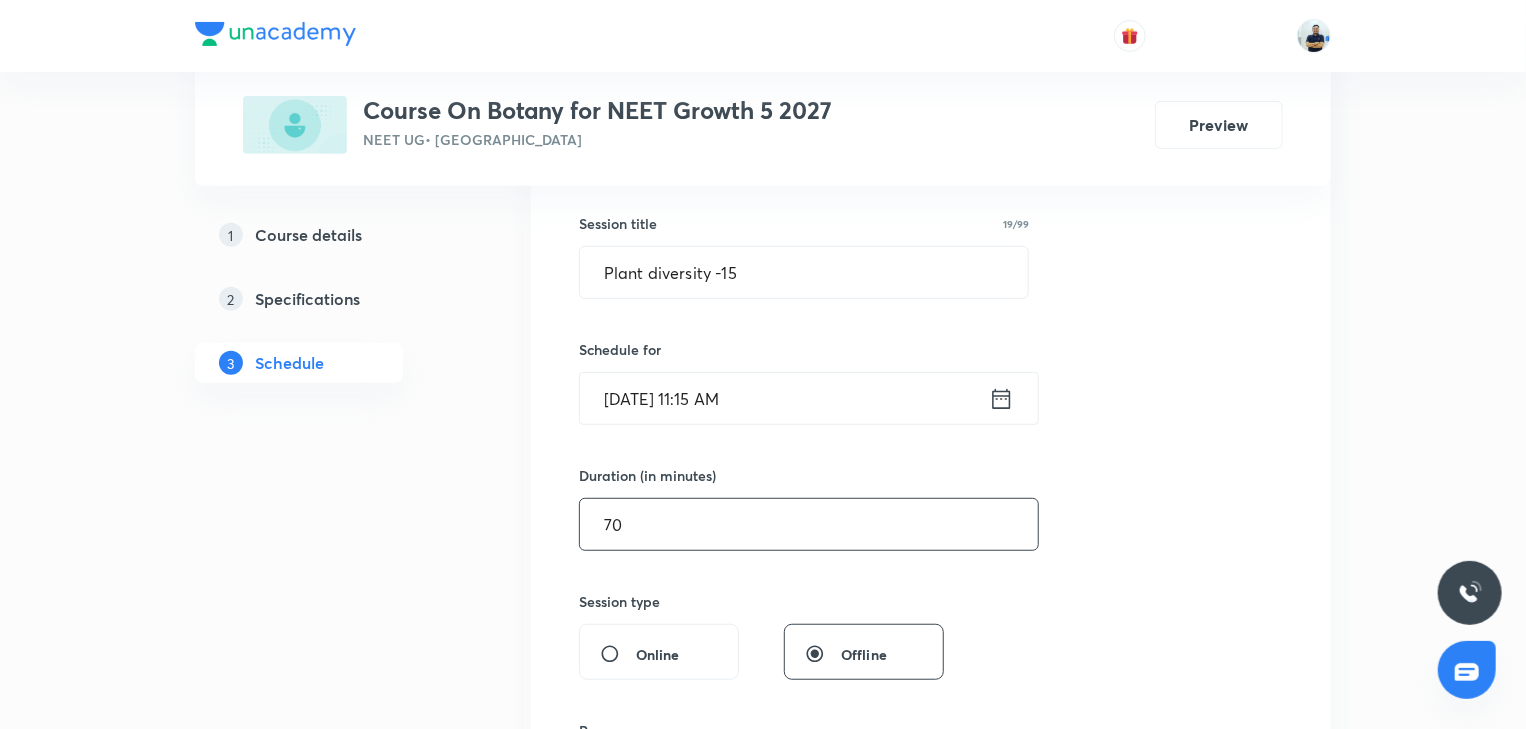 scroll, scrollTop: 914, scrollLeft: 0, axis: vertical 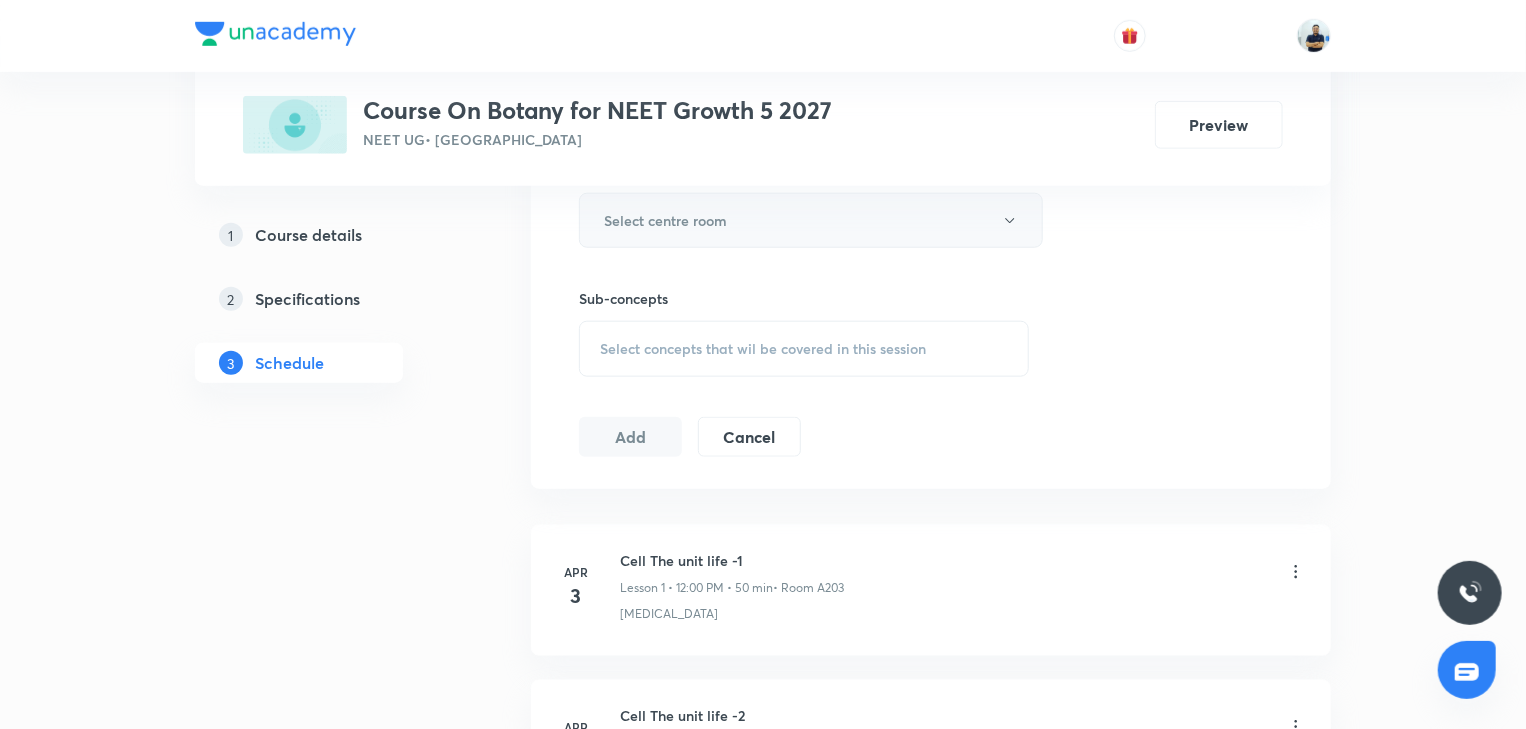 type on "70" 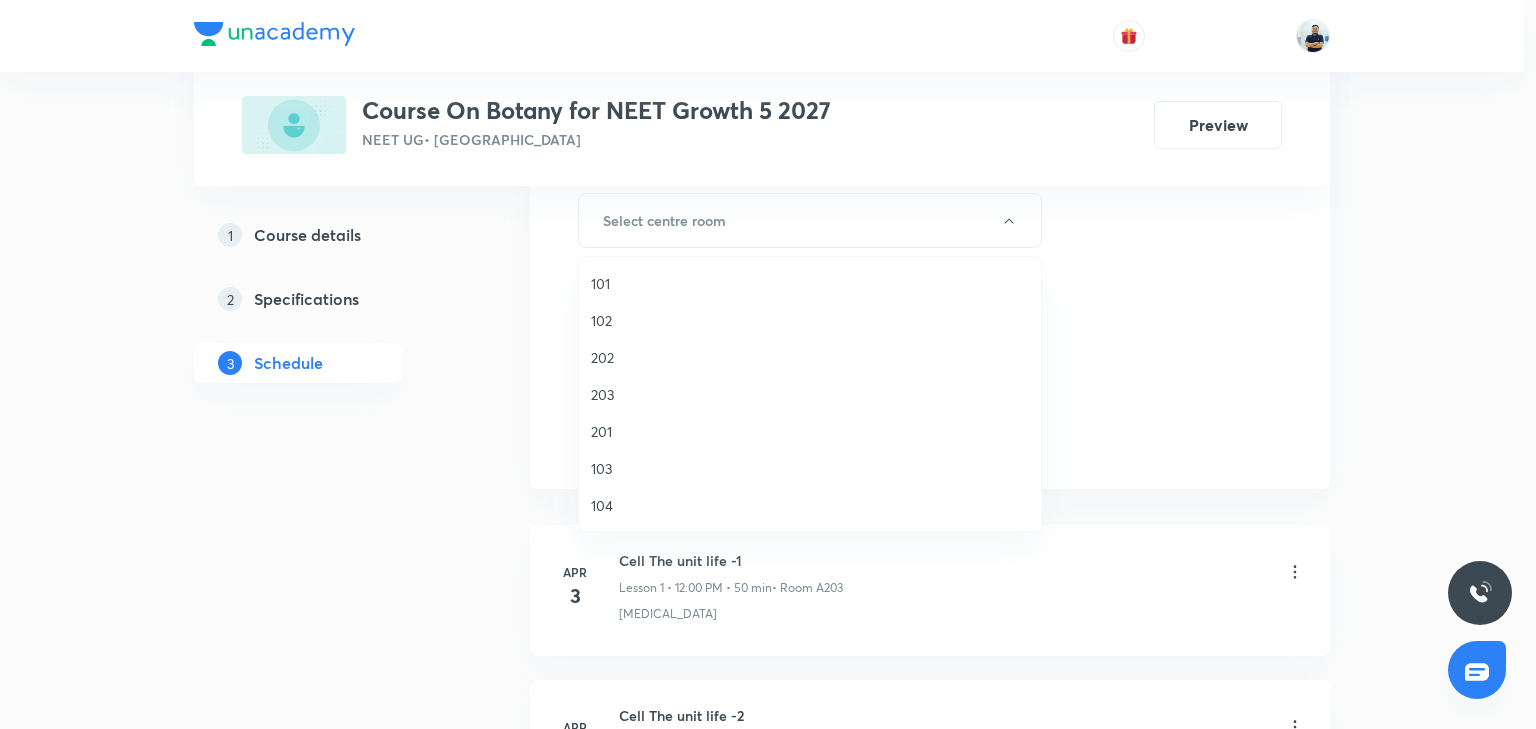 click on "201" at bounding box center (810, 431) 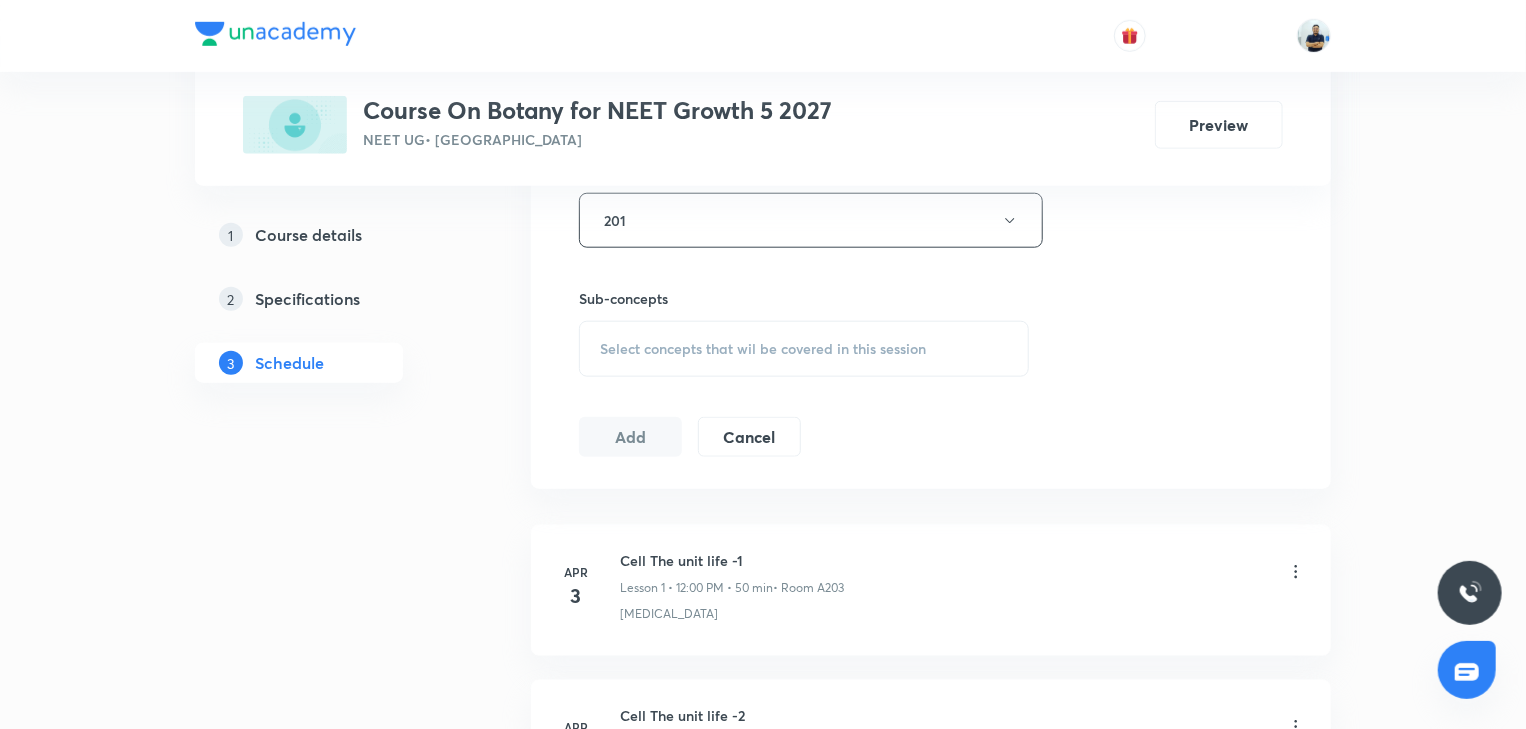 click on "Select concepts that wil be covered in this session" at bounding box center (763, 349) 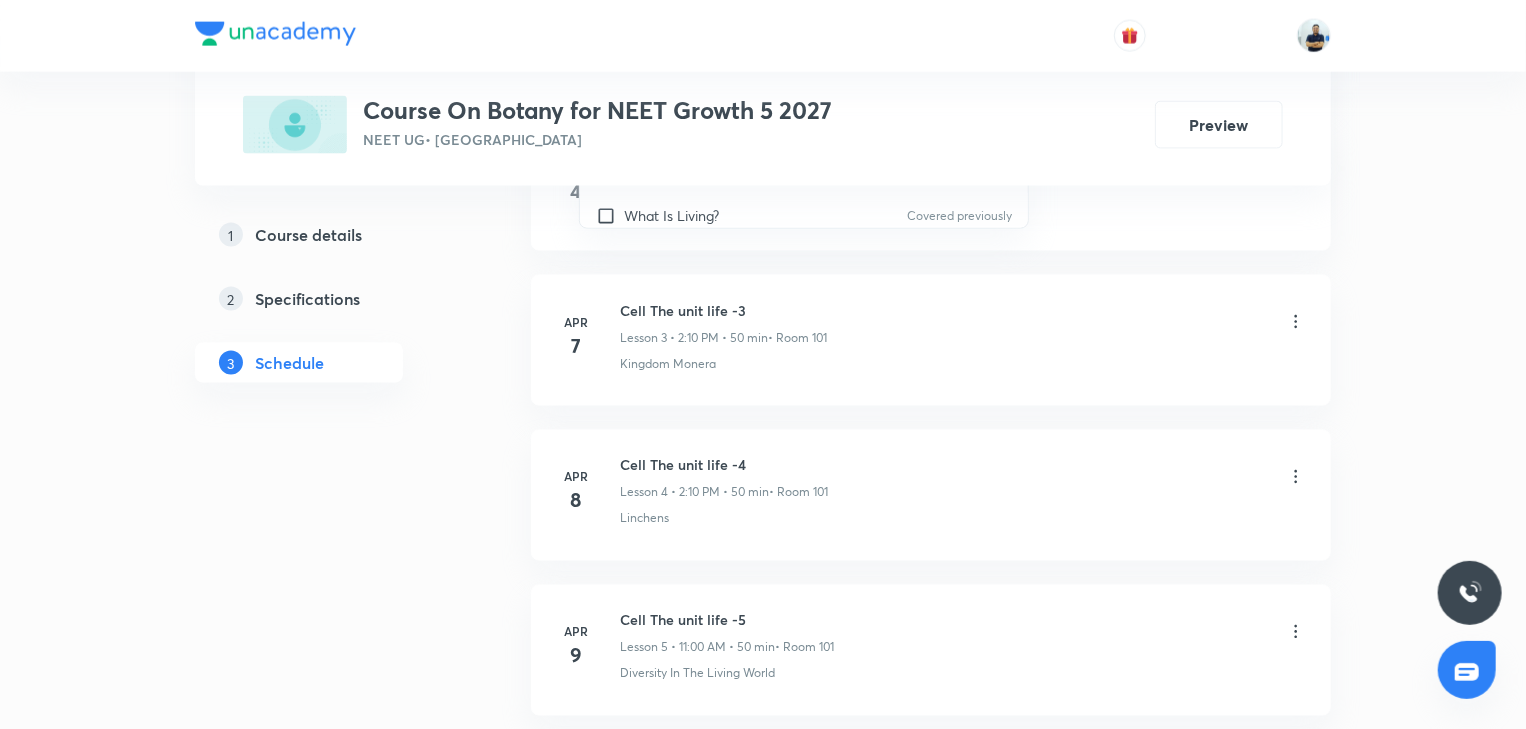 scroll, scrollTop: 914, scrollLeft: 0, axis: vertical 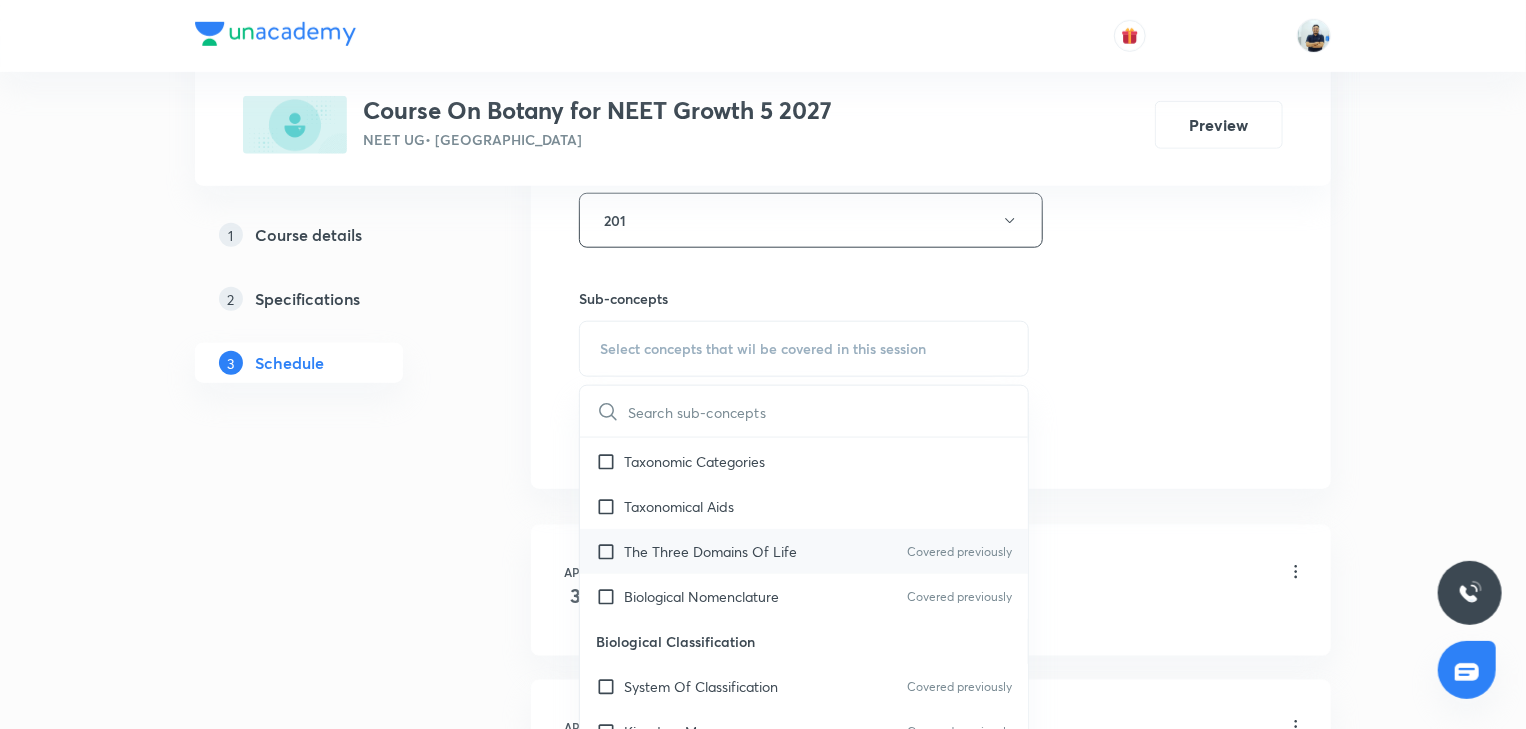 click on "The Three Domains Of Life Covered previously" at bounding box center [804, 551] 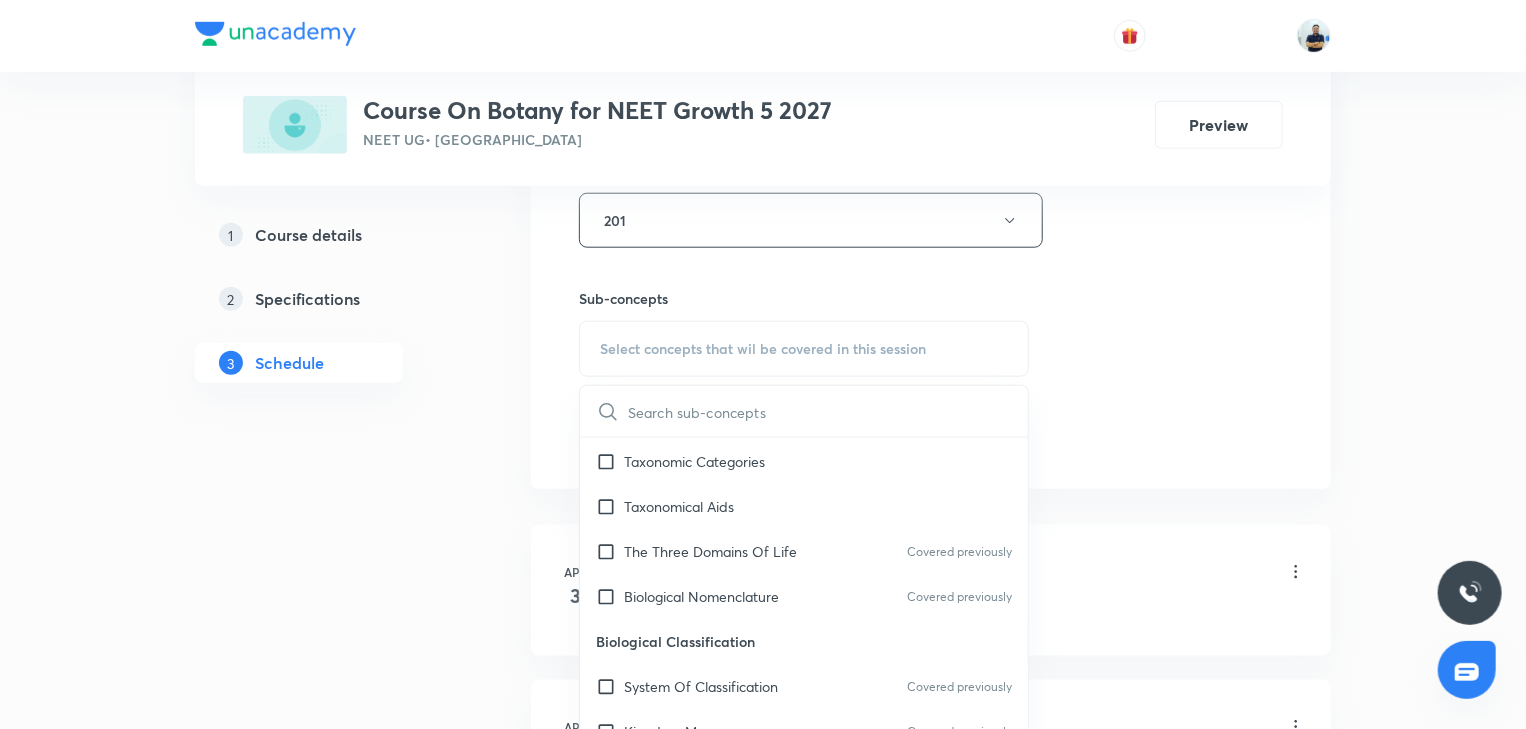 checkbox on "true" 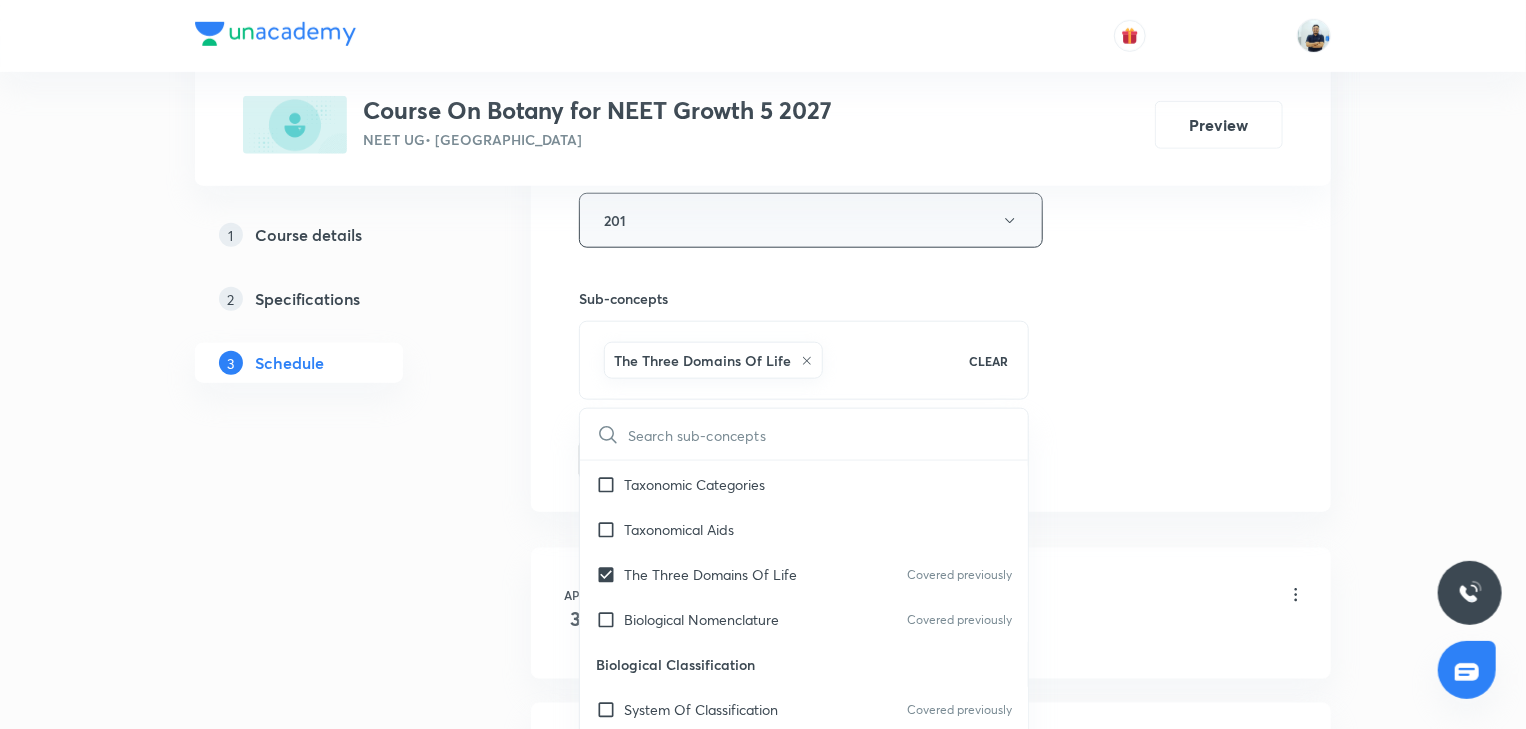 click on "201" at bounding box center [811, 220] 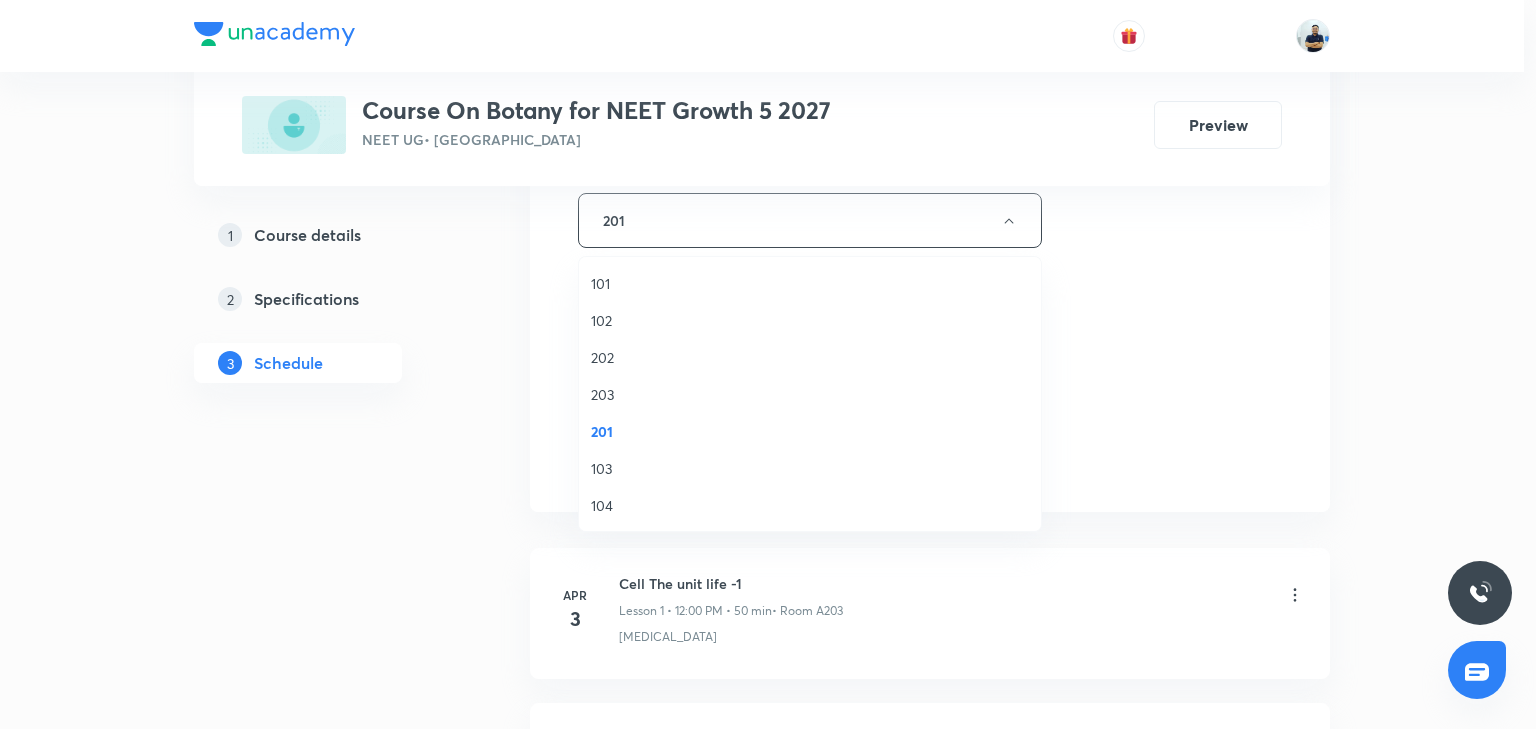 click on "101" at bounding box center [810, 283] 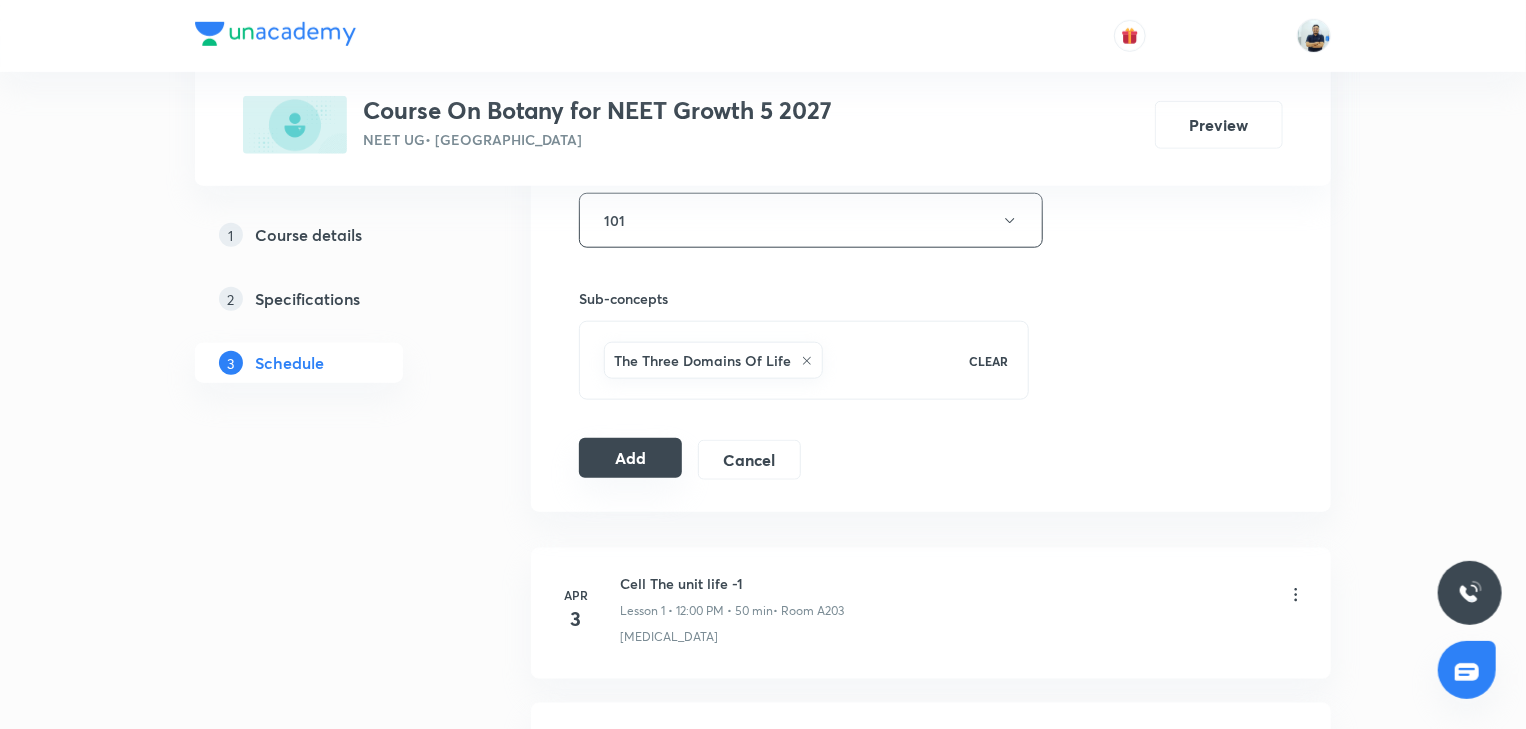 click on "Add" at bounding box center (630, 458) 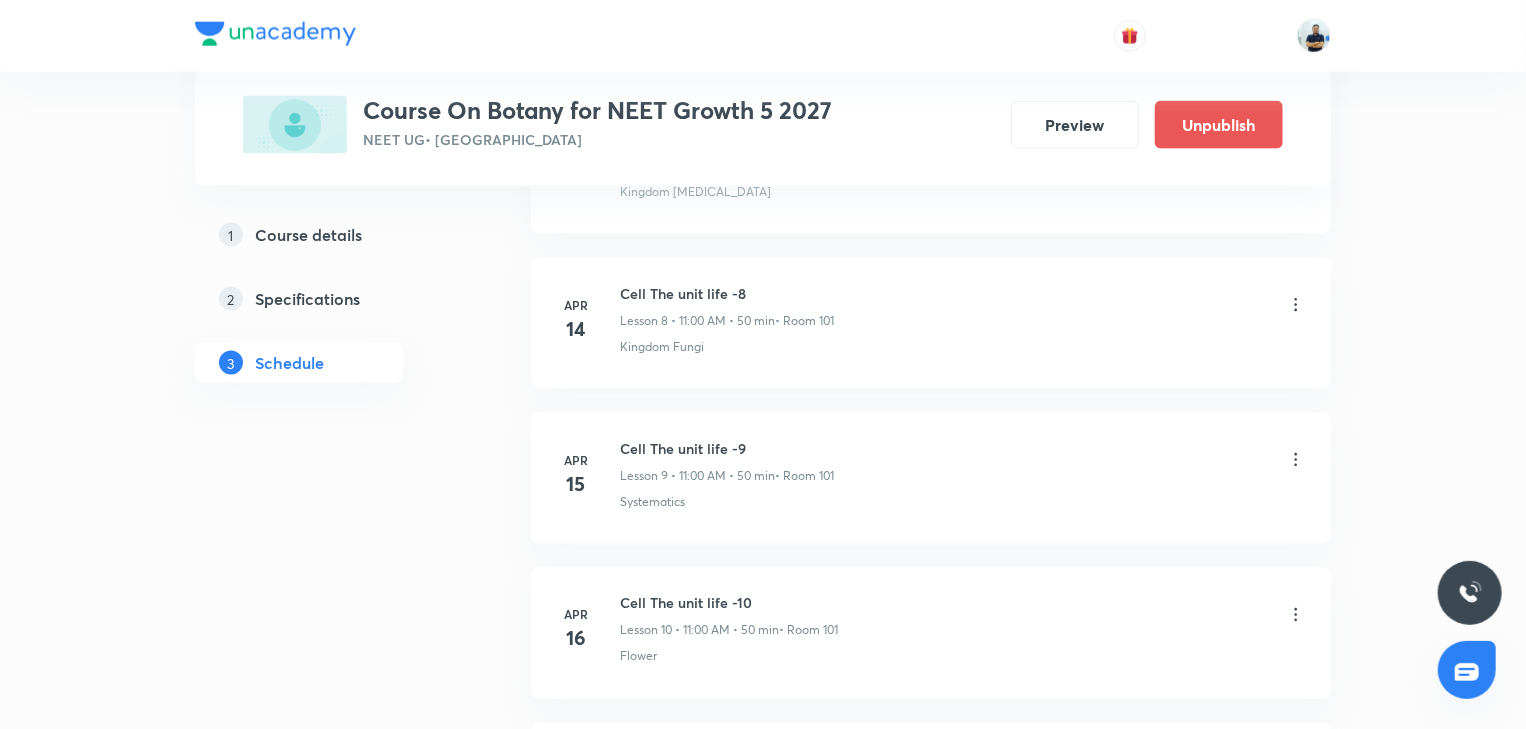 scroll, scrollTop: 0, scrollLeft: 0, axis: both 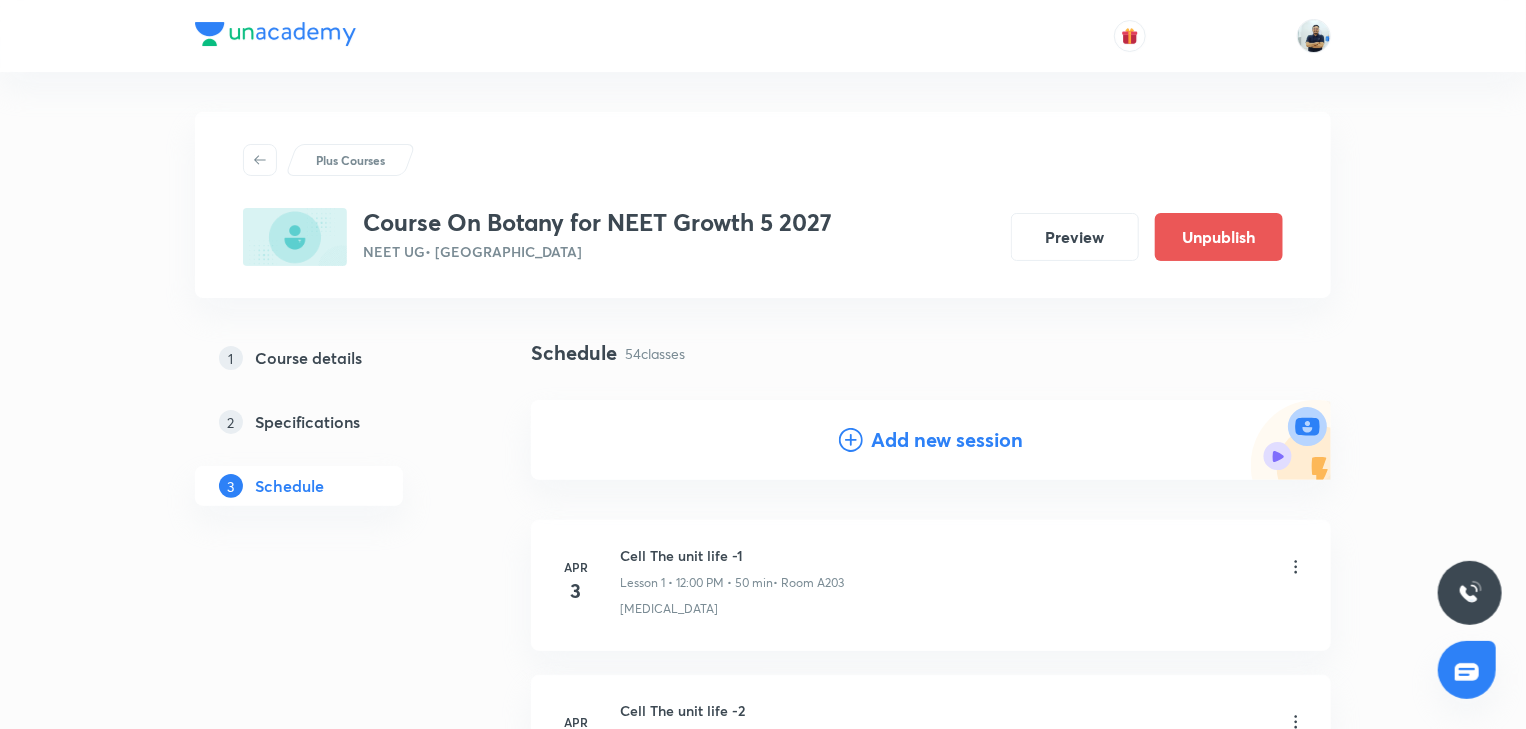 click on "Add new session" at bounding box center (947, 440) 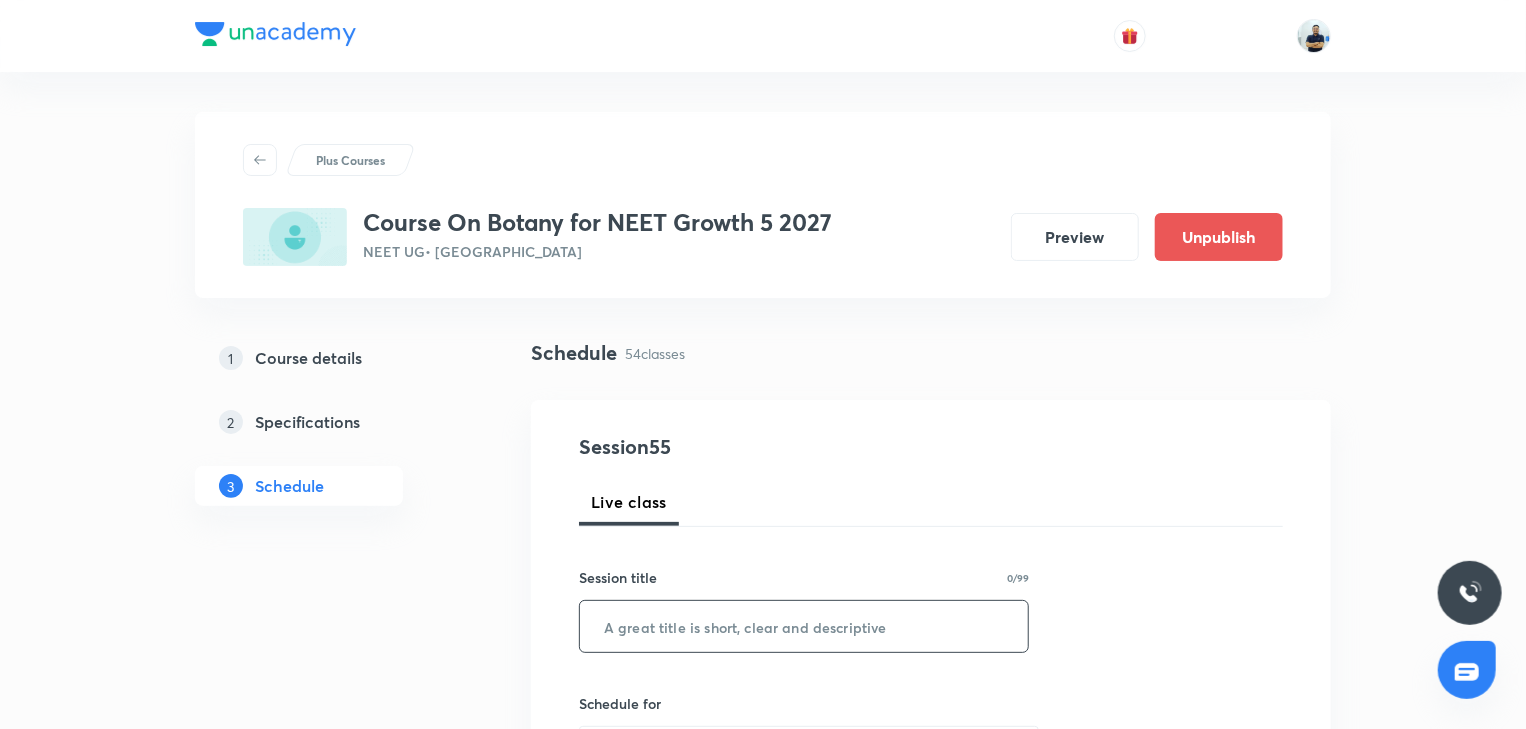 click at bounding box center (804, 626) 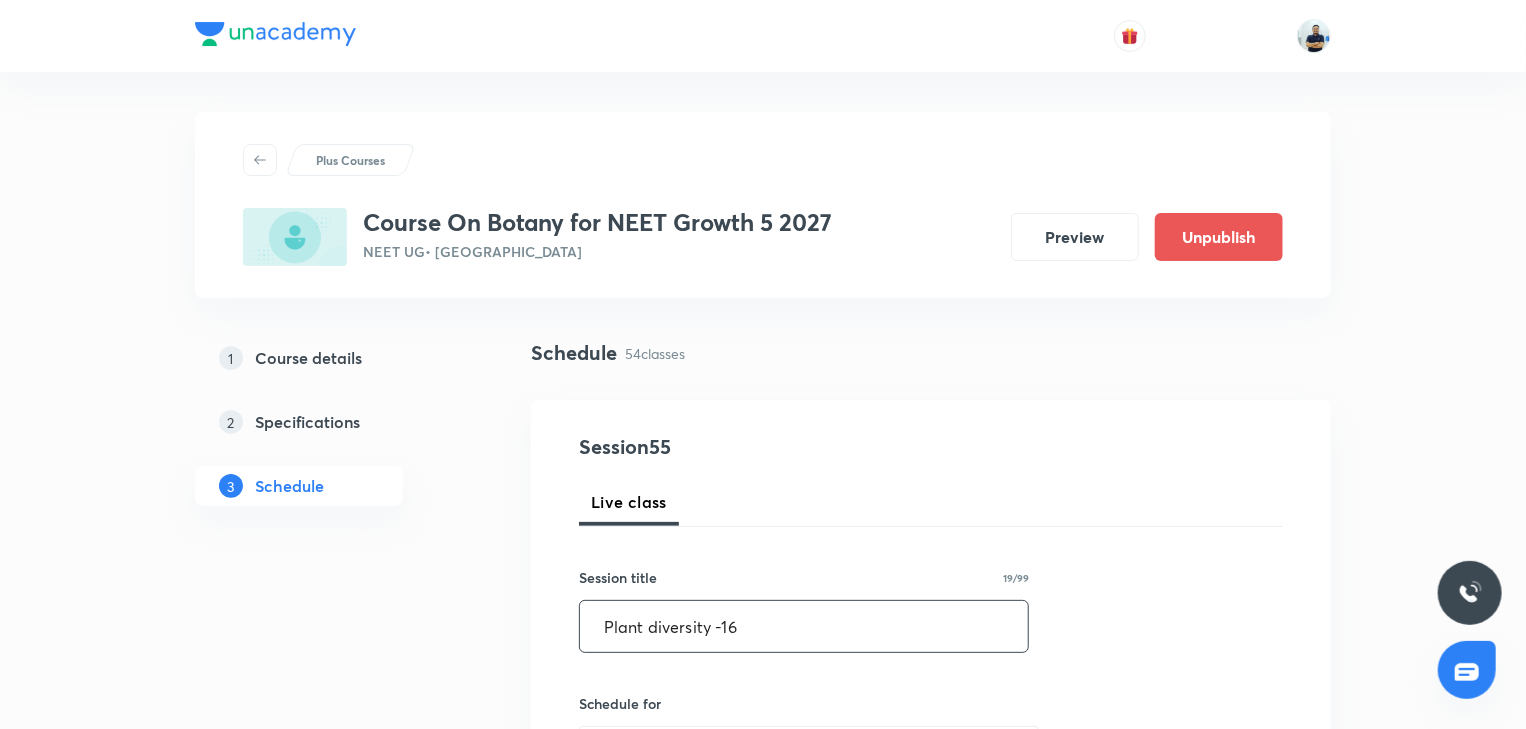 scroll, scrollTop: 560, scrollLeft: 0, axis: vertical 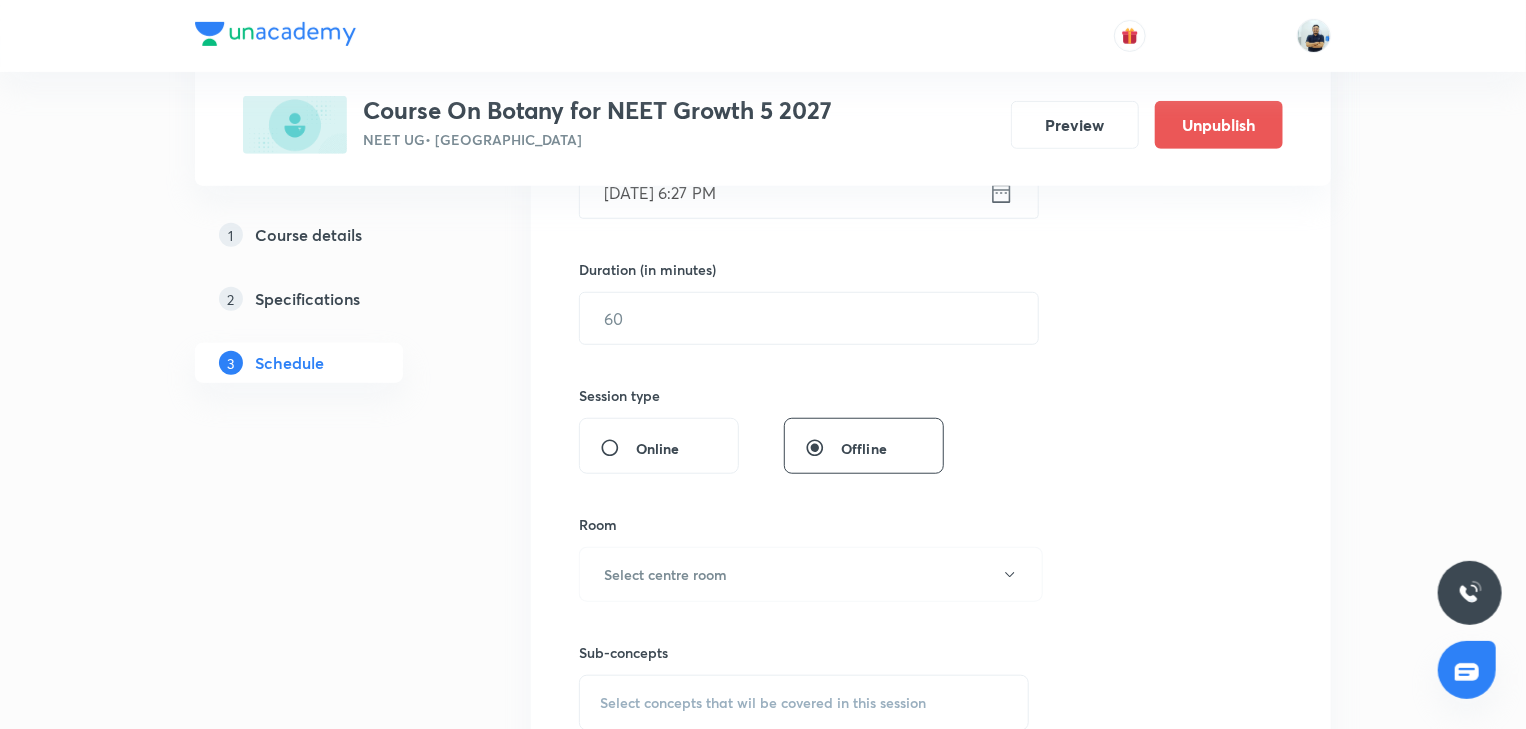 type on "Plant diversity -16" 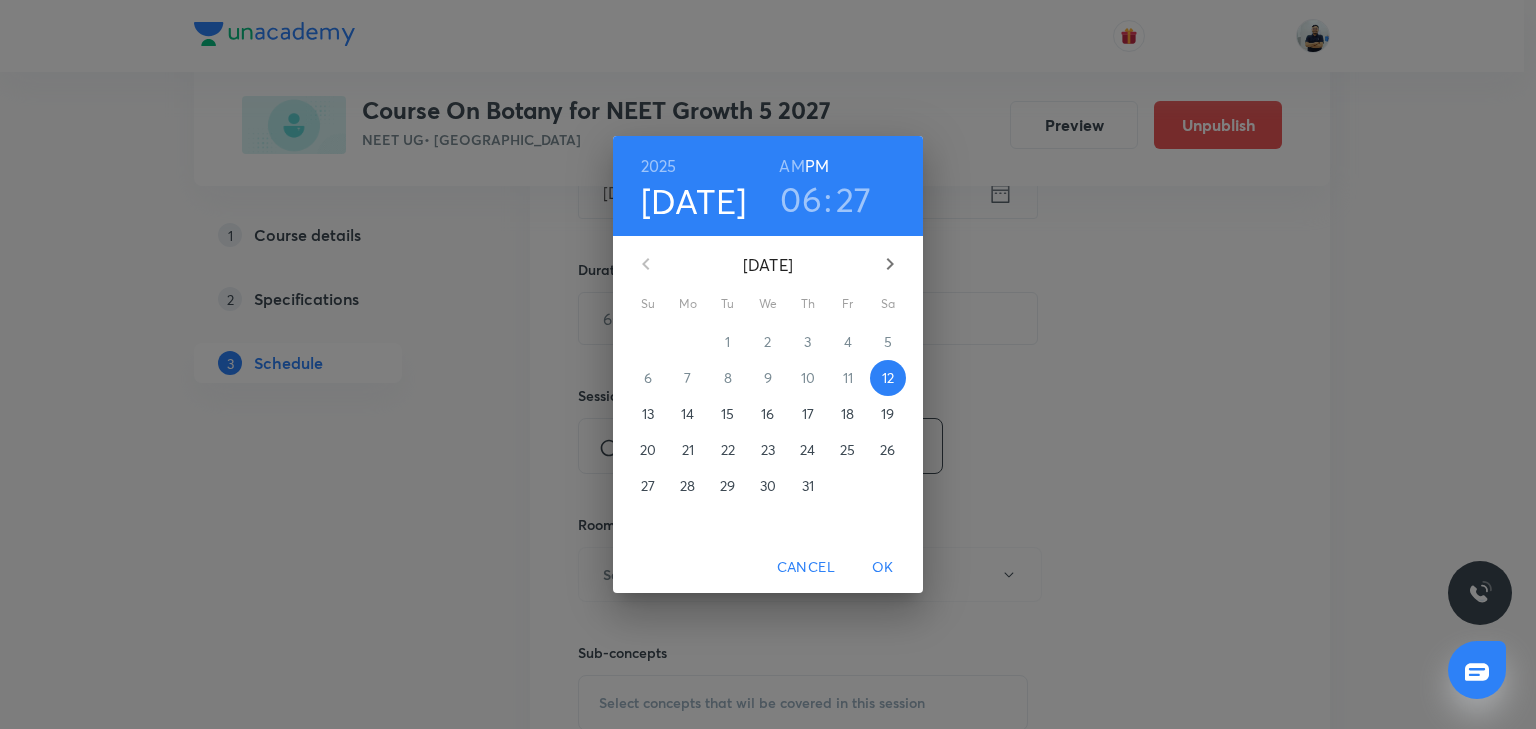click on "16" at bounding box center (767, 414) 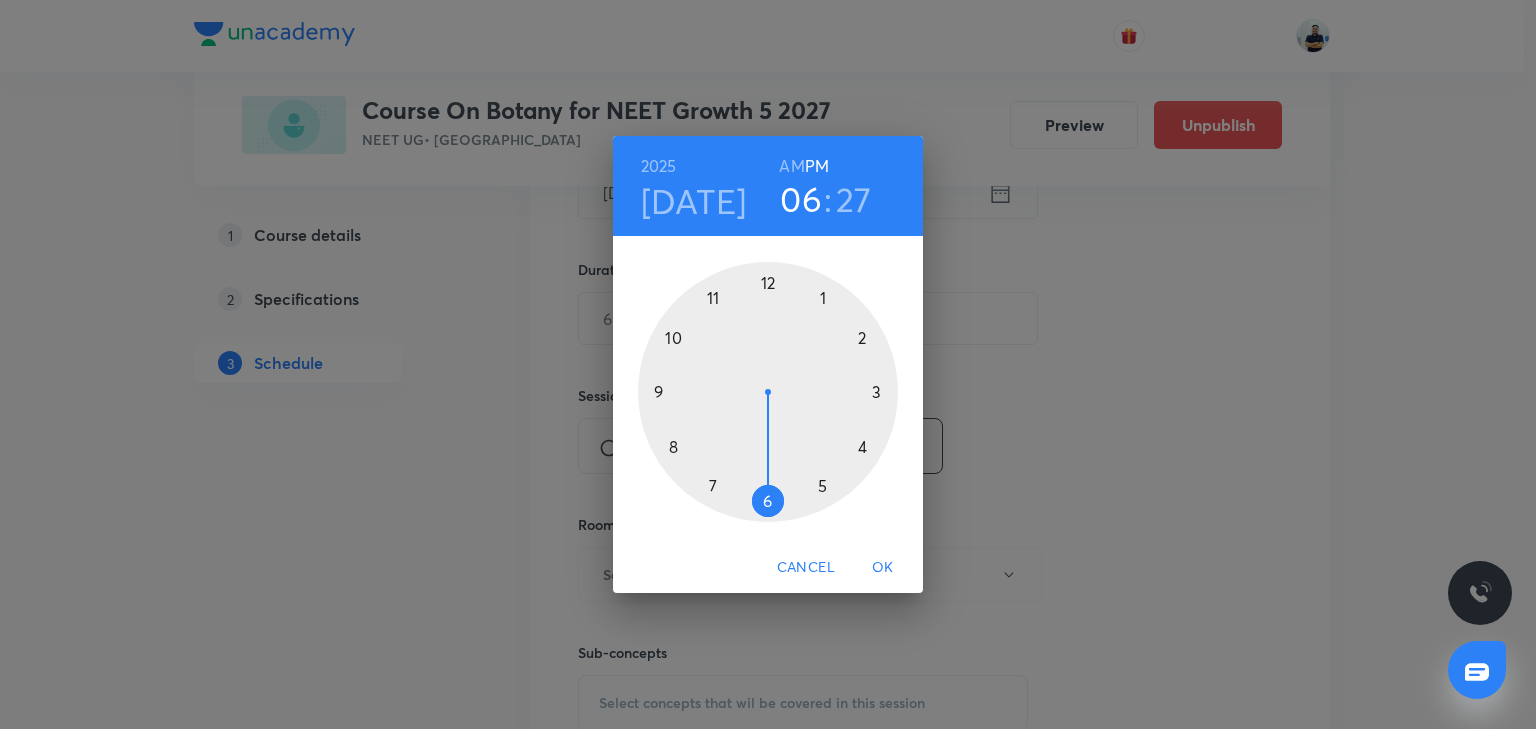 click on "AM" at bounding box center [791, 166] 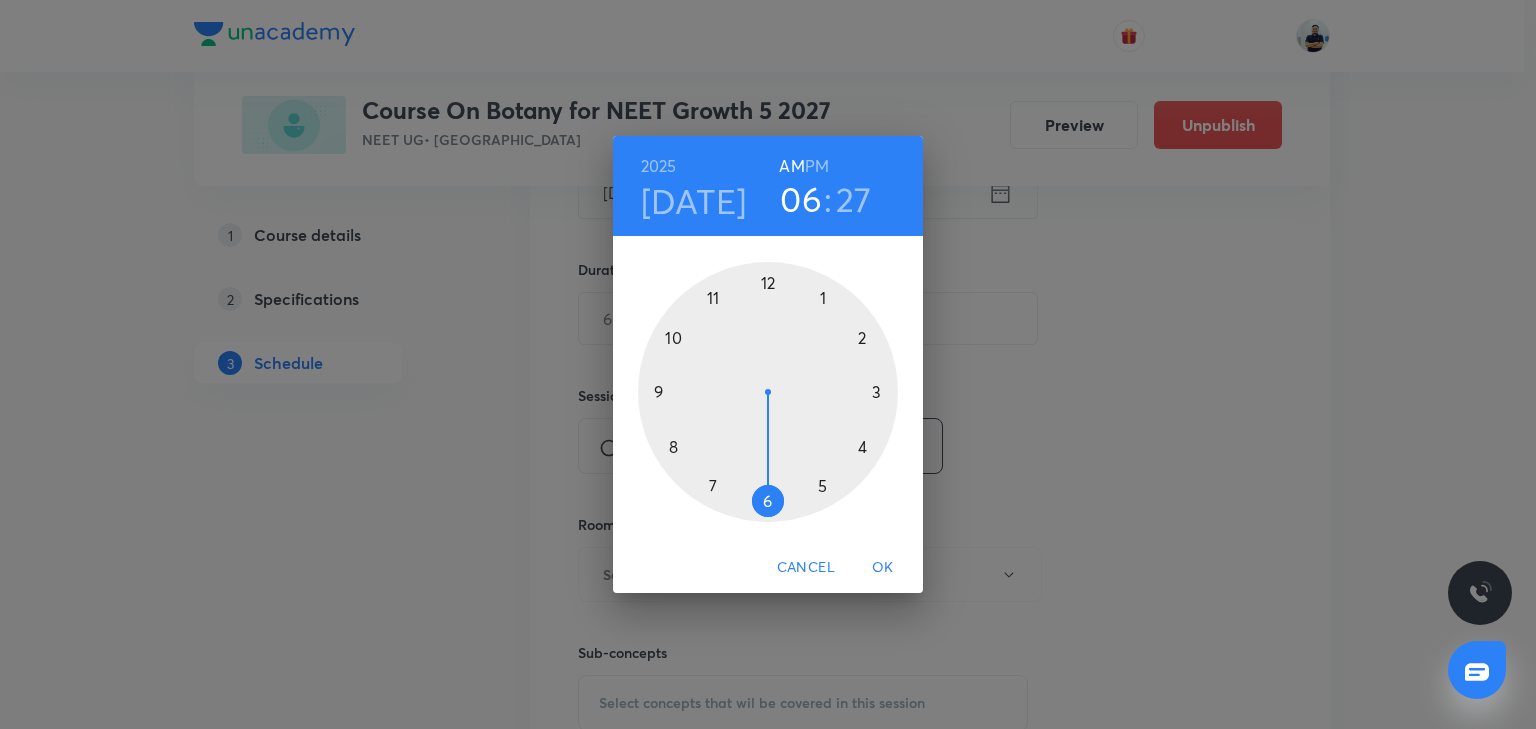 click at bounding box center [768, 392] 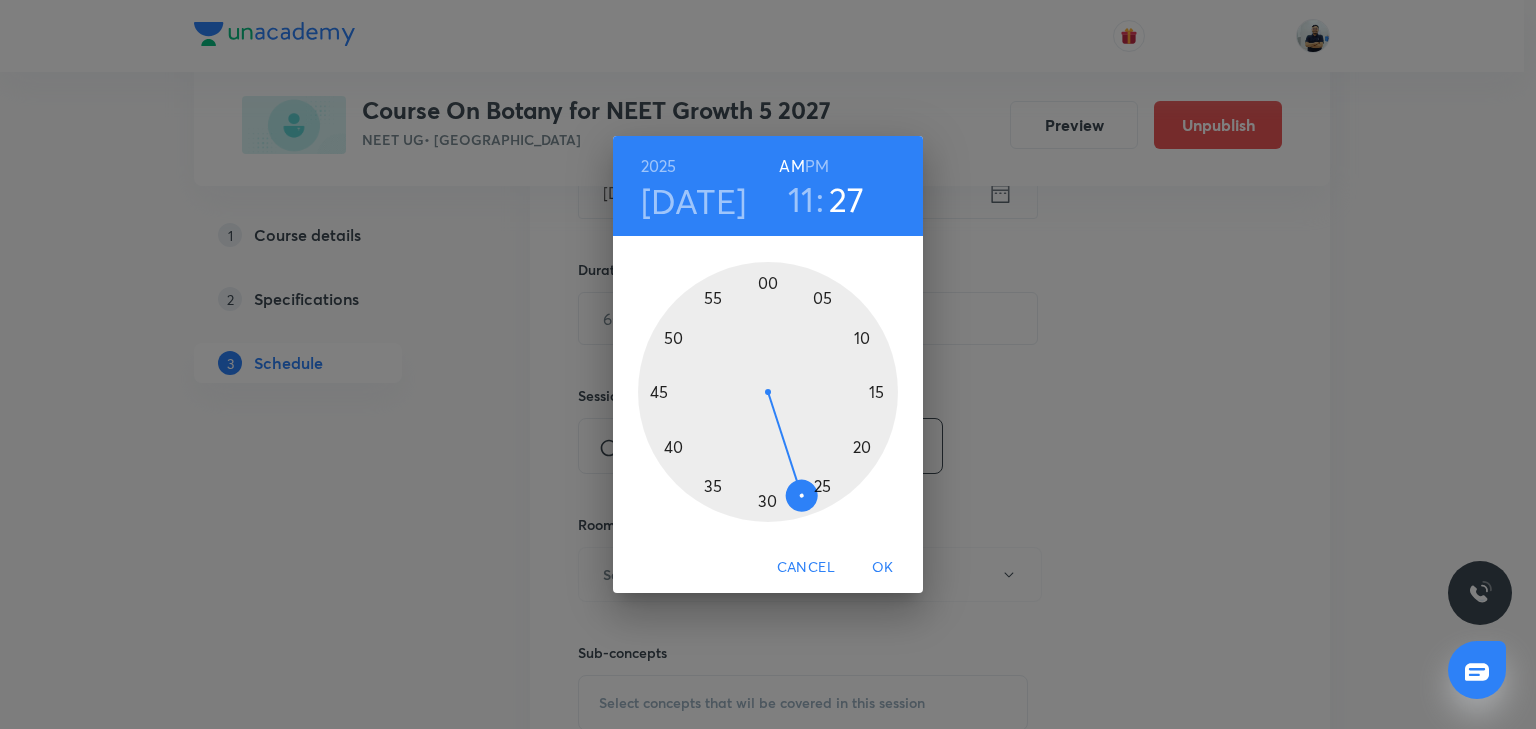 click at bounding box center (768, 392) 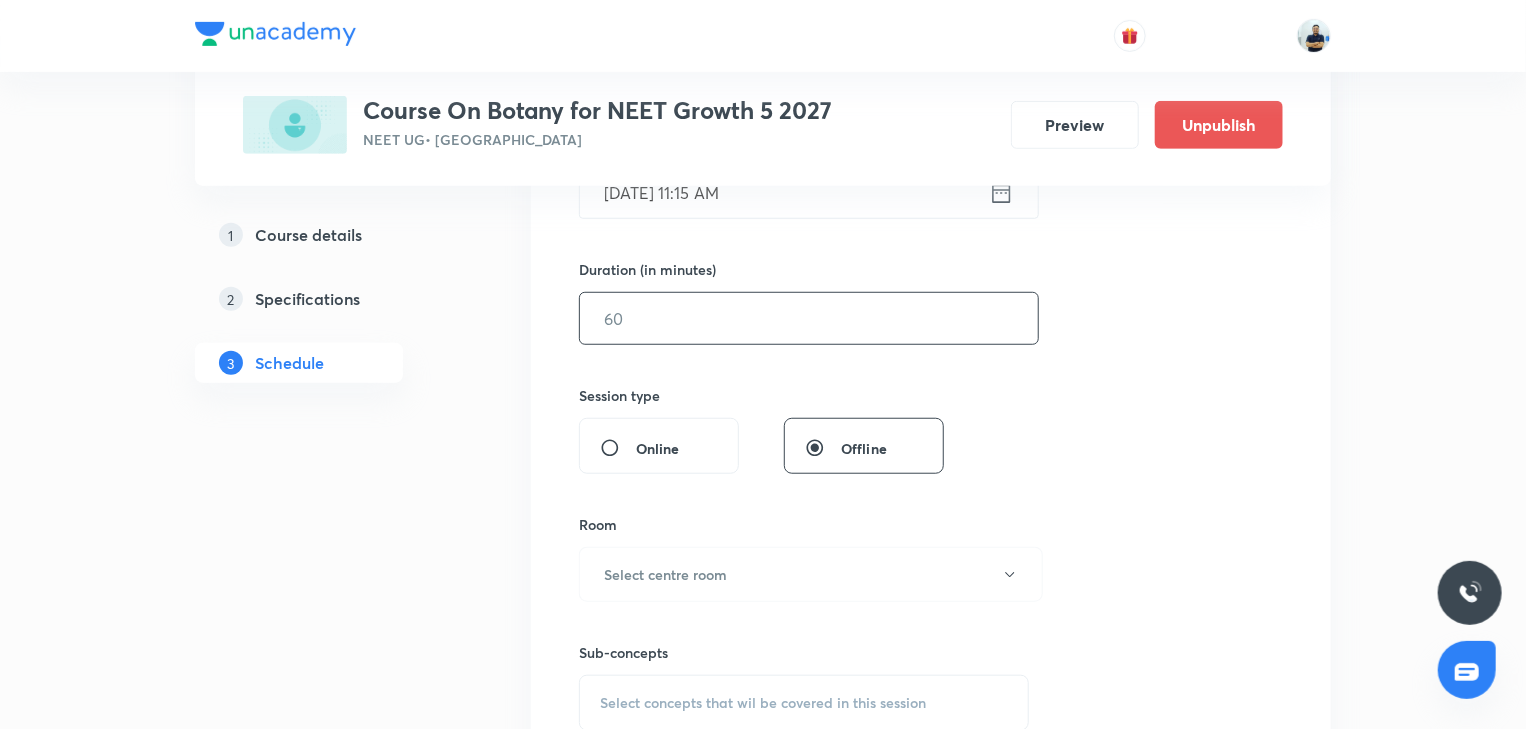 click at bounding box center [809, 318] 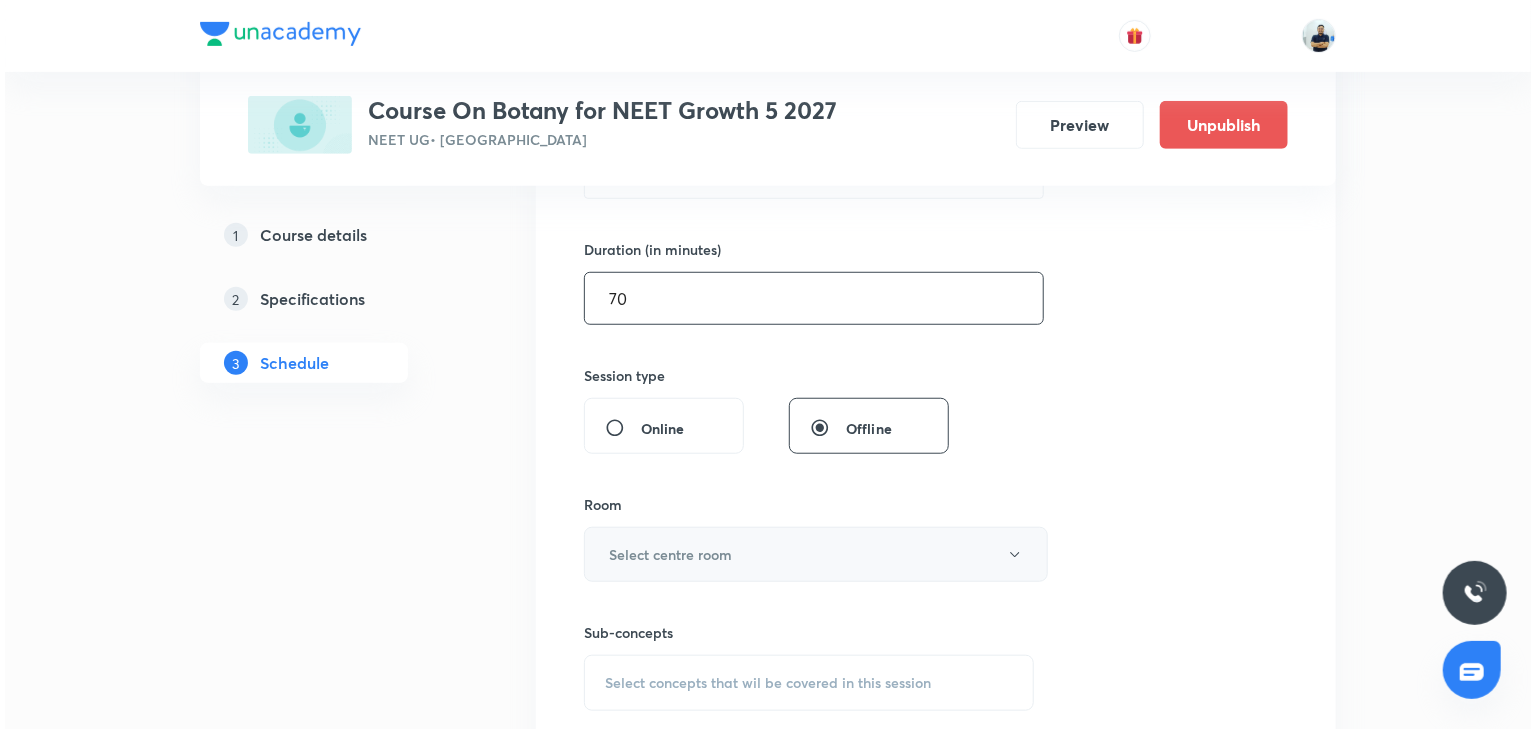 scroll, scrollTop: 616, scrollLeft: 0, axis: vertical 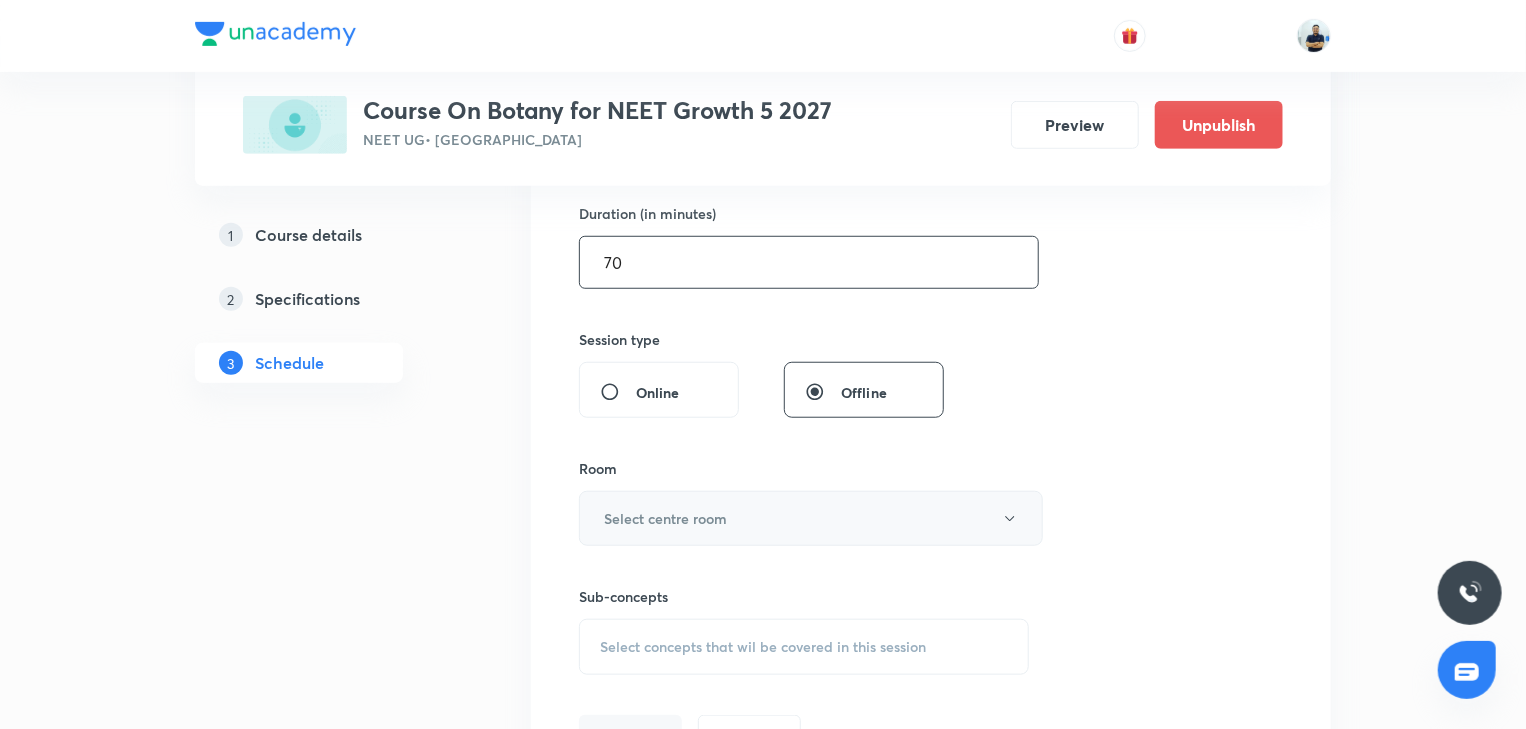 type on "70" 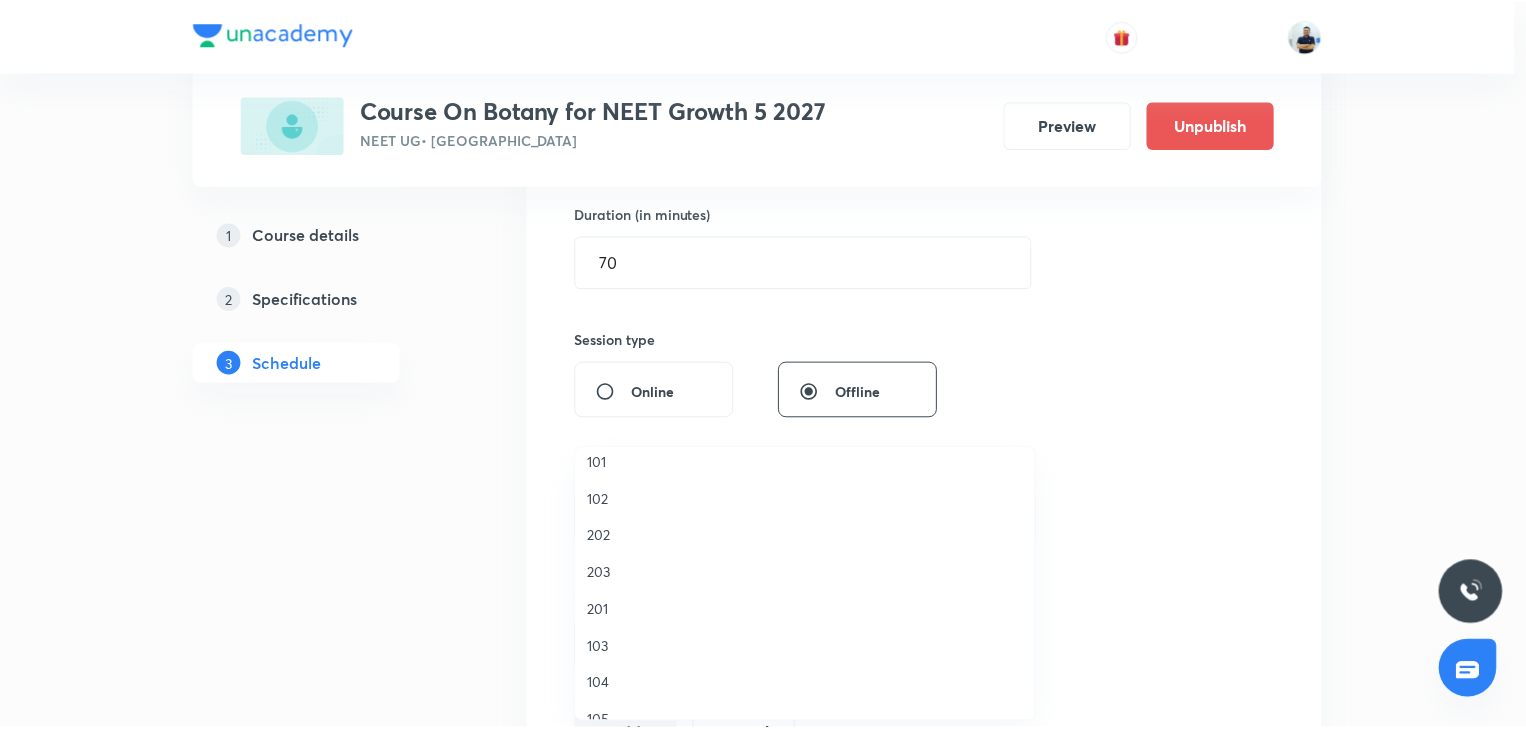 scroll, scrollTop: 0, scrollLeft: 0, axis: both 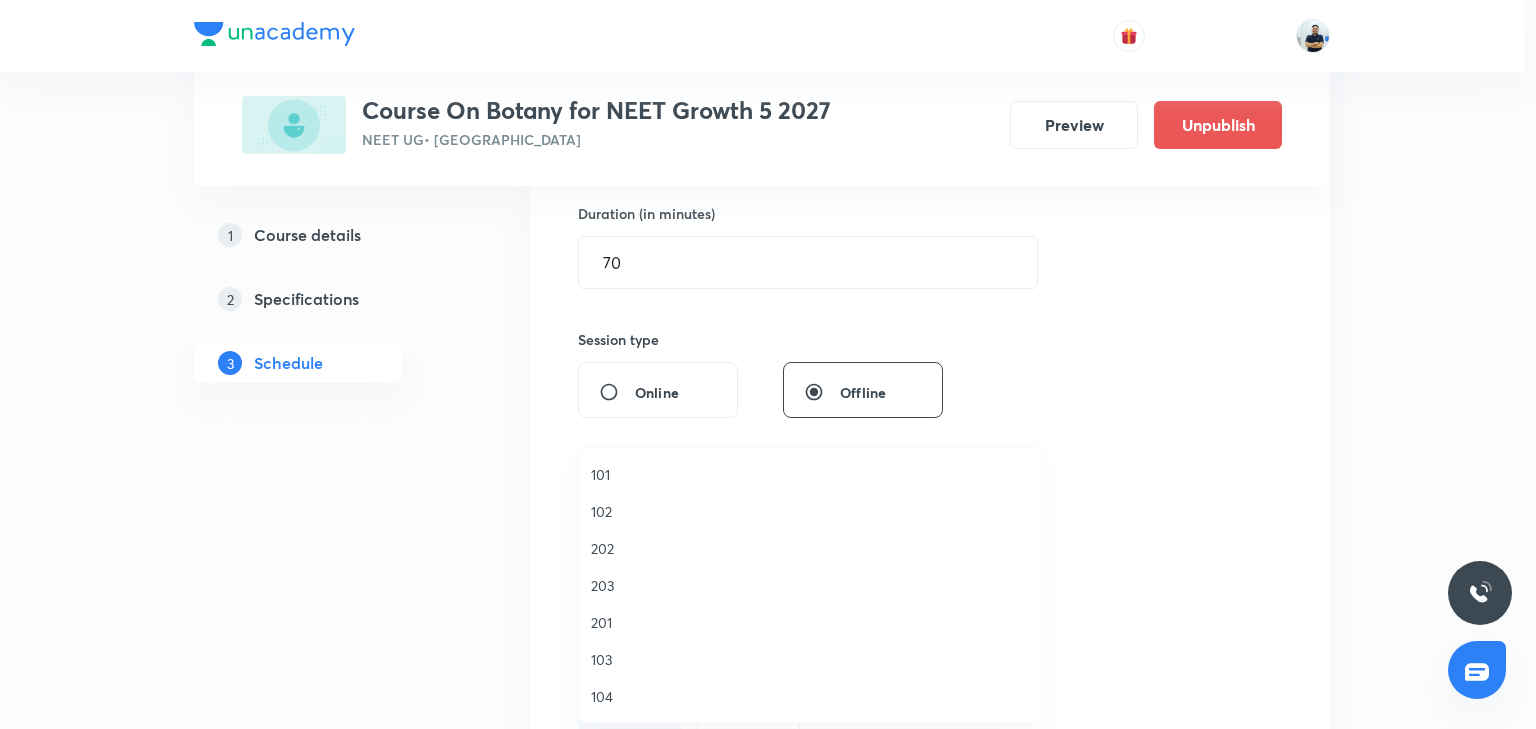 click on "101" at bounding box center (810, 474) 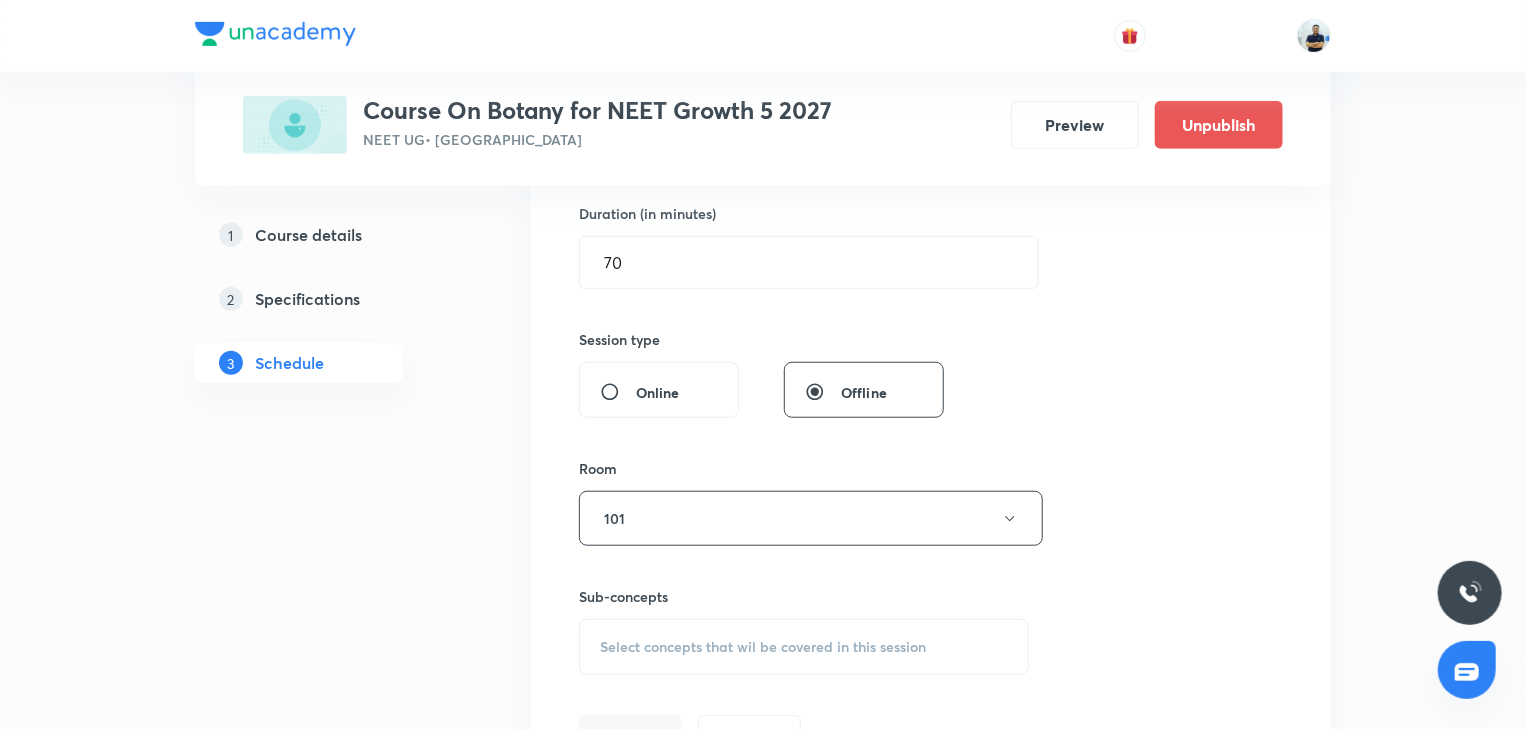 click on "Select concepts that wil be covered in this session" at bounding box center (763, 647) 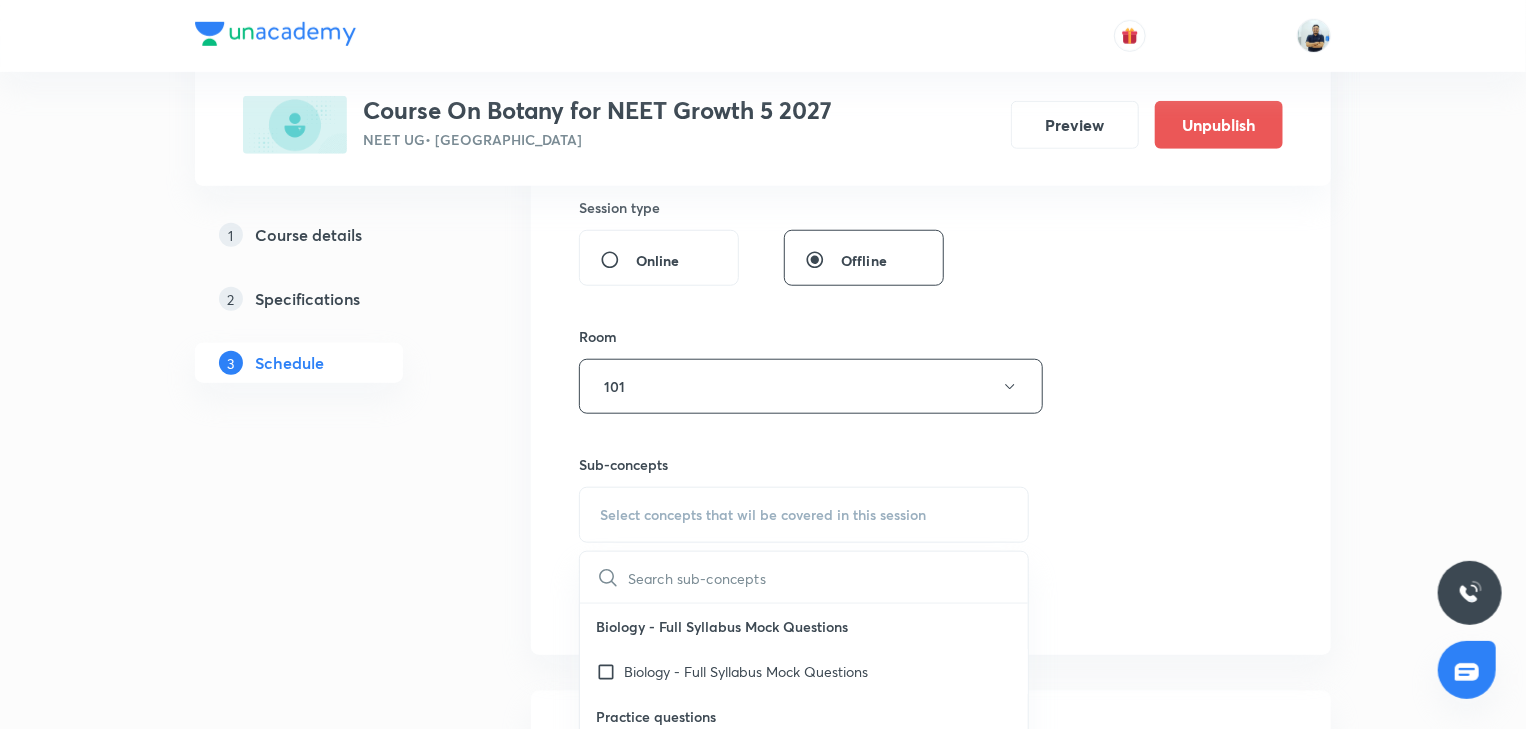 scroll, scrollTop: 881, scrollLeft: 0, axis: vertical 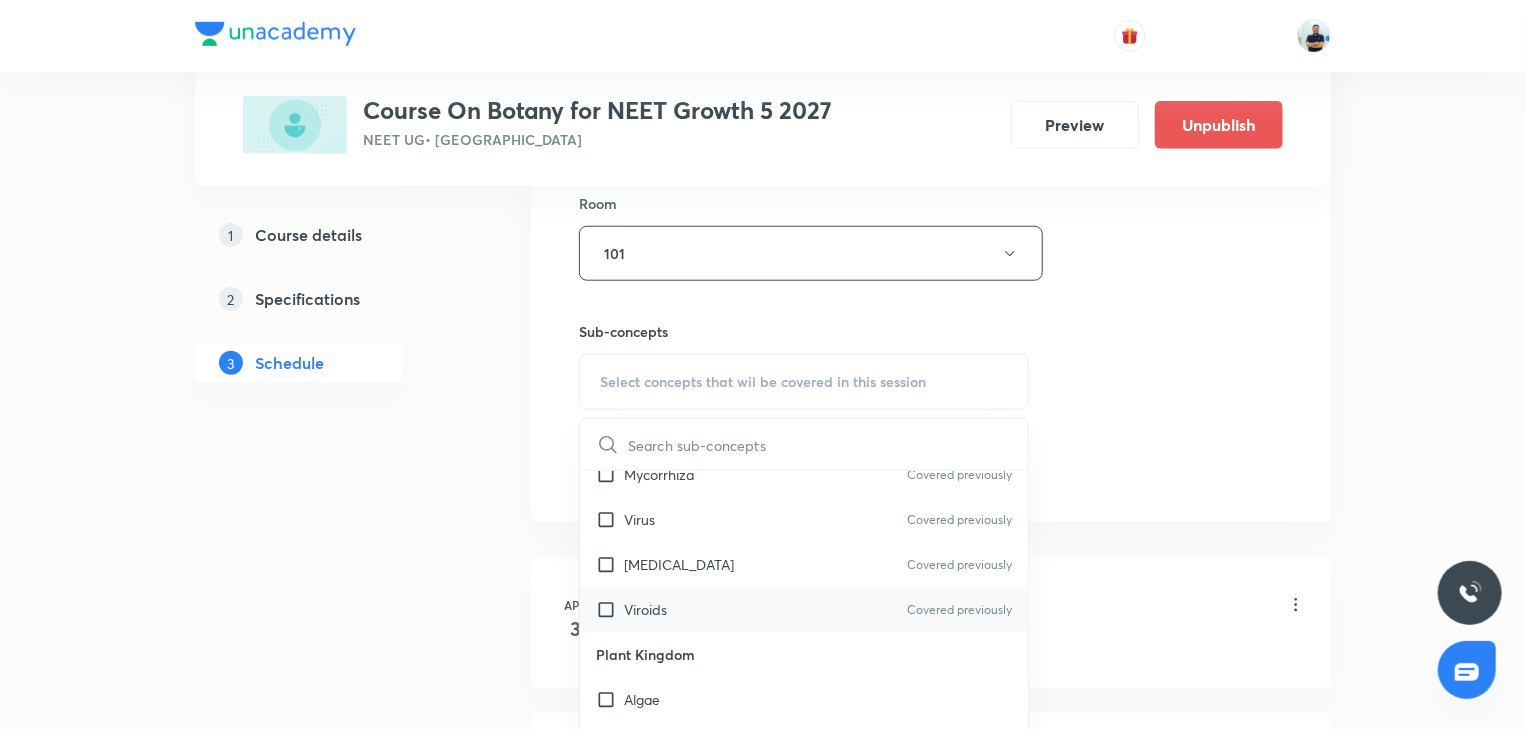 drag, startPoint x: 668, startPoint y: 644, endPoint x: 674, endPoint y: 626, distance: 18.973665 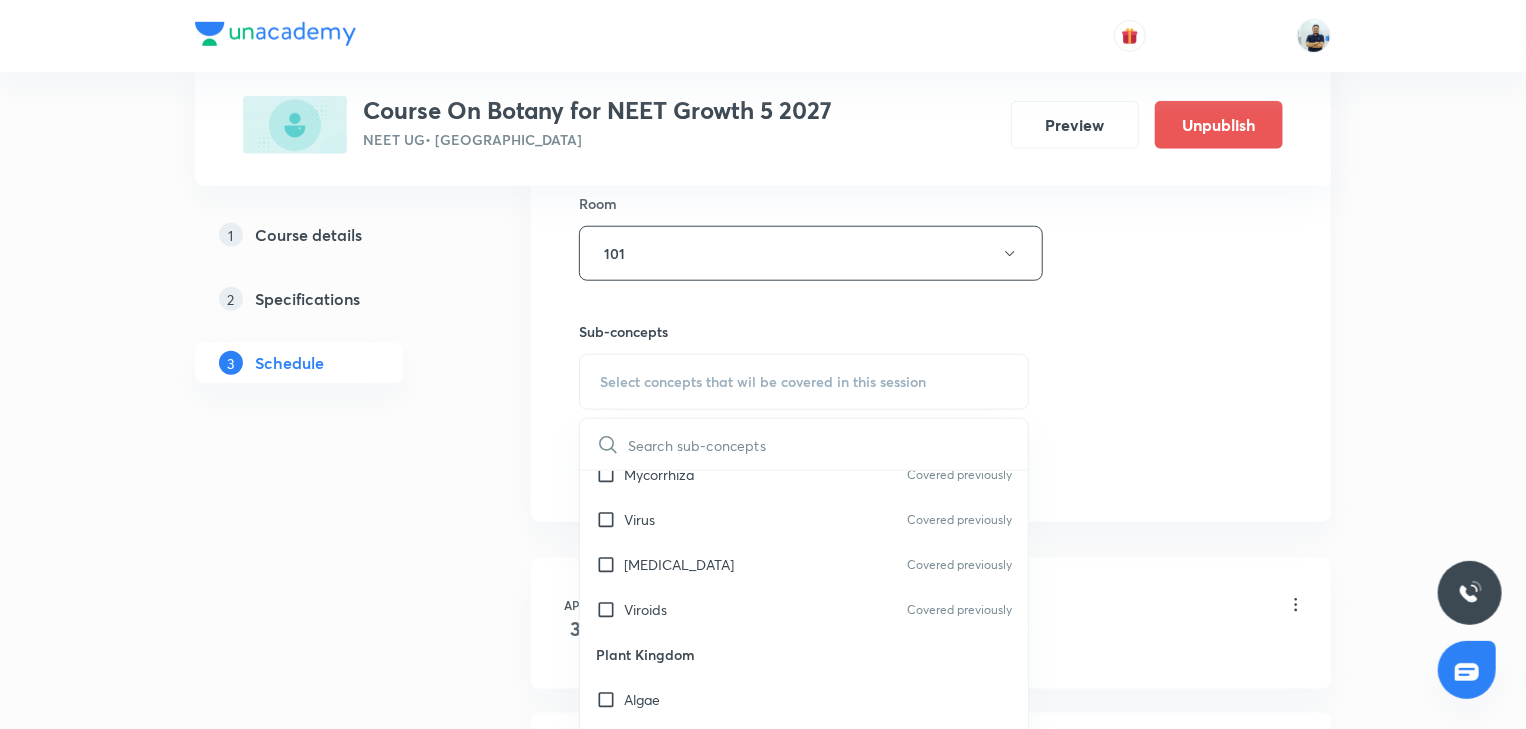 click on "Cell The unit life -1 Lesson 1 • 12:00 PM • 50 min  • Room A203" at bounding box center (963, 606) 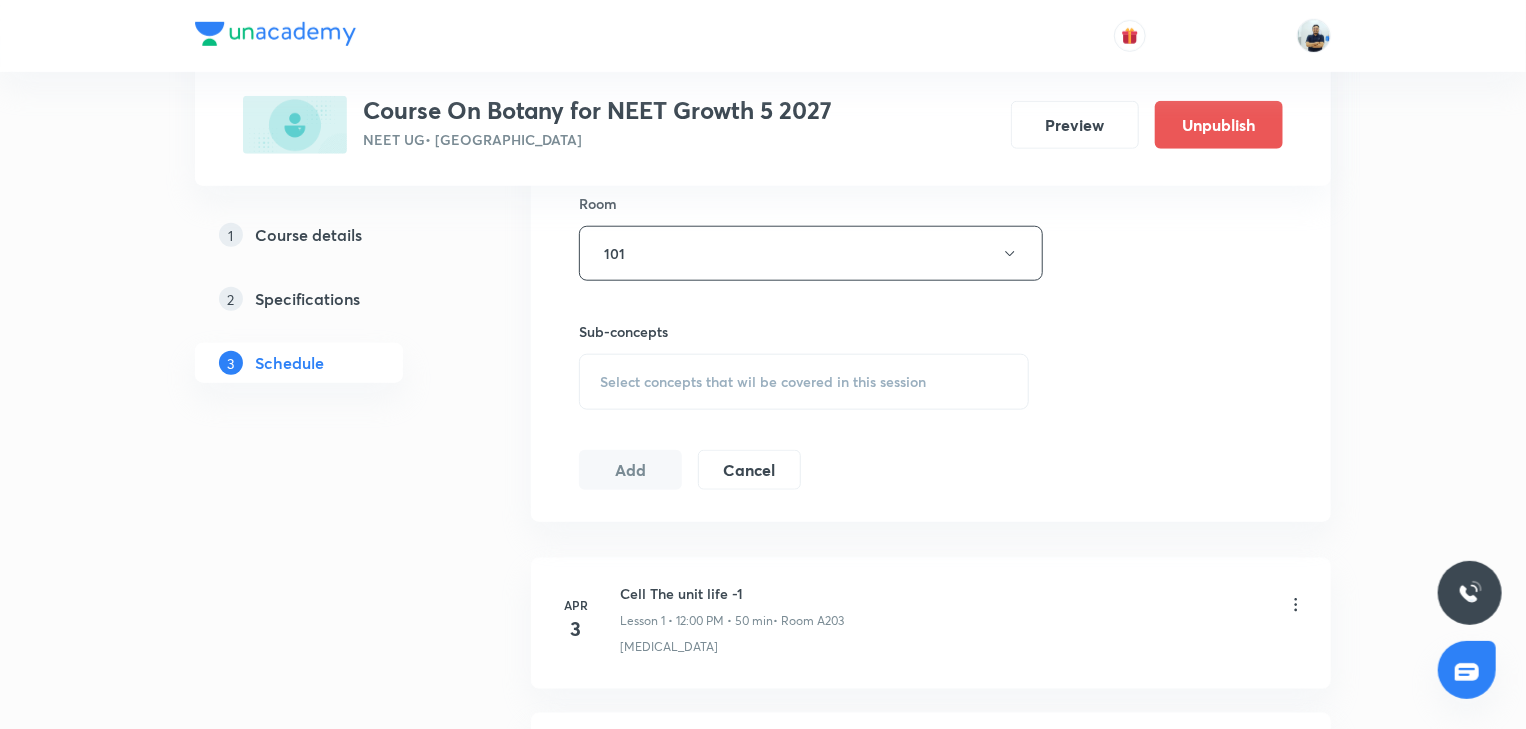 click on "Select concepts that wil be covered in this session" at bounding box center [763, 382] 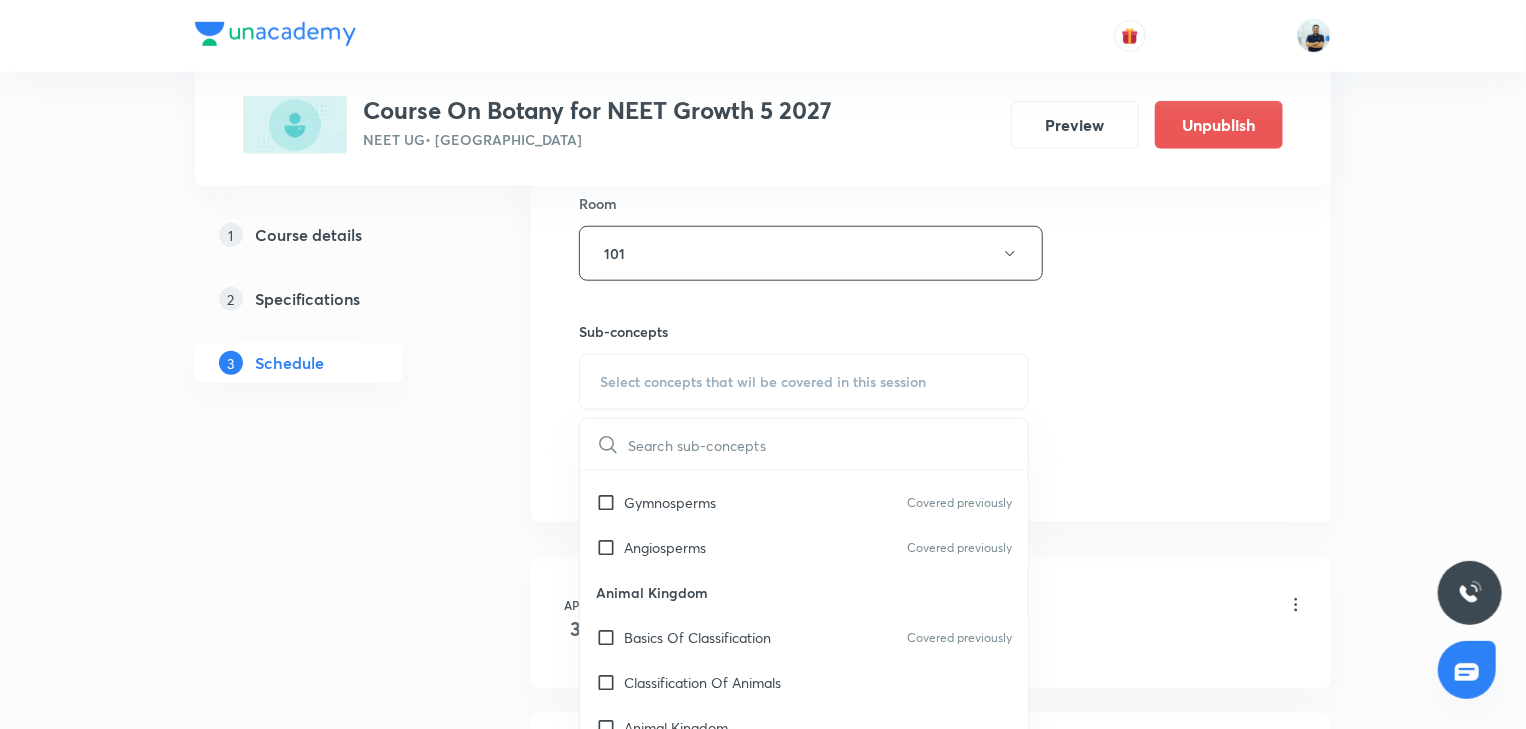 scroll, scrollTop: 1680, scrollLeft: 0, axis: vertical 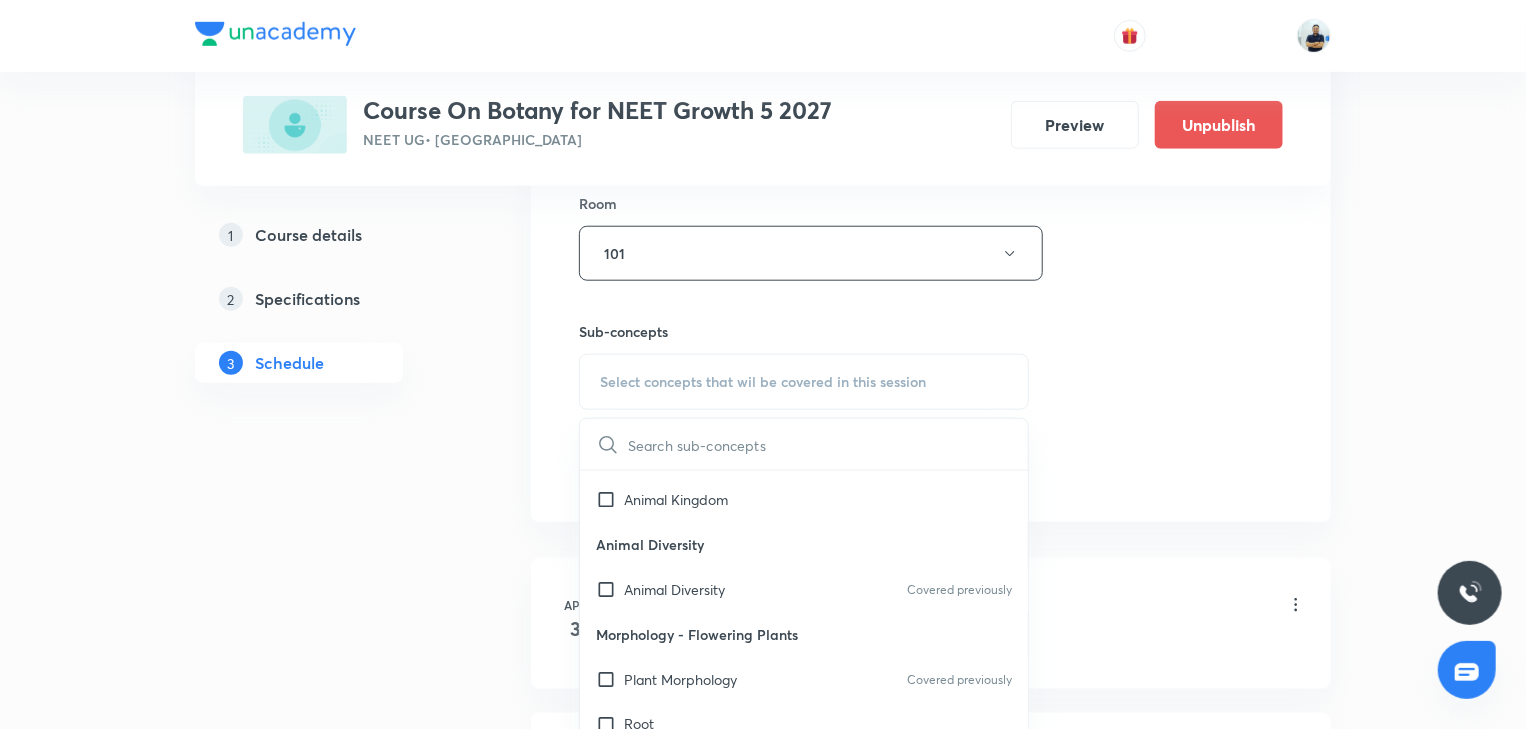 click on "Morphology - Flowering Plants" at bounding box center (804, 634) 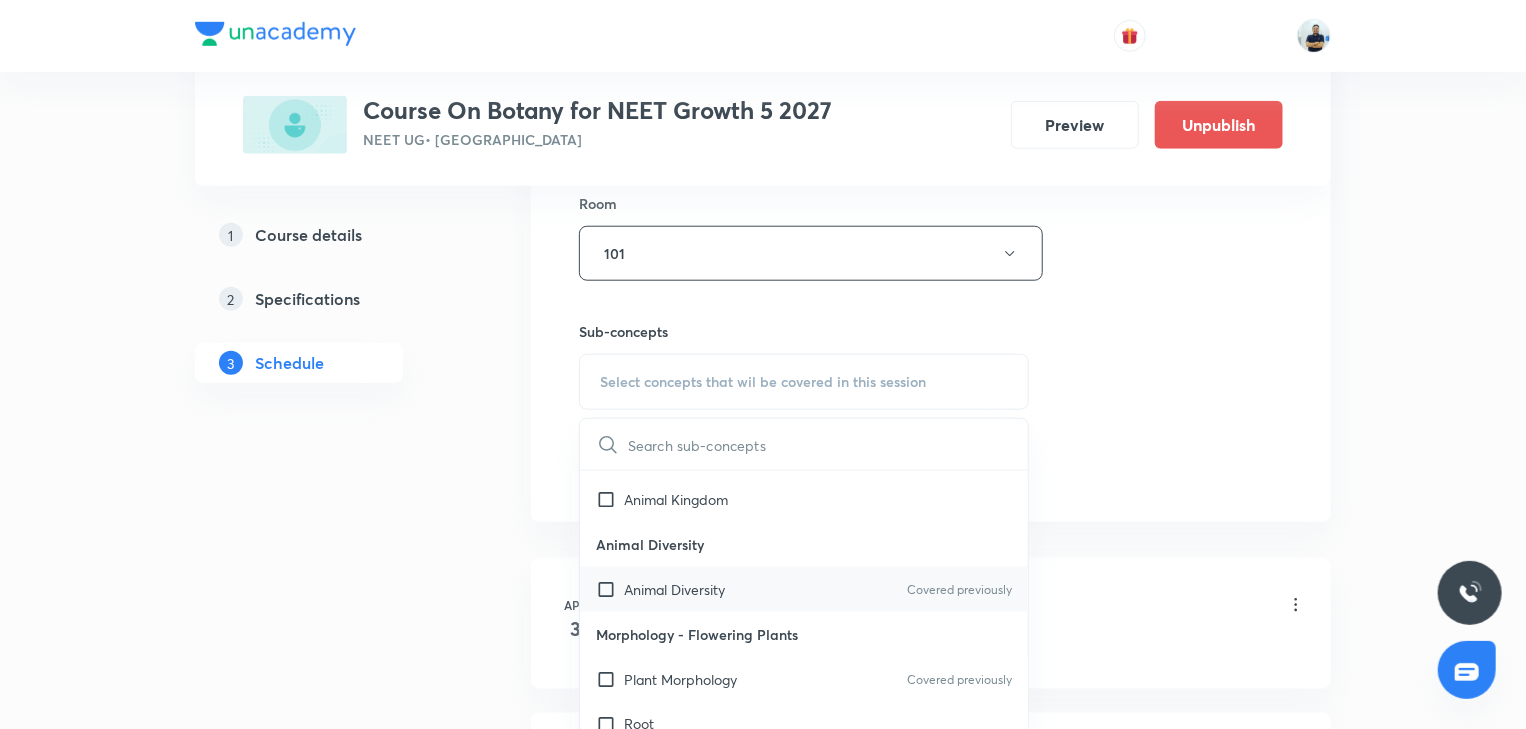 click on "Animal Diversity" at bounding box center [674, 589] 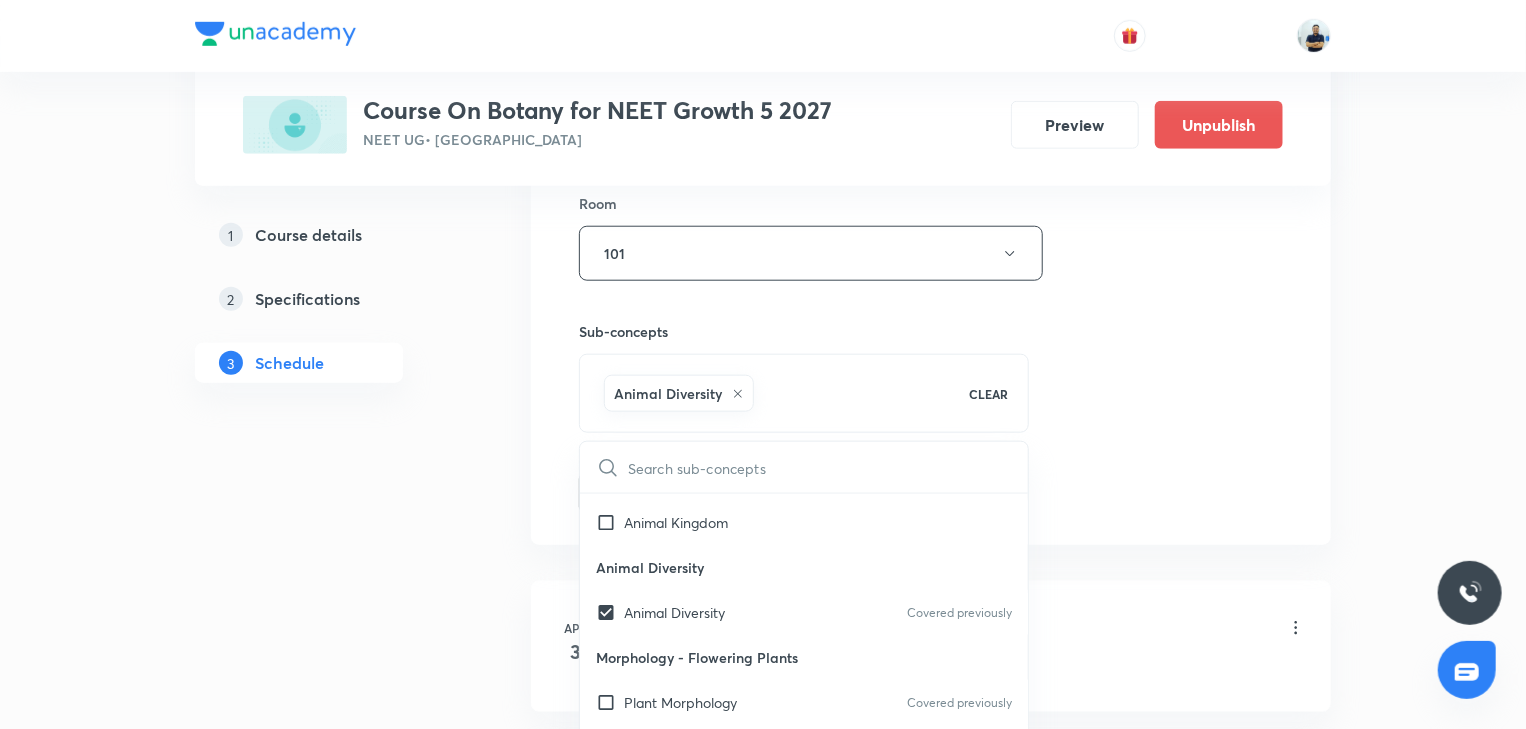 checkbox on "true" 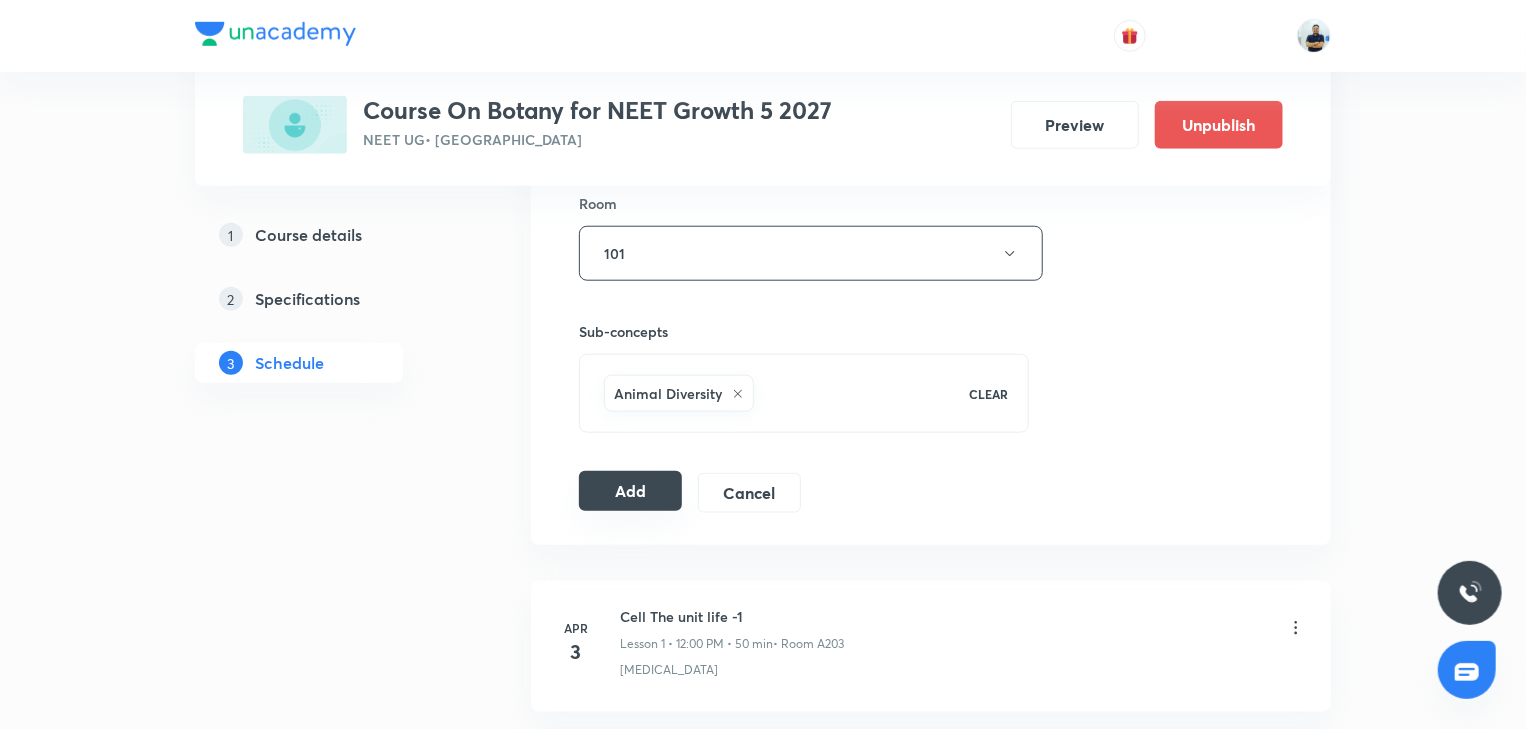 click on "Add" at bounding box center (630, 491) 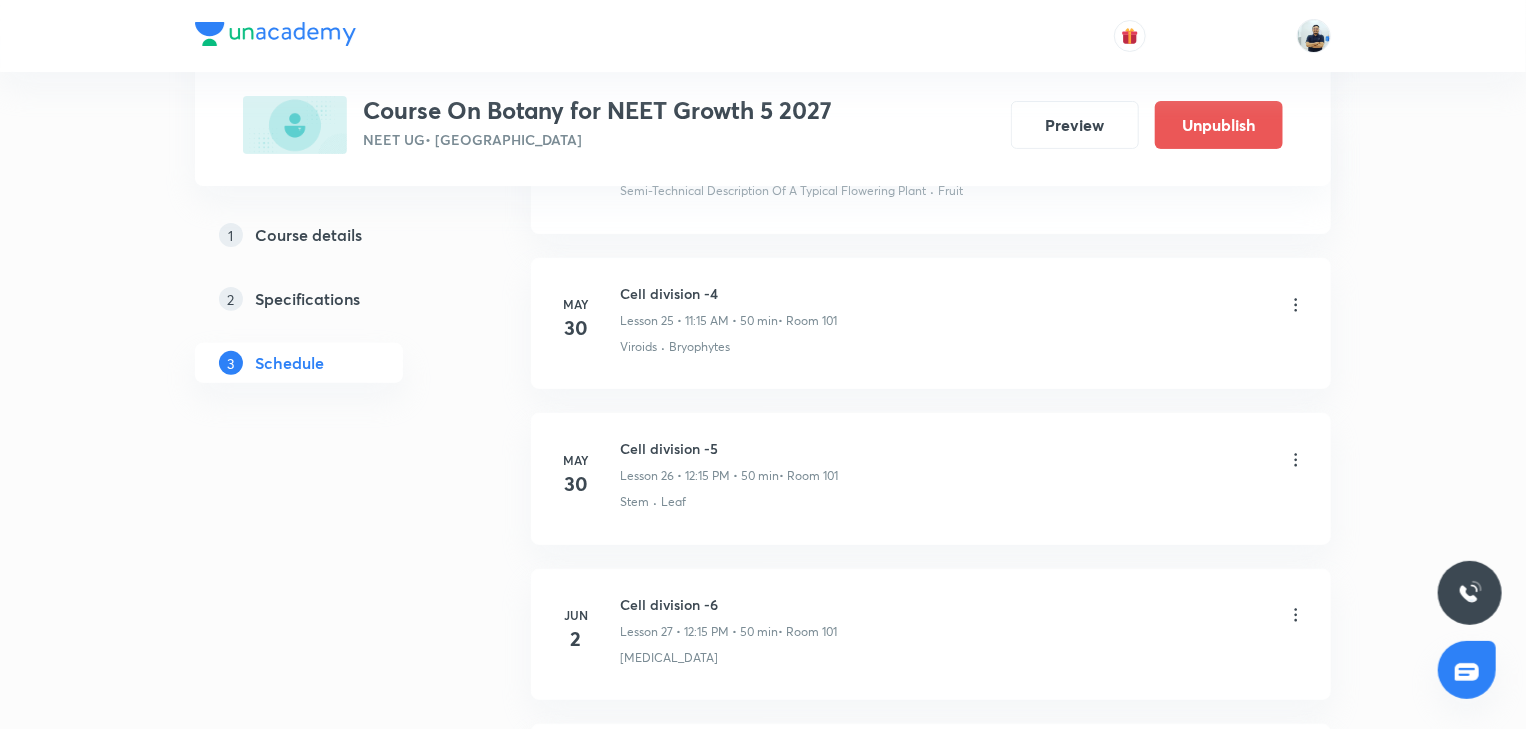 scroll, scrollTop: 0, scrollLeft: 0, axis: both 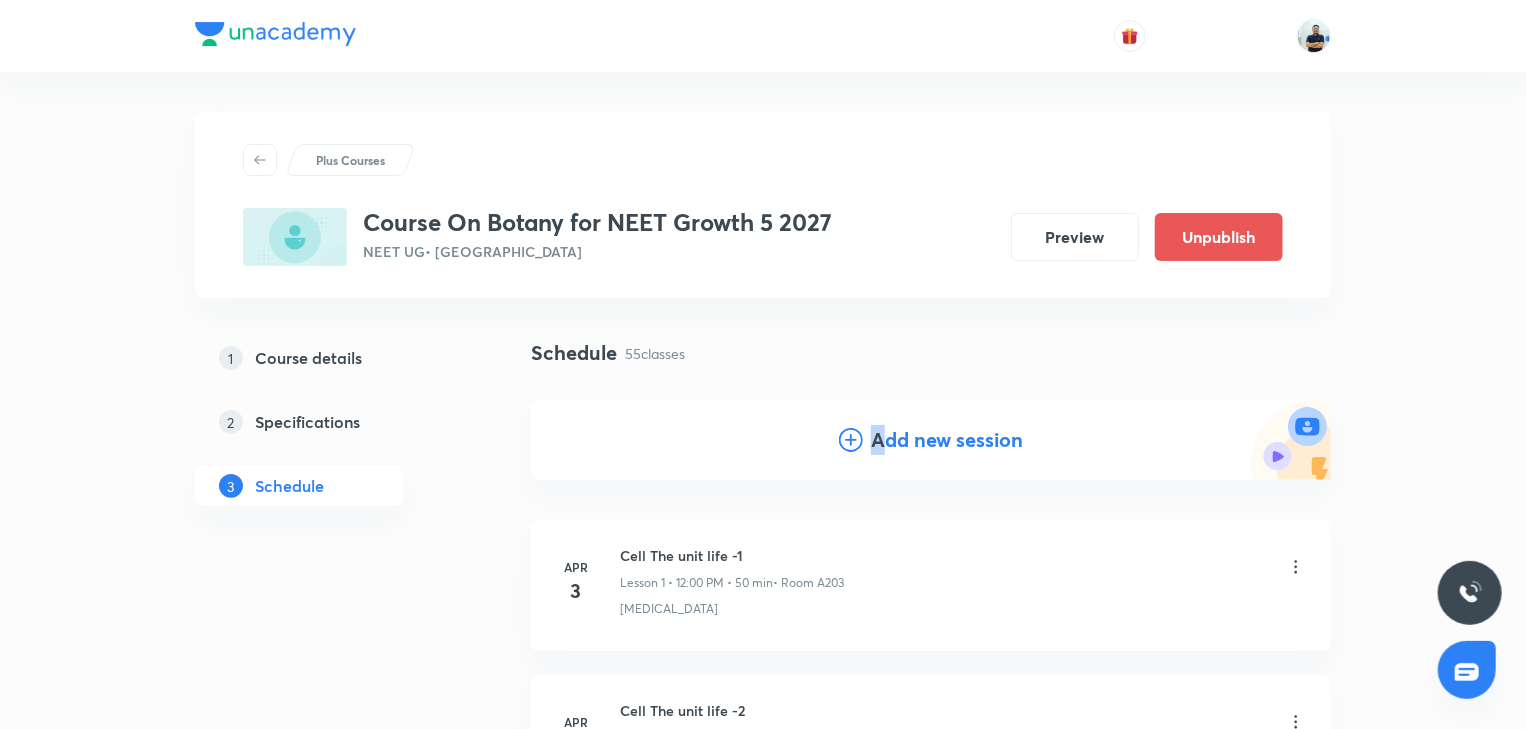 click on "Add new session" at bounding box center [947, 440] 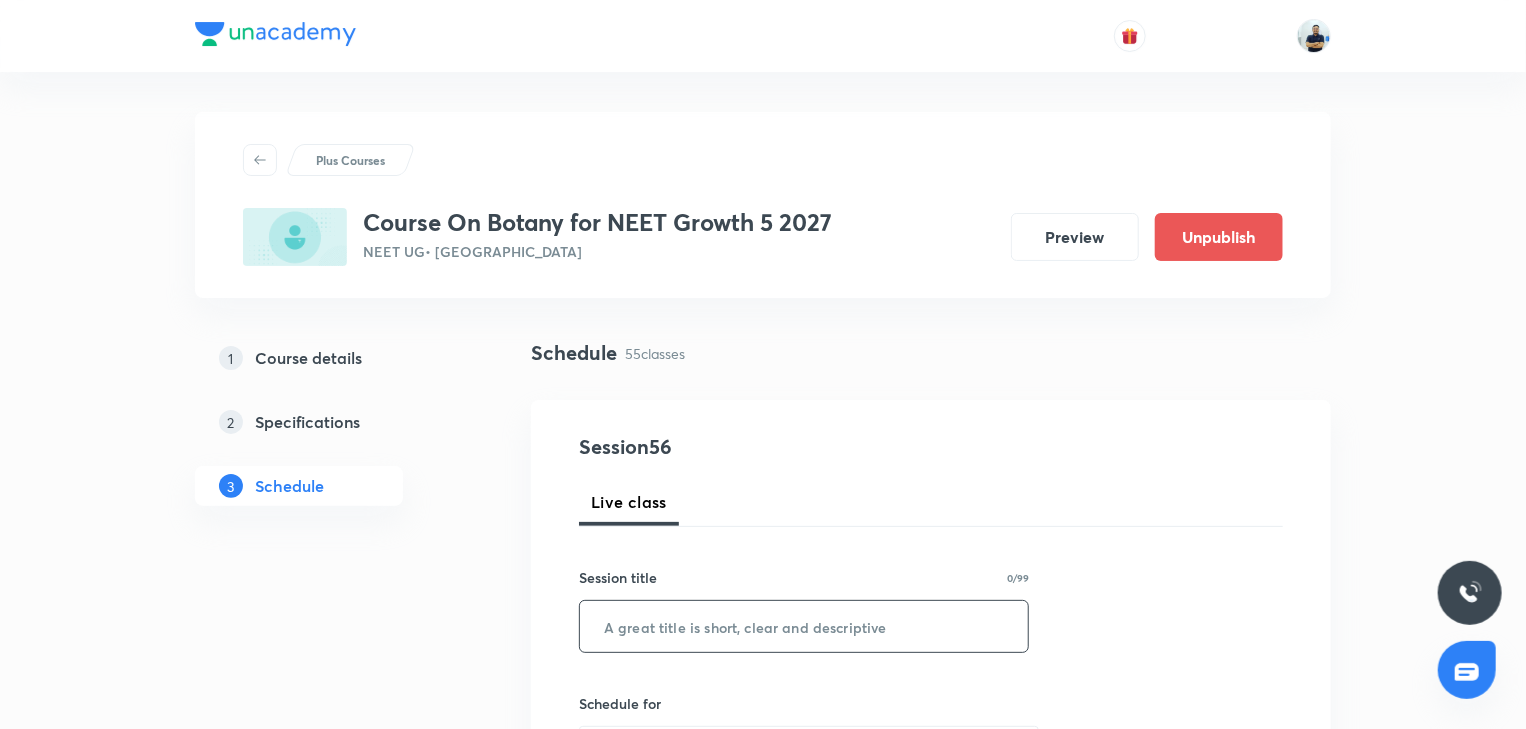 click at bounding box center (804, 626) 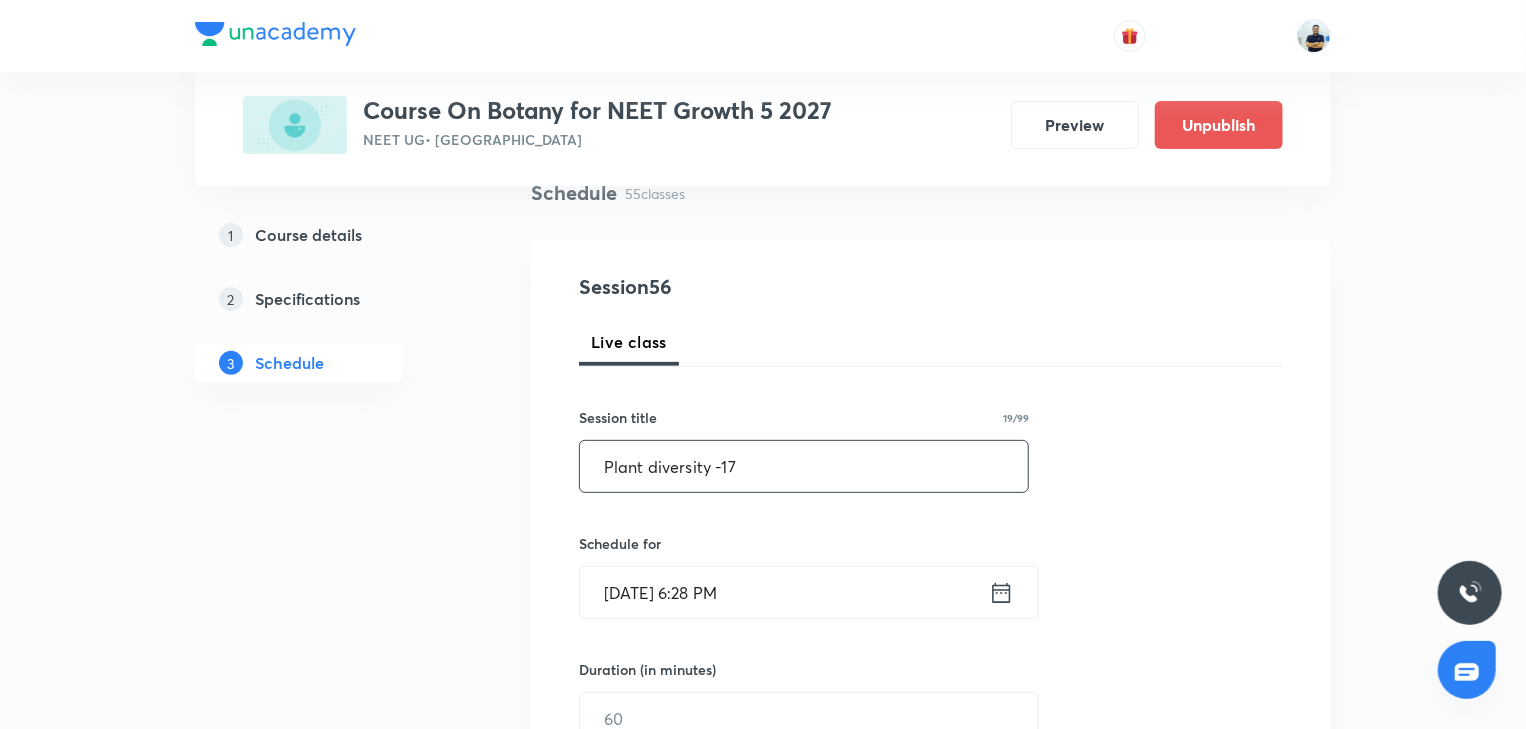 scroll, scrollTop: 373, scrollLeft: 0, axis: vertical 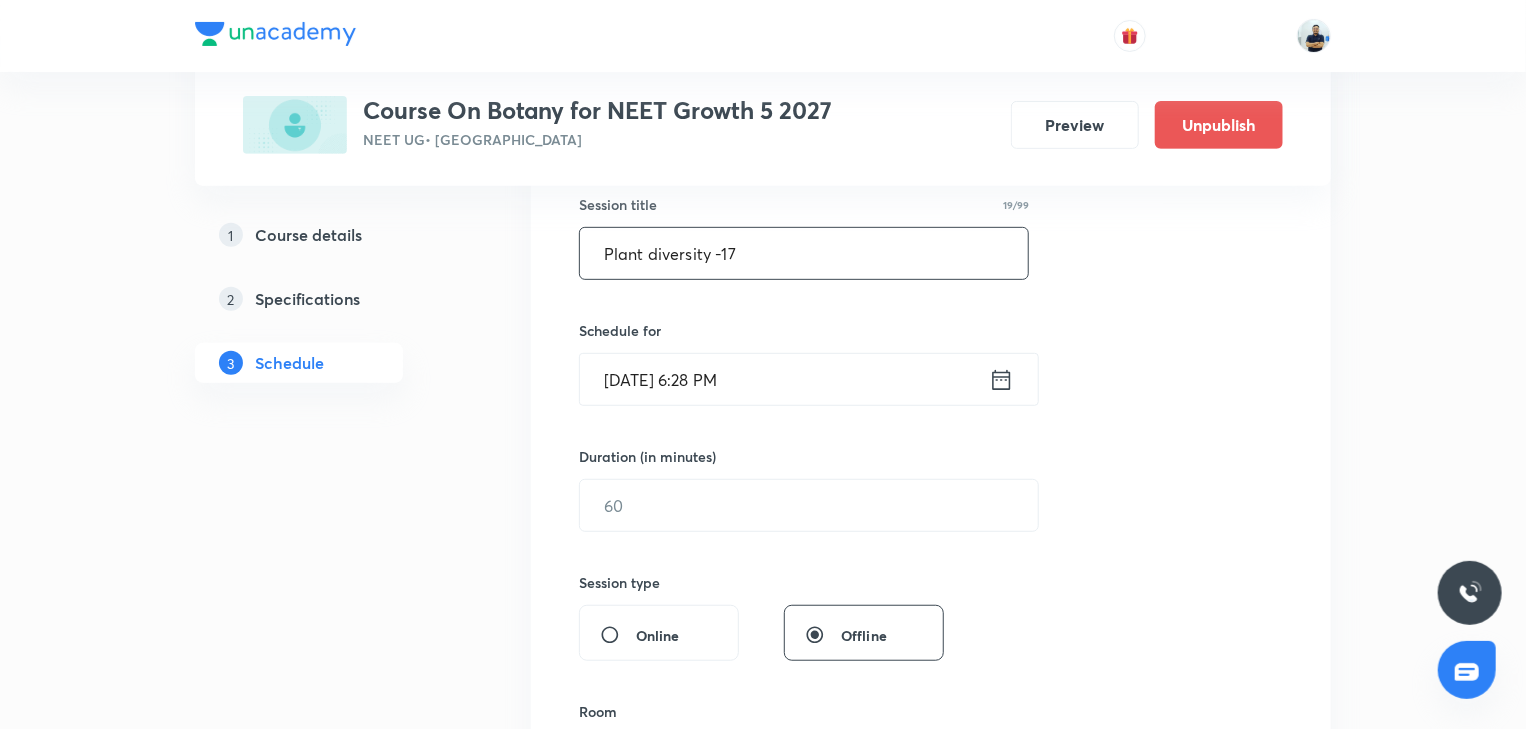 type on "Plant diversity -17" 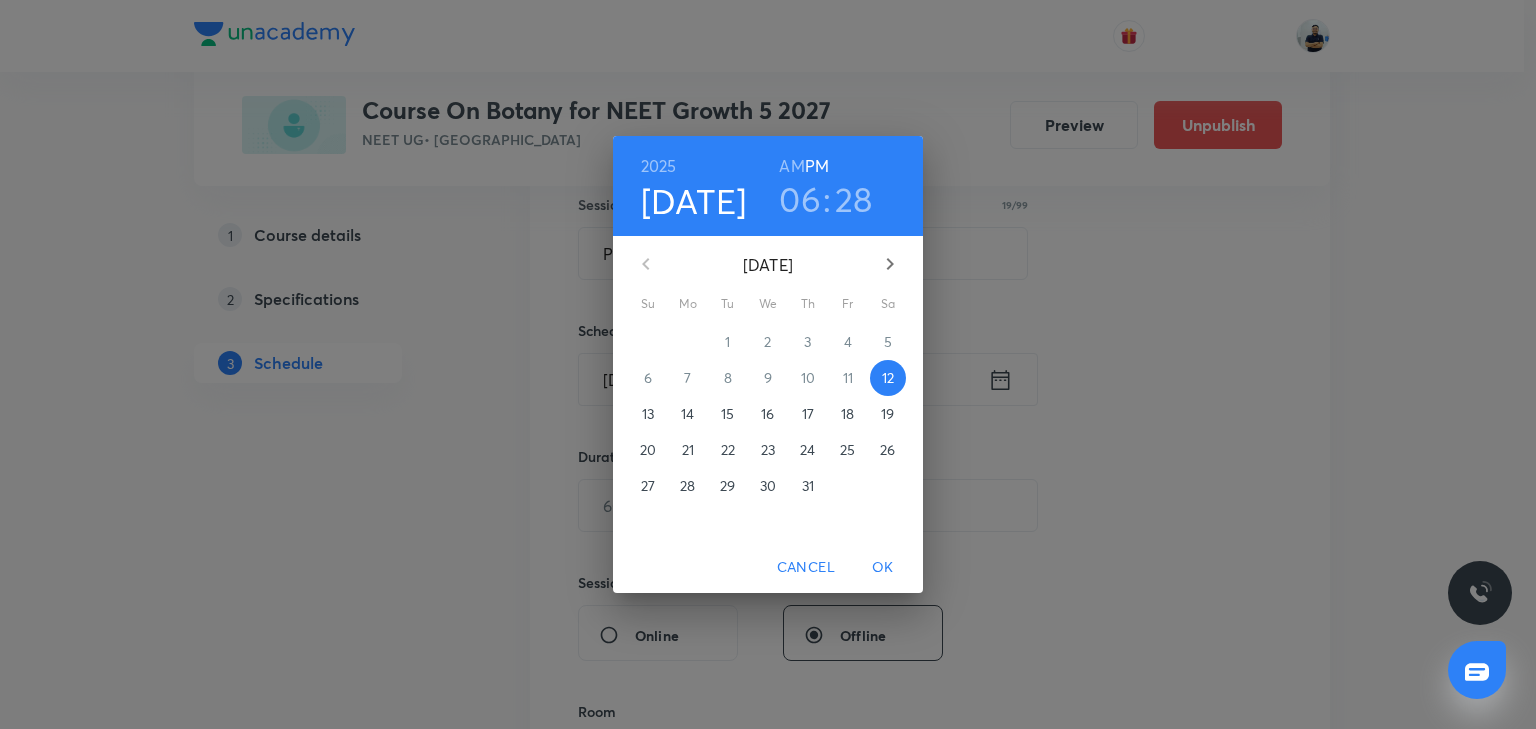 drag, startPoint x: 850, startPoint y: 404, endPoint x: 816, endPoint y: 242, distance: 165.52945 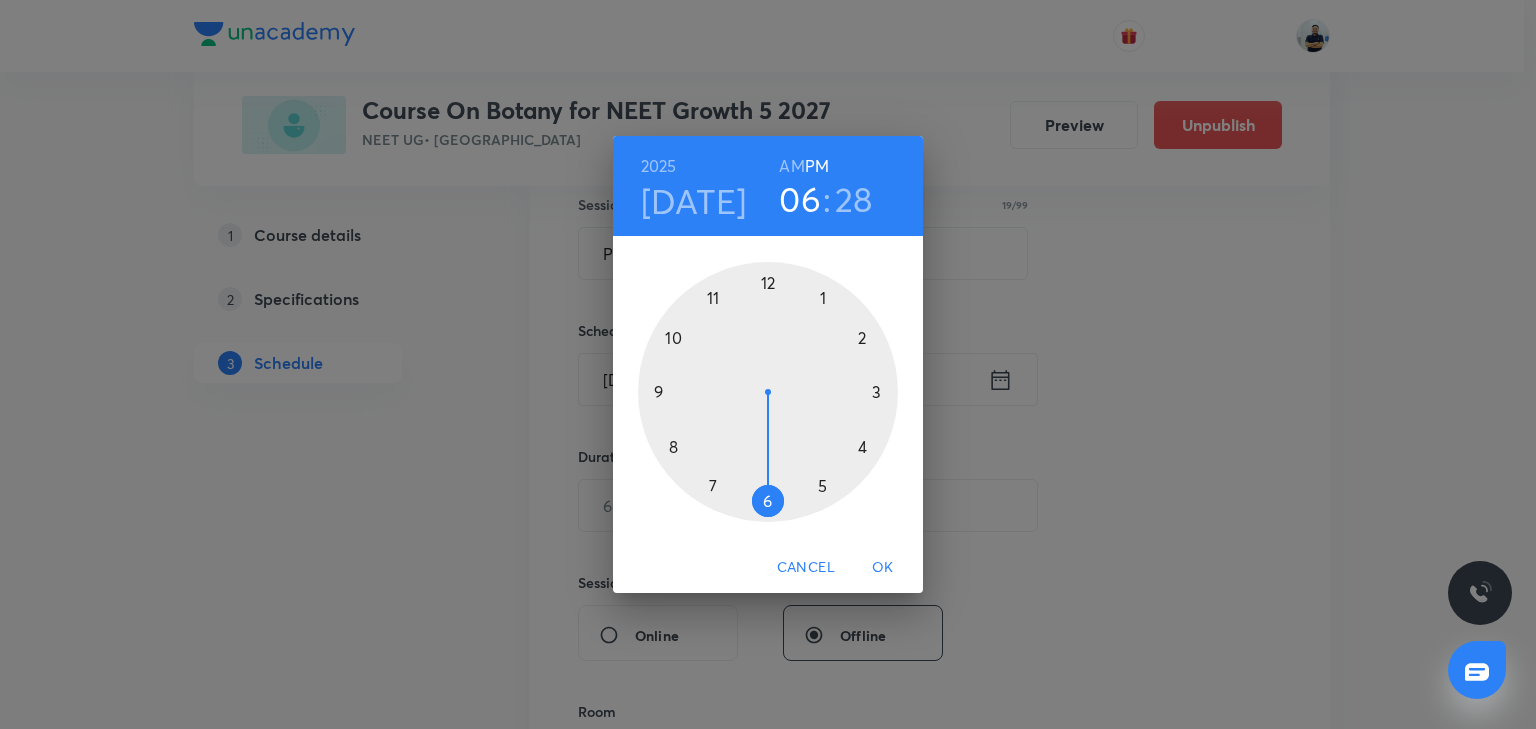 click on "AM" at bounding box center [791, 166] 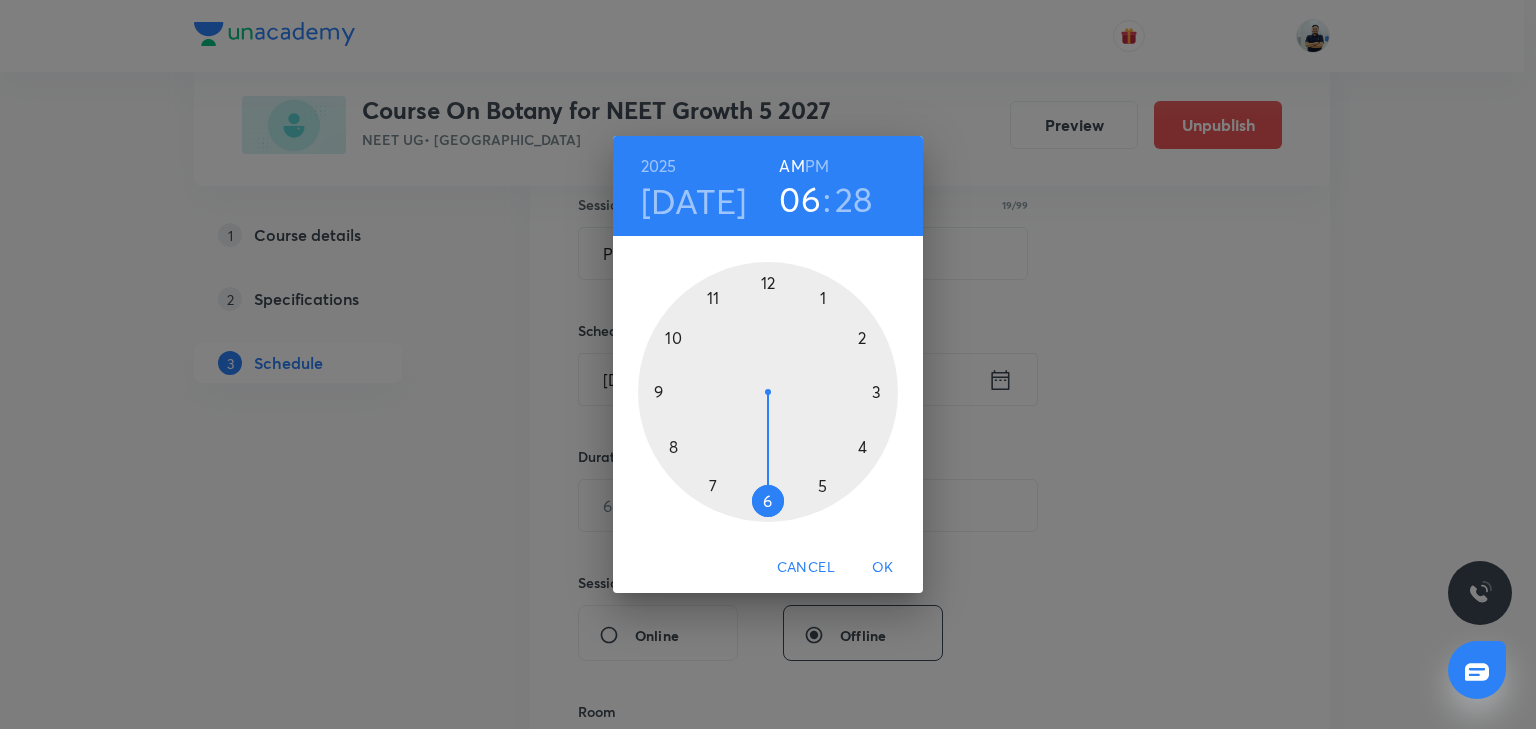 click at bounding box center (768, 392) 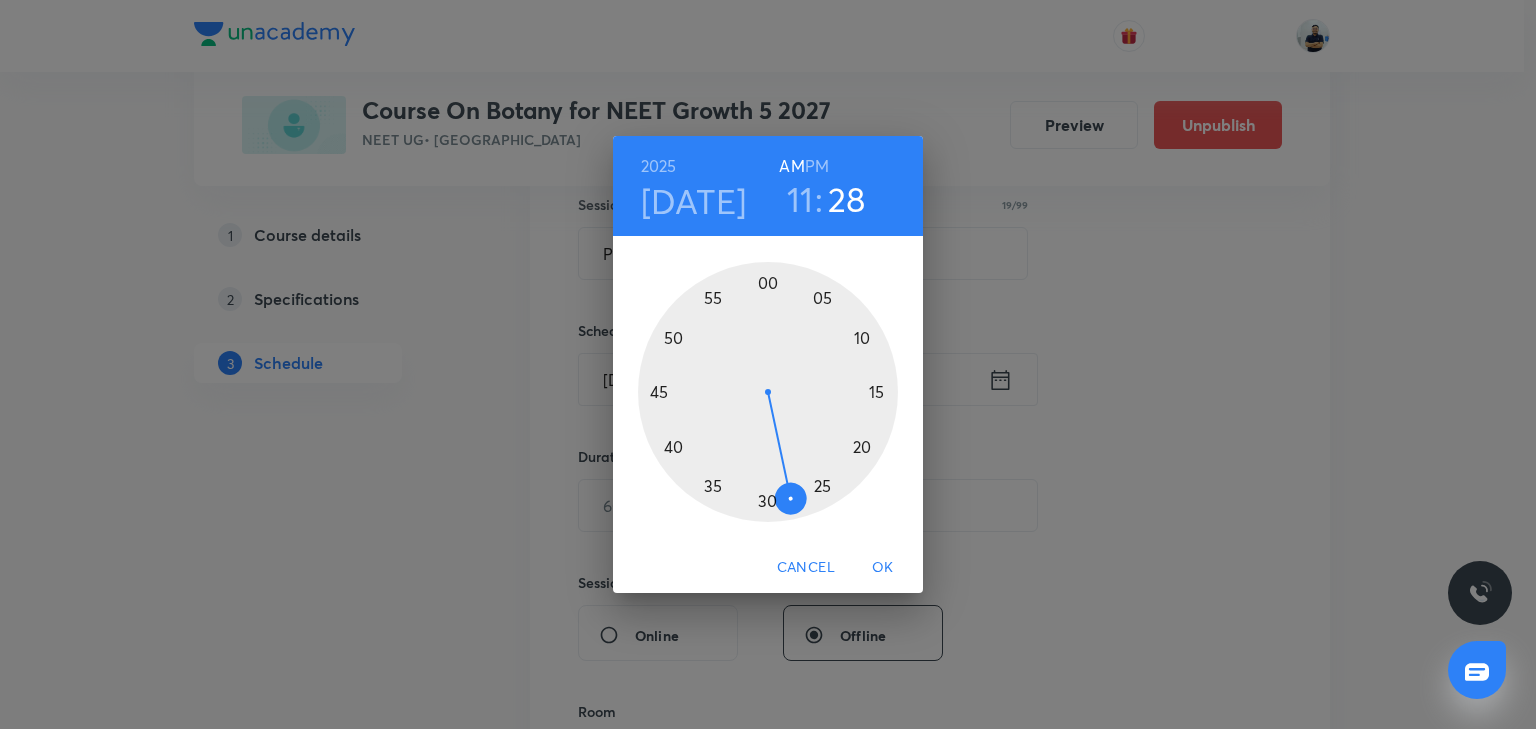 click at bounding box center [768, 392] 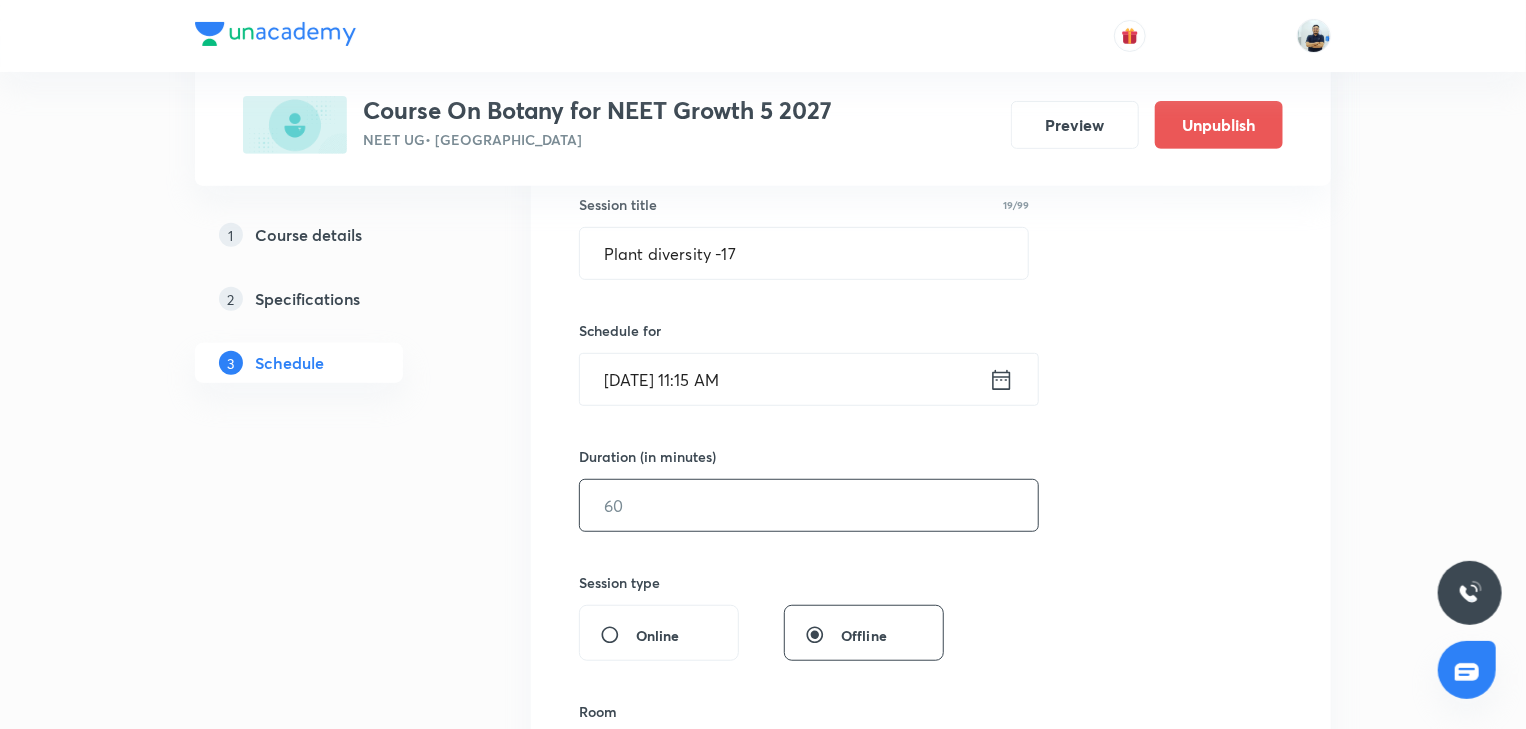 click at bounding box center [809, 505] 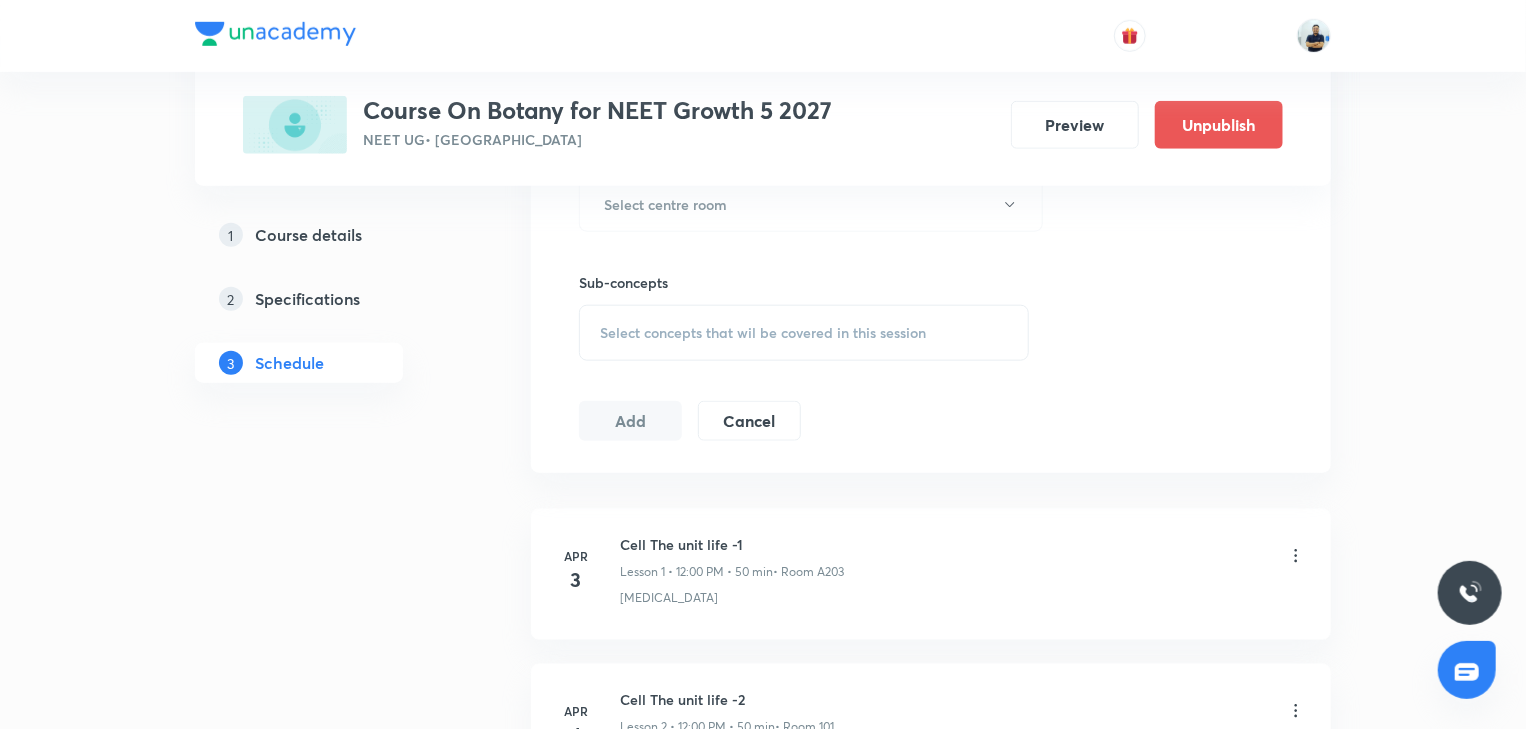 scroll, scrollTop: 933, scrollLeft: 0, axis: vertical 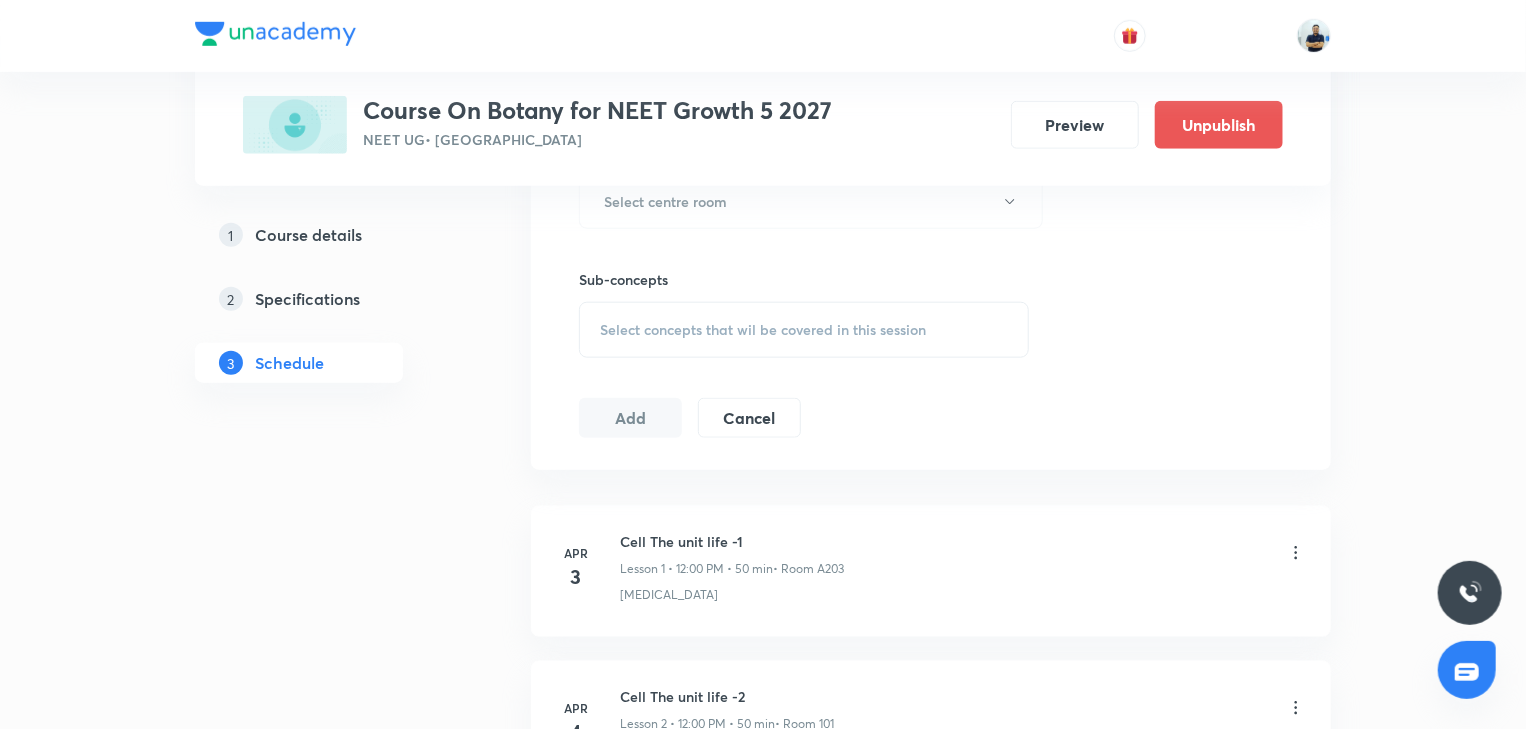 type on "70" 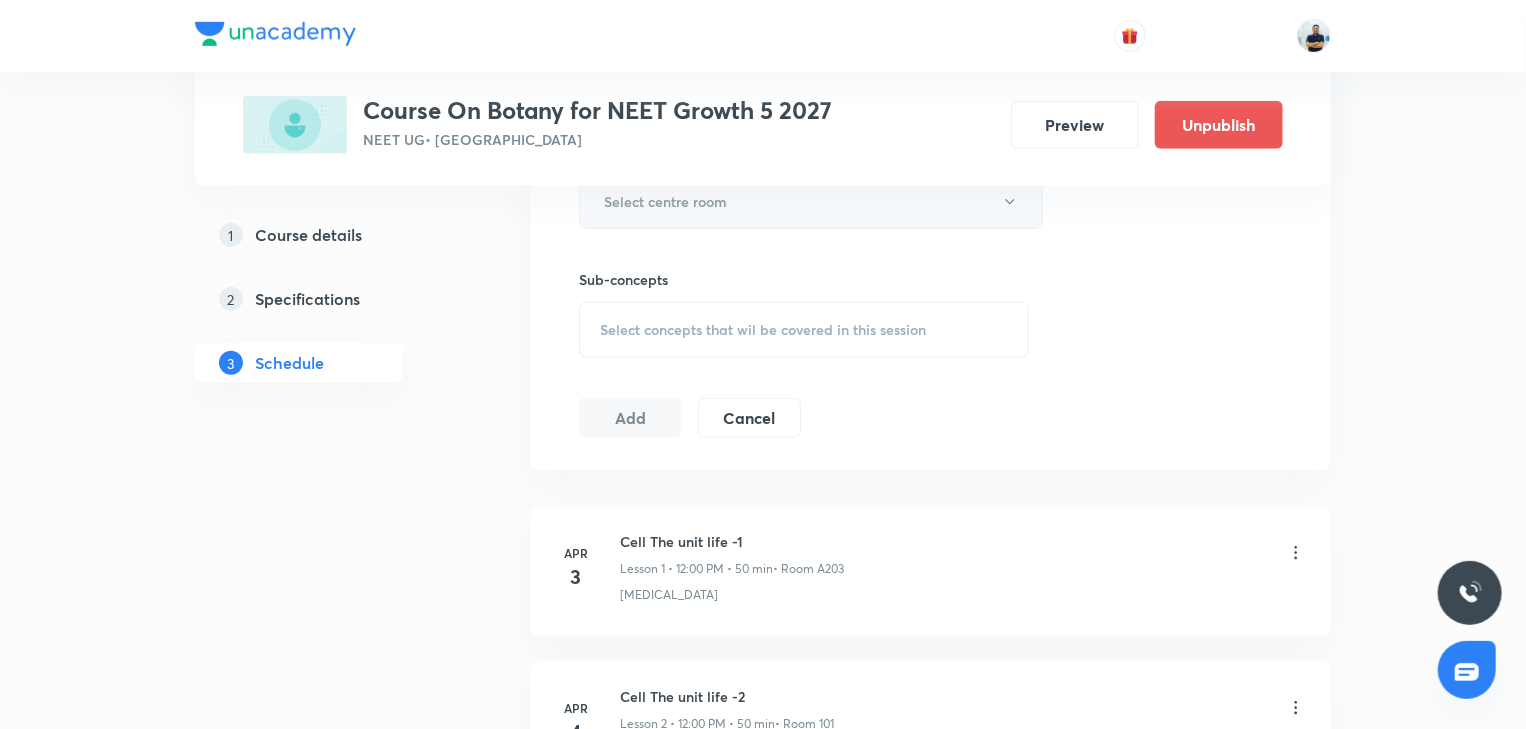 click on "Select centre room" at bounding box center [811, 201] 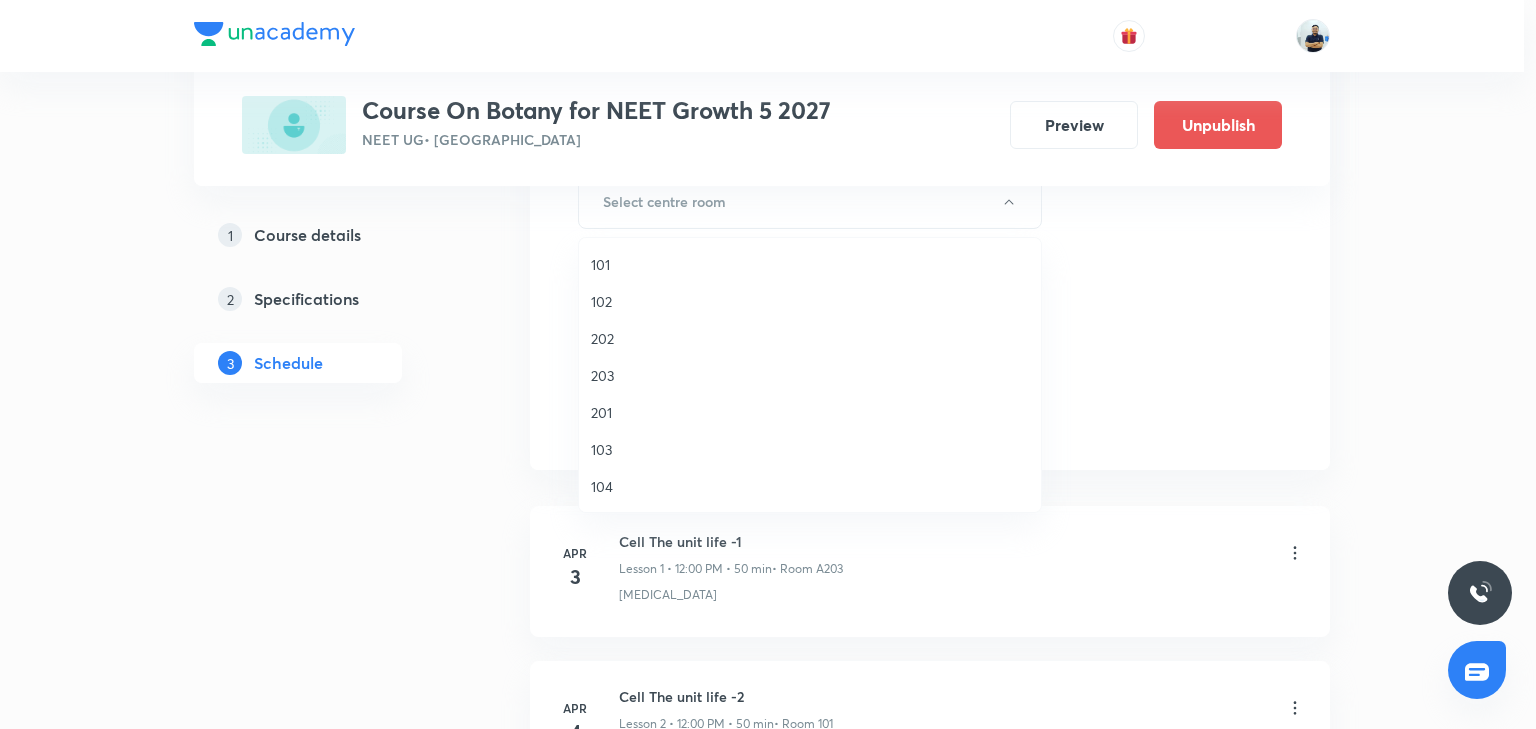click on "101" at bounding box center [810, 264] 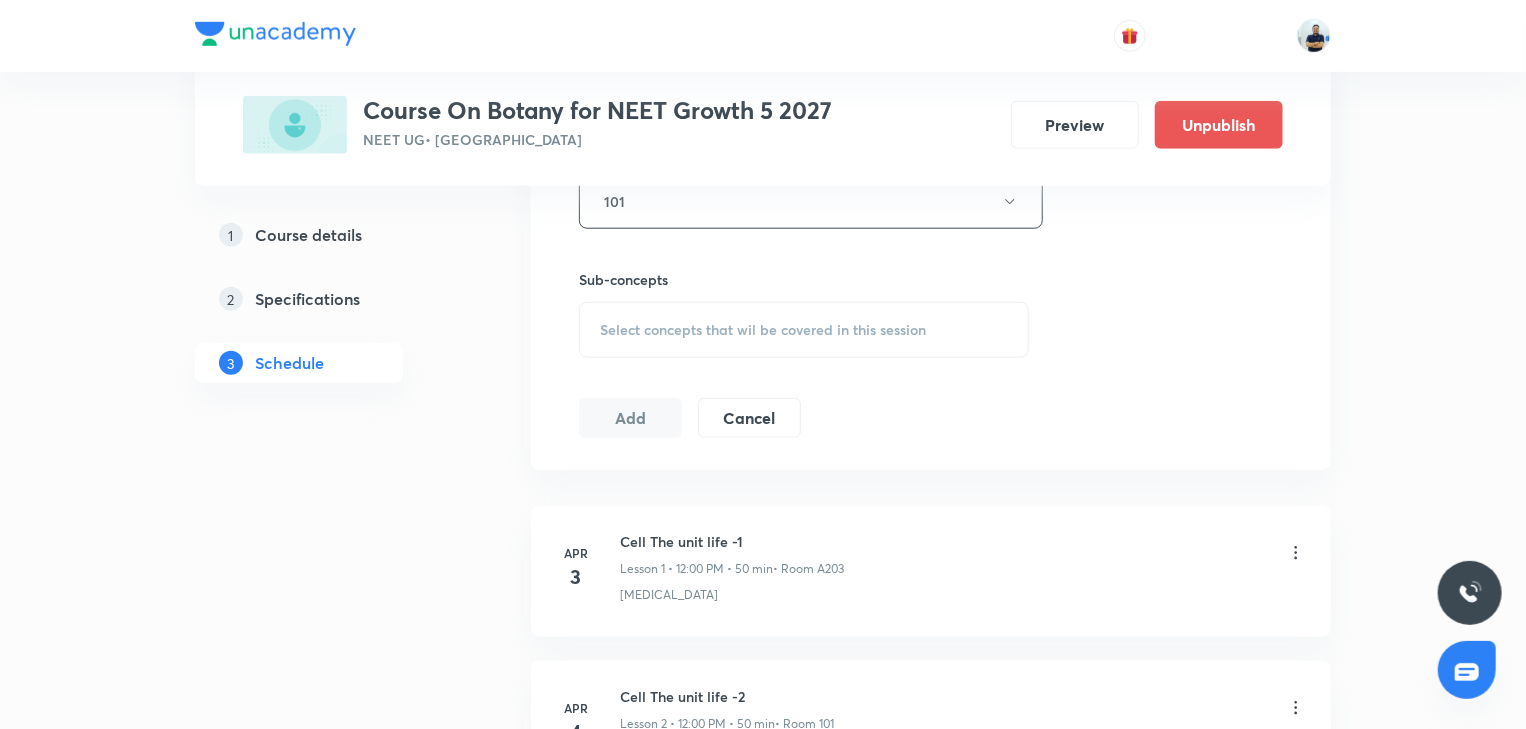 click on "Select concepts that wil be covered in this session" at bounding box center [763, 330] 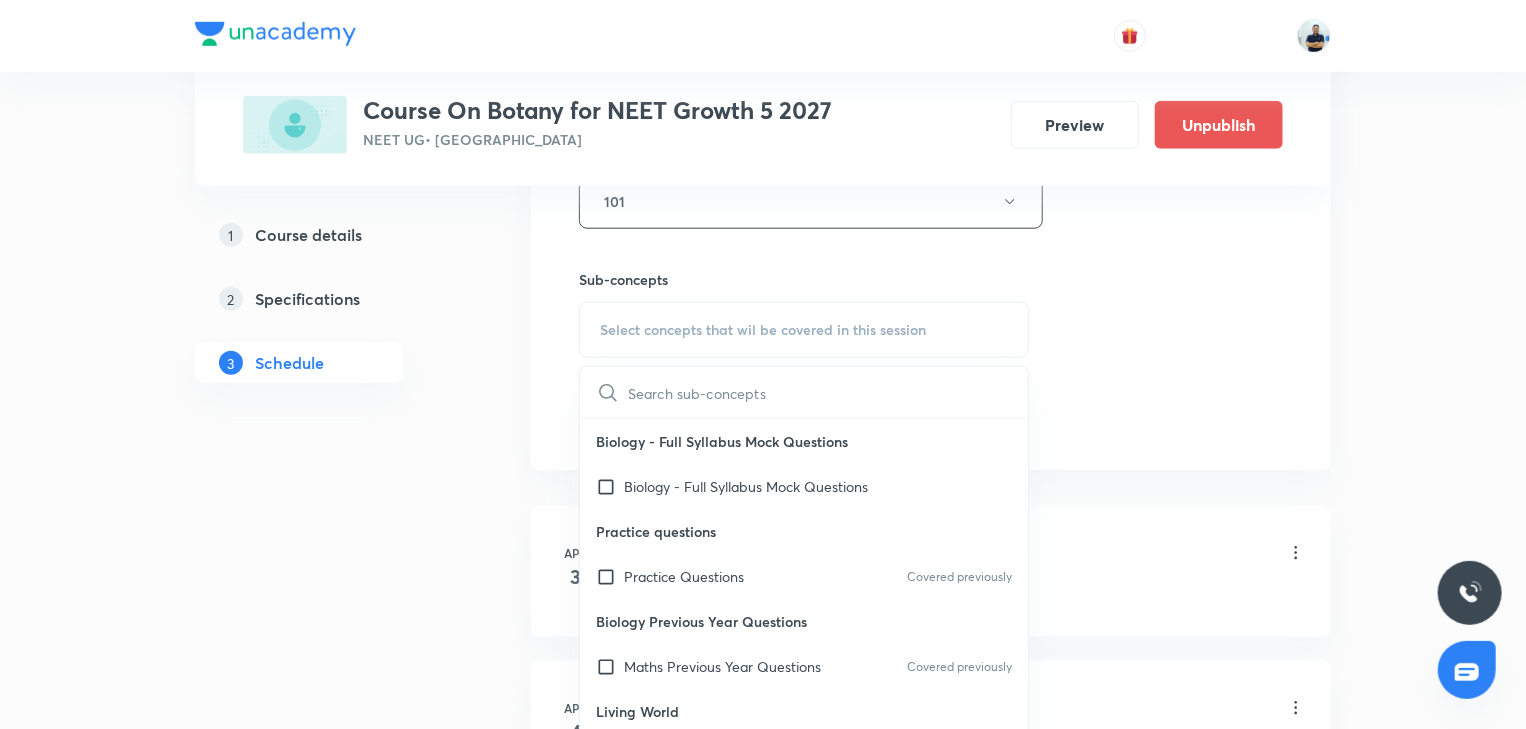 scroll, scrollTop: 1120, scrollLeft: 0, axis: vertical 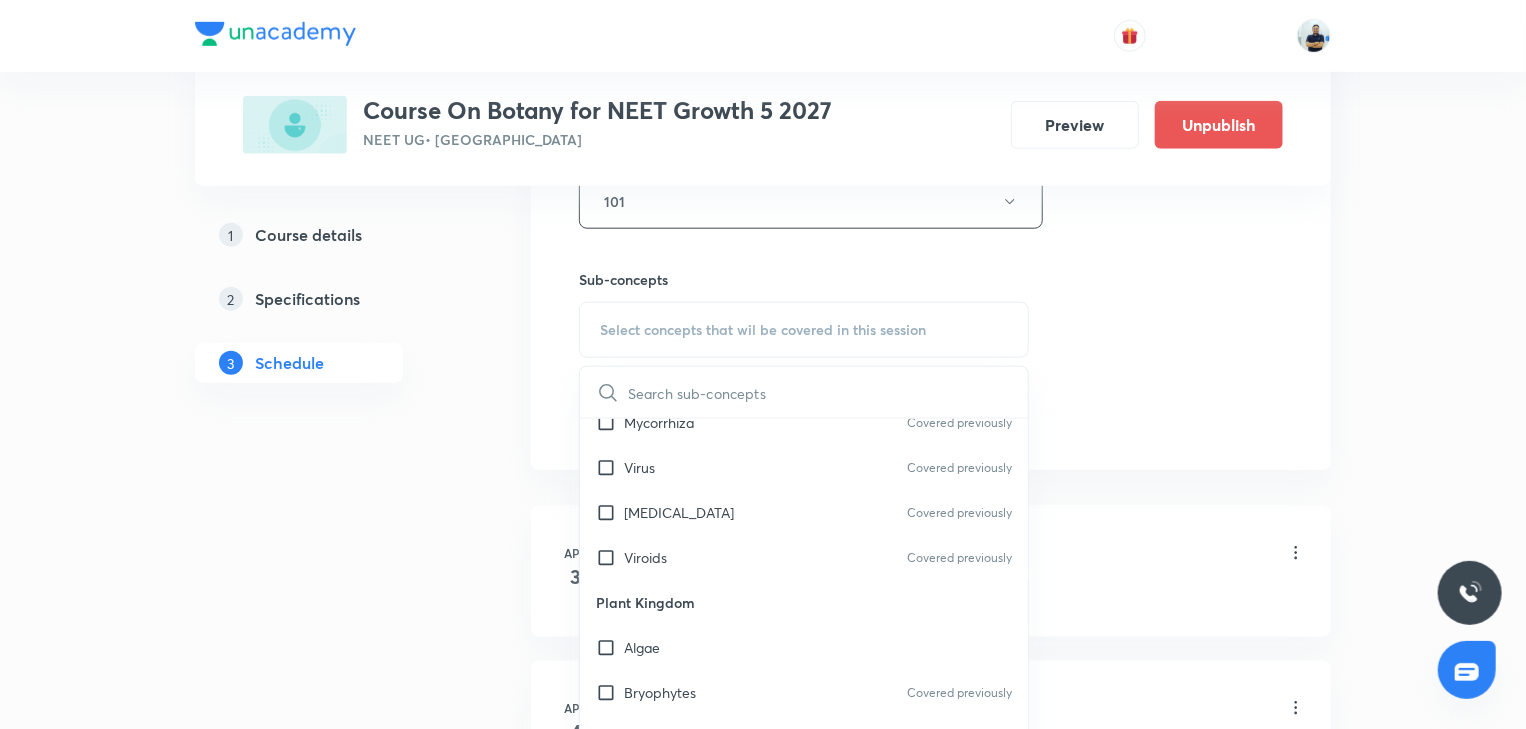 click on "Viroids Covered previously" at bounding box center [804, 557] 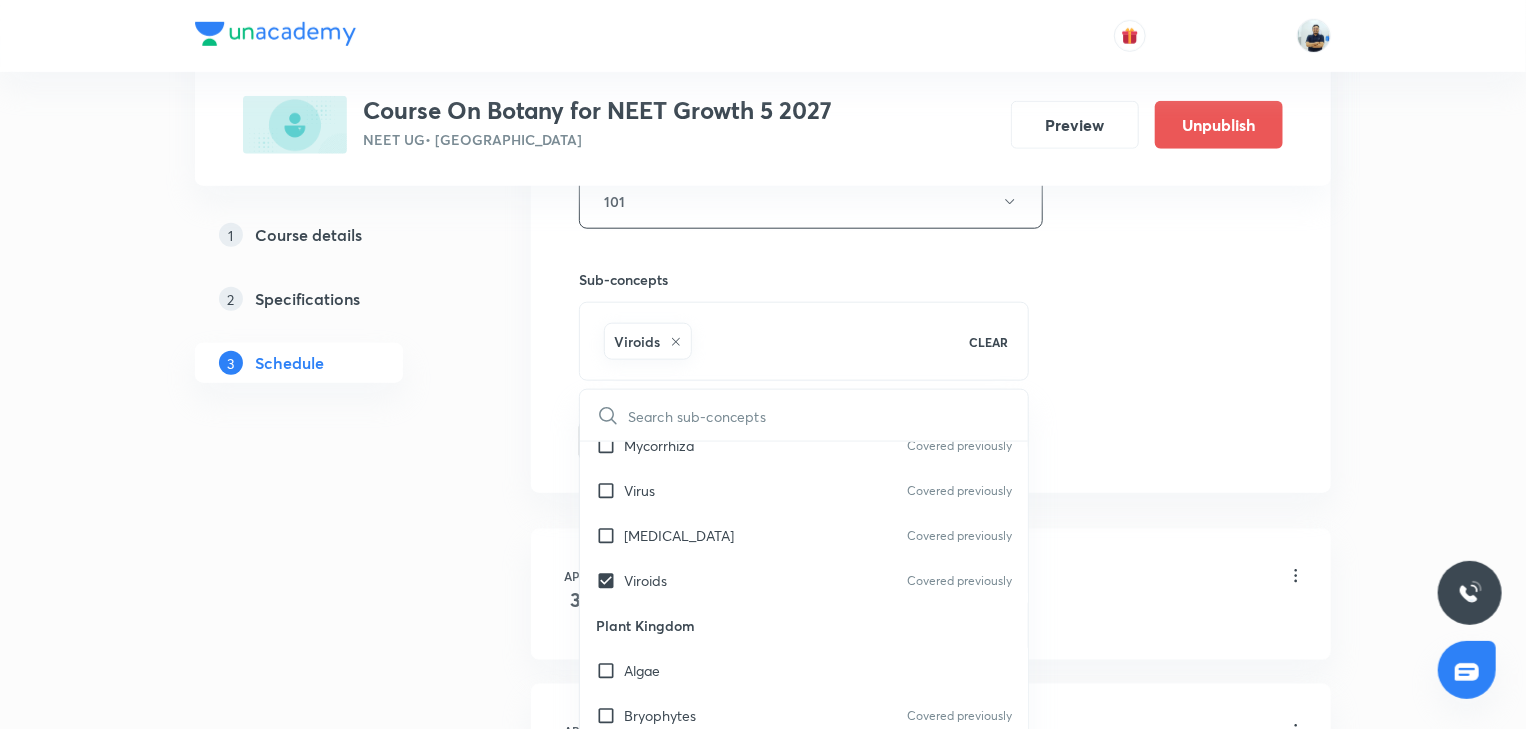 click on "Apr 3 Cell The unit life -1 Lesson 1 • 12:00 PM • 50 min  • Room A203 Prions Apr 4 Cell The unit life -2 Lesson 2 • 12:00 PM • 50 min  • Room 101 Prions Apr 7 Cell The unit life -3 Lesson 3 • 2:10 PM • 50 min  • Room 101 Kingdom Monera Apr 8 Cell The unit life -4 Lesson 4 • 2:10 PM • 50 min  • Room 101 Linchens Apr 9 Cell The unit life -5 Lesson 5 • 11:00 AM • 50 min  • Room 101 Diversity In The Living World Apr 10 Cell The unit life -6 Lesson 6 • 2:21 PM • 40 min  • Room 101 Maths Previous Year Questions Apr 11 Cell The unit life -7 Lesson 7 • 2:10 PM • 60 min  • Room 101 Kingdom Protista Apr 14 Cell The unit life -8 Lesson 8 • 11:00 AM • 50 min  • Room 101 Kingdom Fungi Apr 15 Cell The unit life -9 Lesson 9 • 11:00 AM • 50 min  • Room 101 Systematics Apr 16 Cell The unit life -10 Lesson 10 • 11:00 AM • 50 min  • Room 101 Flower Apr 17 Cell The unit life -11 Lesson 11 • 11:00 AM • 50 min  • Room 102 The Three Domains Of Life Apr 18" at bounding box center (931, 4790) 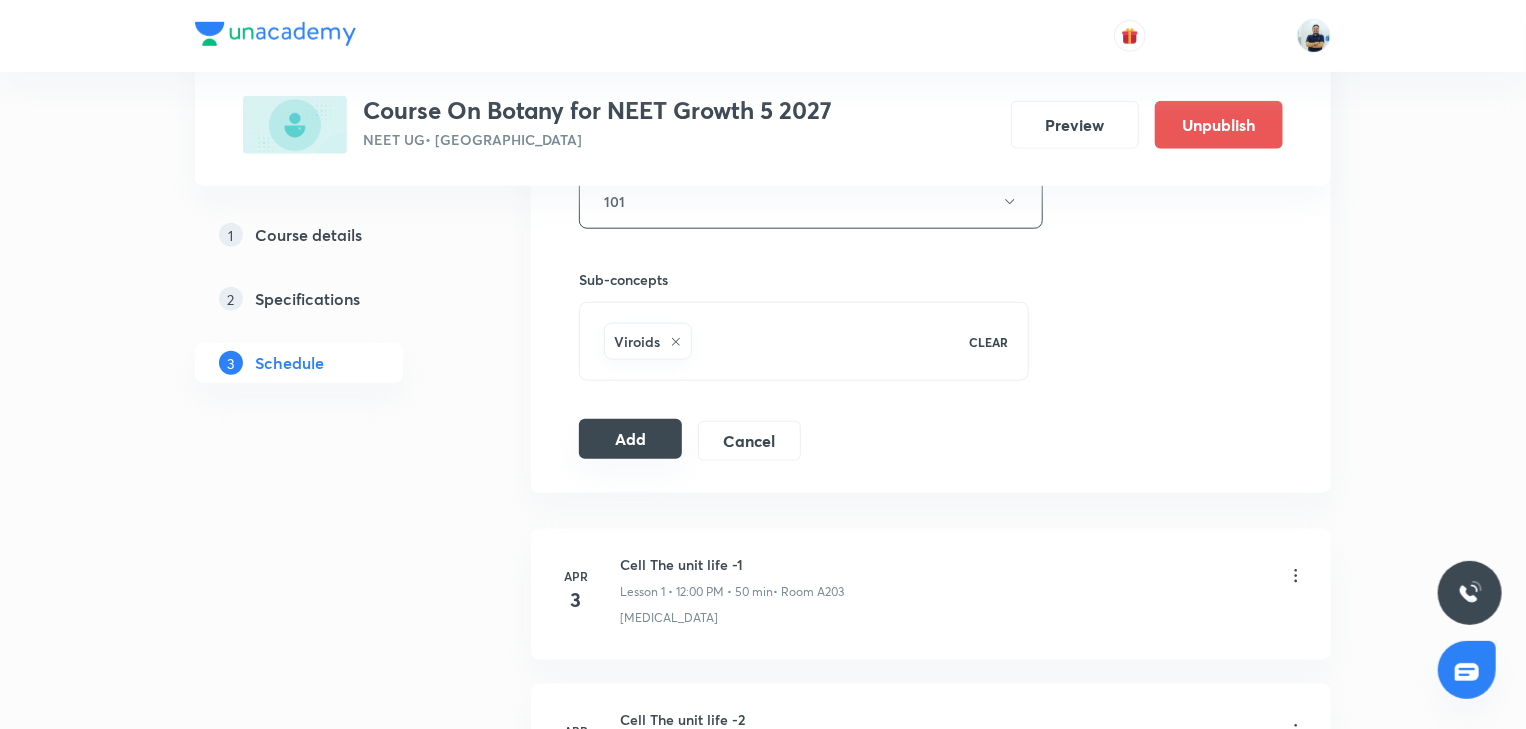 click on "Add" at bounding box center [630, 439] 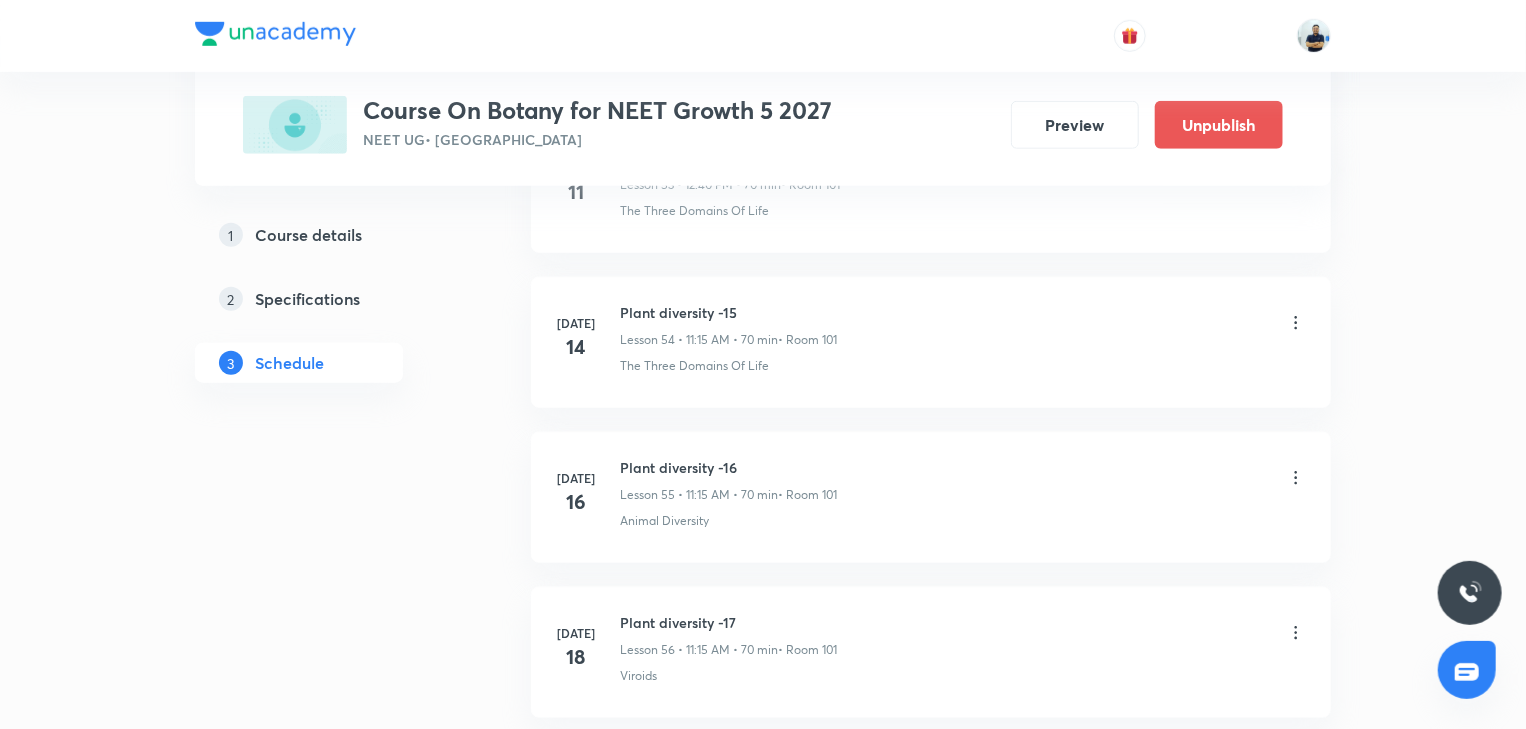 scroll, scrollTop: 8617, scrollLeft: 0, axis: vertical 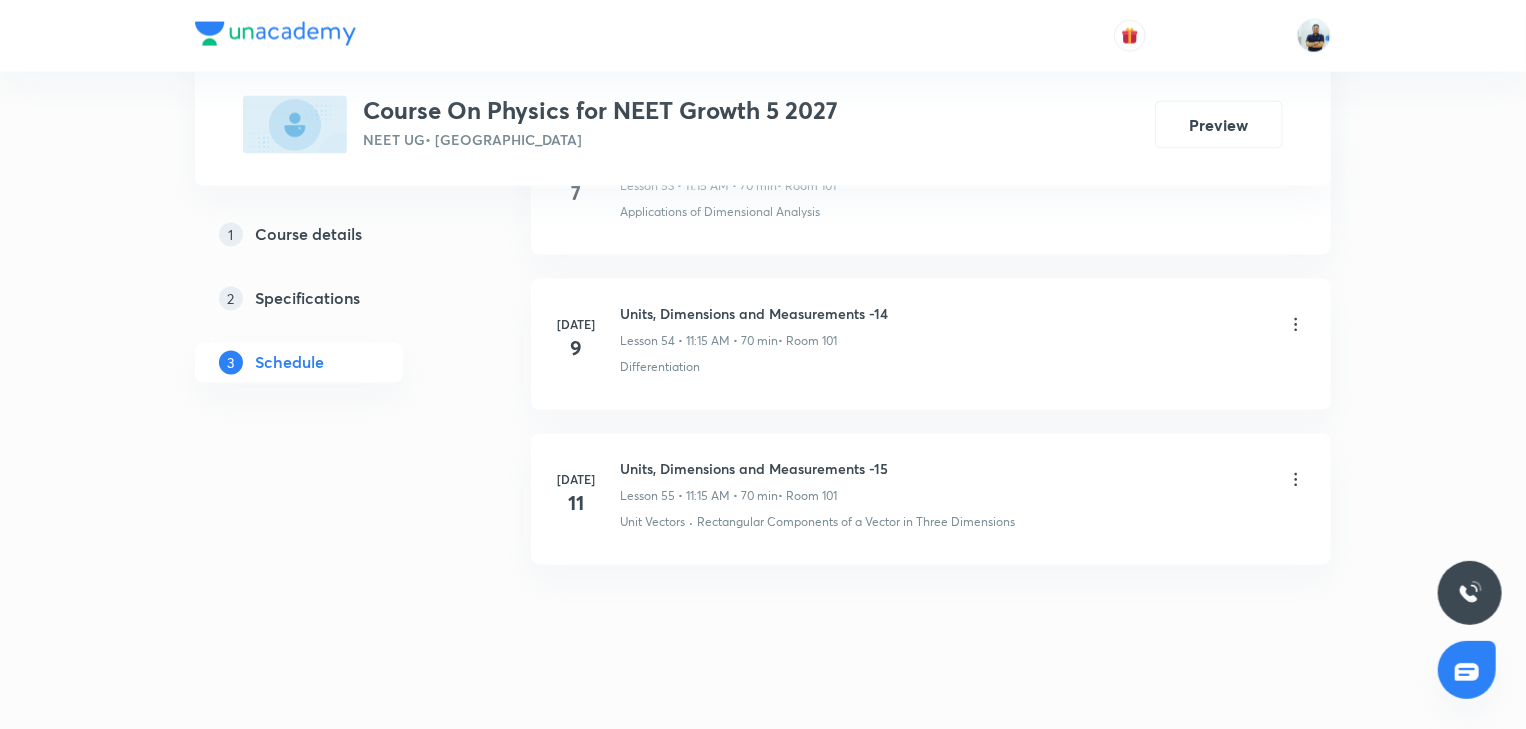 click on "Units, Dimensions and Measurements -15" at bounding box center [754, 469] 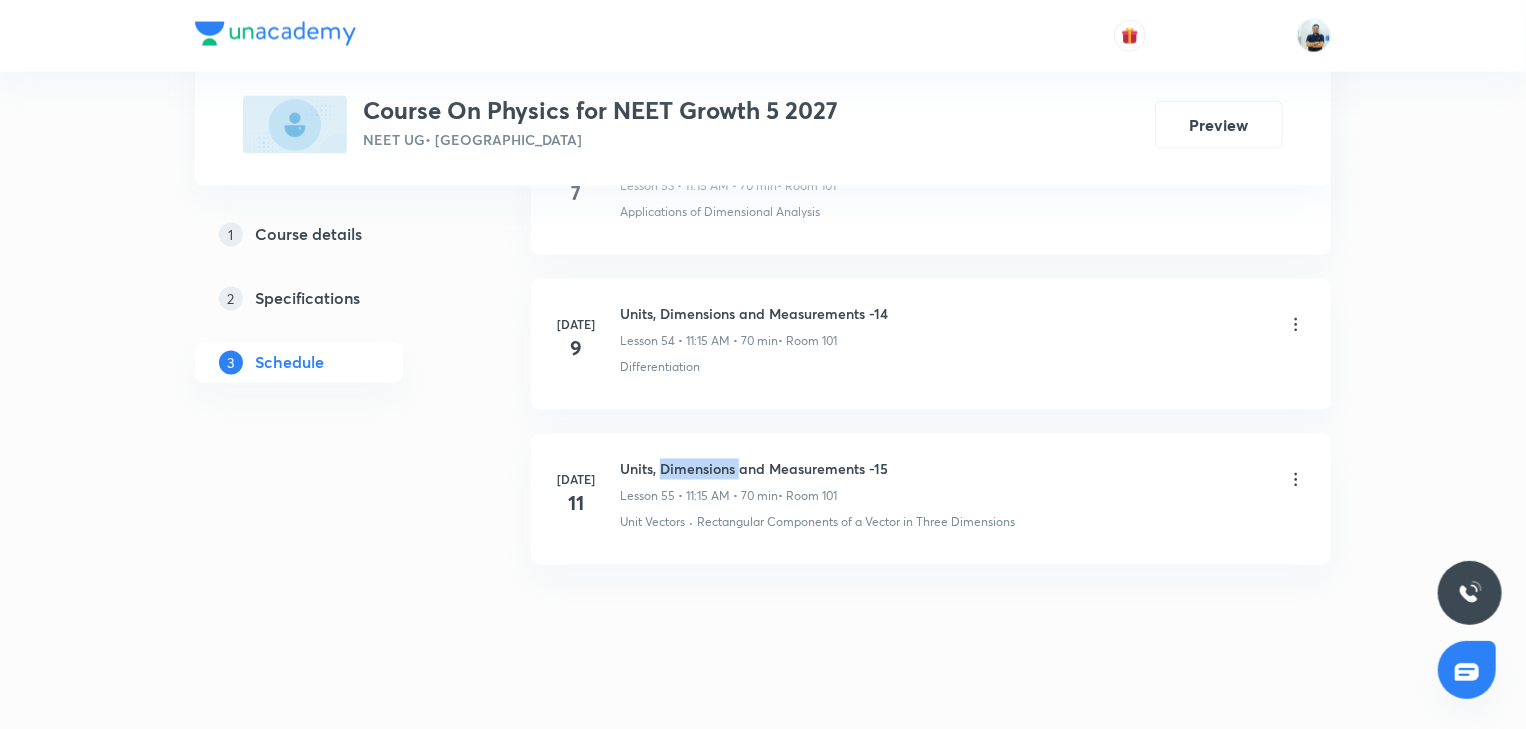 click on "Units, Dimensions and Measurements -15" at bounding box center (754, 469) 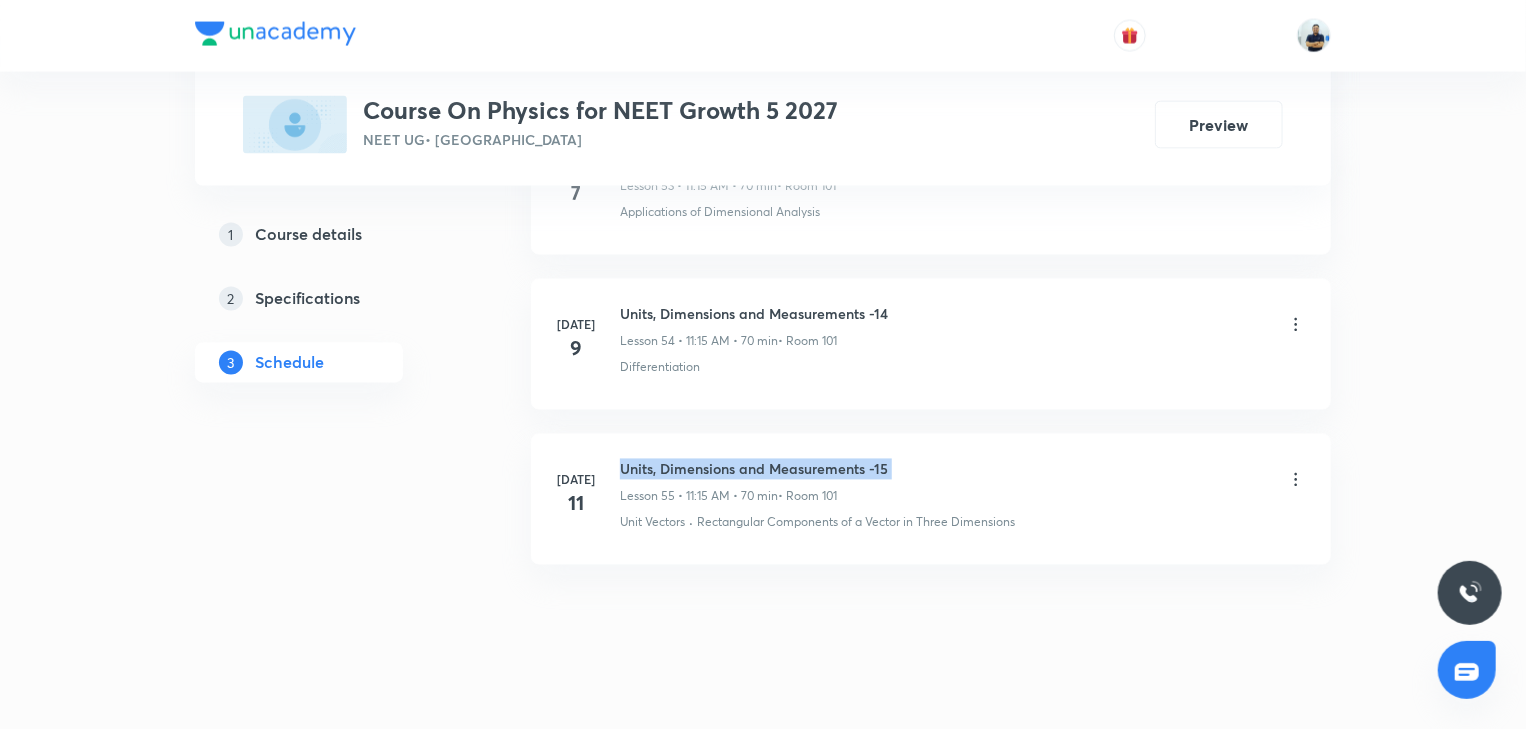 click on "Units, Dimensions and Measurements -15" at bounding box center (754, 469) 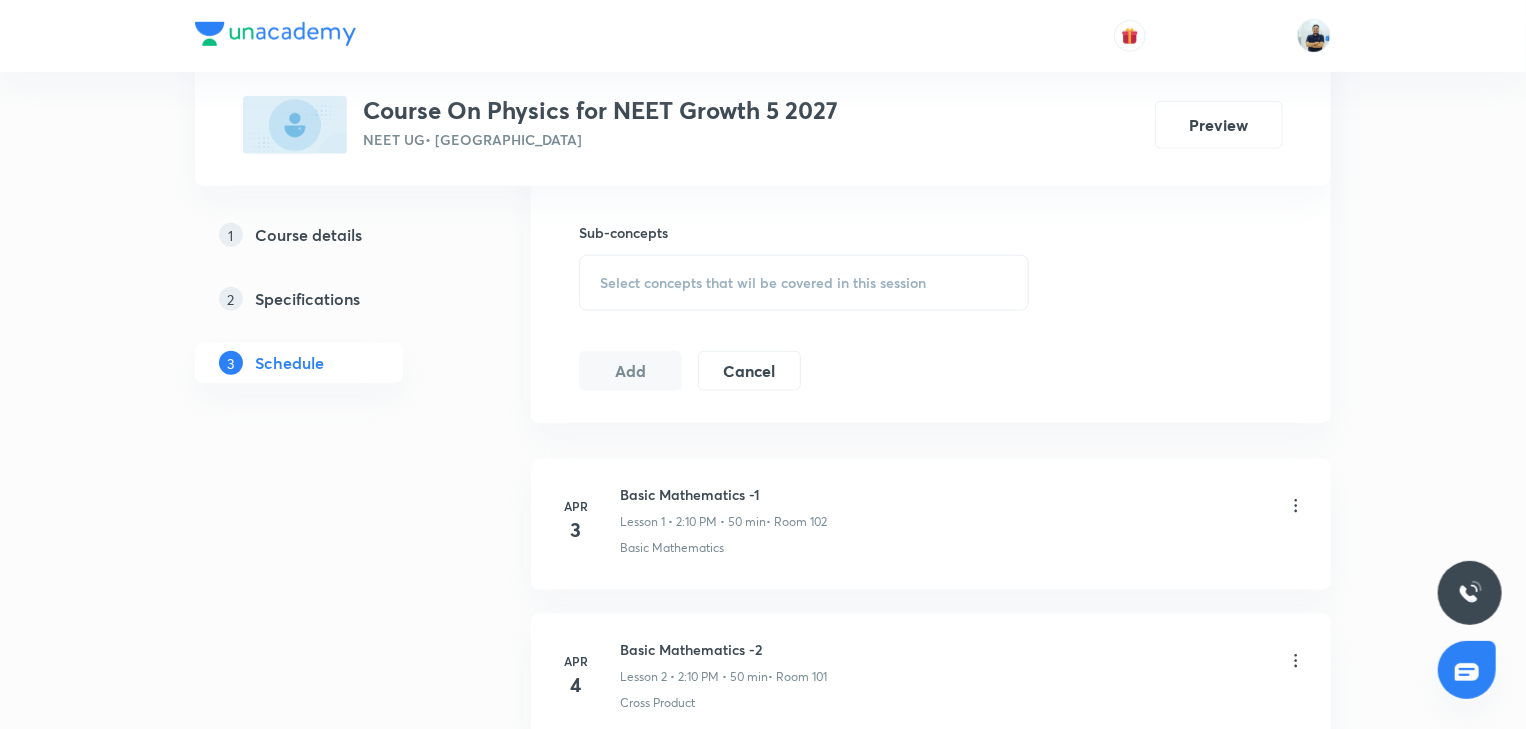 scroll, scrollTop: 0, scrollLeft: 0, axis: both 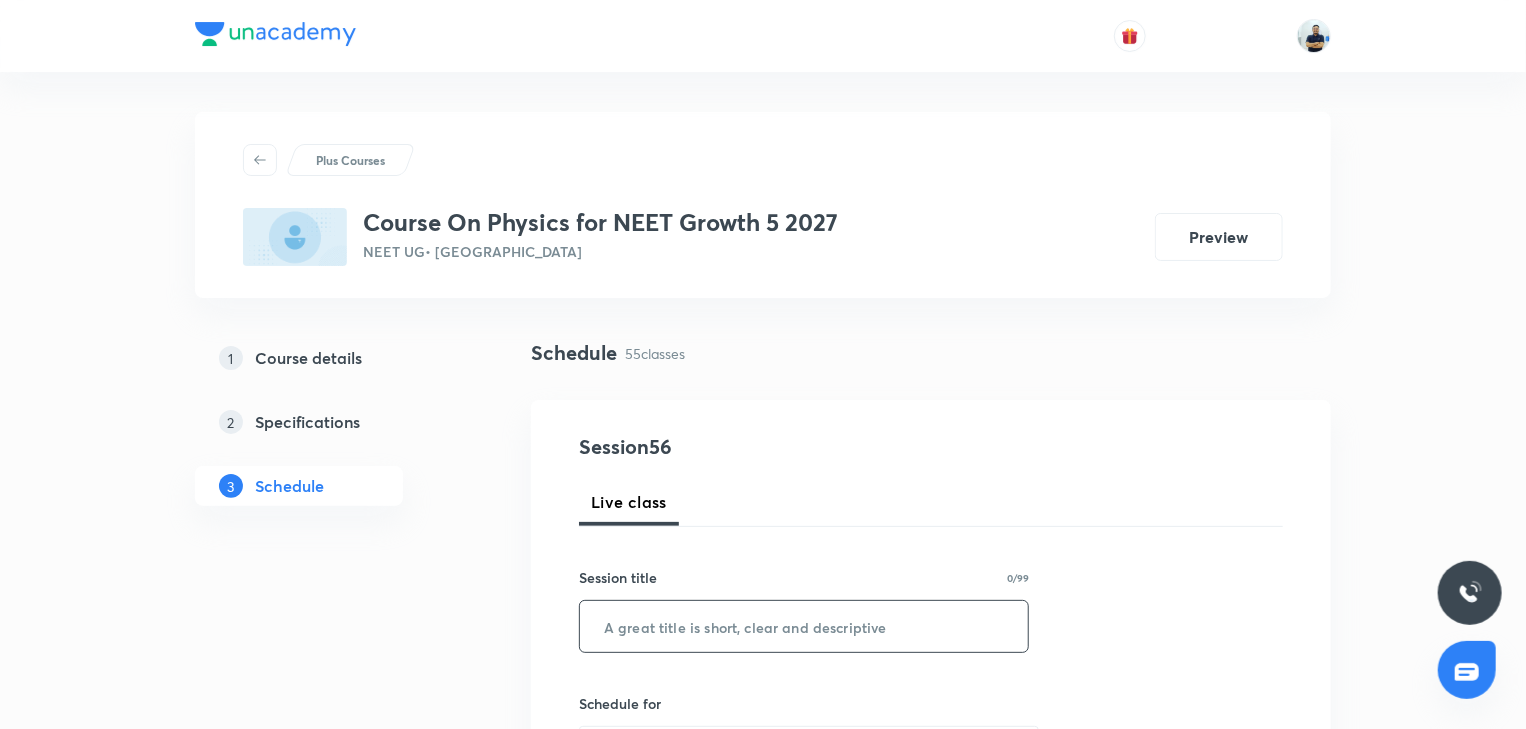 click at bounding box center [804, 626] 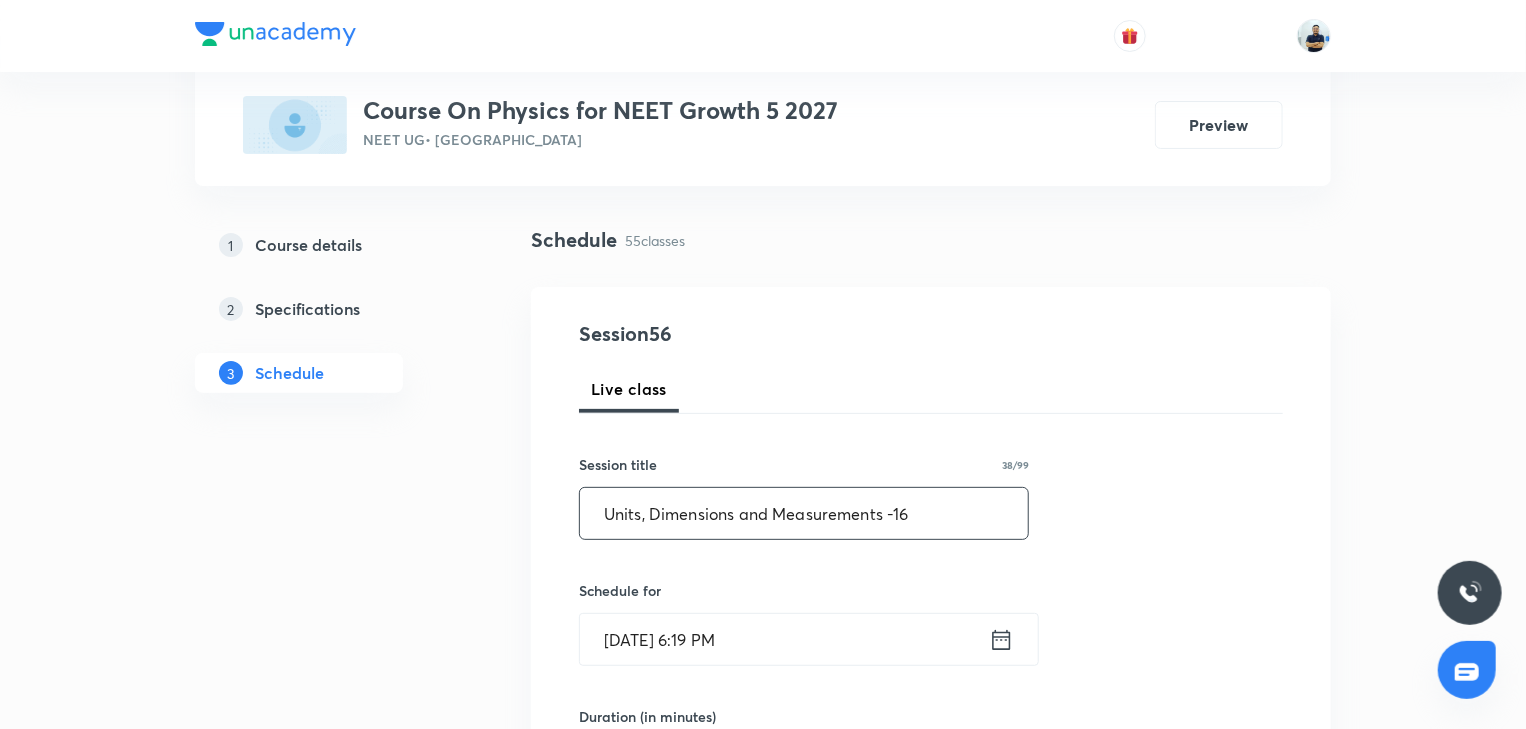 scroll, scrollTop: 149, scrollLeft: 0, axis: vertical 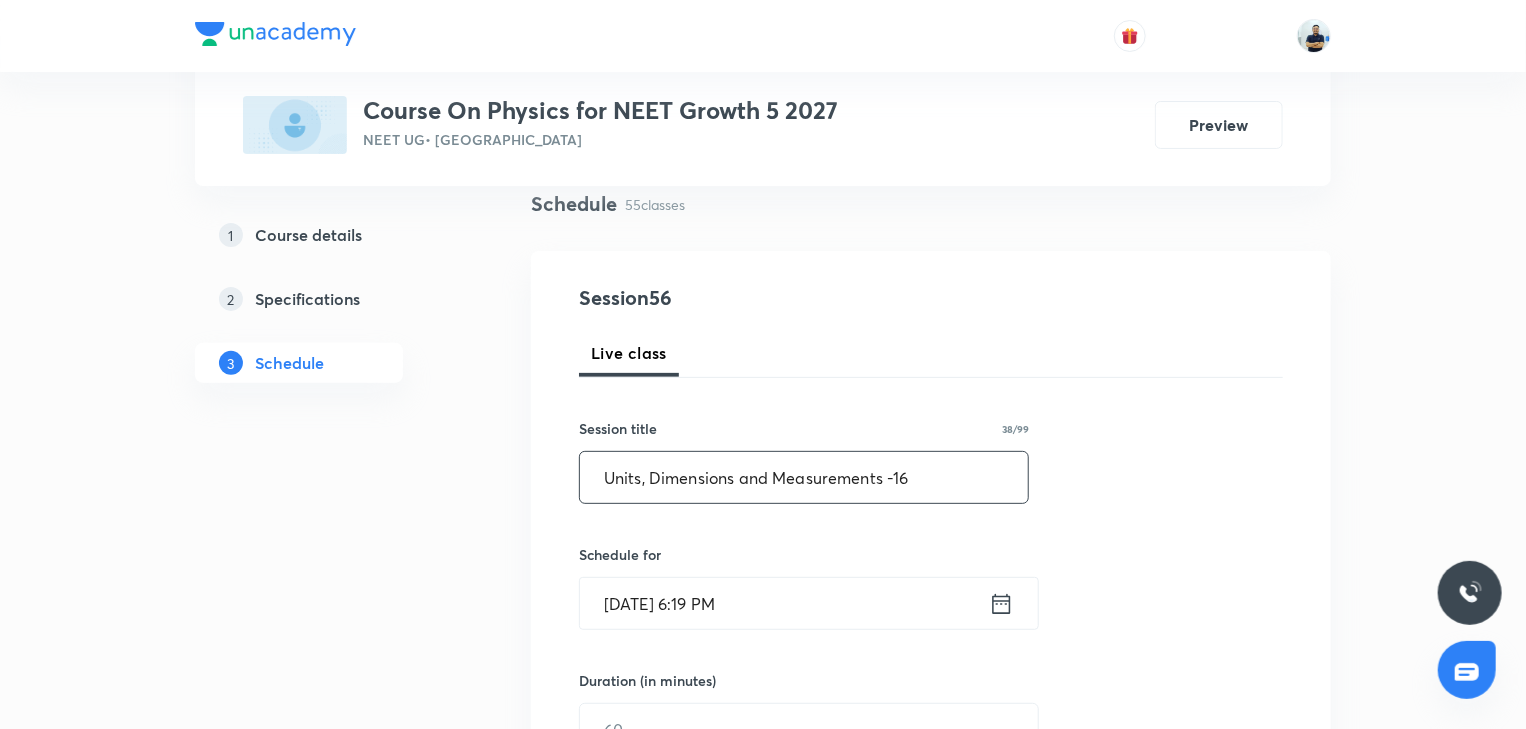 type on "Units, Dimensions and Measurements -16" 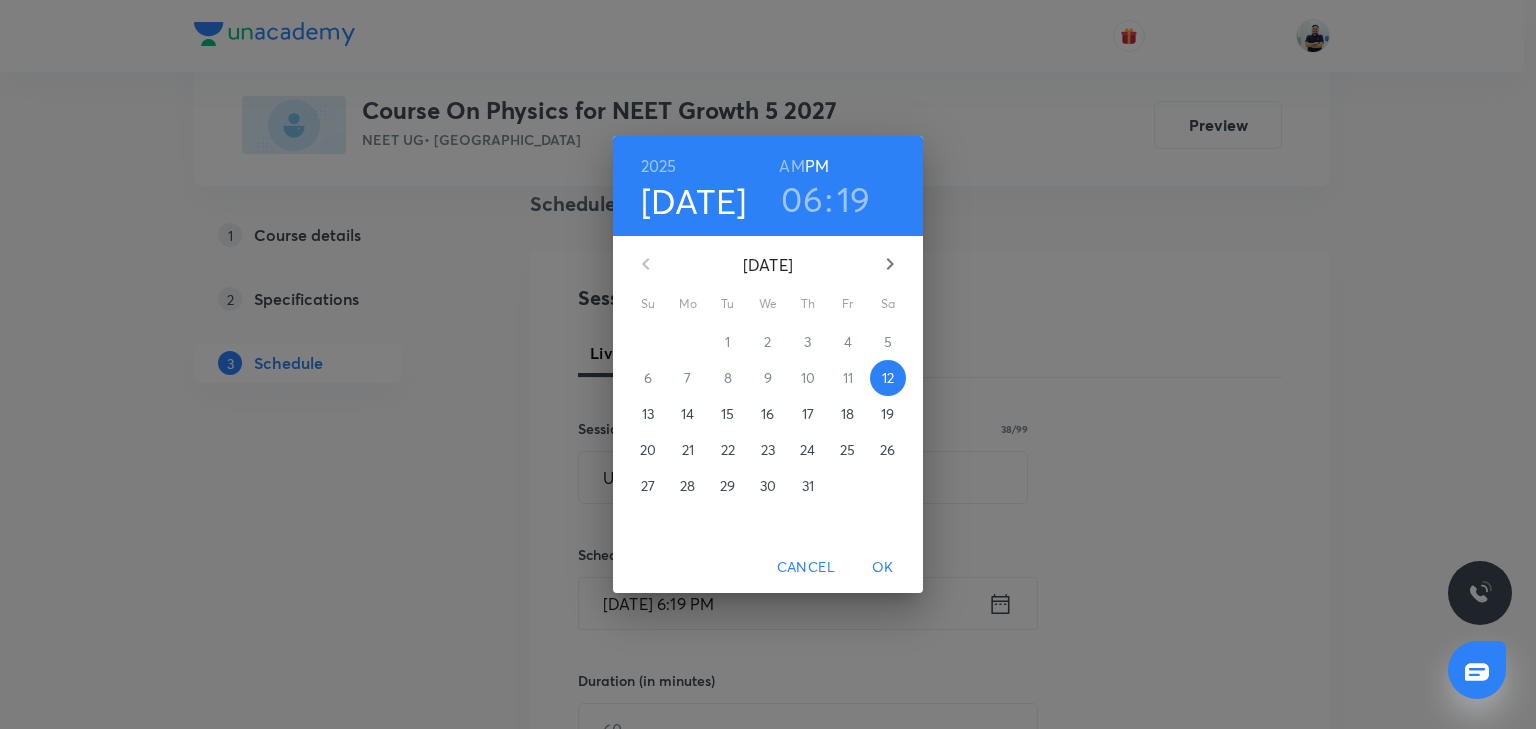 click on "14" at bounding box center (687, 414) 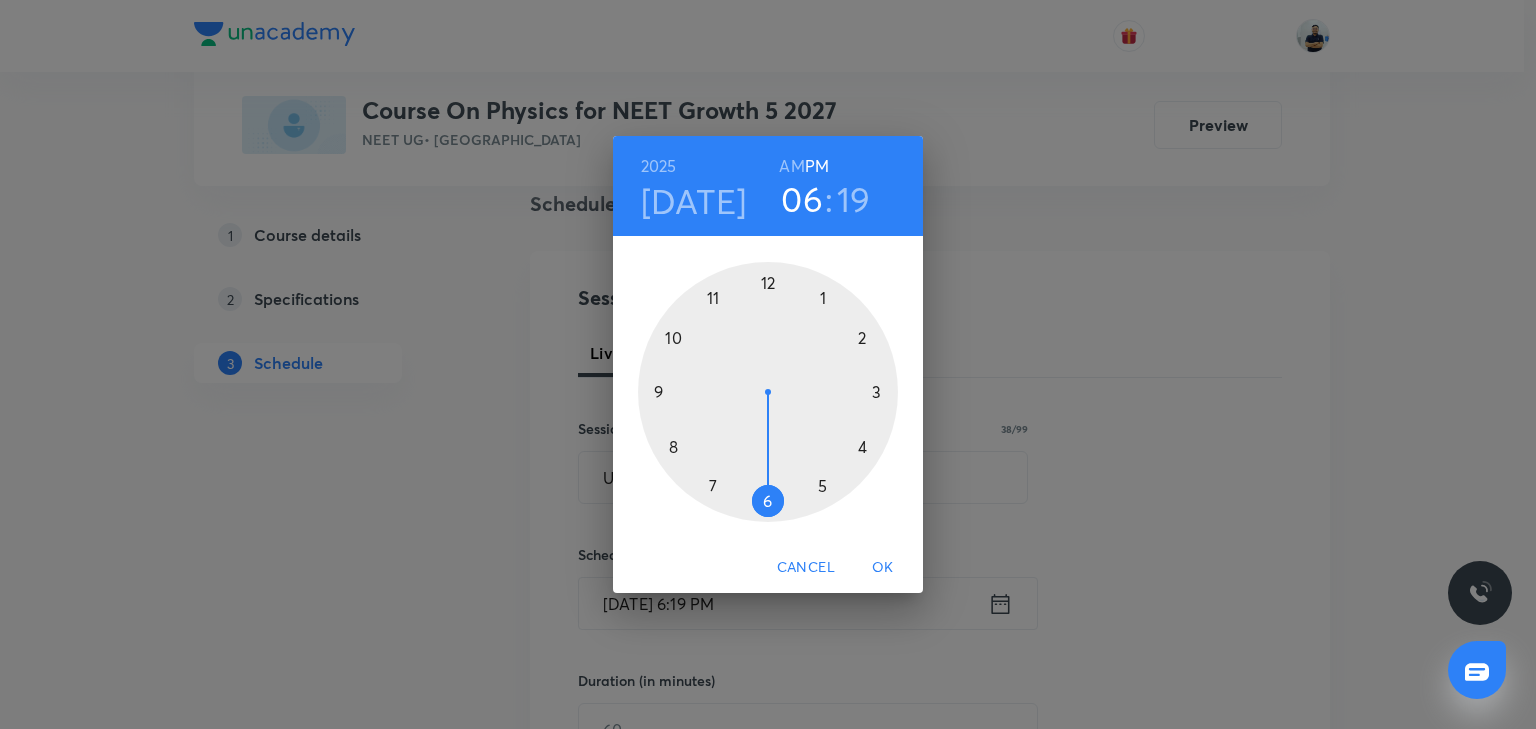 click on "AM" at bounding box center [791, 166] 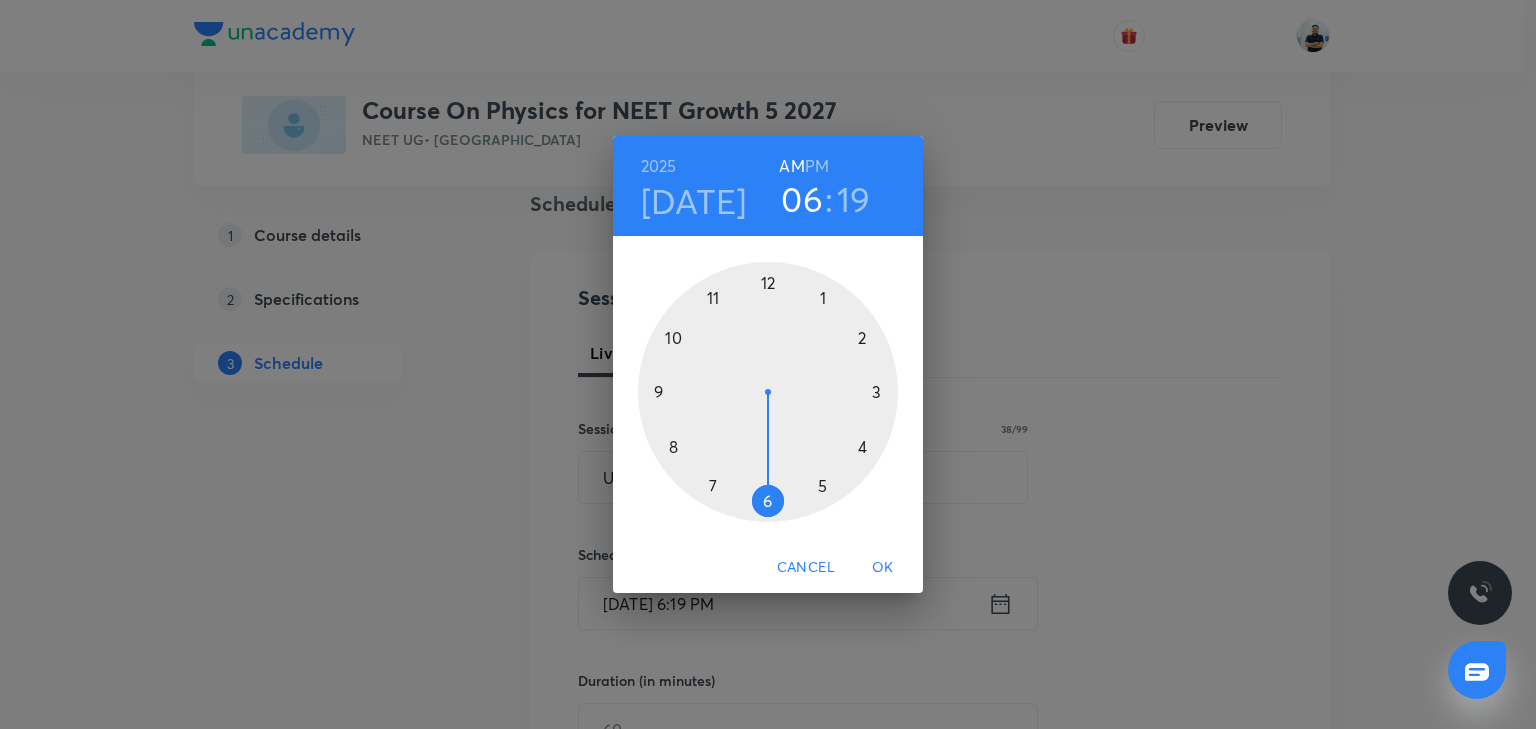 click at bounding box center [768, 392] 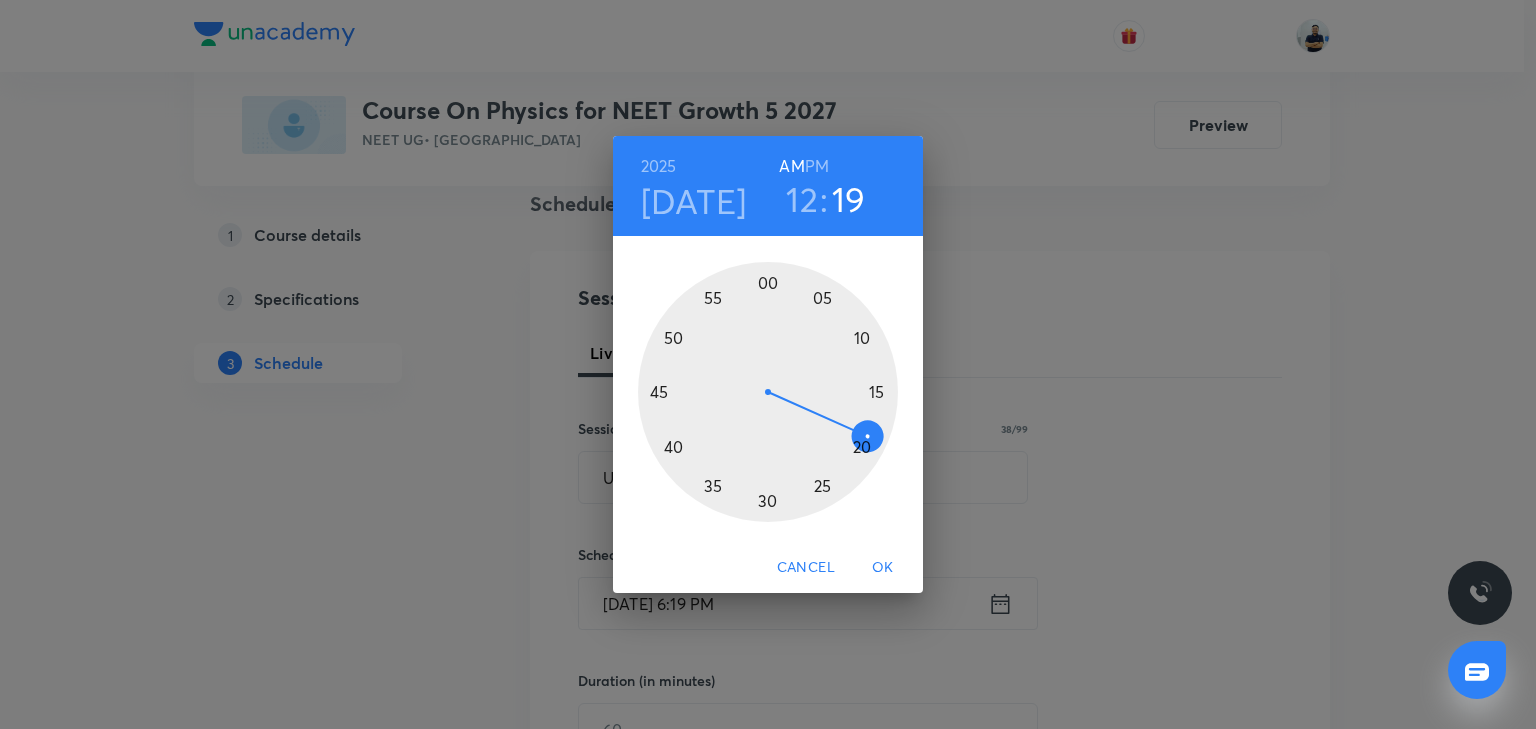 click at bounding box center (768, 392) 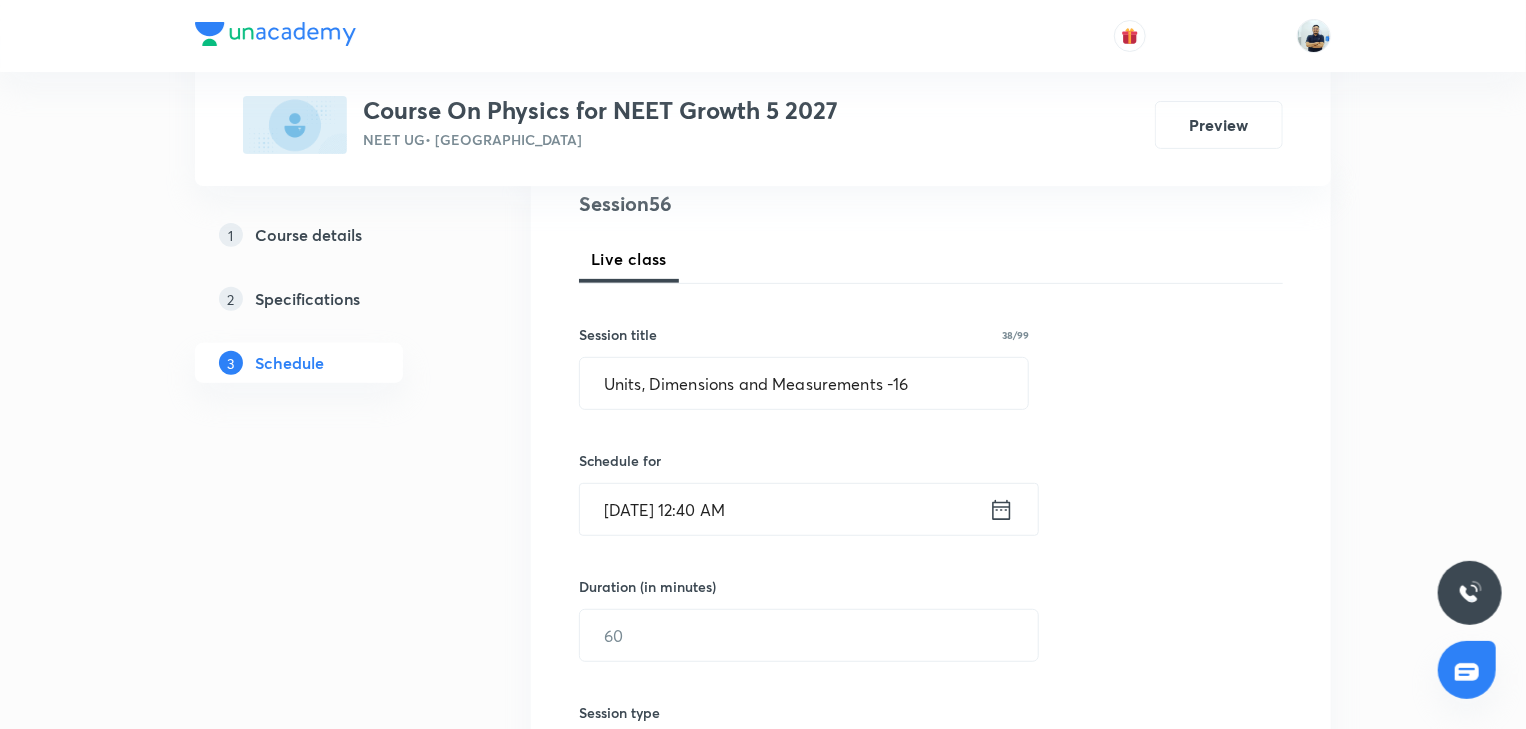 scroll, scrollTop: 392, scrollLeft: 0, axis: vertical 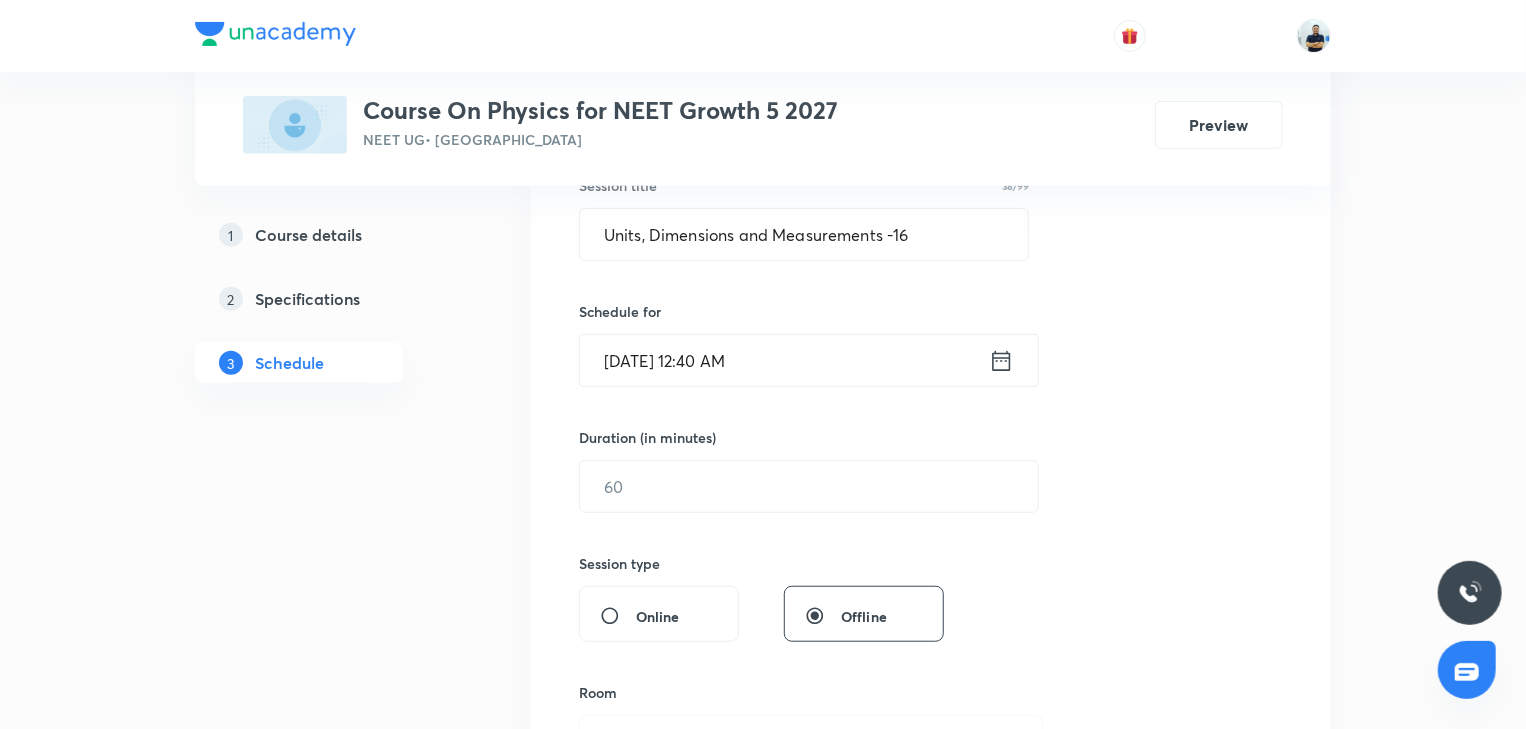 click on "Jul 14, 2025, 12:40 AM" at bounding box center (784, 360) 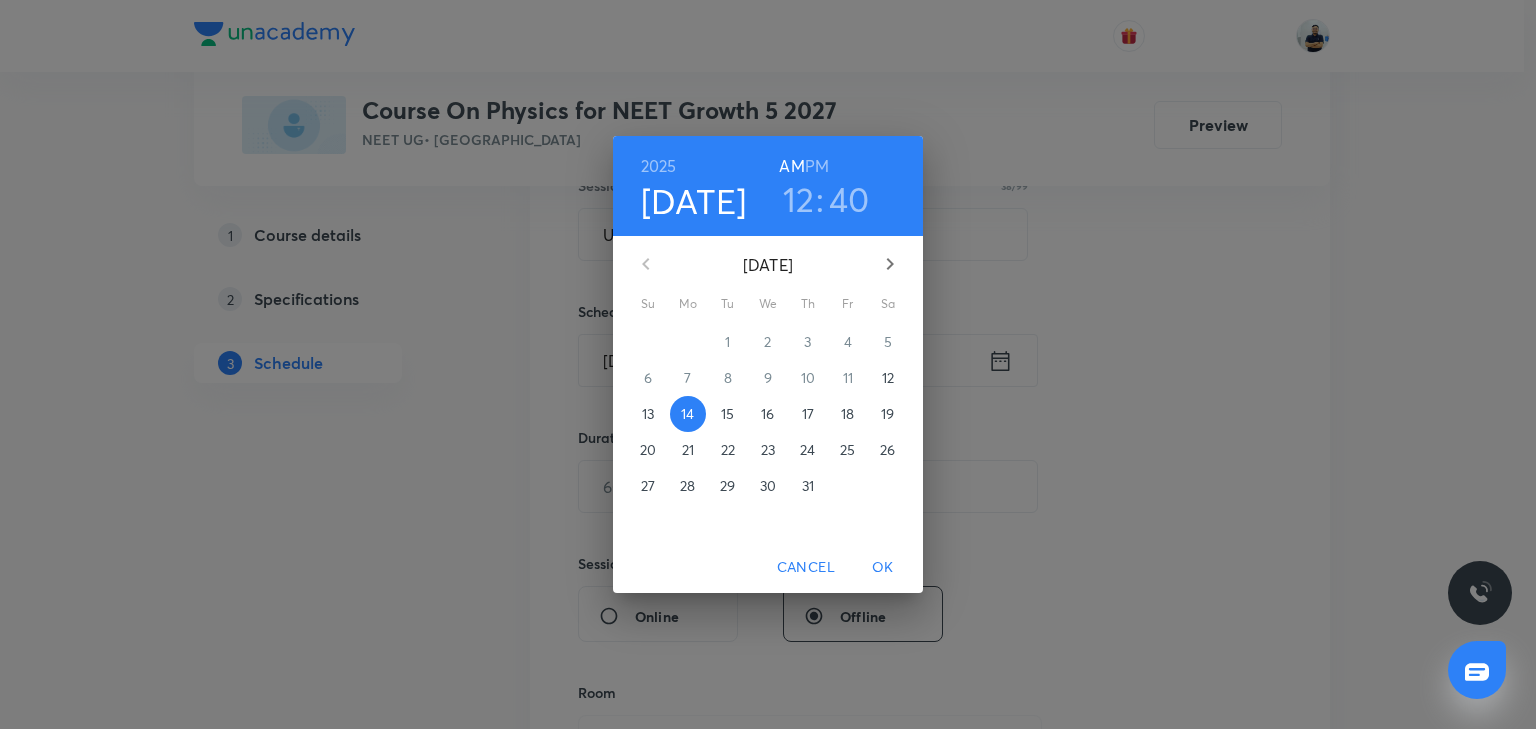 click on "PM" at bounding box center (817, 166) 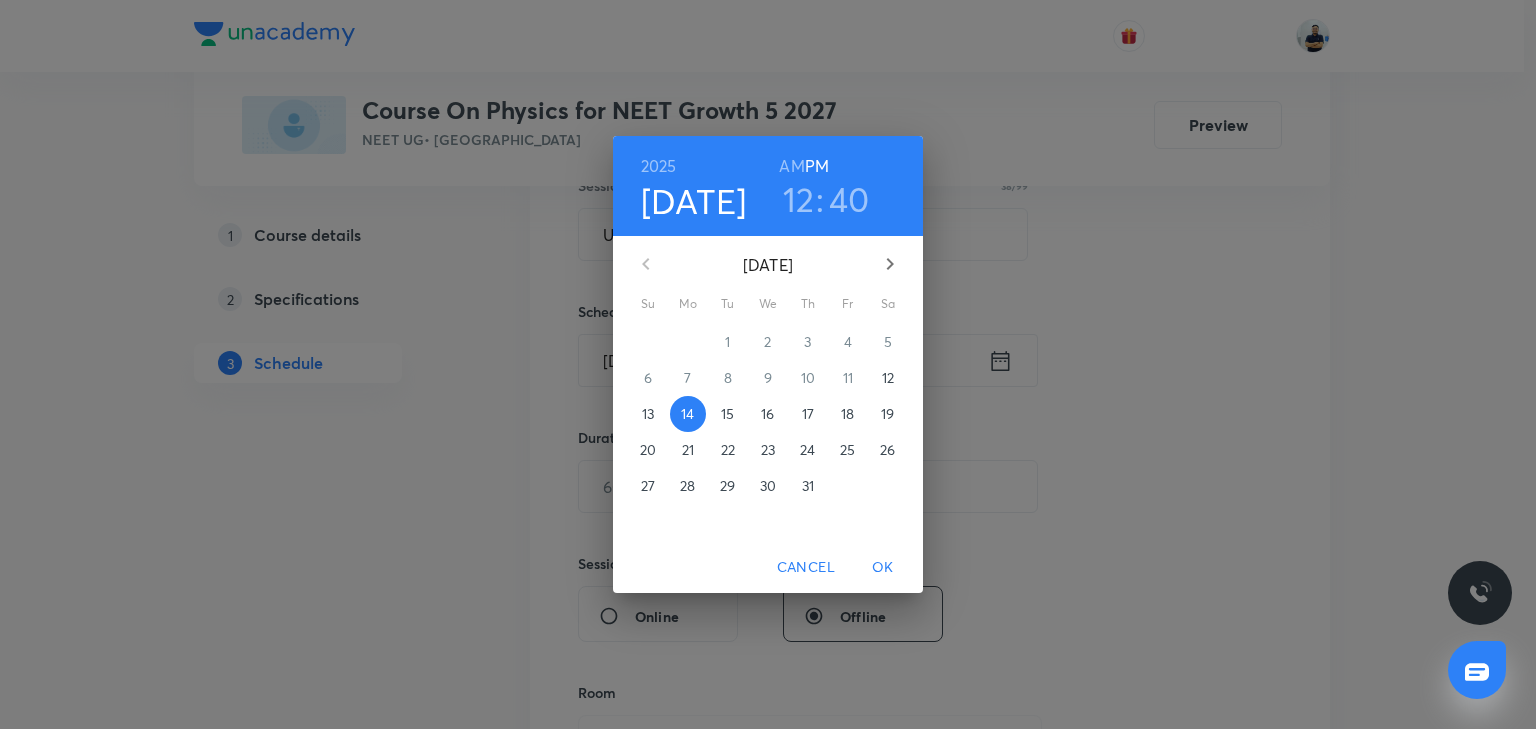 click on "OK" at bounding box center (883, 567) 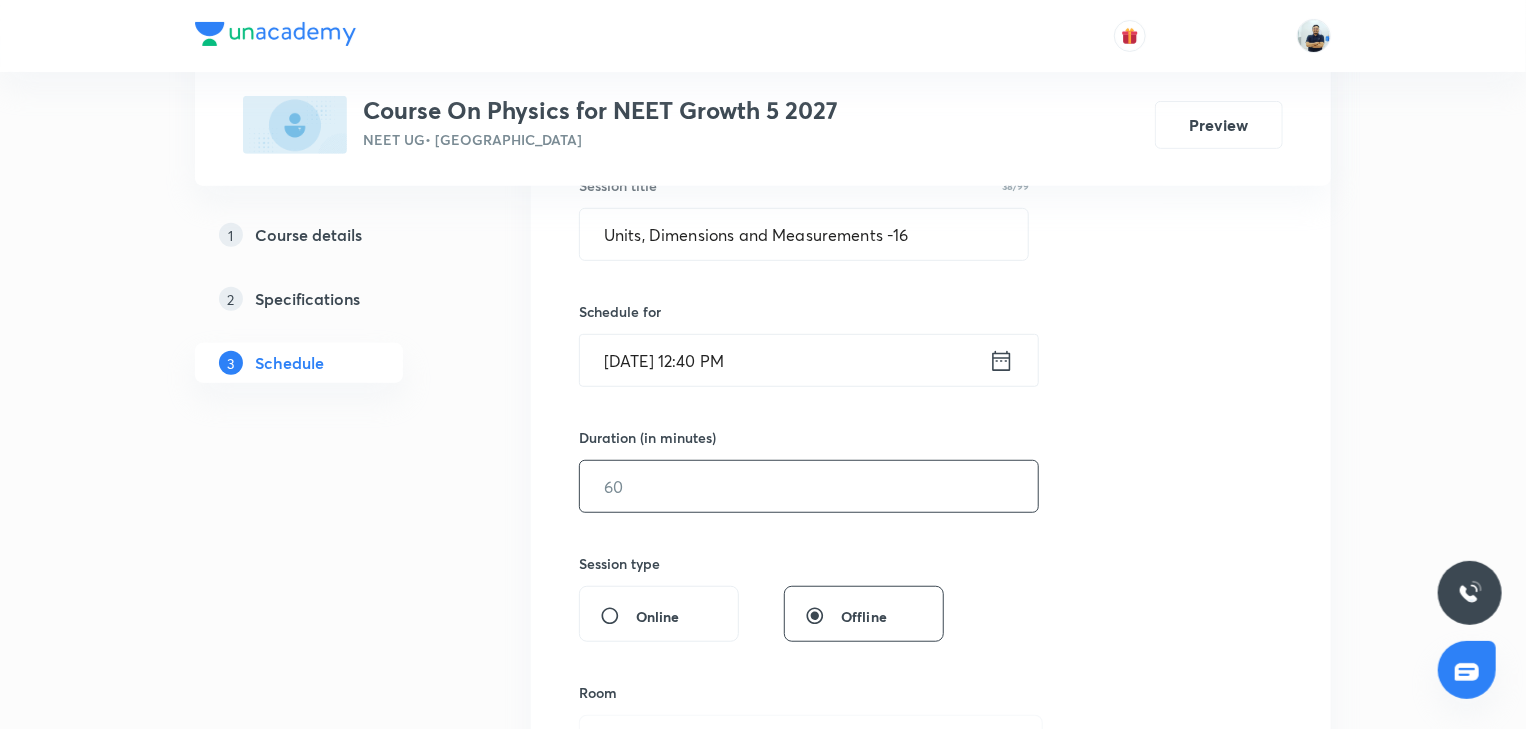 click at bounding box center (809, 486) 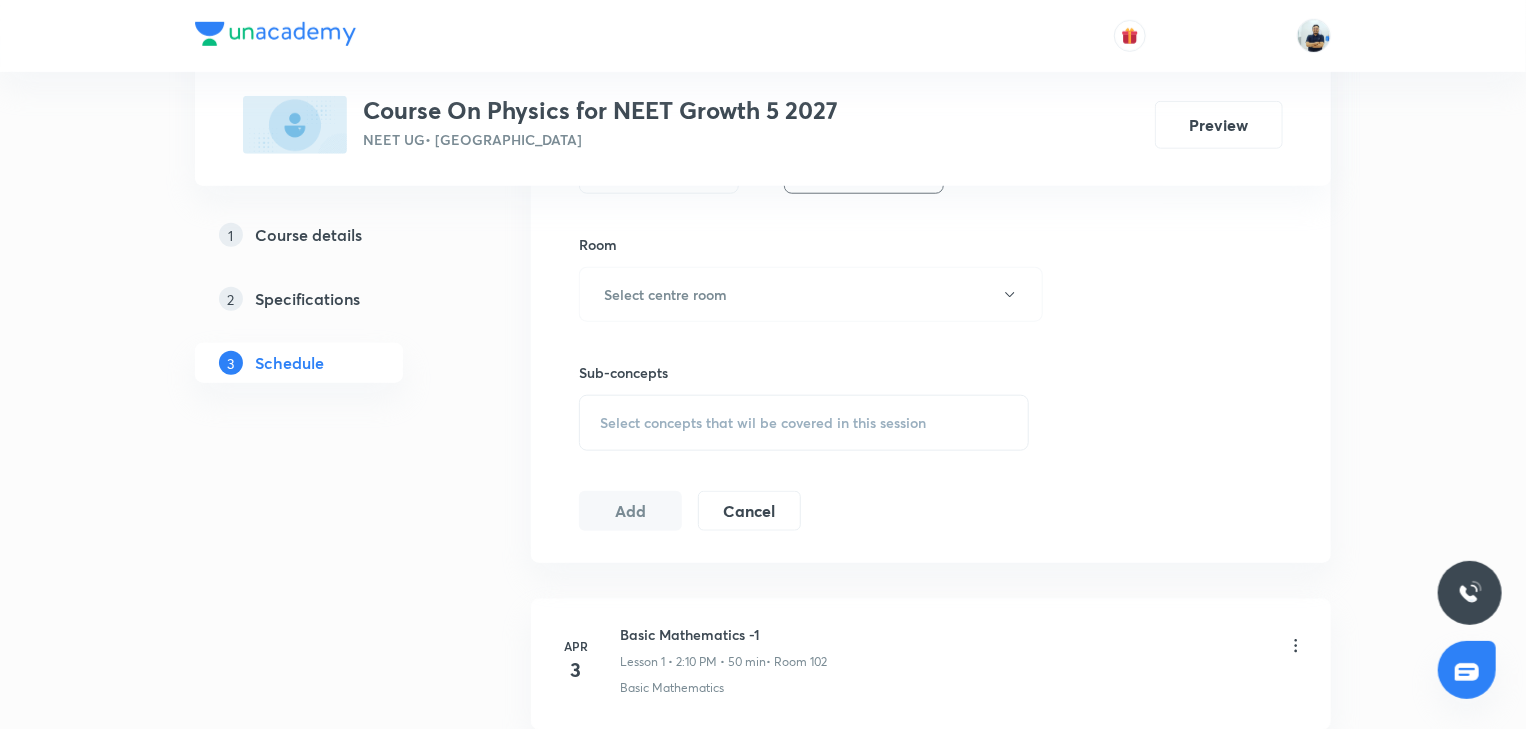 scroll, scrollTop: 672, scrollLeft: 0, axis: vertical 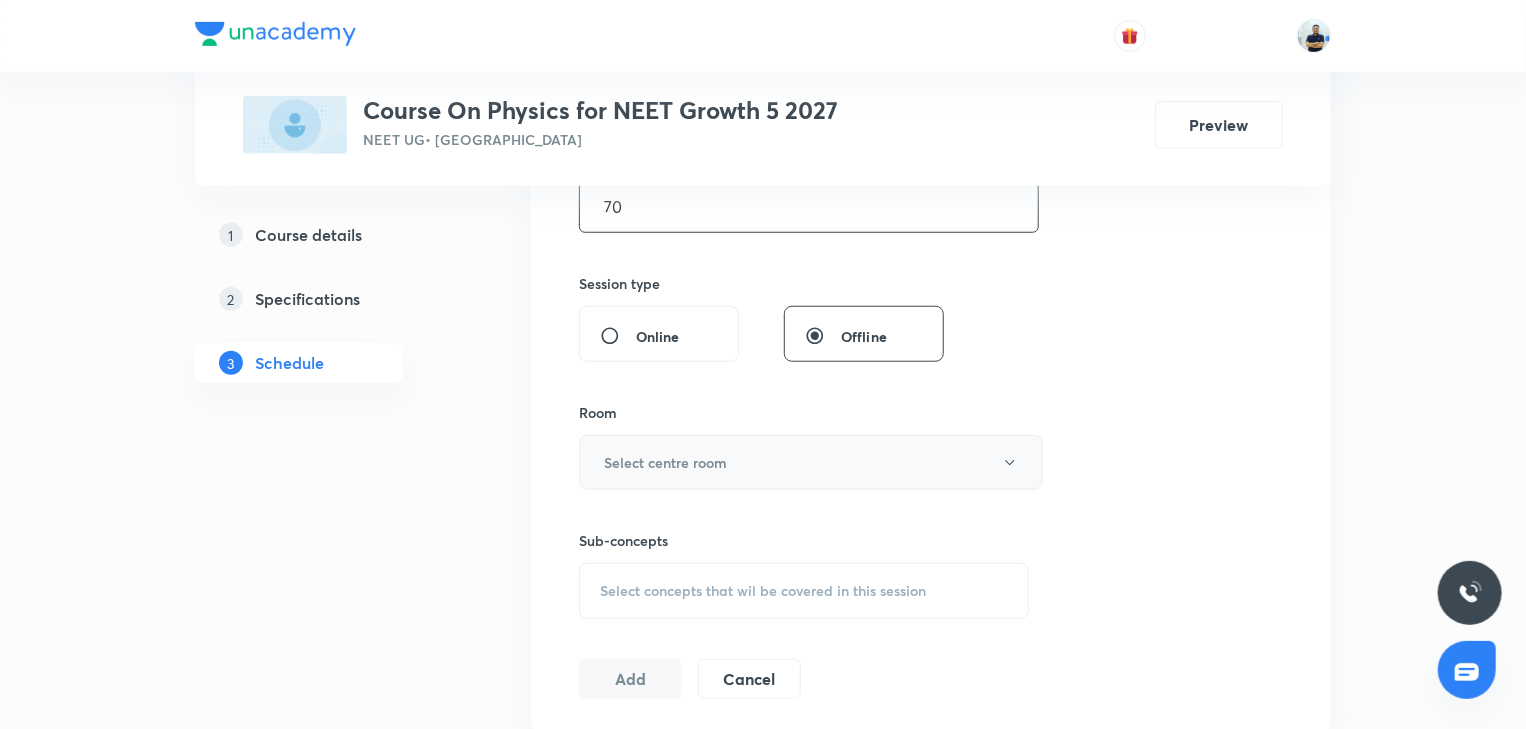 type on "70" 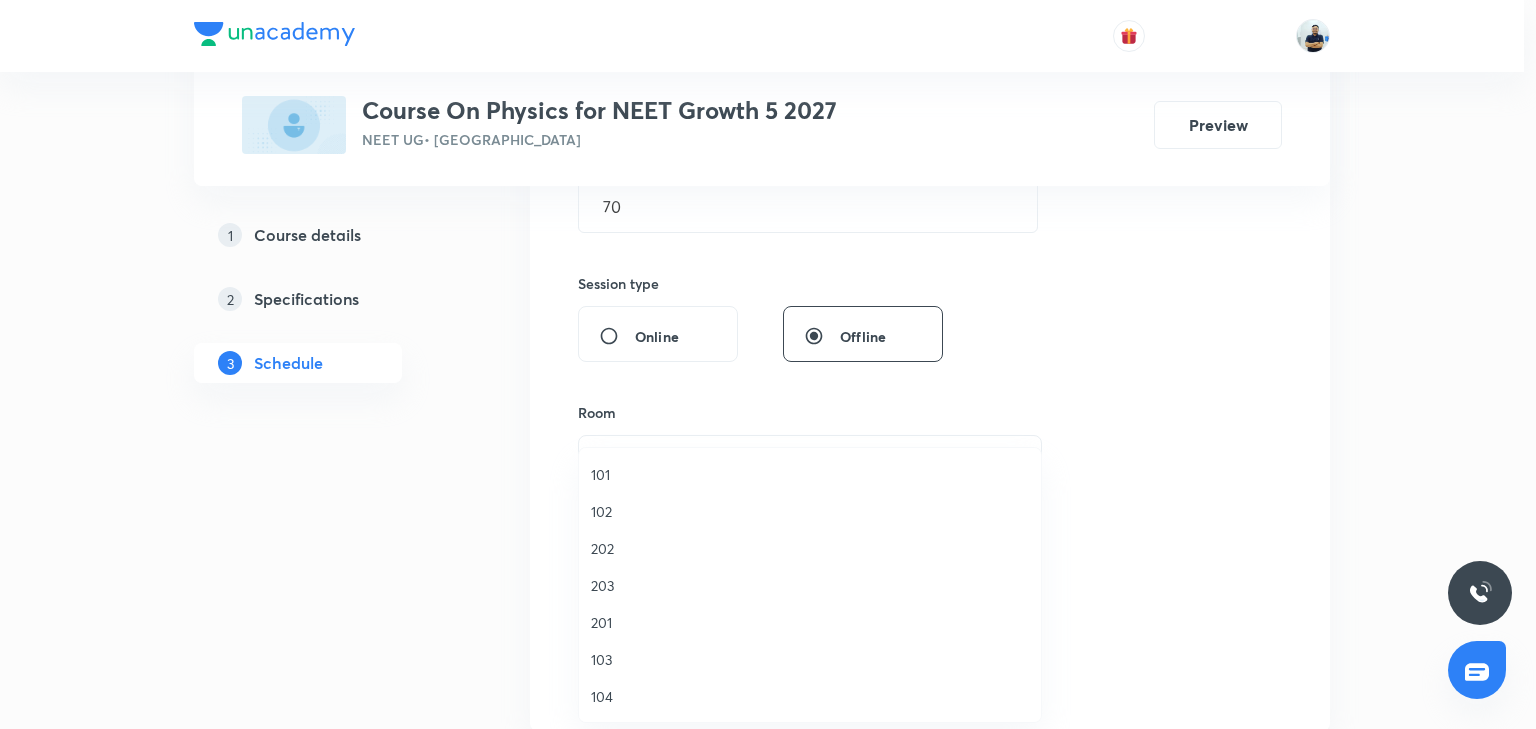 click on "101" at bounding box center (810, 474) 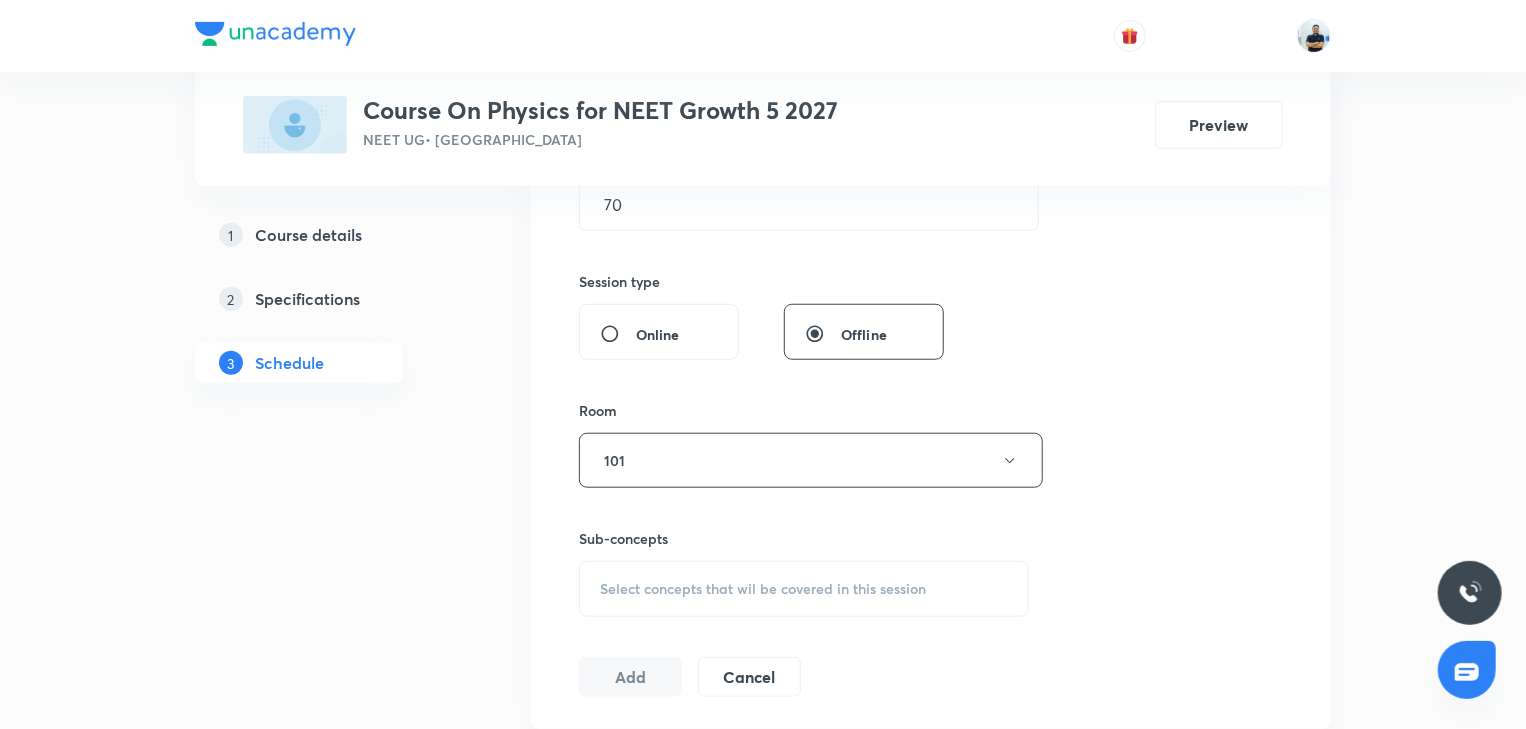 scroll, scrollTop: 709, scrollLeft: 0, axis: vertical 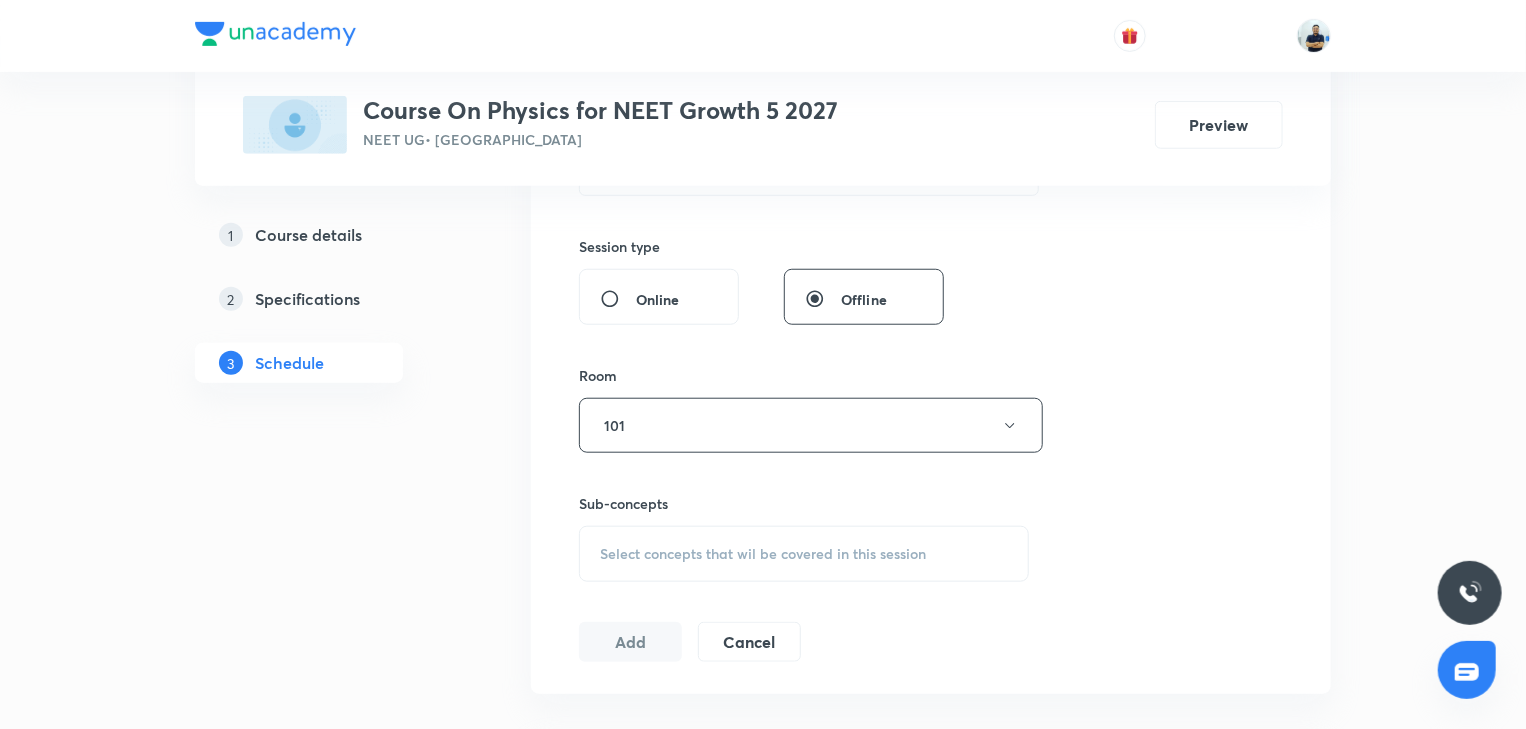 click on "Select concepts that wil be covered in this session" at bounding box center (763, 554) 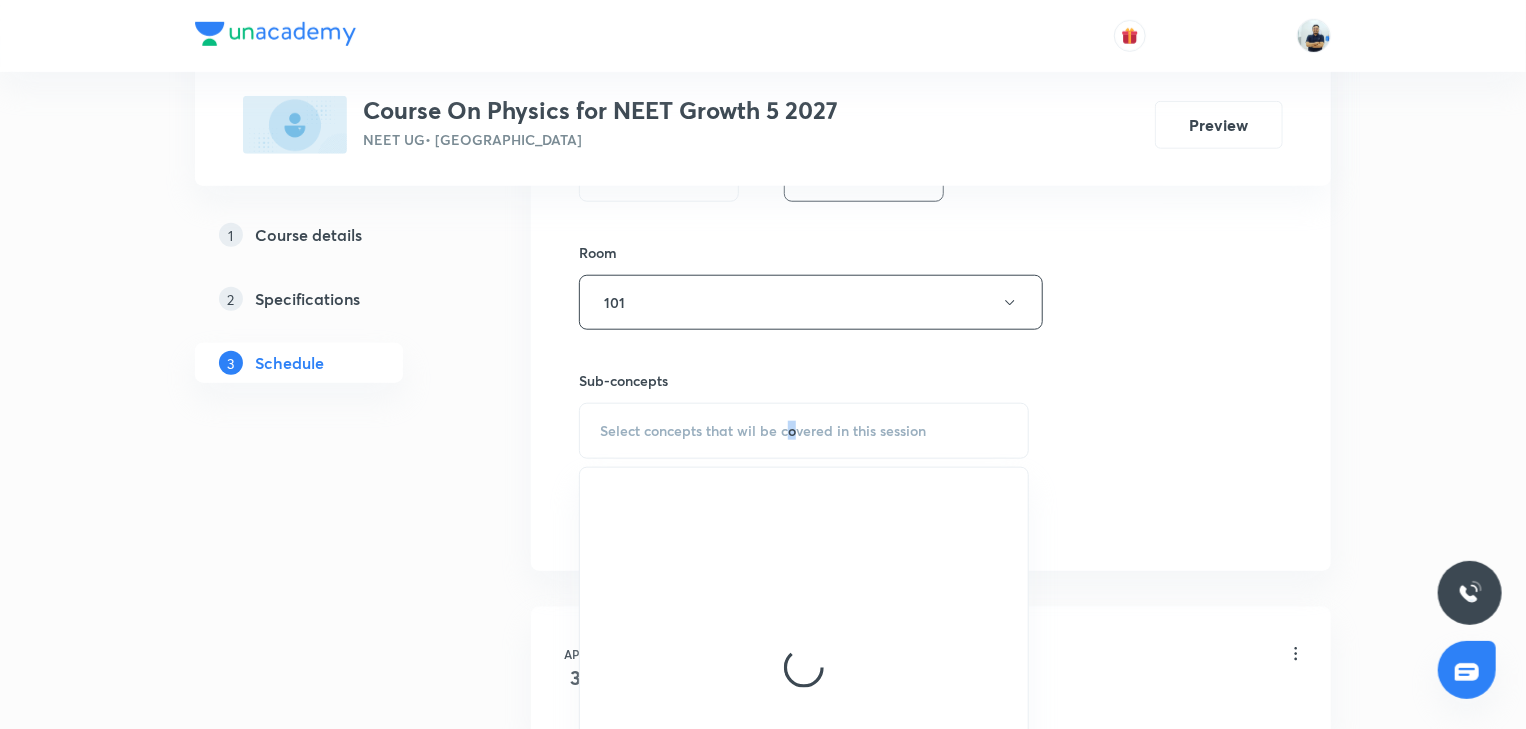 scroll, scrollTop: 840, scrollLeft: 0, axis: vertical 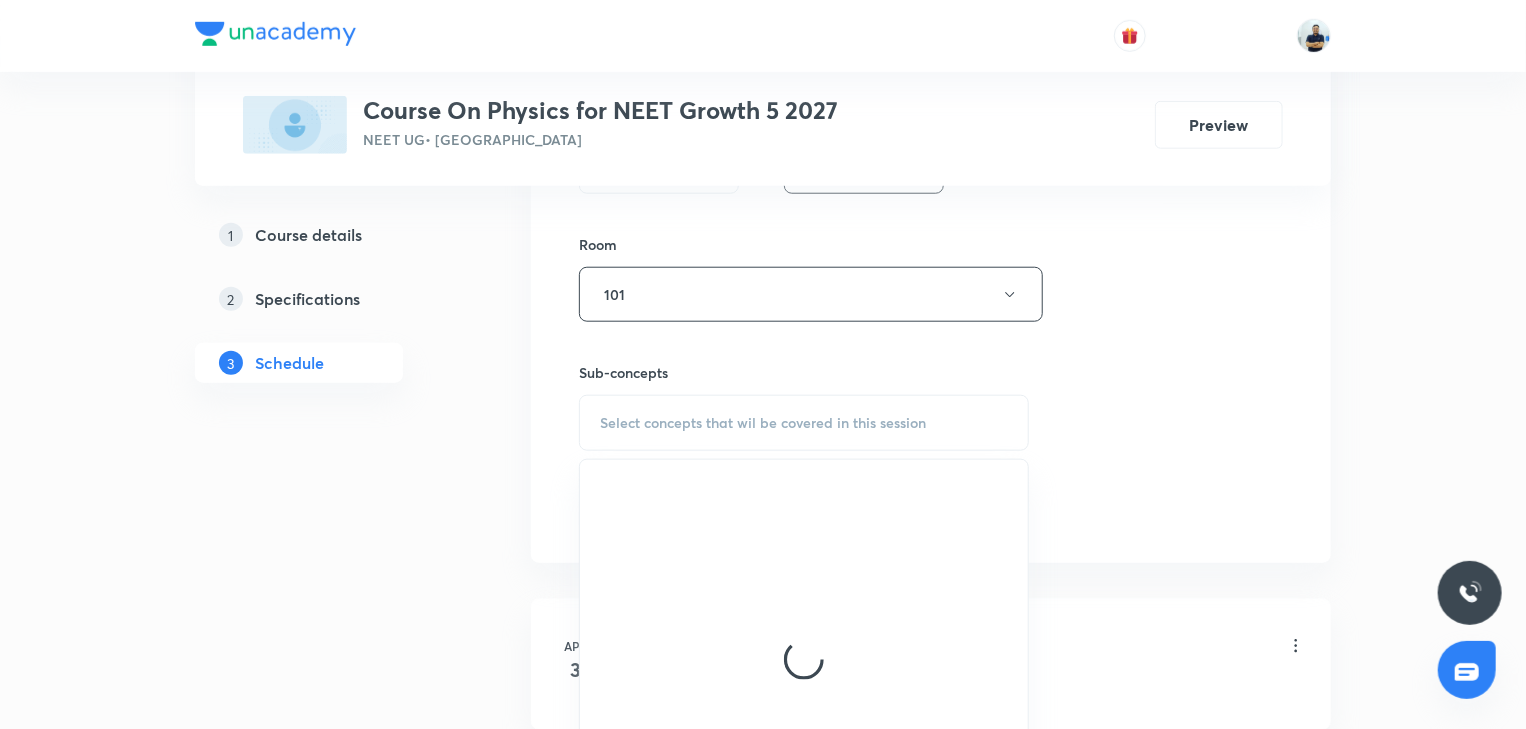 click on "Select concepts that wil be covered in this session" at bounding box center [763, 423] 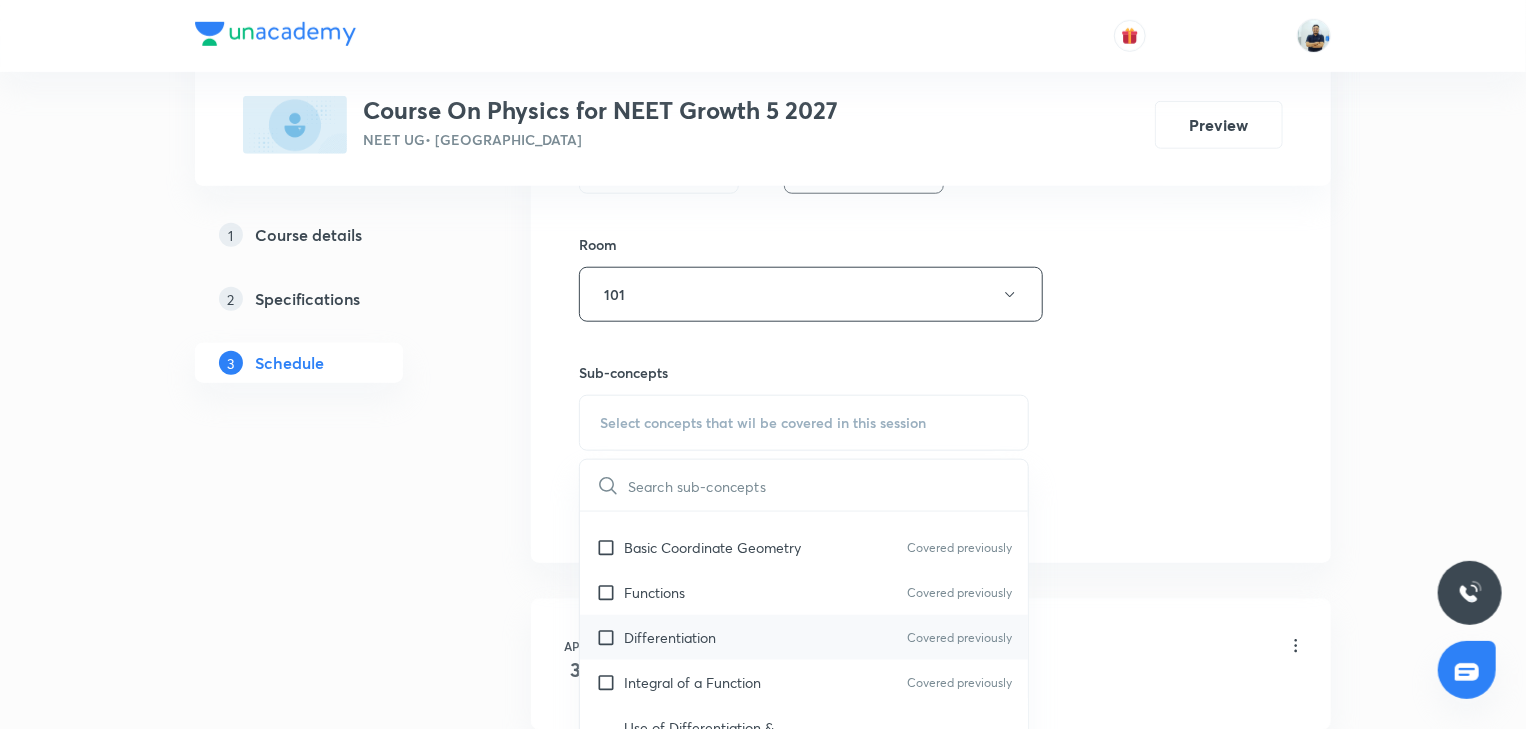 scroll, scrollTop: 1120, scrollLeft: 0, axis: vertical 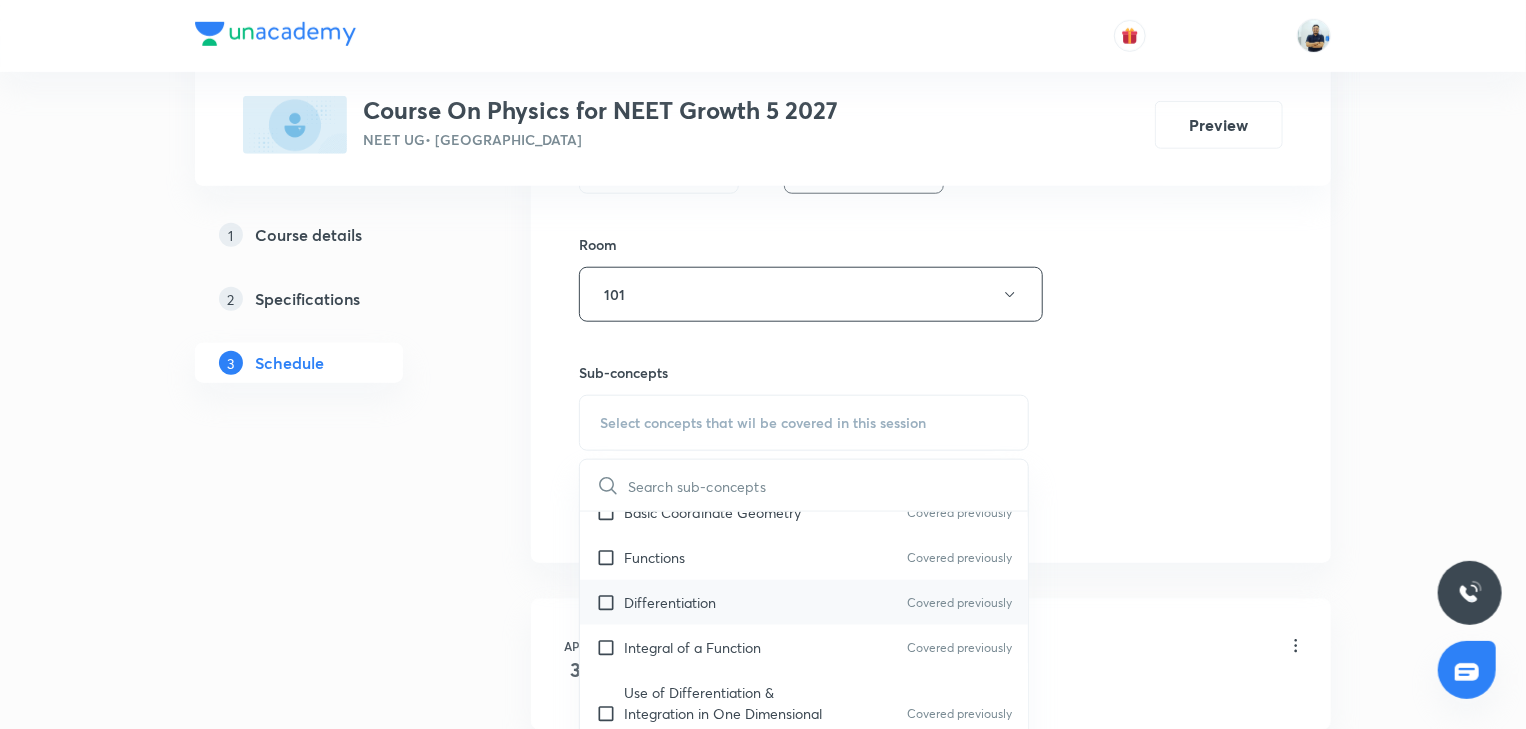 click on "Differentiation Covered previously" at bounding box center [804, 602] 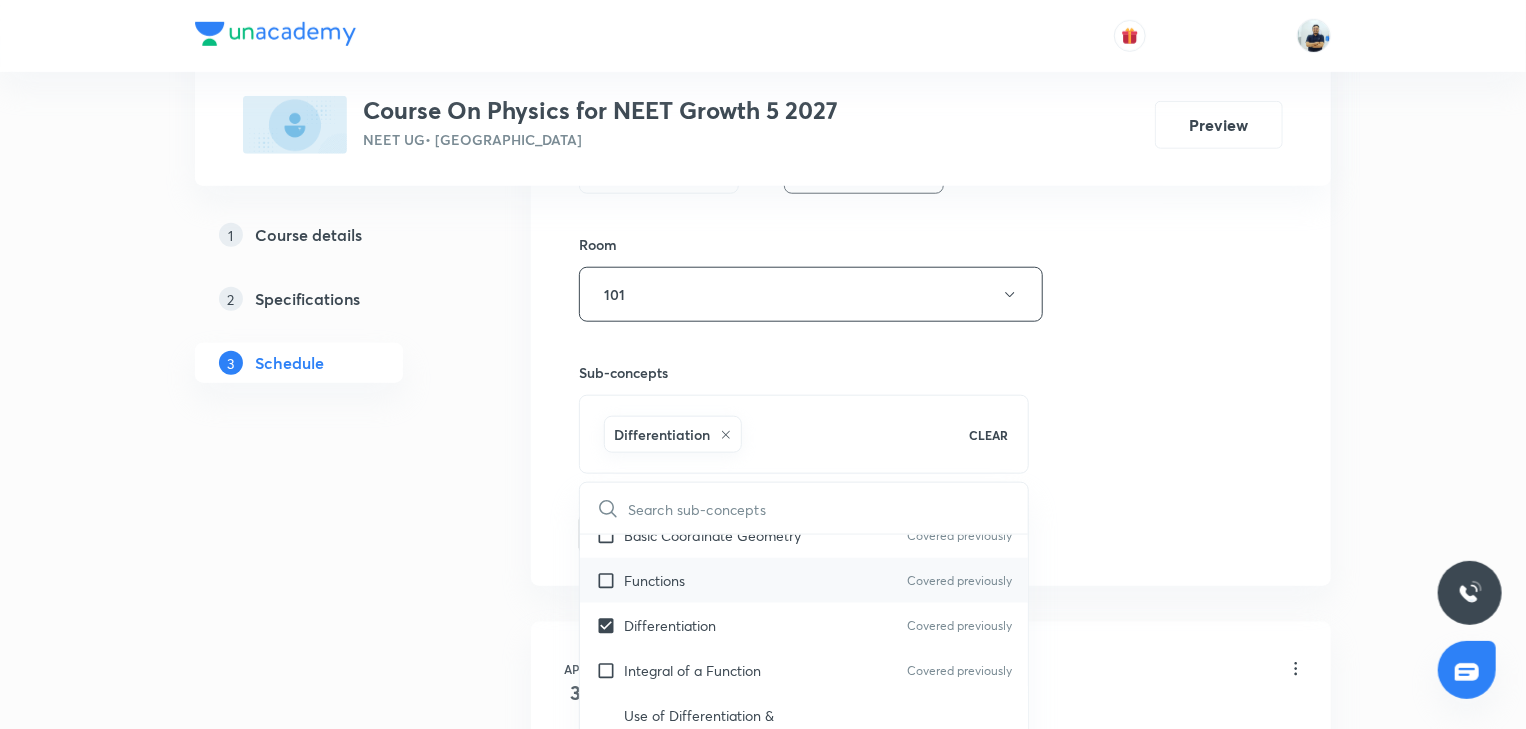click on "Functions Covered previously" at bounding box center (804, 580) 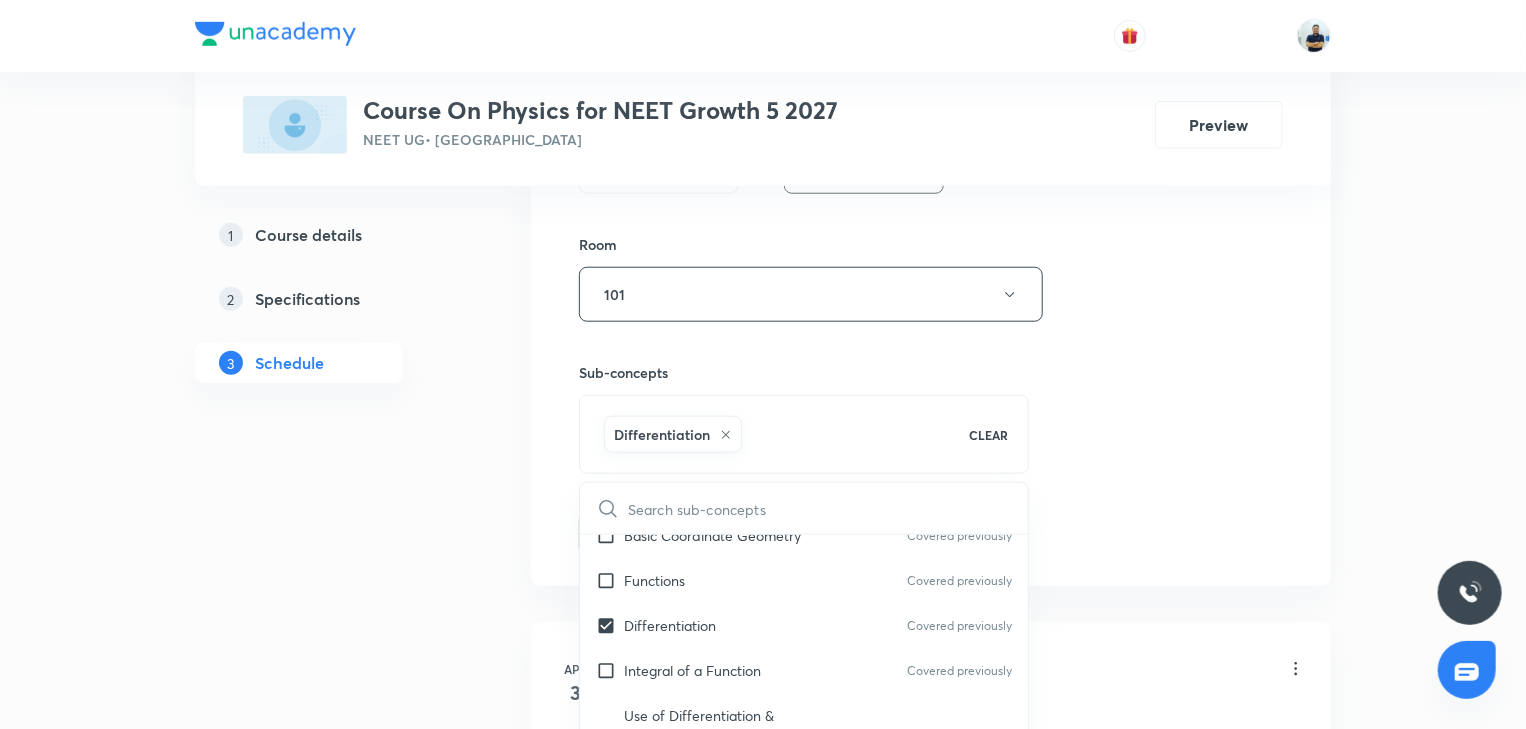 checkbox on "true" 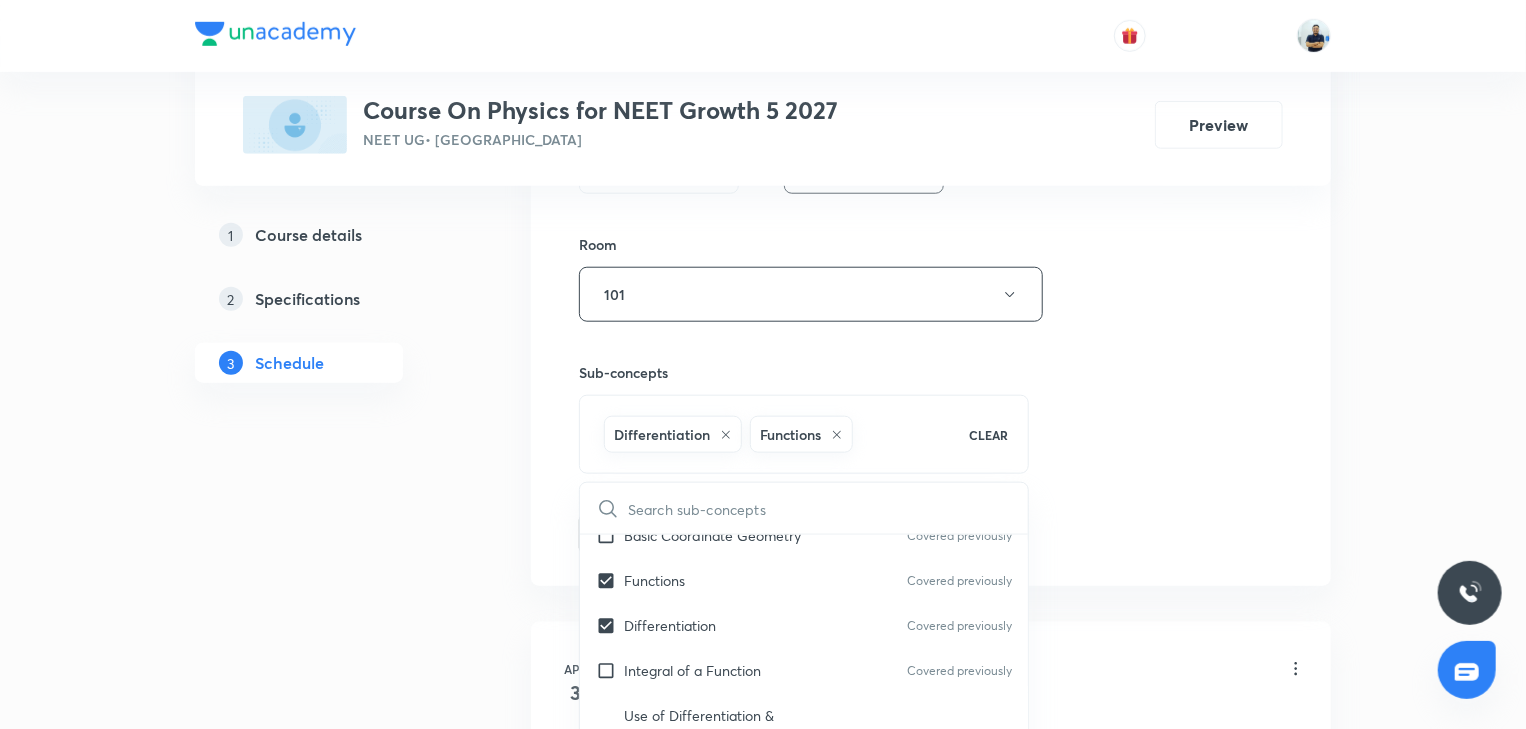 click on "Session  56 Live class Session title 38/99 Units, Dimensions and Measurements -16 ​ Schedule for Jul 14, 2025, 12:40 PM ​ Duration (in minutes) 70 ​   Session type Online Offline Room 101 Sub-concepts Differentiation Functions CLEAR ​ Physics - Full Syllabus Mock Questions Physics - Full Syllabus Mock Questions Covered previously Physics Previous Year Question Physics Previous Year Question Covered previously Units & Dimensions Physical quantity Covered previously Applications of Dimensional Analysis Covered previously Significant Figures Units of Physical Quantities System of Units Covered previously Dimensions of Some Mathematical Functions Covered previously Unit and Dimension Covered previously Product of Two Vectors Covered previously Subtraction of Vectors Cross Product Covered previously Least Count Analysis Errors of Measurement Covered previously Vernier Callipers Covered previously Screw Gauge Covered previously Zero Error Covered previously Basic Mathematics Elementary Algebra Functions Add" at bounding box center (931, 73) 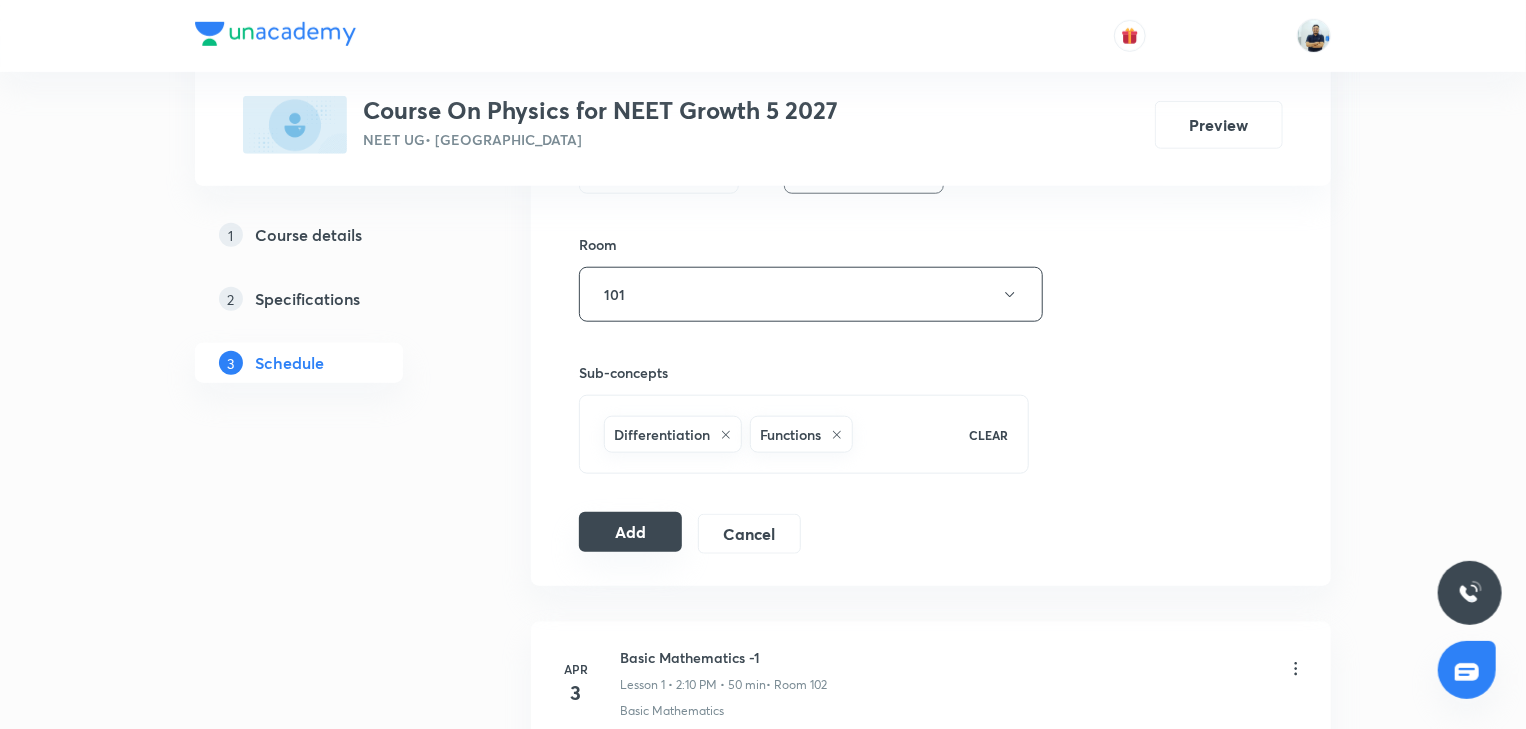 click on "Add" at bounding box center (630, 532) 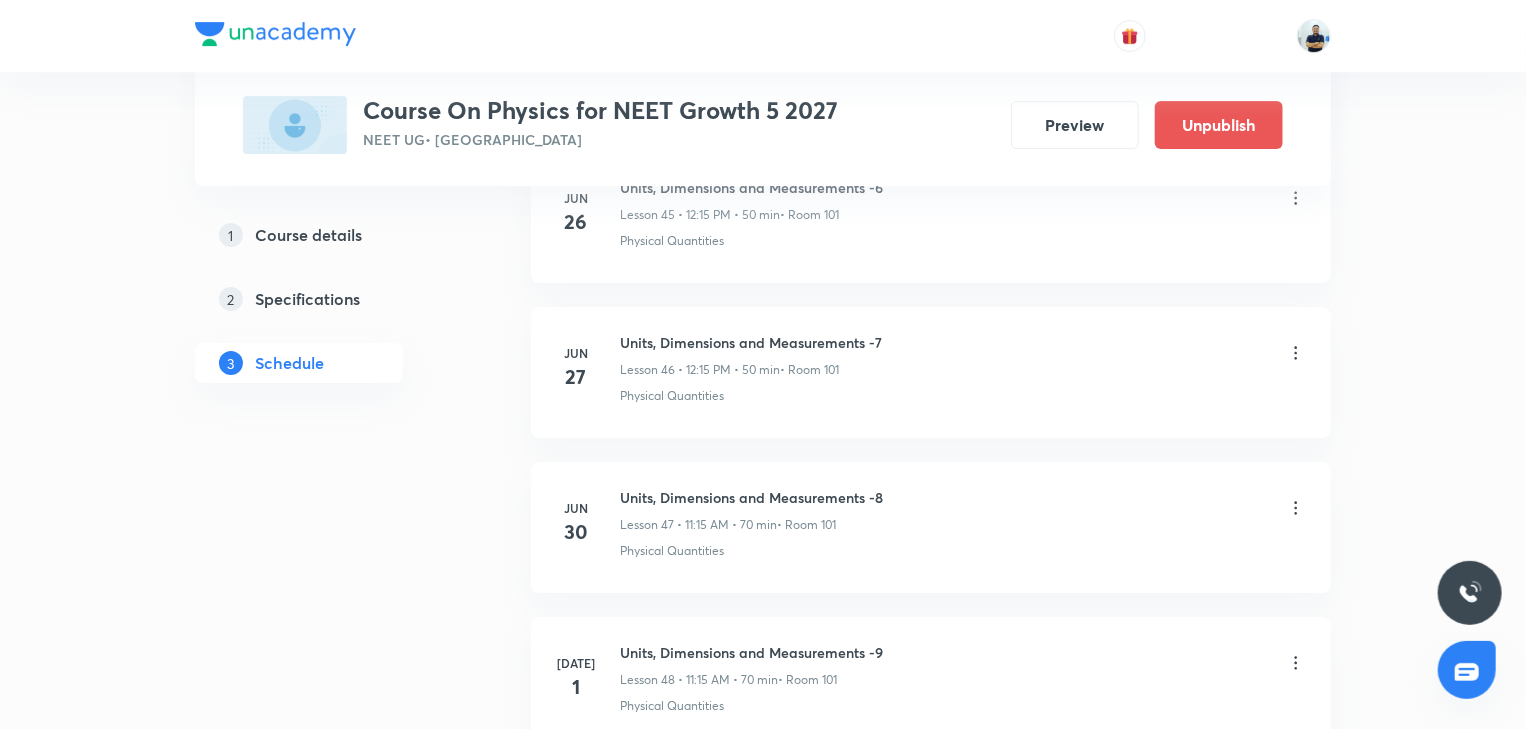scroll, scrollTop: 8618, scrollLeft: 0, axis: vertical 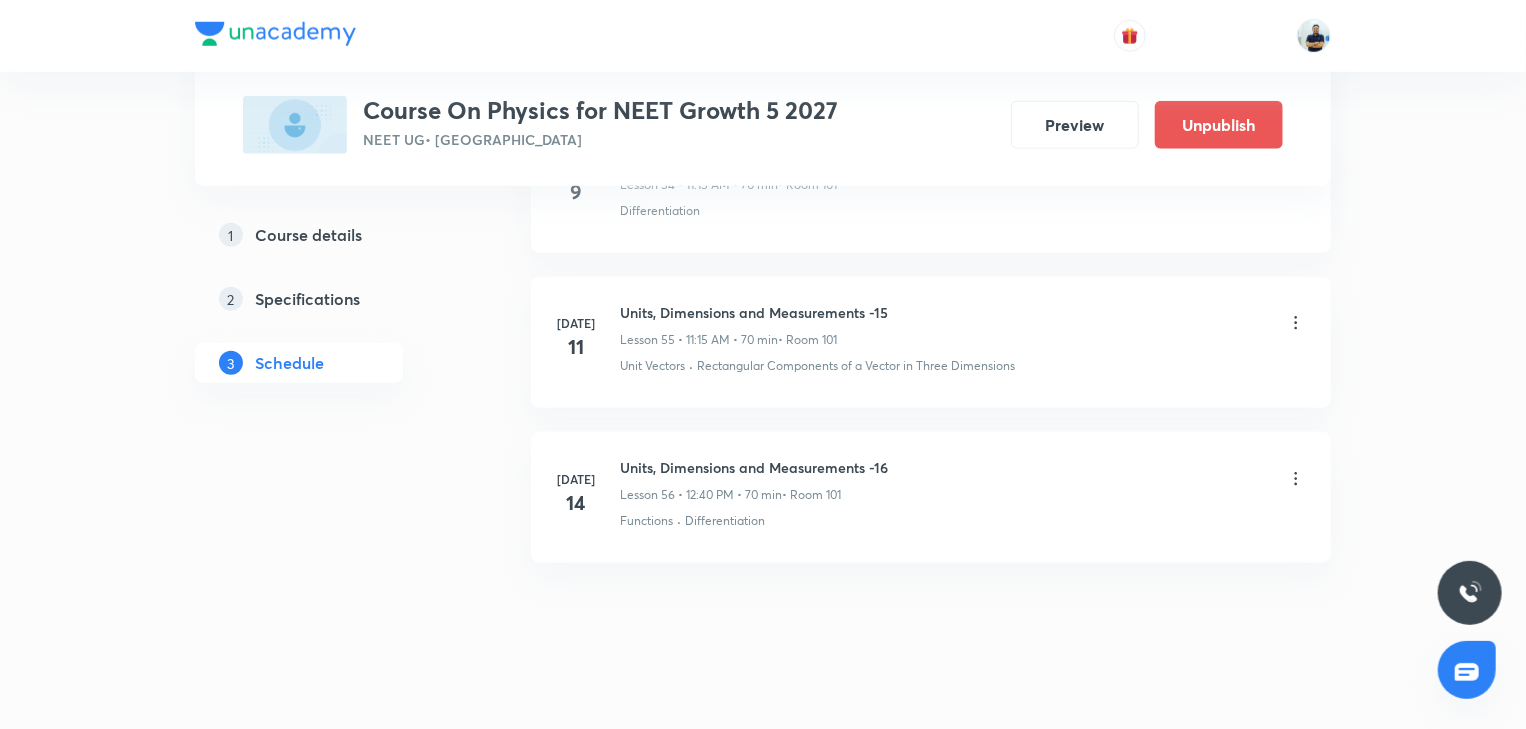 click on "Units, Dimensions and Measurements -16" at bounding box center [754, 467] 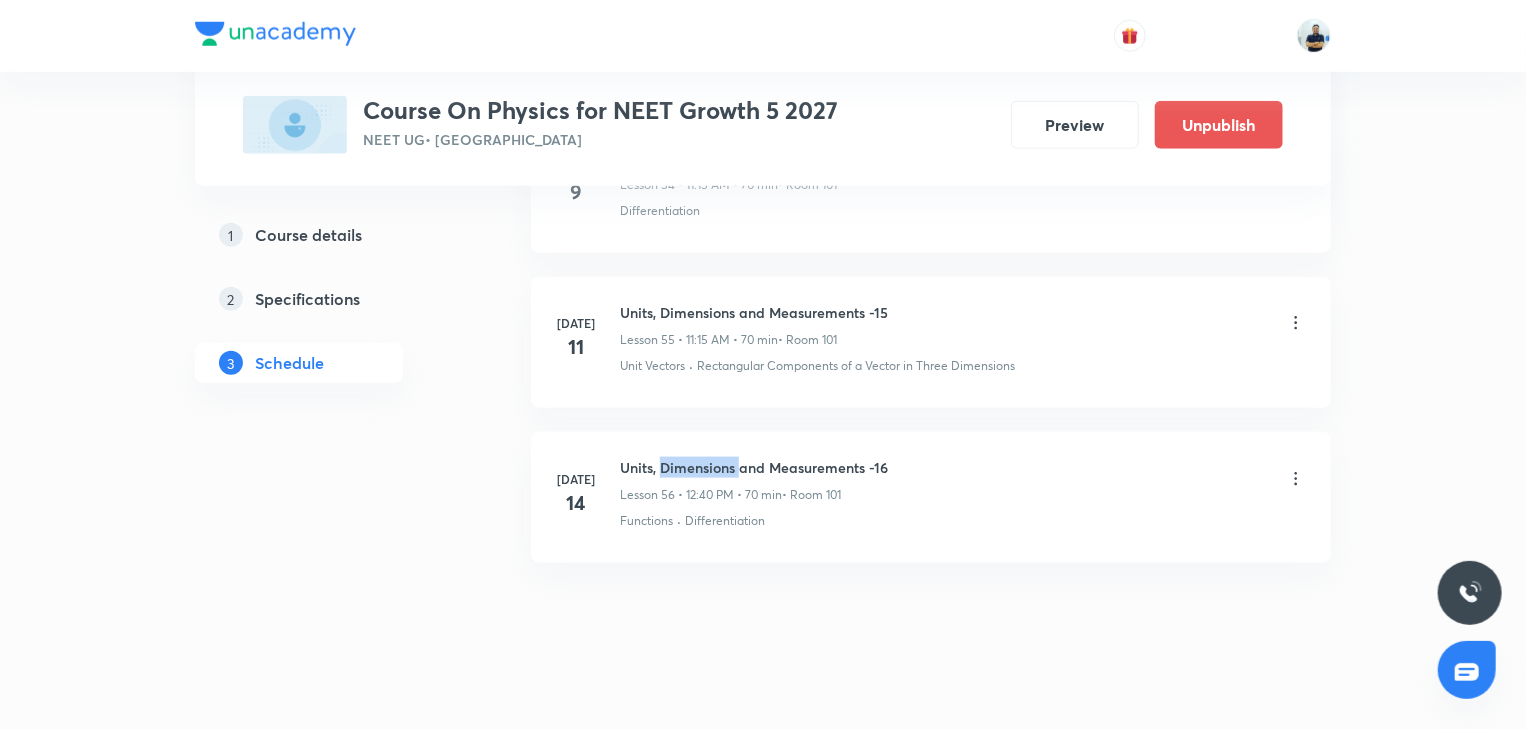 click on "Units, Dimensions and Measurements -16" at bounding box center (754, 467) 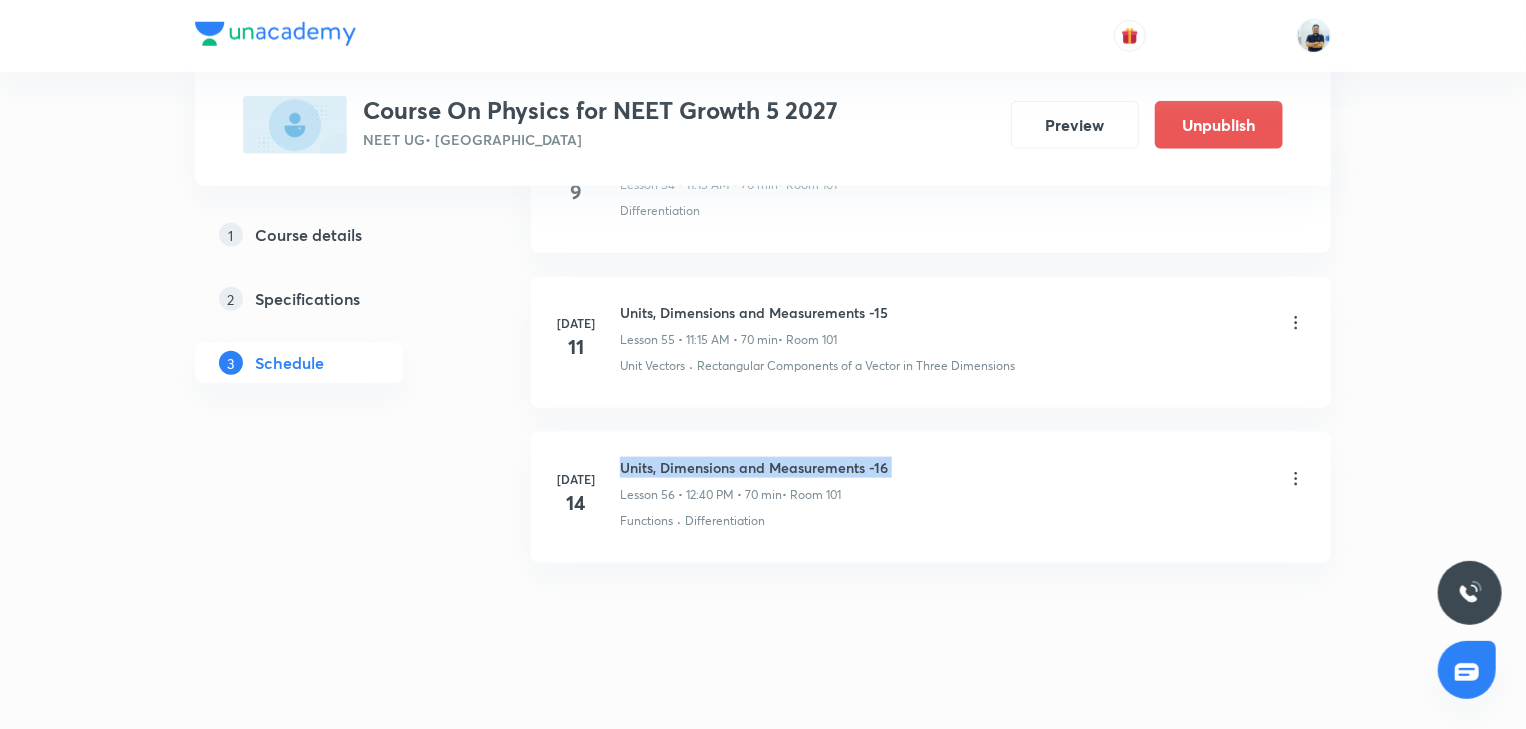 click on "Units, Dimensions and Measurements -16" at bounding box center [754, 467] 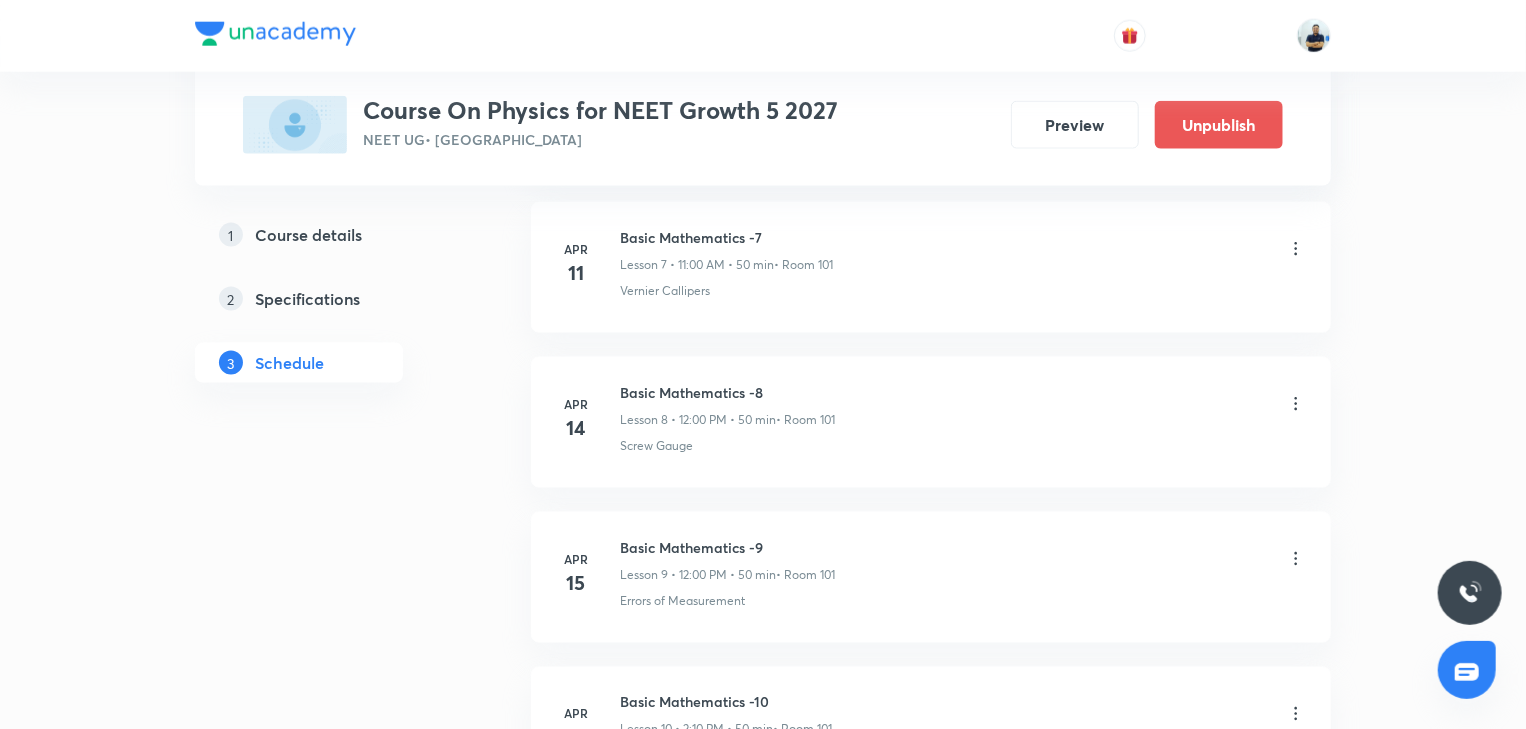 scroll, scrollTop: 0, scrollLeft: 0, axis: both 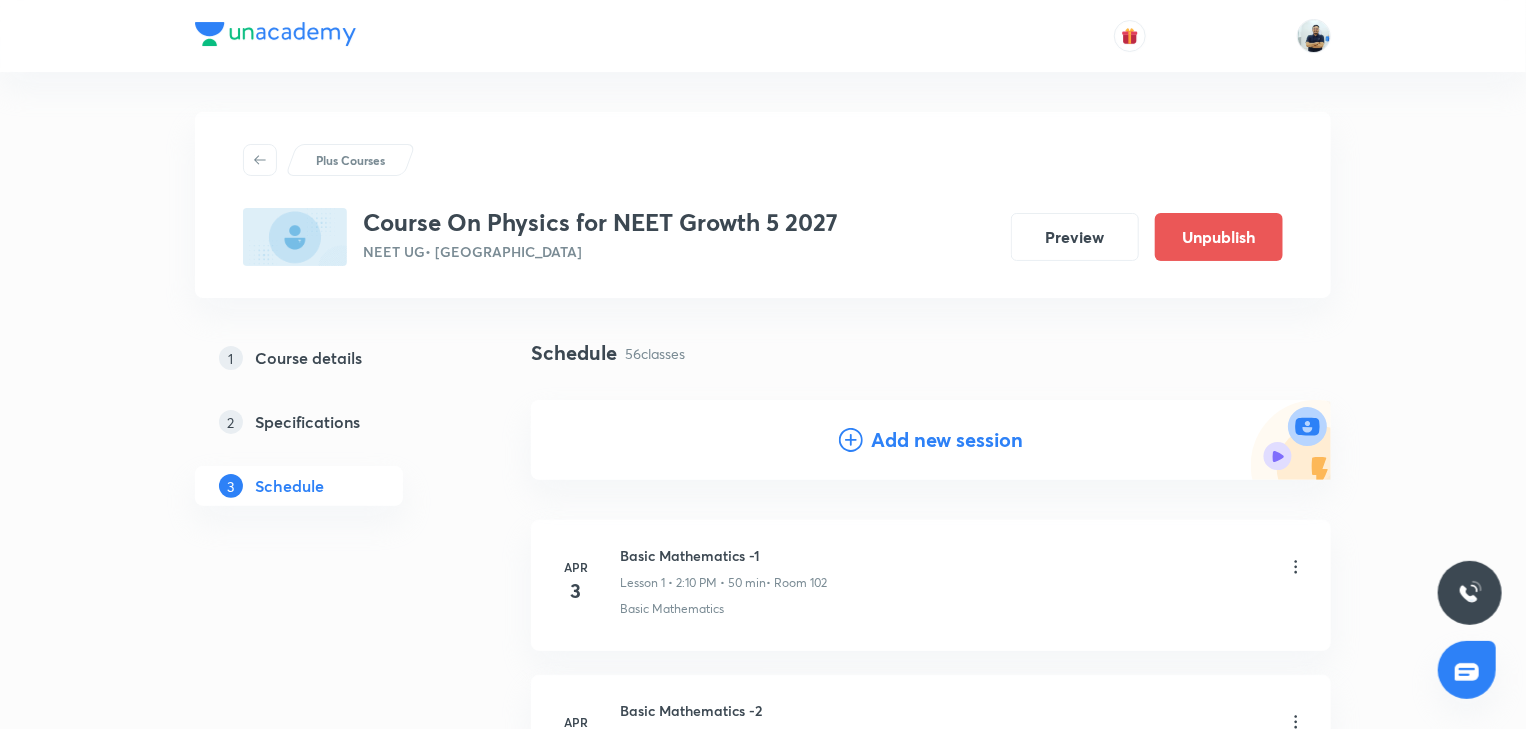 click on "Add new session" at bounding box center [947, 440] 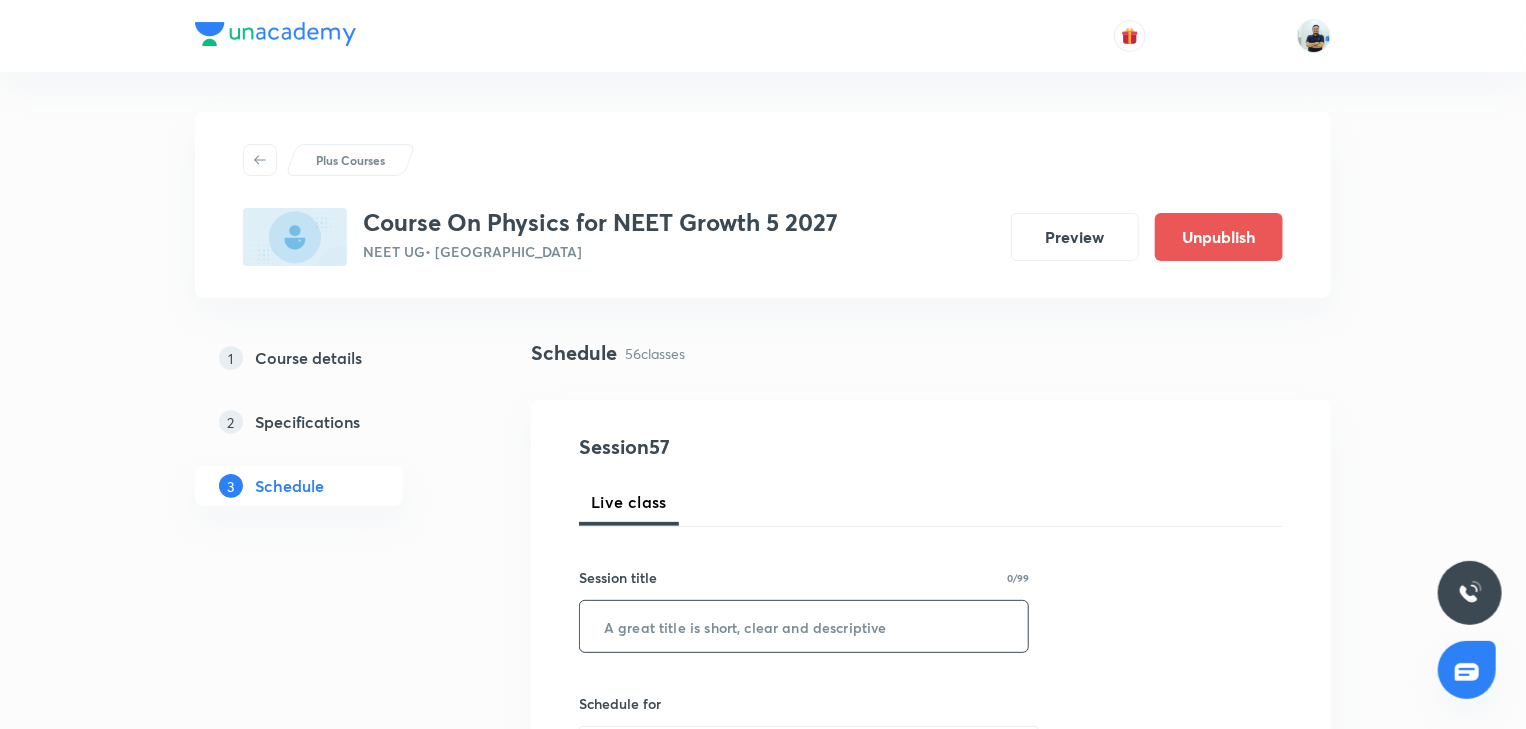 click at bounding box center (804, 626) 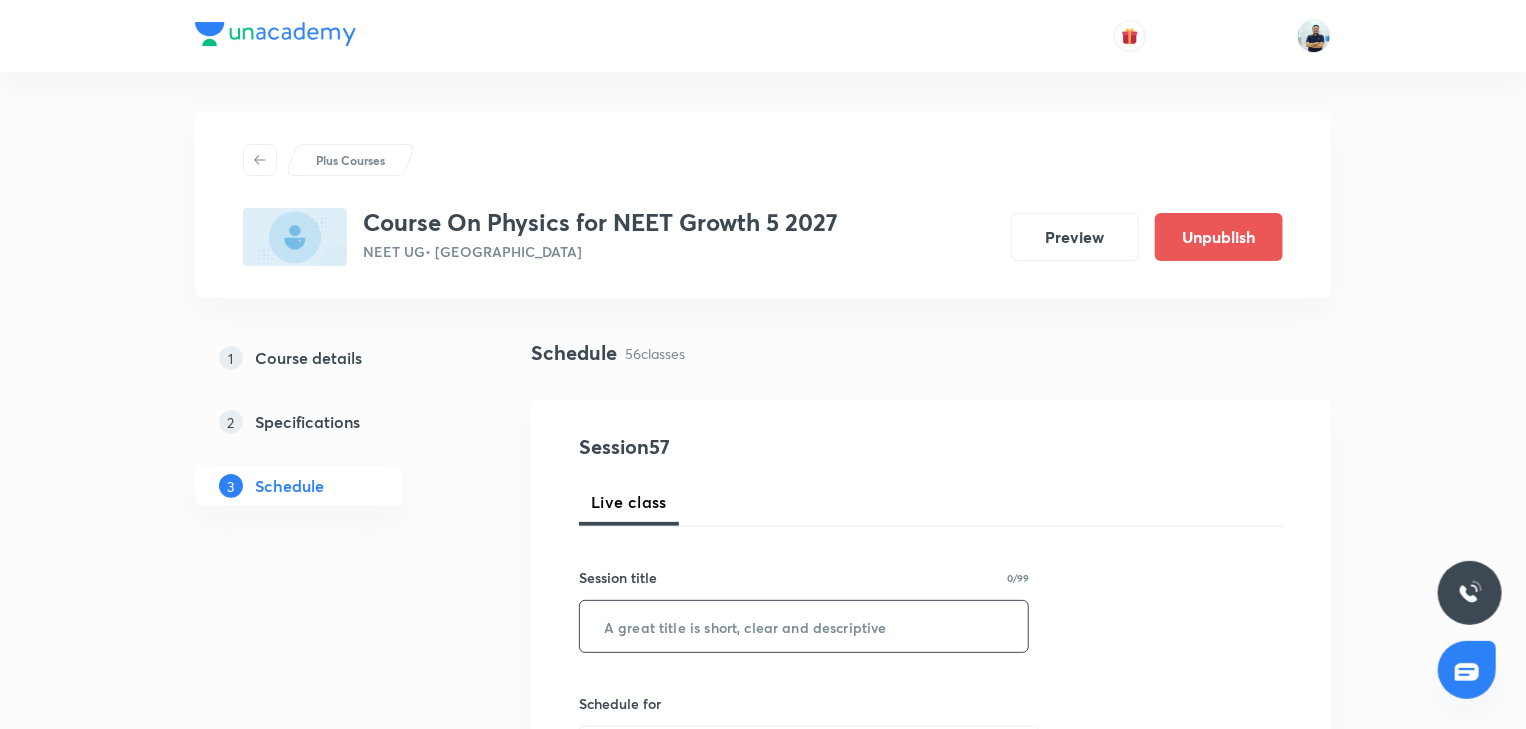paste on "Units, Dimensions and Measurements -16" 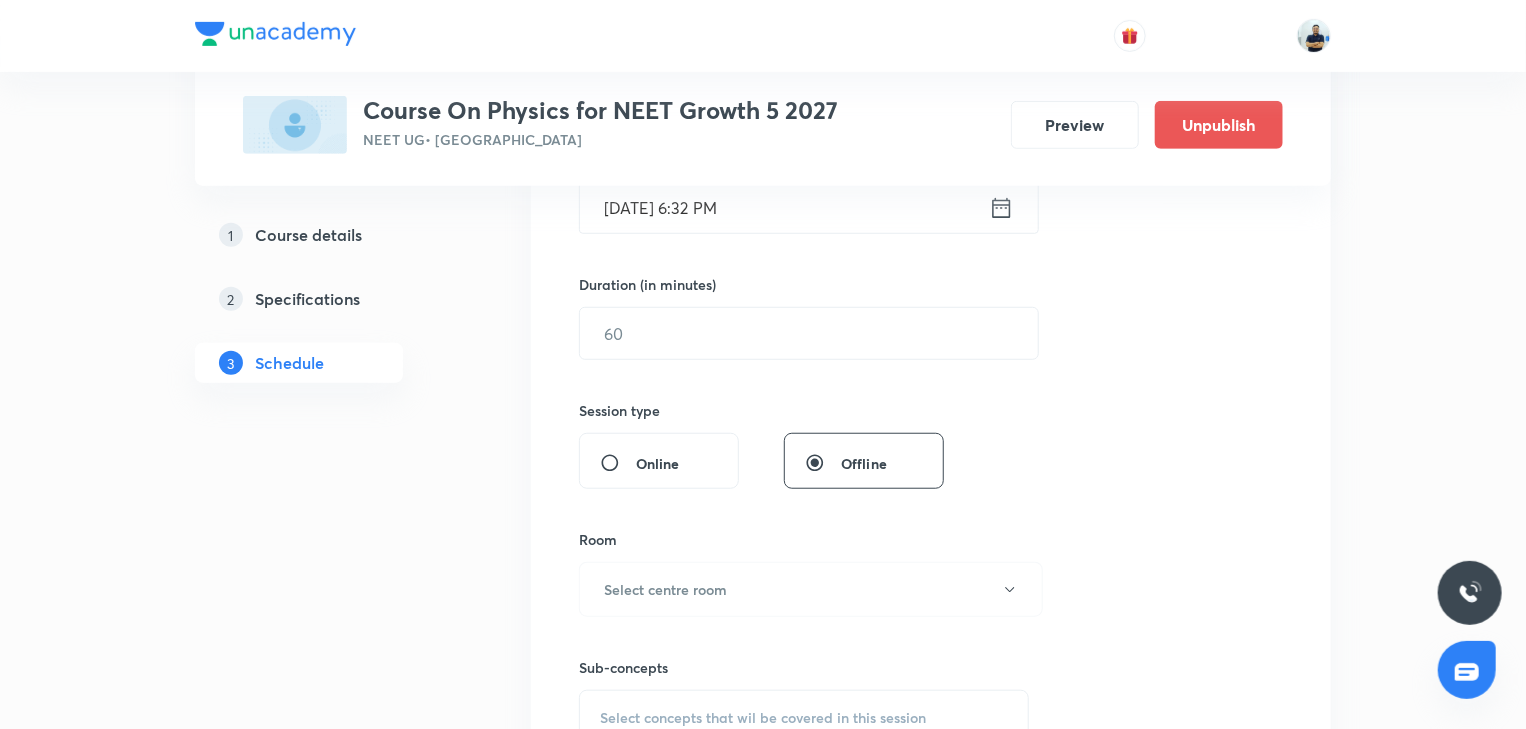 scroll, scrollTop: 541, scrollLeft: 0, axis: vertical 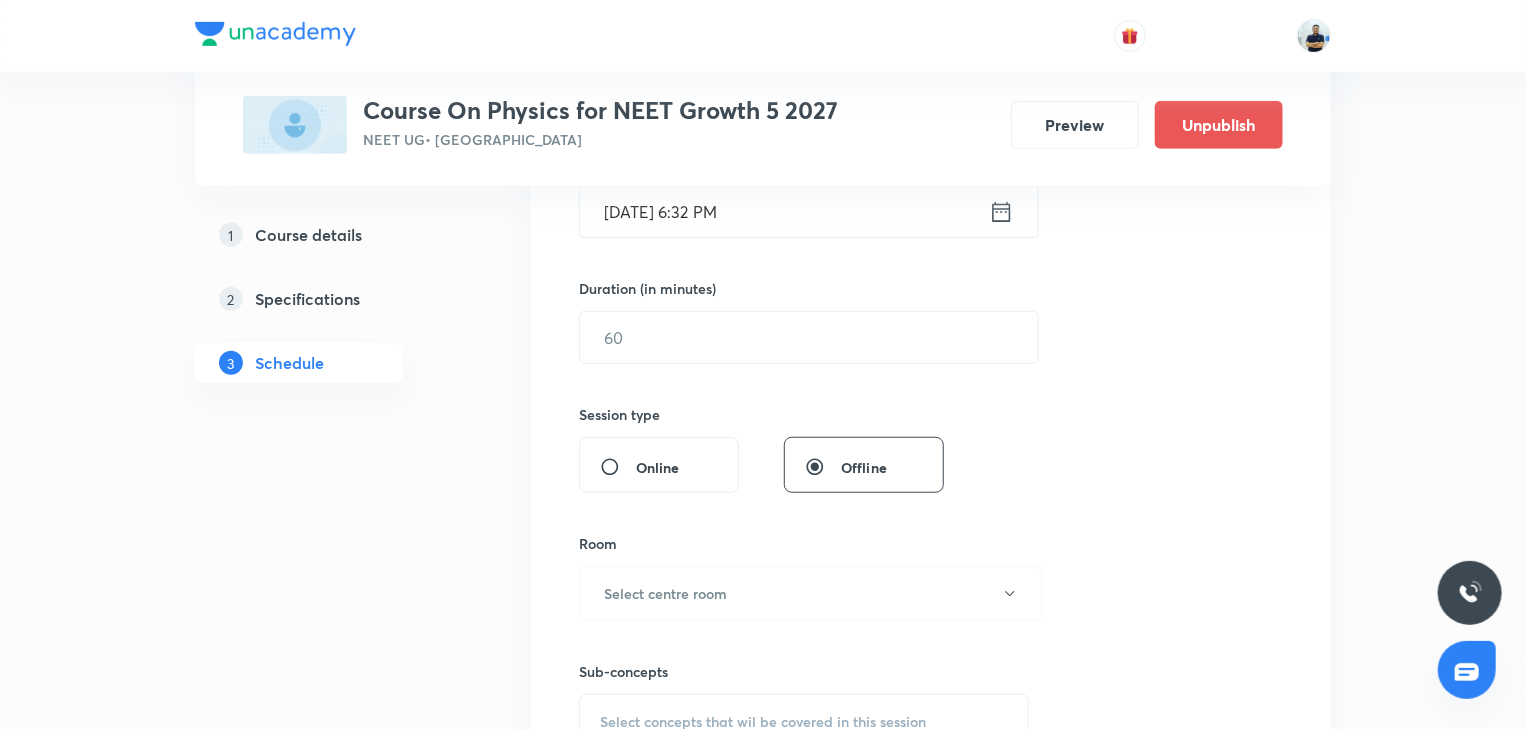 type on "Units, Dimensions and Measurements -17" 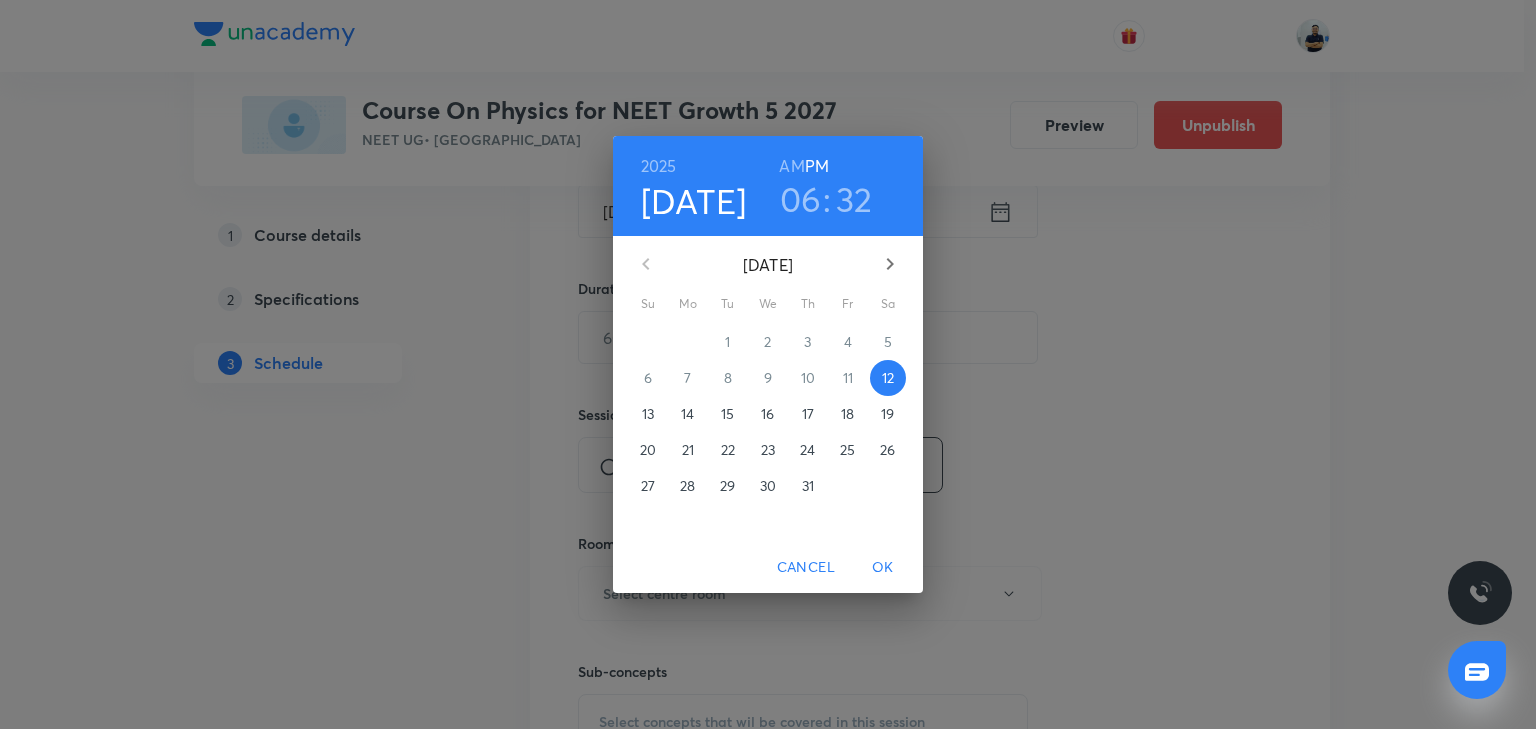 click on "15" at bounding box center (727, 414) 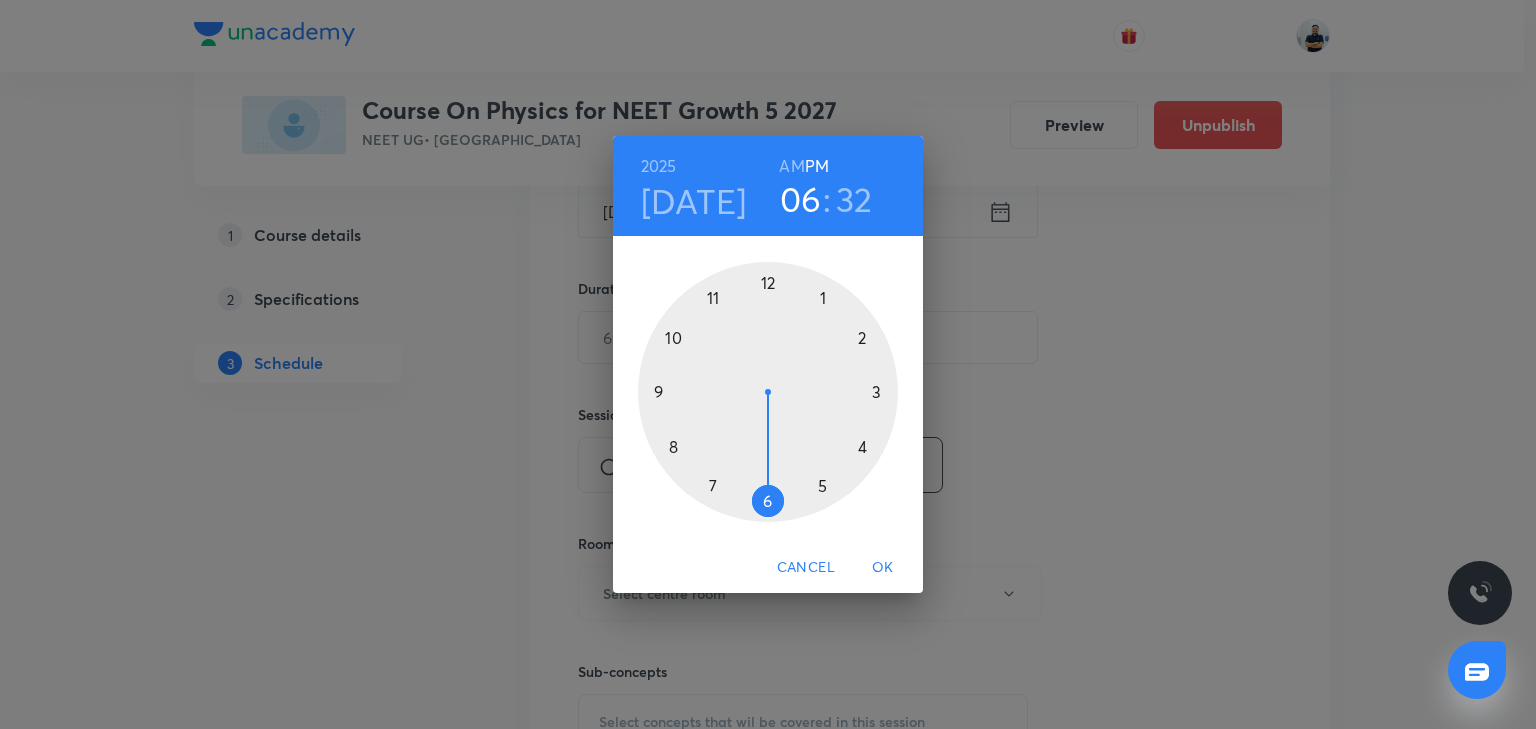 click at bounding box center [768, 392] 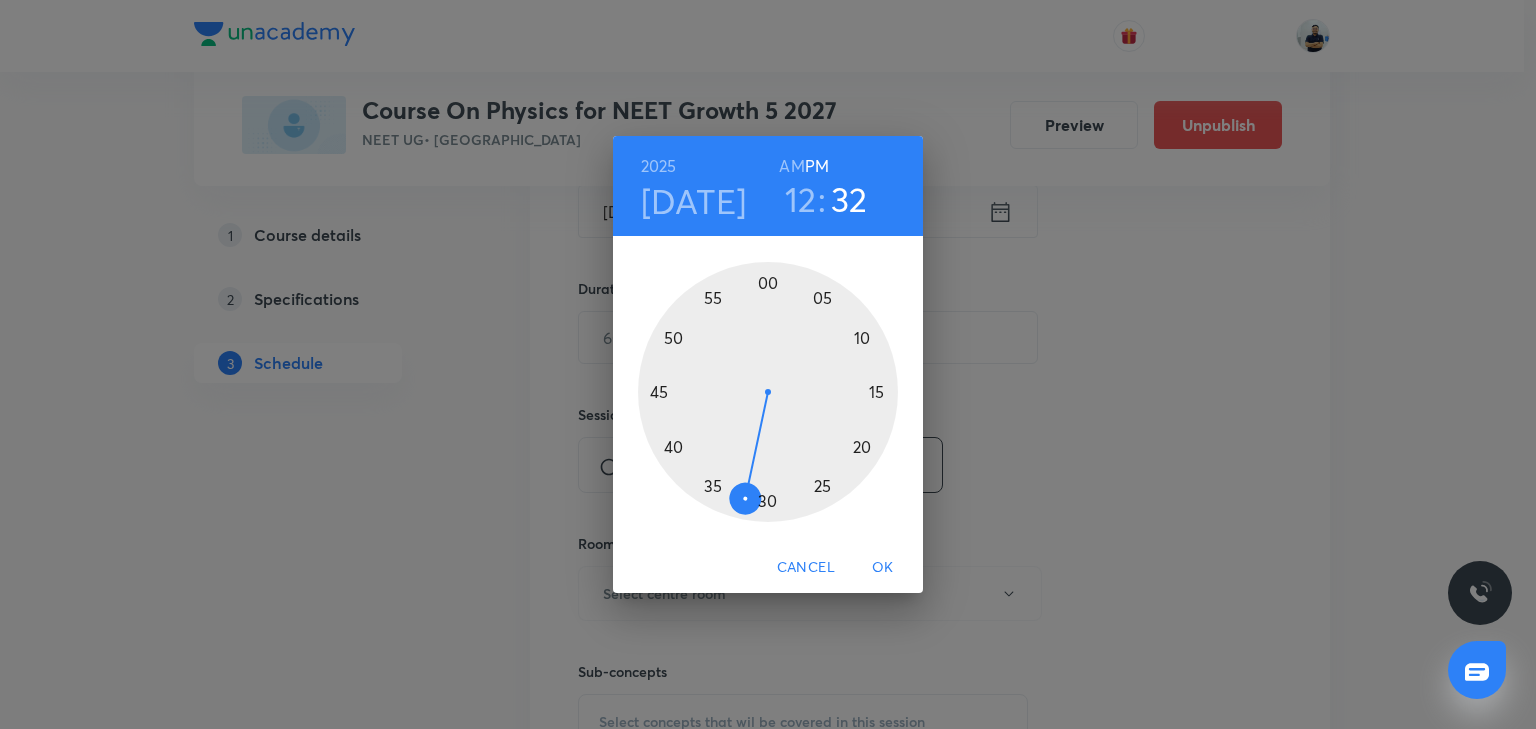click at bounding box center [768, 392] 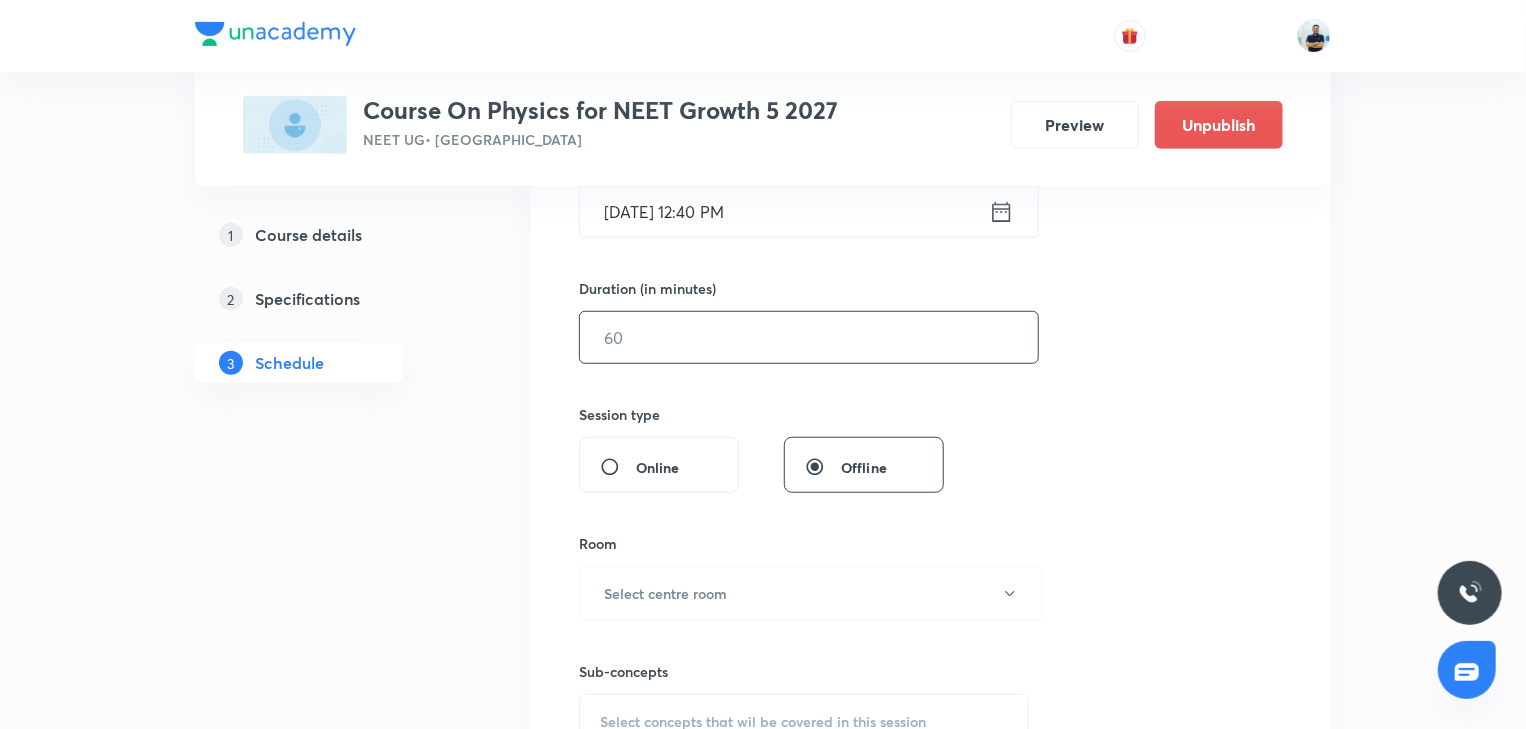 click at bounding box center (809, 337) 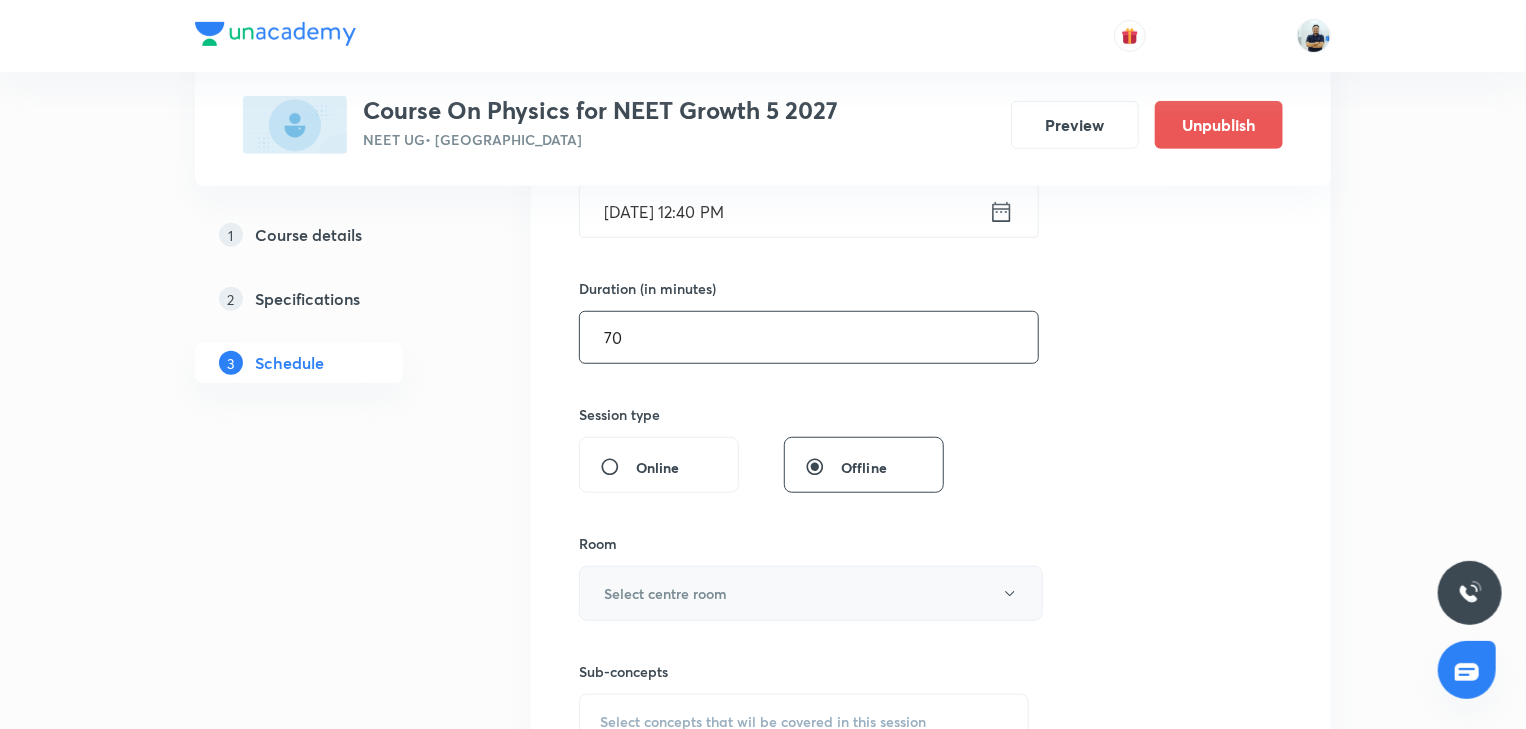 type on "70" 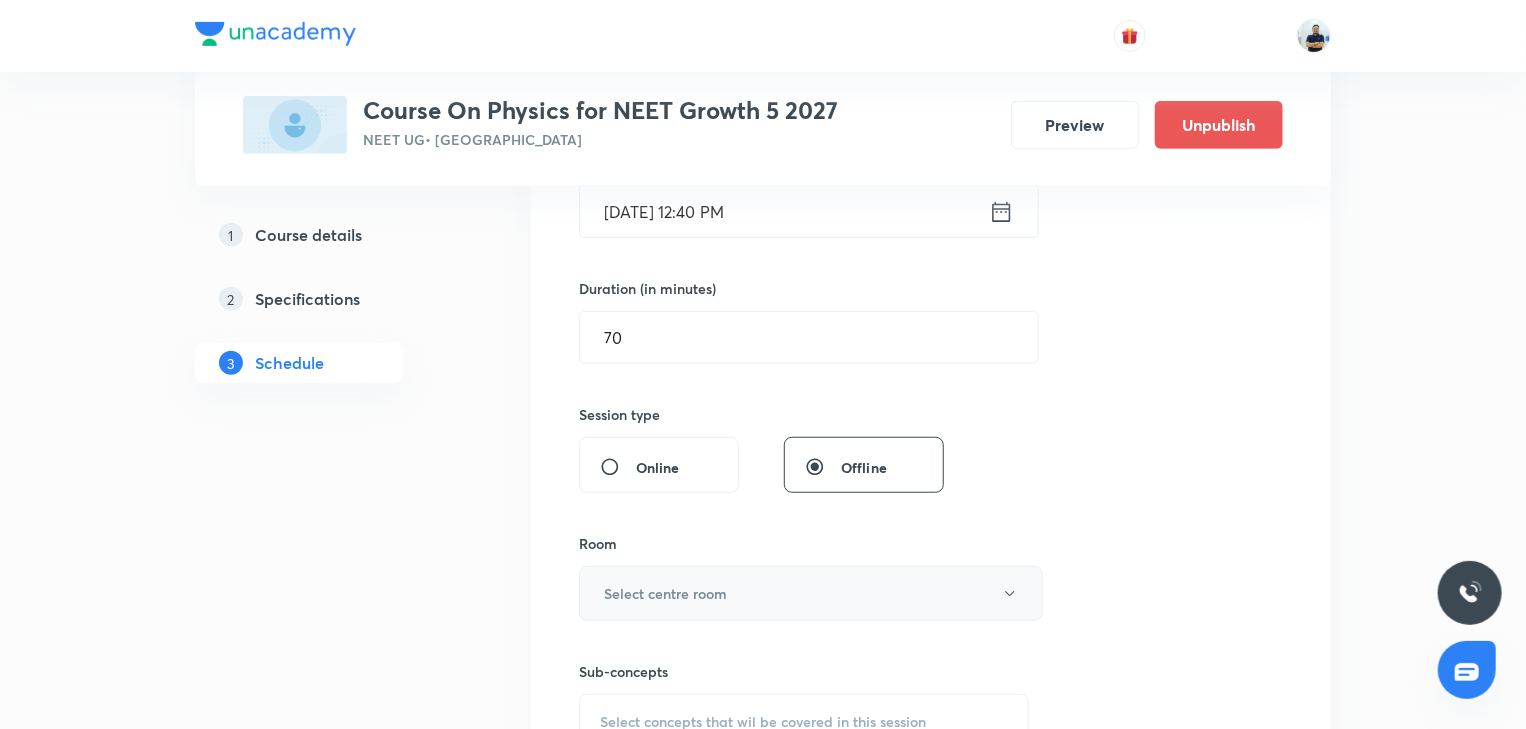 click on "Select centre room" at bounding box center (665, 593) 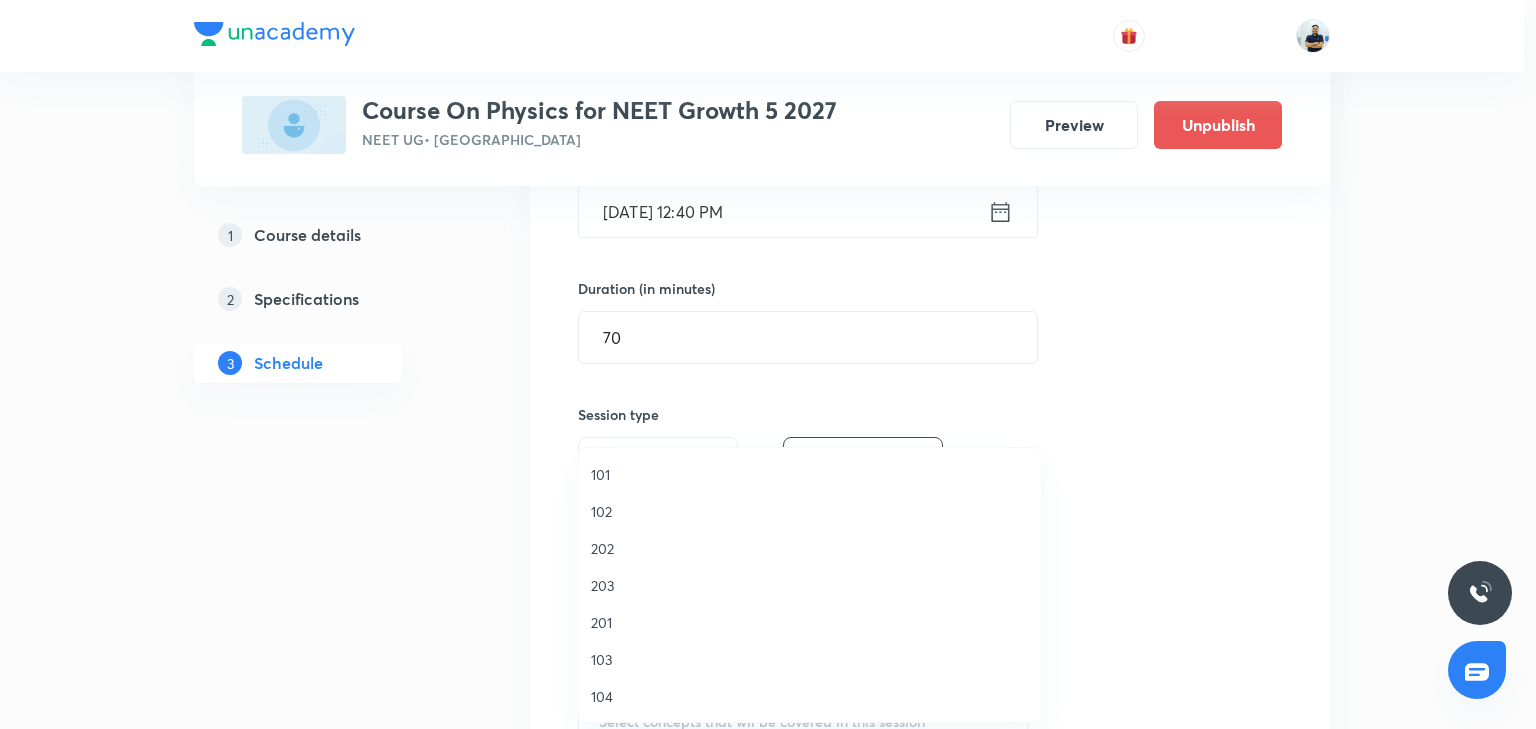 click on "101" at bounding box center (810, 474) 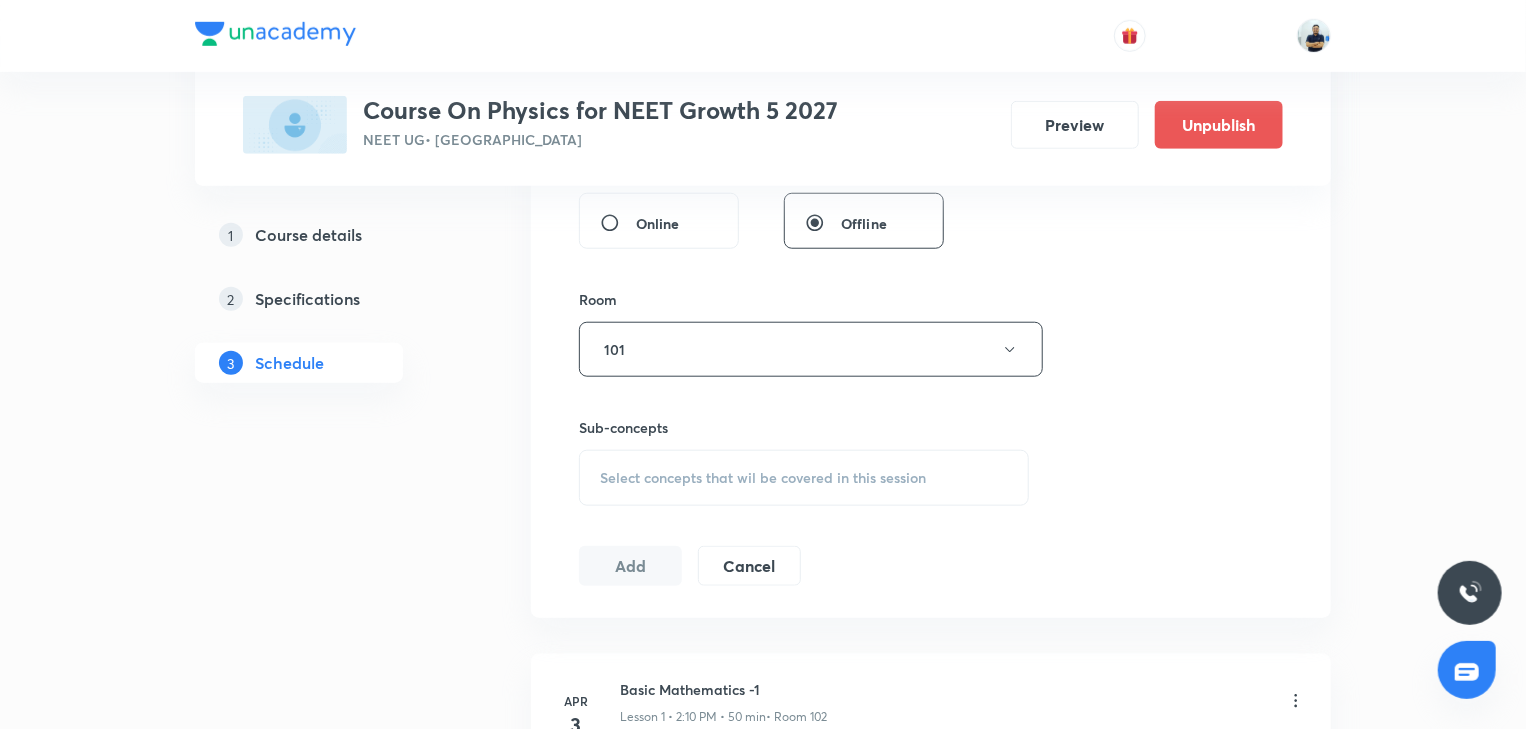 scroll, scrollTop: 802, scrollLeft: 0, axis: vertical 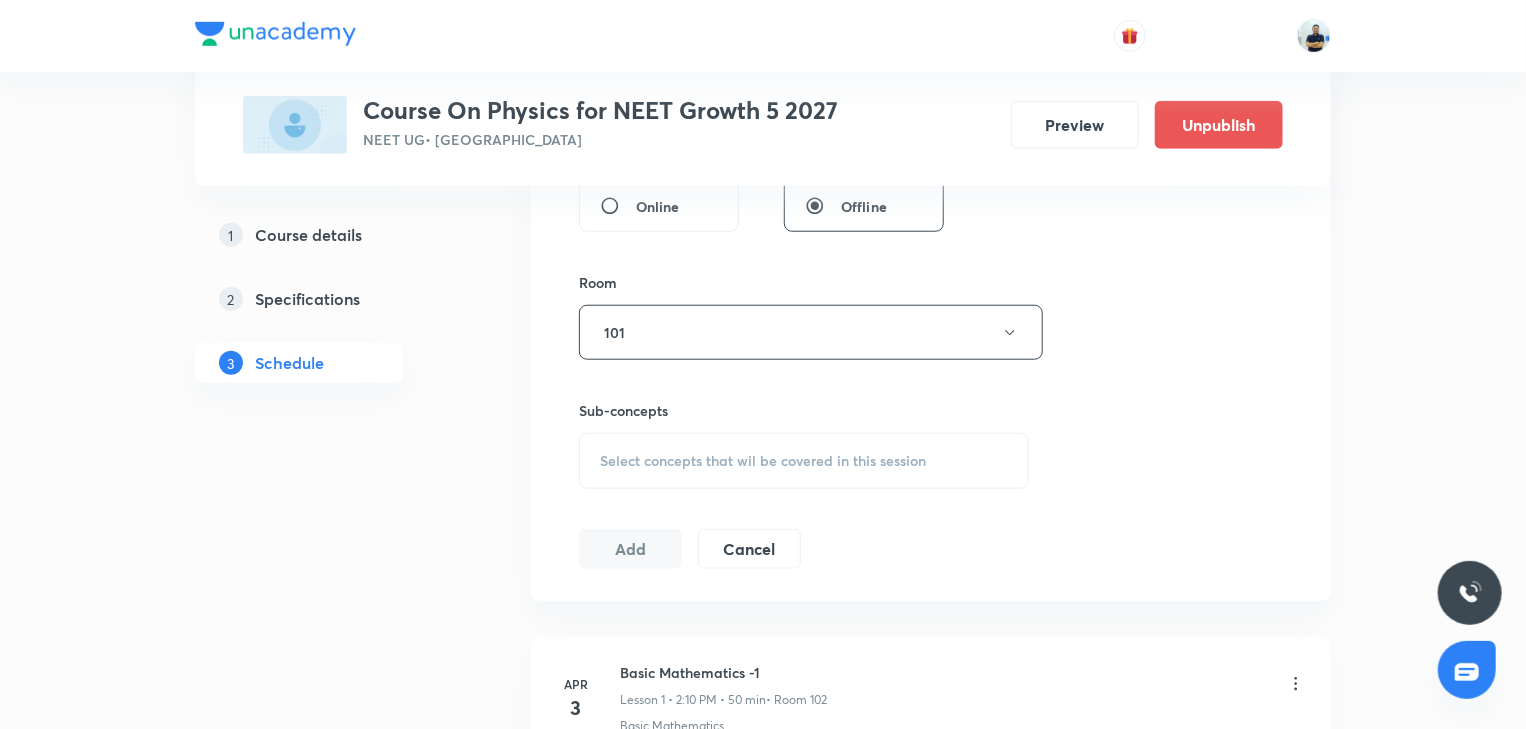click on "Select concepts that wil be covered in this session" at bounding box center (763, 461) 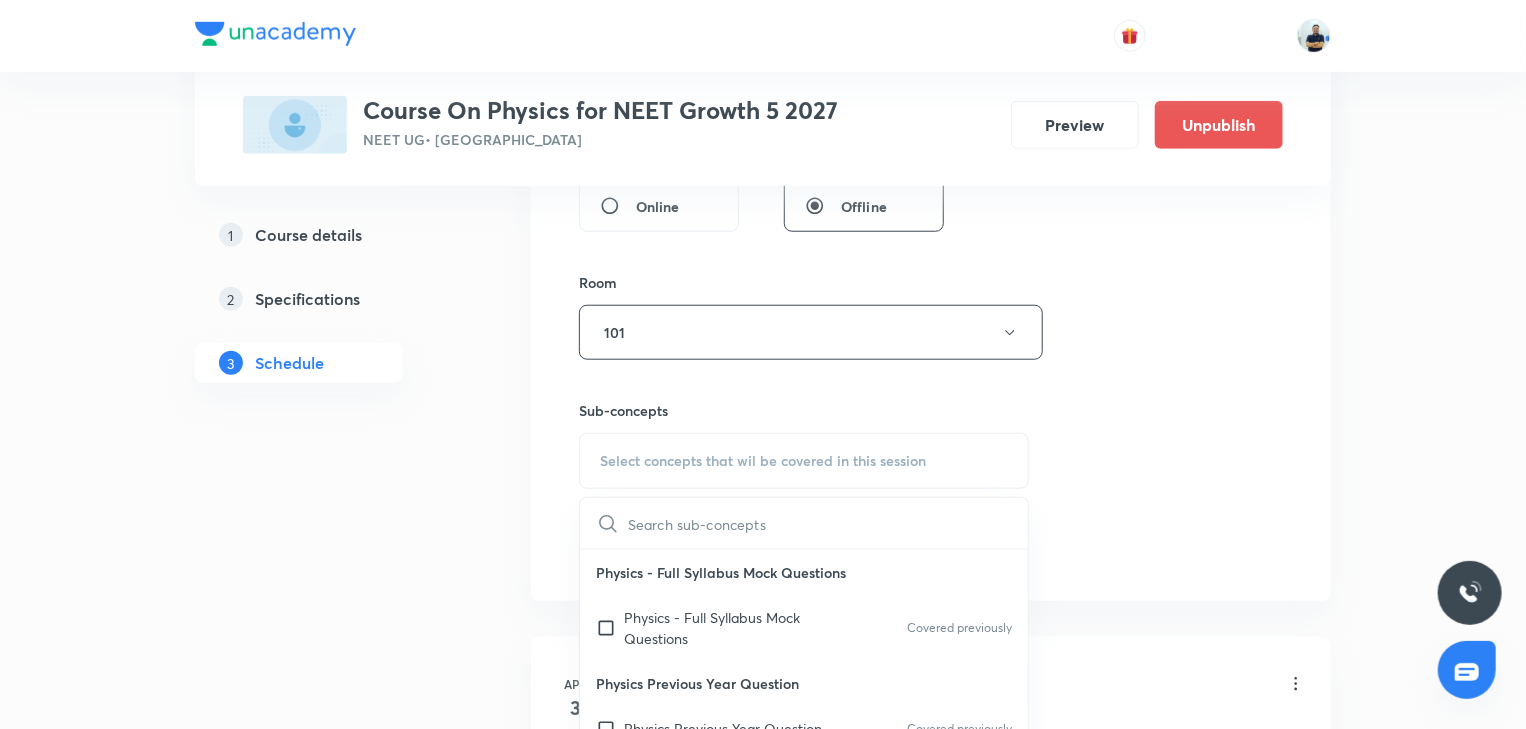 scroll, scrollTop: 1008, scrollLeft: 0, axis: vertical 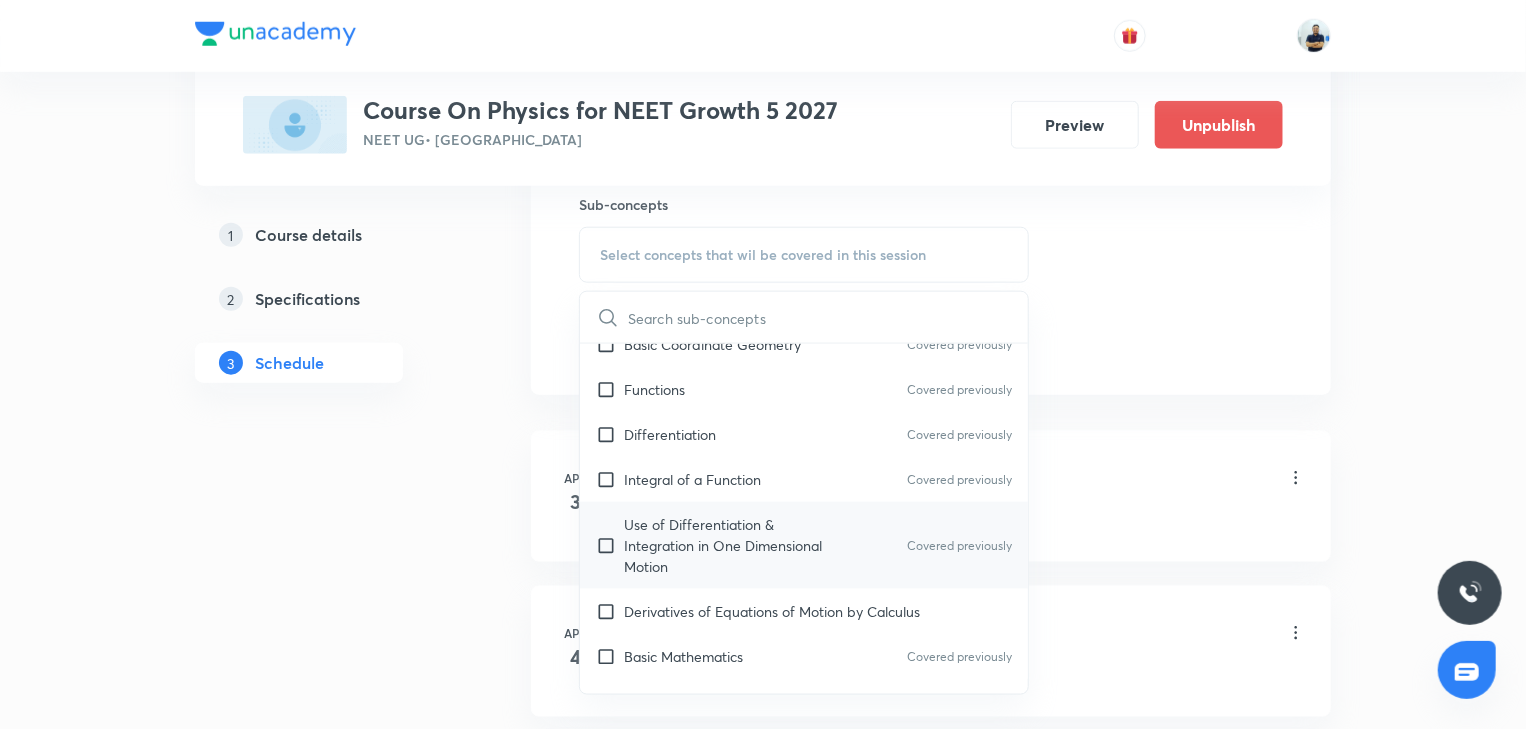 click on "Use of Differentiation & Integration in One Dimensional Motion" at bounding box center [725, 545] 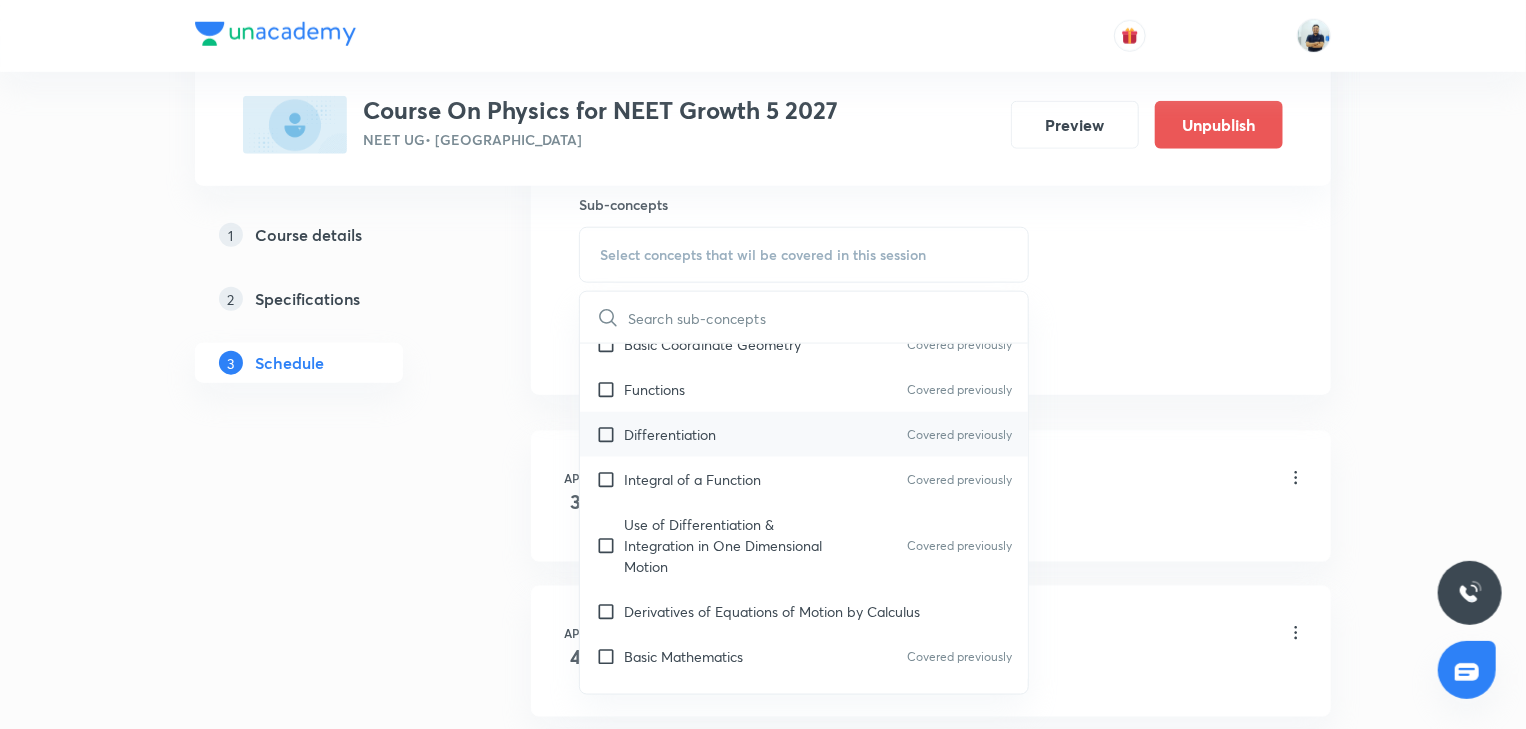 checkbox on "true" 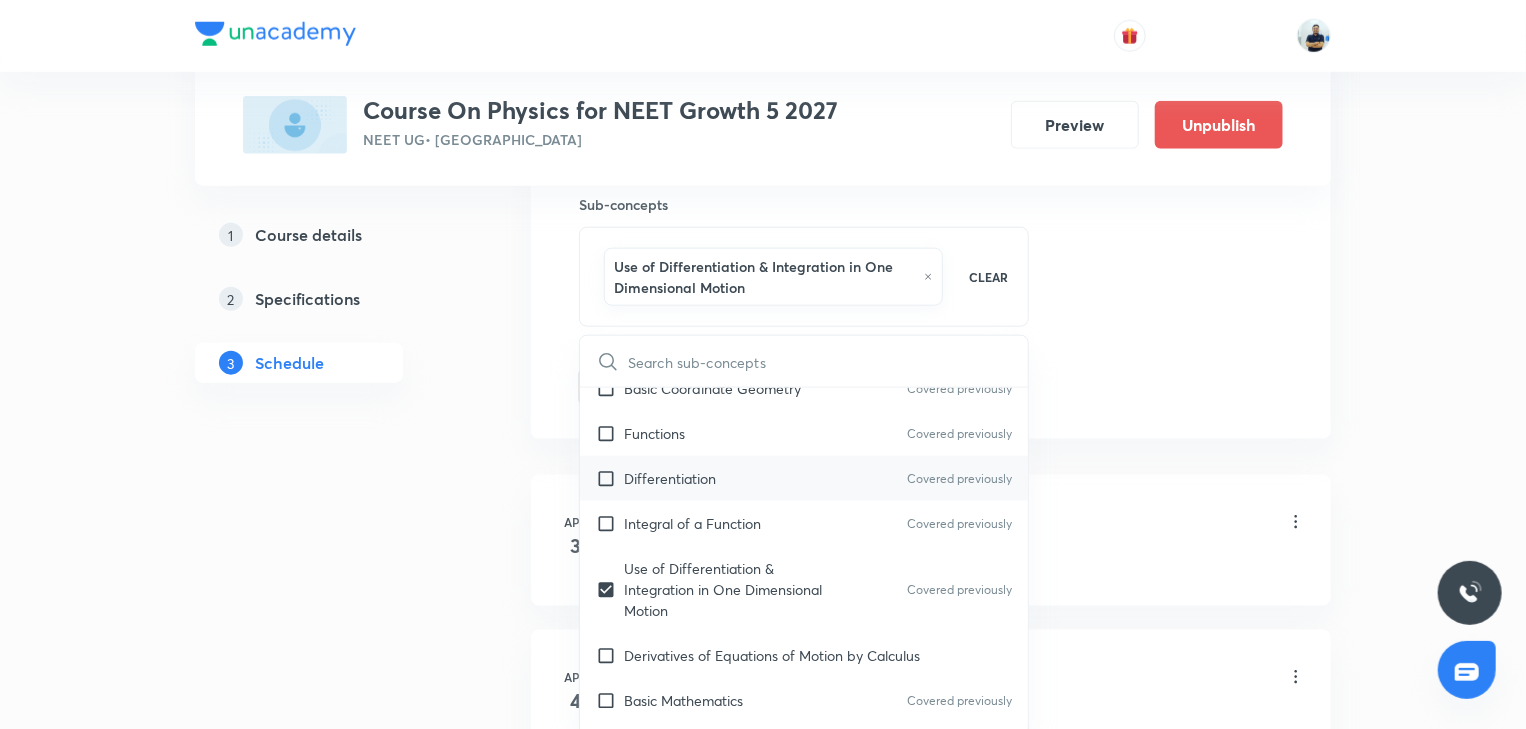 click on "Differentiation" at bounding box center (670, 478) 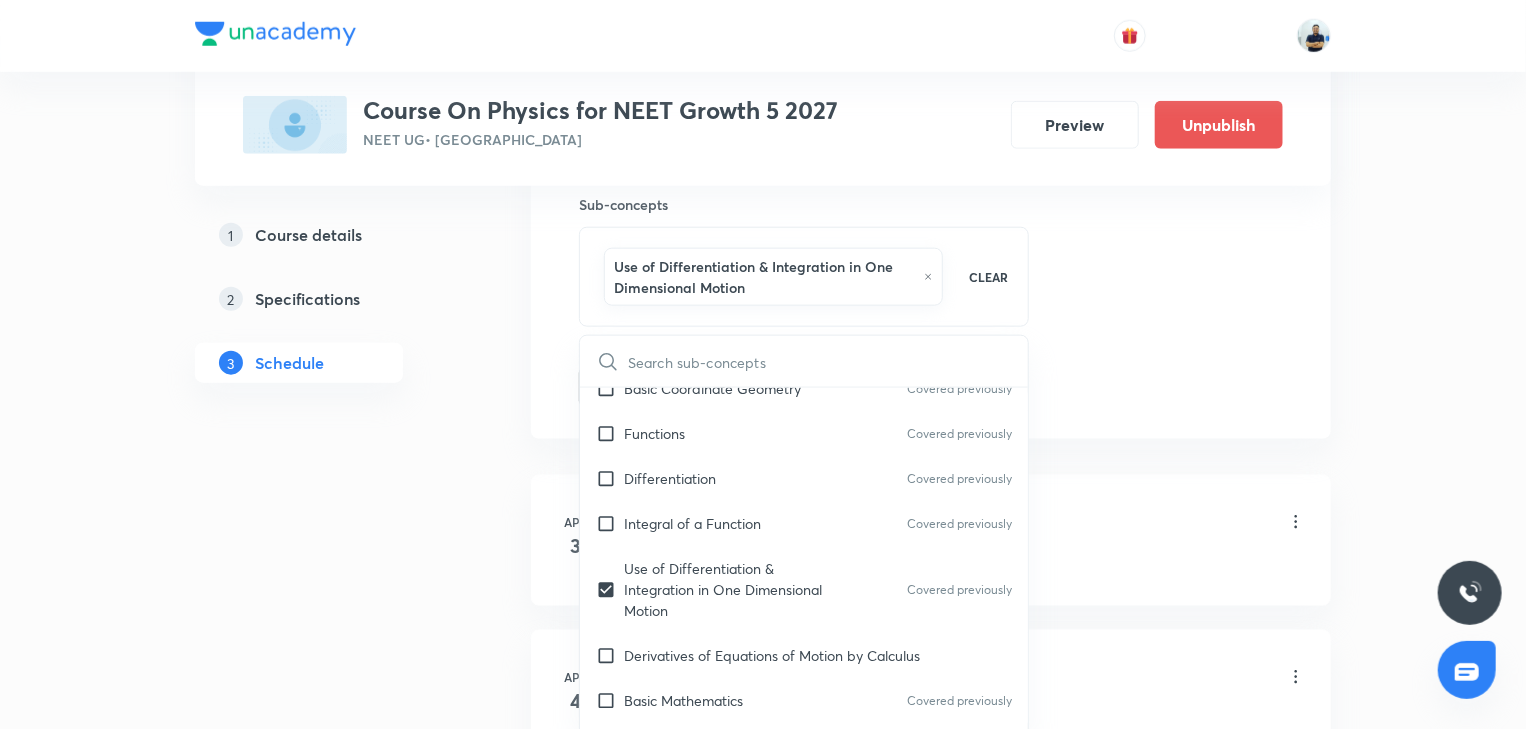 checkbox on "true" 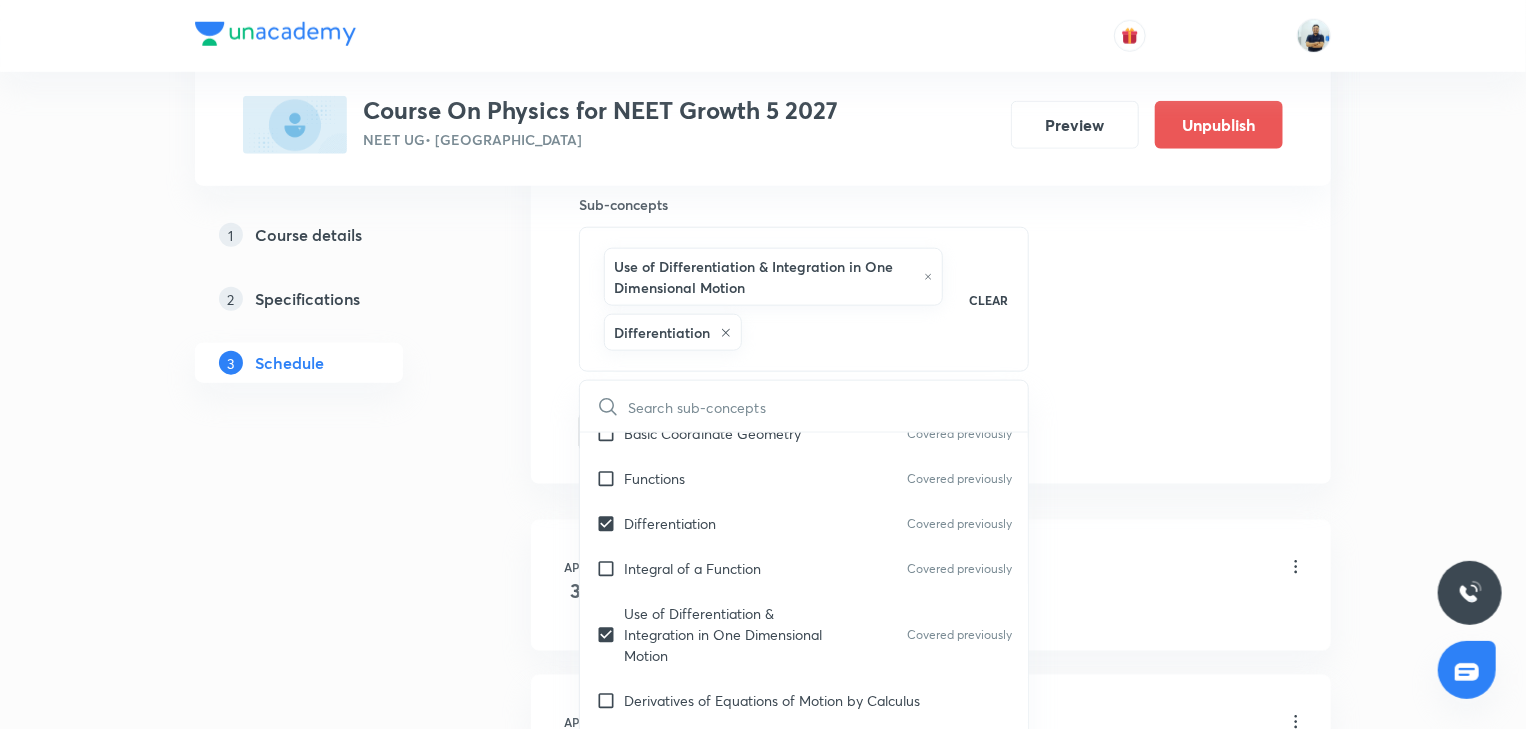 click on "Session  57 Live class Session title 38/99 Units, Dimensions and Measurements -17 ​ Schedule for Jul 15, 2025, 12:40 PM ​ Duration (in minutes) 70 ​   Session type Online Offline Room 101 Sub-concepts Use of Differentiation & Integration in One Dimensional Motion Differentiation CLEAR ​ Physics - Full Syllabus Mock Questions Physics - Full Syllabus Mock Questions Covered previously Physics Previous Year Question Physics Previous Year Question Covered previously Units & Dimensions Physical quantity Covered previously Applications of Dimensional Analysis Covered previously Significant Figures Units of Physical Quantities System of Units Covered previously Dimensions of Some Mathematical Functions Covered previously Unit and Dimension Covered previously Product of Two Vectors Covered previously Subtraction of Vectors Cross Product Covered previously Least Count Analysis Errors of Measurement Covered previously Vernier Callipers Covered previously Screw Gauge Covered previously Zero Error Functions Error" at bounding box center [931, -62] 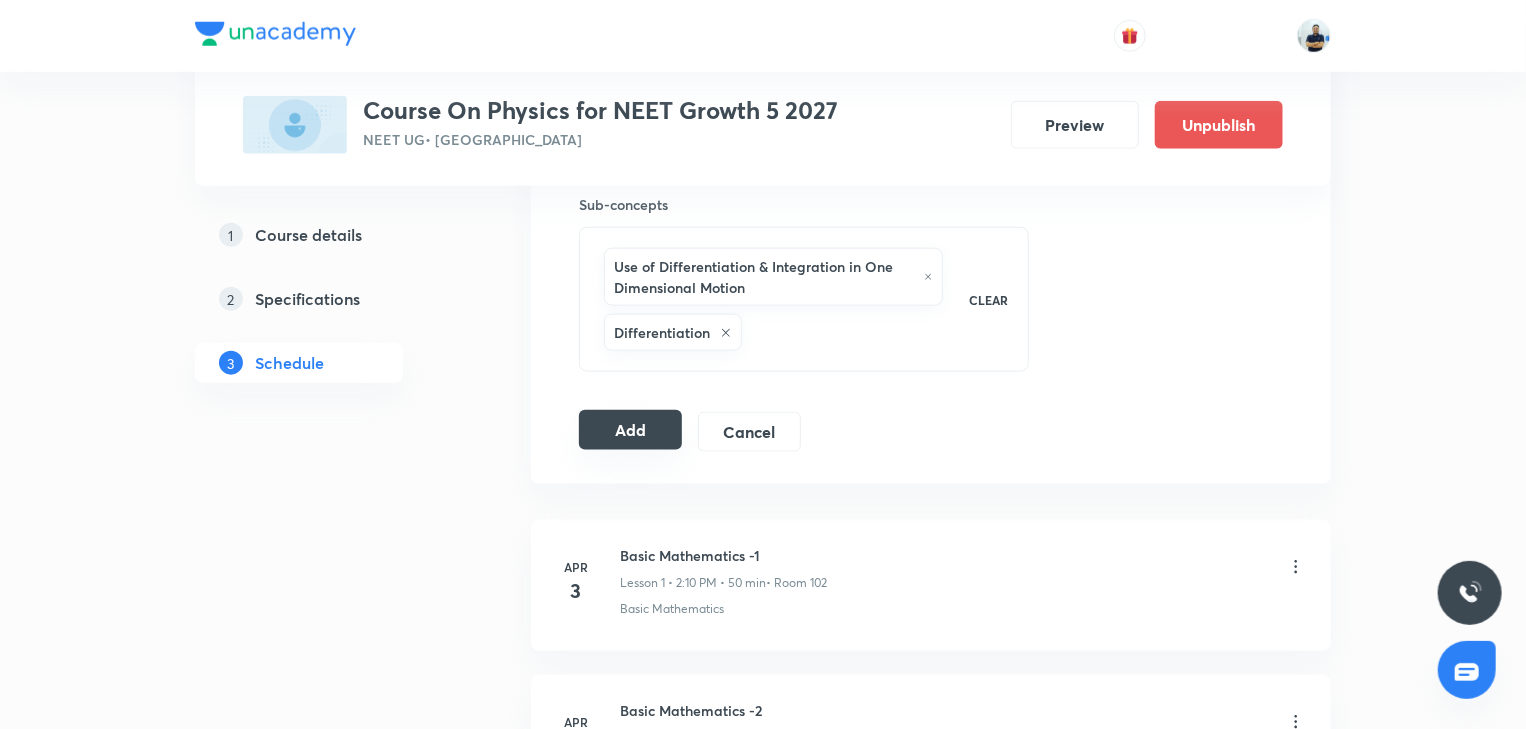 click on "Add" at bounding box center (630, 430) 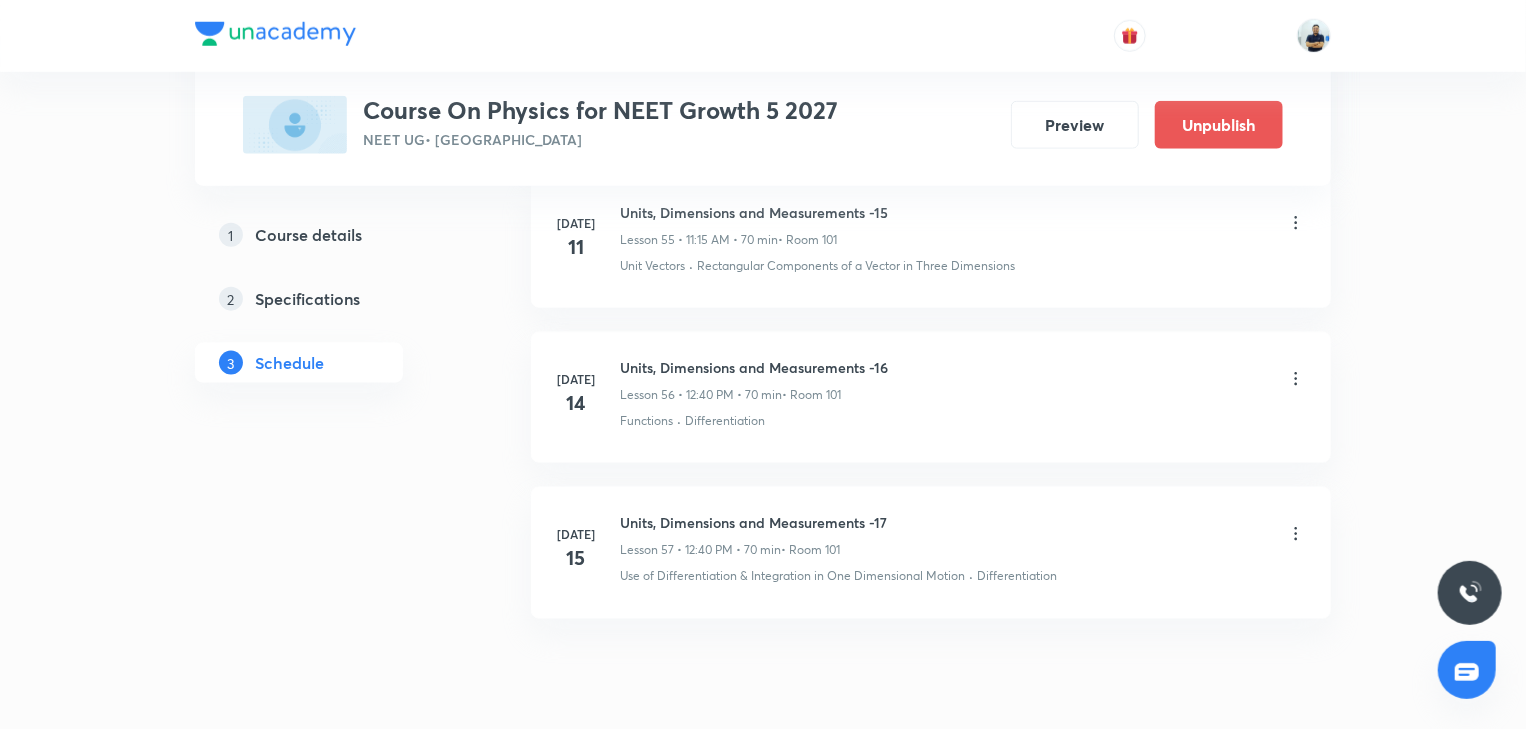 scroll, scrollTop: 8773, scrollLeft: 0, axis: vertical 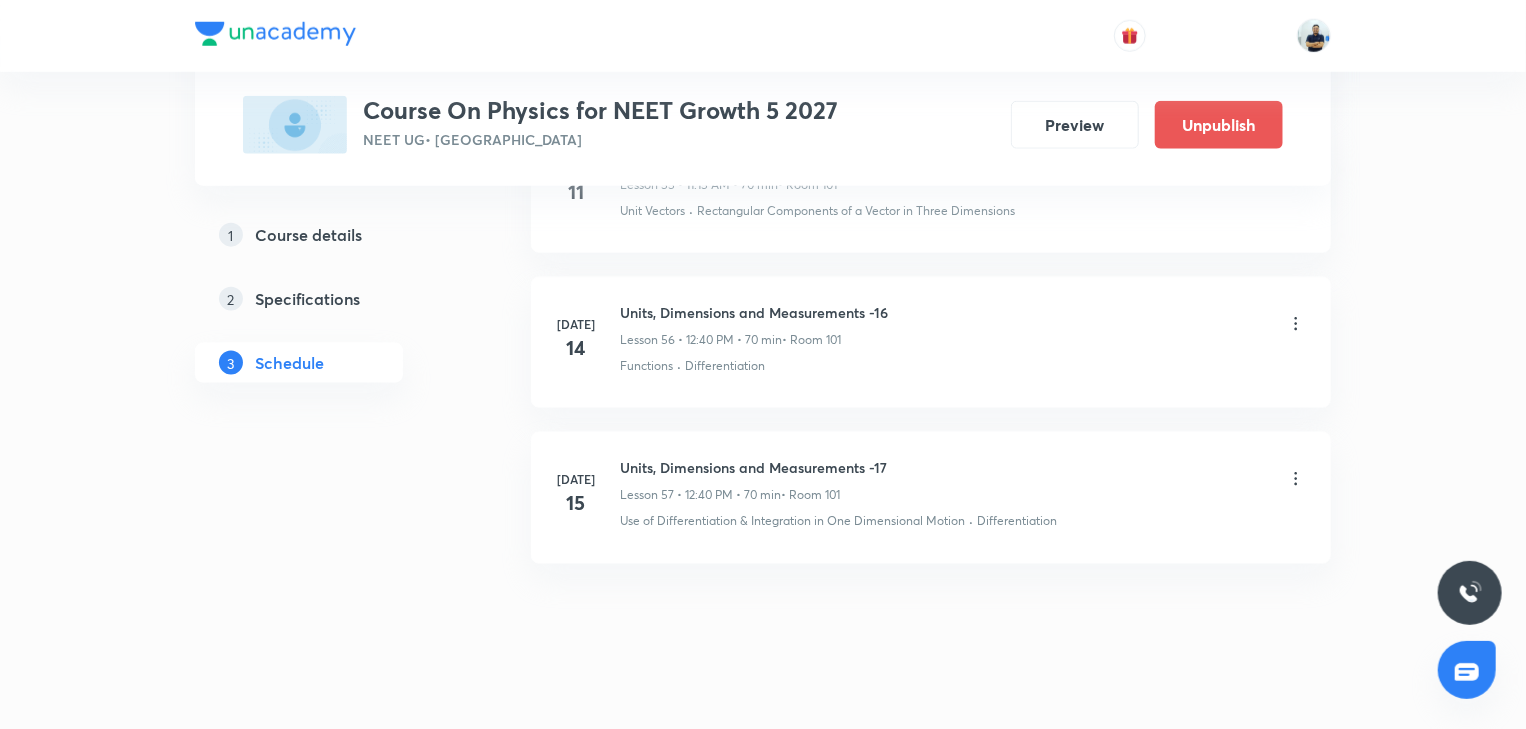 click on "Units, Dimensions and Measurements -17" at bounding box center (753, 467) 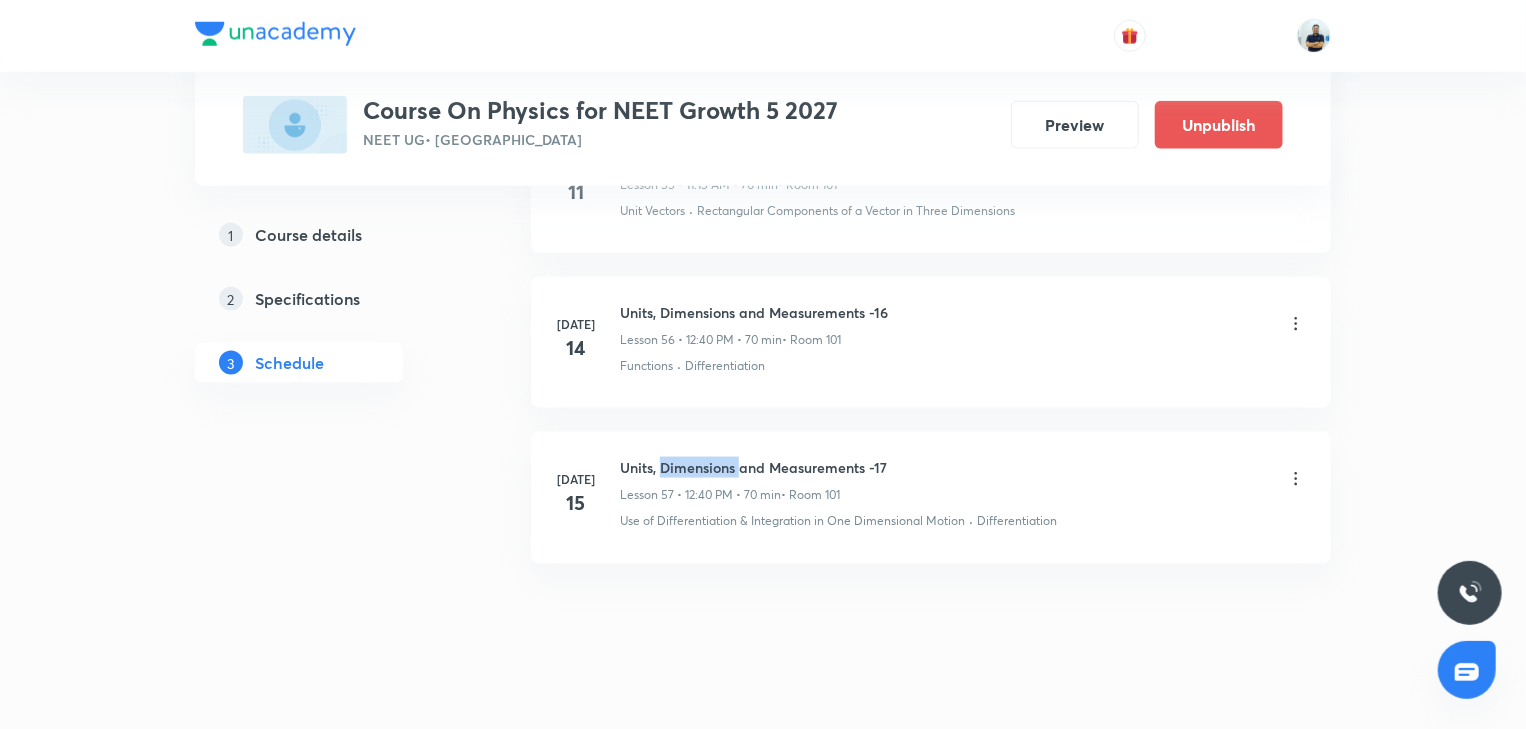 click on "Units, Dimensions and Measurements -17" at bounding box center (753, 467) 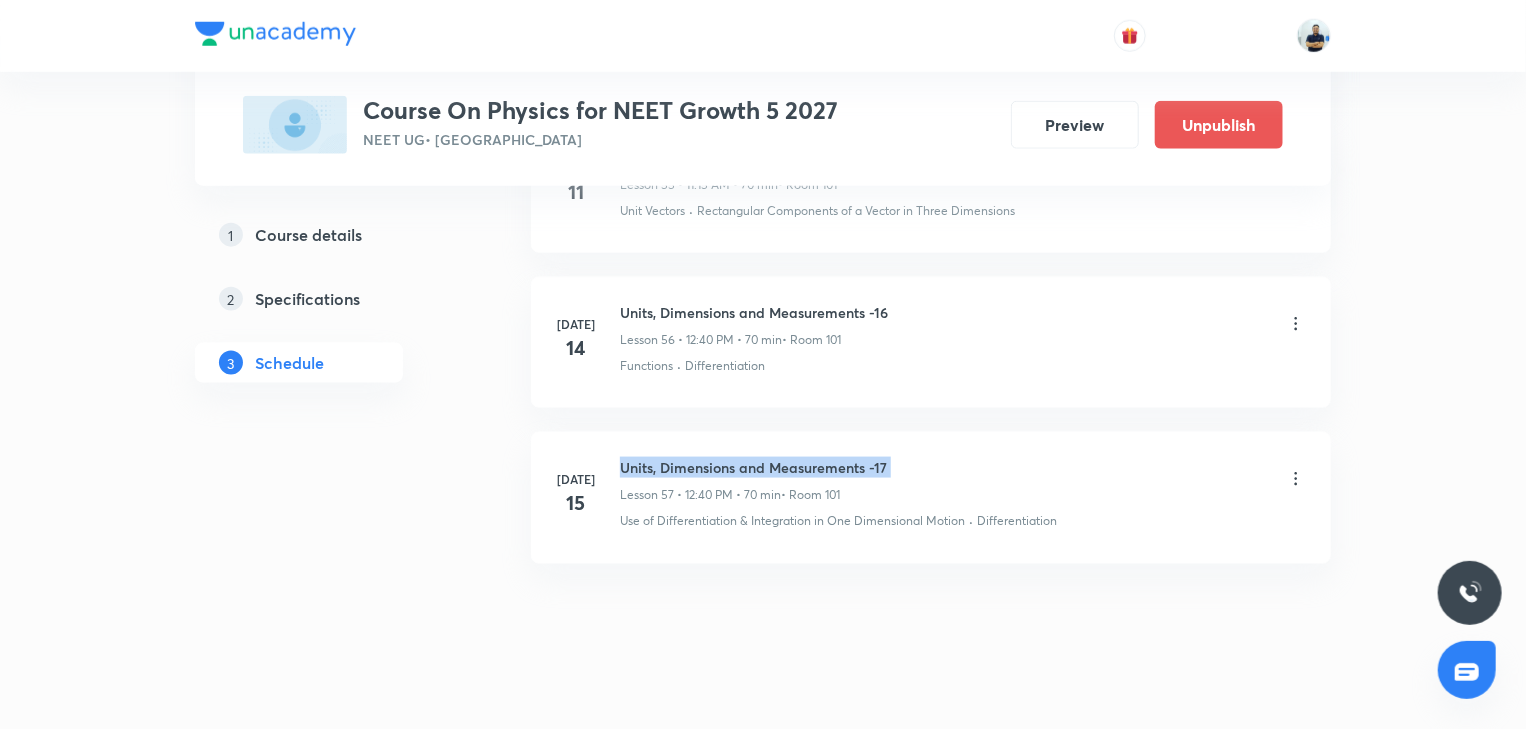 click on "Units, Dimensions and Measurements -17" at bounding box center [753, 467] 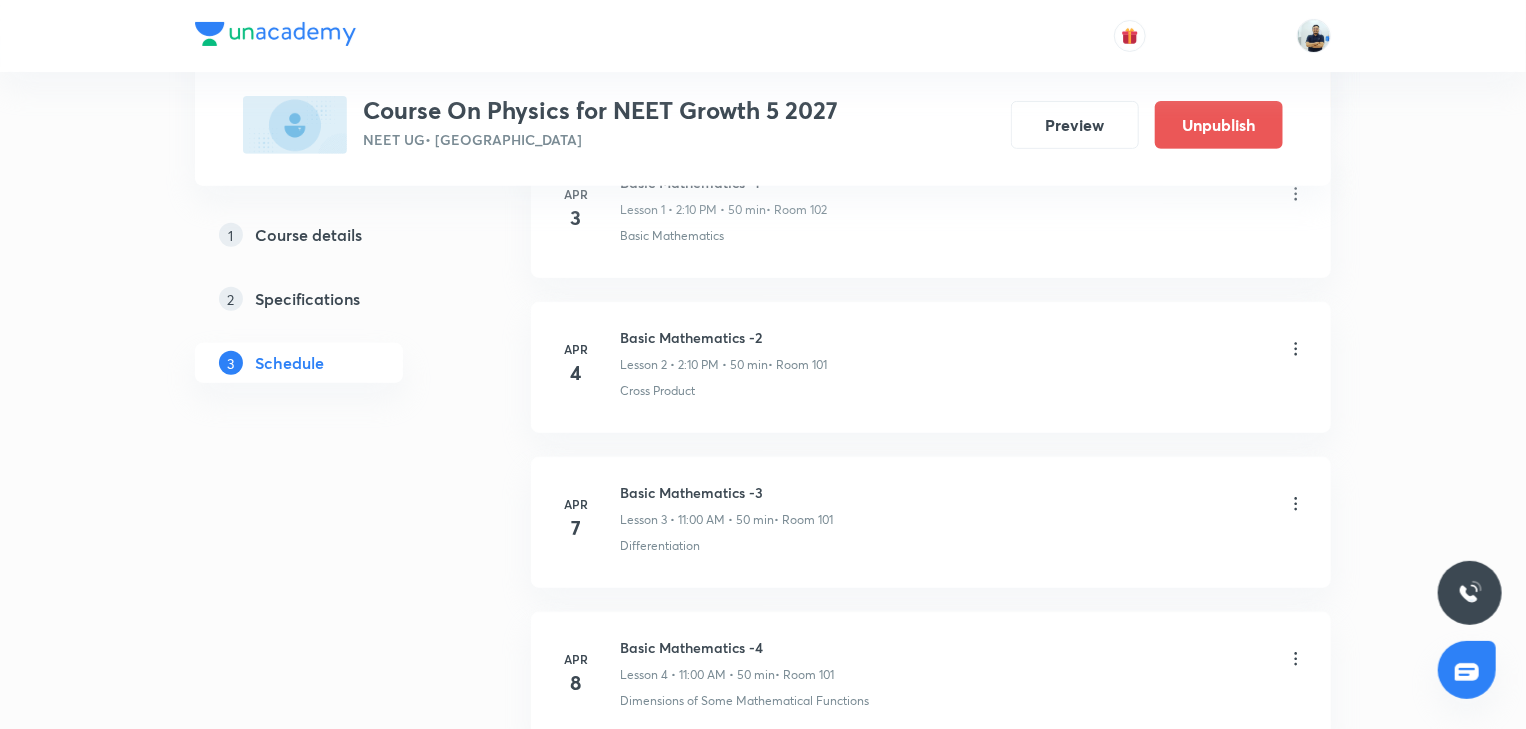 scroll, scrollTop: 0, scrollLeft: 0, axis: both 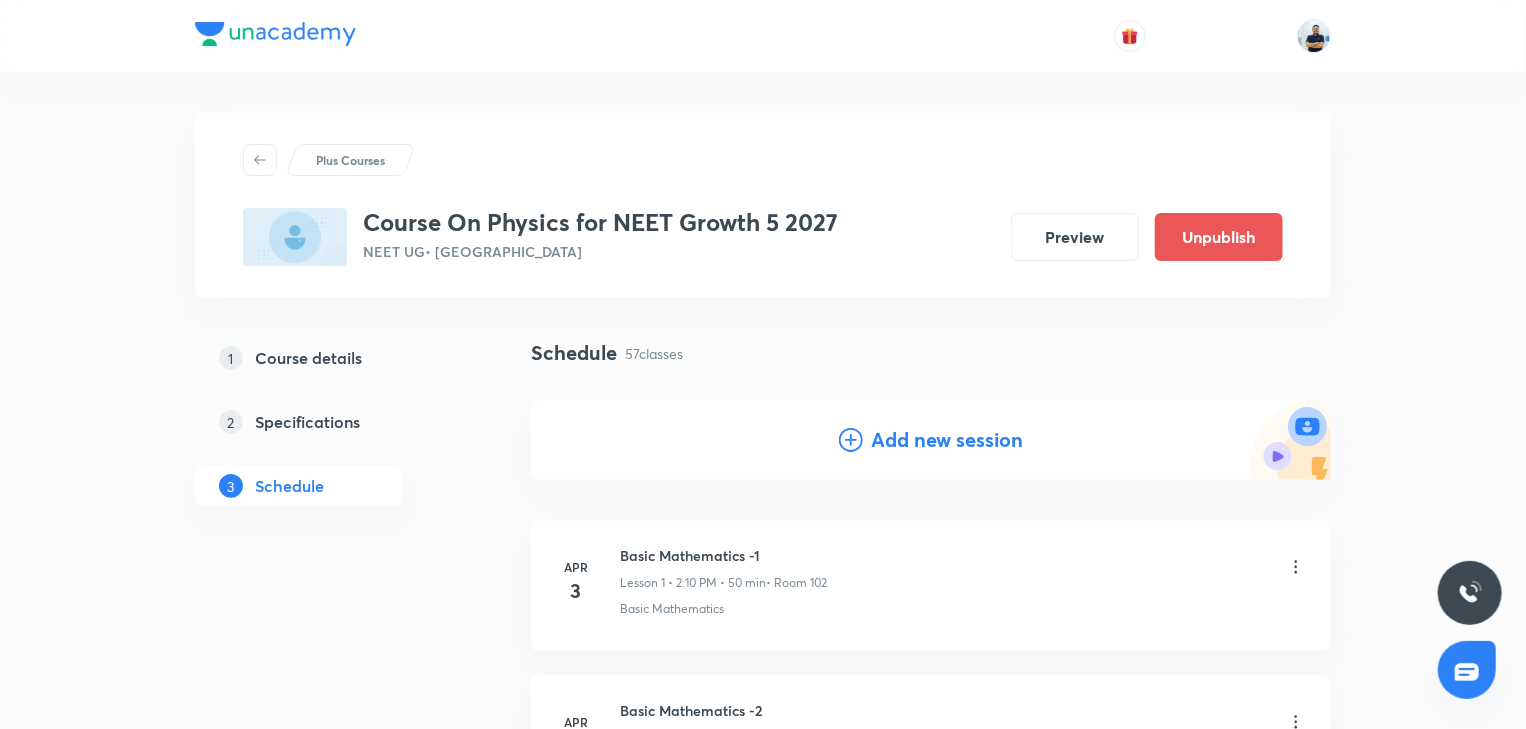 click on "Add new session" at bounding box center [931, 440] 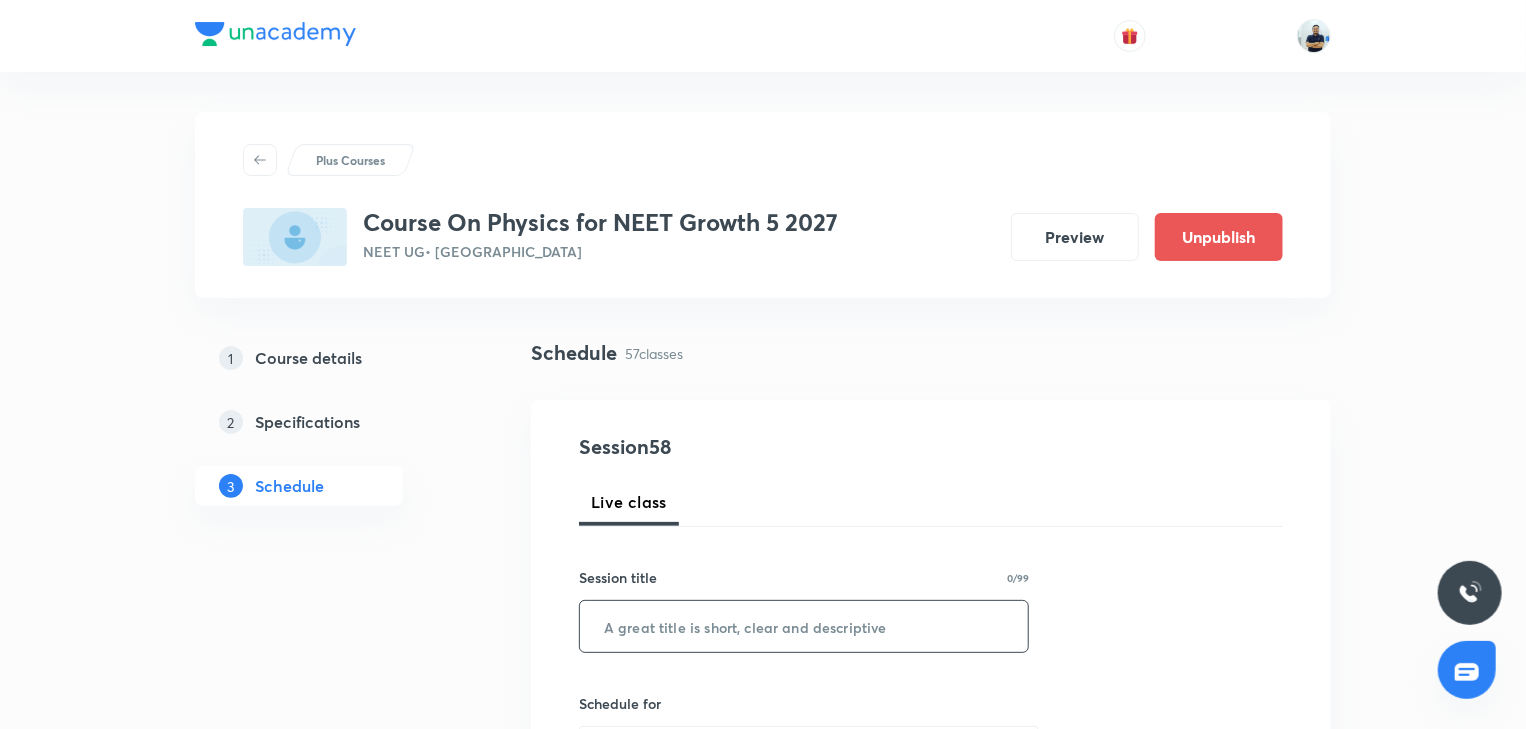 click at bounding box center (804, 626) 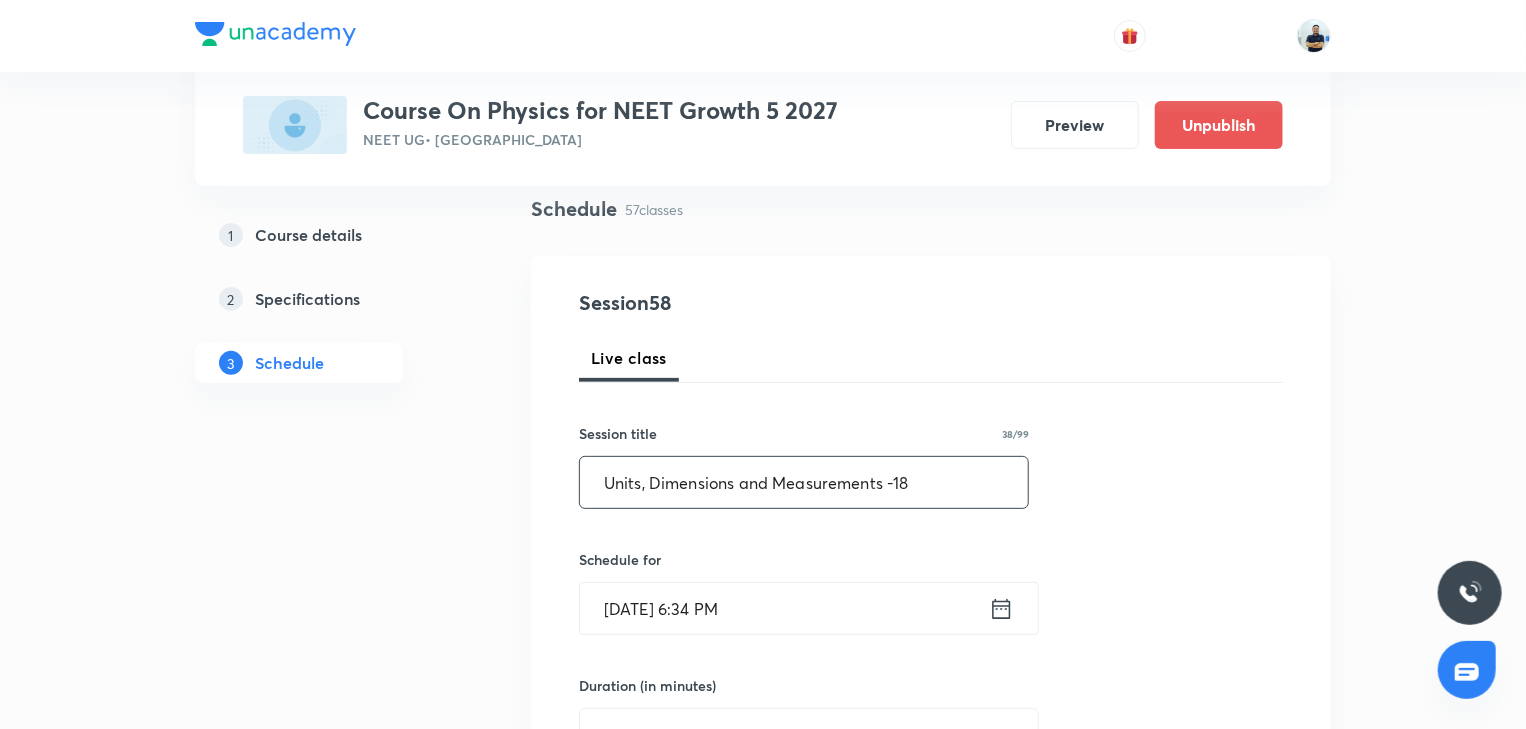 scroll, scrollTop: 149, scrollLeft: 0, axis: vertical 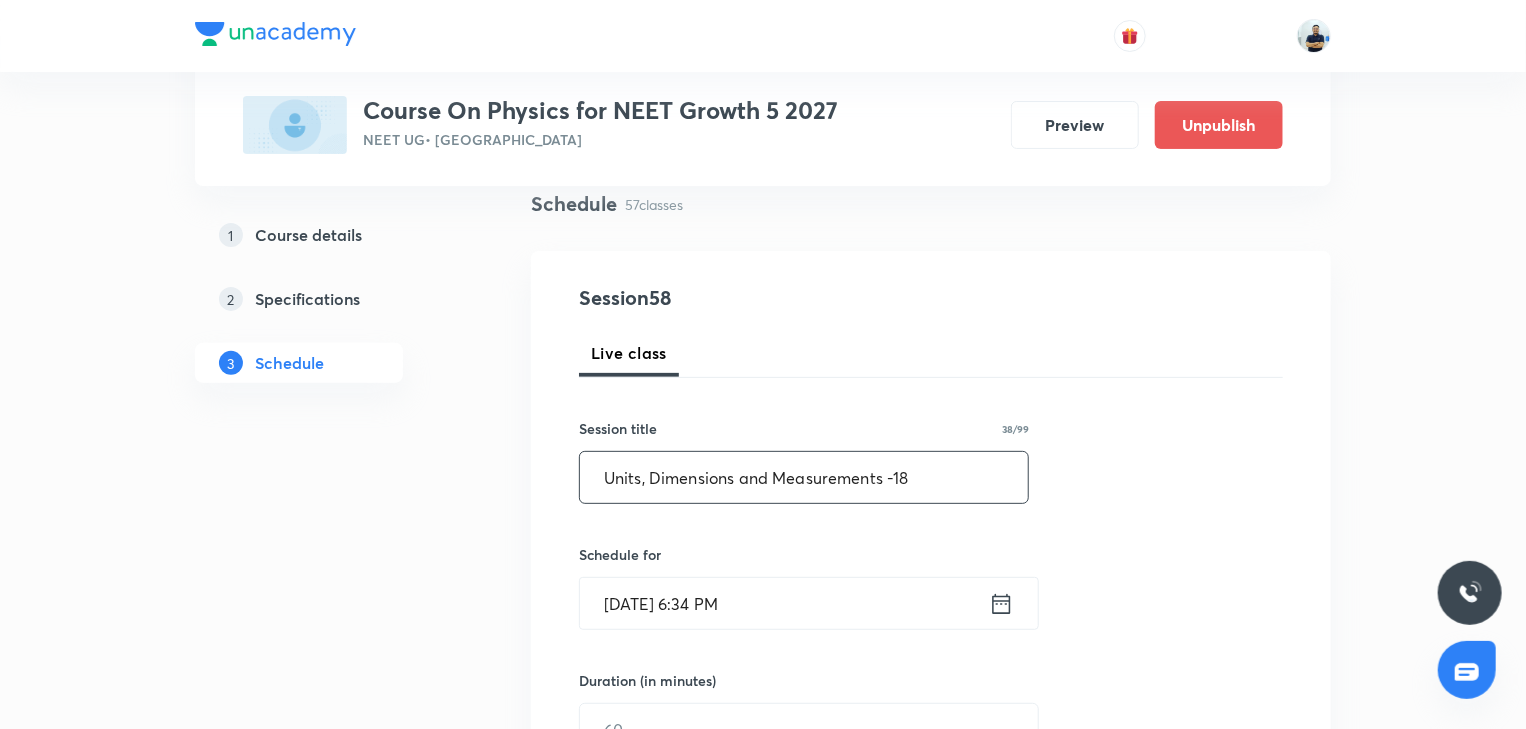 type on "Units, Dimensions and Measurements -18" 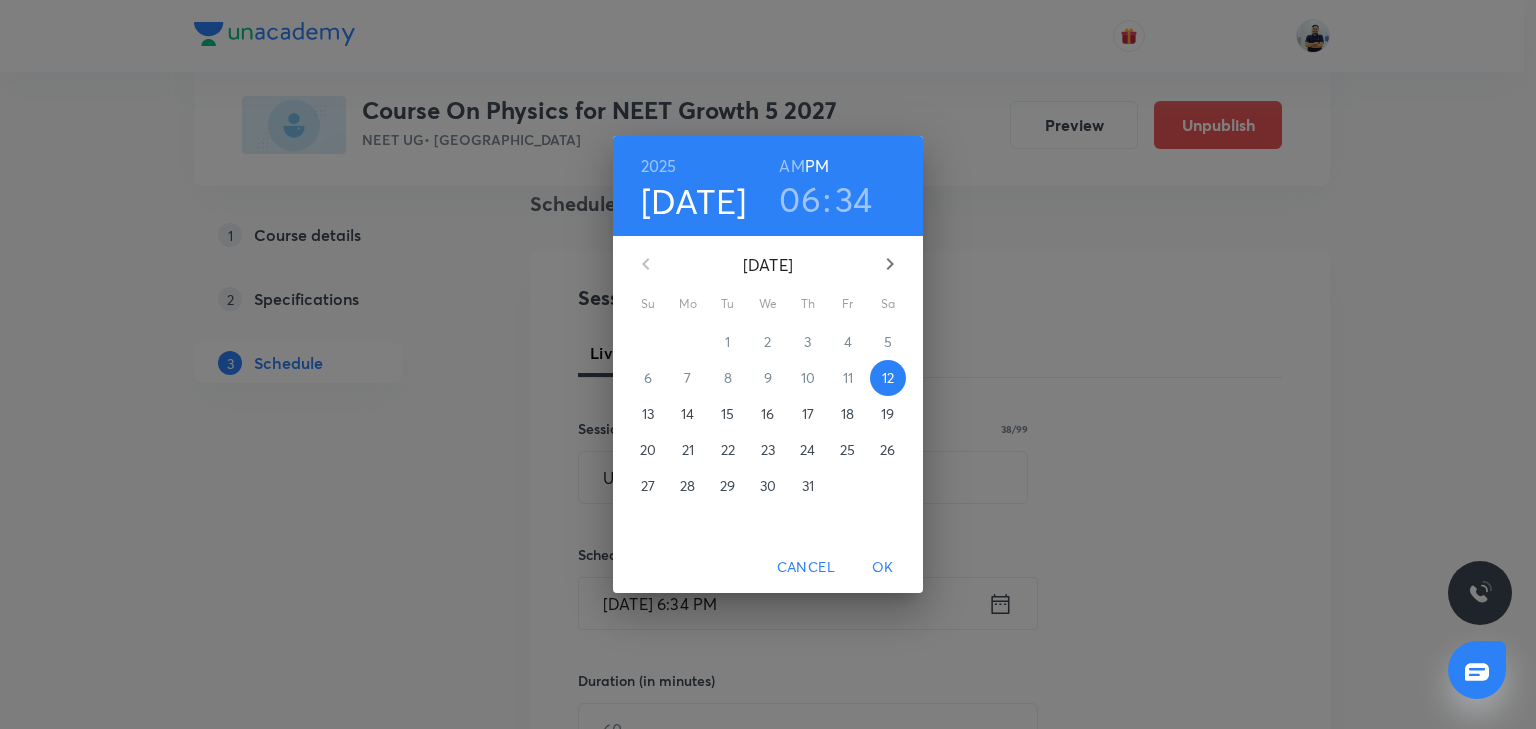 click on "16" at bounding box center (767, 414) 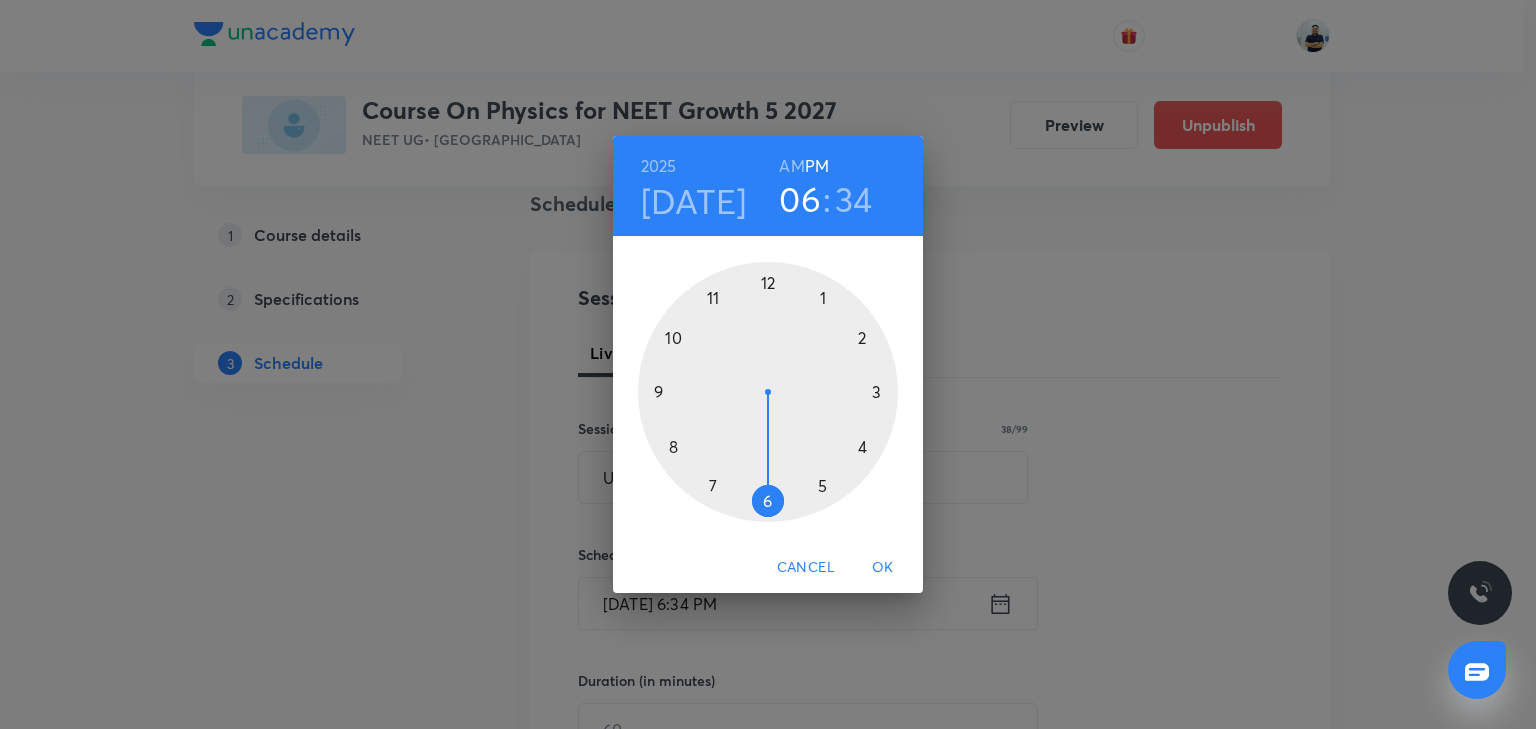 click at bounding box center (768, 392) 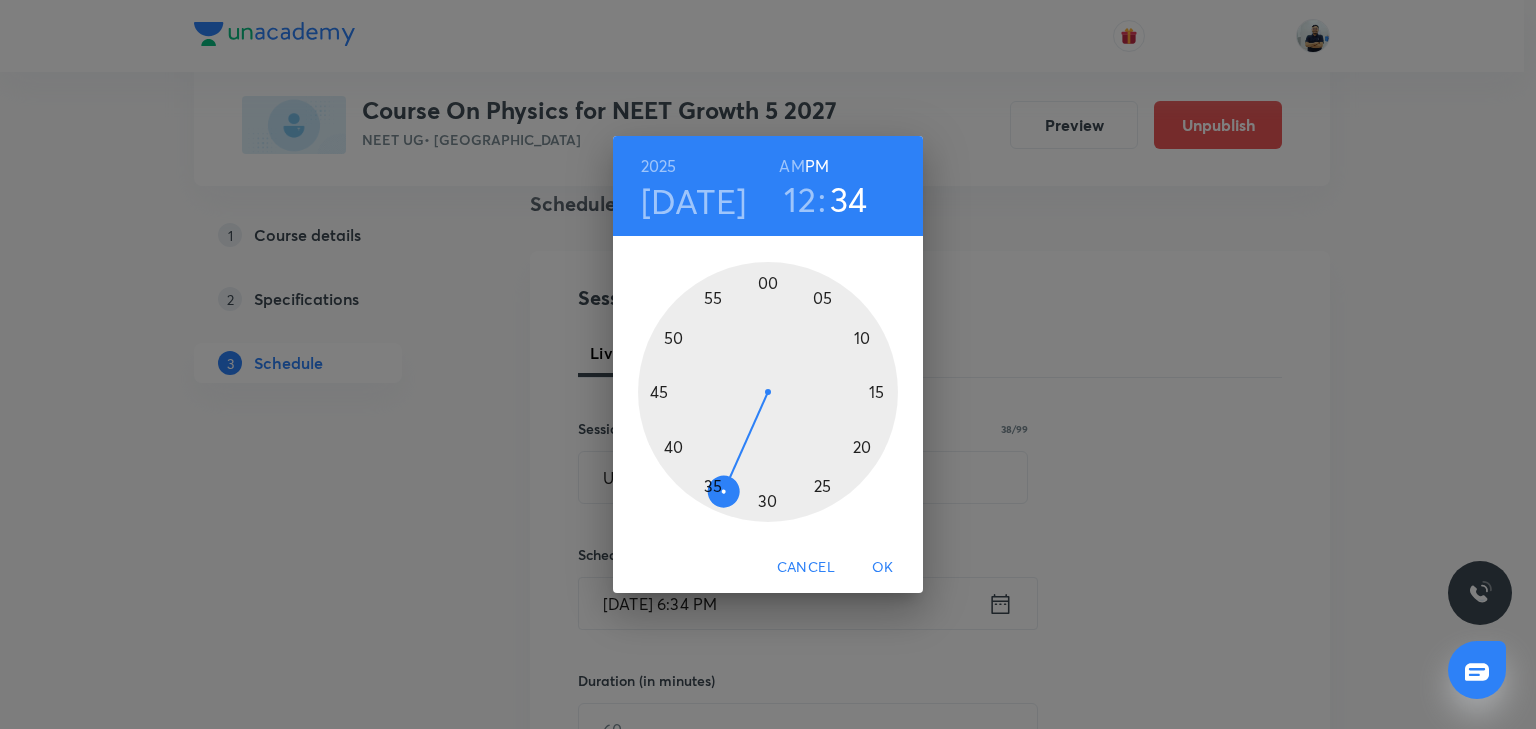 drag, startPoint x: 671, startPoint y: 444, endPoint x: 678, endPoint y: 464, distance: 21.189621 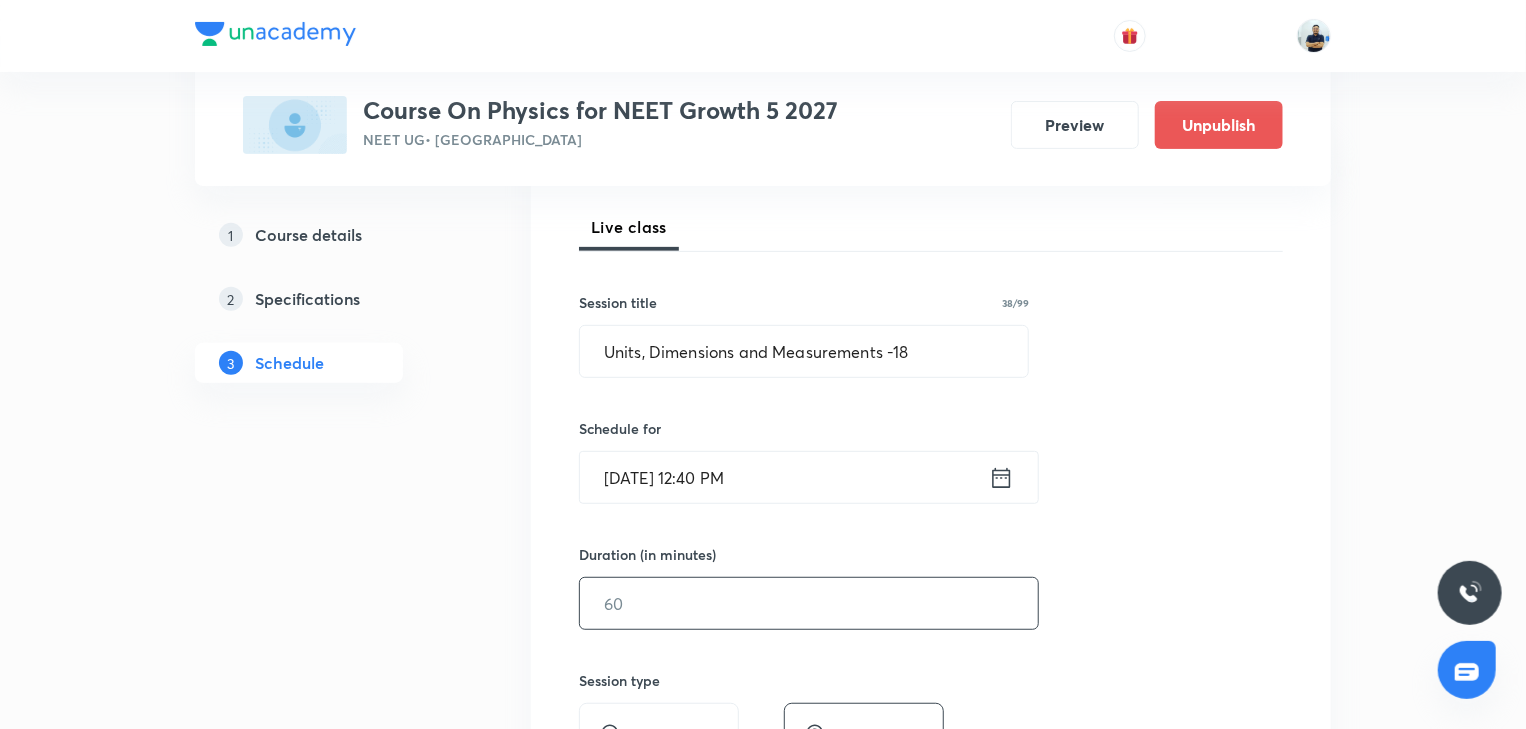 scroll, scrollTop: 280, scrollLeft: 0, axis: vertical 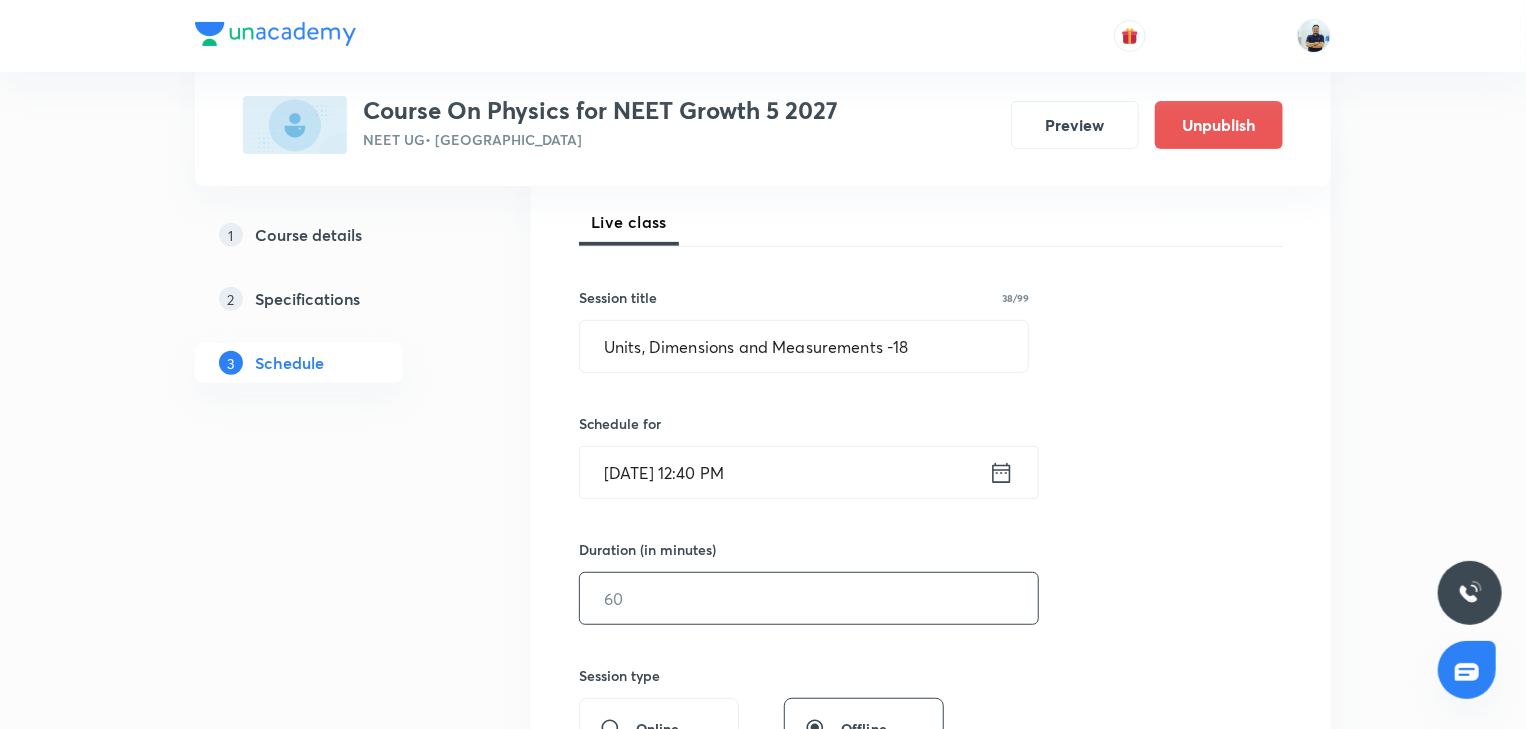 click at bounding box center (809, 598) 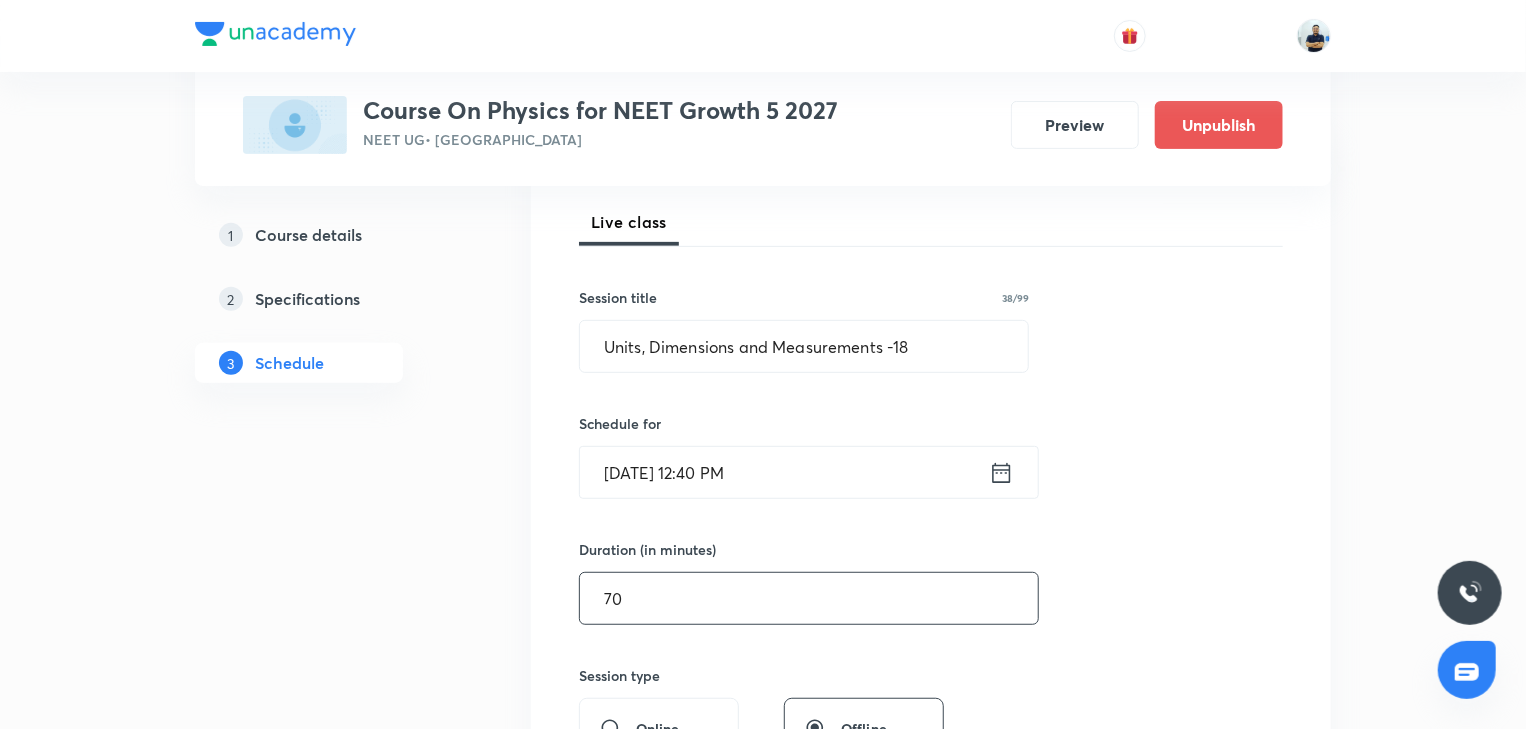 scroll, scrollTop: 840, scrollLeft: 0, axis: vertical 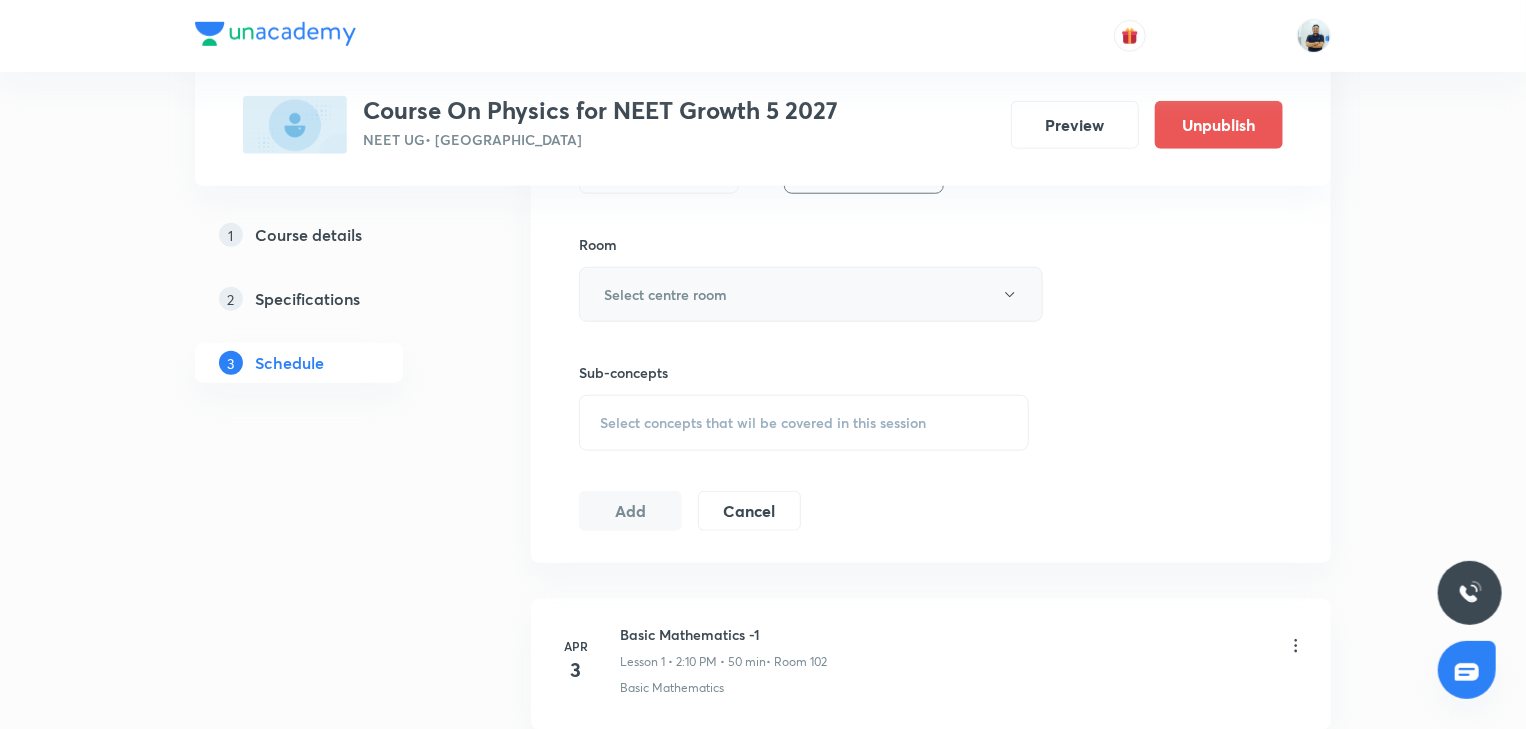 type on "70" 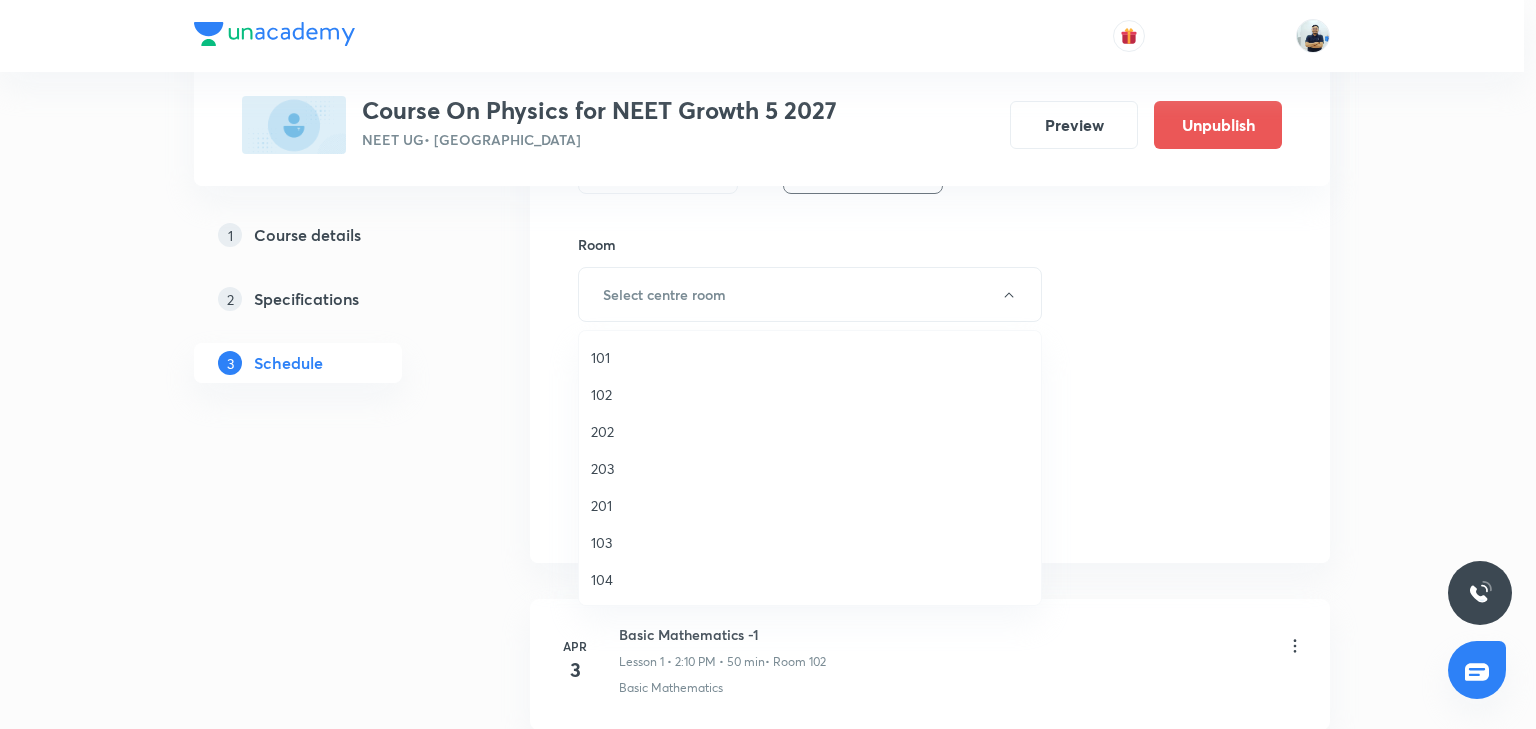 click on "101" at bounding box center [810, 357] 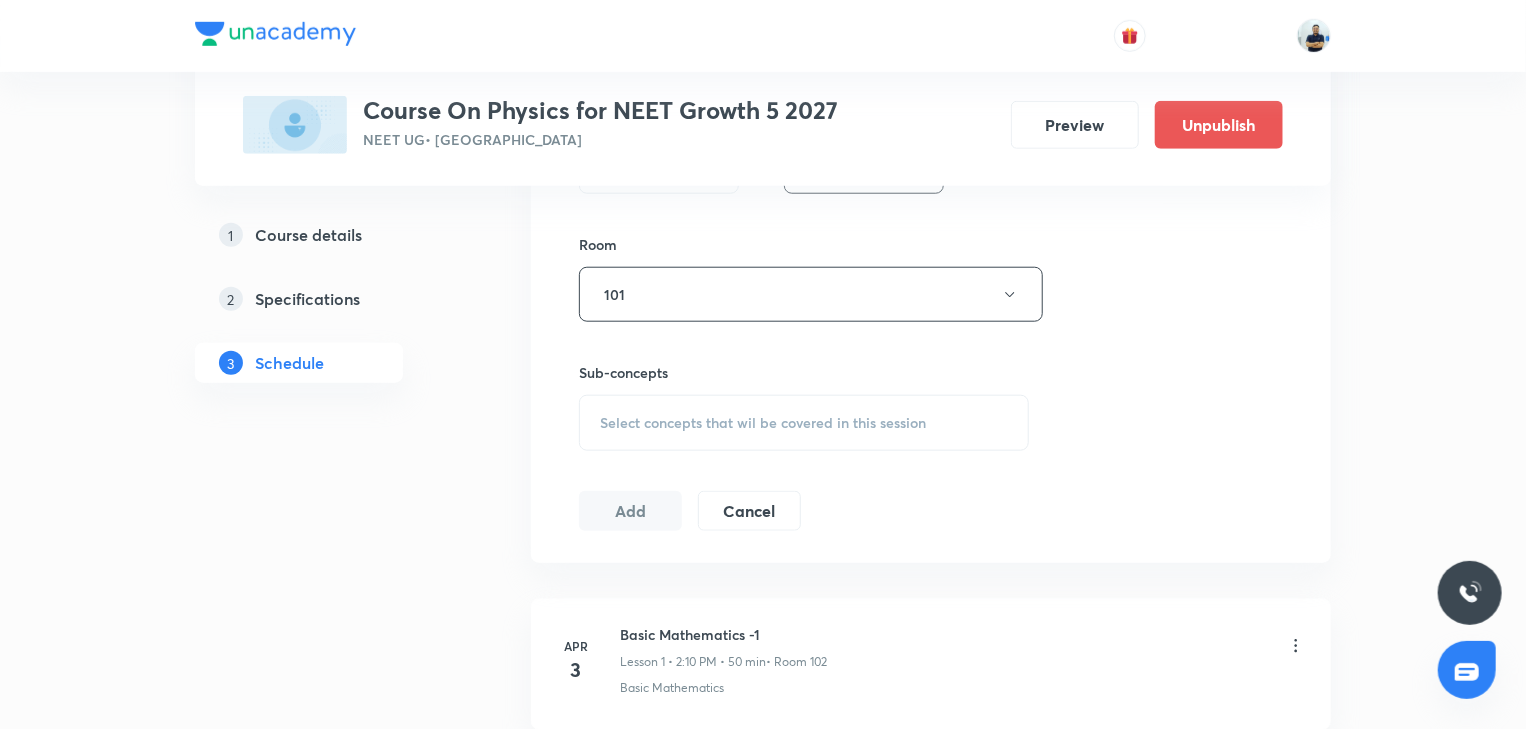 click on "Select concepts that wil be covered in this session" at bounding box center [804, 423] 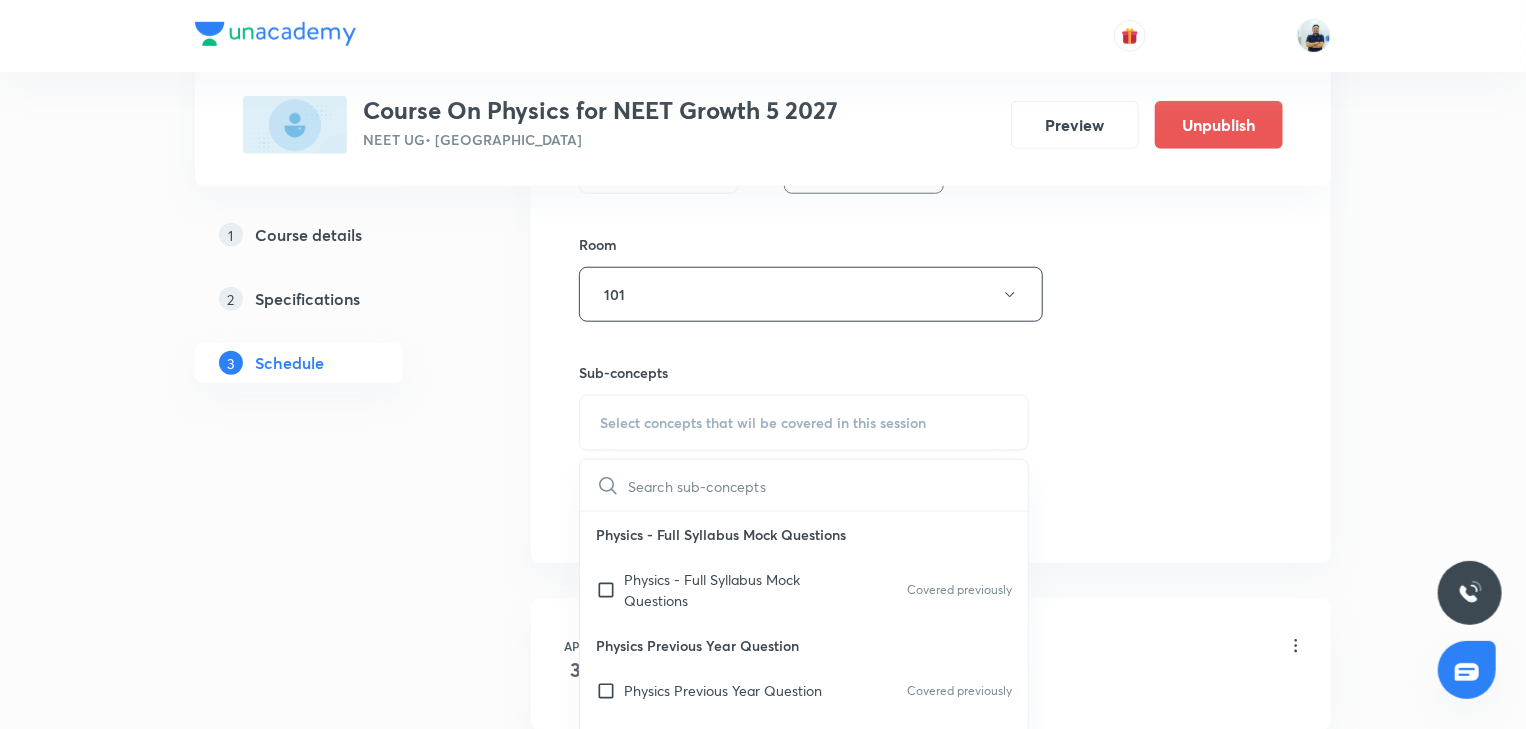 scroll, scrollTop: 560, scrollLeft: 0, axis: vertical 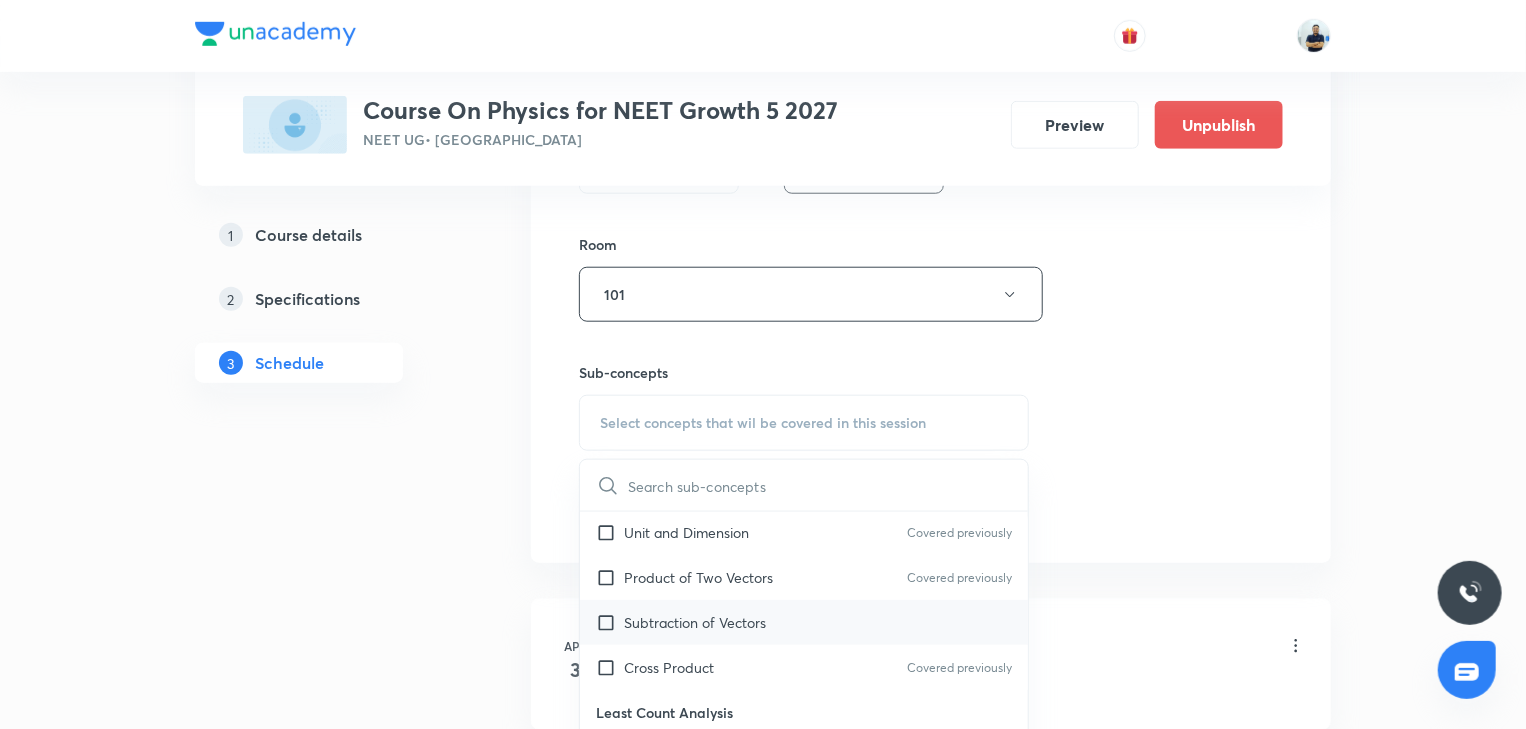 click on "Subtraction of Vectors" at bounding box center [695, 622] 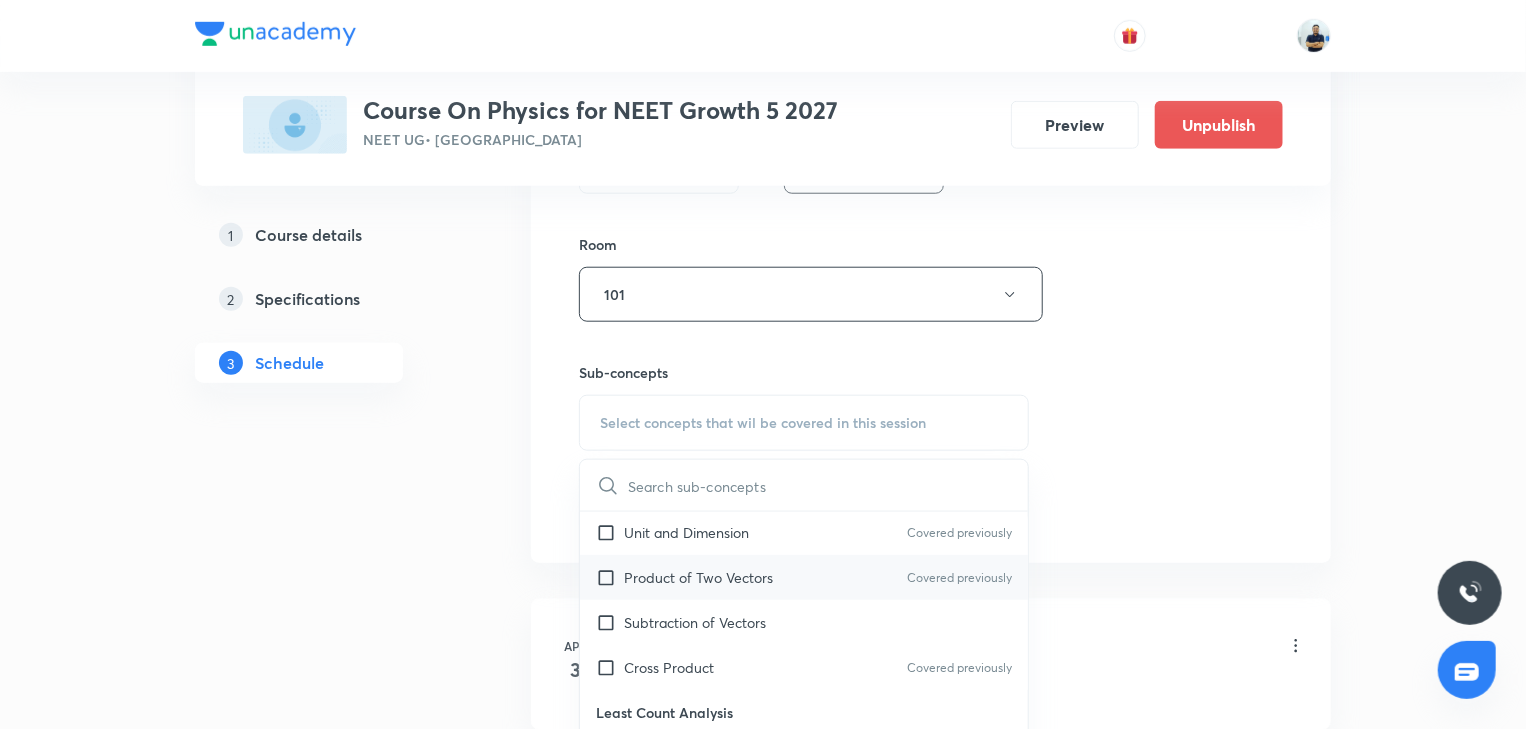 checkbox on "true" 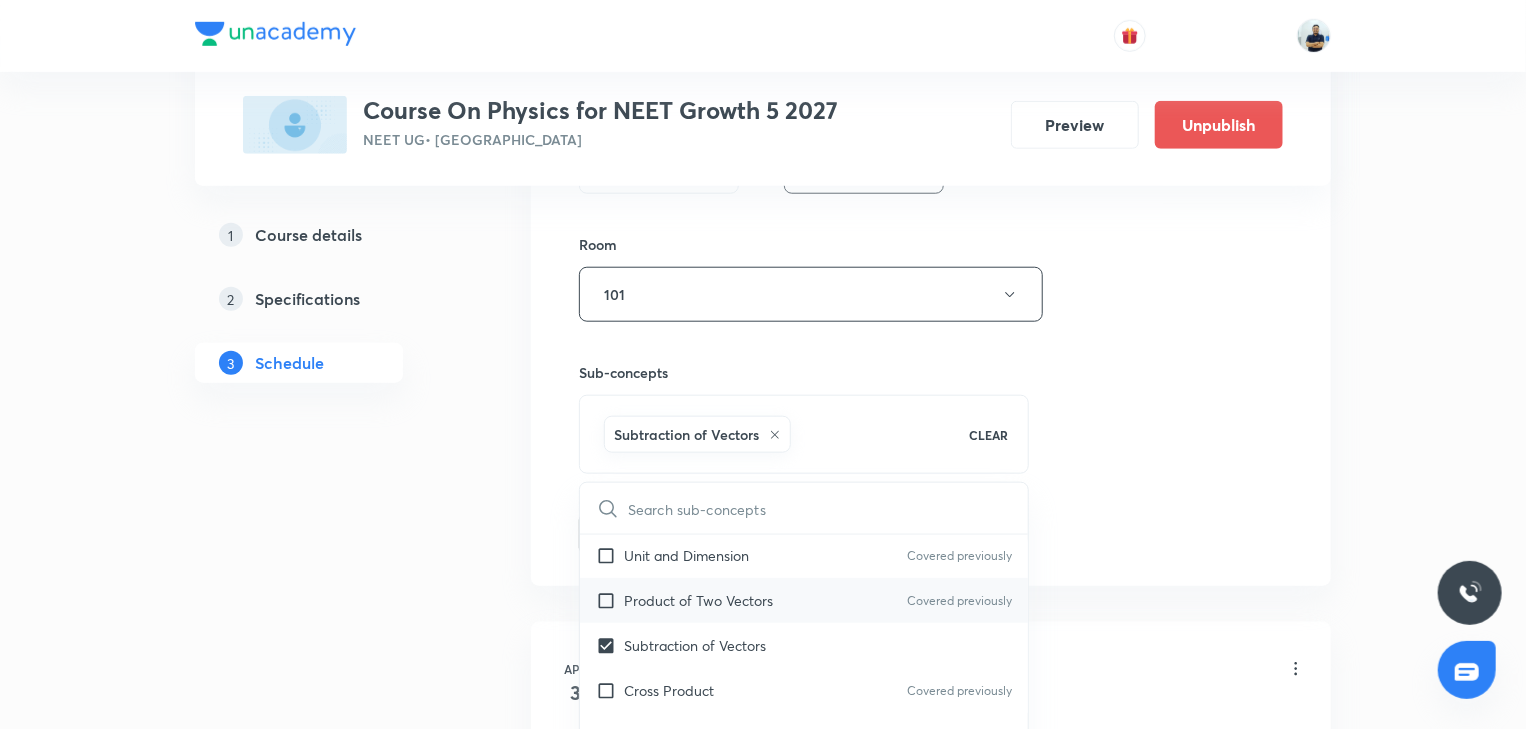 click on "Product of Two Vectors" at bounding box center (698, 600) 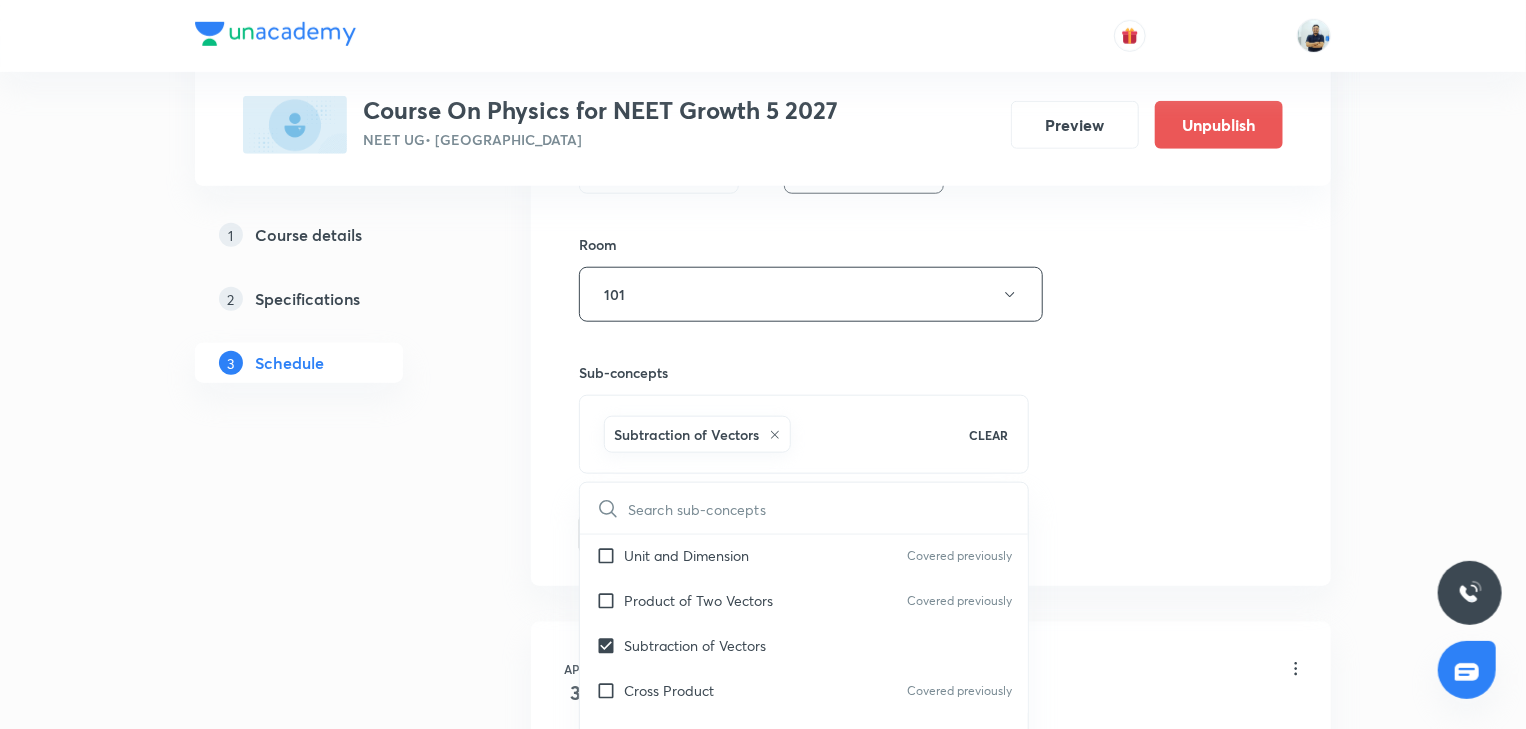 checkbox on "true" 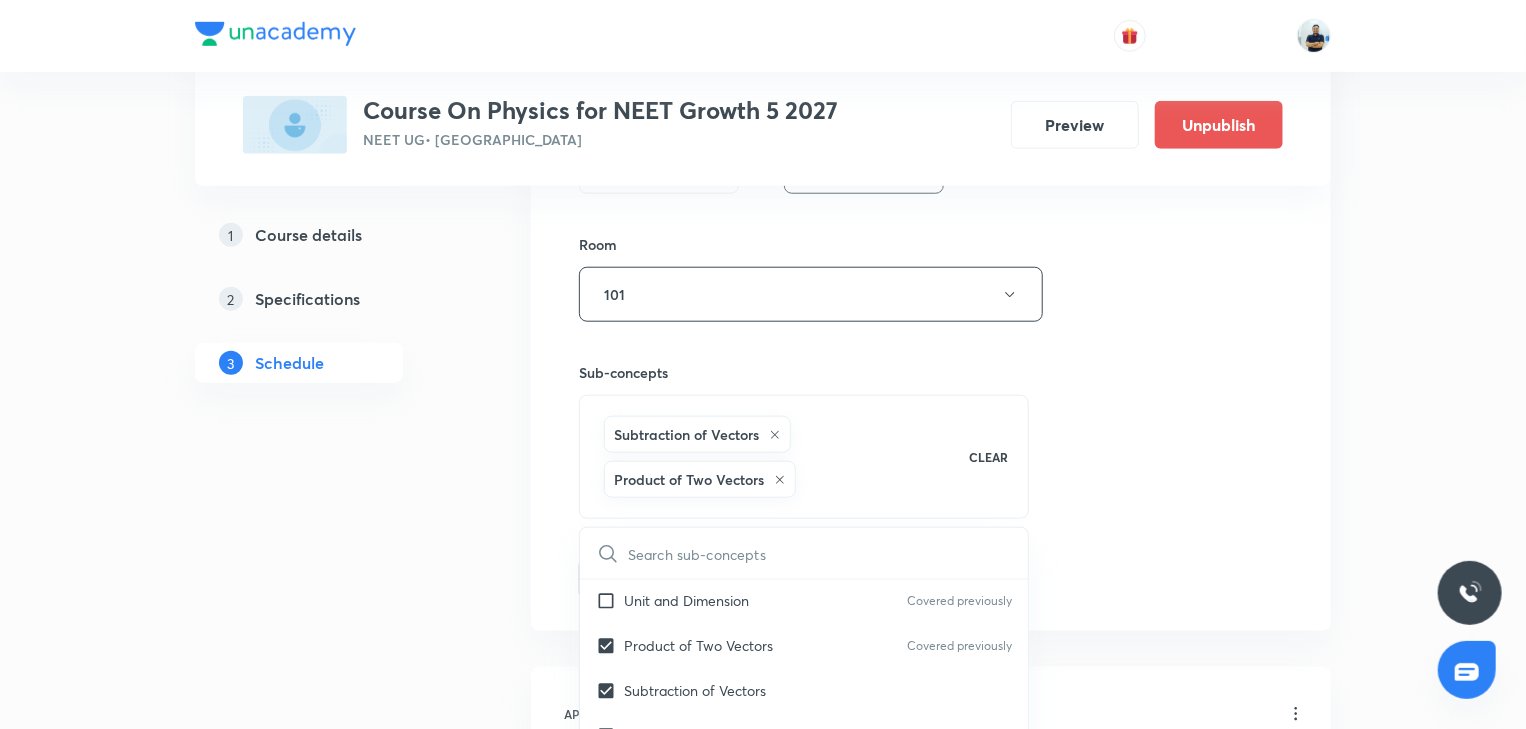 click on "Session  58 Live class Session title 38/99 Units, Dimensions and Measurements -18 ​ Schedule for Jul 16, 2025, 12:40 PM ​ Duration (in minutes) 70 ​   Session type Online Offline Room 101 Sub-concepts Subtraction of Vectors Product of Two Vectors CLEAR ​ Physics - Full Syllabus Mock Questions Physics - Full Syllabus Mock Questions Covered previously Physics Previous Year Question Physics Previous Year Question Covered previously Units & Dimensions Physical quantity Covered previously Applications of Dimensional Analysis Covered previously Significant Figures Units of Physical Quantities System of Units Covered previously Dimensions of Some Mathematical Functions Covered previously Unit and Dimension Covered previously Product of Two Vectors Covered previously Subtraction of Vectors Cross Product Covered previously Least Count Analysis Errors of Measurement Covered previously Vernier Callipers Covered previously Screw Gauge Covered previously Zero Error Covered previously Basic Mathematics Functions" at bounding box center (931, 95) 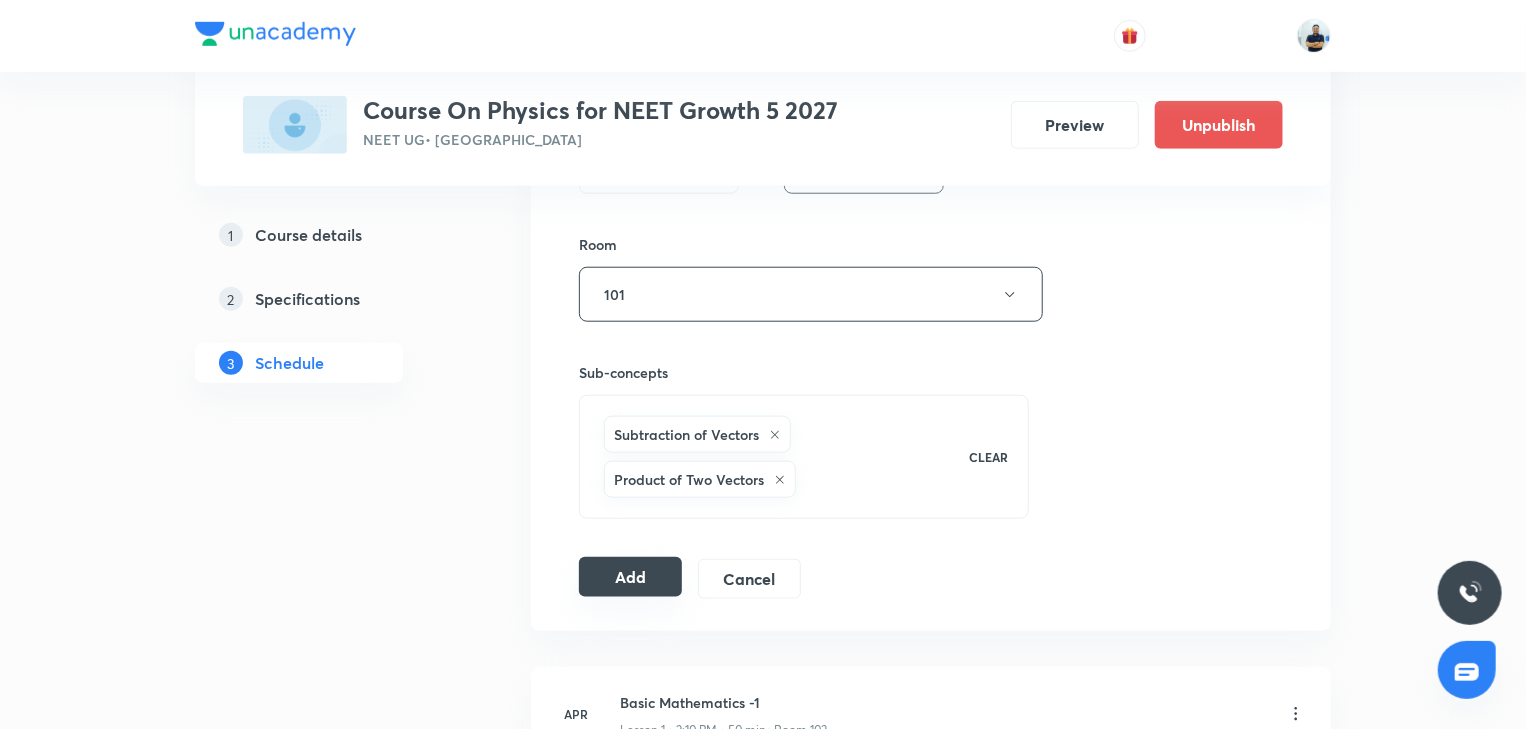 click on "Add" at bounding box center (630, 577) 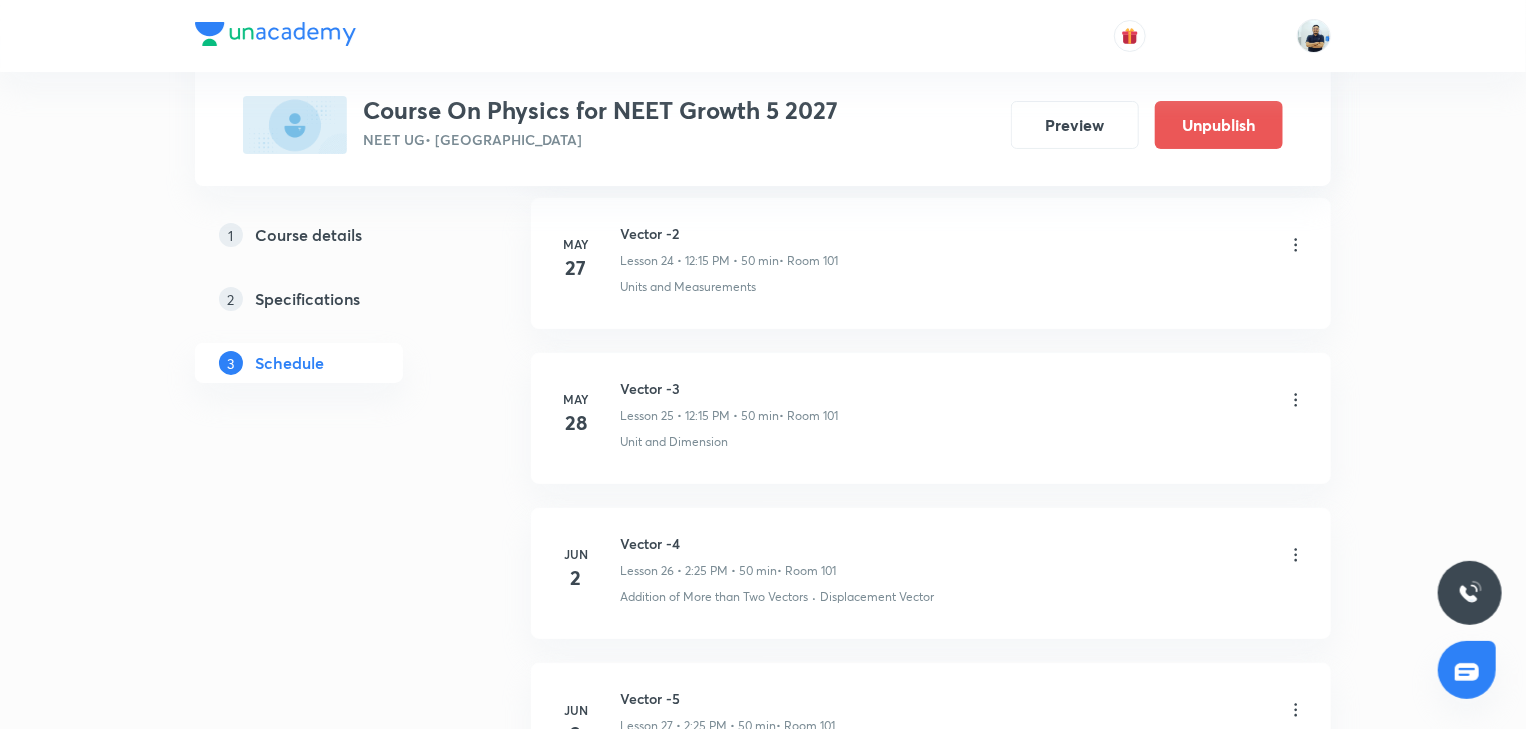 scroll, scrollTop: 0, scrollLeft: 0, axis: both 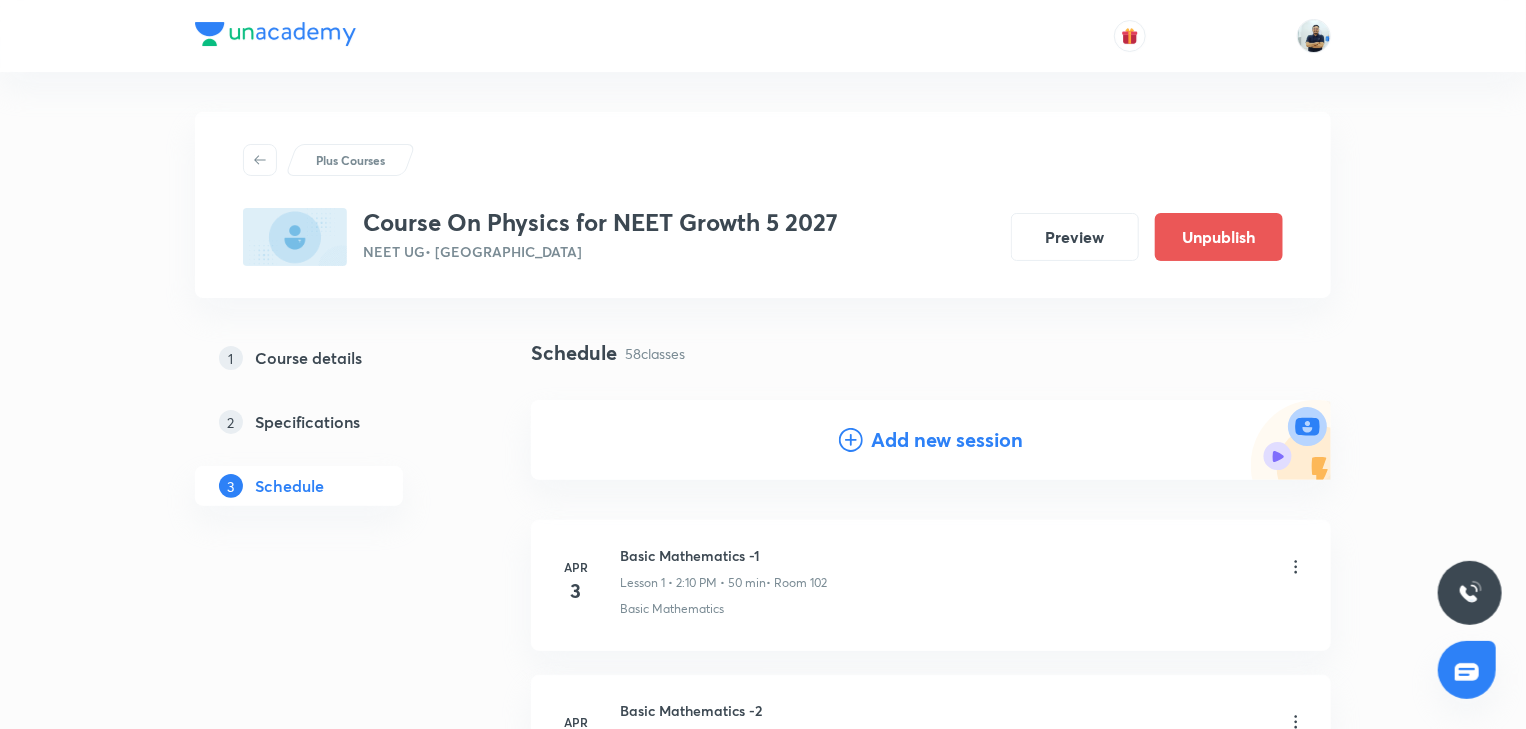 click on "Add new session" at bounding box center [947, 440] 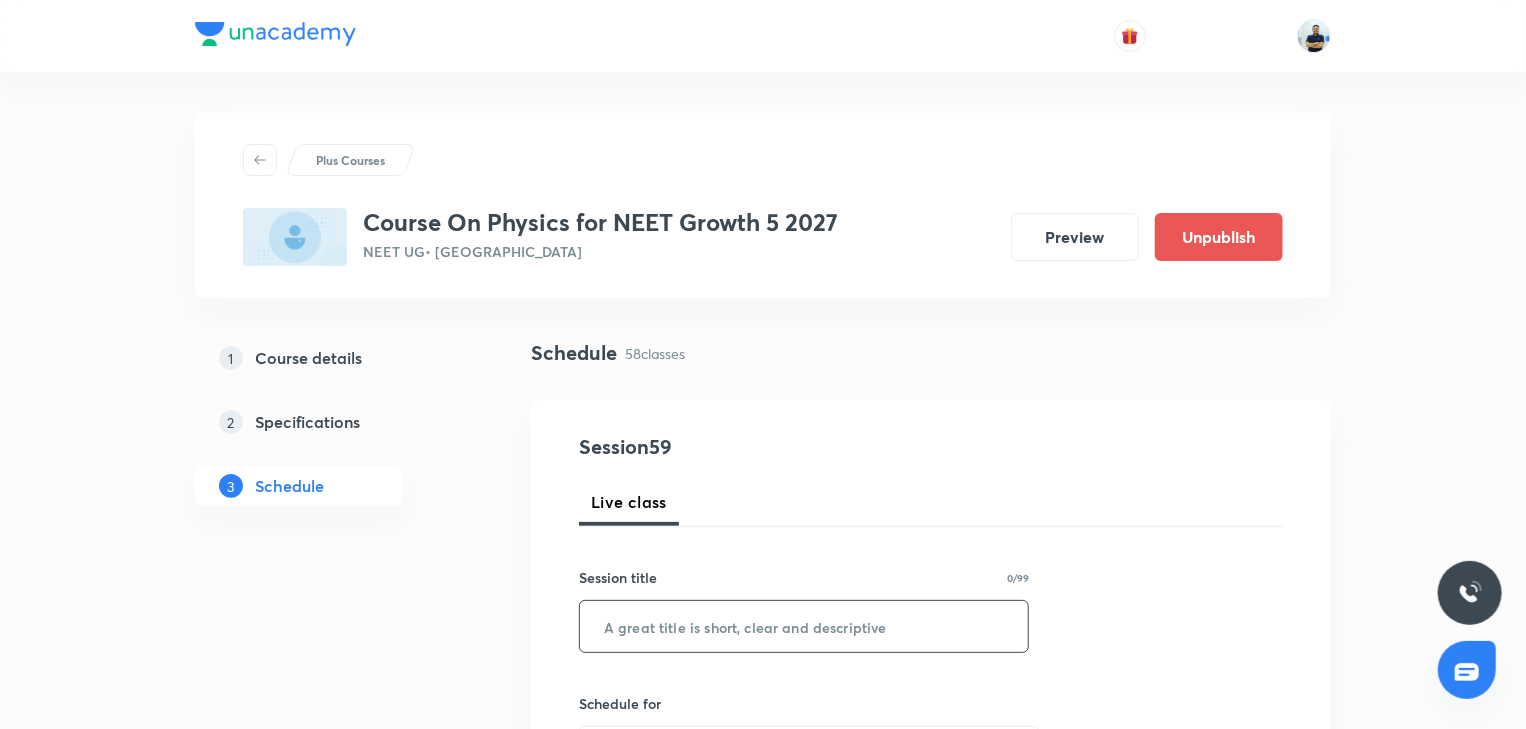 click at bounding box center (804, 626) 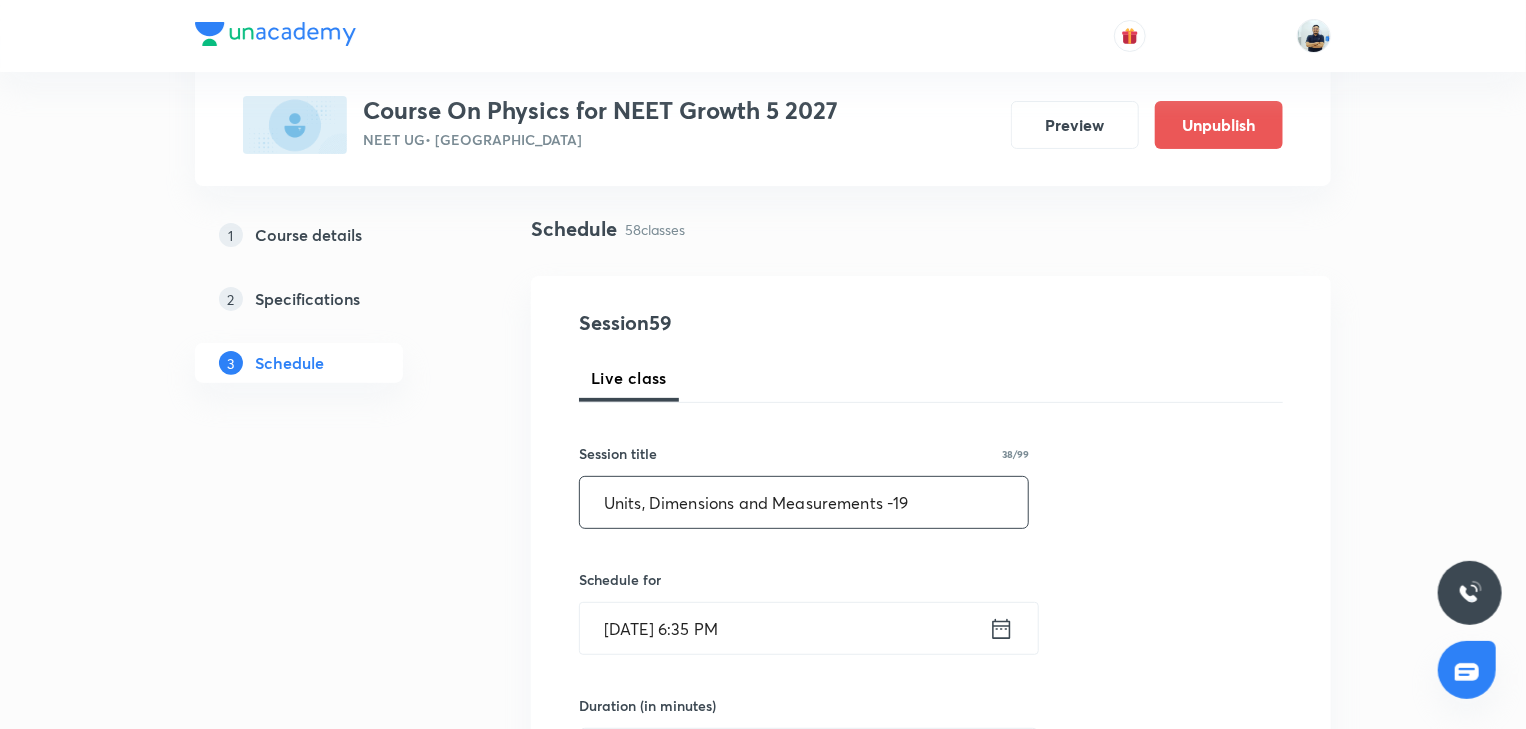 scroll, scrollTop: 205, scrollLeft: 0, axis: vertical 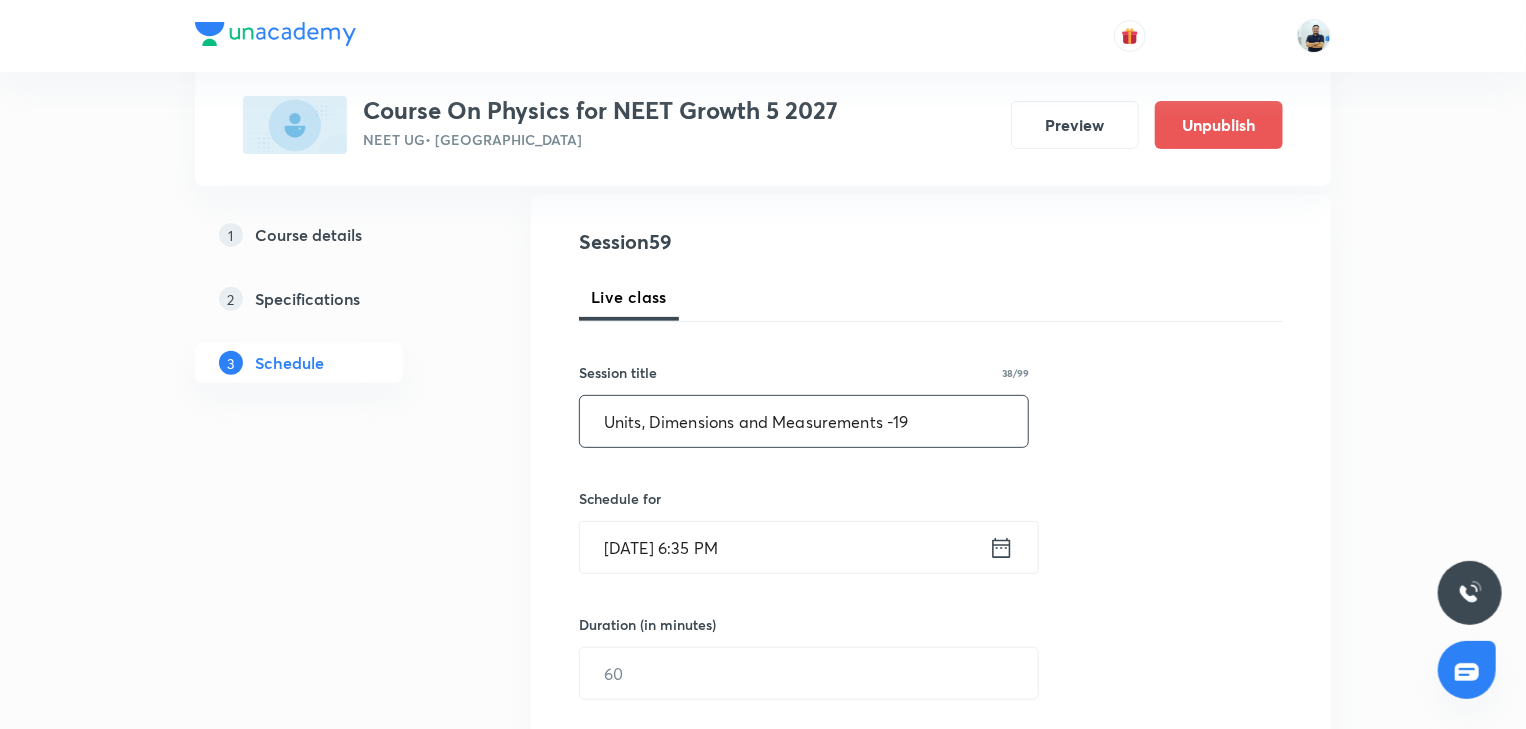 type on "Units, Dimensions and Measurements -19" 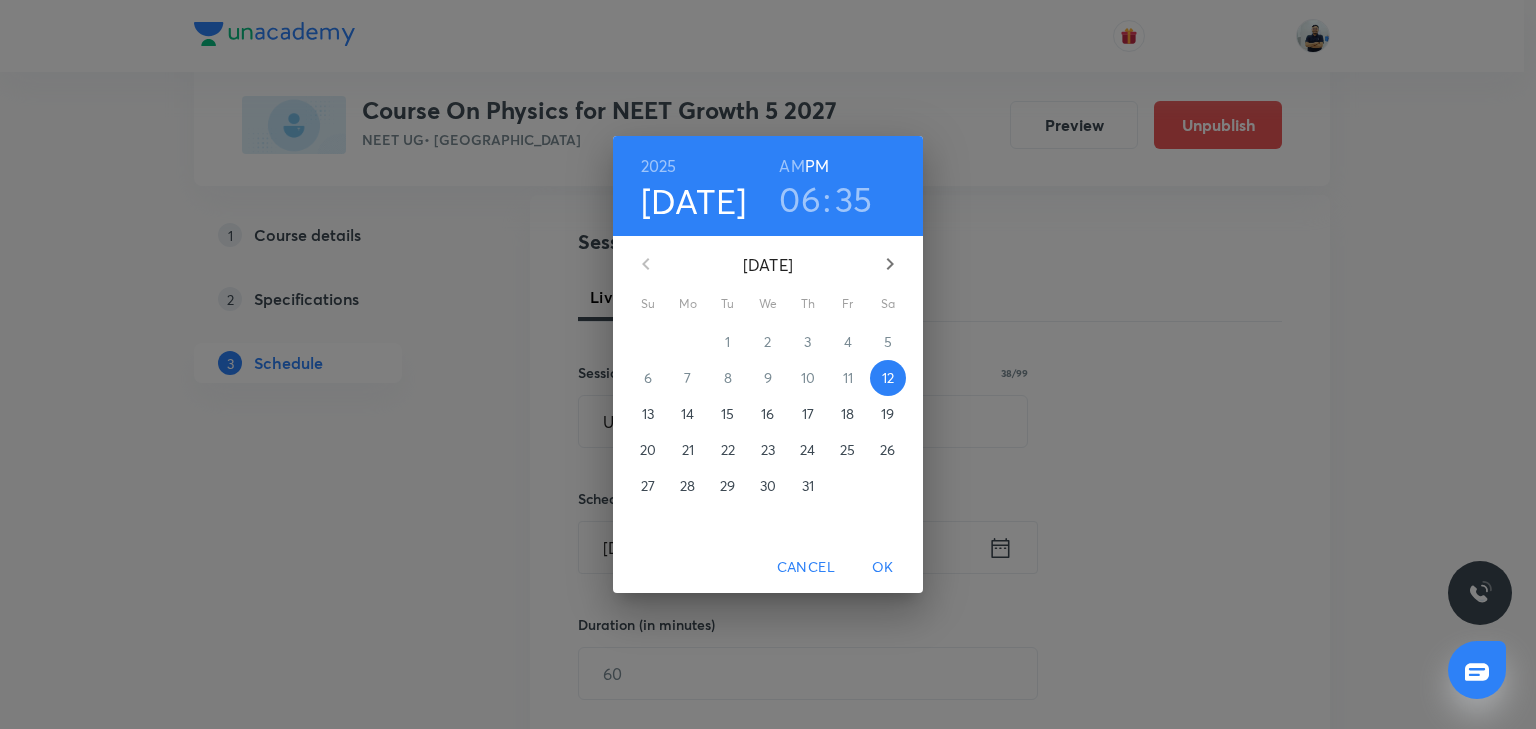 click on "17" at bounding box center [808, 414] 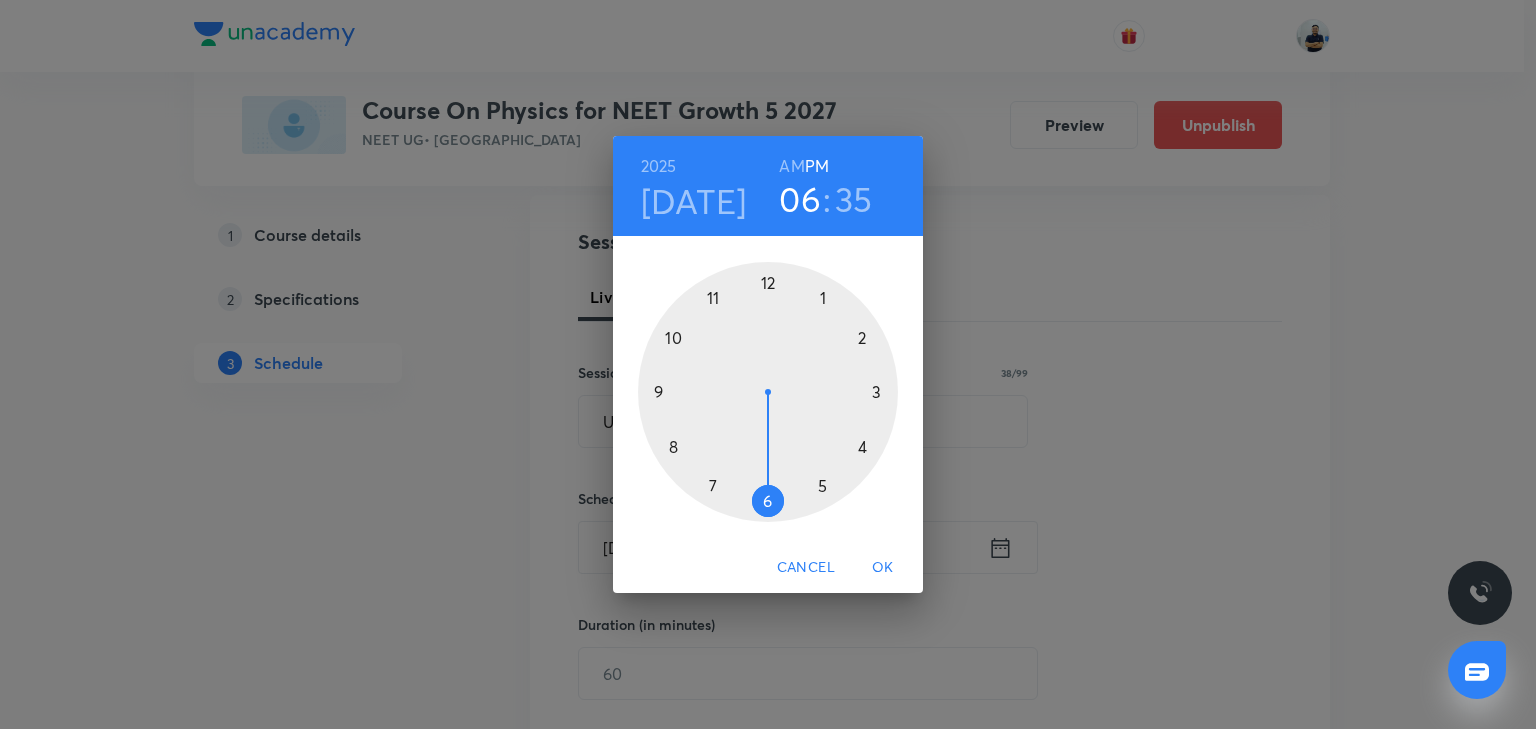 click at bounding box center (768, 392) 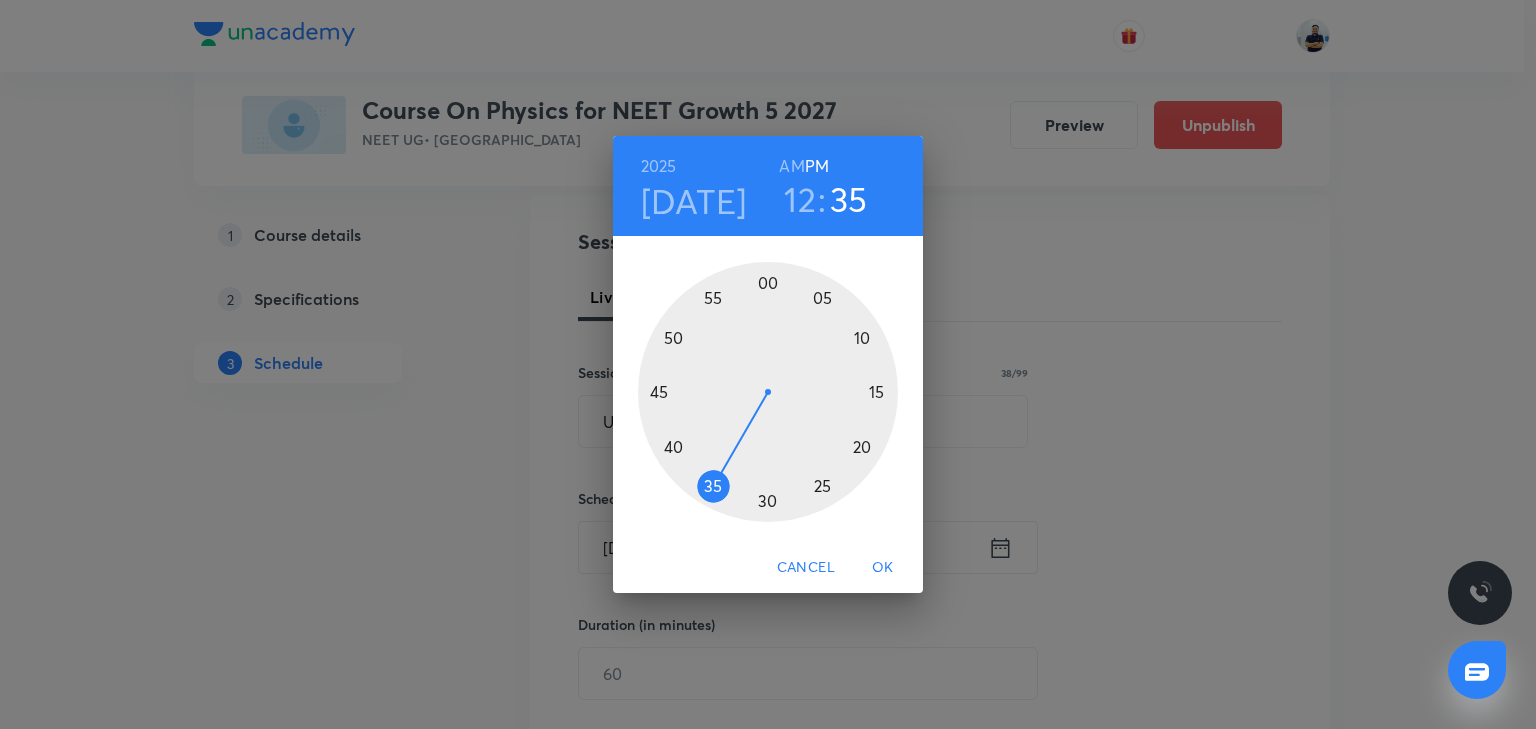 click at bounding box center (768, 392) 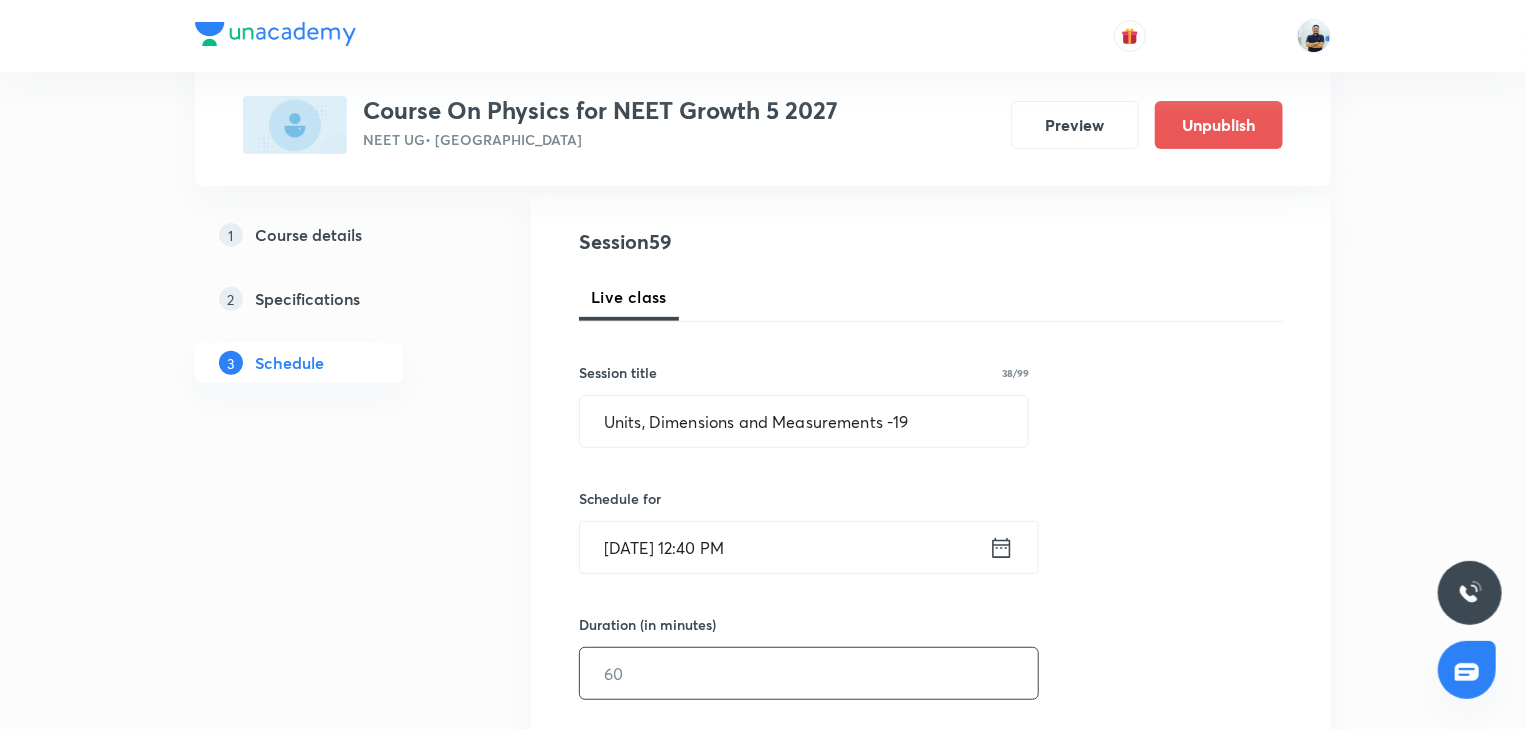 click at bounding box center (809, 673) 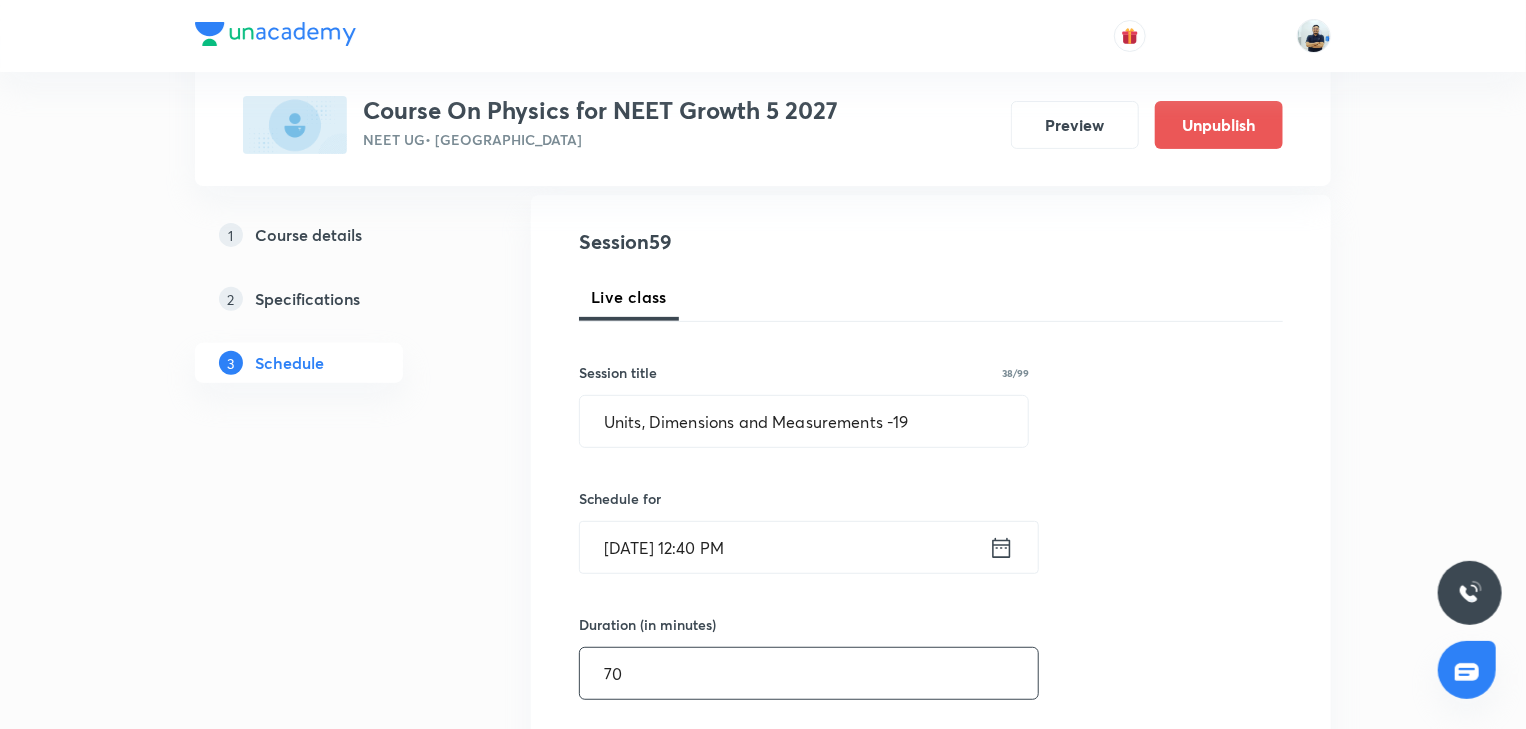 scroll, scrollTop: 765, scrollLeft: 0, axis: vertical 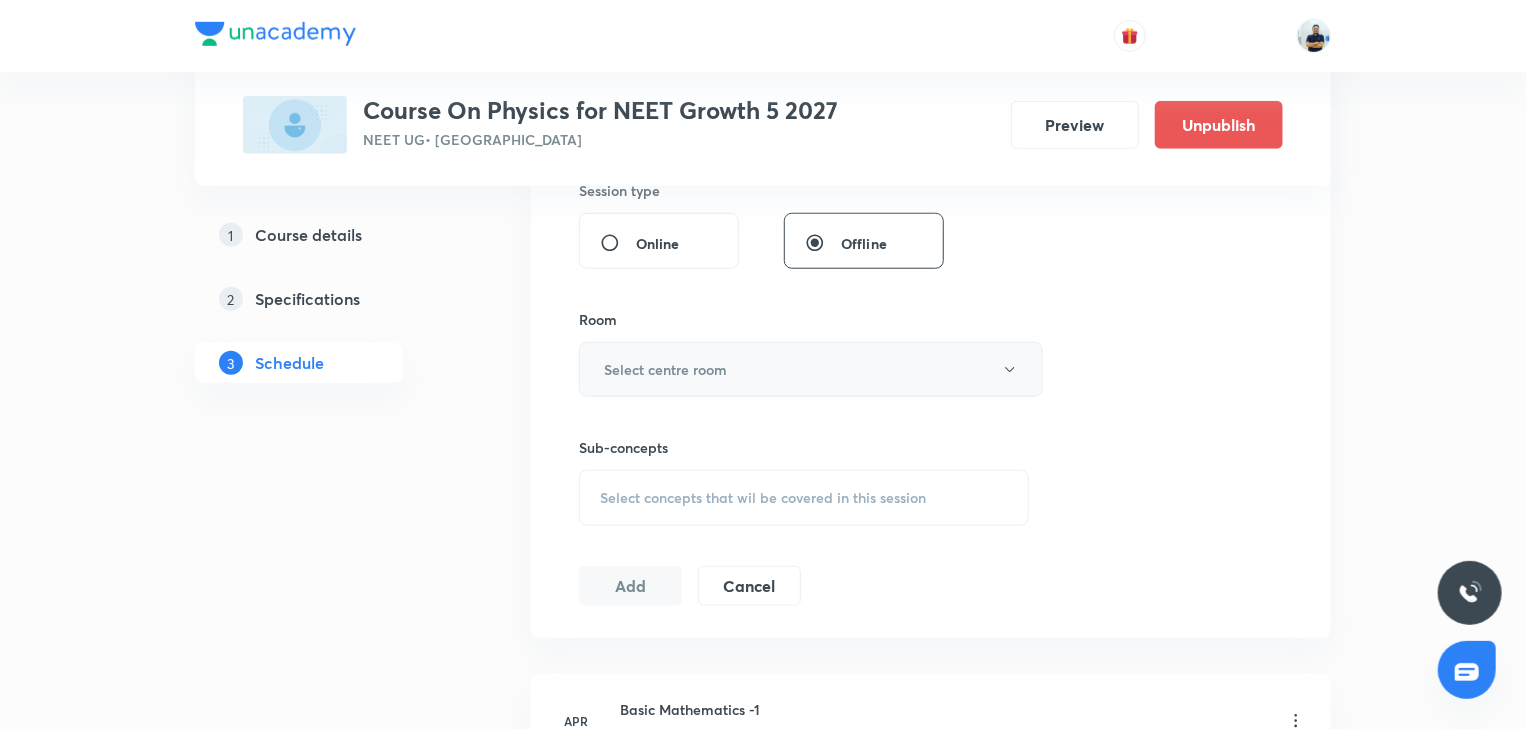 type on "70" 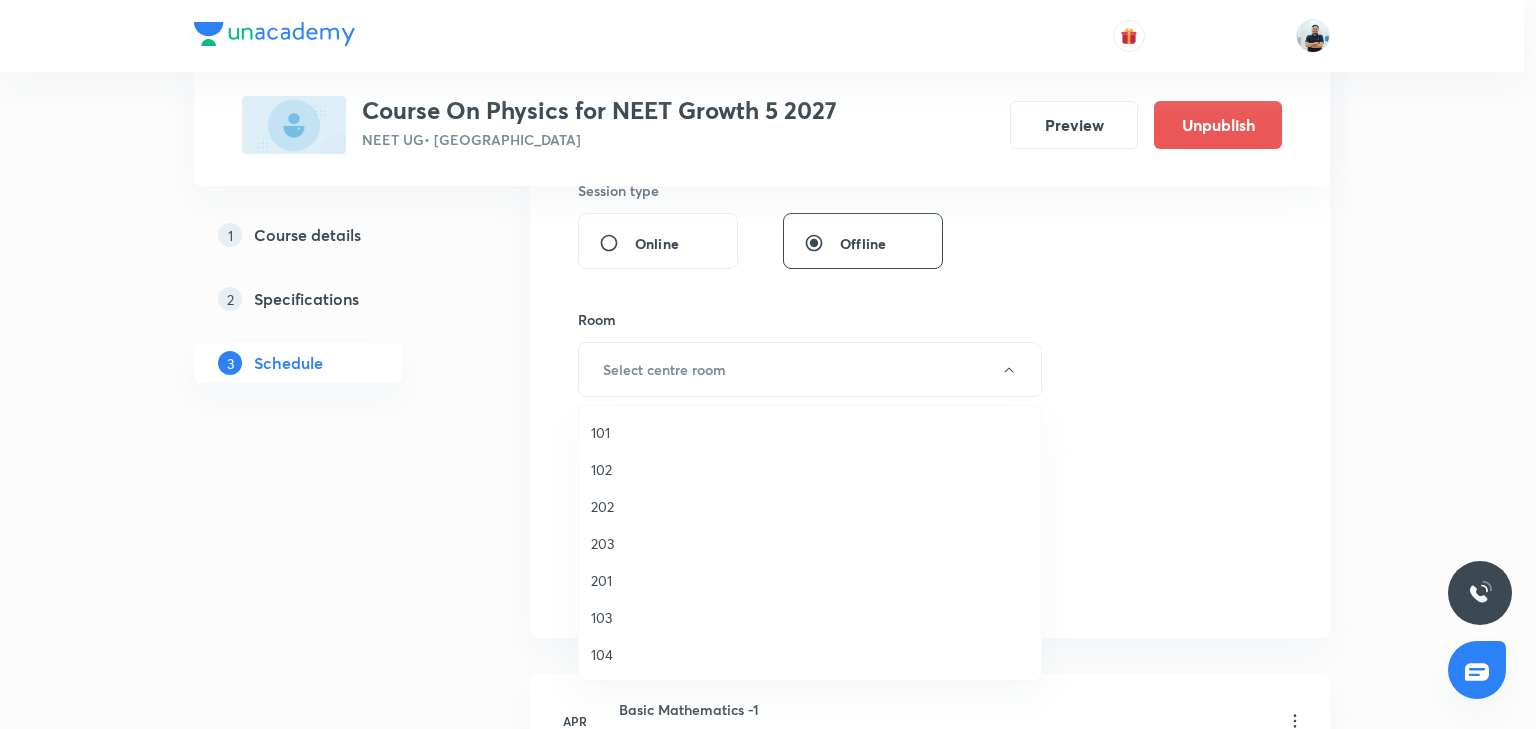 click on "101" at bounding box center [810, 432] 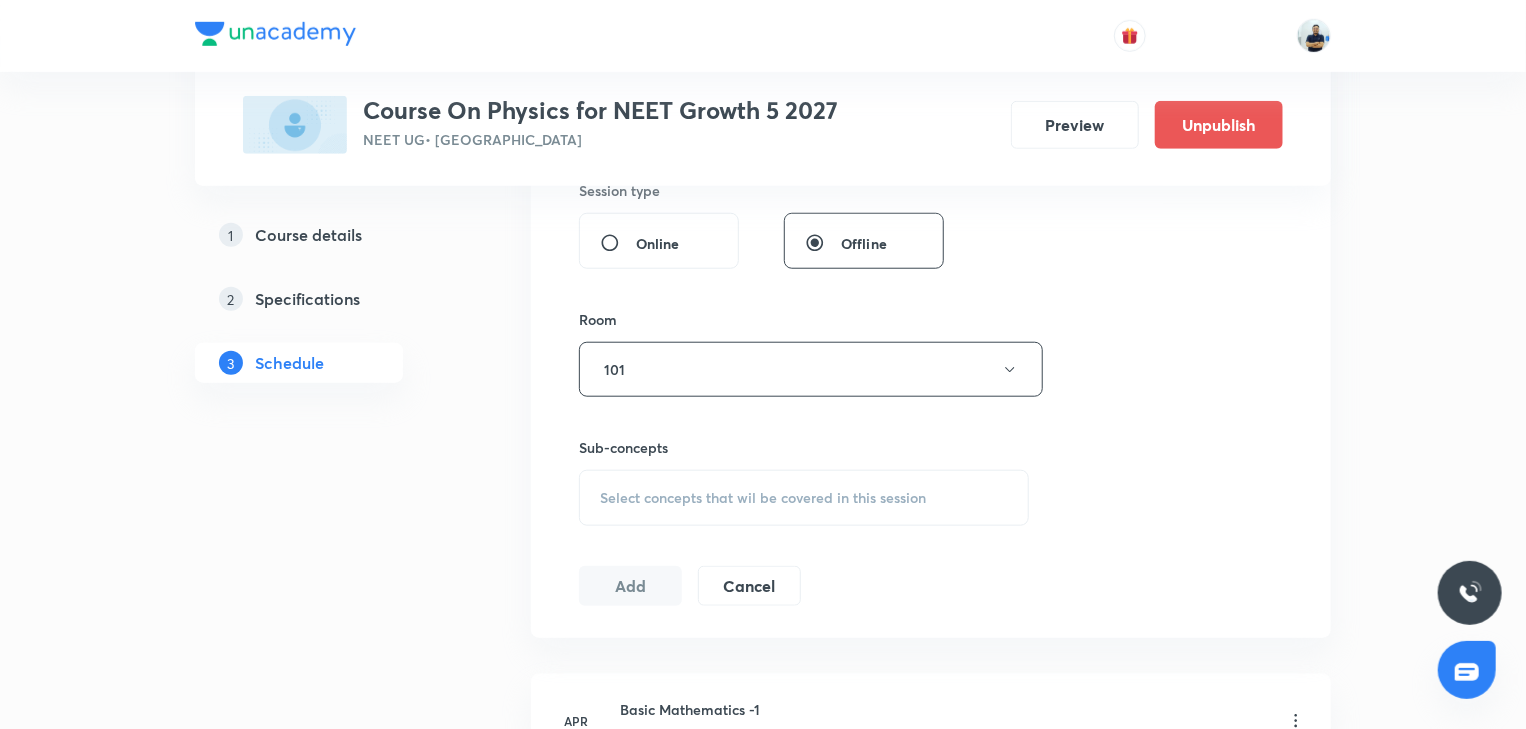 click on "Select concepts that wil be covered in this session" at bounding box center (763, 498) 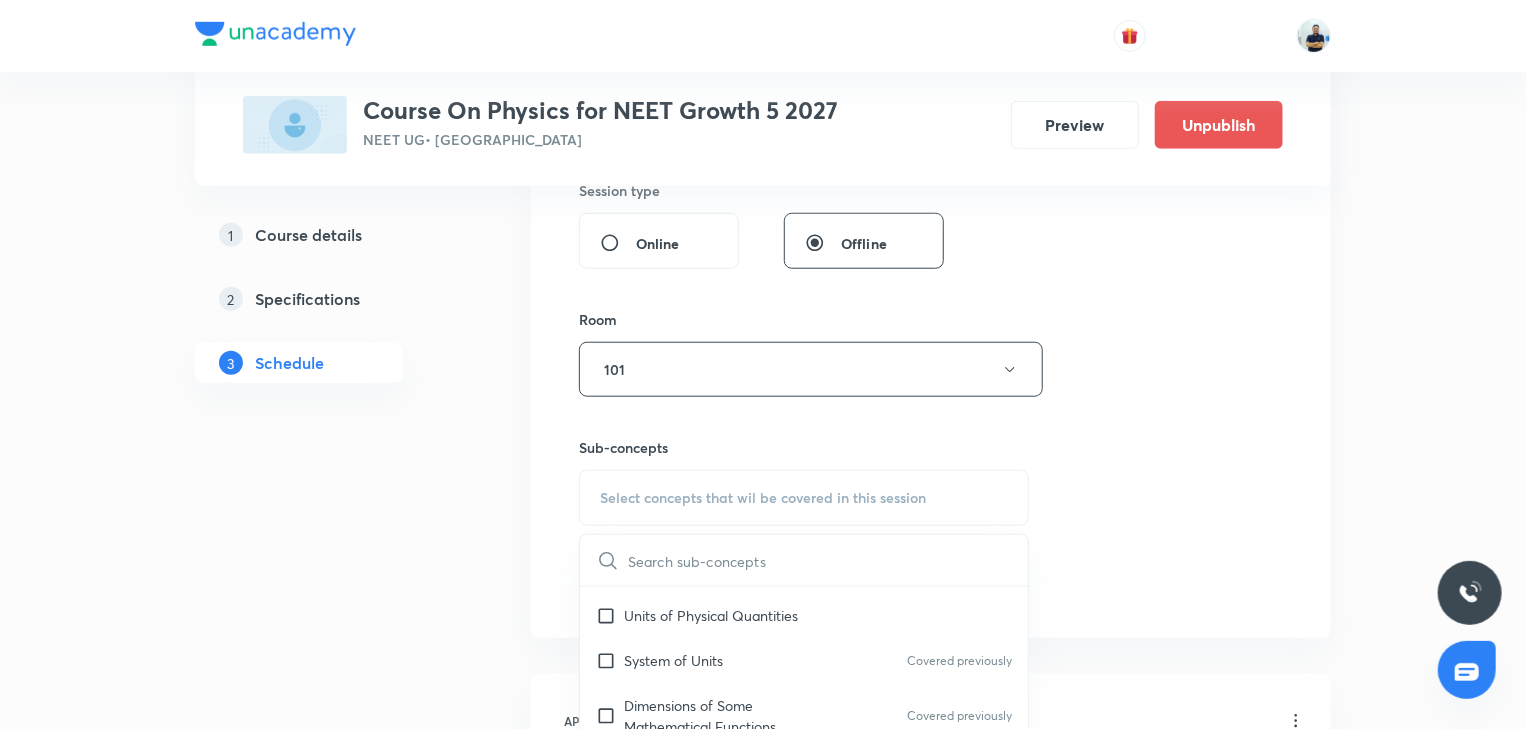 scroll, scrollTop: 560, scrollLeft: 0, axis: vertical 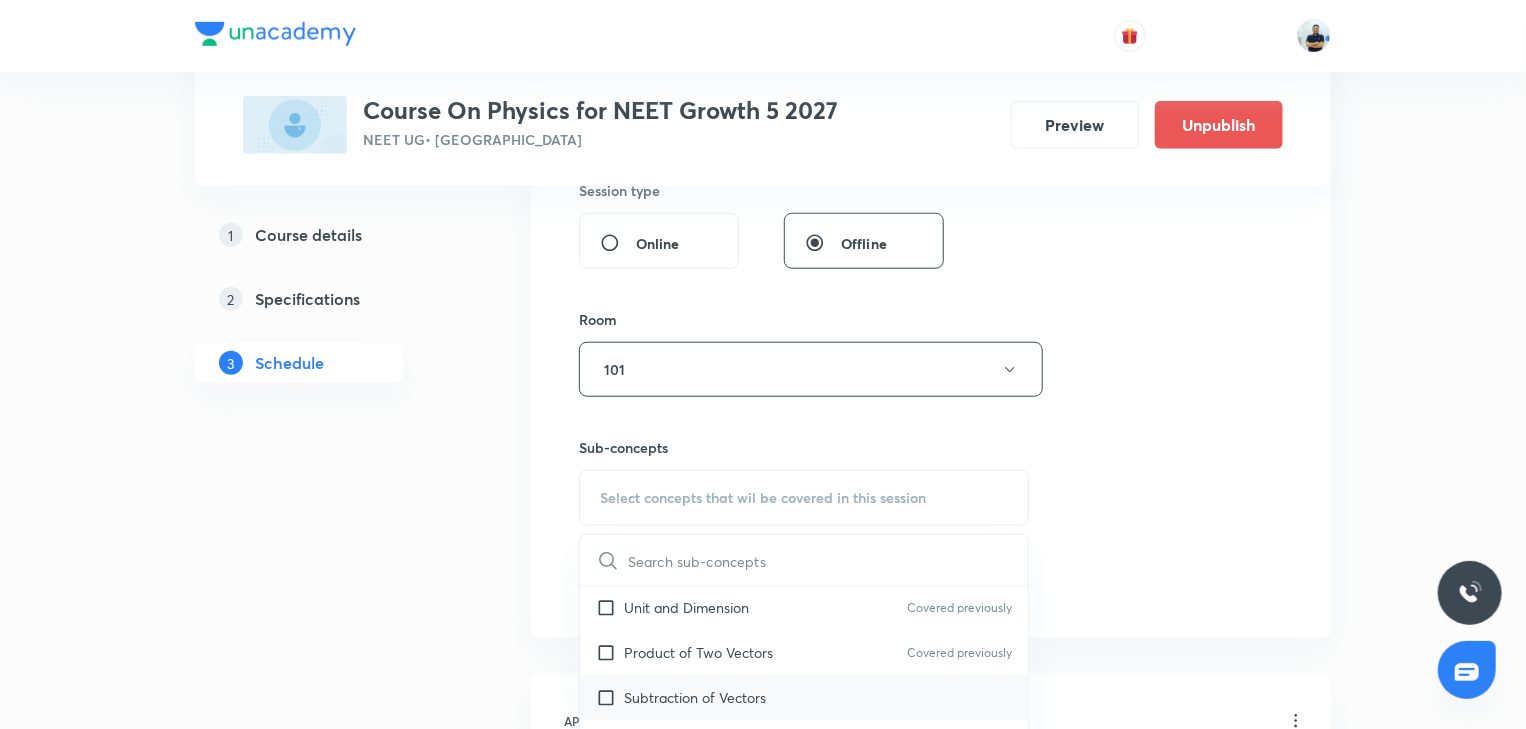 click on "Subtraction of Vectors" at bounding box center (804, 697) 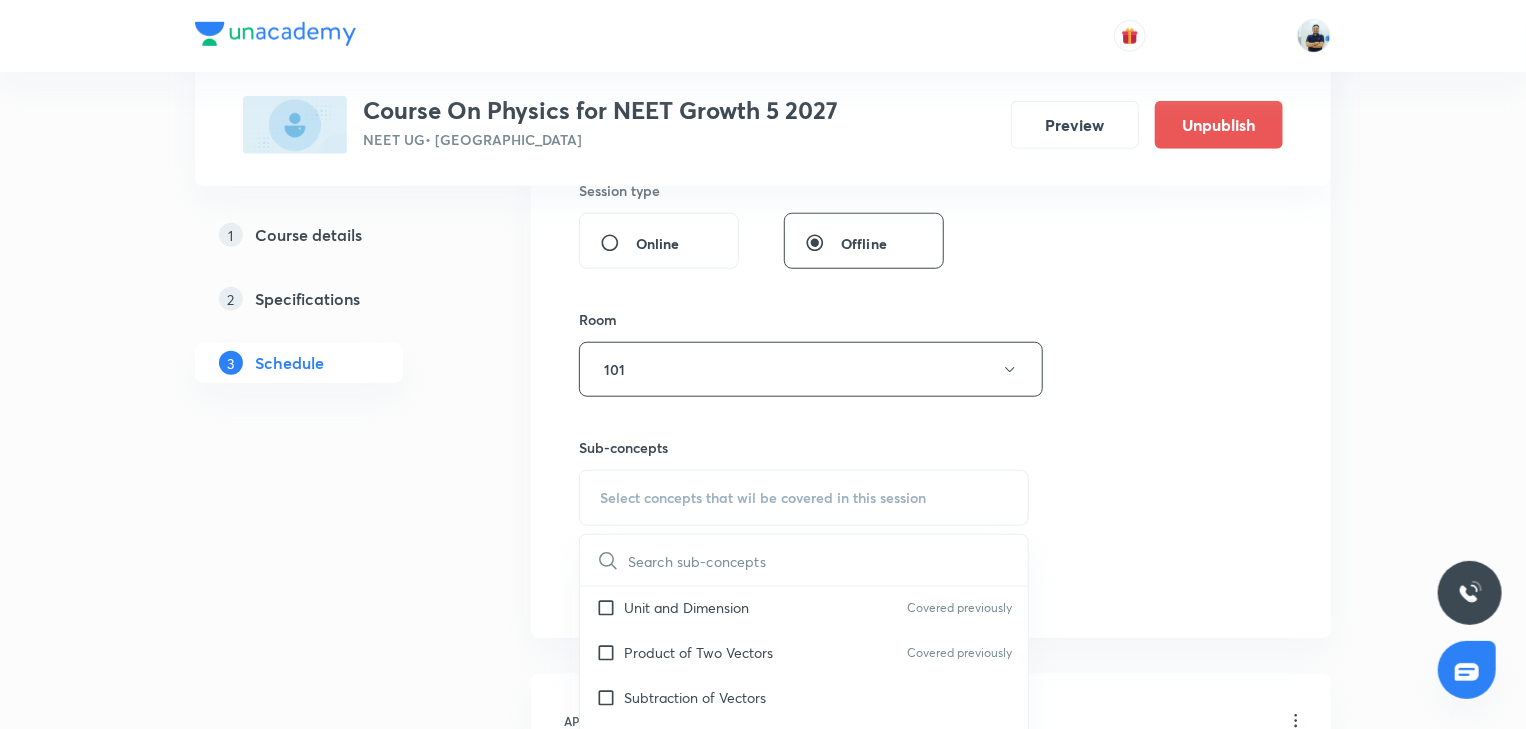 checkbox on "true" 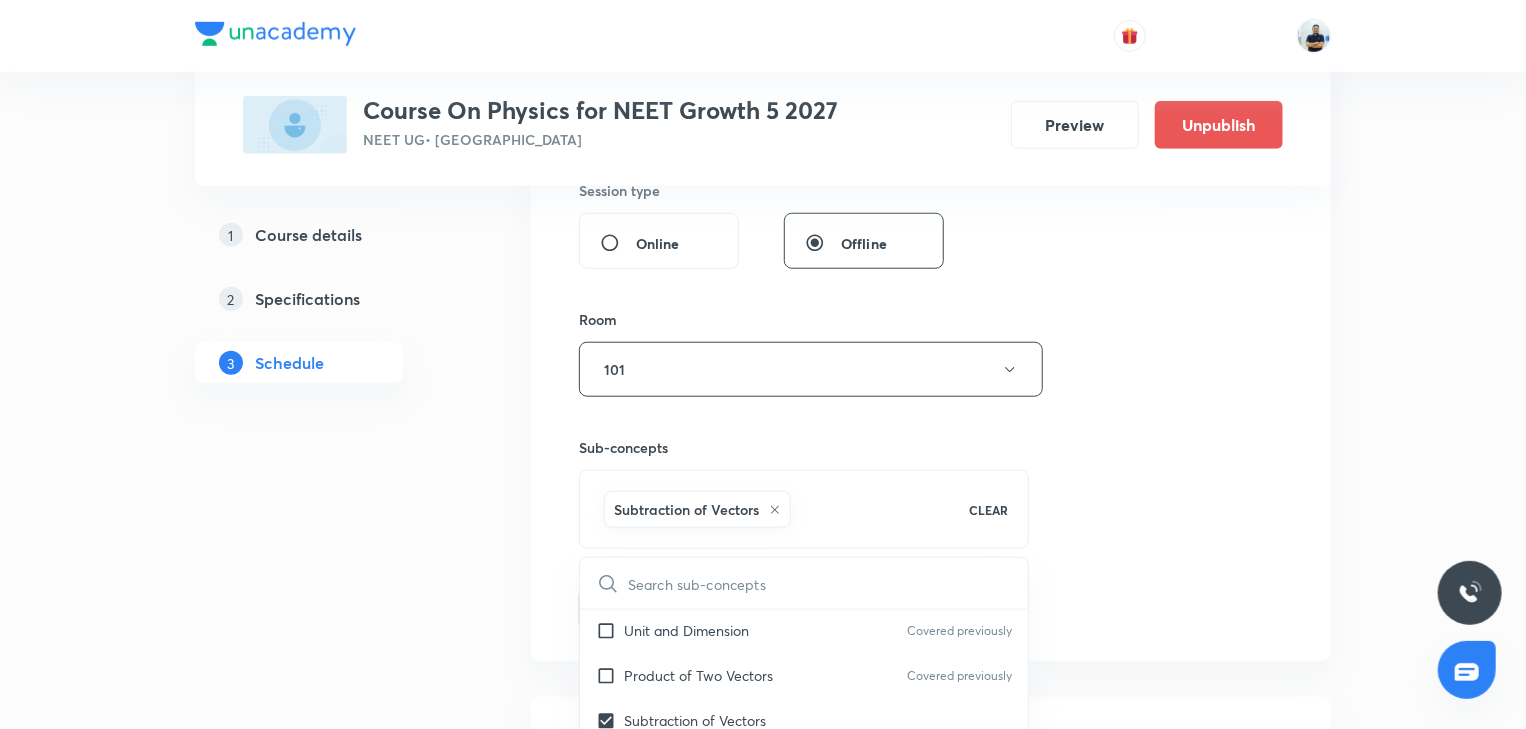 click on "Session  59 Live class Session title 38/99 Units, Dimensions and Measurements -19 ​ Schedule for Jul 17, 2025, 12:40 PM ​ Duration (in minutes) 70 ​   Session type Online Offline Room 101 Sub-concepts Subtraction of Vectors CLEAR ​ Physics - Full Syllabus Mock Questions Physics - Full Syllabus Mock Questions Covered previously Physics Previous Year Question Physics Previous Year Question Covered previously Units & Dimensions Physical quantity Covered previously Applications of Dimensional Analysis Covered previously Significant Figures Units of Physical Quantities System of Units Covered previously Dimensions of Some Mathematical Functions Covered previously Unit and Dimension Covered previously Product of Two Vectors Covered previously Subtraction of Vectors Cross Product Covered previously Least Count Analysis Errors of Measurement Covered previously Vernier Callipers Covered previously Screw Gauge Covered previously Zero Error Covered previously Basic Mathematics Elementary Algebra Functions Error" at bounding box center [931, 148] 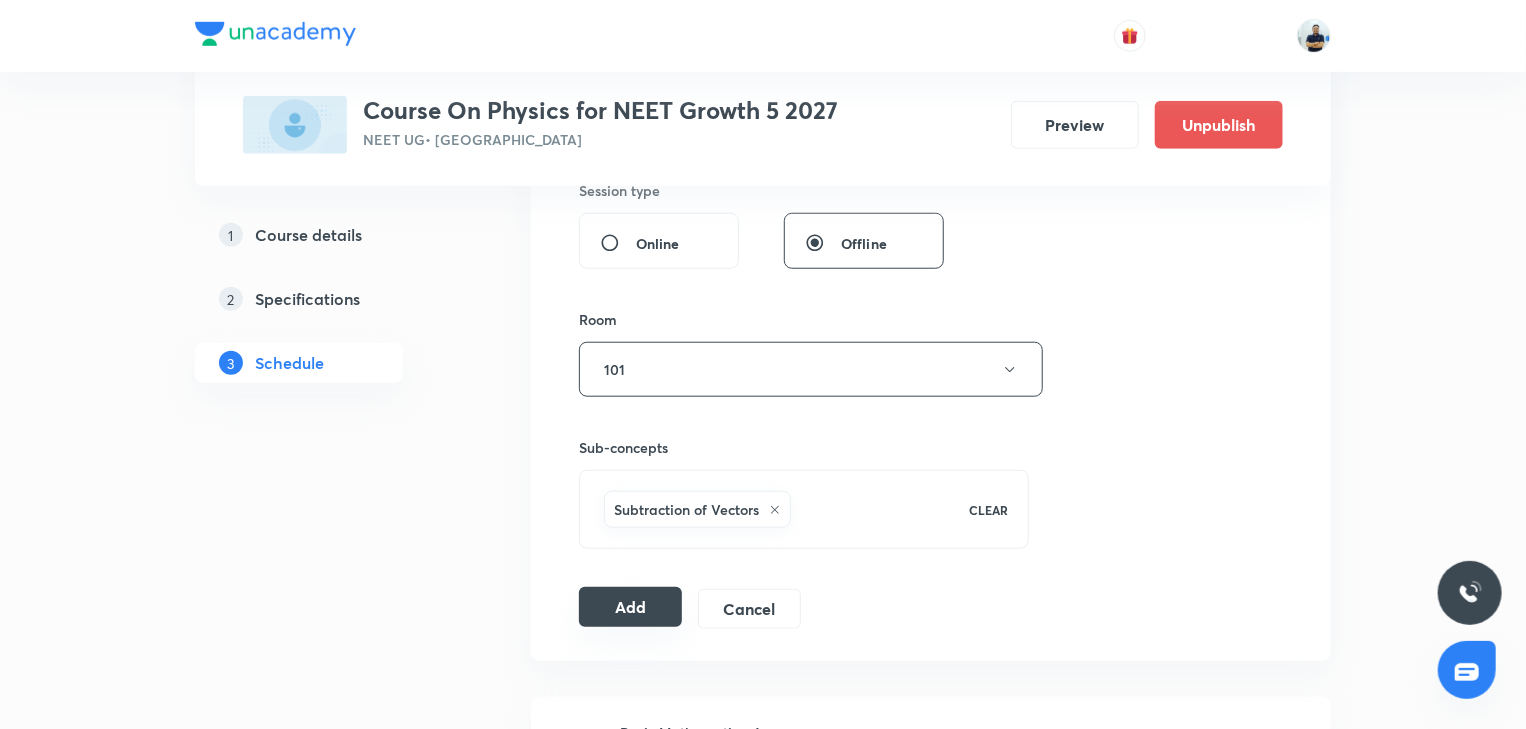 click on "Add" at bounding box center [630, 607] 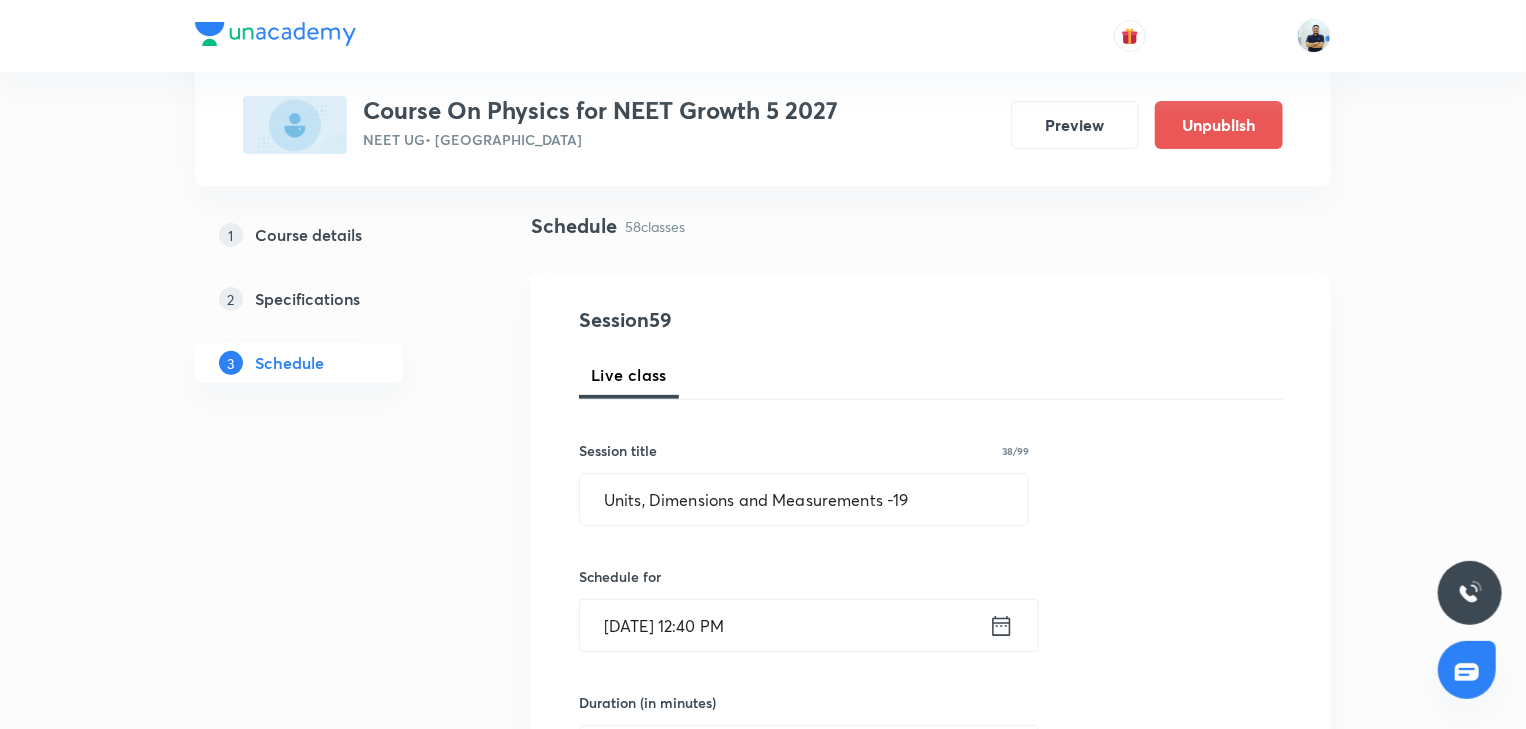 scroll, scrollTop: 0, scrollLeft: 0, axis: both 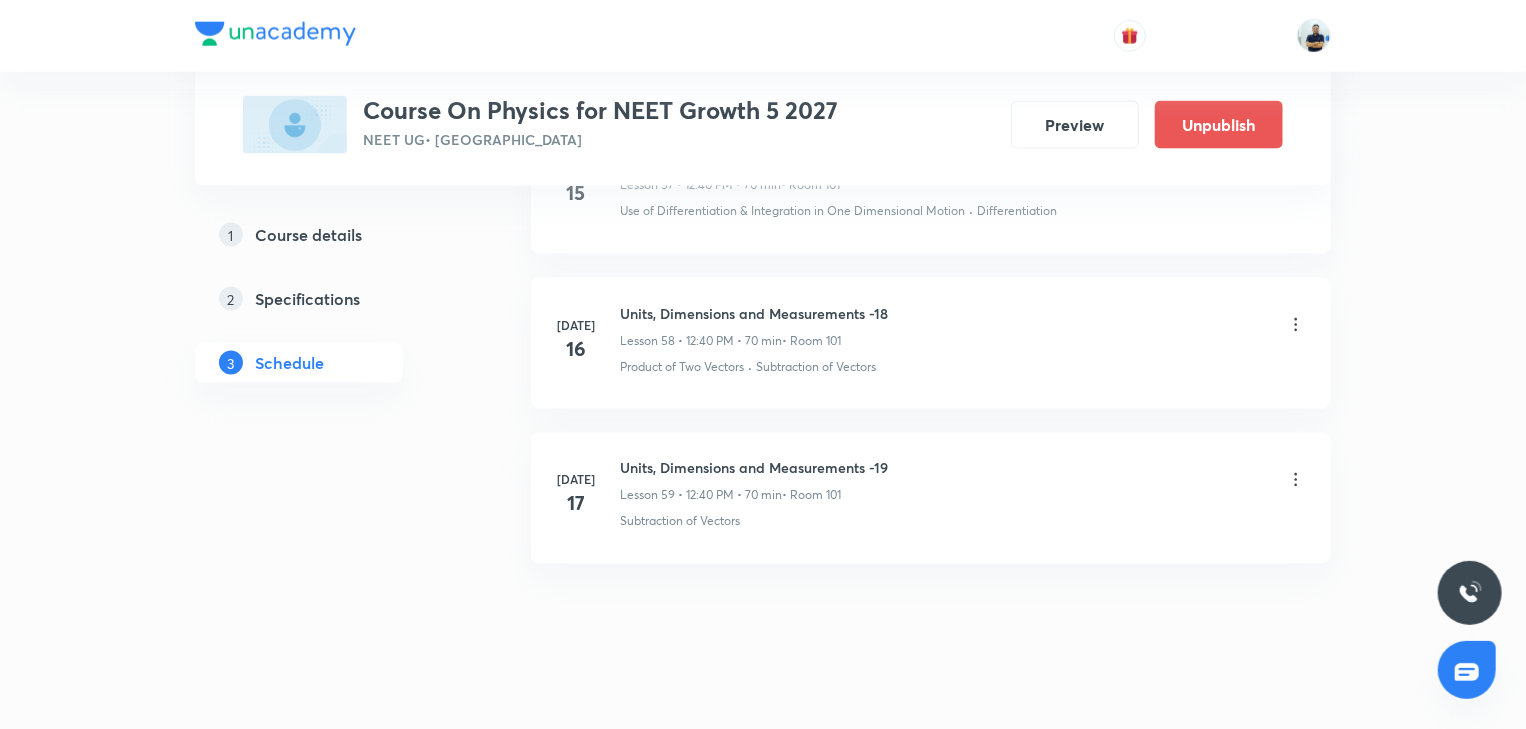 click on "Units, Dimensions and Measurements -19" at bounding box center (754, 468) 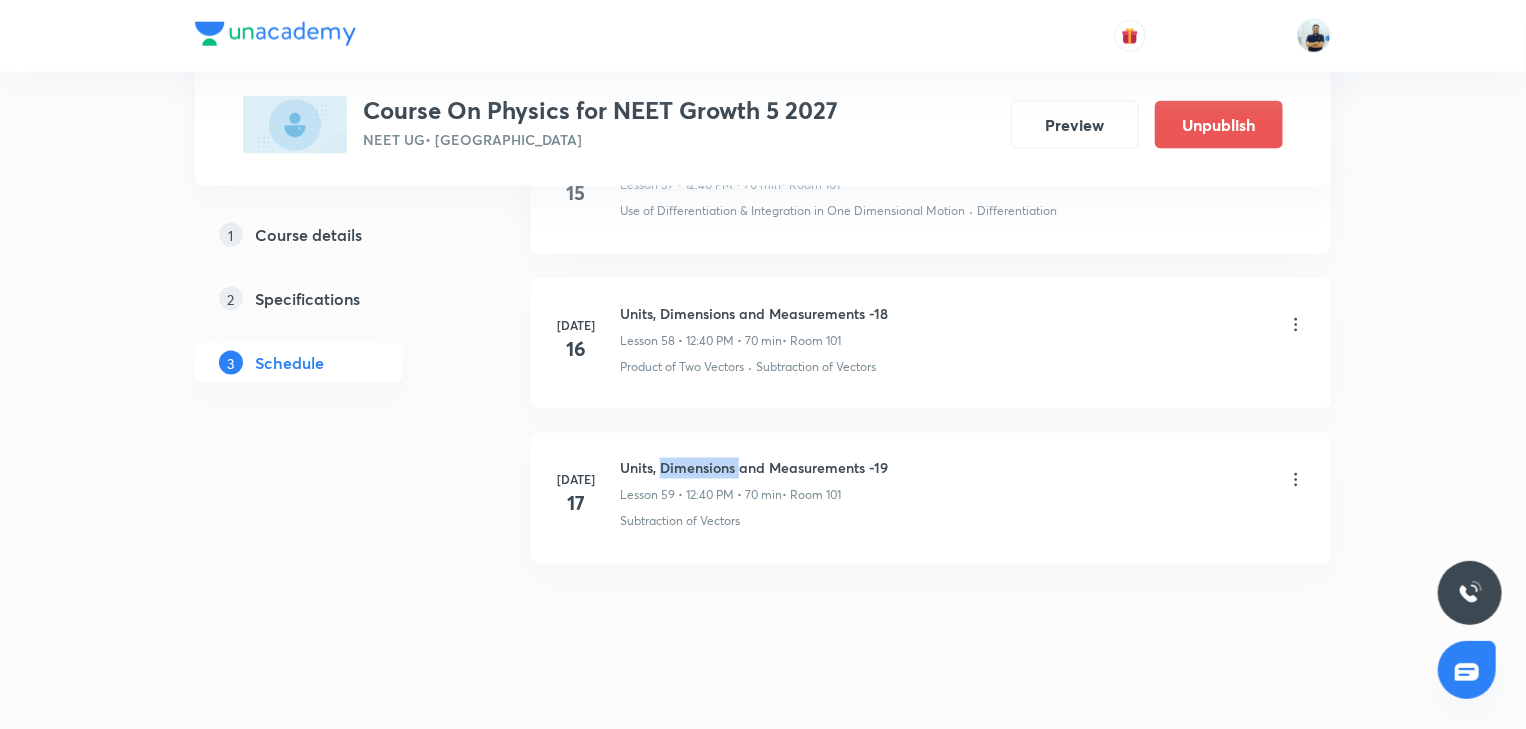 click on "Units, Dimensions and Measurements -19" at bounding box center (754, 468) 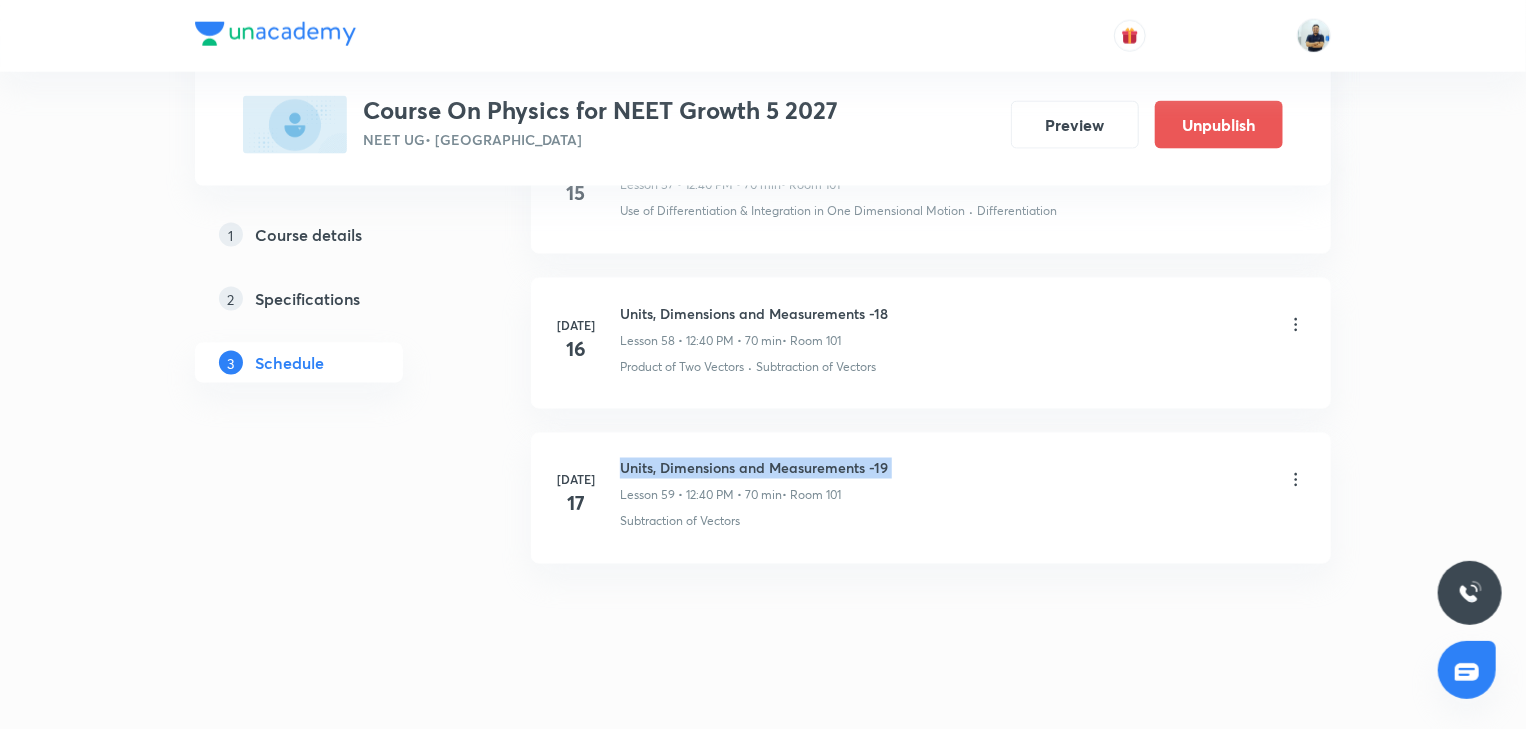 click on "Units, Dimensions and Measurements -19" at bounding box center (754, 468) 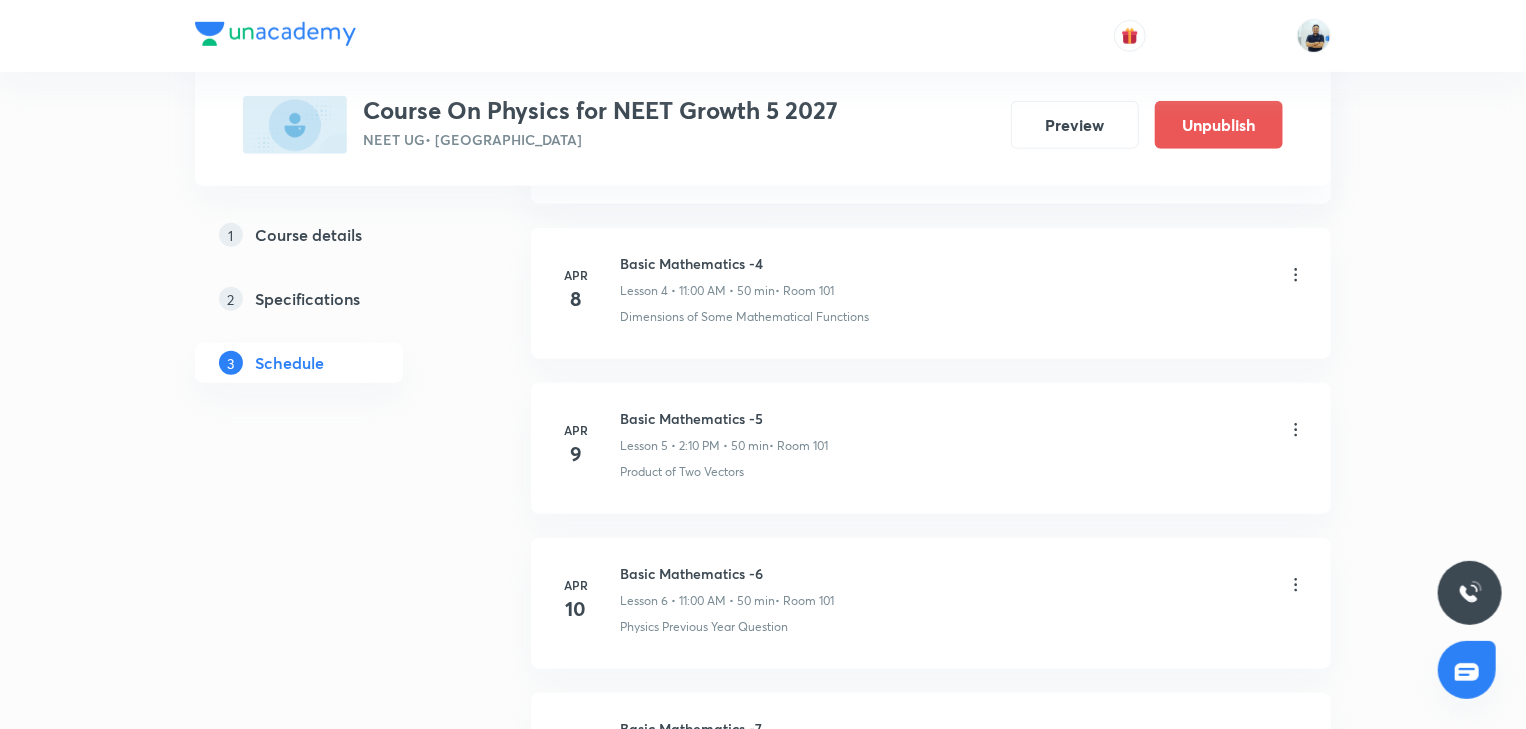 scroll, scrollTop: 0, scrollLeft: 0, axis: both 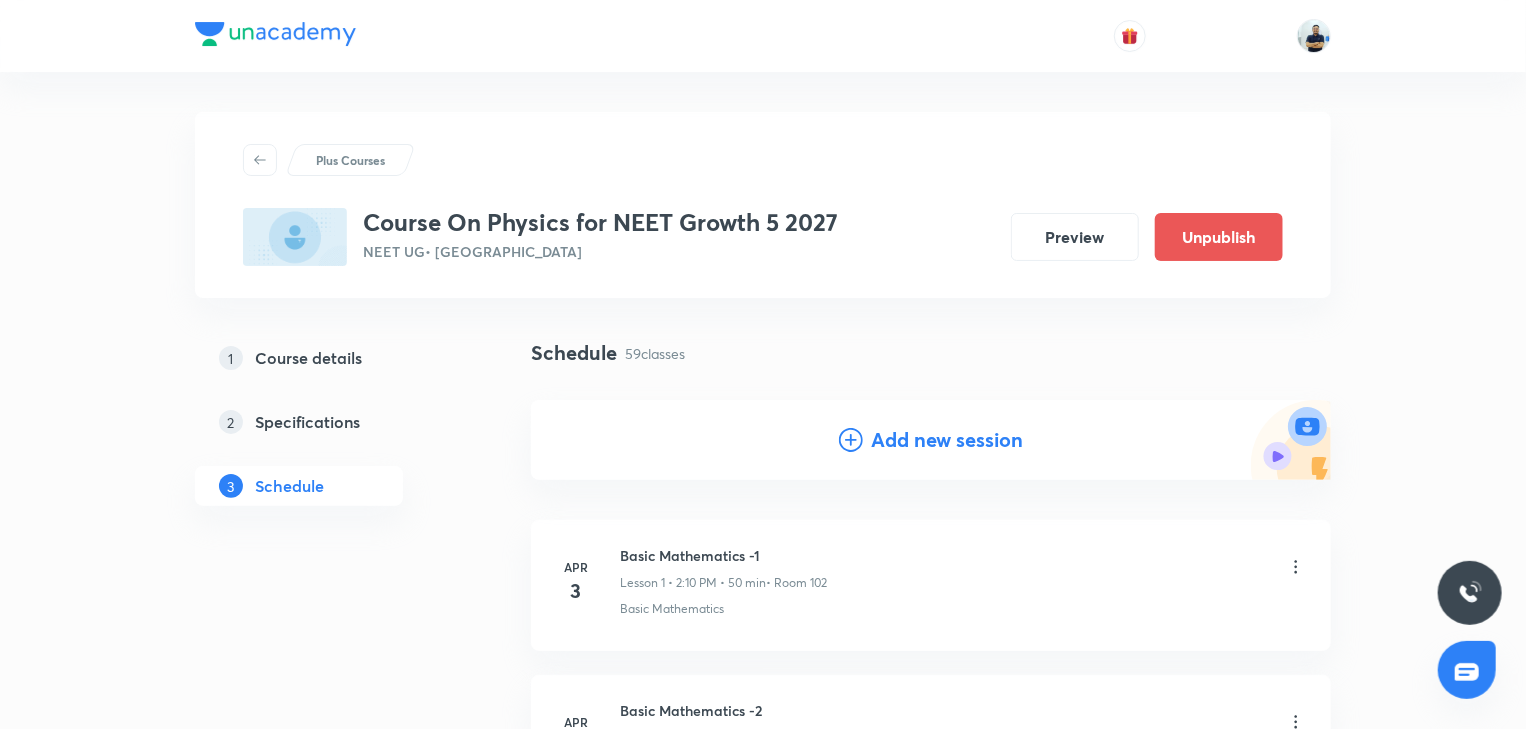 click 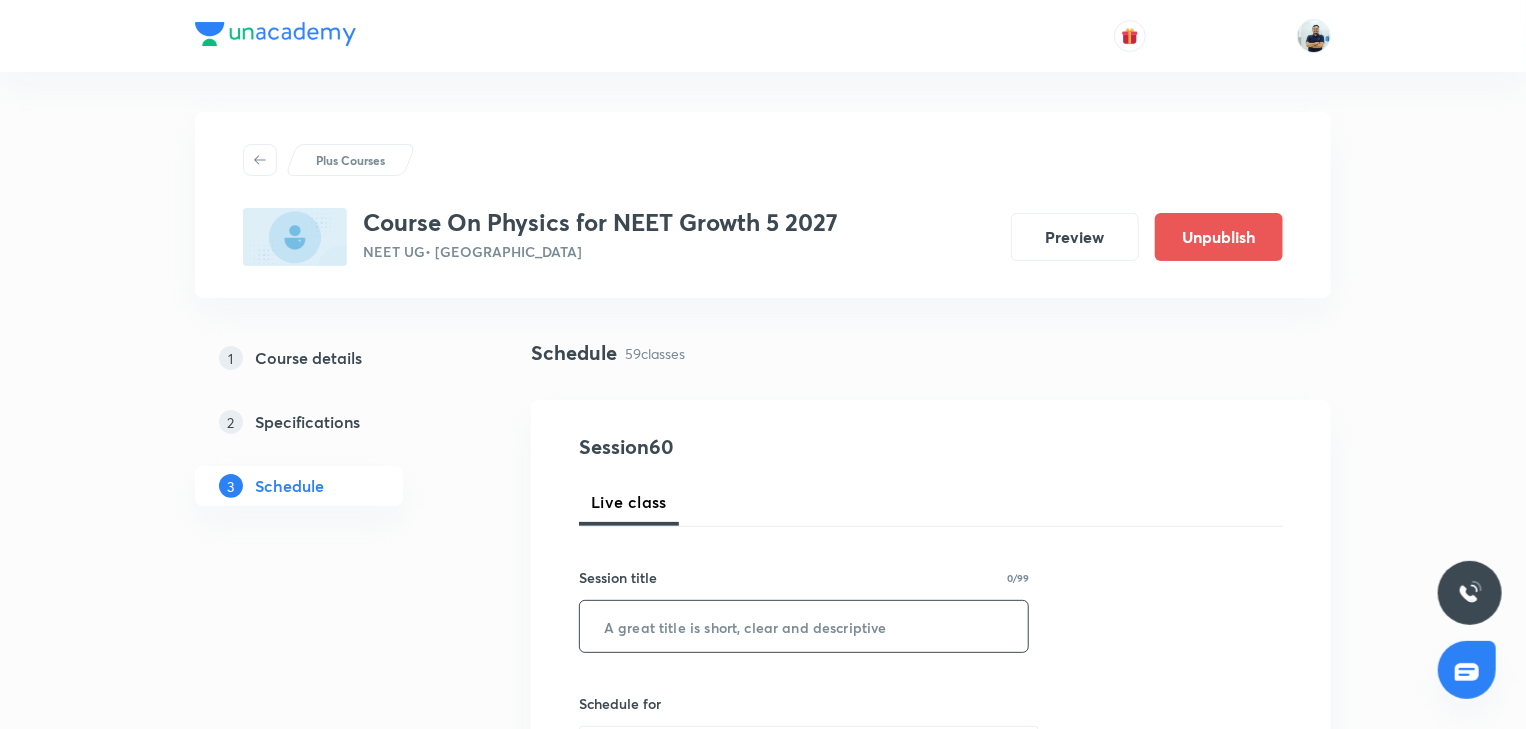 click at bounding box center [804, 626] 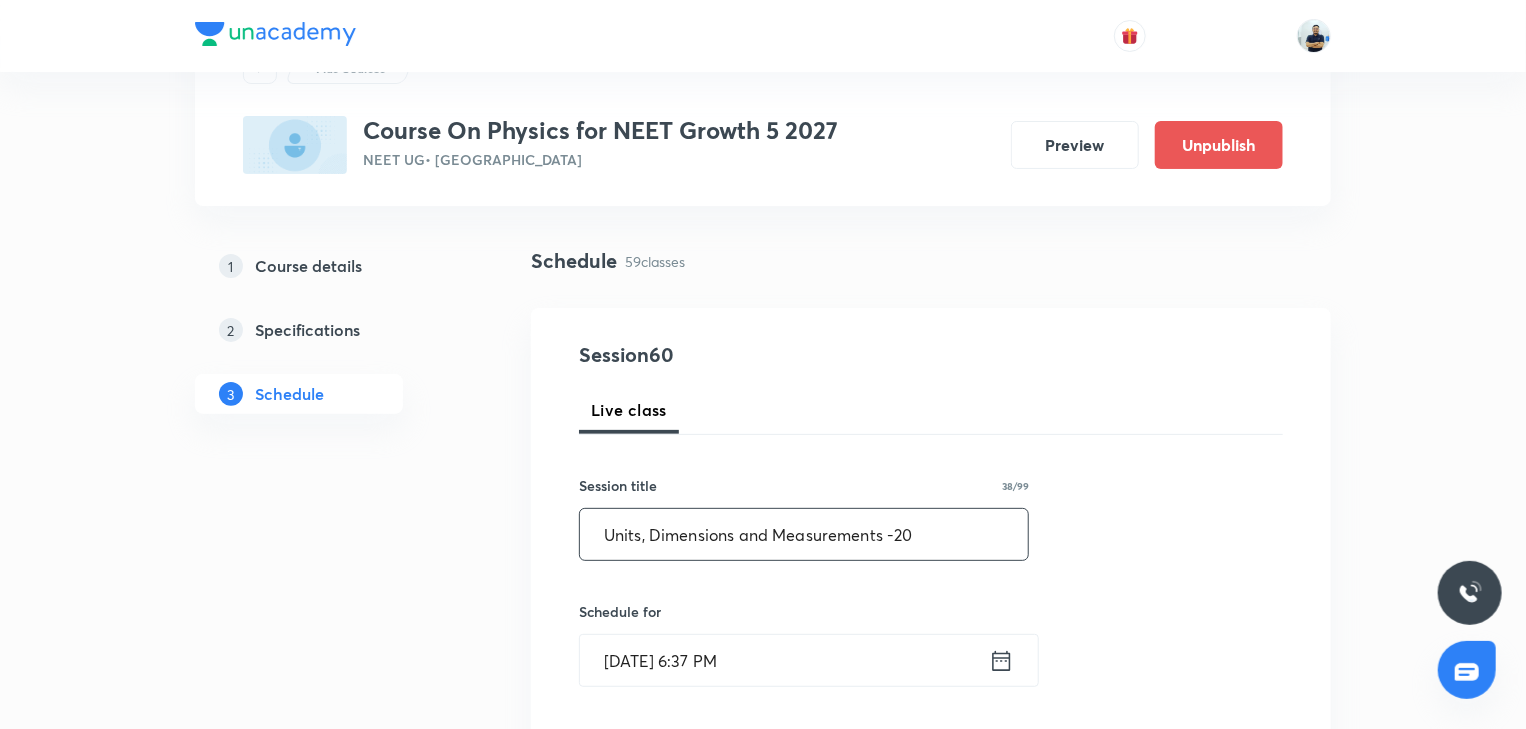 scroll, scrollTop: 93, scrollLeft: 0, axis: vertical 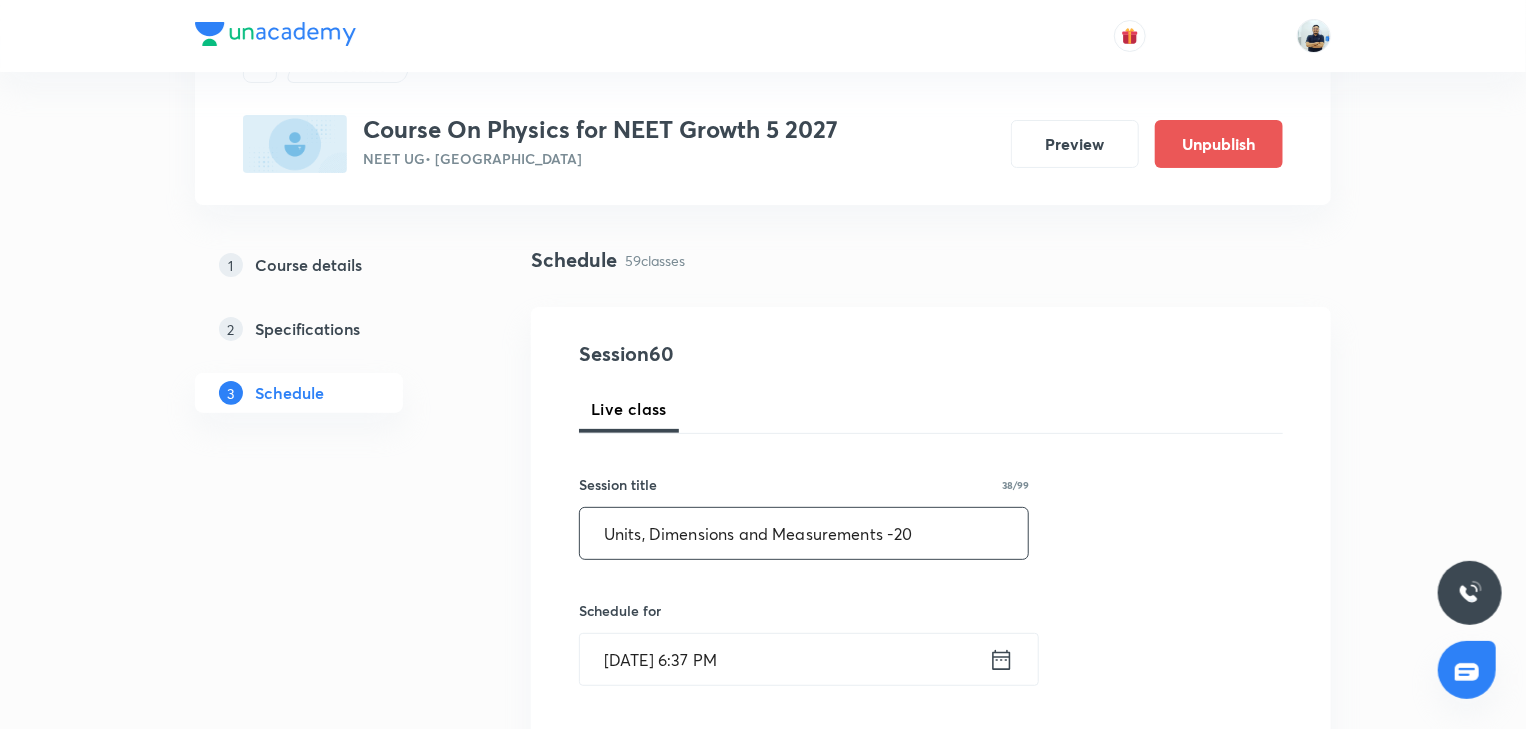 type on "Units, Dimensions and Measurements -20" 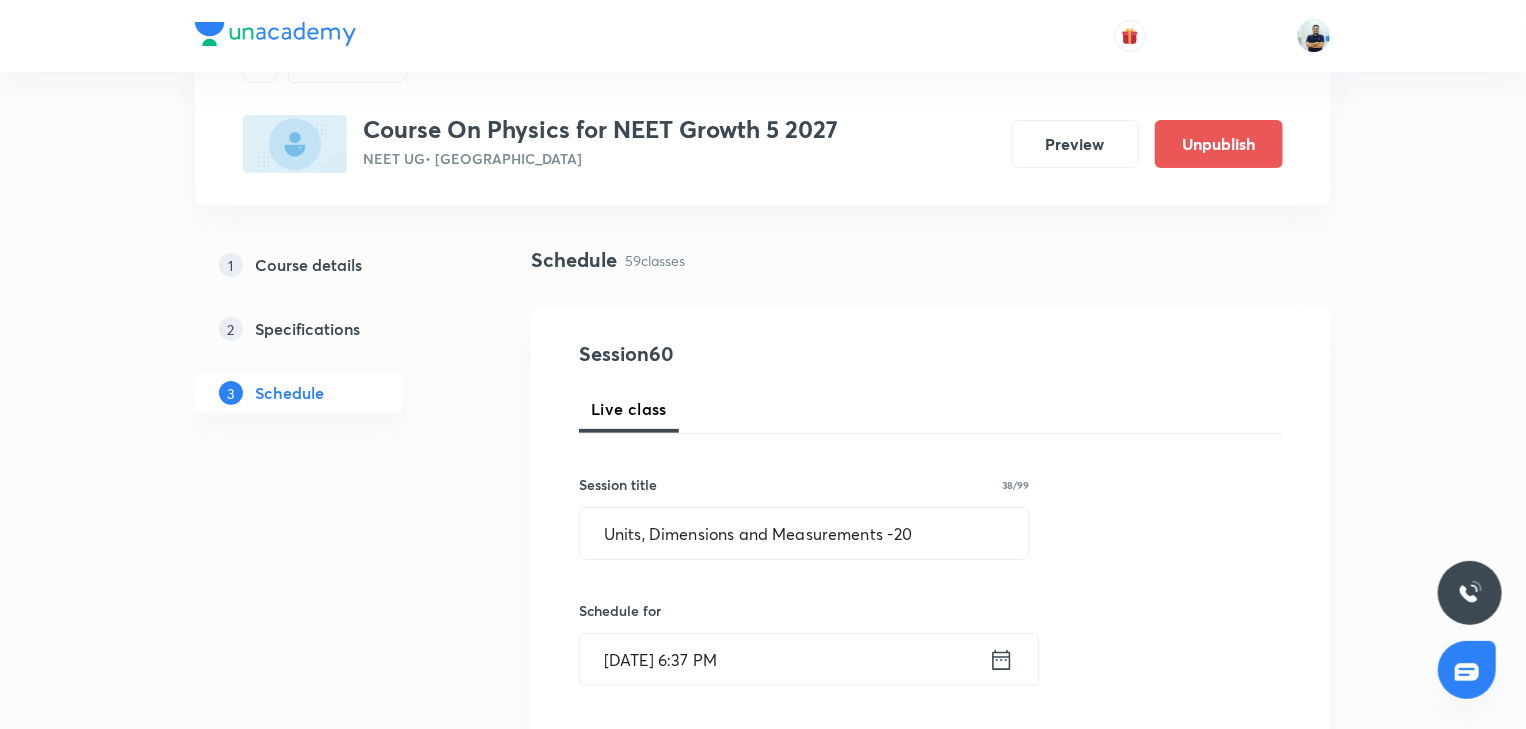 click on "Jul 12, 2025, 6:37 PM" at bounding box center [784, 659] 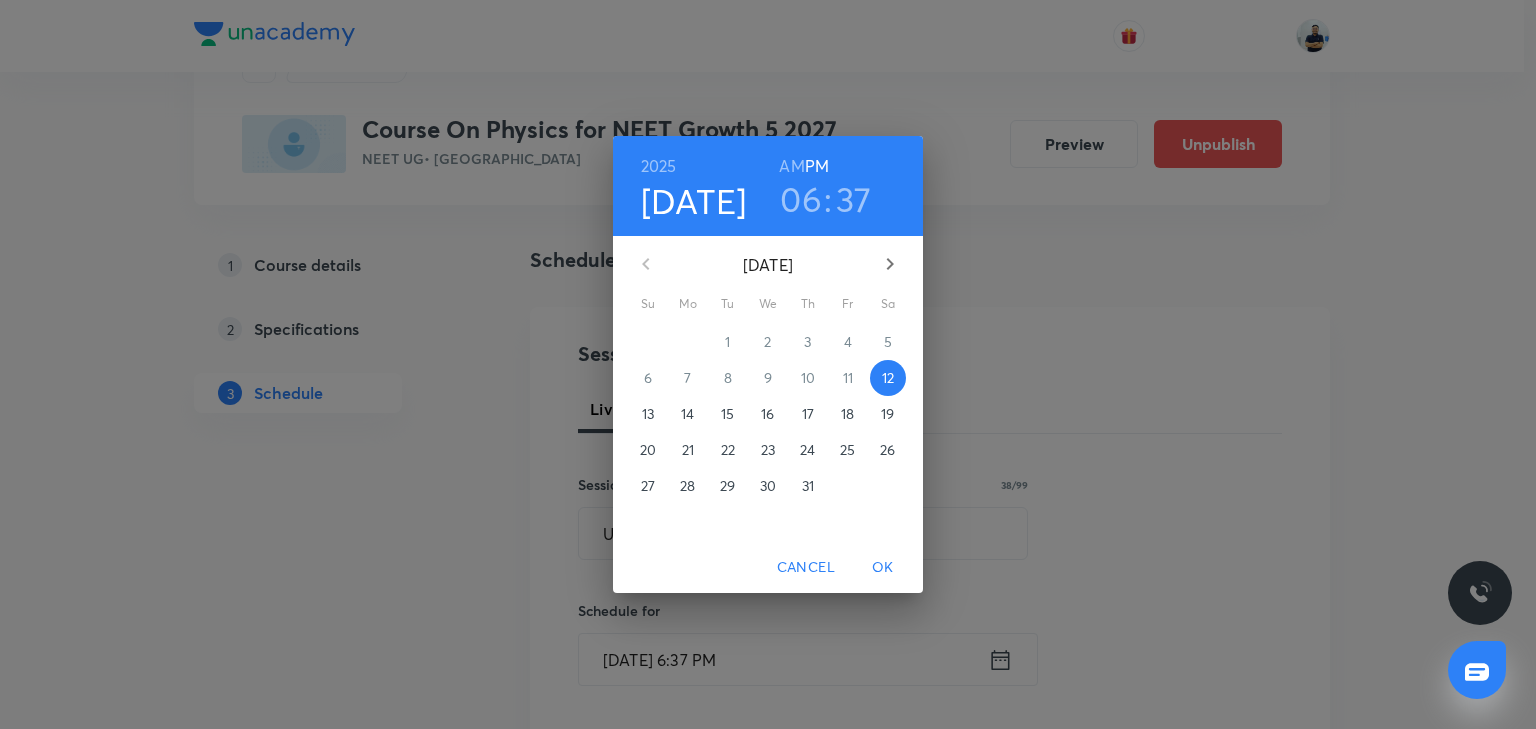click on "18" at bounding box center (848, 414) 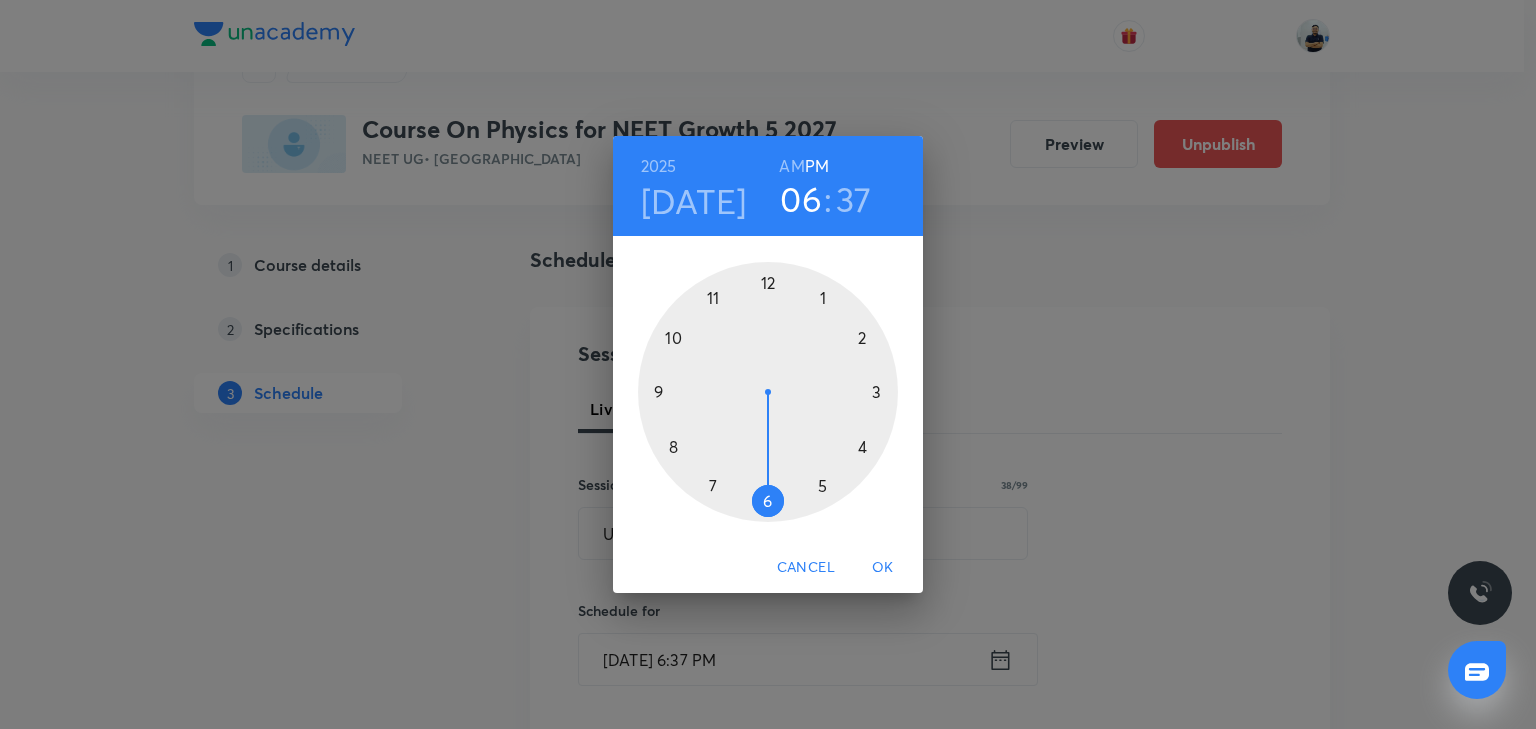 click at bounding box center [768, 392] 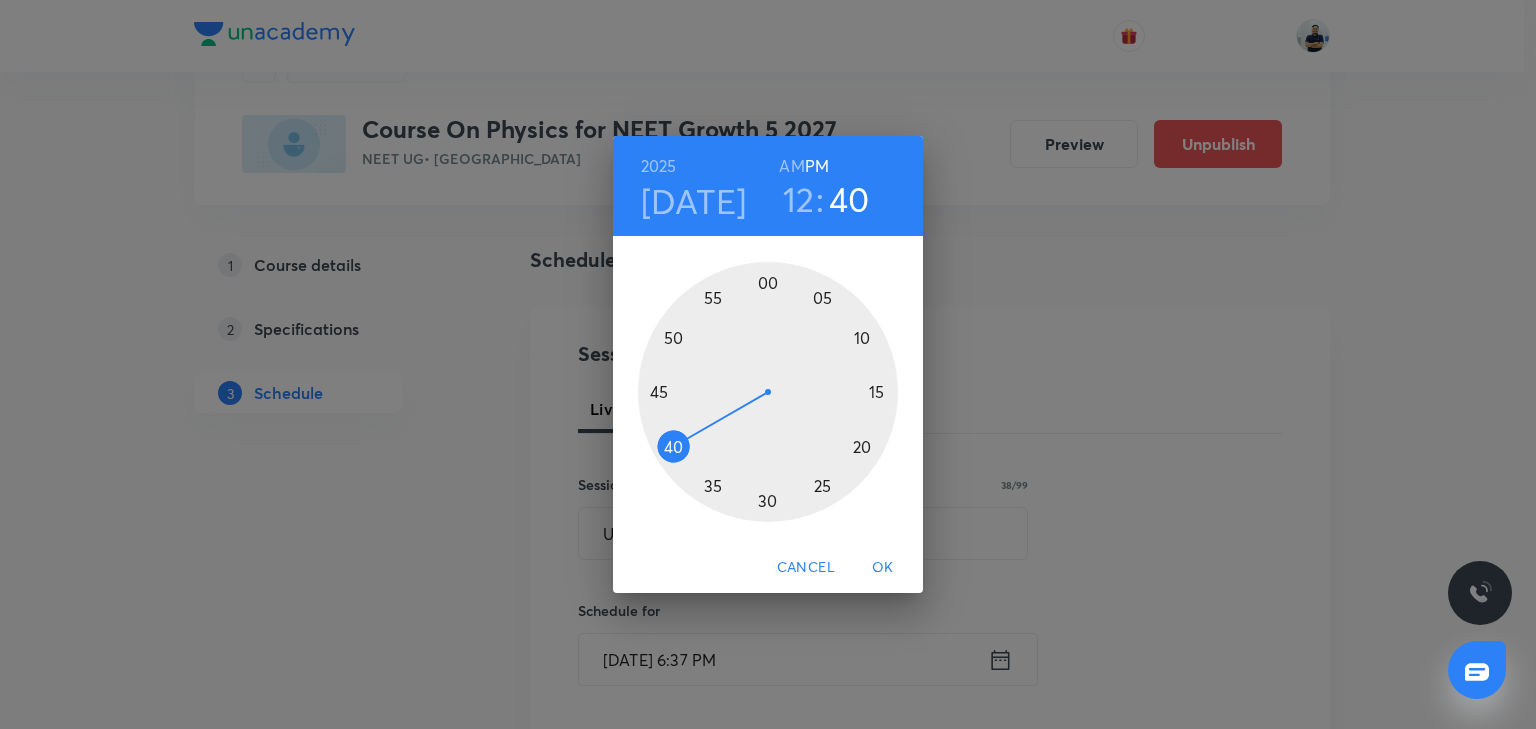 click at bounding box center [768, 392] 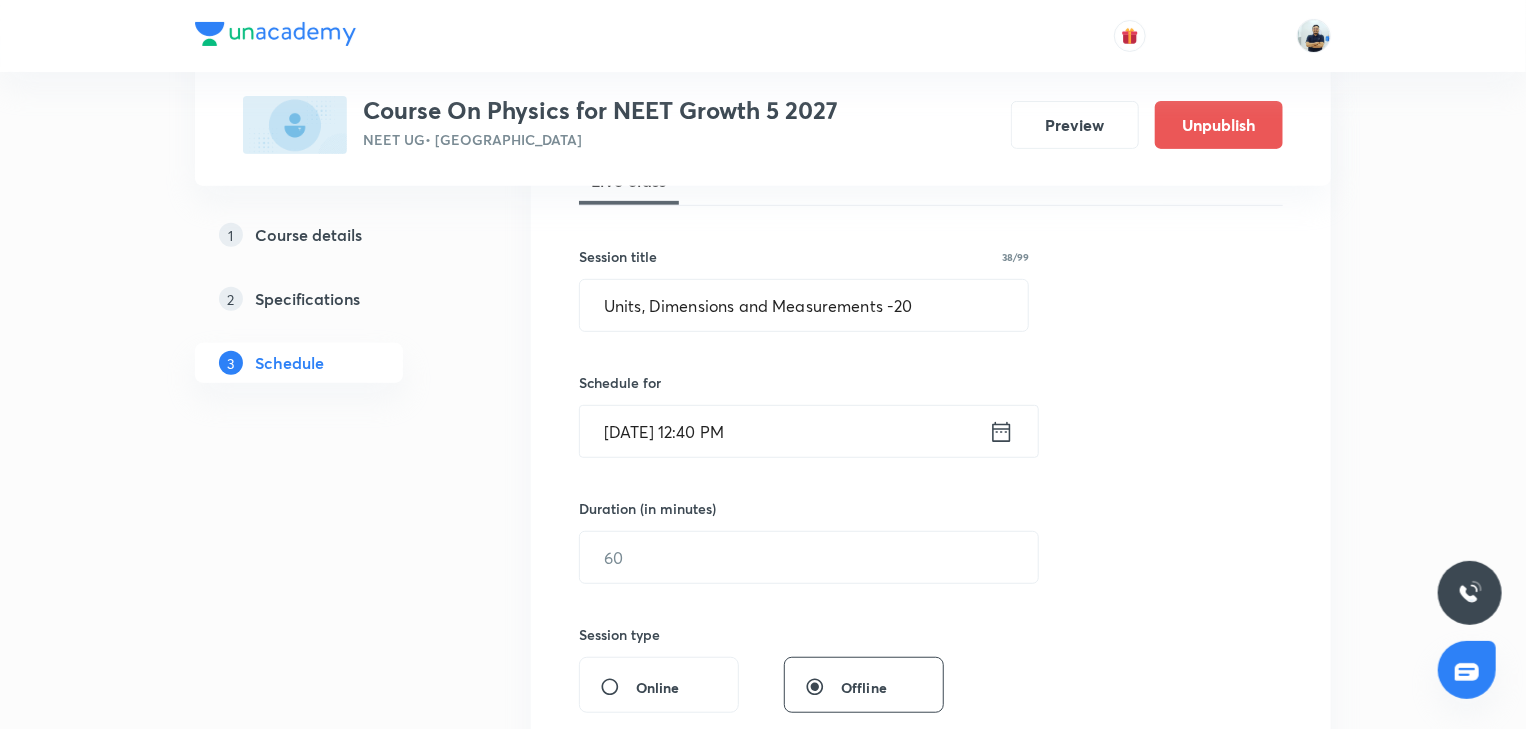 scroll, scrollTop: 336, scrollLeft: 0, axis: vertical 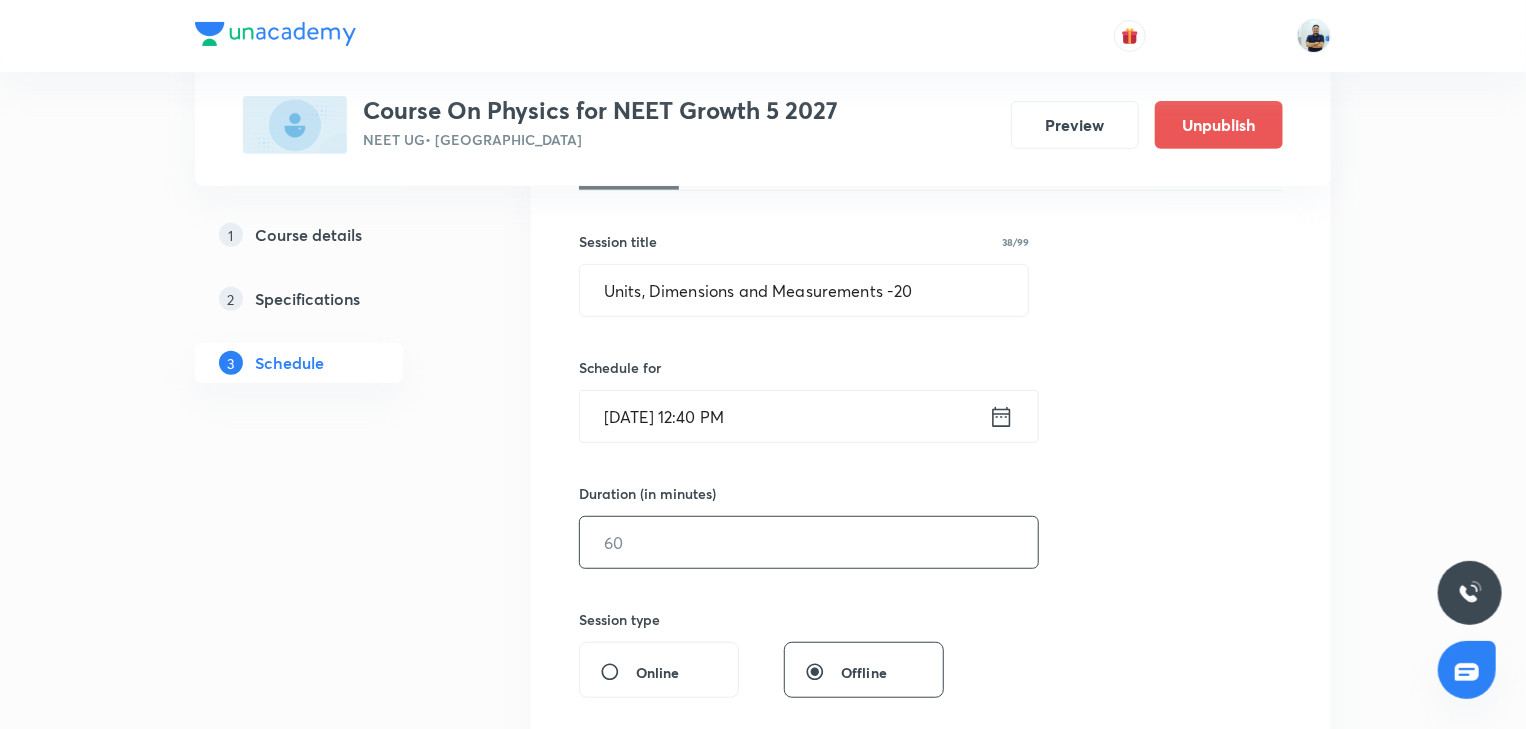 click at bounding box center (809, 542) 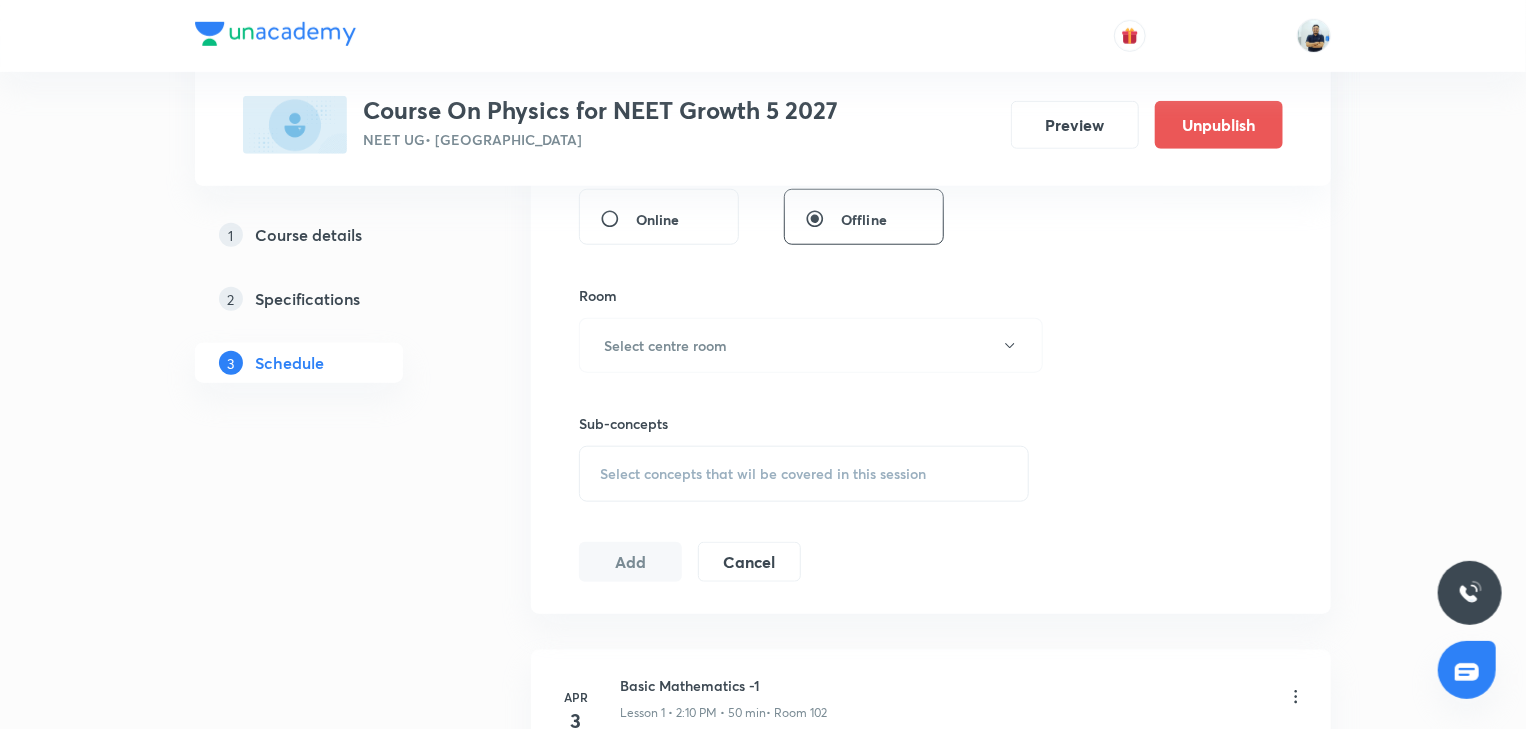scroll, scrollTop: 896, scrollLeft: 0, axis: vertical 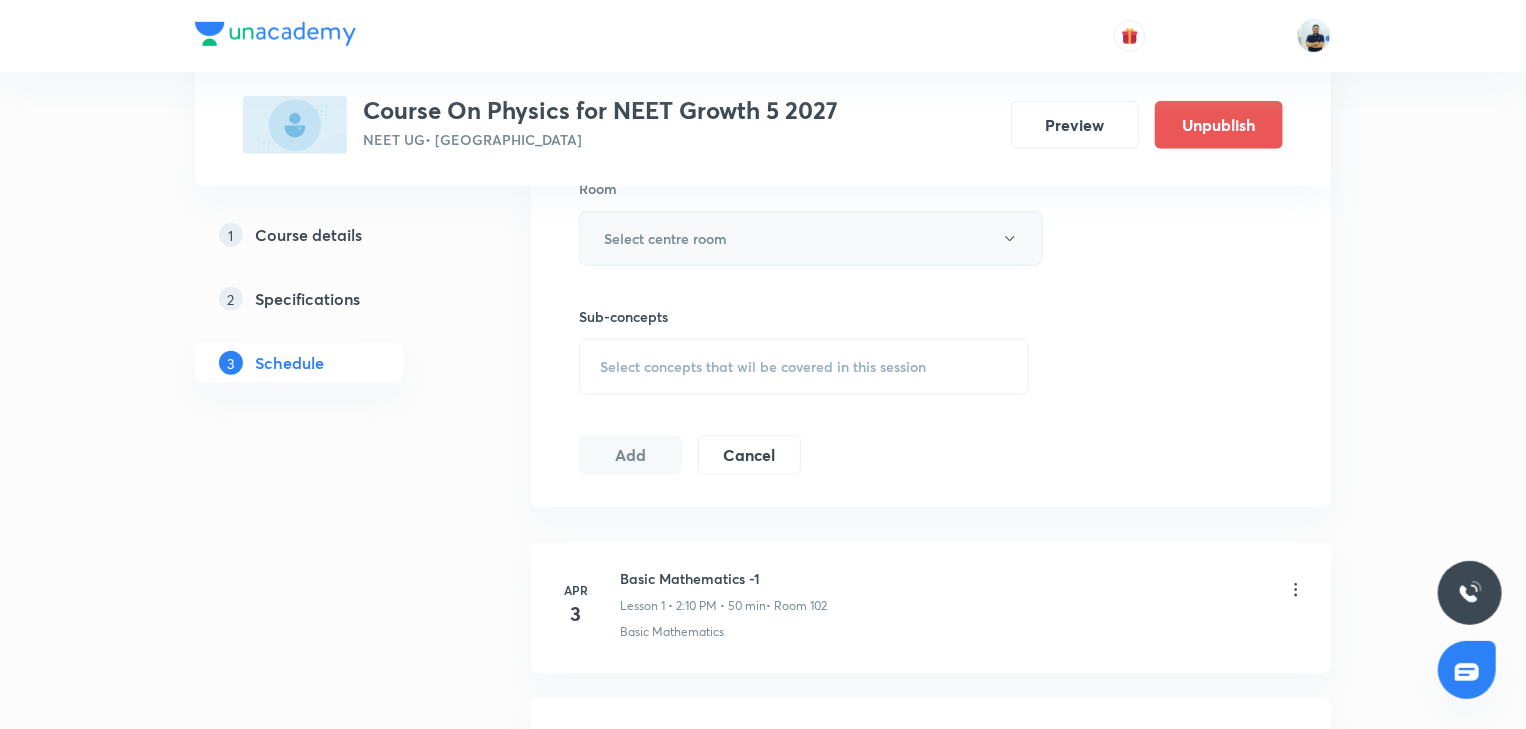 type on "70" 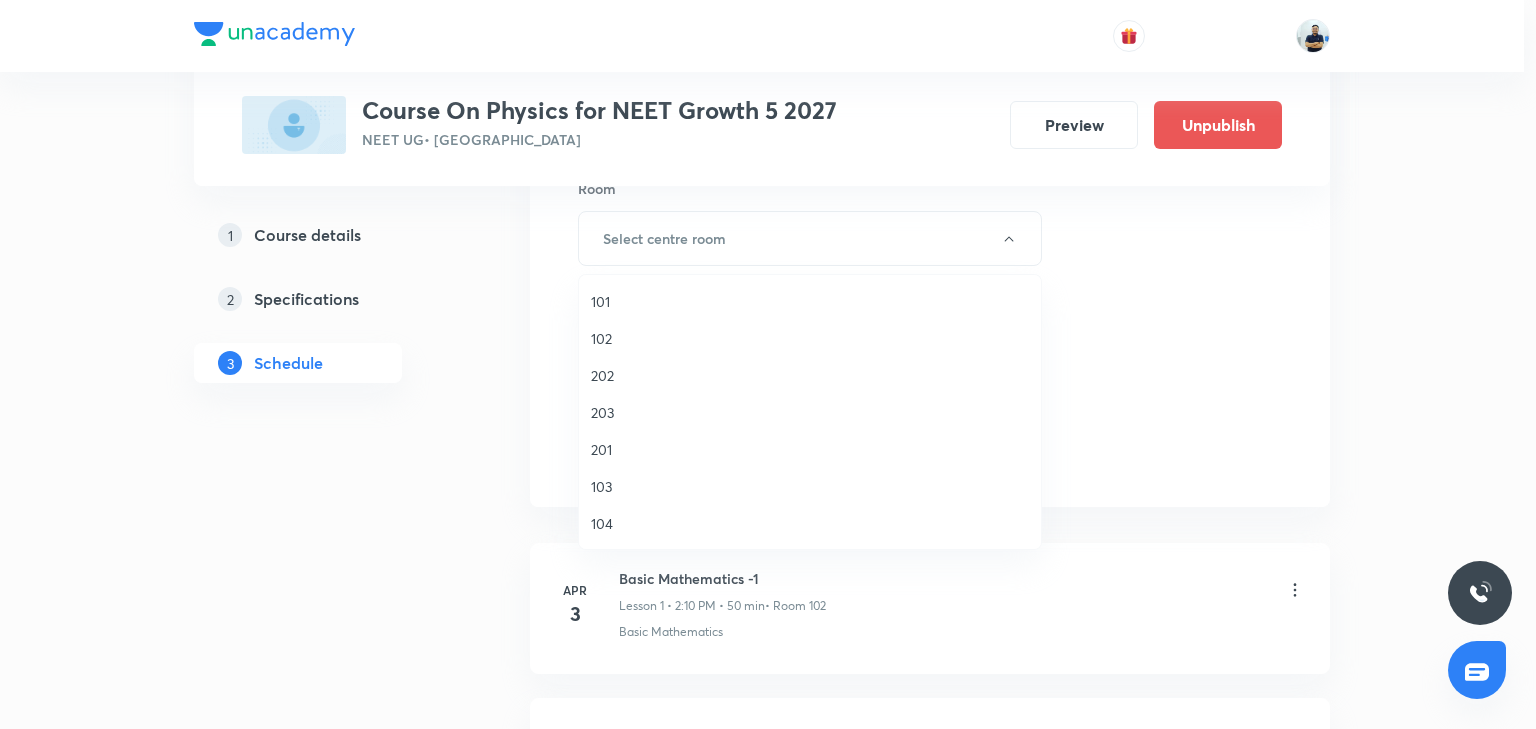 click on "101" at bounding box center (810, 301) 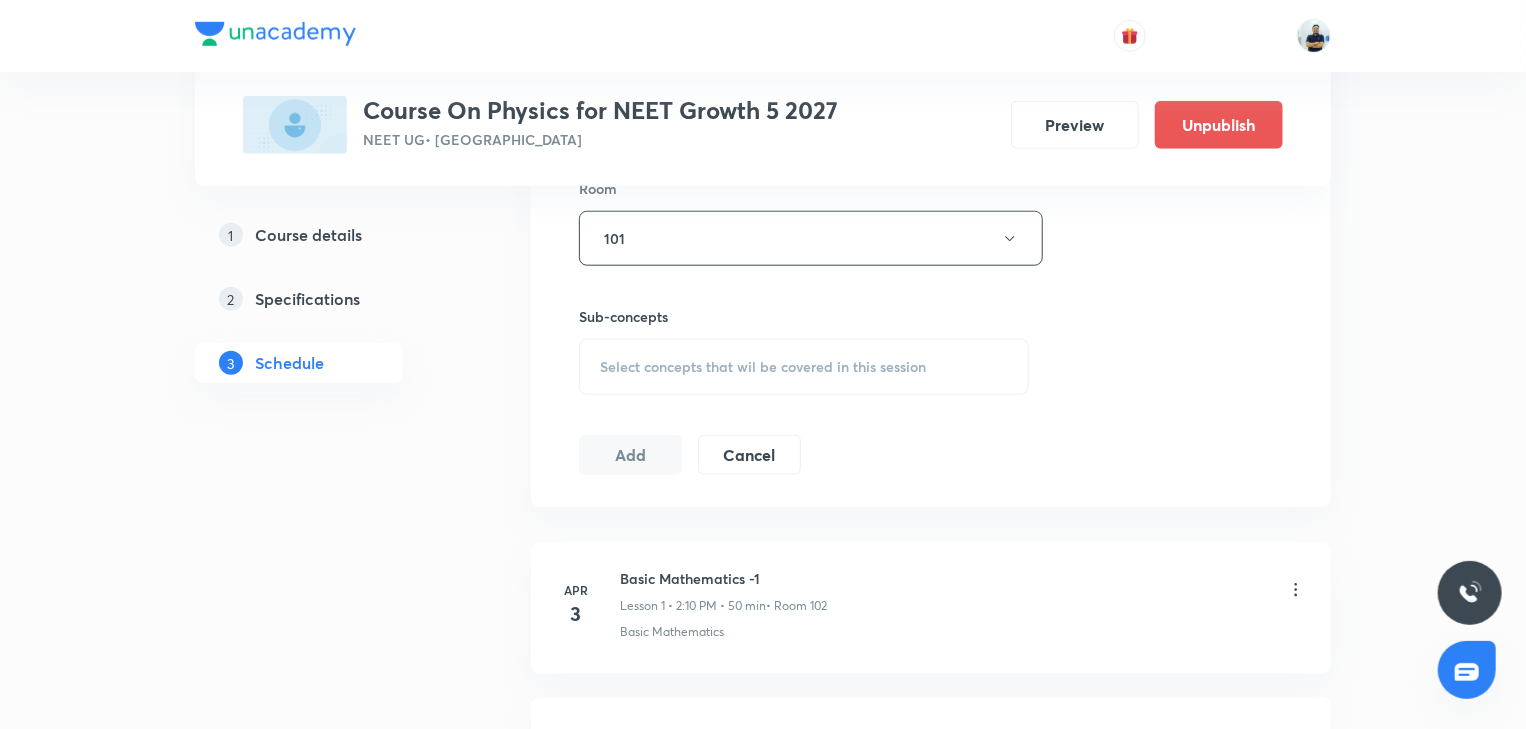 click on "Select concepts that wil be covered in this session" at bounding box center (763, 367) 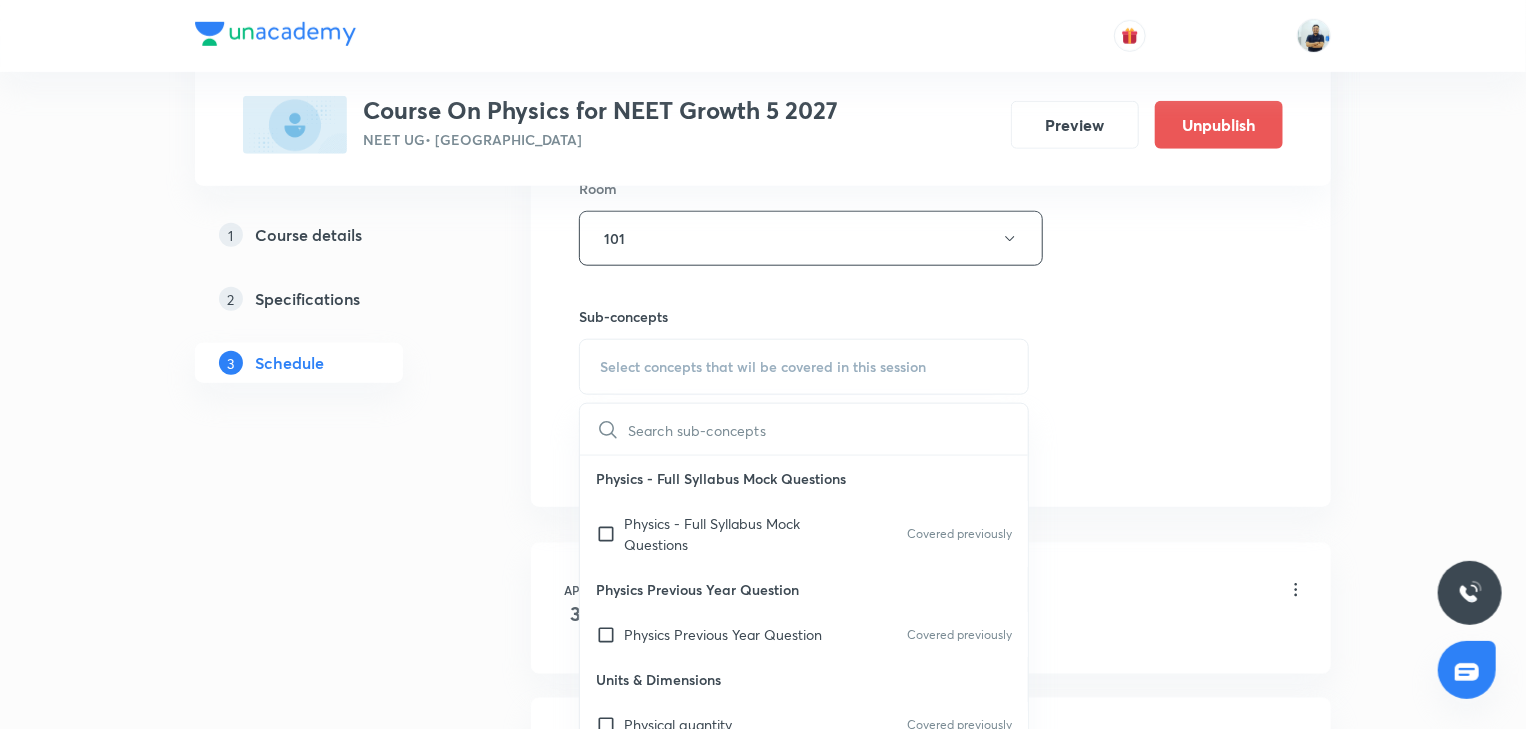 scroll, scrollTop: 1680, scrollLeft: 0, axis: vertical 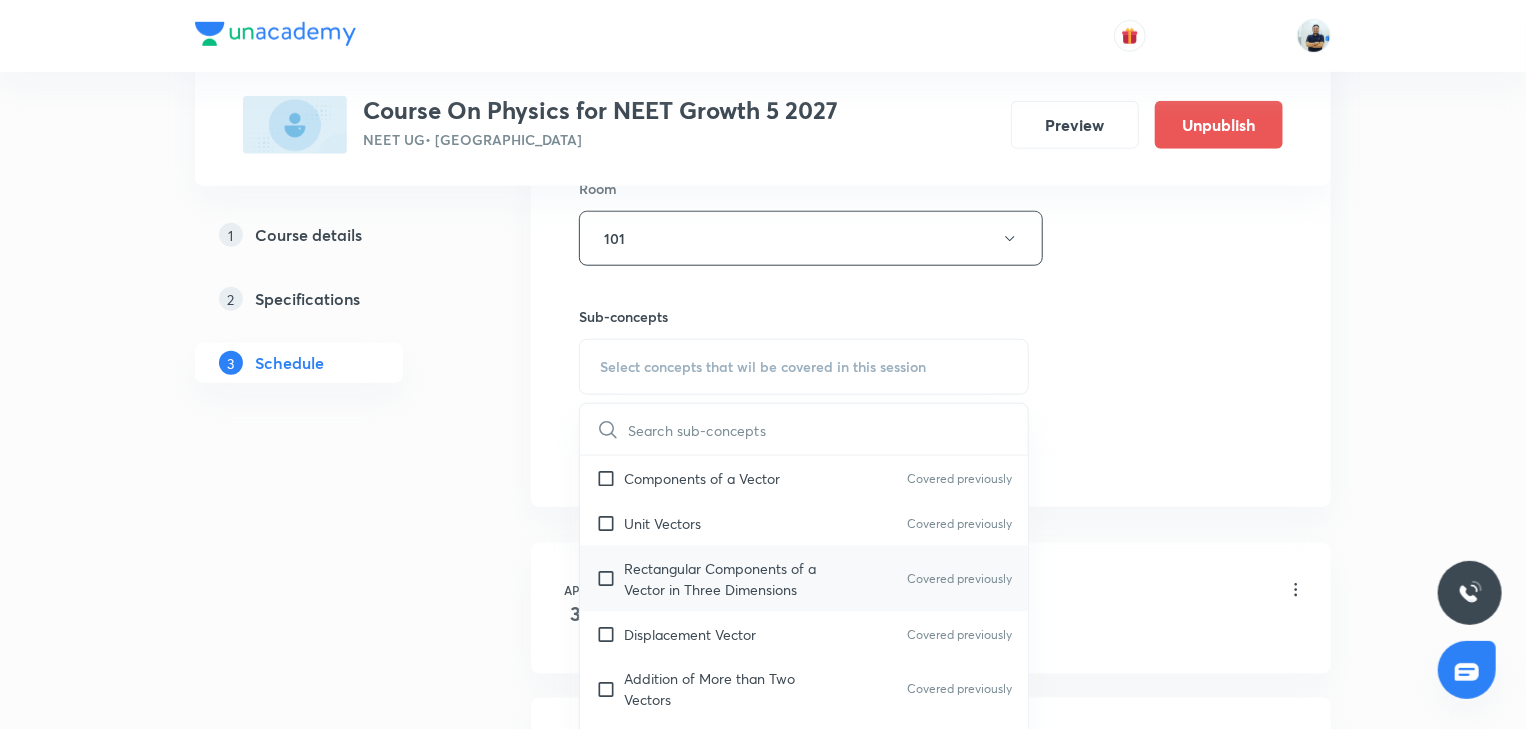 click on "Rectangular Components of a Vector in Three Dimensions" at bounding box center (725, 579) 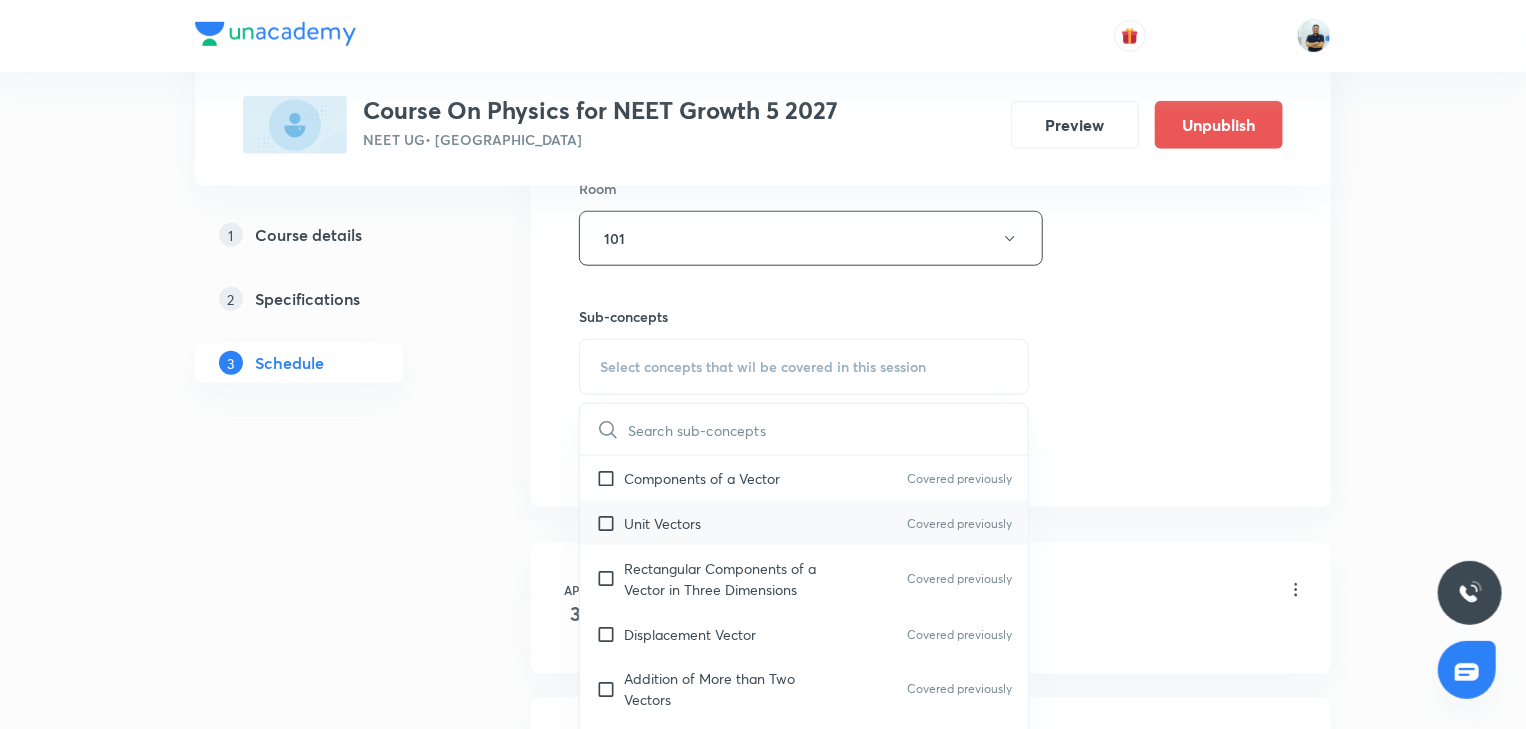 checkbox on "true" 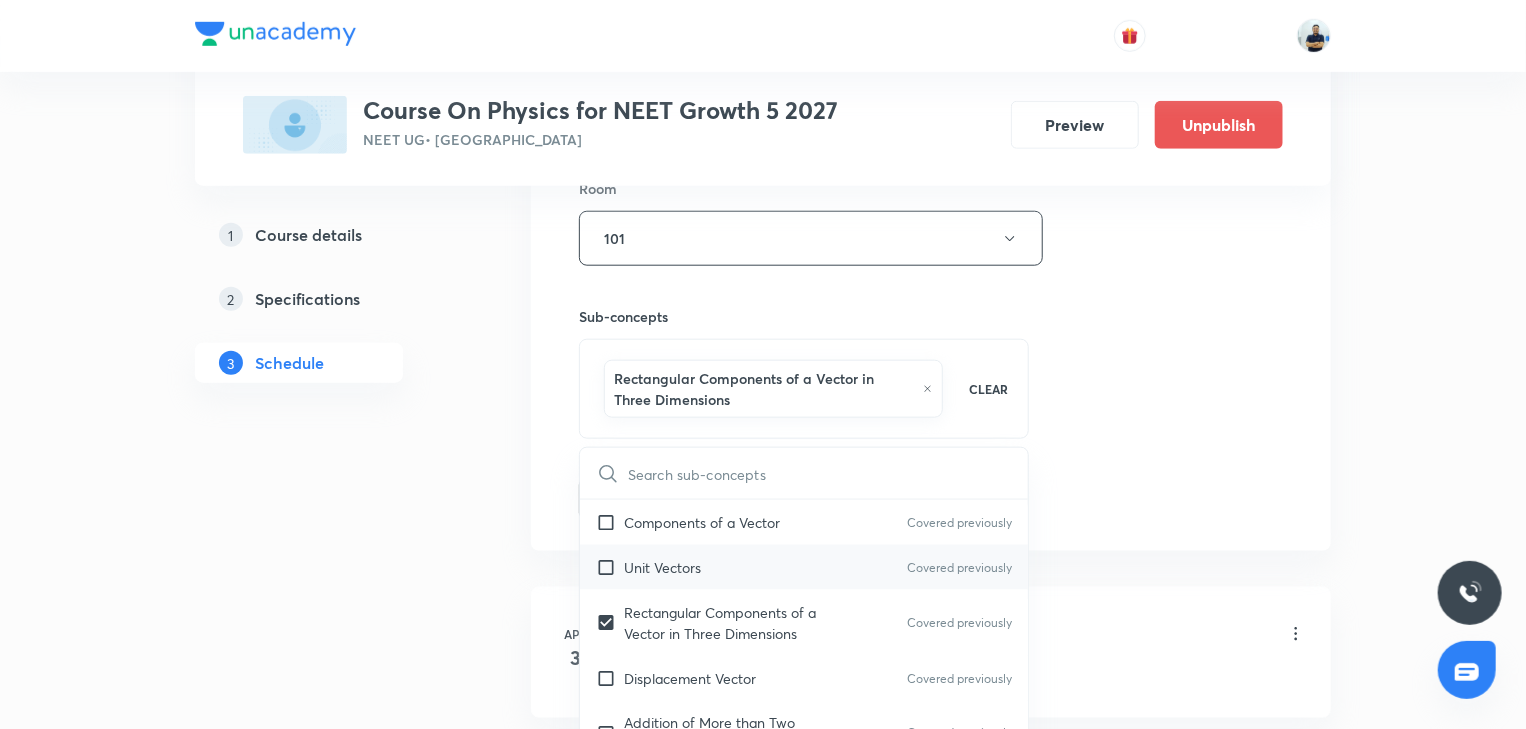 click on "Unit Vectors Covered previously" at bounding box center [804, 567] 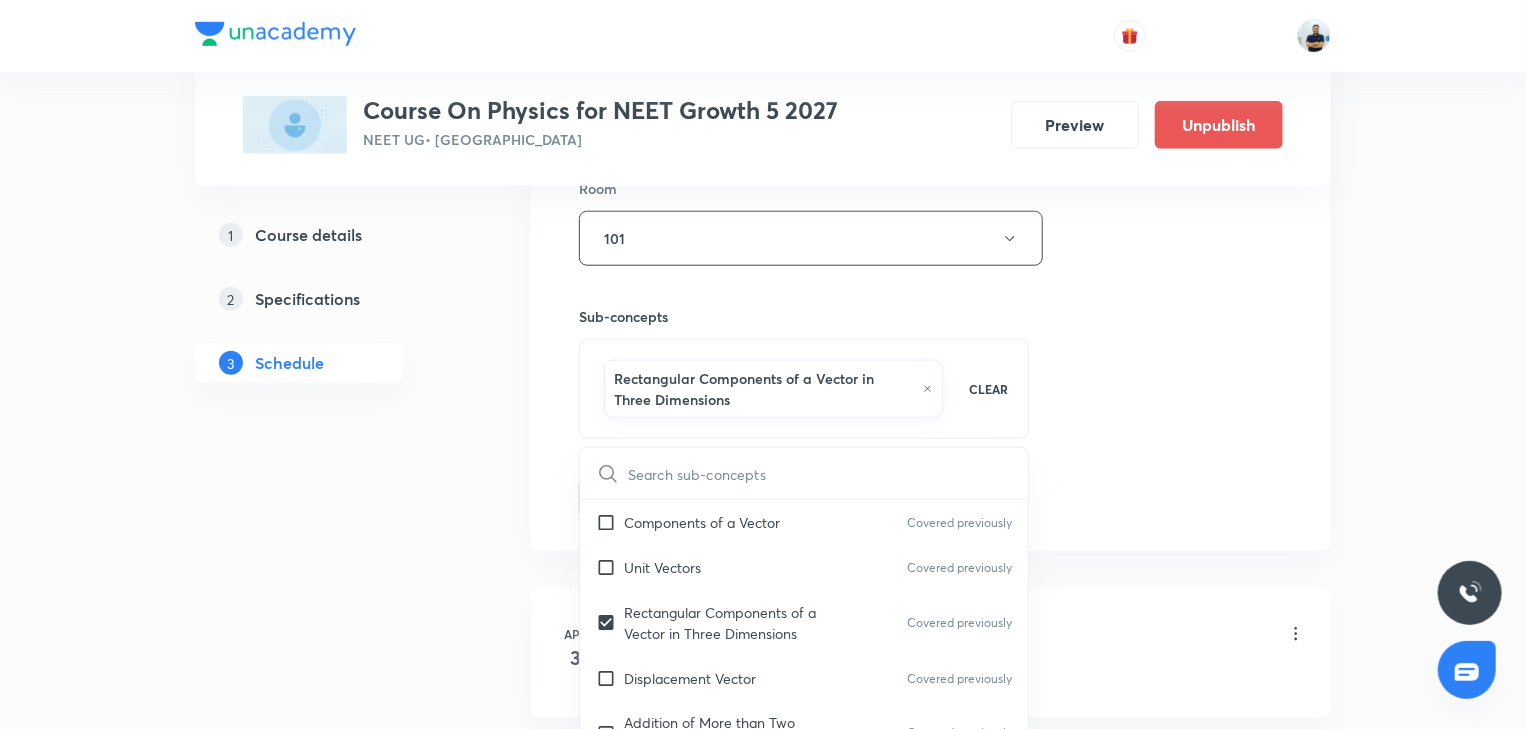 checkbox on "true" 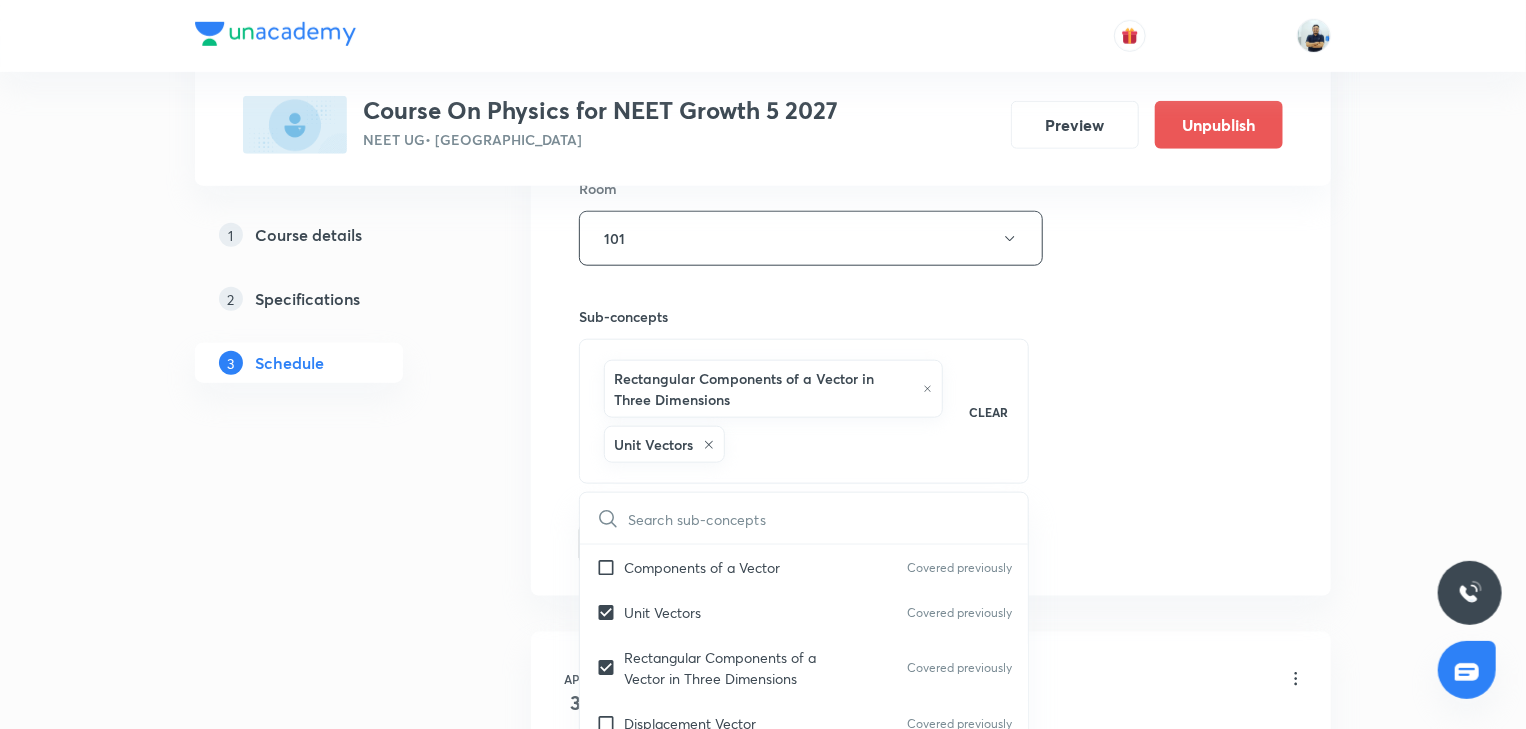 click on "Session  60 Live class Session title 38/99 Units, Dimensions and Measurements -20 ​ Schedule for Jul 18, 2025, 12:40 PM ​ Duration (in minutes) 70 ​   Session type Online Offline Room 101 Sub-concepts Rectangular Components of a Vector in Three Dimensions Unit Vectors CLEAR ​ Physics - Full Syllabus Mock Questions Physics - Full Syllabus Mock Questions Covered previously Physics Previous Year Question Physics Previous Year Question Covered previously Units & Dimensions Physical quantity Covered previously Applications of Dimensional Analysis Covered previously Significant Figures Units of Physical Quantities System of Units Covered previously Dimensions of Some Mathematical Functions Covered previously Unit and Dimension Covered previously Product of Two Vectors Covered previously Subtraction of Vectors Covered previously Cross Product Covered previously Least Count Analysis Errors of Measurement Covered previously Vernier Callipers Covered previously Screw Gauge Covered previously Zero Error Error" at bounding box center [931, 50] 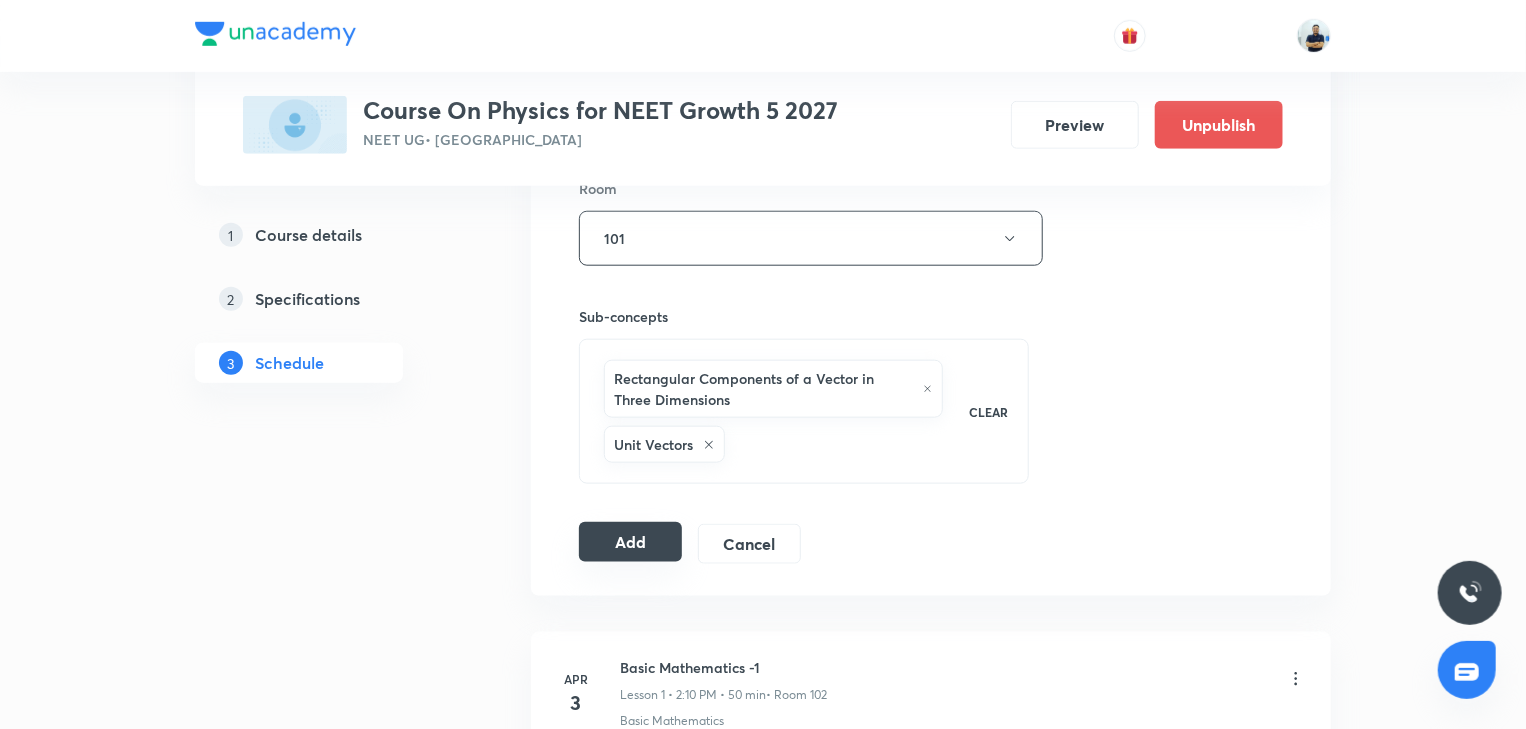 click on "Add" at bounding box center (630, 542) 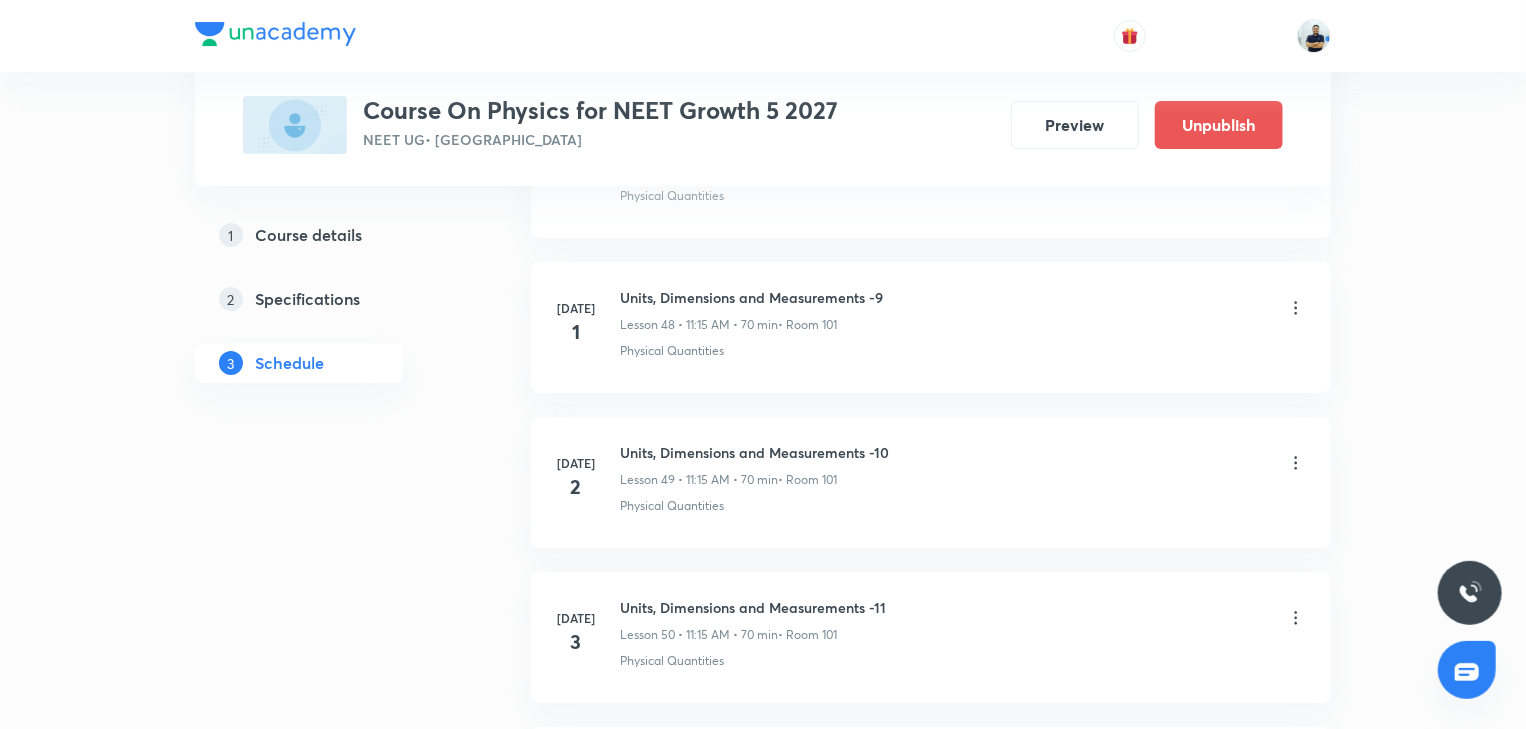 scroll, scrollTop: 9238, scrollLeft: 0, axis: vertical 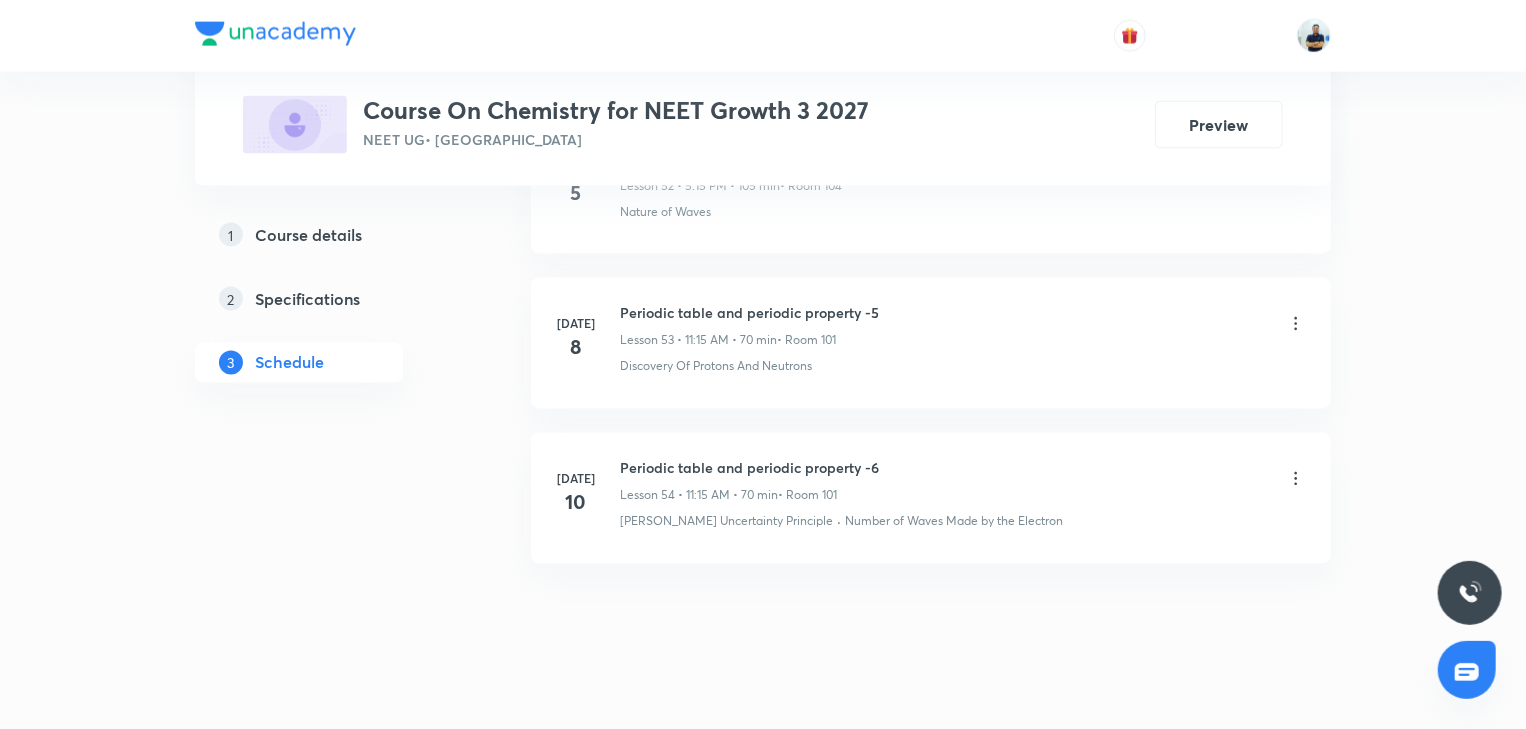 click on "Periodic table and periodic property -6" at bounding box center (749, 468) 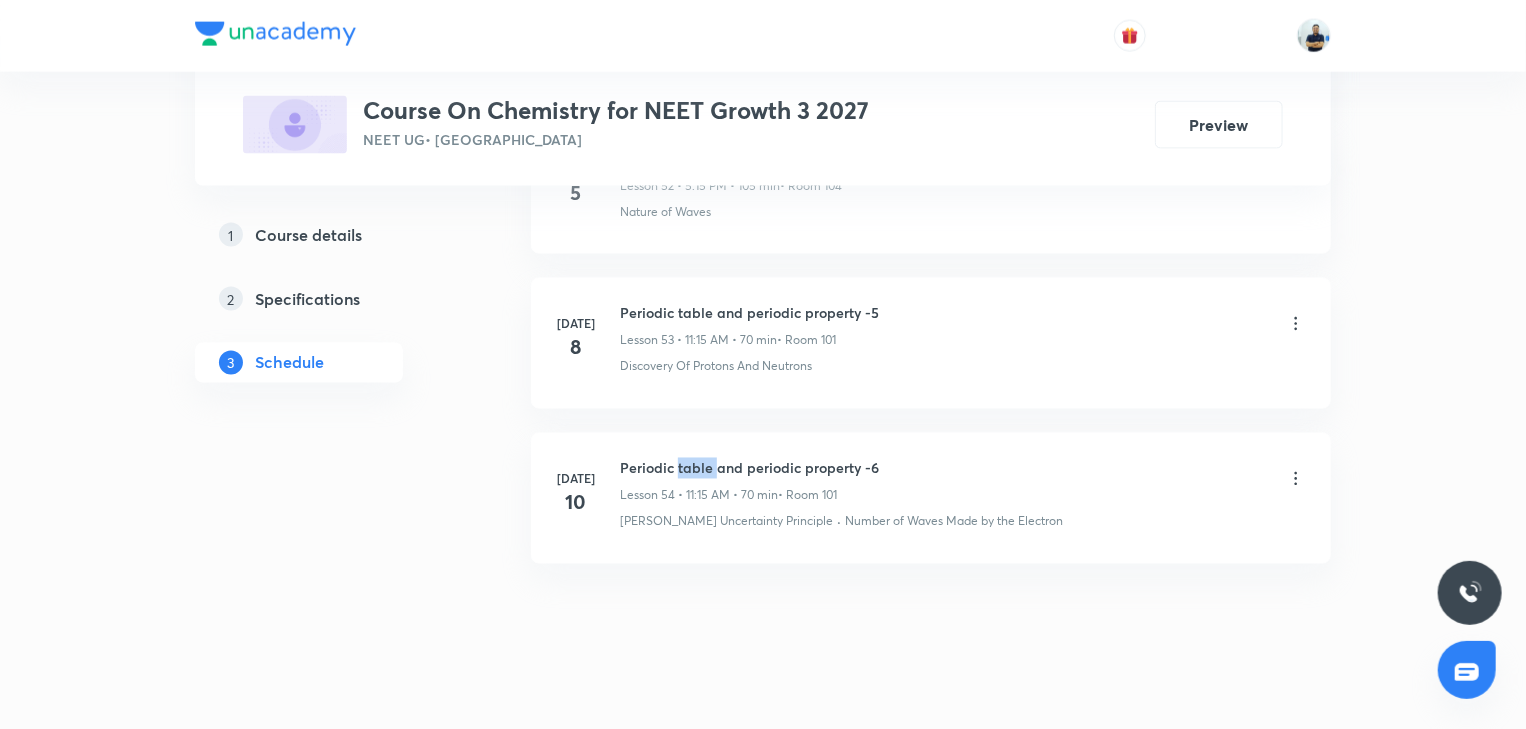 click on "Periodic table and periodic property -6" at bounding box center (749, 468) 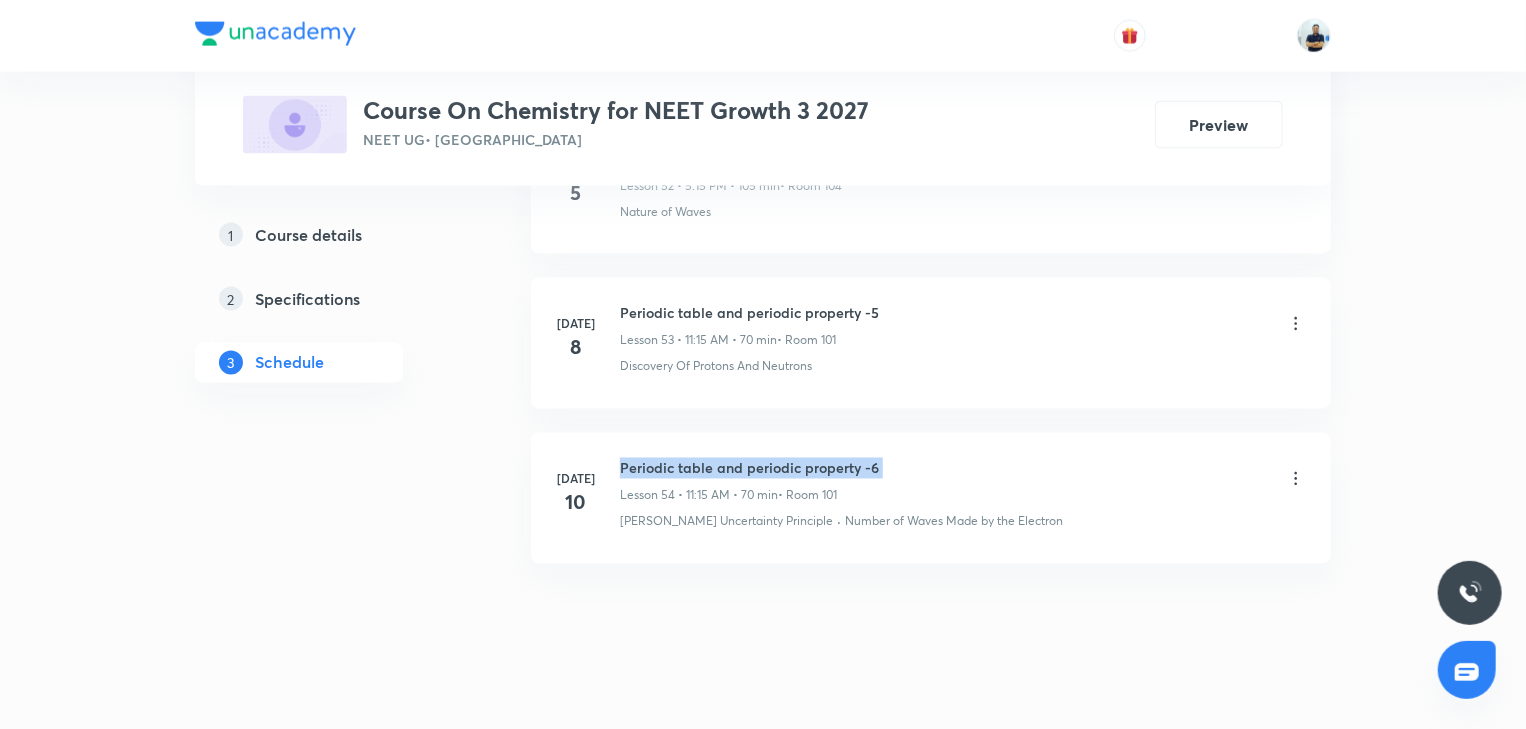 click on "Periodic table and periodic property -6" at bounding box center [749, 468] 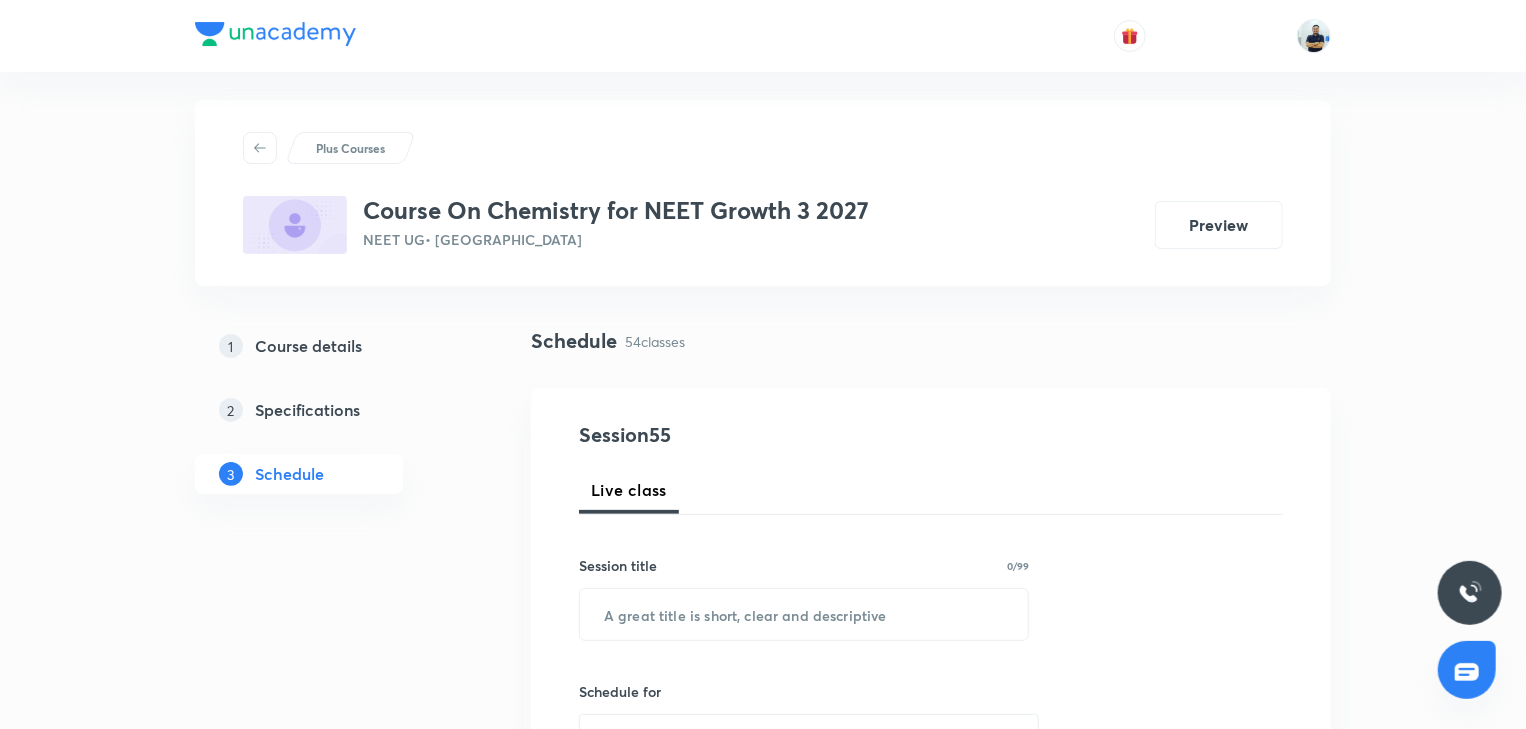 scroll, scrollTop: 0, scrollLeft: 0, axis: both 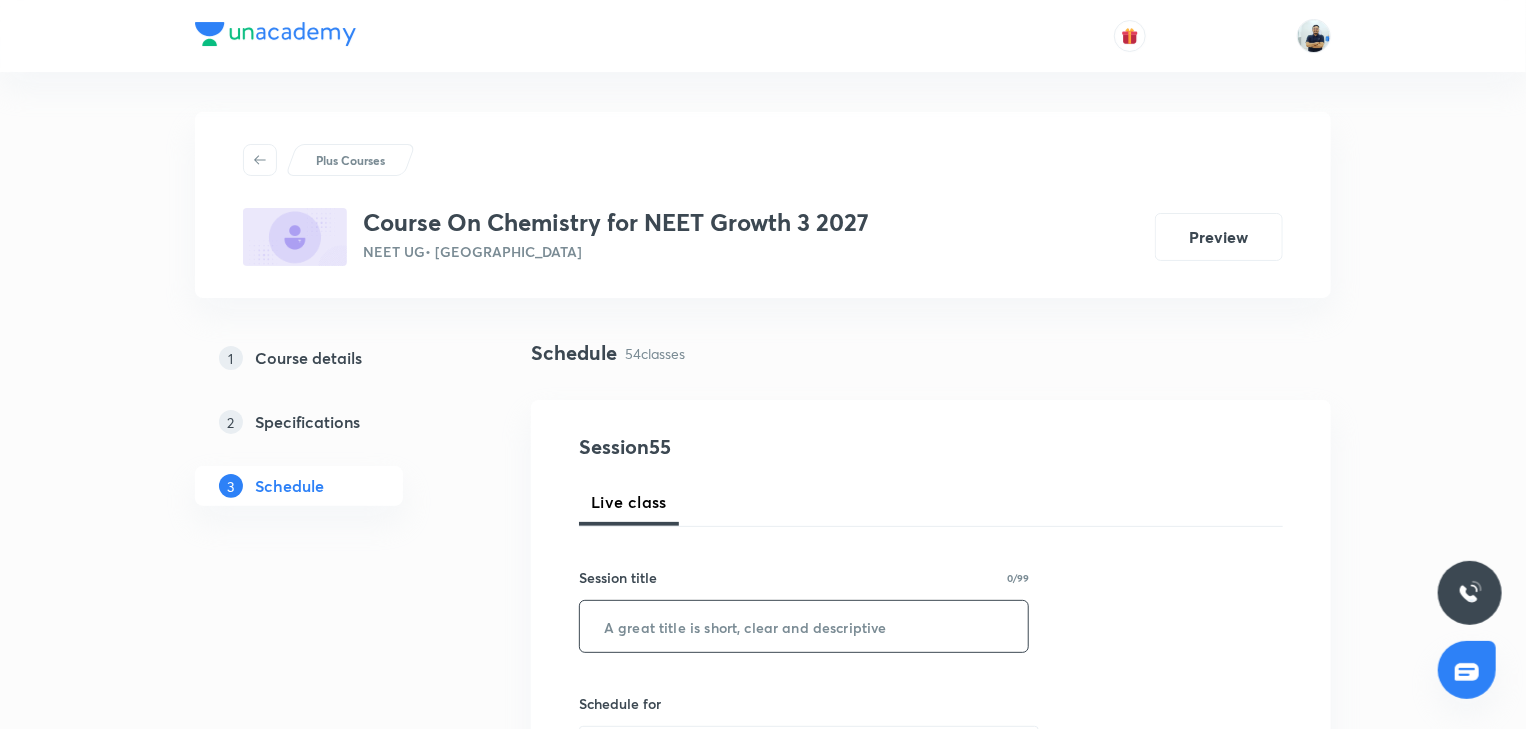 drag, startPoint x: 757, startPoint y: 588, endPoint x: 717, endPoint y: 621, distance: 51.855568 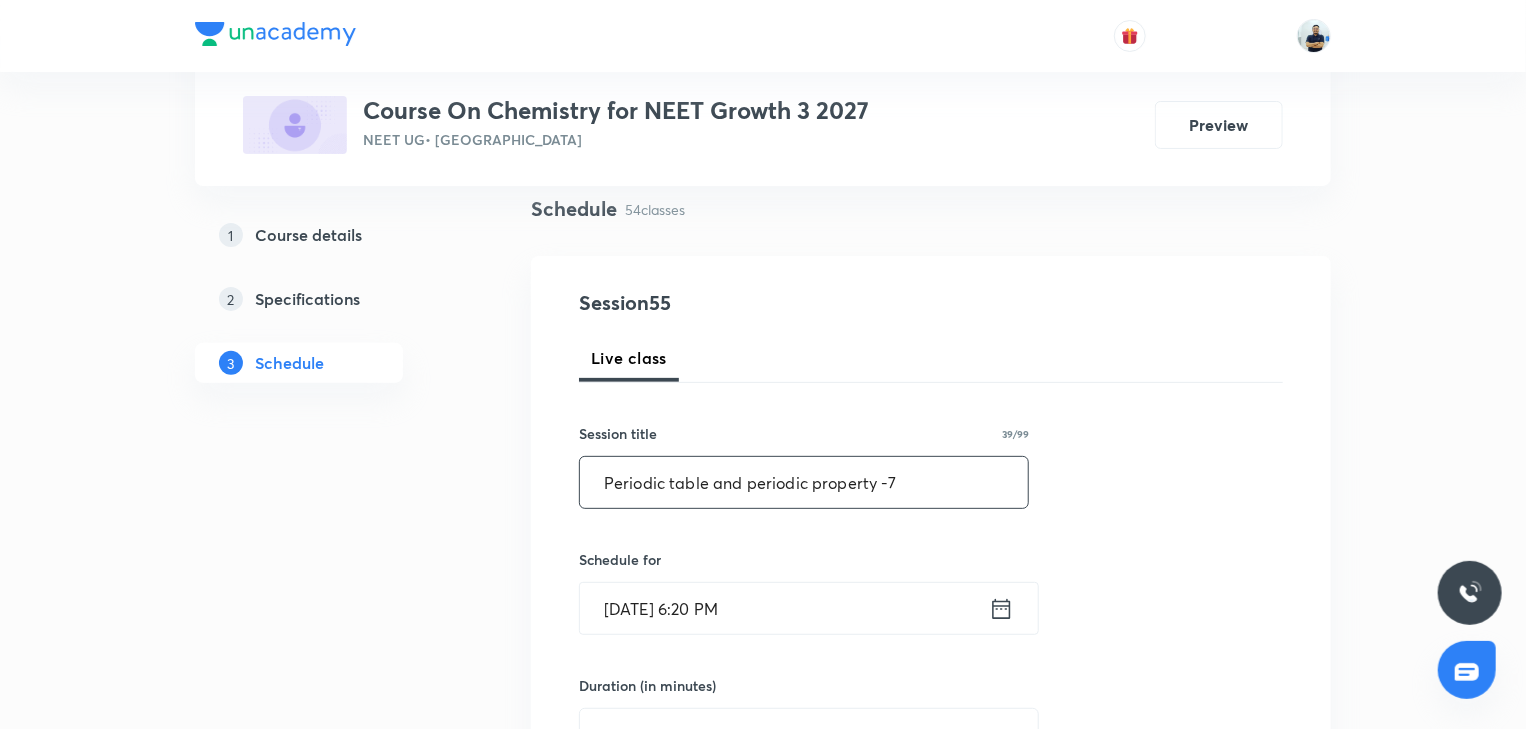 scroll, scrollTop: 205, scrollLeft: 0, axis: vertical 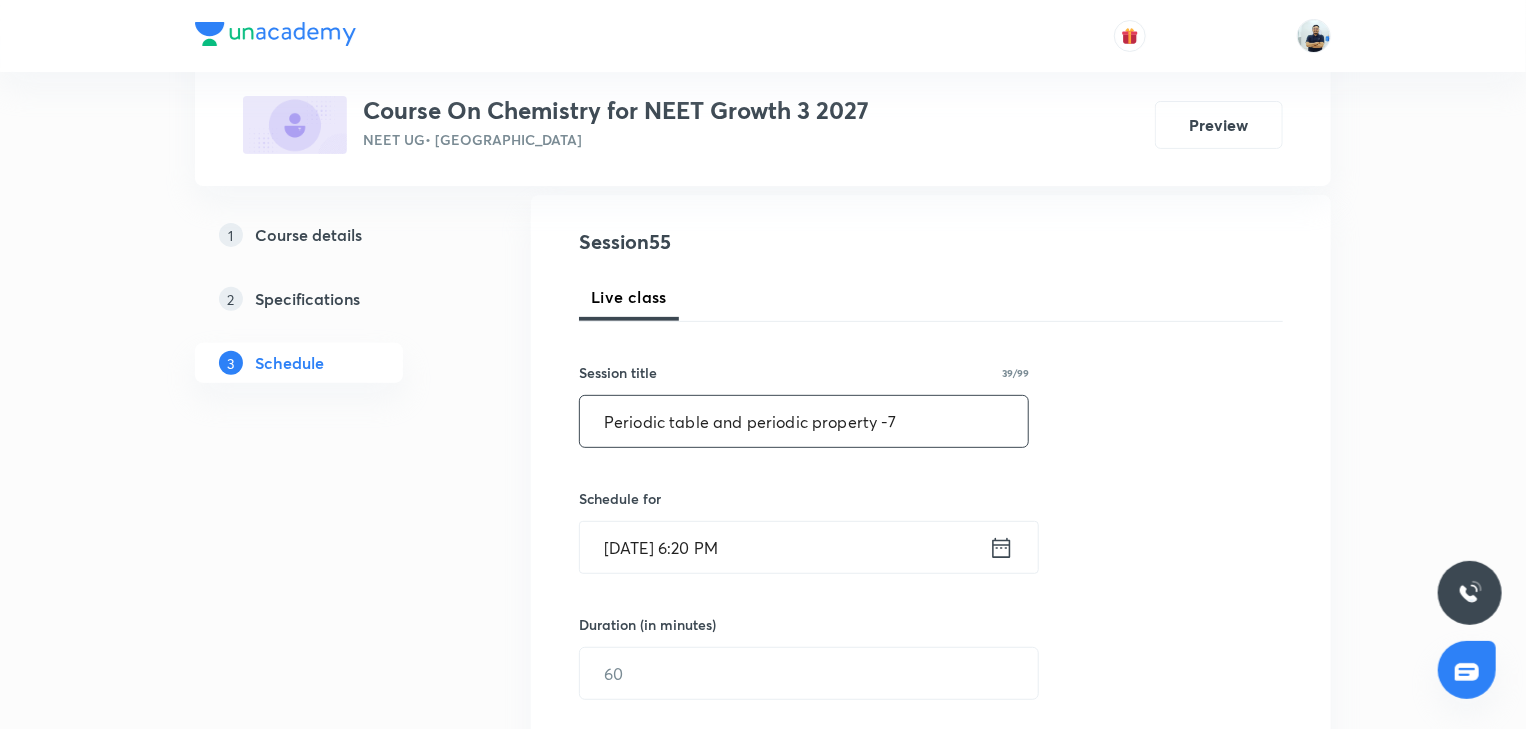 type on "Periodic table and periodic property -7" 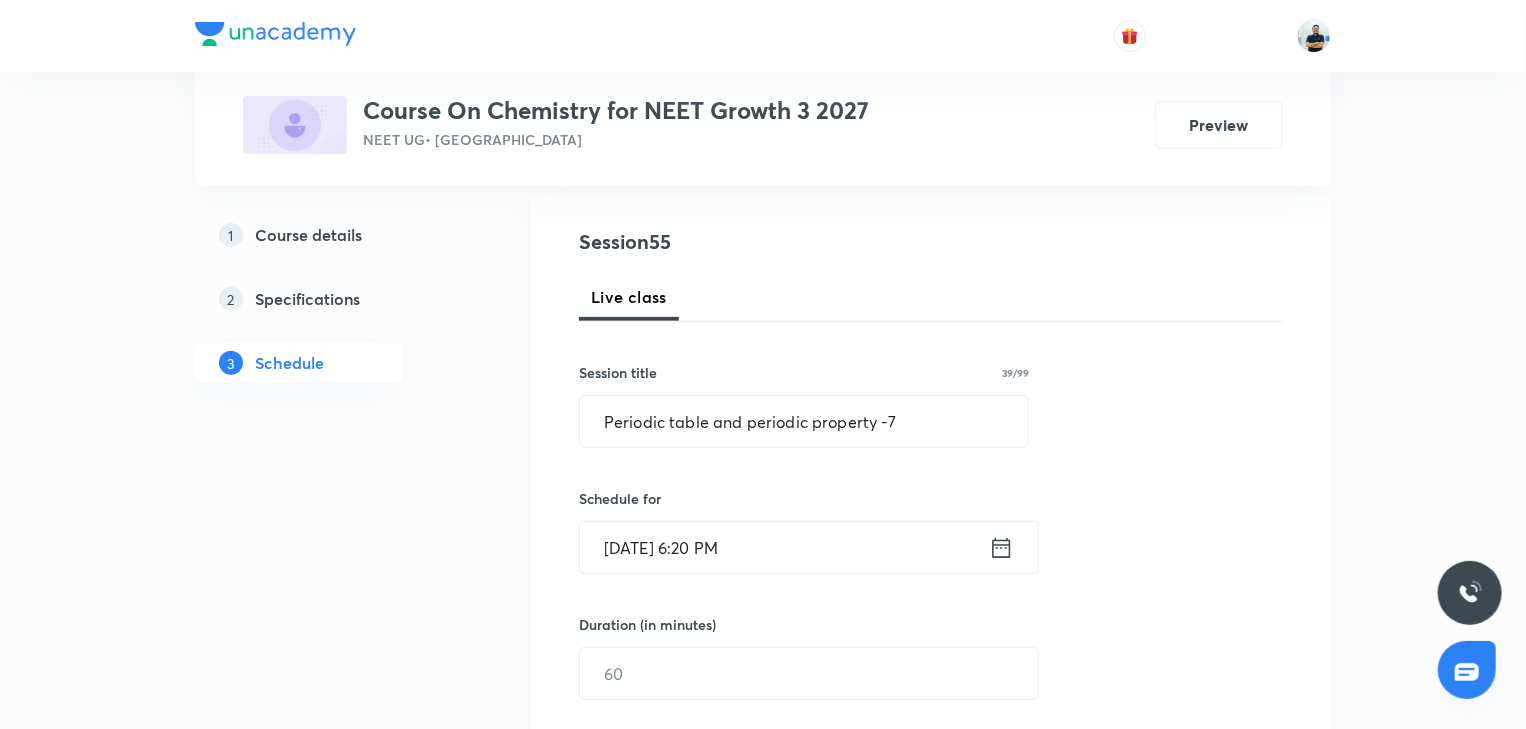click on "Jul 12, 2025, 6:20 PM" at bounding box center [784, 547] 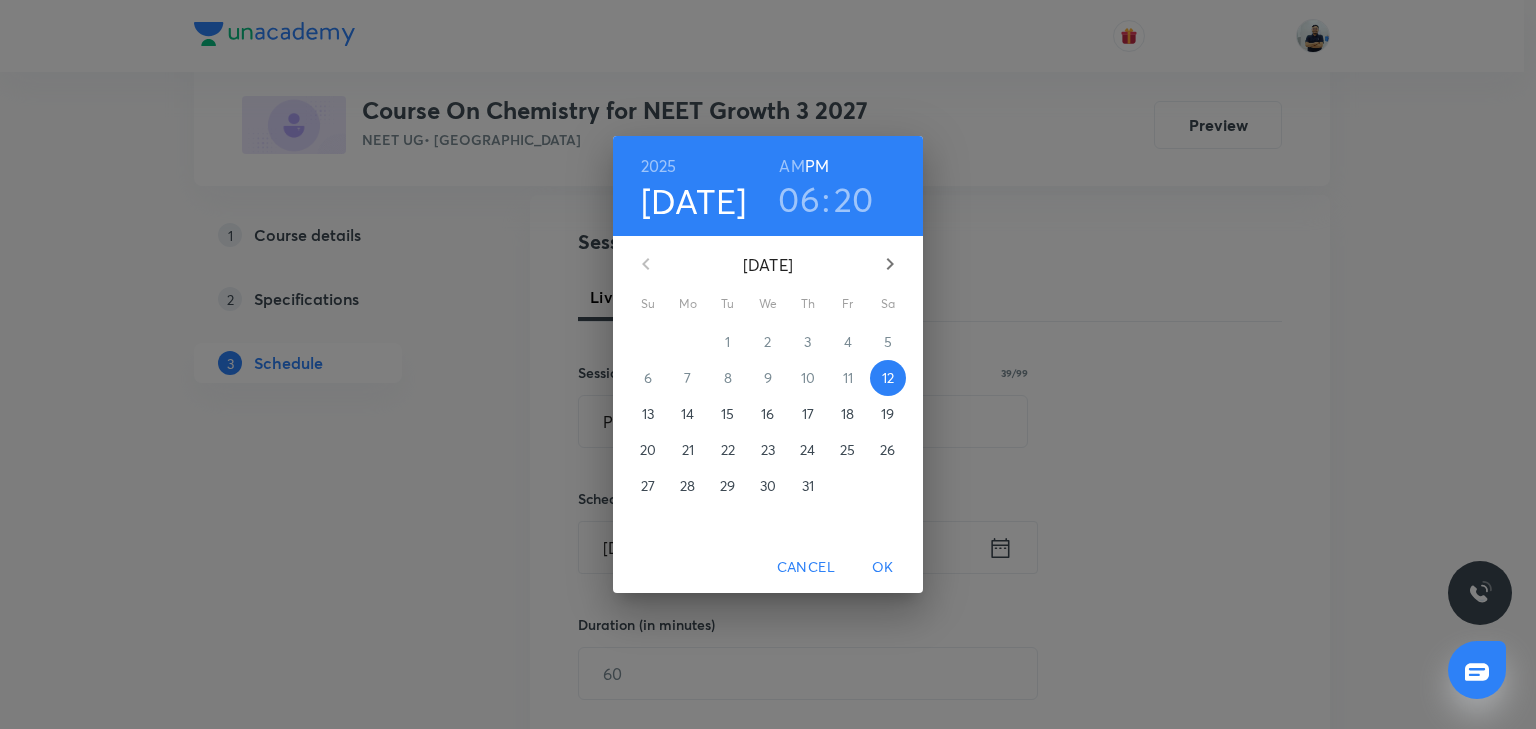click on "14" at bounding box center (688, 414) 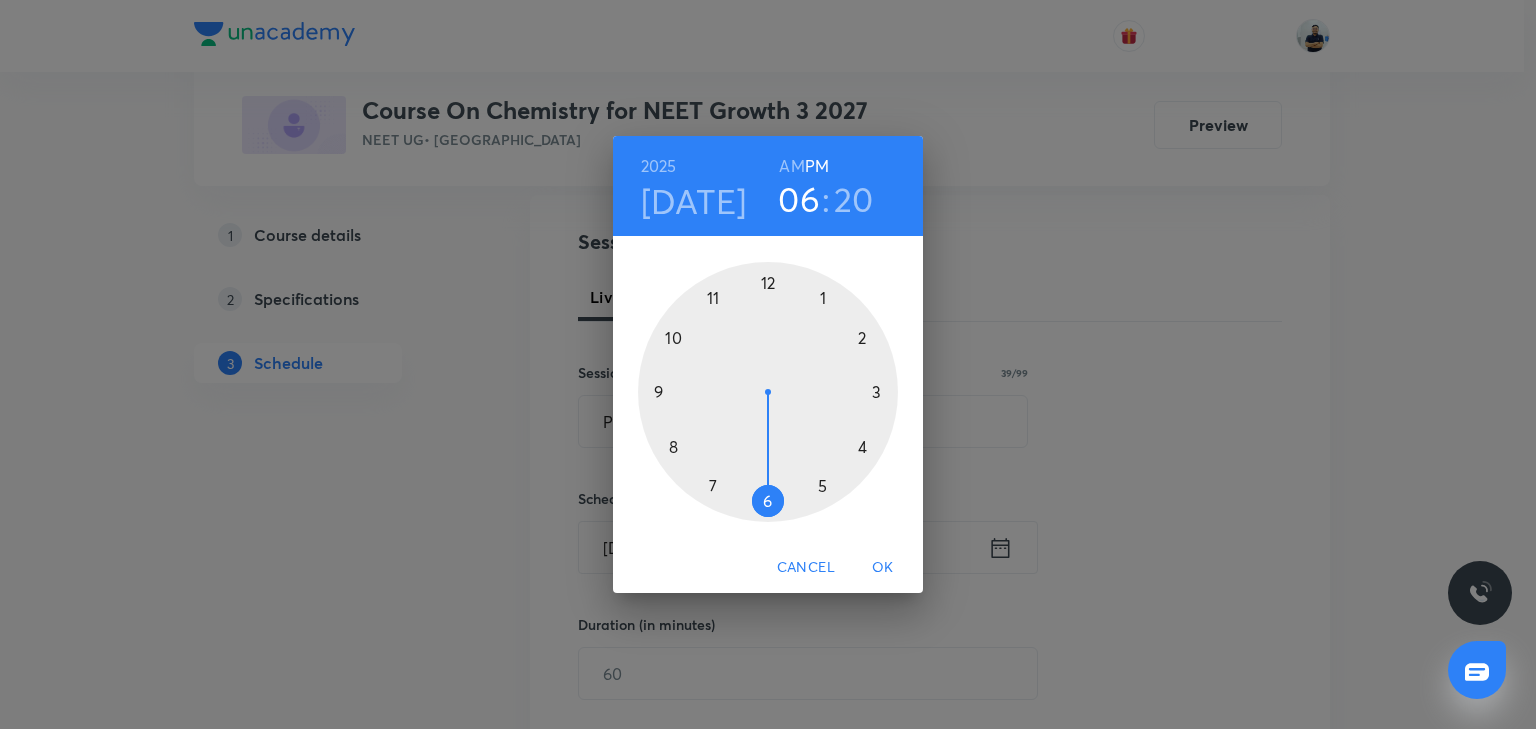click at bounding box center (768, 392) 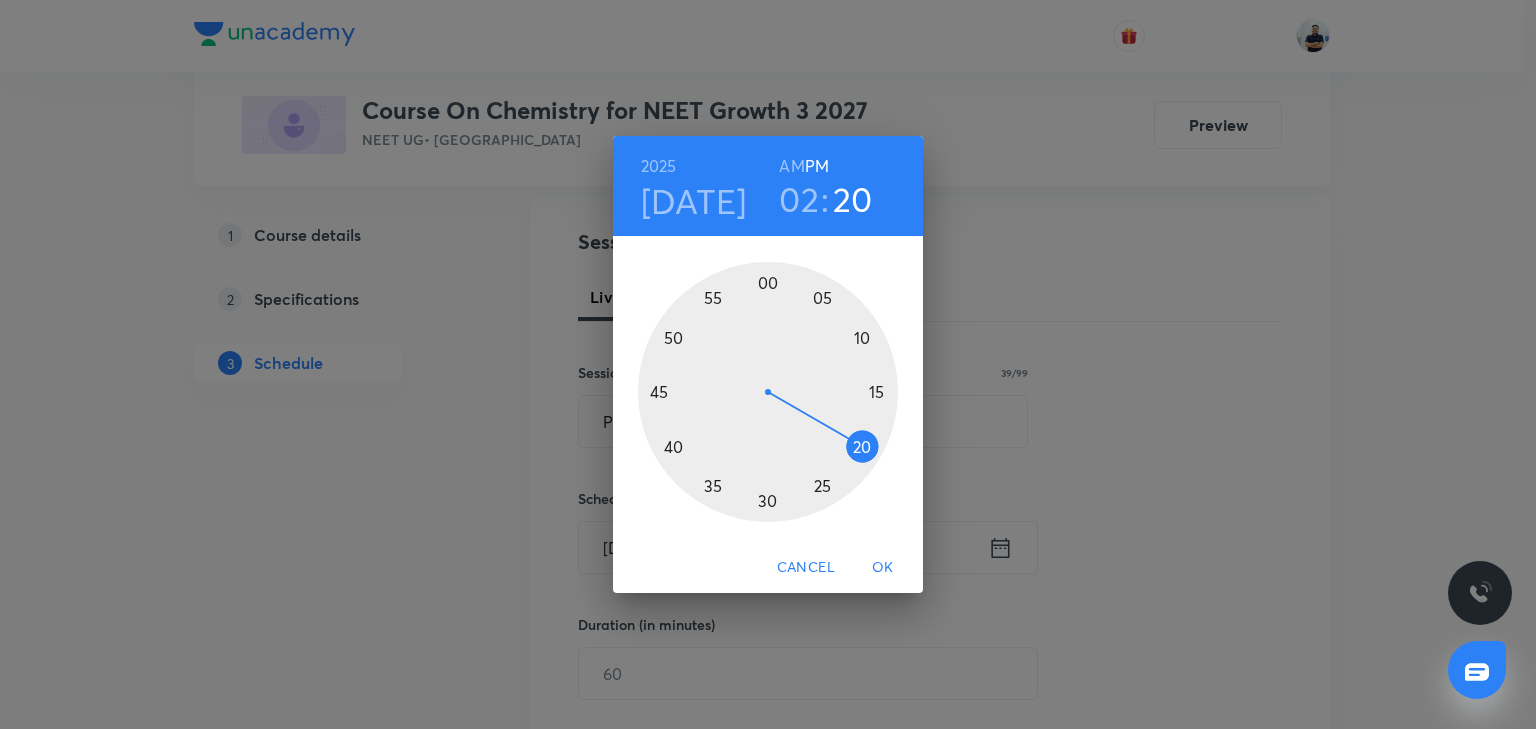click at bounding box center (768, 392) 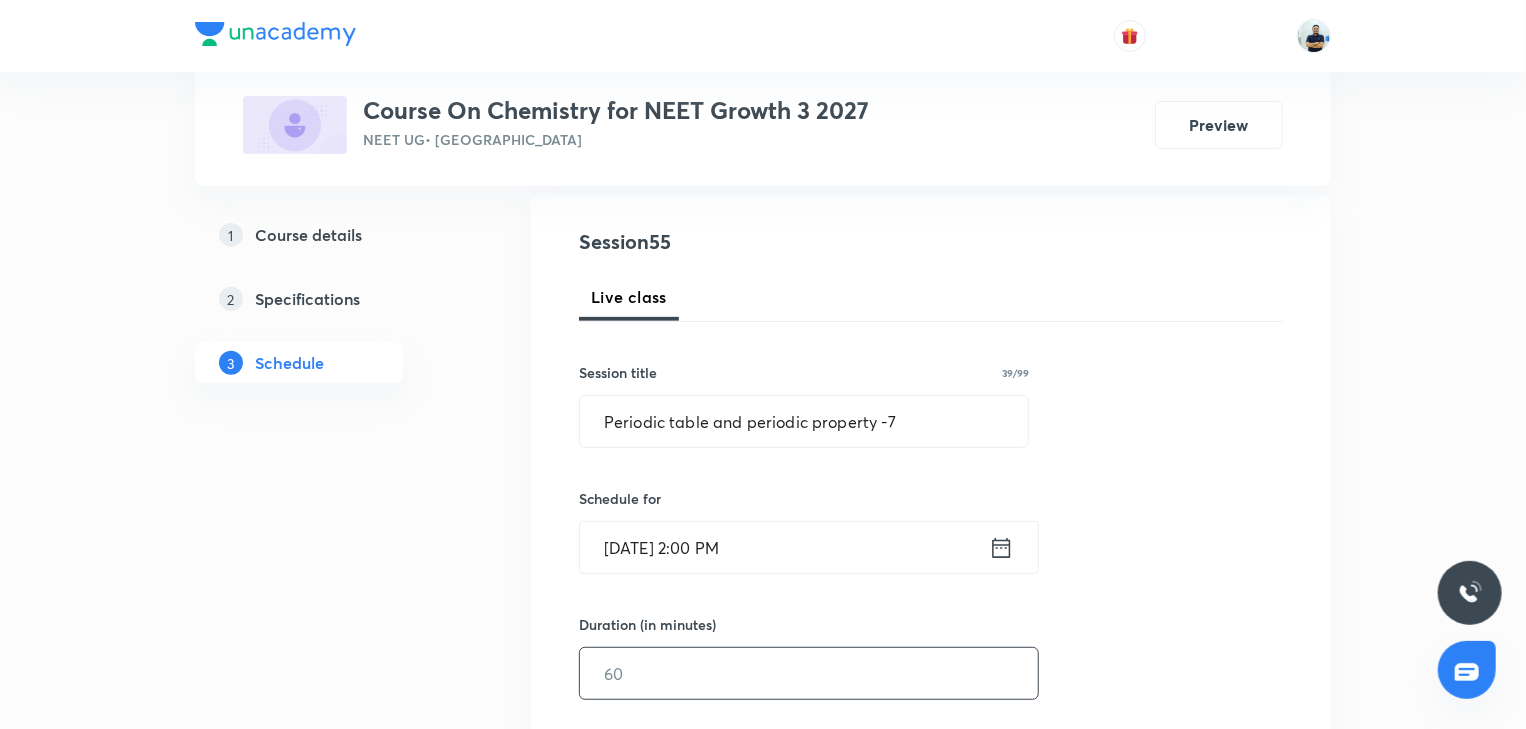 click at bounding box center (809, 673) 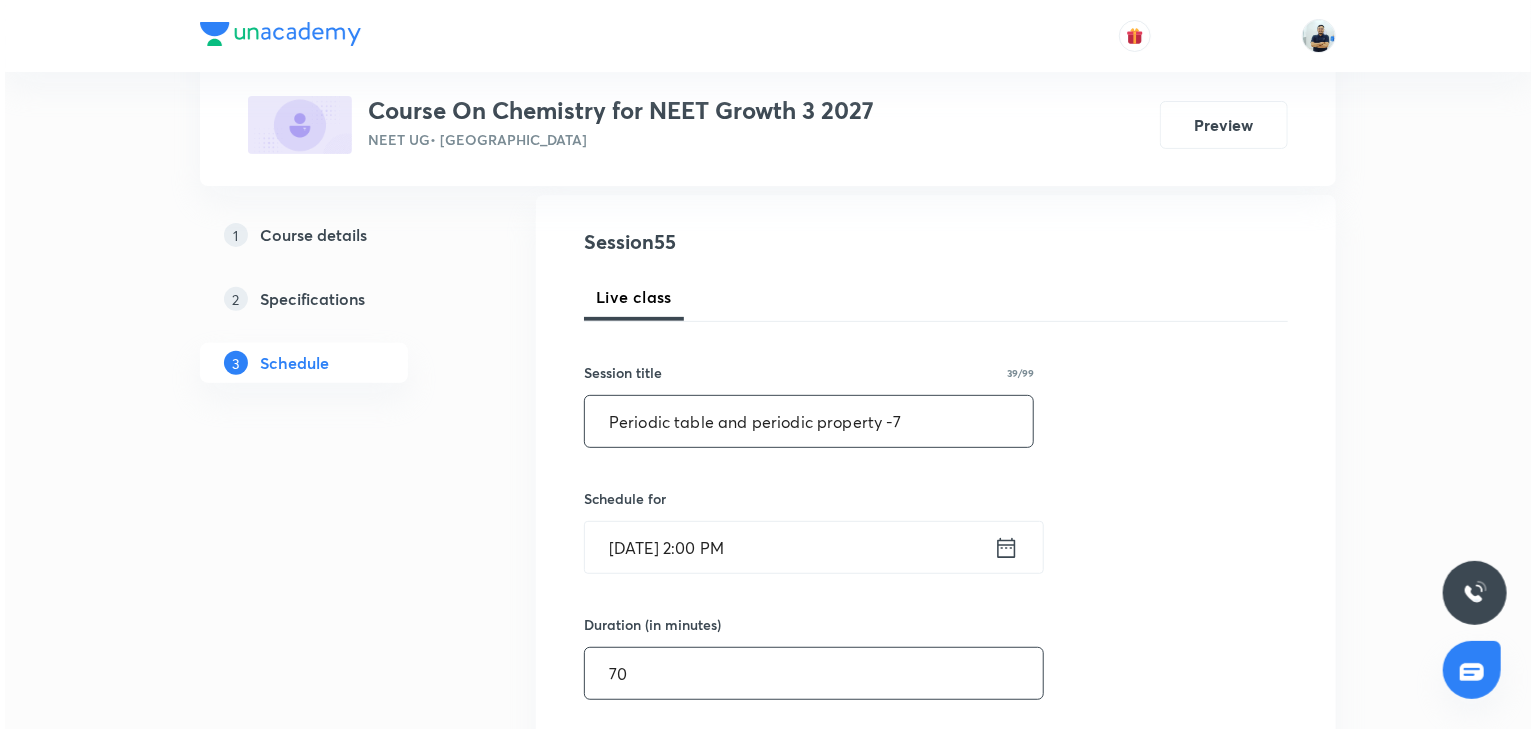 scroll, scrollTop: 765, scrollLeft: 0, axis: vertical 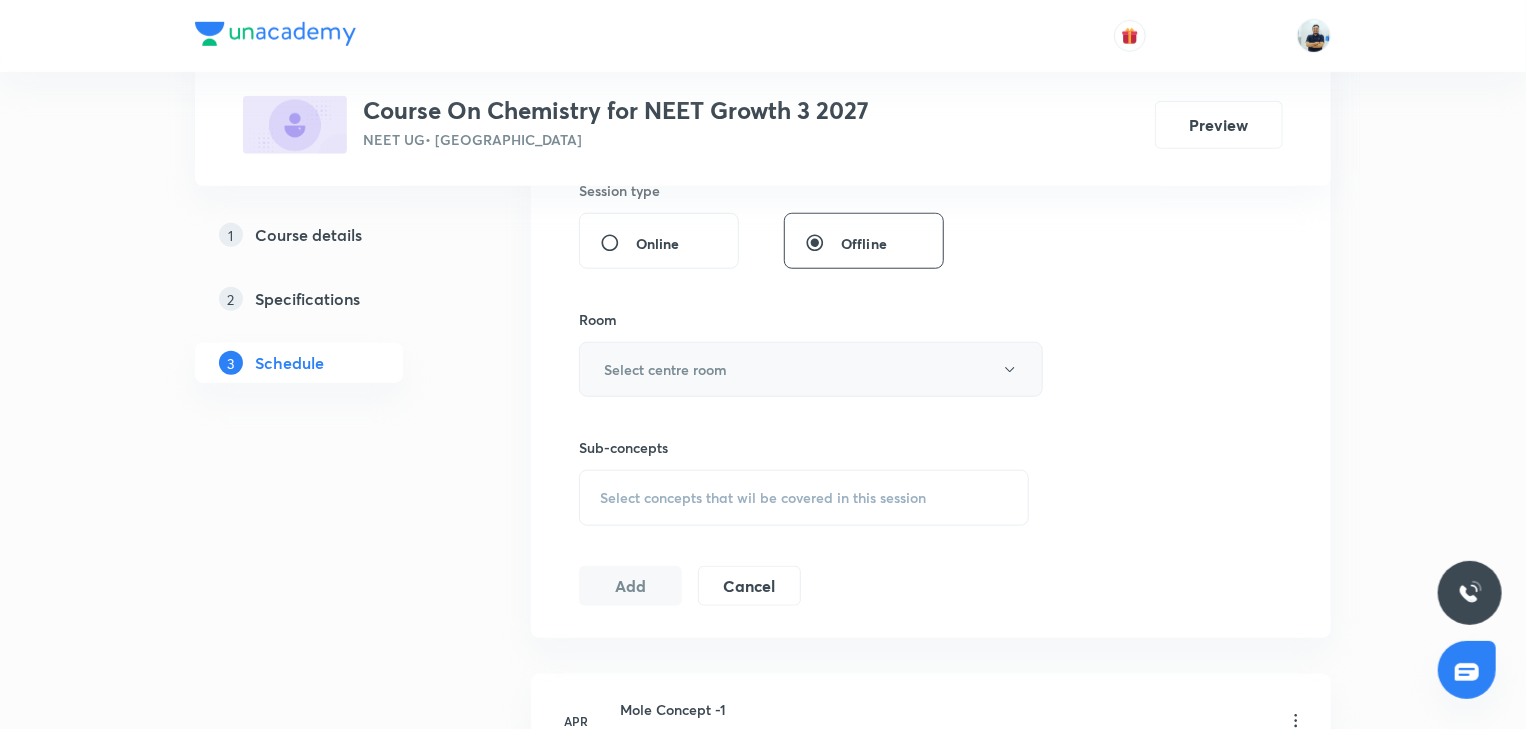 type on "70" 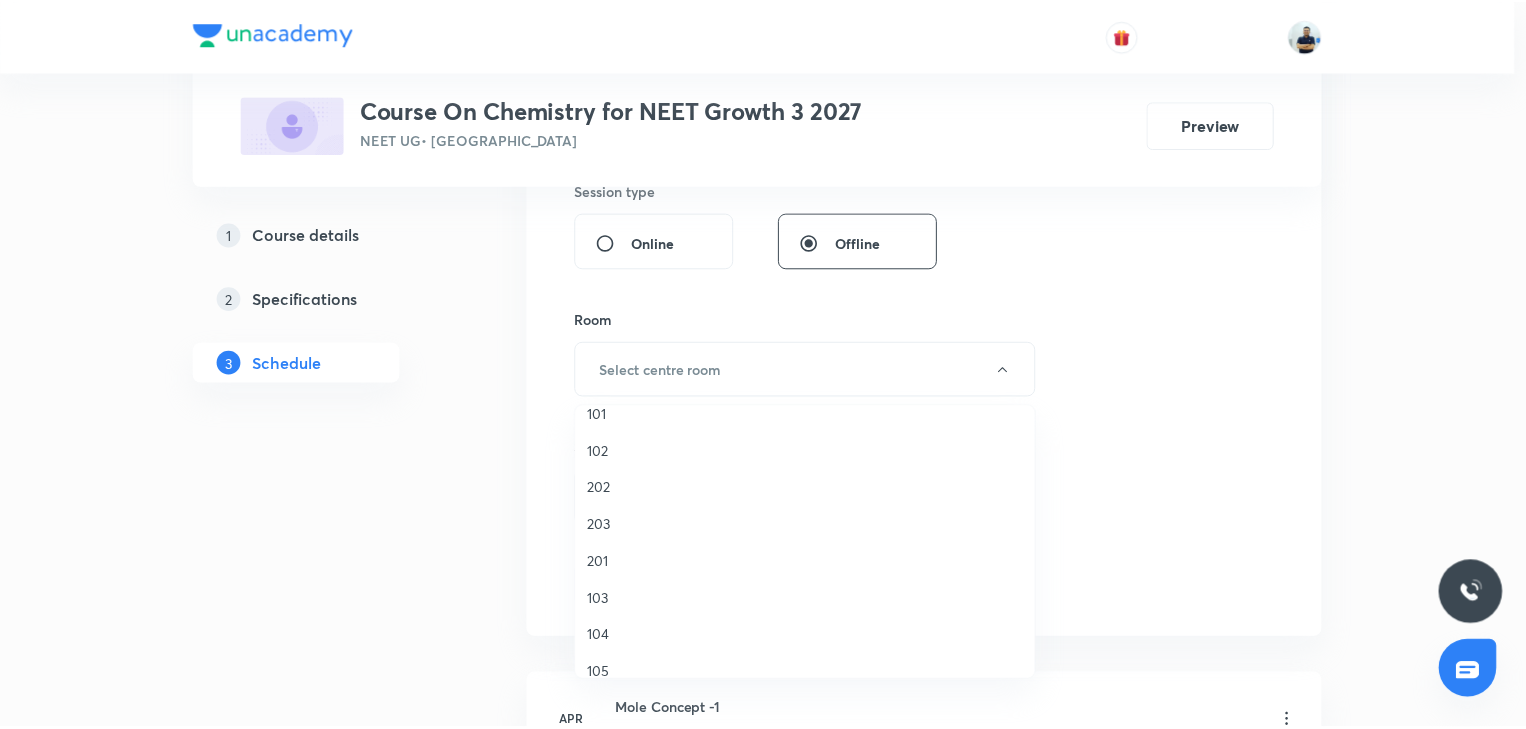 scroll, scrollTop: 0, scrollLeft: 0, axis: both 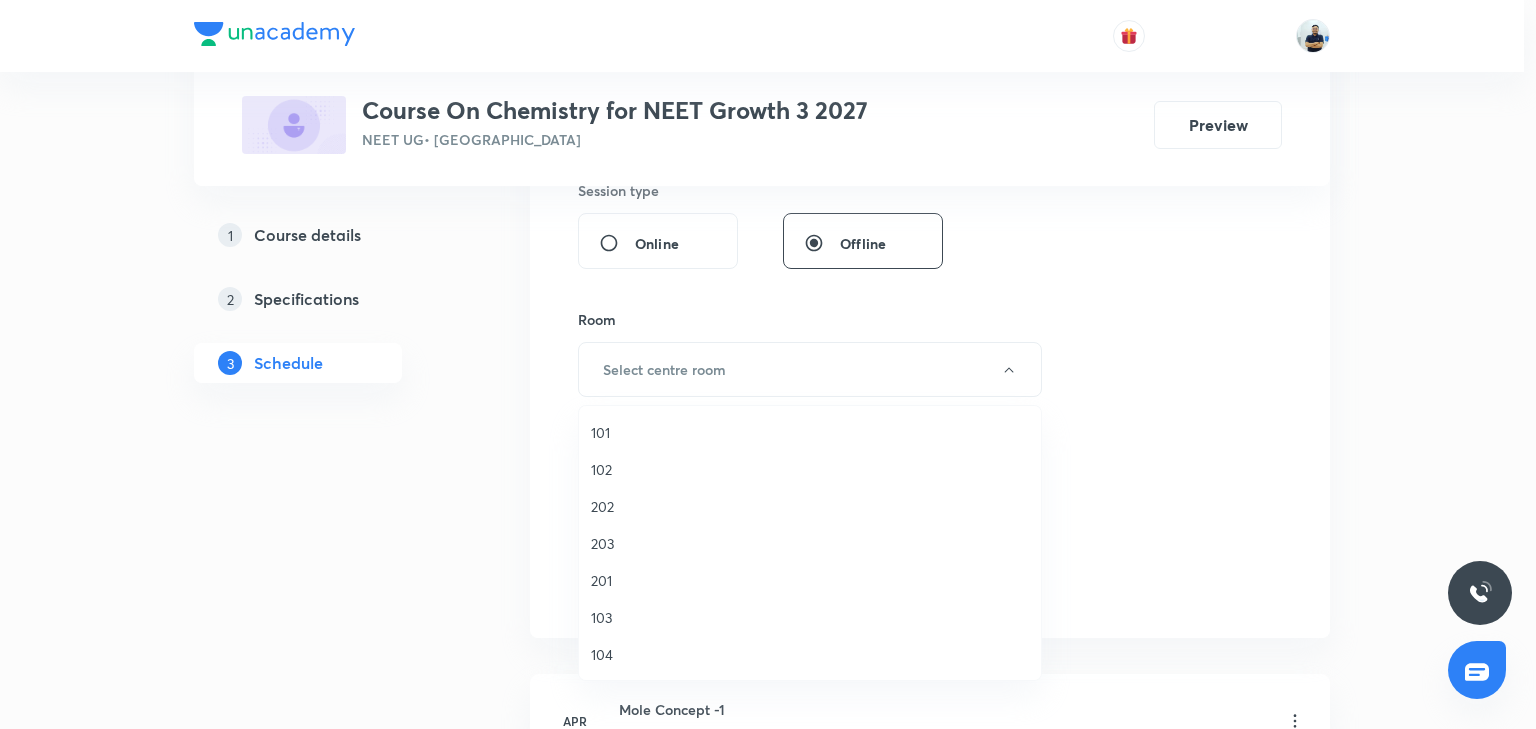 click on "101" at bounding box center (810, 432) 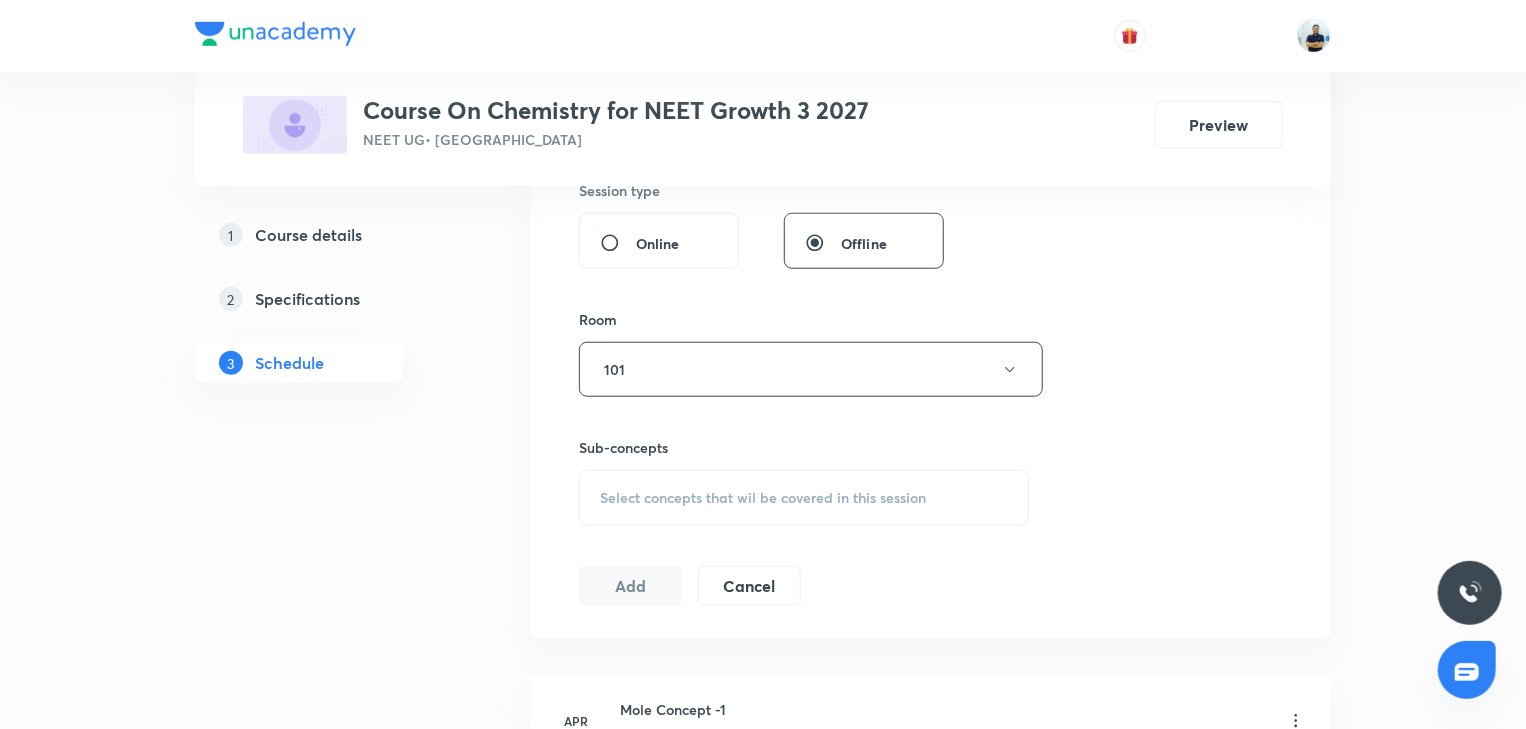 click on "Select concepts that wil be covered in this session" at bounding box center (804, 498) 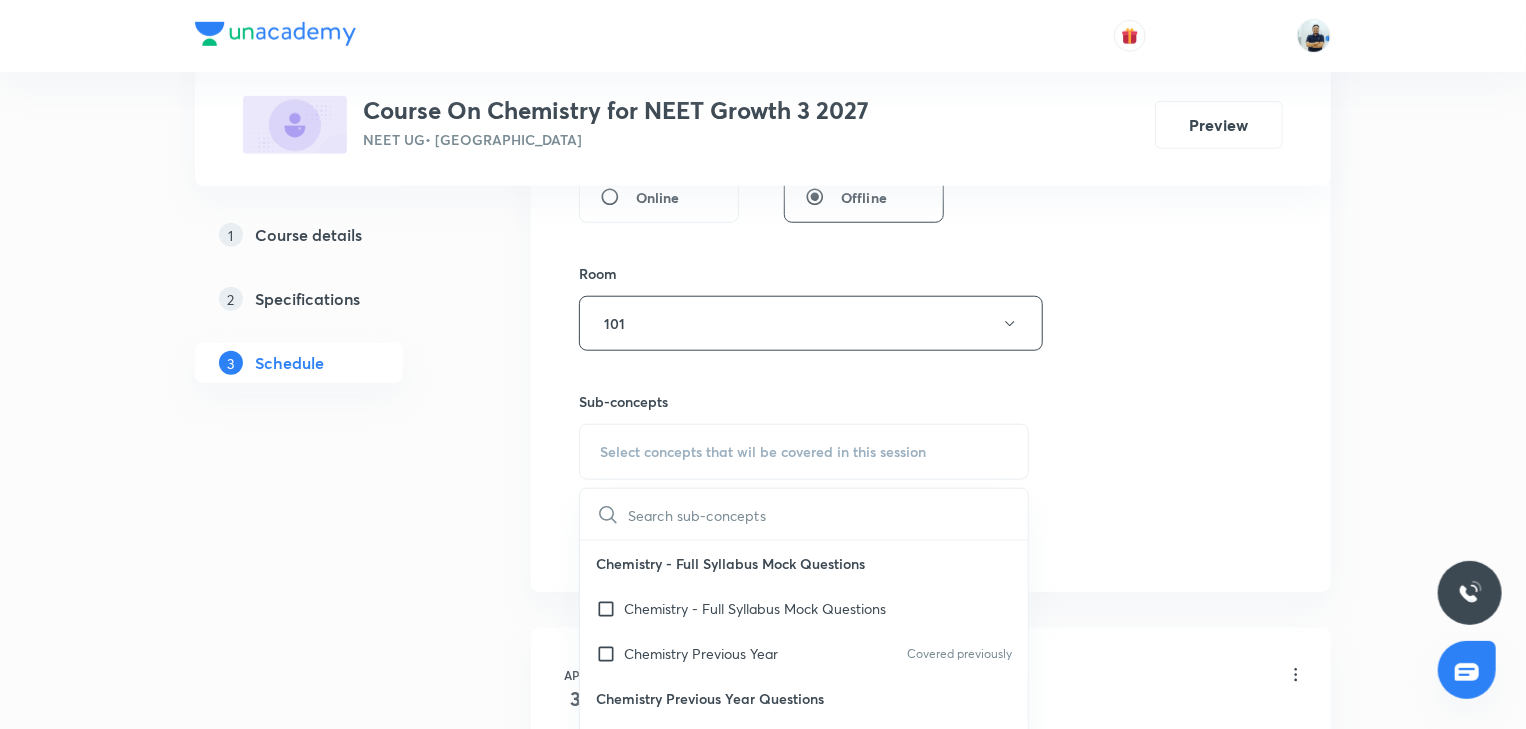 scroll, scrollTop: 896, scrollLeft: 0, axis: vertical 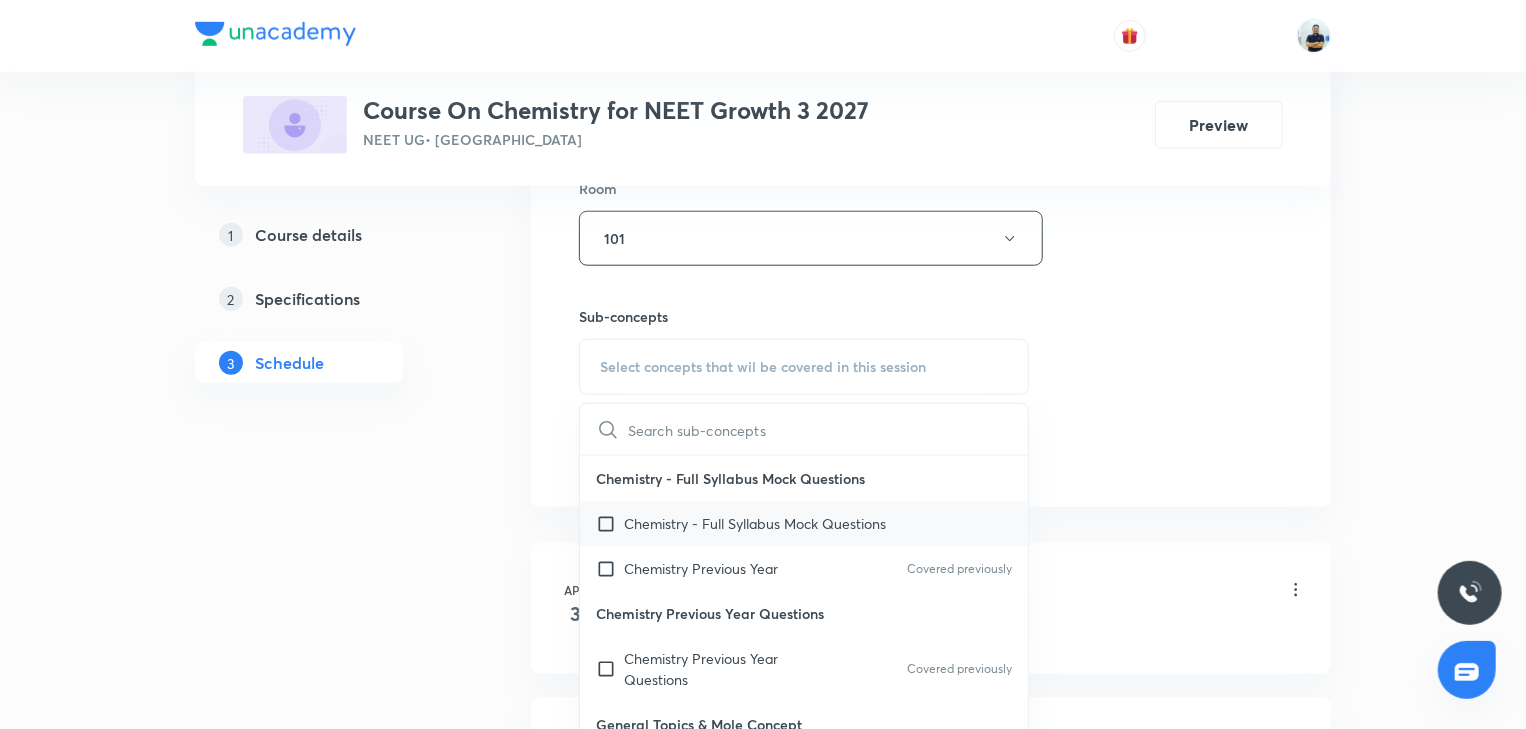click on "Chemistry - Full Syllabus Mock Questions" at bounding box center (804, 523) 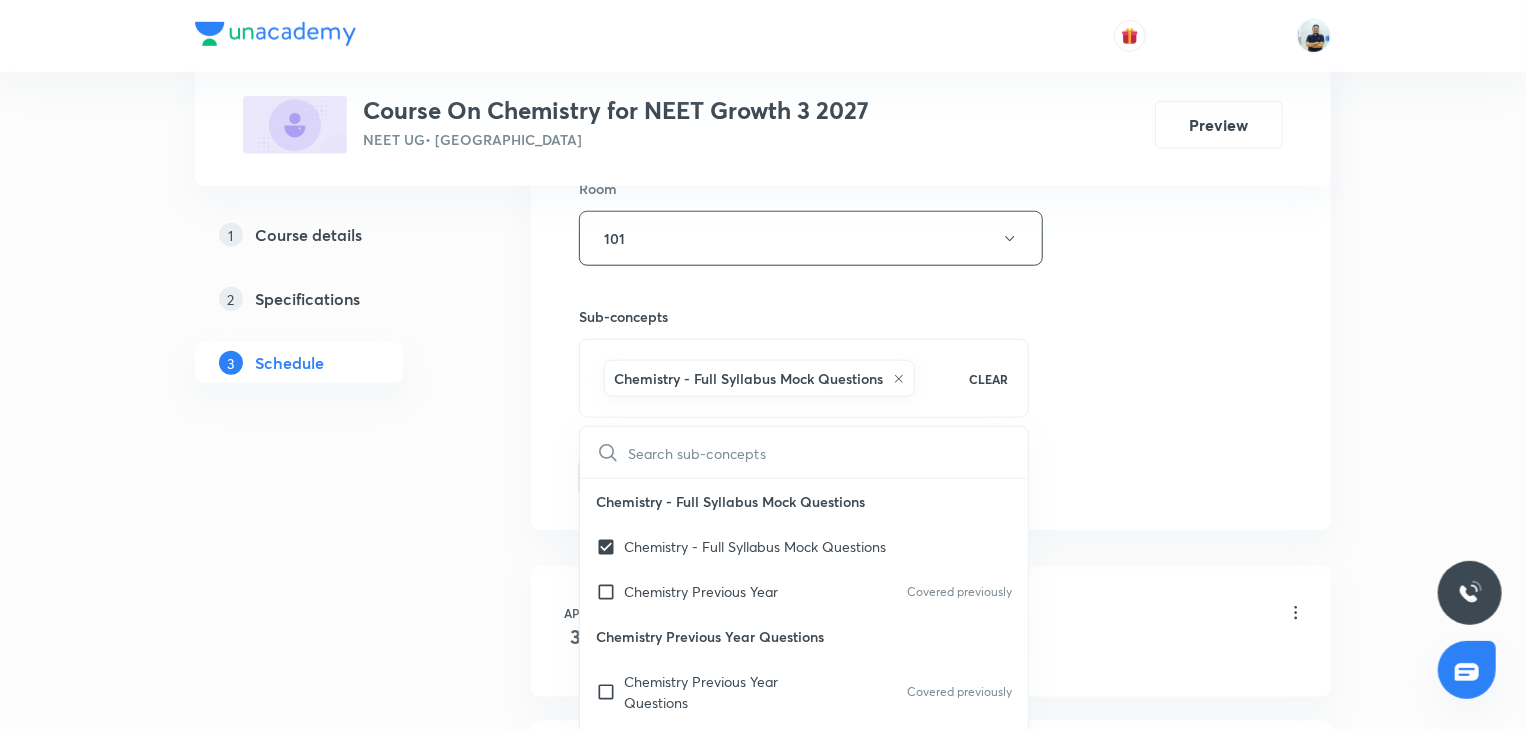 click on "Session  55 Live class Session title 39/99 Periodic table and periodic property -7 ​ Schedule for Jul 14, 2025, 2:00 PM ​ Duration (in minutes) 70 ​   Session type Online Offline Room 101 Sub-concepts Chemistry - Full Syllabus Mock Questions CLEAR ​ Chemistry - Full Syllabus Mock Questions Chemistry - Full Syllabus Mock Questions Chemistry Previous Year Covered previously Chemistry Previous Year Questions Chemistry Previous Year Questions Covered previously General Topics & Mole Concept Basic Concepts Mole – Basic Introduction Percentage Composition Covered previously Stoichiometry Covered previously Principle of Atom Conservation (POAC) Covered previously Relation between Stoichiometric Quantities Covered previously Application of Mole Concept: Gravimetric Analysis Covered previously Electronic Configuration Of Atoms (Hund's rule) Covered previously  Quantum Numbers (Magnetic Quantum no.) Quantum Numbers(Pauli's Exclusion law) Covered previously Mean Molar Mass or Molecular Mass Covered previously" at bounding box center (931, 17) 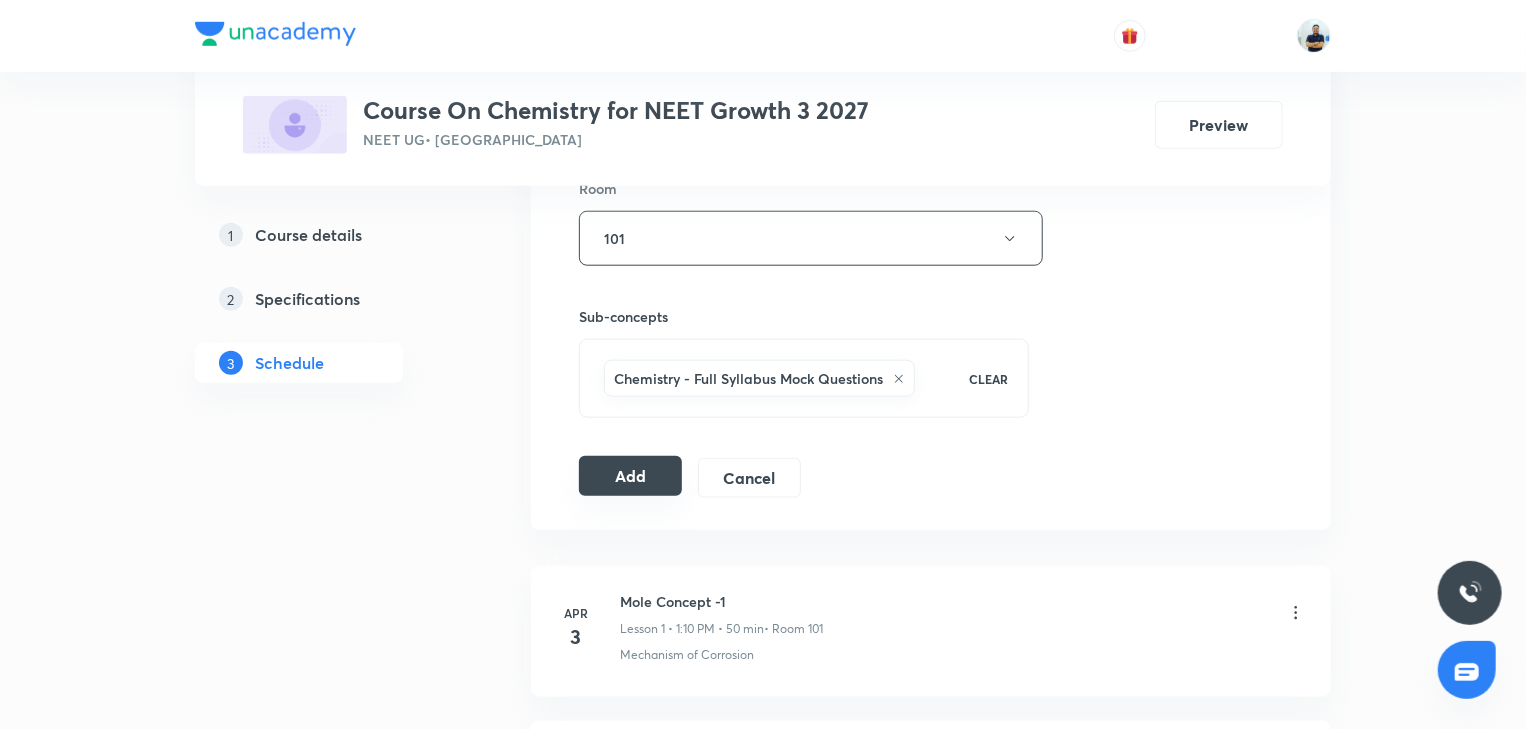 click on "Add" at bounding box center (630, 476) 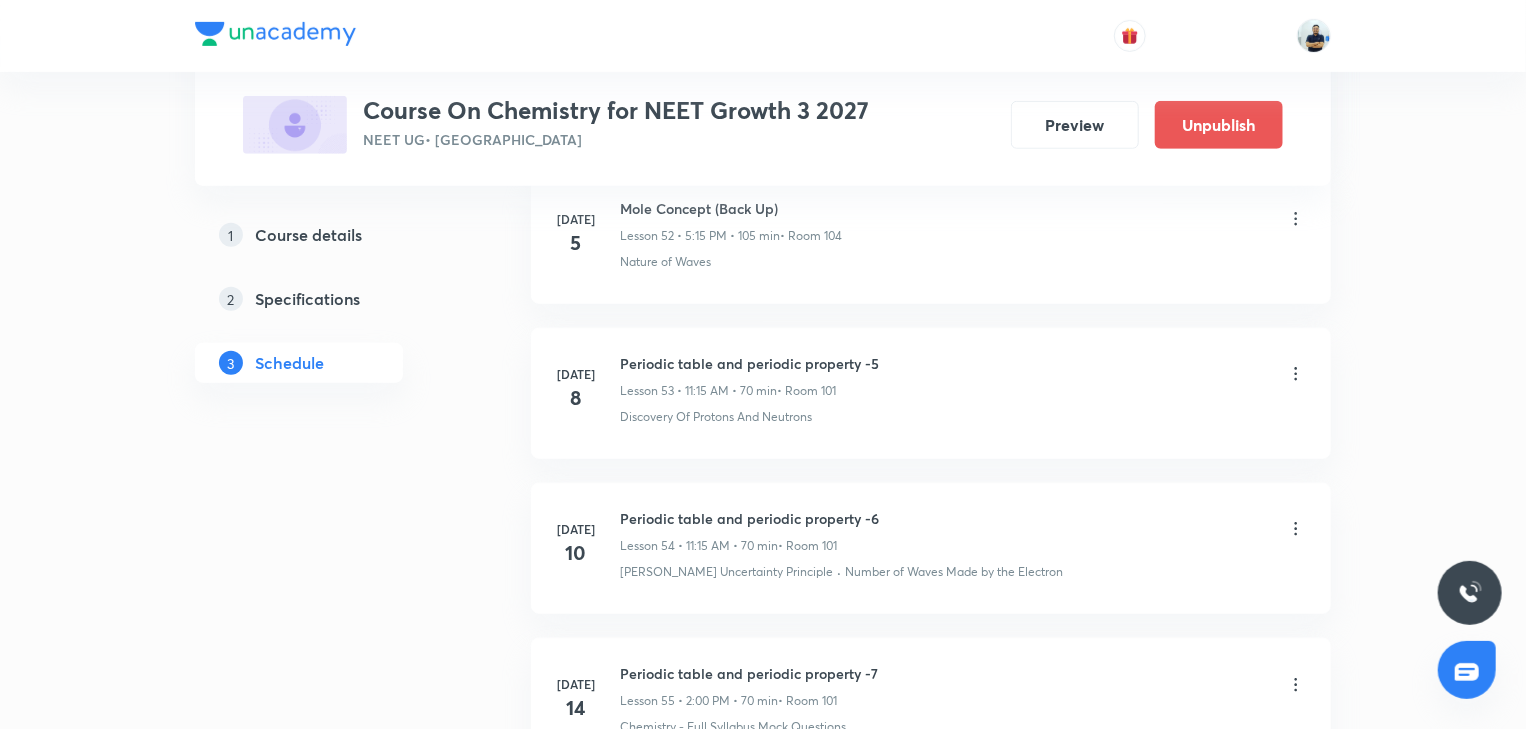 scroll, scrollTop: 8467, scrollLeft: 0, axis: vertical 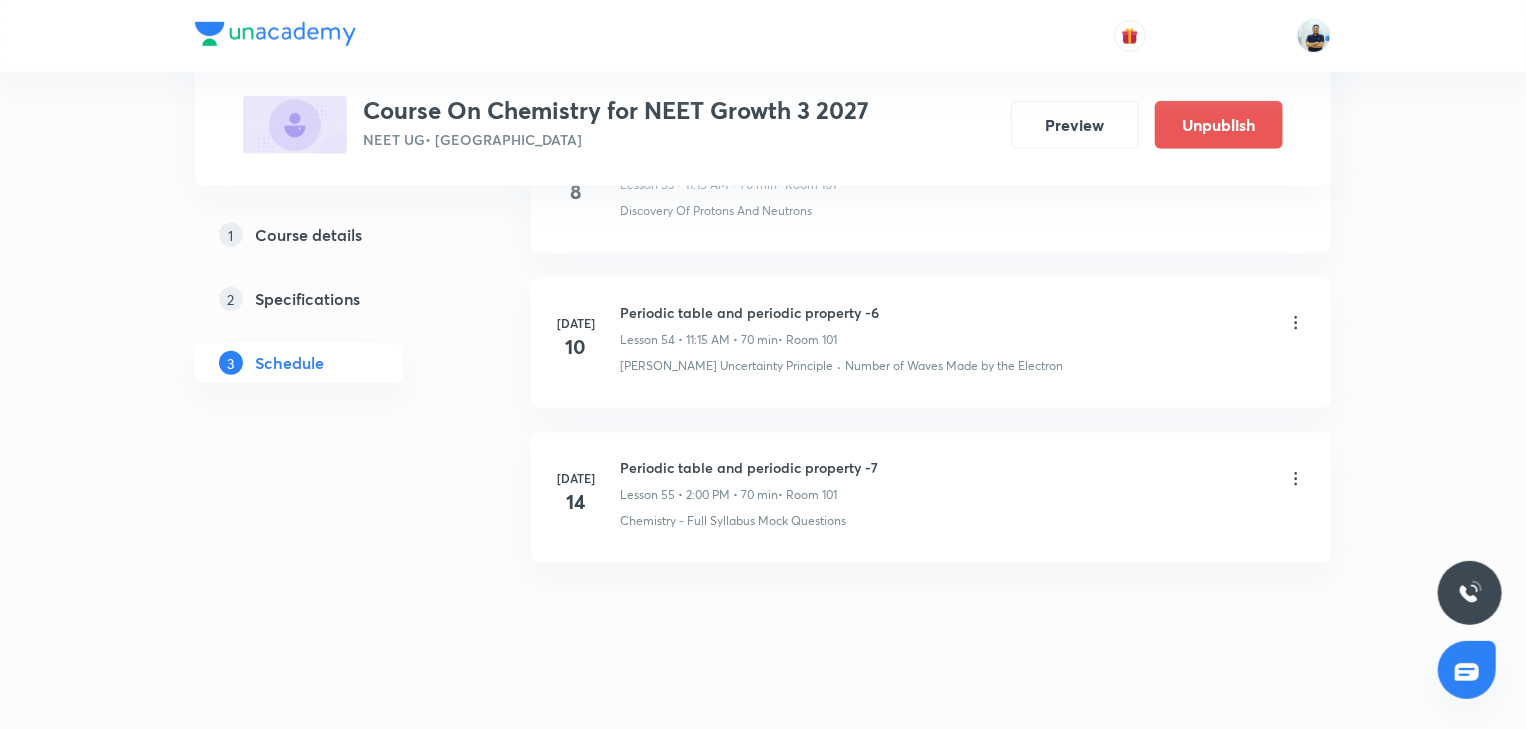 click on "Periodic table and periodic property -7" at bounding box center (749, 467) 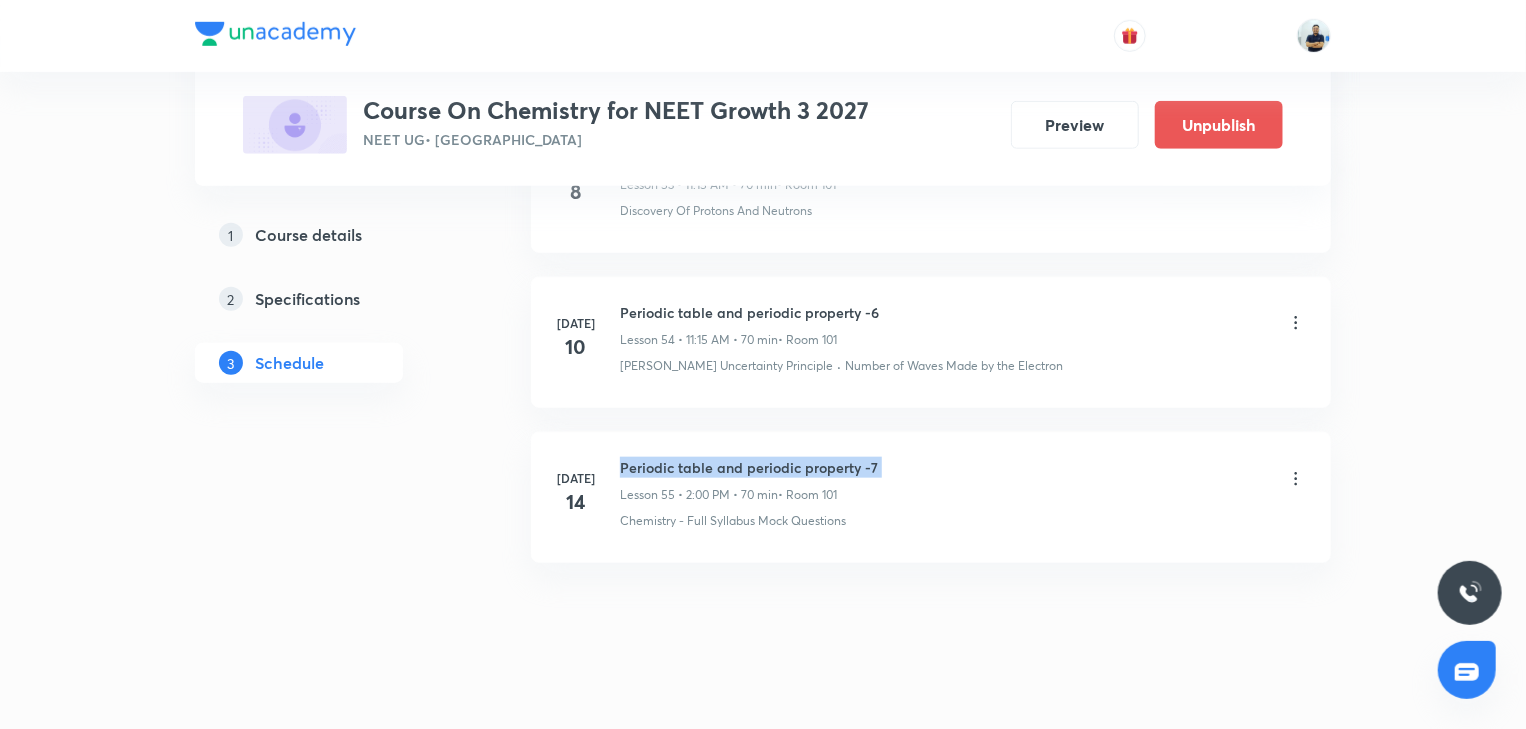 click on "Periodic table and periodic property -7" at bounding box center (749, 467) 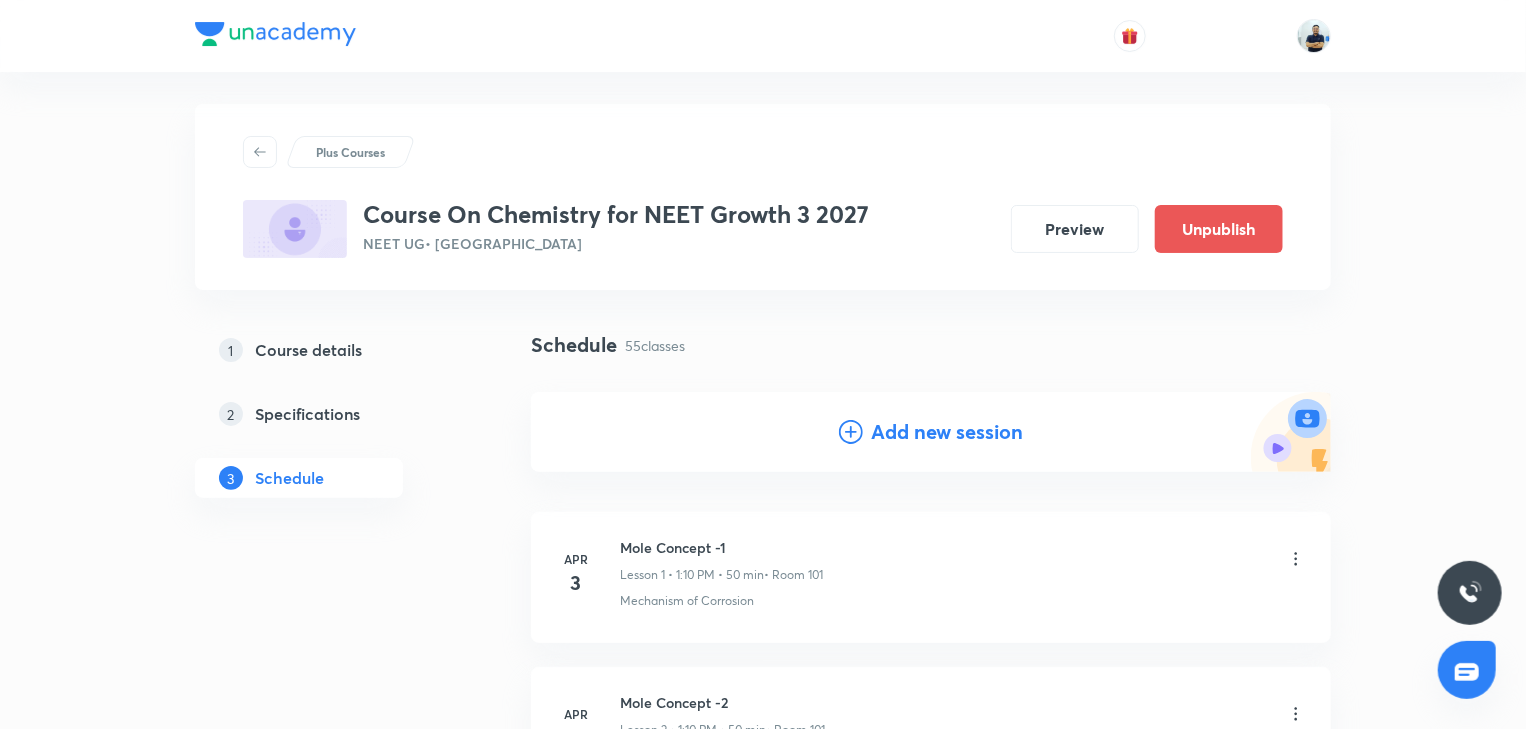 scroll, scrollTop: 0, scrollLeft: 0, axis: both 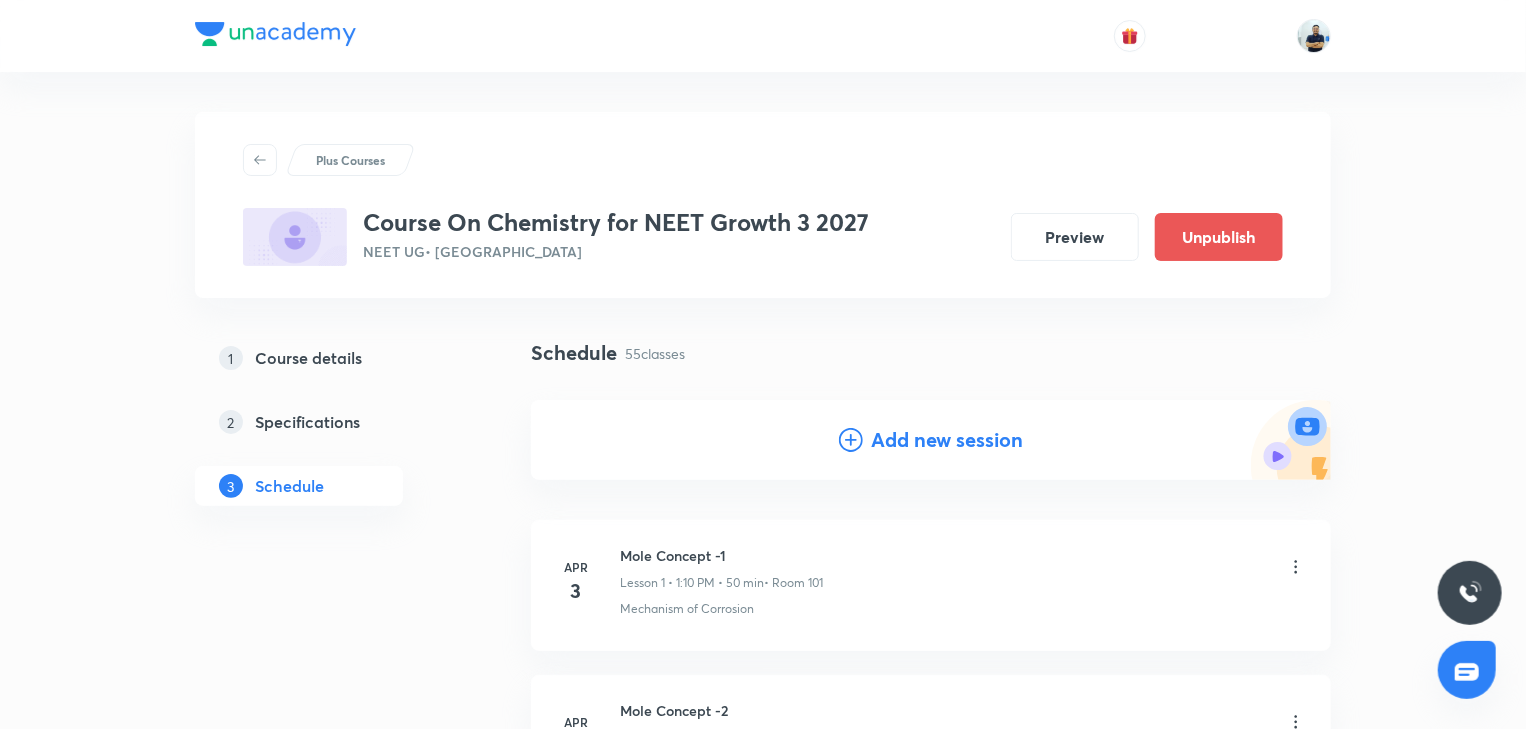 click on "Add new session" at bounding box center (947, 440) 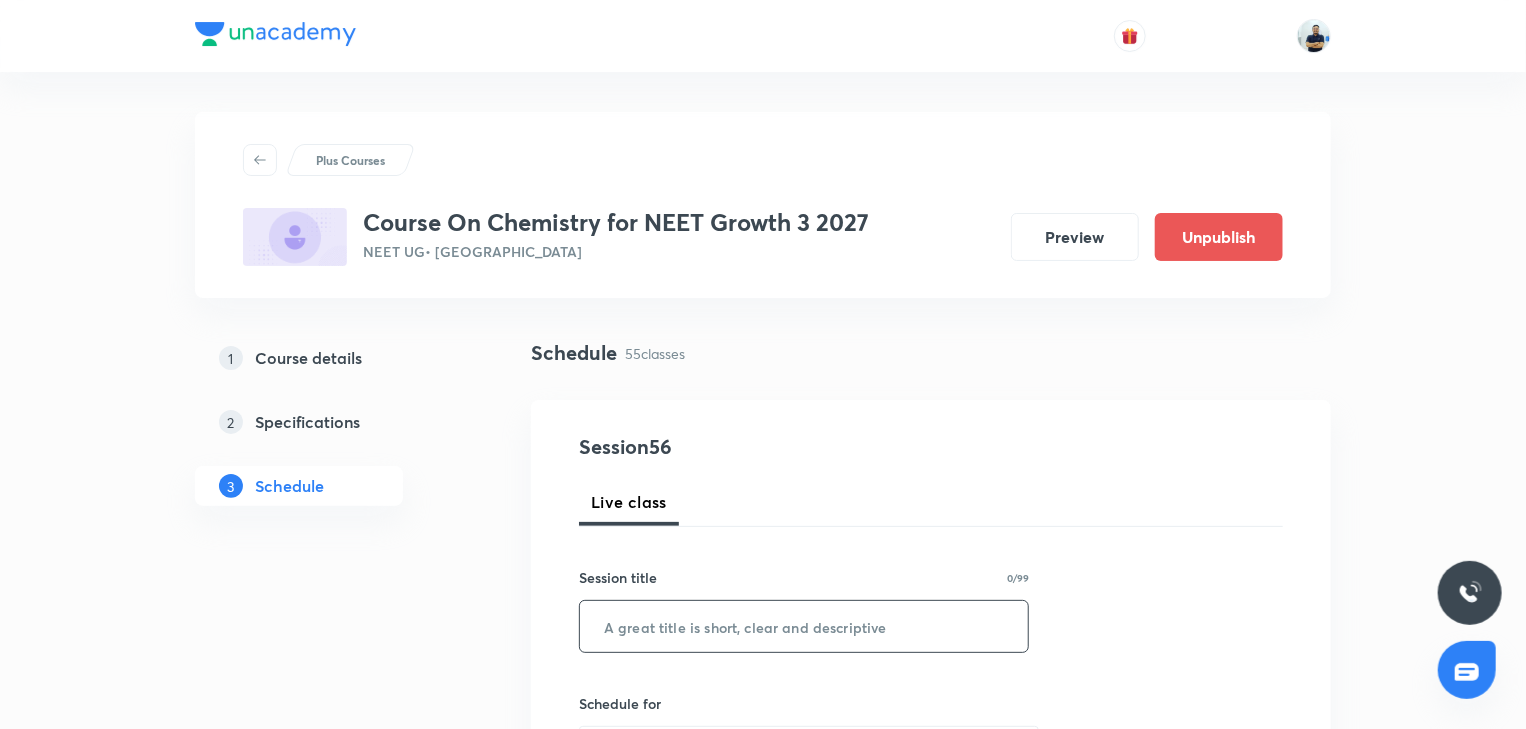 click at bounding box center (804, 626) 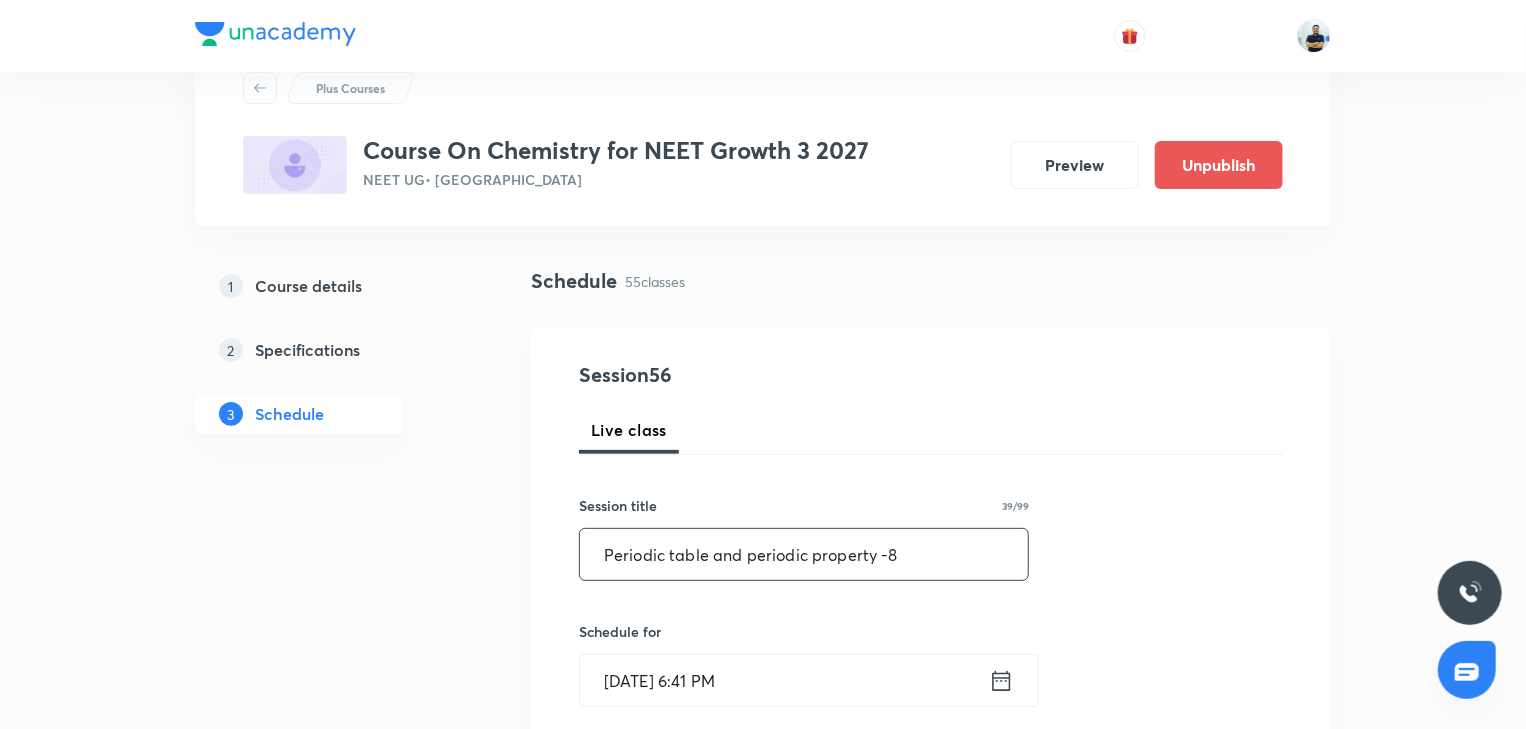 scroll, scrollTop: 74, scrollLeft: 0, axis: vertical 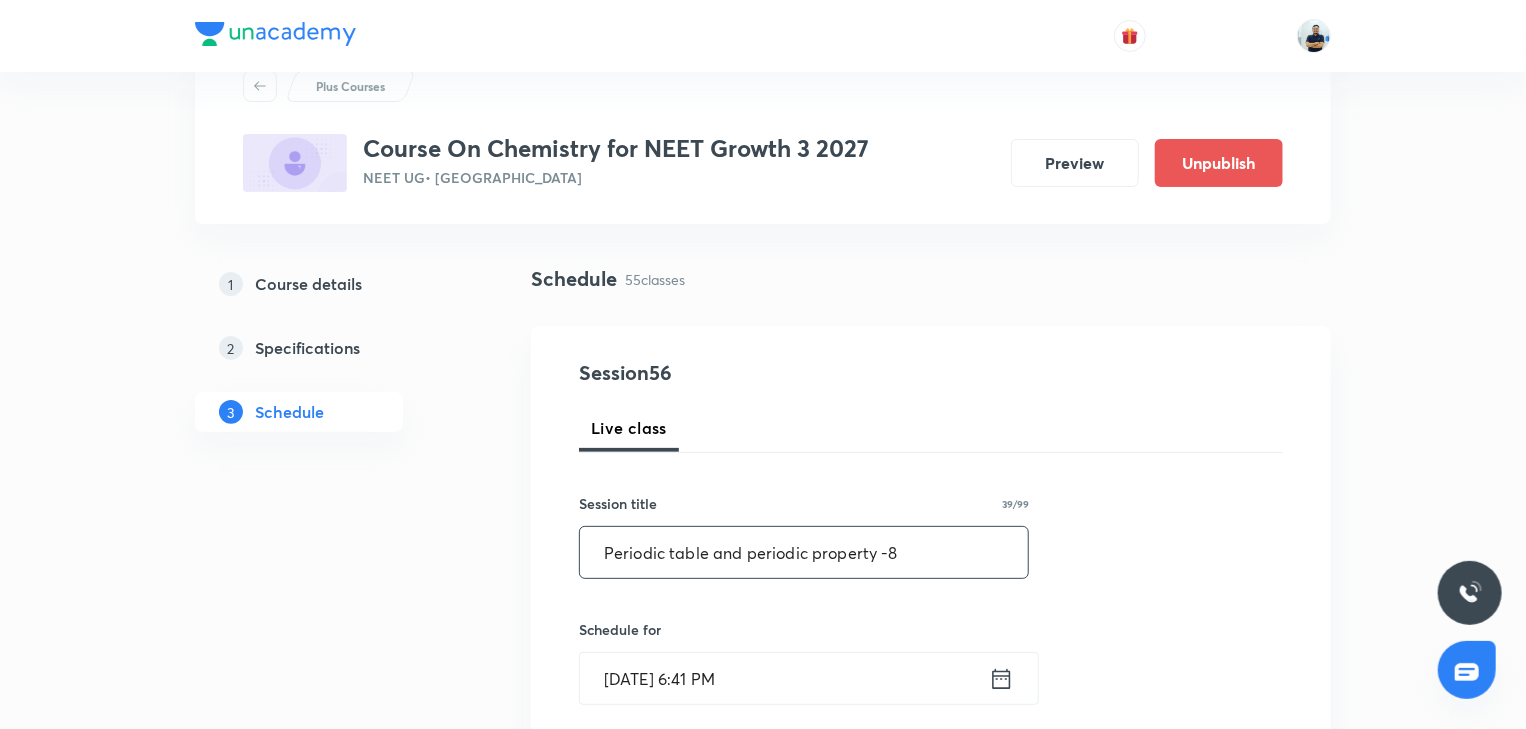 type on "Periodic table and periodic property -8" 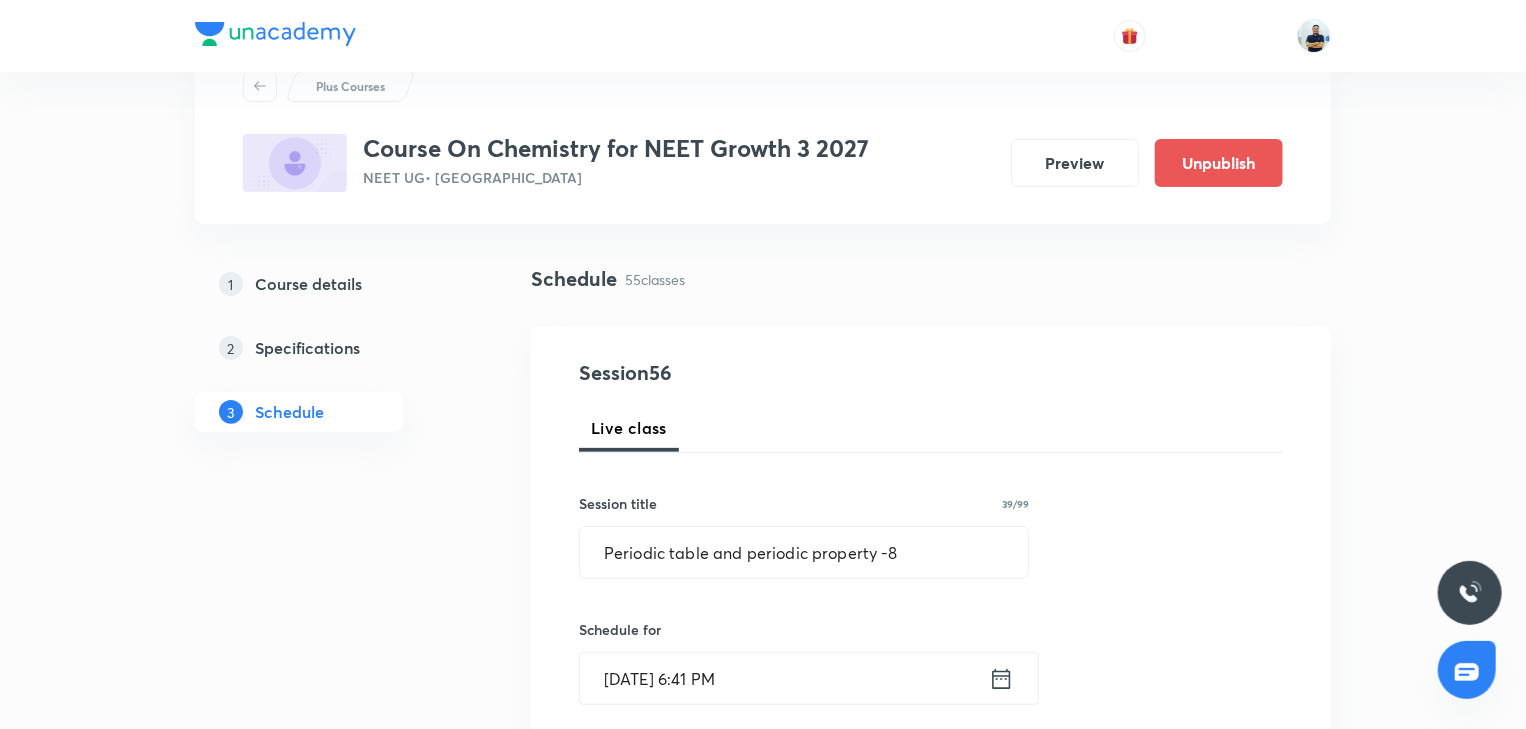 click on "Jul 12, 2025, 6:41 PM" at bounding box center (784, 678) 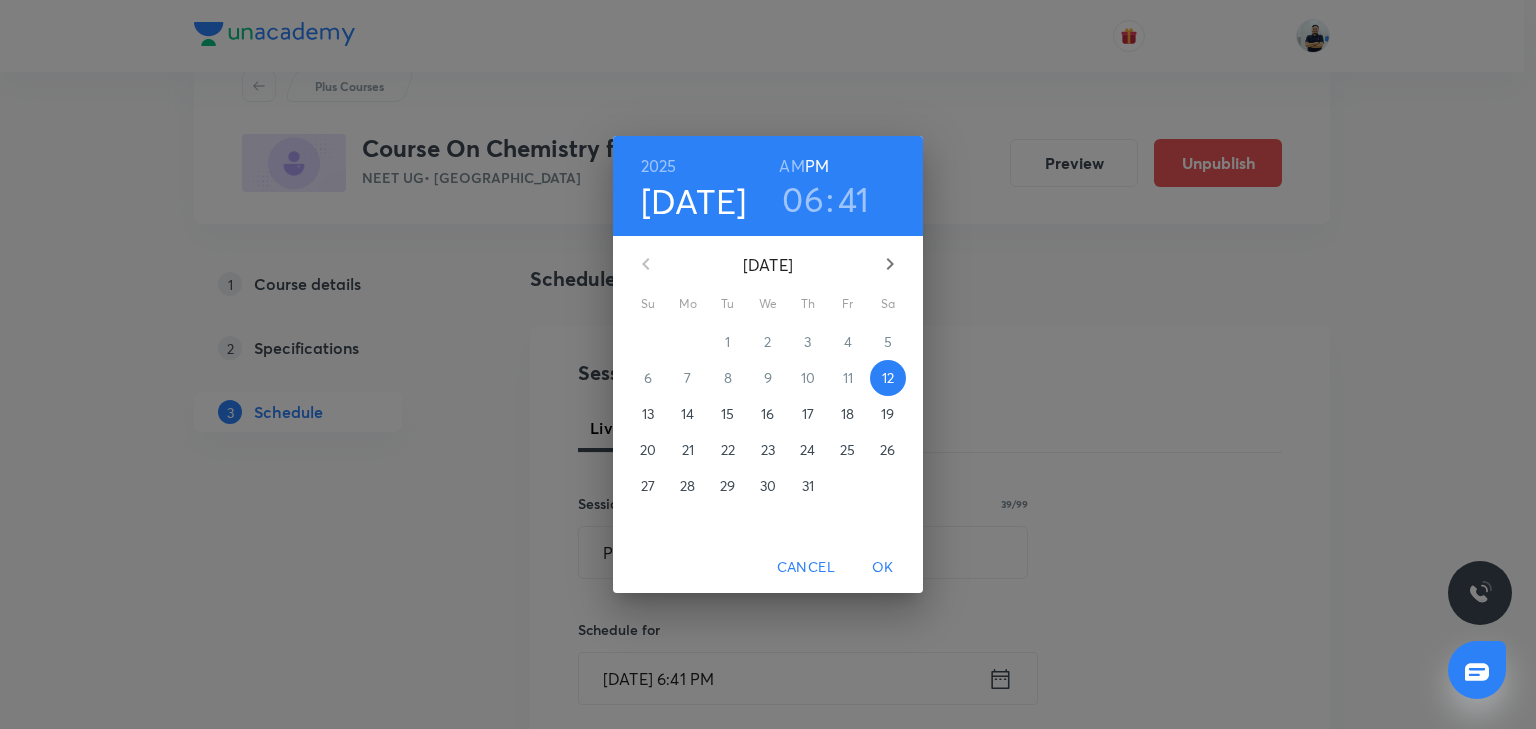 click on "15" at bounding box center [728, 414] 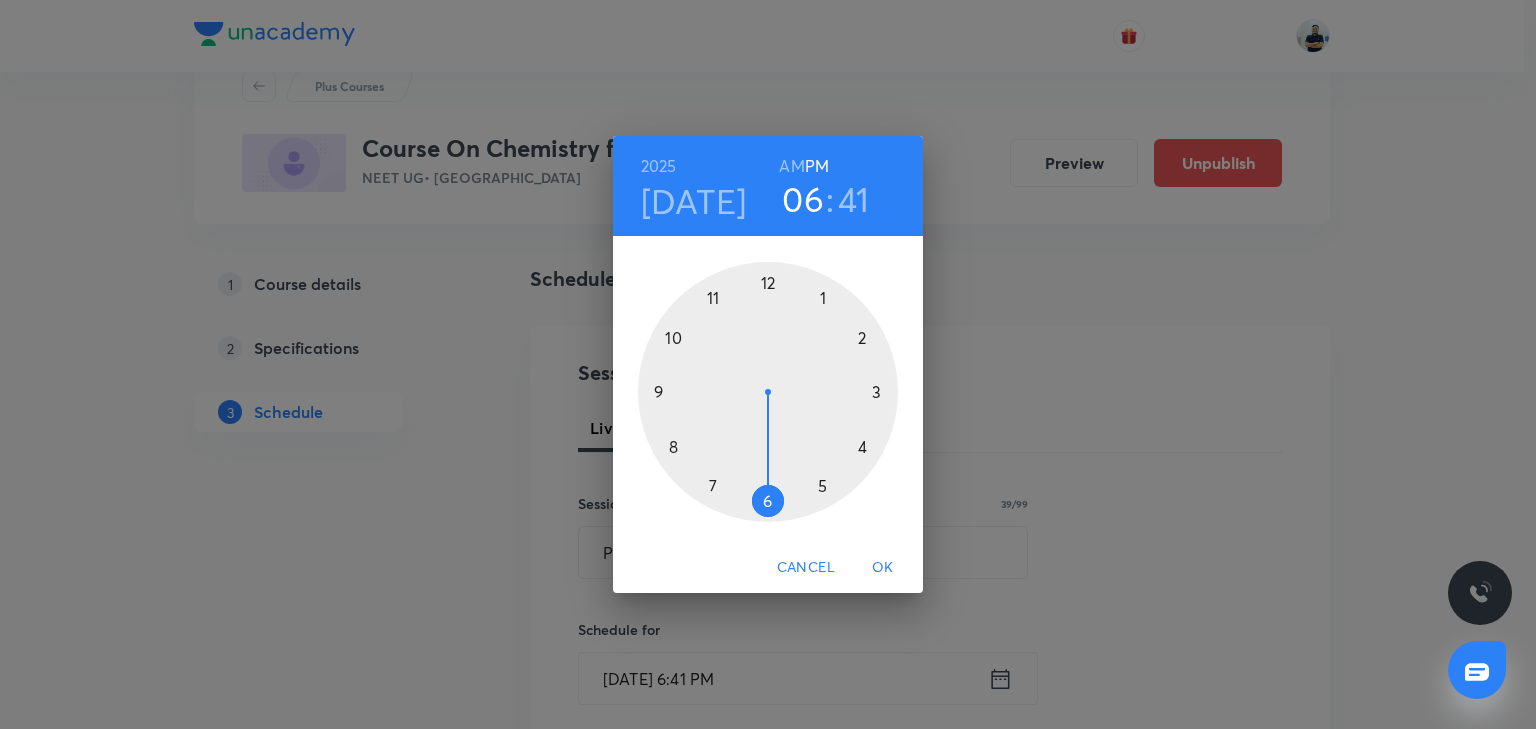 click on "PM" at bounding box center [817, 166] 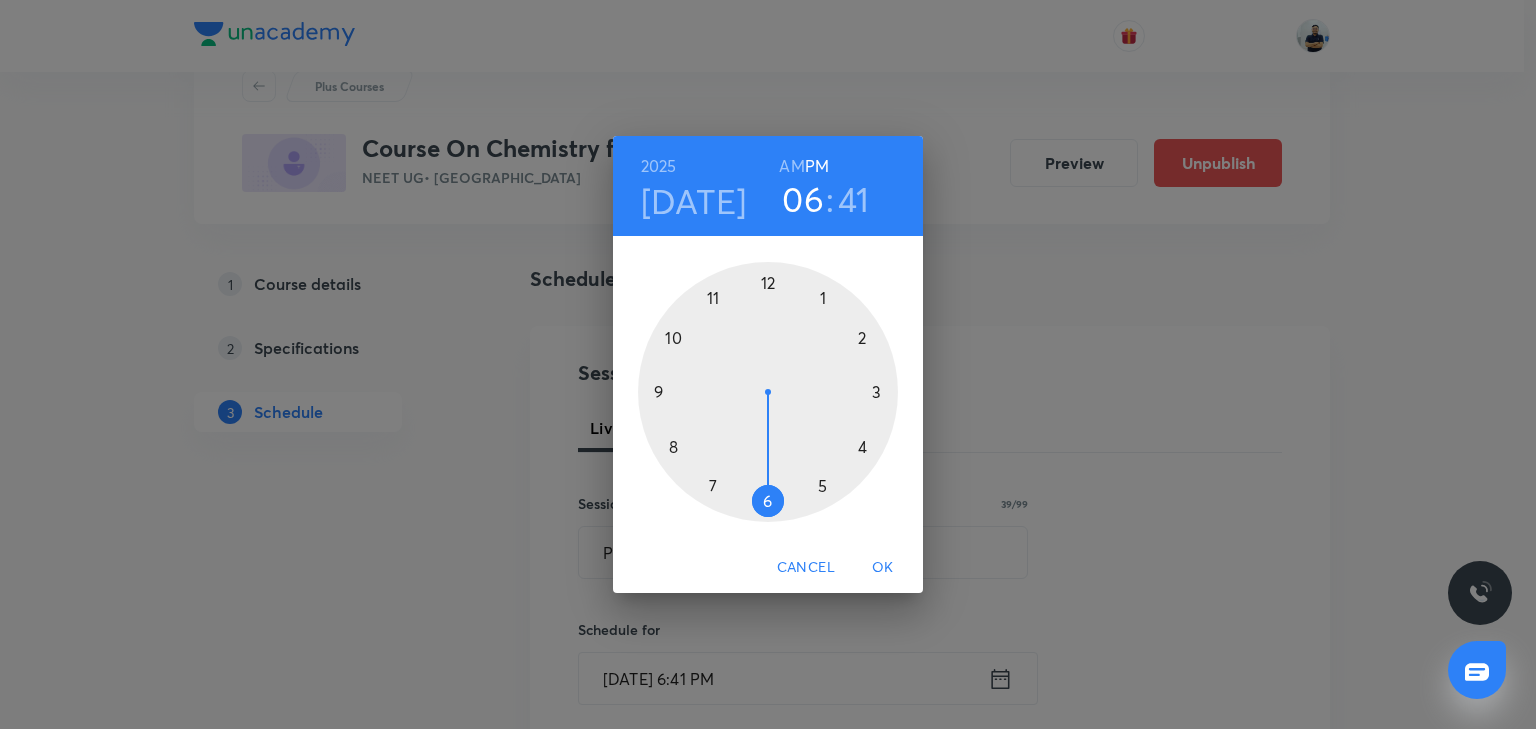 type 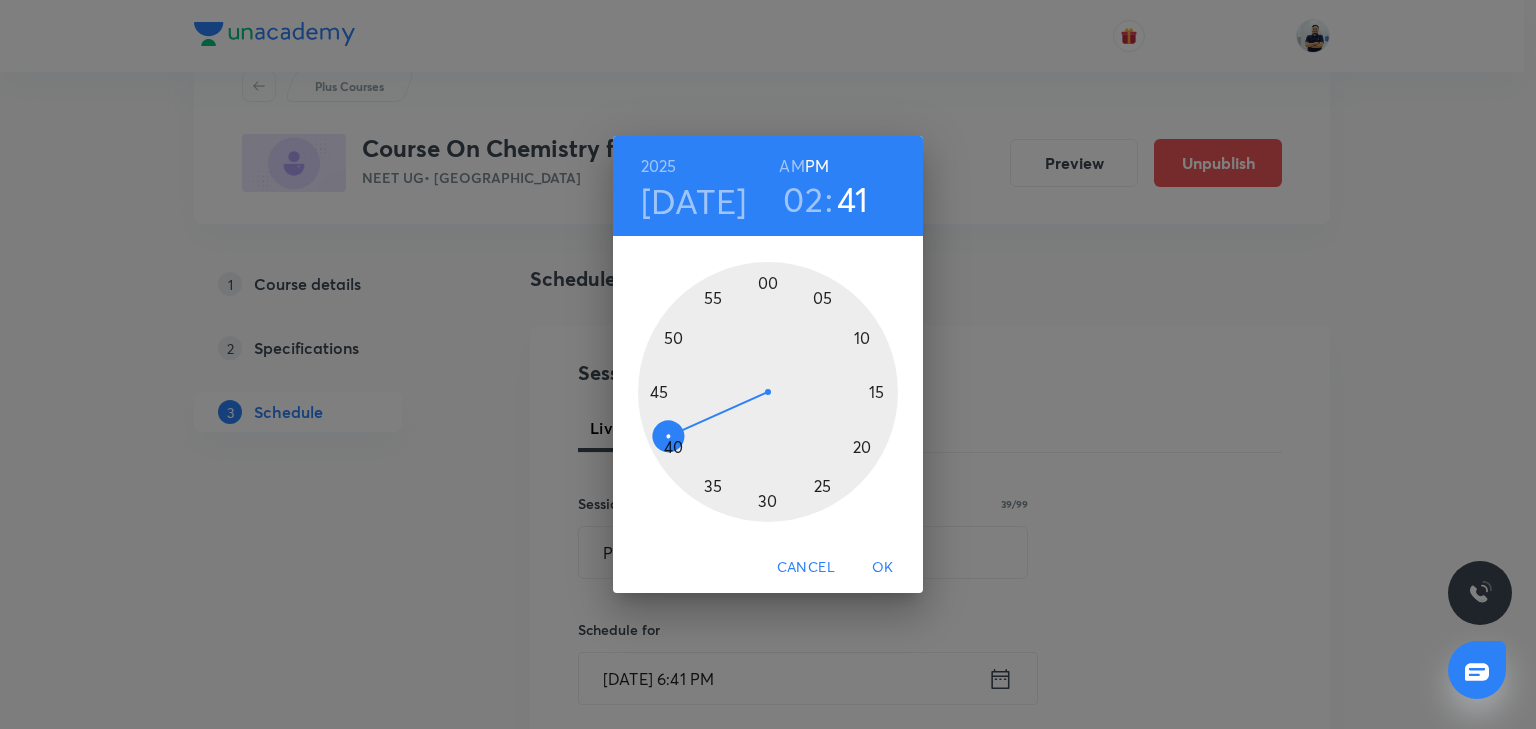 click at bounding box center [768, 392] 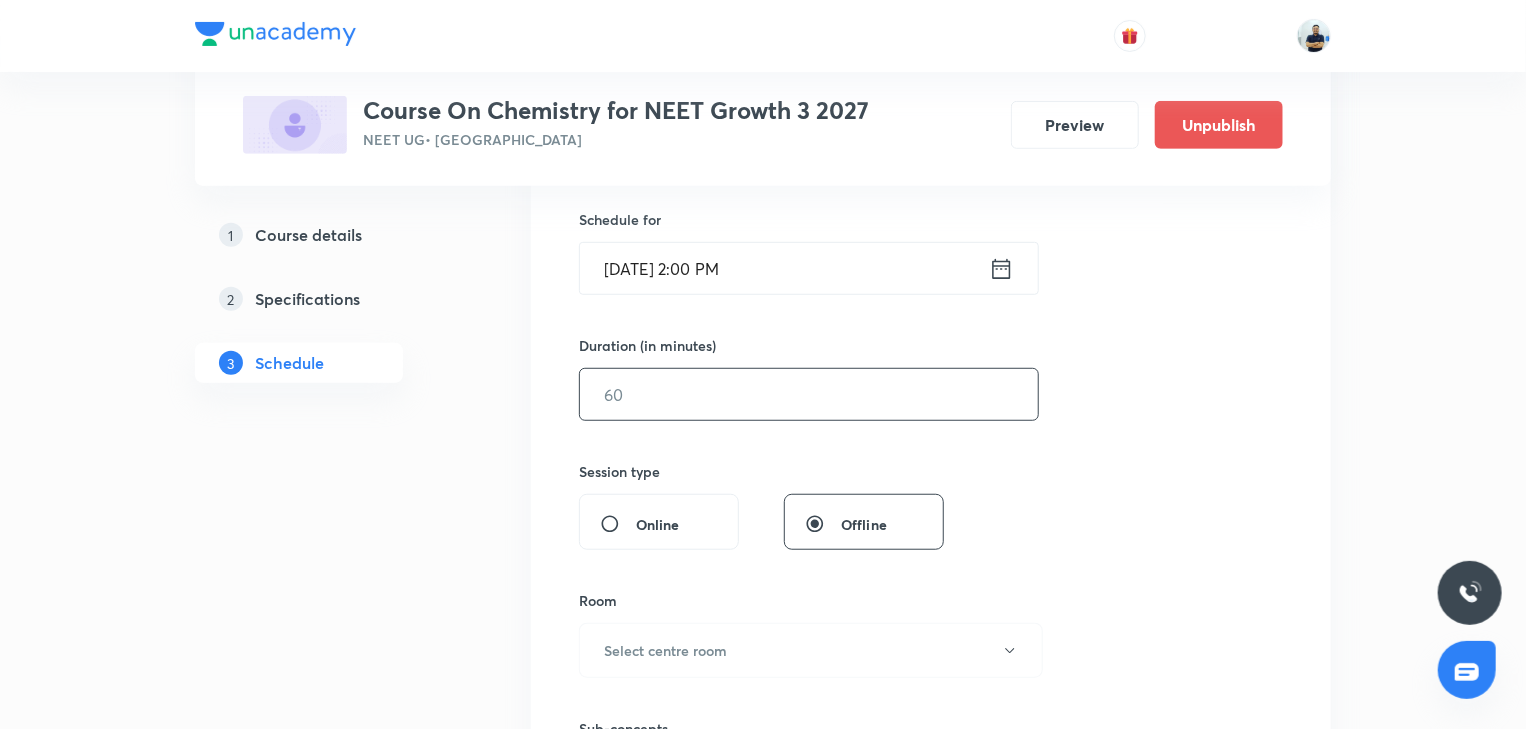 scroll, scrollTop: 466, scrollLeft: 0, axis: vertical 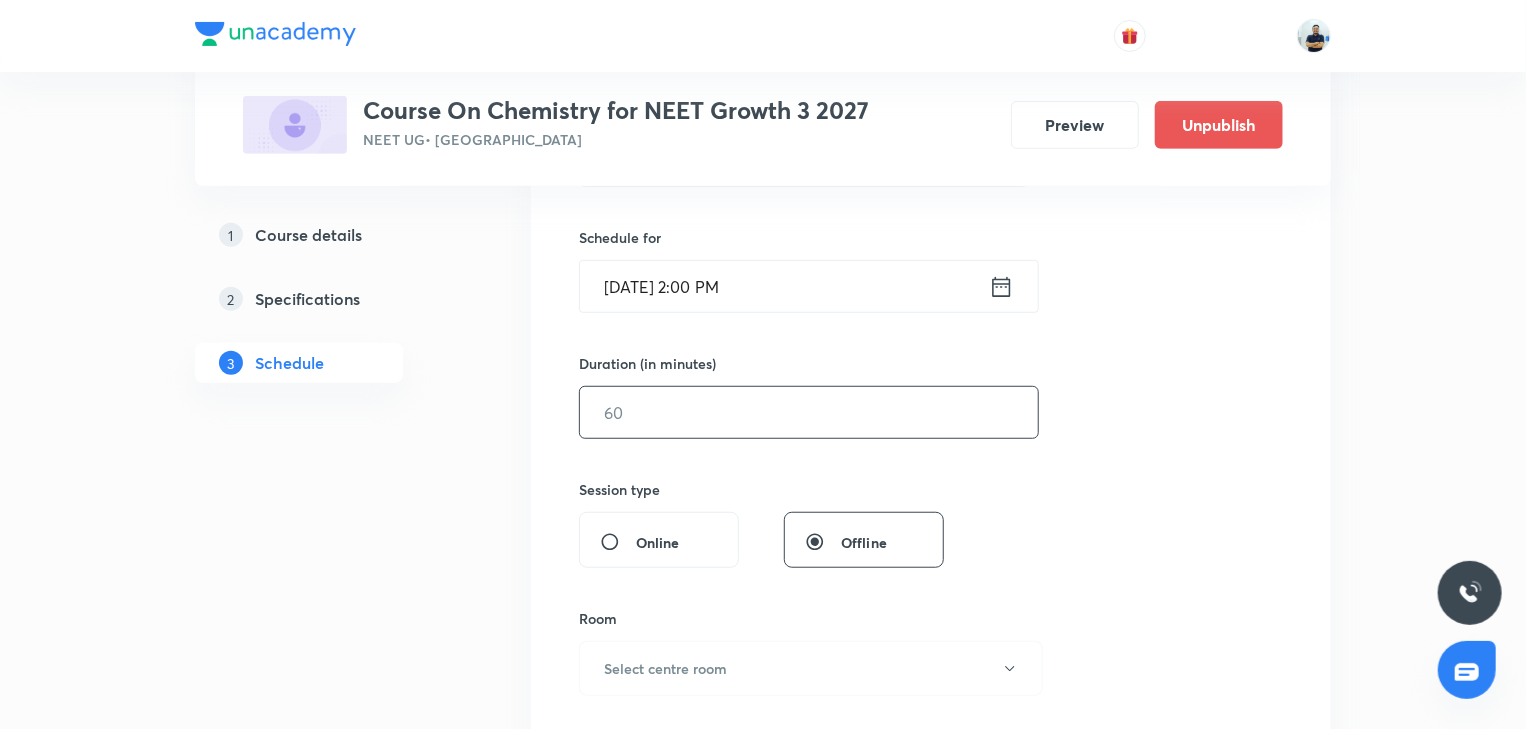 click at bounding box center (809, 412) 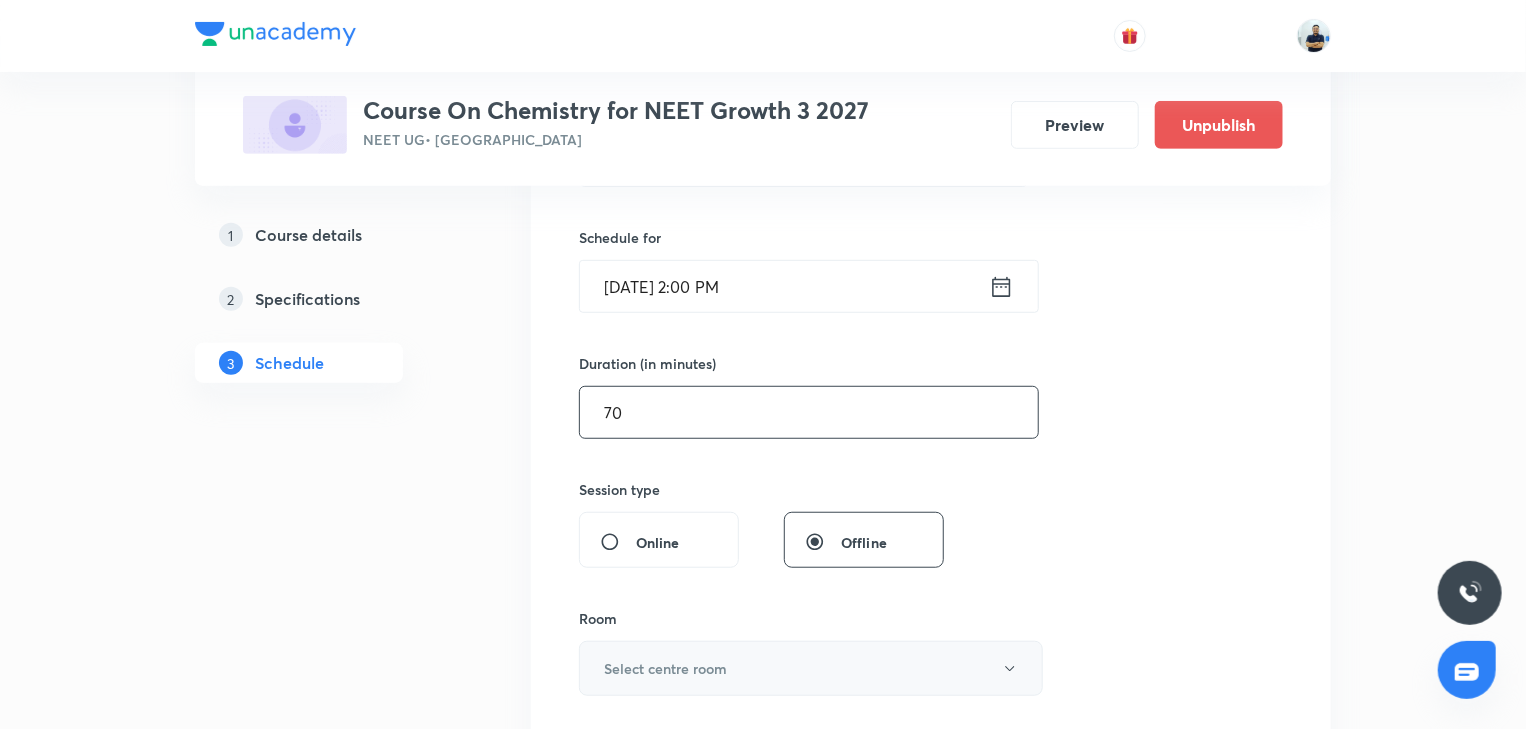 type on "70" 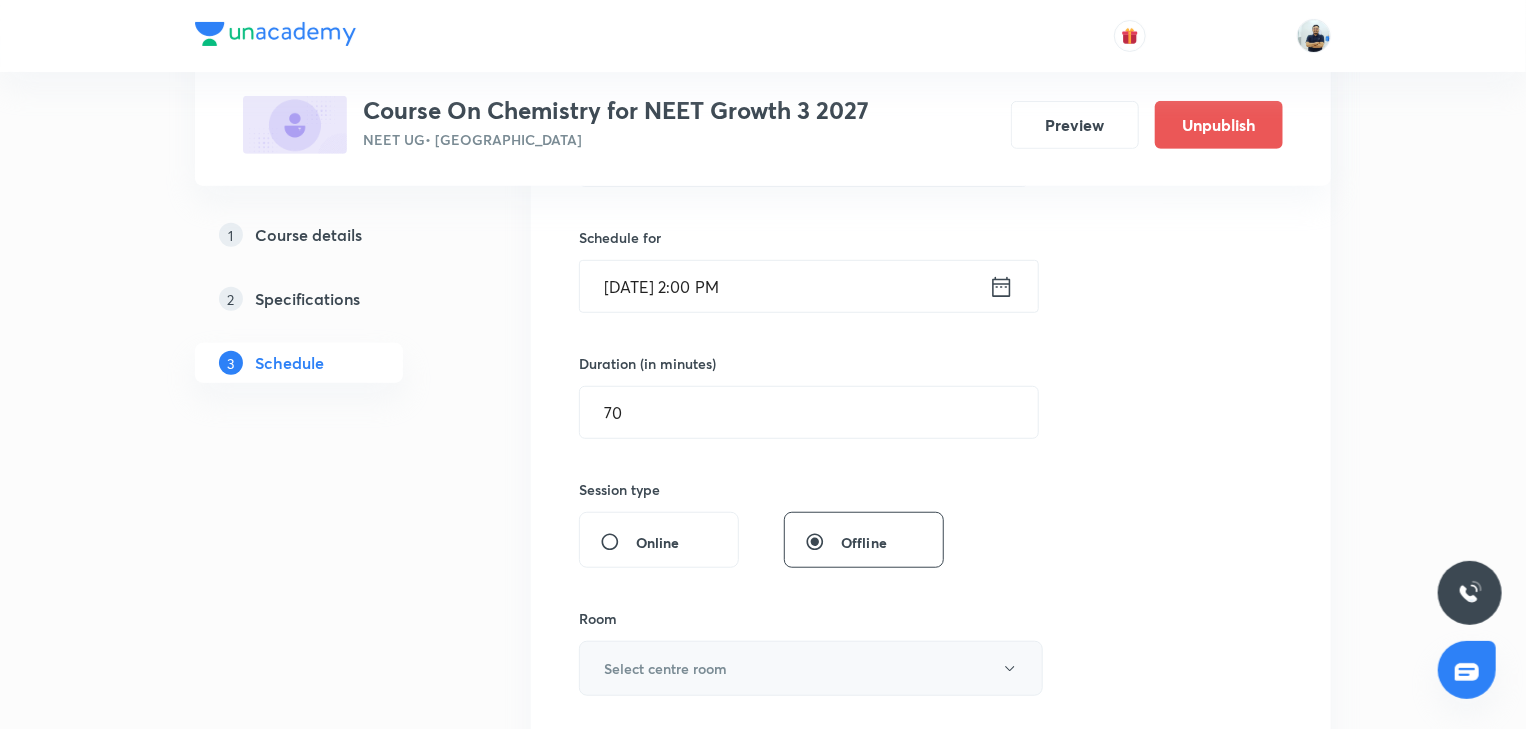 click on "Select centre room" at bounding box center (665, 668) 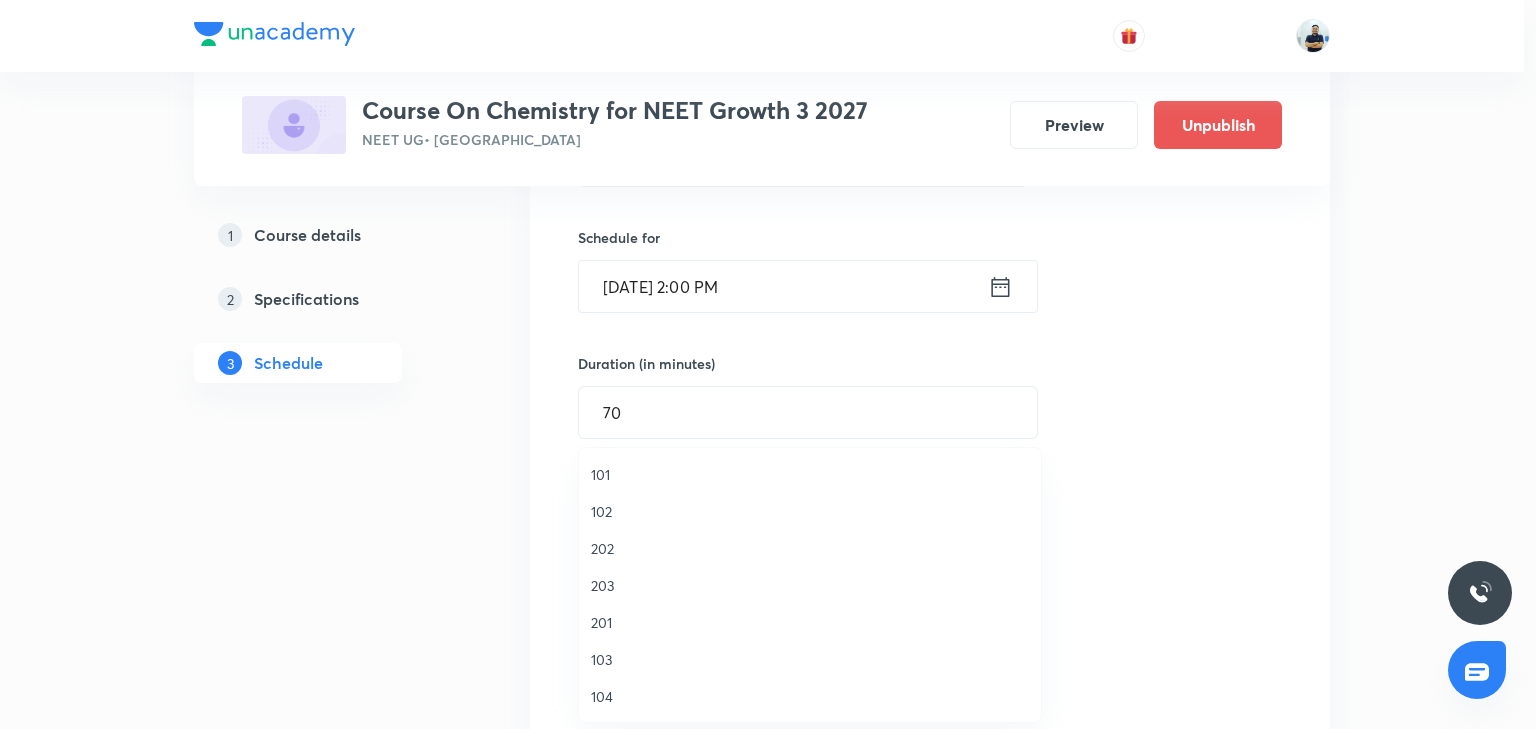 click on "101" at bounding box center [810, 474] 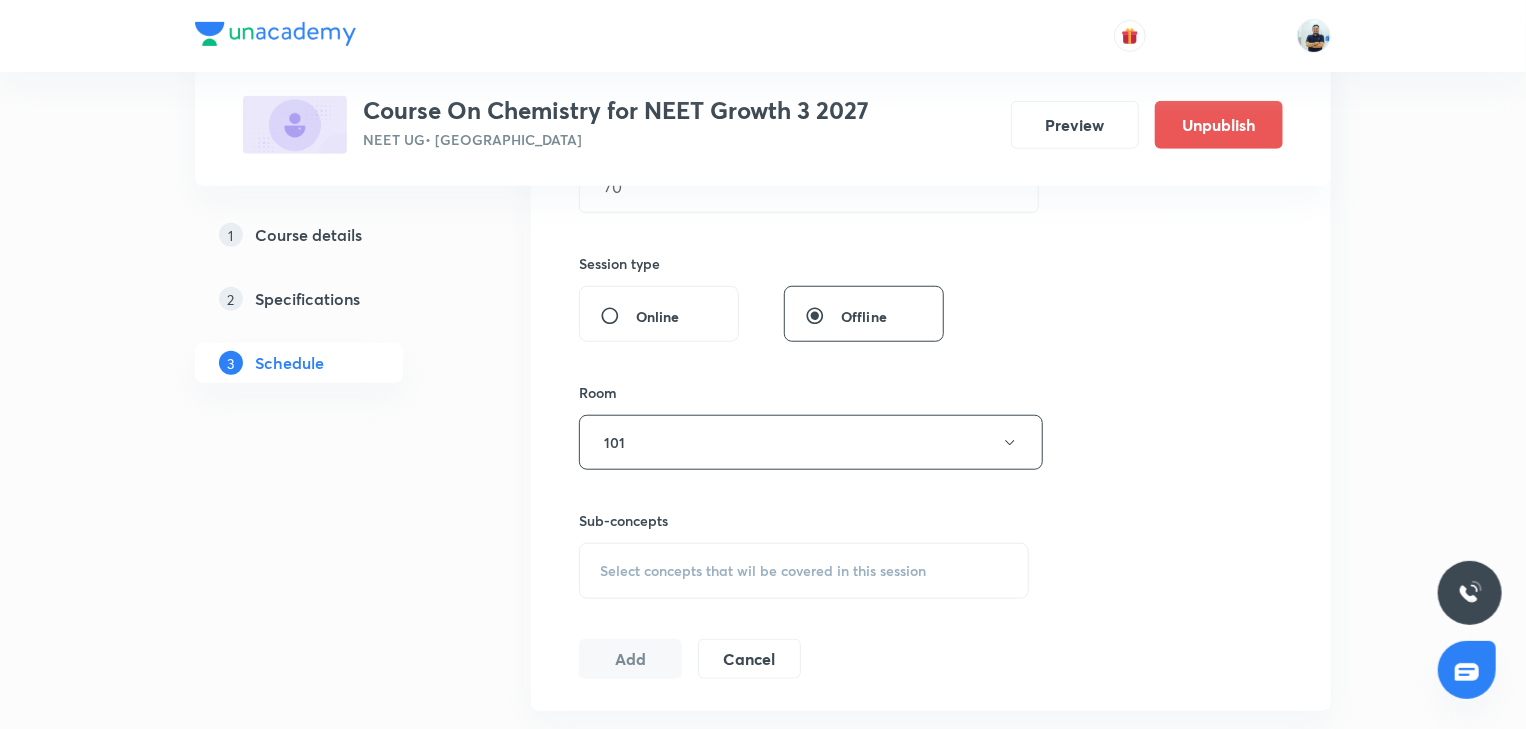 scroll, scrollTop: 914, scrollLeft: 0, axis: vertical 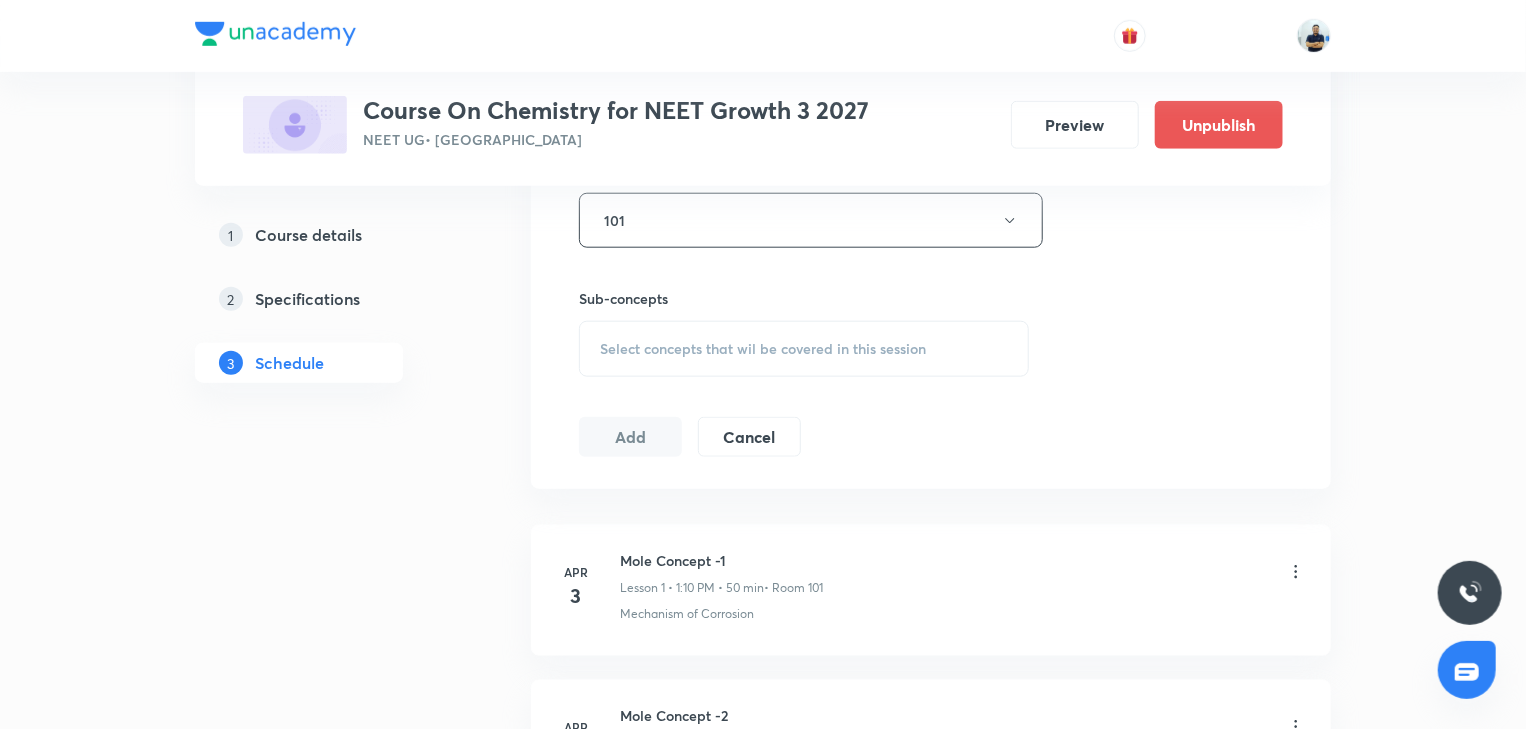 click on "Select concepts that wil be covered in this session" at bounding box center (763, 349) 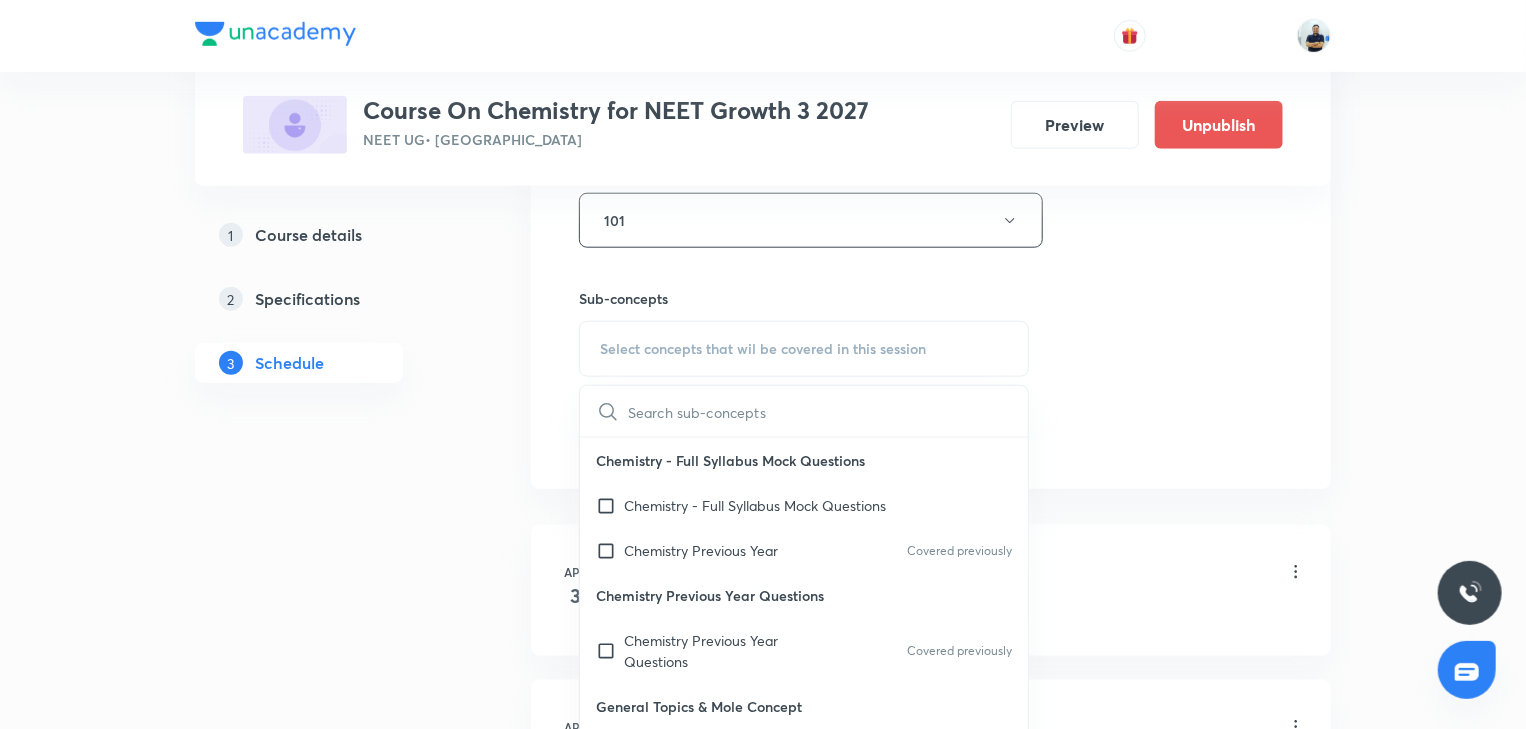 scroll, scrollTop: 1120, scrollLeft: 0, axis: vertical 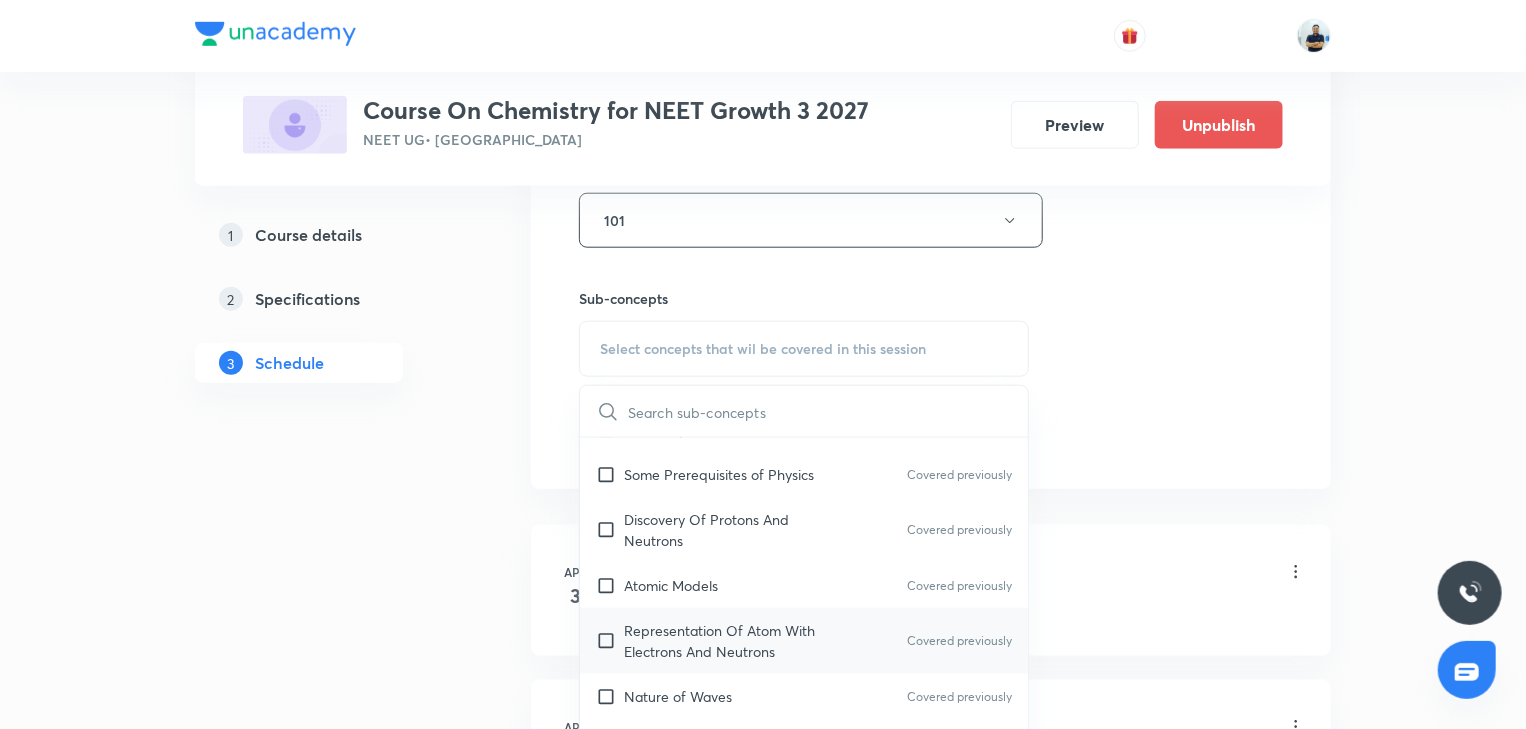 click on "Representation Of Atom With Electrons And Neutrons Covered previously" at bounding box center (804, 641) 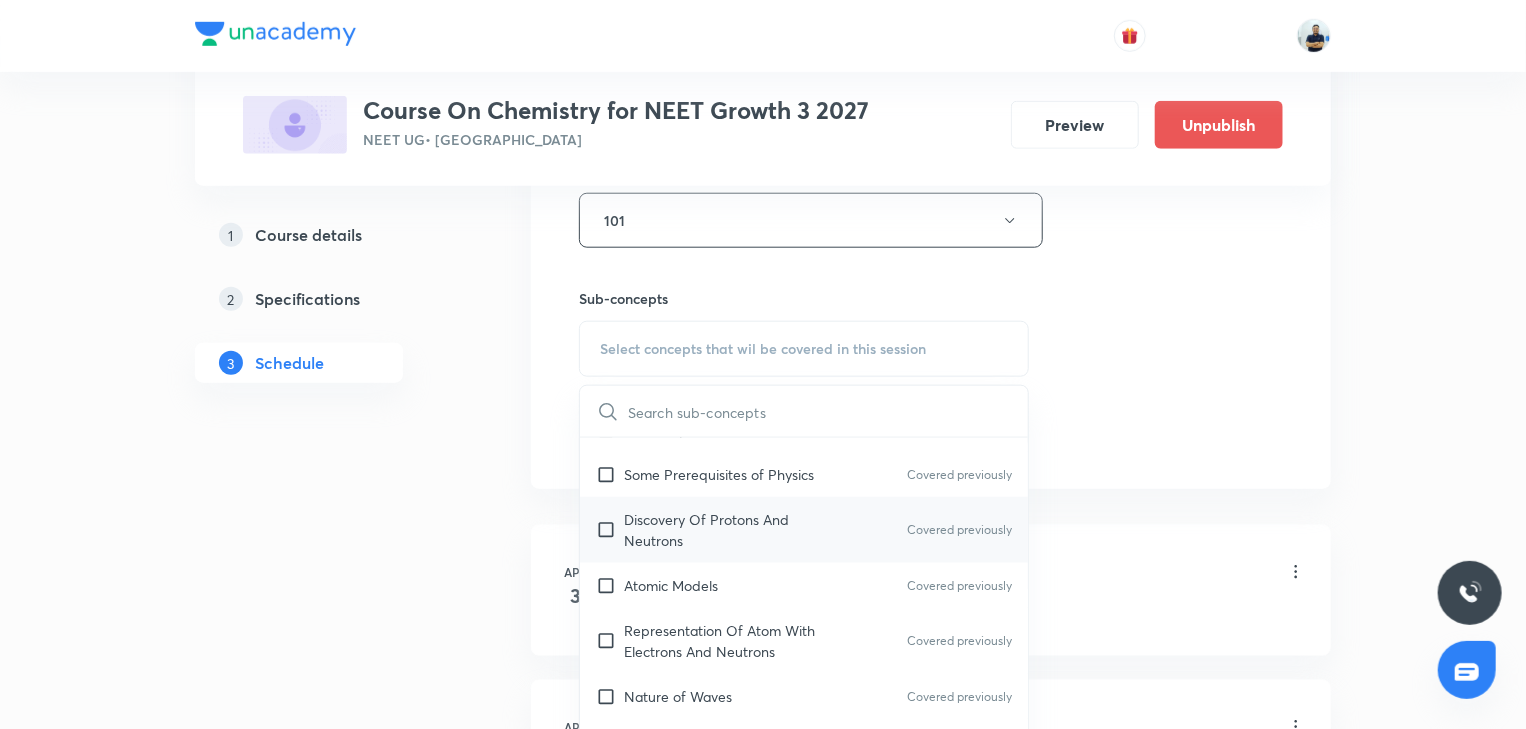 checkbox on "true" 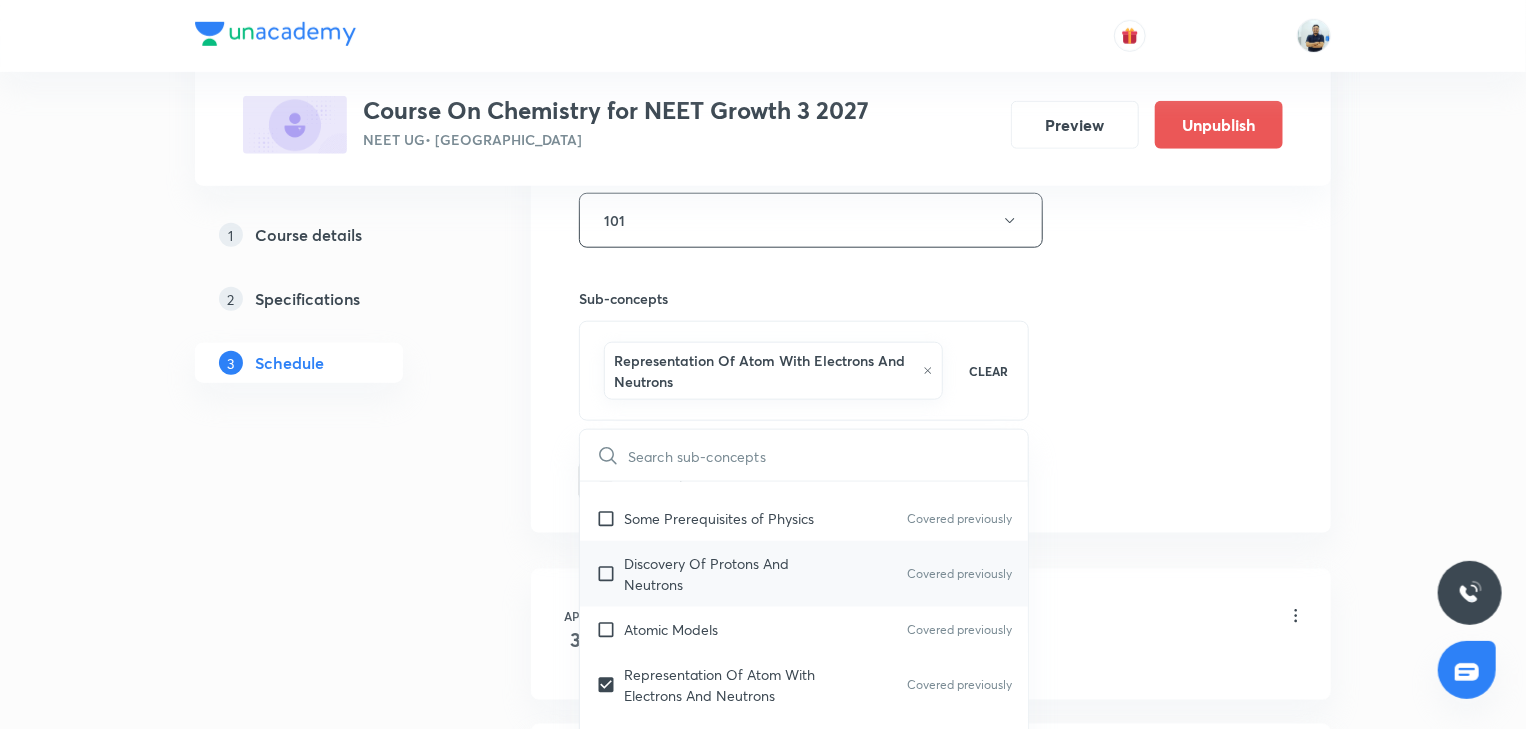 click on "Discovery Of Protons And Neutrons" at bounding box center [725, 574] 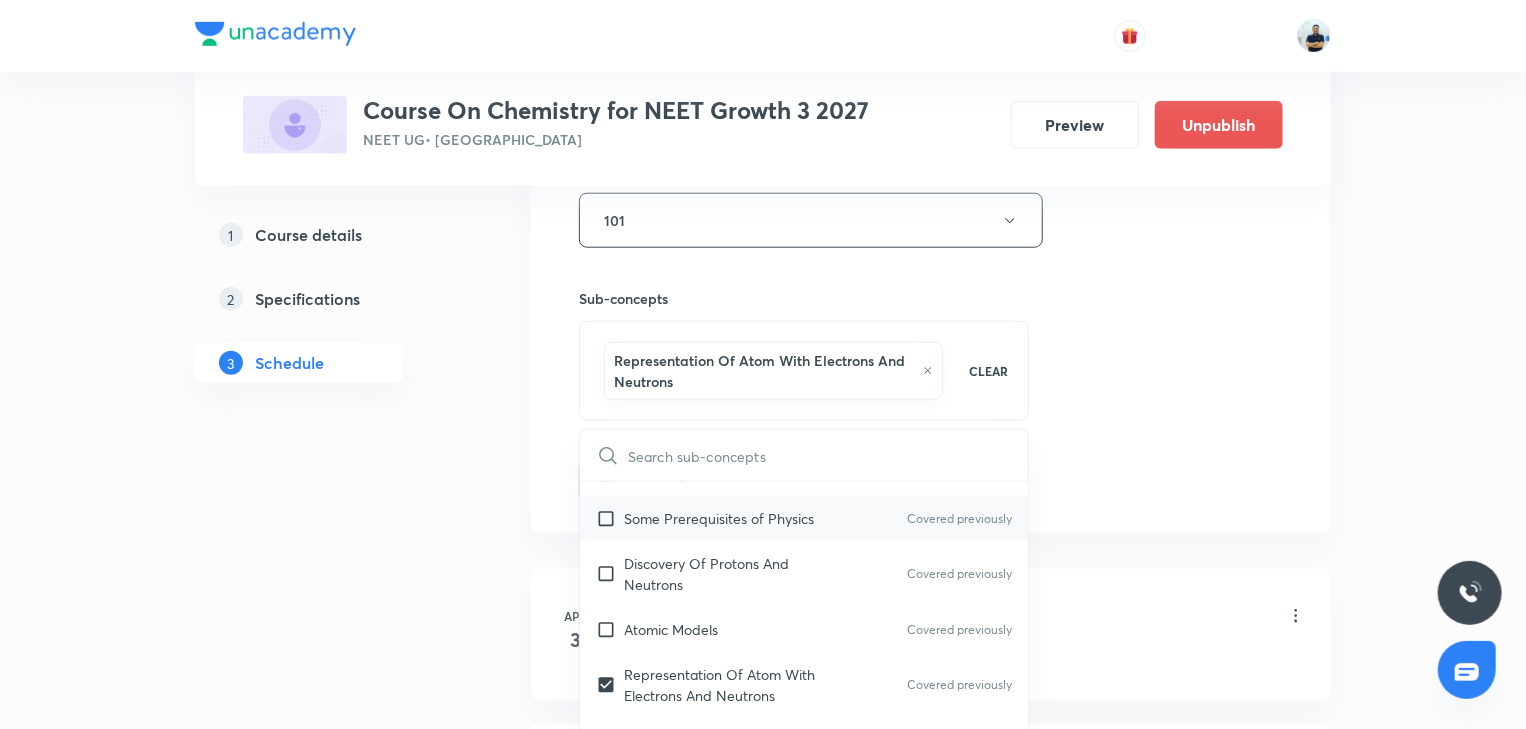 checkbox on "true" 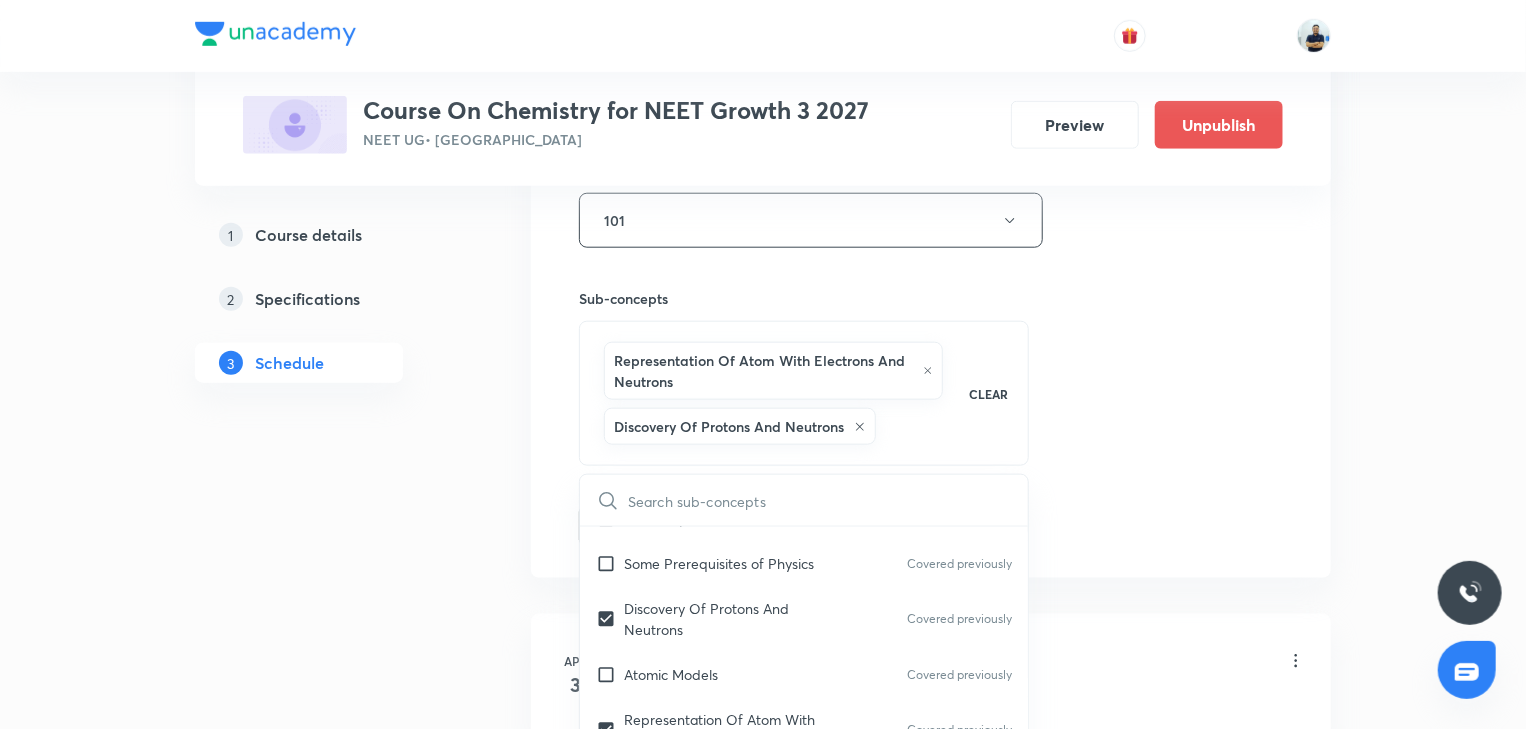click on "Schedule 55  classes Session  56 Live class Session title 39/99 Periodic table and periodic property -8 ​ Schedule for Jul 15, 2025, 2:00 PM ​ Duration (in minutes) 70 ​   Session type Online Offline Room 101 Sub-concepts Representation Of Atom With Electrons And Neutrons Discovery Of Protons And Neutrons CLEAR ​ Chemistry - Full Syllabus Mock Questions Chemistry - Full Syllabus Mock Questions Chemistry Previous Year Covered previously Chemistry Previous Year Questions Chemistry Previous Year Questions Covered previously General Topics & Mole Concept Basic Concepts Mole – Basic Introduction Percentage Composition Covered previously Stoichiometry Covered previously Principle of Atom Conservation (POAC) Covered previously Relation between Stoichiometric Quantities Covered previously Application of Mole Concept: Gravimetric Analysis Covered previously Electronic Configuration Of Atoms (Hund's rule) Covered previously  Quantum Numbers (Magnetic Quantum no.) Quantum Numbers(Pauli's Exclusion law) Wave pH" at bounding box center [931, 4350] 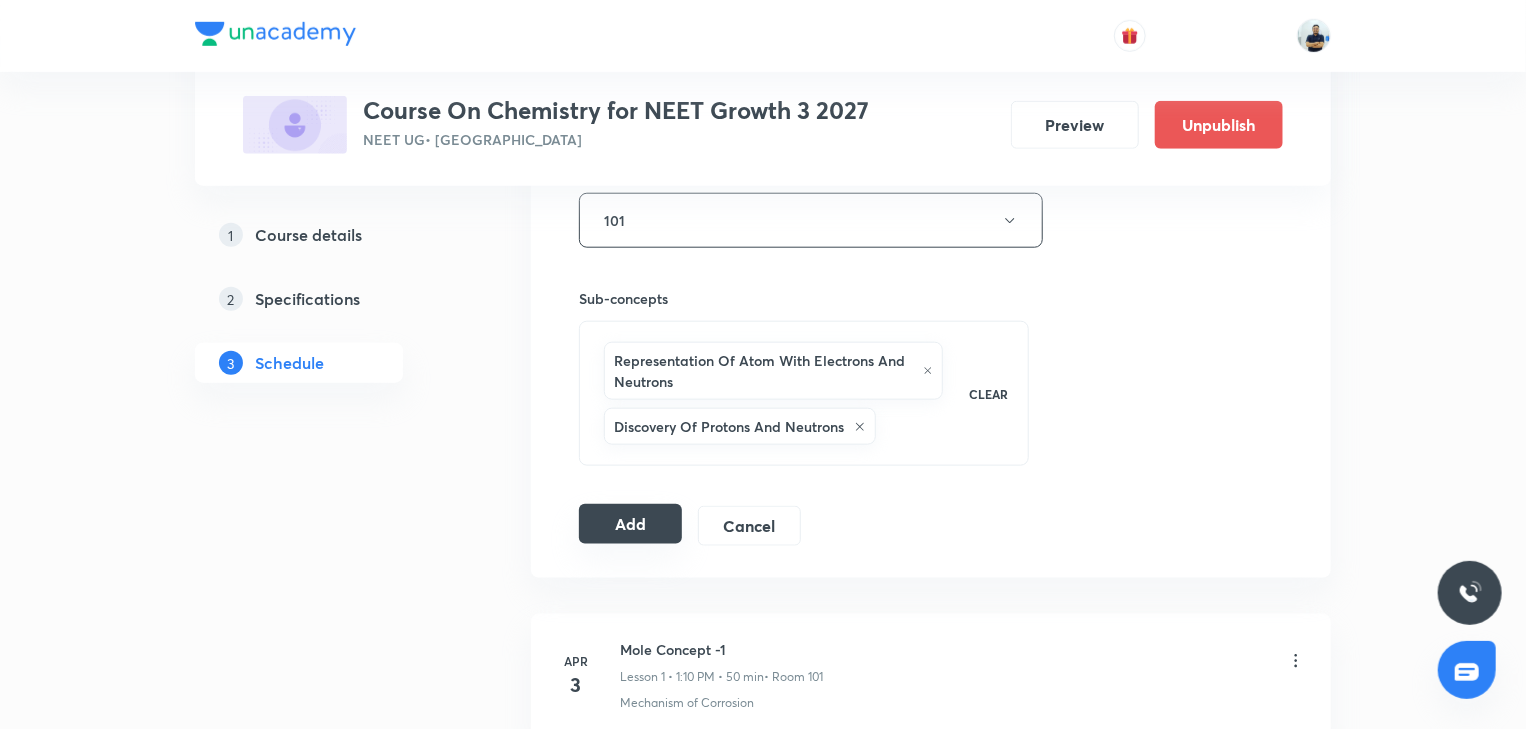click on "Add" at bounding box center (630, 524) 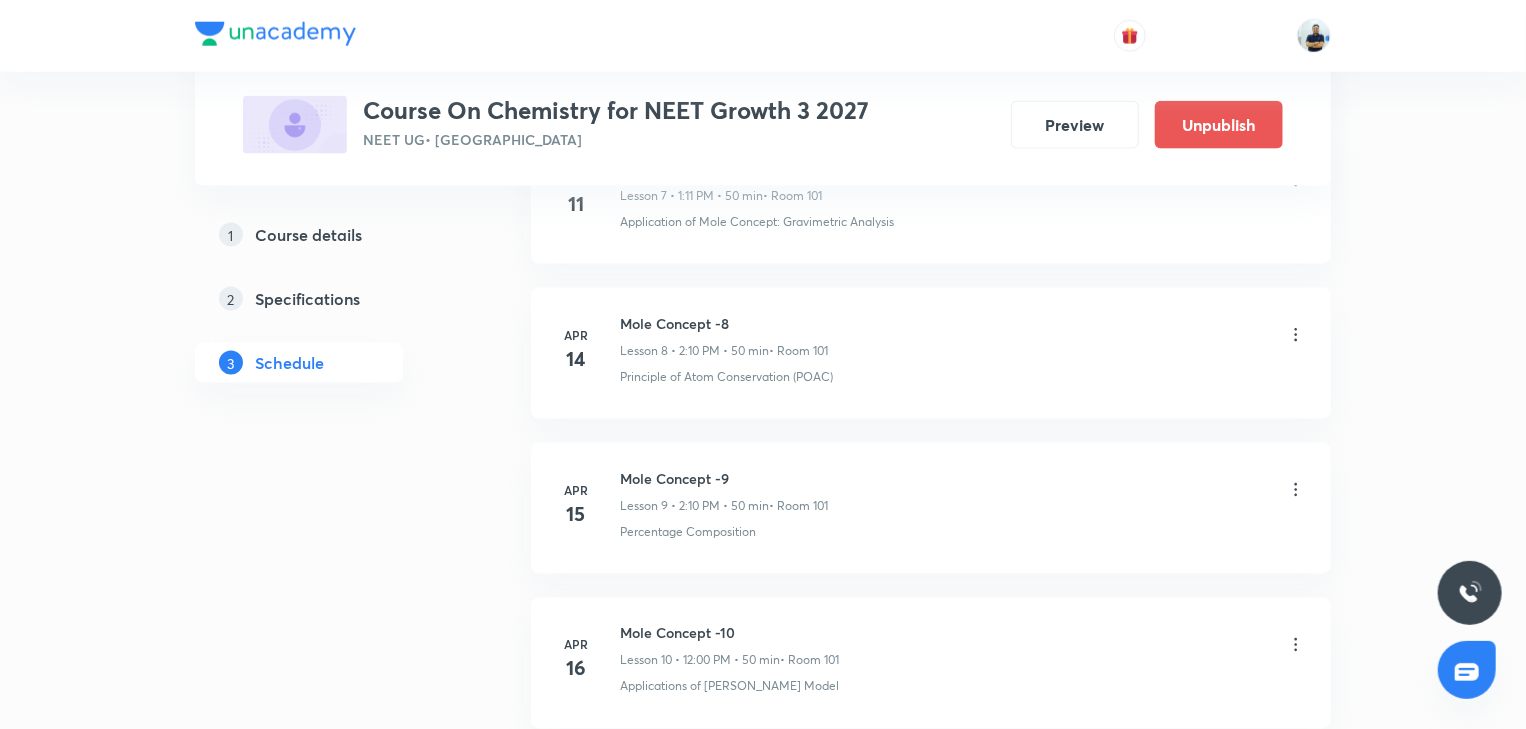 scroll, scrollTop: 0, scrollLeft: 0, axis: both 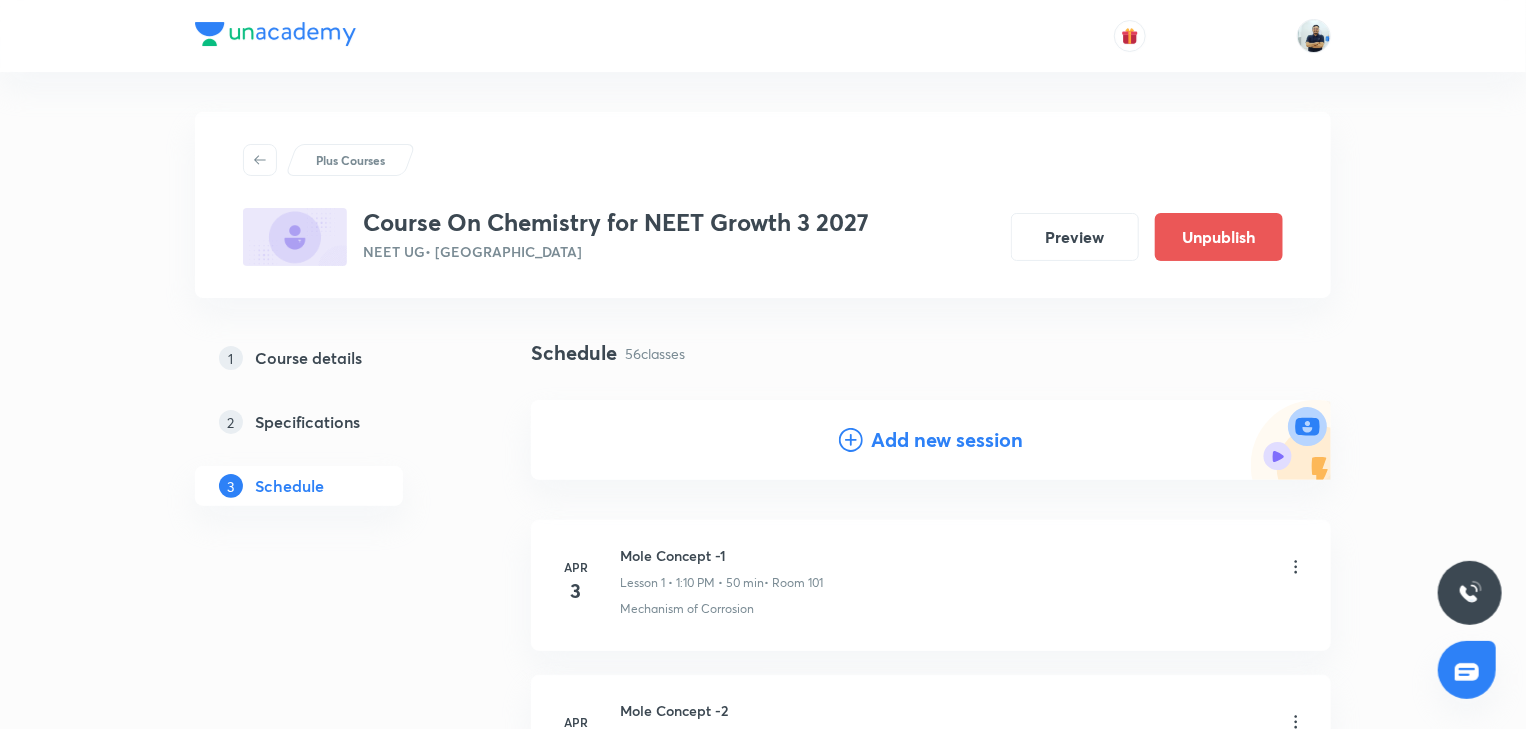 click on "Add new session" at bounding box center [947, 440] 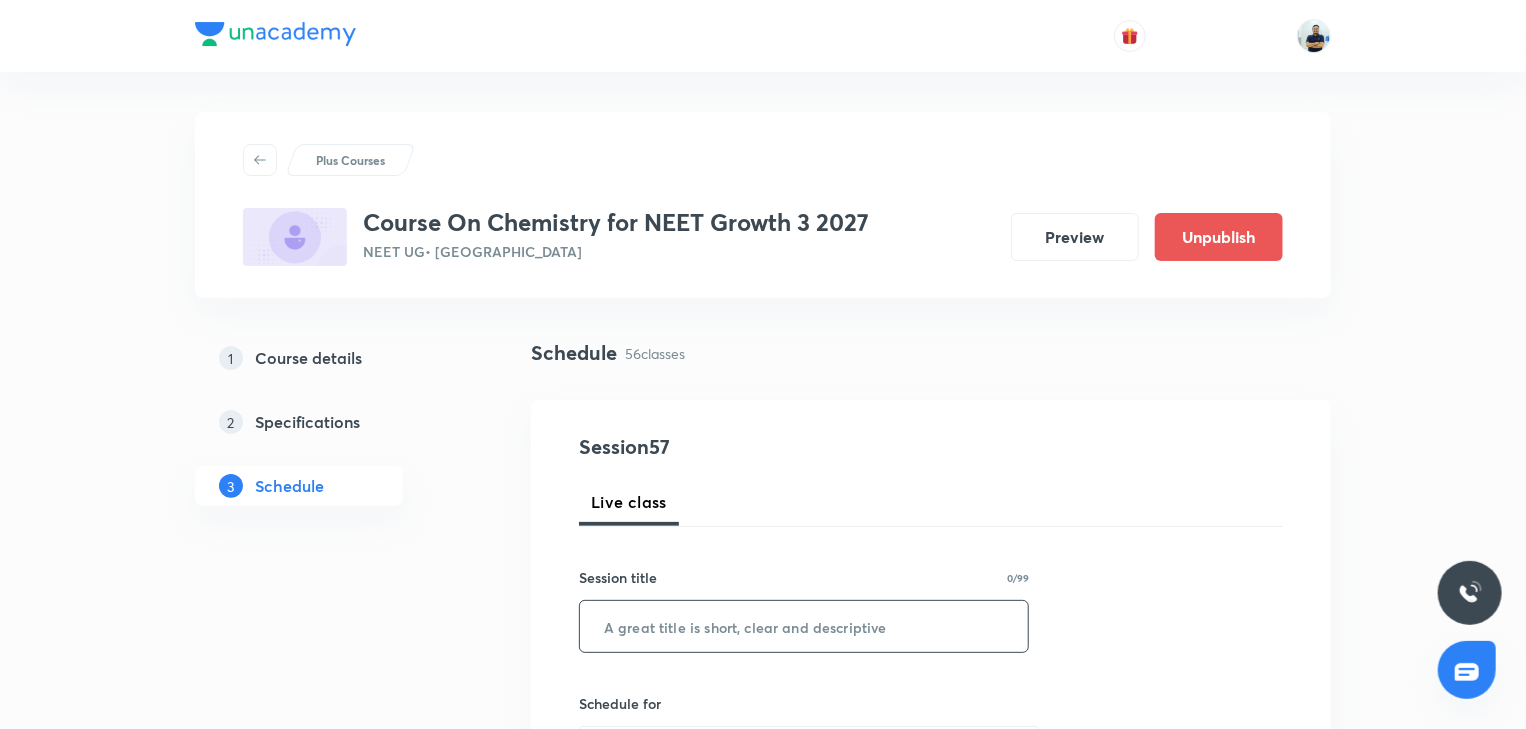 click at bounding box center (804, 626) 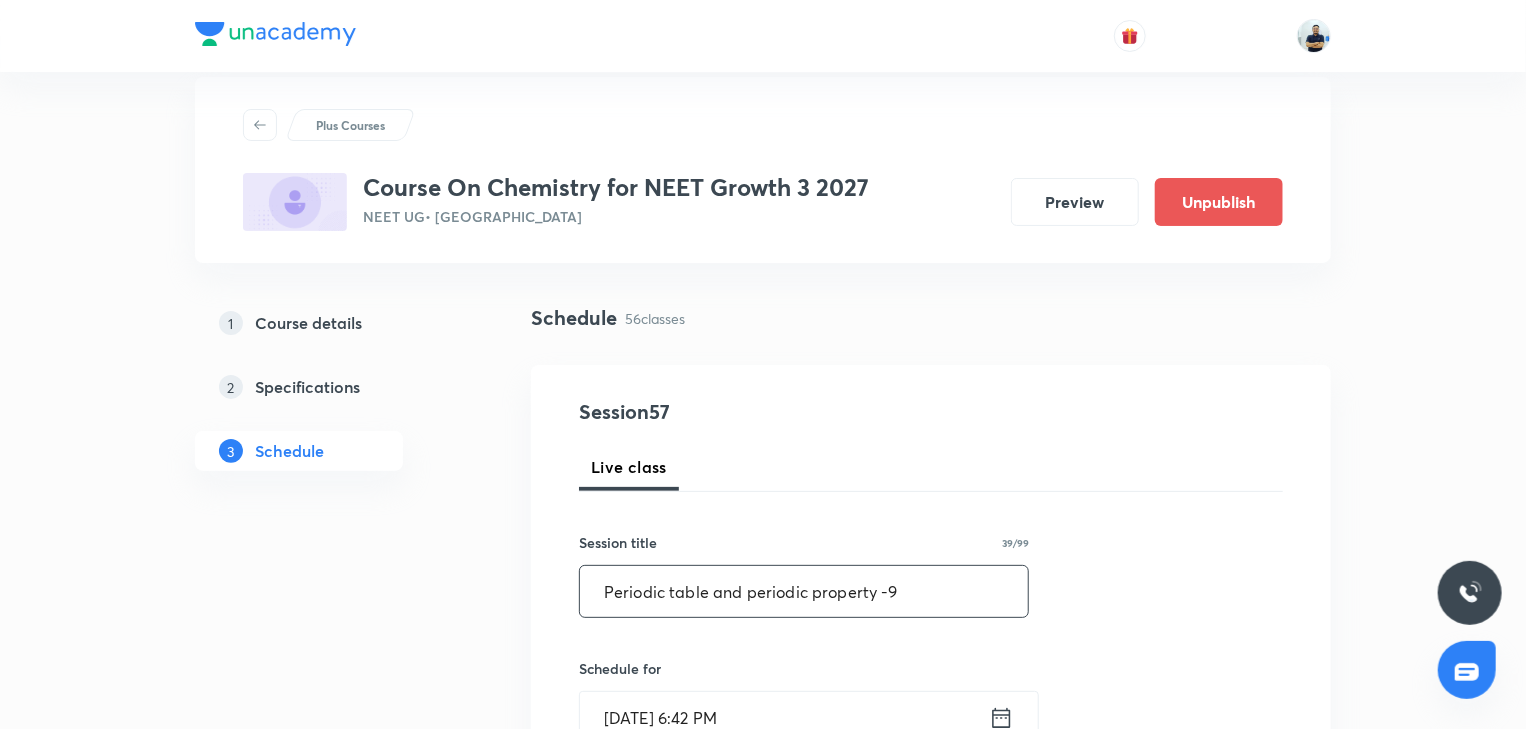 scroll, scrollTop: 37, scrollLeft: 0, axis: vertical 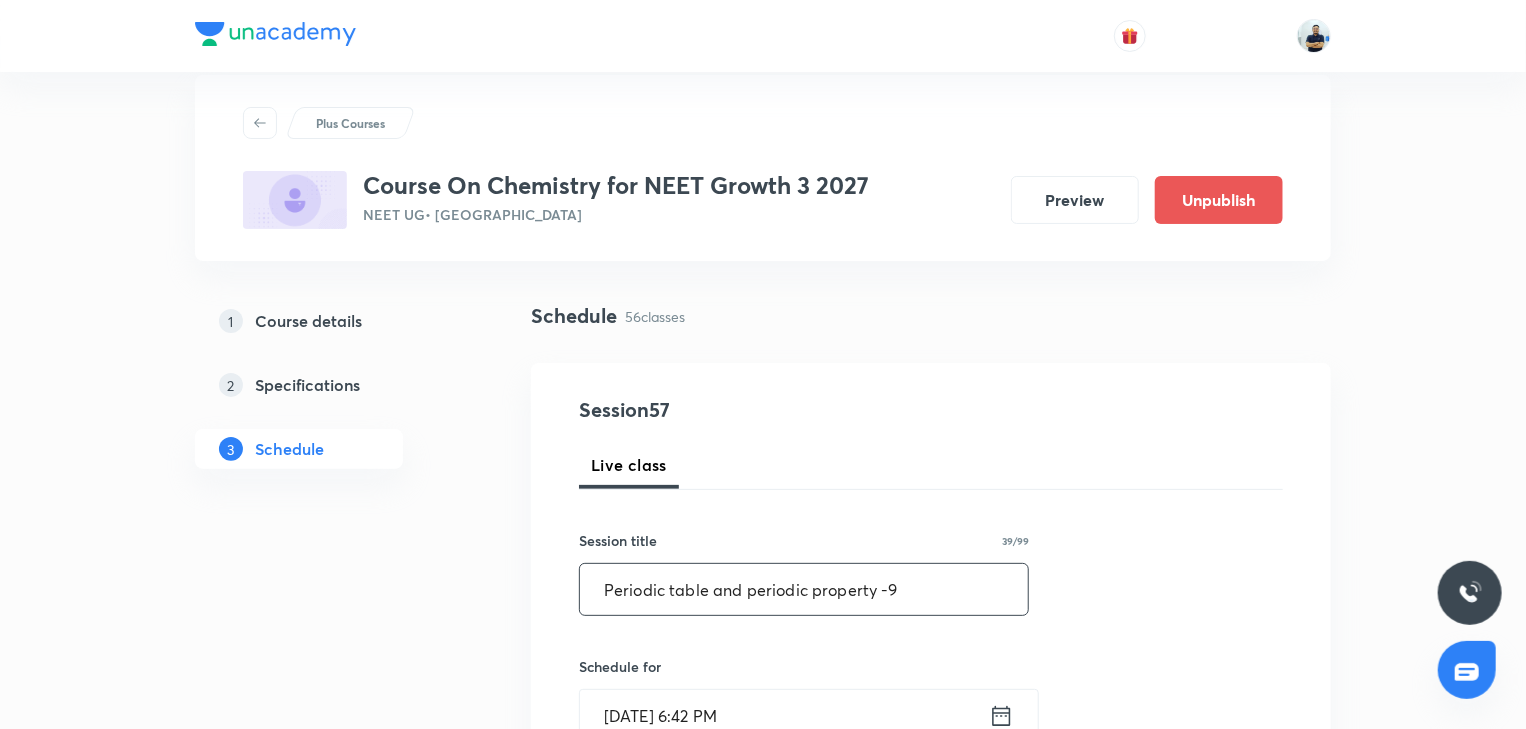 type on "Periodic table and periodic property -9" 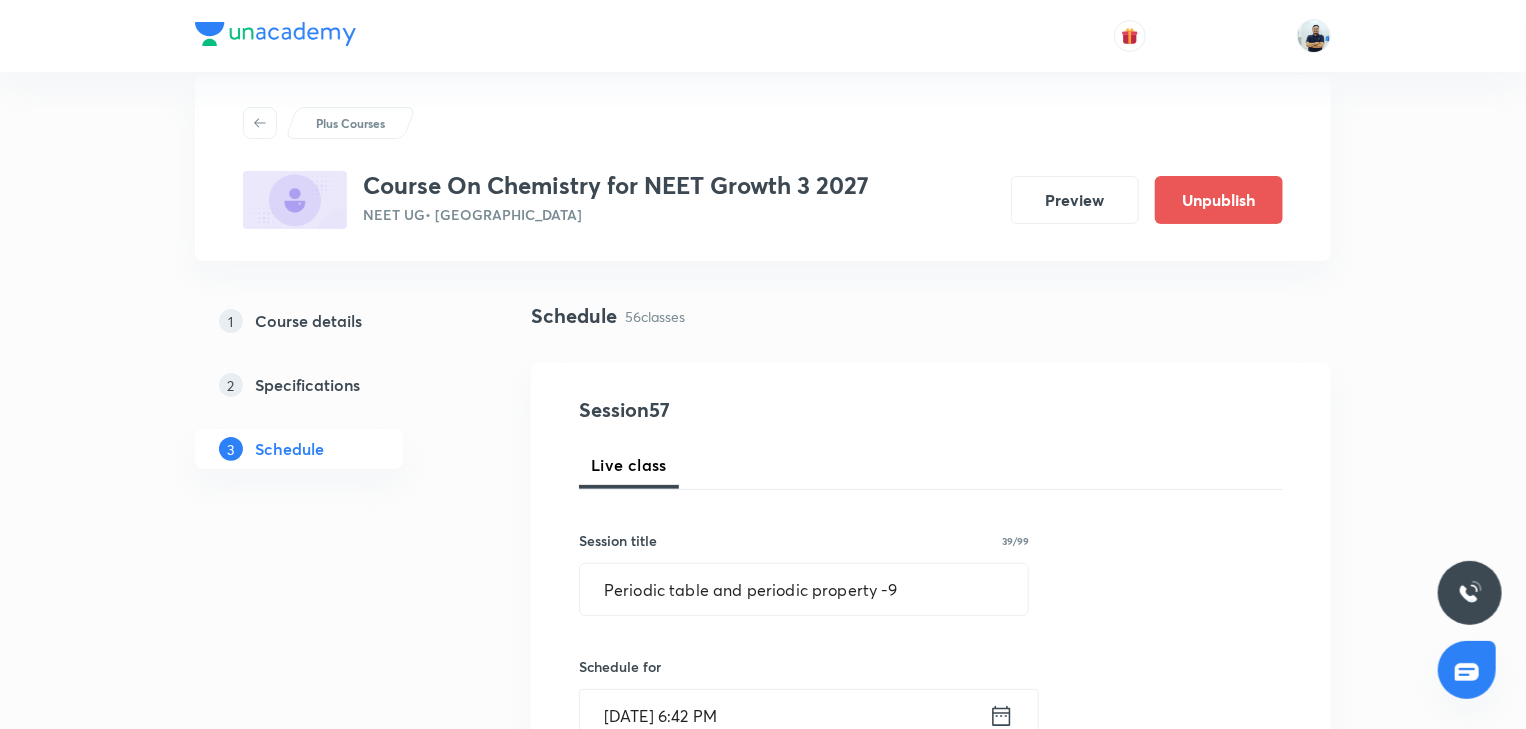 click on "Jul 12, 2025, 6:42 PM" at bounding box center [784, 715] 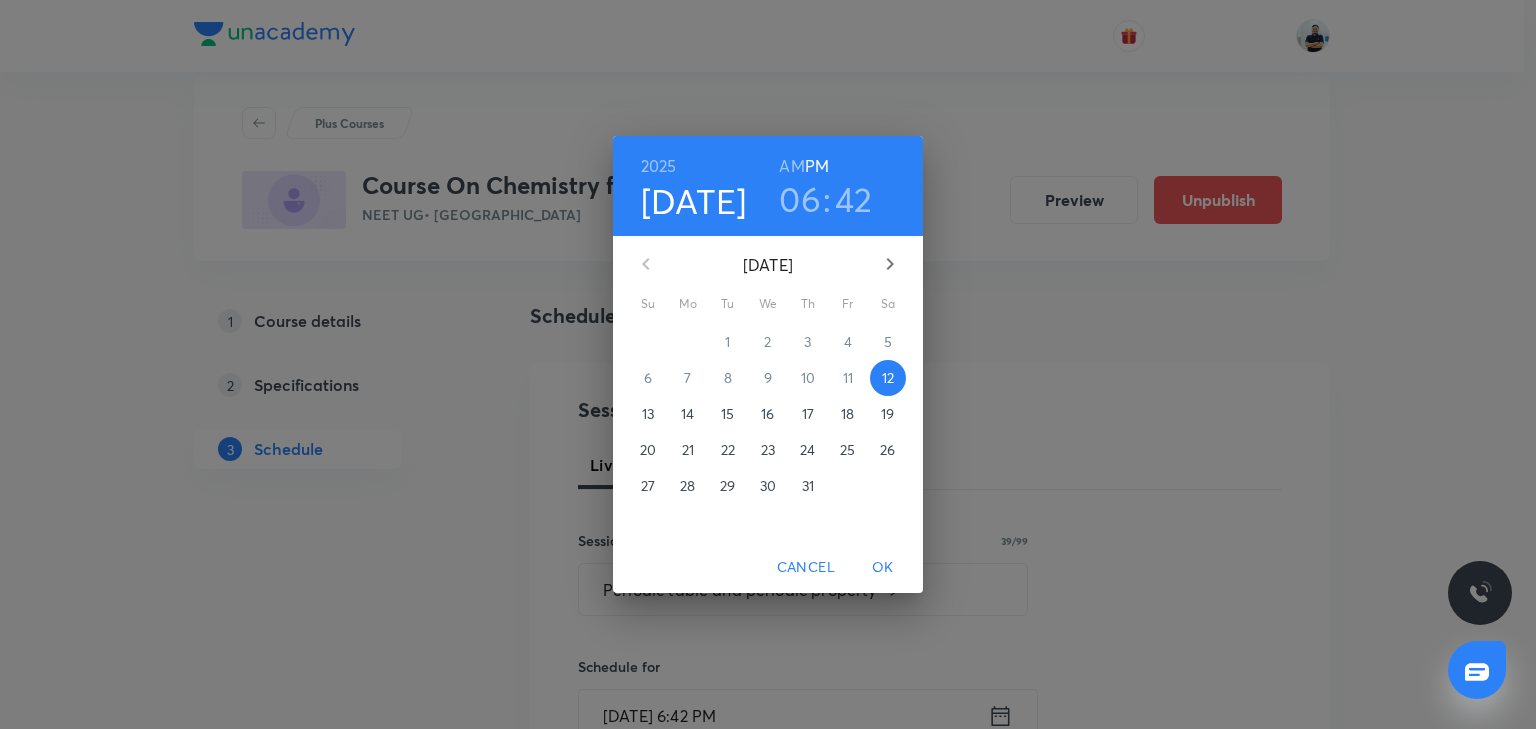click on "16" at bounding box center (768, 414) 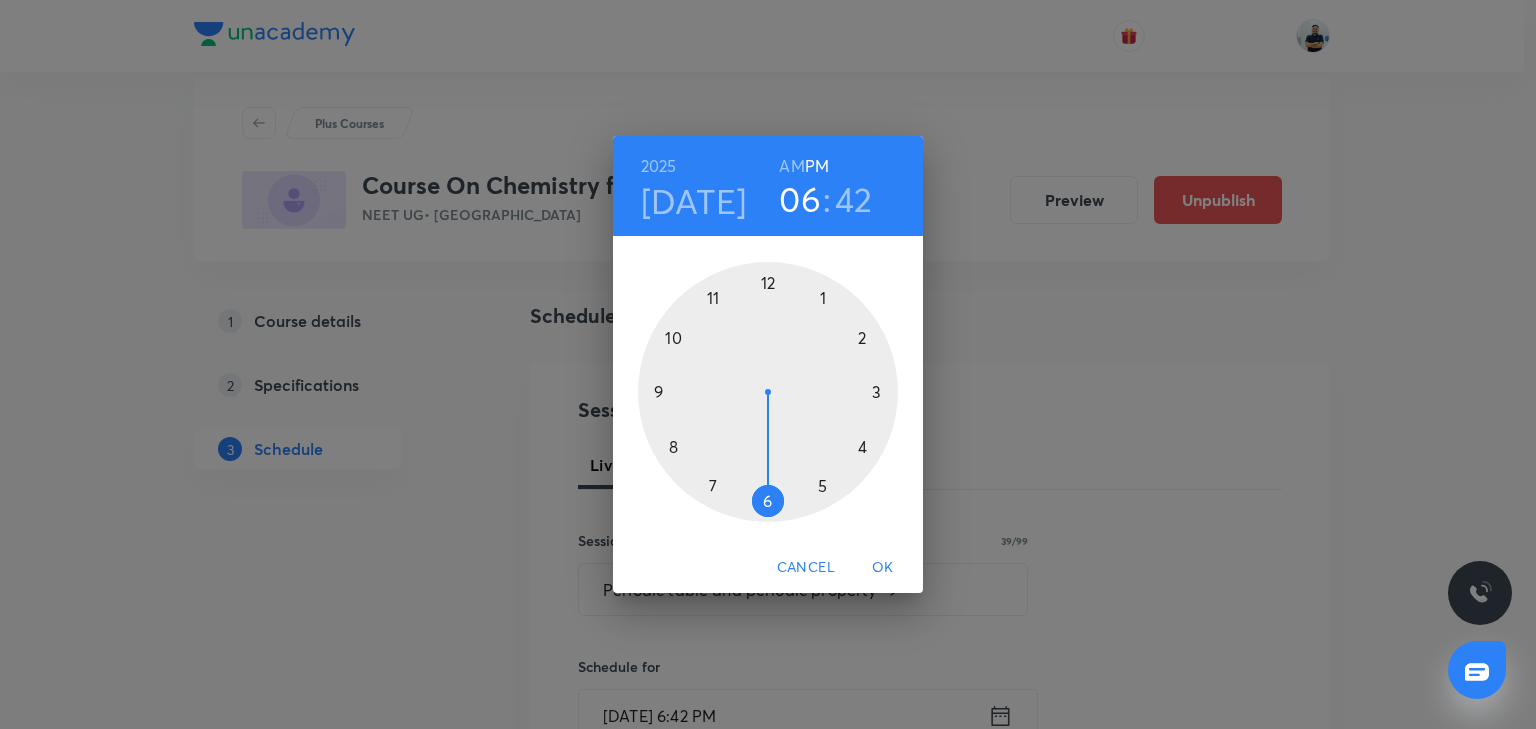 click at bounding box center [768, 392] 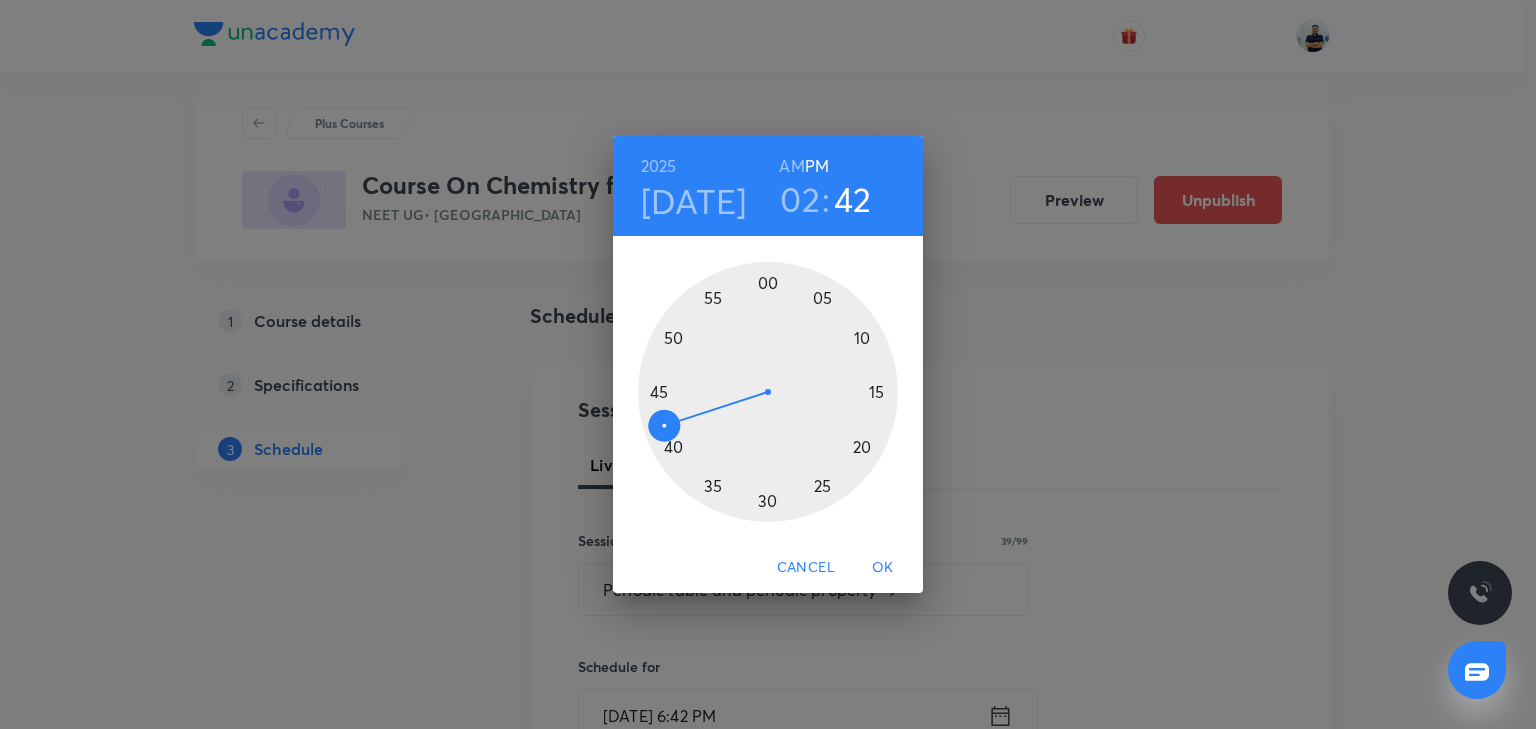 click at bounding box center [768, 392] 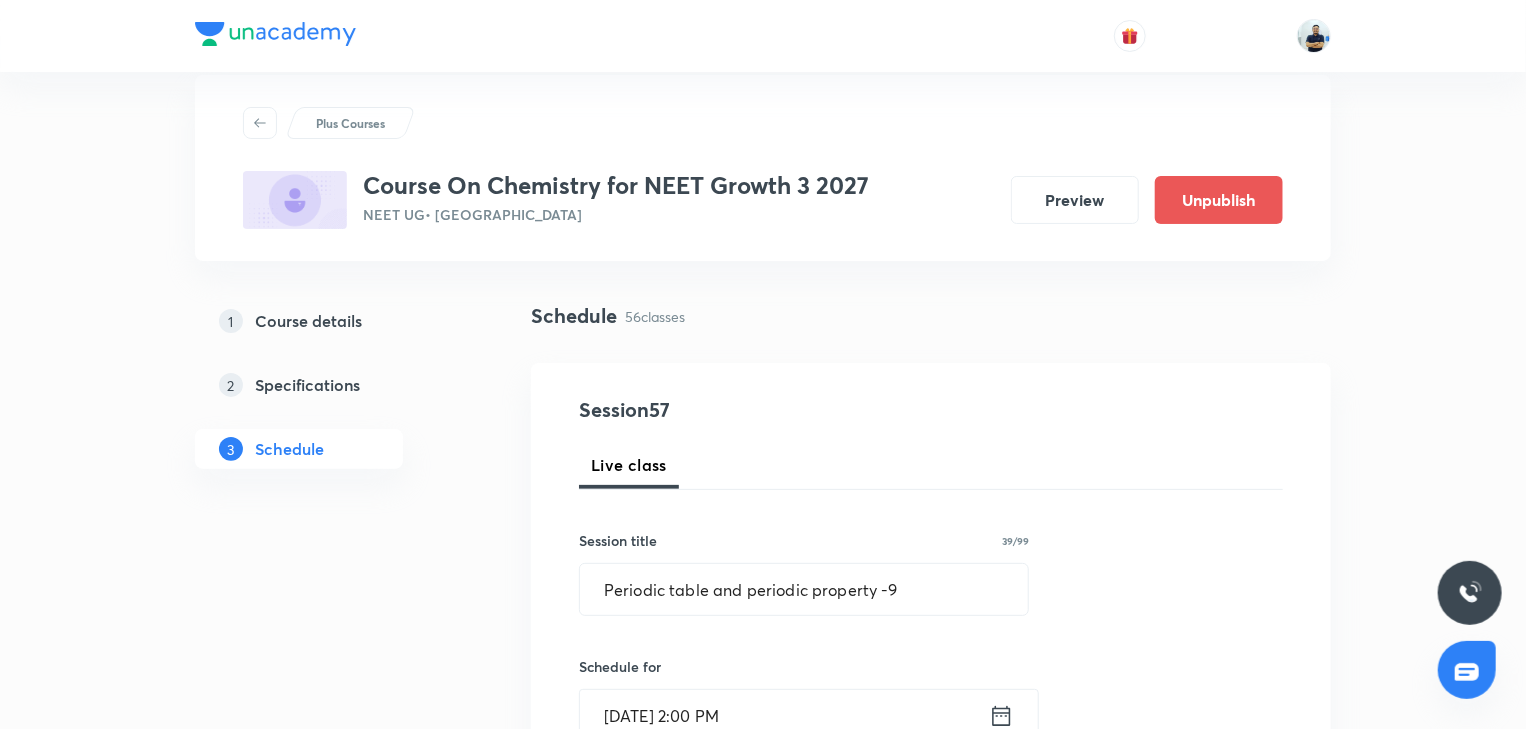 scroll, scrollTop: 597, scrollLeft: 0, axis: vertical 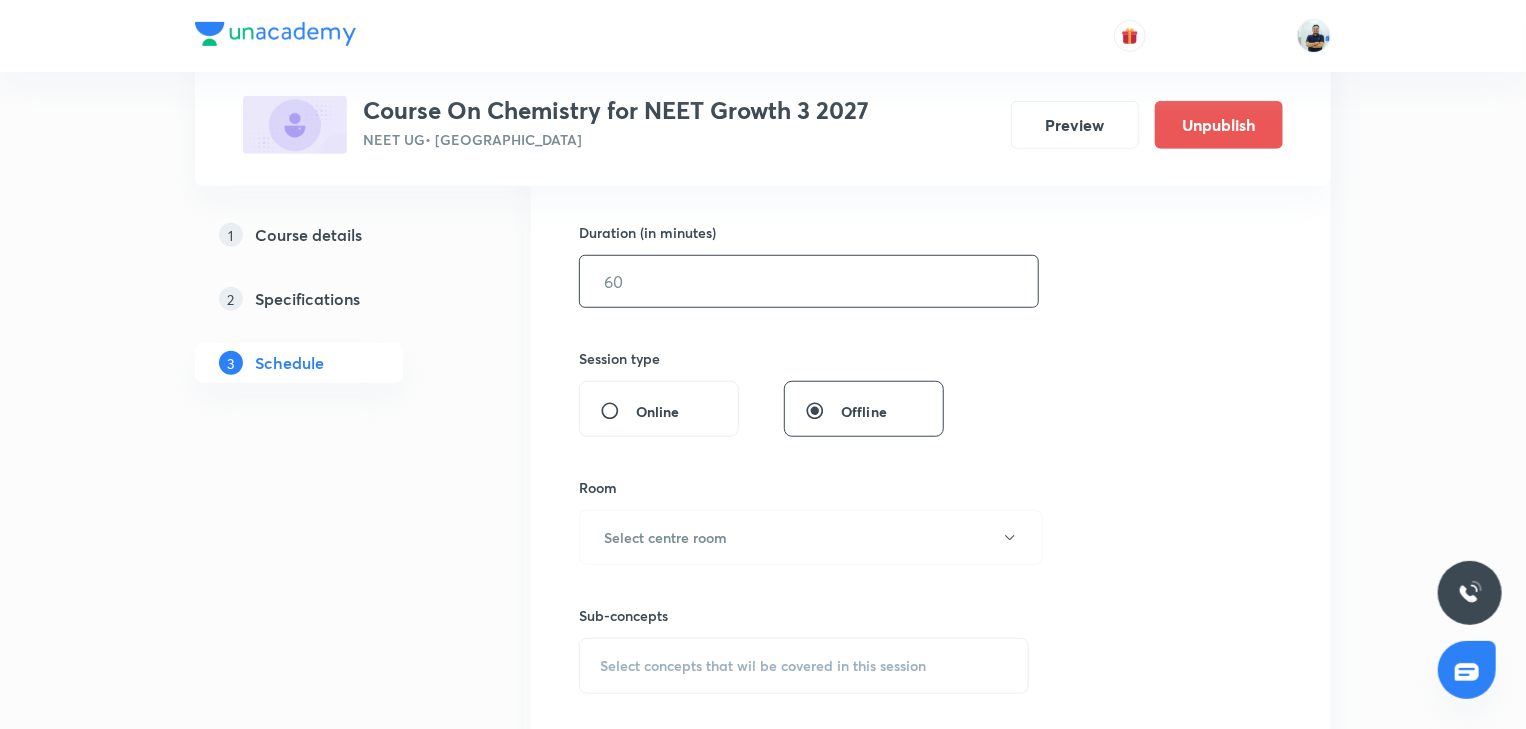 drag, startPoint x: 653, startPoint y: 313, endPoint x: 646, endPoint y: 294, distance: 20.248457 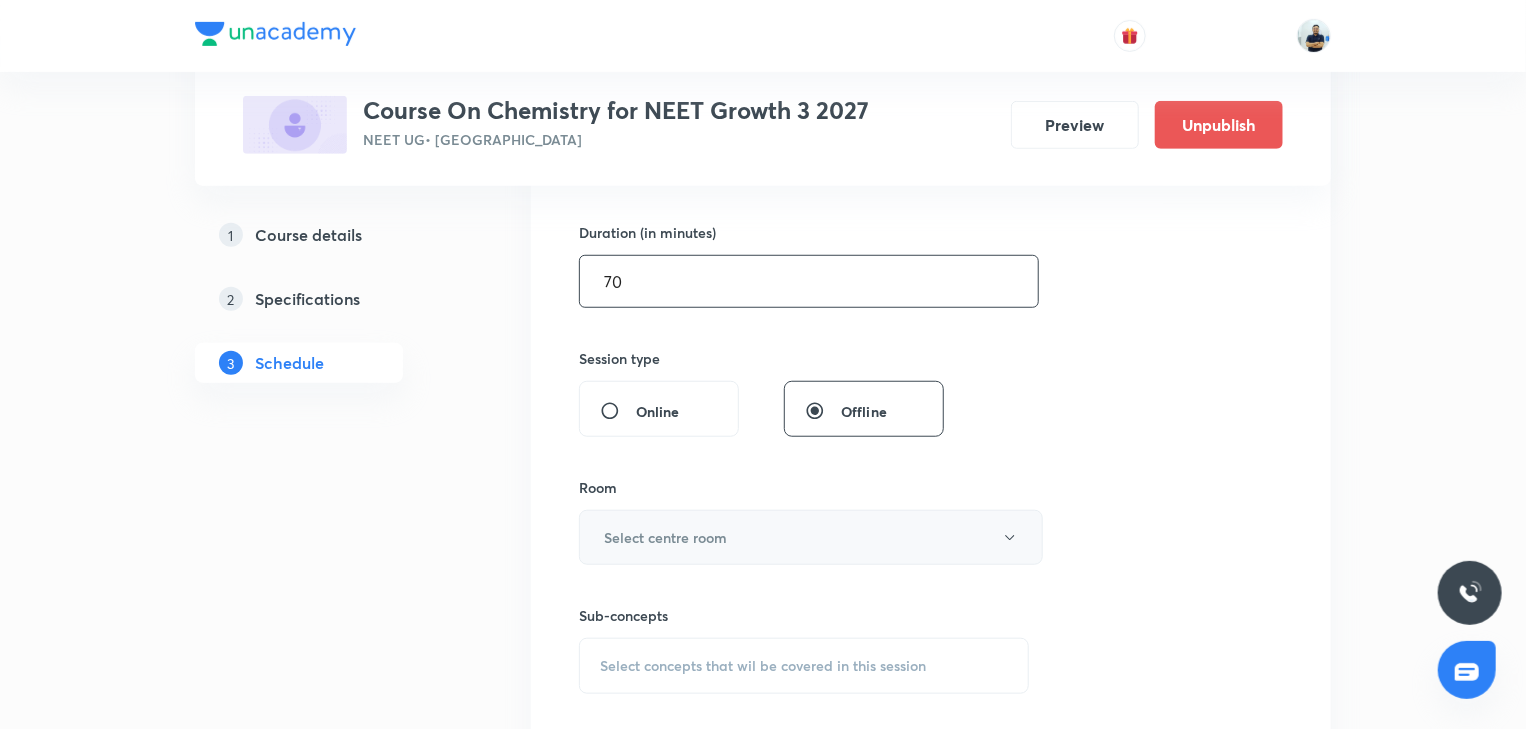 type on "70" 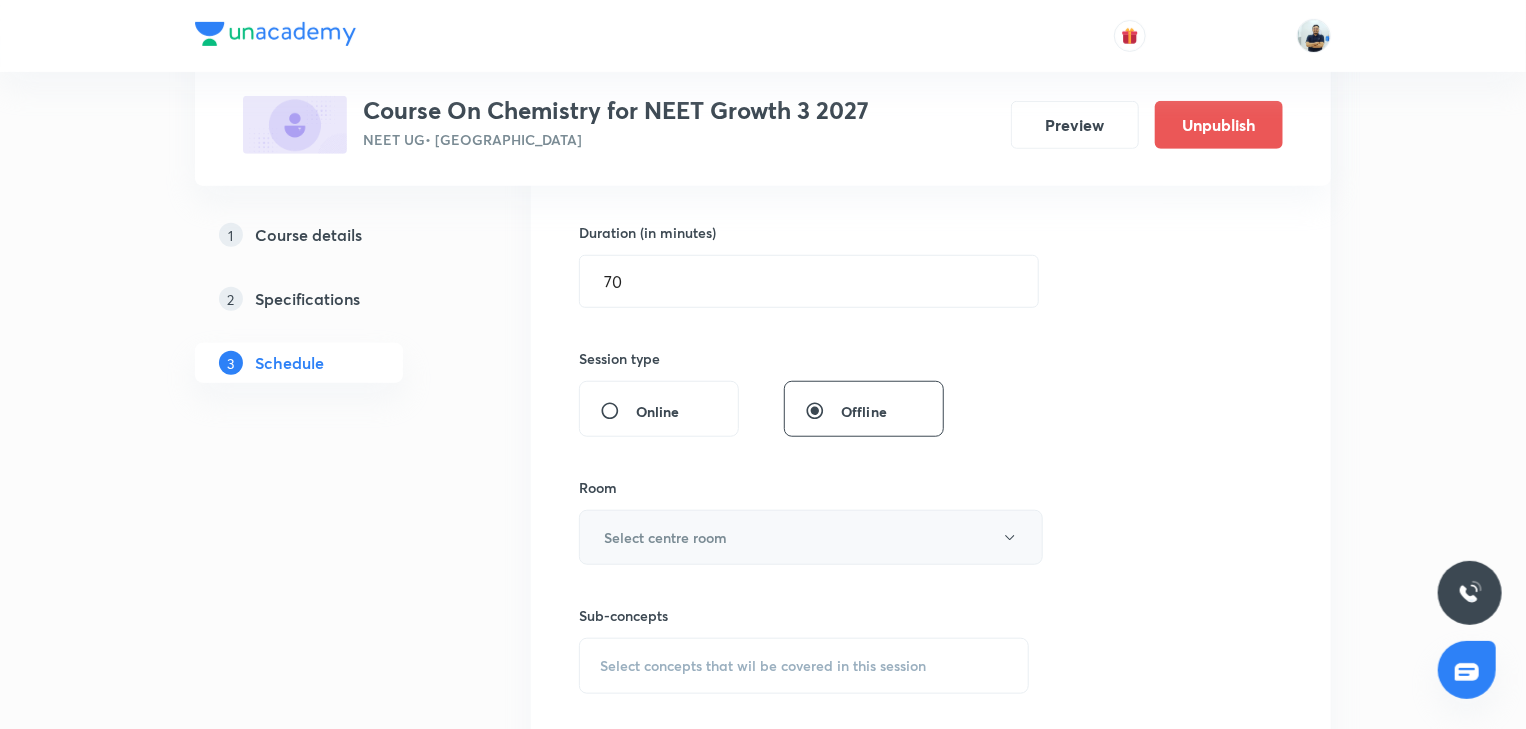 click on "Select centre room" at bounding box center (811, 537) 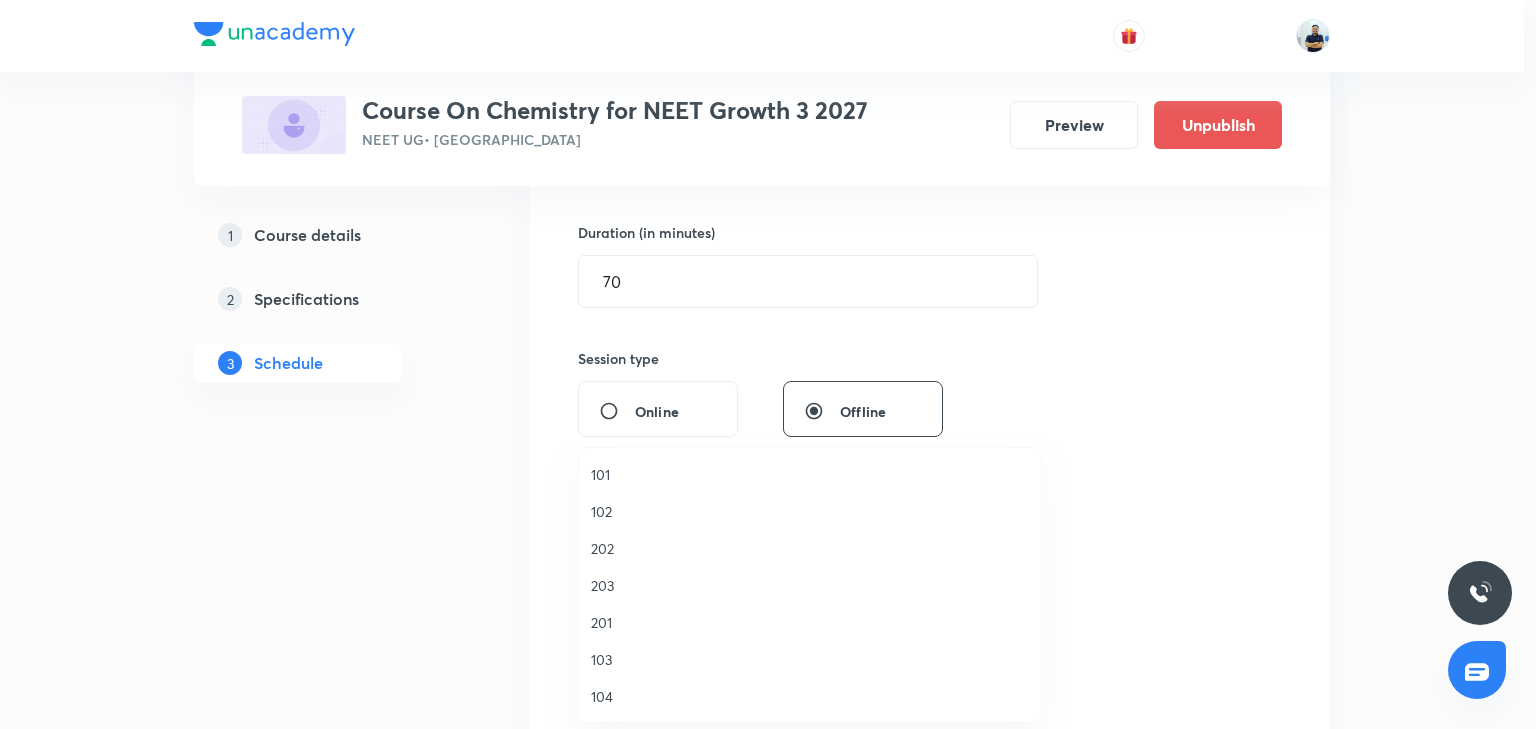 click on "101" at bounding box center (810, 474) 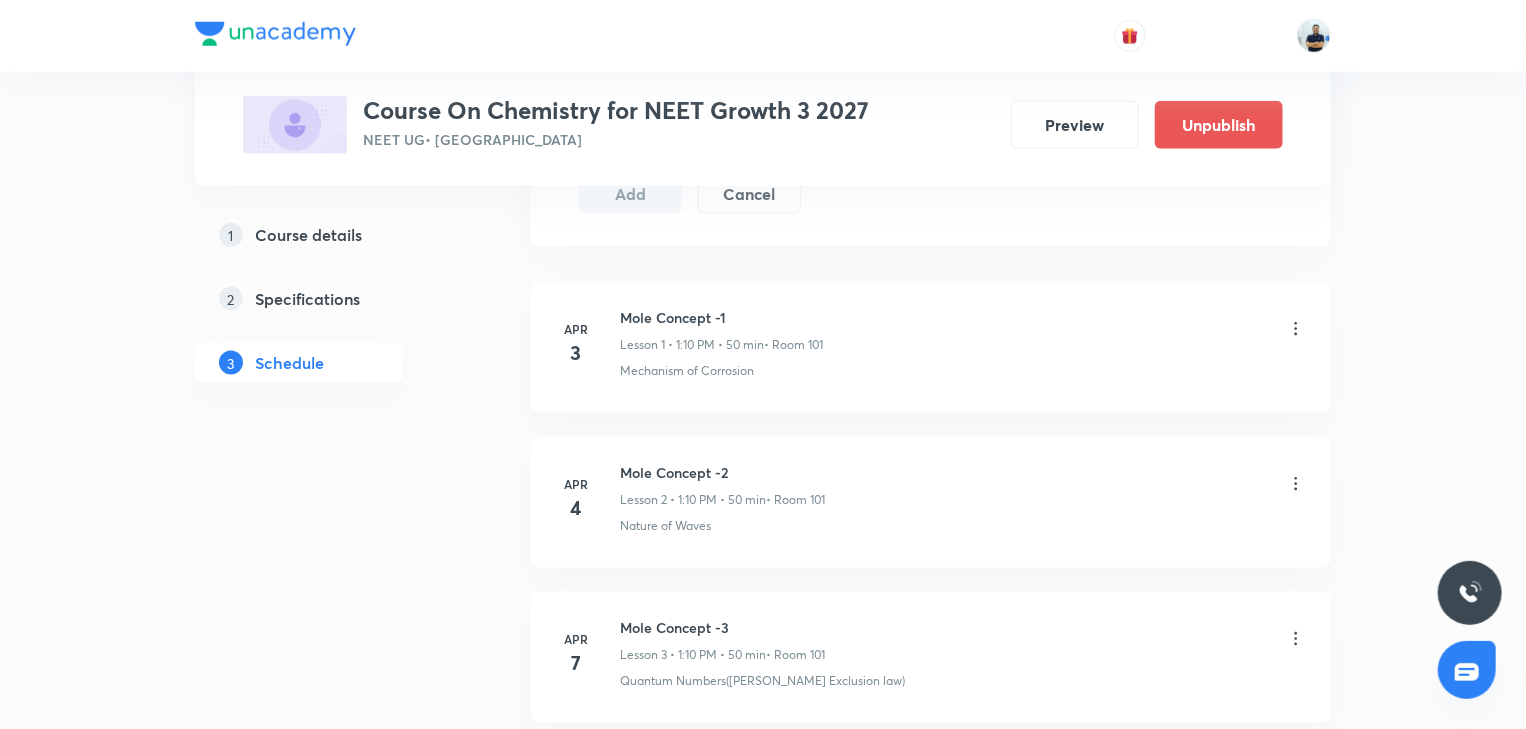 scroll, scrollTop: 597, scrollLeft: 0, axis: vertical 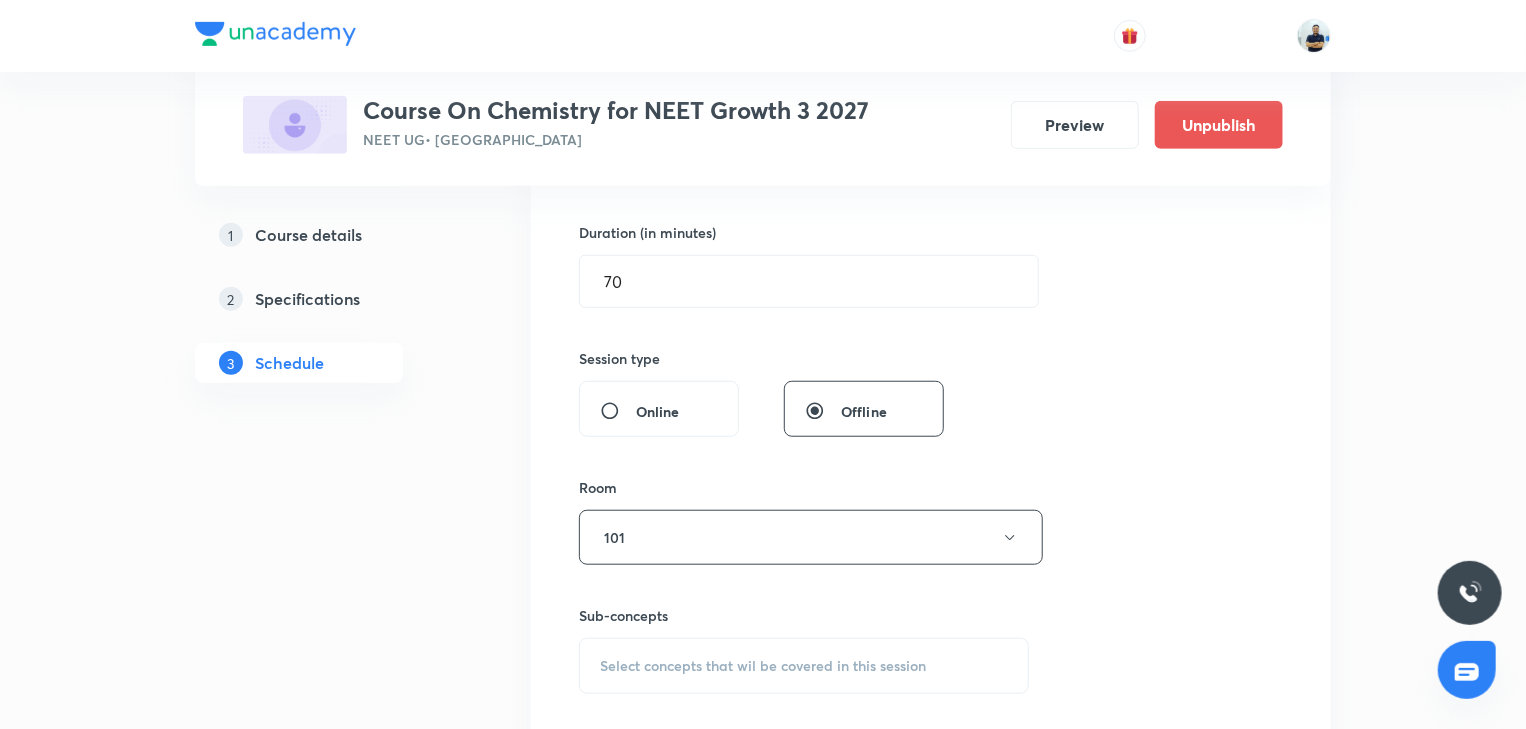 click on "Select concepts that wil be covered in this session" at bounding box center (763, 666) 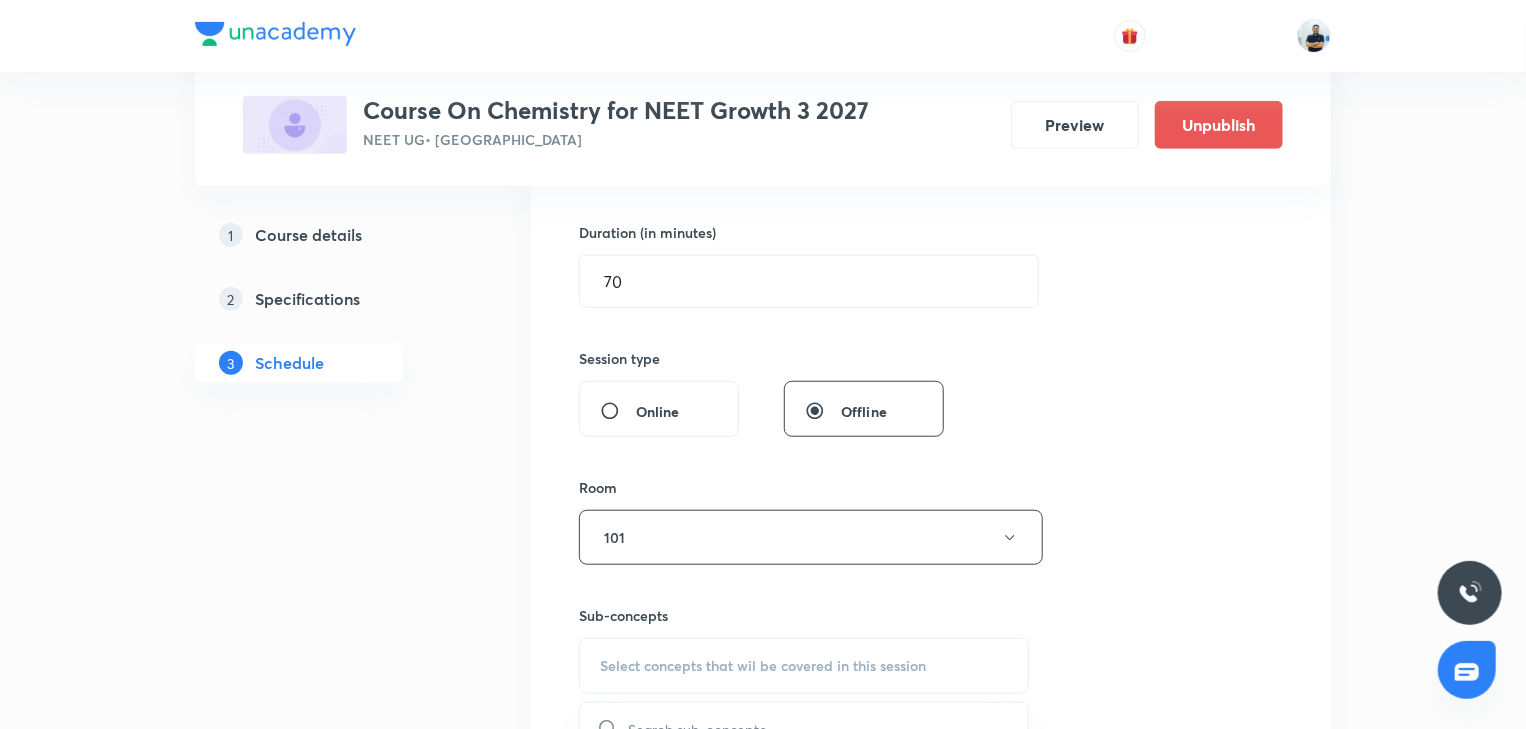 scroll, scrollTop: 1180, scrollLeft: 0, axis: vertical 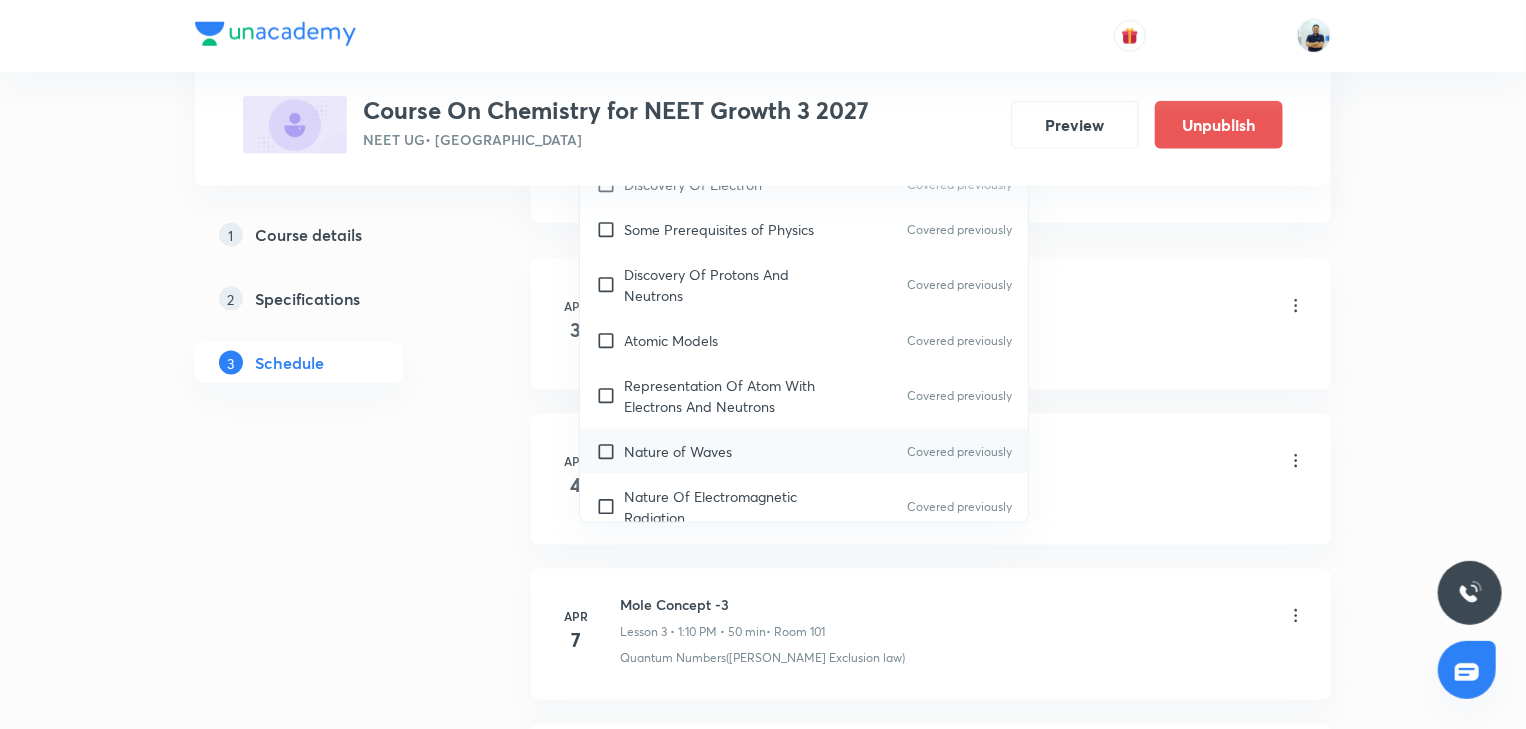 click on "Nature of Waves" at bounding box center (678, 451) 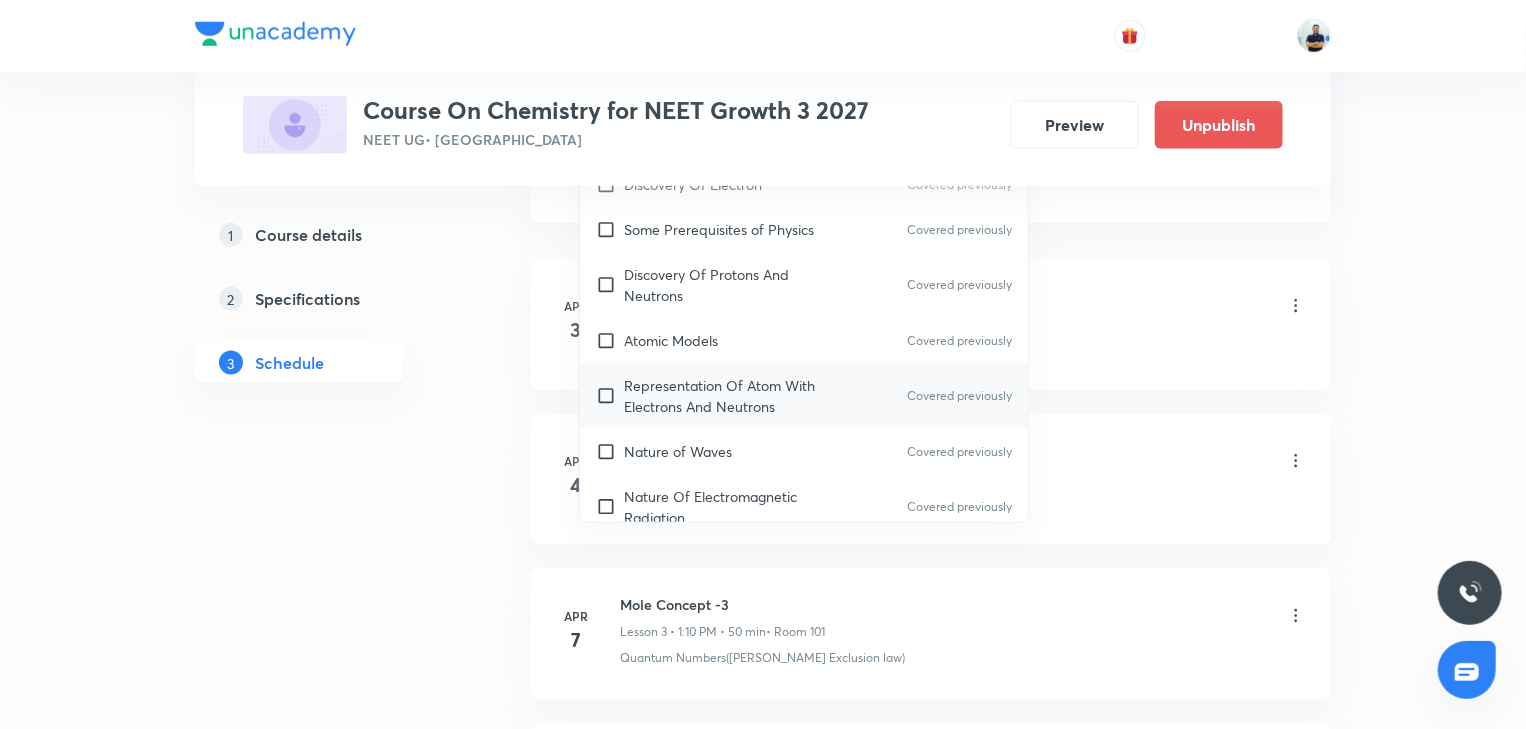 checkbox on "true" 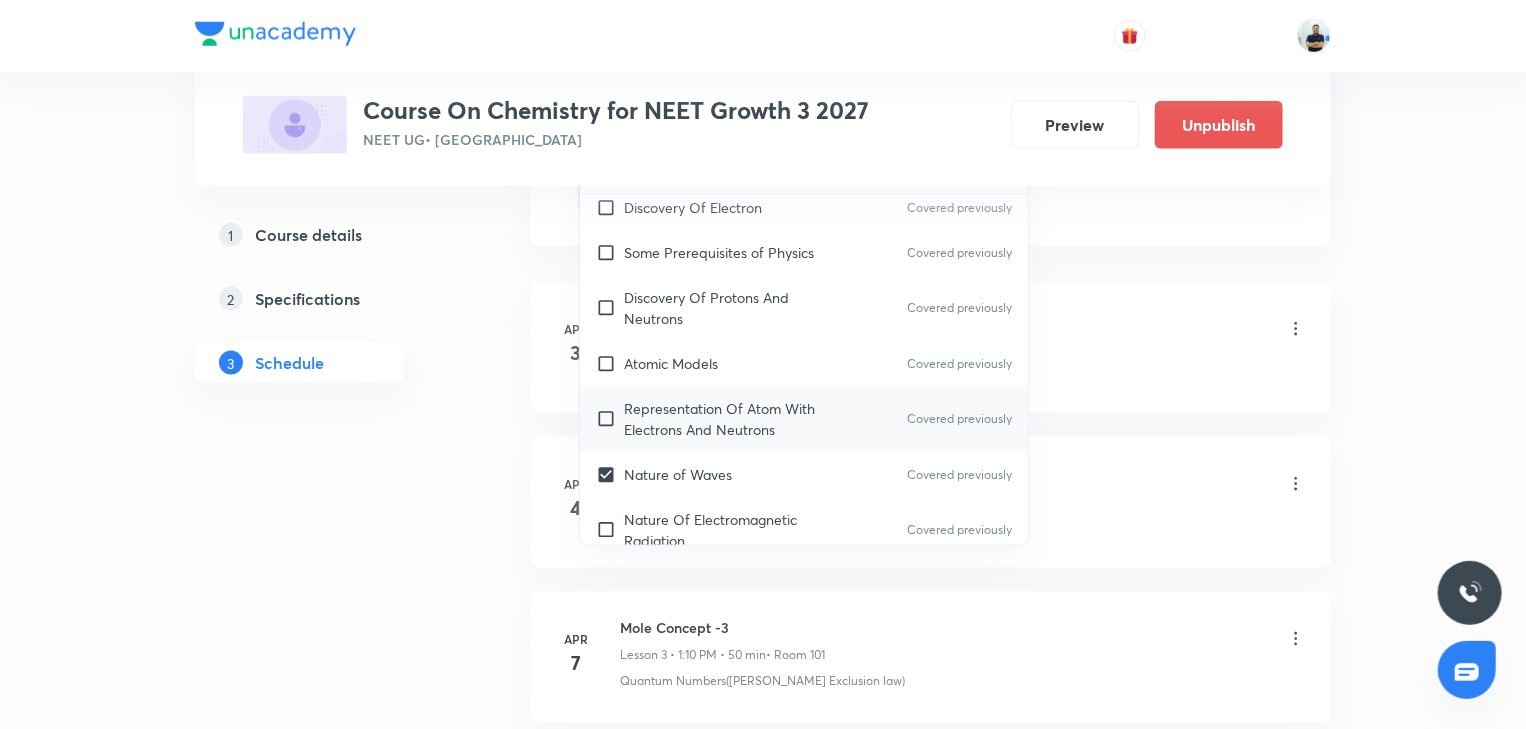 click on "Representation Of Atom With Electrons And Neutrons" at bounding box center (725, 419) 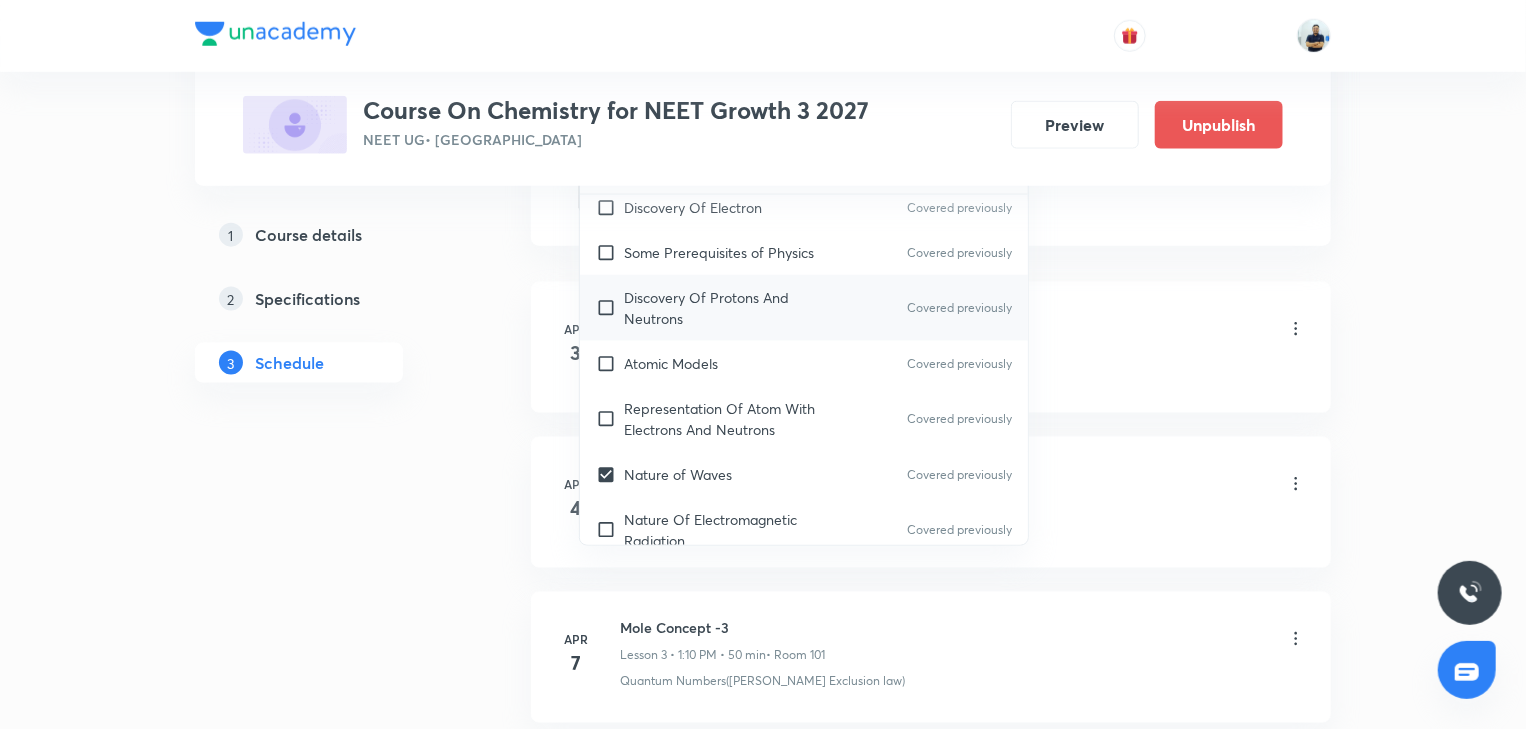 checkbox on "true" 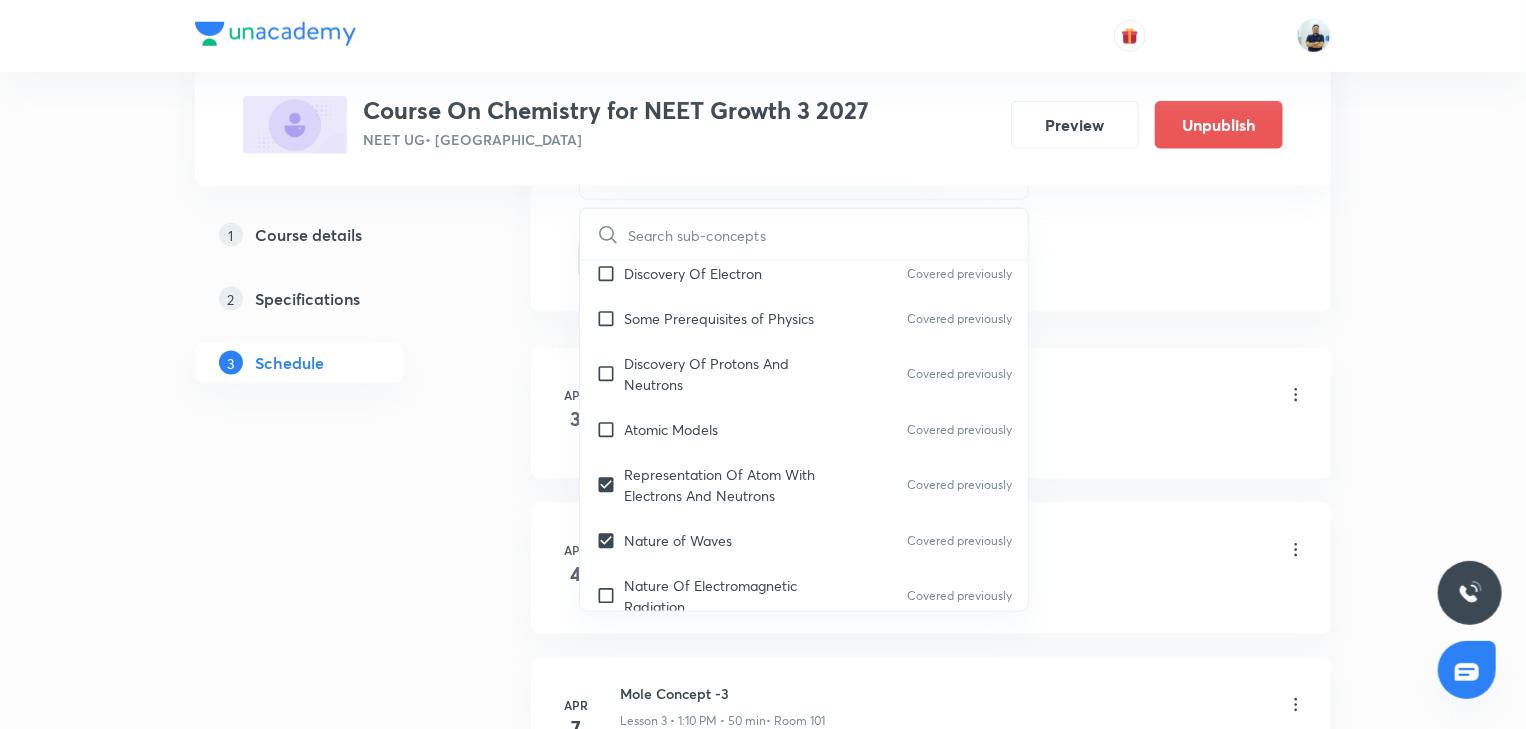 click on "Apr 3 Mole Concept -1 Lesson 1 • 1:10 PM • 50 min  • Room 101 Mechanism of Corrosion" at bounding box center (931, 413) 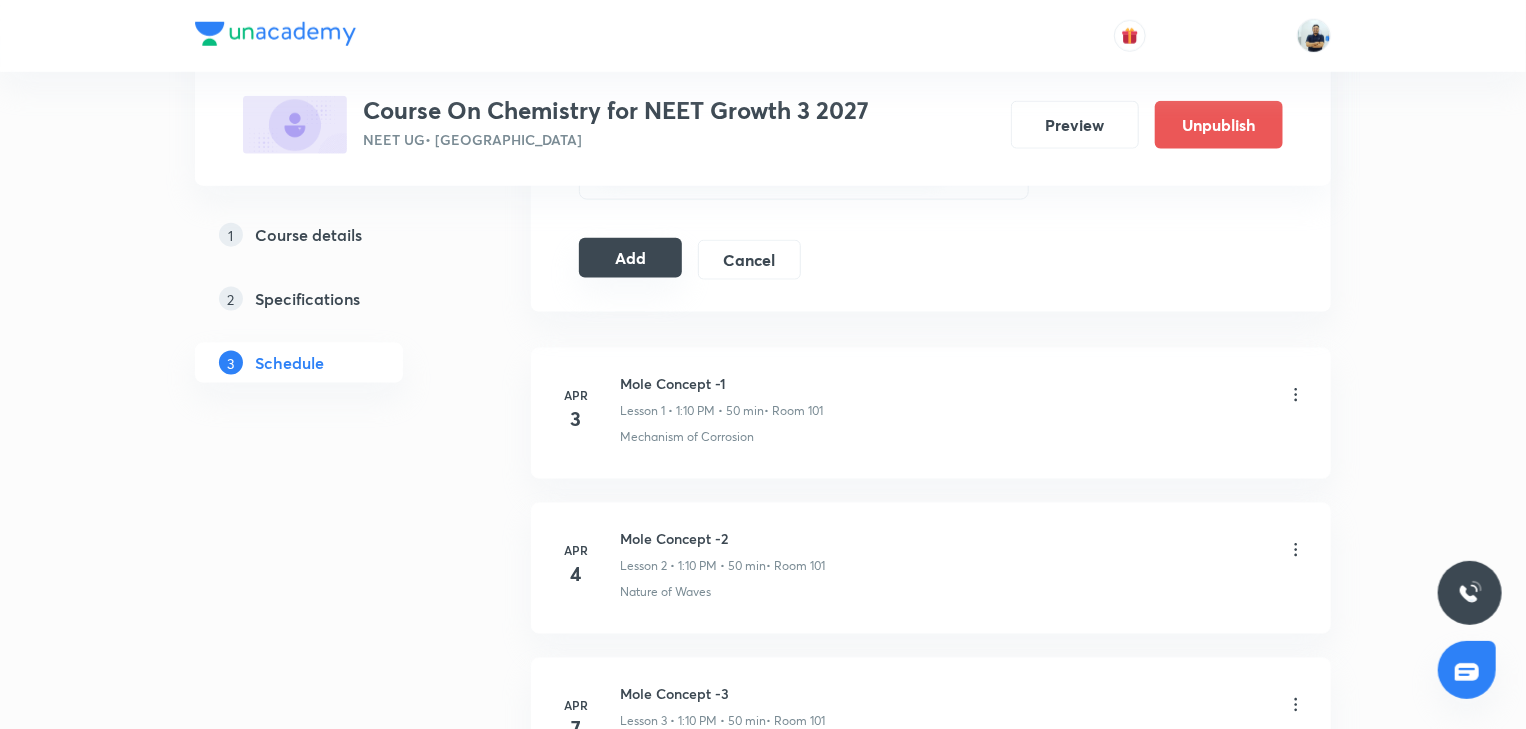 click on "Add" at bounding box center [630, 258] 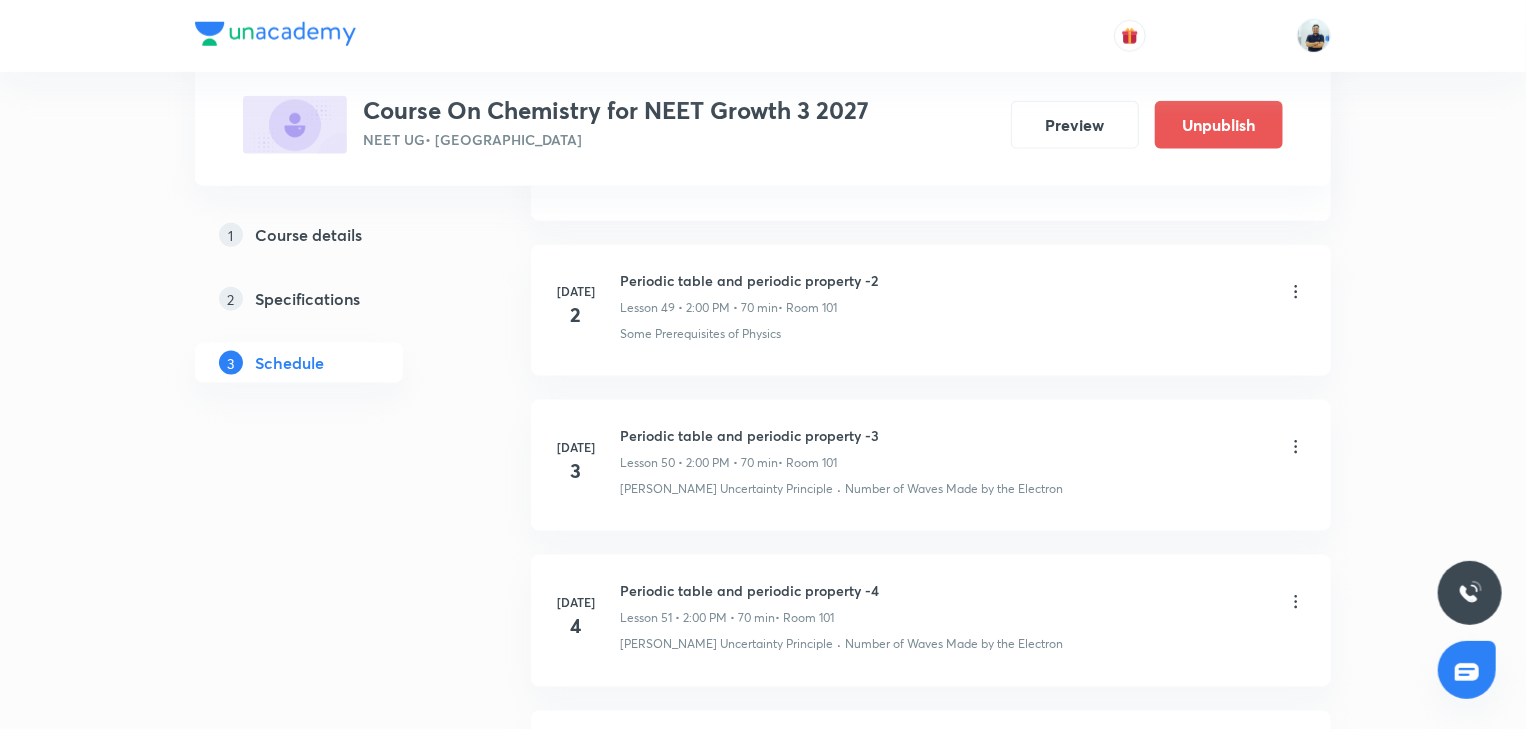 scroll, scrollTop: 9627, scrollLeft: 0, axis: vertical 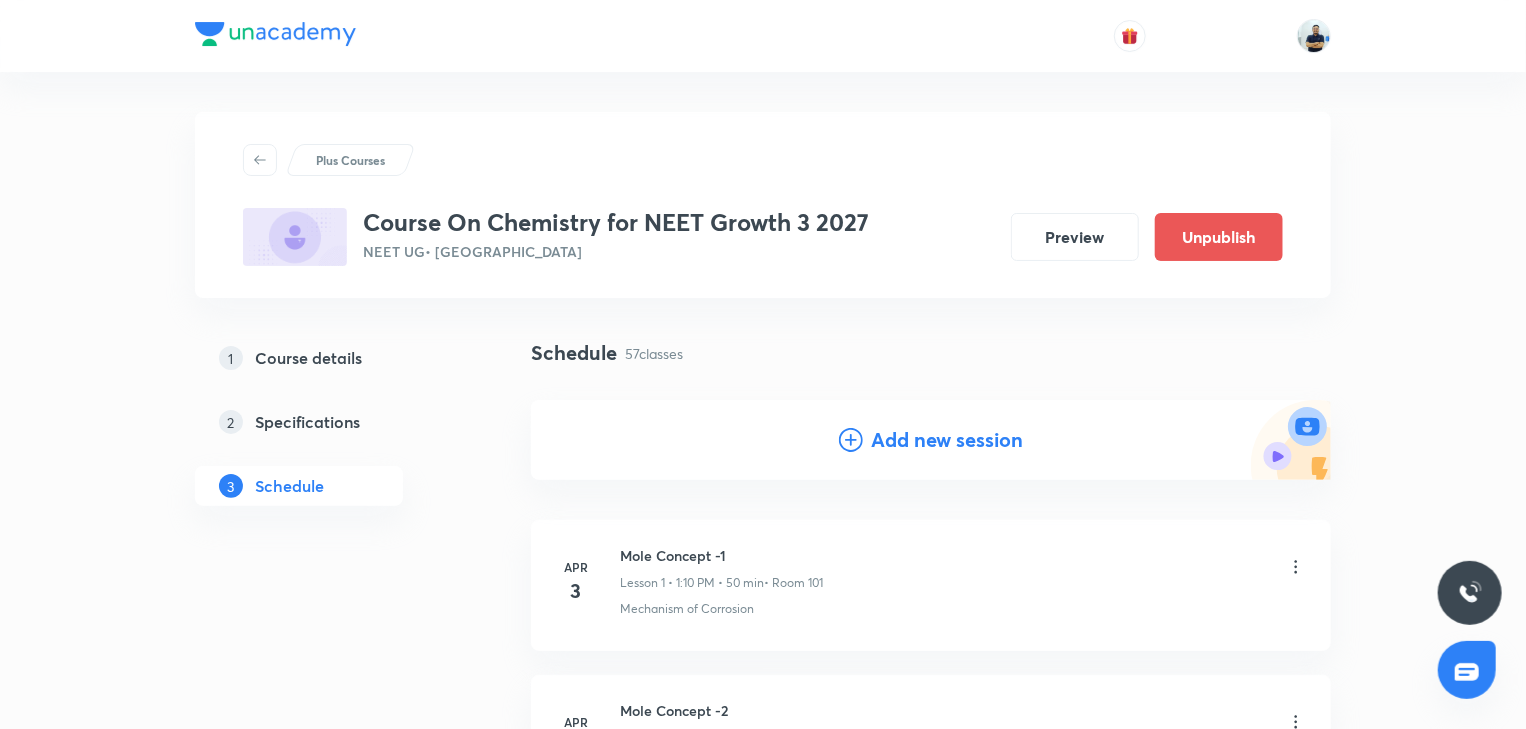 click on "Add new session" at bounding box center (947, 440) 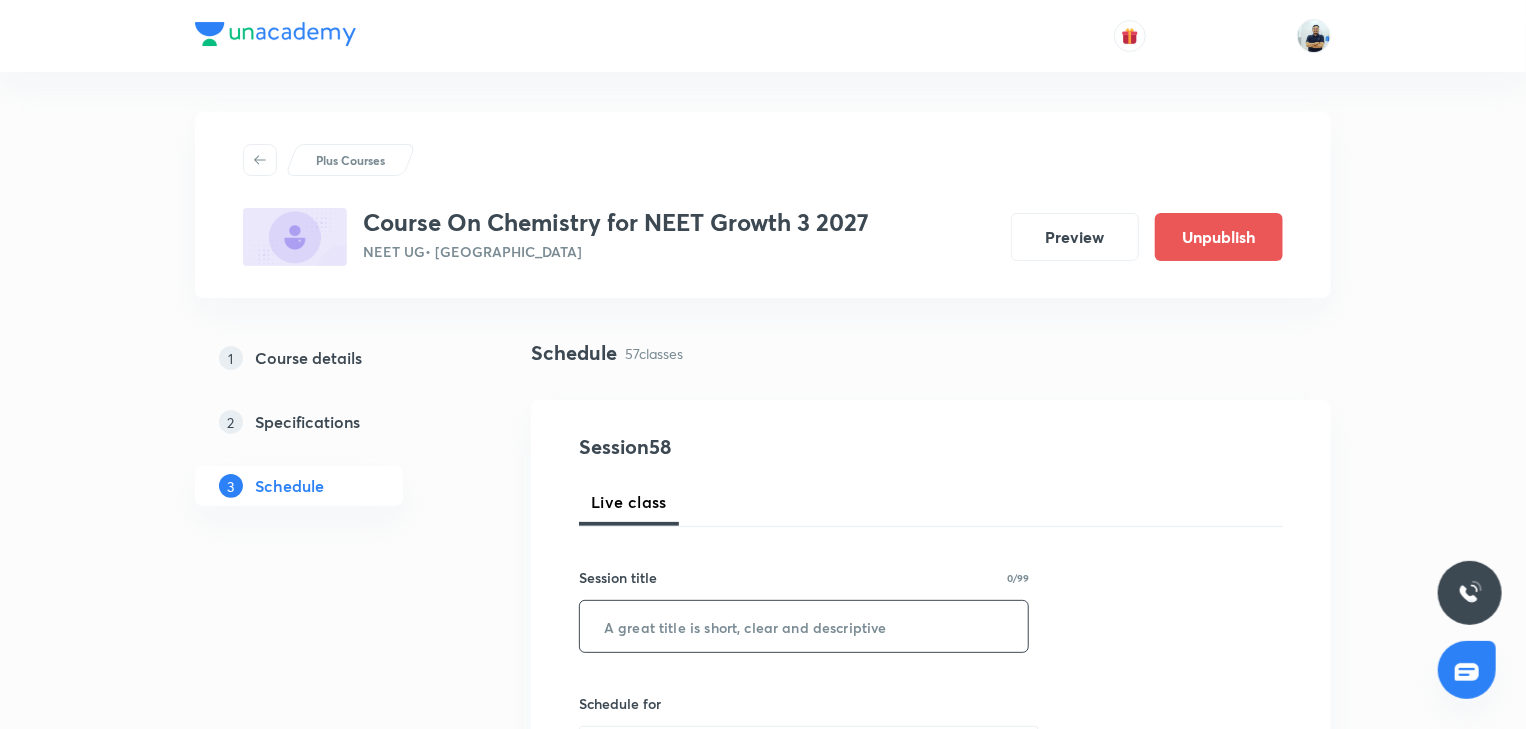 click at bounding box center (804, 626) 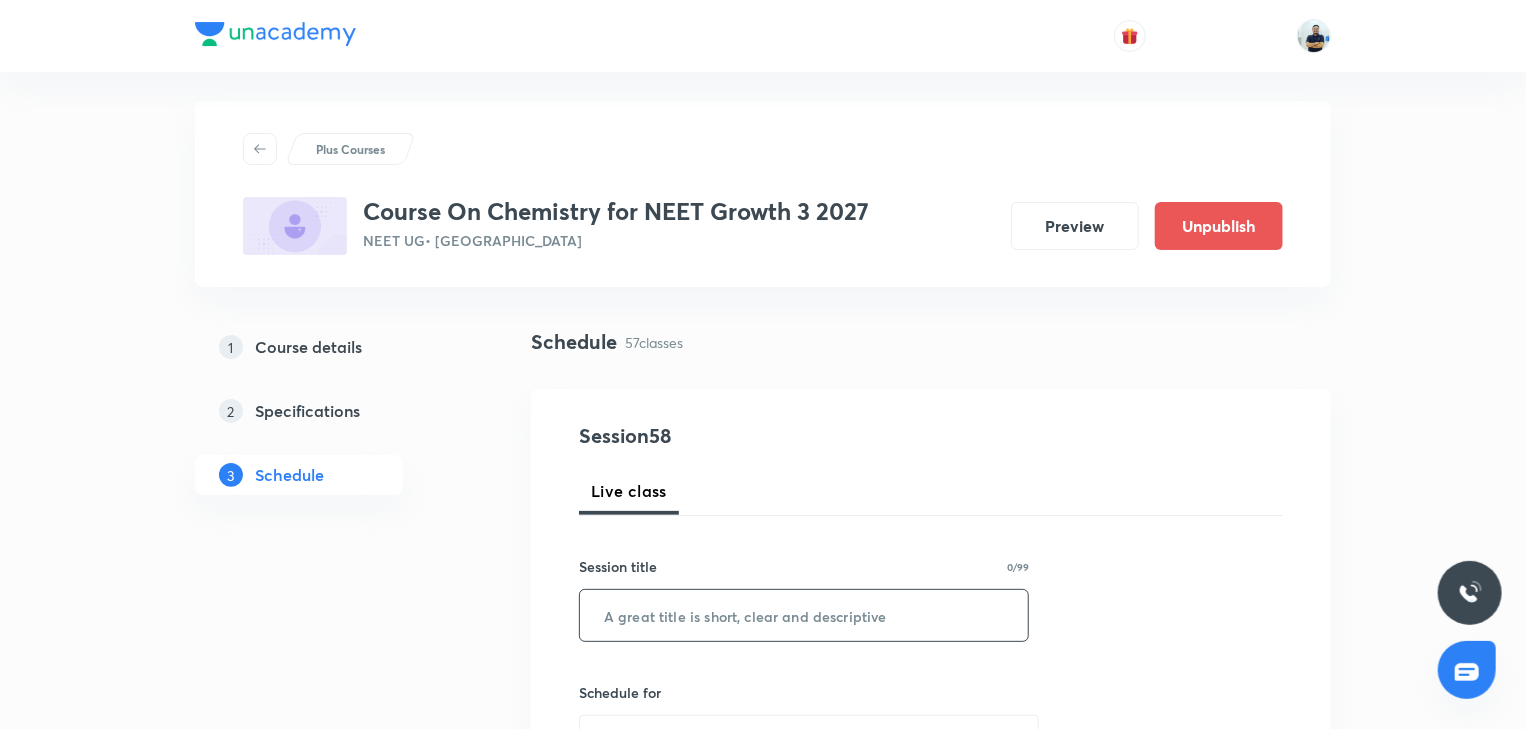 scroll, scrollTop: 0, scrollLeft: 0, axis: both 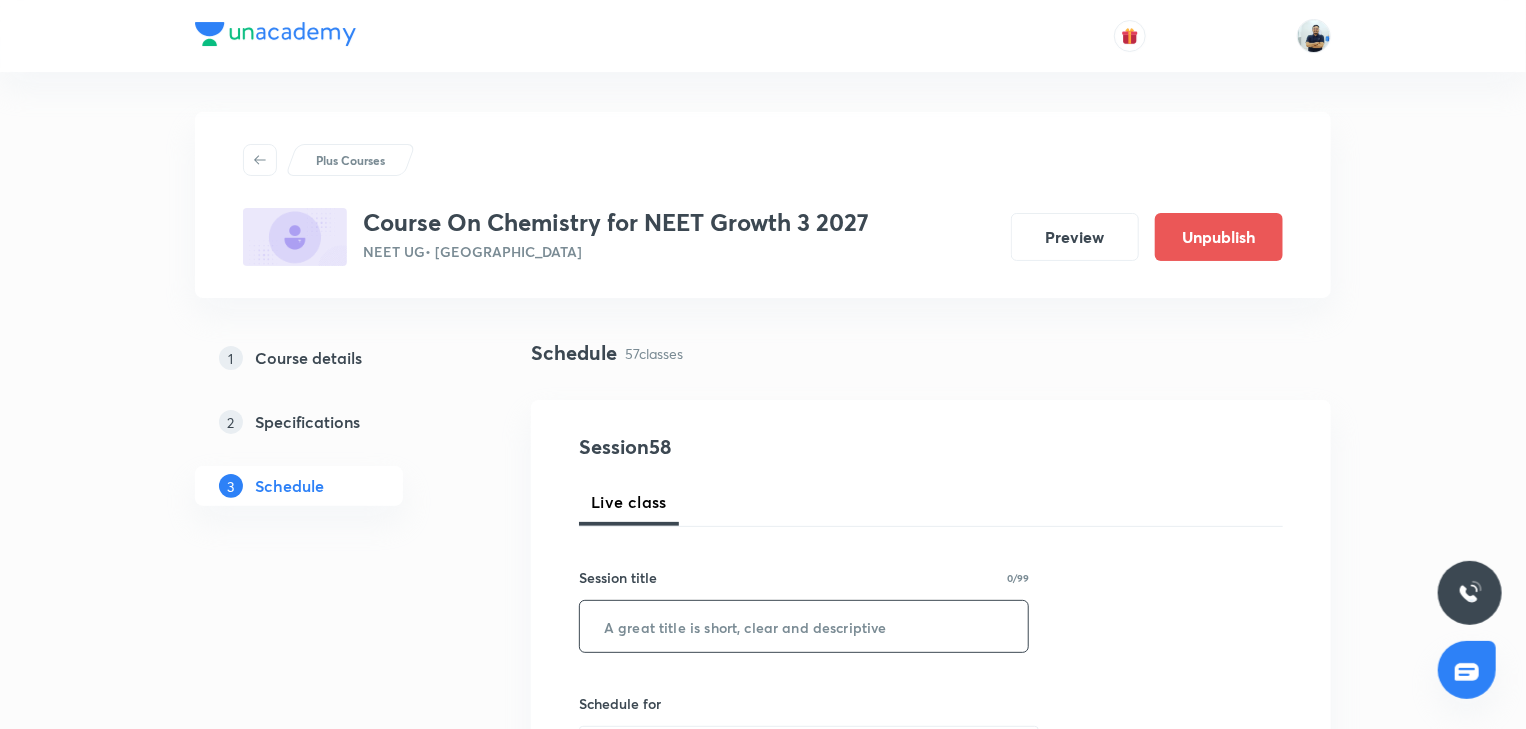 paste on "Periodic table and periodic property -7" 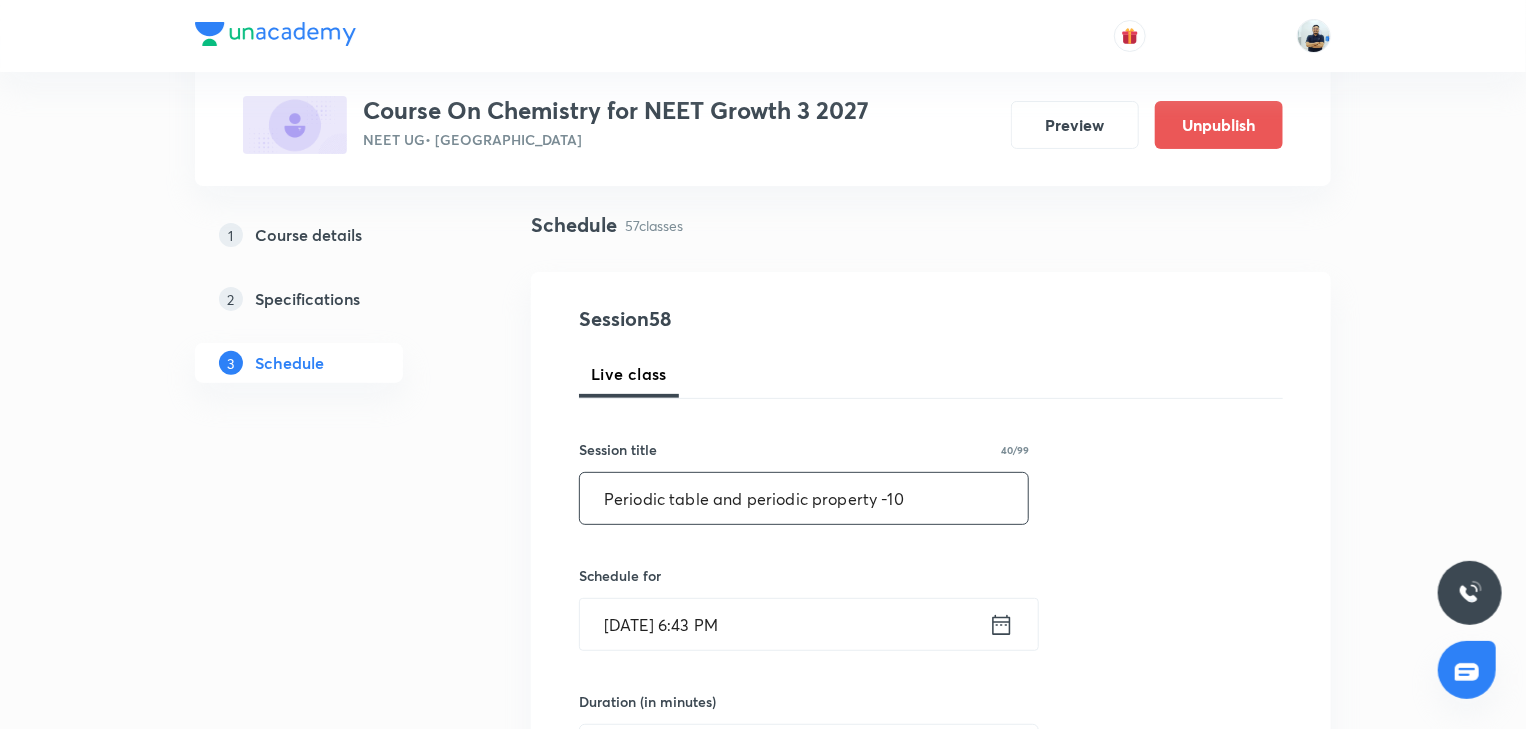 scroll, scrollTop: 149, scrollLeft: 0, axis: vertical 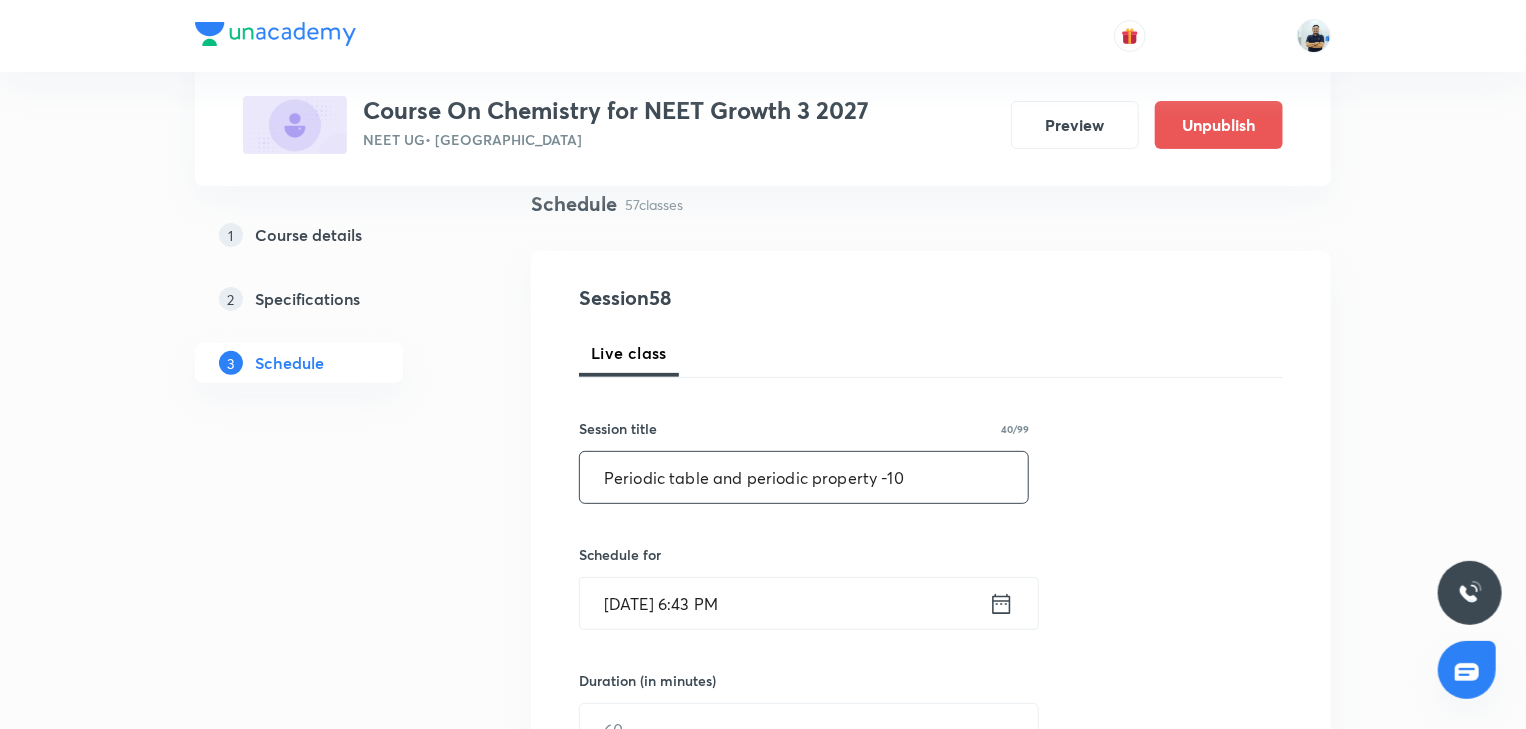 type on "Periodic table and periodic property -10" 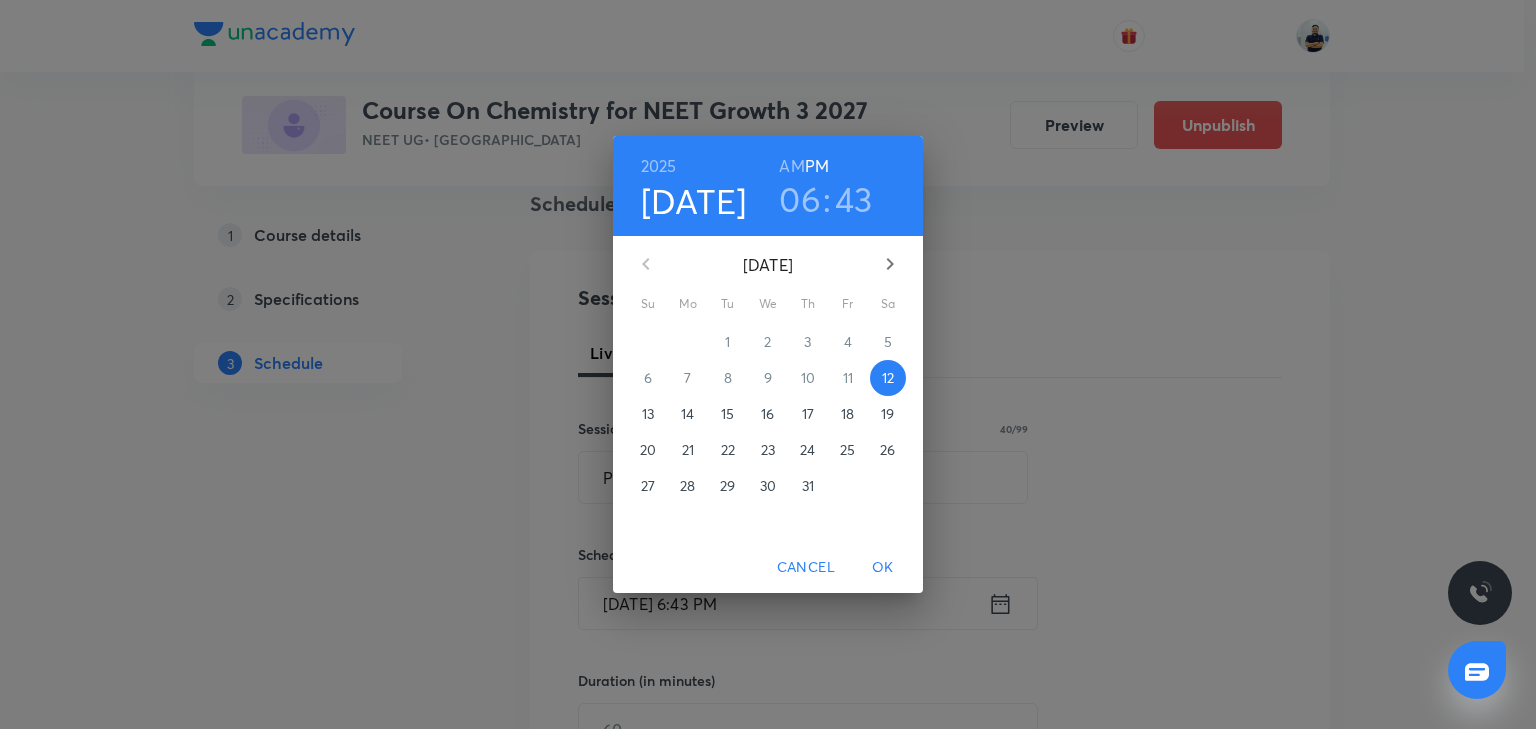 click on "17" at bounding box center [808, 414] 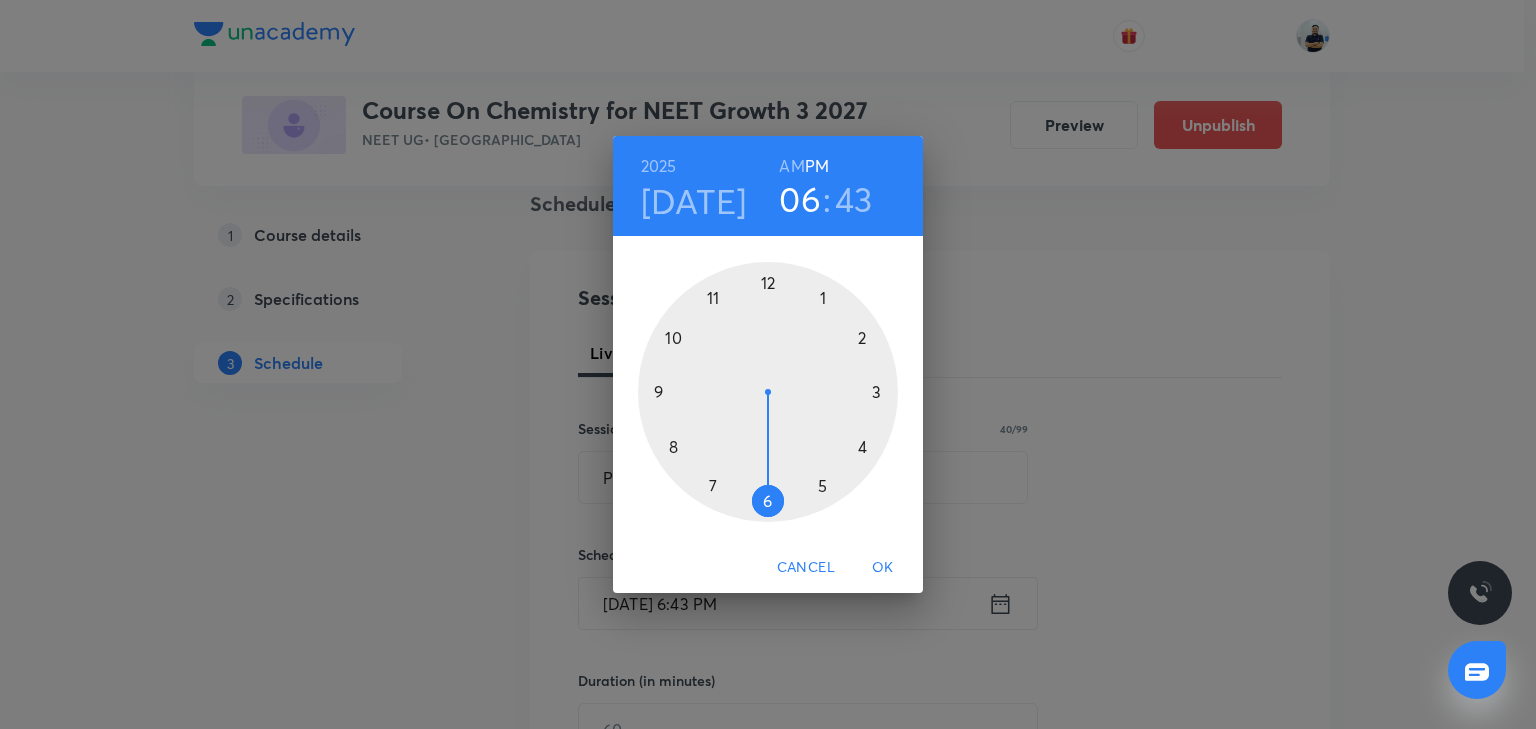 click at bounding box center (768, 392) 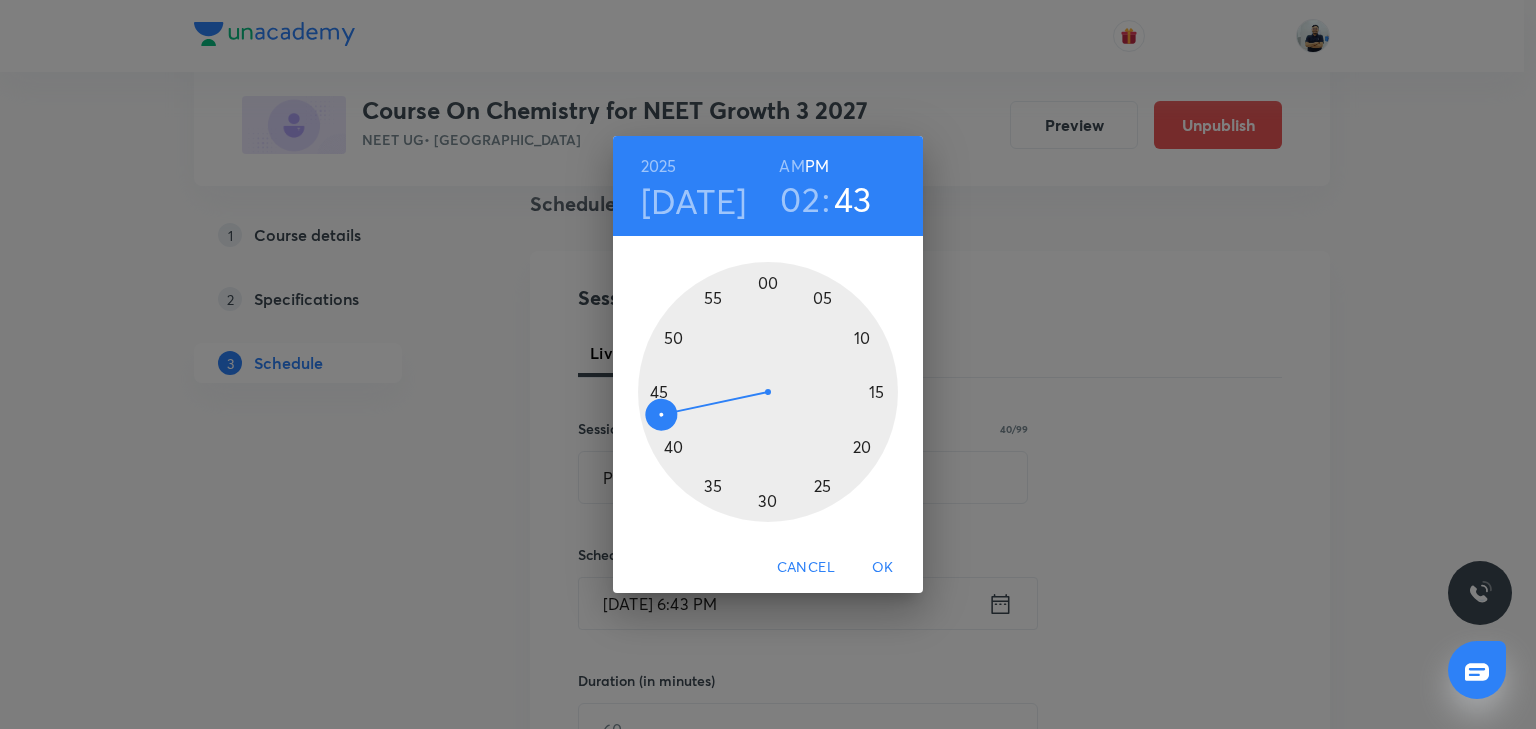 click at bounding box center [768, 392] 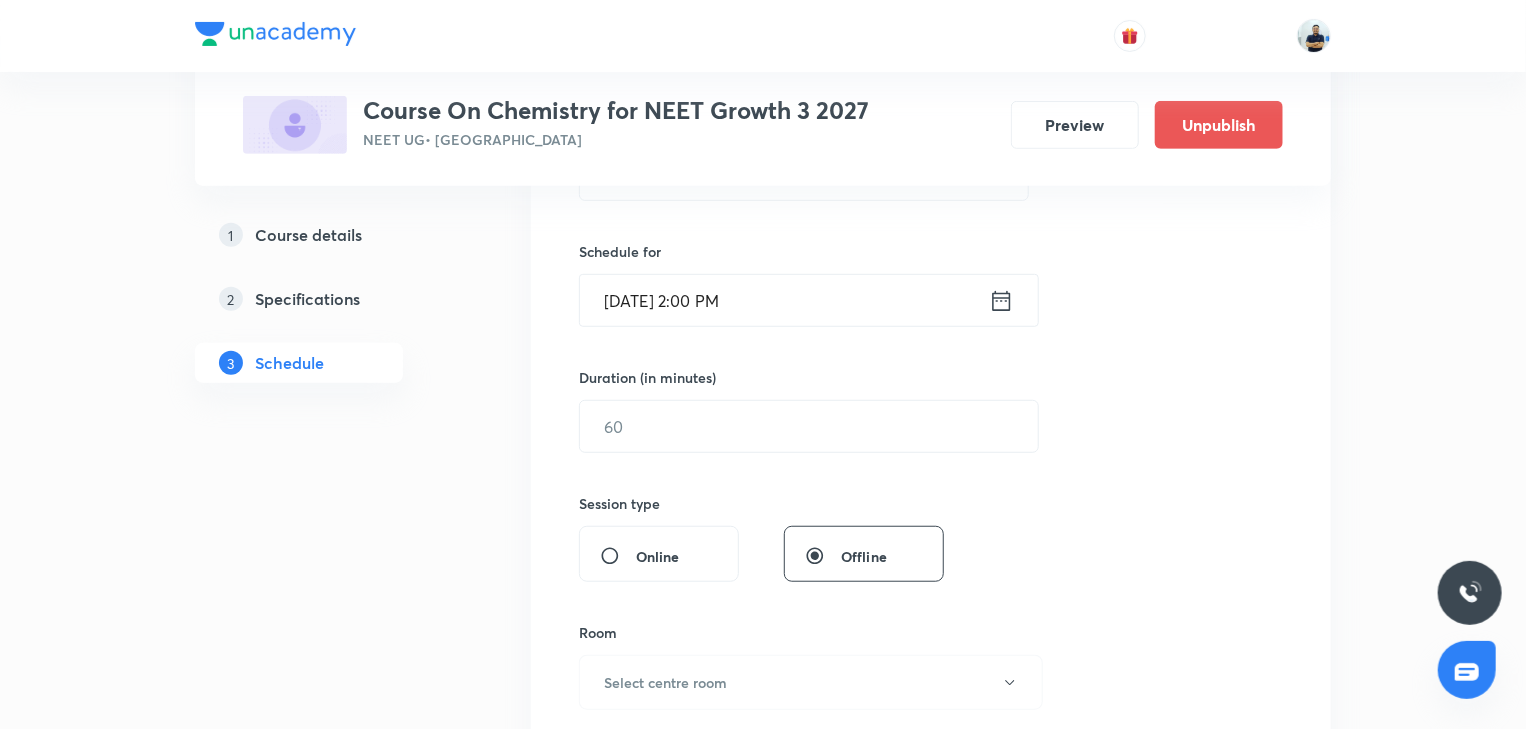 scroll, scrollTop: 448, scrollLeft: 0, axis: vertical 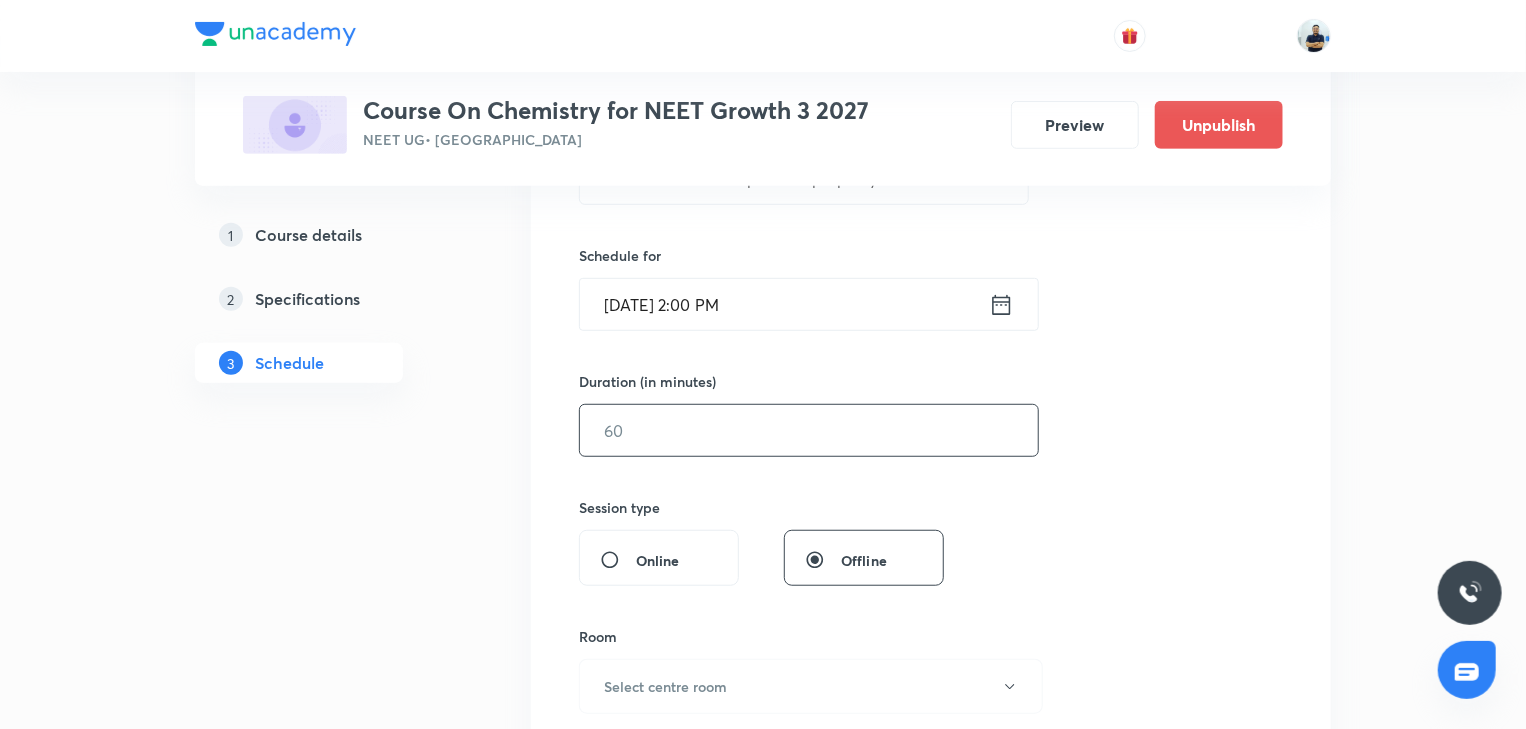 click at bounding box center (809, 430) 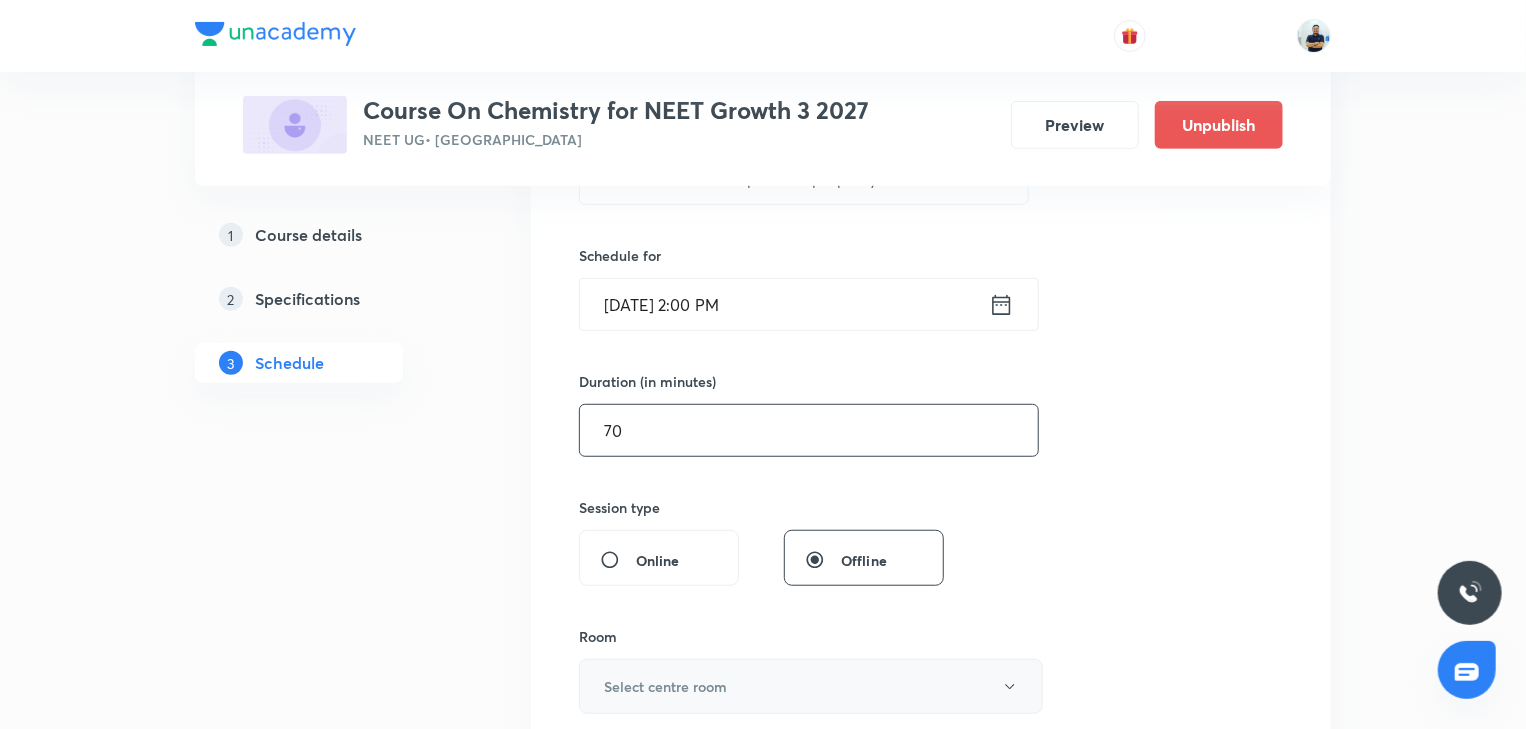 type on "70" 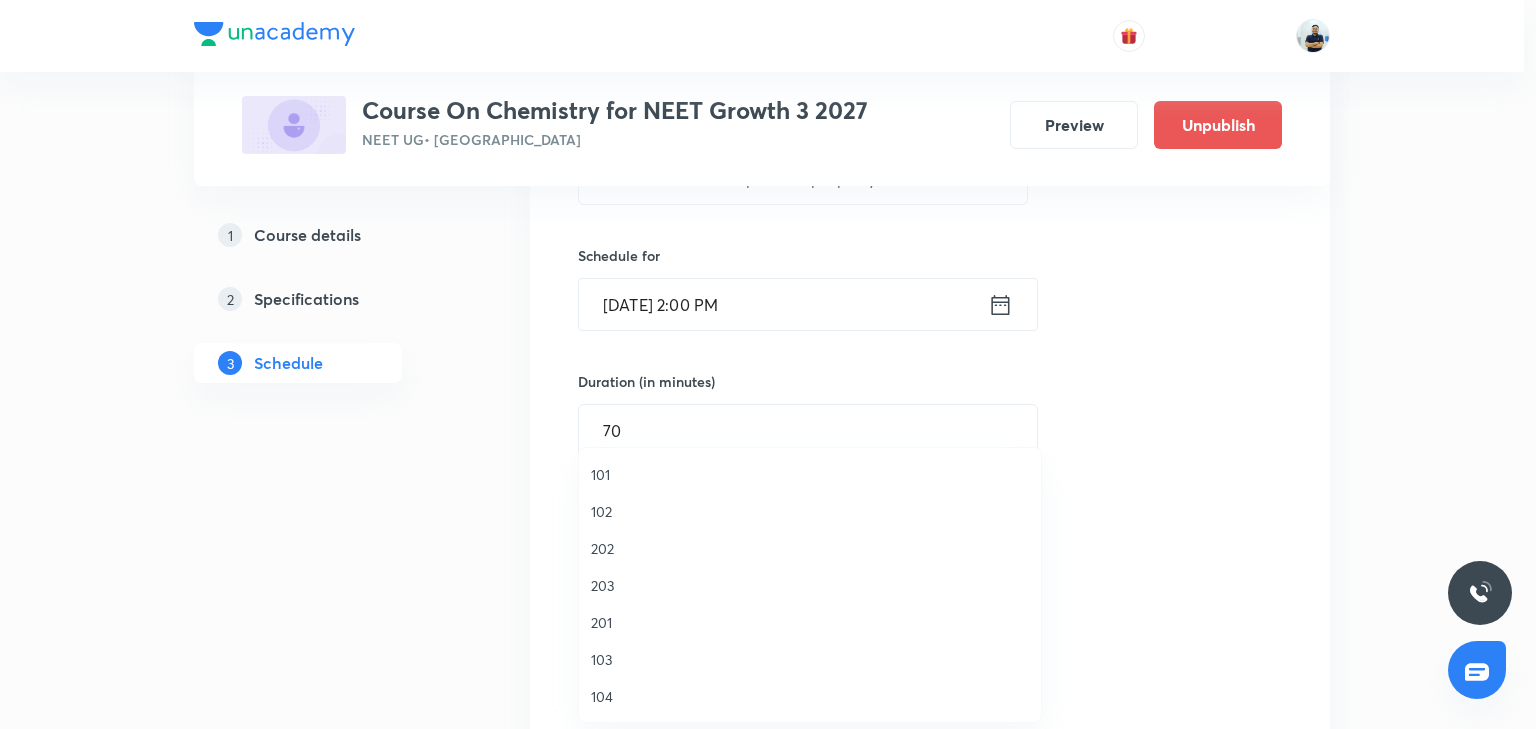 click on "201" at bounding box center [810, 622] 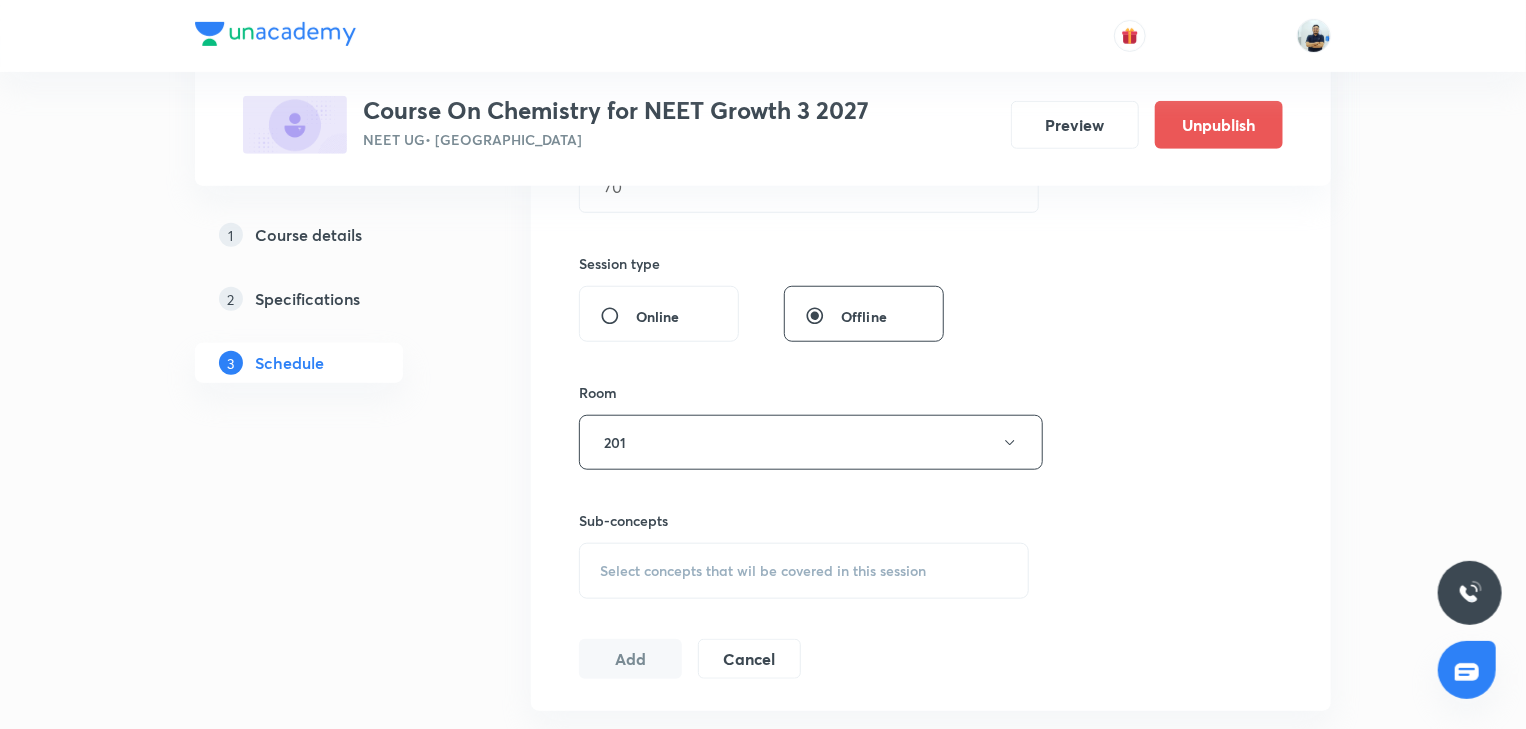 scroll, scrollTop: 709, scrollLeft: 0, axis: vertical 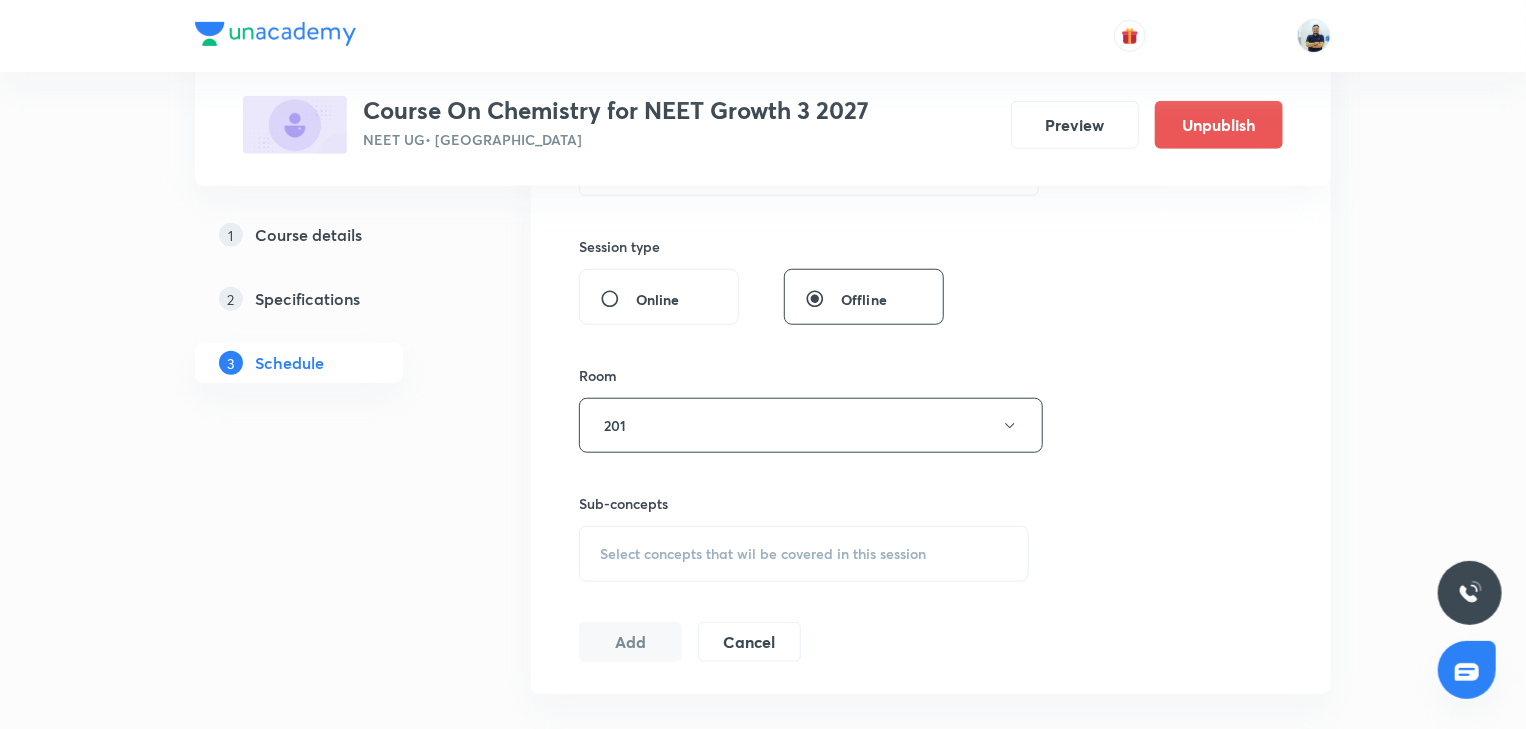 click on "Select concepts that wil be covered in this session" at bounding box center [763, 554] 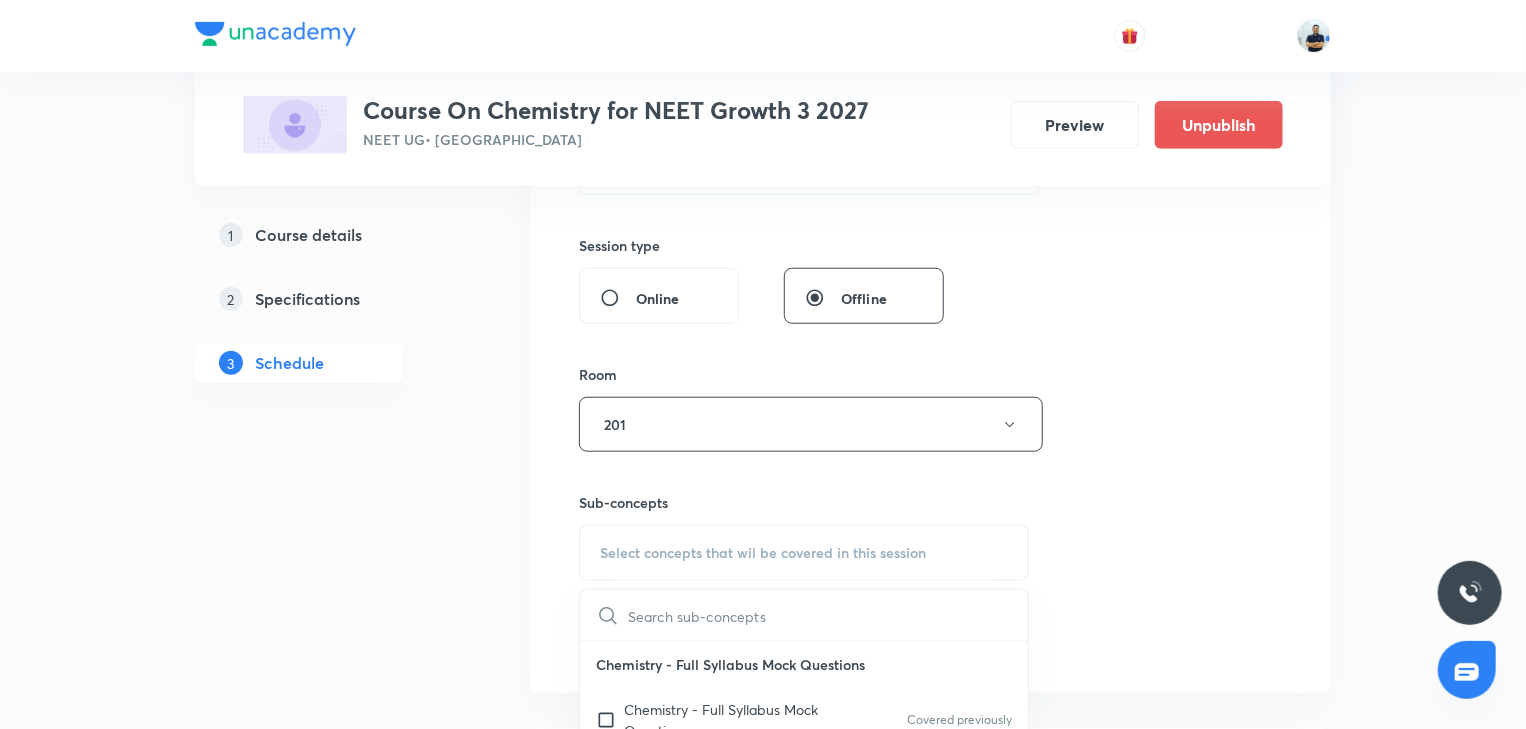 scroll, scrollTop: 746, scrollLeft: 0, axis: vertical 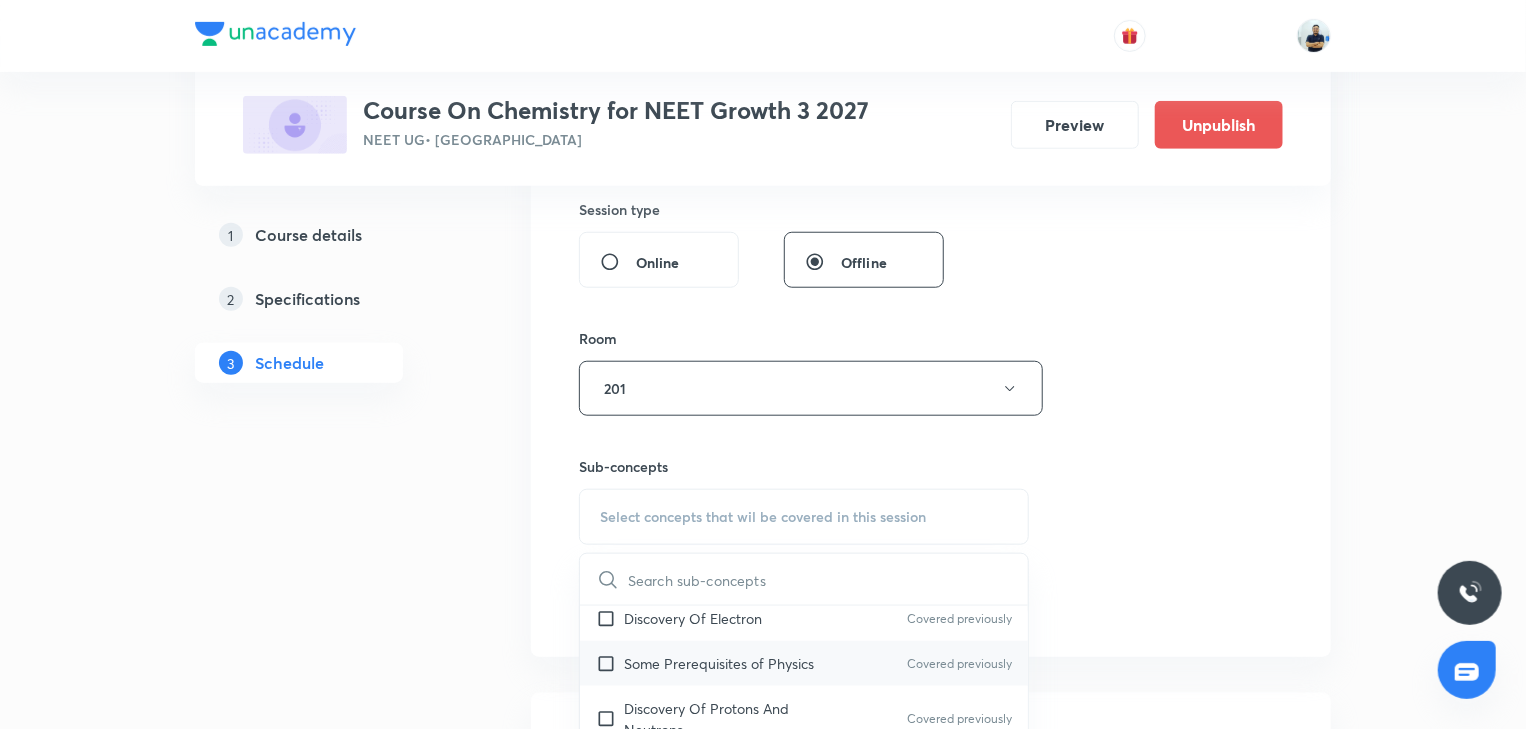 click on "Some Prerequisites of Physics Covered previously" at bounding box center [804, 663] 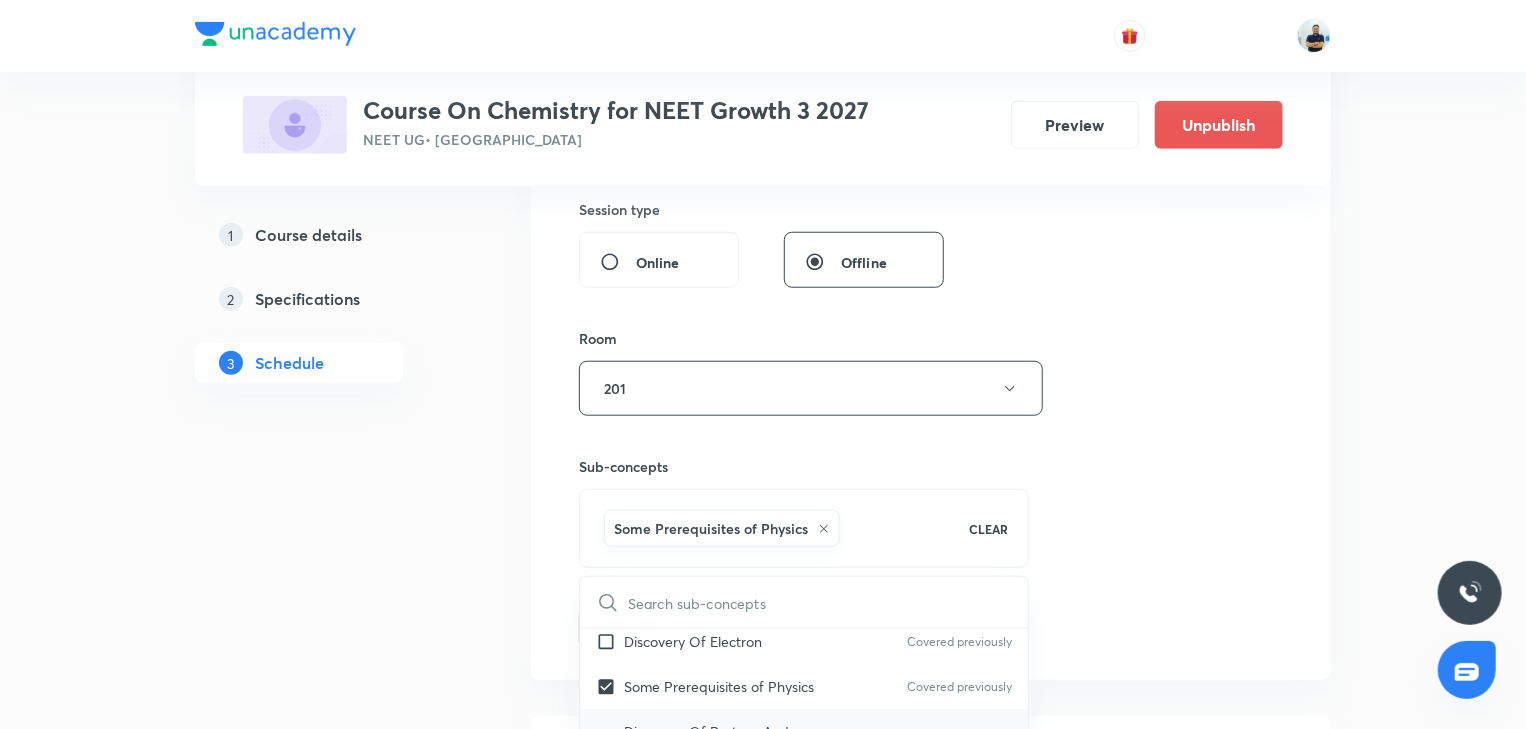 click on "Discovery Of Protons And Neutrons" at bounding box center [725, 742] 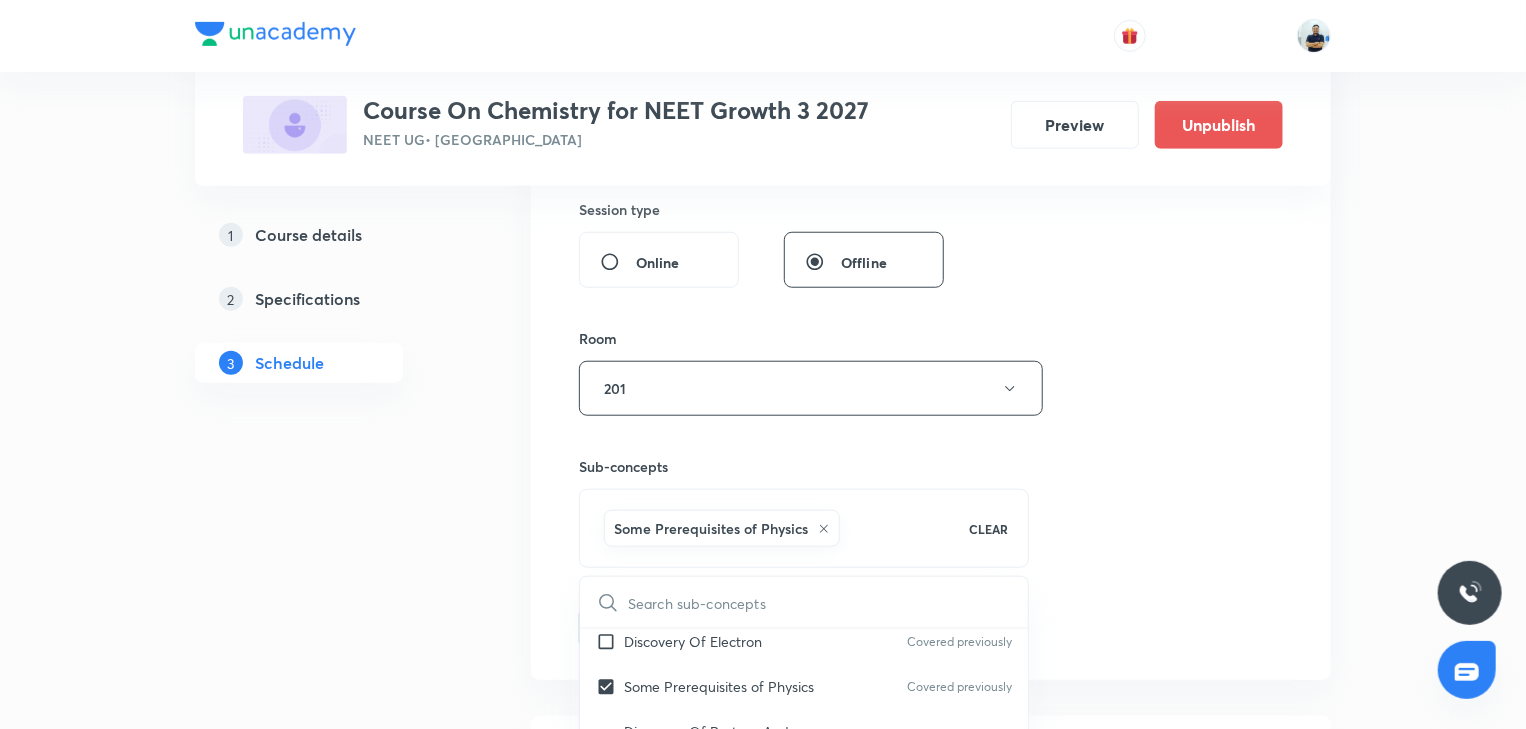 checkbox on "true" 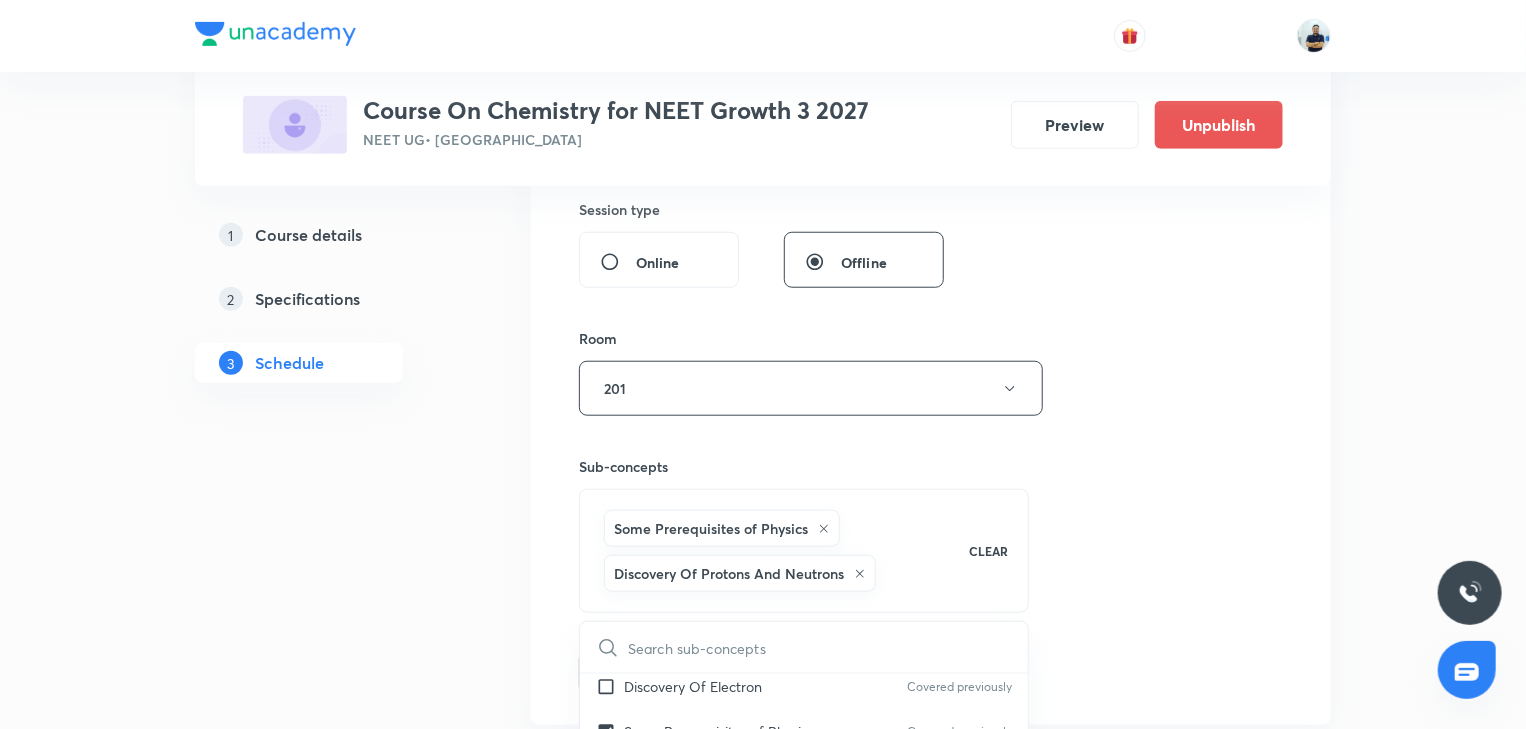 click on "Session  58 Live class Session title 40/99 Periodic table and periodic property -10 ​ Schedule for Jul 17, 2025, 2:00 PM ​ Duration (in minutes) 70 ​   Session type Online Offline Room 201 Sub-concepts Some Prerequisites of Physics Discovery Of Protons And Neutrons CLEAR ​ Chemistry - Full Syllabus Mock Questions Chemistry - Full Syllabus Mock Questions Covered previously Chemistry Previous Year Covered previously Chemistry Previous Year Questions Chemistry Previous Year Questions Covered previously General Topics & Mole Concept Basic Concepts Mole – Basic Introduction Percentage Composition Covered previously Stoichiometry Covered previously Principle of Atom Conservation (POAC) Covered previously Relation between Stoichiometric Quantities Covered previously Application of Mole Concept: Gravimetric Analysis Covered previously Electronic Configuration Of Atoms (Hund's rule) Covered previously  Quantum Numbers (Magnetic Quantum no.) Quantum Numbers(Pauli's Exclusion law) Covered previously Spectrum" at bounding box center (931, 189) 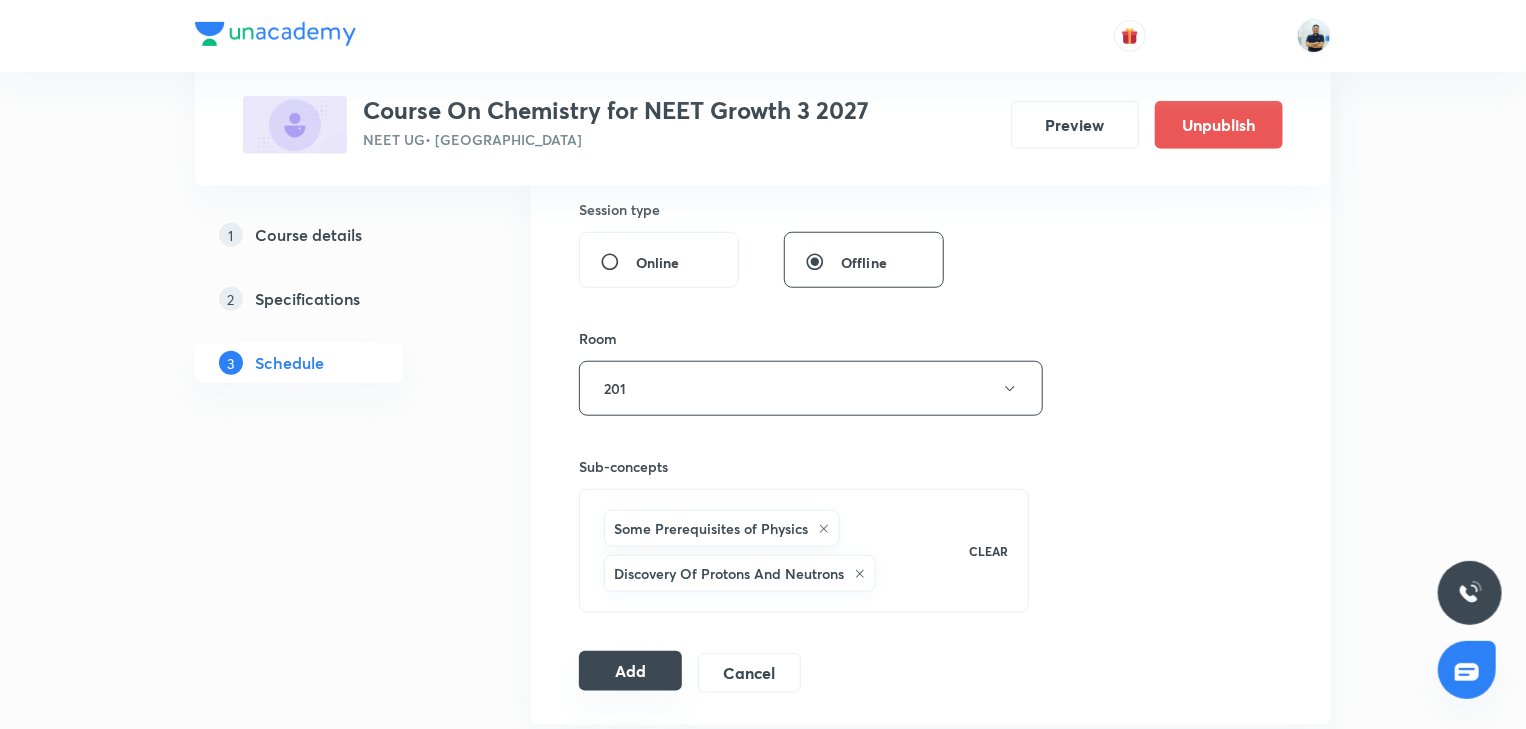 click on "Add" at bounding box center (630, 671) 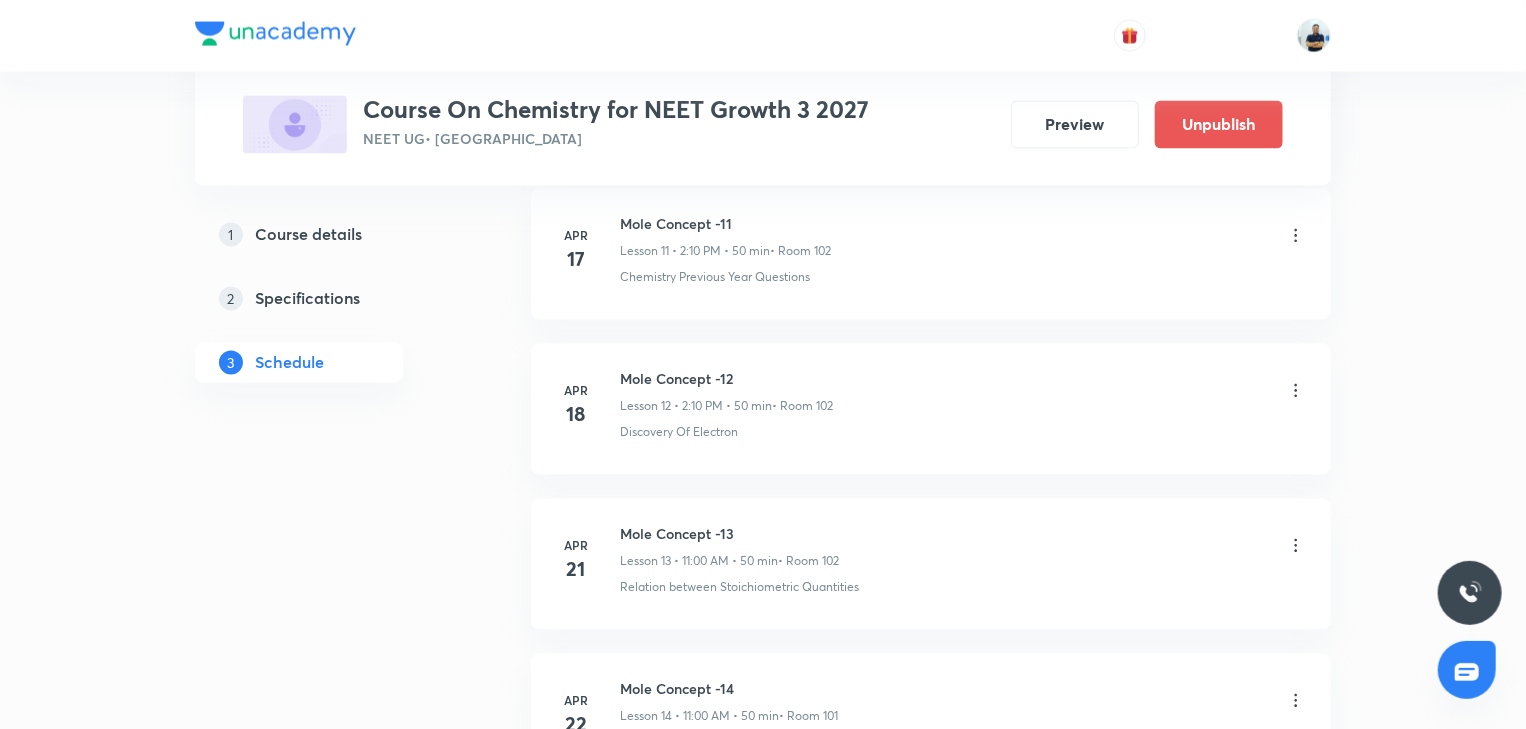 scroll, scrollTop: 0, scrollLeft: 0, axis: both 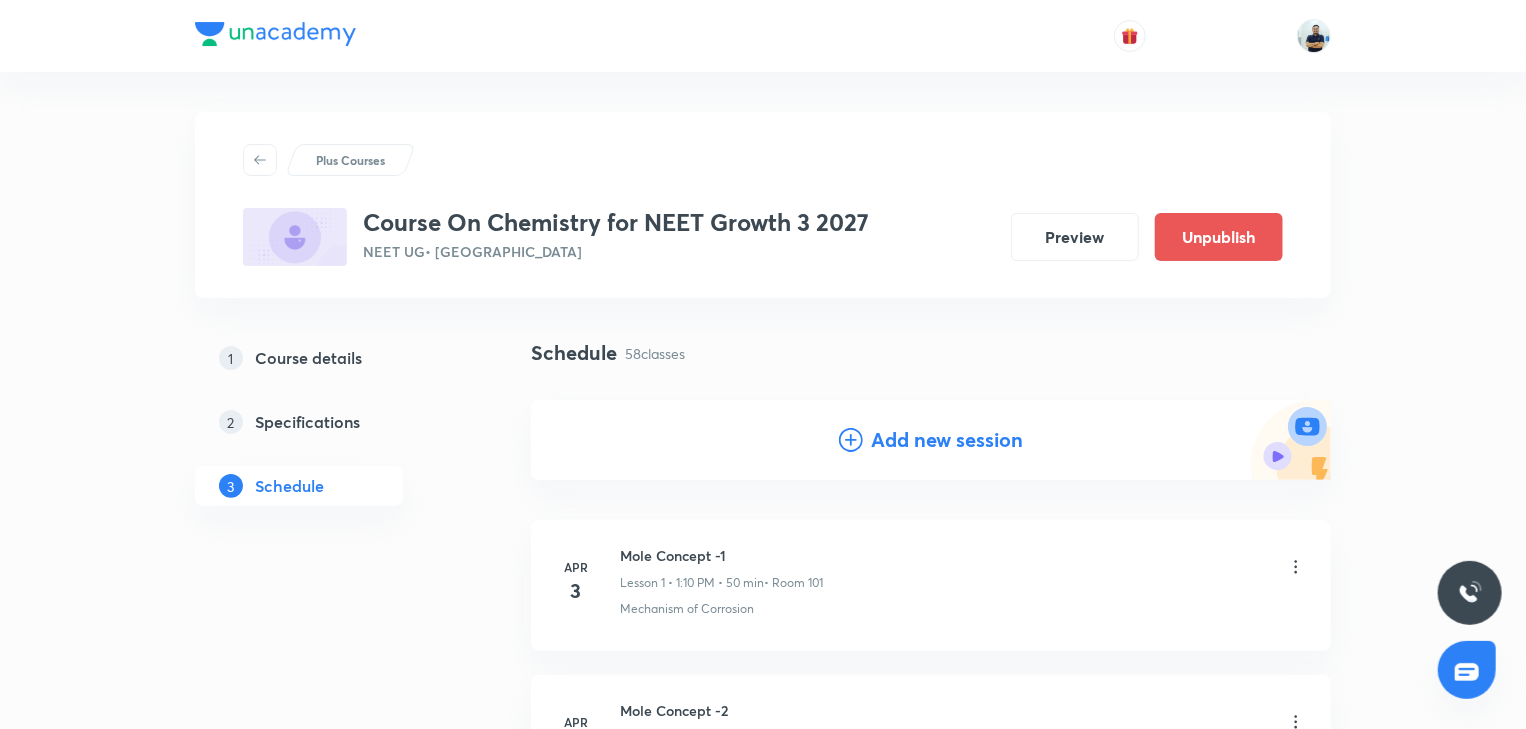 click on "Add new session" at bounding box center [947, 440] 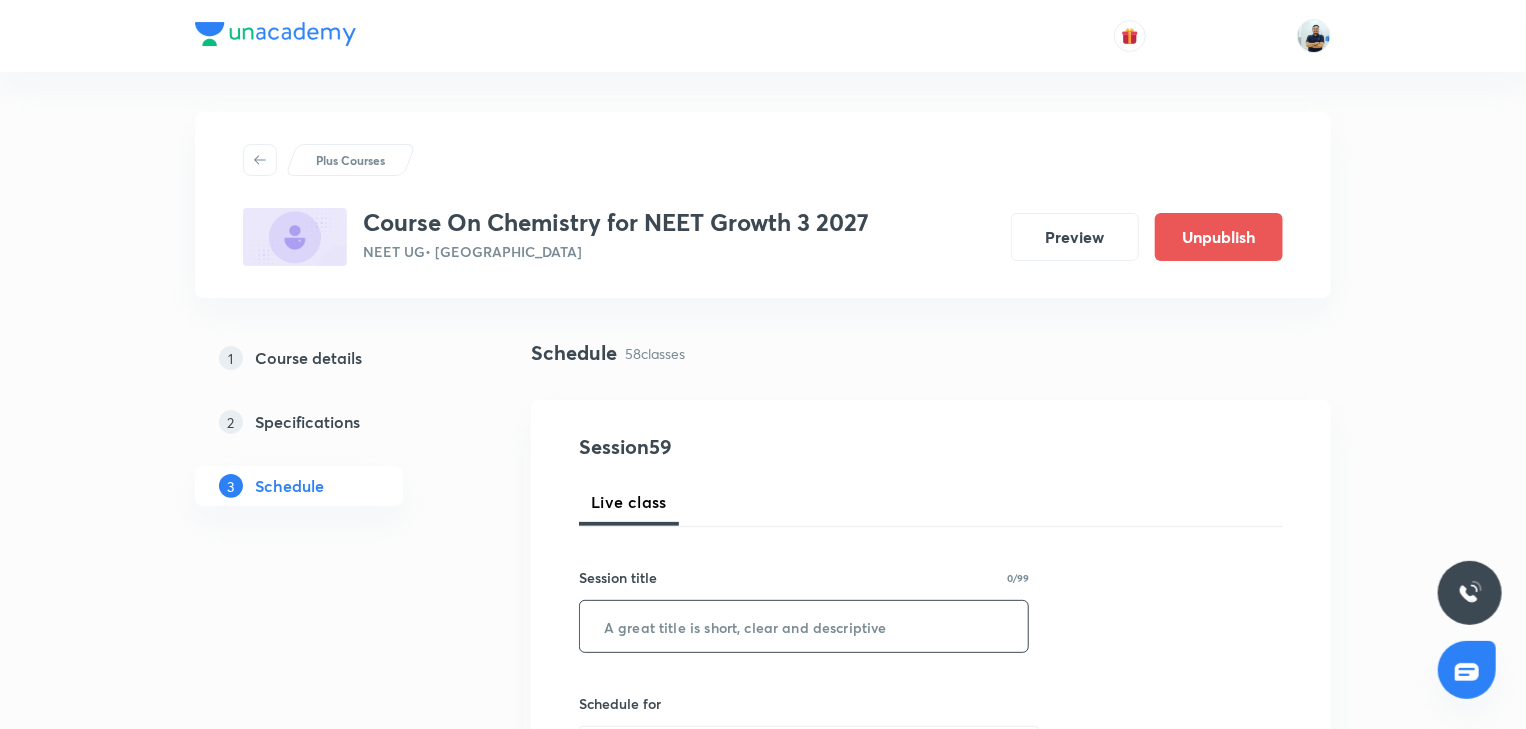 click at bounding box center (804, 626) 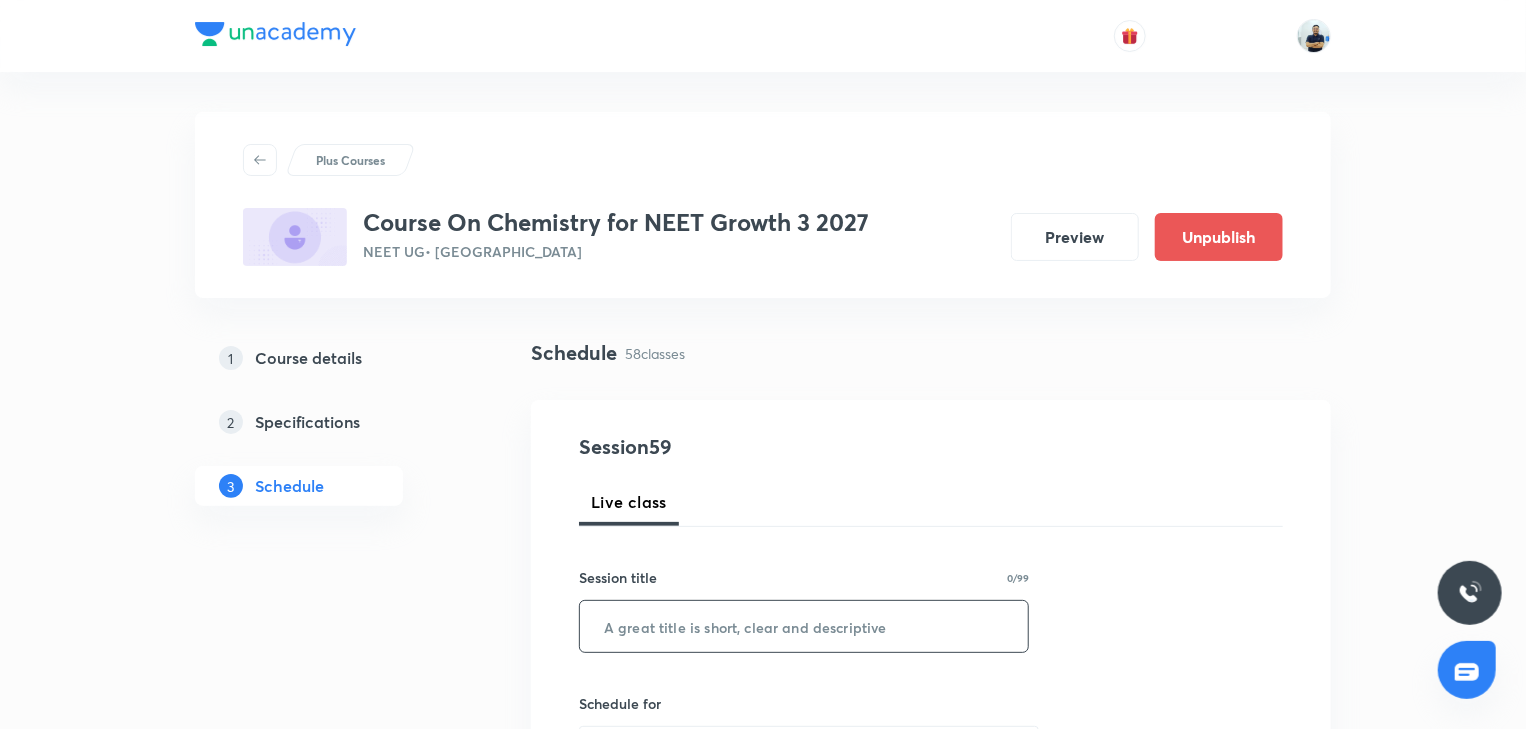 paste on "Periodic table and periodic property -7" 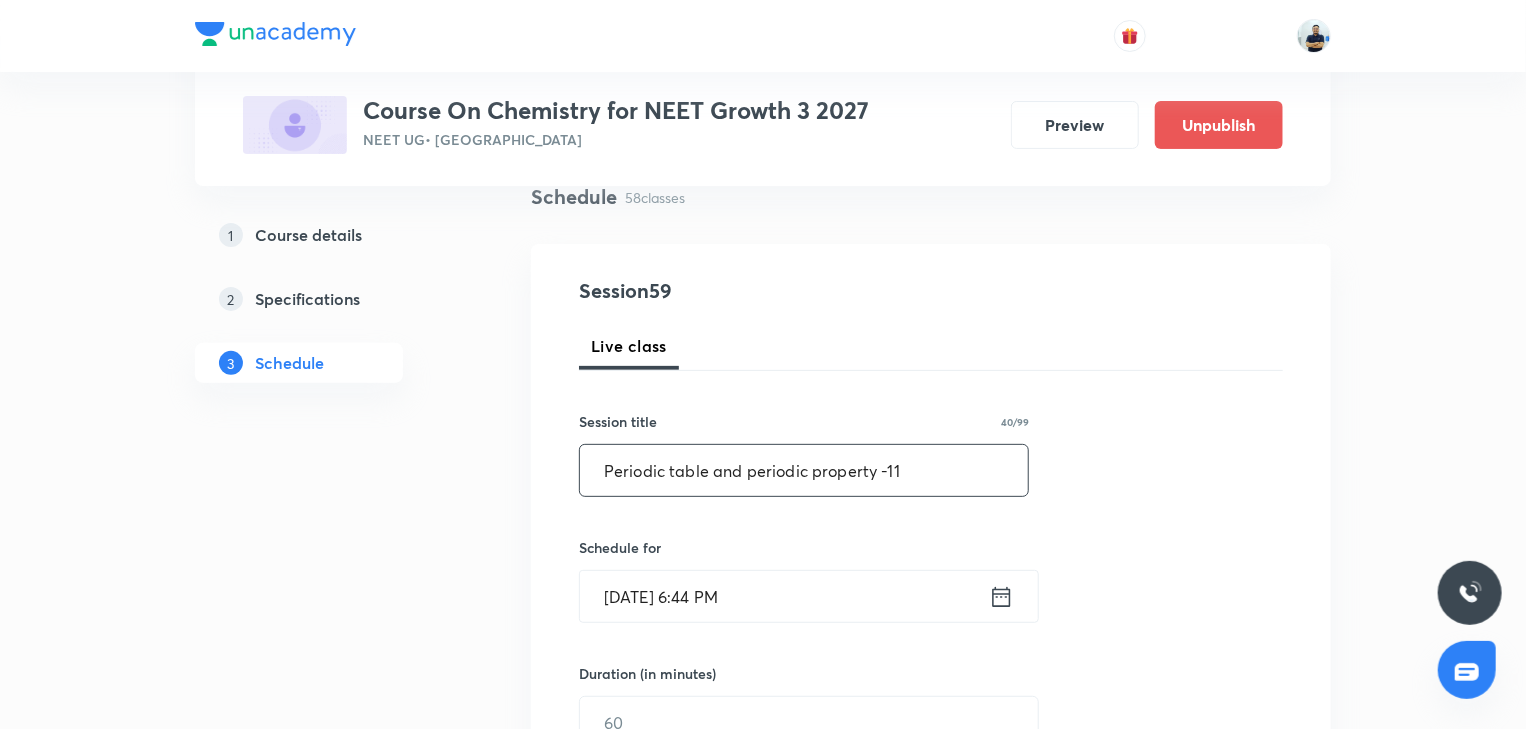 scroll, scrollTop: 280, scrollLeft: 0, axis: vertical 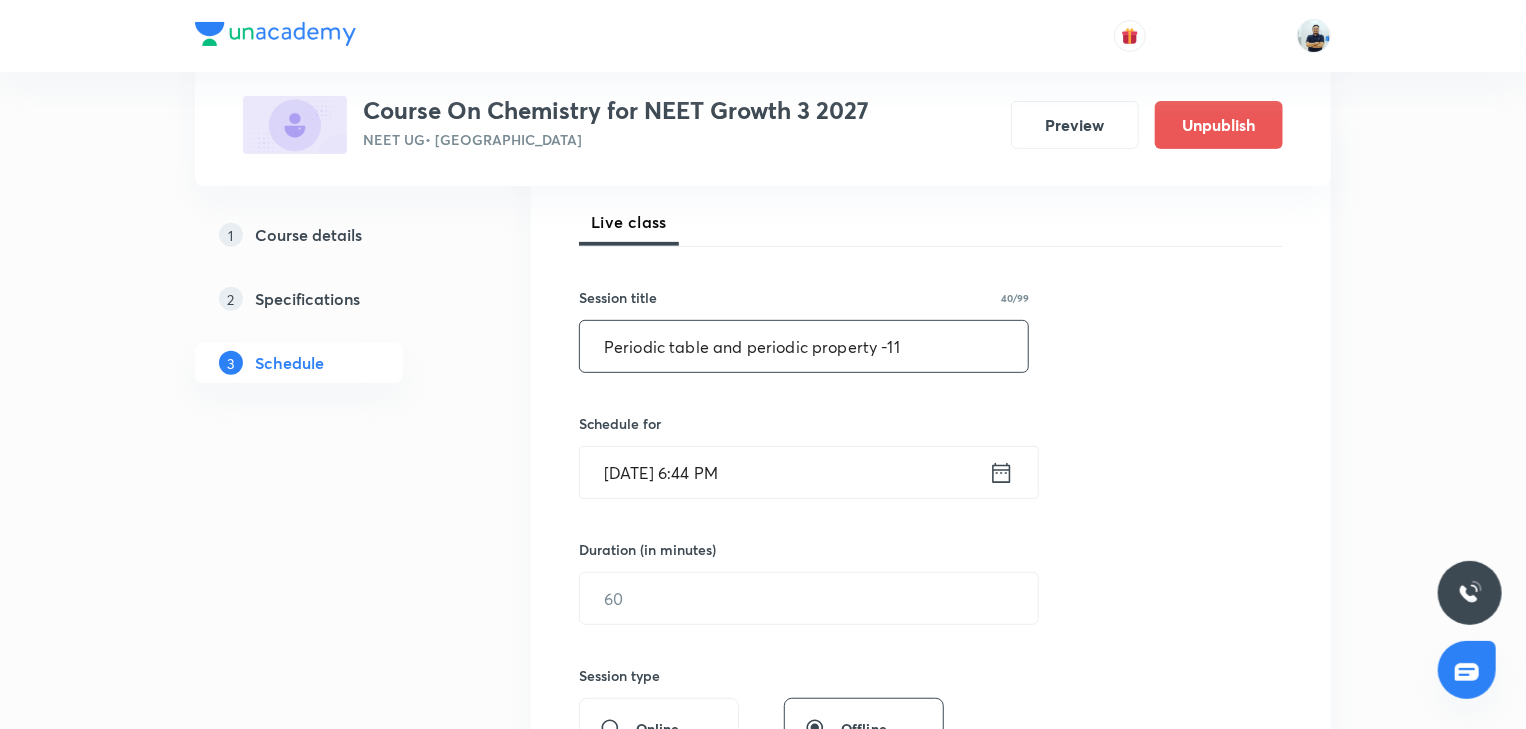 type on "Periodic table and periodic property -11" 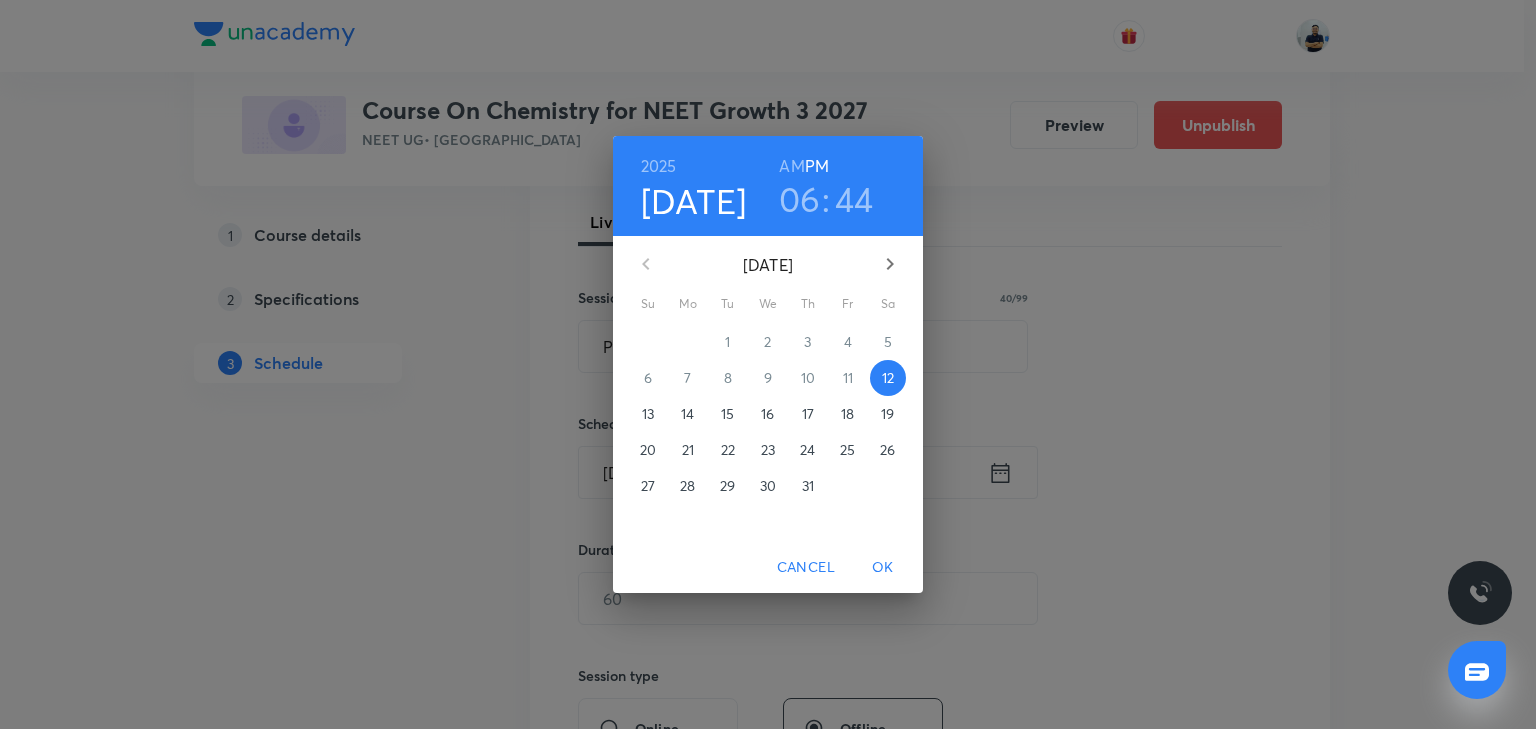 click on "18" at bounding box center [847, 414] 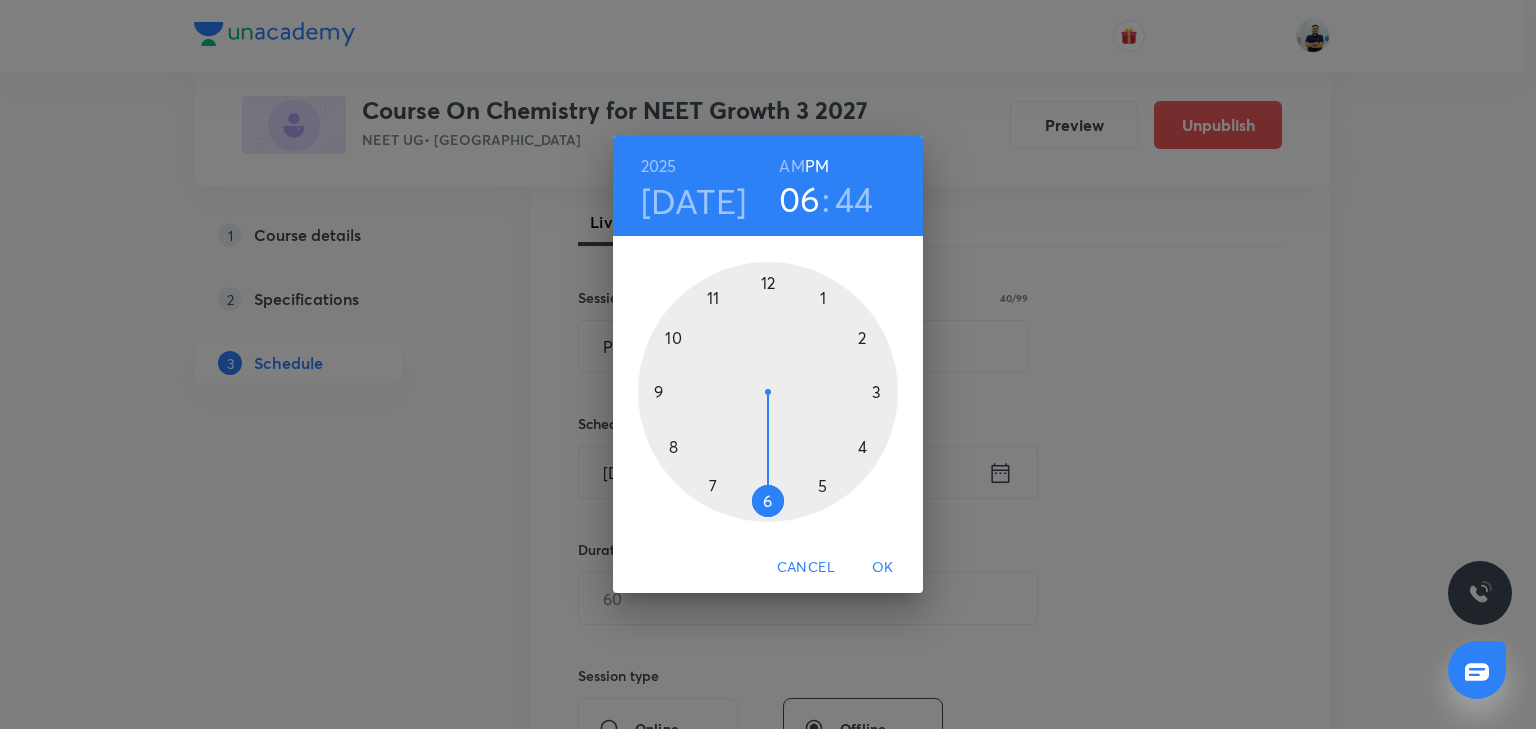 click at bounding box center [768, 392] 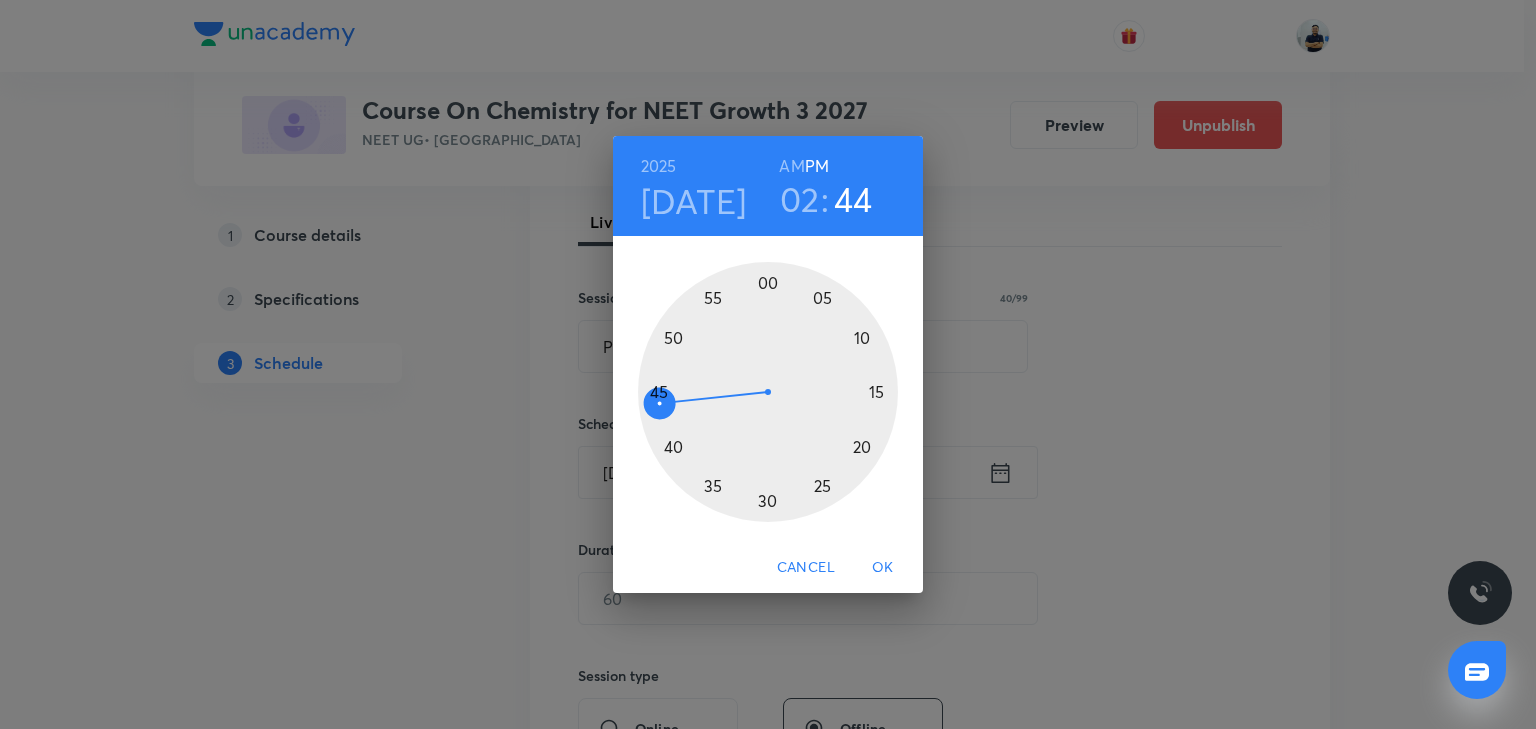 click at bounding box center (768, 392) 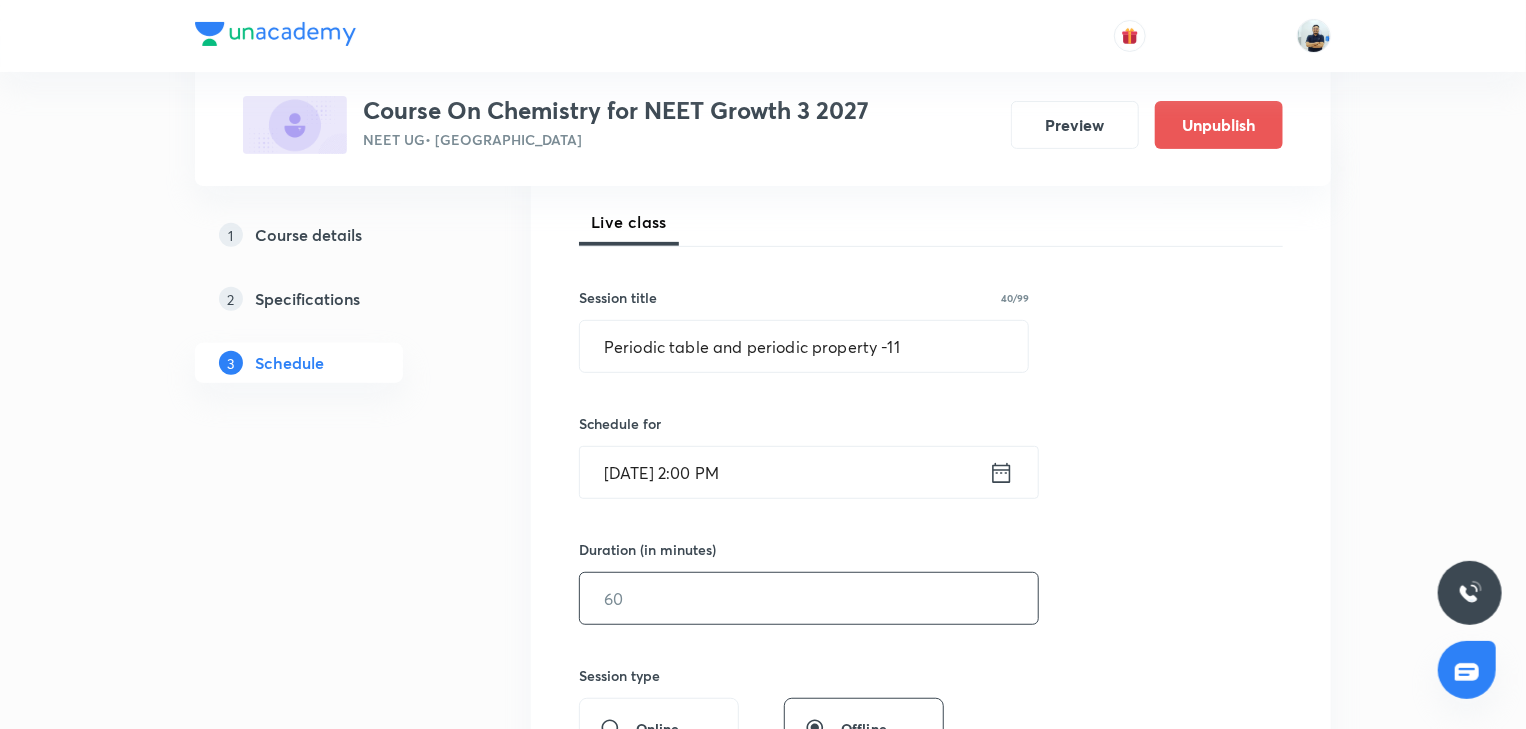 click at bounding box center [809, 598] 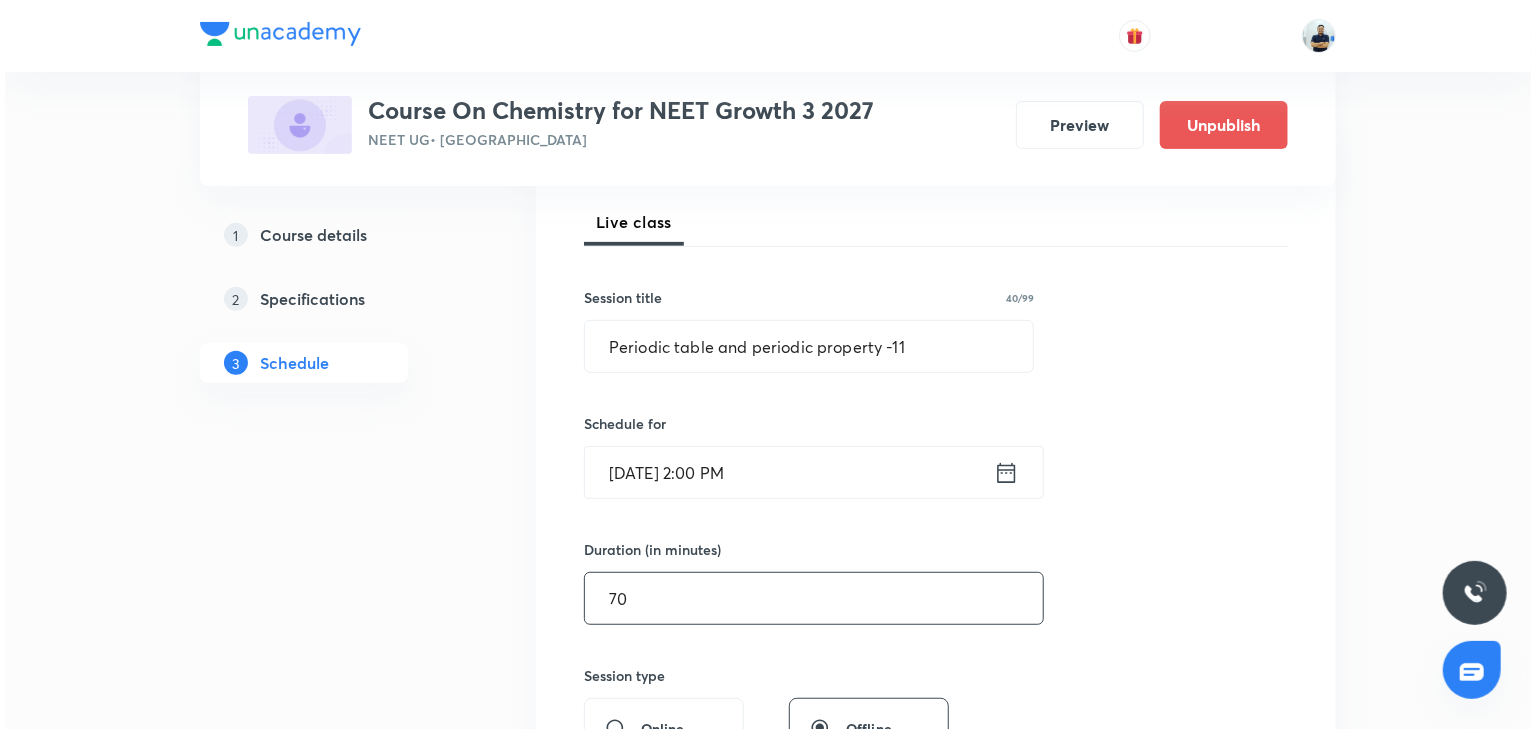 scroll, scrollTop: 840, scrollLeft: 0, axis: vertical 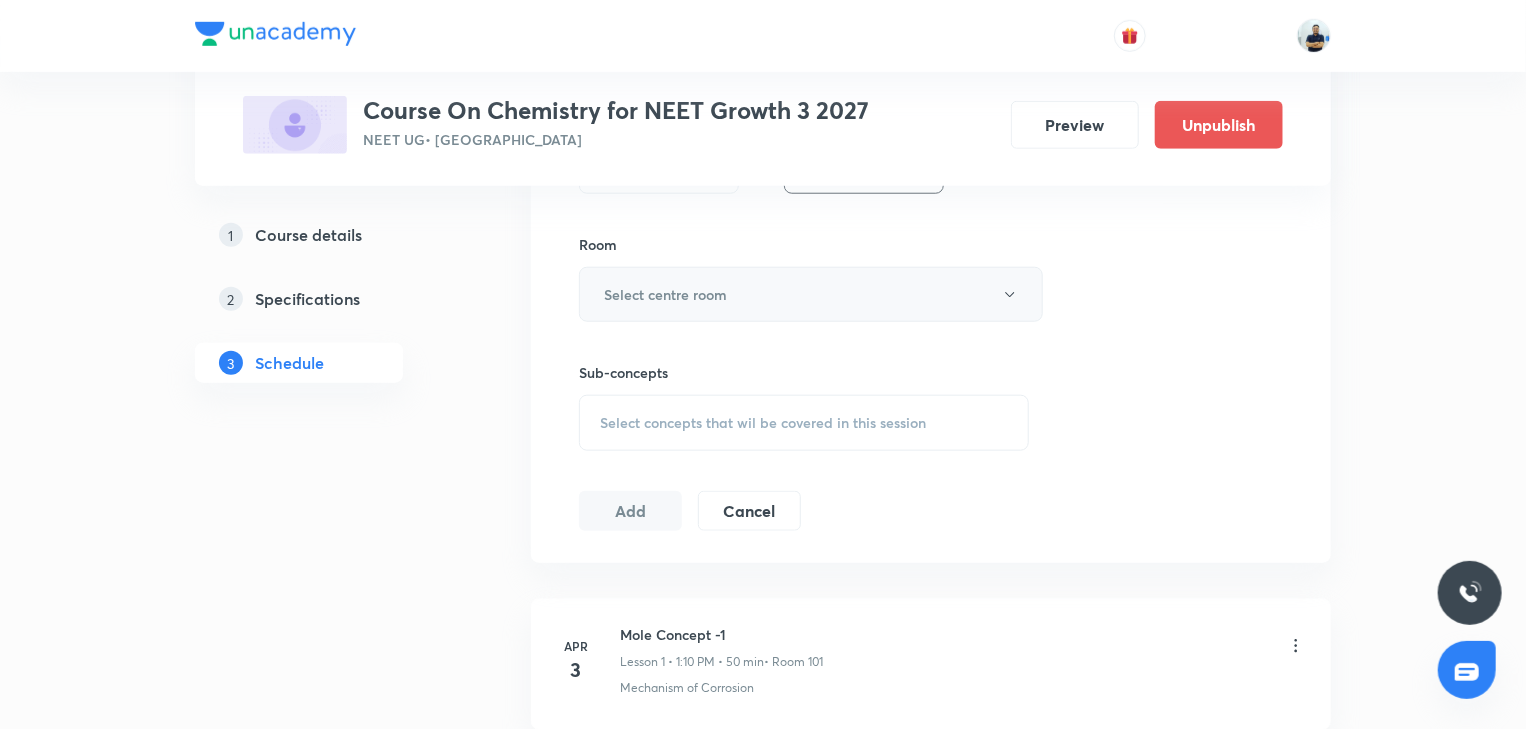 type on "70" 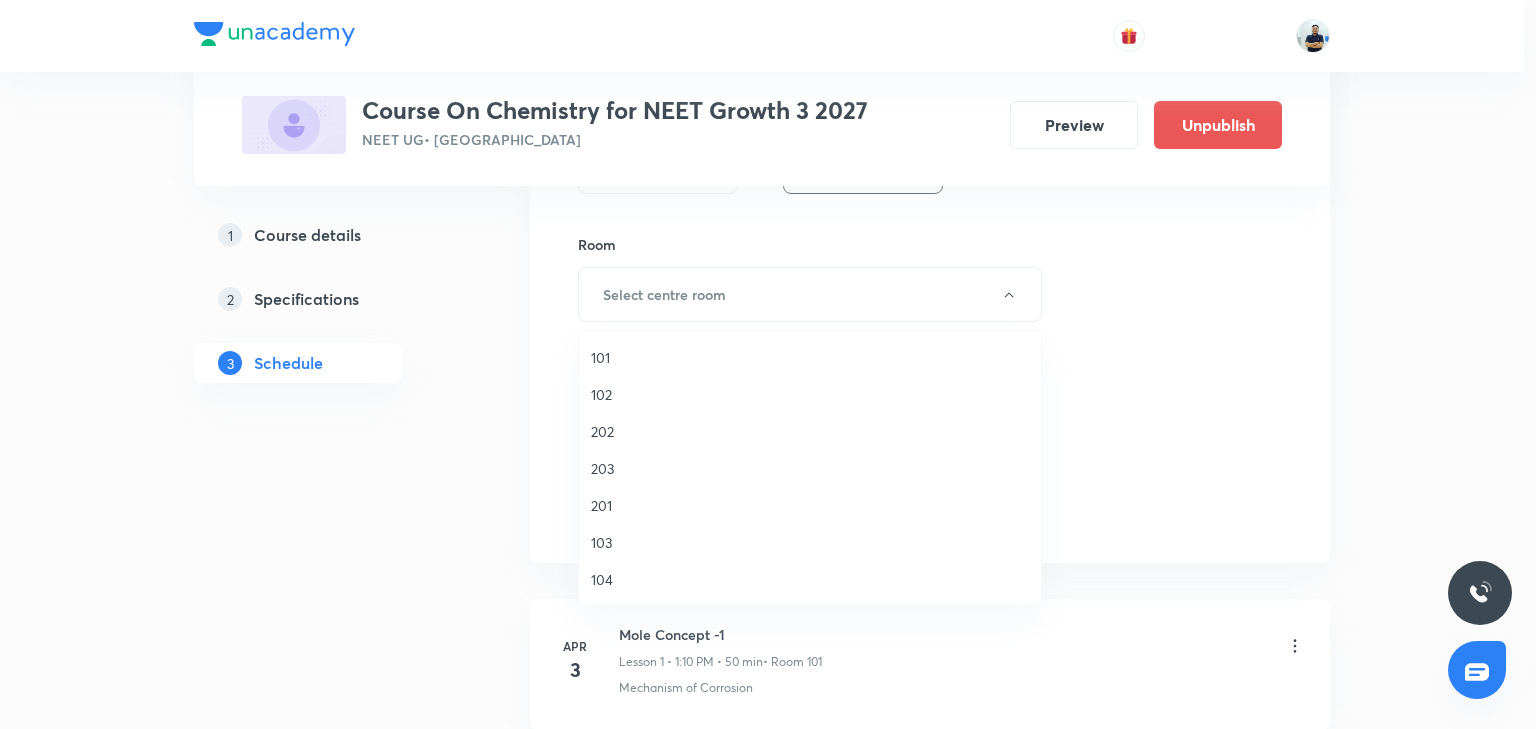 click on "202" at bounding box center (810, 431) 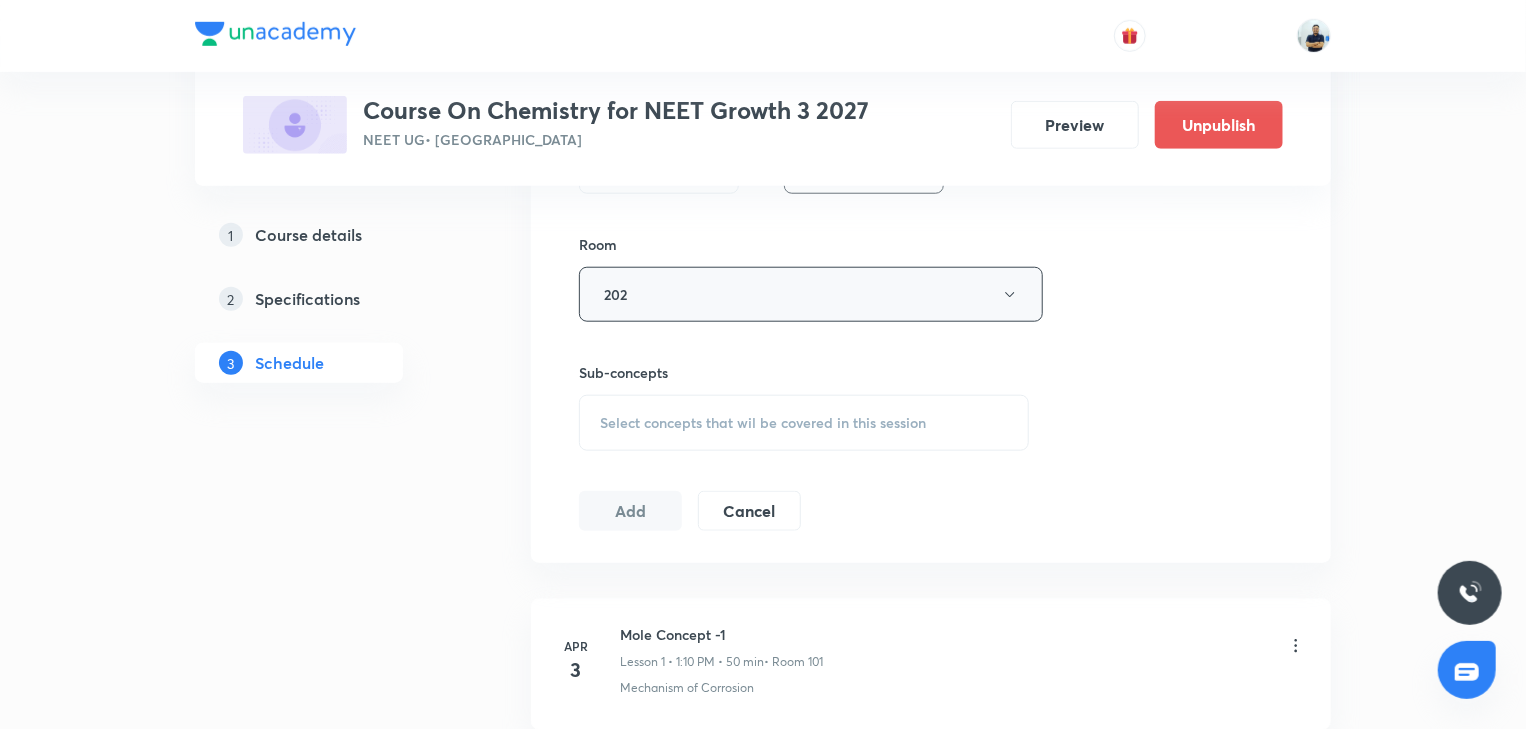 click on "202" at bounding box center (811, 294) 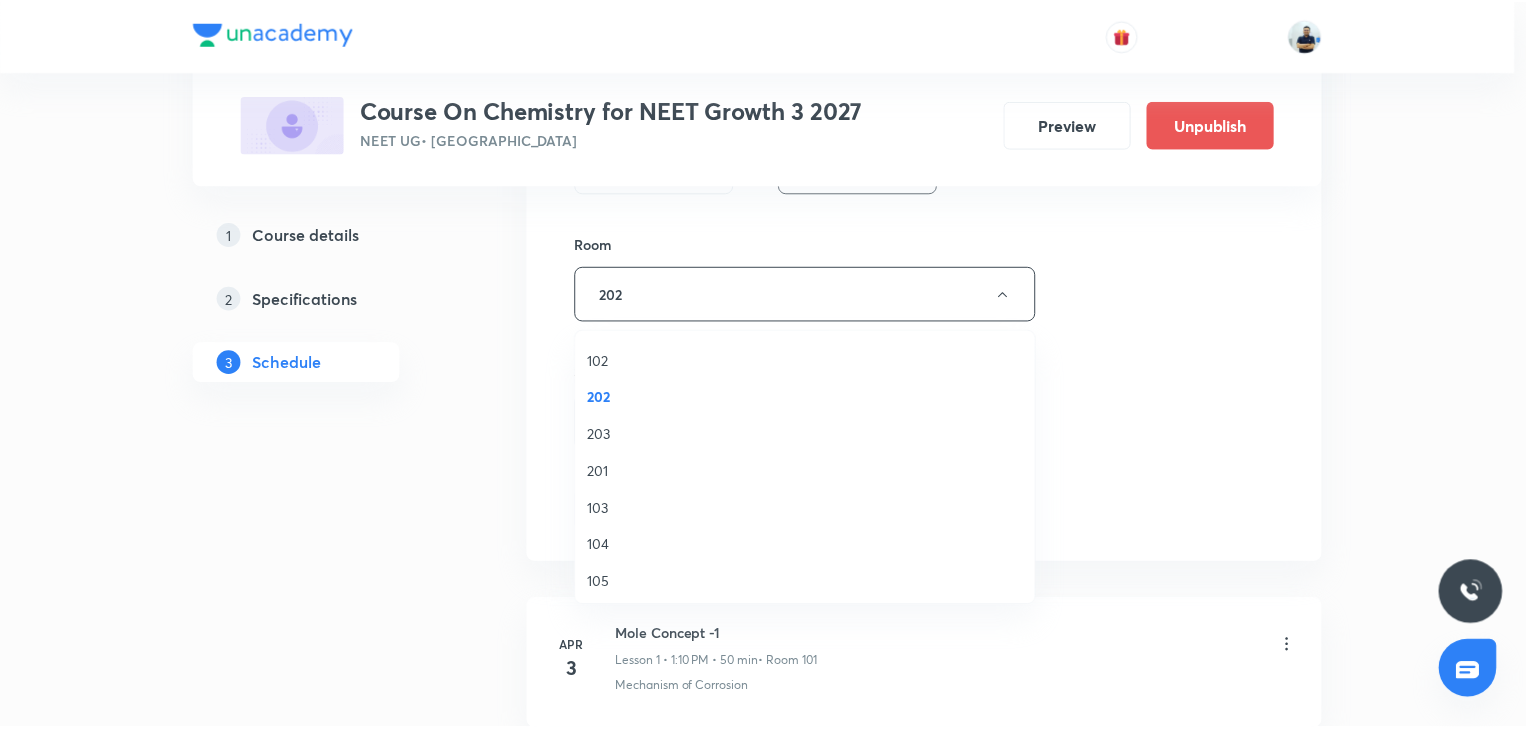 scroll, scrollTop: 0, scrollLeft: 0, axis: both 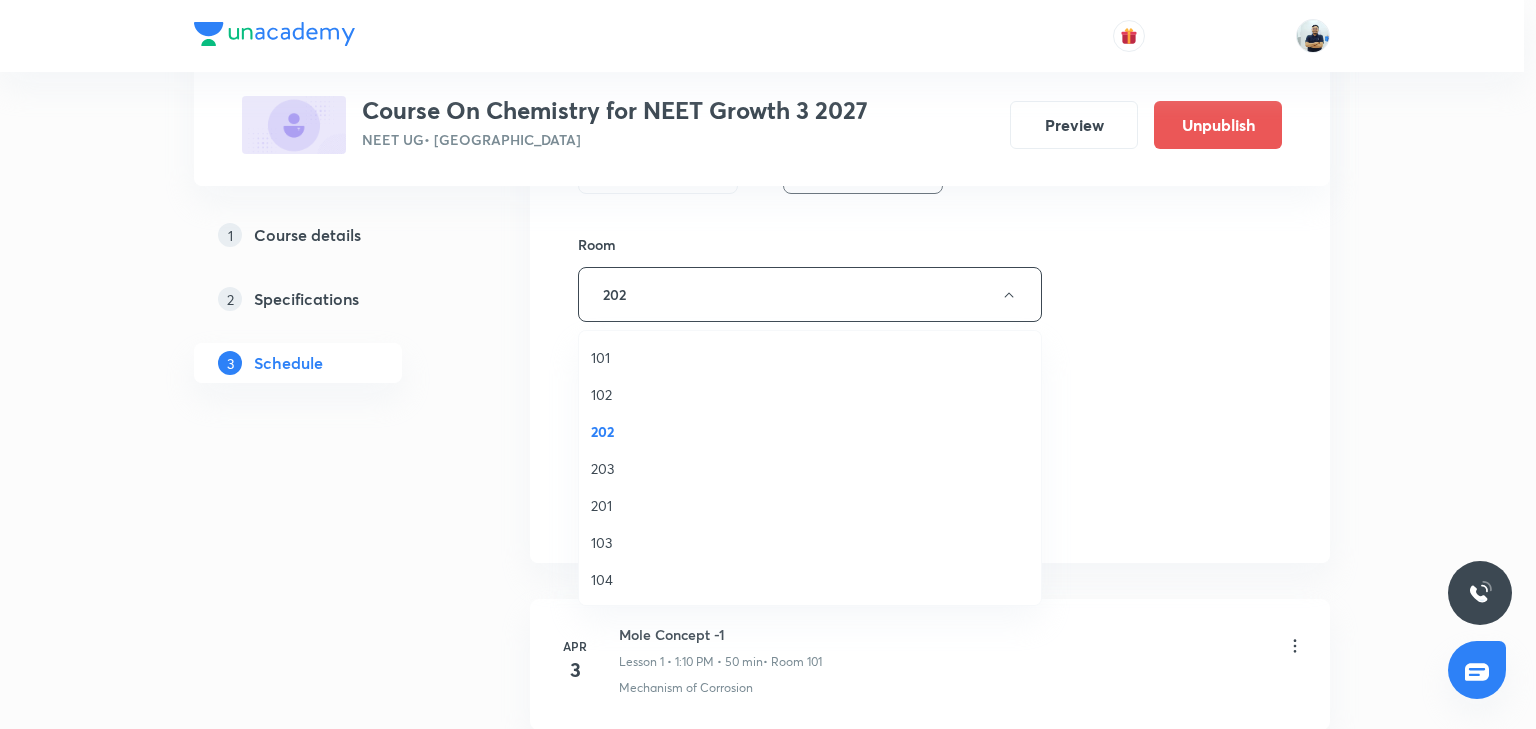 click on "101" at bounding box center (810, 357) 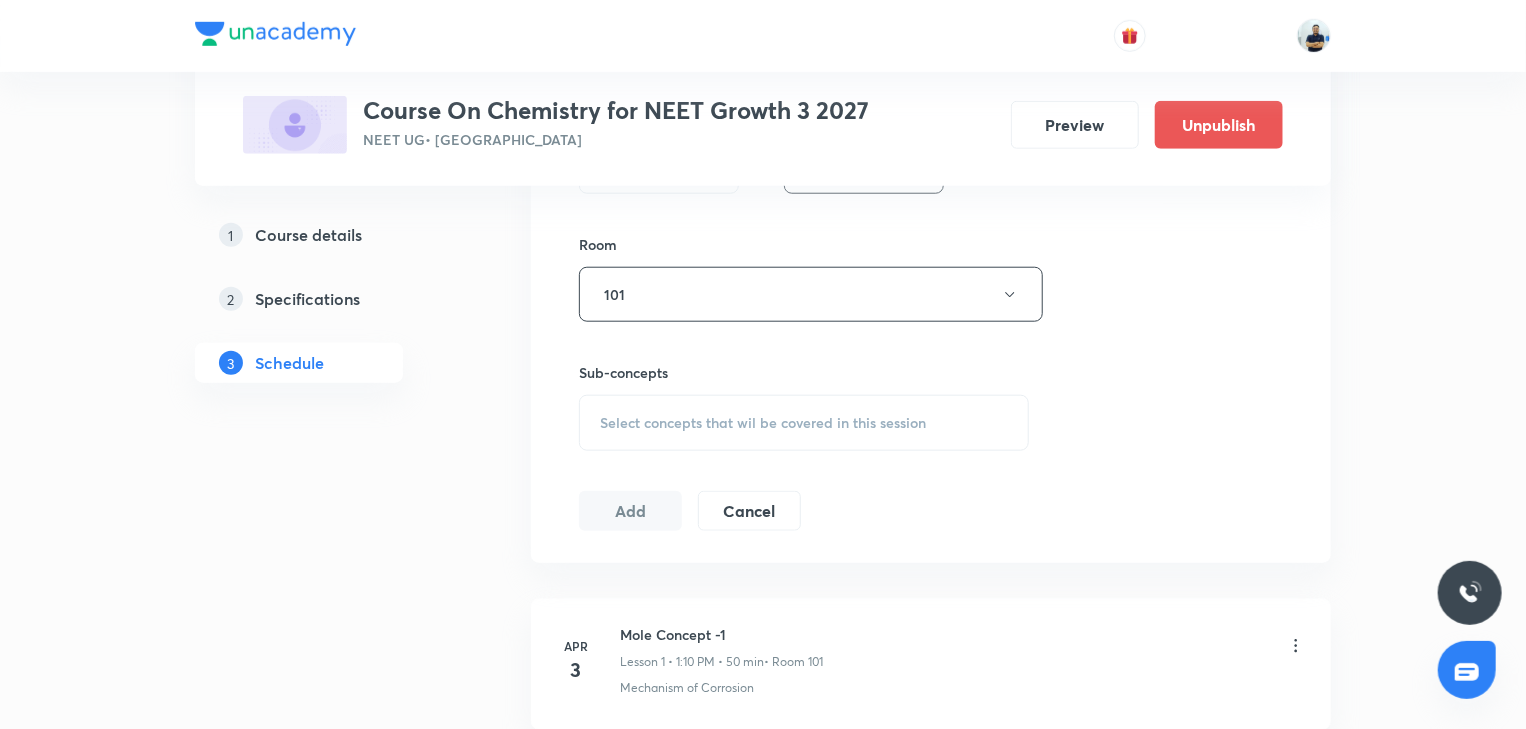 click on "Select concepts that wil be covered in this session" at bounding box center [763, 423] 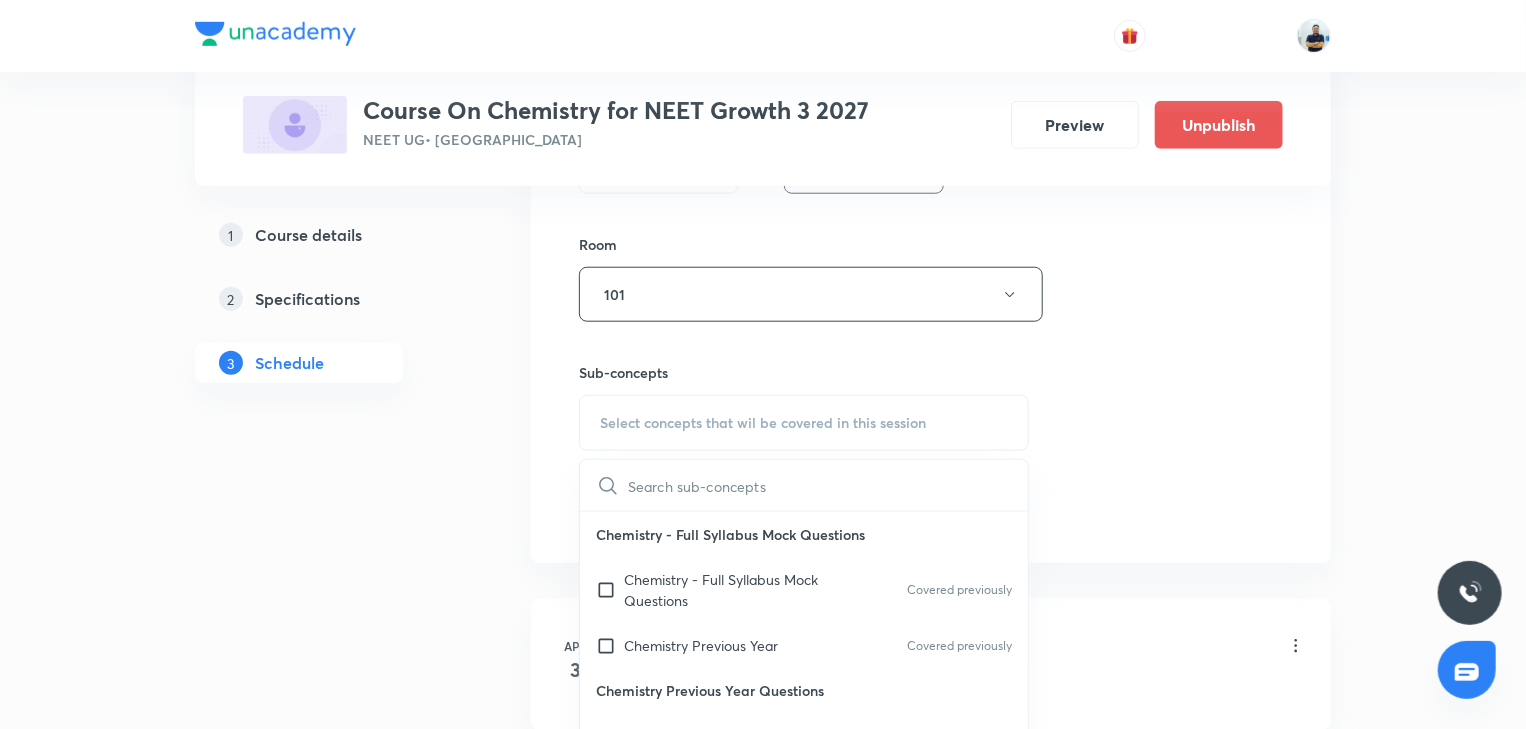 scroll, scrollTop: 1120, scrollLeft: 0, axis: vertical 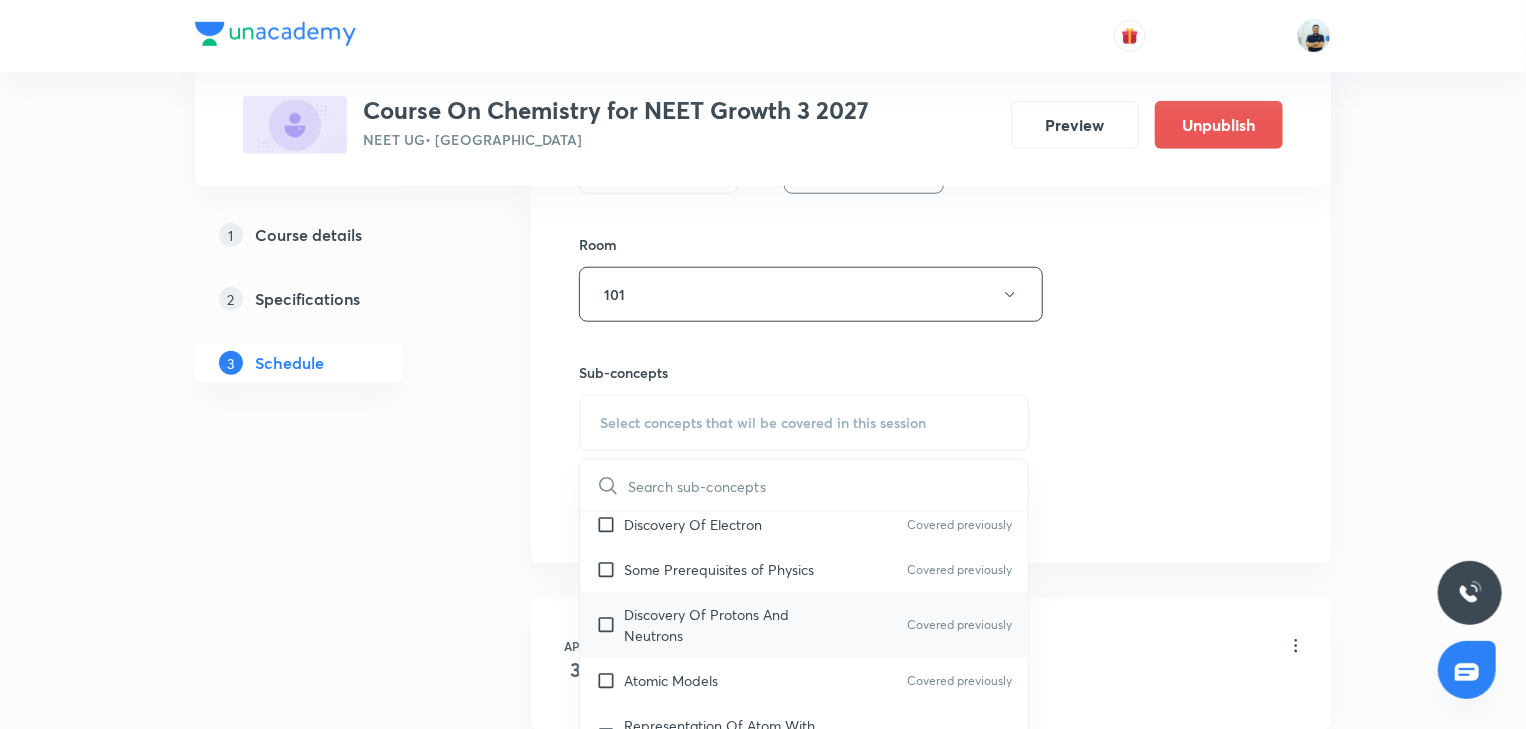click on "Discovery Of Protons And Neutrons Covered previously" at bounding box center (804, 625) 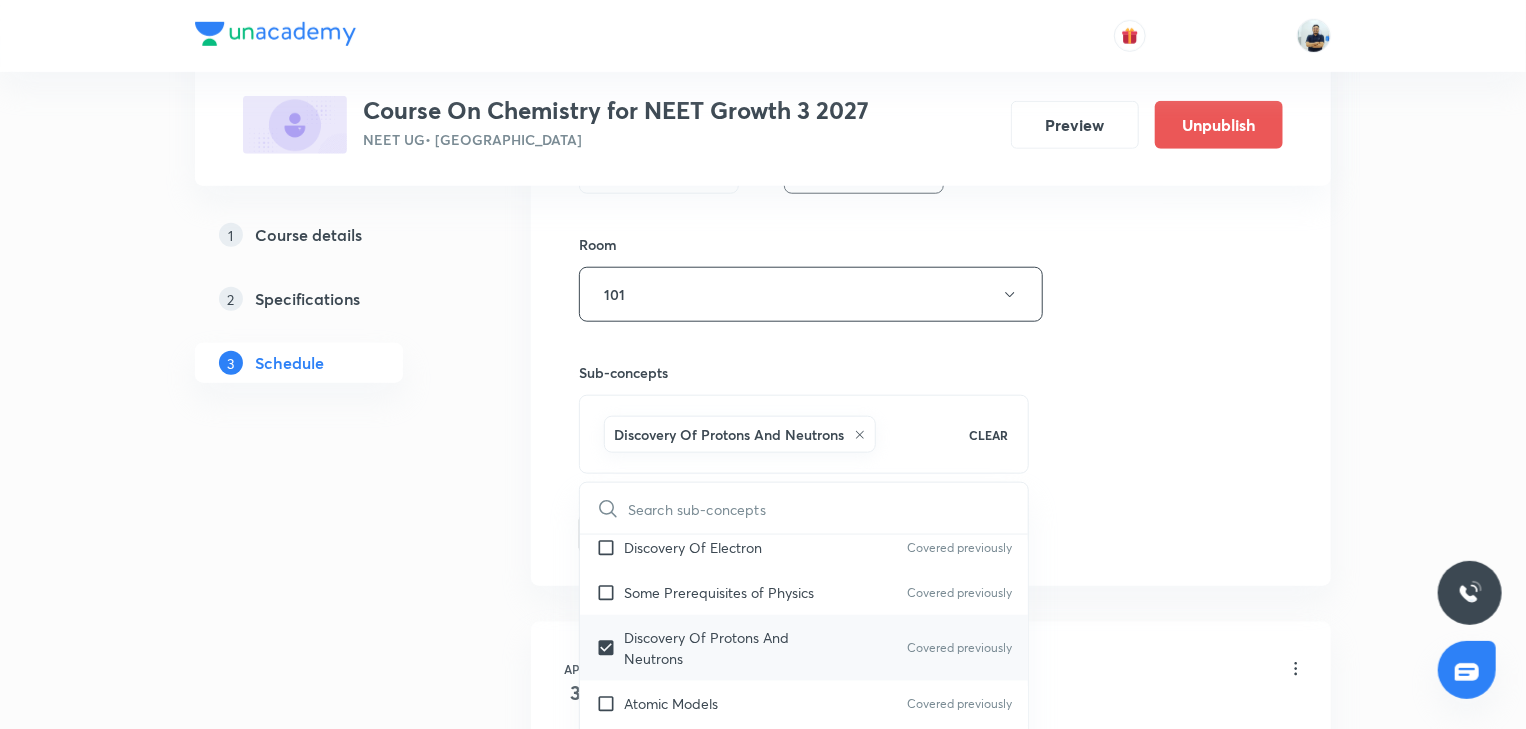 click on "Discovery Of Protons And Neutrons Covered previously" at bounding box center (804, 648) 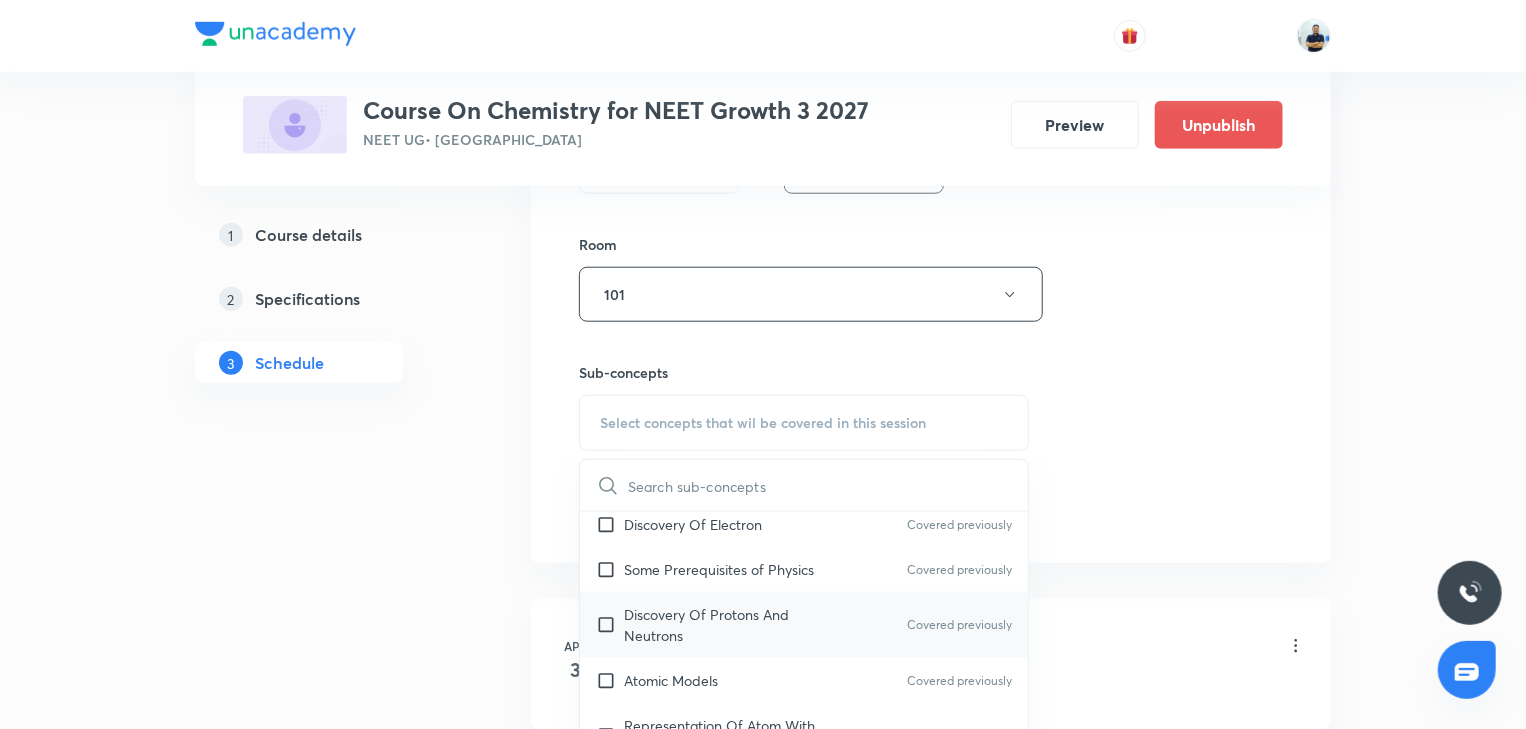 click on "Discovery Of Protons And Neutrons Covered previously" at bounding box center [804, 625] 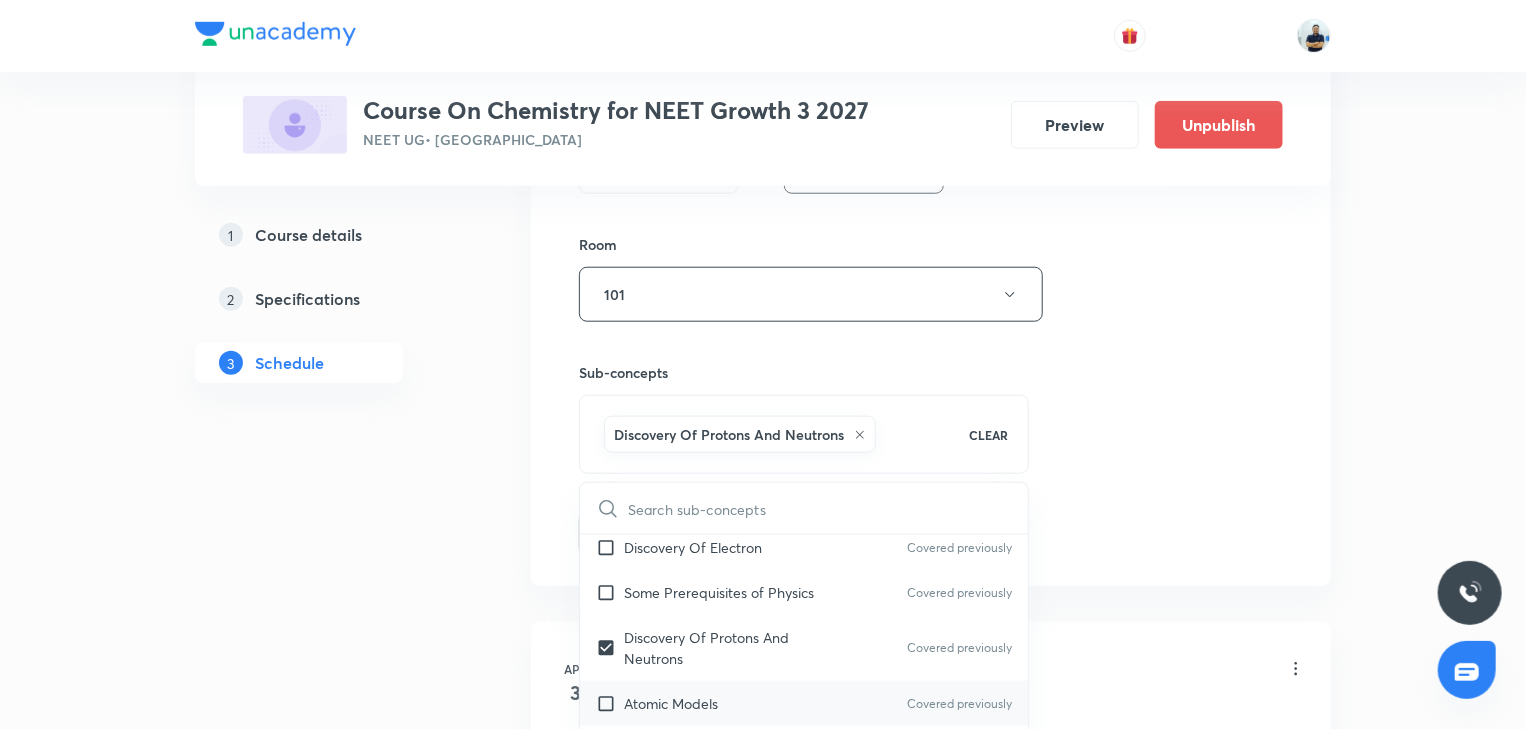 click on "Atomic Models" at bounding box center [671, 703] 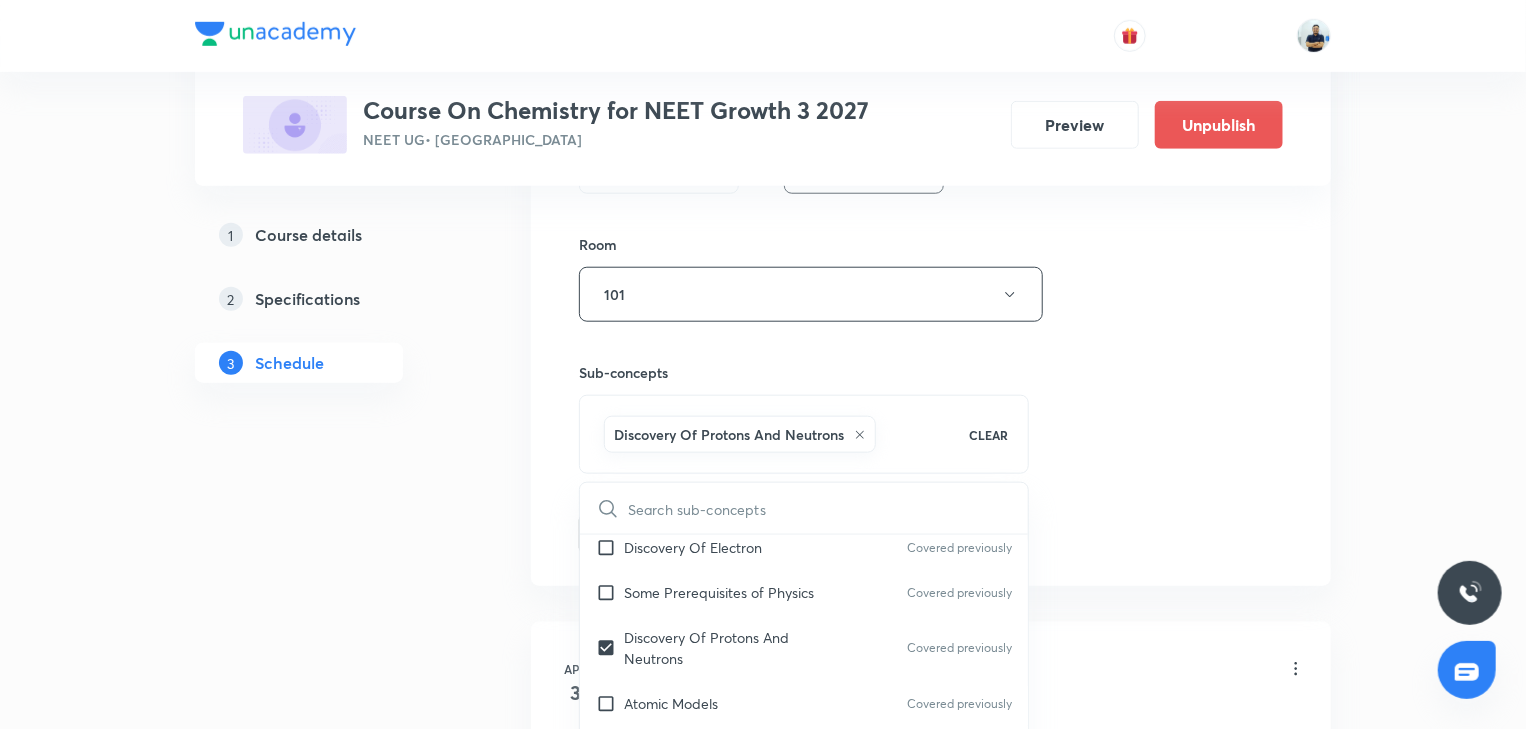 checkbox on "true" 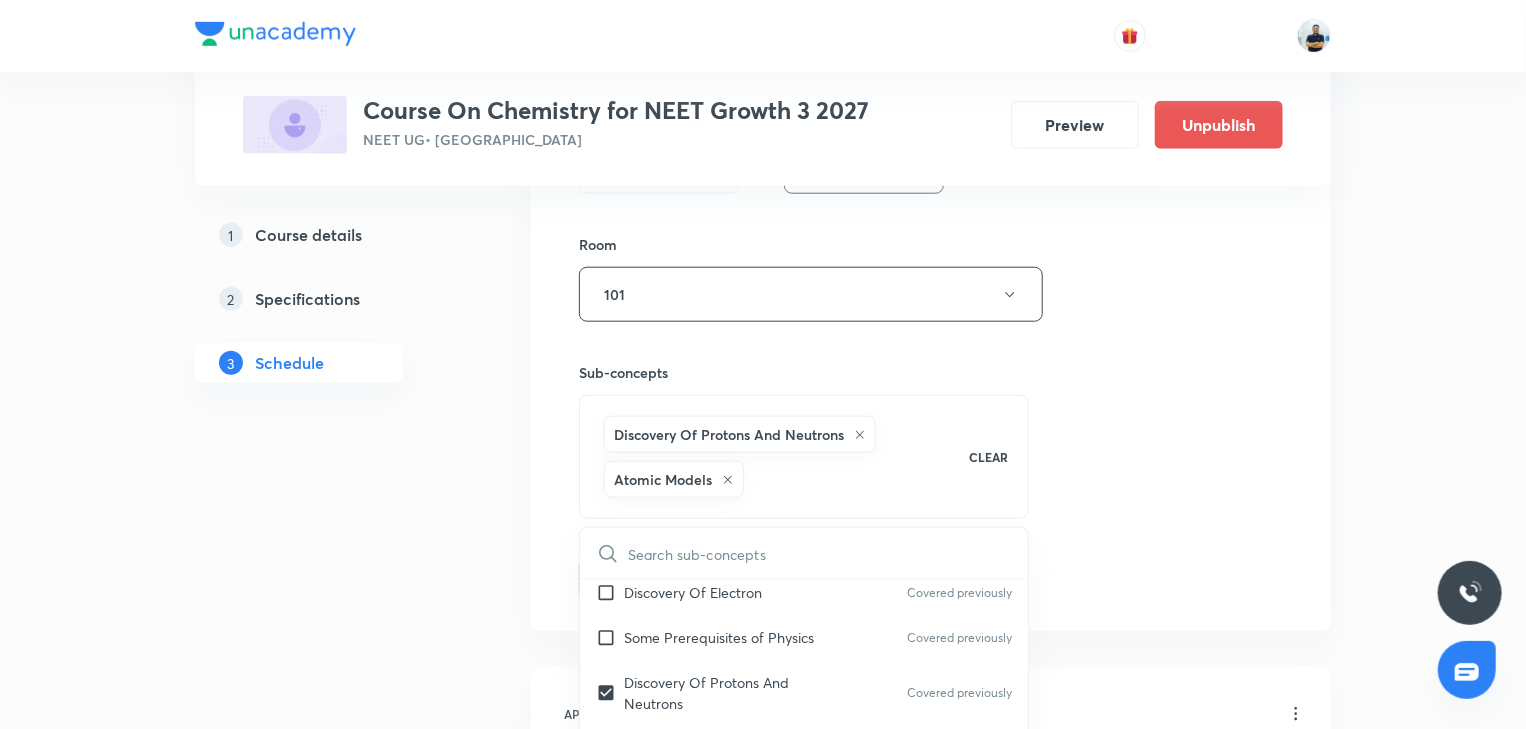 click on "Session  59 Live class Session title 40/99 Periodic table and periodic property -11 ​ Schedule for Jul 18, 2025, 2:00 PM ​ Duration (in minutes) 70 ​   Session type Online Offline Room 101 Sub-concepts Discovery Of Protons And Neutrons Atomic Models CLEAR ​ Chemistry - Full Syllabus Mock Questions Chemistry - Full Syllabus Mock Questions Covered previously Chemistry Previous Year Covered previously Chemistry Previous Year Questions Chemistry Previous Year Questions Covered previously General Topics & Mole Concept Basic Concepts Mole – Basic Introduction Percentage Composition Covered previously Stoichiometry Covered previously Principle of Atom Conservation (POAC) Covered previously Relation between Stoichiometric Quantities Covered previously Application of Mole Concept: Gravimetric Analysis Covered previously Electronic Configuration Of Atoms (Hund's rule) Covered previously  Quantum Numbers (Magnetic Quantum no.) Quantum Numbers(Pauli's Exclusion law) Covered previously Covered previously Wave pH" at bounding box center (931, 95) 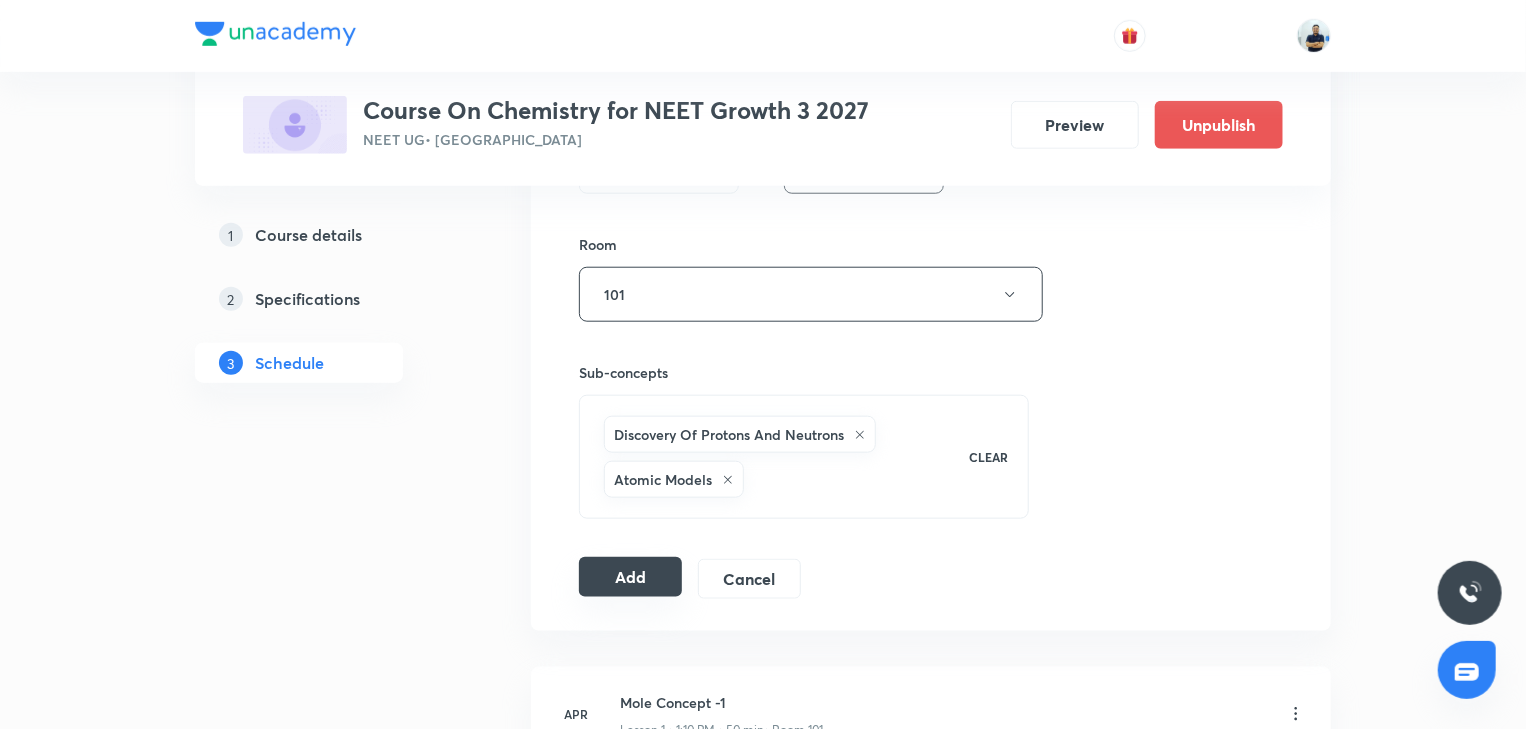 click on "Add" at bounding box center (630, 577) 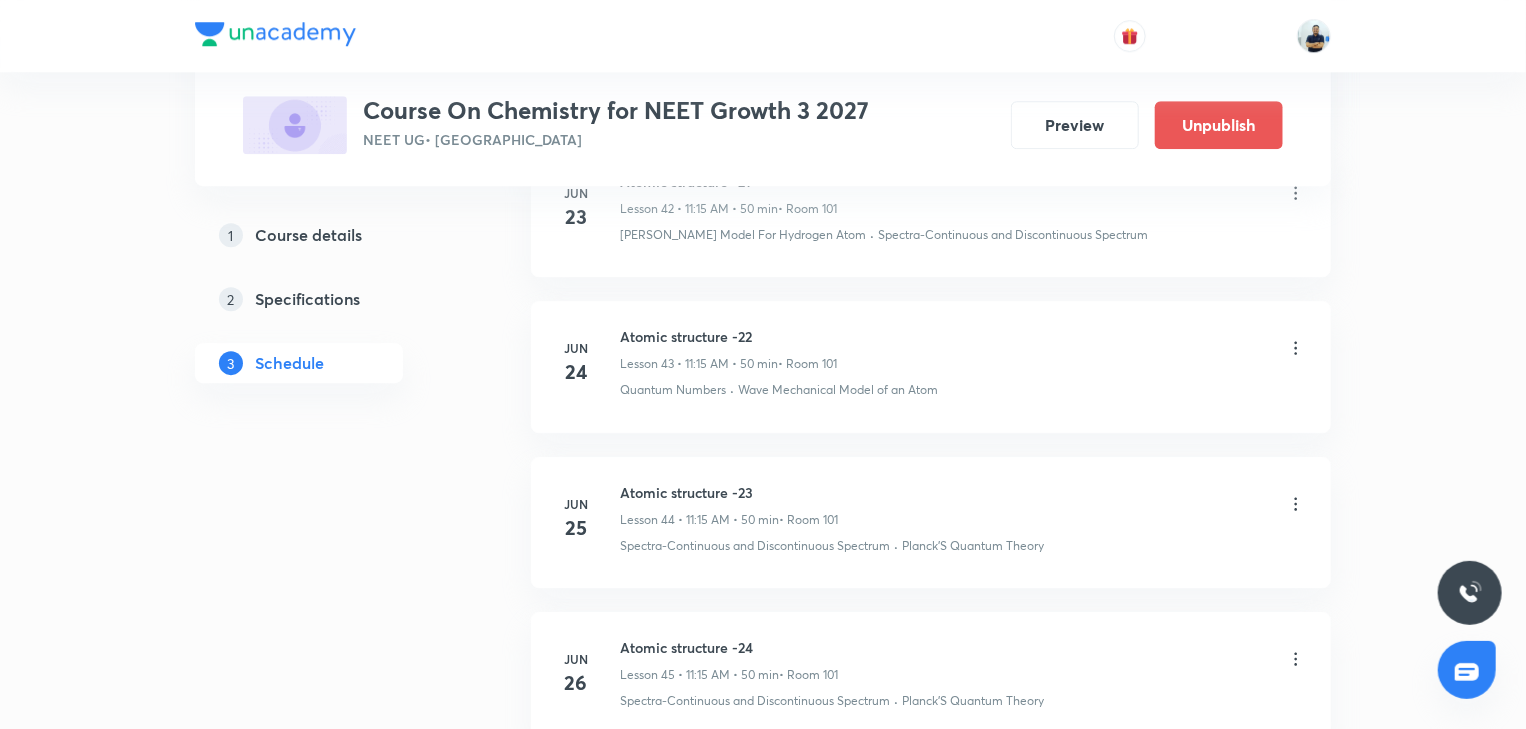 scroll, scrollTop: 5167, scrollLeft: 0, axis: vertical 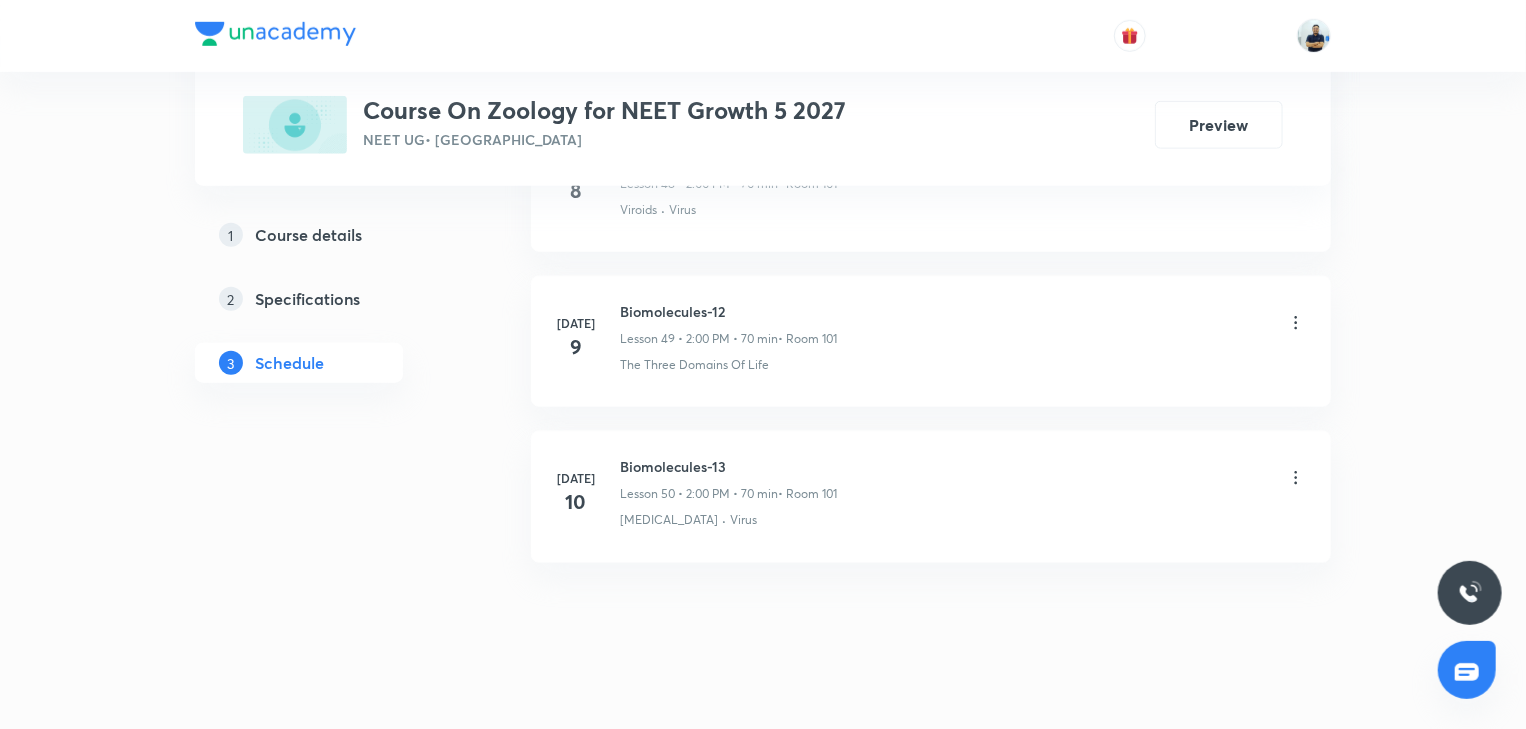 click on "Biomolecules-13" at bounding box center [728, 466] 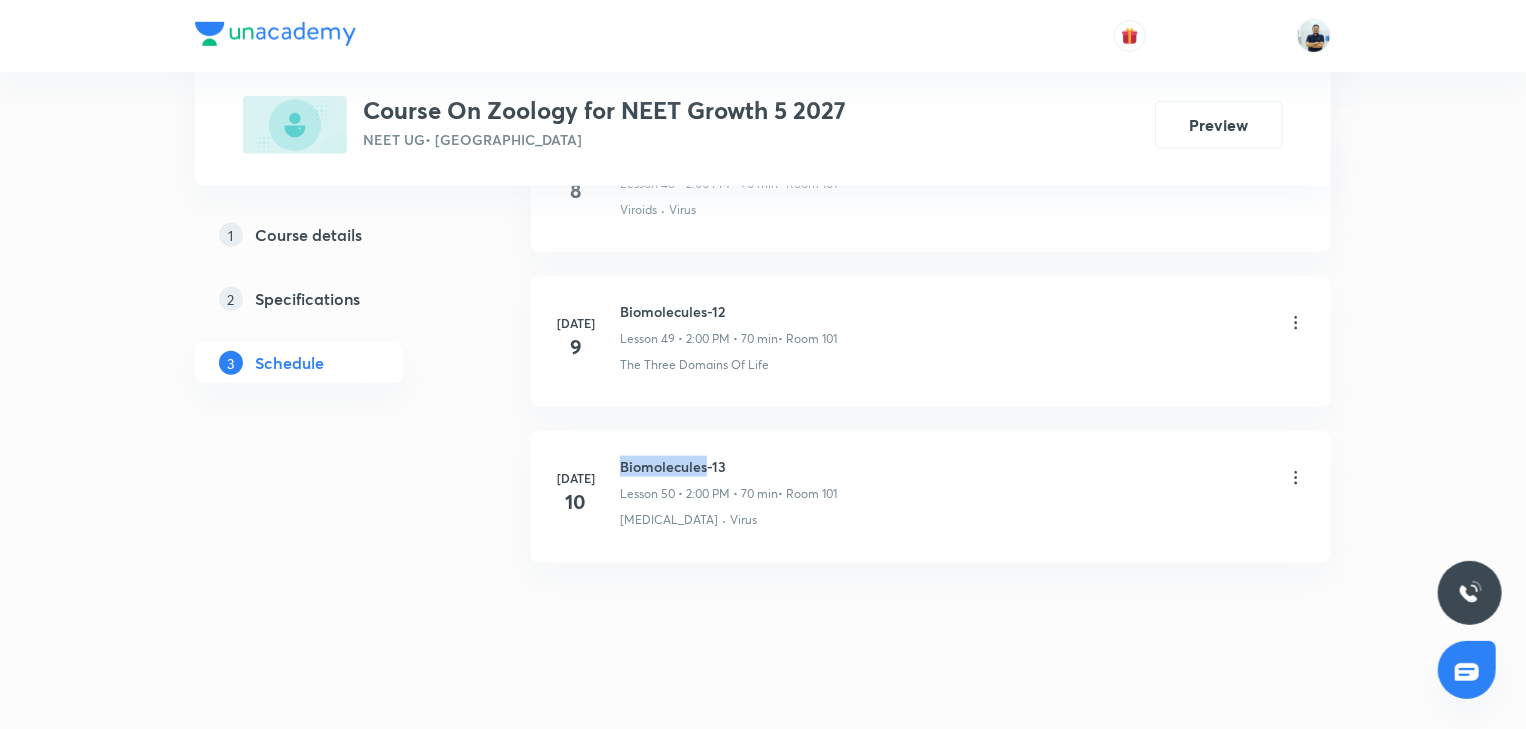 click on "Biomolecules-13" at bounding box center [728, 466] 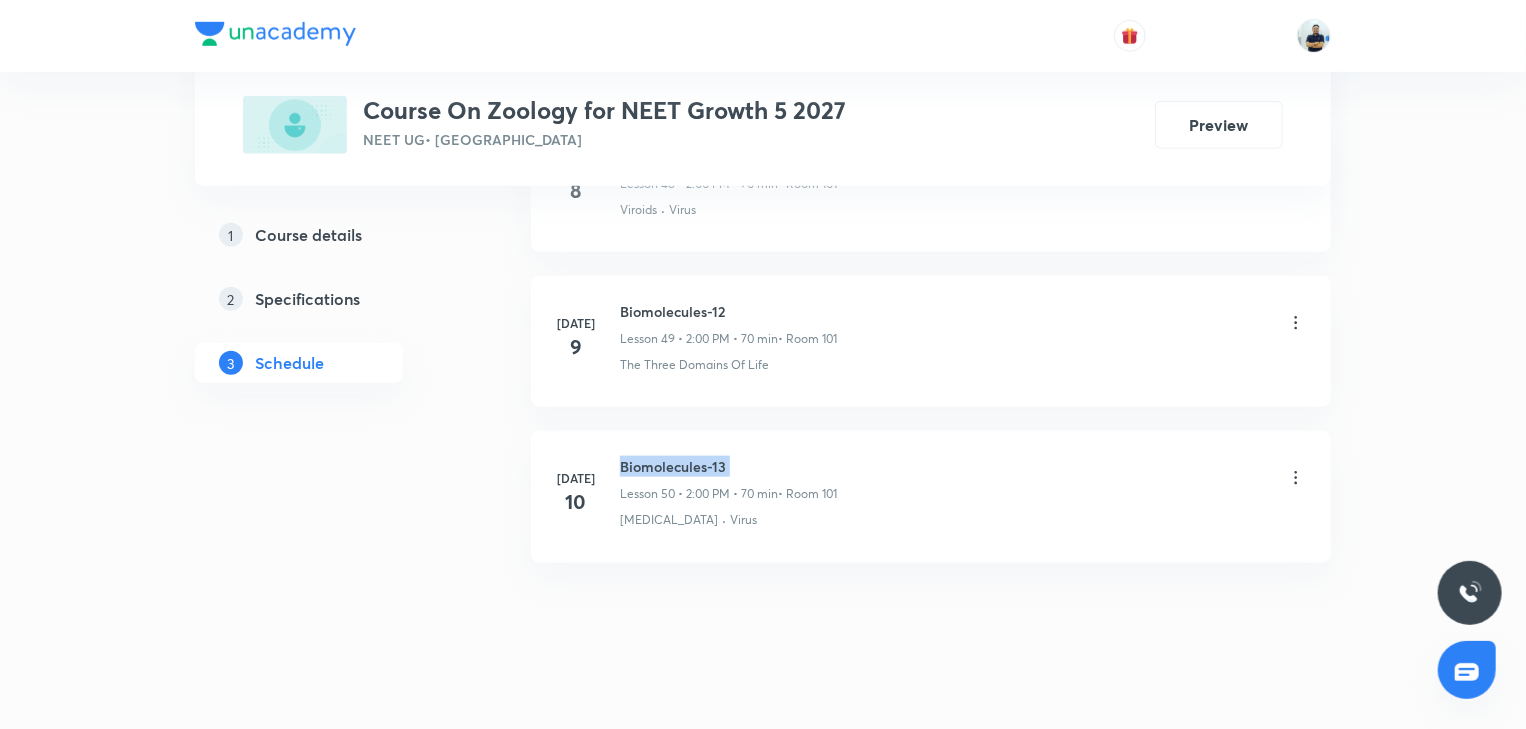 click on "Biomolecules-13" at bounding box center [728, 466] 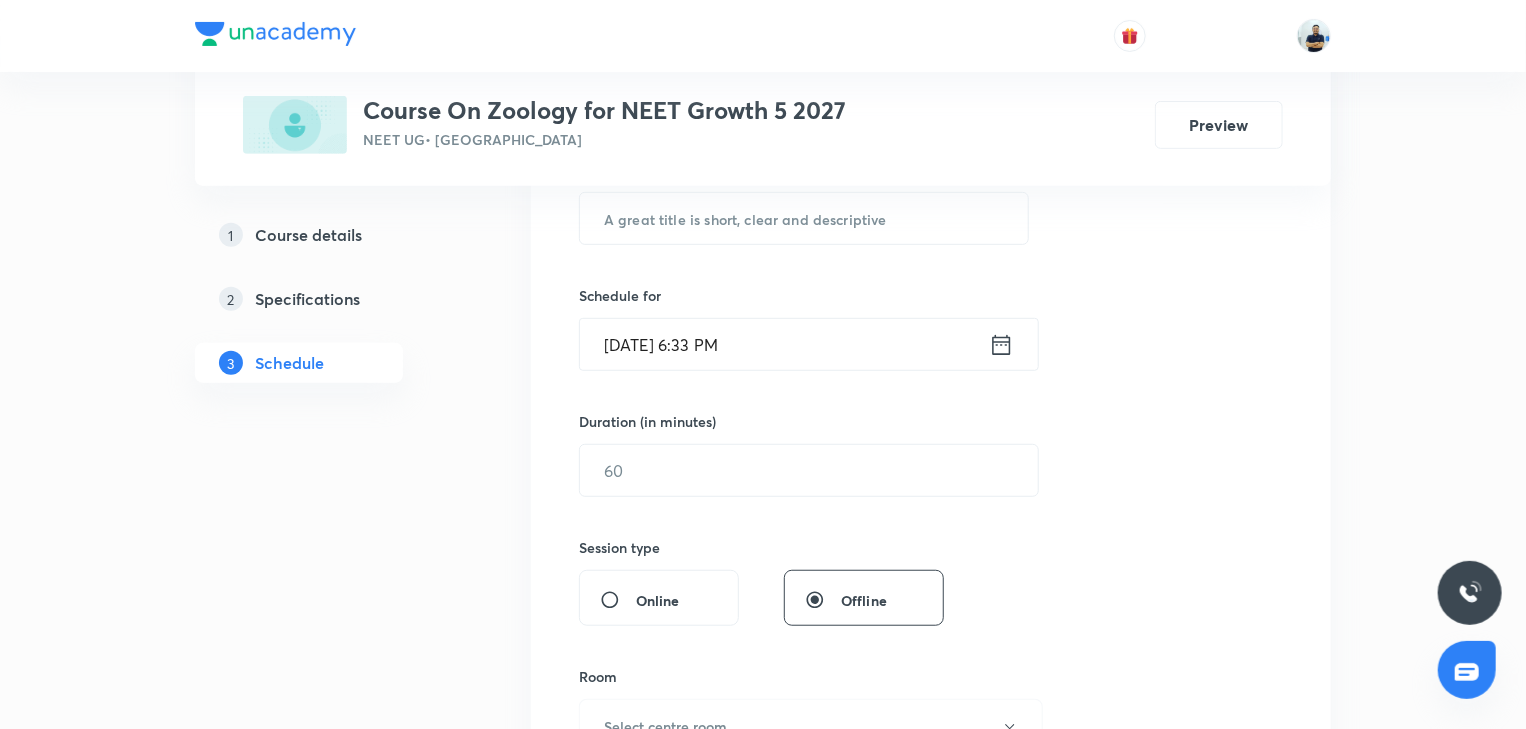 scroll, scrollTop: 0, scrollLeft: 0, axis: both 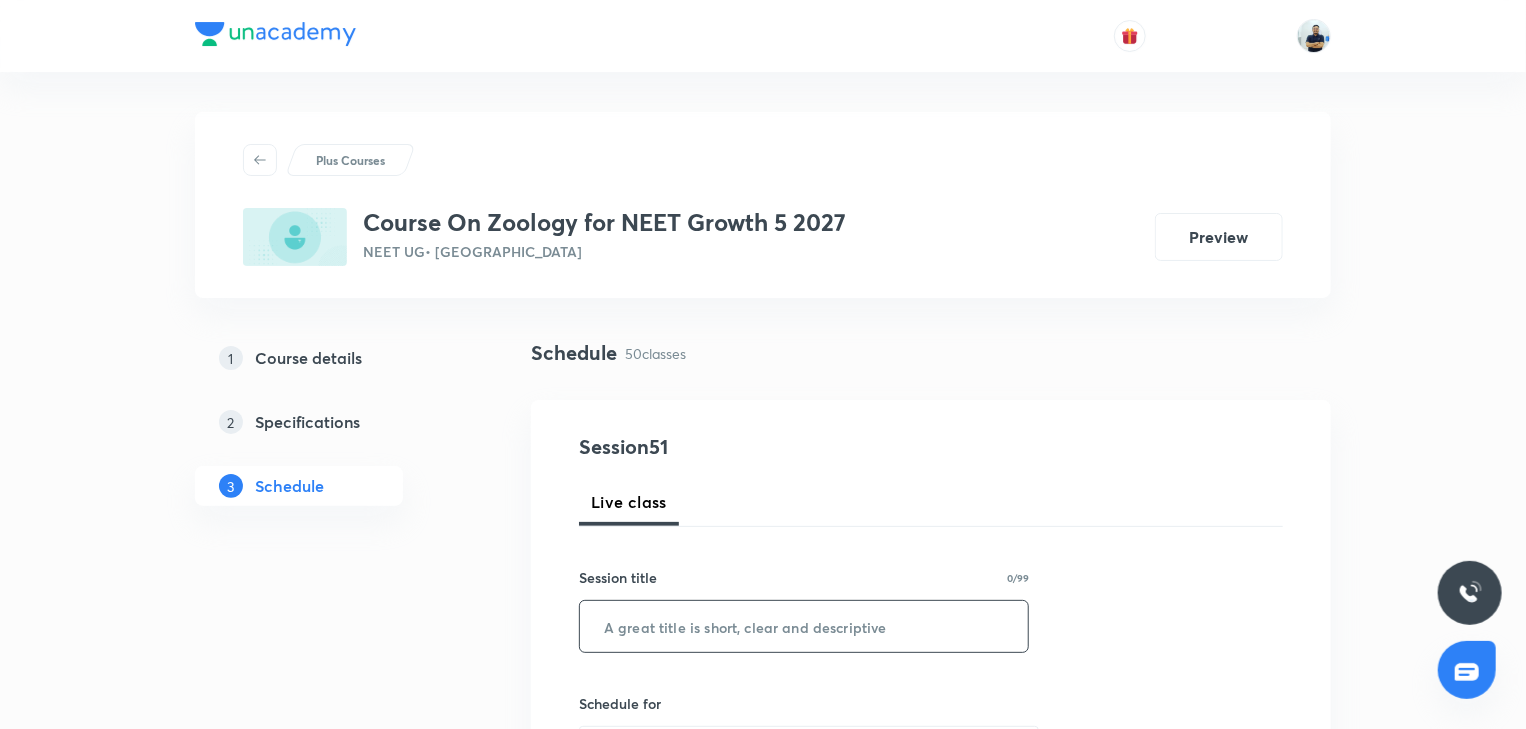 click at bounding box center [804, 626] 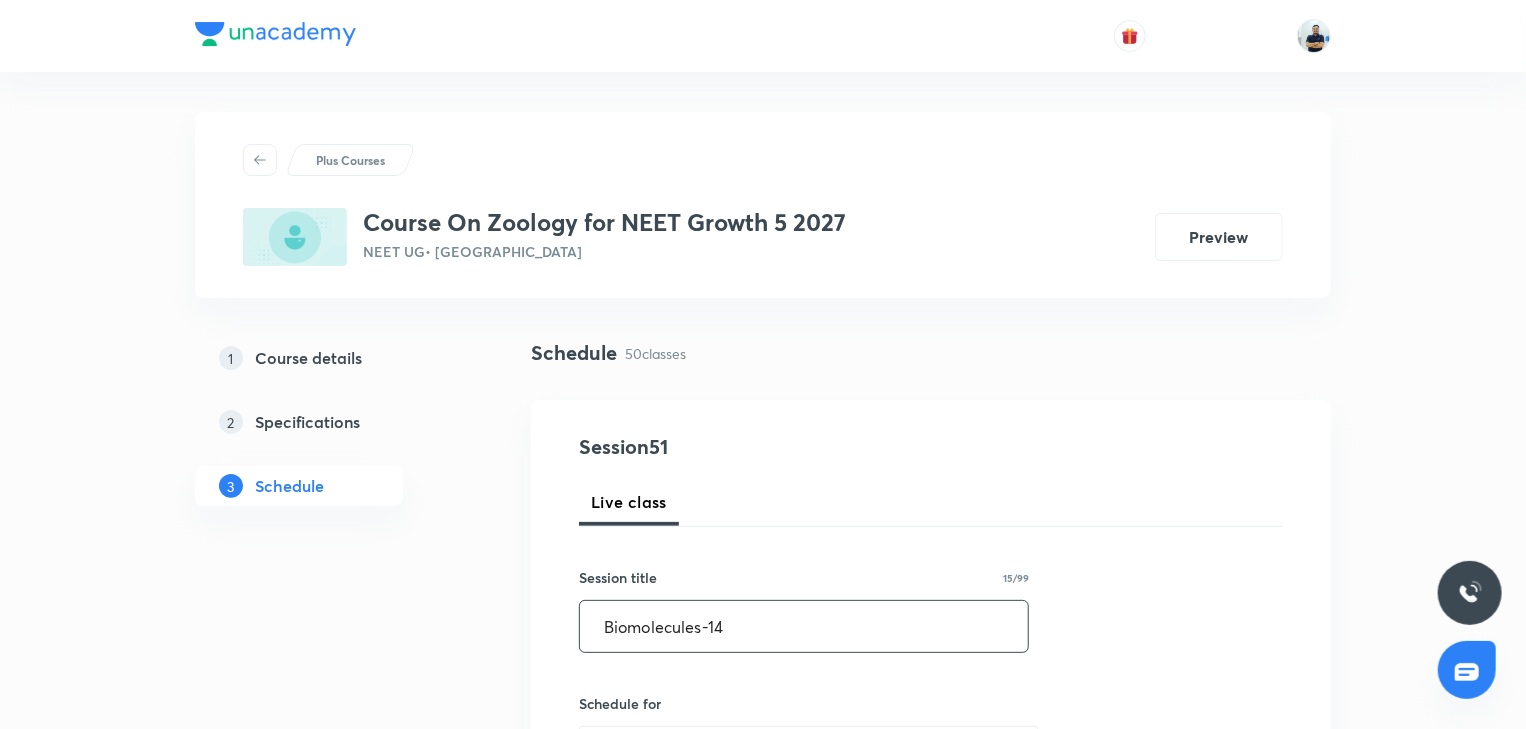 type on "Biomolecules-14" 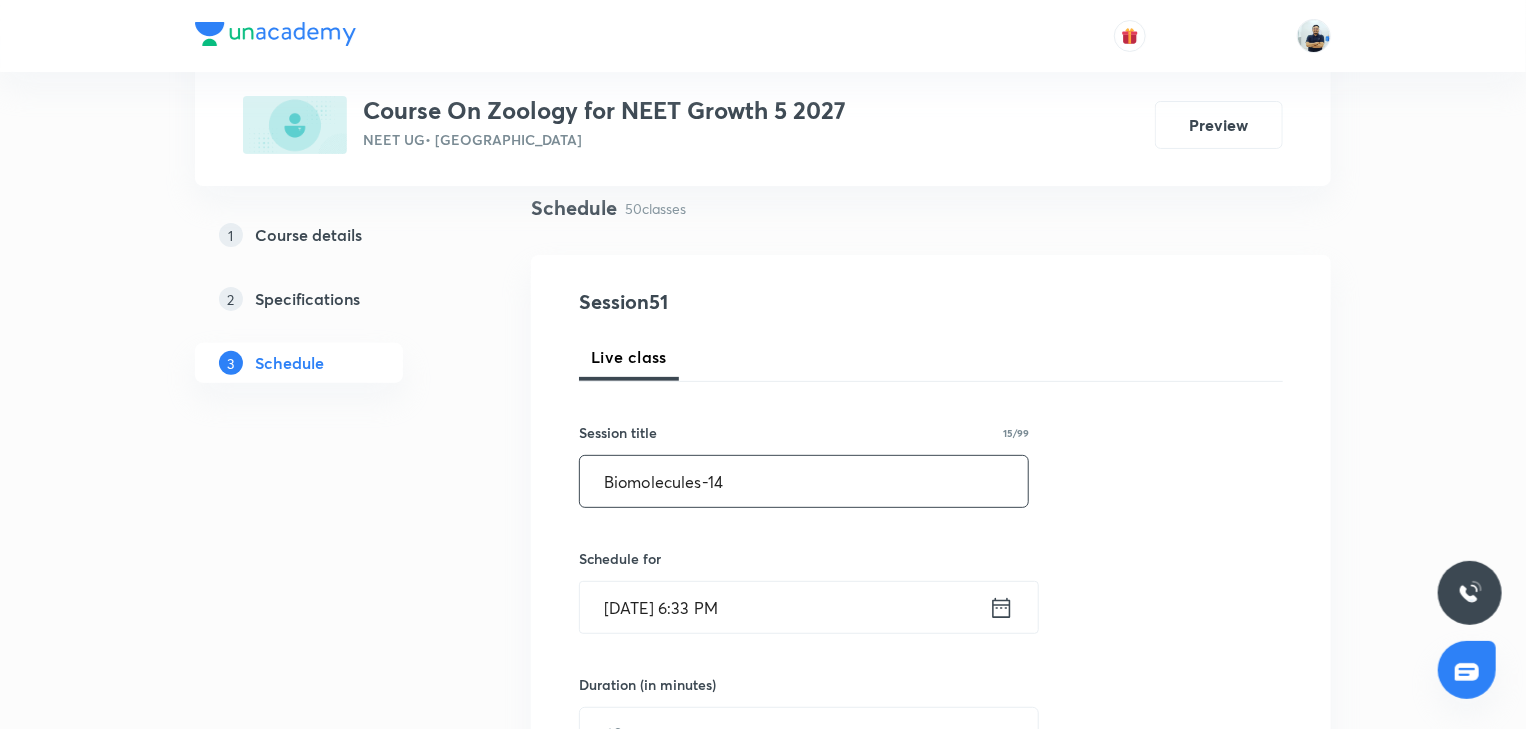 scroll, scrollTop: 0, scrollLeft: 0, axis: both 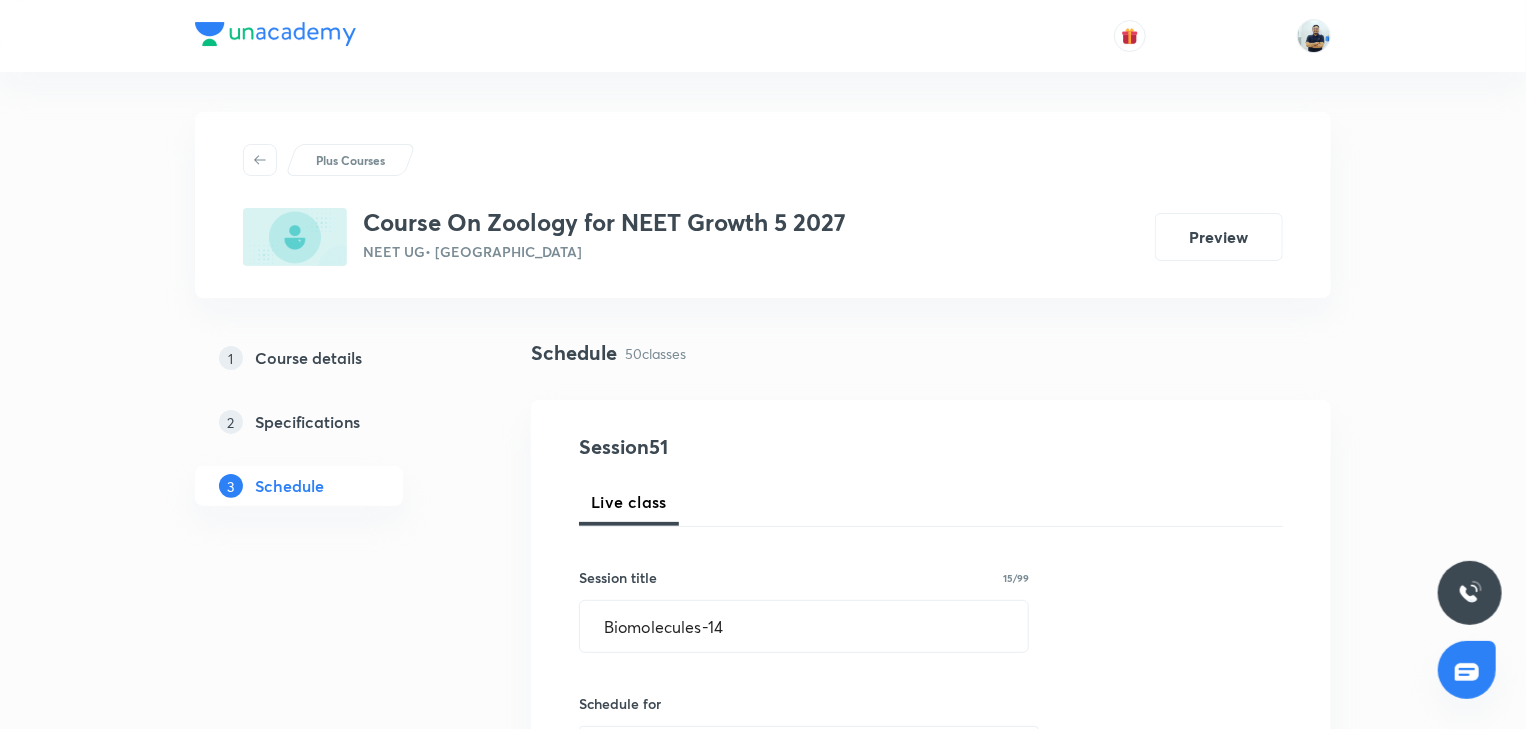 click on "Session  51 Live class Session title 15/99 Biomolecules-14 ​ Schedule for [DATE] 6:33 PM ​ Duration (in minutes) ​   Session type Online Offline Room Select centre room Sub-concepts Select concepts that wil be covered in this session Add Cancel" at bounding box center (931, 901) 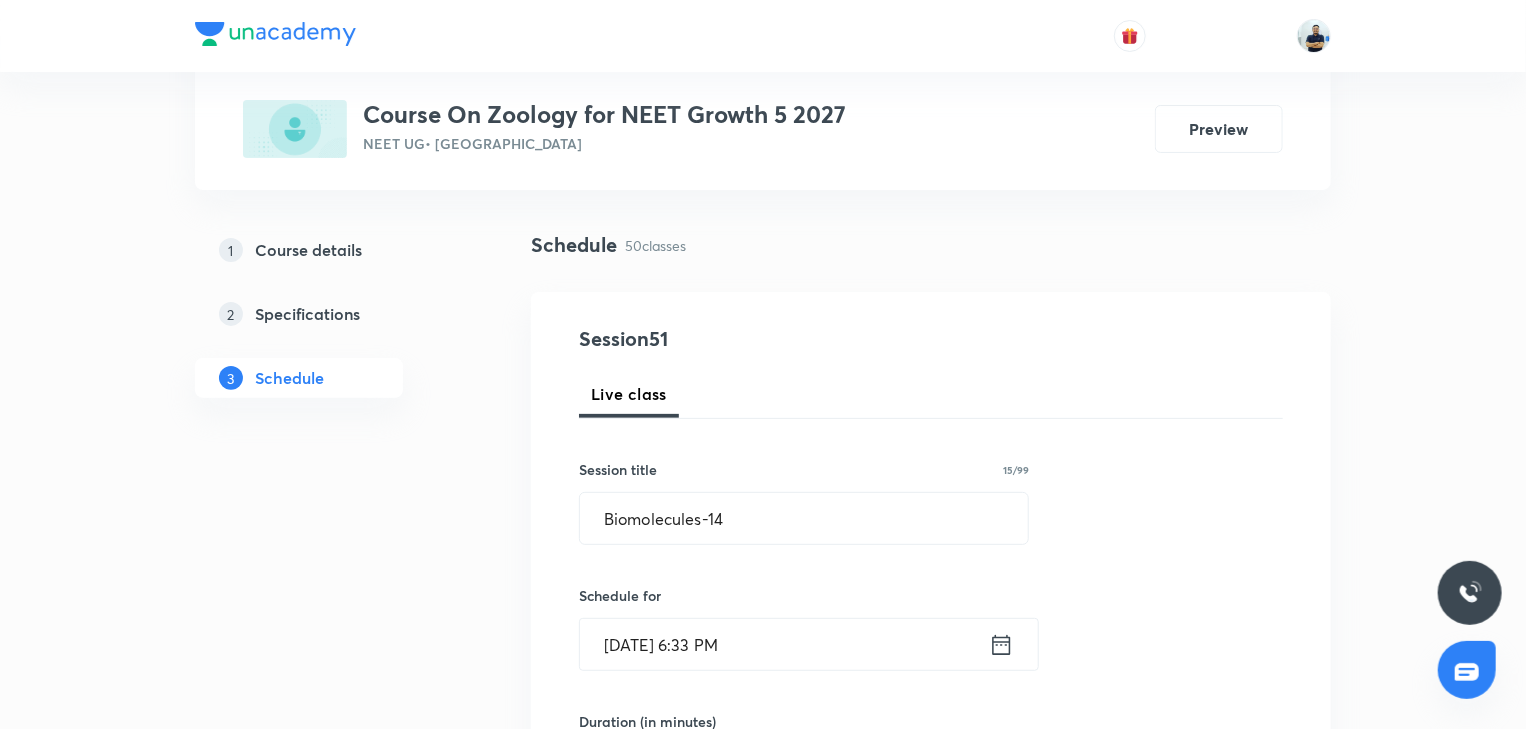 scroll, scrollTop: 112, scrollLeft: 0, axis: vertical 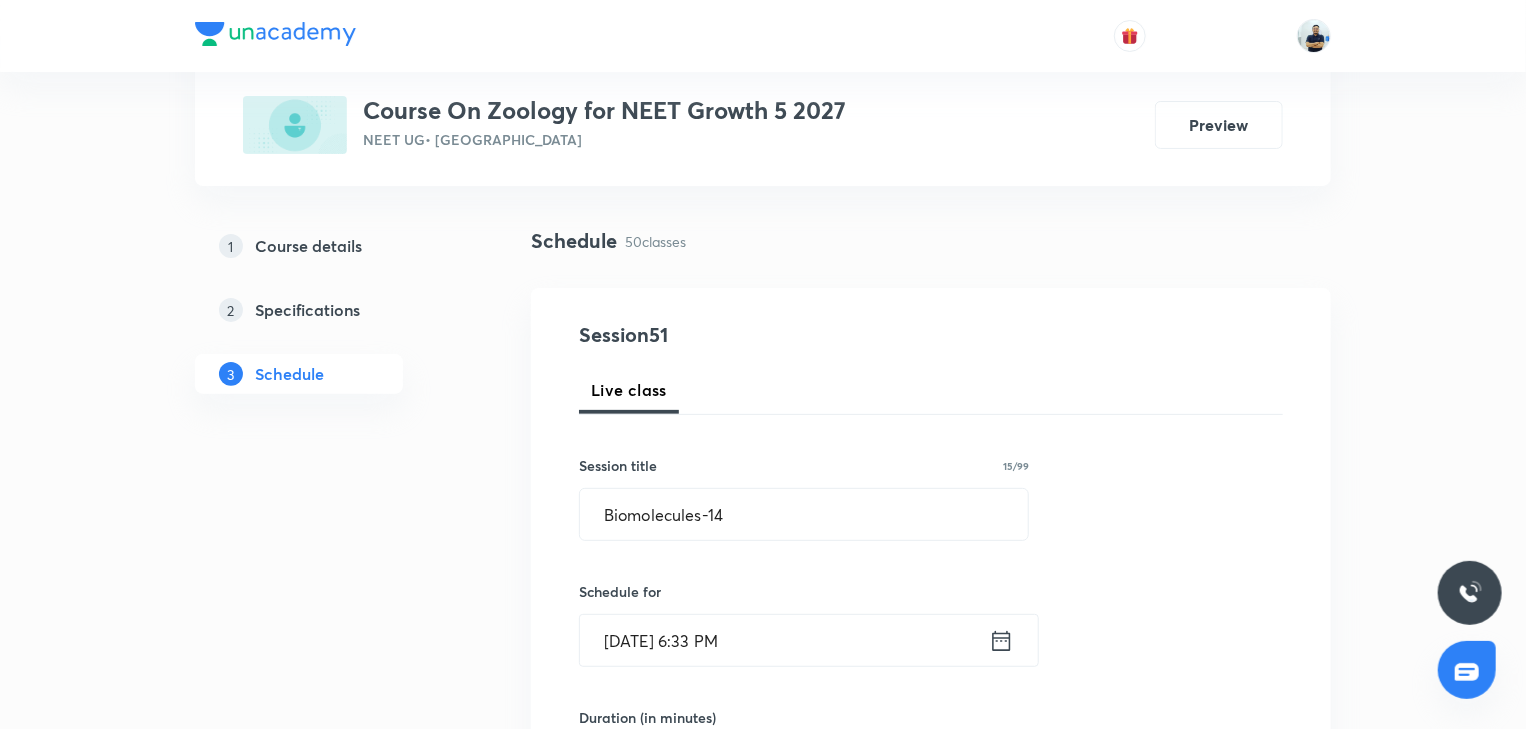 click on "[DATE] 6:33 PM" at bounding box center (784, 640) 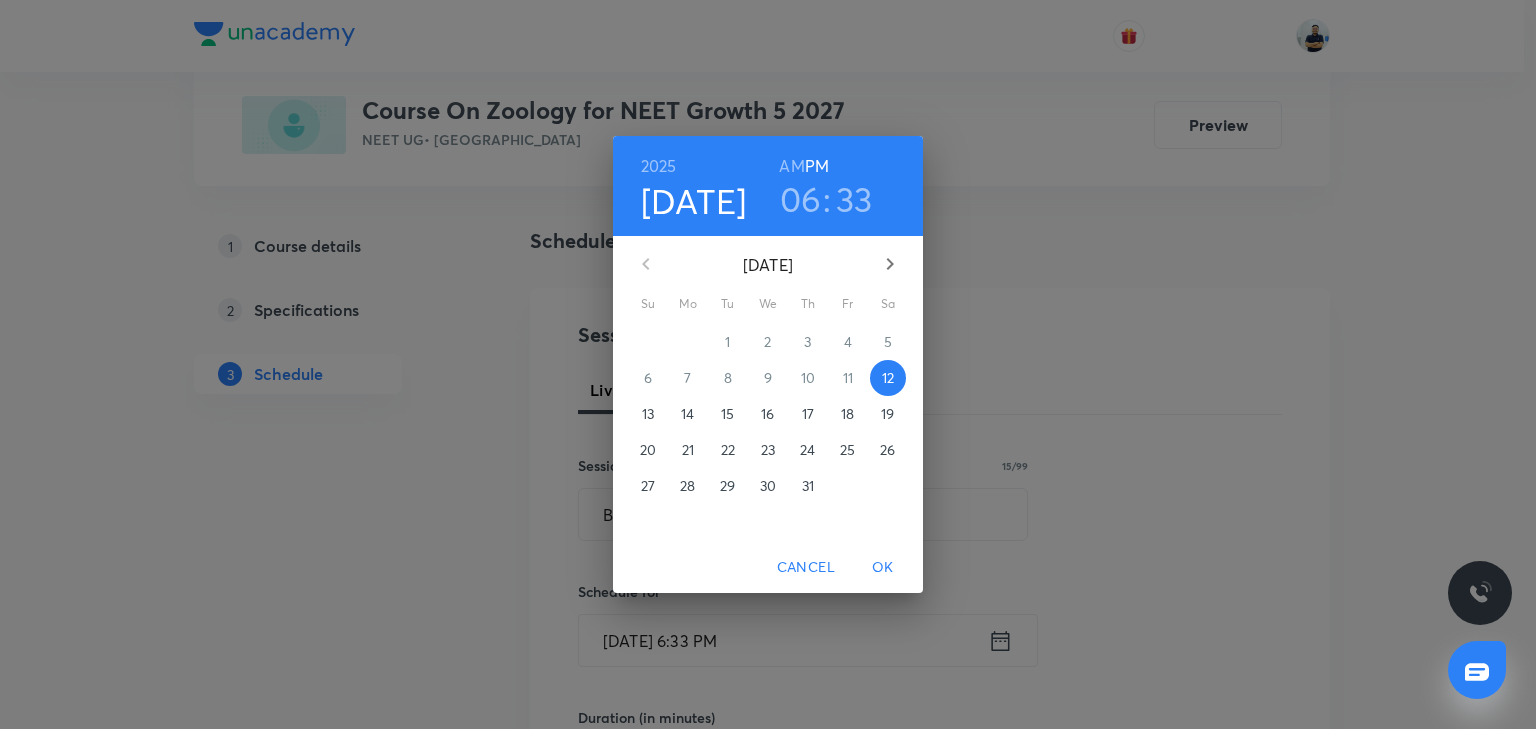 click on "15" at bounding box center [728, 414] 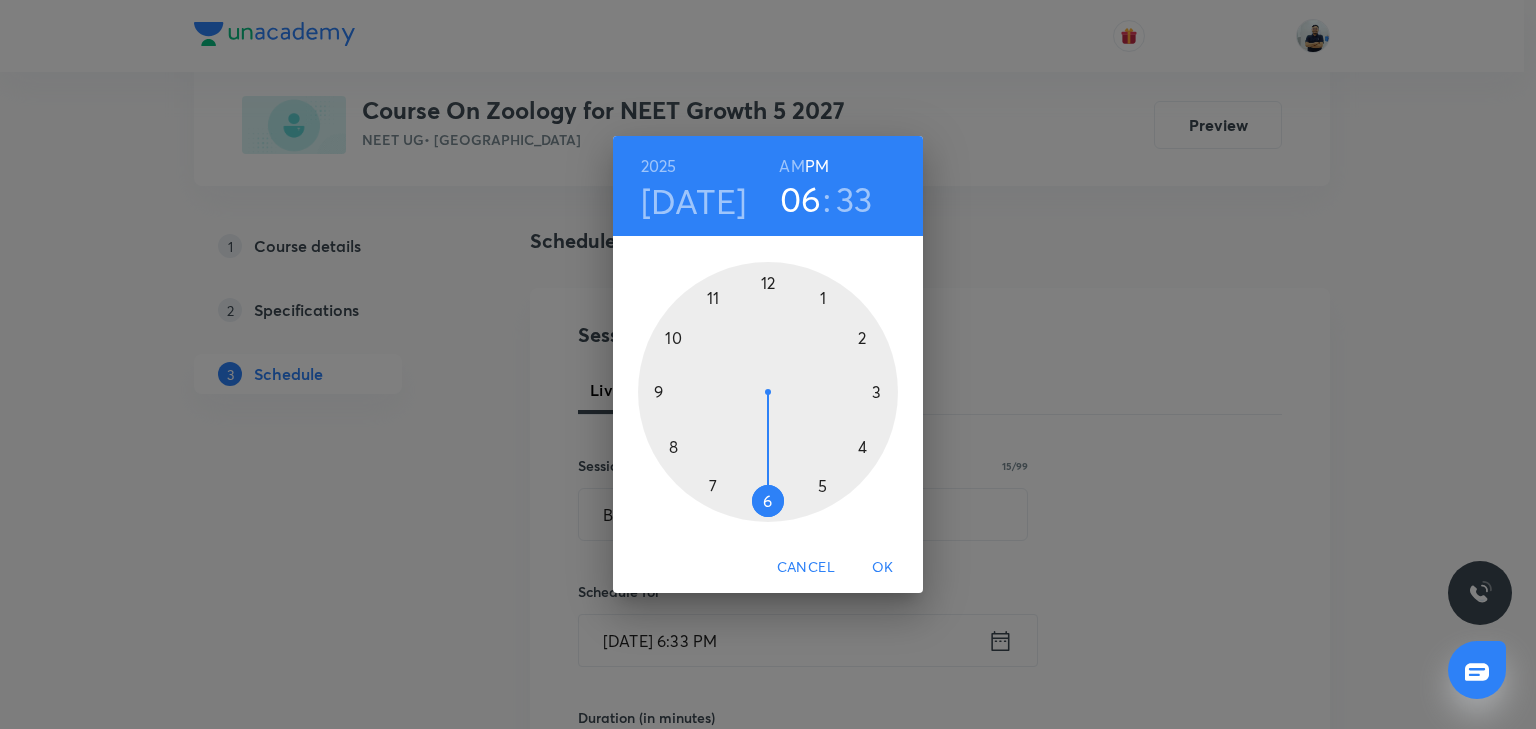 click on "AM" at bounding box center (791, 166) 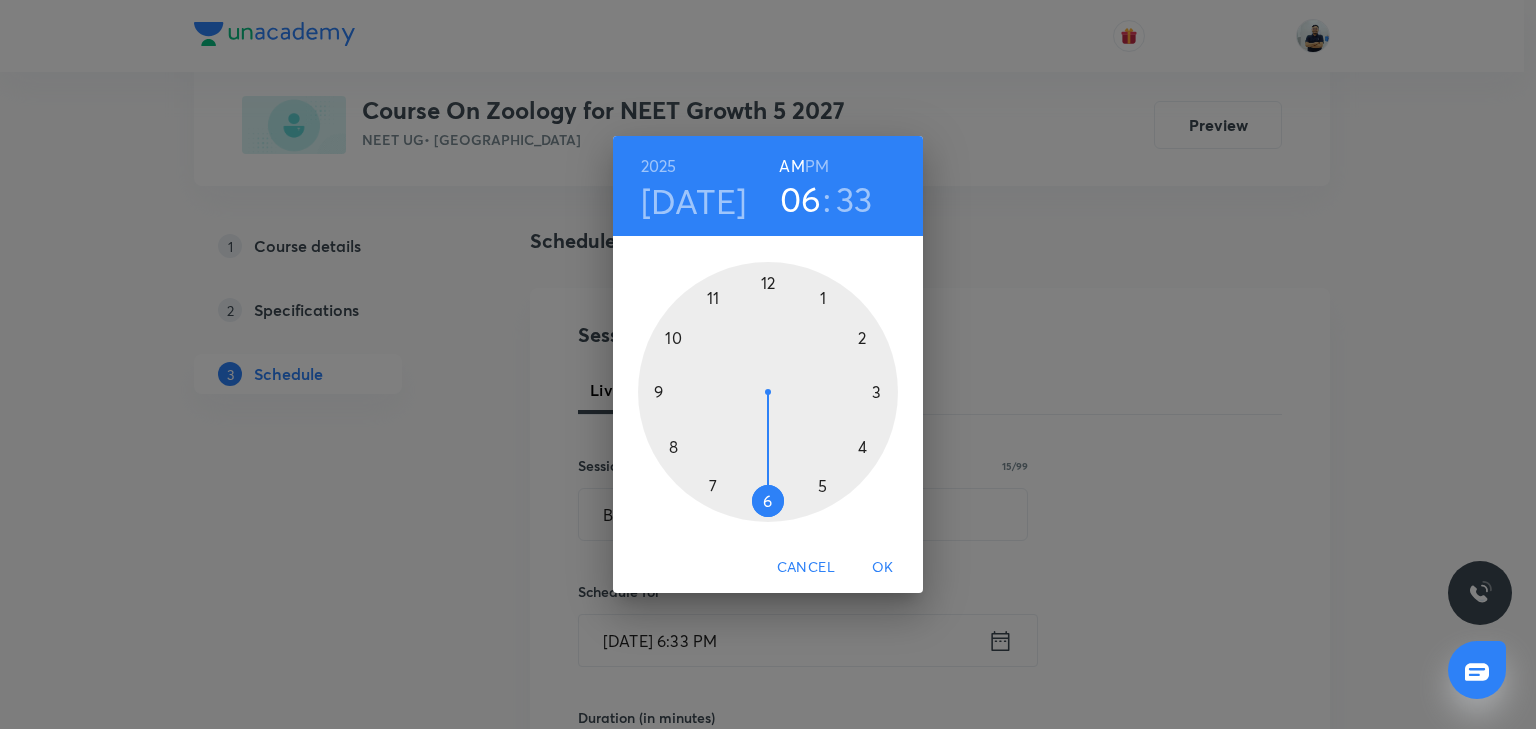 click at bounding box center (768, 392) 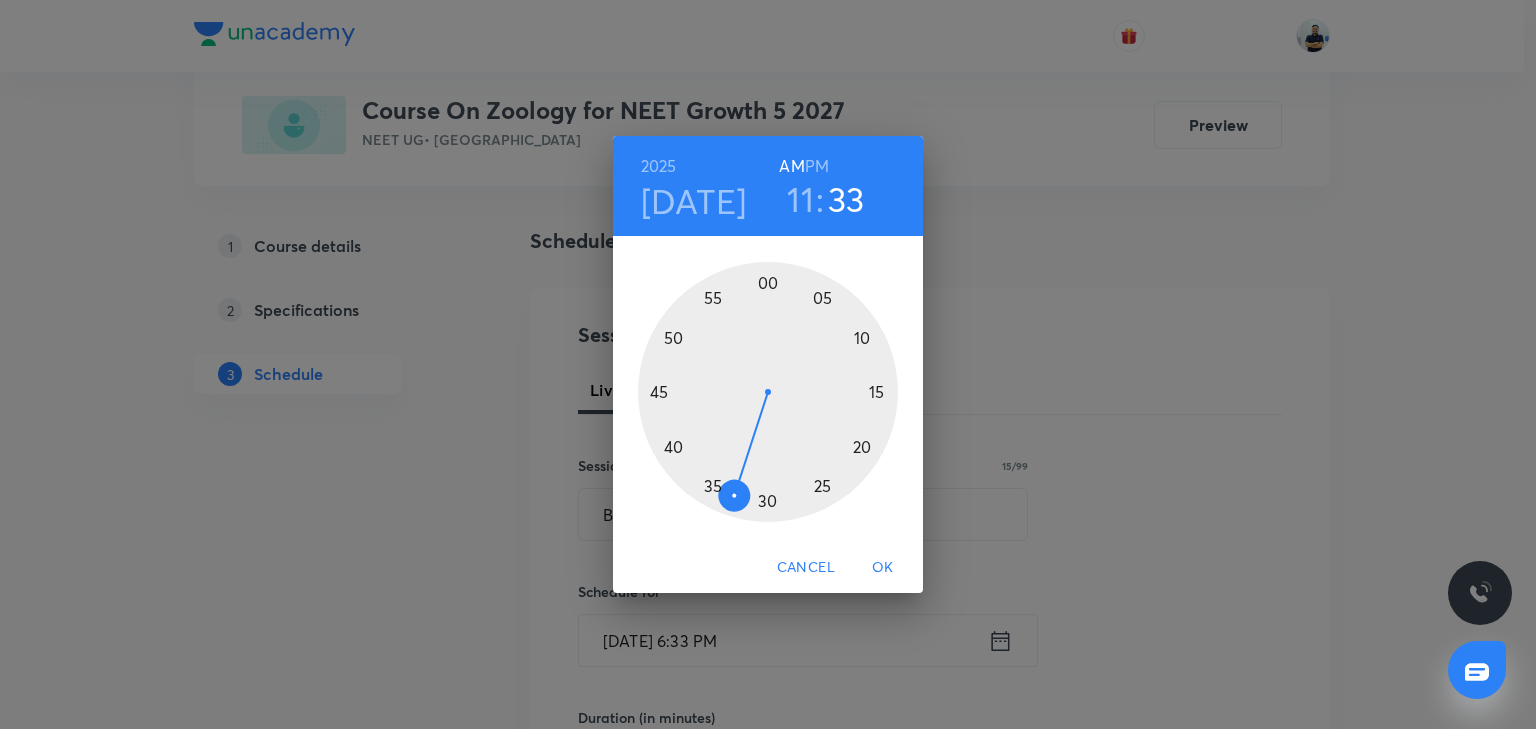 click at bounding box center [768, 392] 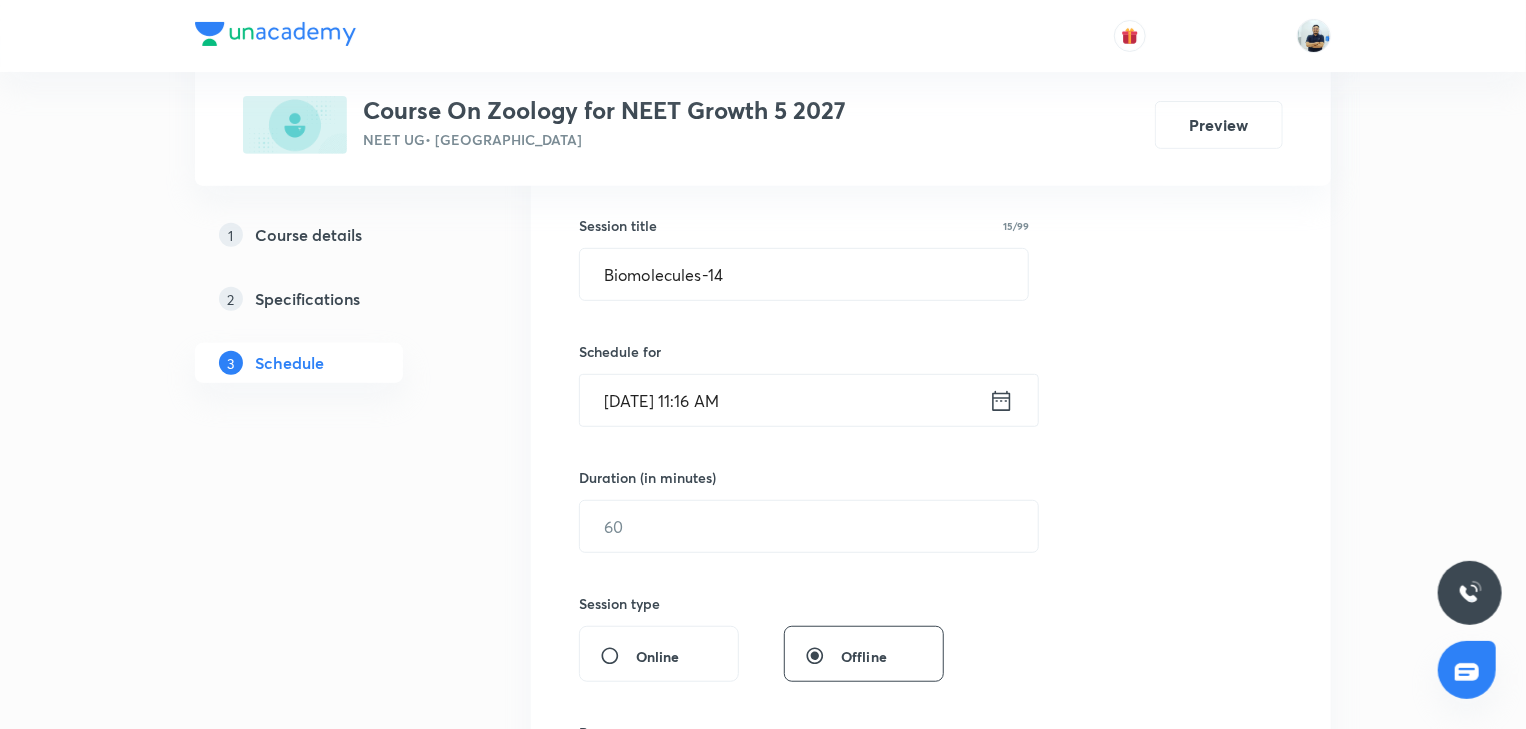 scroll, scrollTop: 354, scrollLeft: 0, axis: vertical 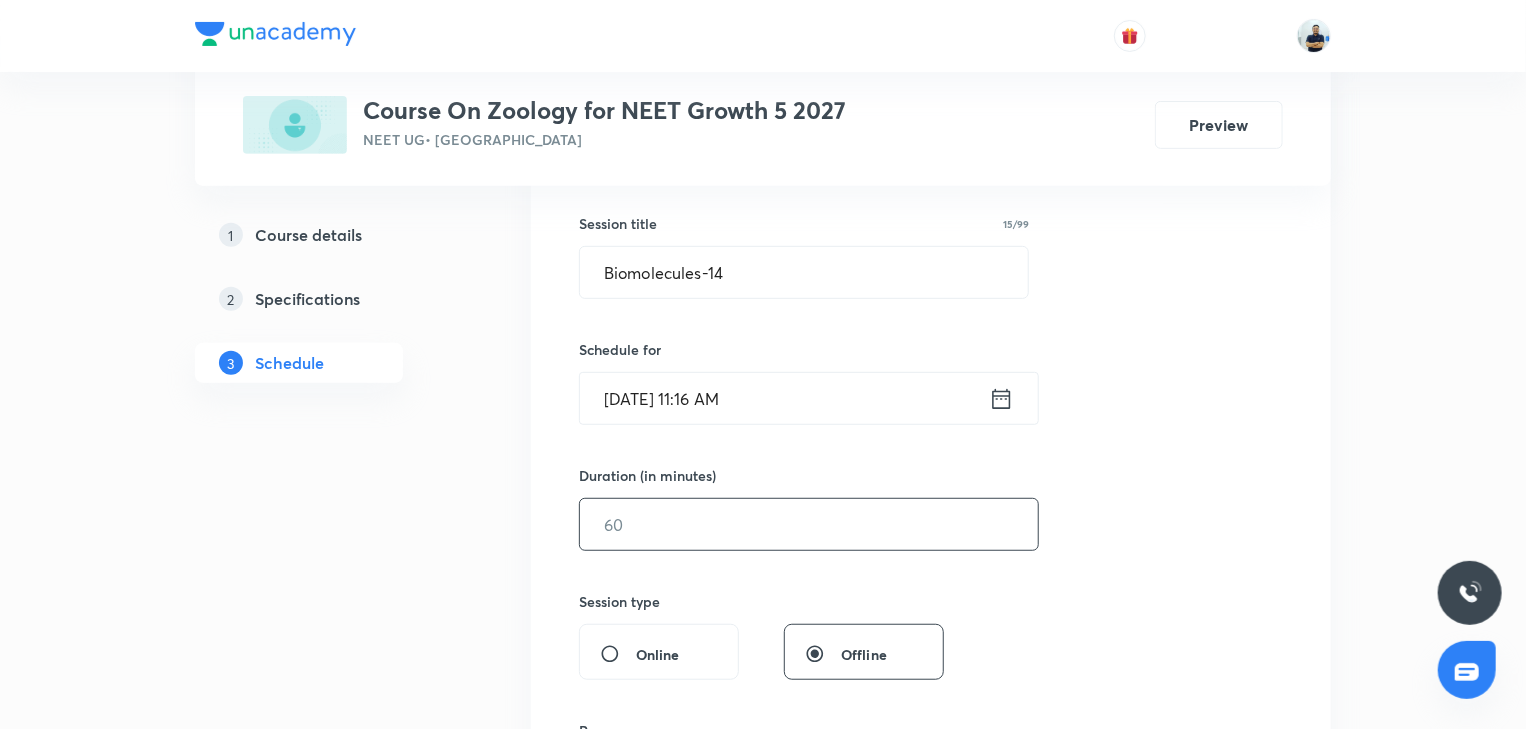 click at bounding box center (809, 524) 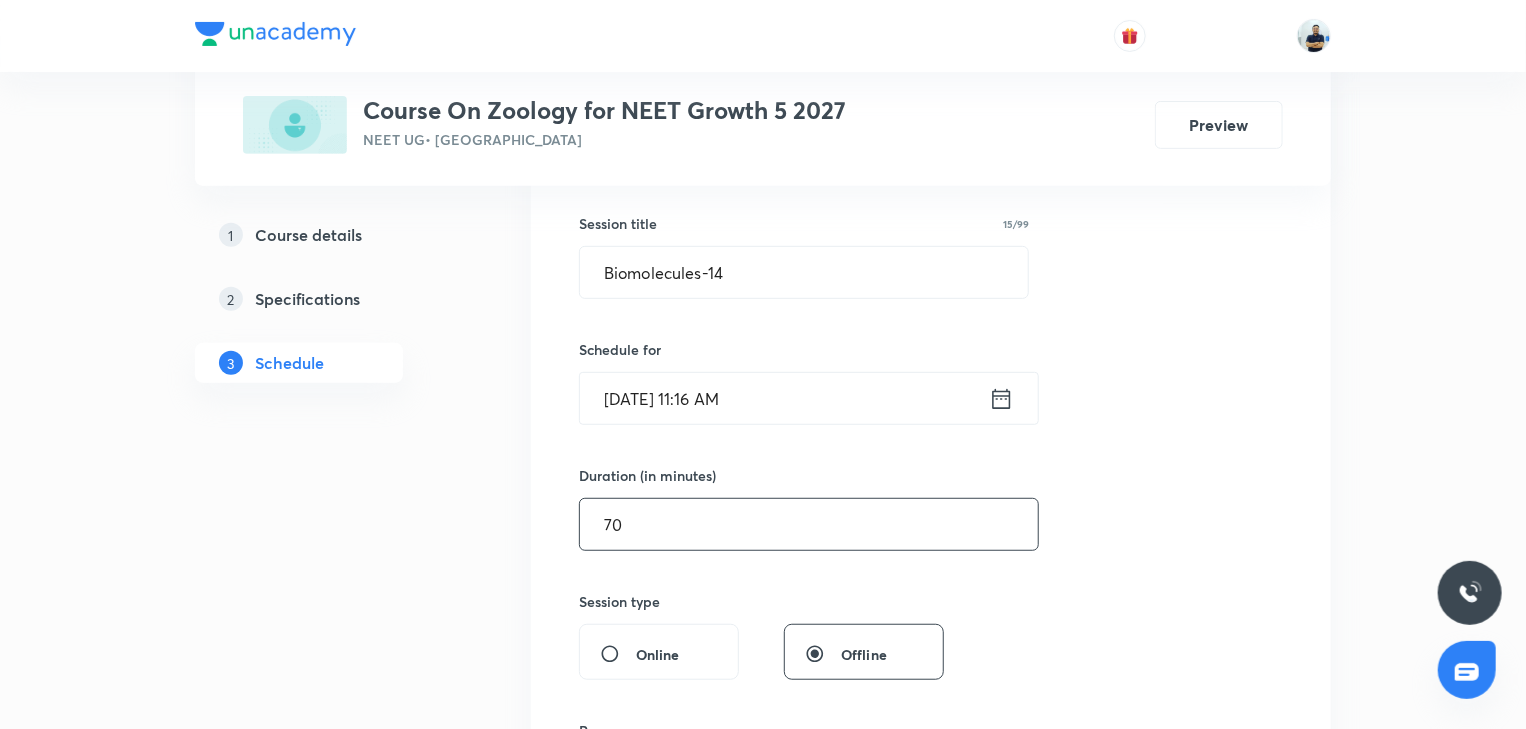 scroll, scrollTop: 914, scrollLeft: 0, axis: vertical 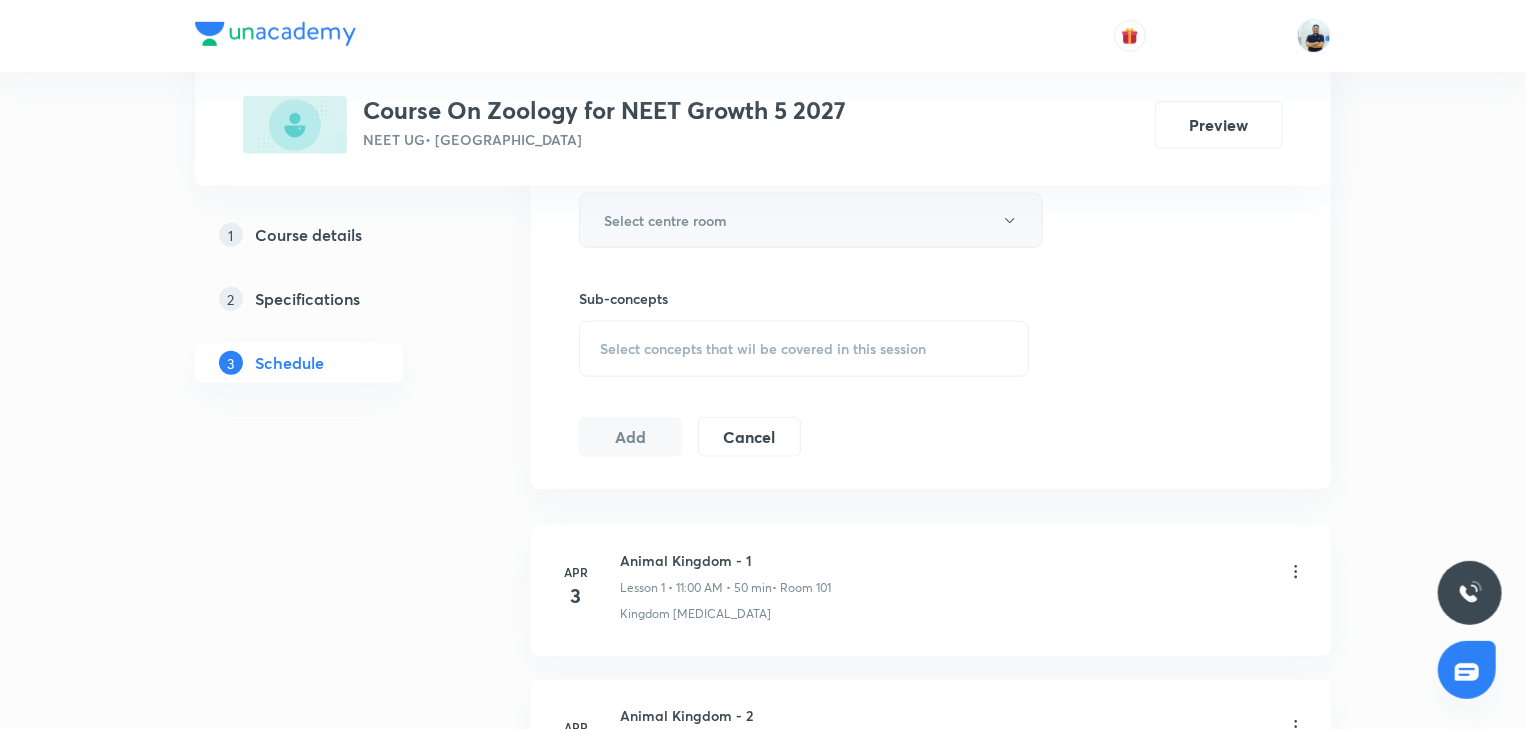 type on "70" 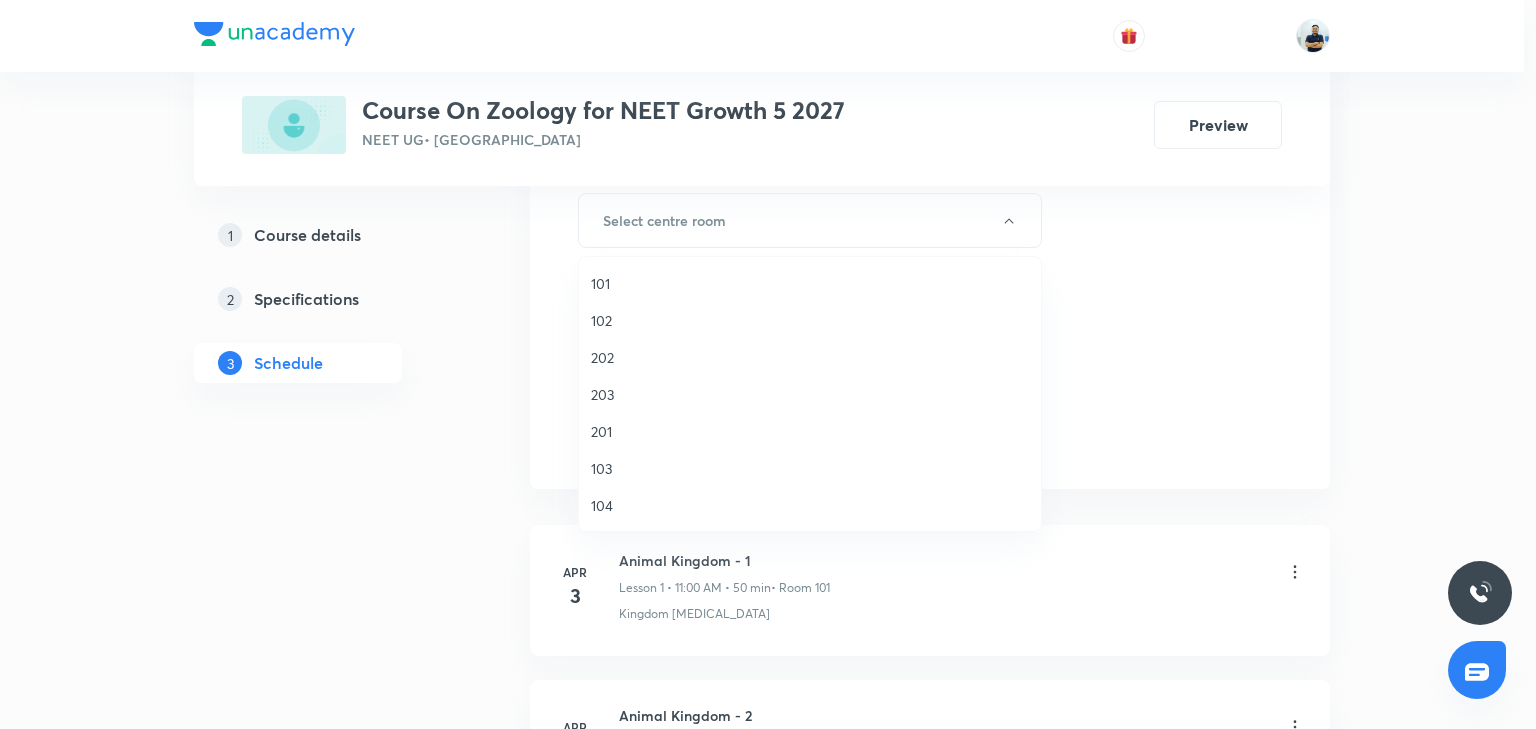 click on "101" at bounding box center [810, 283] 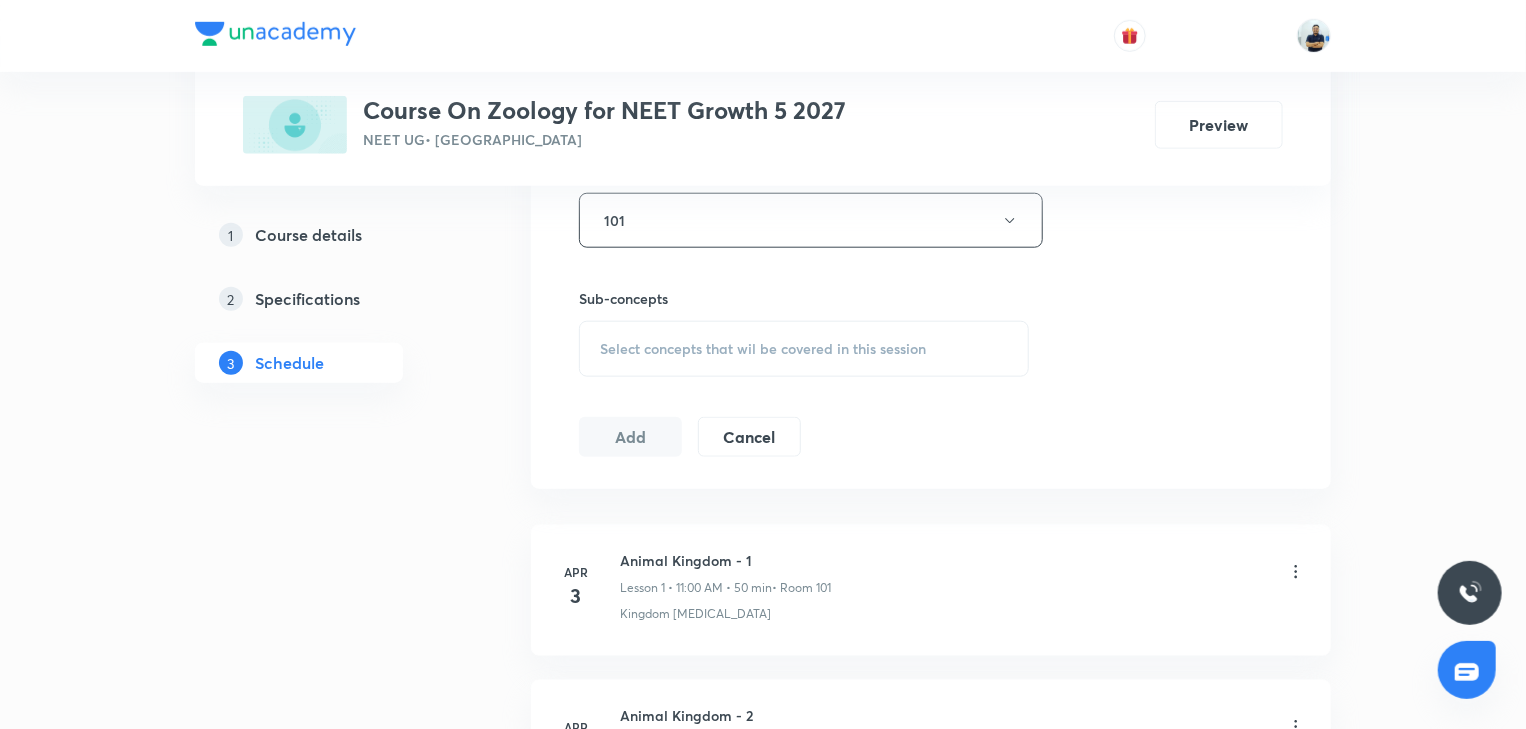 click on "Select concepts that wil be covered in this session" at bounding box center [763, 349] 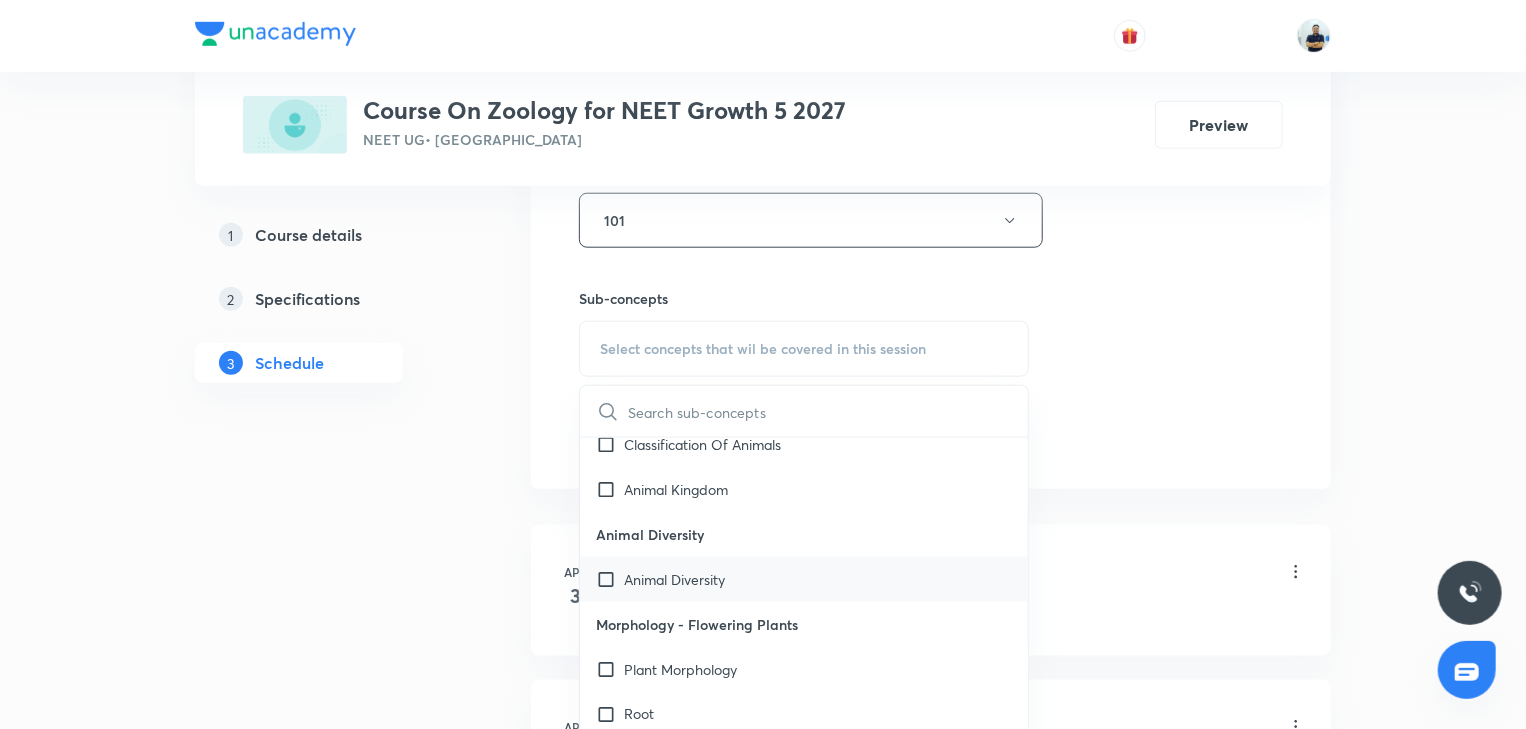 scroll, scrollTop: 1680, scrollLeft: 0, axis: vertical 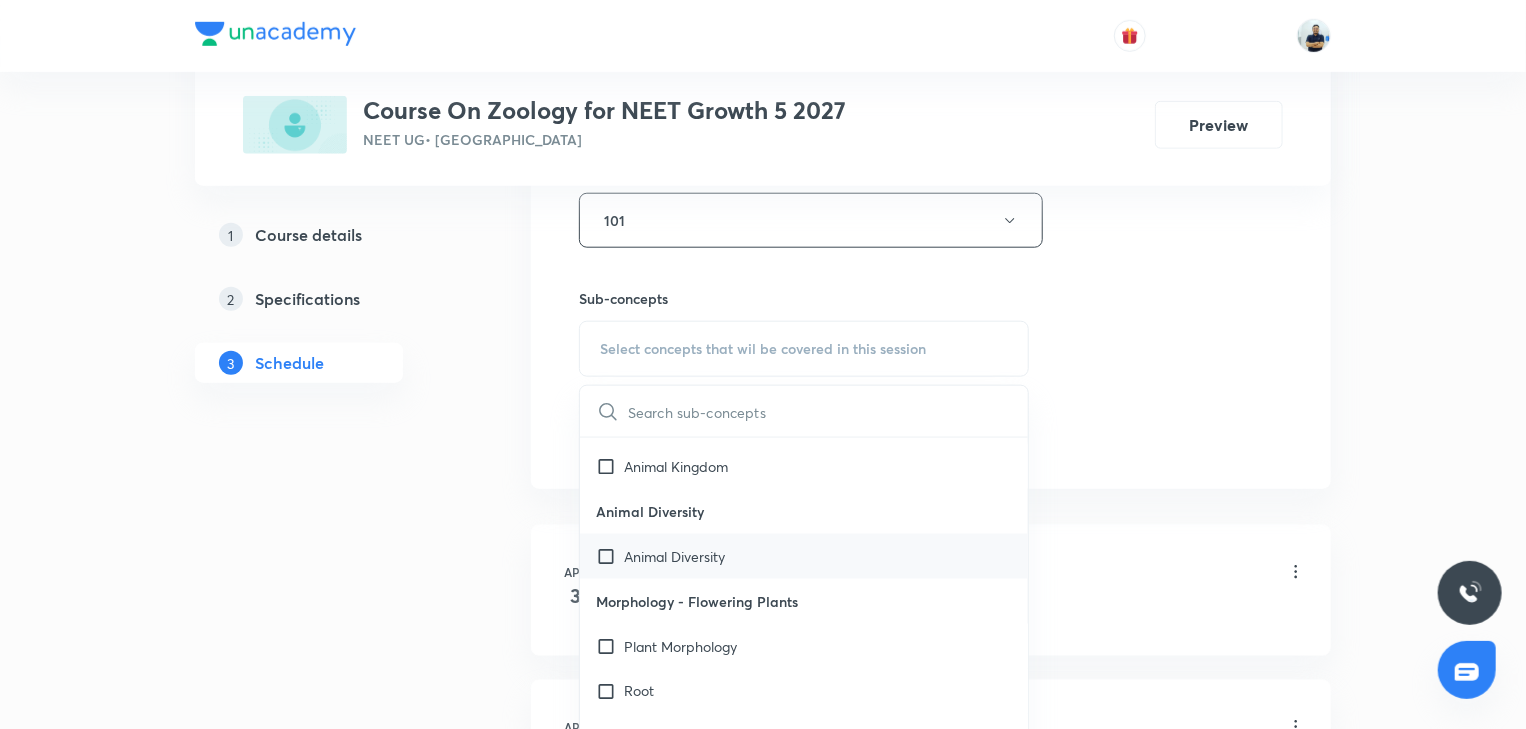 click on "Animal Diversity" at bounding box center (804, 556) 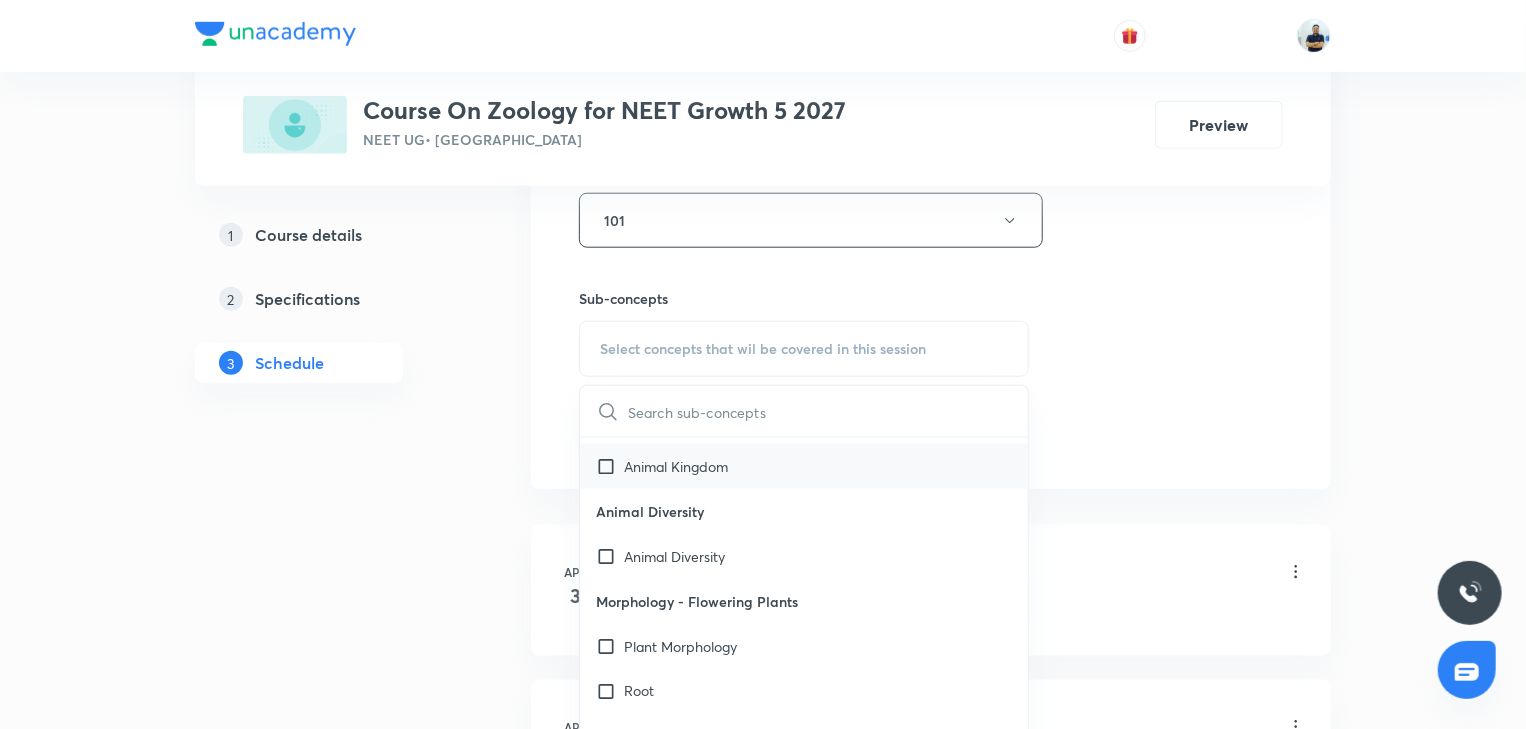 checkbox on "true" 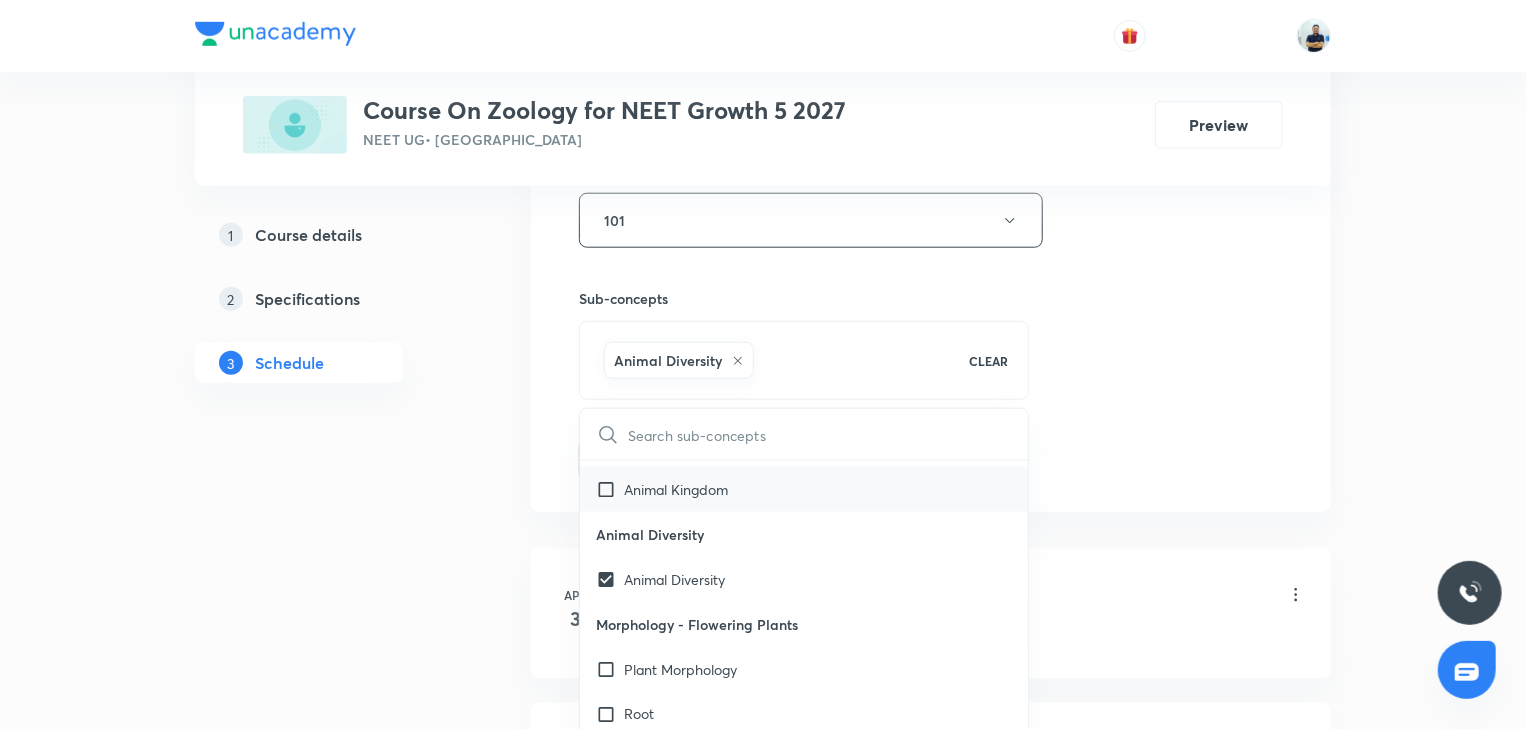 click on "Animal Kingdom" at bounding box center [804, 489] 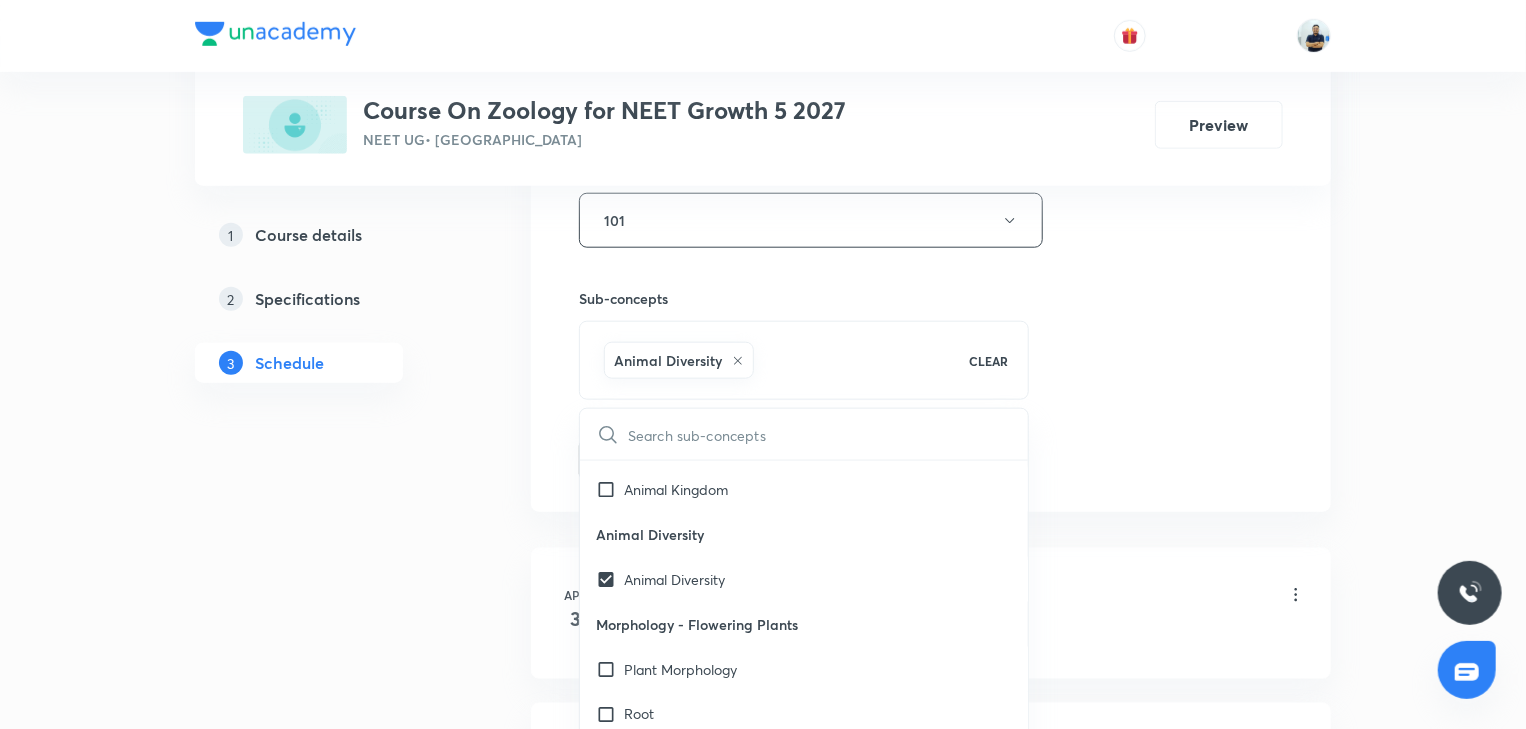 checkbox on "true" 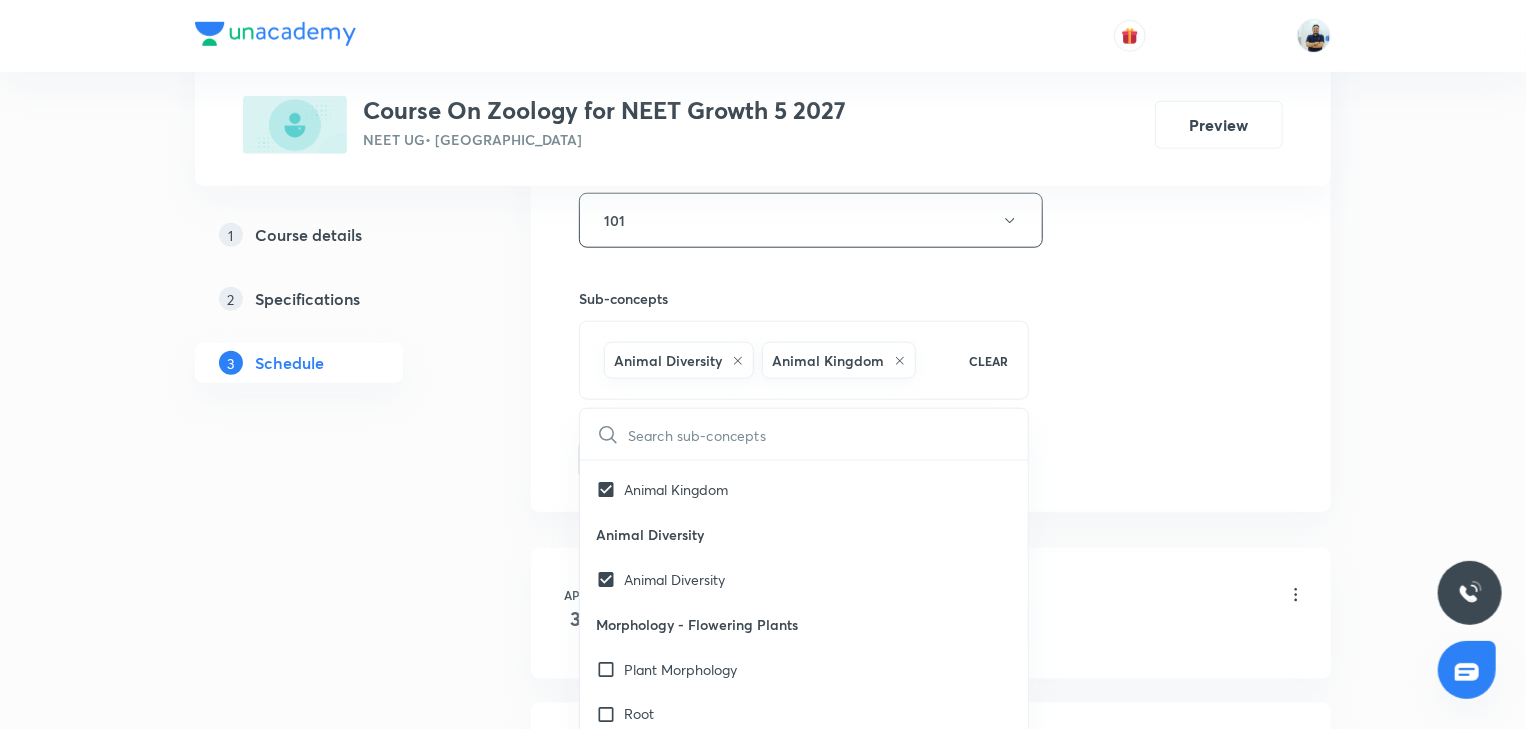 click on "Session  51 Live class Session title 15/99 Biomolecules-14 ​ Schedule for [DATE] 11:16 AM ​ Duration (in minutes) 70 ​   Session type Online Offline Room 101 Sub-concepts Animal Diversity Animal Kingdom CLEAR ​ Biology - Full Syllabus Mock Questions Biology - Full Syllabus Mock Questions Practice questions Practice Questions Biology Previous Year Questions Maths Previous Year Questions Covered previously Living World What Is Living? Covered previously Diversity In The Living World Covered previously Systematics Covered previously Types Of Taxonomy Covered previously Fundamental Components Of Taxonomy Covered previously Taxonomic Categories Covered previously Taxonomical Aids Covered previously The Three Domains Of Life Covered previously Biological Nomenclature  Covered previously Biological Classification System Of Classification Covered previously Kingdom Monera Covered previously Kingdom [MEDICAL_DATA] Covered previously Kingdom Fungi Kingdom Plantae Kingdom Animalia Linchens Mycorrhiza Virus Root" at bounding box center (931, -1) 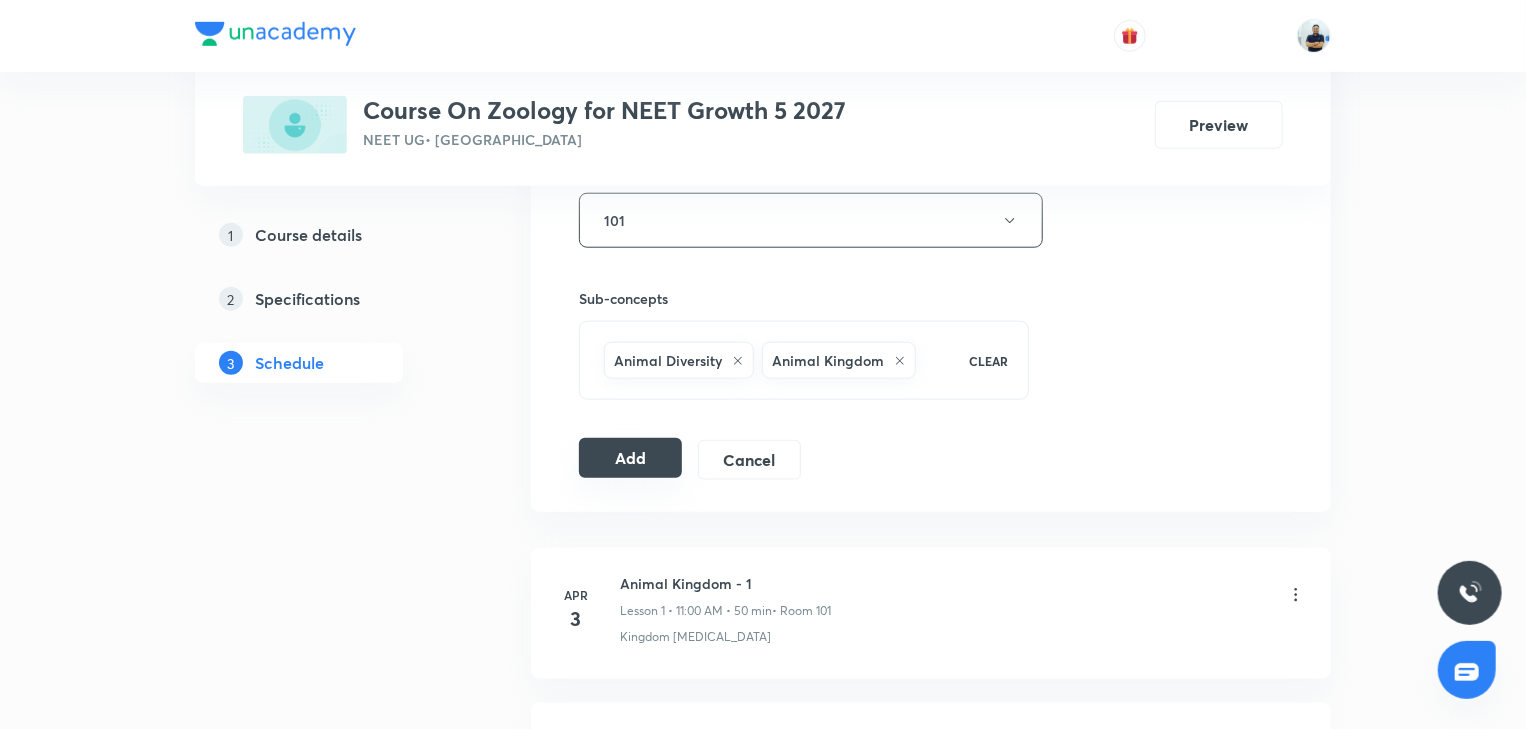 click on "Add" at bounding box center (630, 458) 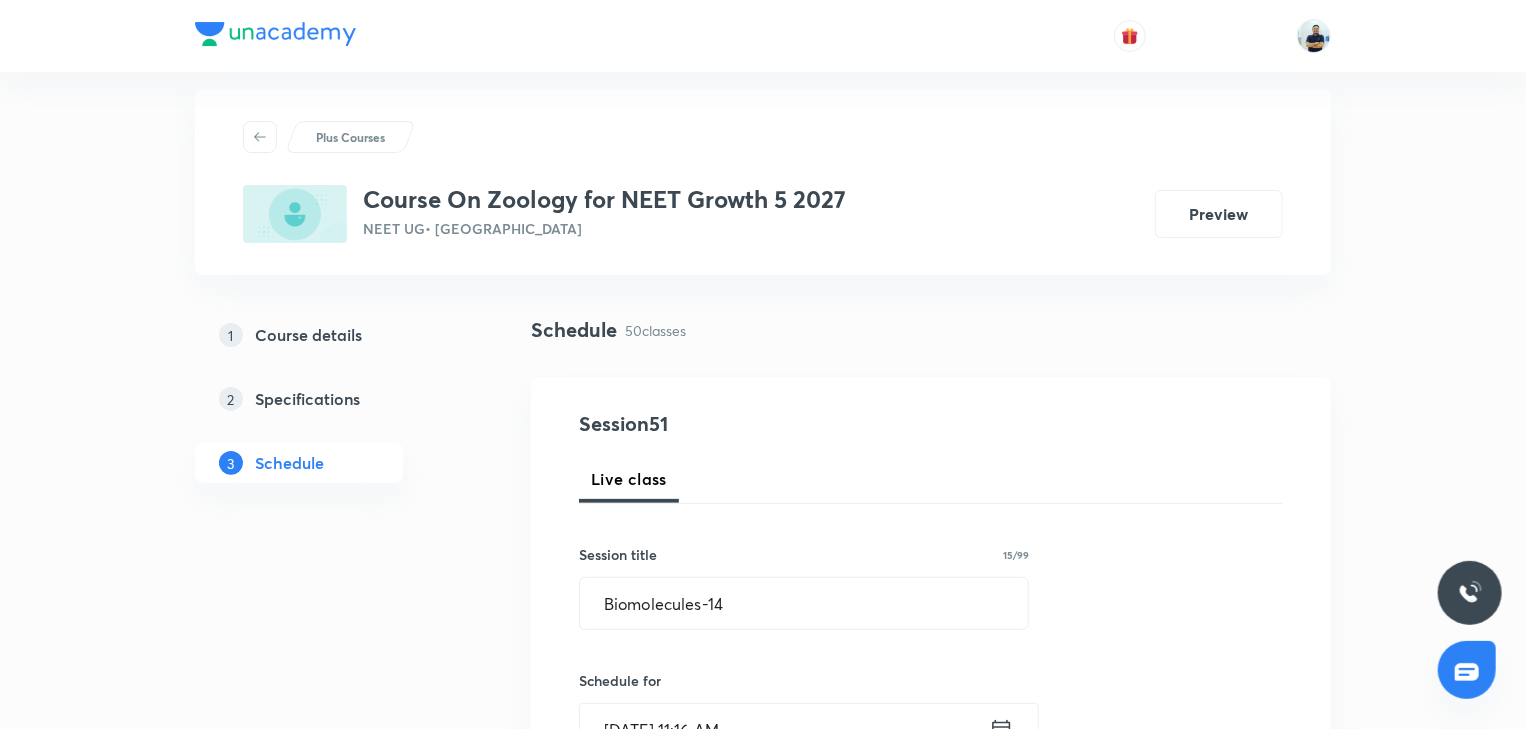 scroll, scrollTop: 0, scrollLeft: 0, axis: both 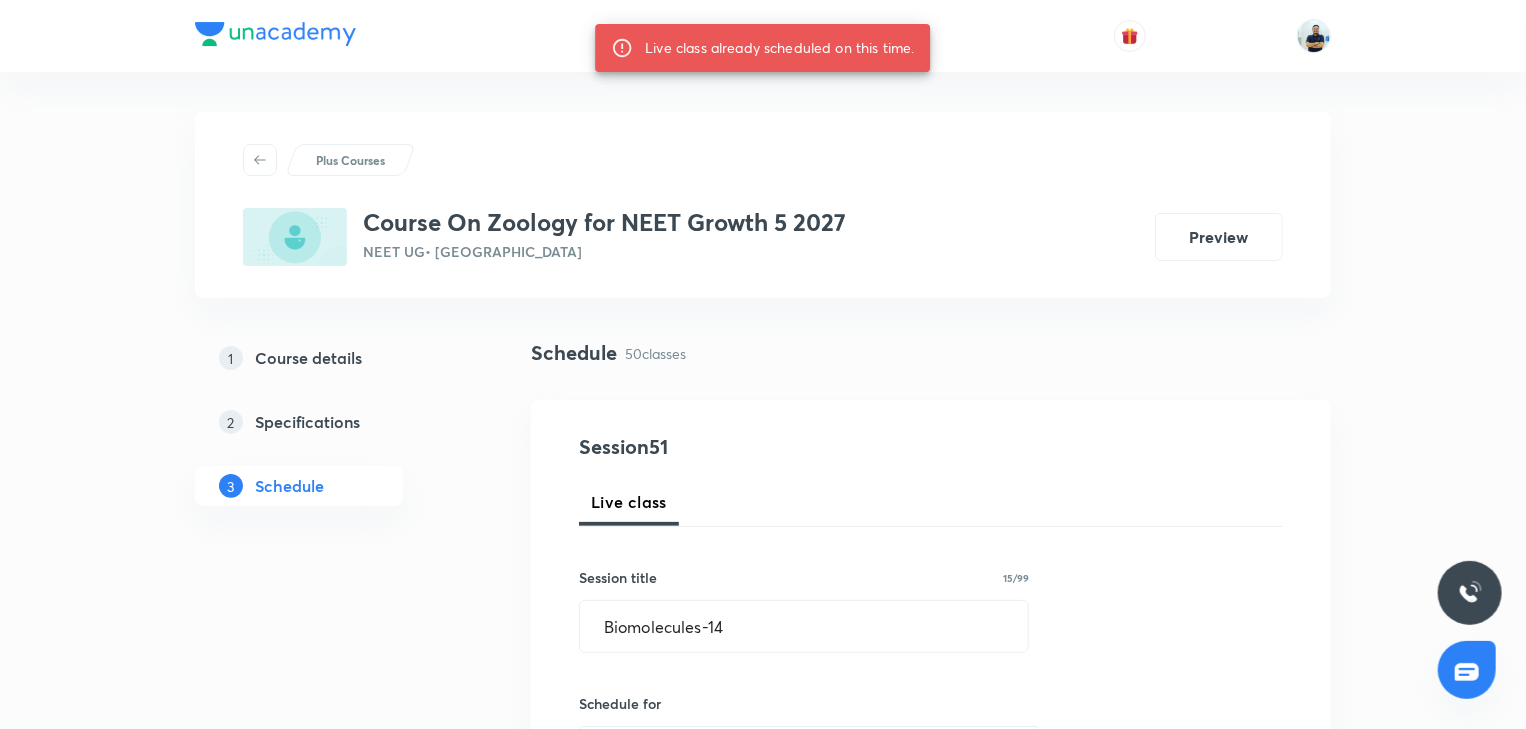 click on "Session title 15/99 Biomolecules-14 ​" at bounding box center [804, 610] 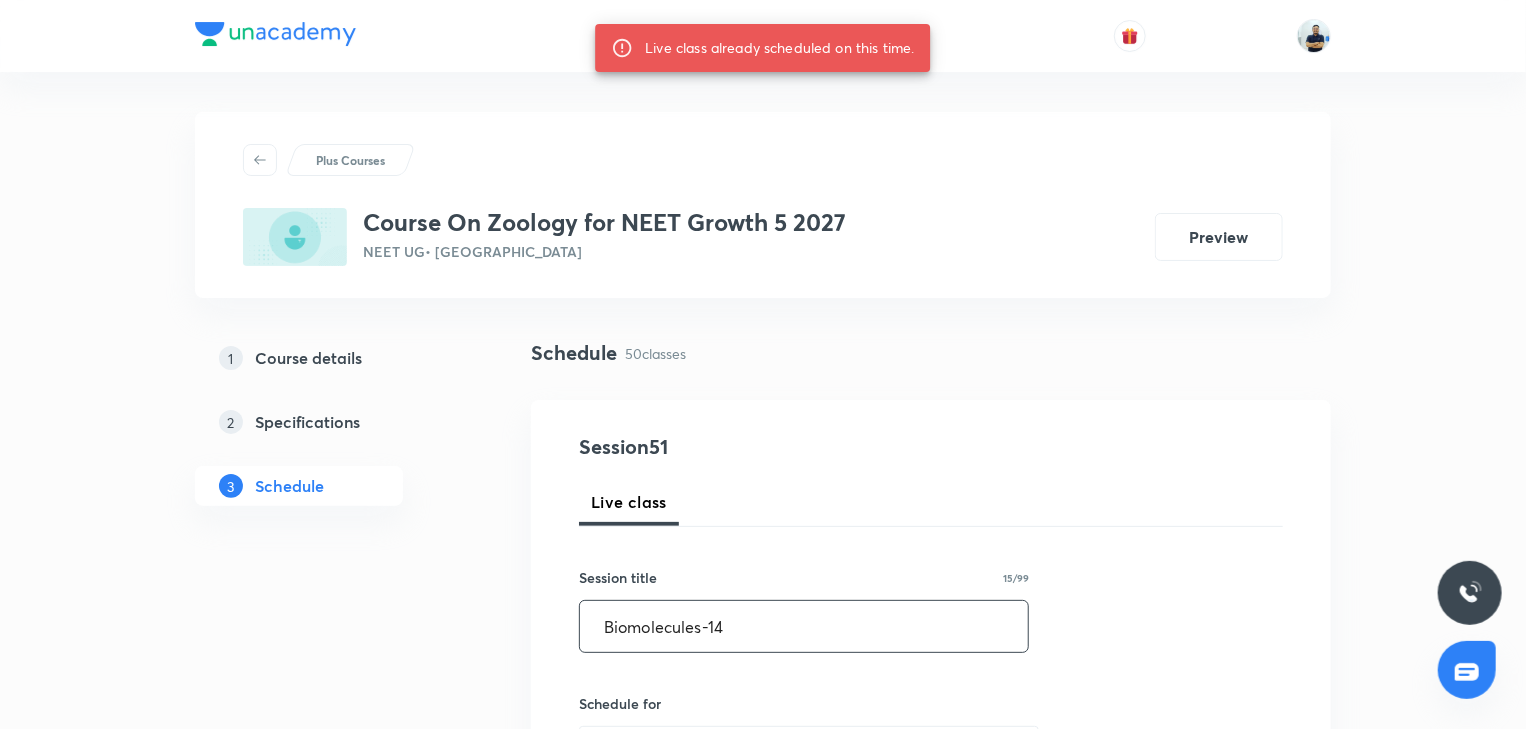 click on "Biomolecules-14" at bounding box center [804, 626] 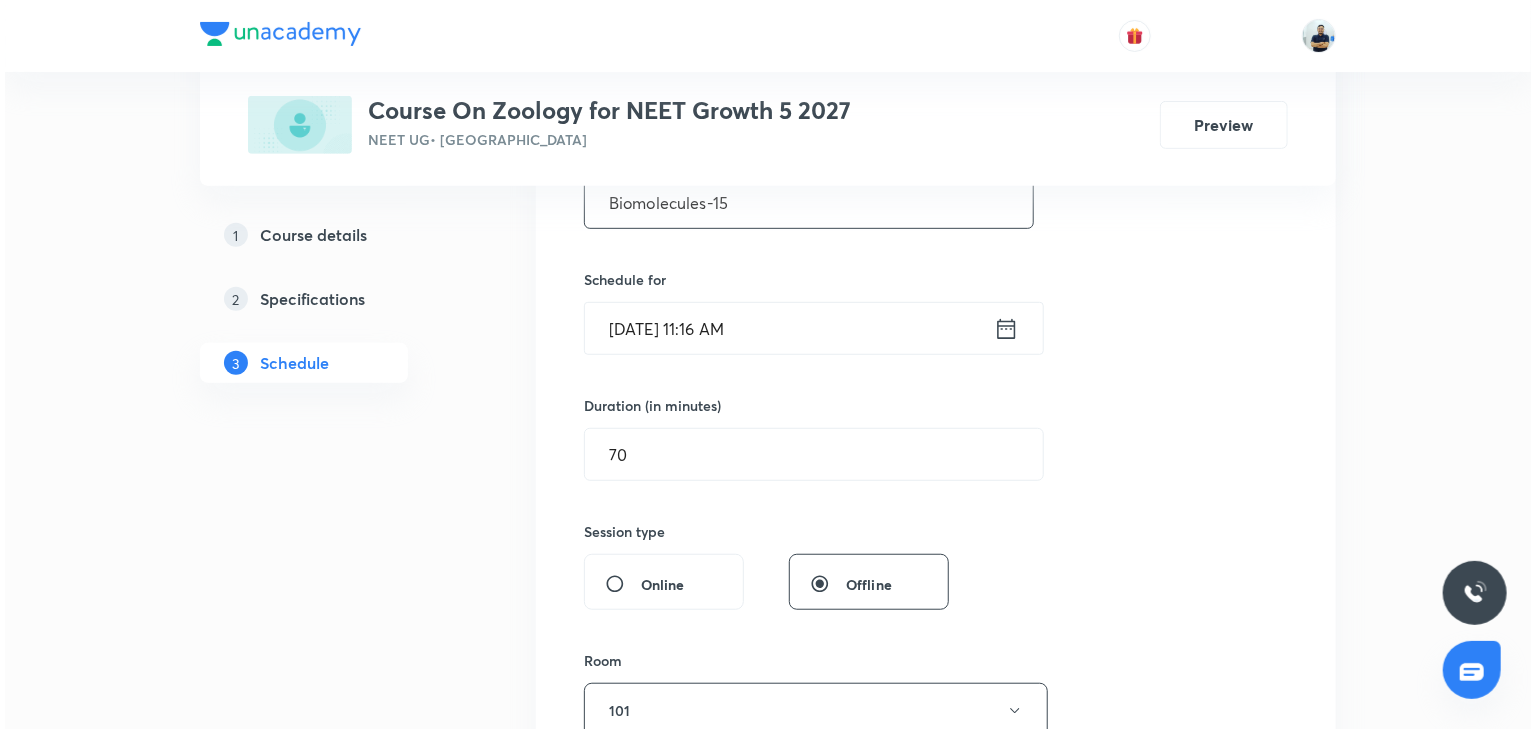 scroll, scrollTop: 410, scrollLeft: 0, axis: vertical 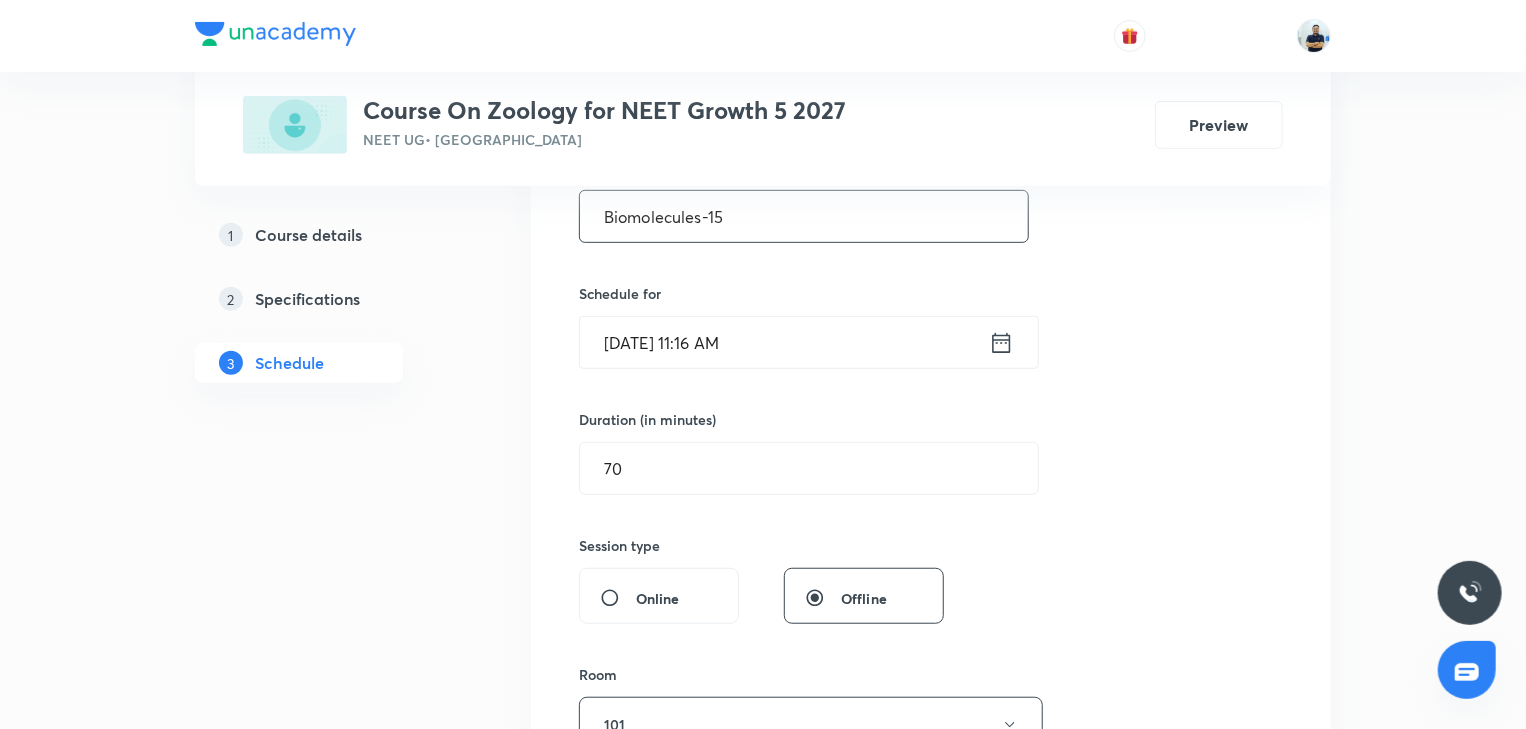 type on "Biomolecules-15" 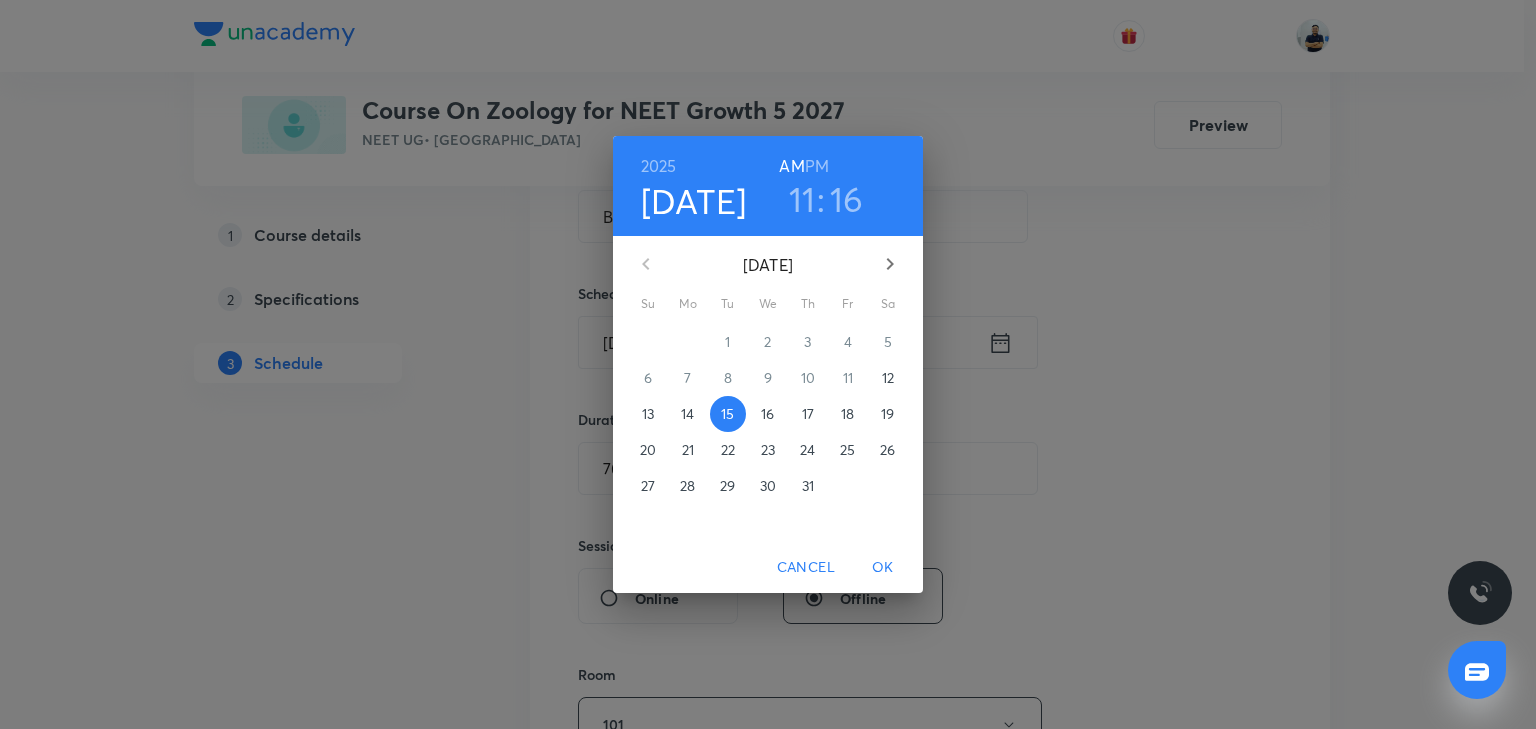 click on "17" at bounding box center [808, 414] 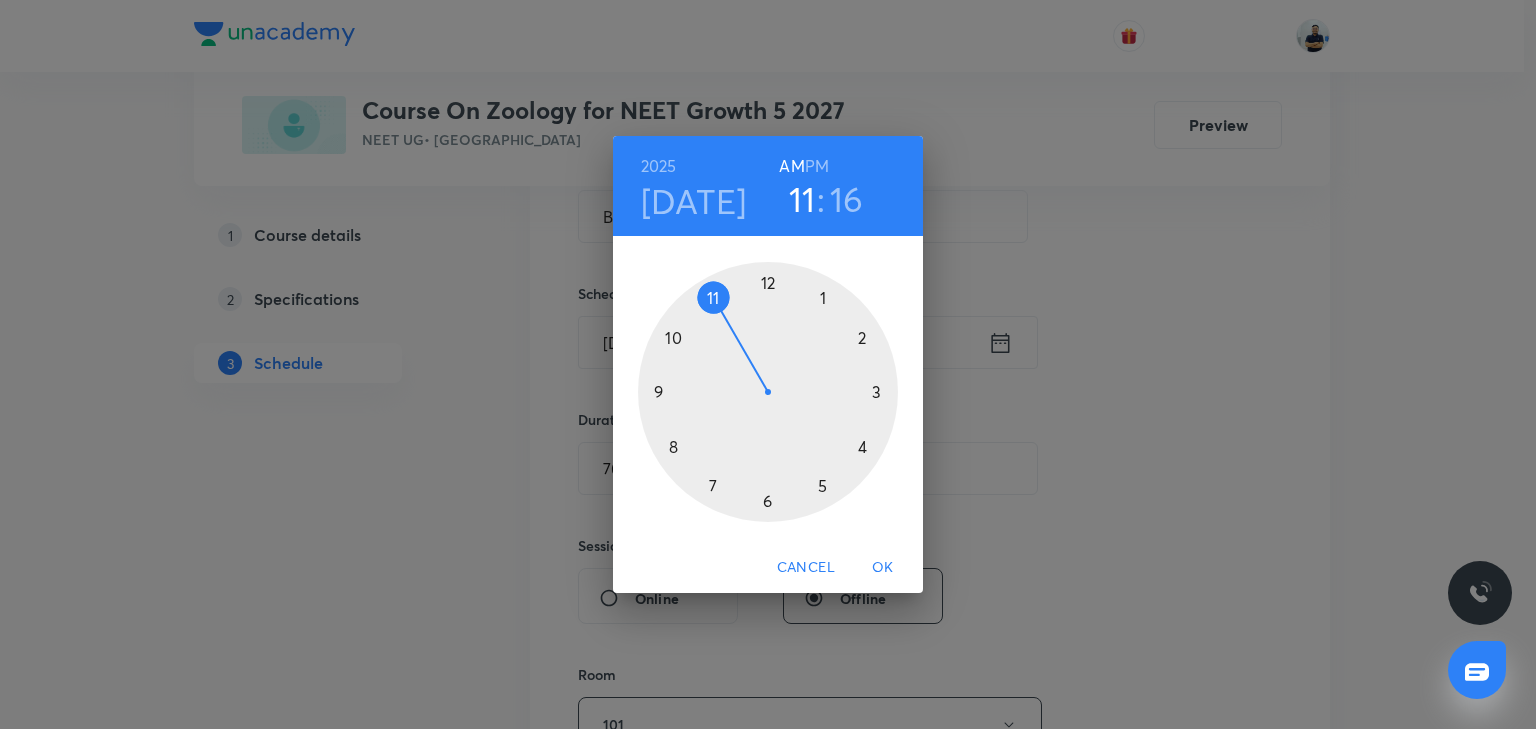 click on "OK" at bounding box center (883, 567) 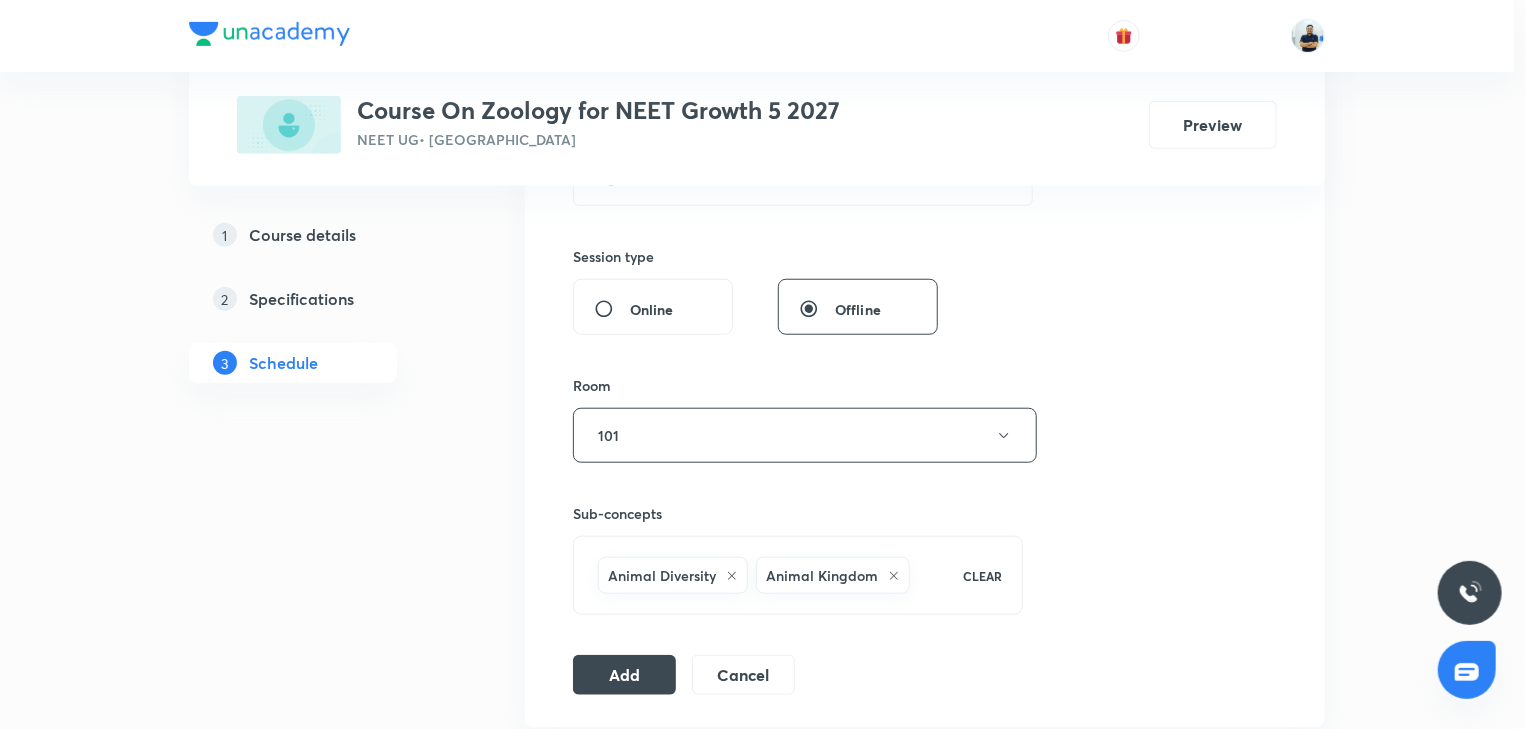 scroll, scrollTop: 970, scrollLeft: 0, axis: vertical 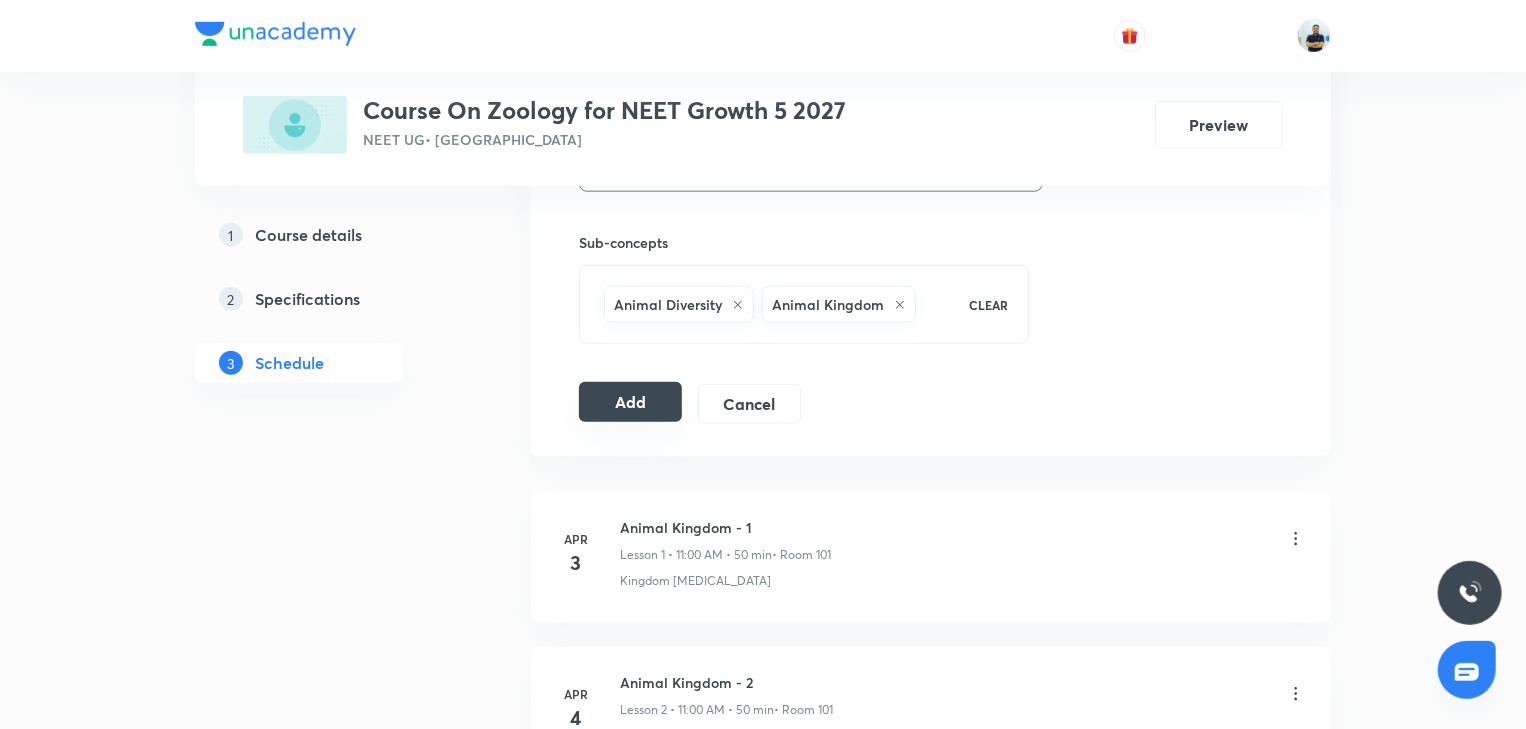 click on "Add" at bounding box center (630, 402) 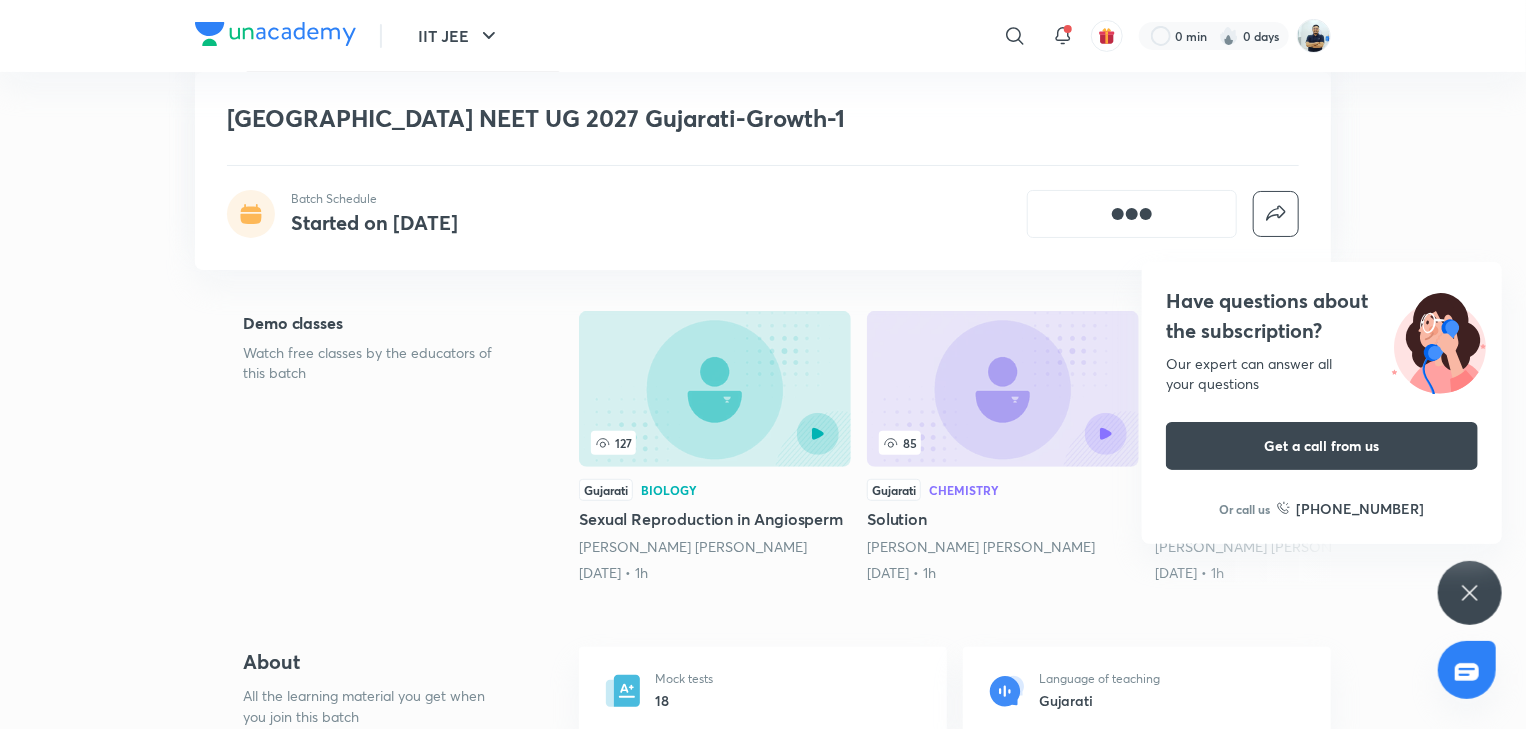 scroll, scrollTop: 315, scrollLeft: 0, axis: vertical 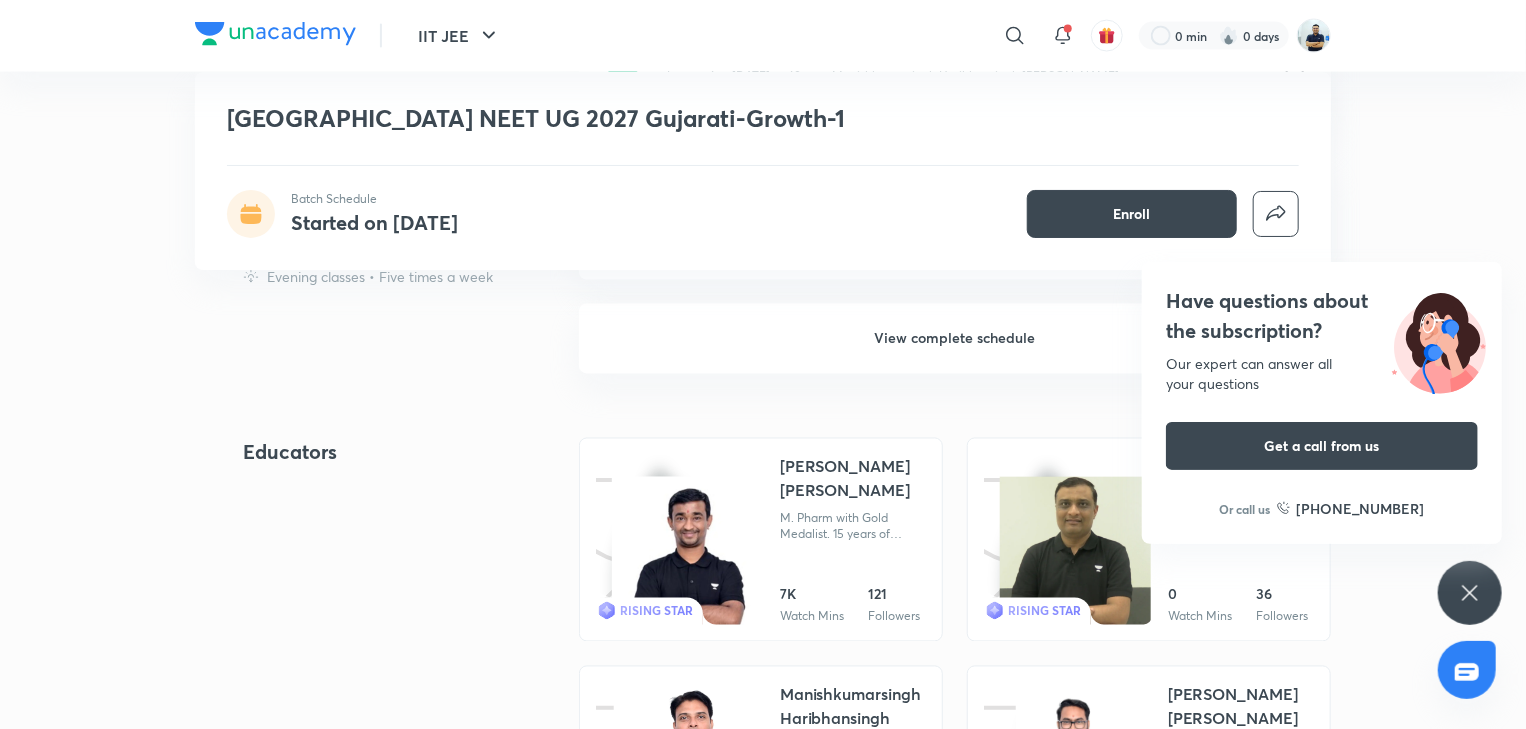 click on "View complete schedule" at bounding box center [955, 339] 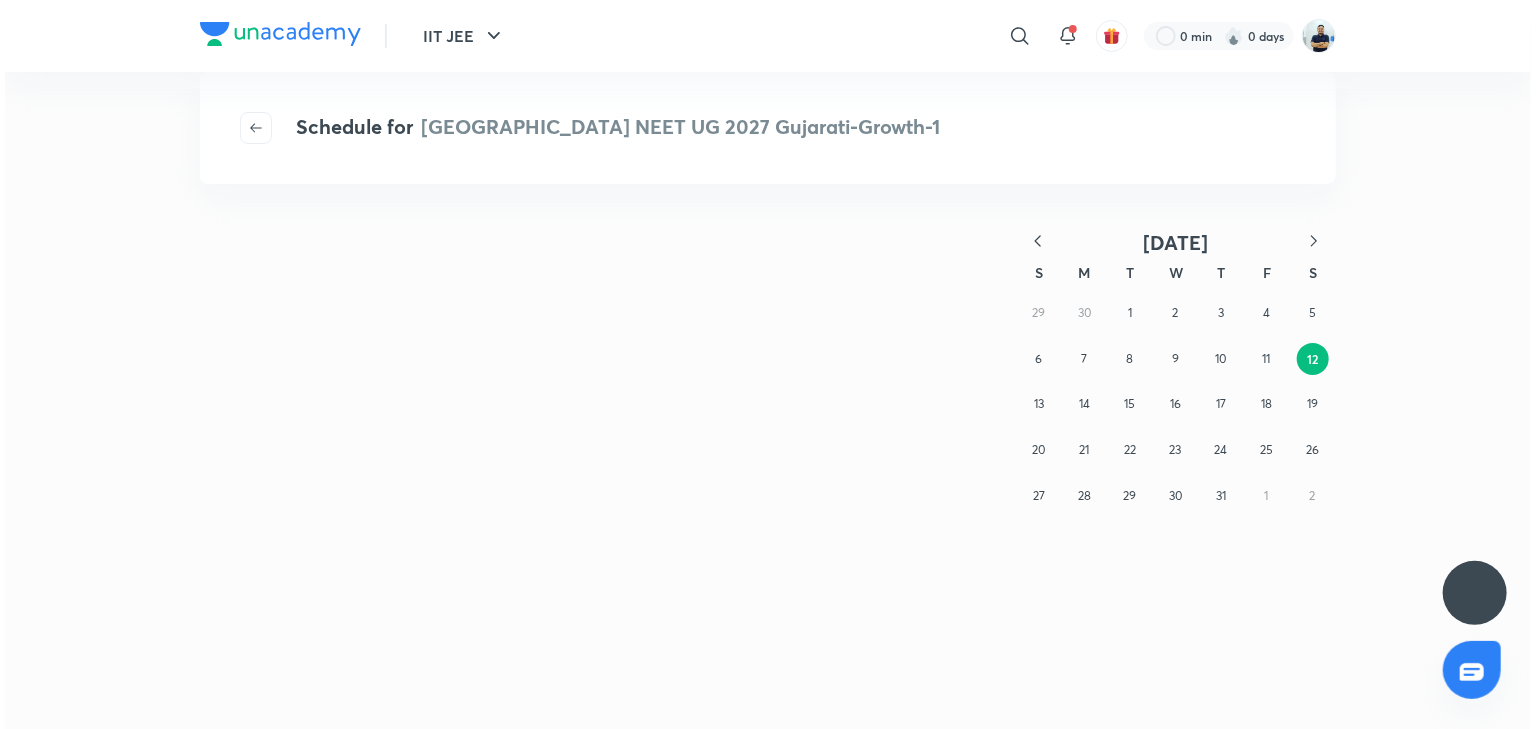 scroll, scrollTop: 0, scrollLeft: 0, axis: both 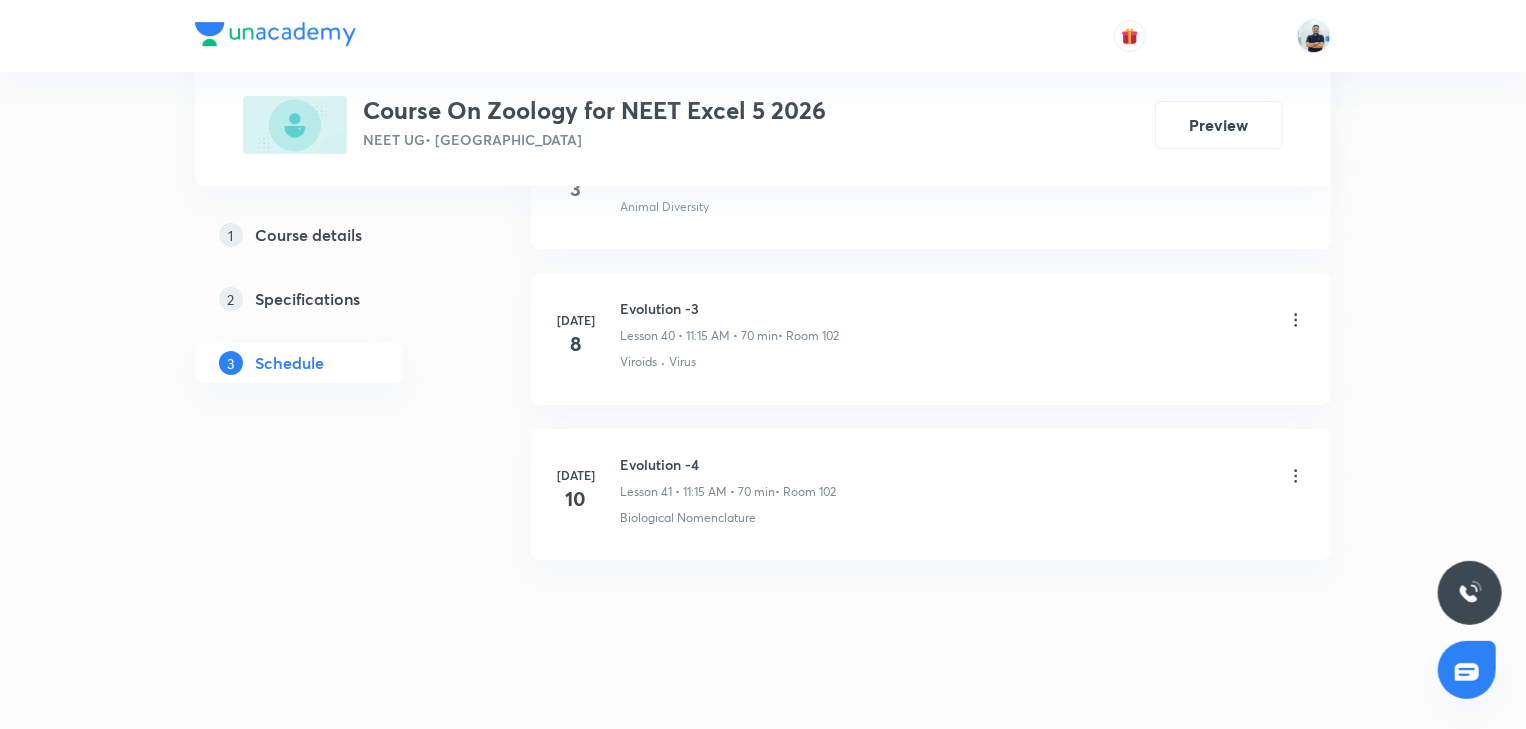click on "Evolution -4" at bounding box center [728, 464] 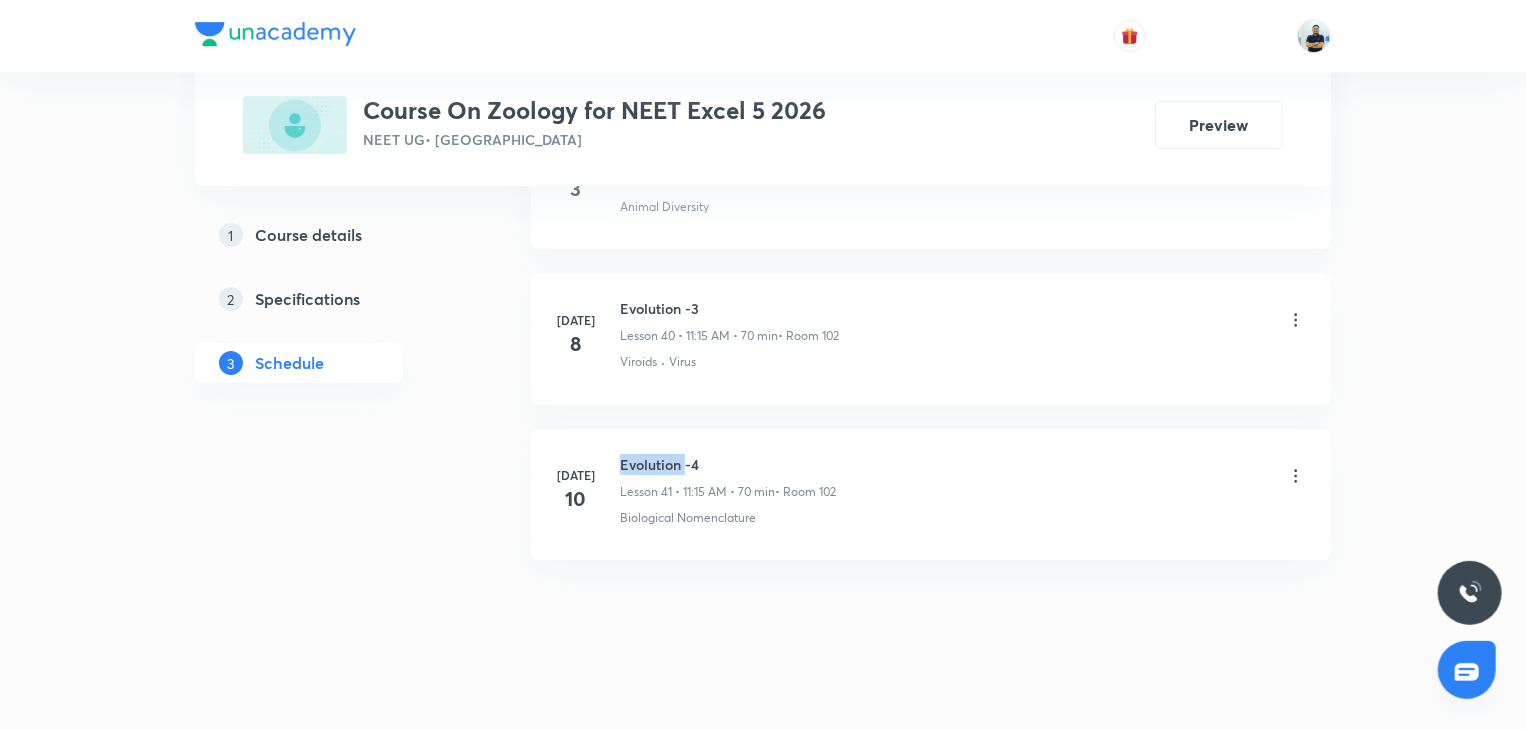 click on "Evolution -4" at bounding box center [728, 464] 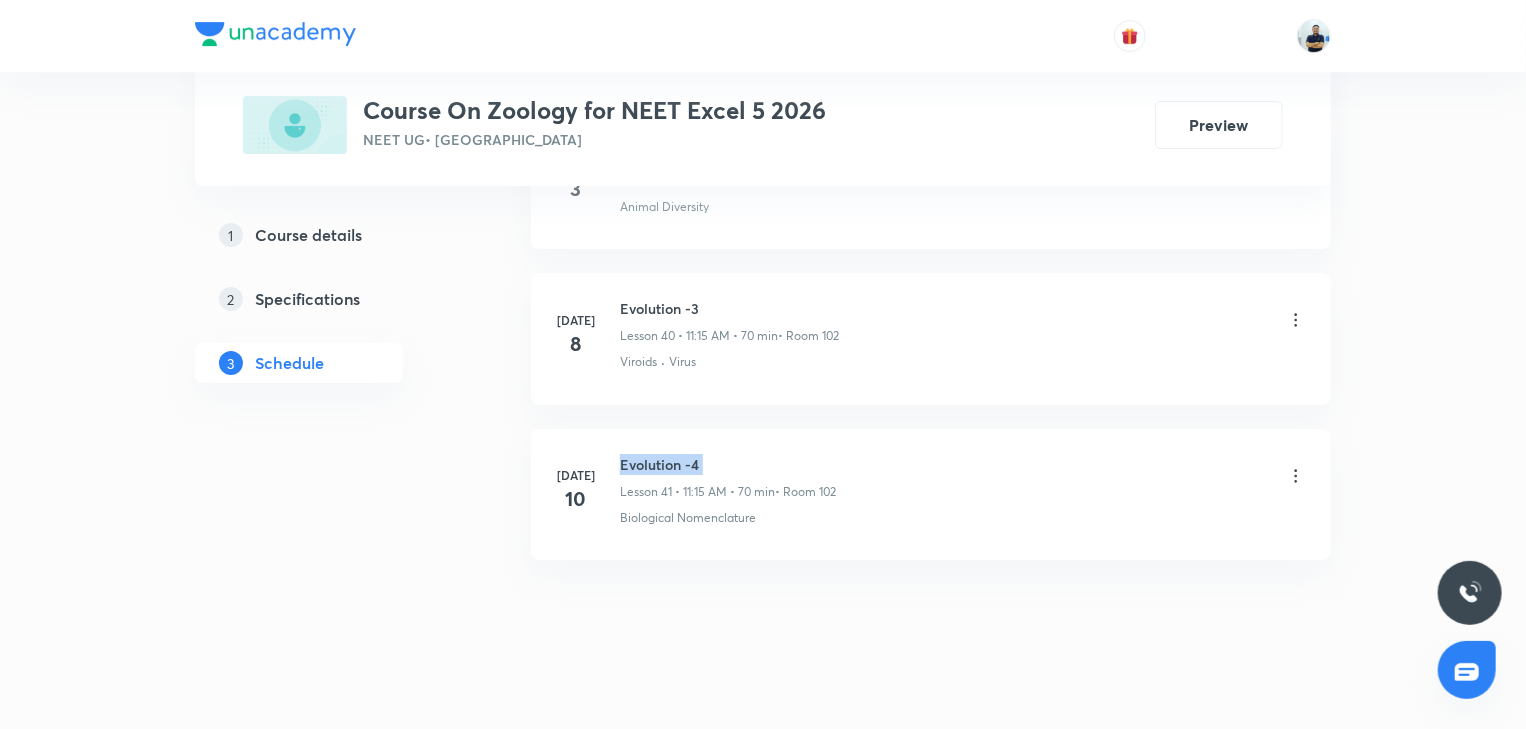 click on "Evolution -4" at bounding box center [728, 464] 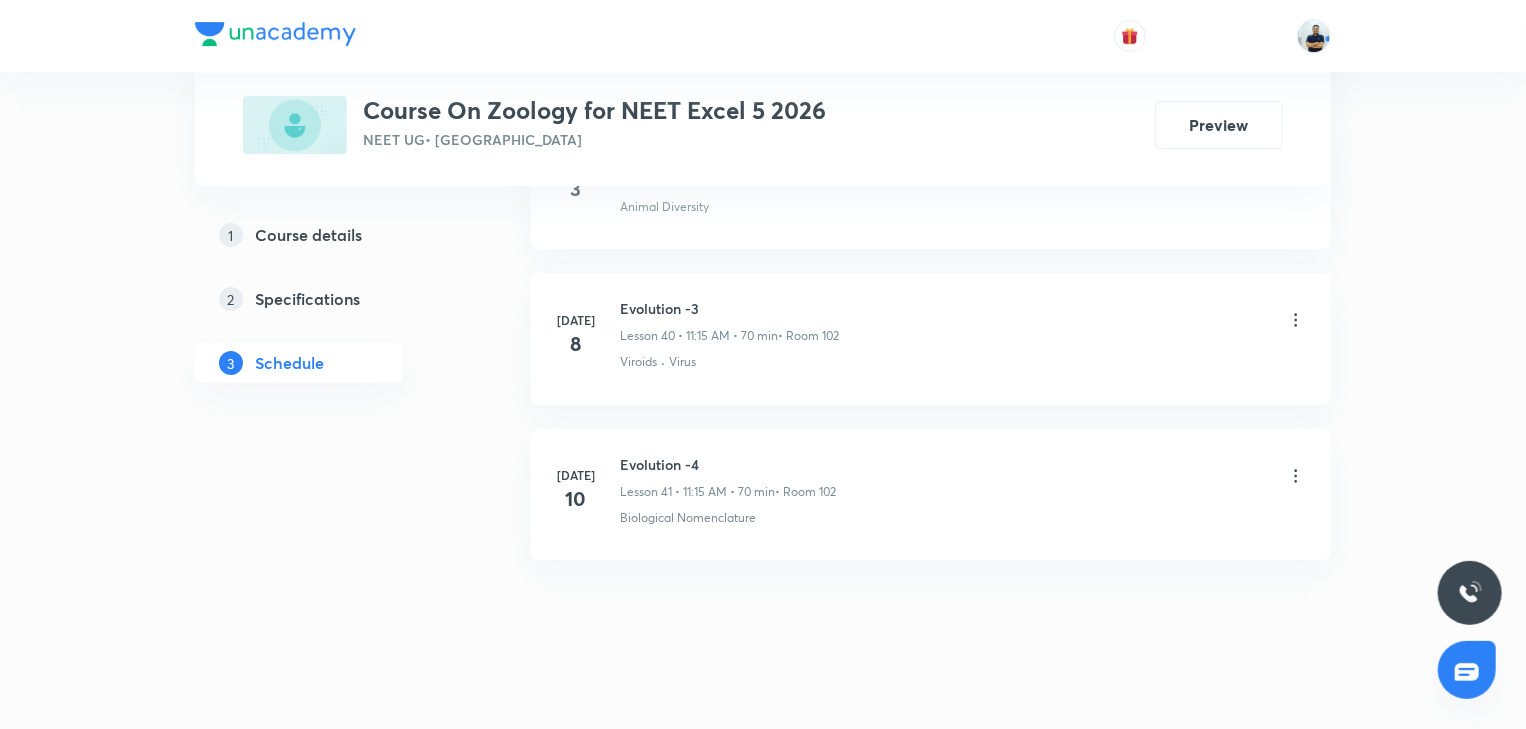 click on "Evolution -4" at bounding box center (728, 464) 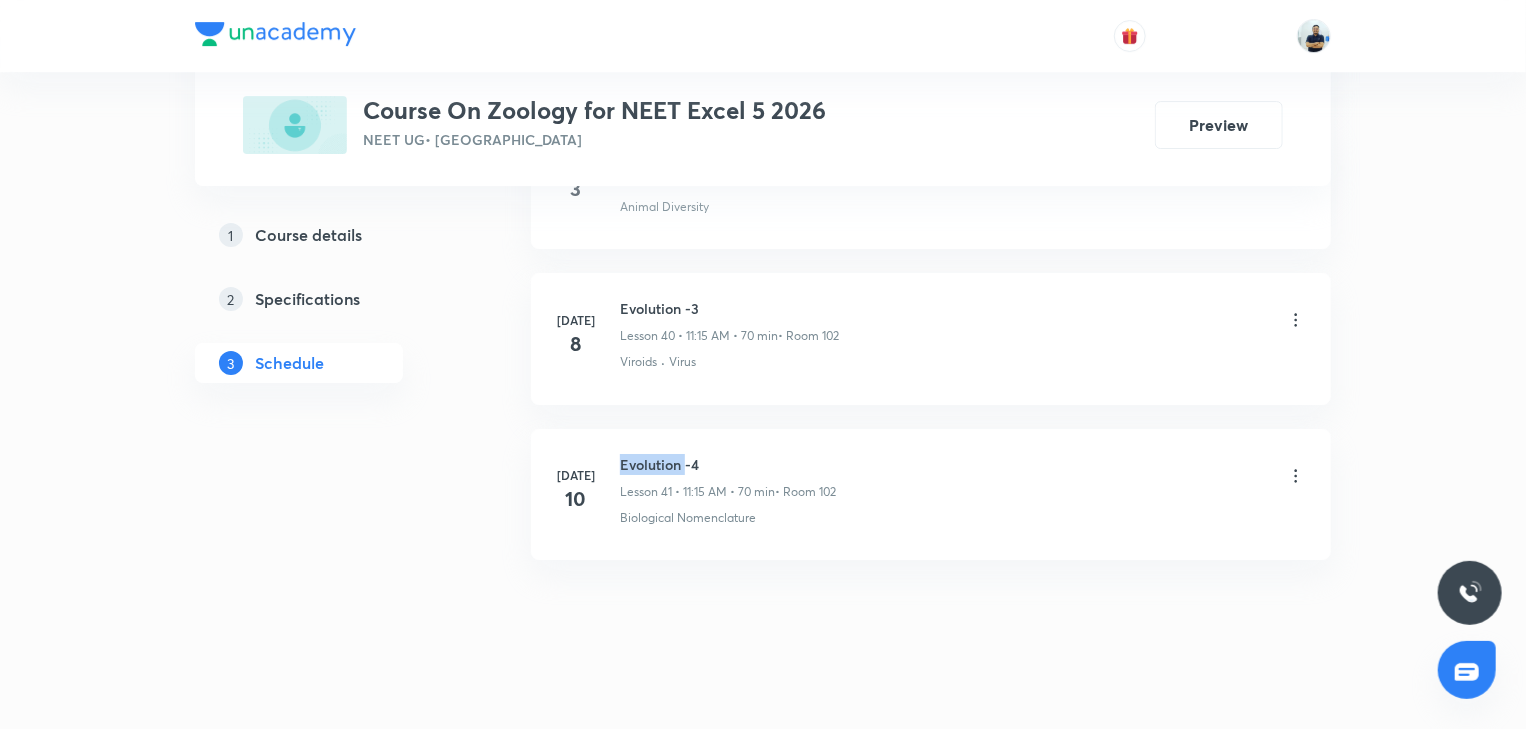 click on "Evolution -4" at bounding box center [728, 464] 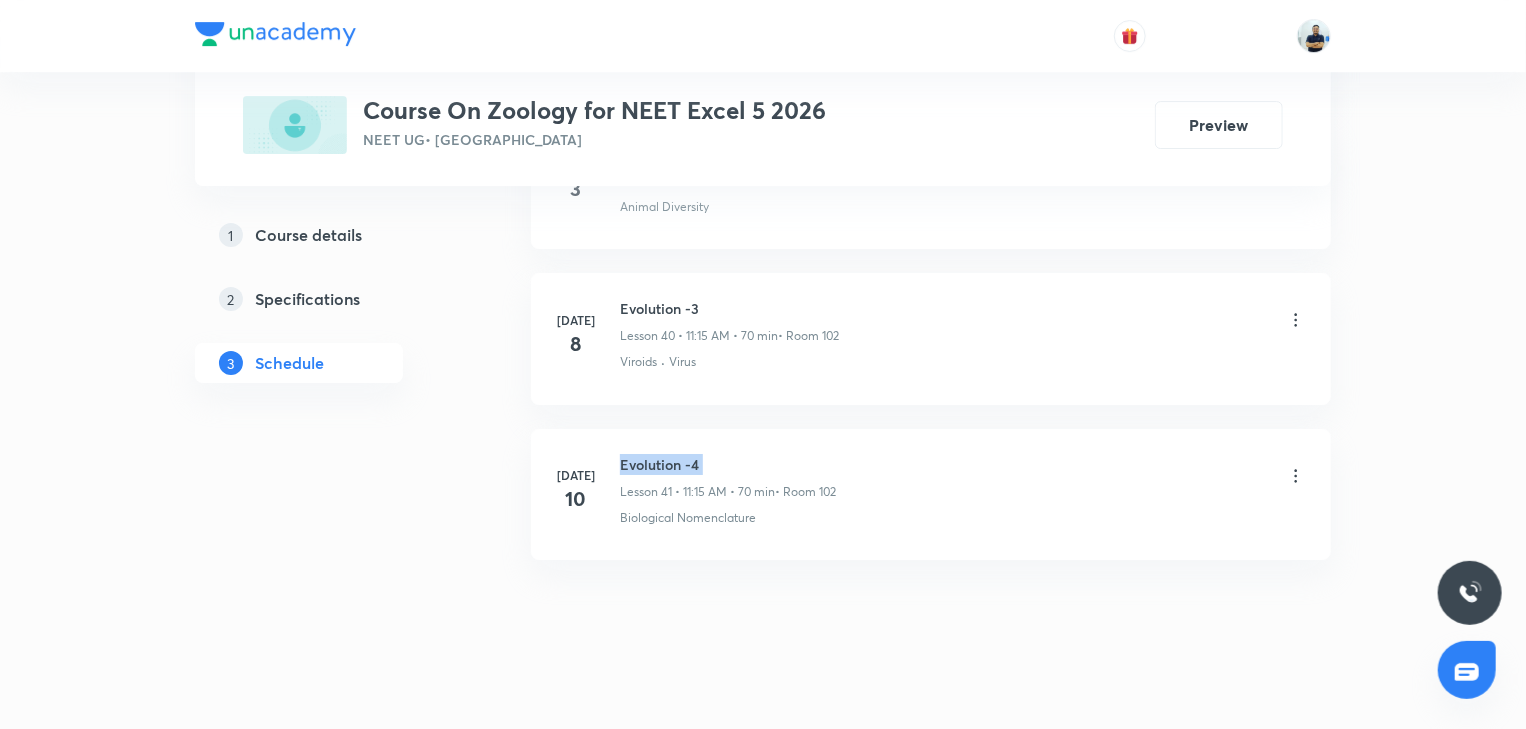 click on "Evolution -4" at bounding box center [728, 464] 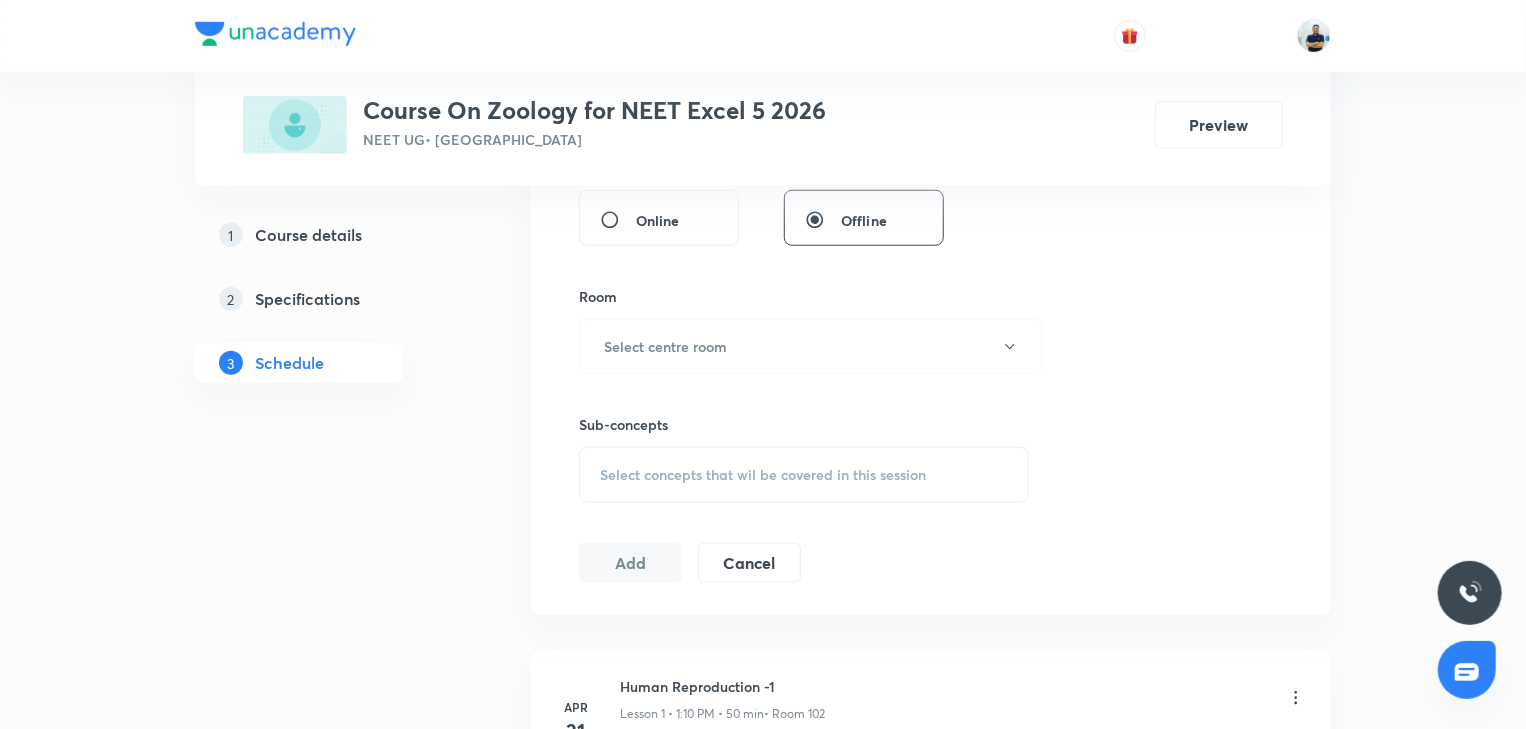 scroll, scrollTop: 0, scrollLeft: 0, axis: both 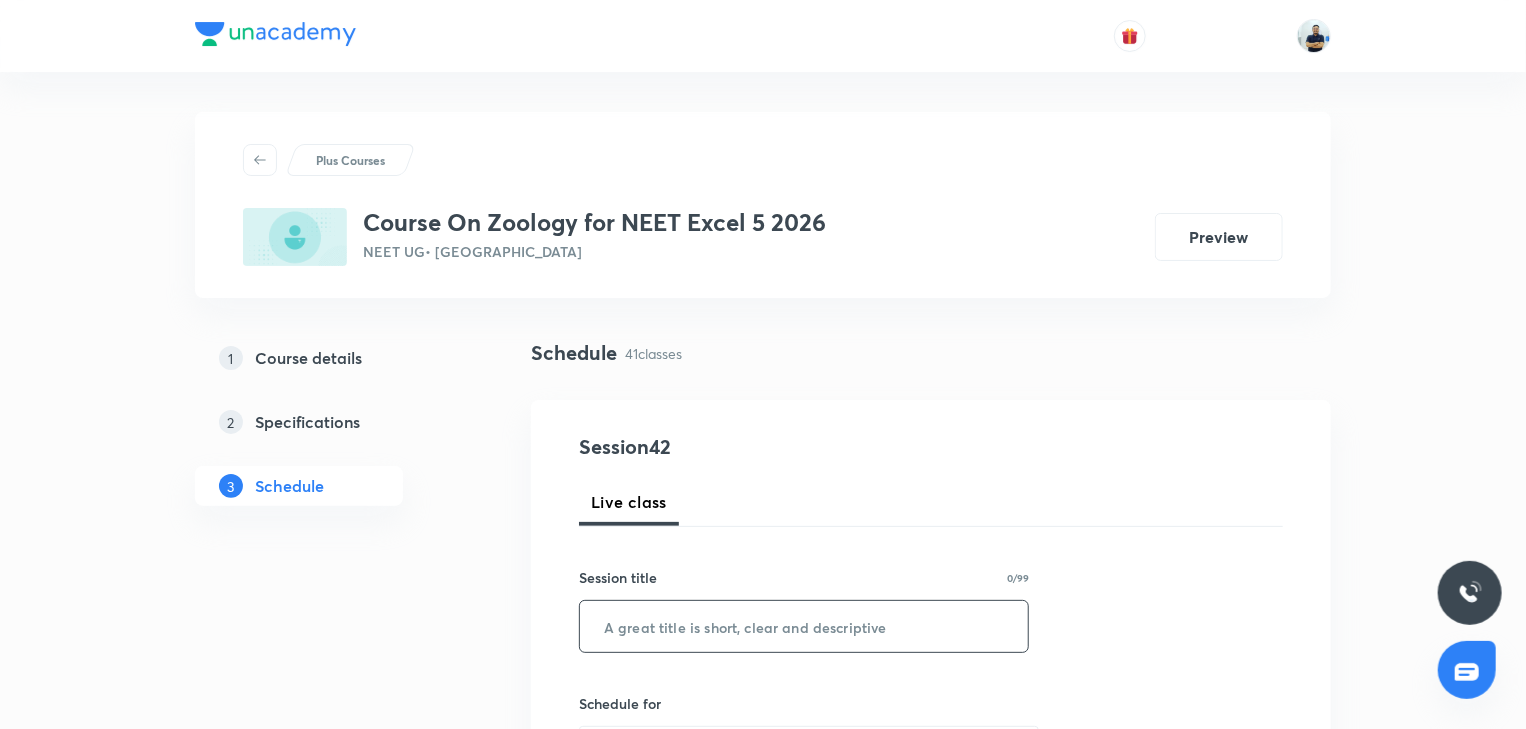 click at bounding box center (804, 626) 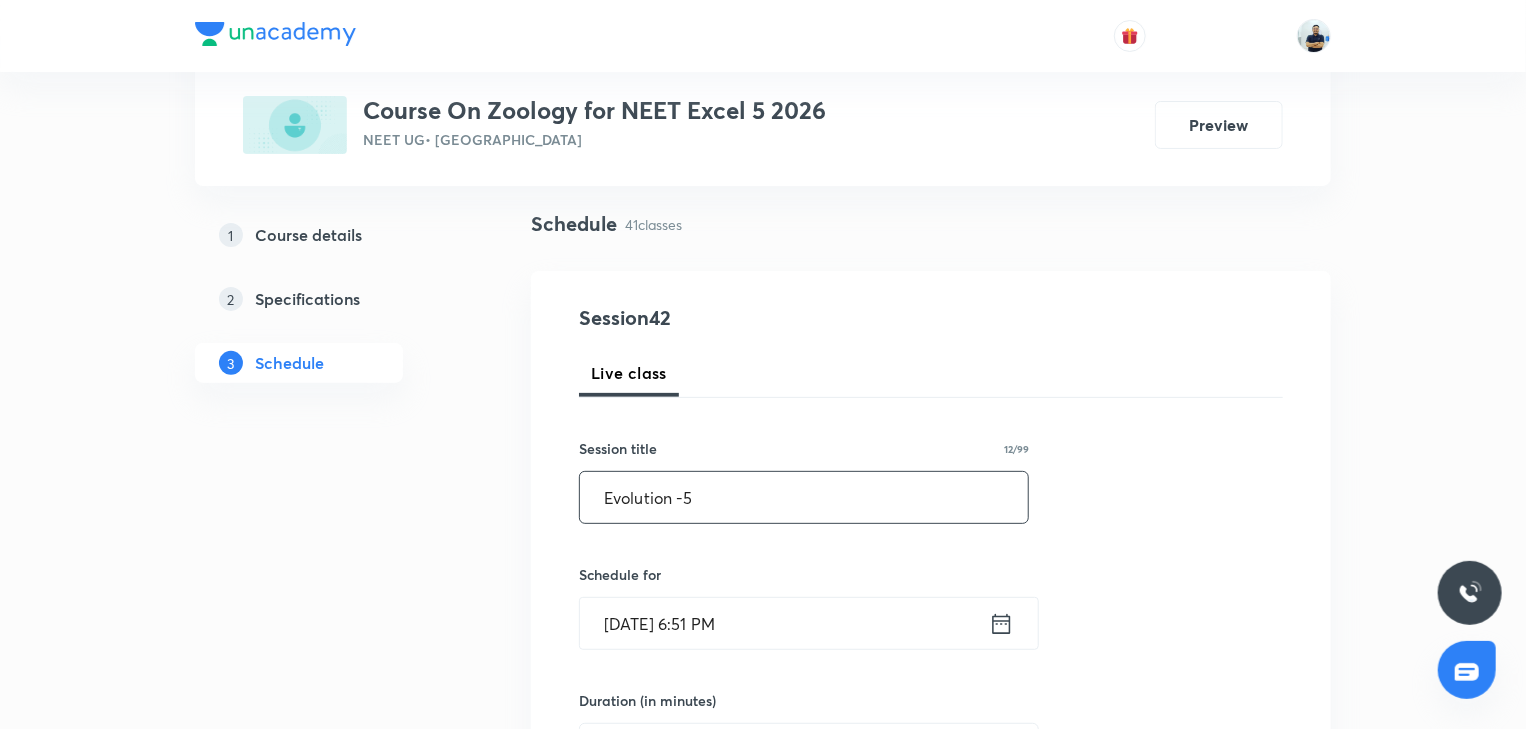 scroll, scrollTop: 130, scrollLeft: 0, axis: vertical 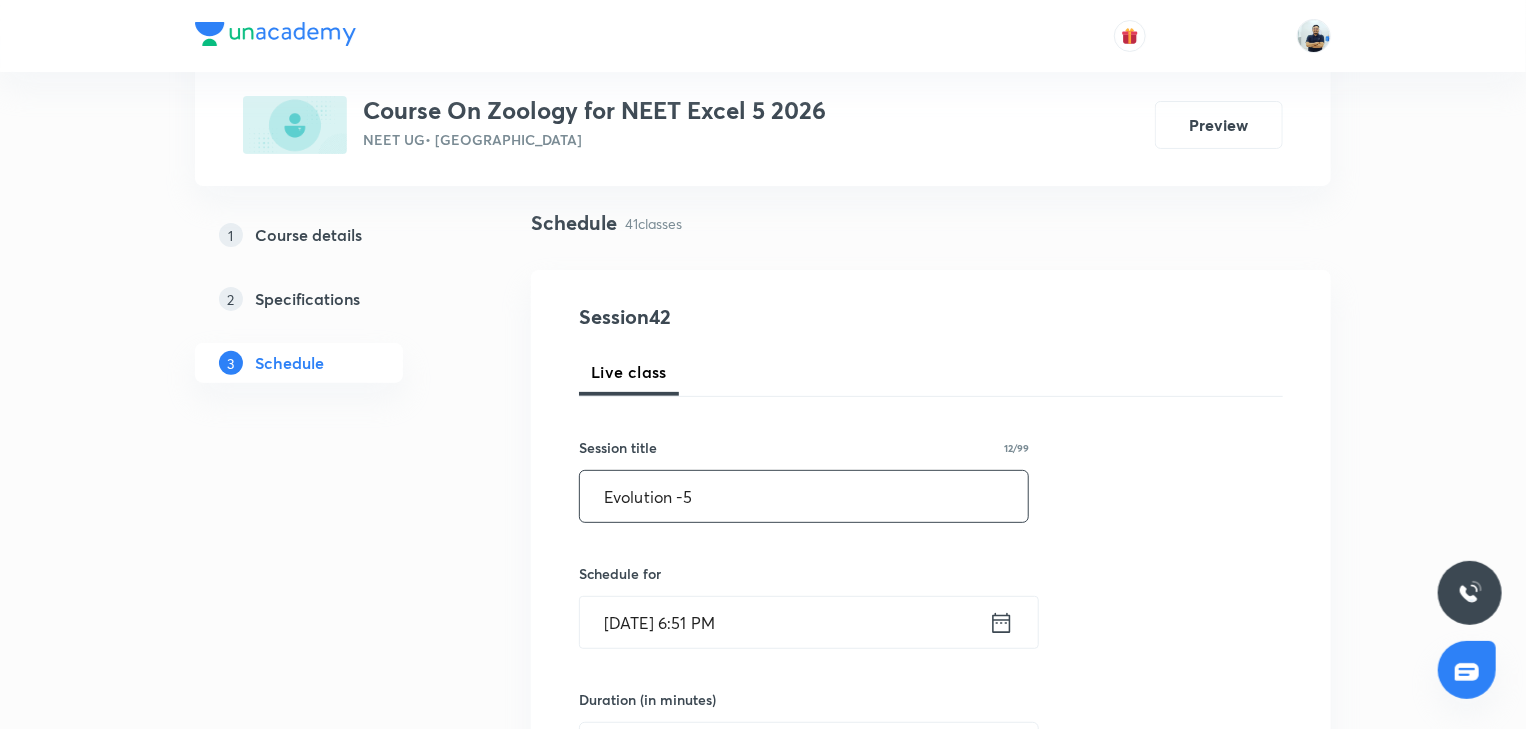 type on "Evolution -5" 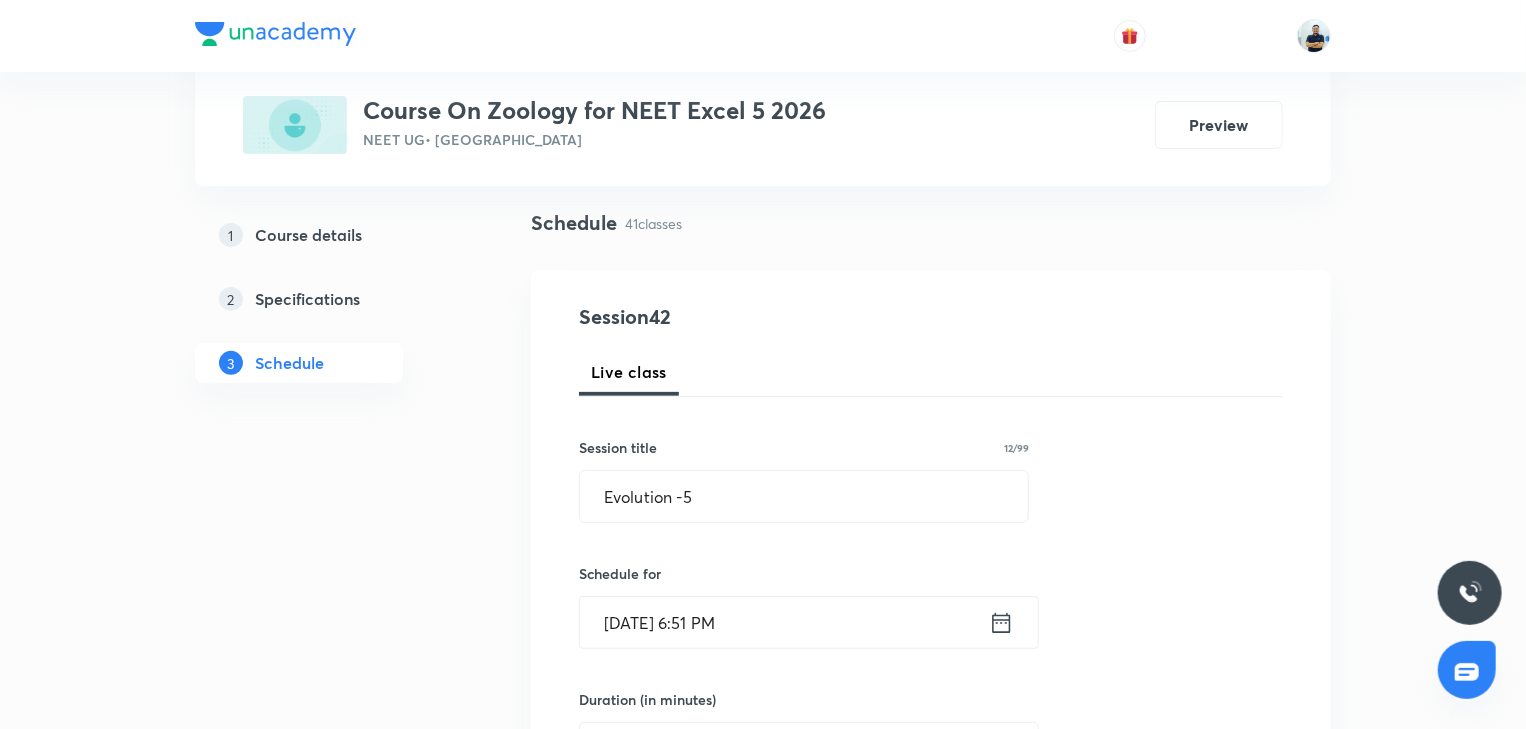 click on "Jul 12, 2025, 6:51 PM" at bounding box center [784, 622] 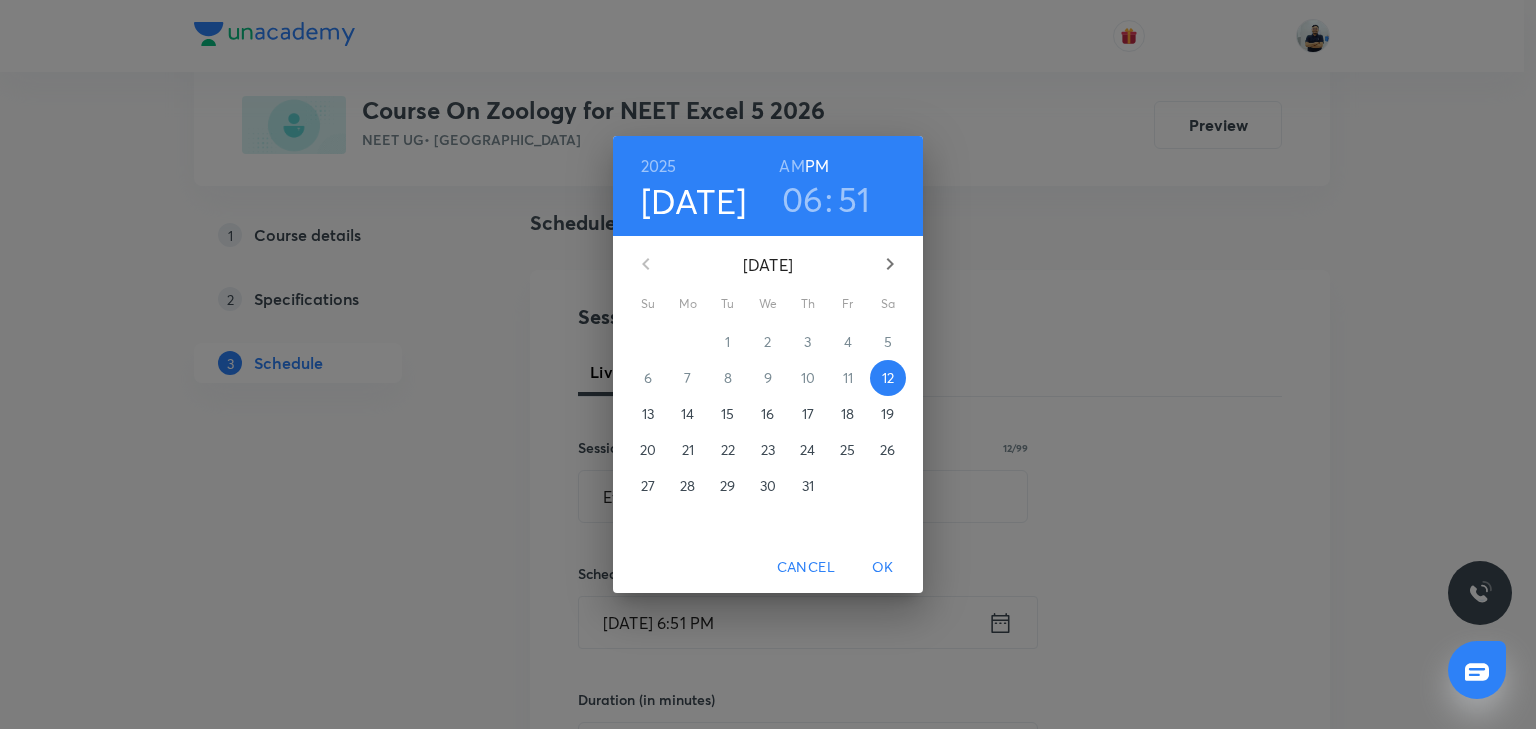 click on "14" at bounding box center (687, 414) 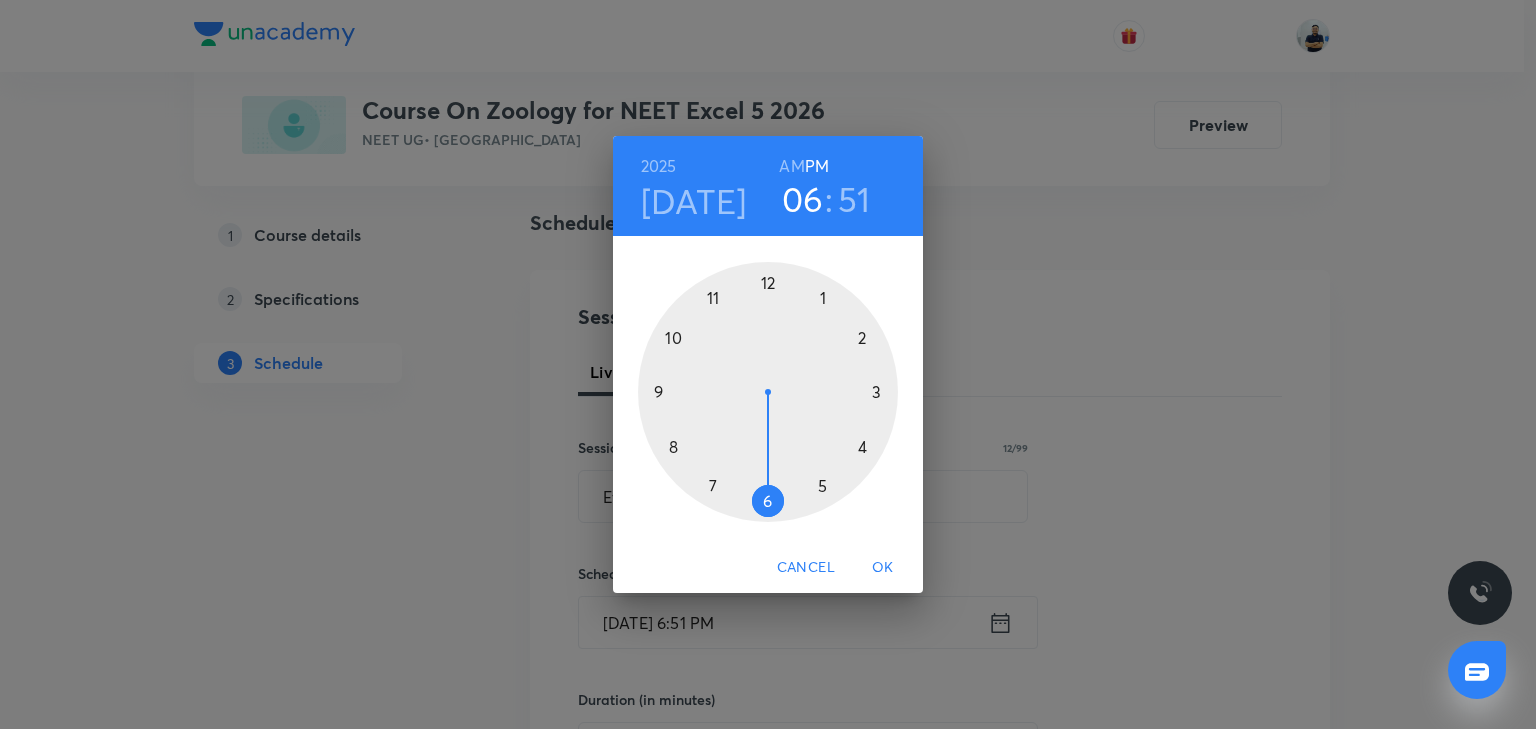 drag, startPoint x: 798, startPoint y: 155, endPoint x: 778, endPoint y: 184, distance: 35.22783 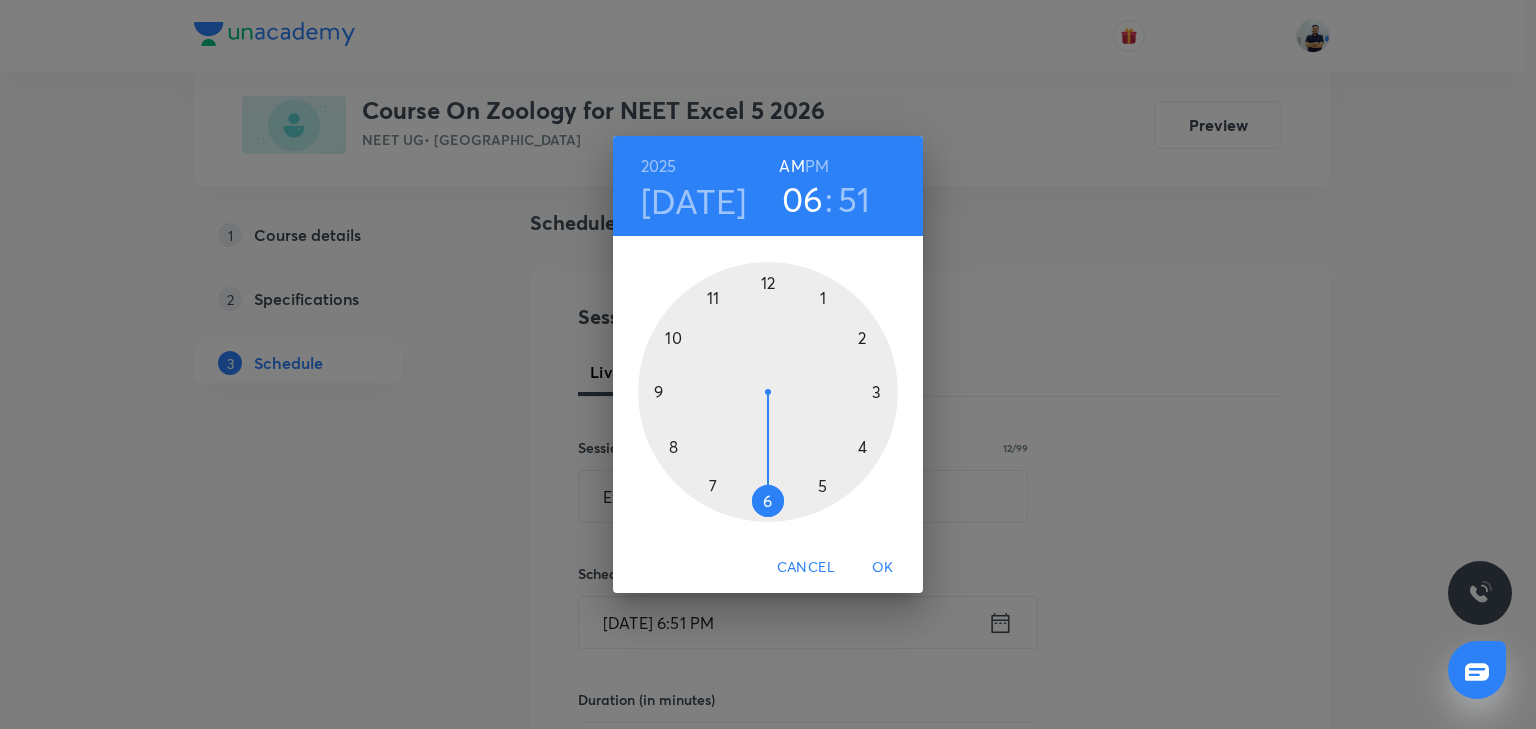 click at bounding box center (768, 392) 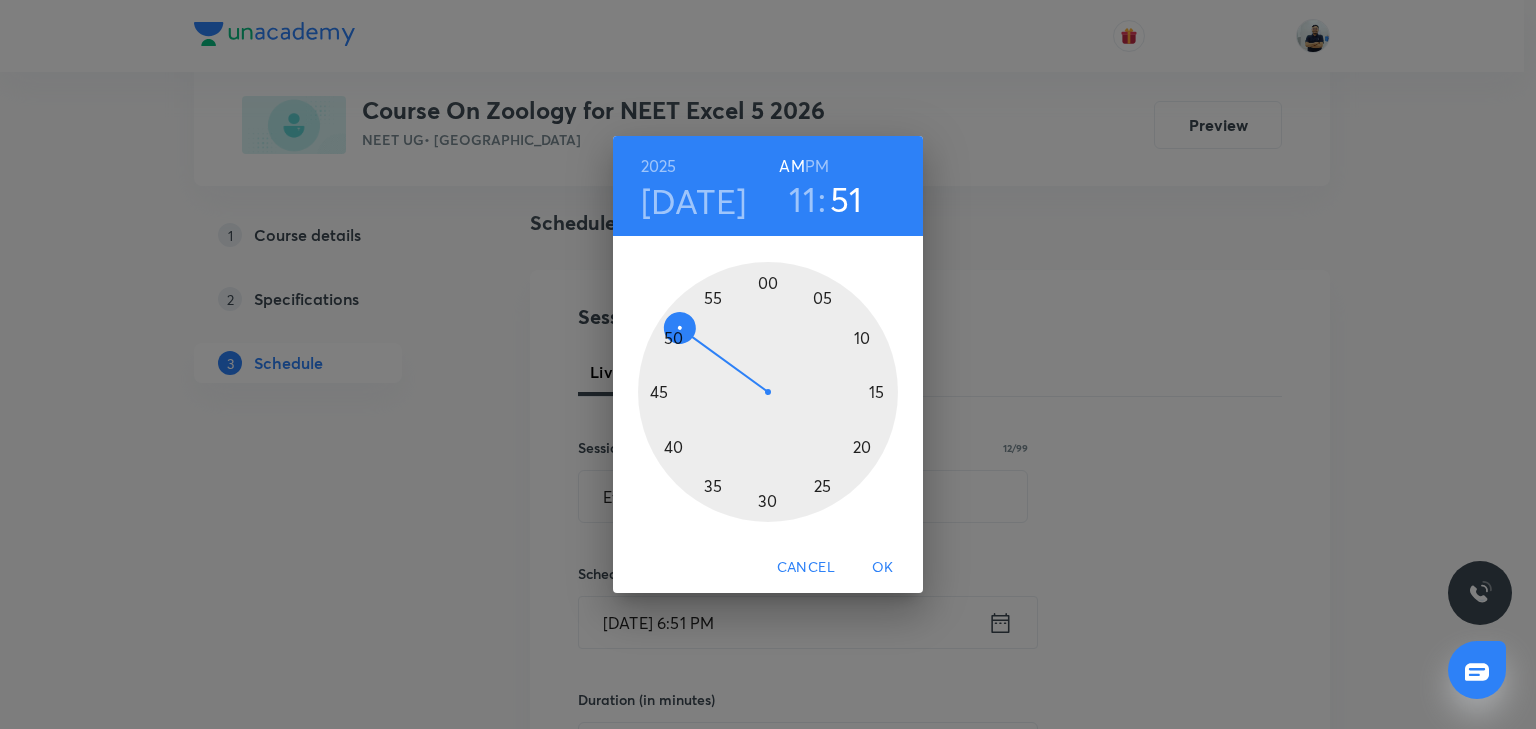 click at bounding box center [768, 392] 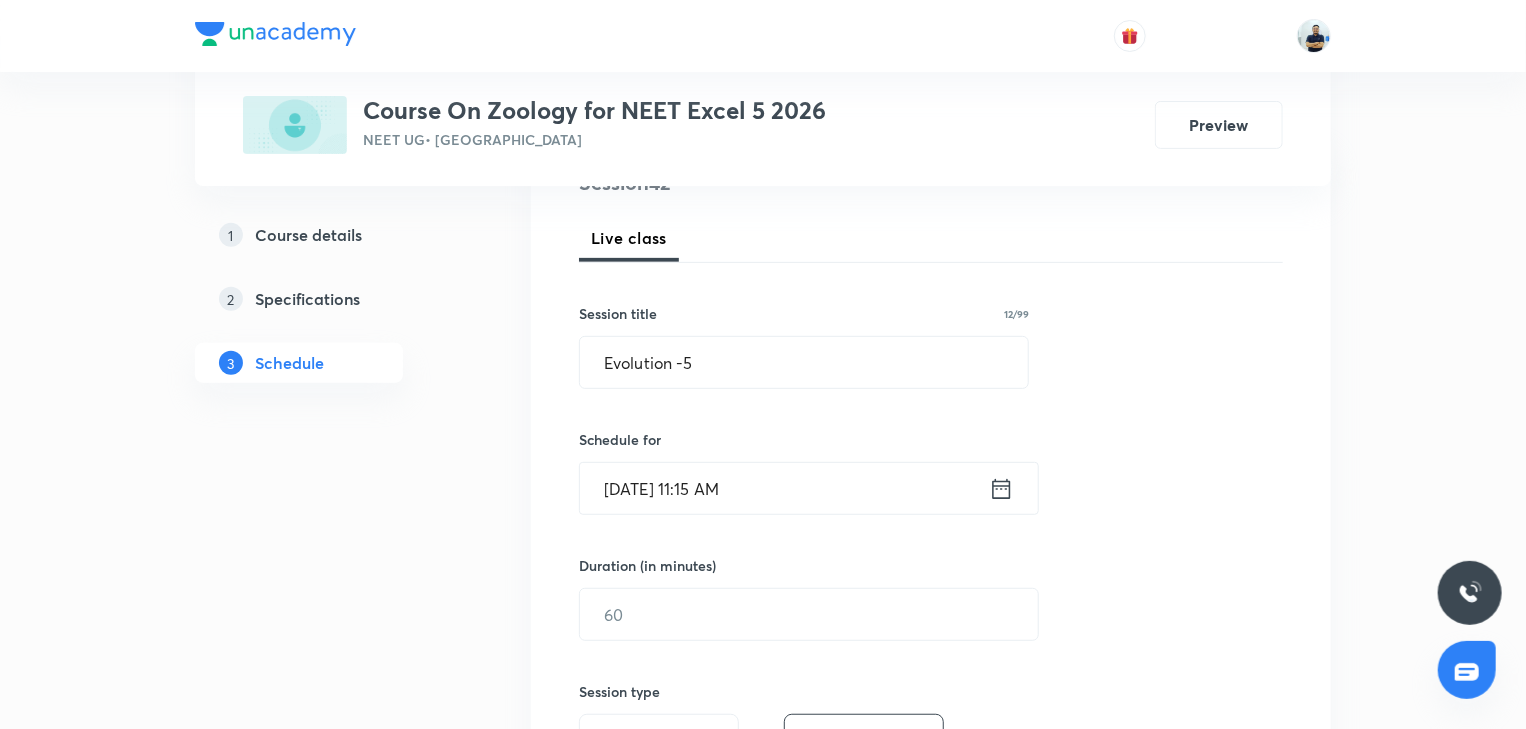 scroll, scrollTop: 280, scrollLeft: 0, axis: vertical 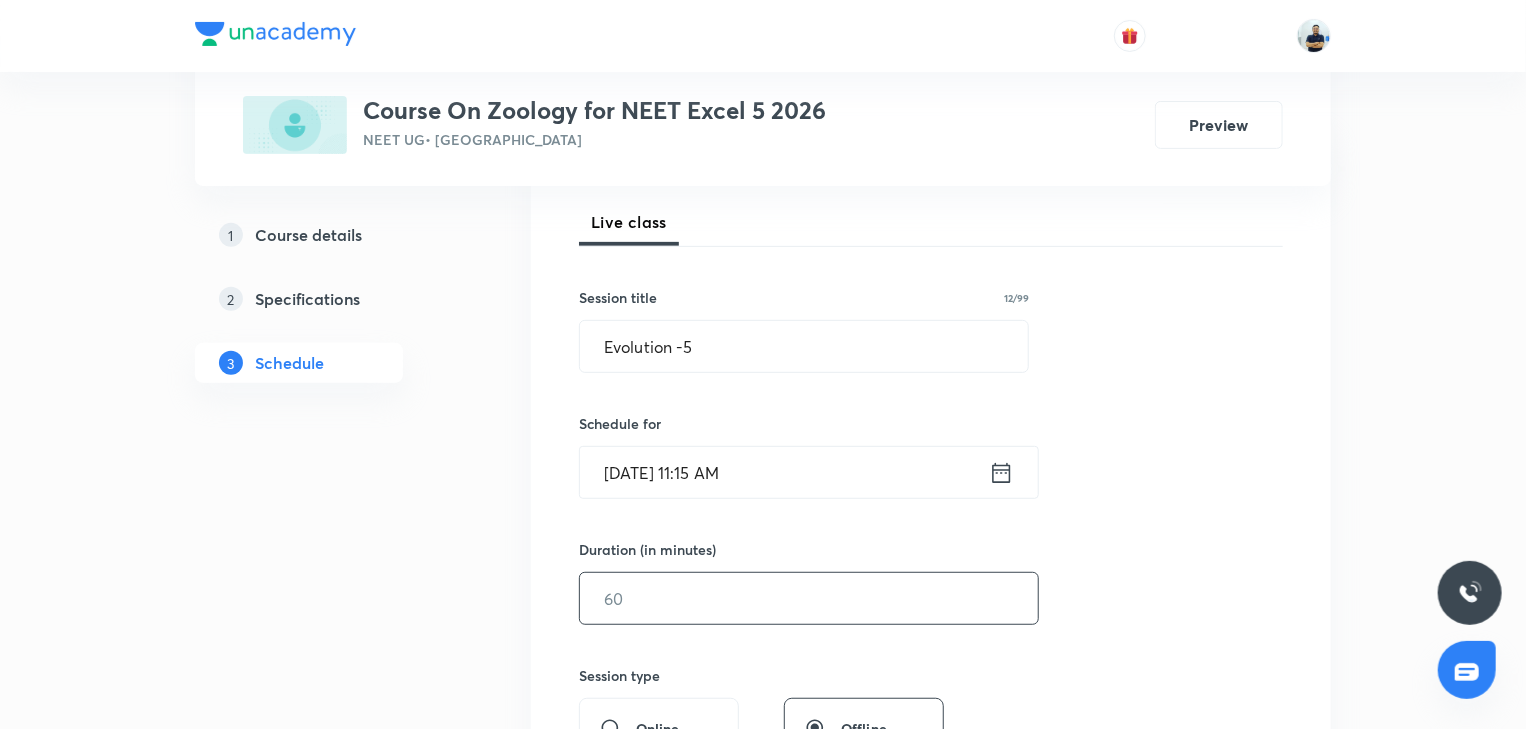 click at bounding box center (809, 598) 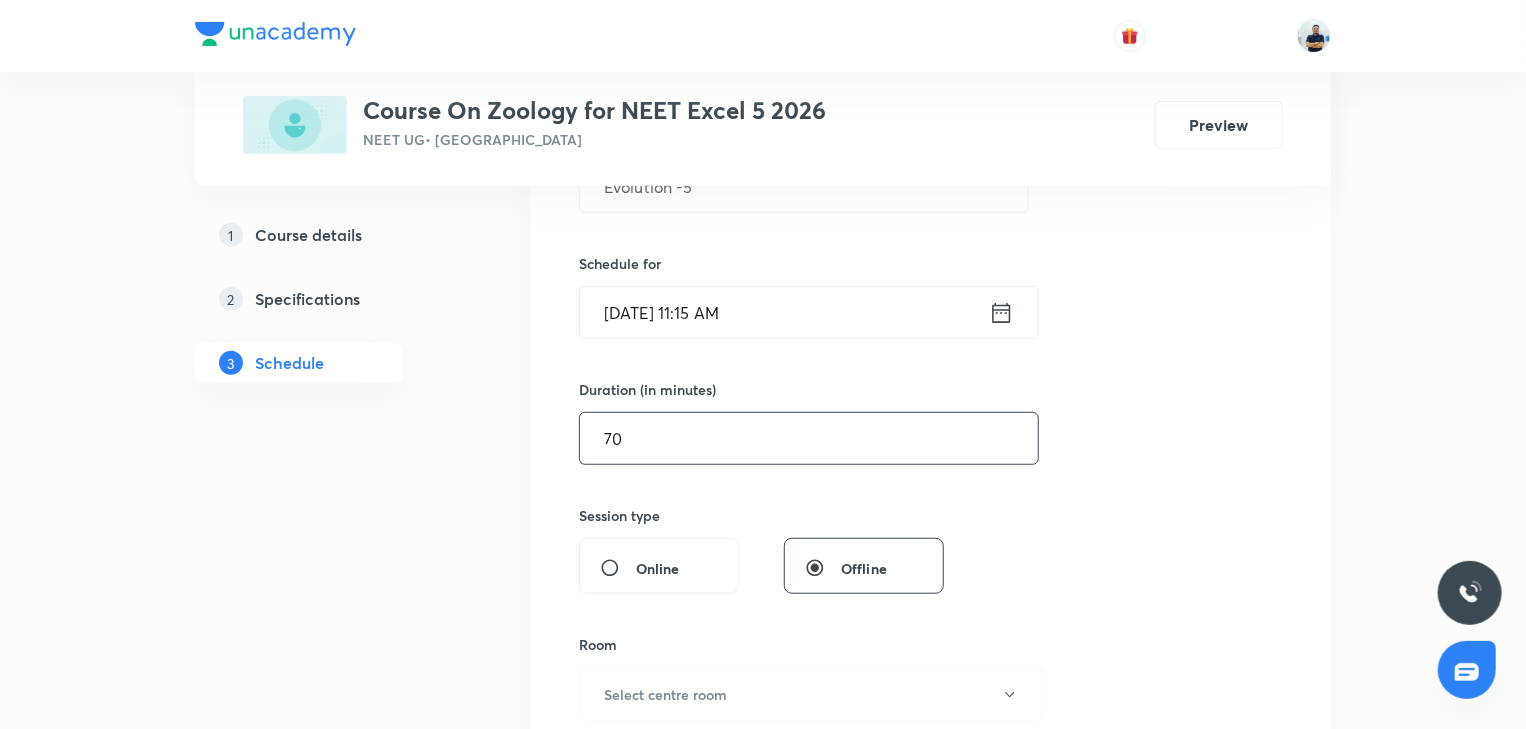 scroll, scrollTop: 578, scrollLeft: 0, axis: vertical 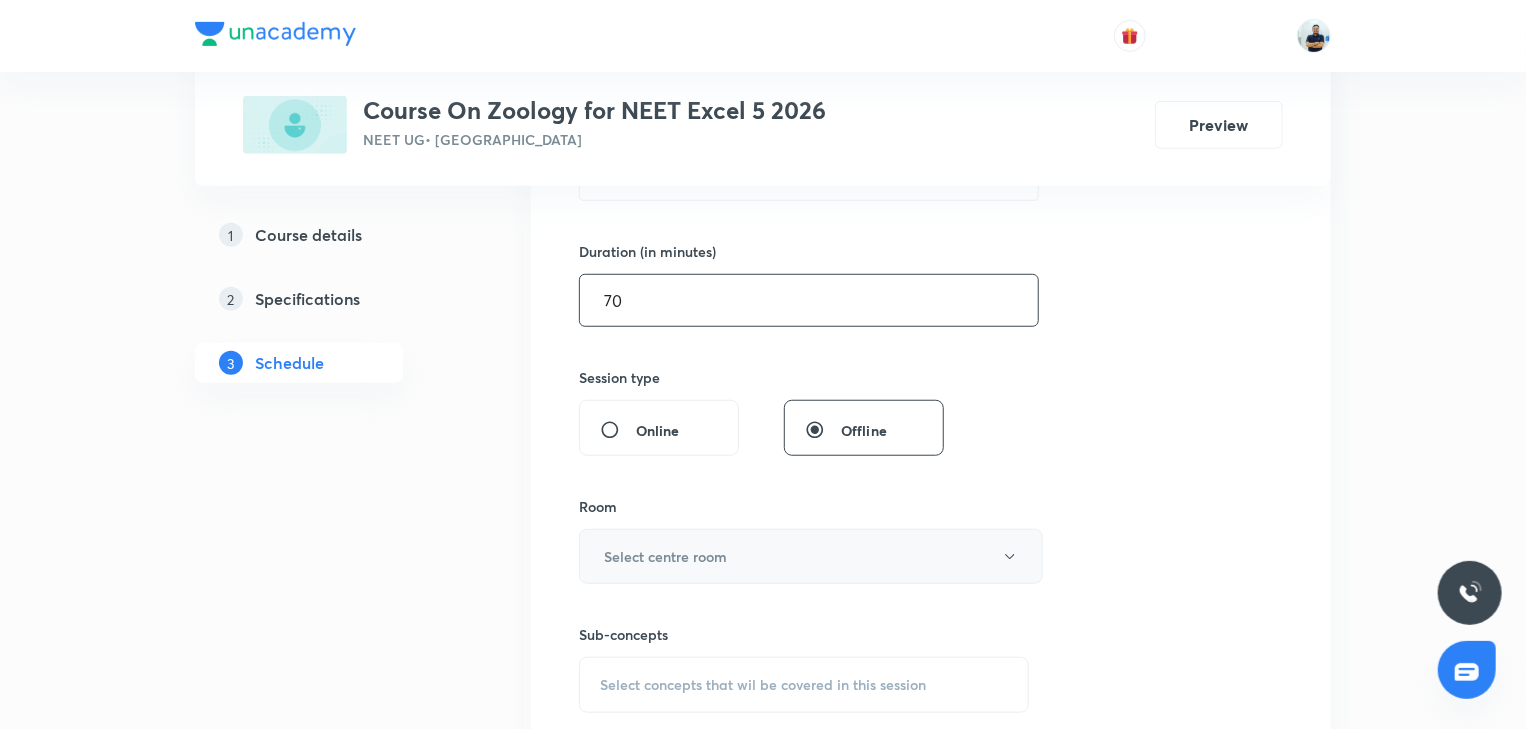 type on "70" 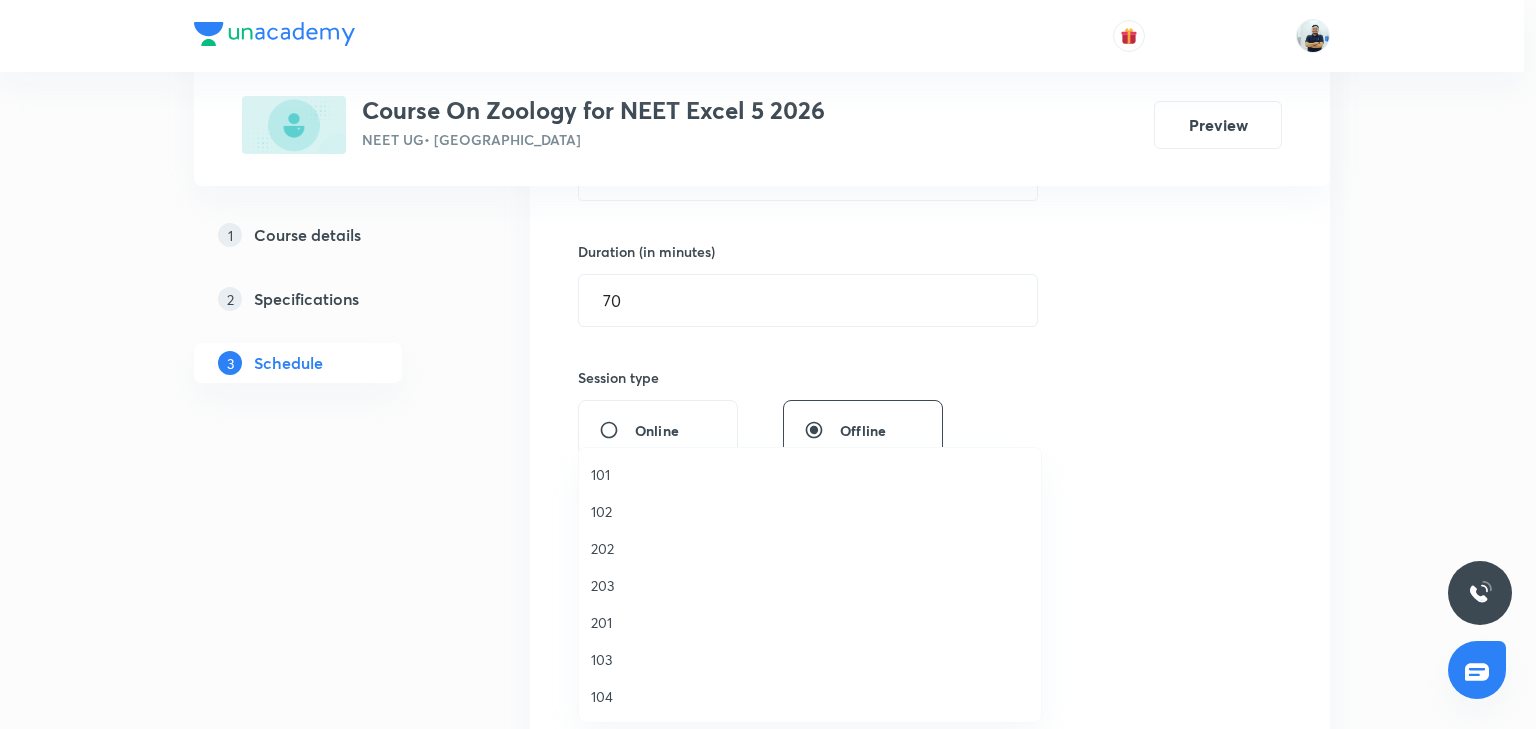 click on "101" at bounding box center [810, 474] 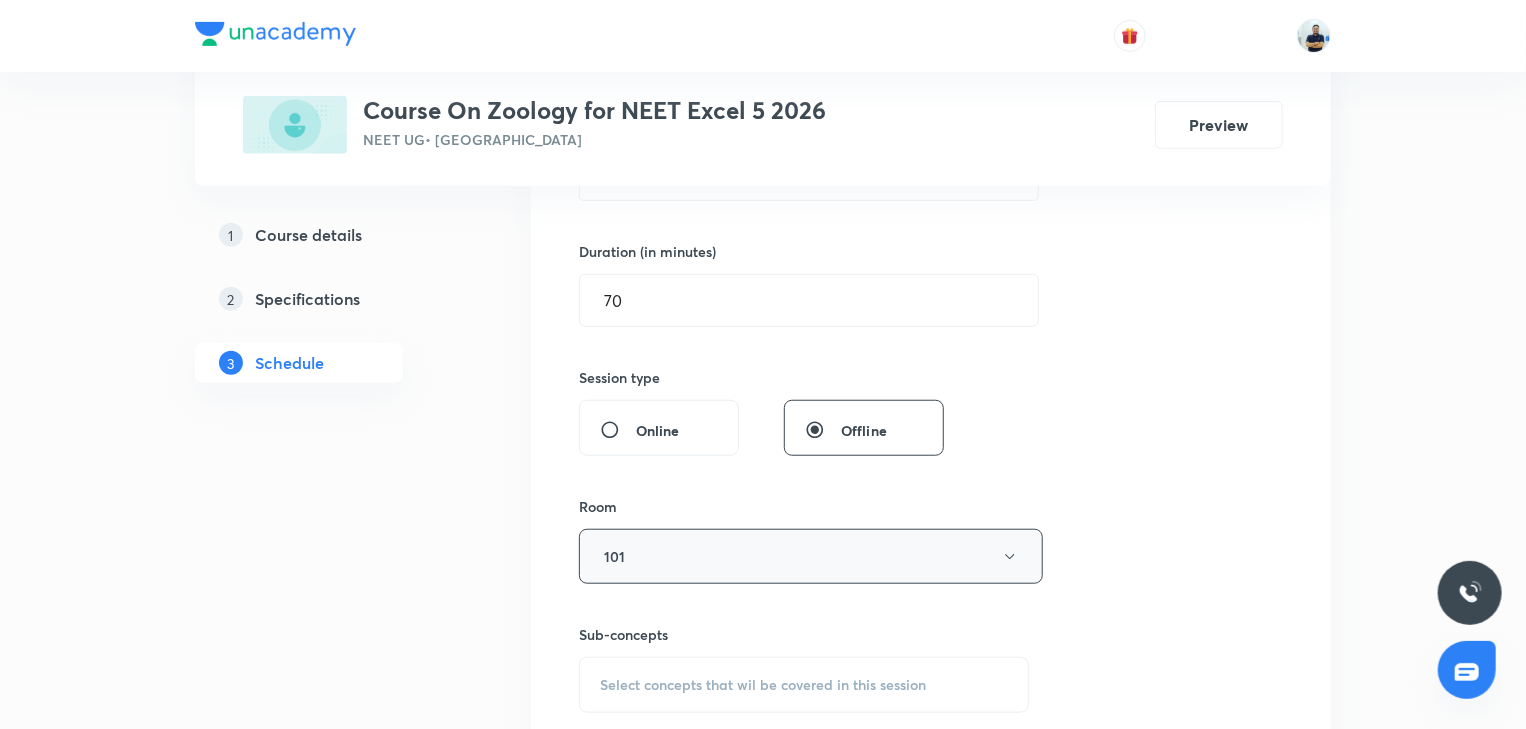 click on "101" at bounding box center [811, 556] 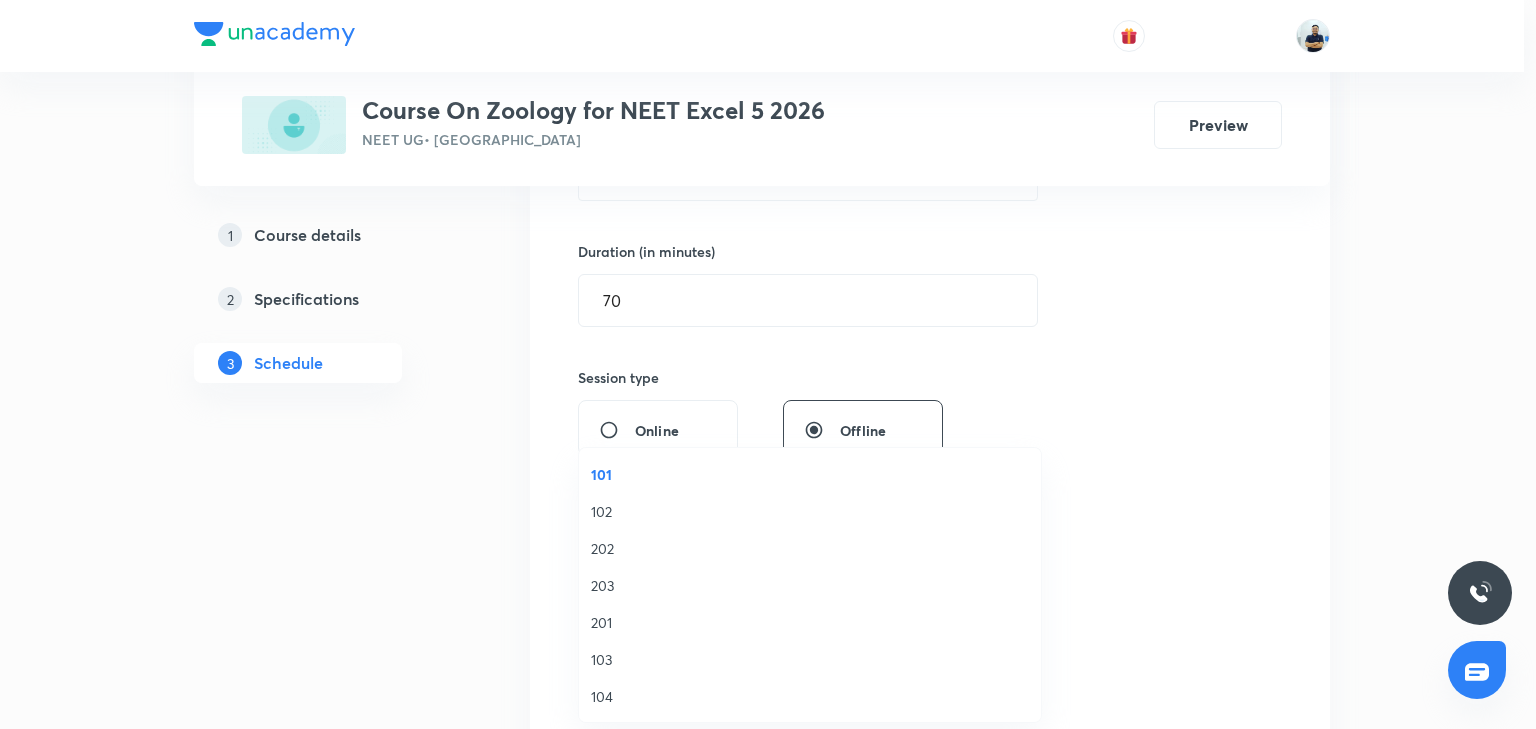 click on "102" at bounding box center (810, 511) 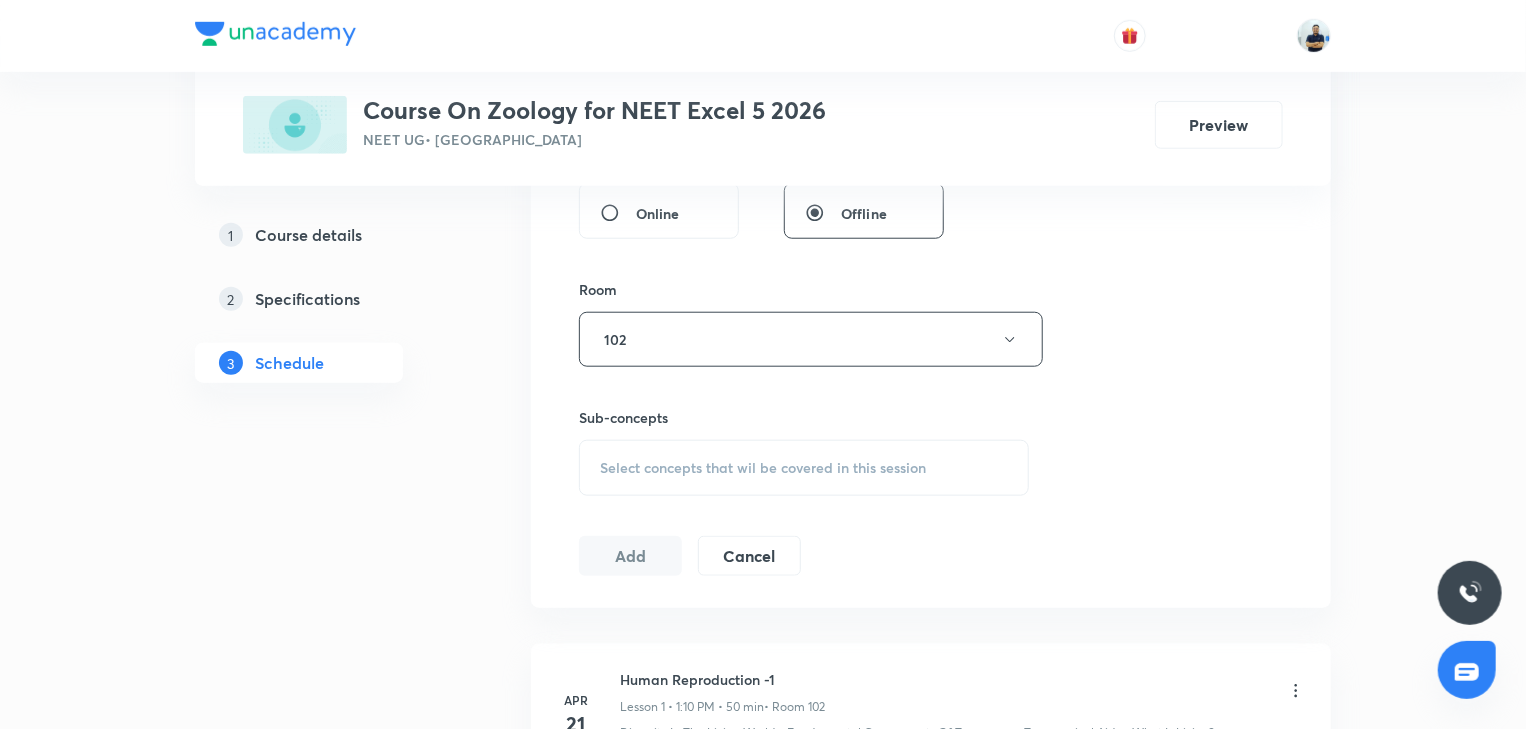 scroll, scrollTop: 802, scrollLeft: 0, axis: vertical 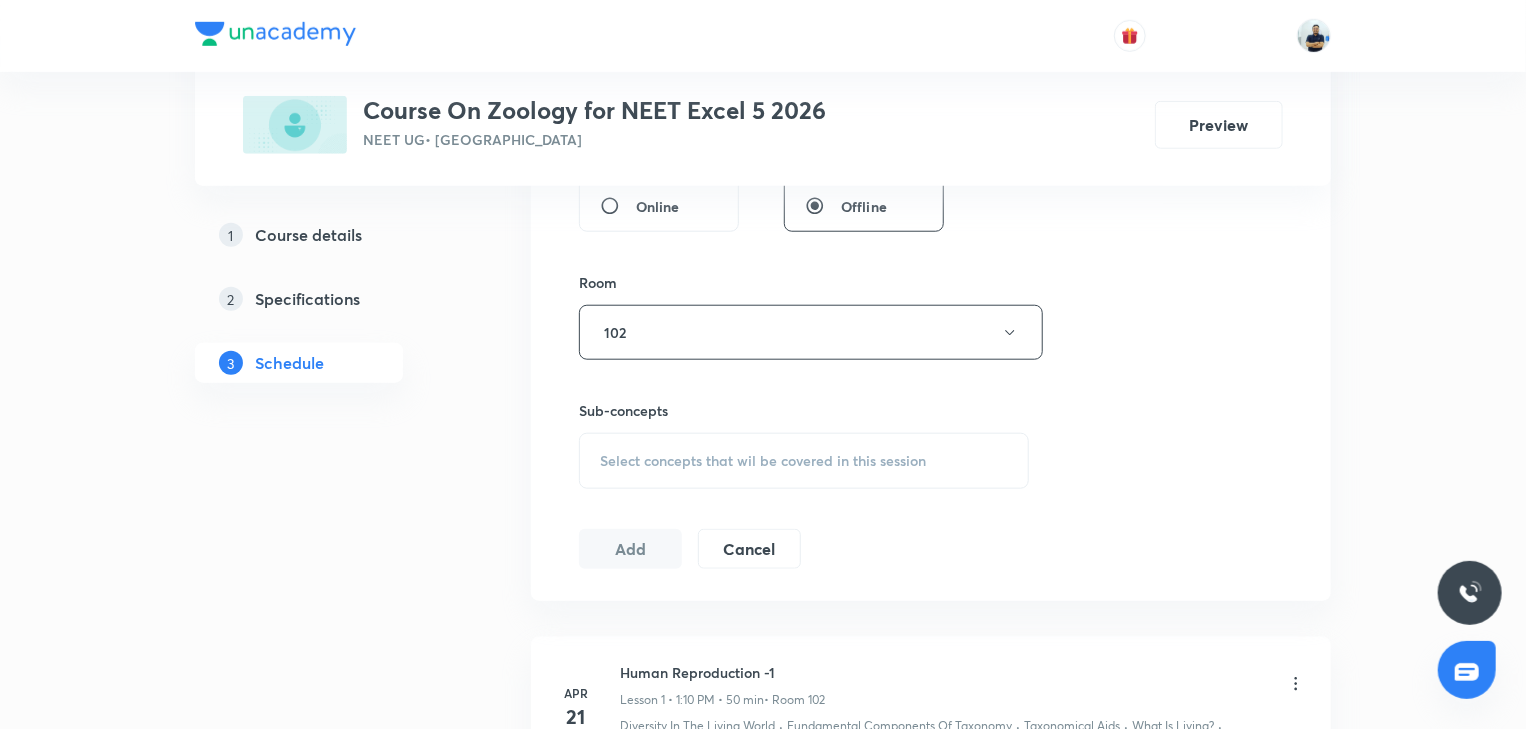 click on "Select concepts that wil be covered in this session" at bounding box center [763, 461] 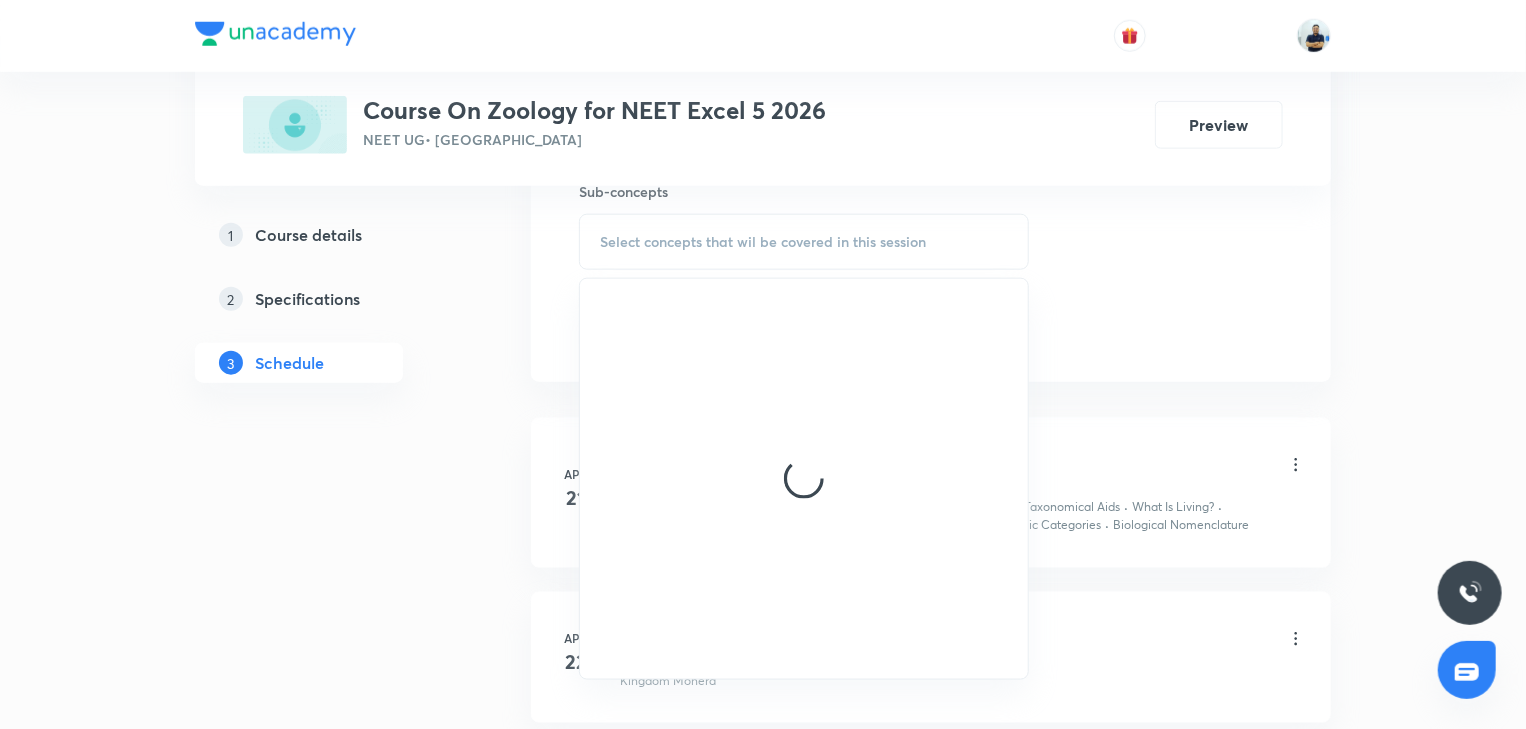 scroll, scrollTop: 1213, scrollLeft: 0, axis: vertical 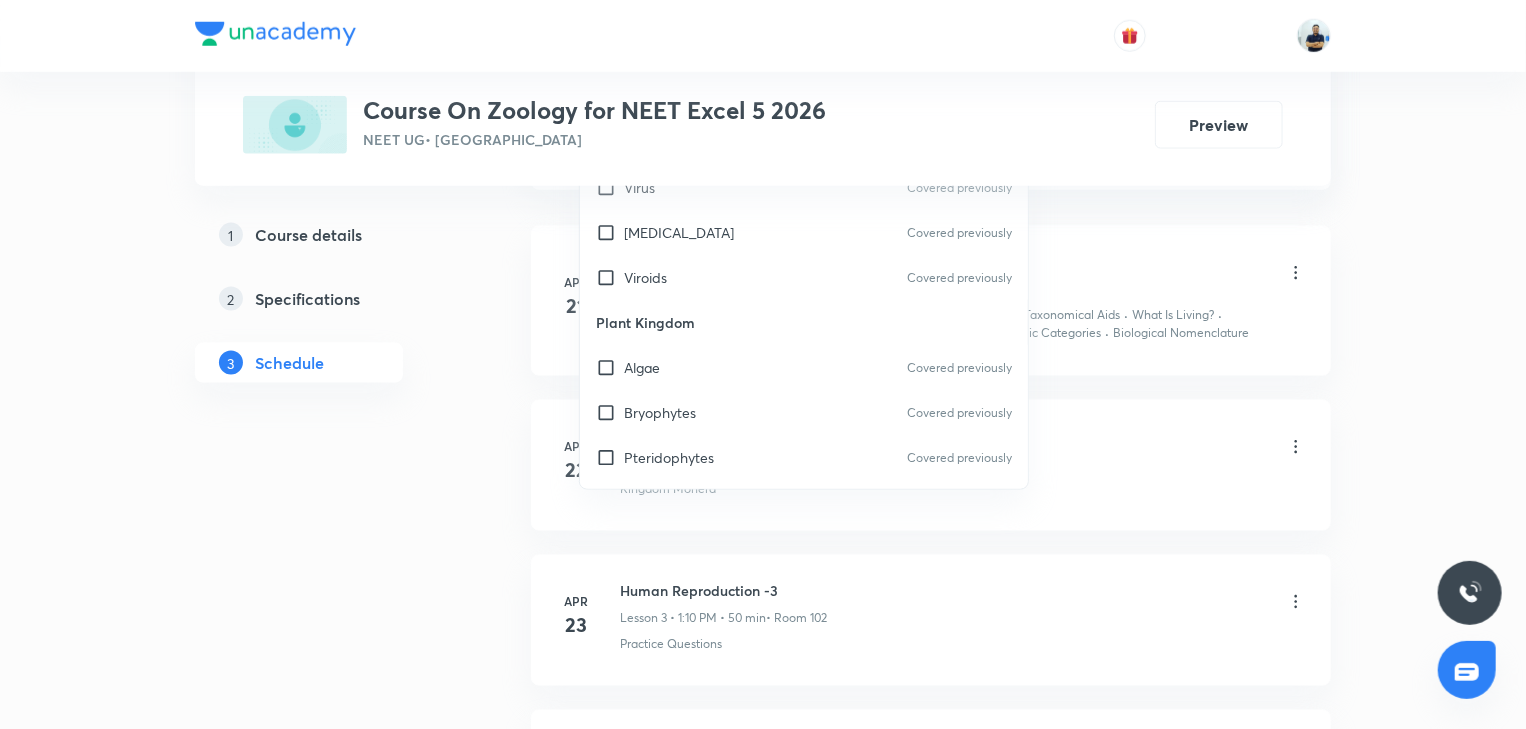 click on "Plant Kingdom" at bounding box center [804, 322] 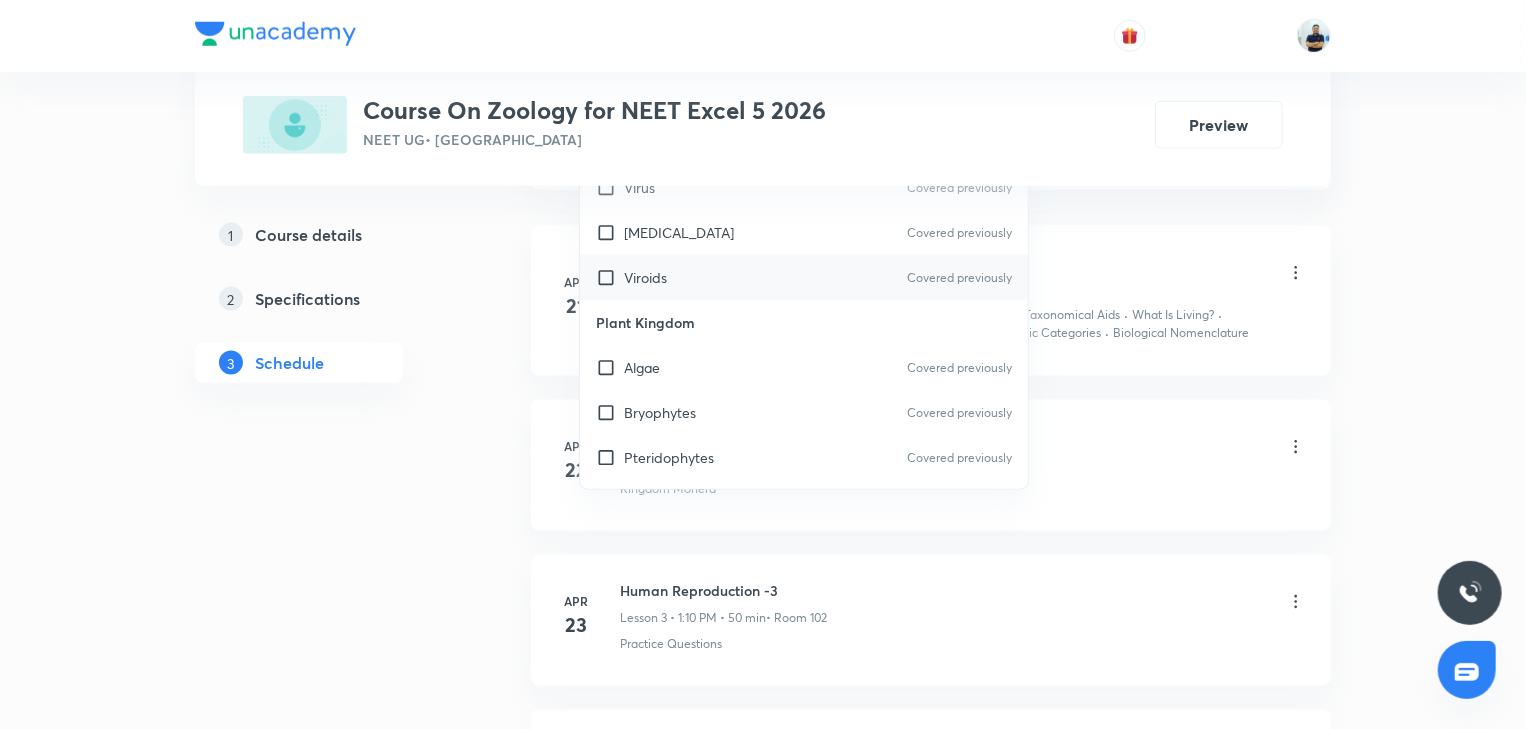 click on "Viroids Covered previously" at bounding box center (804, 277) 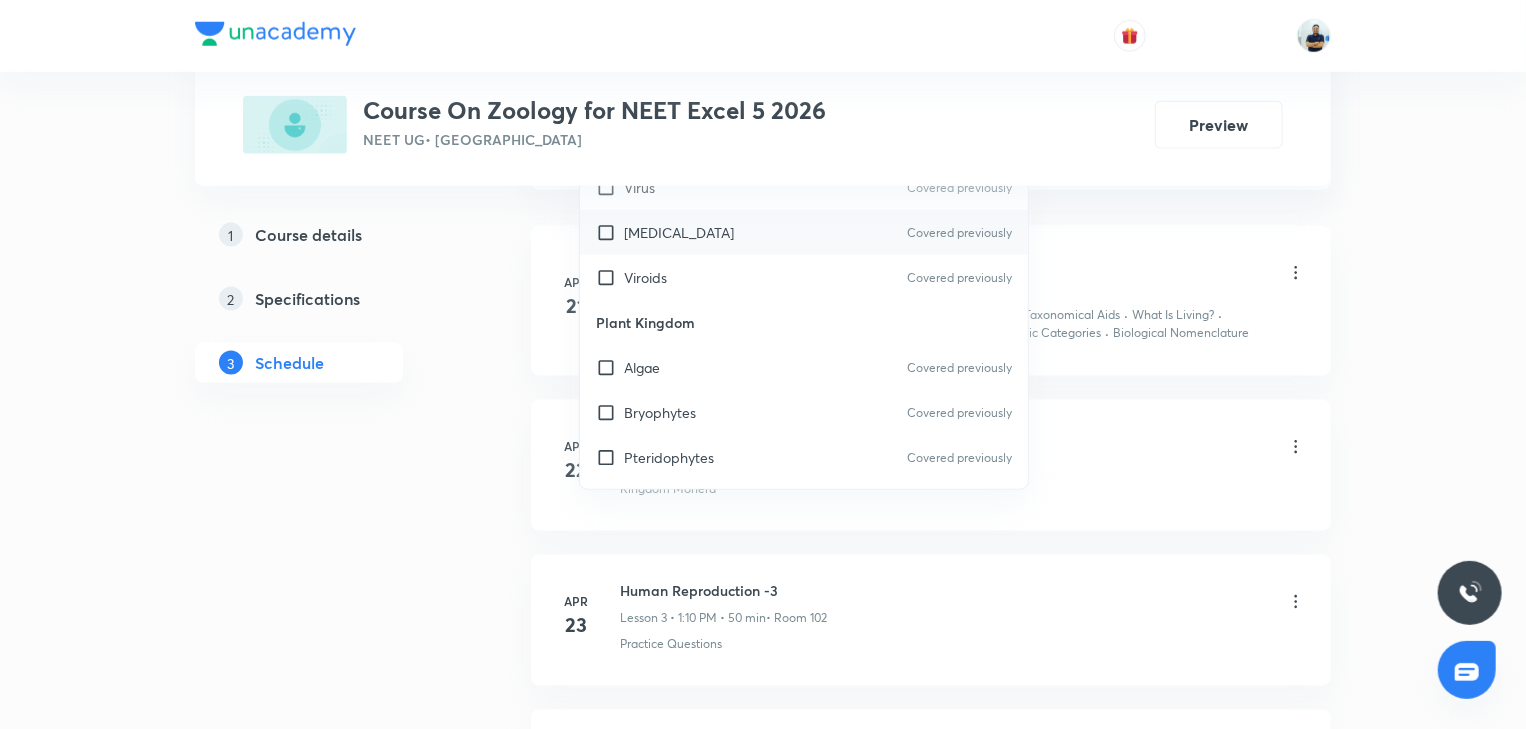 checkbox on "true" 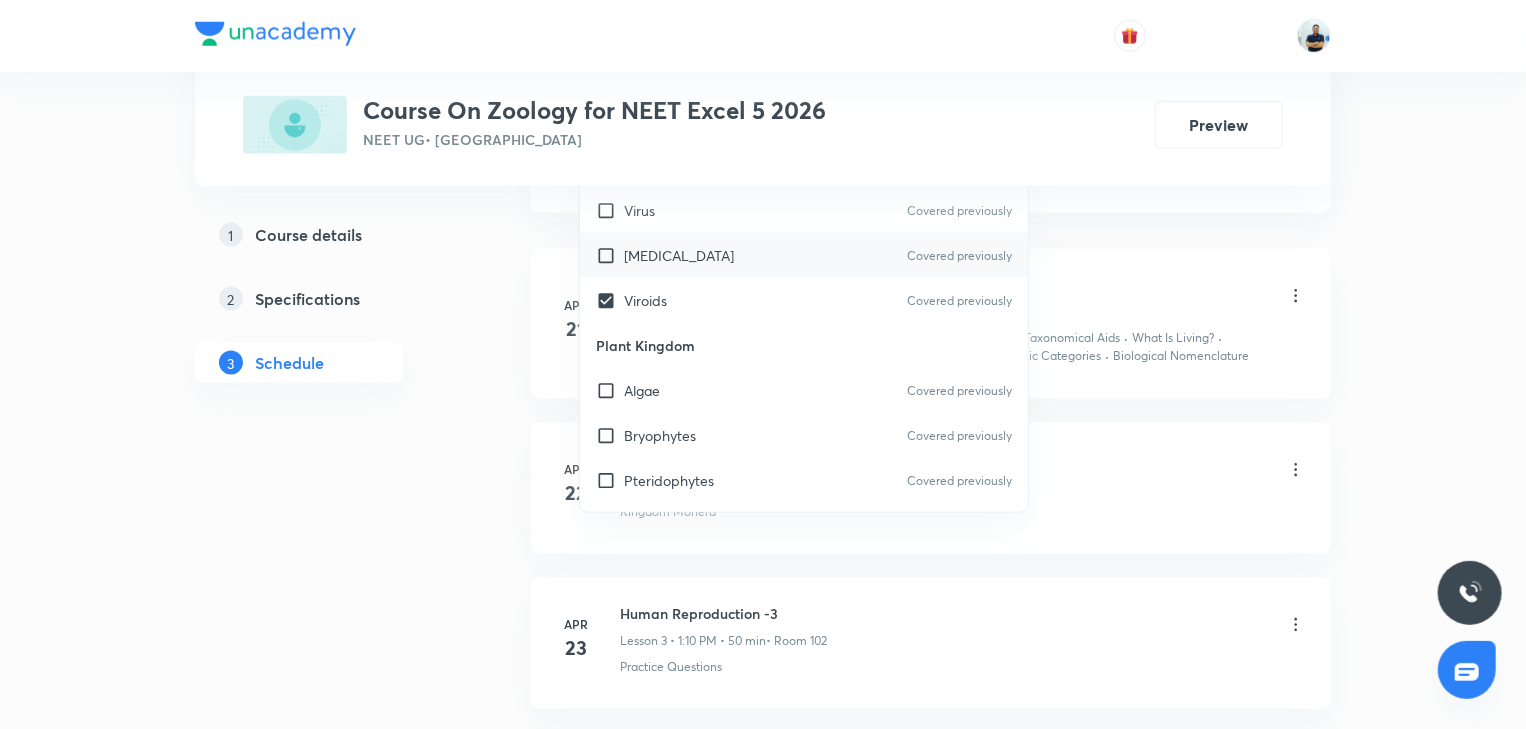 click on "Prions" at bounding box center [679, 255] 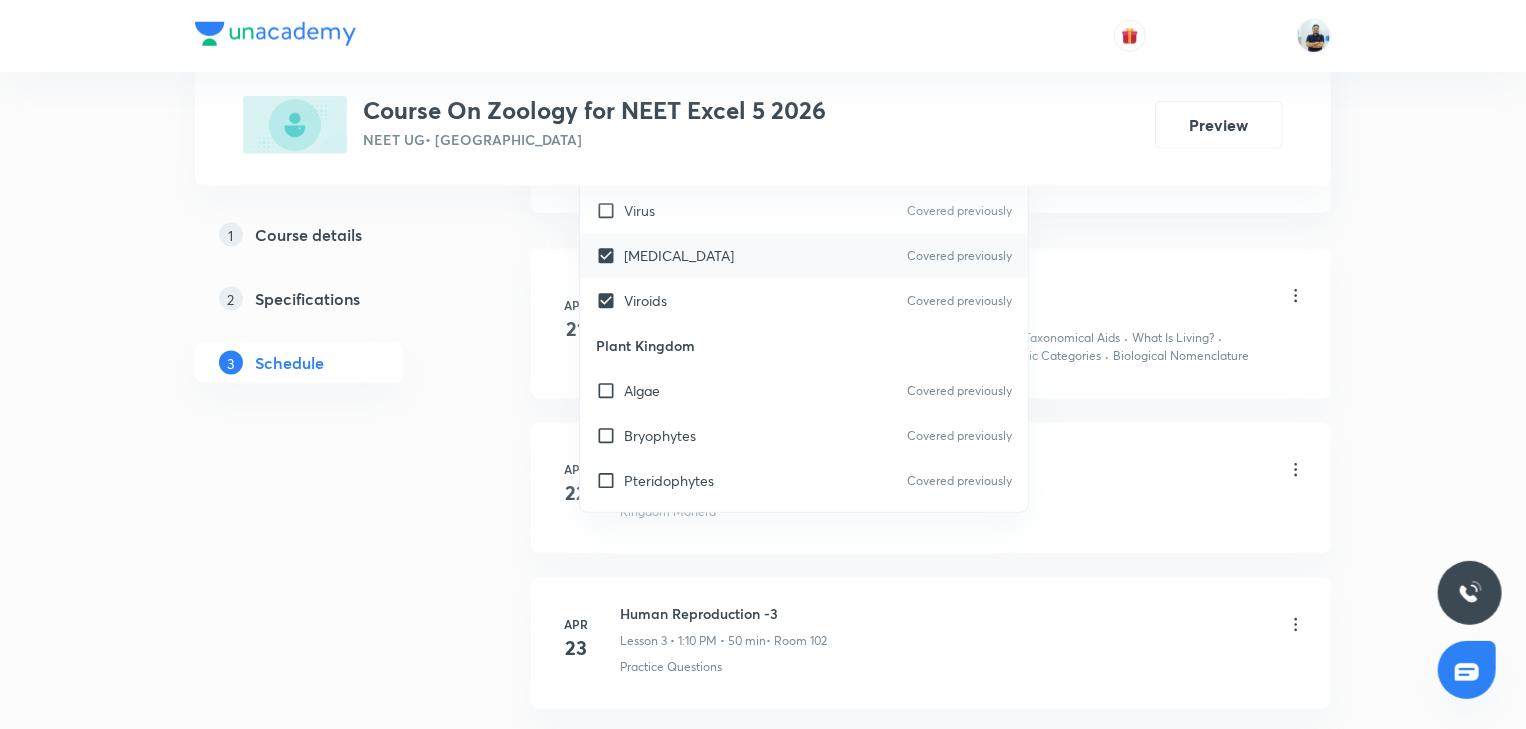 click on "Apr 21 Human Reproduction -1 Lesson 1 • 1:10 PM • 50 min  • Room 102 Diversity In The Living World · Fundamental Components Of Taxonomy · Taxonomical Aids · What Is Living? · The Three Domains Of Life · Systematics · Types Of Taxonomy · Taxonomic Categories · Biological Nomenclature" at bounding box center (931, 324) 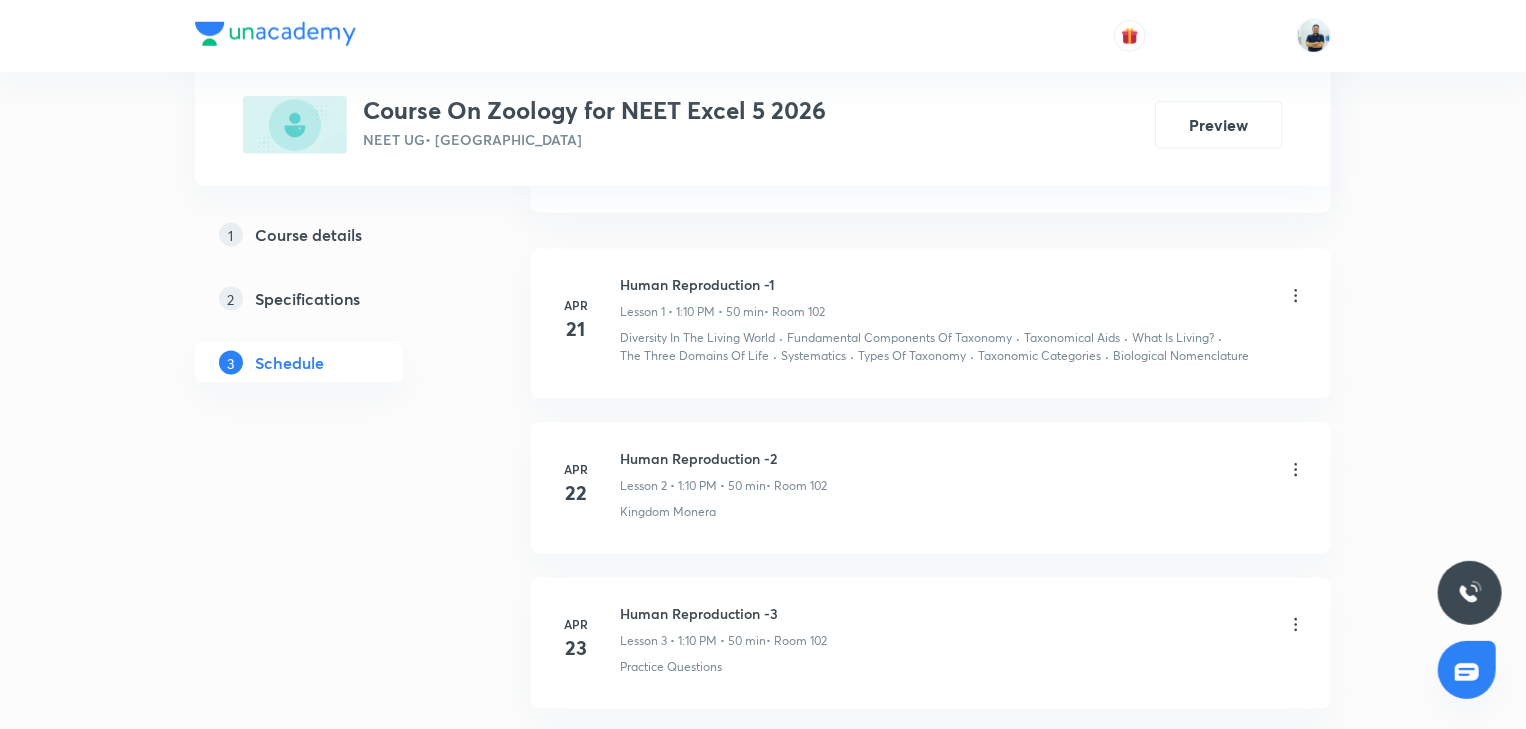 scroll, scrollTop: 653, scrollLeft: 0, axis: vertical 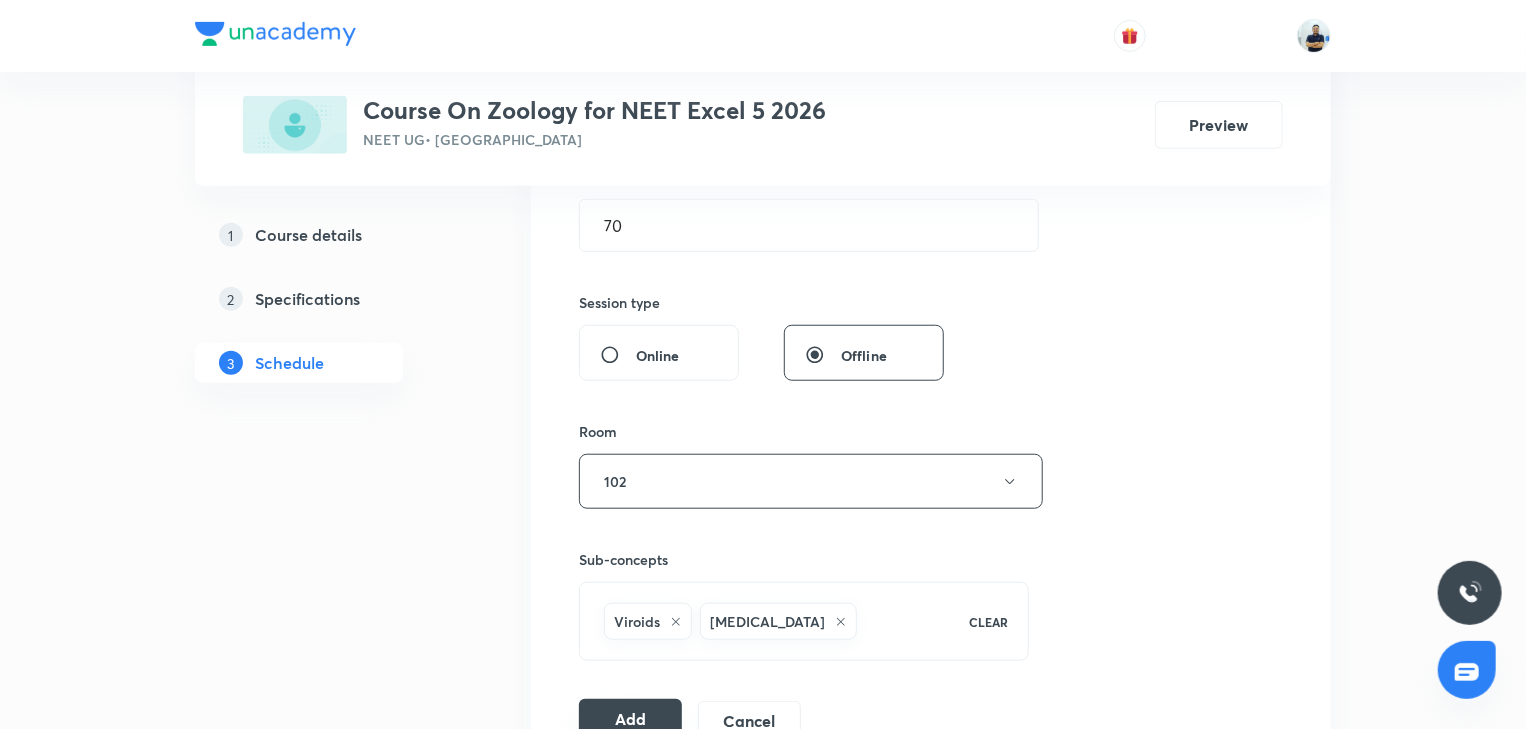 click on "Add" at bounding box center [630, 719] 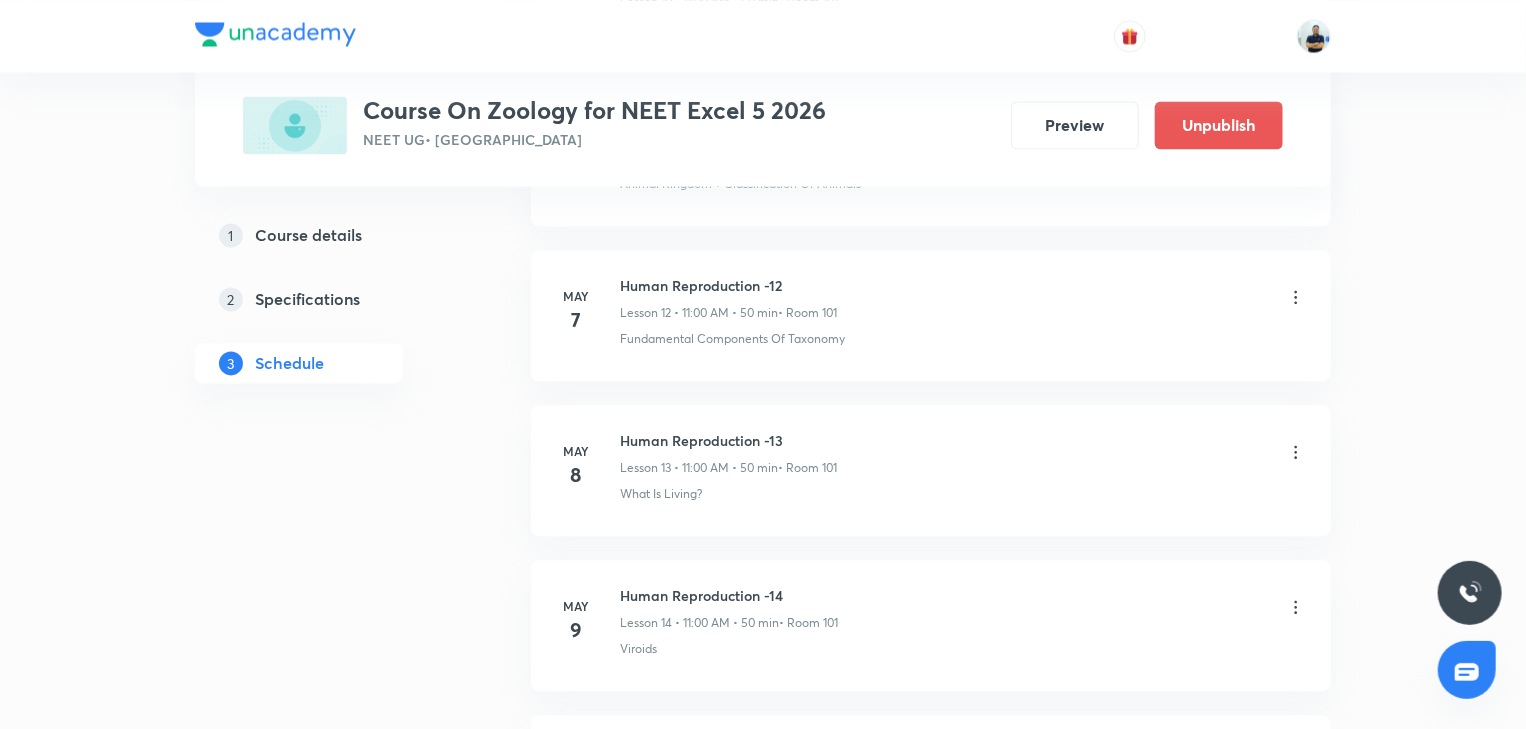 scroll, scrollTop: 0, scrollLeft: 0, axis: both 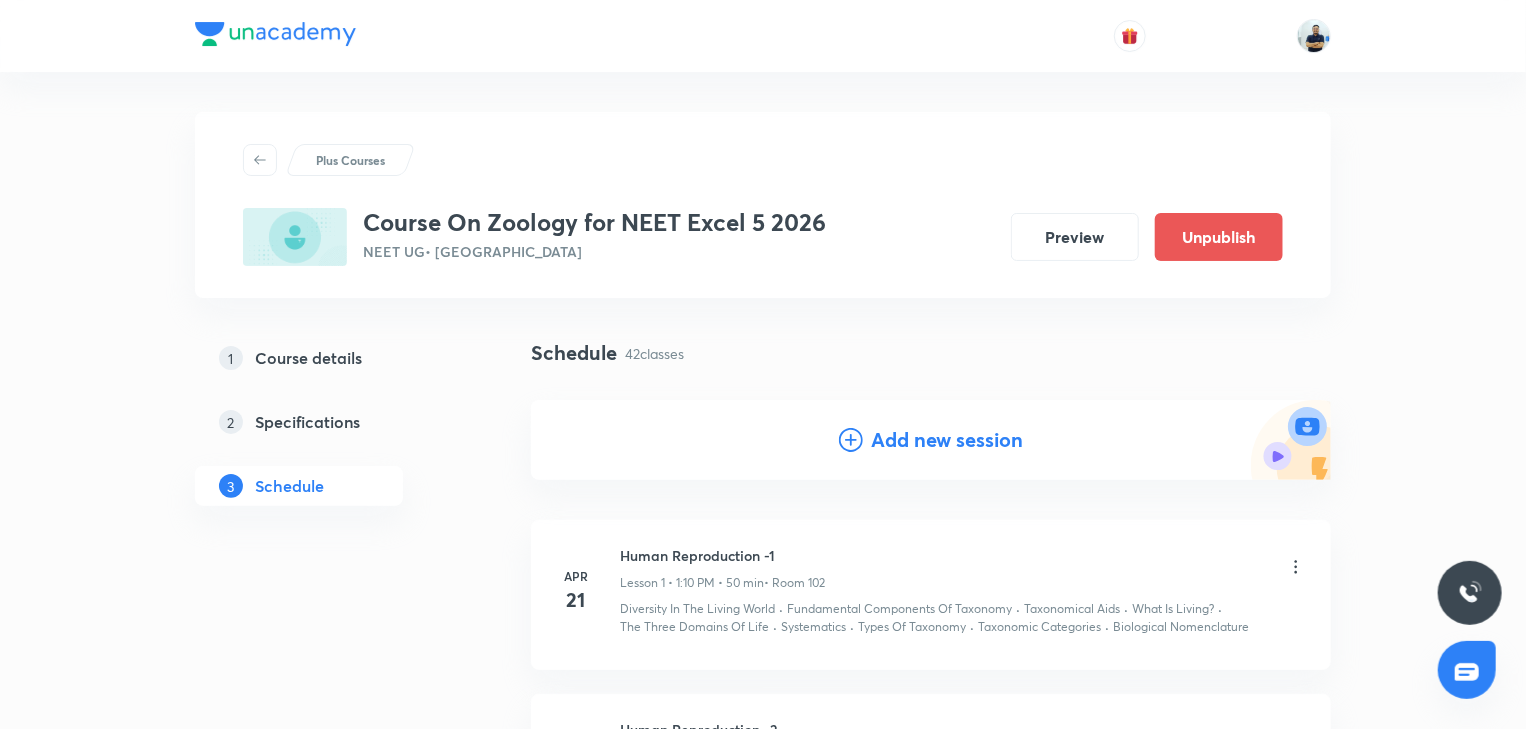 click on "Add new session" at bounding box center [947, 440] 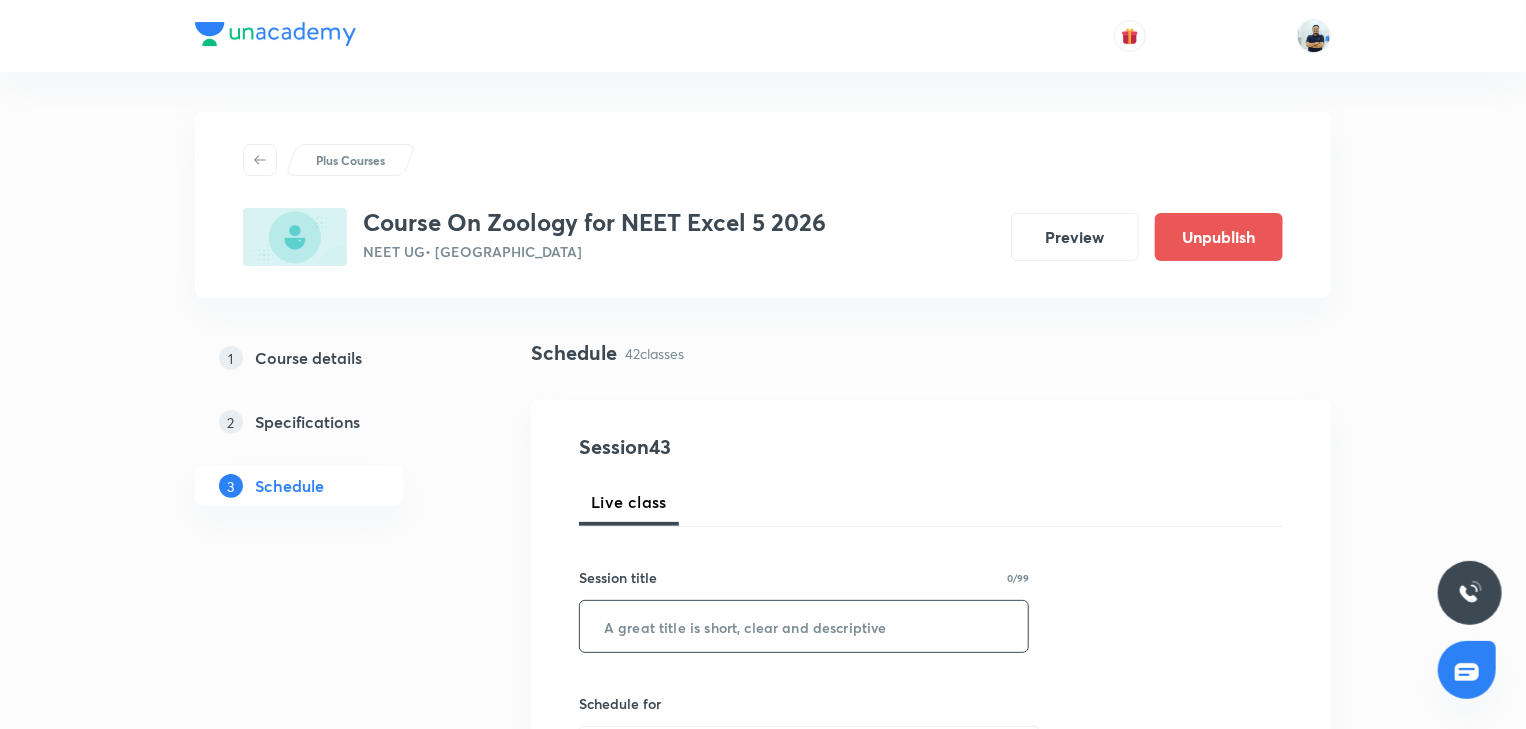 click at bounding box center (804, 626) 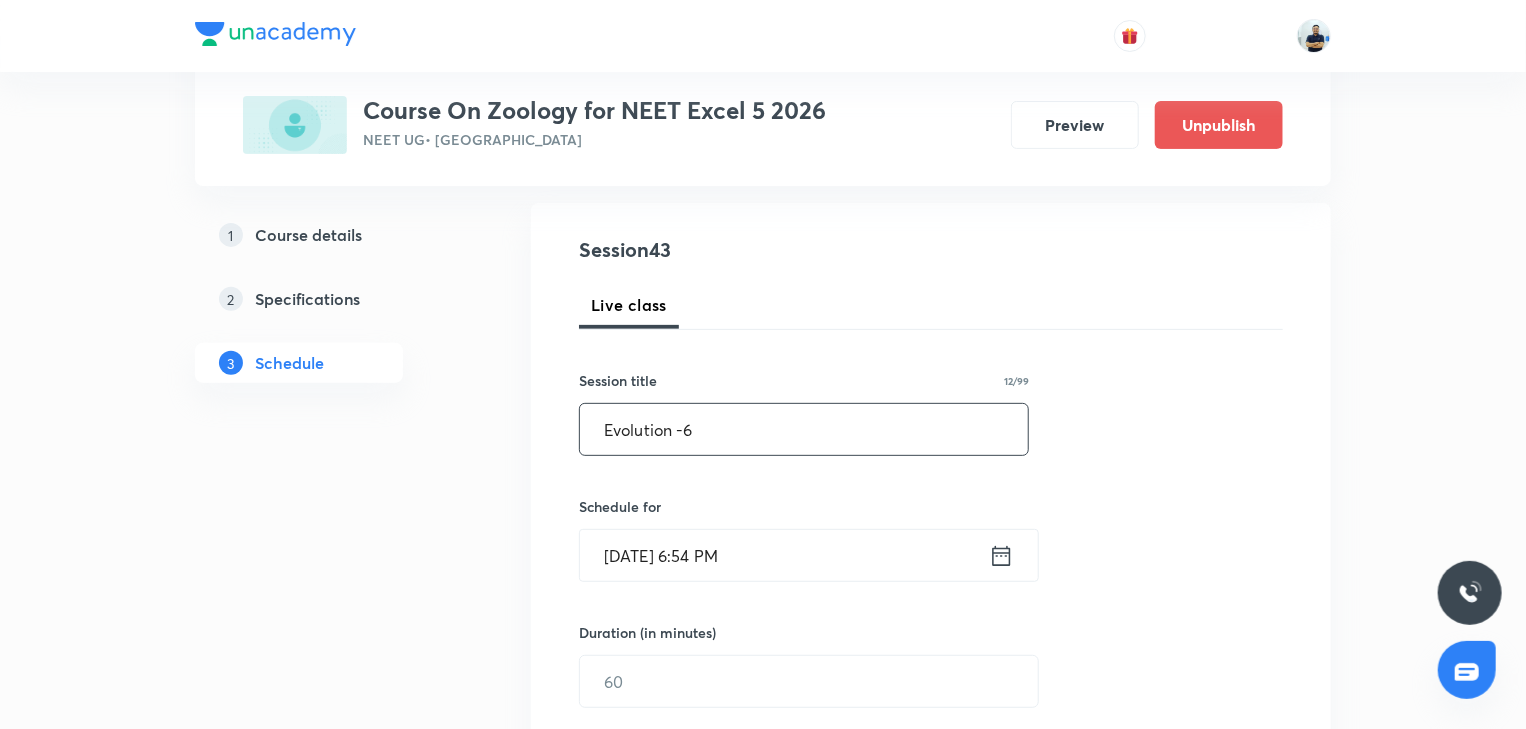 scroll, scrollTop: 261, scrollLeft: 0, axis: vertical 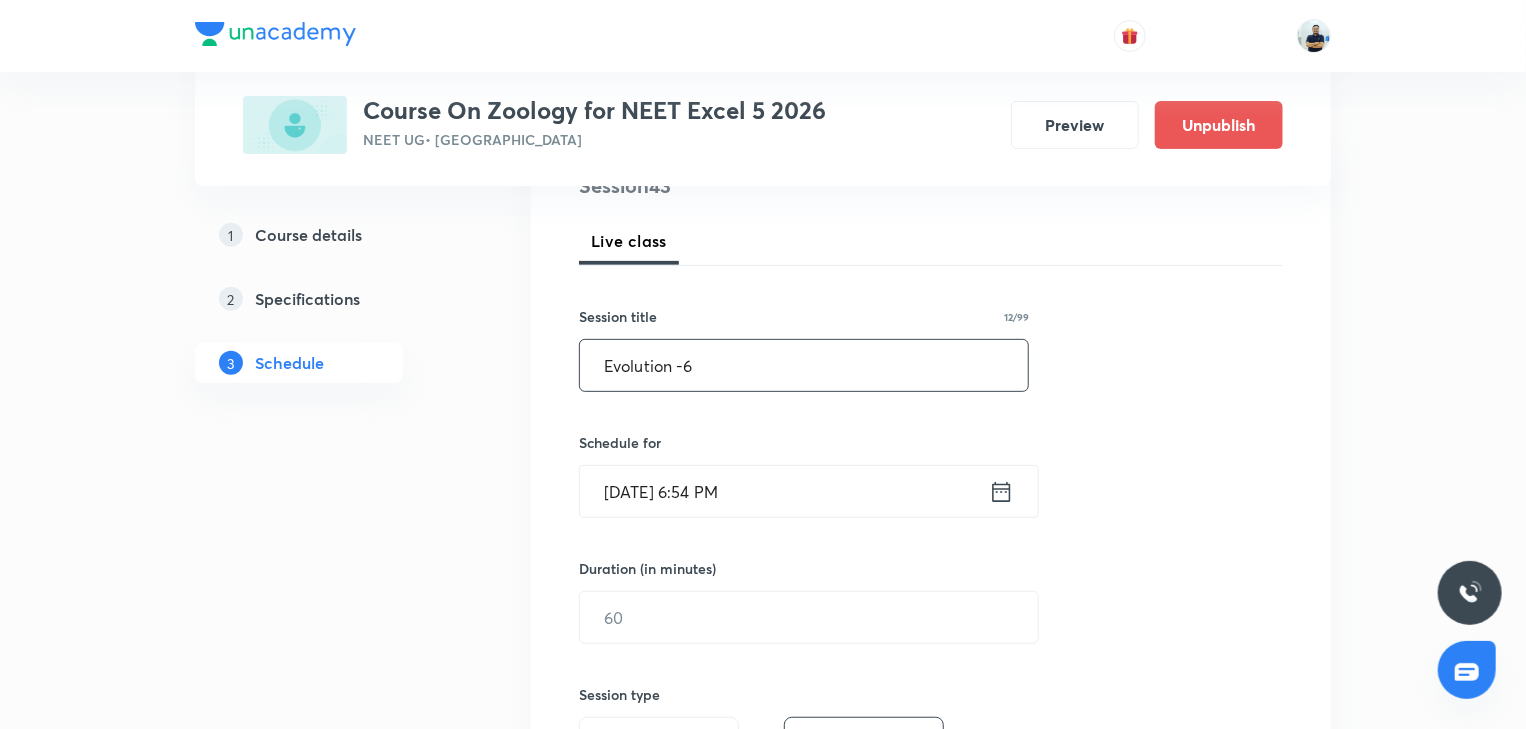type on "Evolution -6" 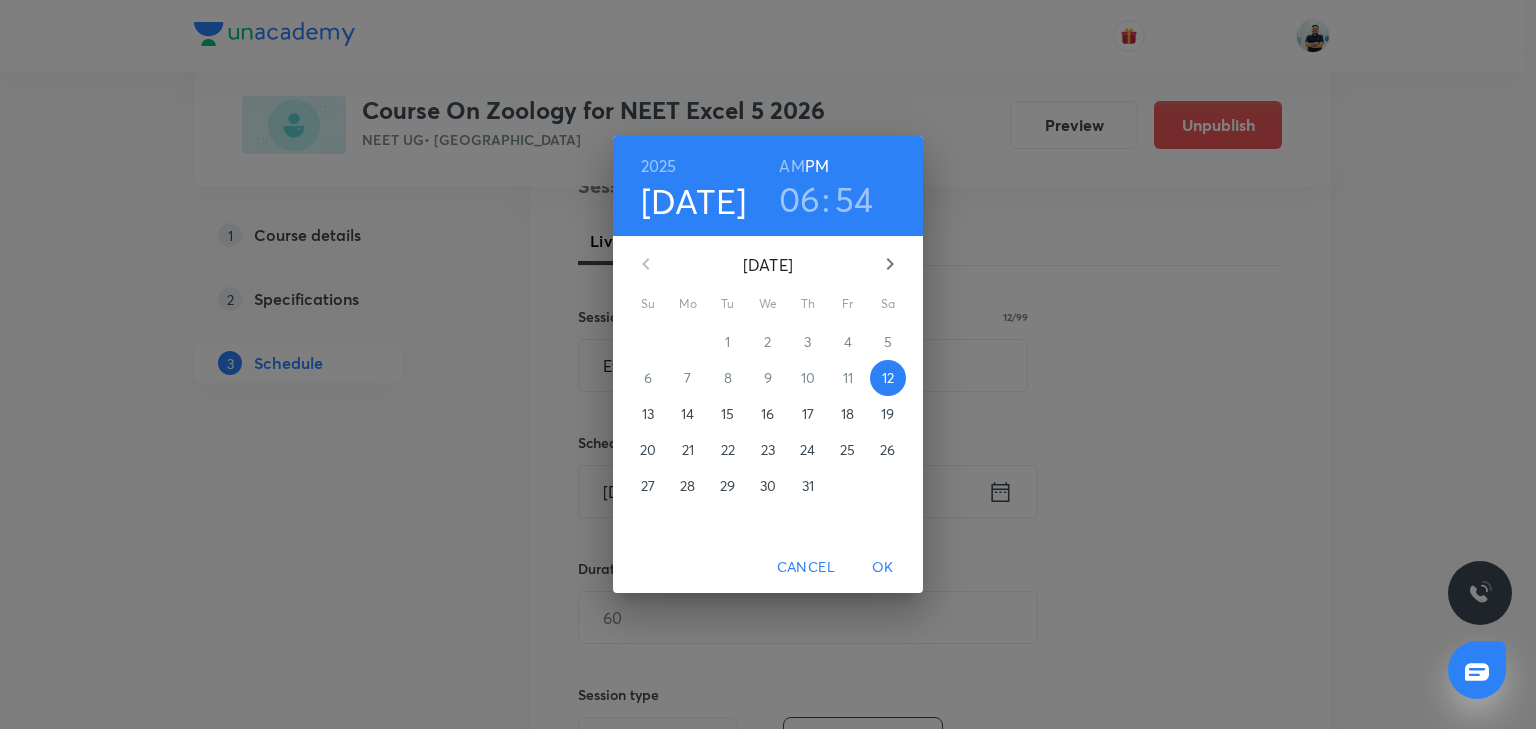 click on "16" at bounding box center [767, 414] 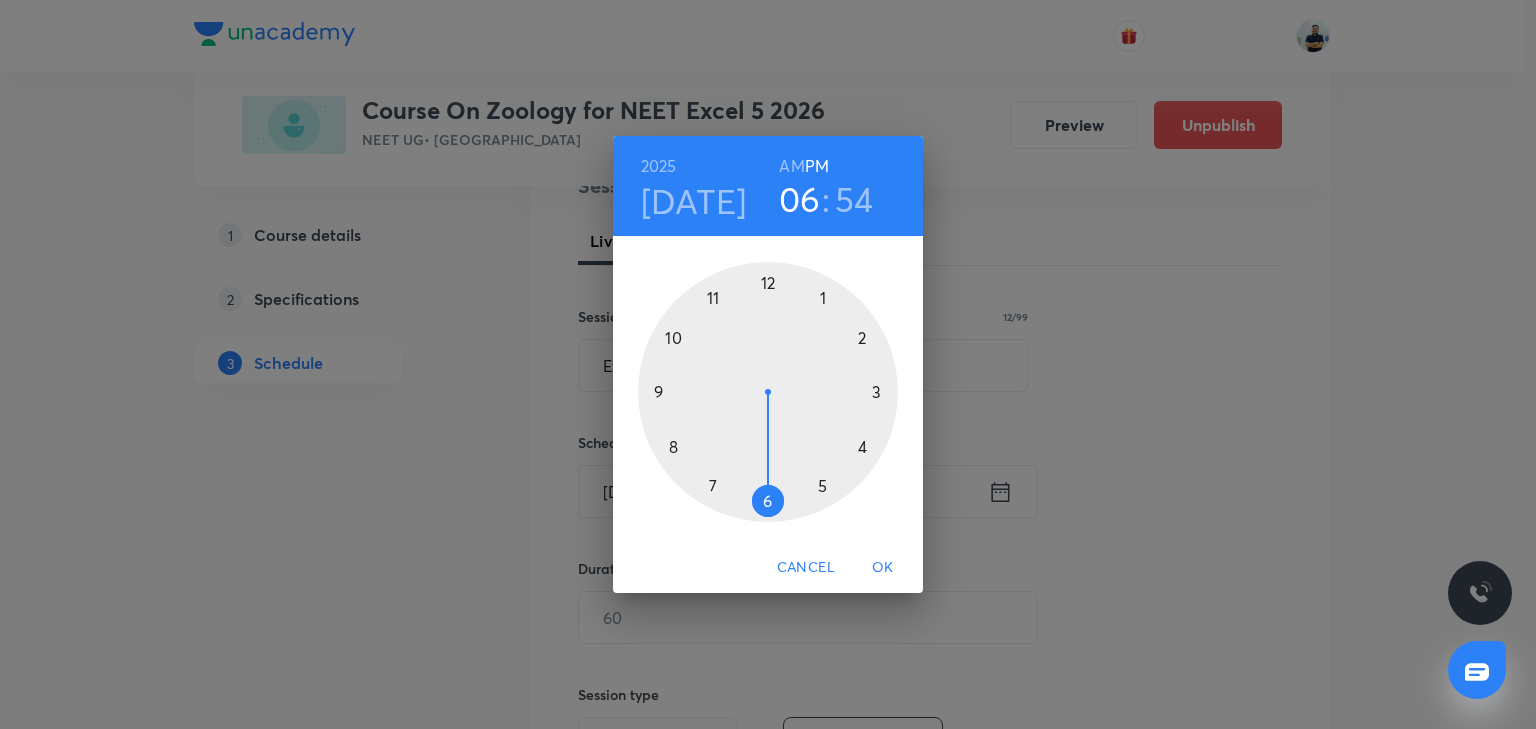 click on "AM" at bounding box center (791, 166) 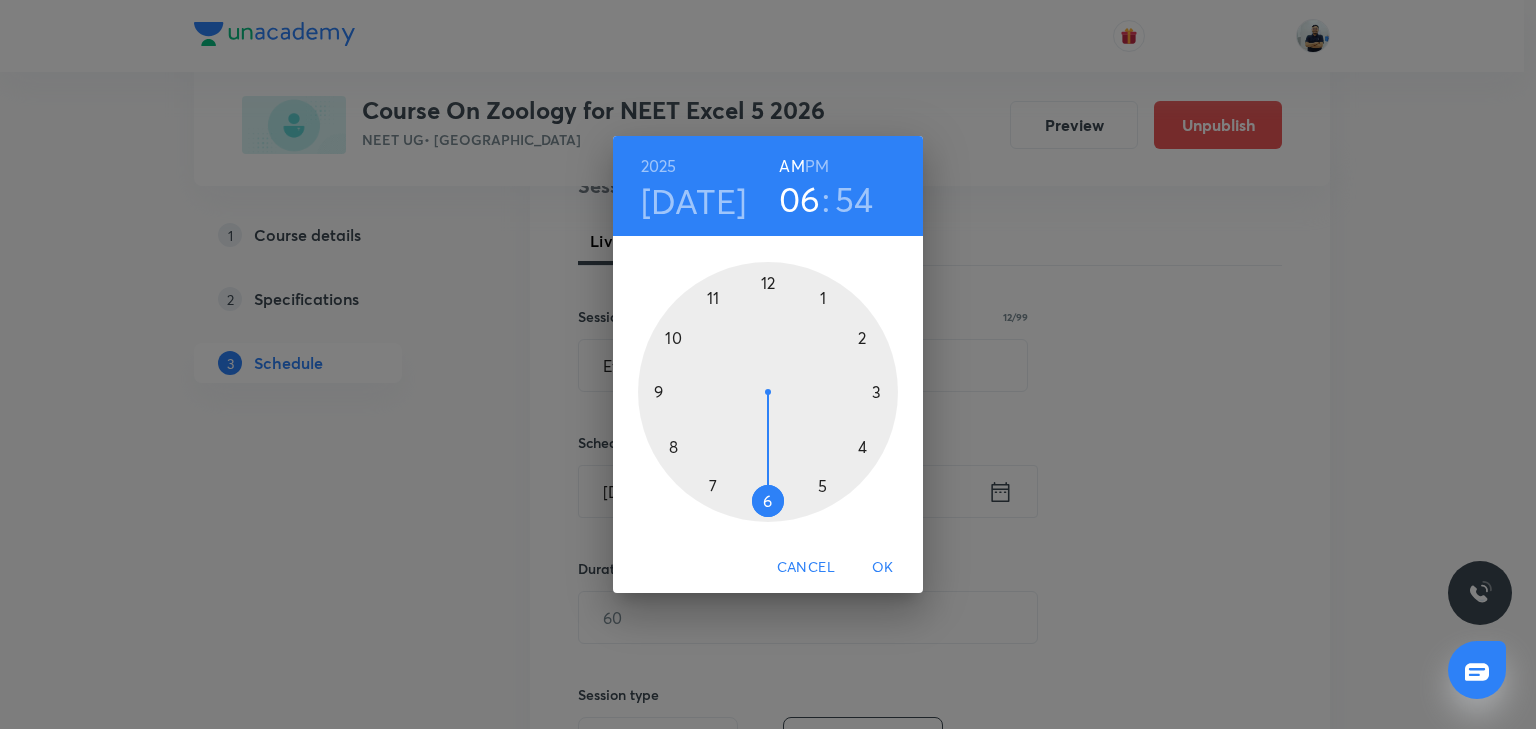 click at bounding box center [768, 392] 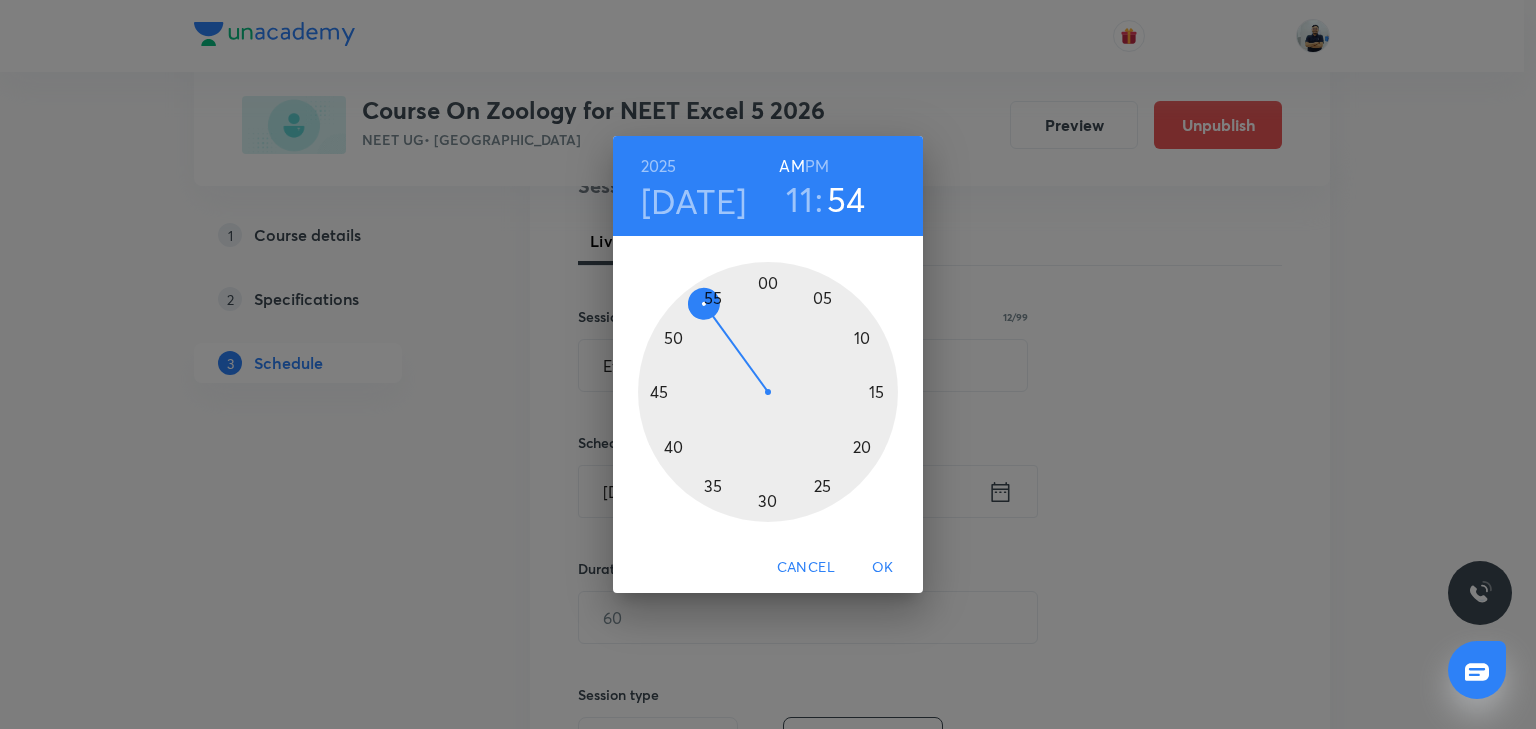 click at bounding box center (768, 392) 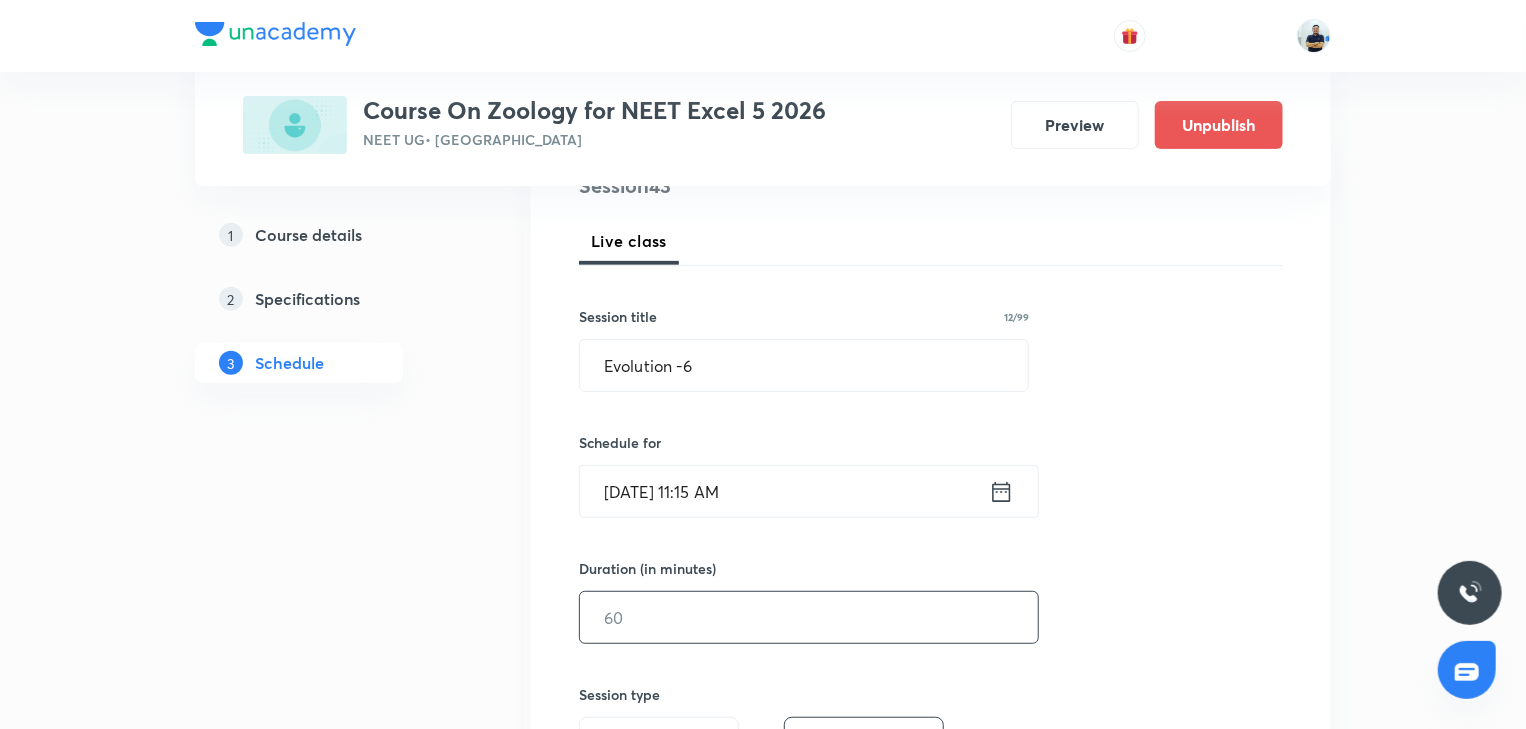 click at bounding box center (809, 617) 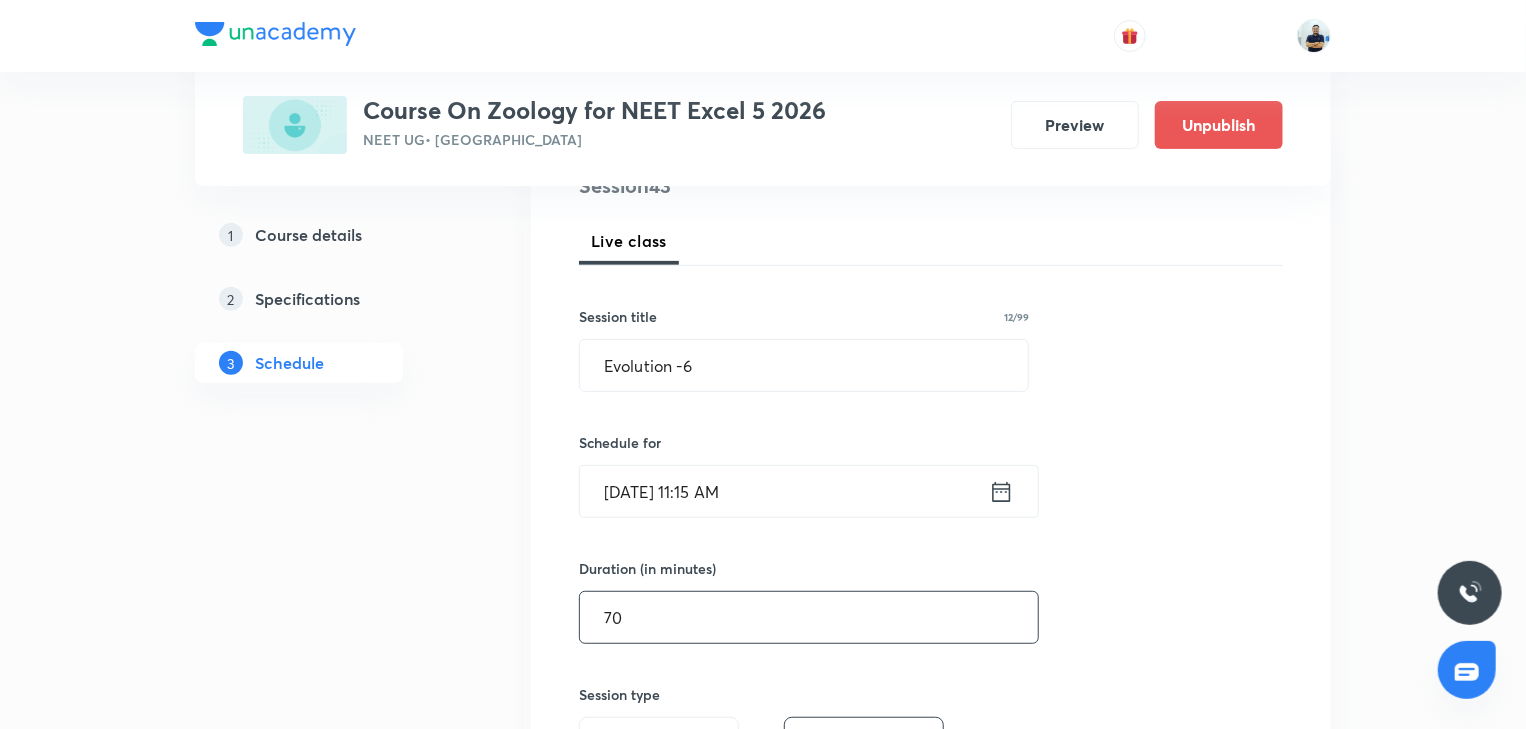 scroll, scrollTop: 821, scrollLeft: 0, axis: vertical 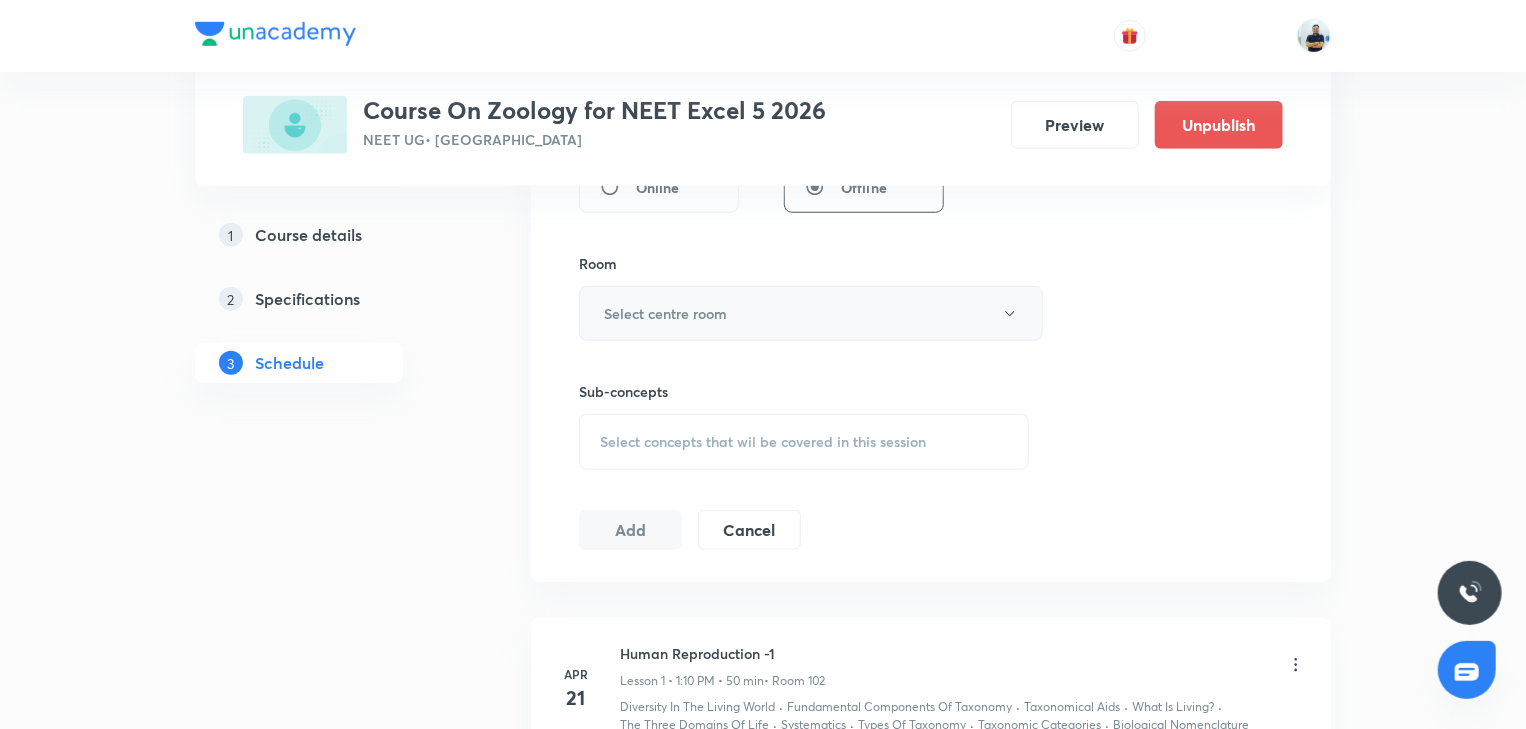 type on "70" 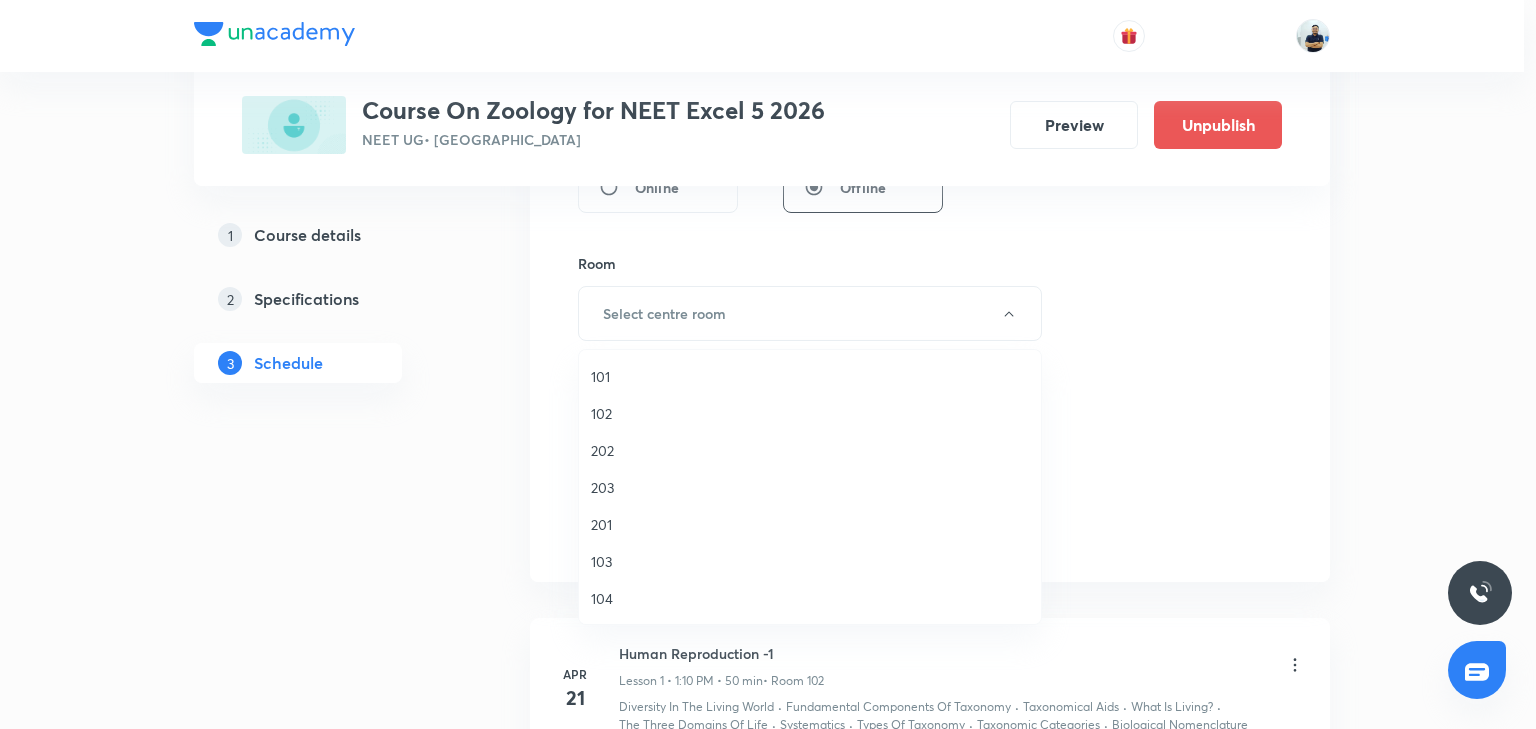 click on "101" at bounding box center [810, 376] 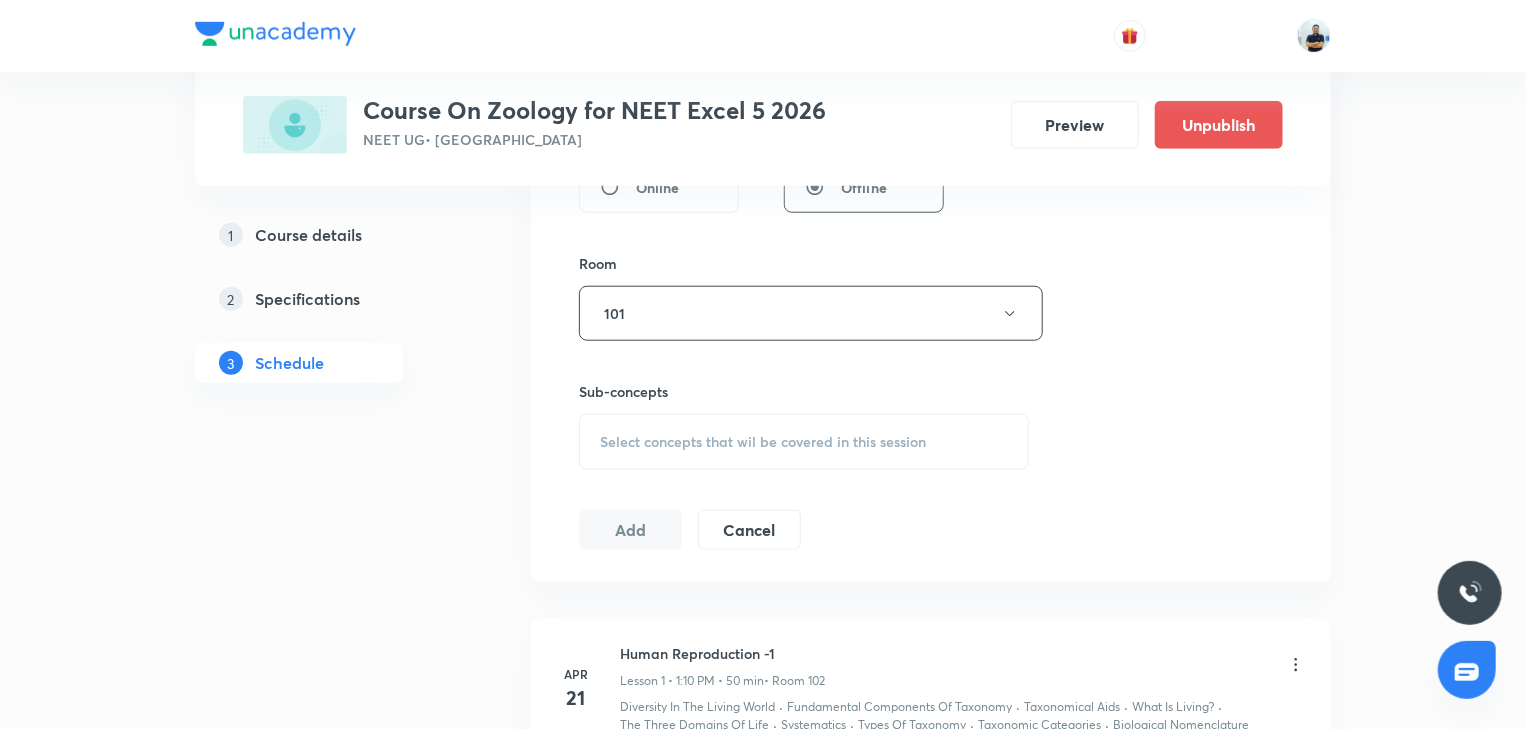 click on "Select concepts that wil be covered in this session" at bounding box center [804, 442] 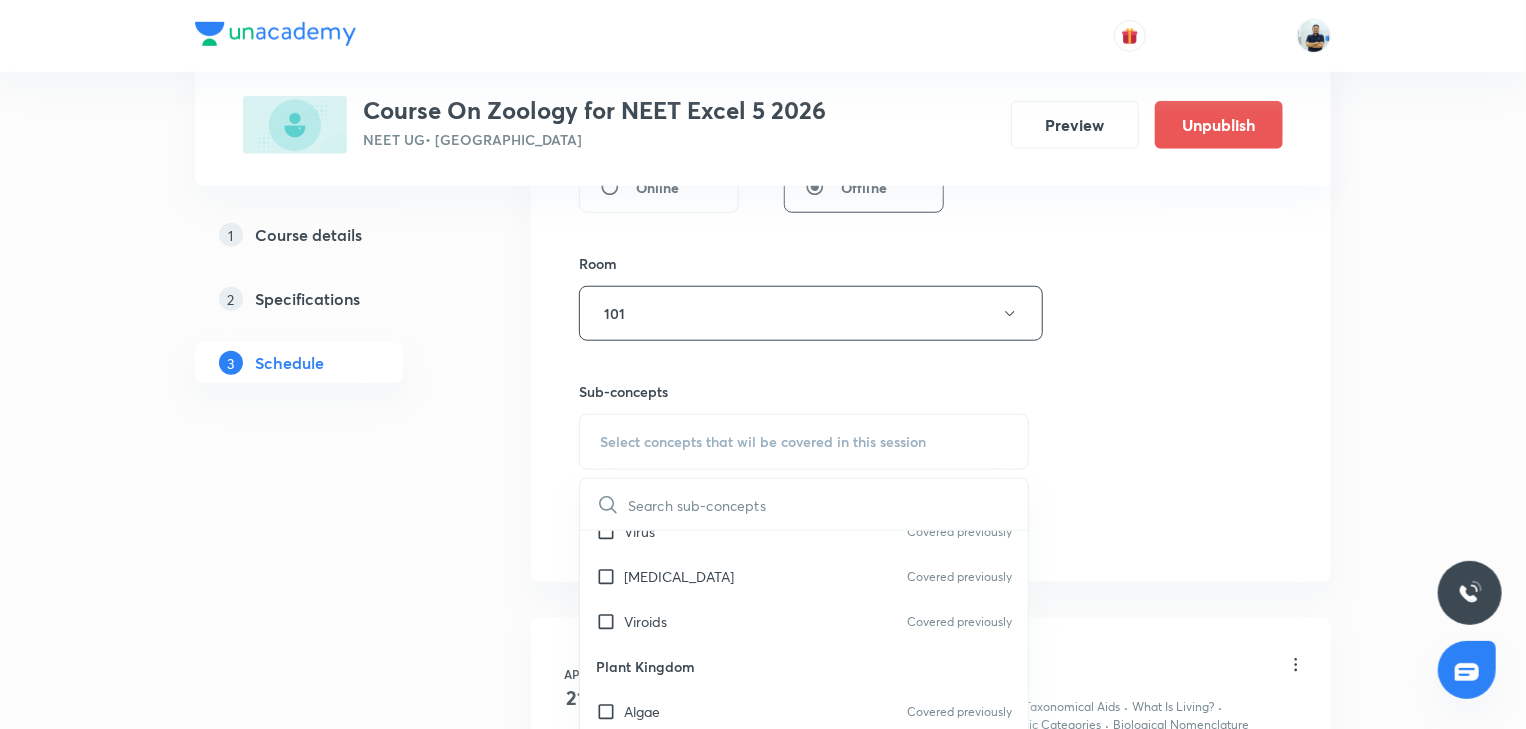 scroll, scrollTop: 1680, scrollLeft: 0, axis: vertical 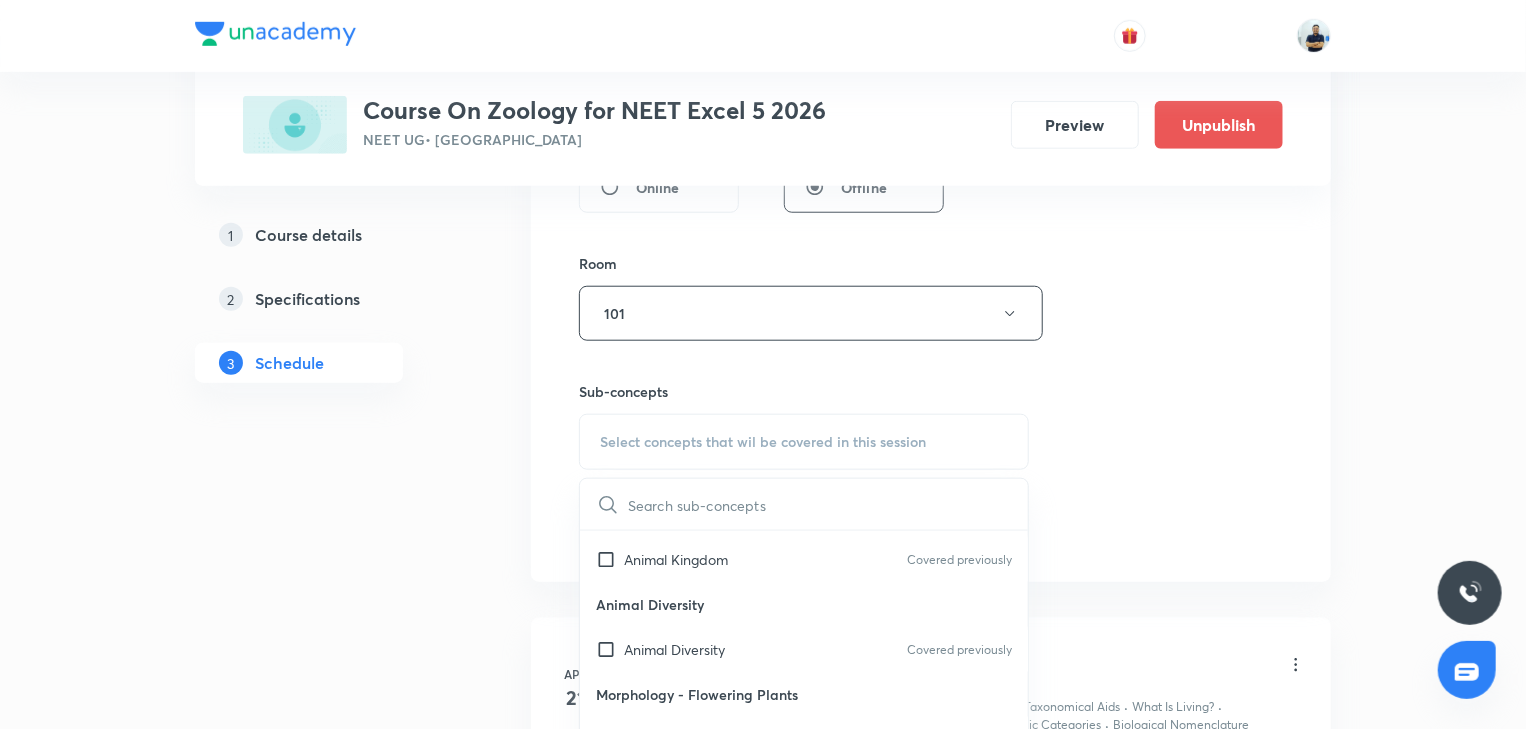 click on "Animal Diversity" at bounding box center [804, 604] 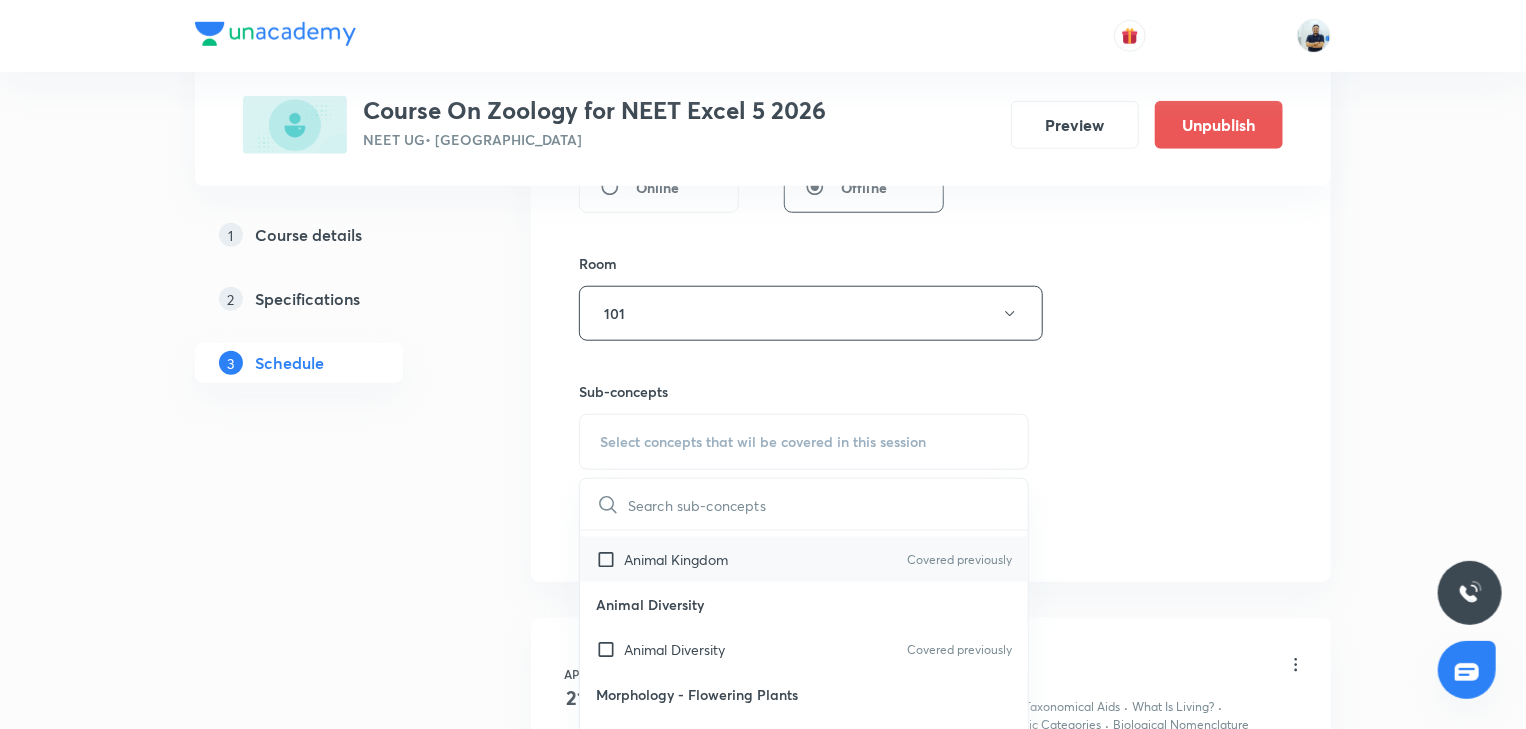 click on "Animal Kingdom Covered previously" at bounding box center [804, 559] 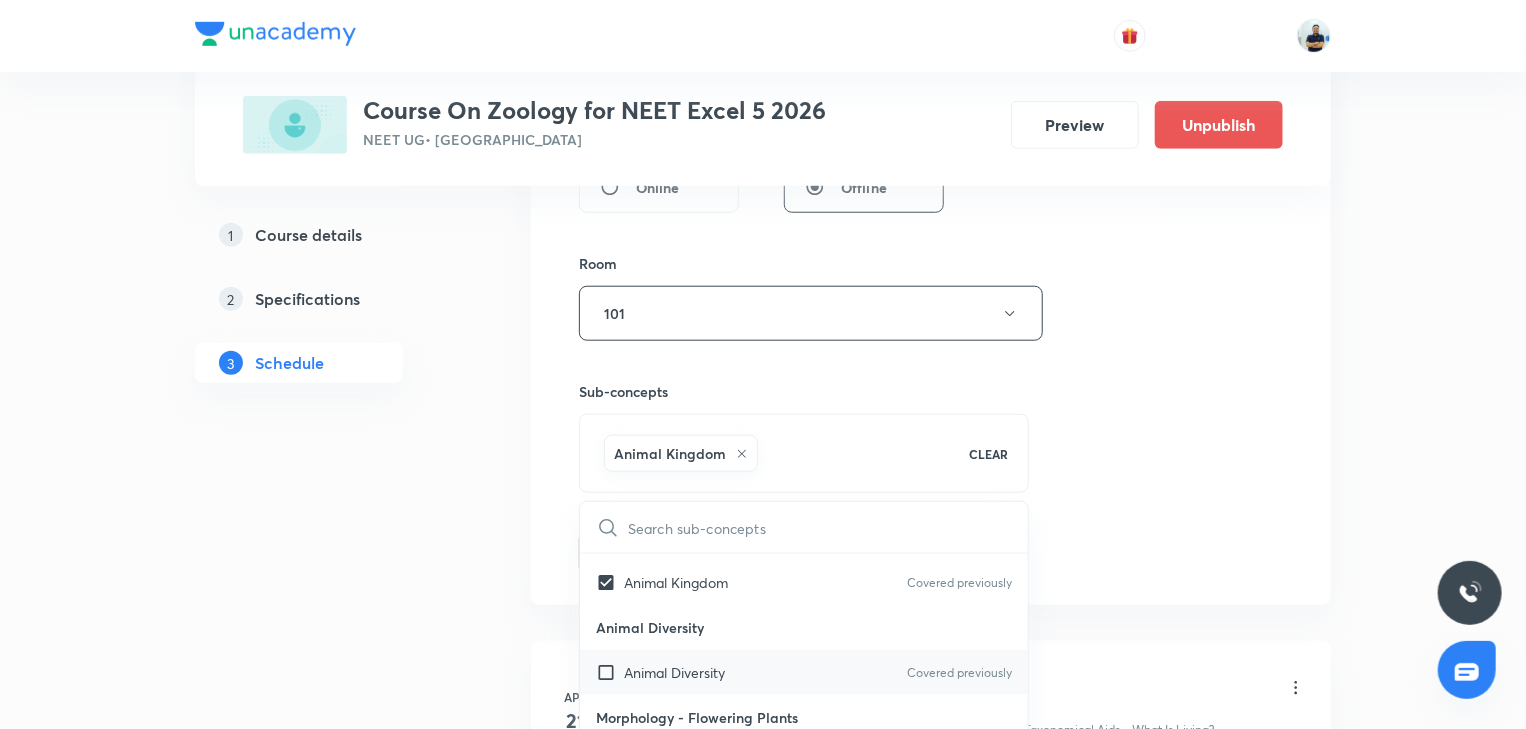 click on "Animal Diversity" at bounding box center [674, 672] 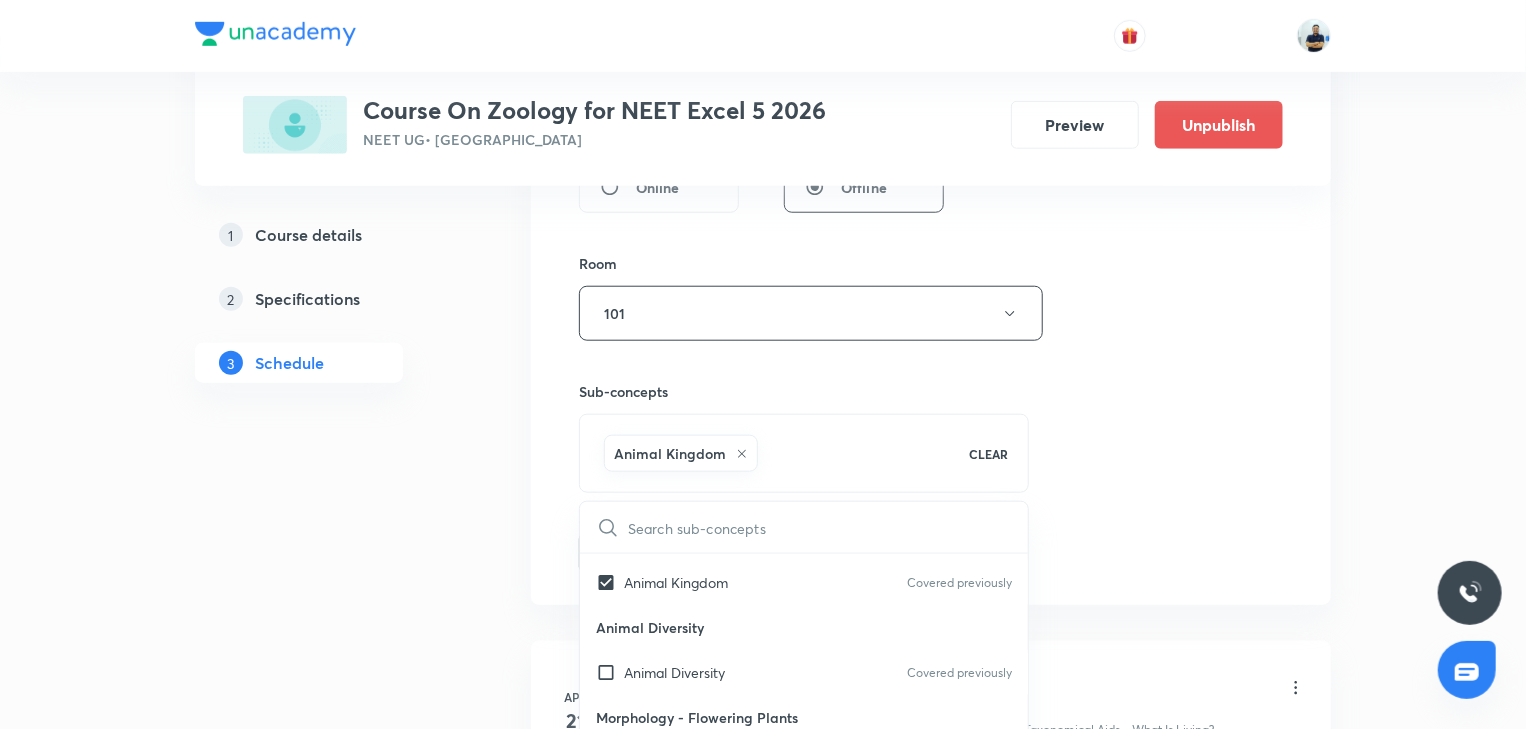 checkbox on "true" 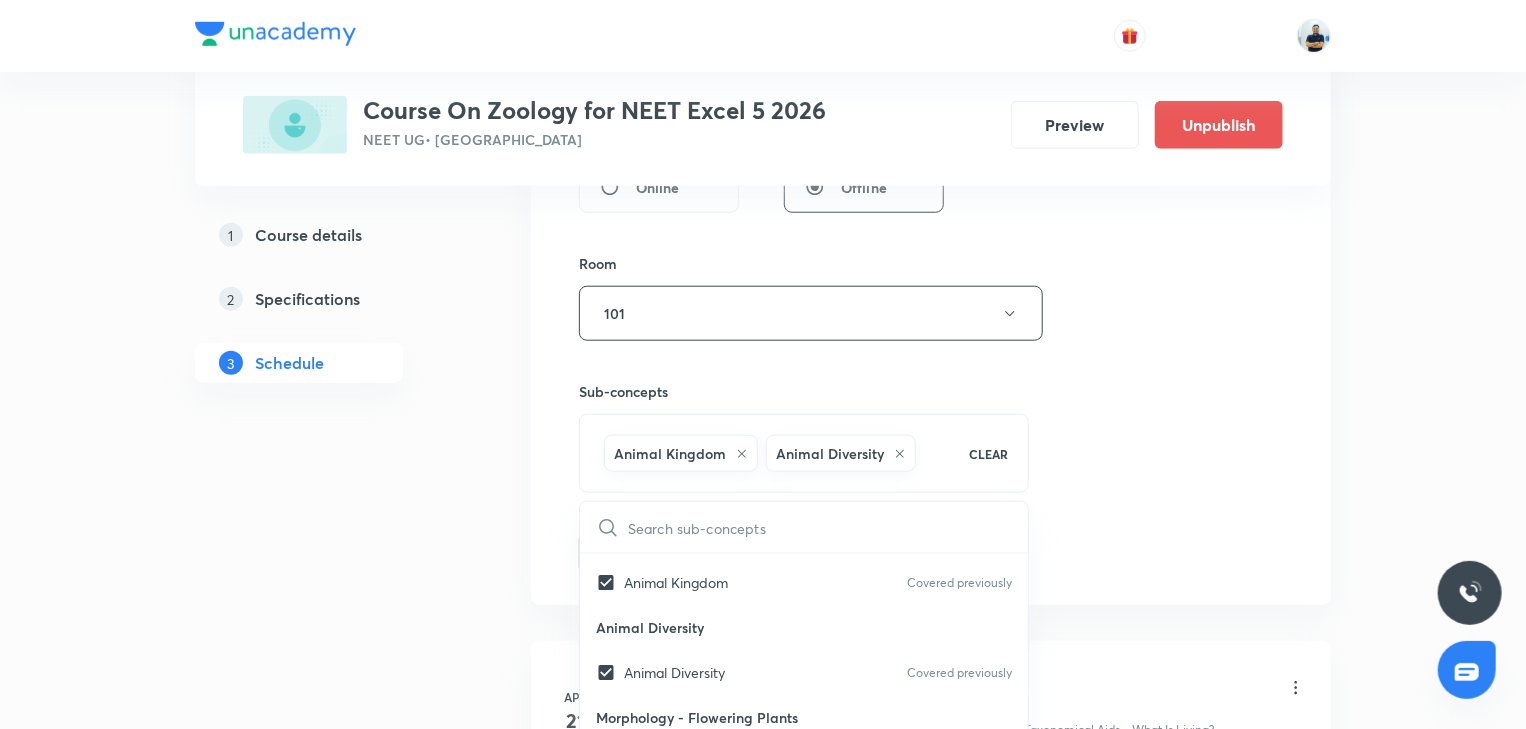 click on "Session  43 Live class Session title 12/99 Evolution -6 ​ Schedule for Jul 16, 2025, 11:15 AM ​ Duration (in minutes) 70 ​   Session type Online Offline Room 101 Sub-concepts Animal Kingdom Animal Diversity CLEAR ​ Biology - Full Syllabus Mock Questions Biology - Full Syllabus Mock Questions Practice questions Practice Questions Covered previously Biology Previous Year Questions Maths Previous Year Questions Covered previously Living World What Is Living? Covered previously Diversity In The Living World Covered previously Systematics Covered previously Types Of Taxonomy Covered previously Fundamental Components Of Taxonomy Covered previously Taxonomic Categories Covered previously Taxonomical Aids Covered previously The Three Domains Of Life Covered previously Biological Nomenclature  Covered previously Biological Classification System Of Classification Covered previously Kingdom Monera Covered previously Kingdom Protista Kingdom Fungi Covered previously Kingdom Plantae Covered previously Linchens ER" at bounding box center [931, 92] 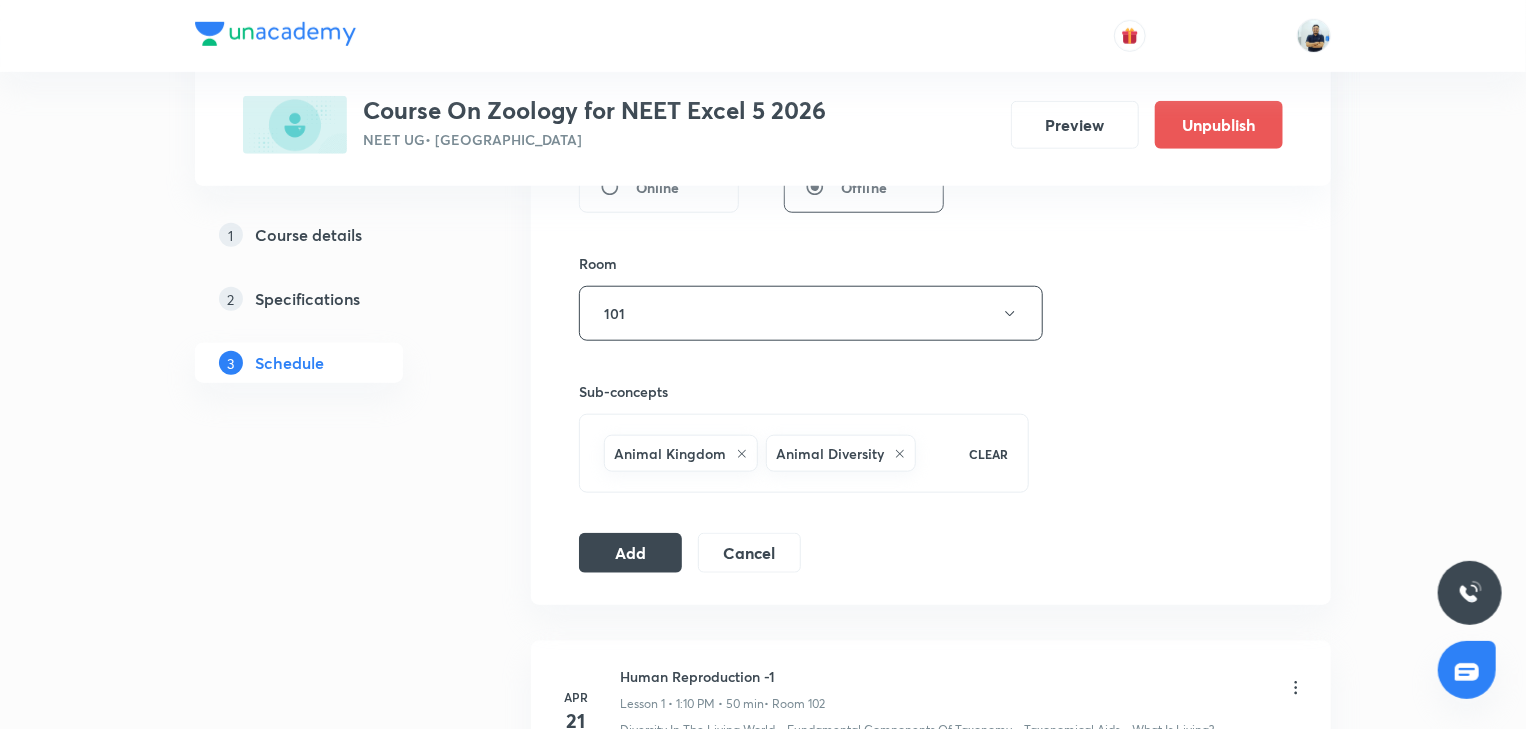 click on "Sub-concepts Animal Kingdom Animal Diversity CLEAR" at bounding box center (804, 417) 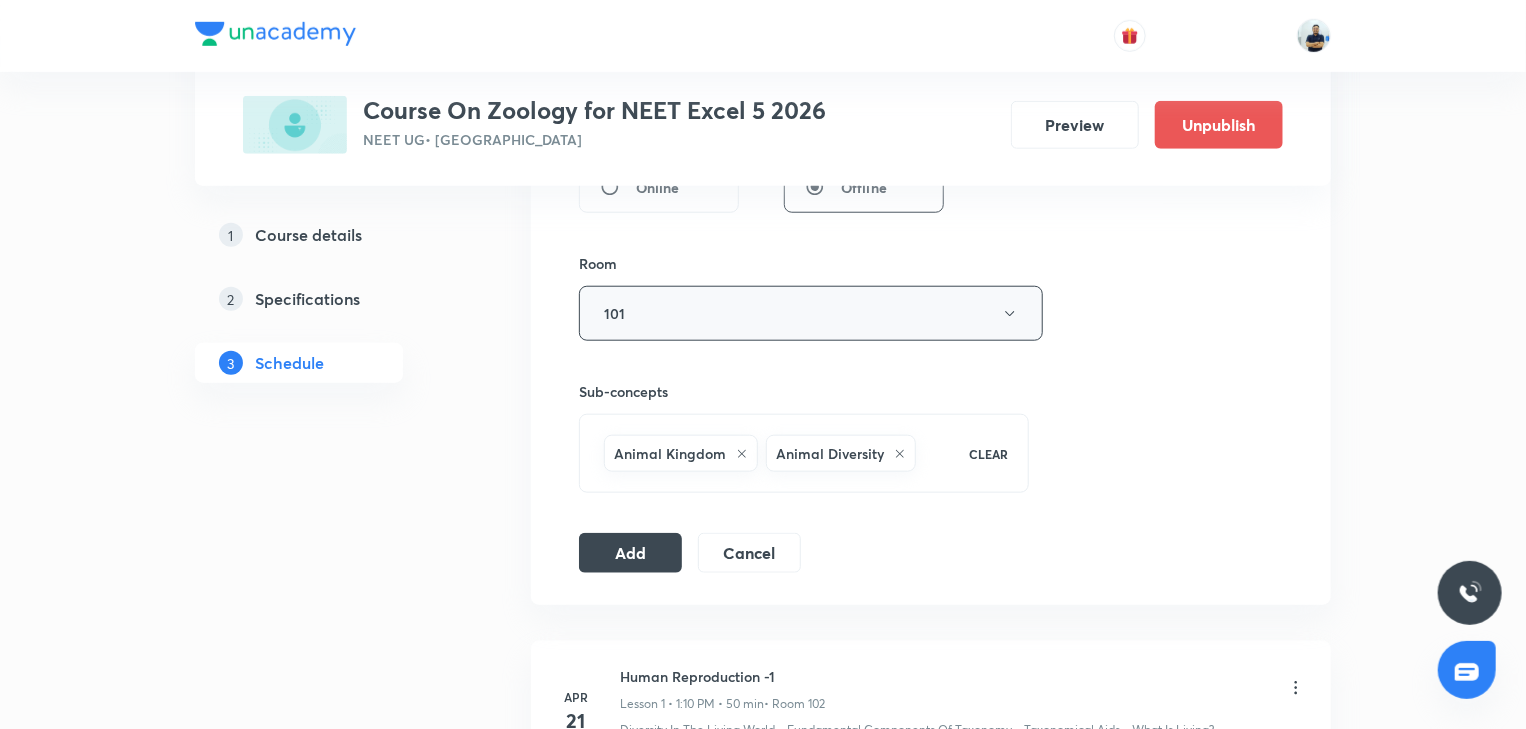 click on "101" at bounding box center [811, 313] 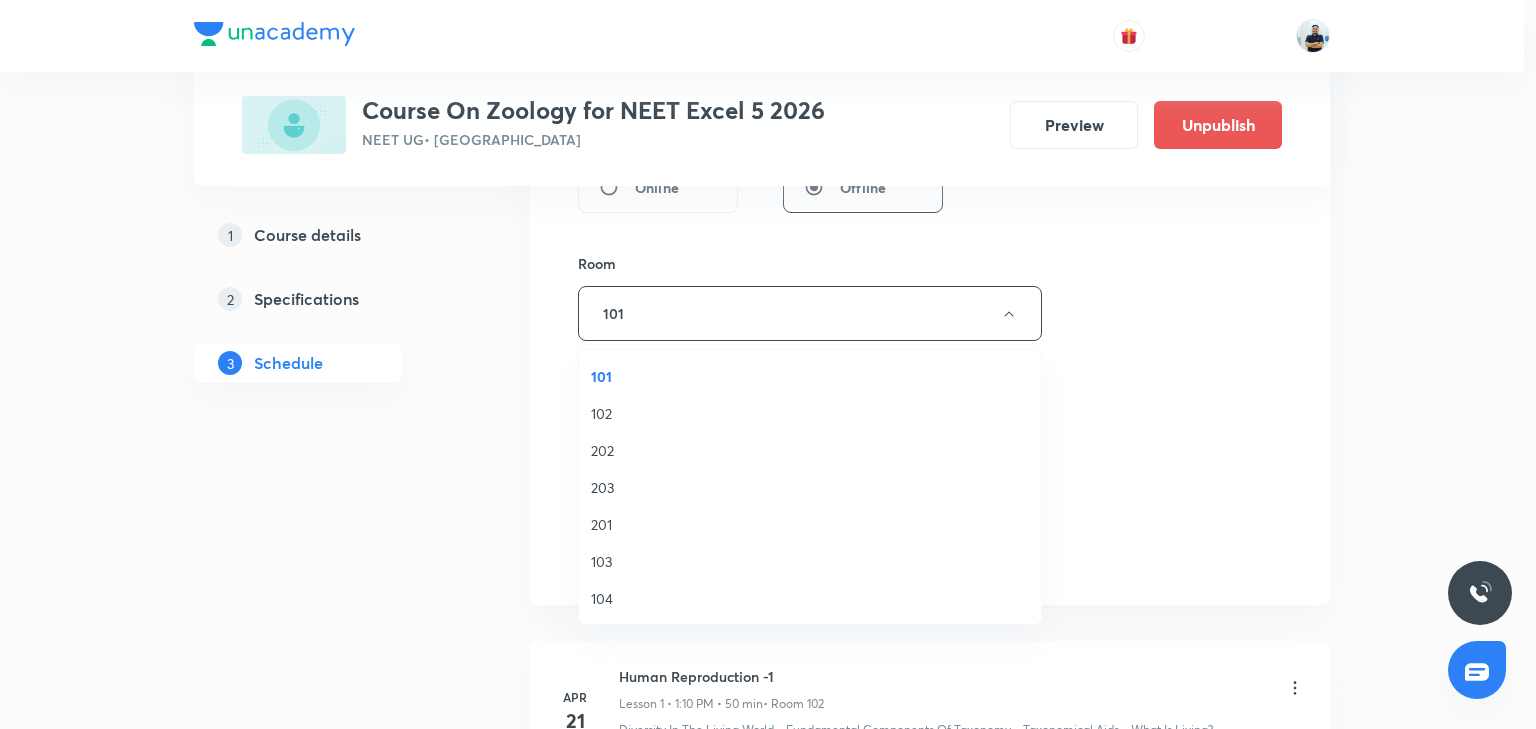 click on "102" at bounding box center [810, 413] 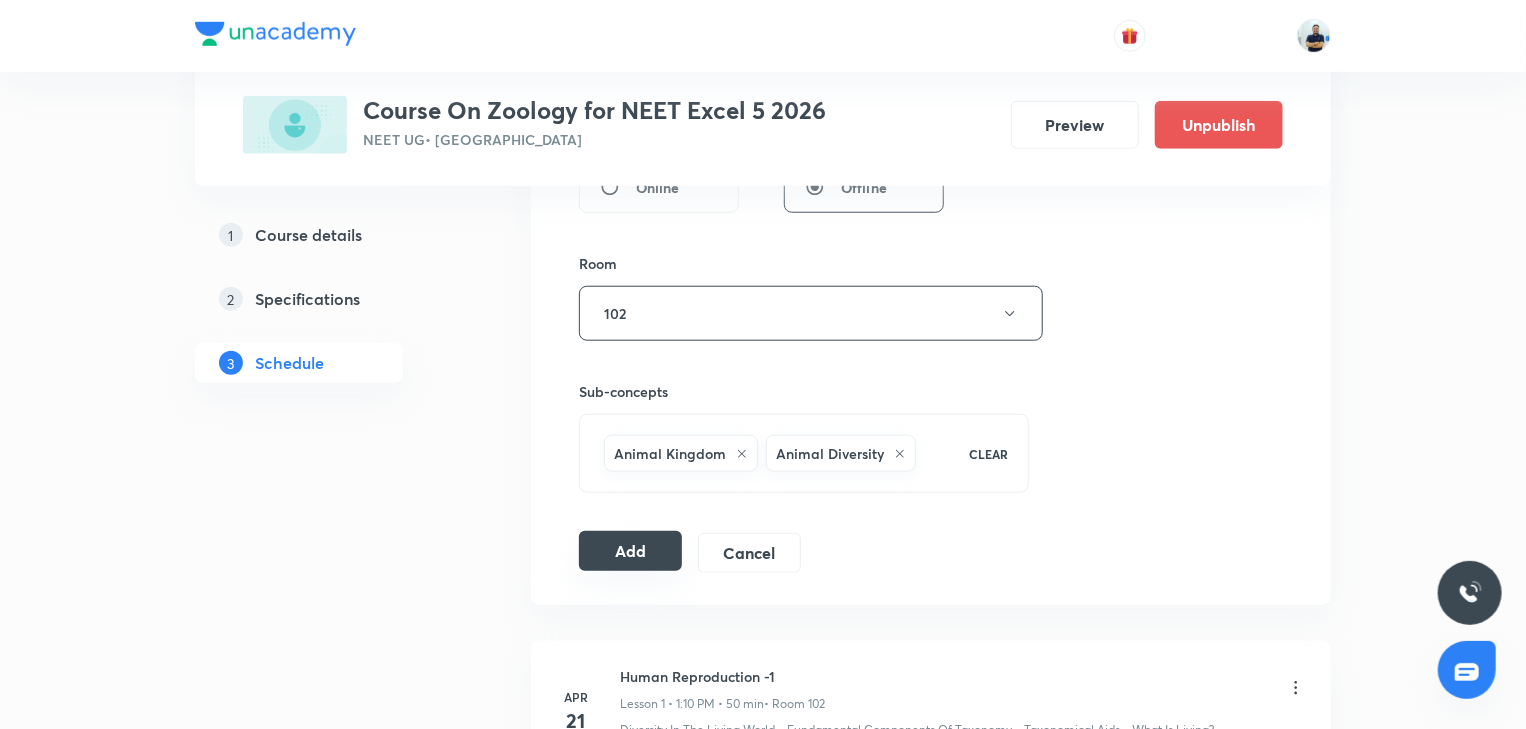 click on "Add" at bounding box center [630, 551] 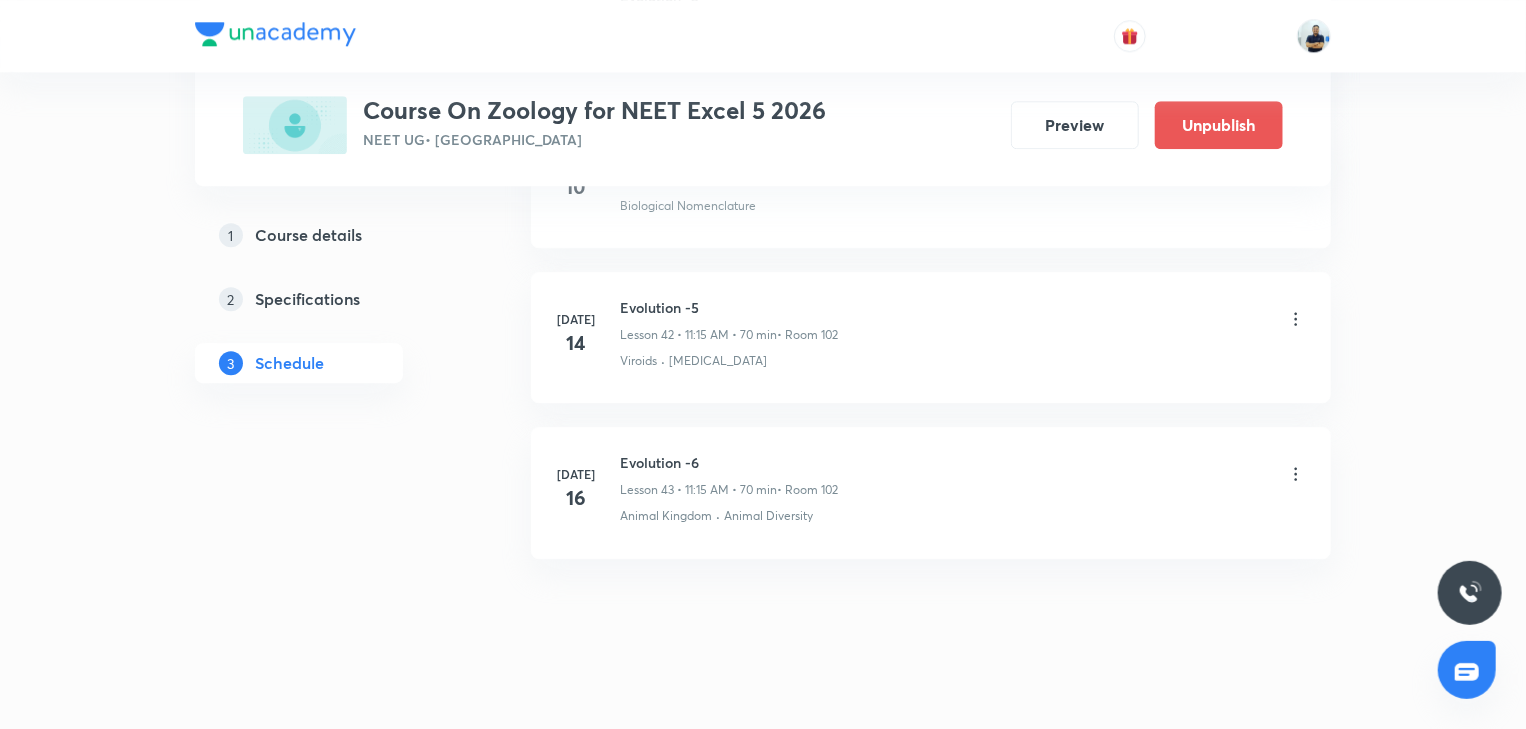 scroll, scrollTop: 6629, scrollLeft: 0, axis: vertical 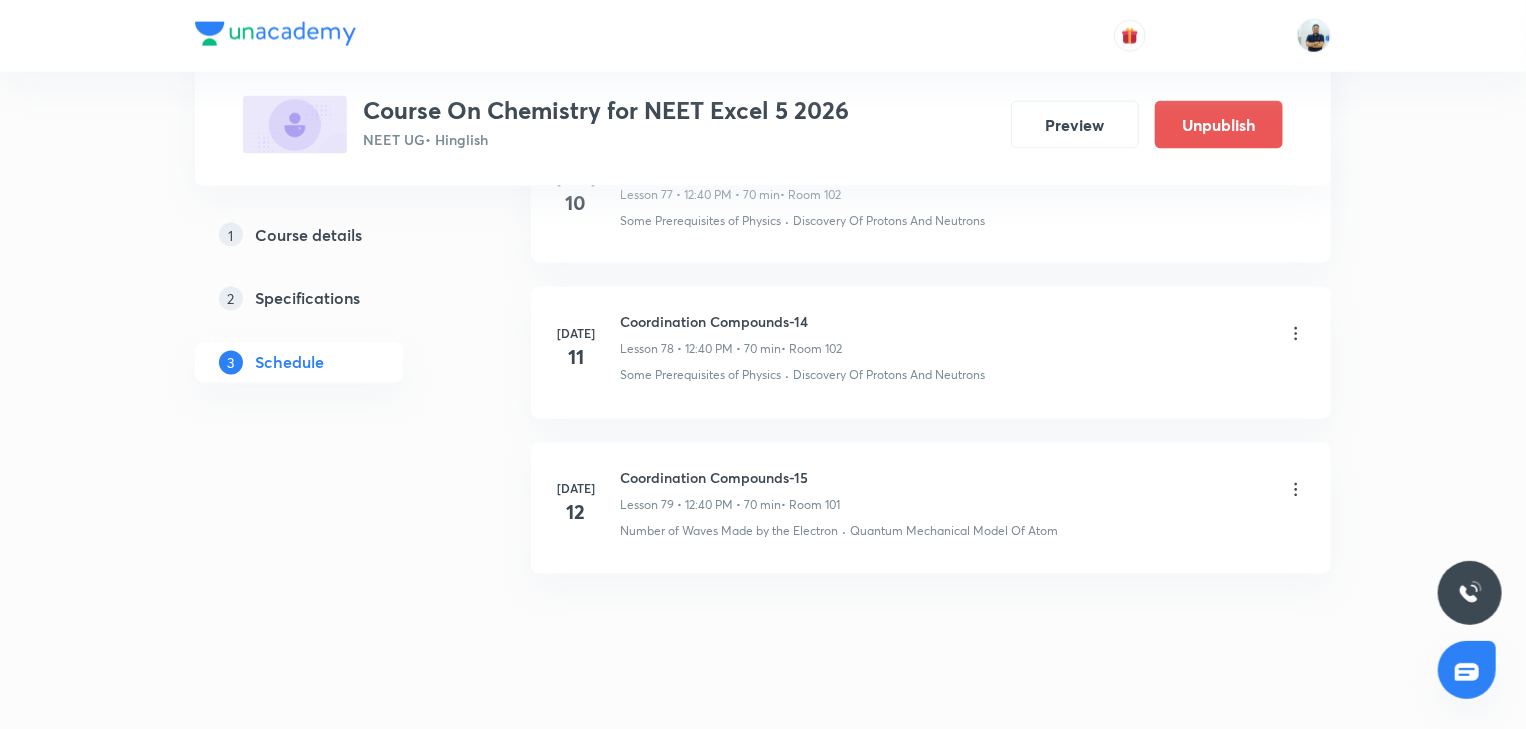 click on "Coordination Compounds-15" at bounding box center [730, 478] 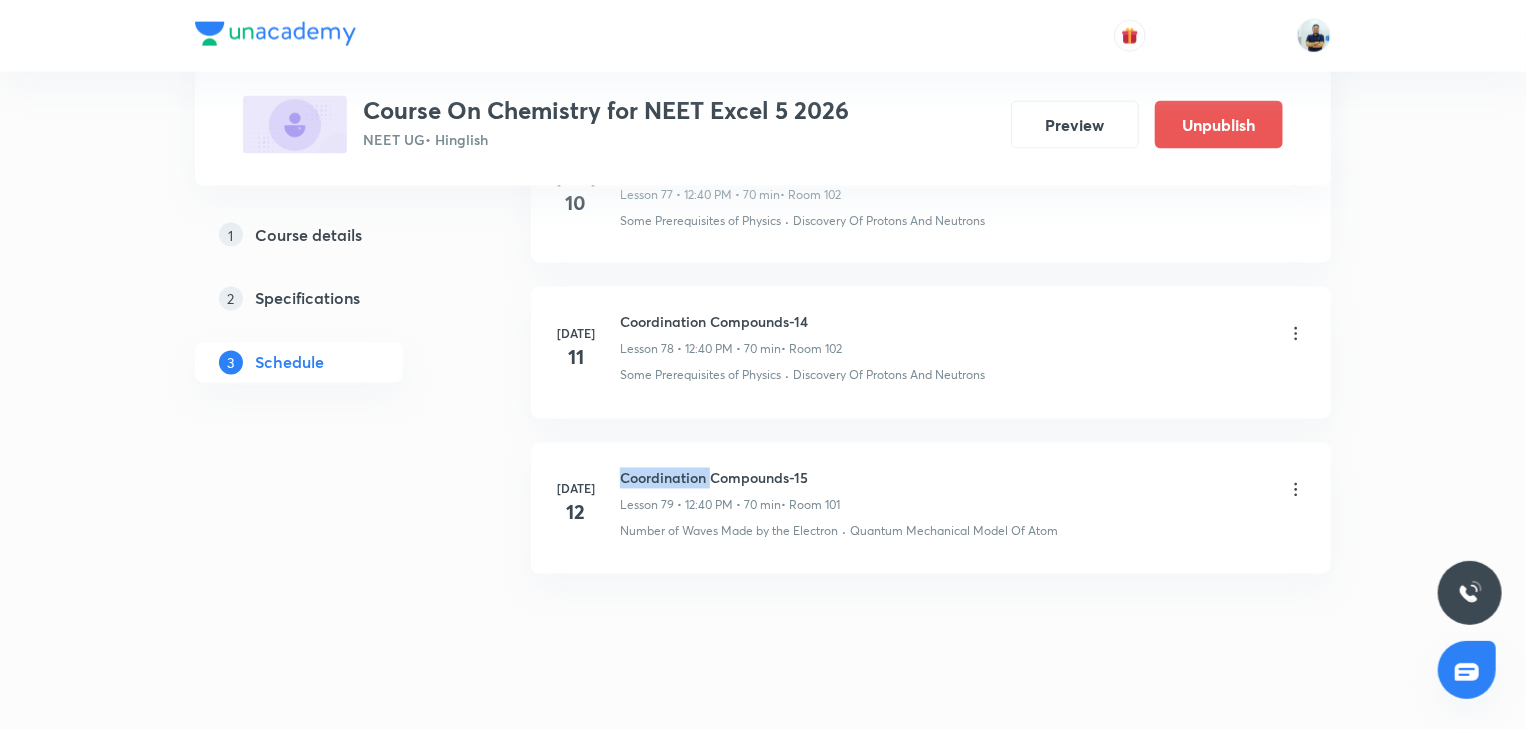 click on "Coordination Compounds-15" at bounding box center [730, 478] 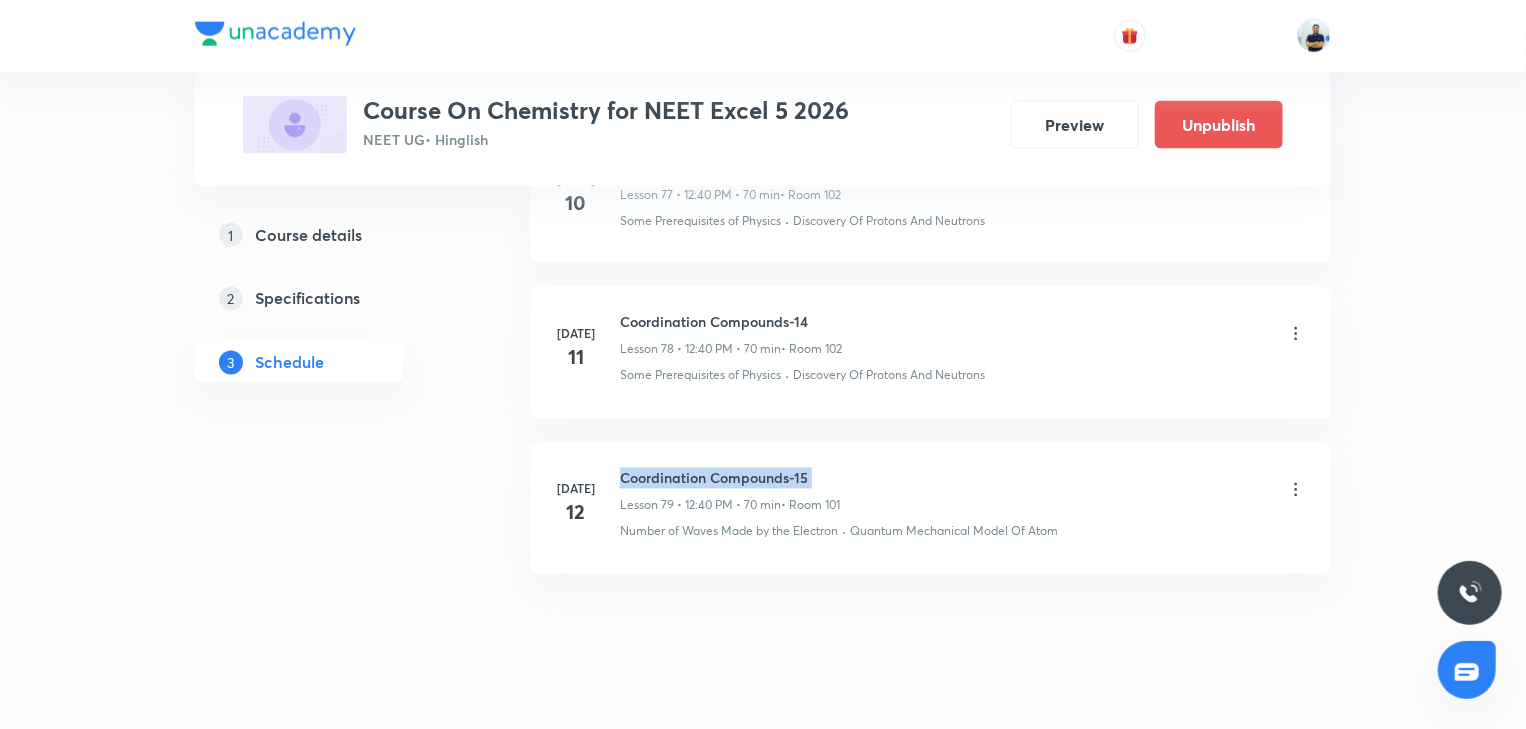 click on "Coordination Compounds-15" at bounding box center (730, 478) 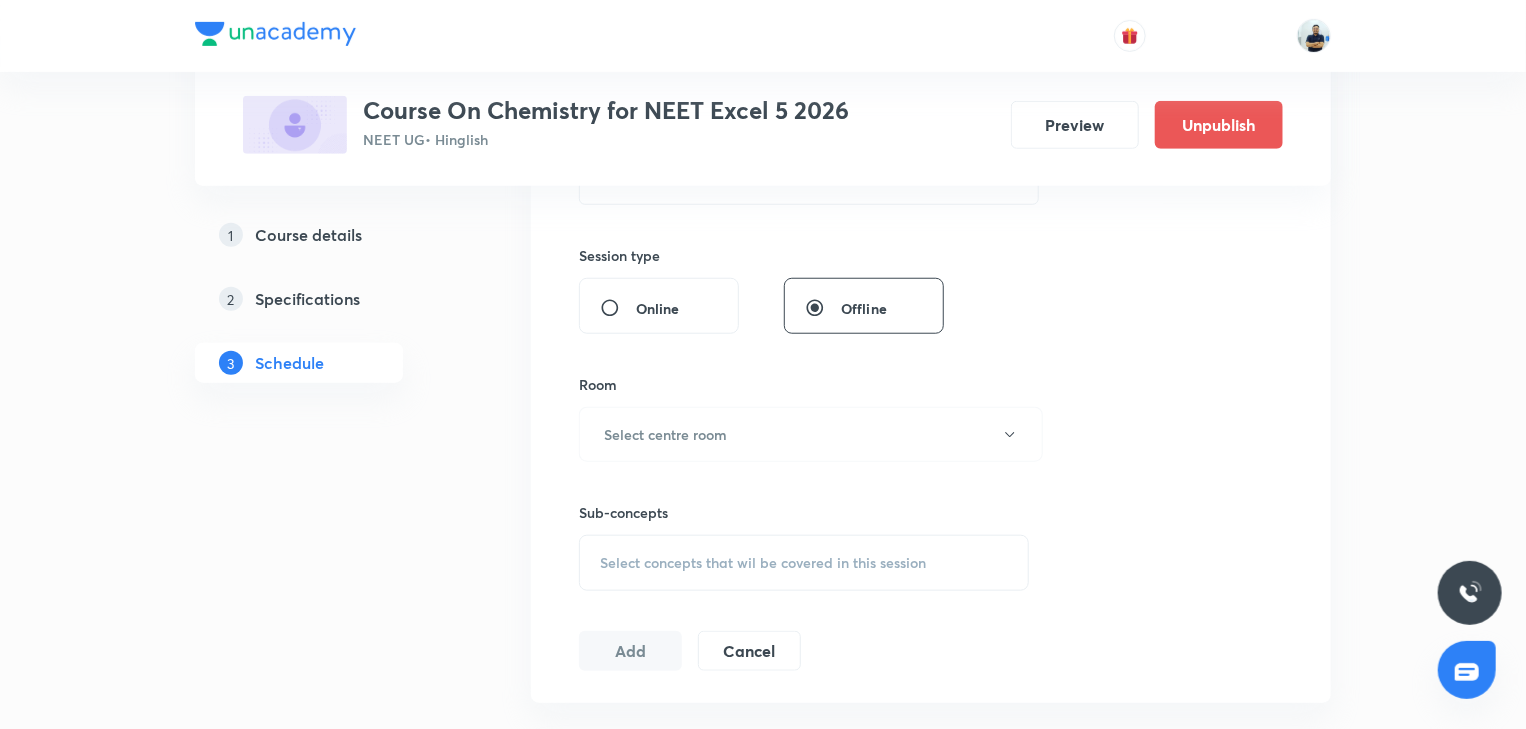 scroll, scrollTop: 0, scrollLeft: 0, axis: both 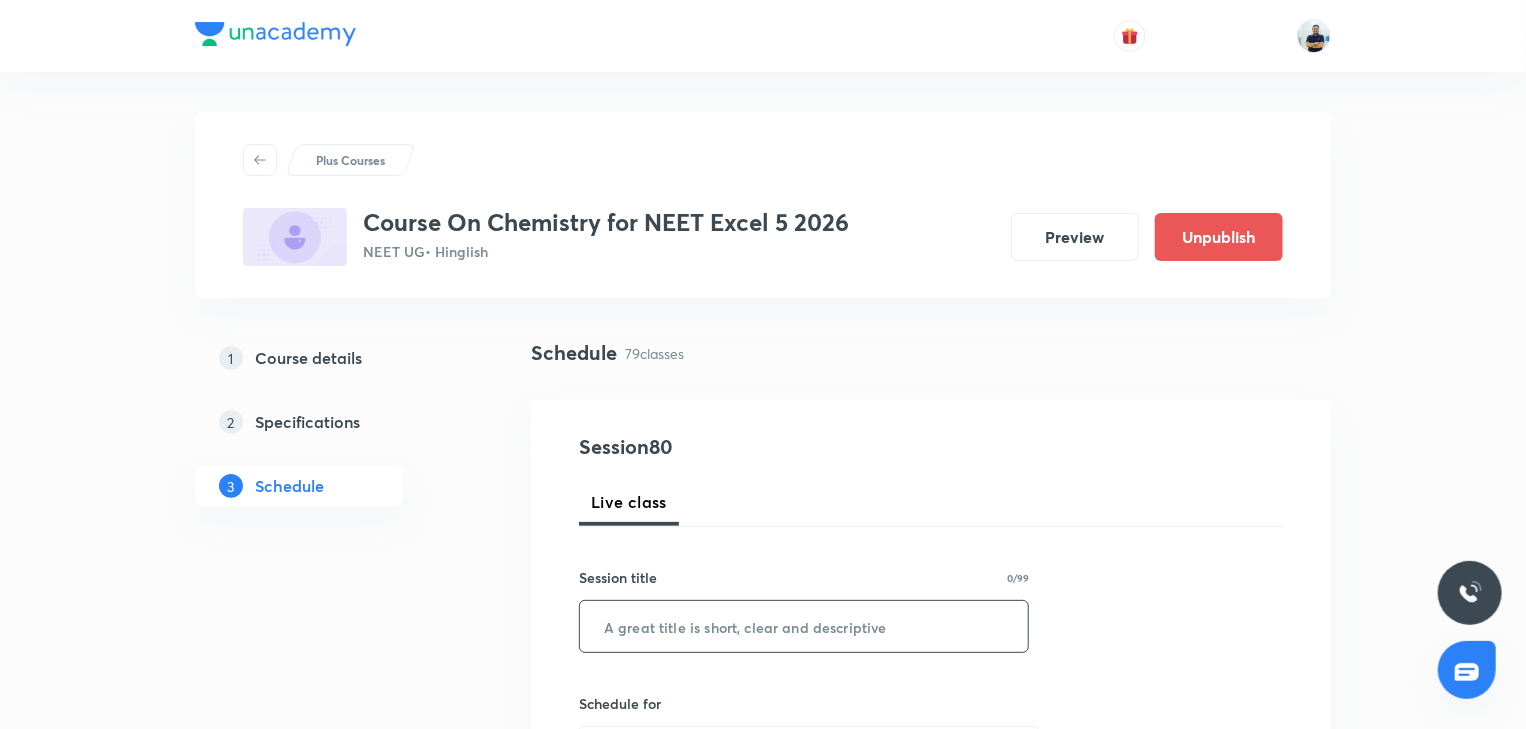 click at bounding box center [804, 626] 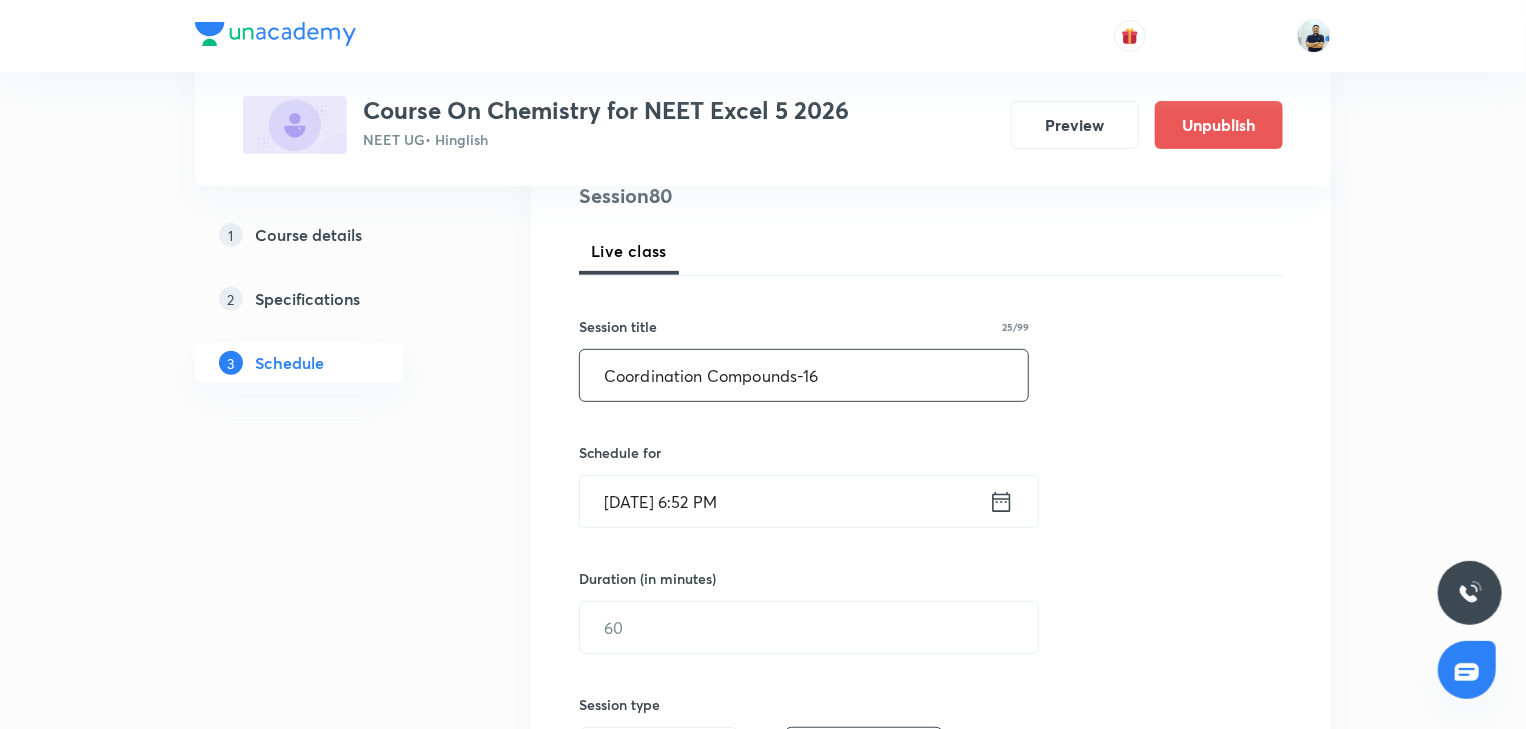 scroll, scrollTop: 336, scrollLeft: 0, axis: vertical 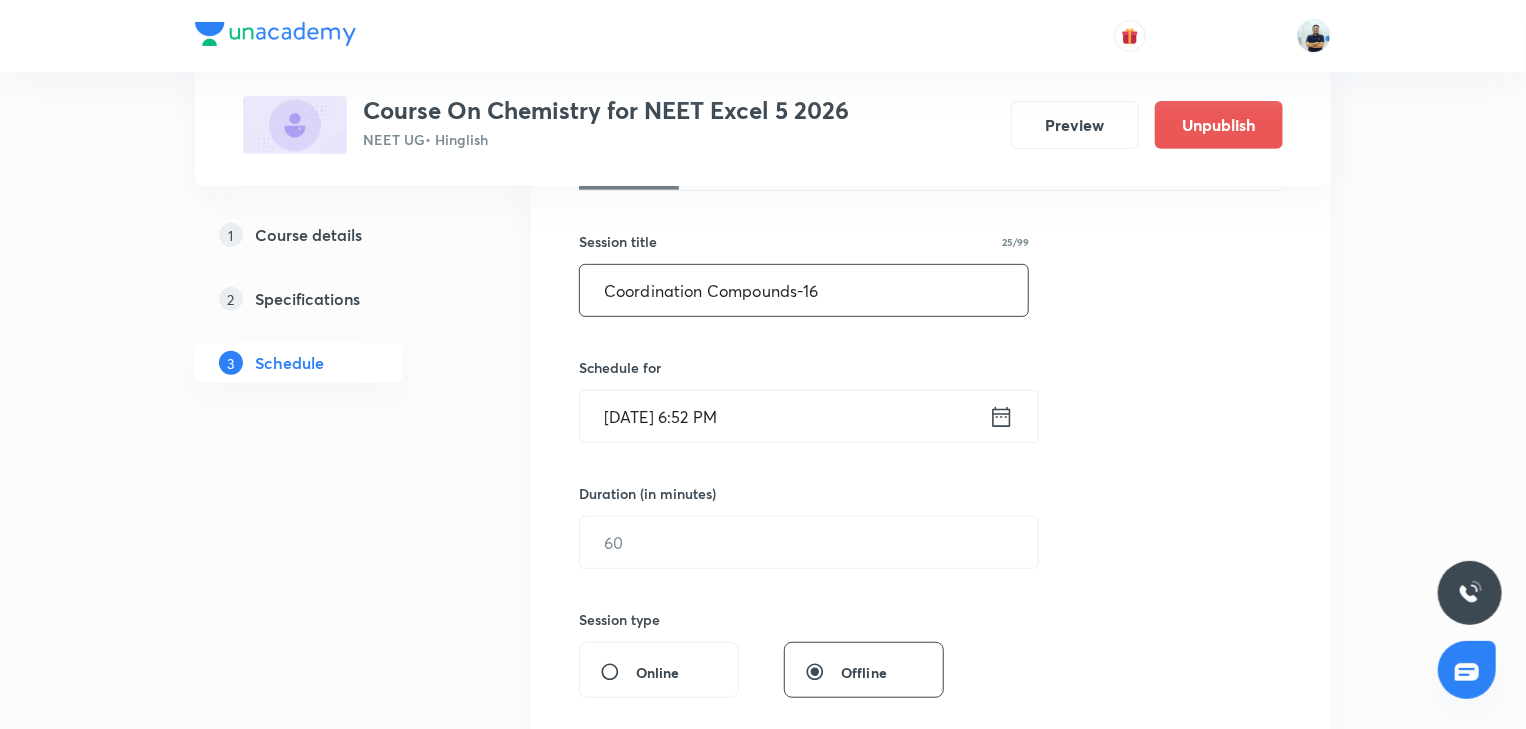 type on "Coordination Compounds-16" 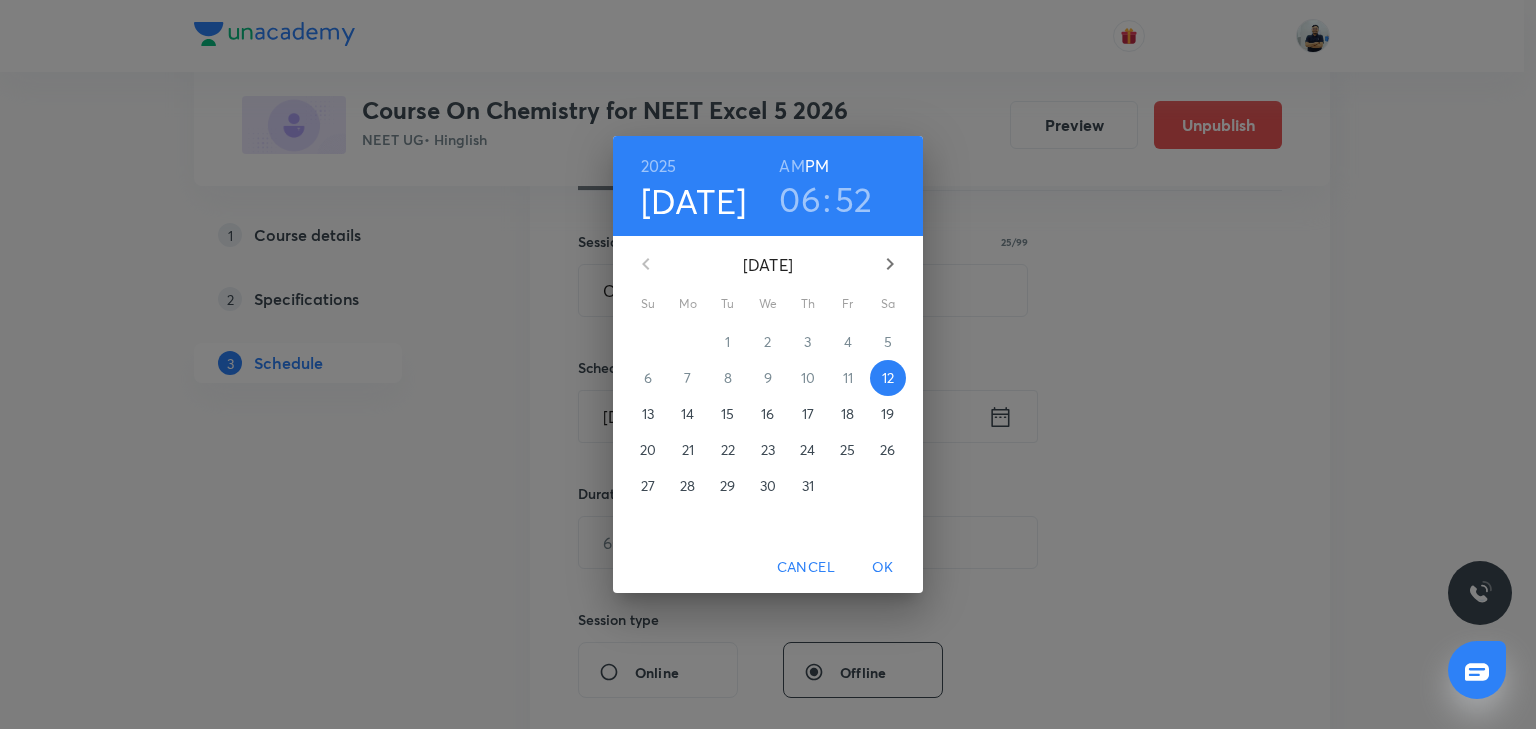 click on "14" at bounding box center [688, 414] 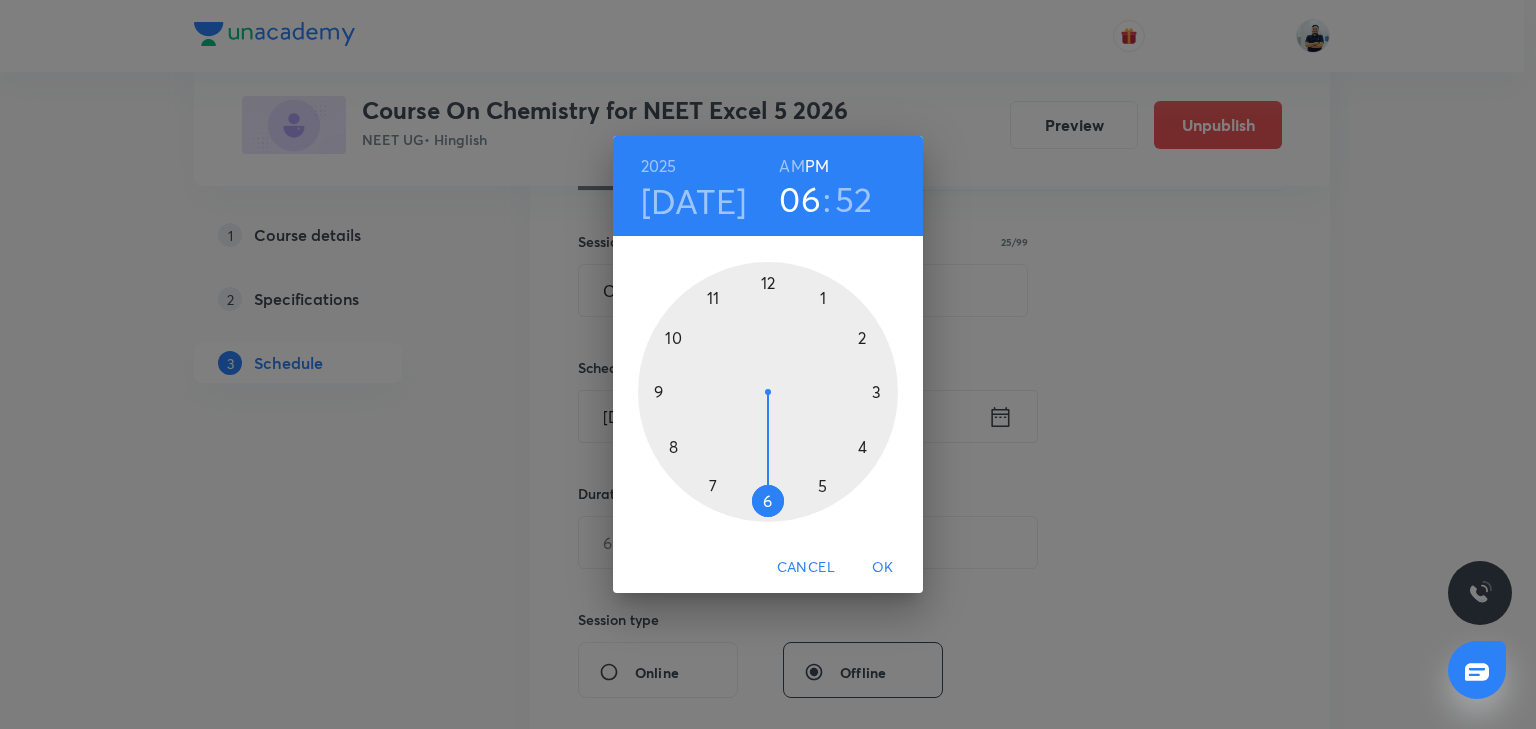 click on "AM" at bounding box center (791, 166) 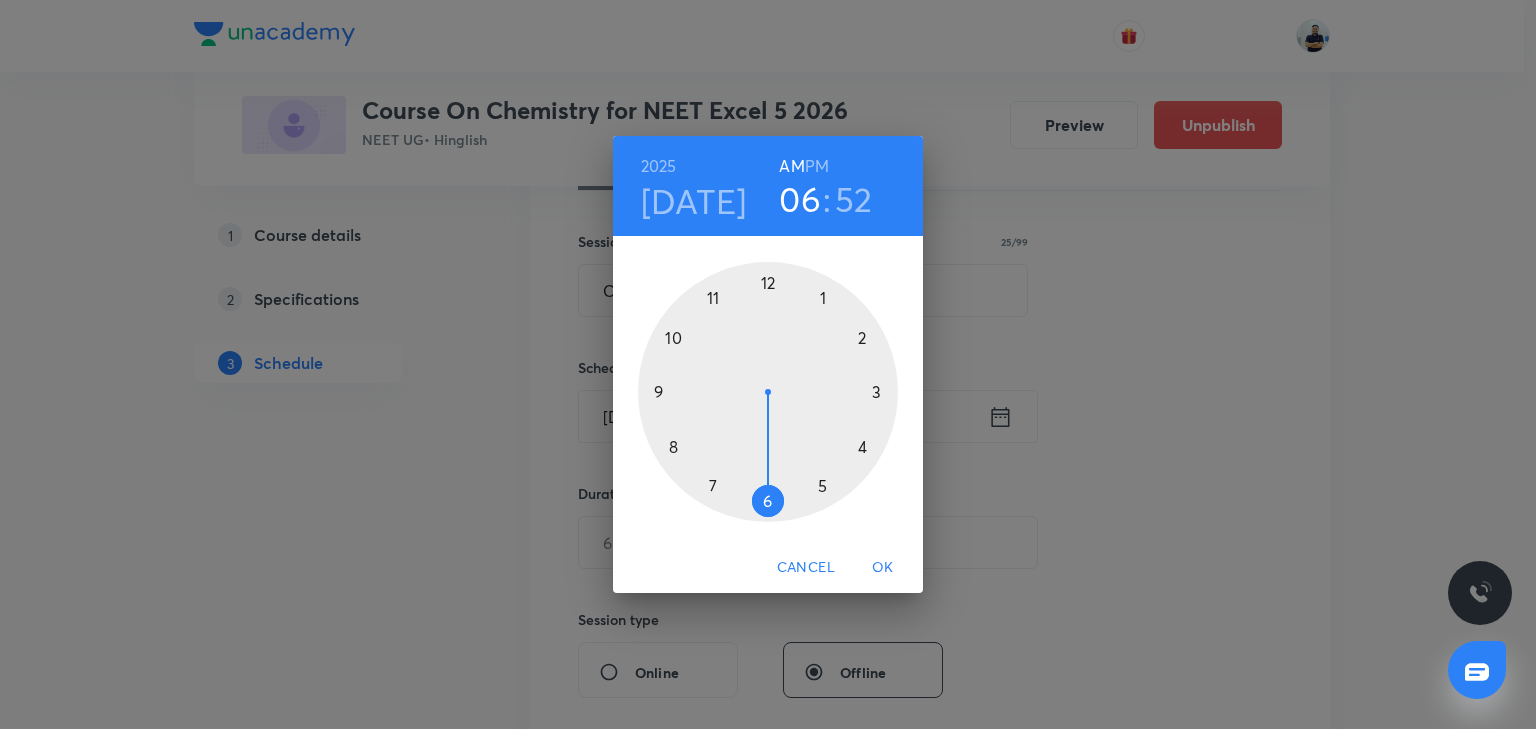 click on "PM" at bounding box center [817, 166] 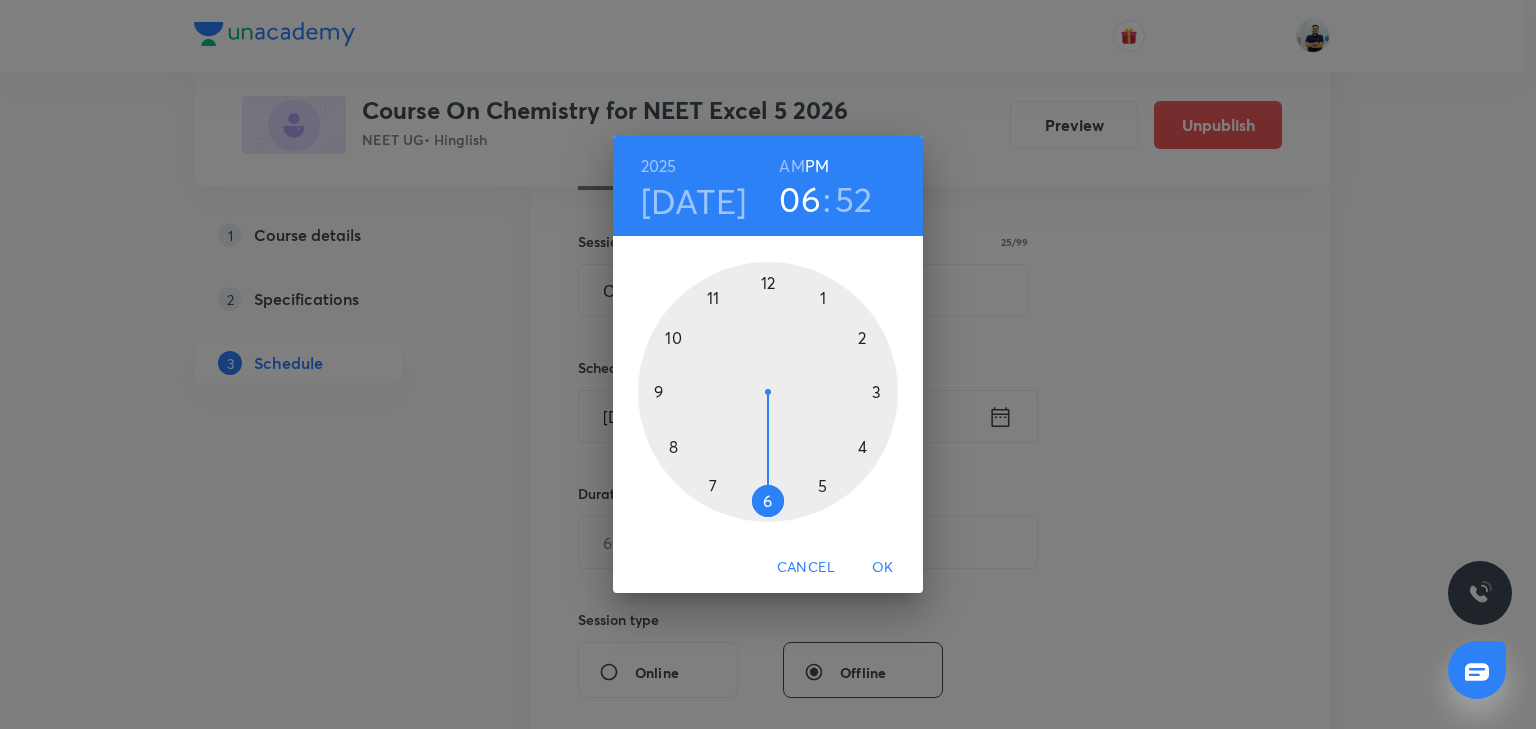 drag, startPoint x: 776, startPoint y: 272, endPoint x: 733, endPoint y: 364, distance: 101.55294 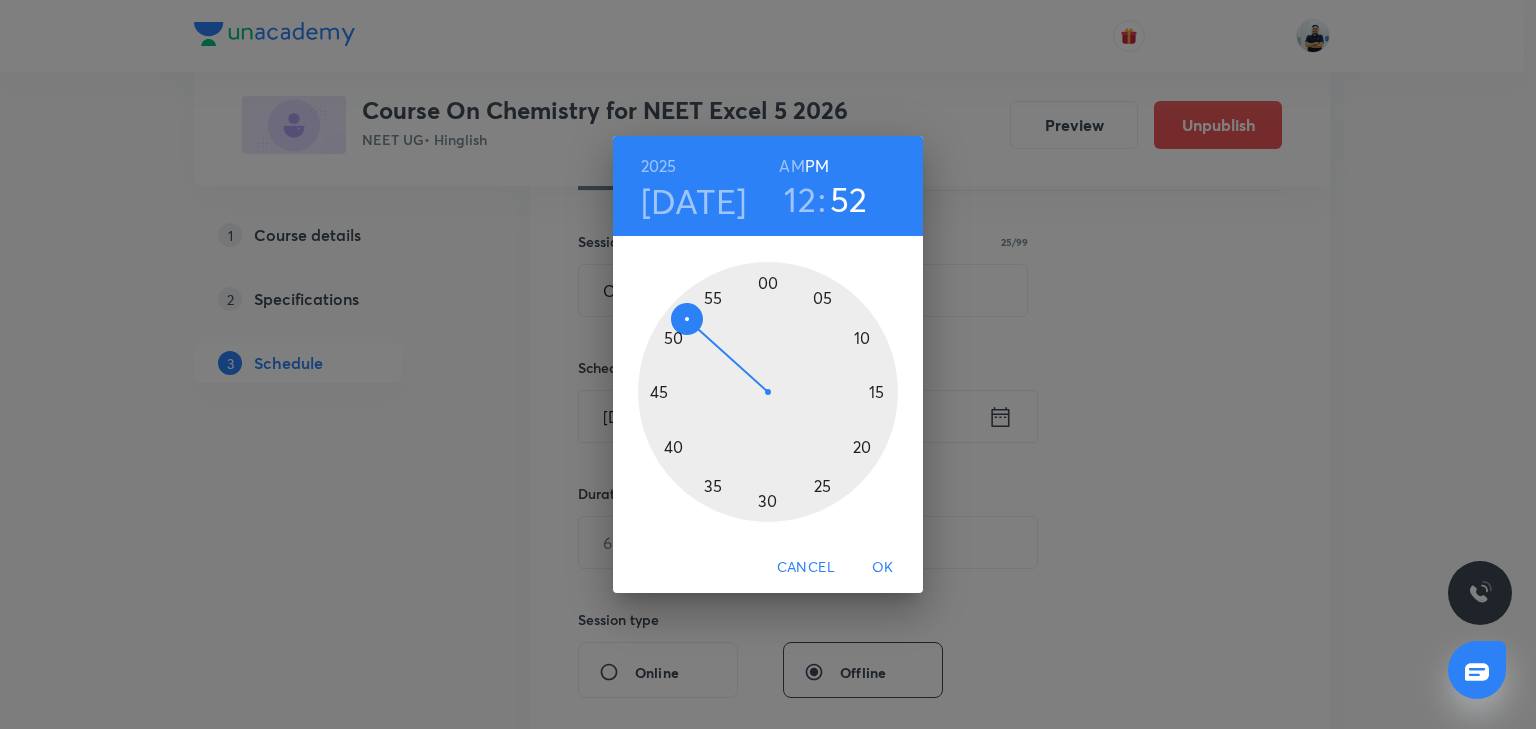 click at bounding box center (768, 392) 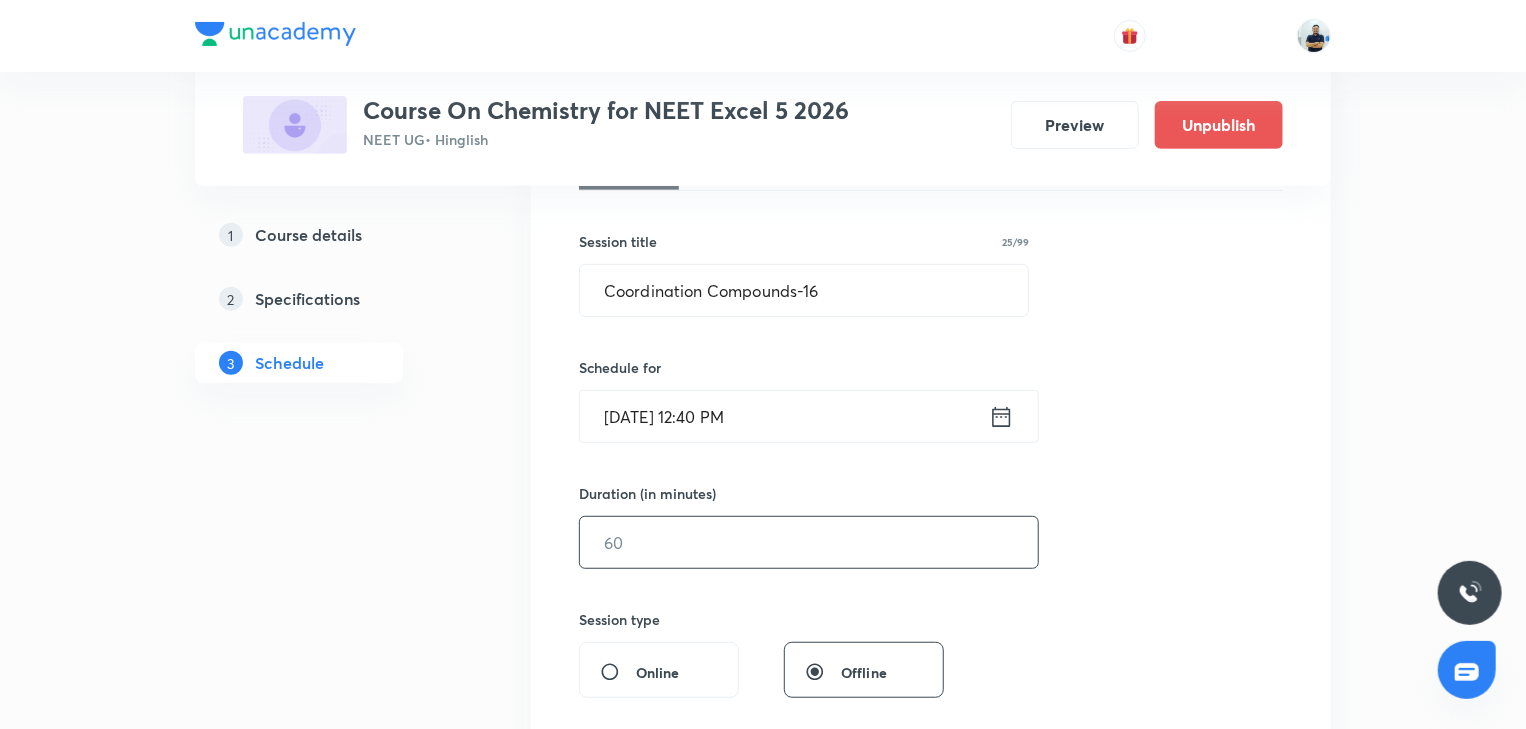 click at bounding box center (809, 542) 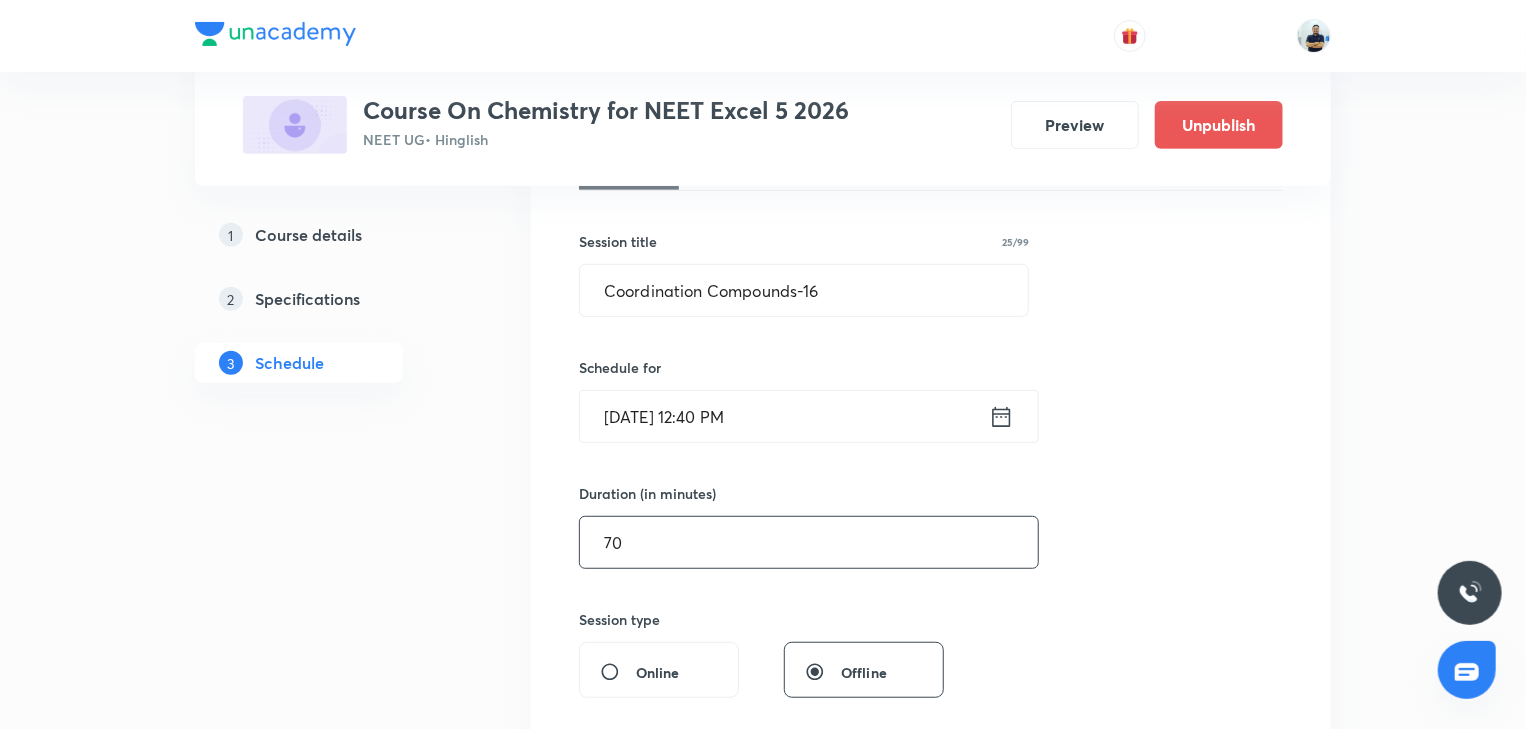 scroll, scrollTop: 896, scrollLeft: 0, axis: vertical 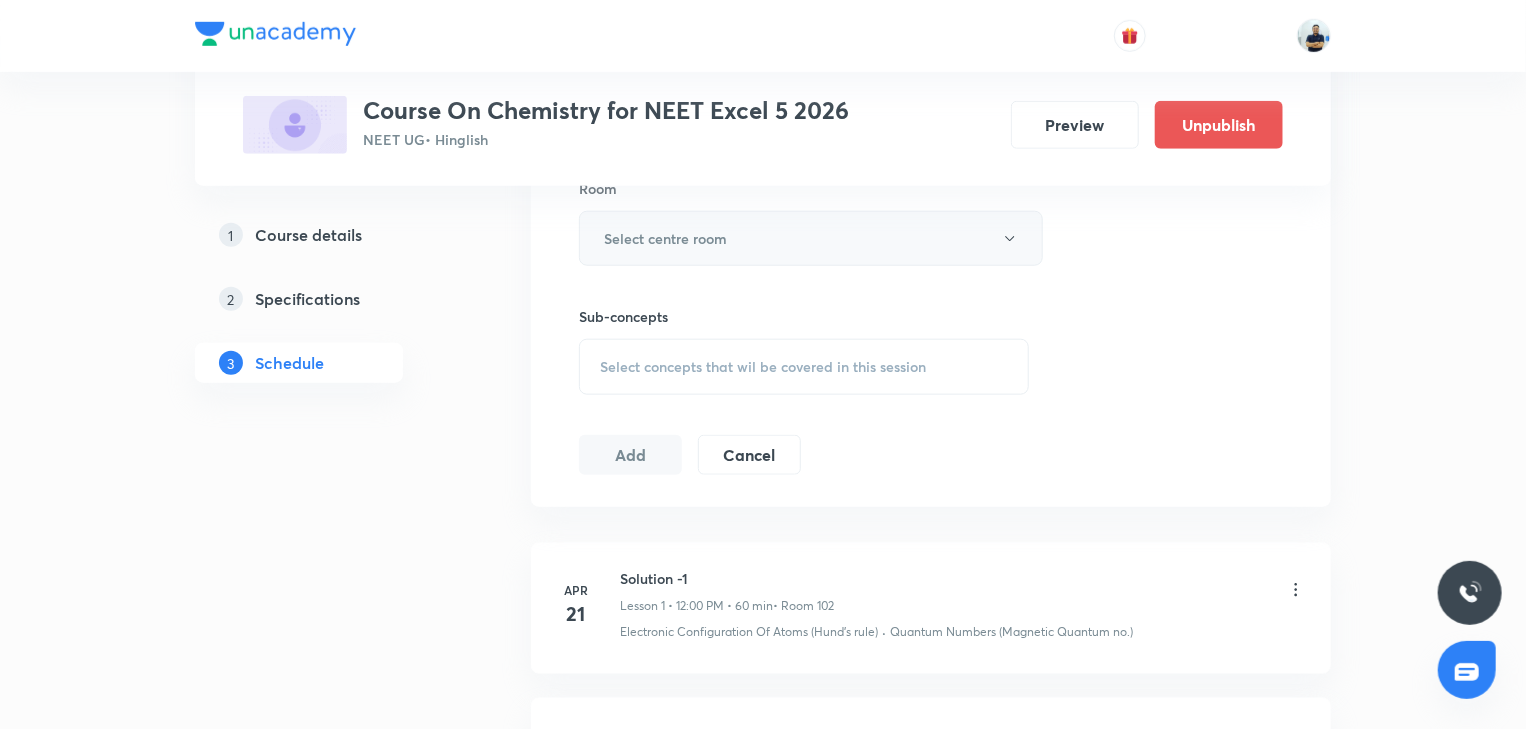 type on "70" 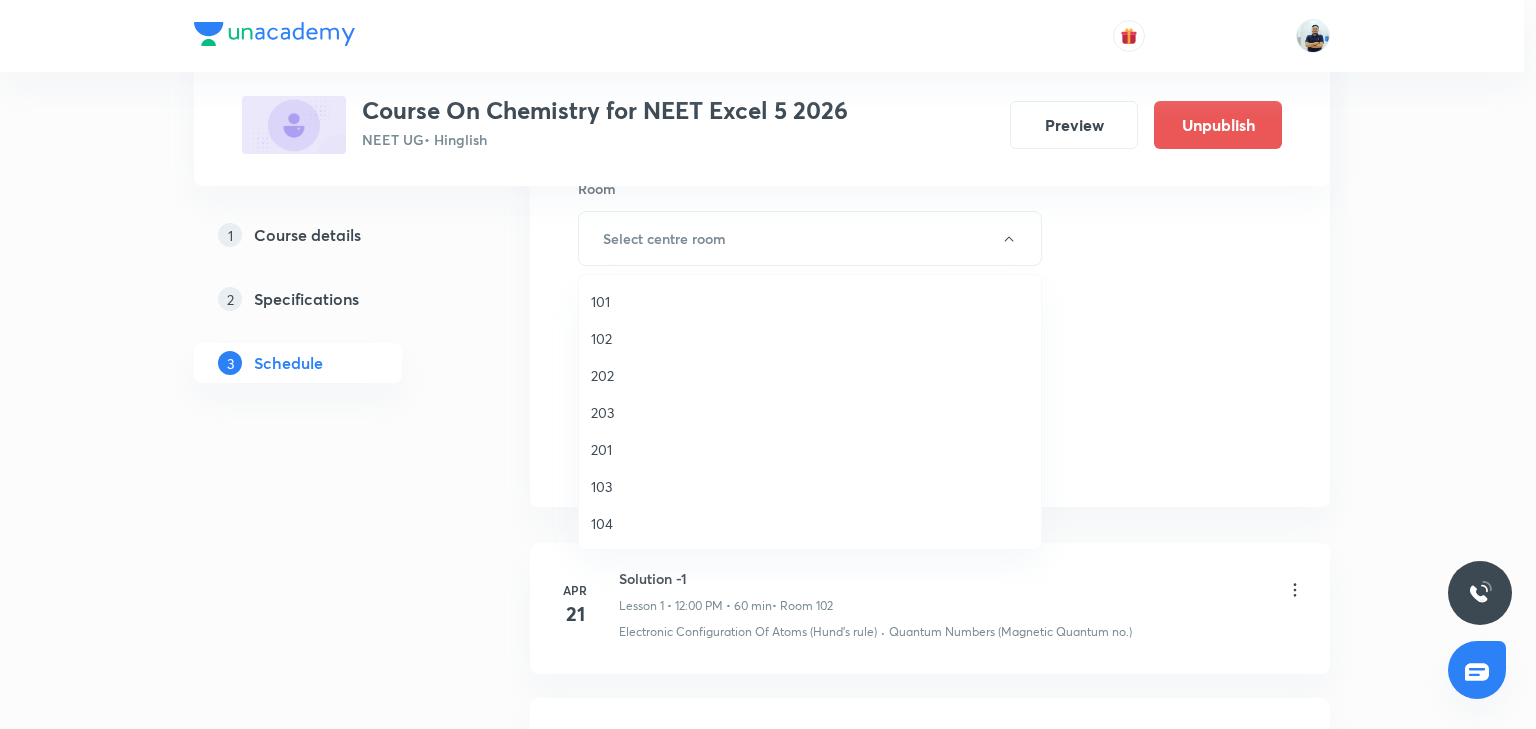 click on "102" at bounding box center [810, 338] 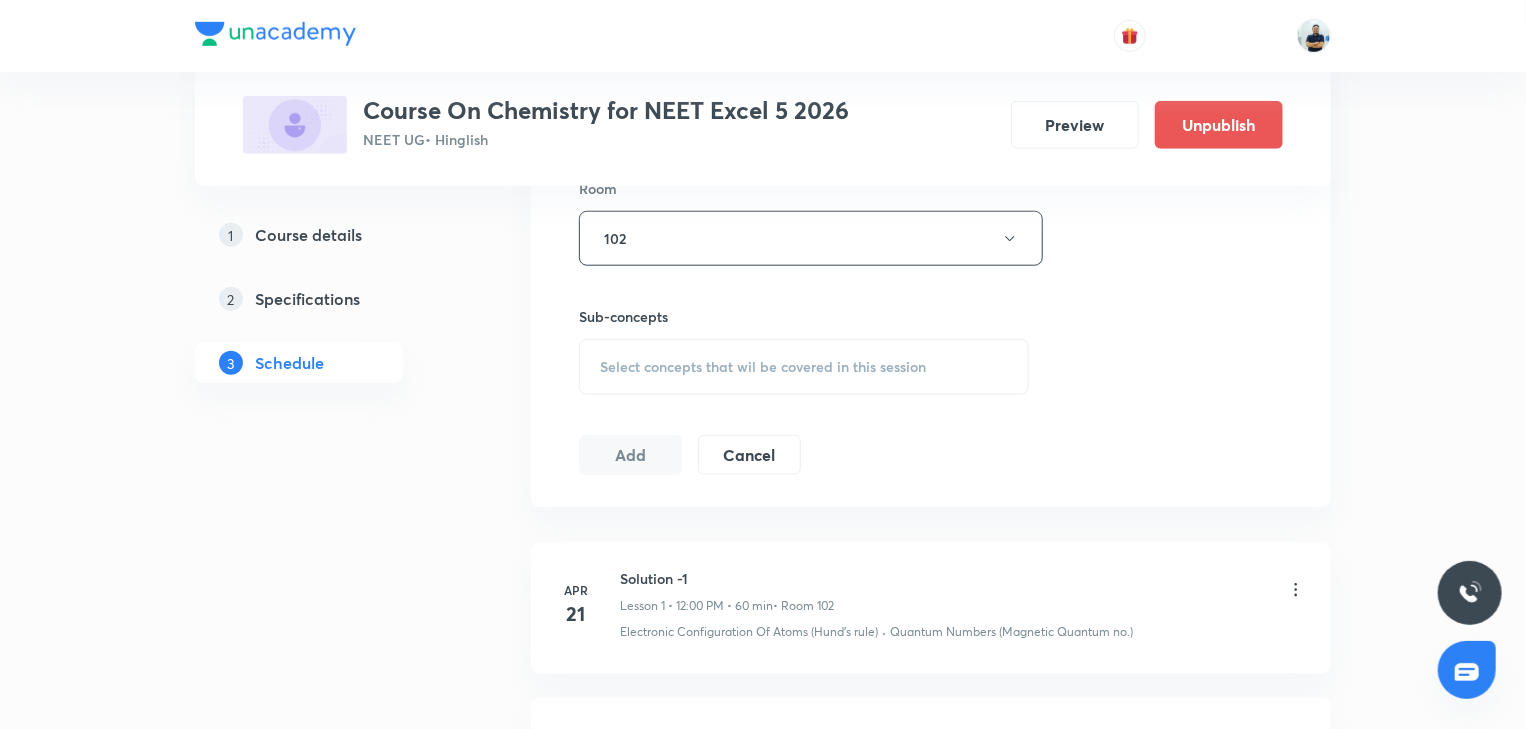 click on "Select concepts that wil be covered in this session" at bounding box center (804, 367) 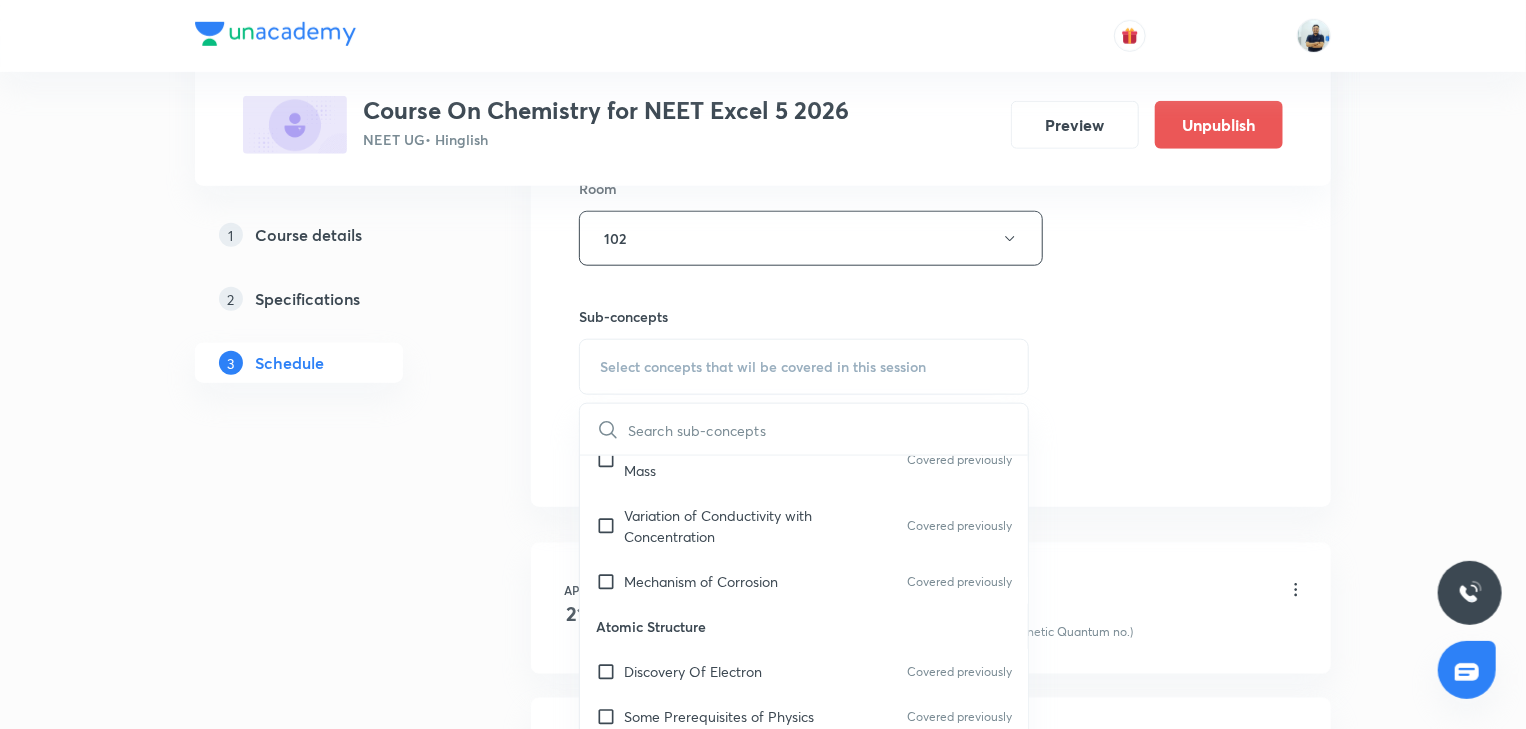 scroll, scrollTop: 1120, scrollLeft: 0, axis: vertical 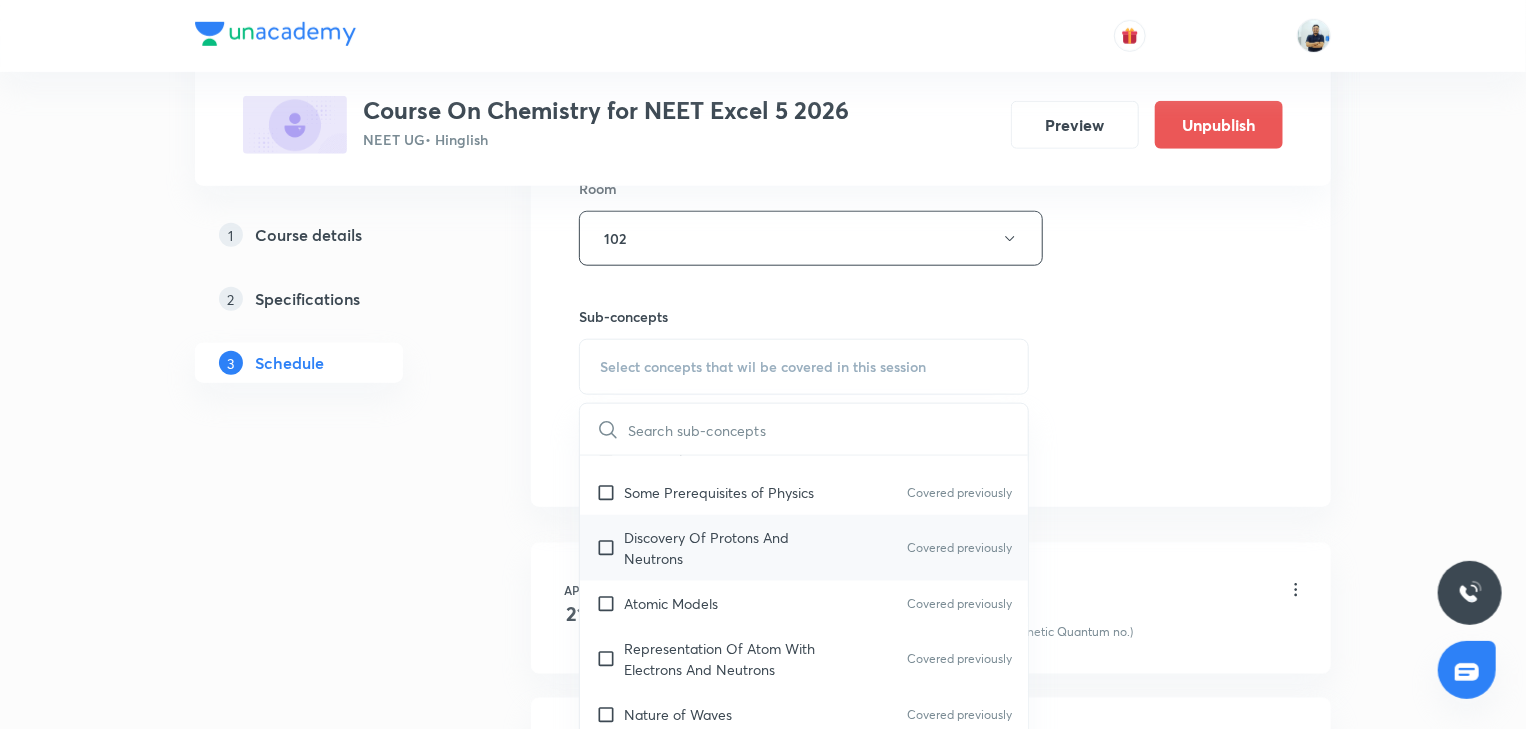 click on "Discovery Of Protons And Neutrons Covered previously" at bounding box center [804, 548] 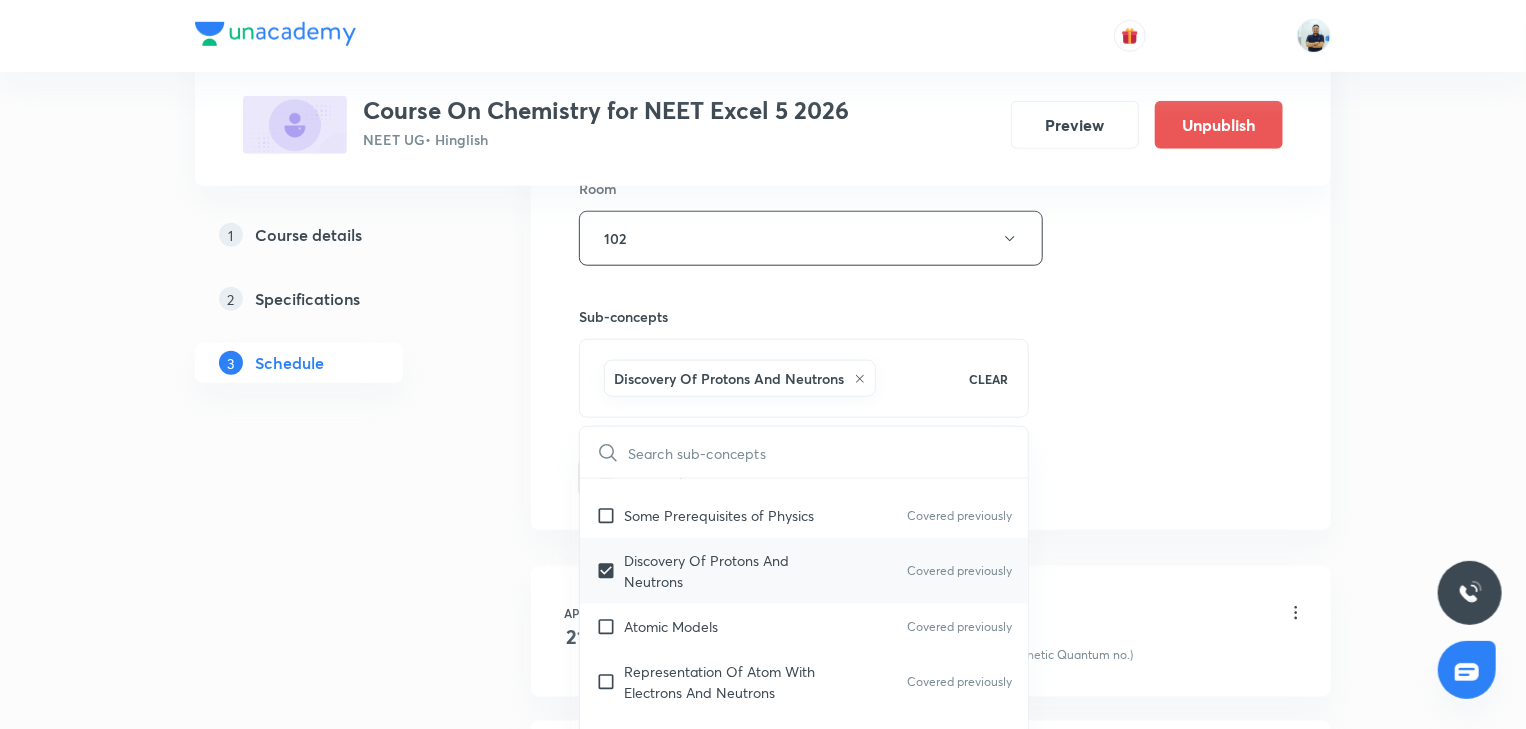 click on "Discovery Of Protons And Neutrons" at bounding box center (725, 571) 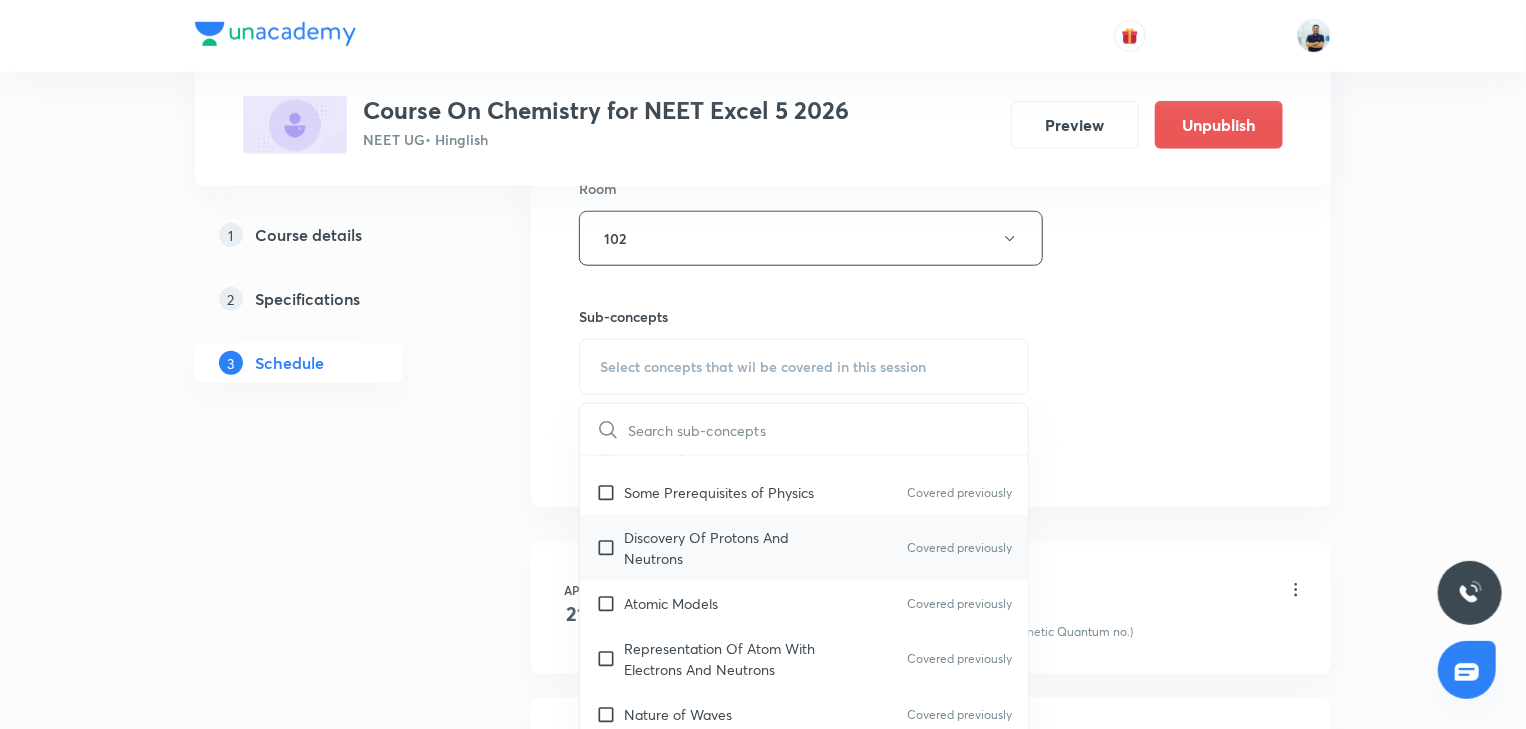 click on "Discovery Of Protons And Neutrons" at bounding box center (725, 548) 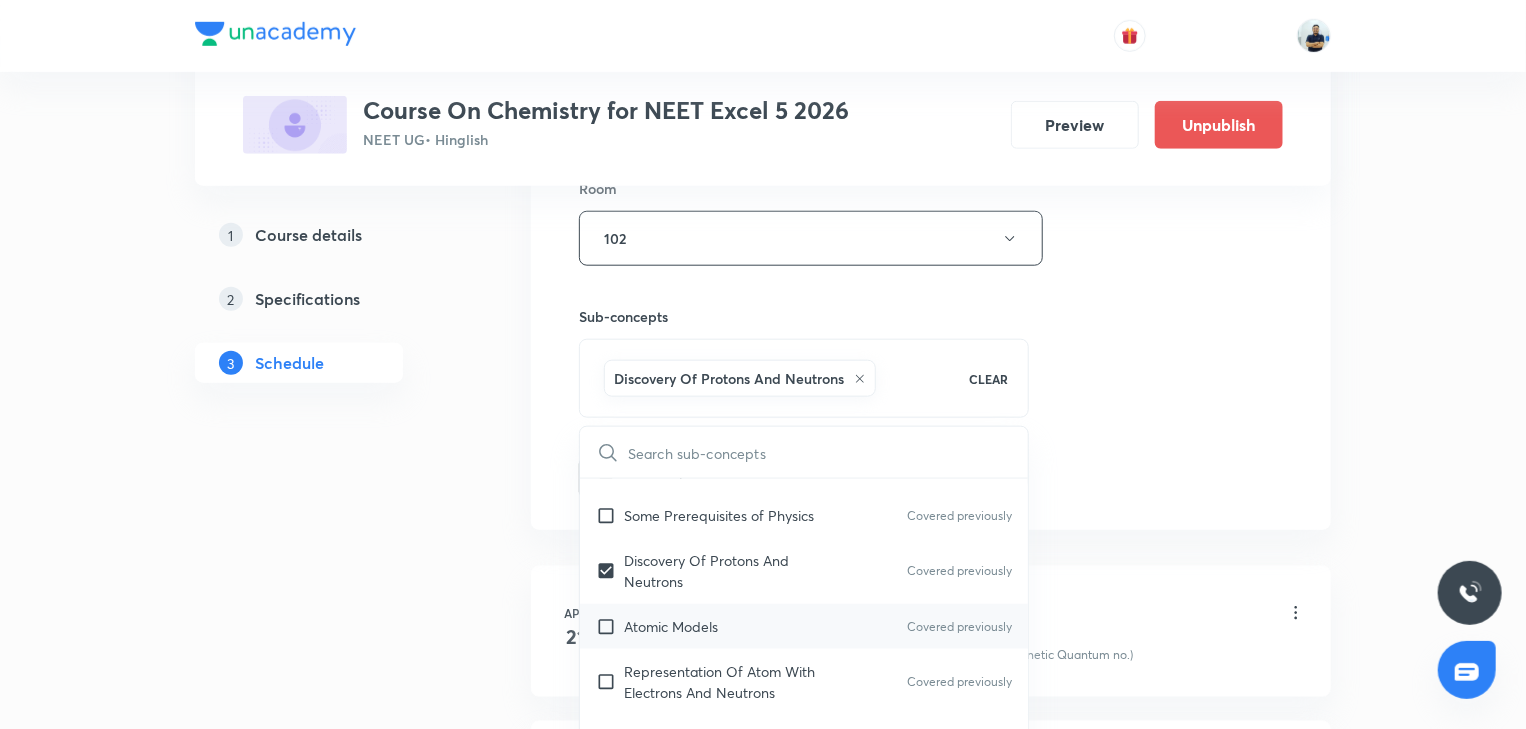 click on "Atomic Models" at bounding box center (671, 626) 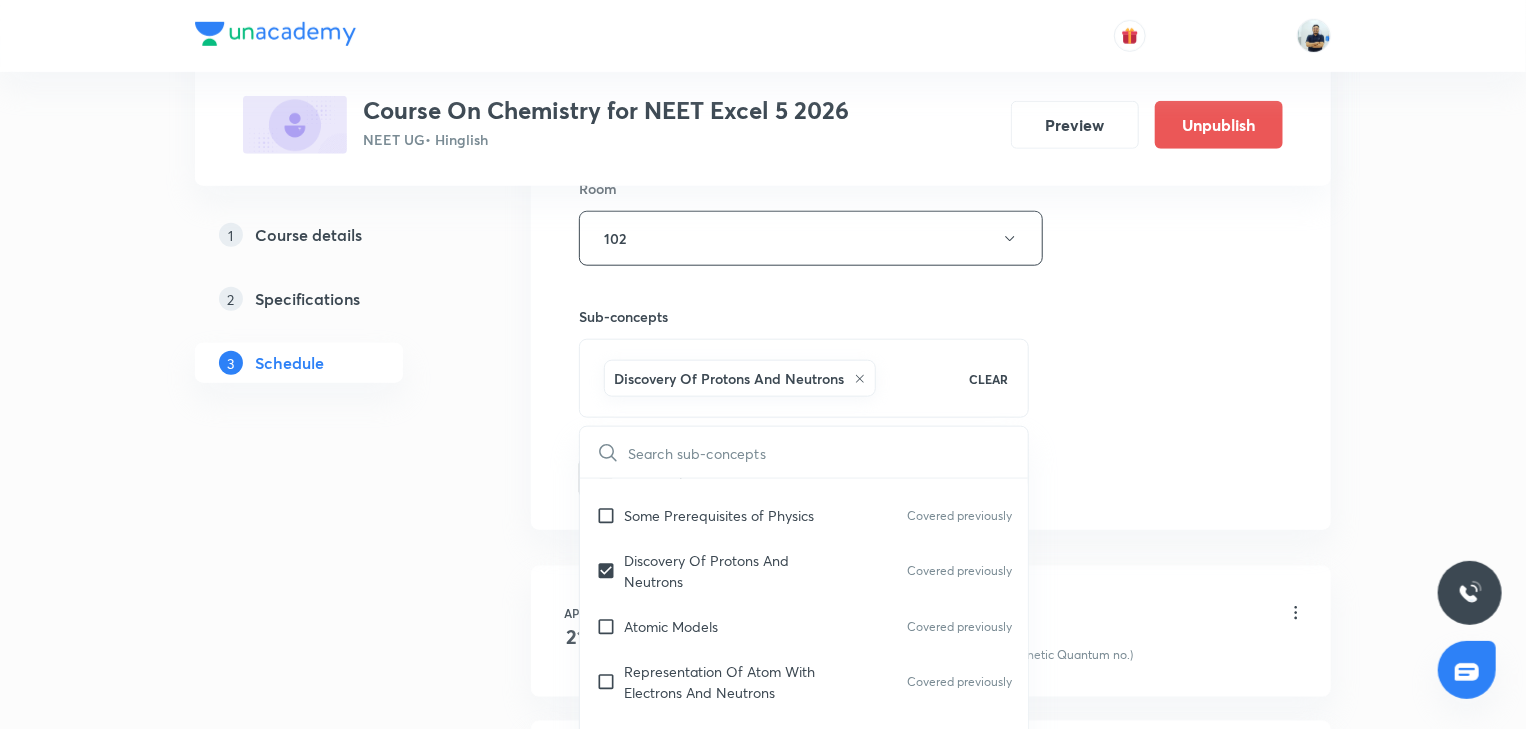 checkbox on "true" 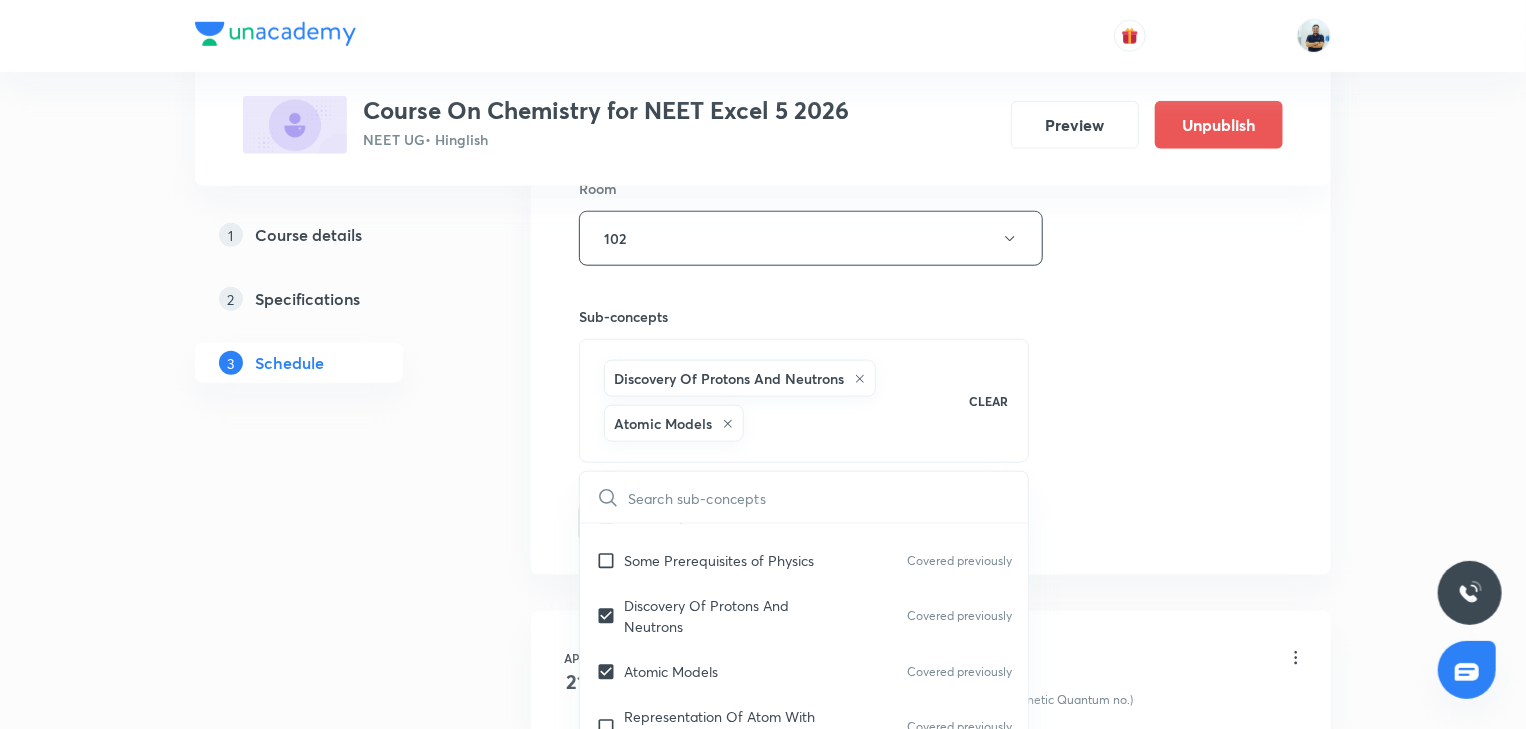 click on "Session  80 Live class Session title 25/99 Coordination Compounds-16 ​ Schedule for Jul 14, 2025, 12:40 PM ​ Duration (in minutes) 70 ​   Session type Online Offline Room 102 Sub-concepts Discovery Of Protons And Neutrons Atomic Models CLEAR ​ Chemistry - Full Syllabus Mock Questions Chemistry - Full Syllabus Mock Questions Covered previously Chemistry Previous Year Chemistry Previous Year Questions Chemistry Previous Year Questions Covered previously General Topics & Mole Concept Basic Concepts Covered previously Mole – Basic Introduction Percentage Composition Covered previously Stoichiometry Principle of Atom Conservation (POAC) Covered previously Relation between Stoichiometric Quantities Covered previously Application of Mole Concept: Gravimetric Analysis Covered previously Electronic Configuration Of Atoms (Hund's rule) Covered previously  Quantum Numbers (Magnetic Quantum no.) Covered previously Quantum Numbers(Pauli's Exclusion law) Mean Molar Mass or Molecular Mass Covered previously Wave" at bounding box center (931, 39) 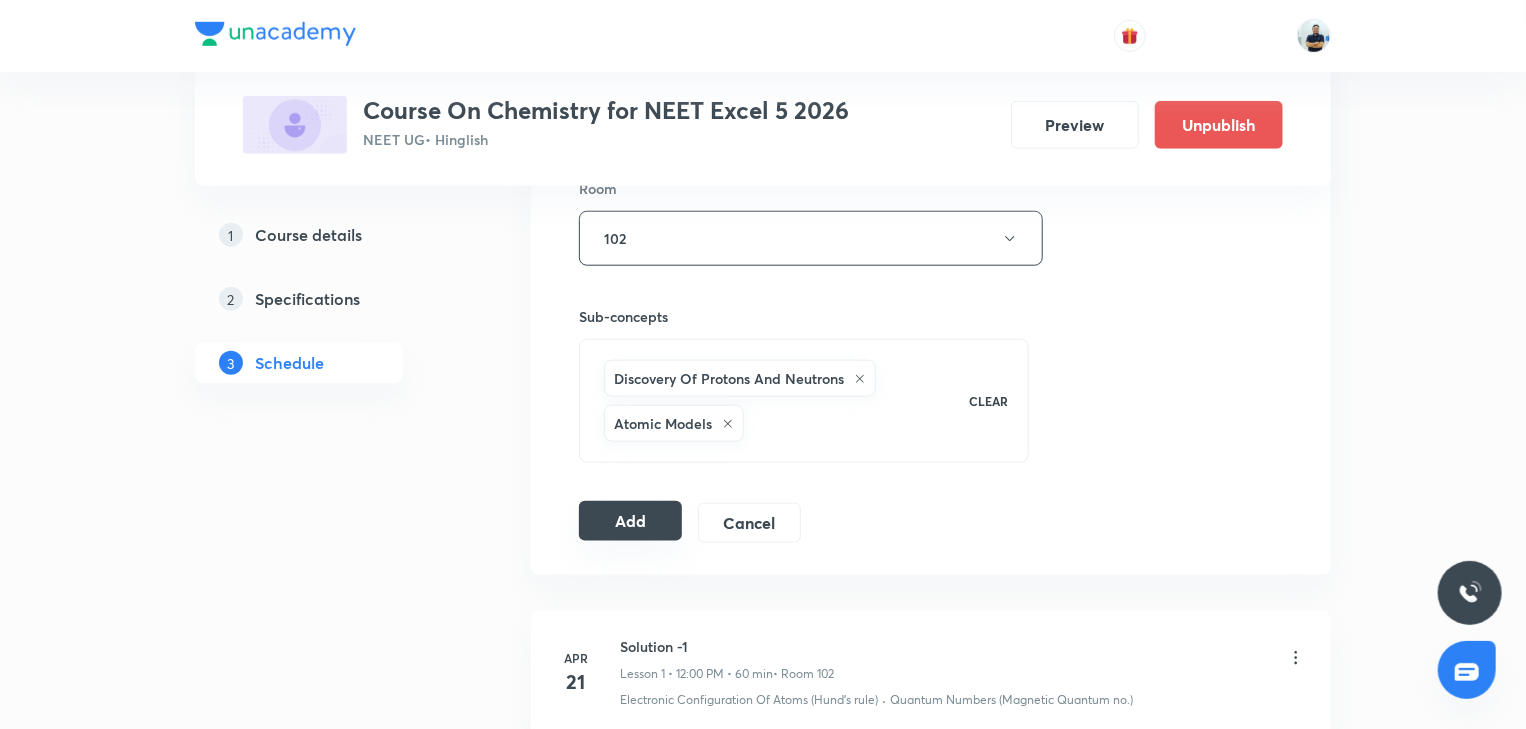 click on "Add" at bounding box center [630, 521] 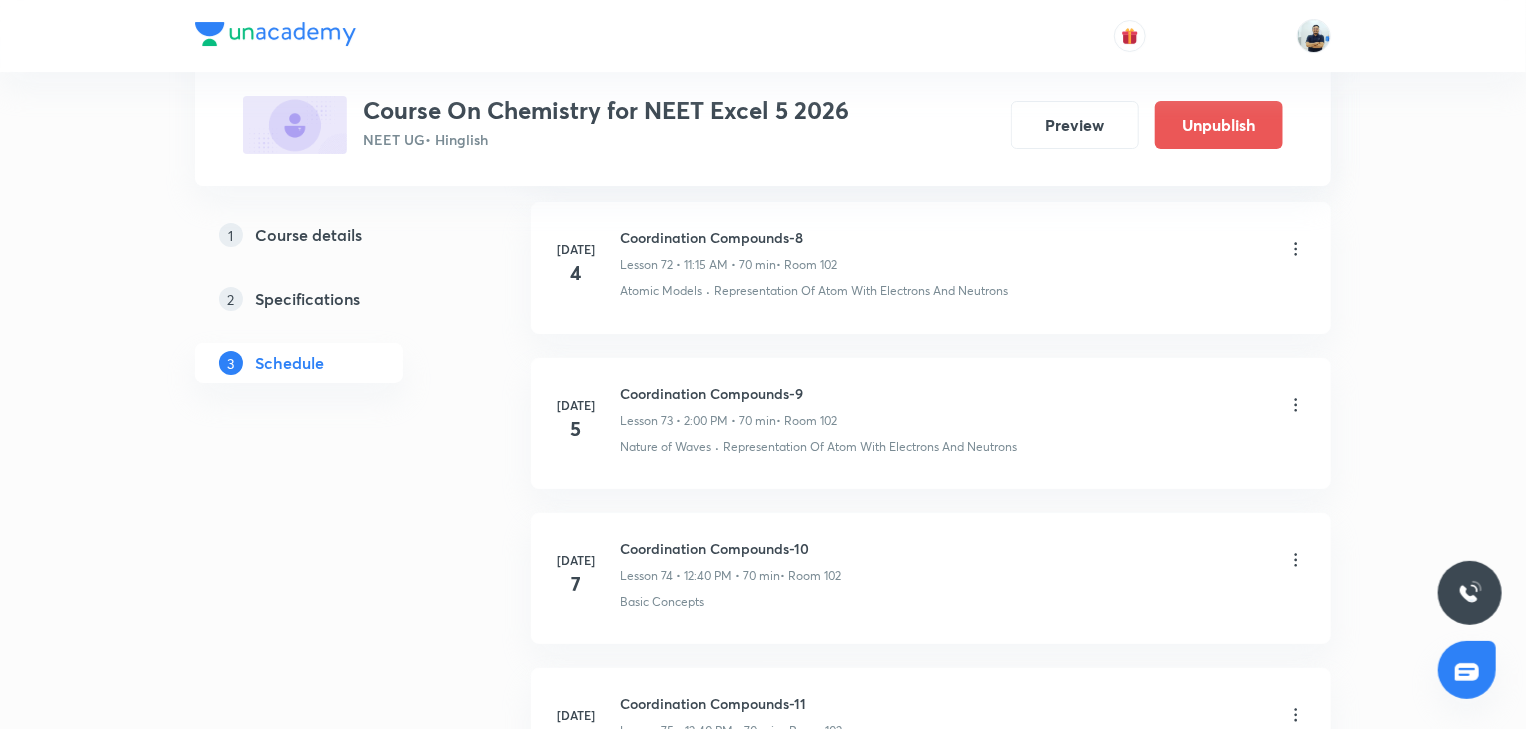 scroll, scrollTop: 12341, scrollLeft: 0, axis: vertical 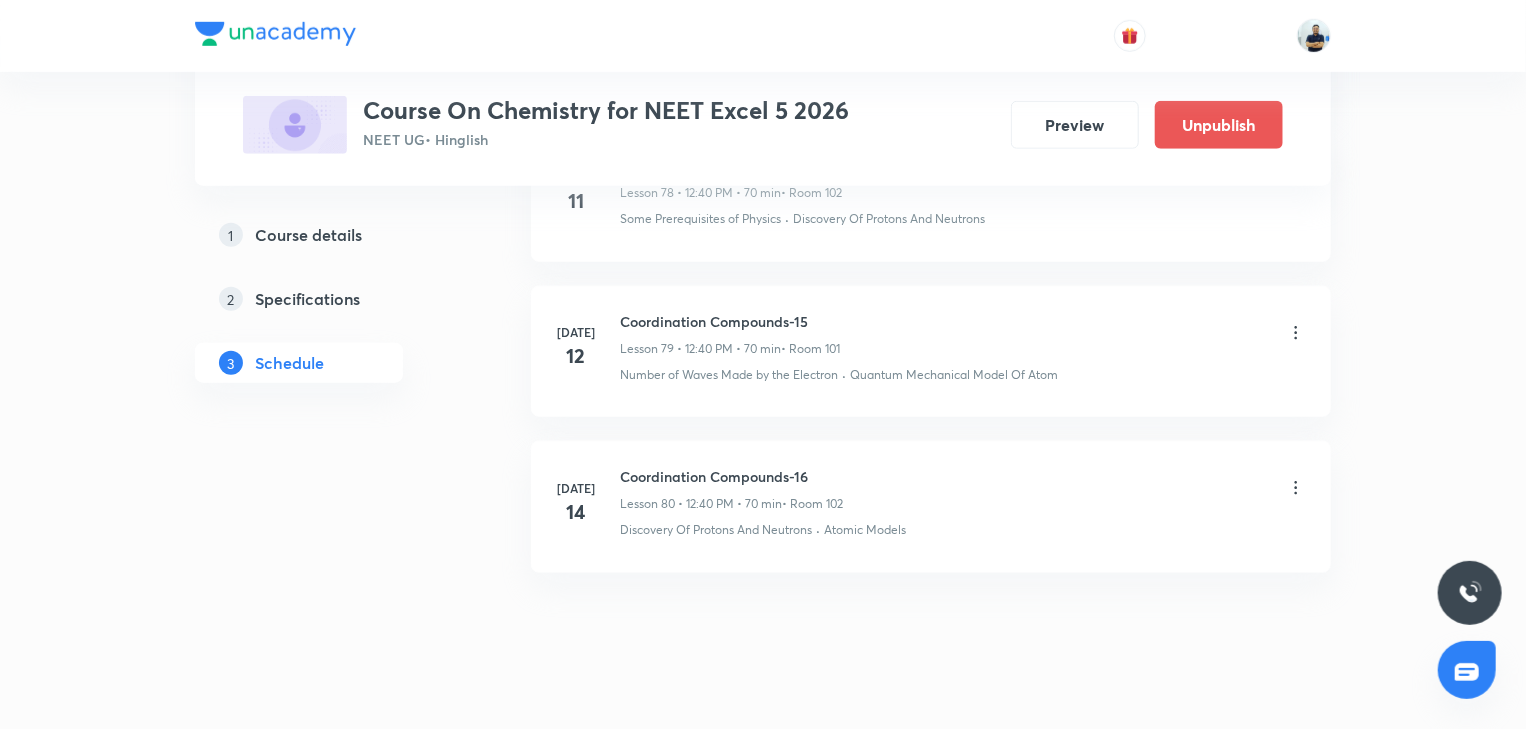 click on "Coordination Compounds-16" at bounding box center (731, 476) 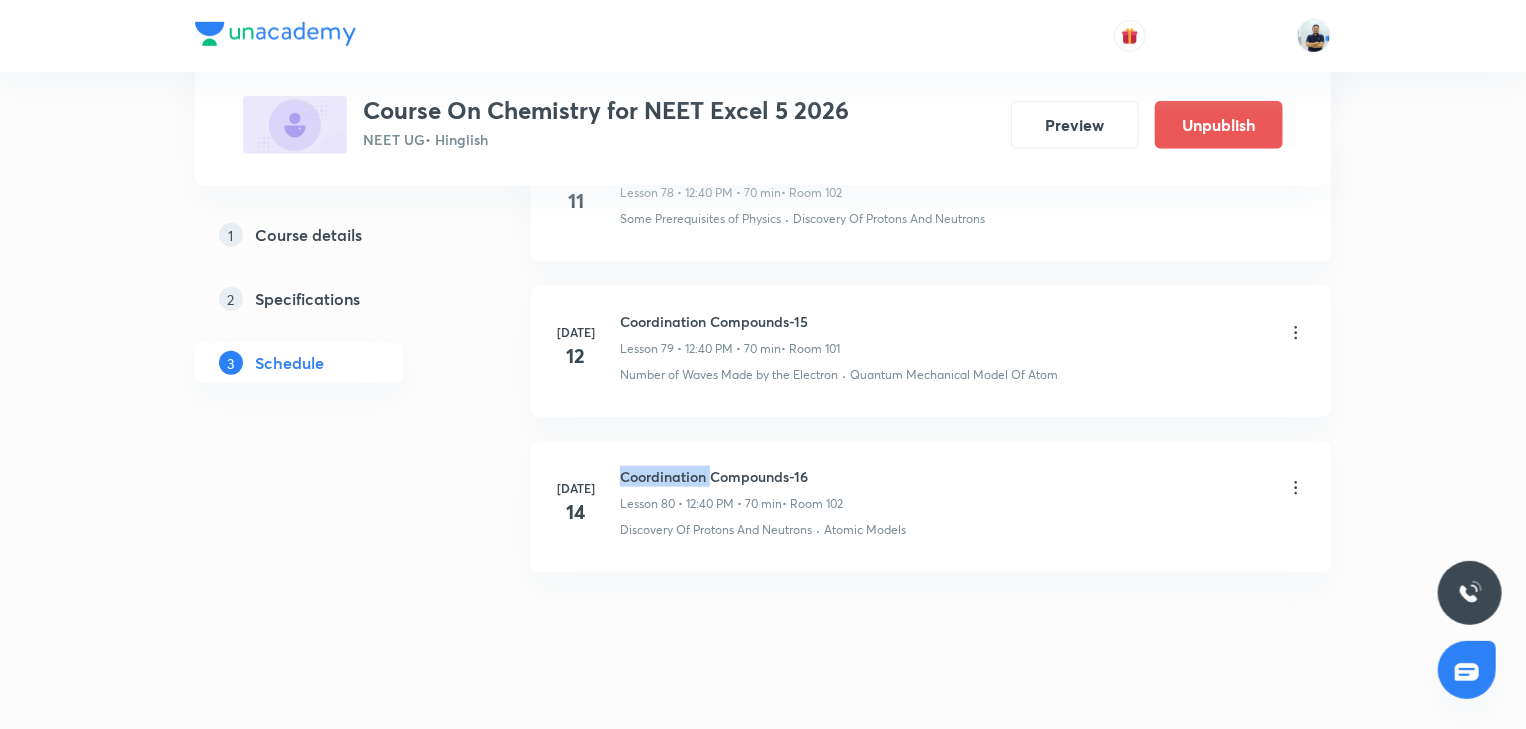 click on "Coordination Compounds-16" at bounding box center [731, 476] 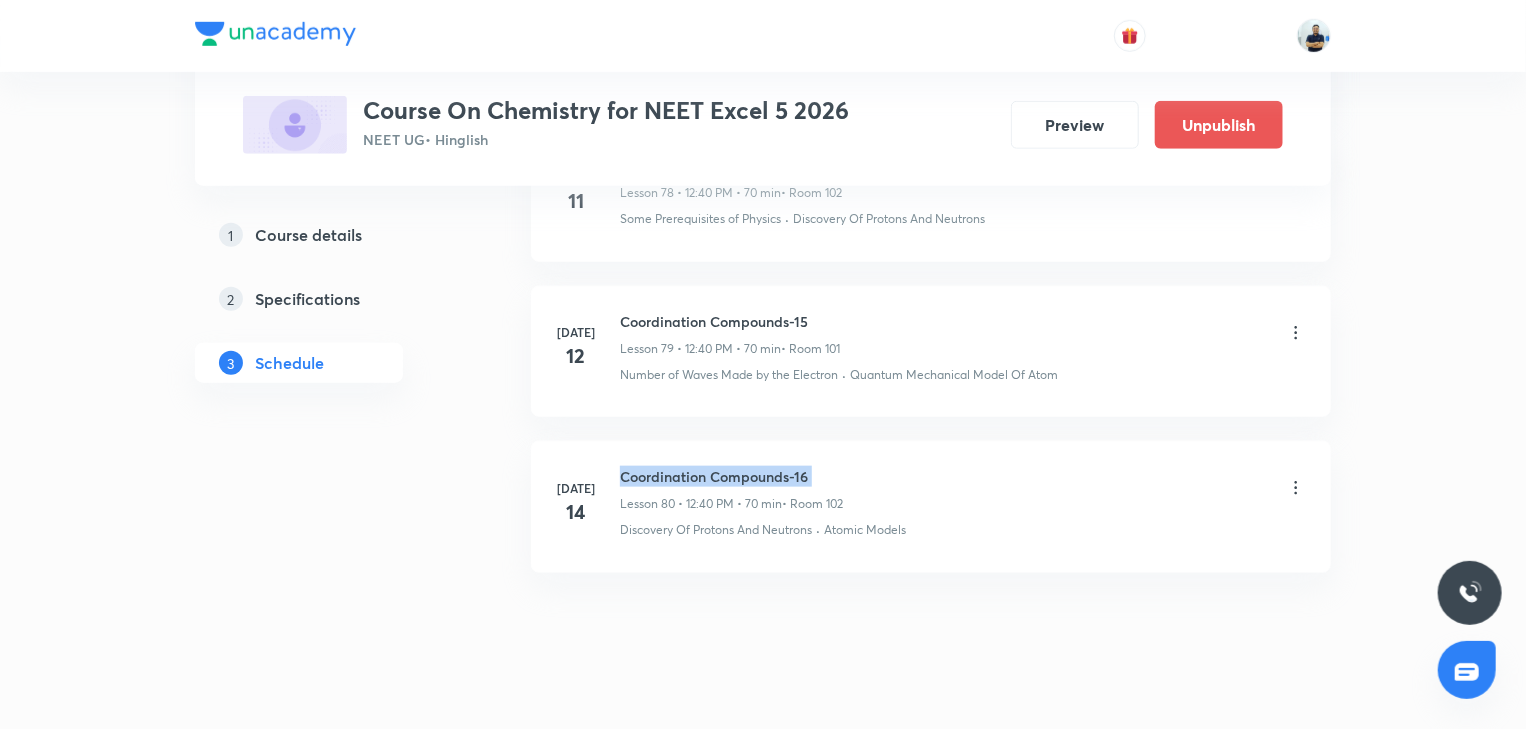 click on "Coordination Compounds-16" at bounding box center [731, 476] 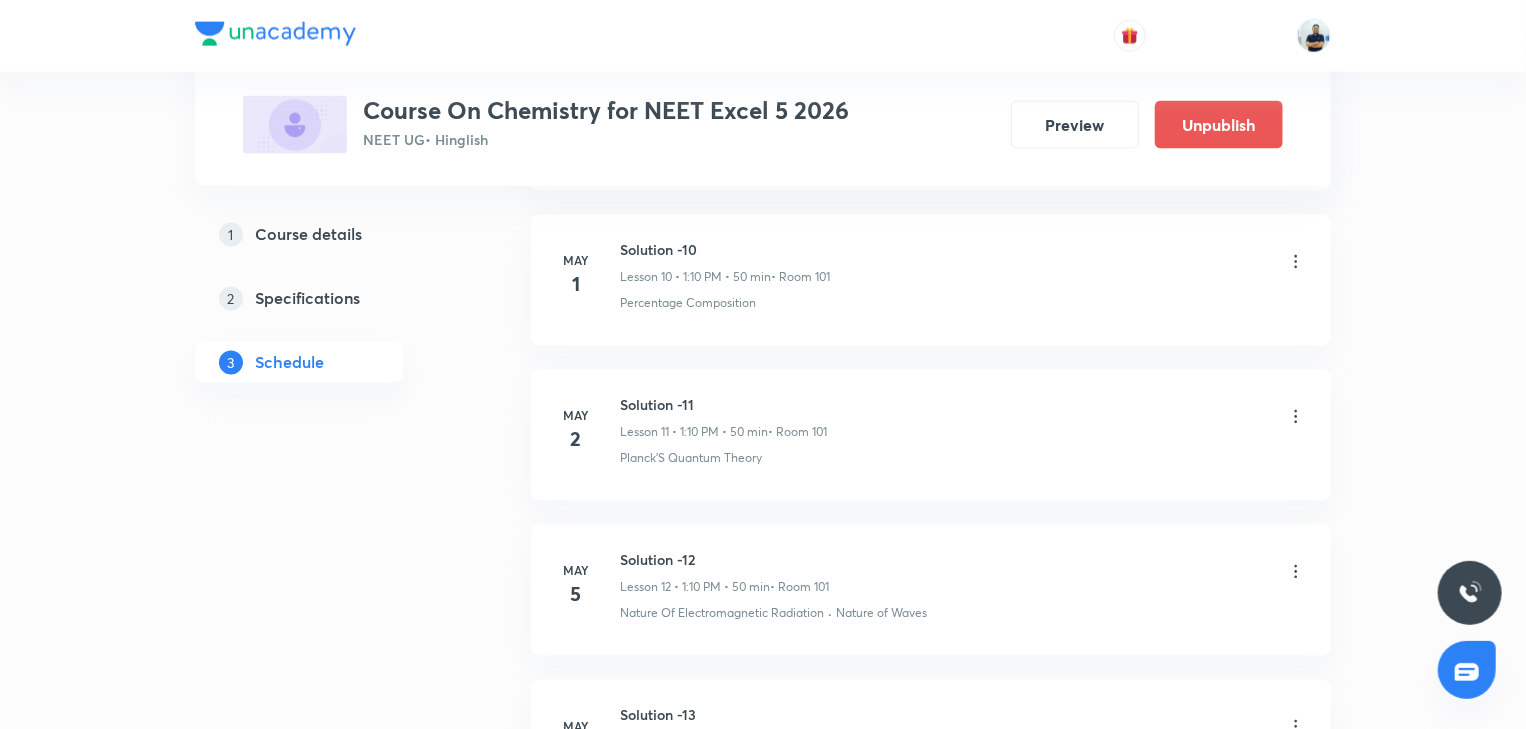 scroll, scrollTop: 0, scrollLeft: 0, axis: both 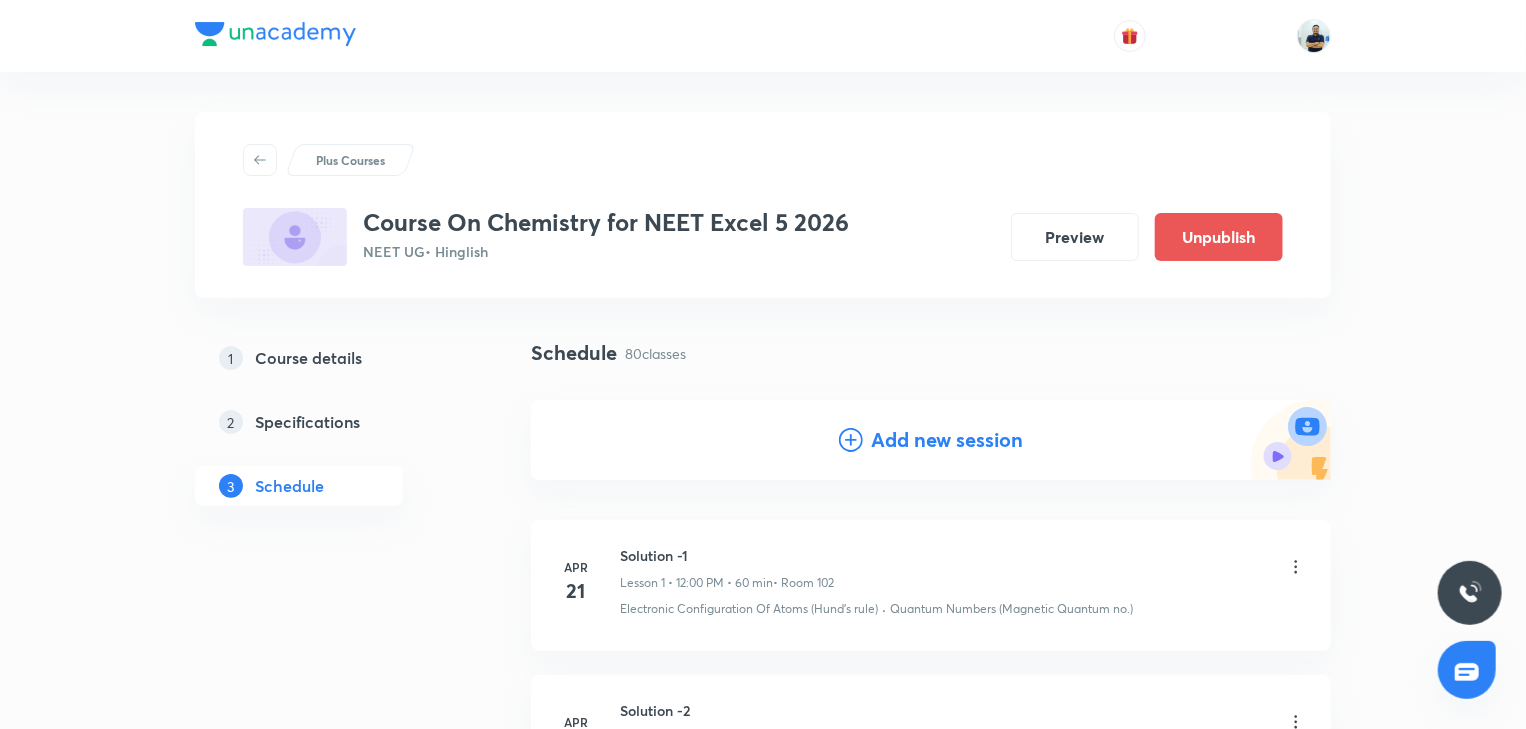 click 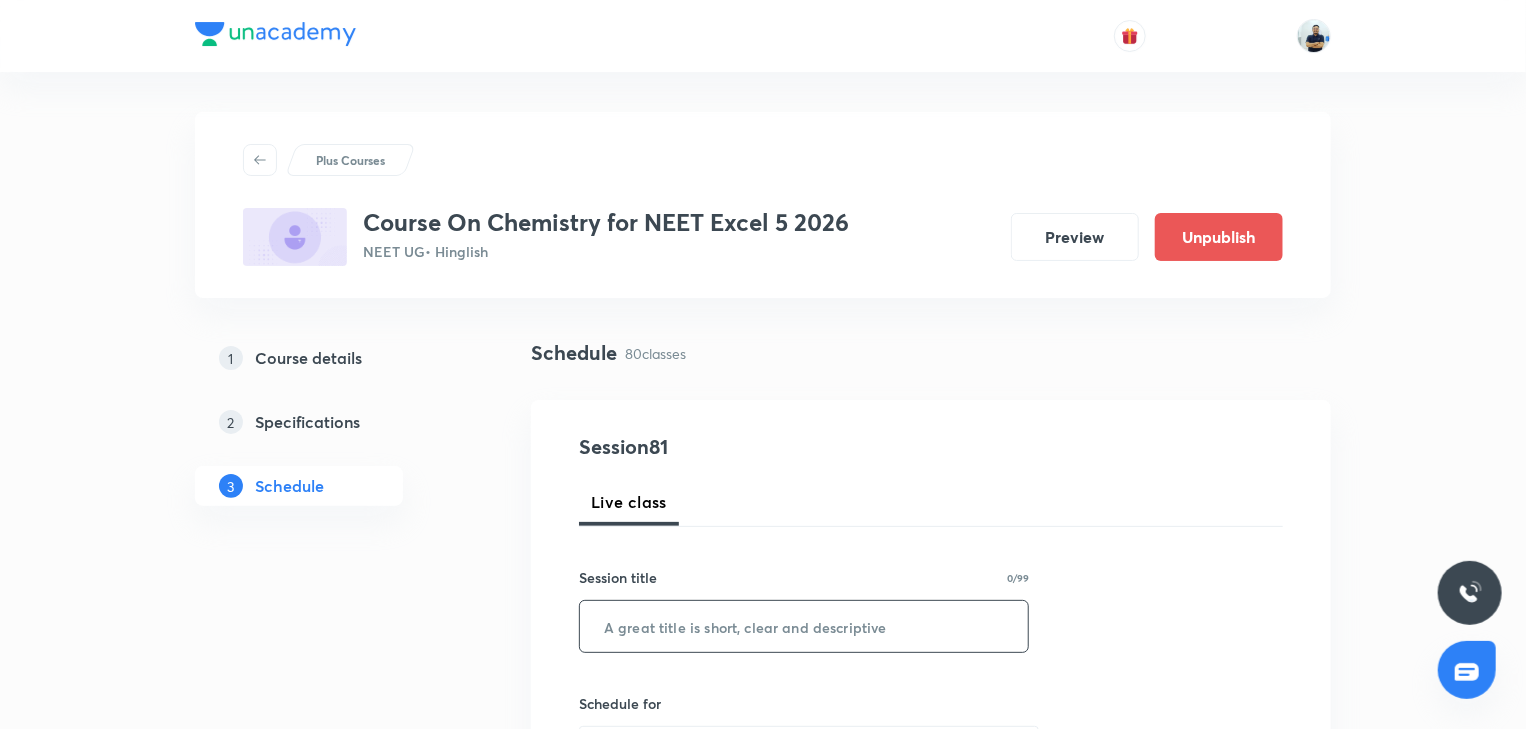 click at bounding box center [804, 626] 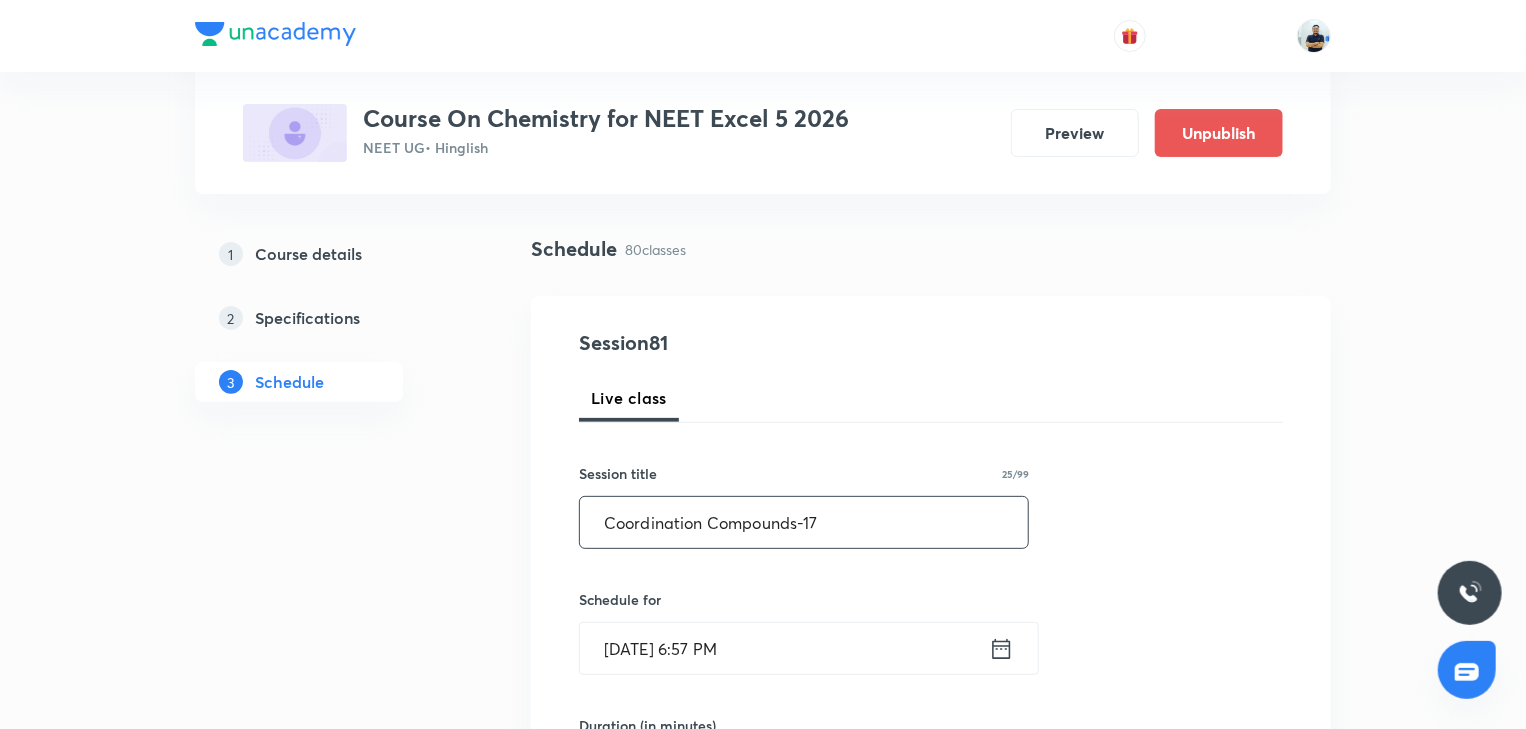 scroll, scrollTop: 242, scrollLeft: 0, axis: vertical 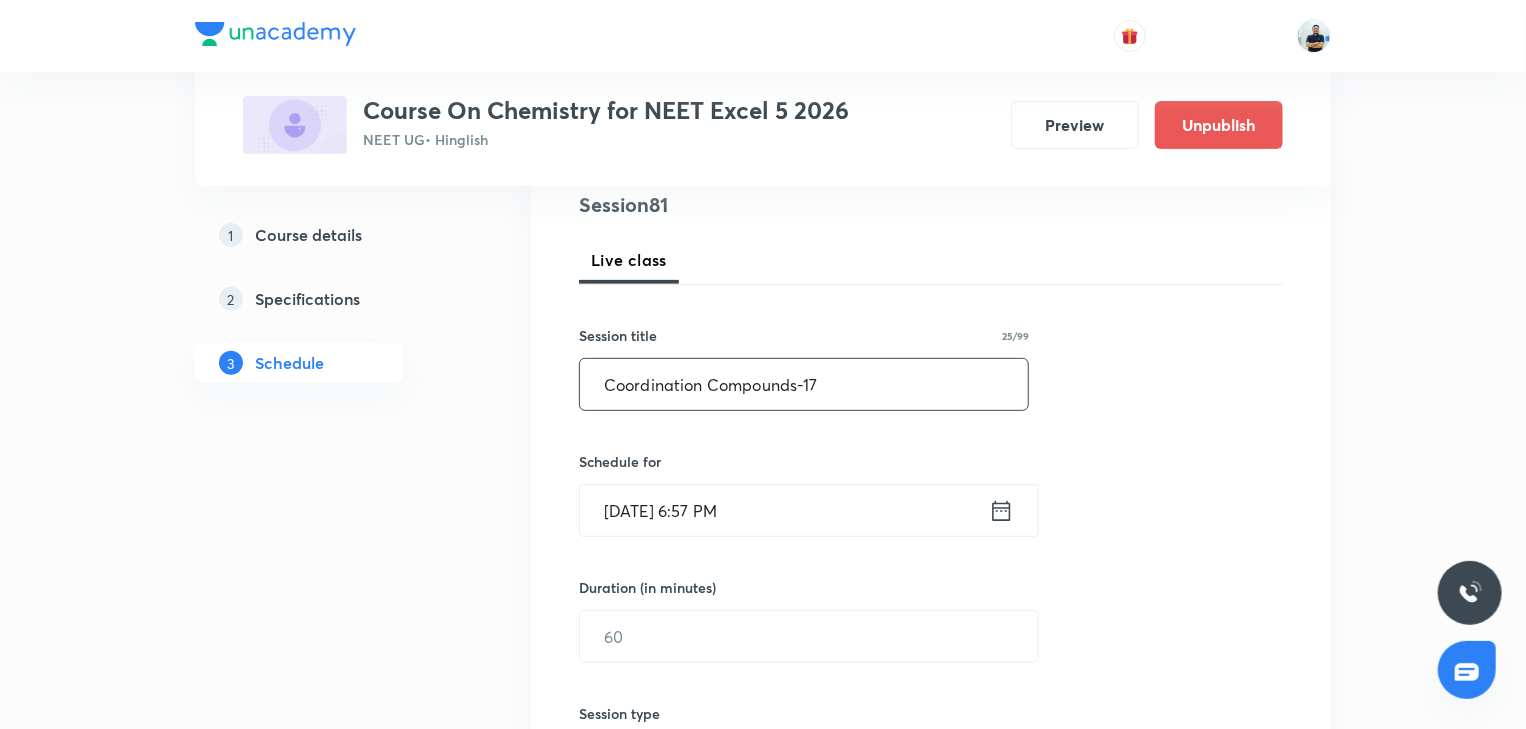 type on "Coordination Compounds-17" 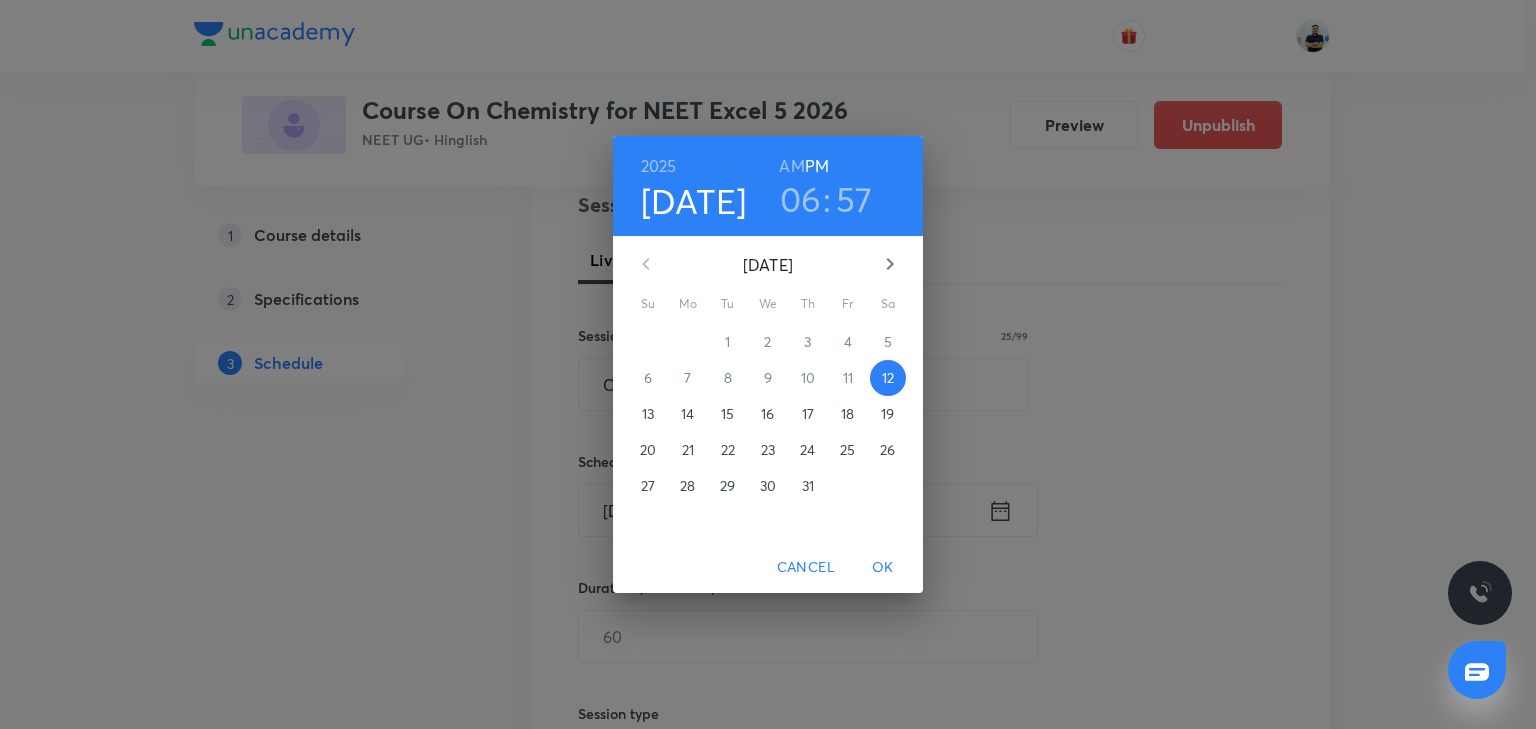 click on "15" at bounding box center [727, 414] 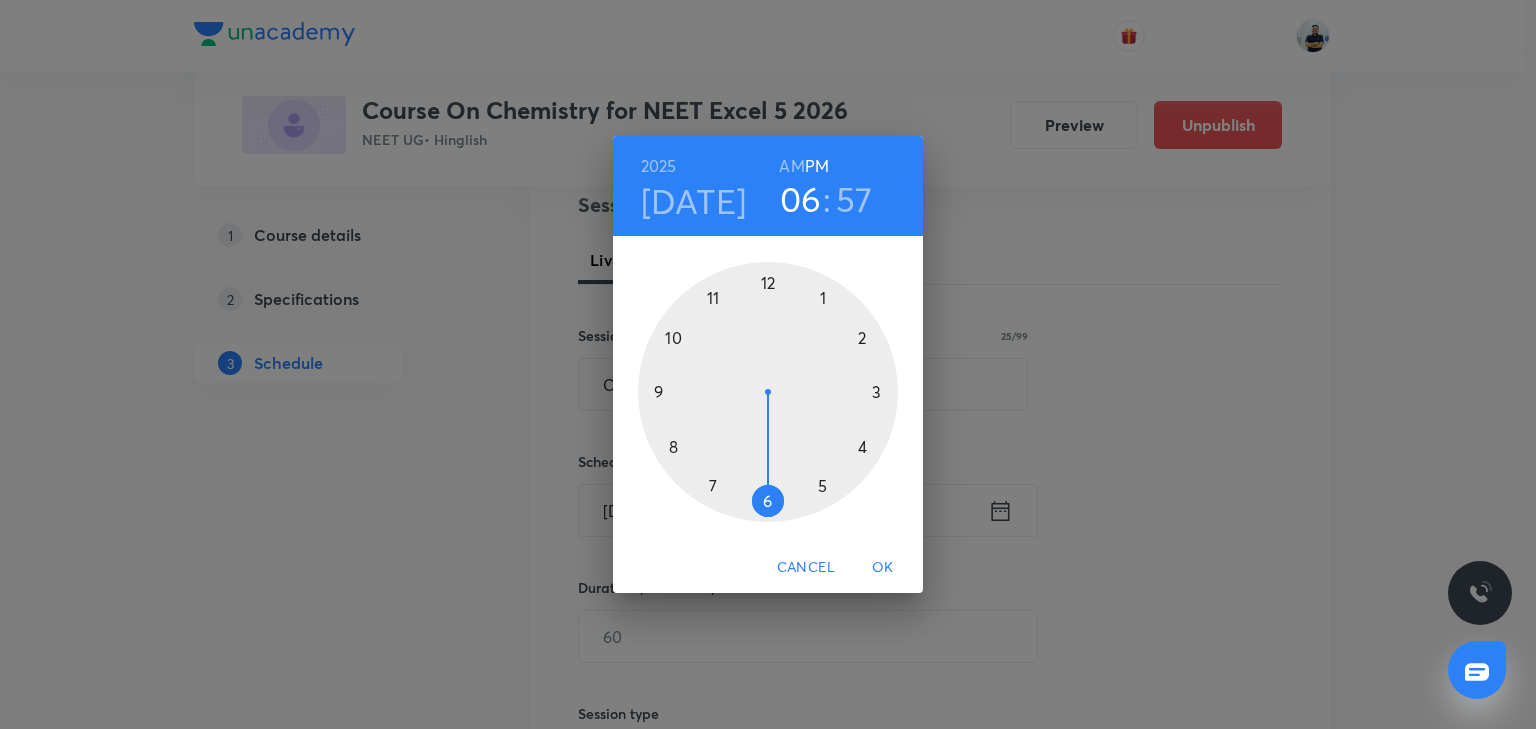 click at bounding box center [768, 392] 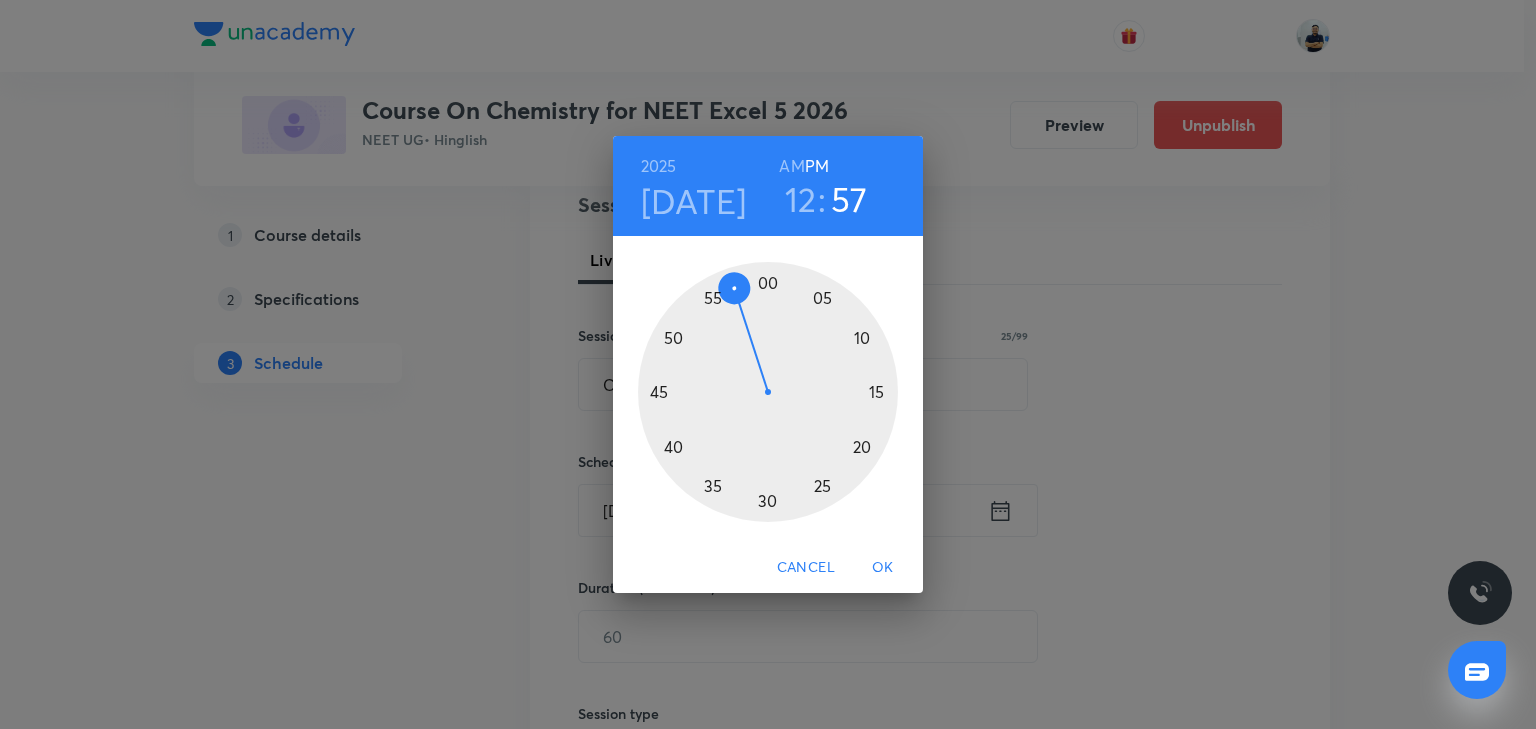 click at bounding box center [768, 392] 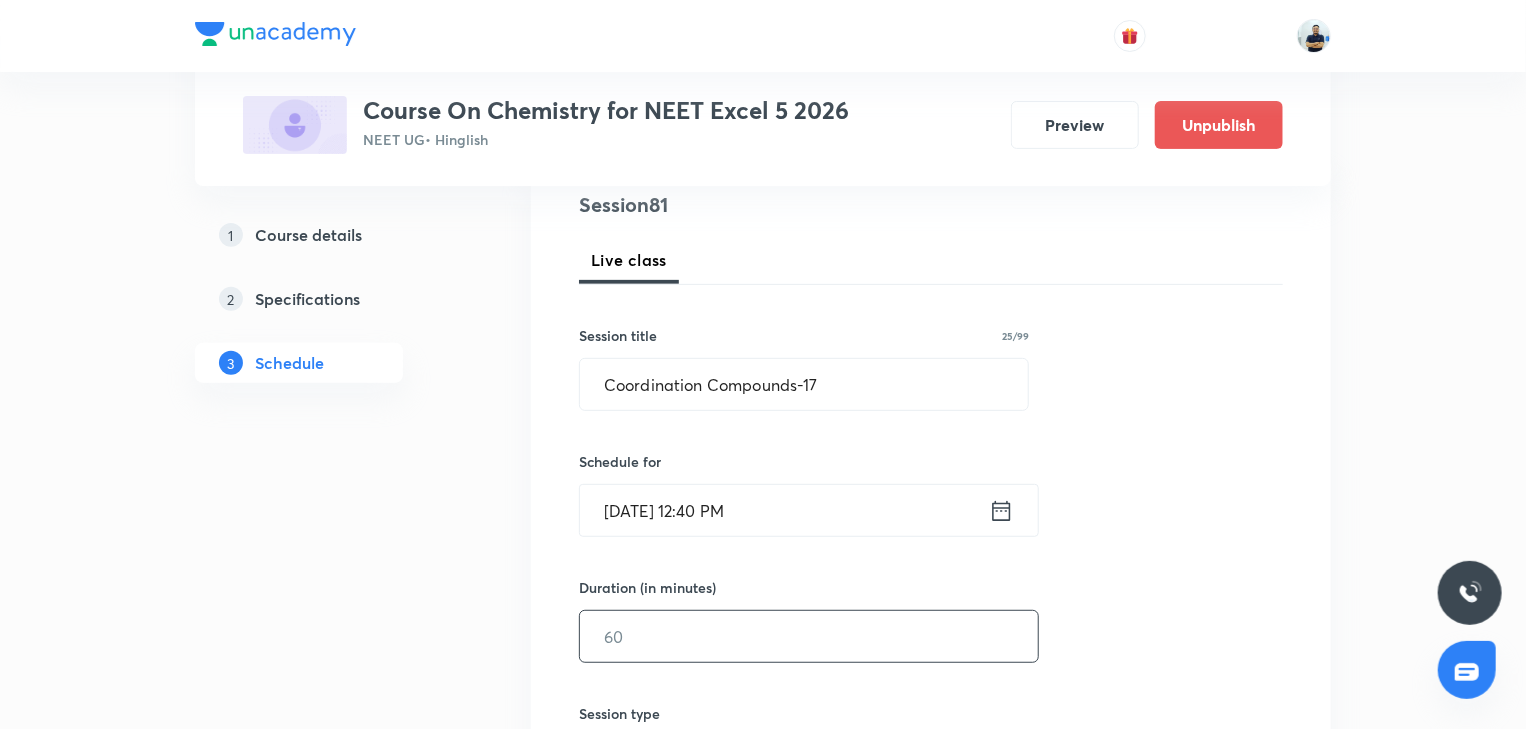click at bounding box center [809, 636] 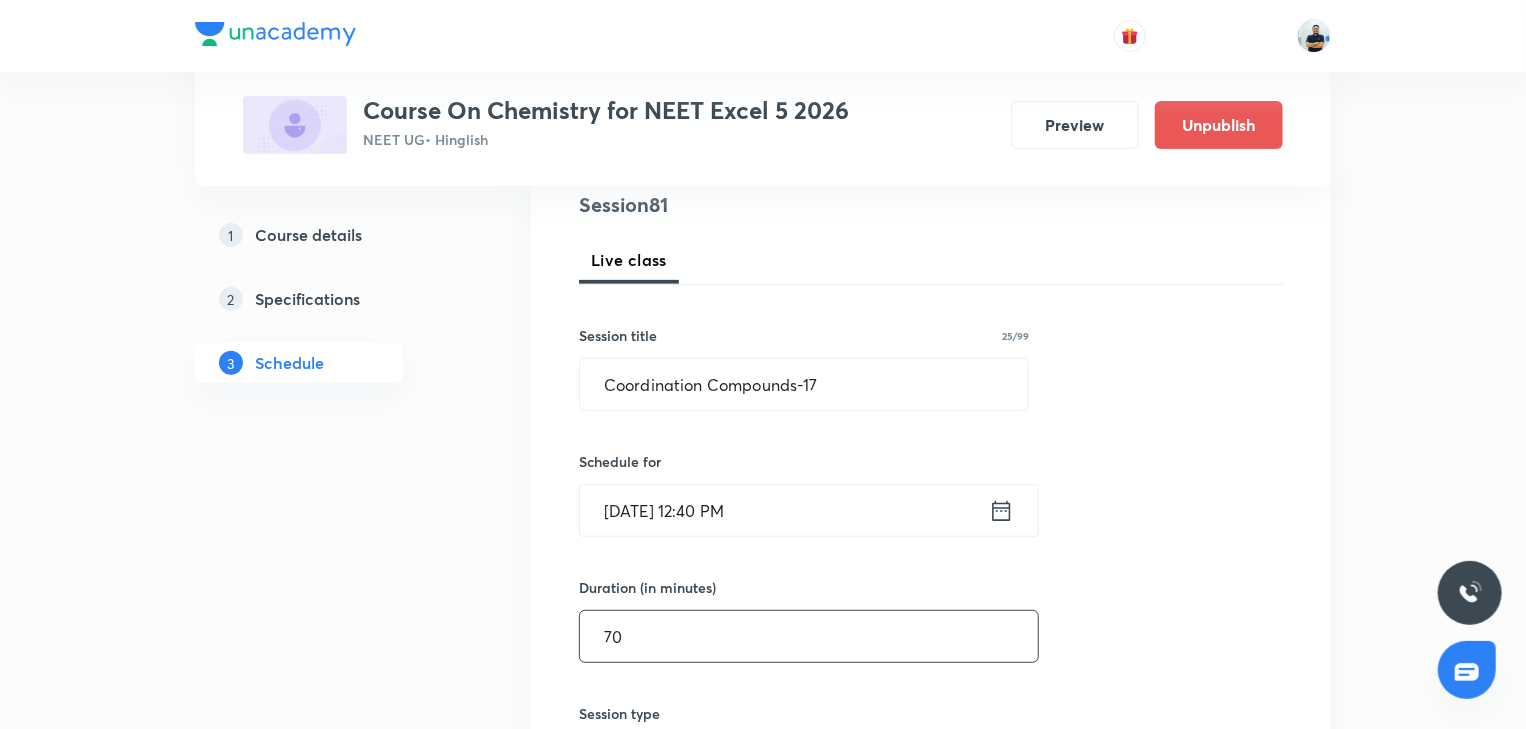 scroll, scrollTop: 802, scrollLeft: 0, axis: vertical 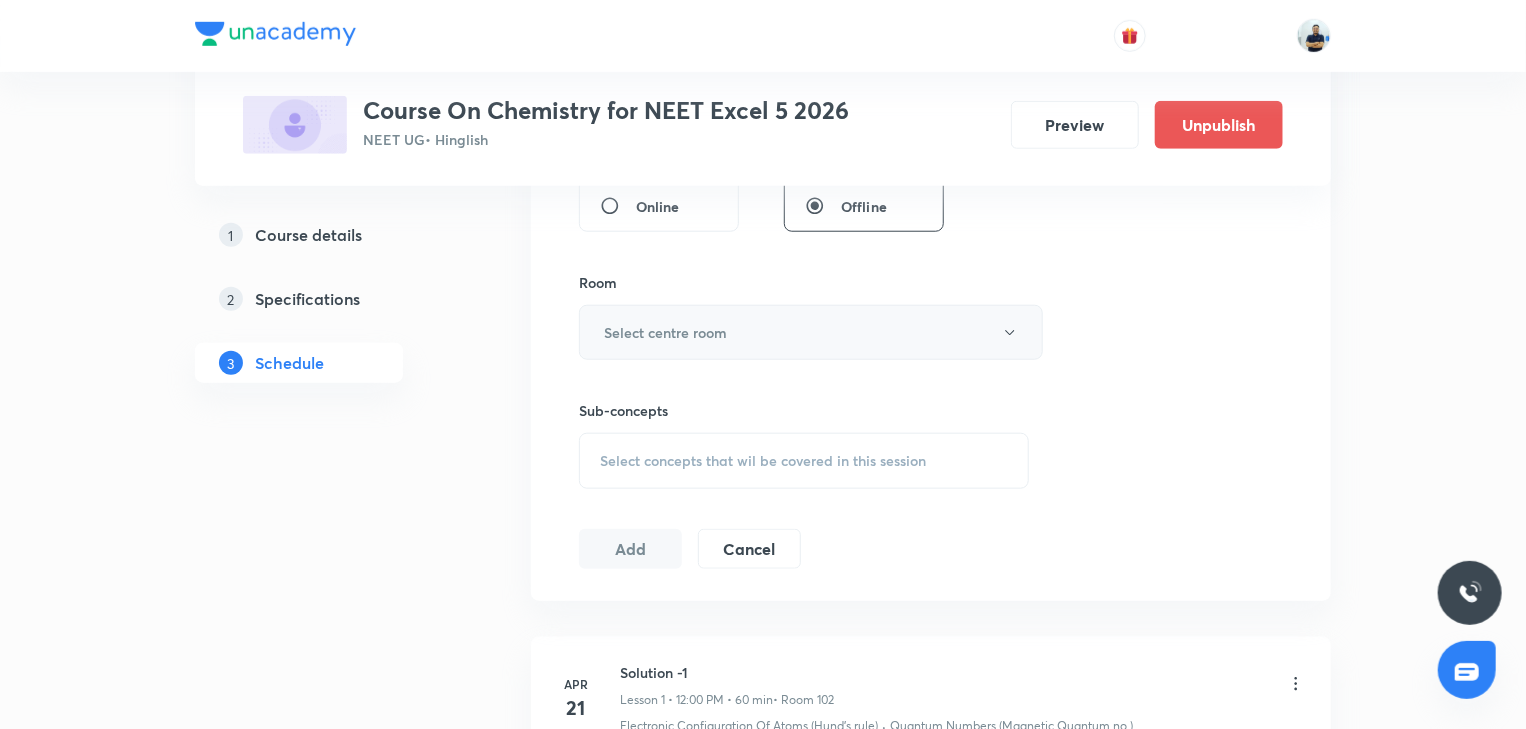 type on "70" 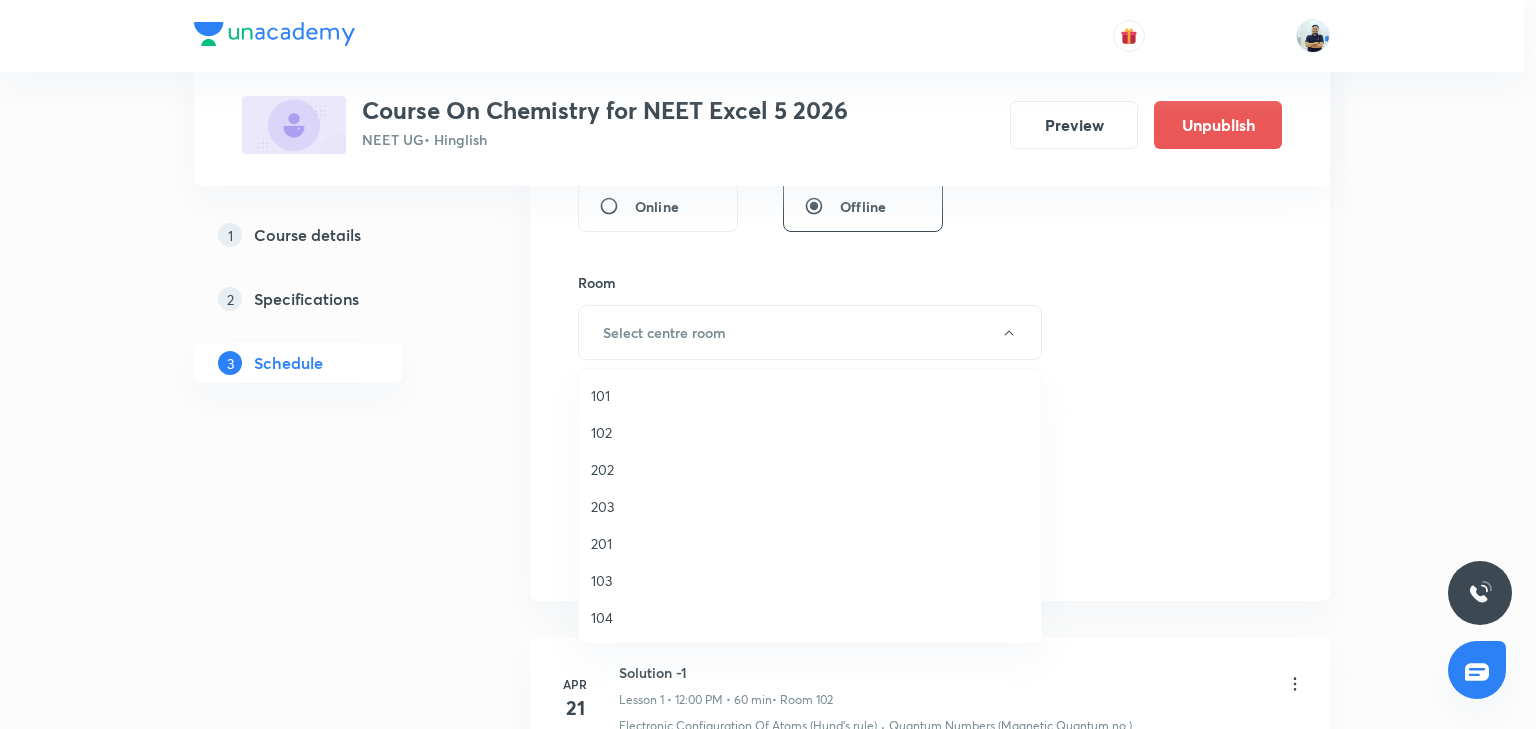 click on "102" at bounding box center (810, 432) 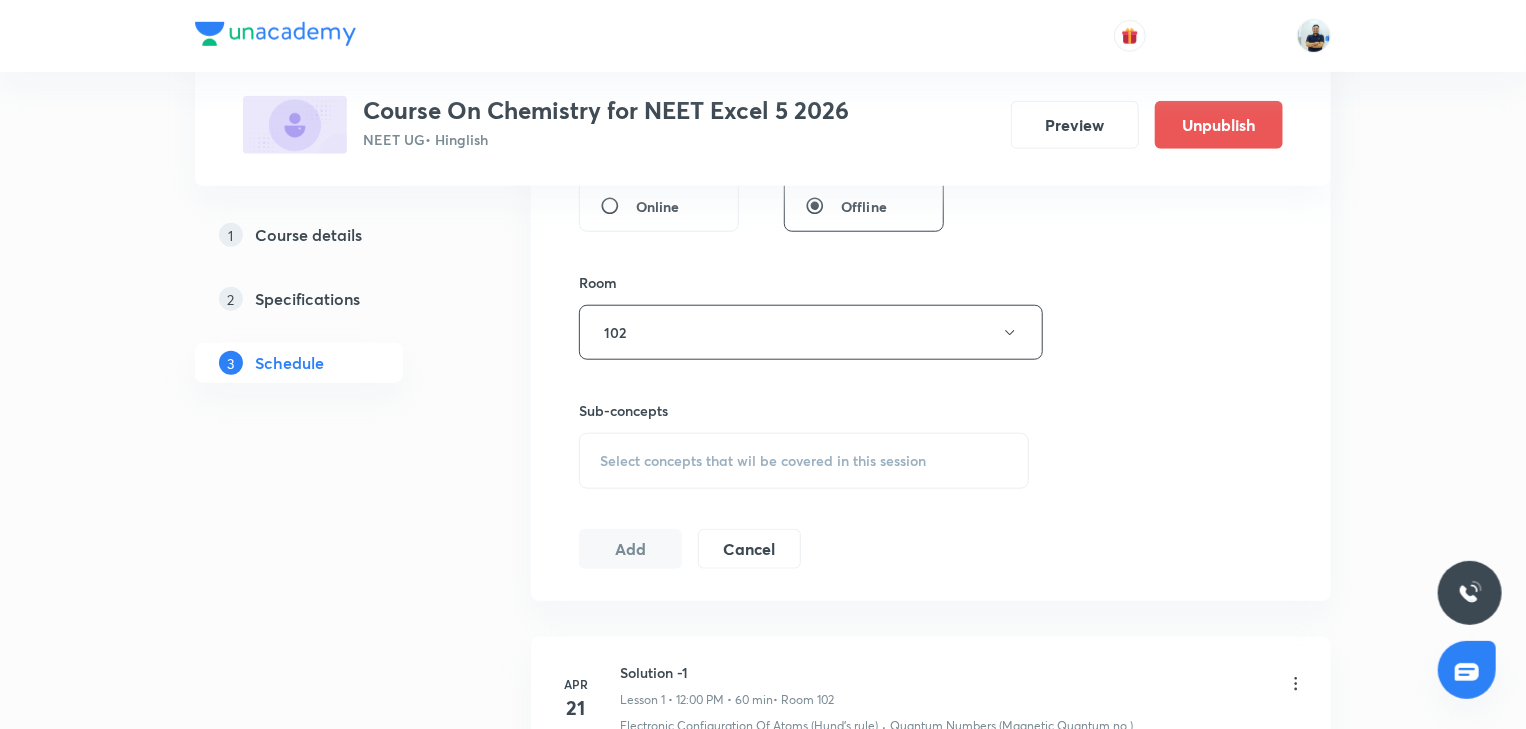 click on "Select concepts that wil be covered in this session" at bounding box center (763, 461) 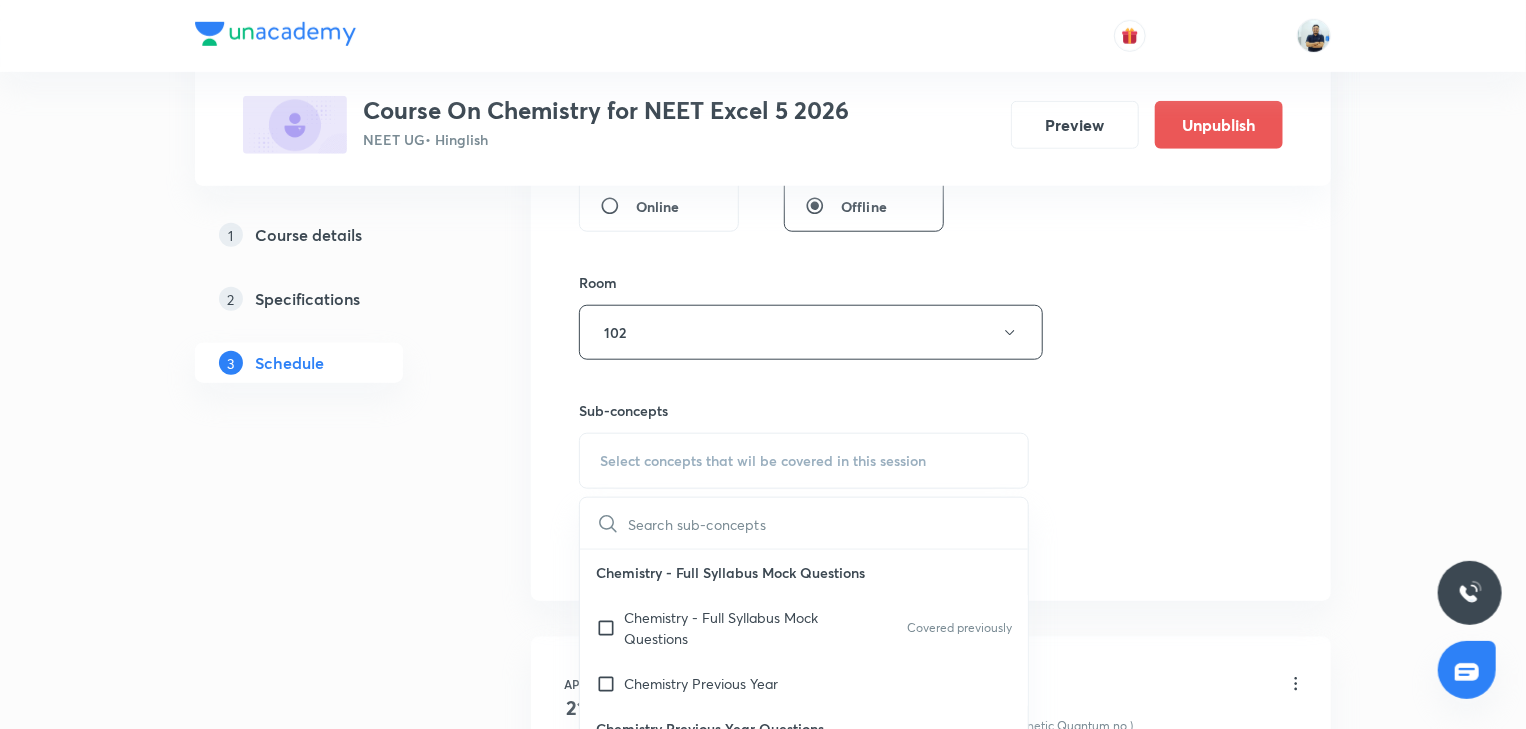 click on "Chemistry - Full Syllabus Mock Questions" at bounding box center (725, 628) 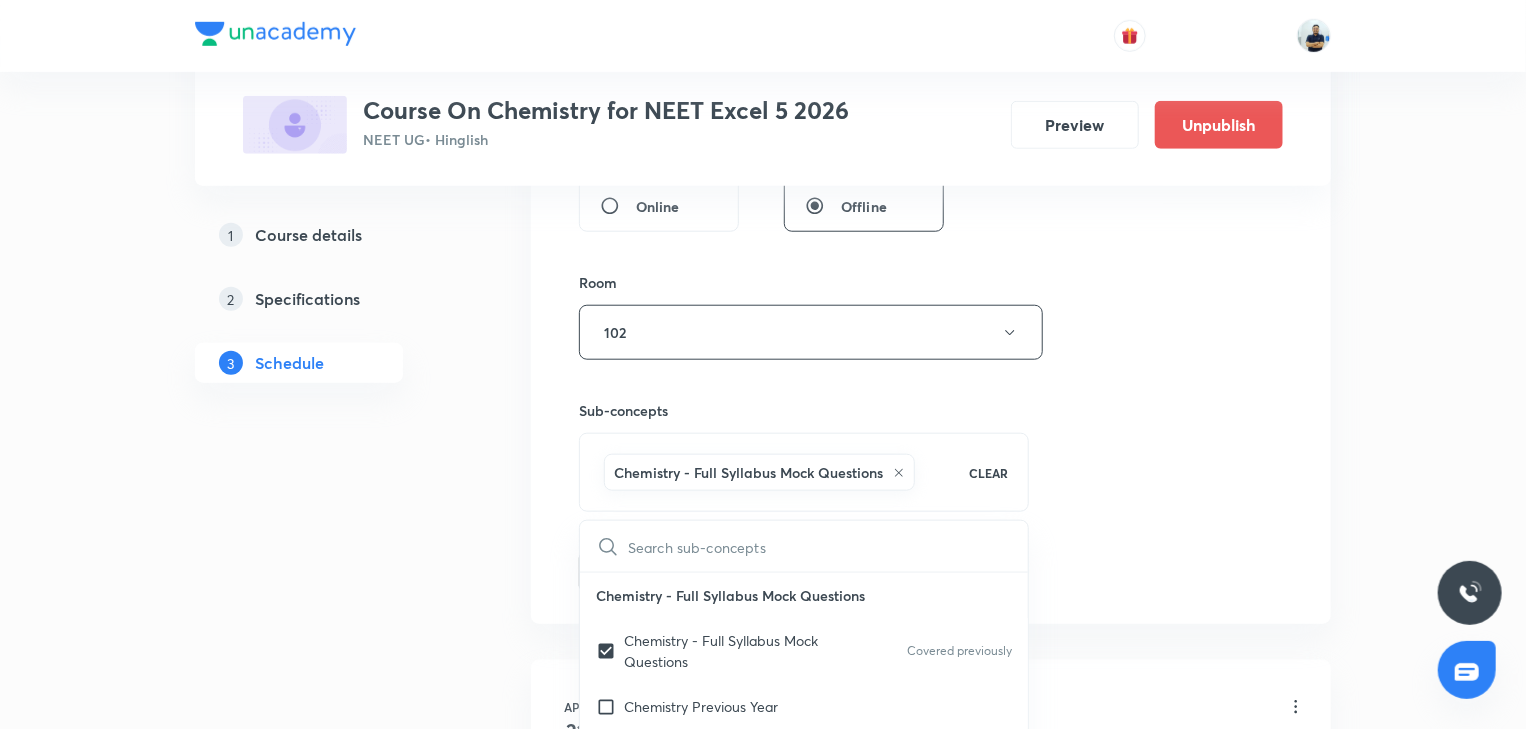 click on "Session  81 Live class Session title 25/99 Coordination Compounds-17 ​ Schedule for Jul 15, 2025, 12:40 PM ​ Duration (in minutes) 70 ​   Session type Online Offline Room 102 Sub-concepts Chemistry - Full Syllabus Mock Questions CLEAR ​ Chemistry - Full Syllabus Mock Questions Chemistry - Full Syllabus Mock Questions Covered previously Chemistry Previous Year Chemistry Previous Year Questions Chemistry Previous Year Questions Covered previously General Topics & Mole Concept Basic Concepts Covered previously Mole – Basic Introduction Percentage Composition Covered previously Stoichiometry Principle of Atom Conservation (POAC) Covered previously Relation between Stoichiometric Quantities Covered previously Application of Mole Concept: Gravimetric Analysis Covered previously Electronic Configuration Of Atoms (Hund's rule) Covered previously  Quantum Numbers (Magnetic Quantum no.) Covered previously Quantum Numbers(Pauli's Exclusion law) Mean Molar Mass or Molecular Mass Covered previously Atomic Models" at bounding box center (931, 111) 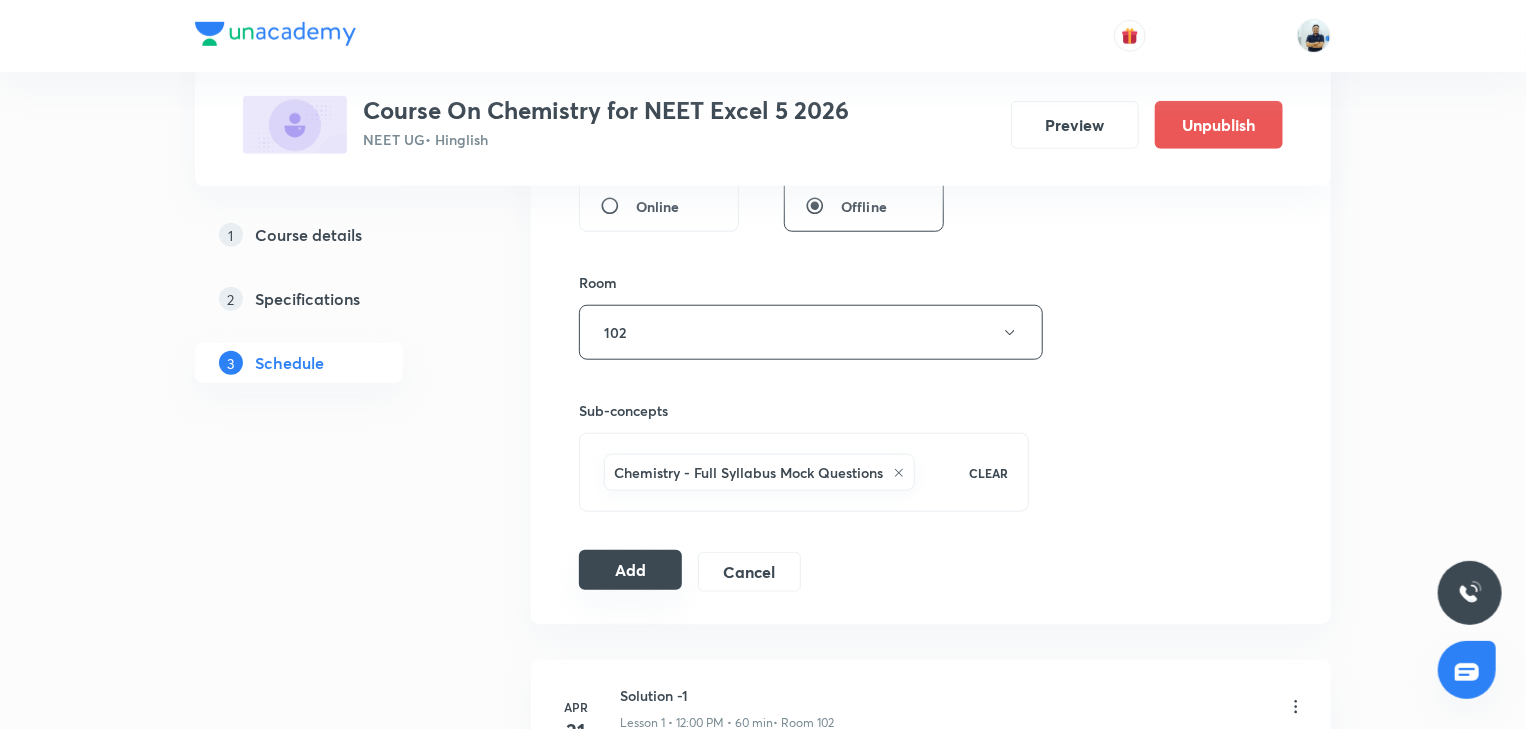 click on "Add" at bounding box center [630, 570] 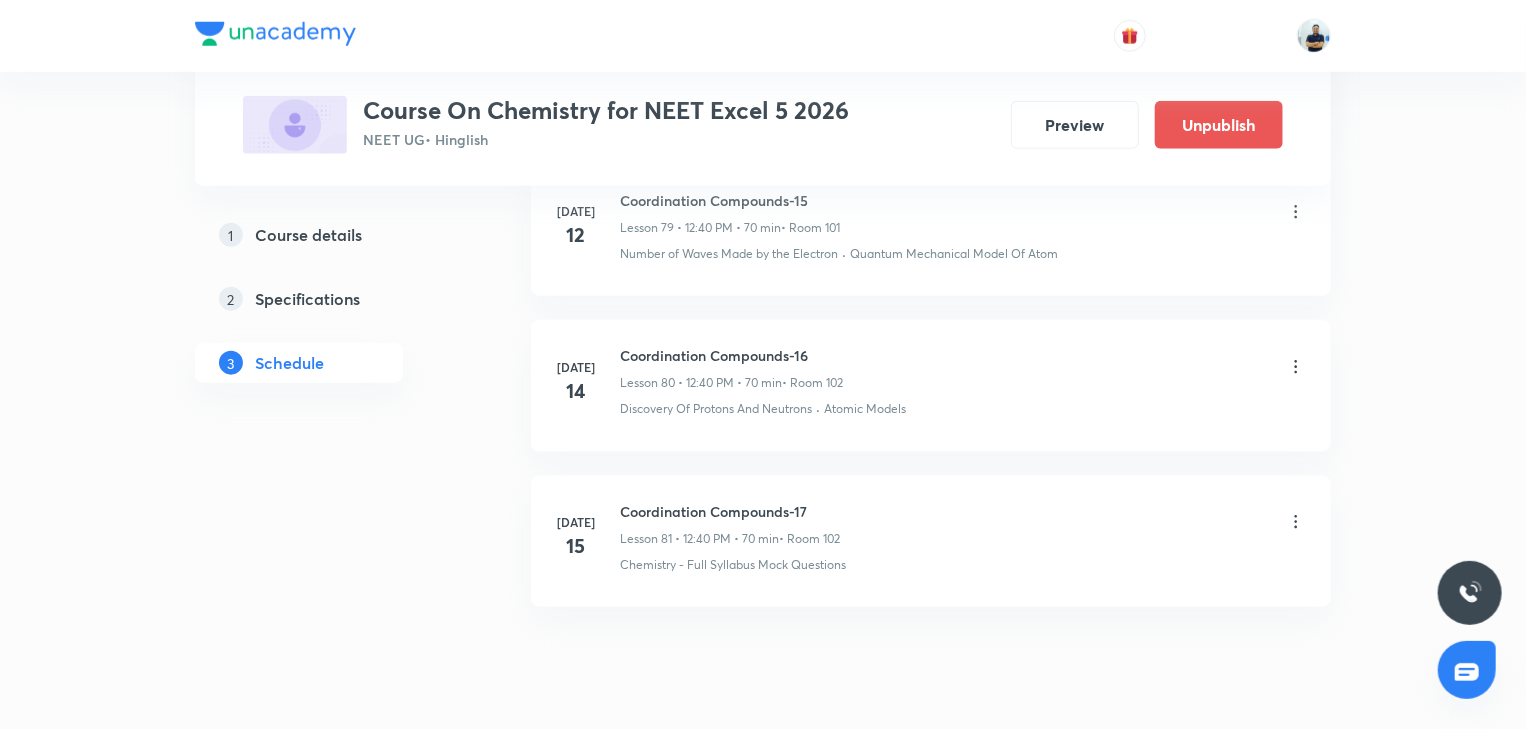scroll, scrollTop: 12496, scrollLeft: 0, axis: vertical 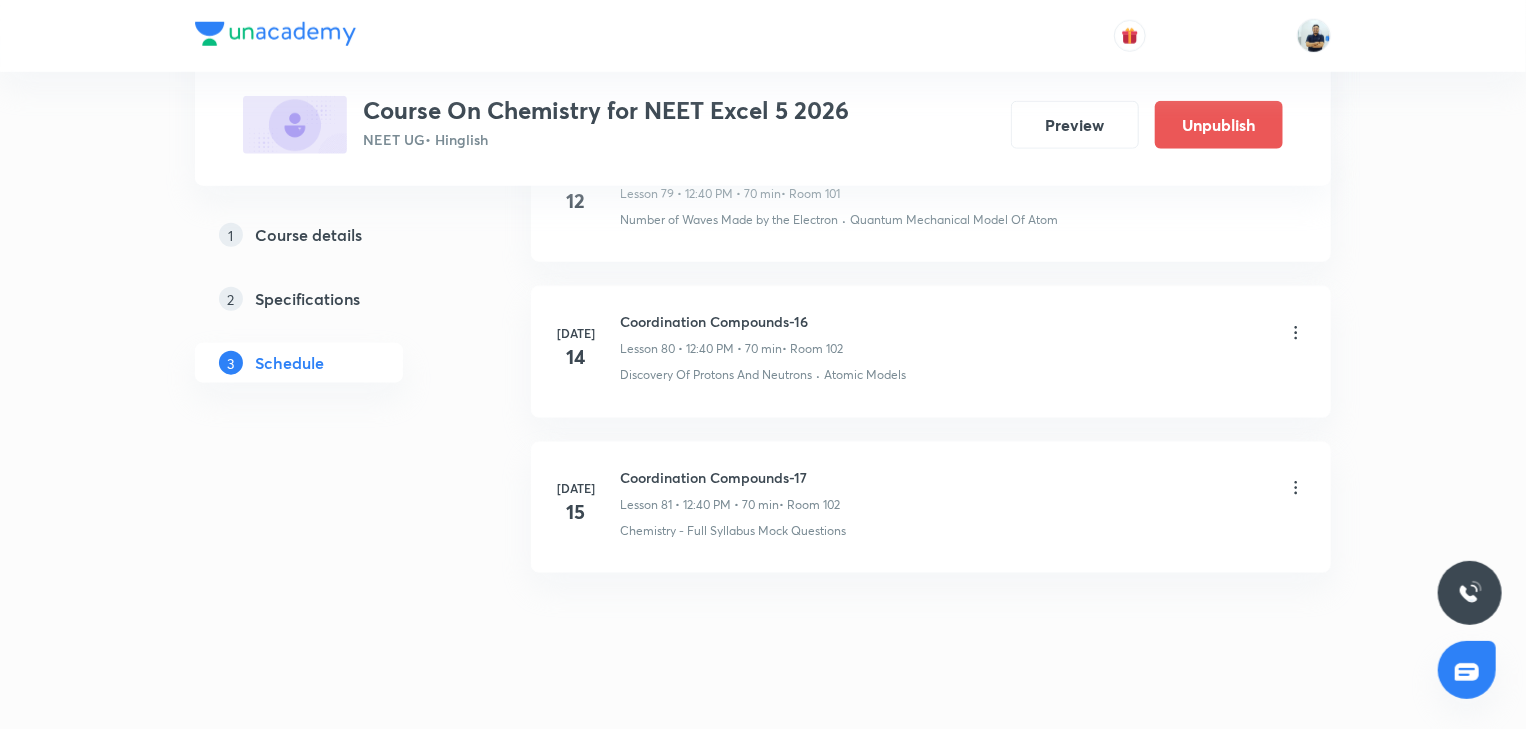 click on "Coordination Compounds-17" at bounding box center (730, 477) 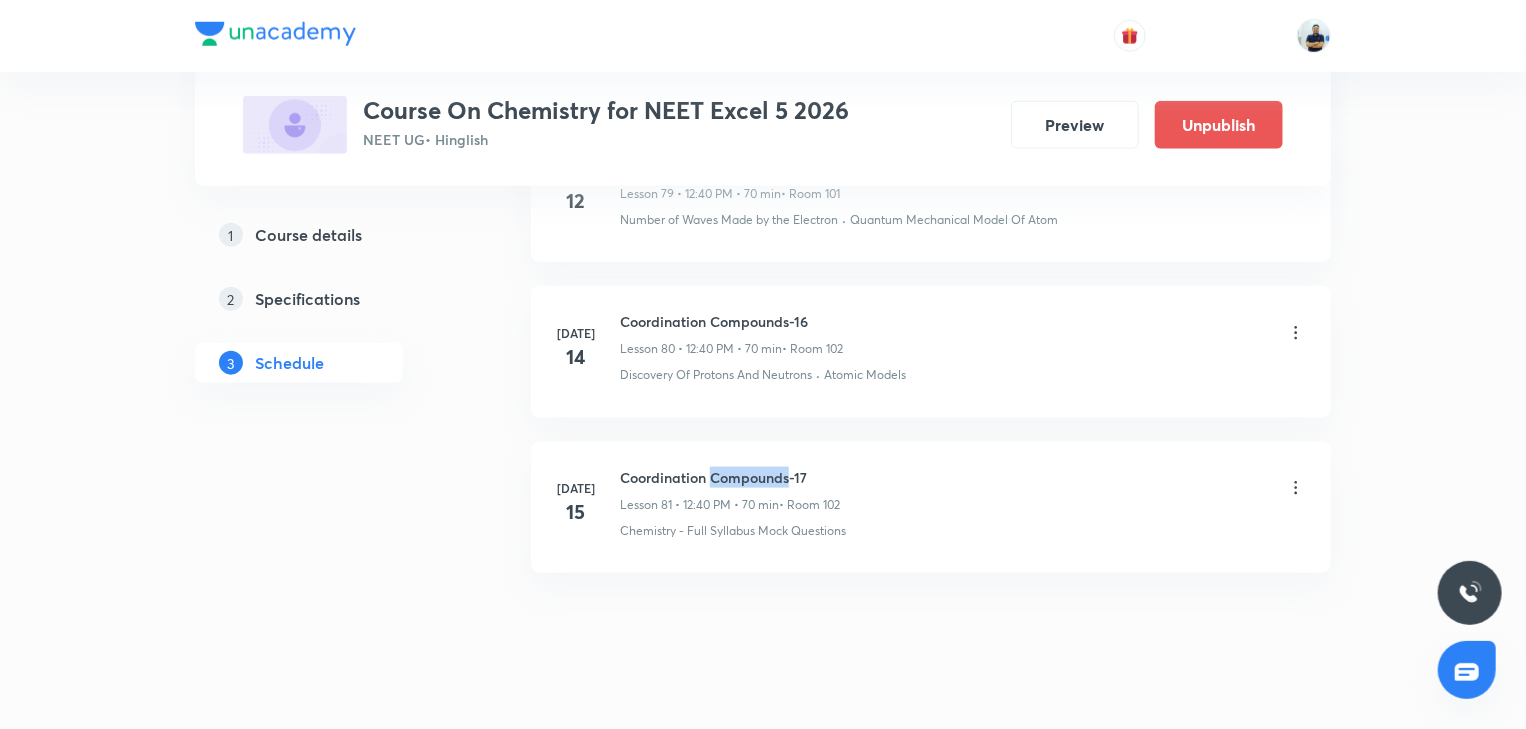 click on "Coordination Compounds-17" at bounding box center [730, 477] 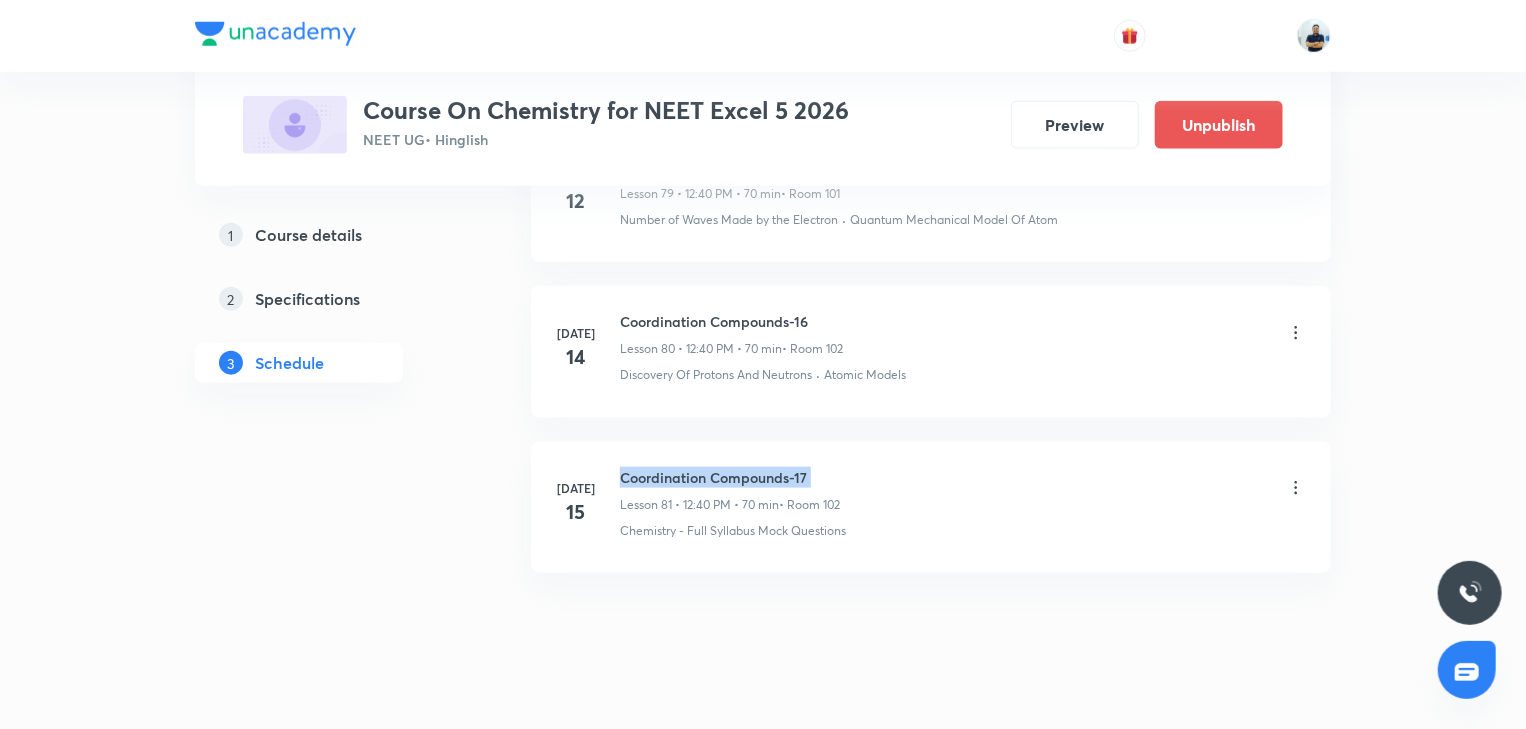 click on "Coordination Compounds-17" at bounding box center [730, 477] 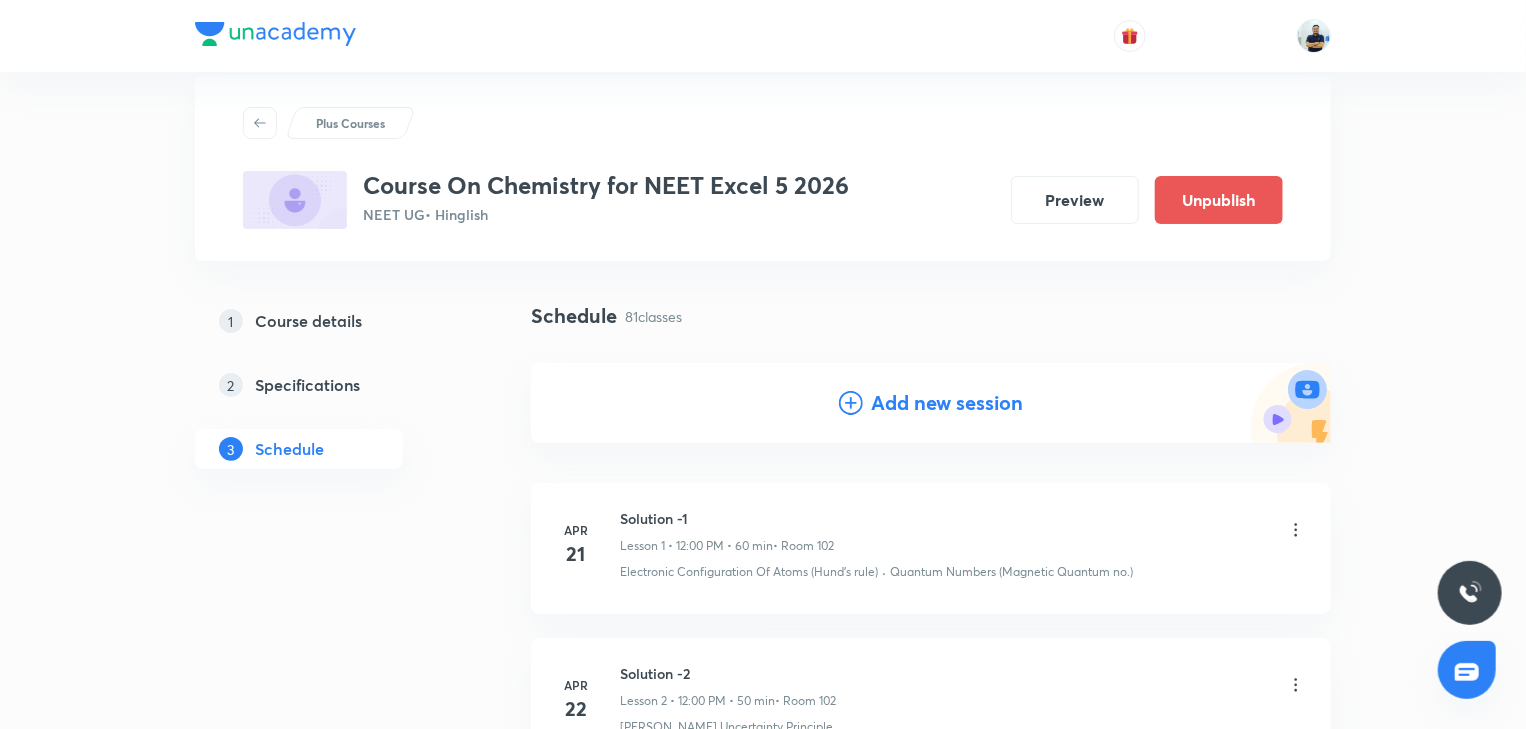 scroll, scrollTop: 0, scrollLeft: 0, axis: both 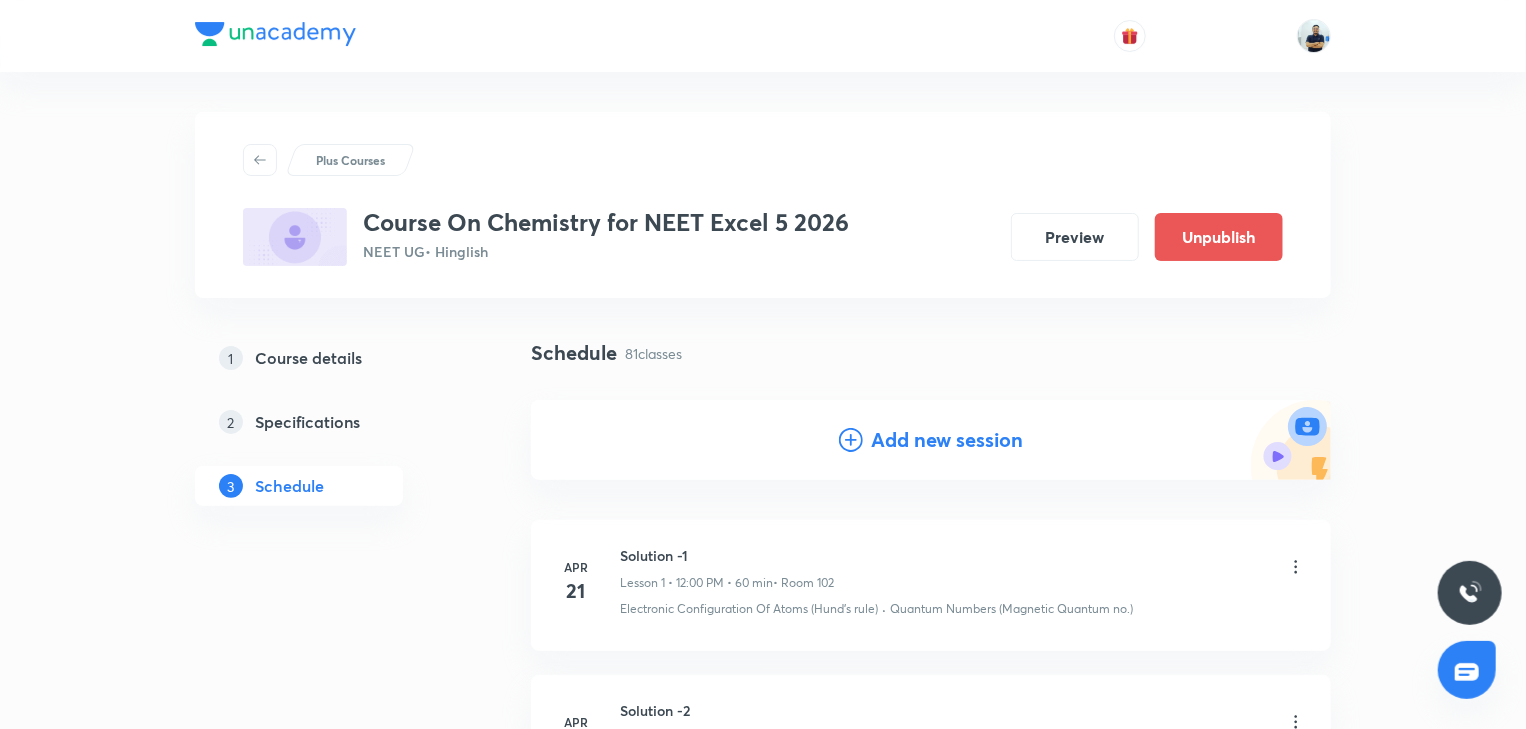 click on "Add new session" at bounding box center (931, 440) 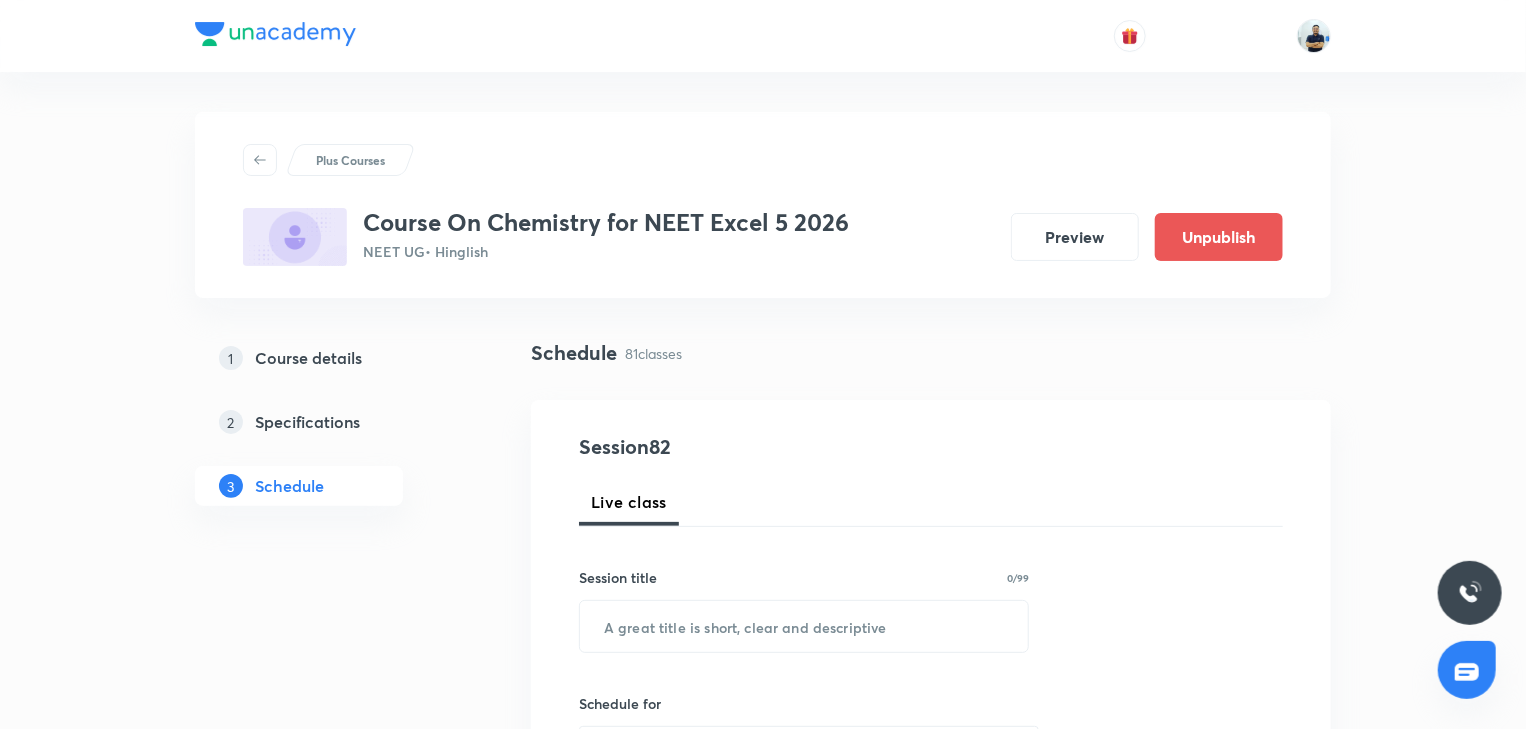 click at bounding box center (804, 626) 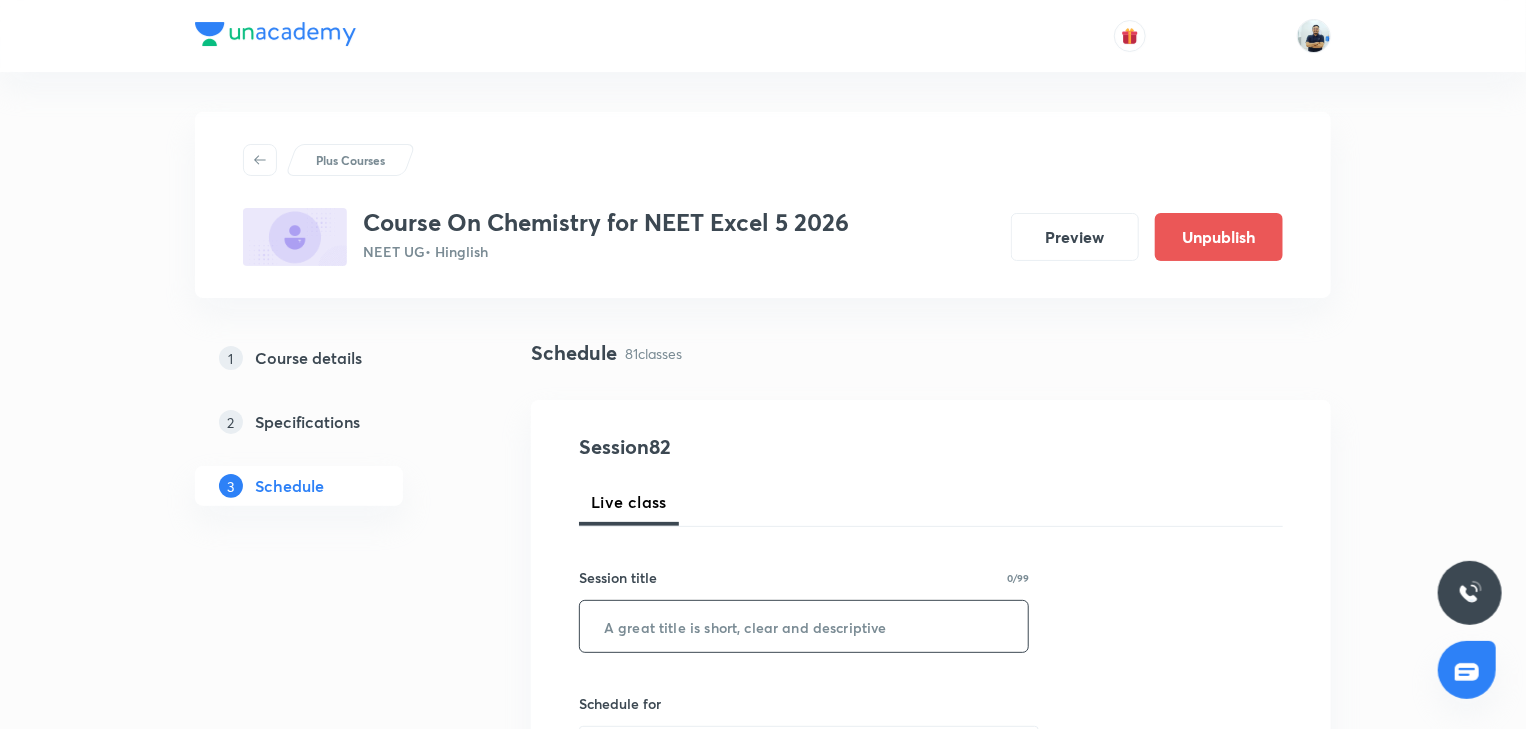 paste on "Coordination Compounds-17" 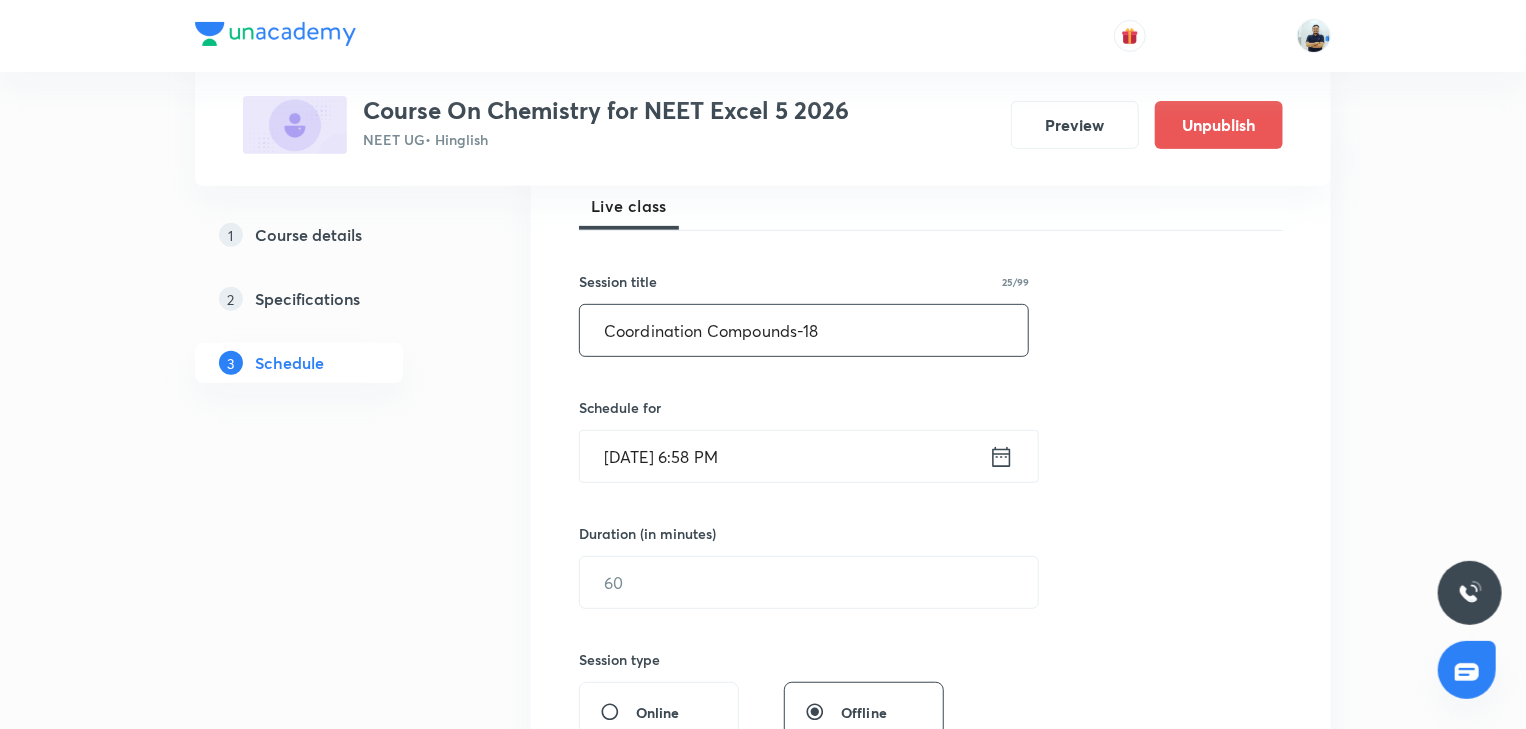 scroll, scrollTop: 298, scrollLeft: 0, axis: vertical 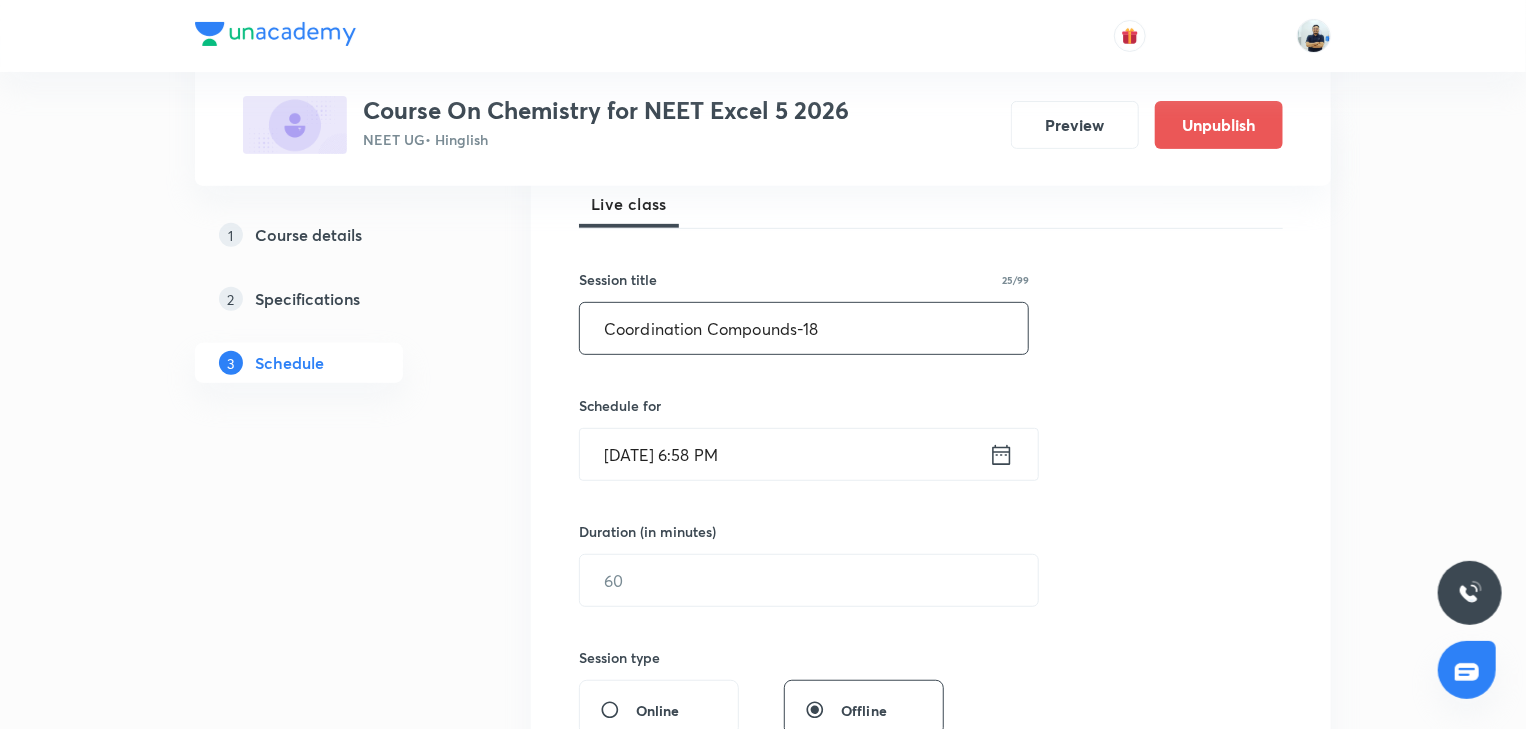 type on "Coordination Compounds-18" 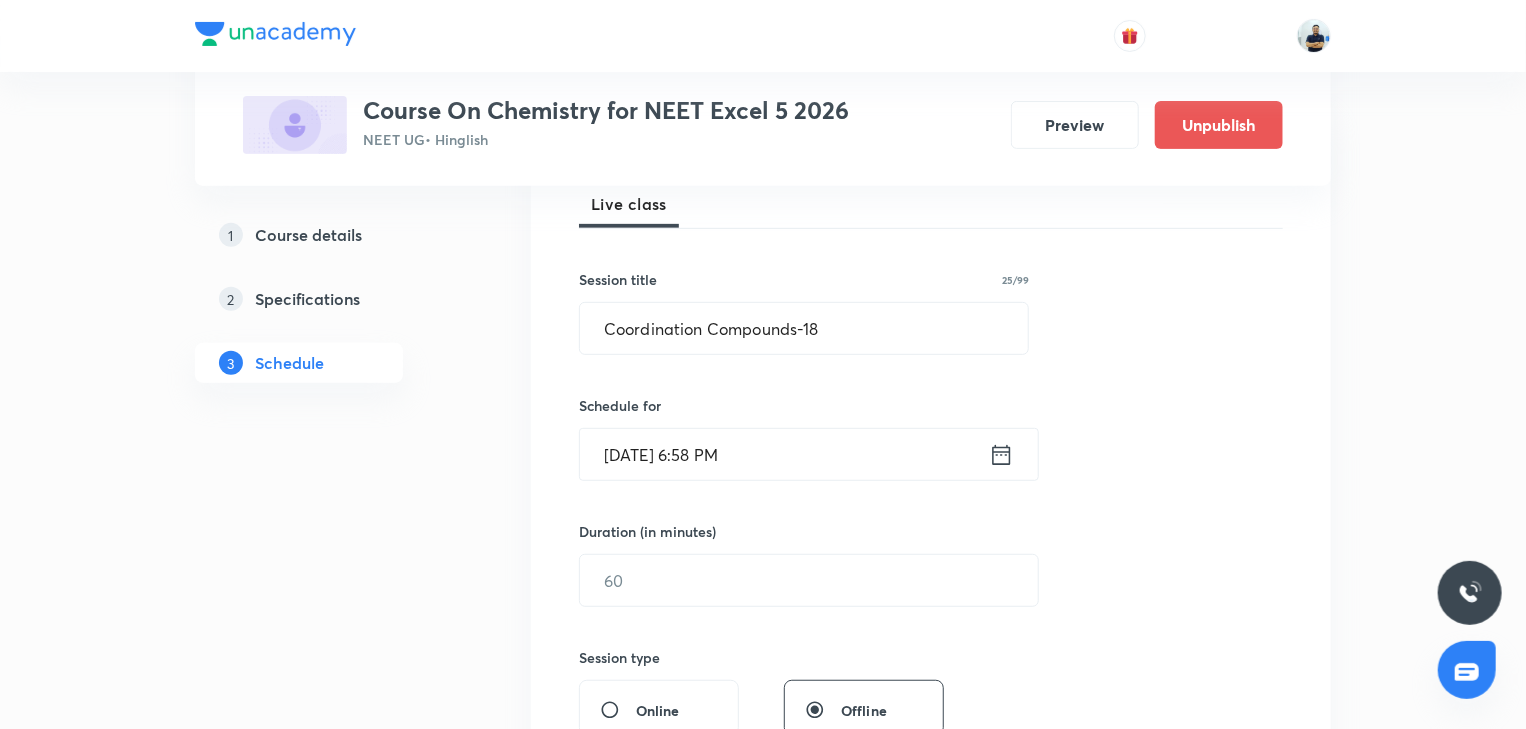 click on "[DATE] 6:58 PM" at bounding box center [784, 454] 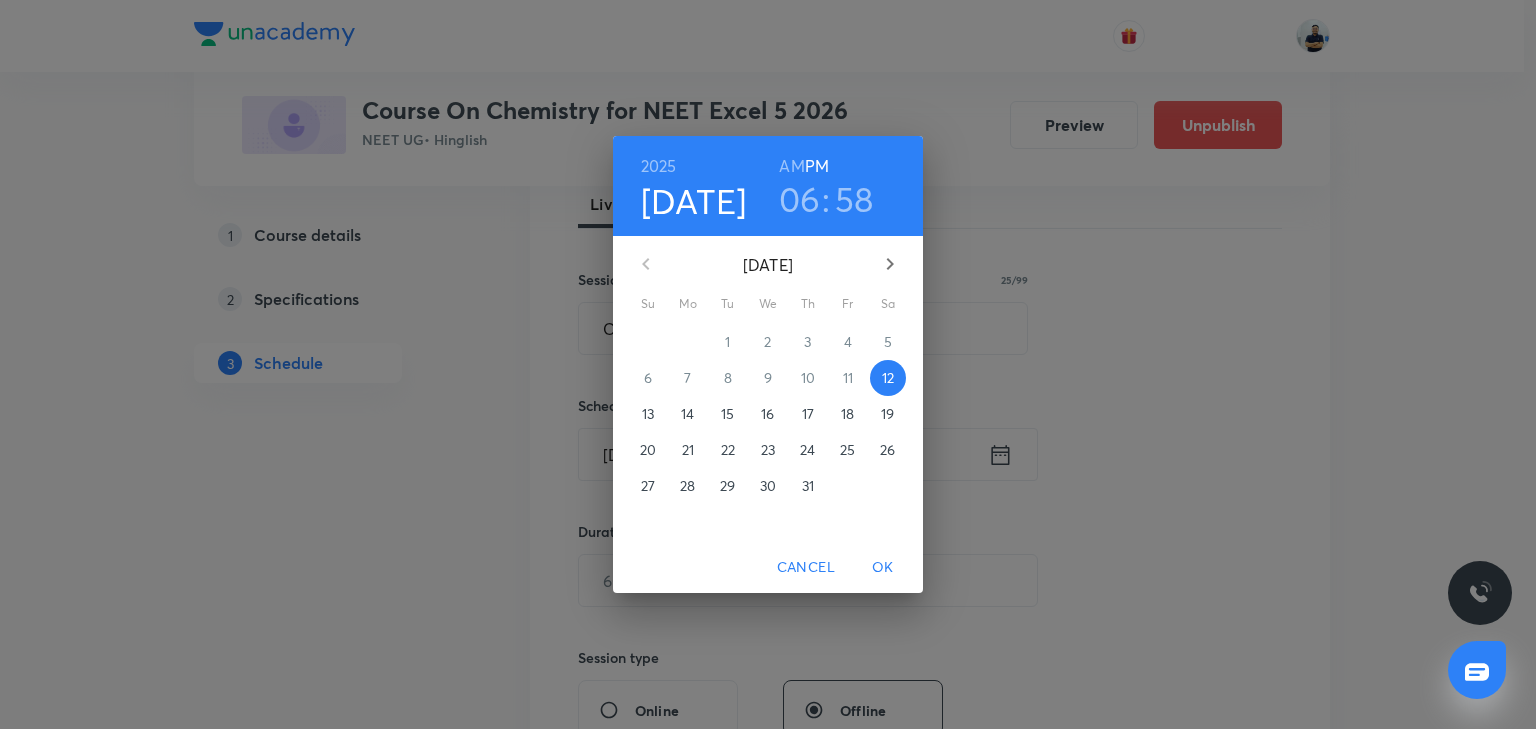 click on "16" at bounding box center (767, 414) 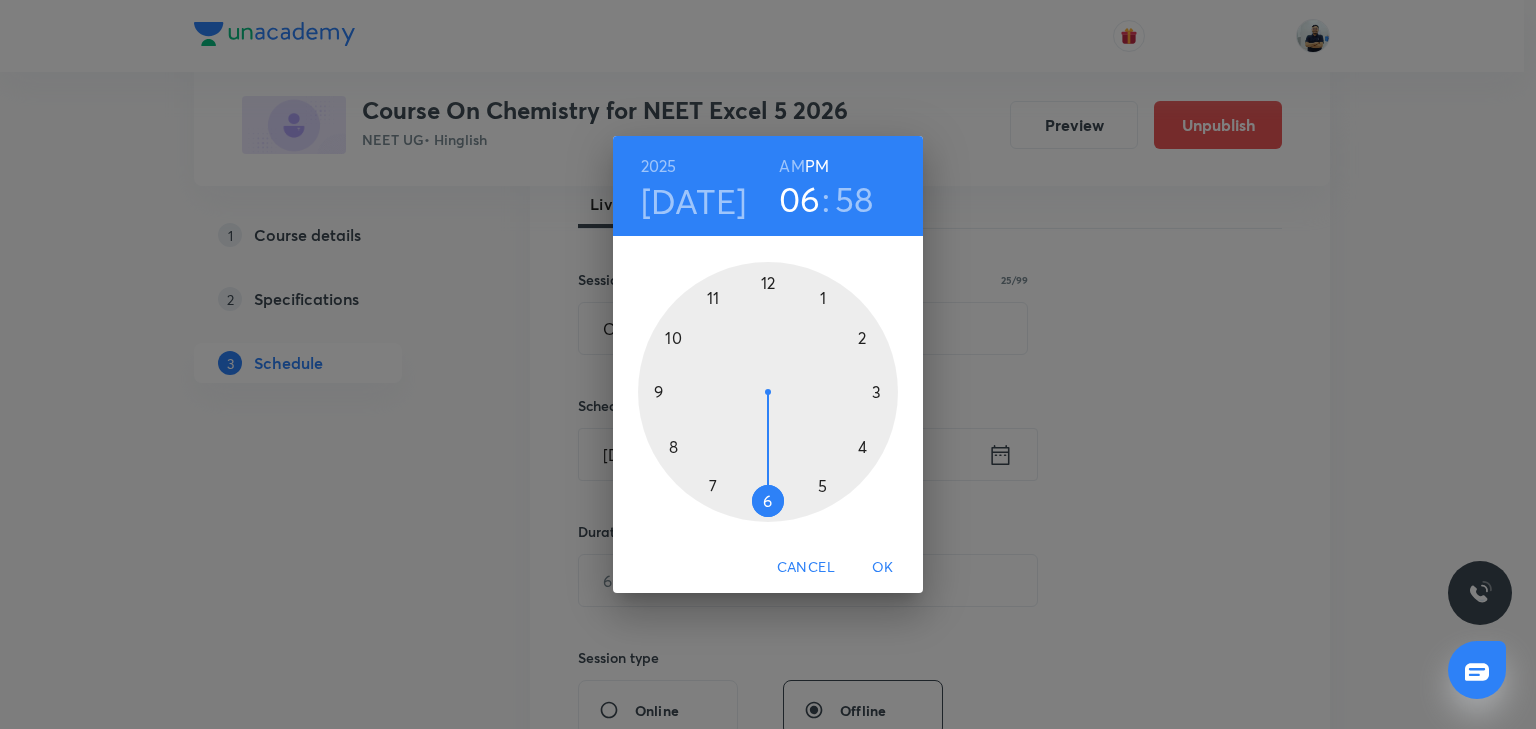 click at bounding box center (768, 392) 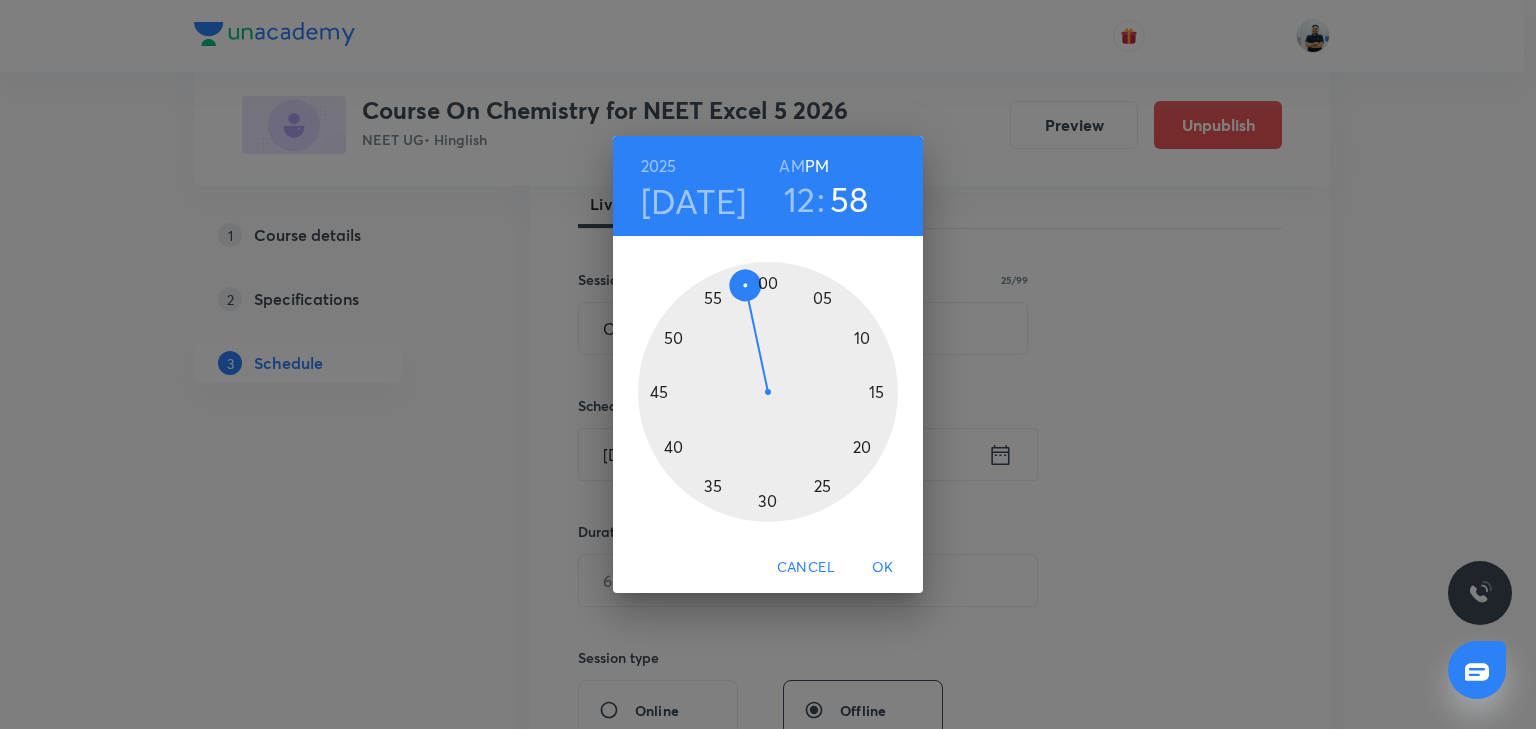click at bounding box center [768, 392] 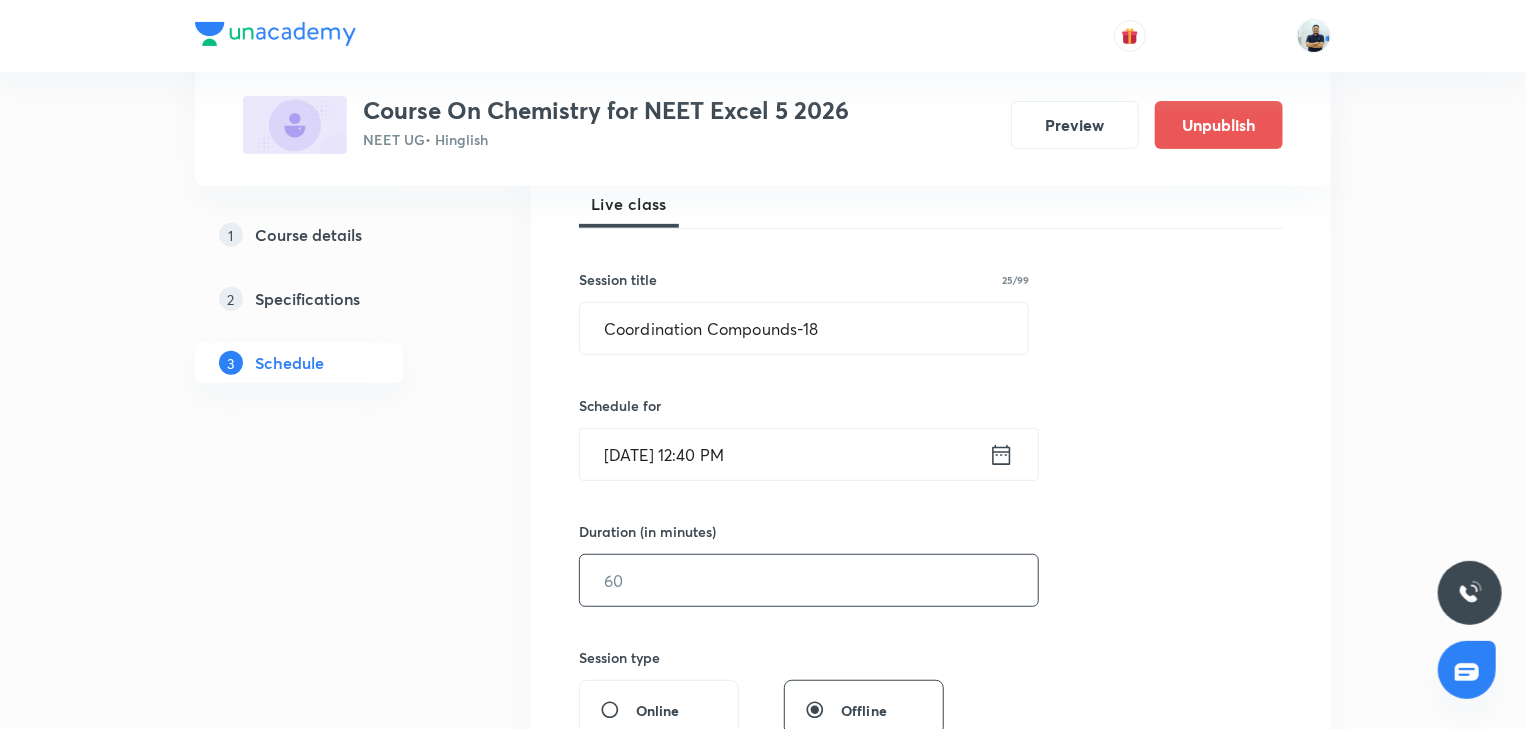 click at bounding box center (809, 580) 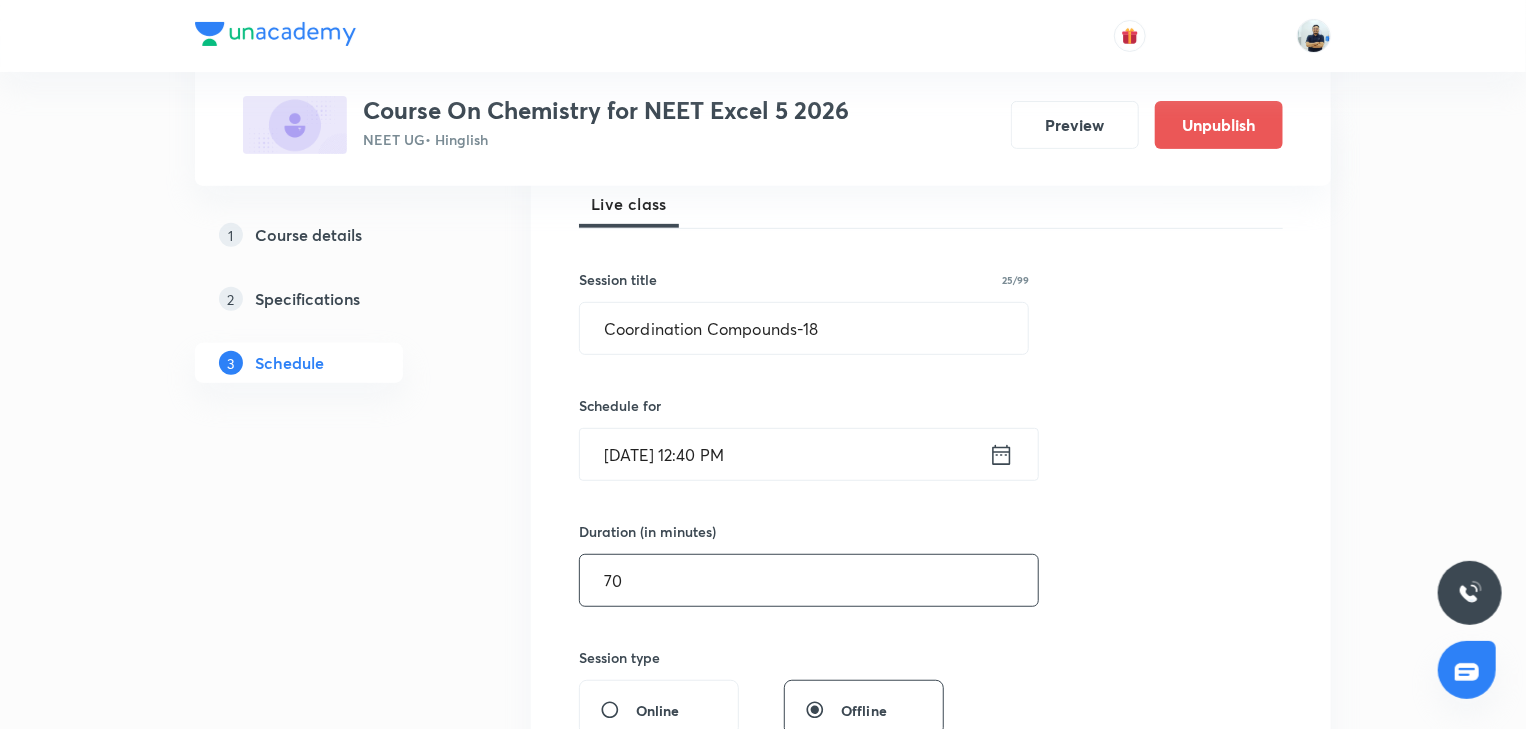 scroll, scrollTop: 858, scrollLeft: 0, axis: vertical 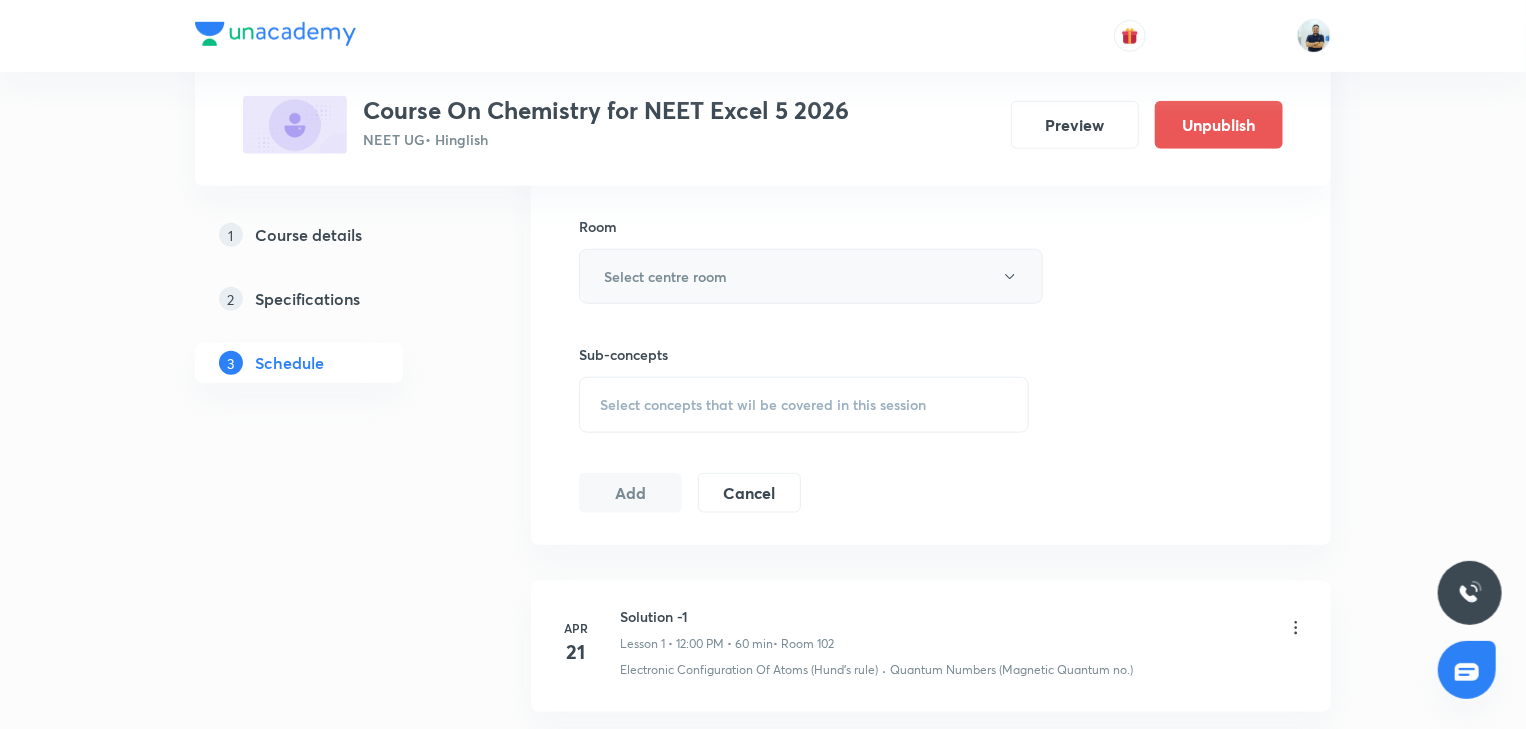 type on "70" 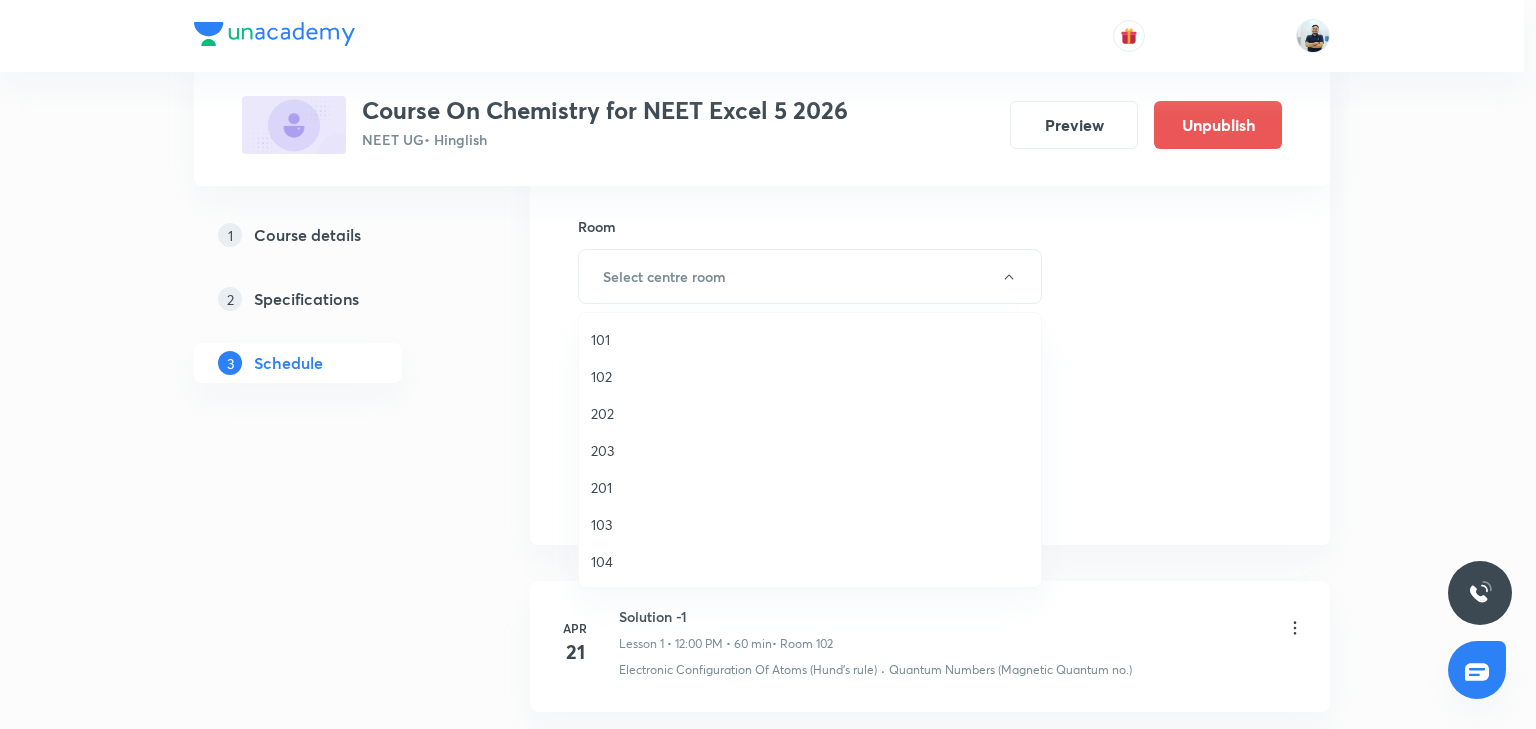 click on "102" at bounding box center [810, 376] 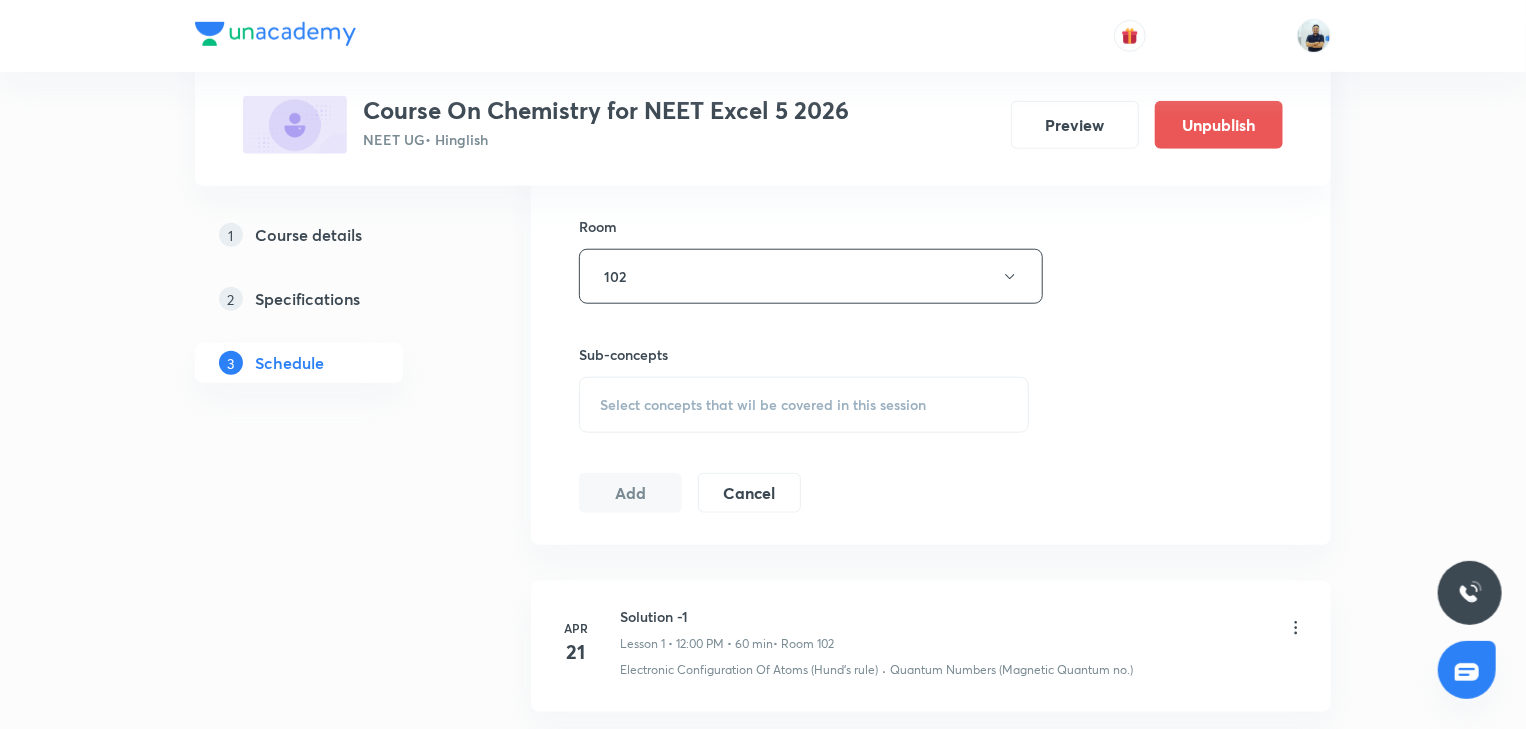 click on "Select concepts that wil be covered in this session" at bounding box center (763, 405) 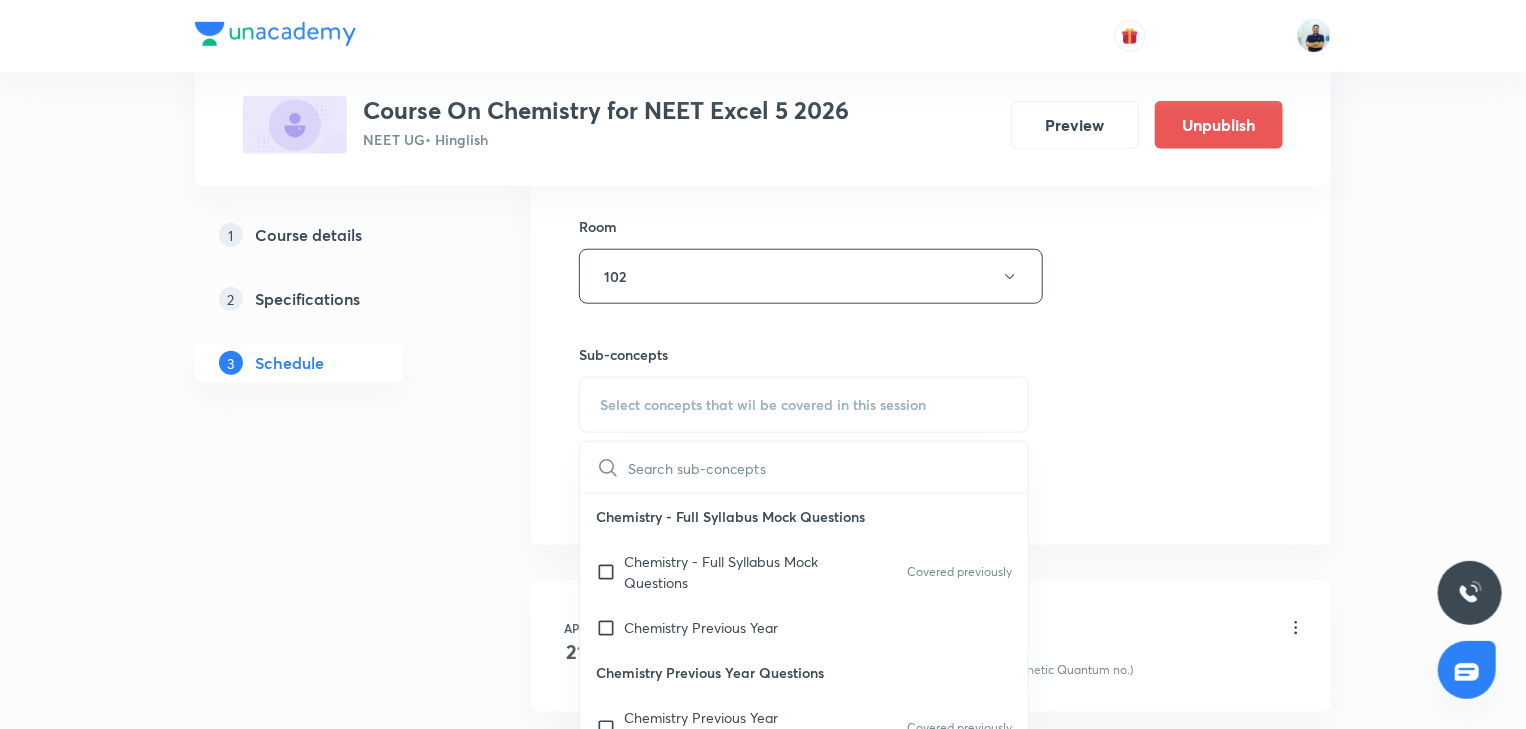 scroll, scrollTop: 560, scrollLeft: 0, axis: vertical 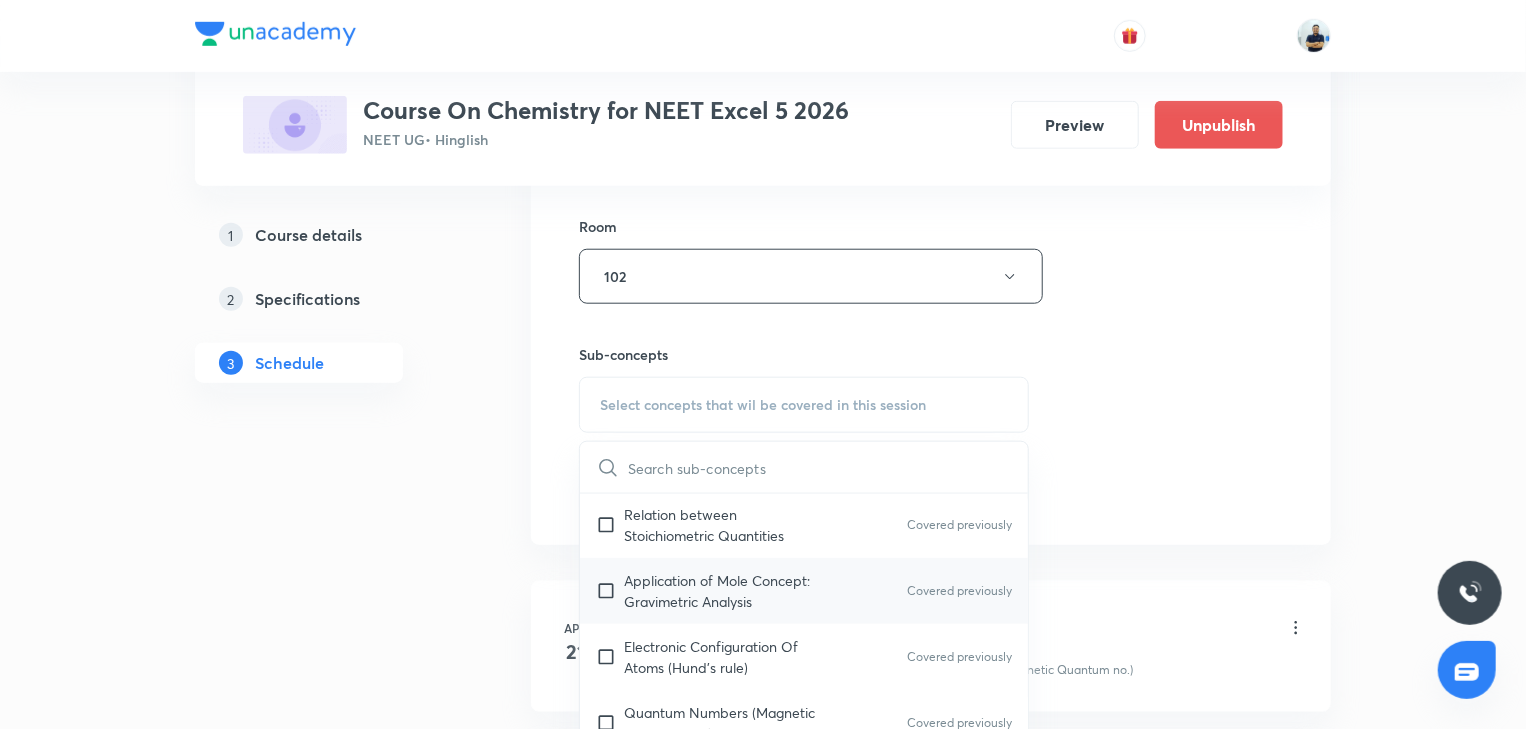 click on "Application of Mole Concept: Gravimetric Analysis" at bounding box center (725, 591) 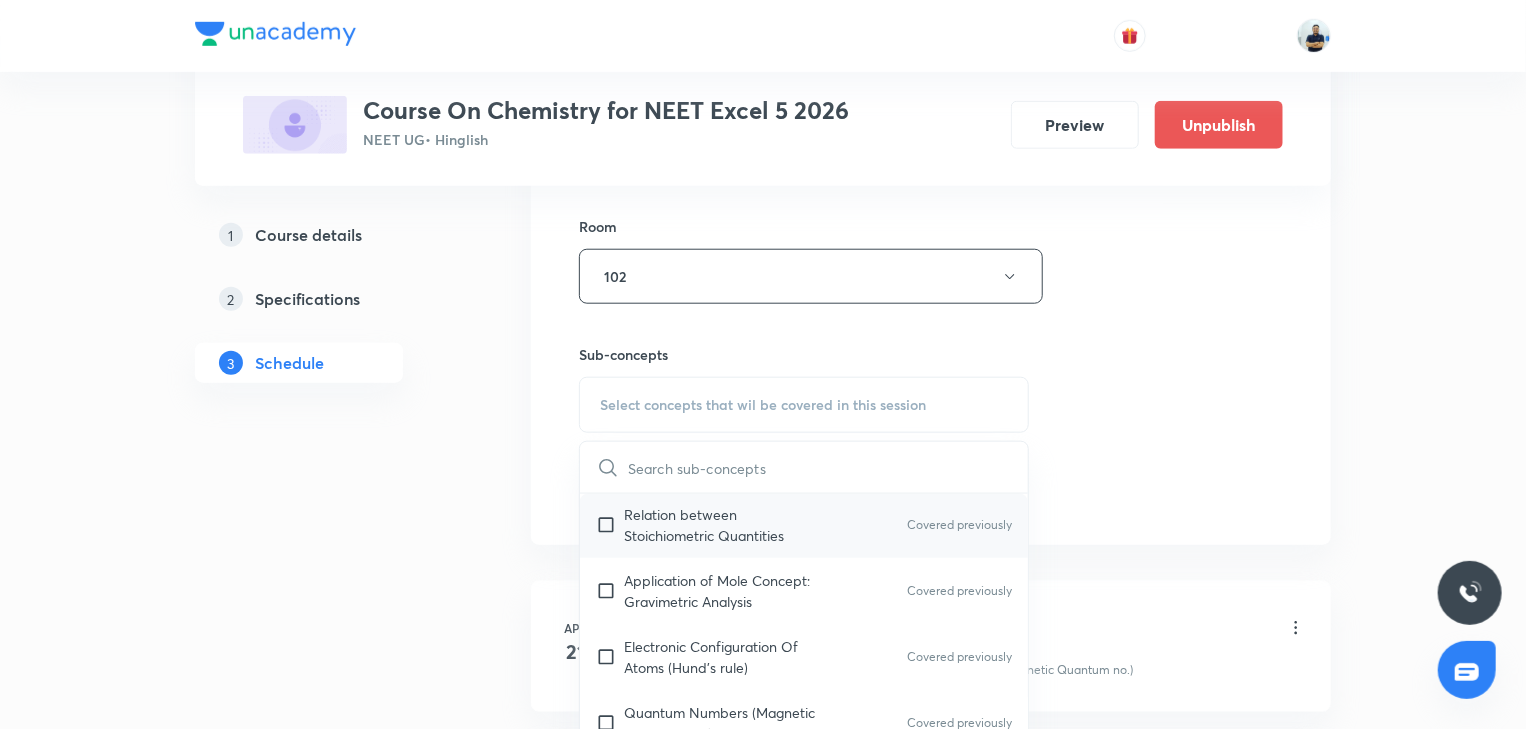 checkbox on "true" 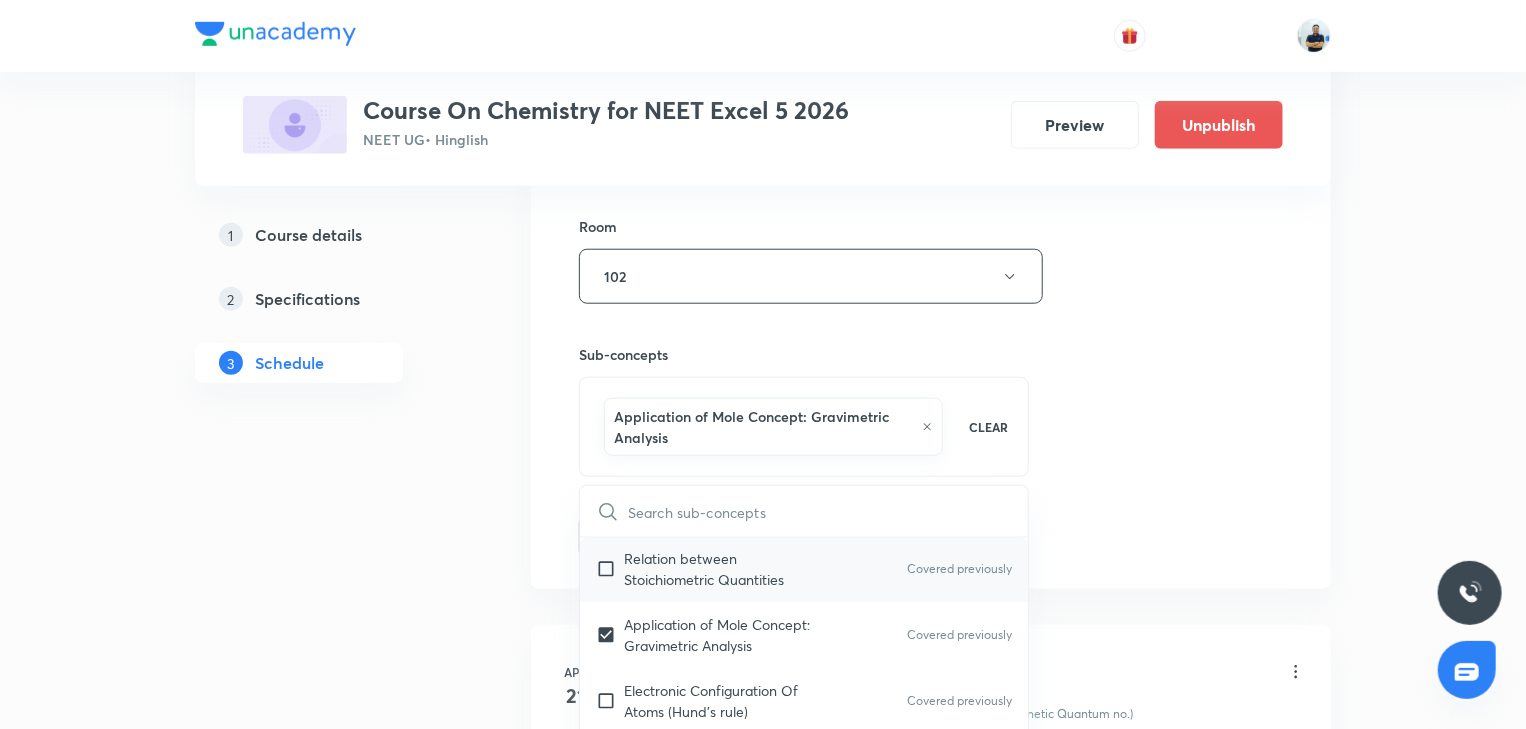 click on "Relation between Stoichiometric Quantities" at bounding box center (725, 569) 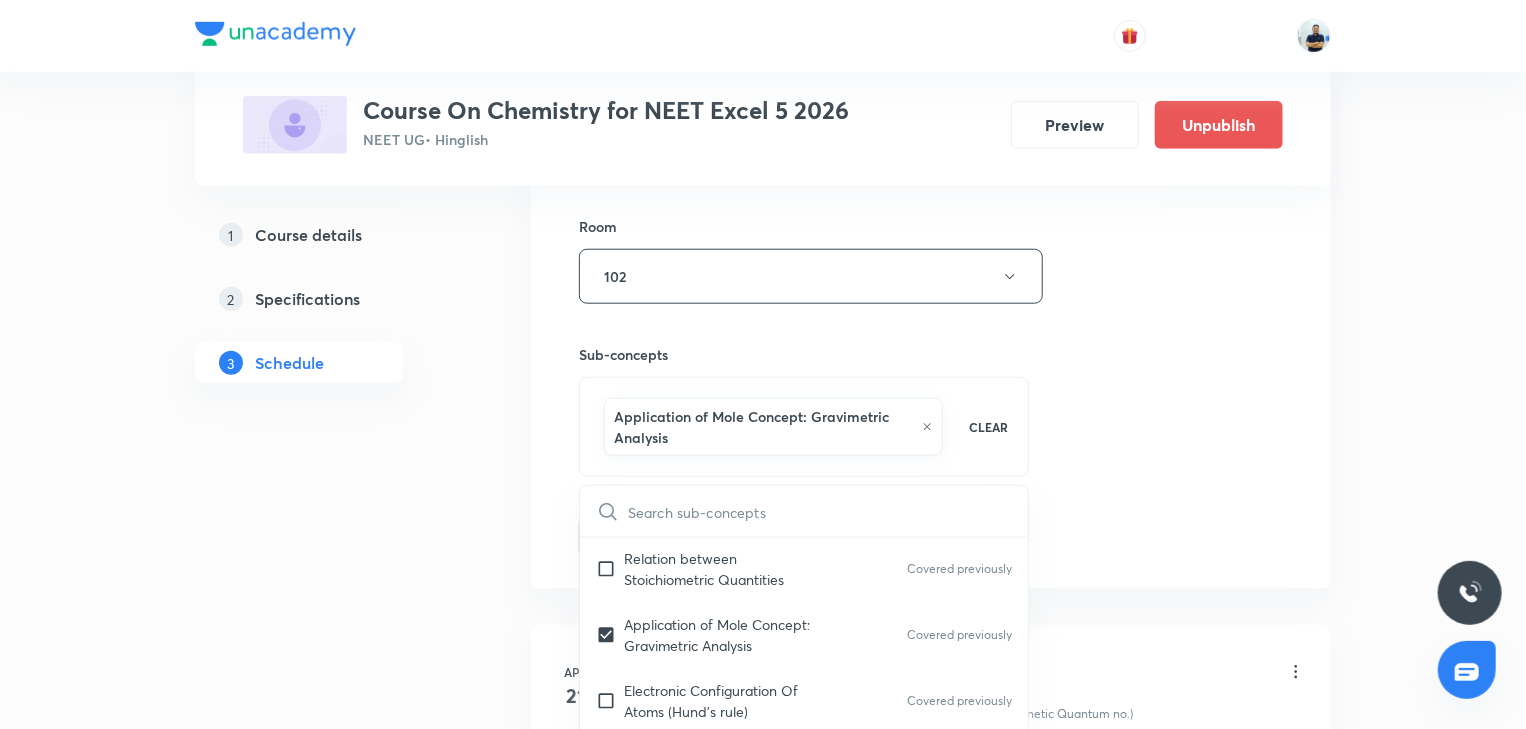 checkbox on "true" 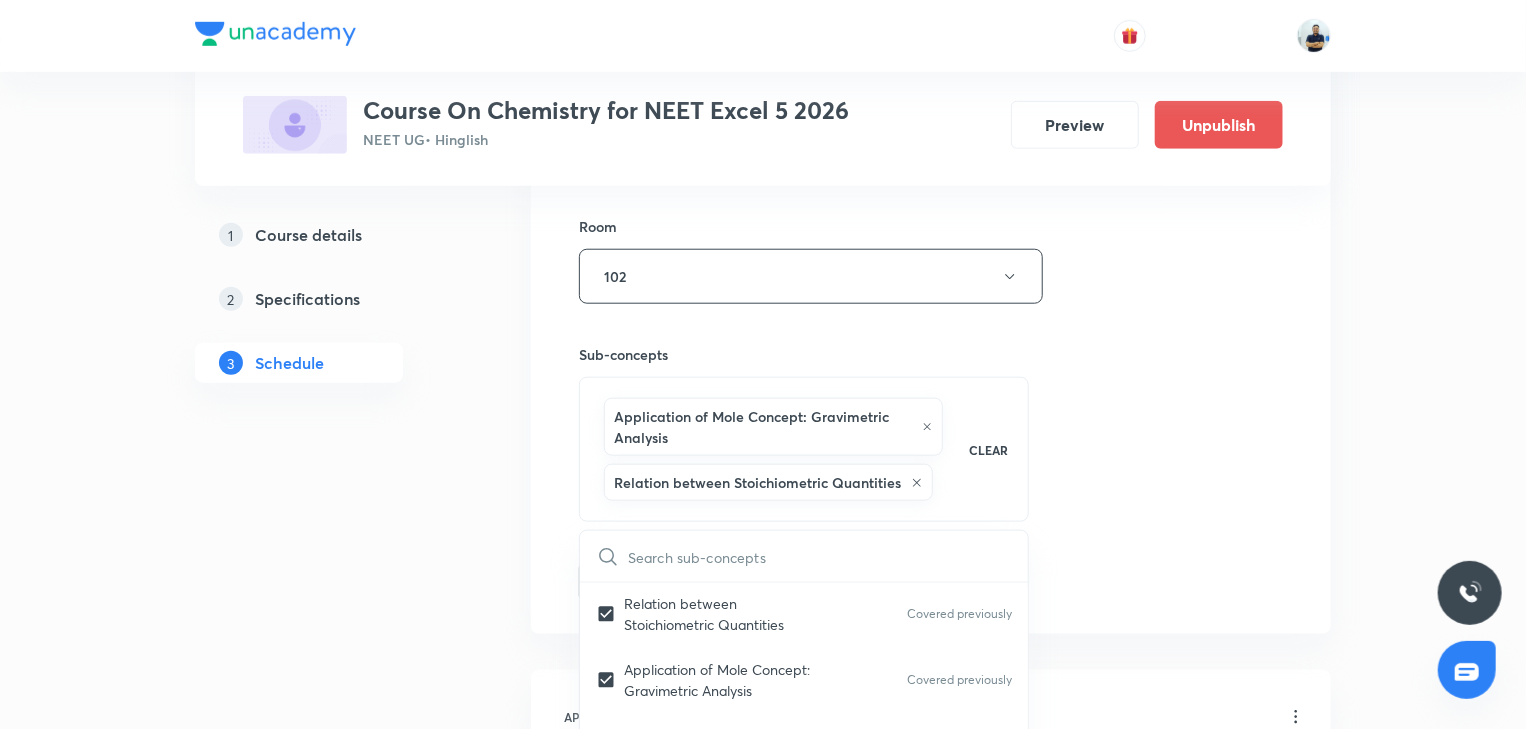 drag, startPoint x: 1148, startPoint y: 556, endPoint x: 891, endPoint y: 560, distance: 257.03113 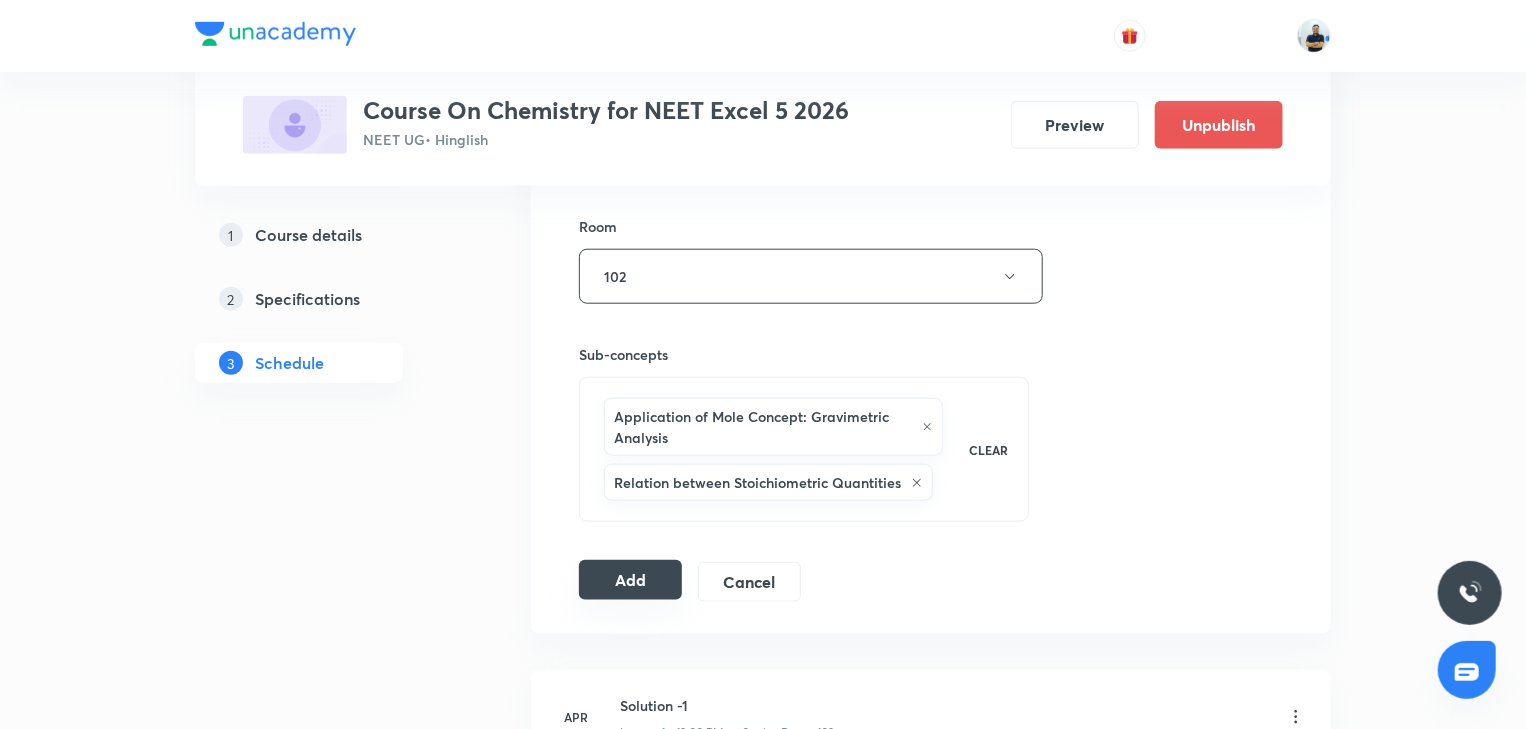 click on "Add" at bounding box center (630, 580) 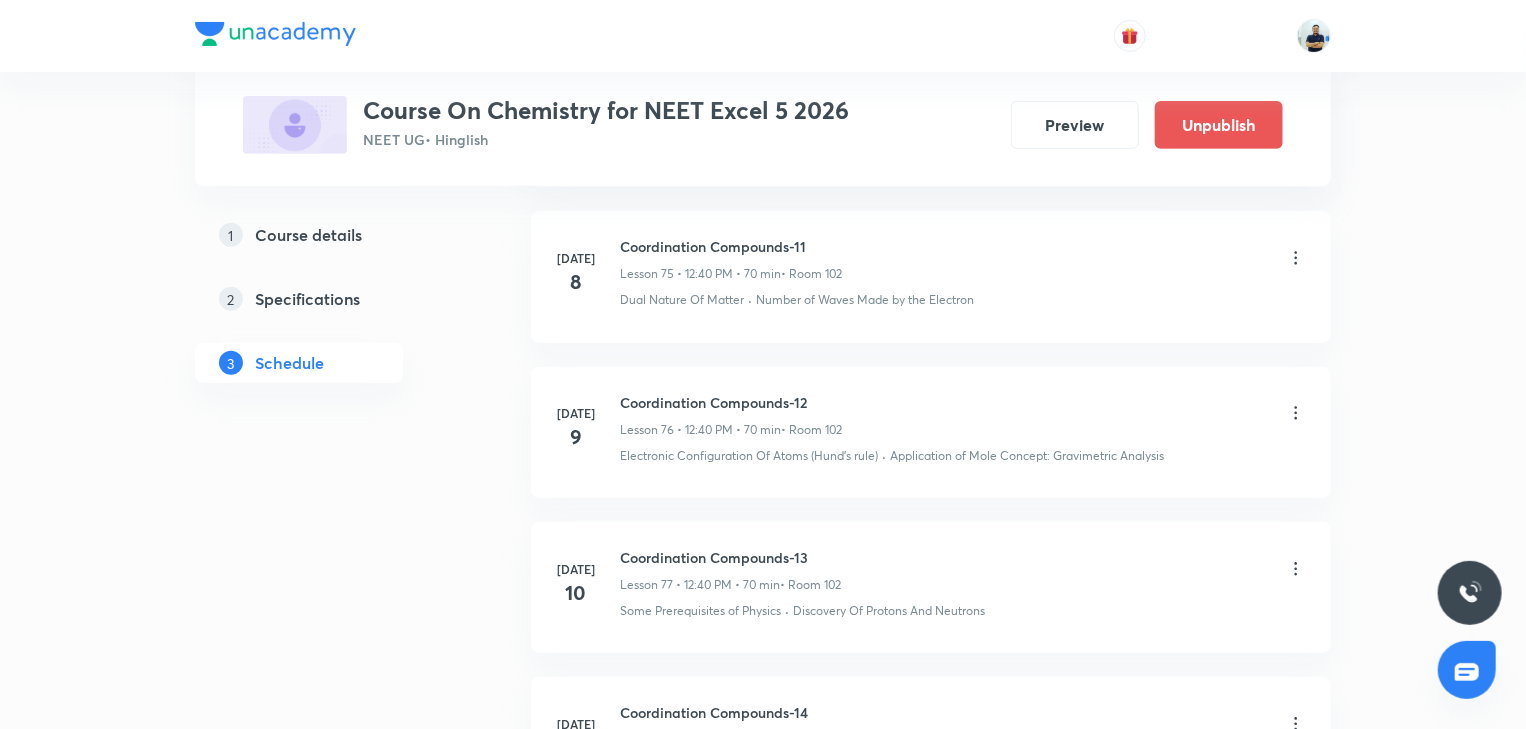 scroll, scrollTop: 12651, scrollLeft: 0, axis: vertical 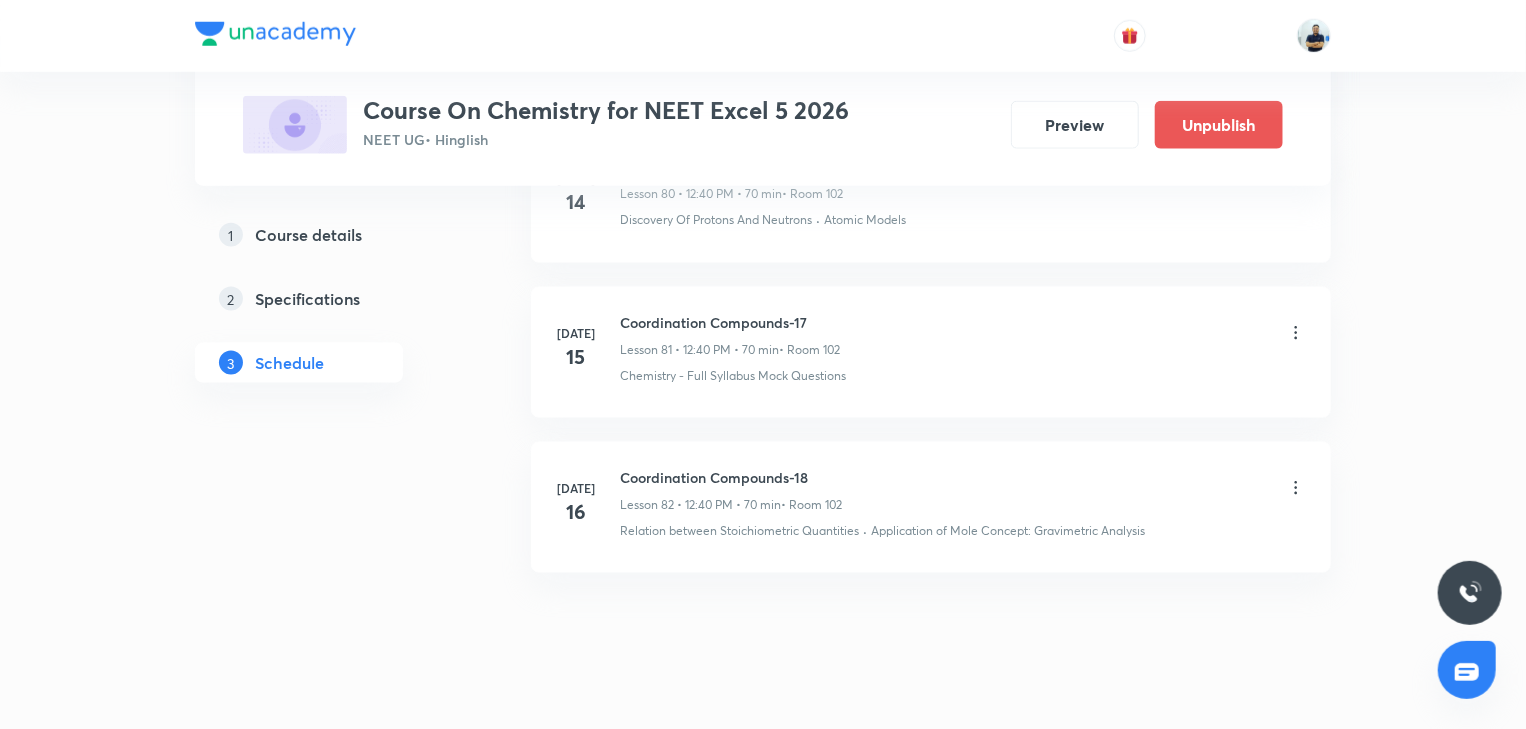 click on "Coordination Compounds-18" at bounding box center (731, 477) 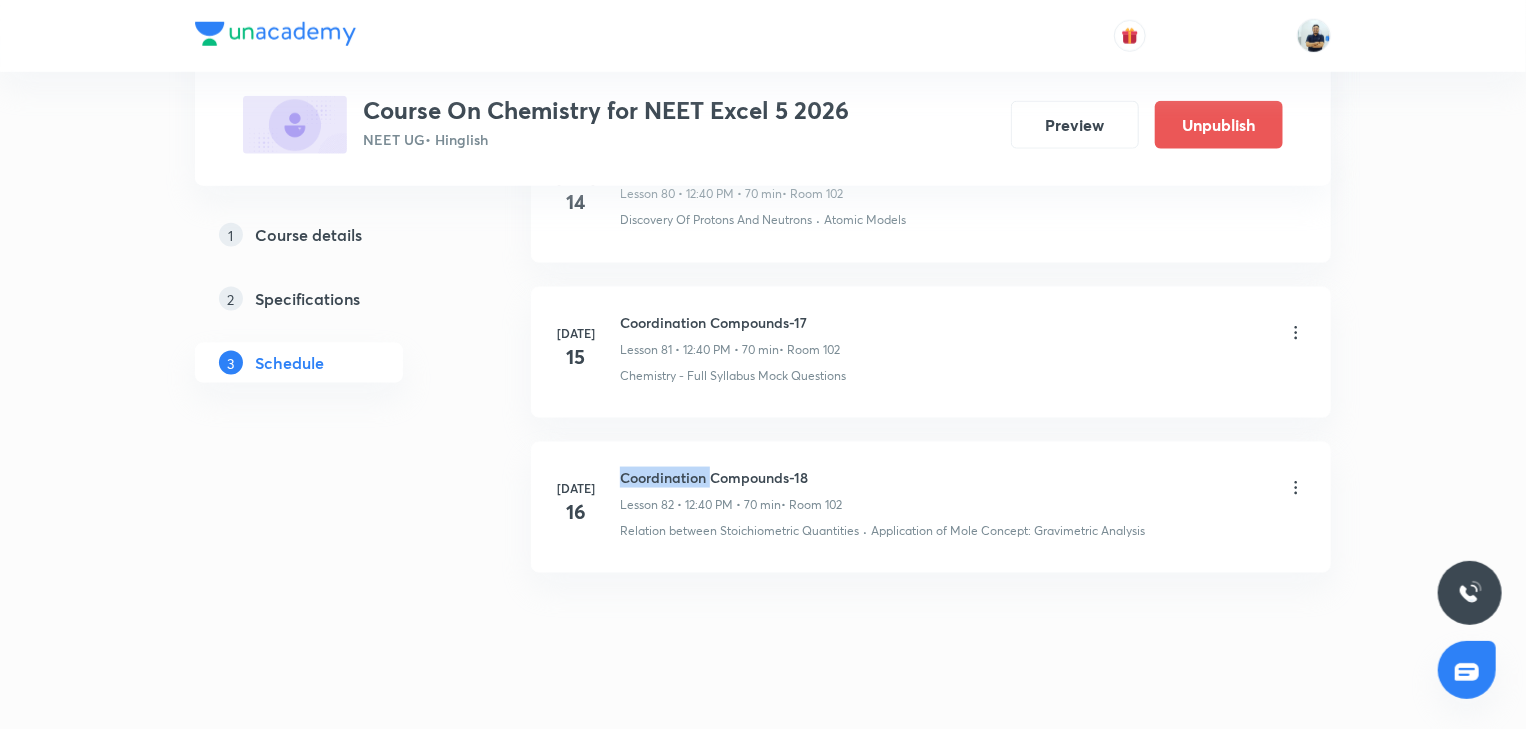 click on "Coordination Compounds-18" at bounding box center (731, 477) 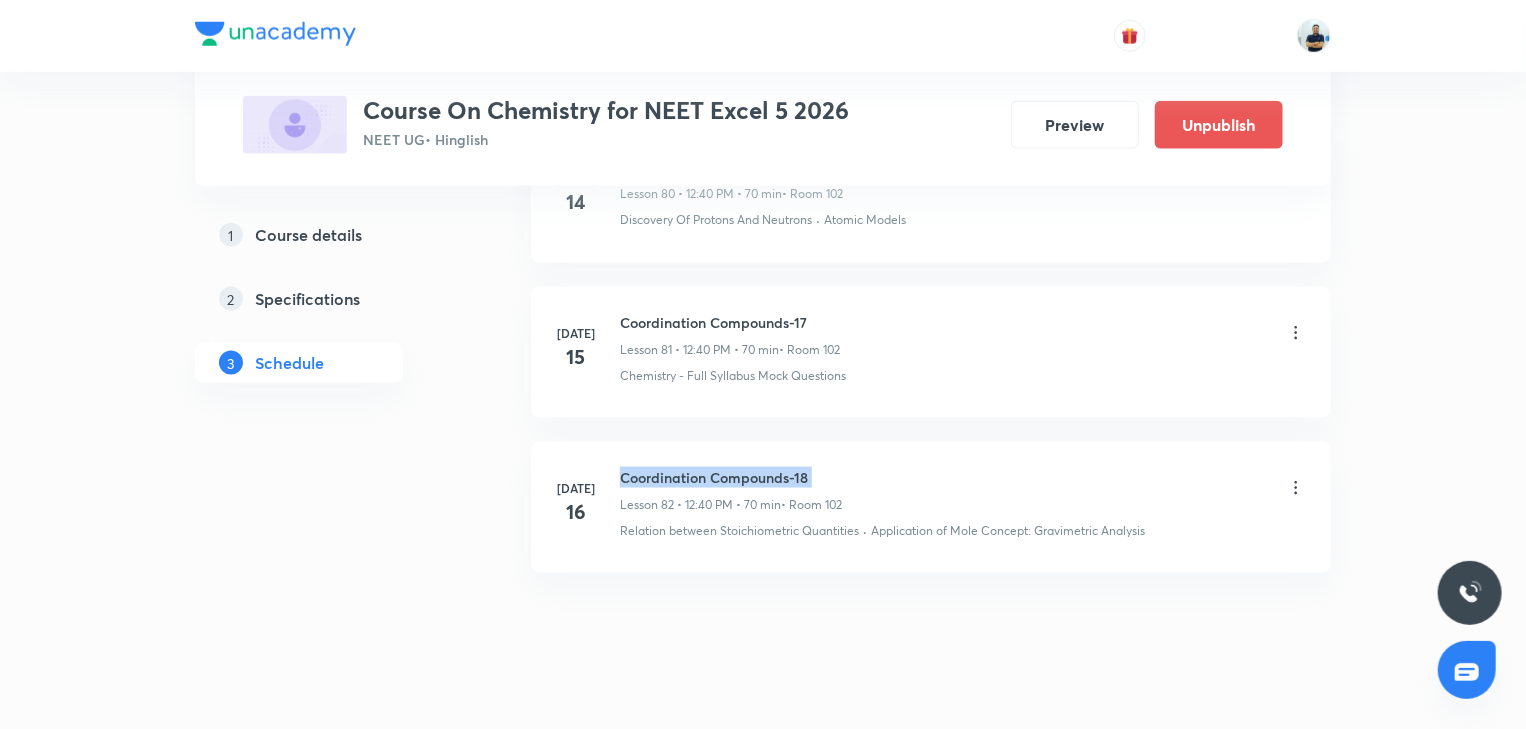 click on "Coordination Compounds-18" at bounding box center [731, 477] 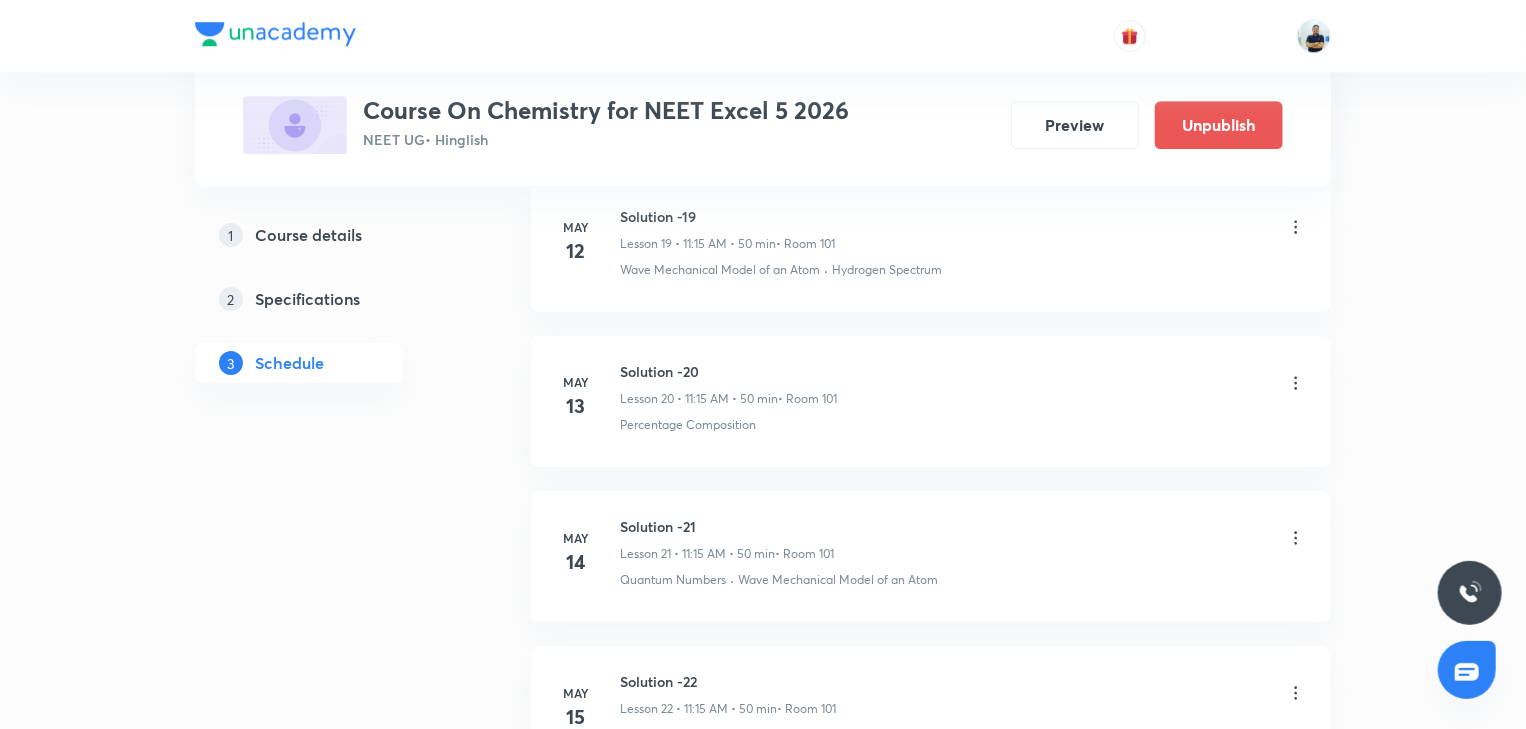 scroll, scrollTop: 0, scrollLeft: 0, axis: both 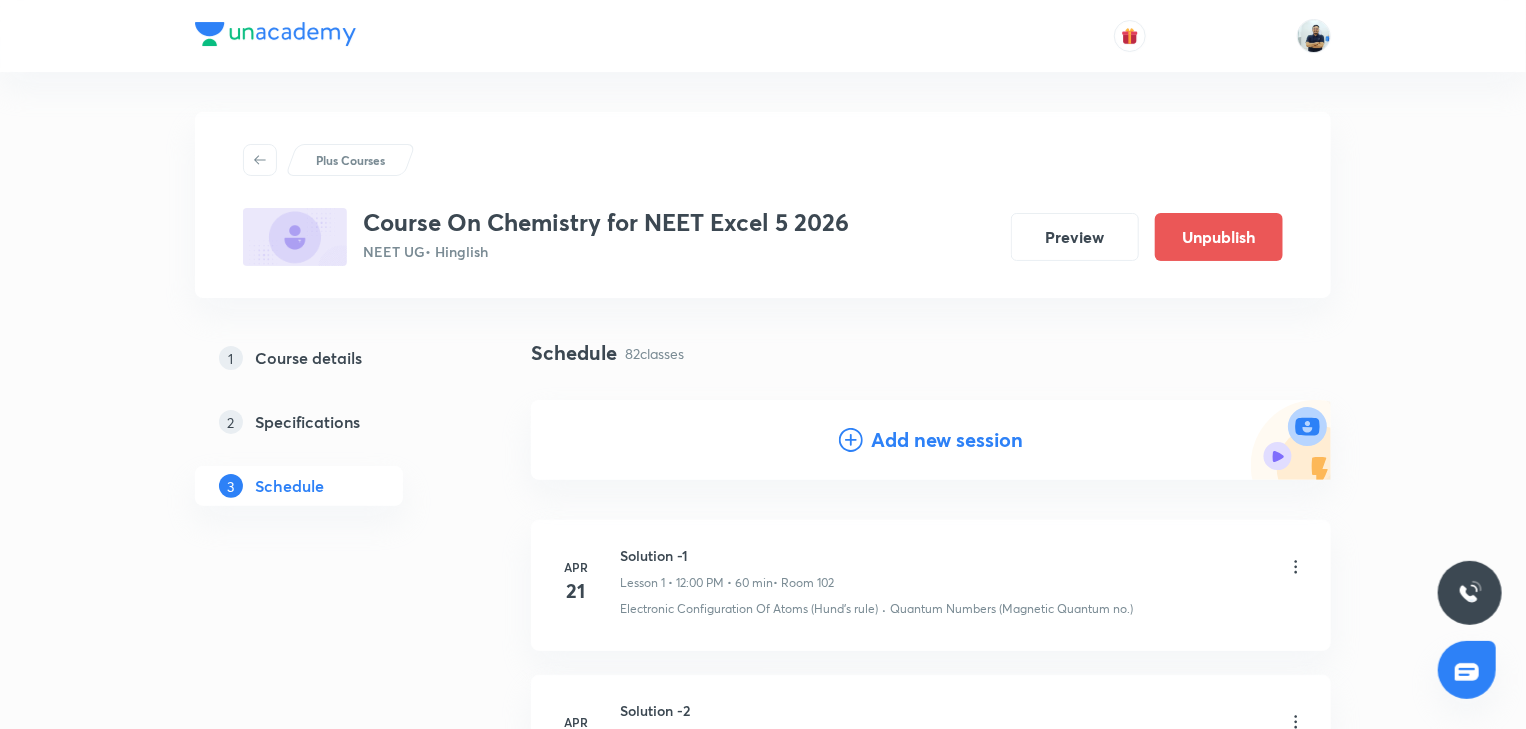 click on "Add new session" at bounding box center (947, 440) 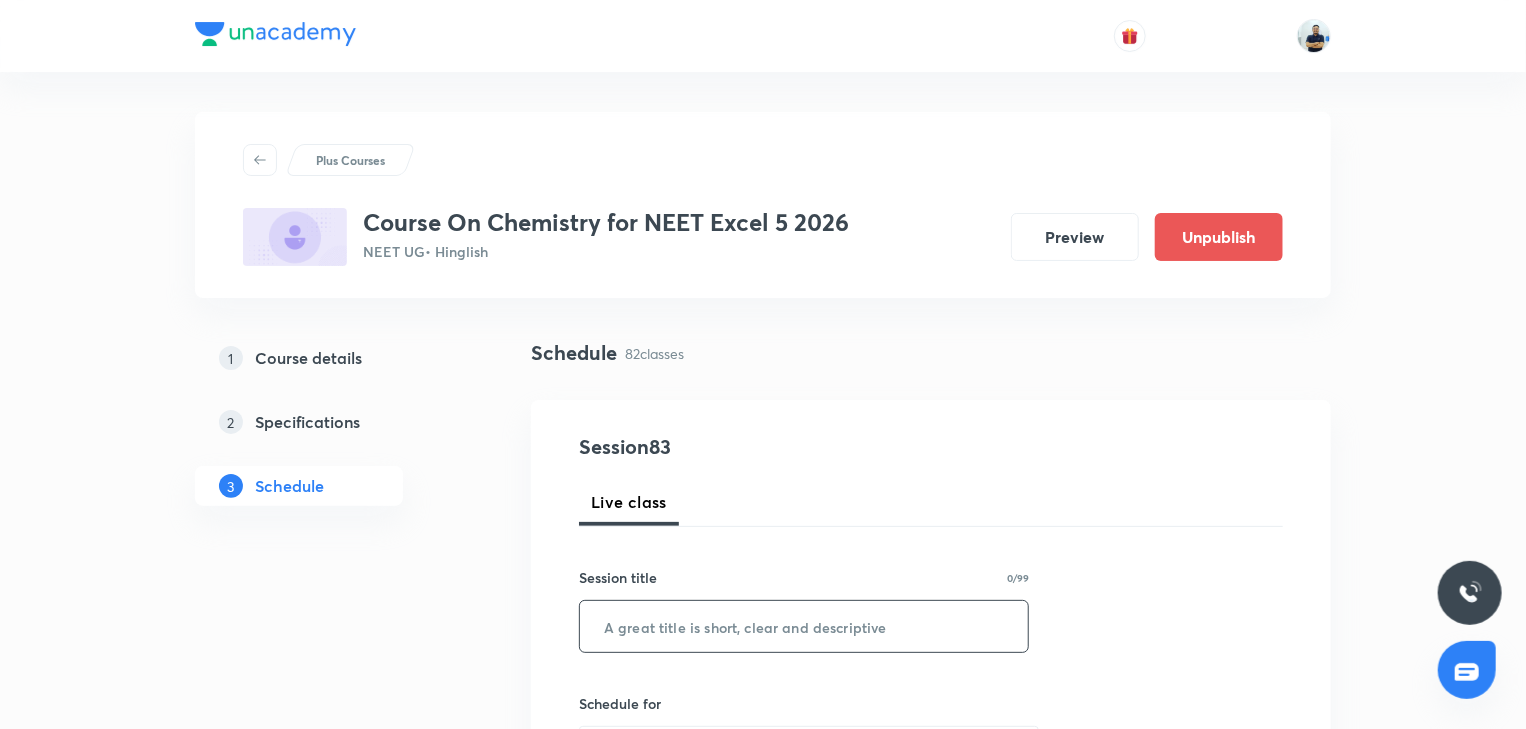 click at bounding box center (804, 626) 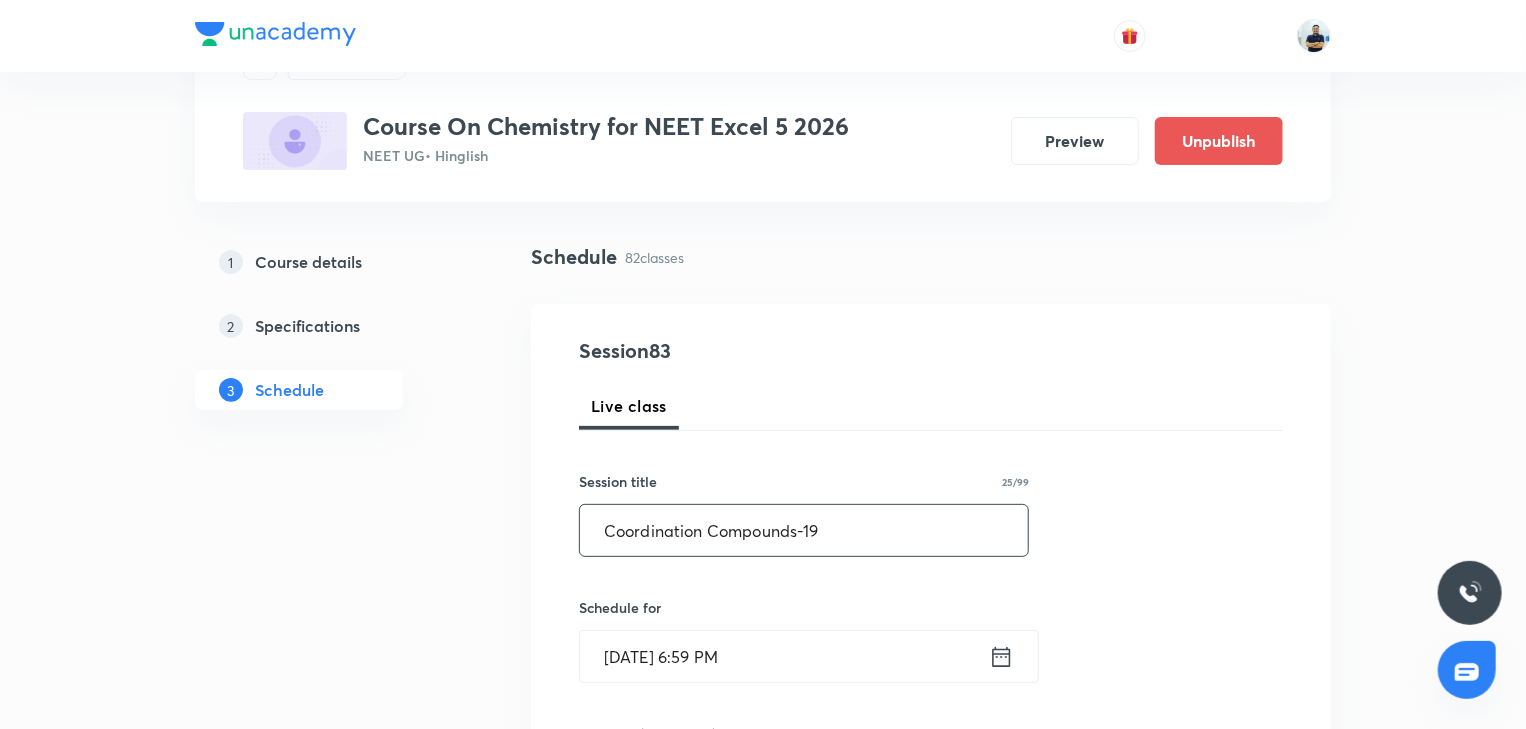 scroll, scrollTop: 112, scrollLeft: 0, axis: vertical 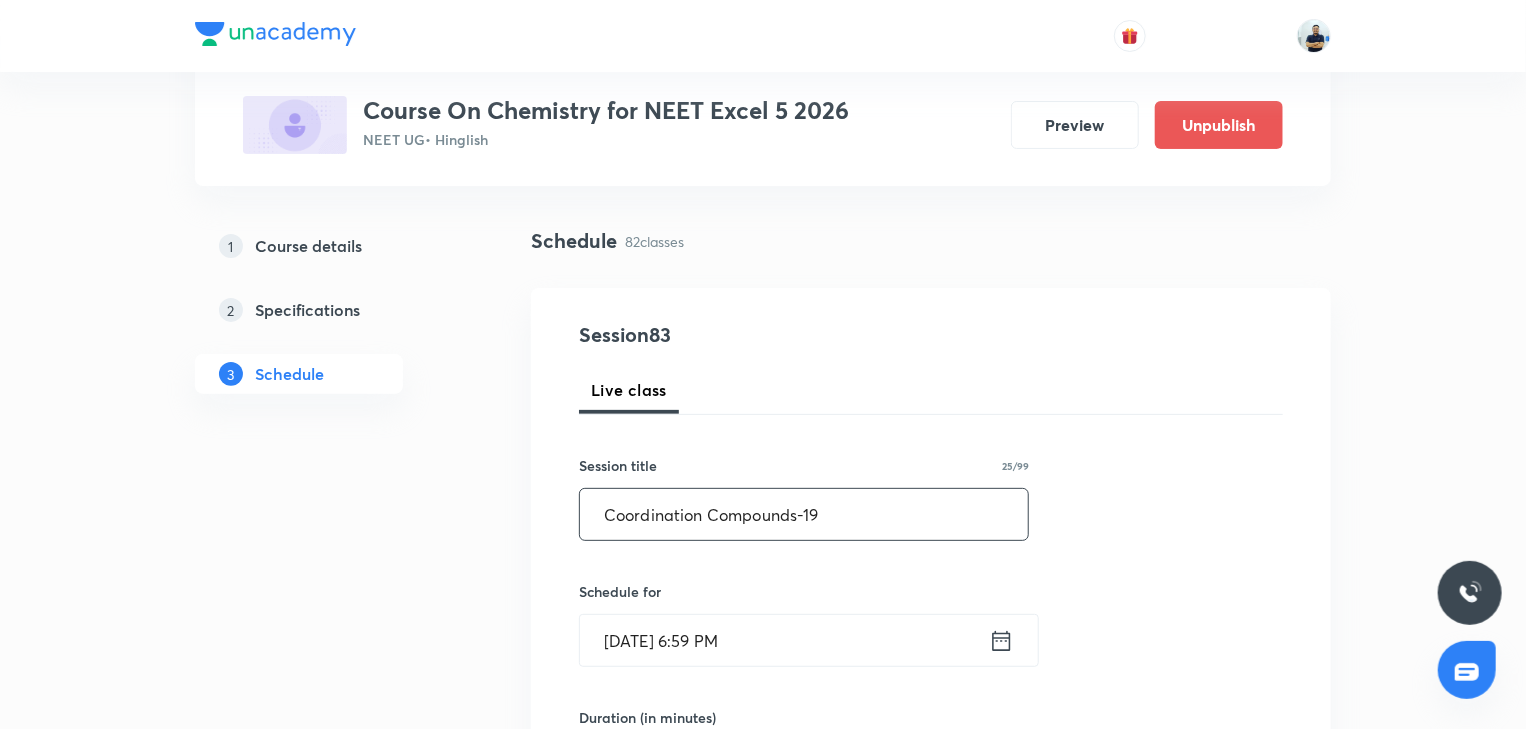 type on "Coordination Compounds-19" 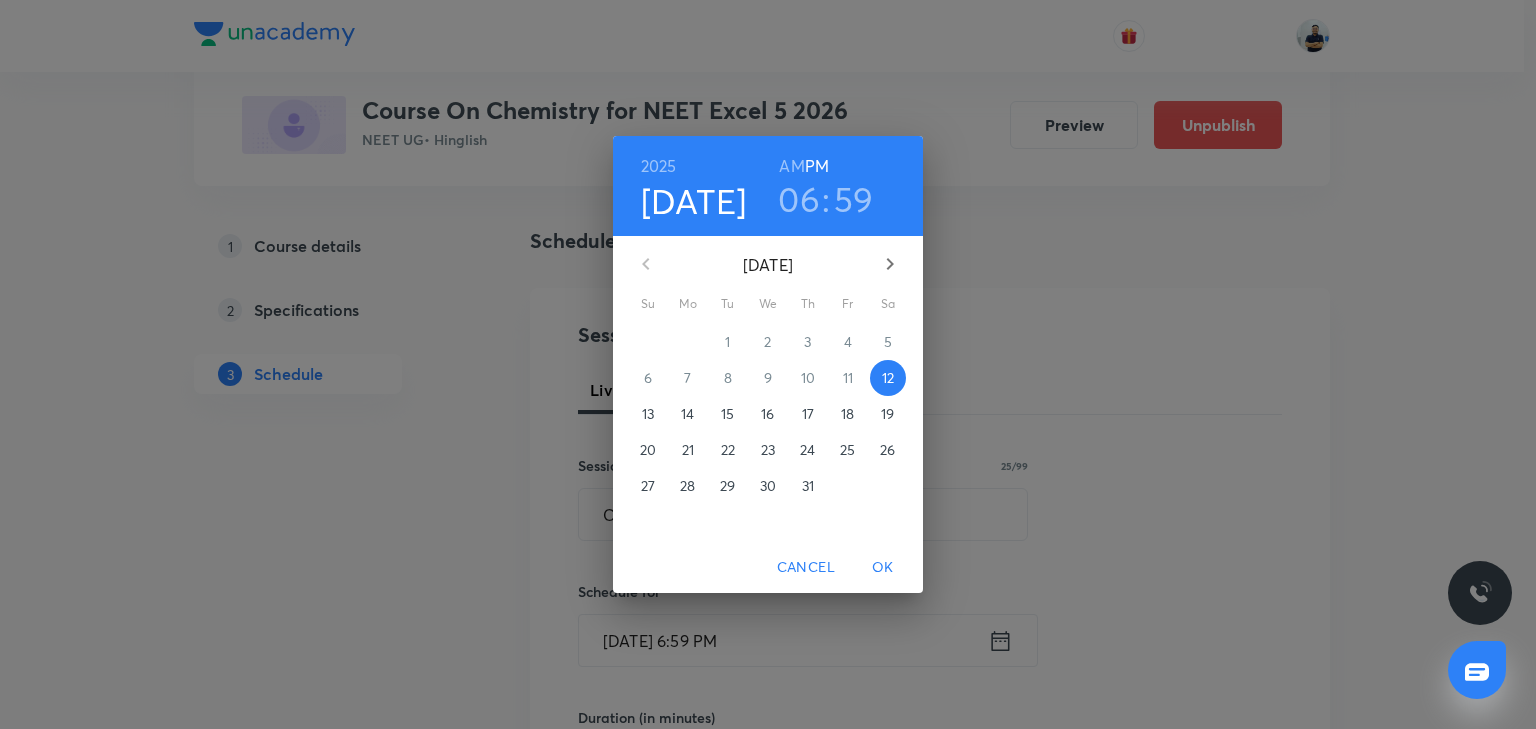 click on "17" at bounding box center [808, 414] 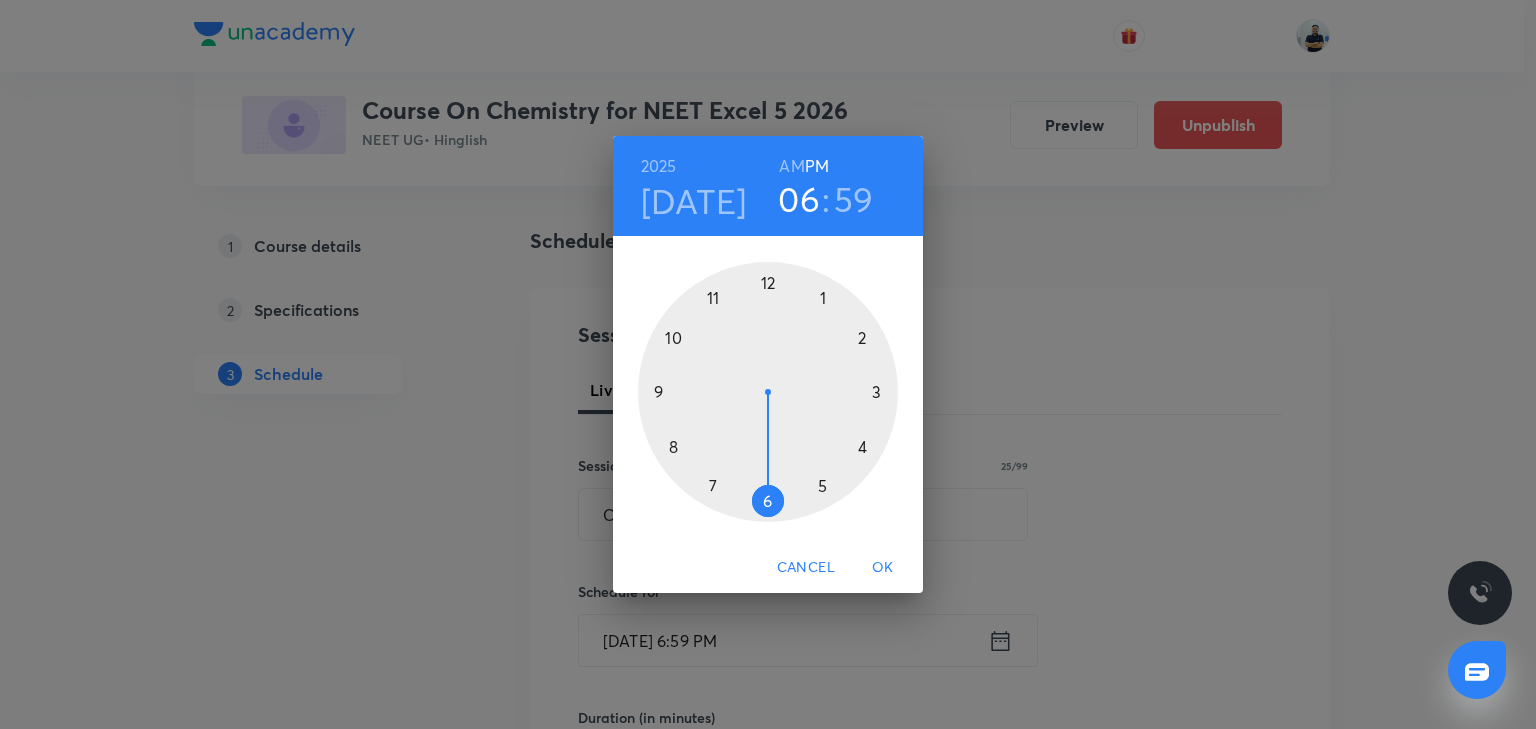 click at bounding box center (768, 392) 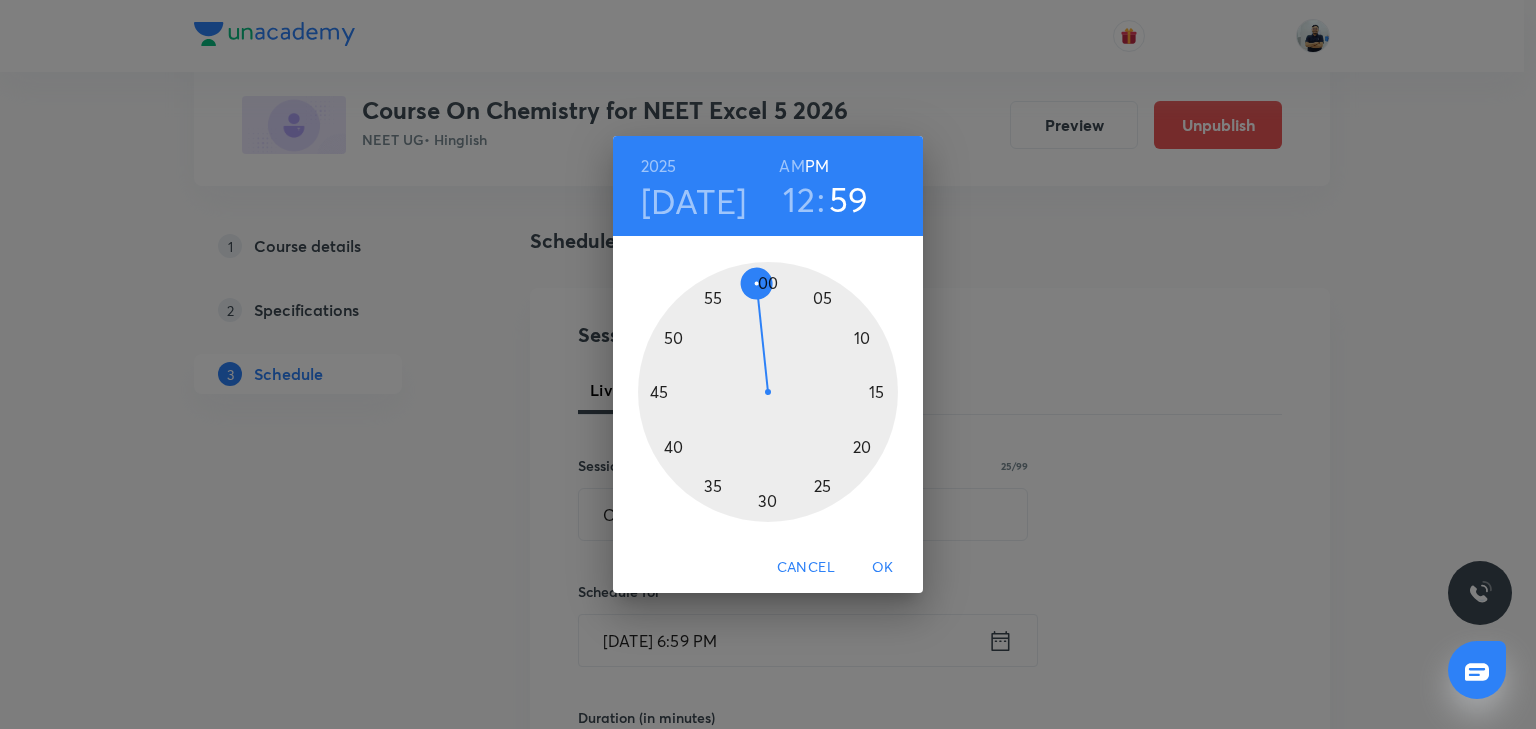 click at bounding box center [768, 392] 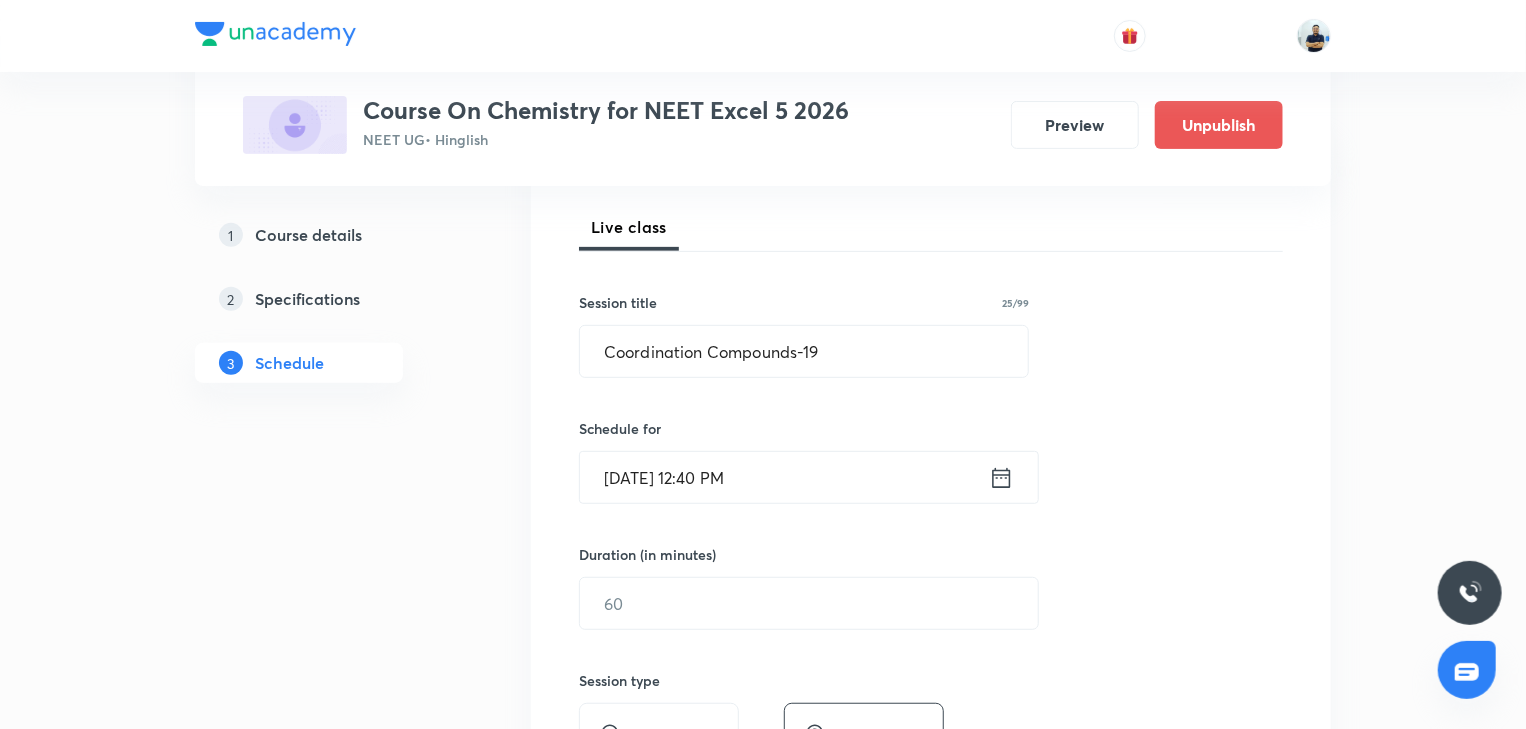 scroll, scrollTop: 336, scrollLeft: 0, axis: vertical 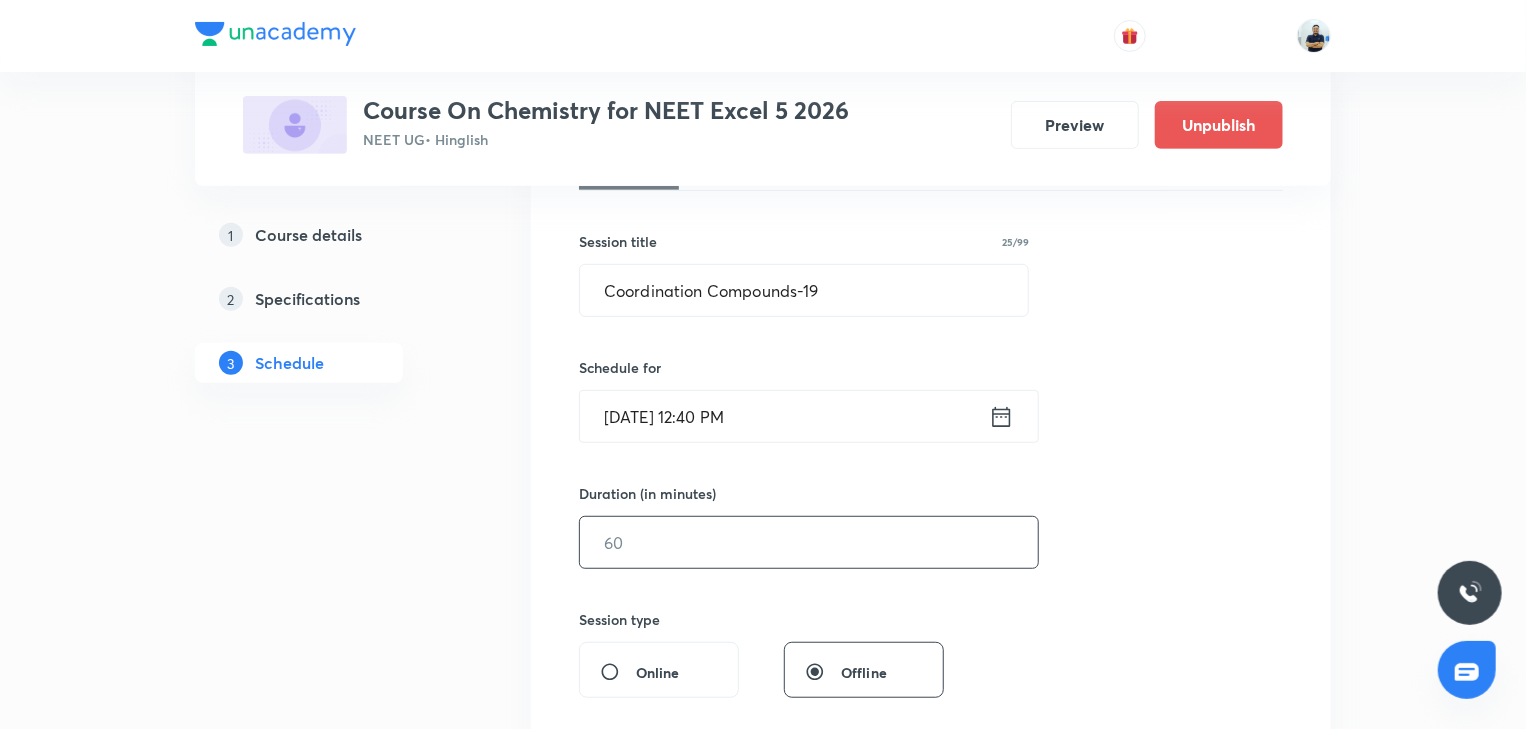 click at bounding box center (809, 542) 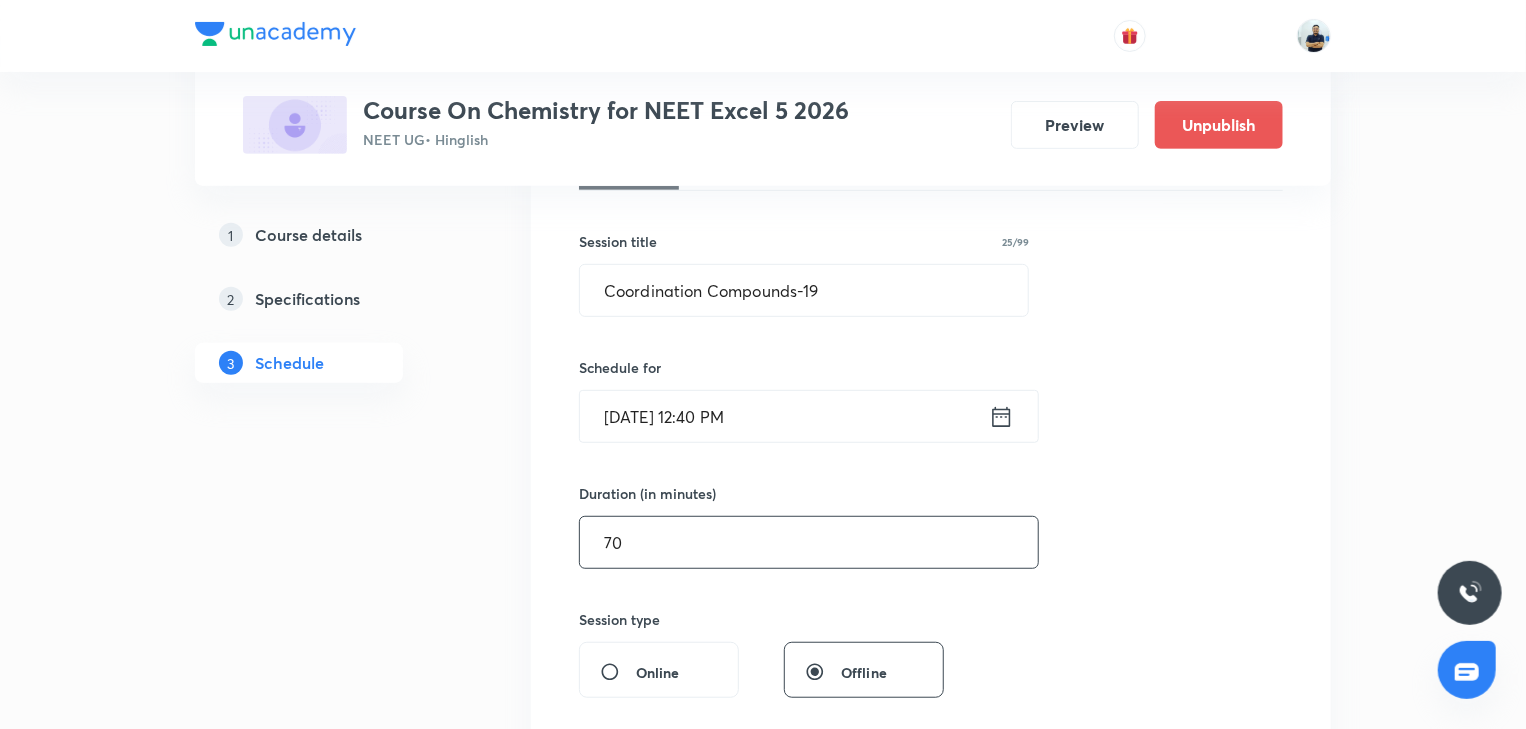 scroll, scrollTop: 896, scrollLeft: 0, axis: vertical 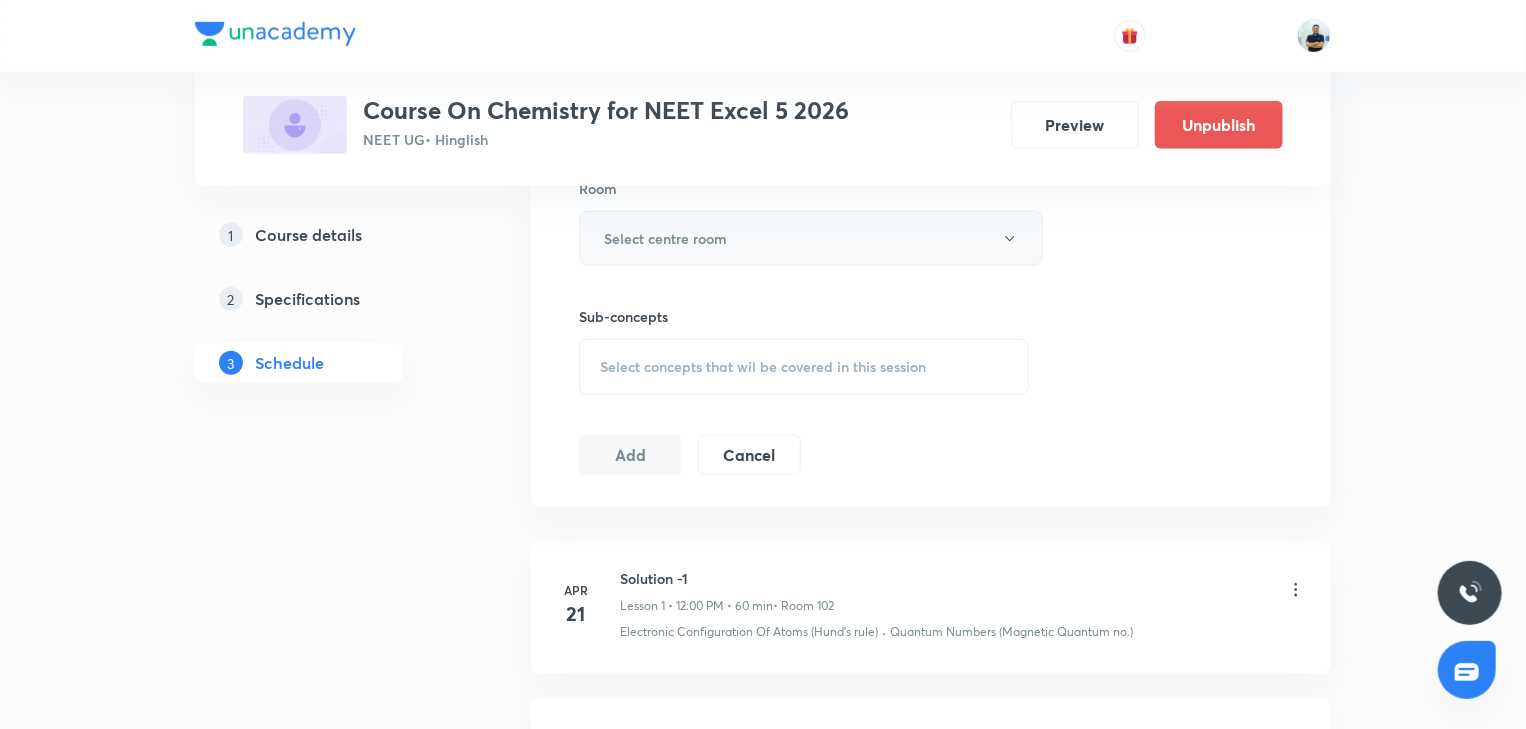 type on "70" 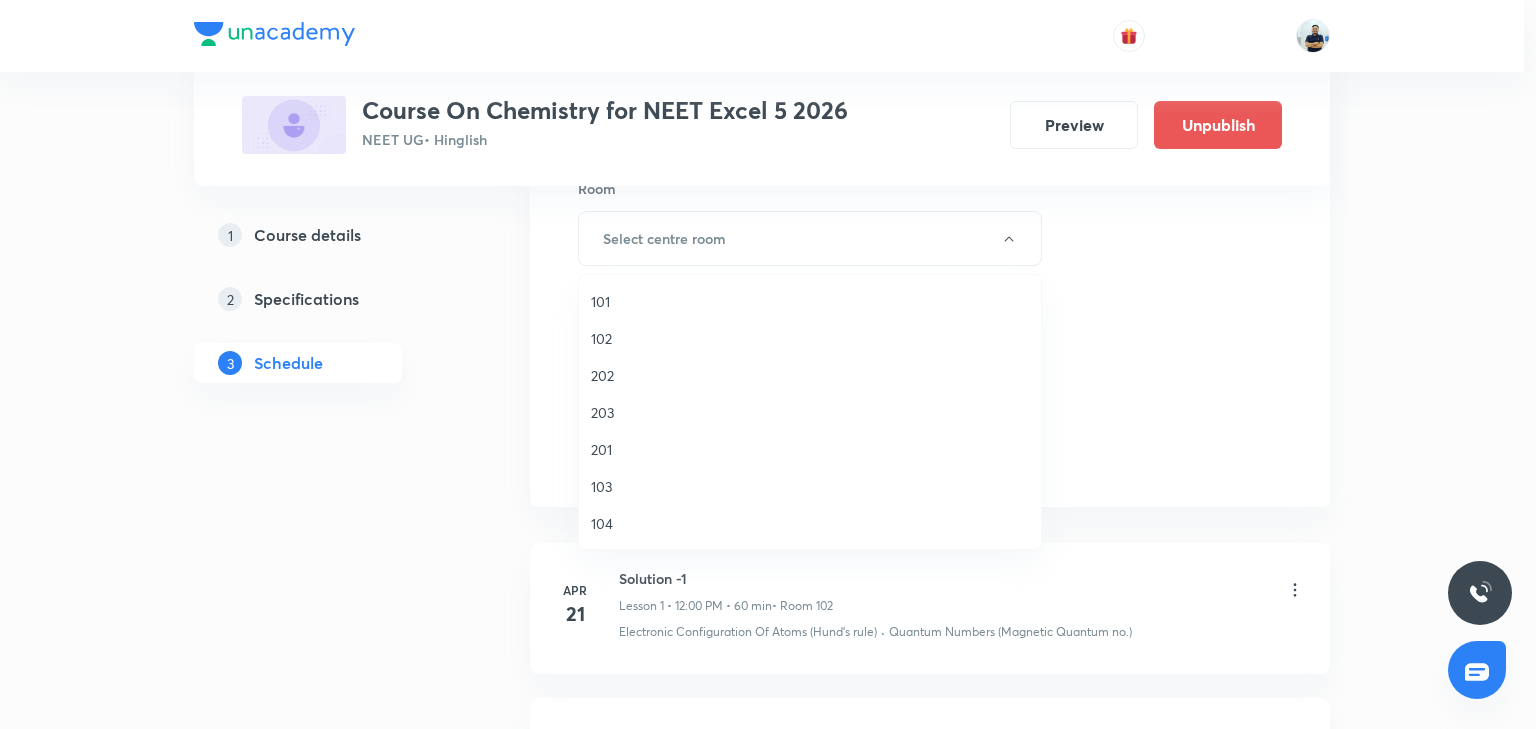 click on "102" at bounding box center [810, 338] 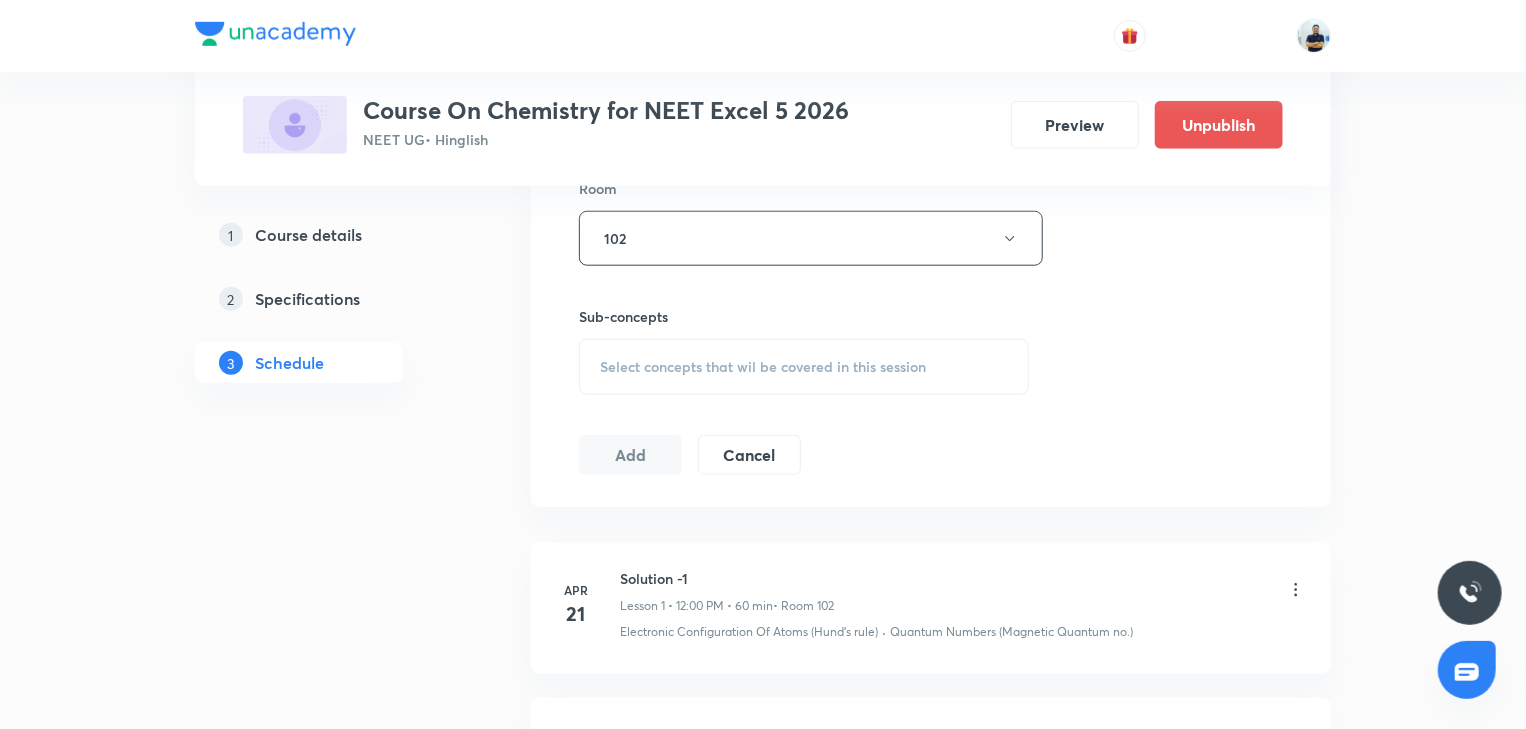 click on "Select concepts that wil be covered in this session" at bounding box center [763, 367] 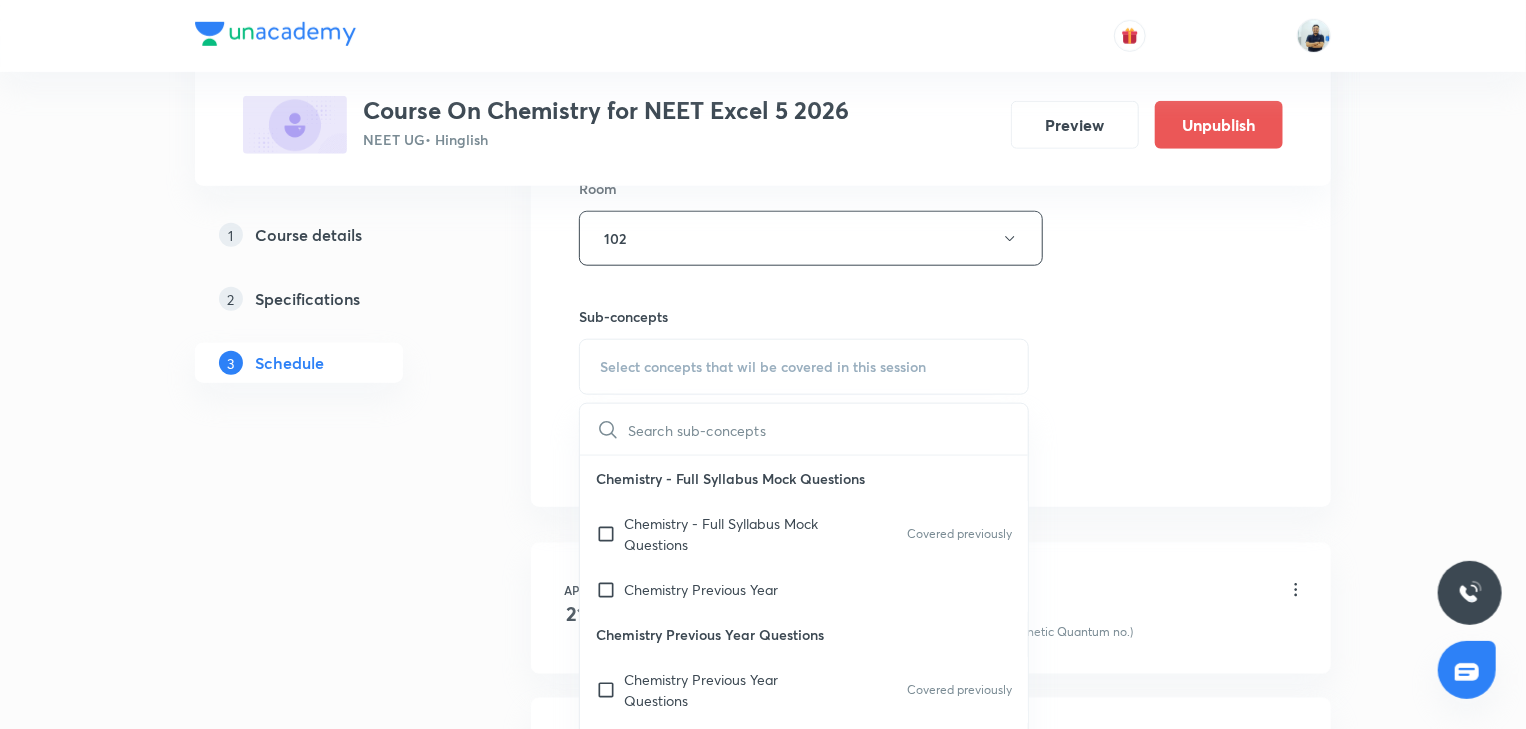 scroll, scrollTop: 1120, scrollLeft: 0, axis: vertical 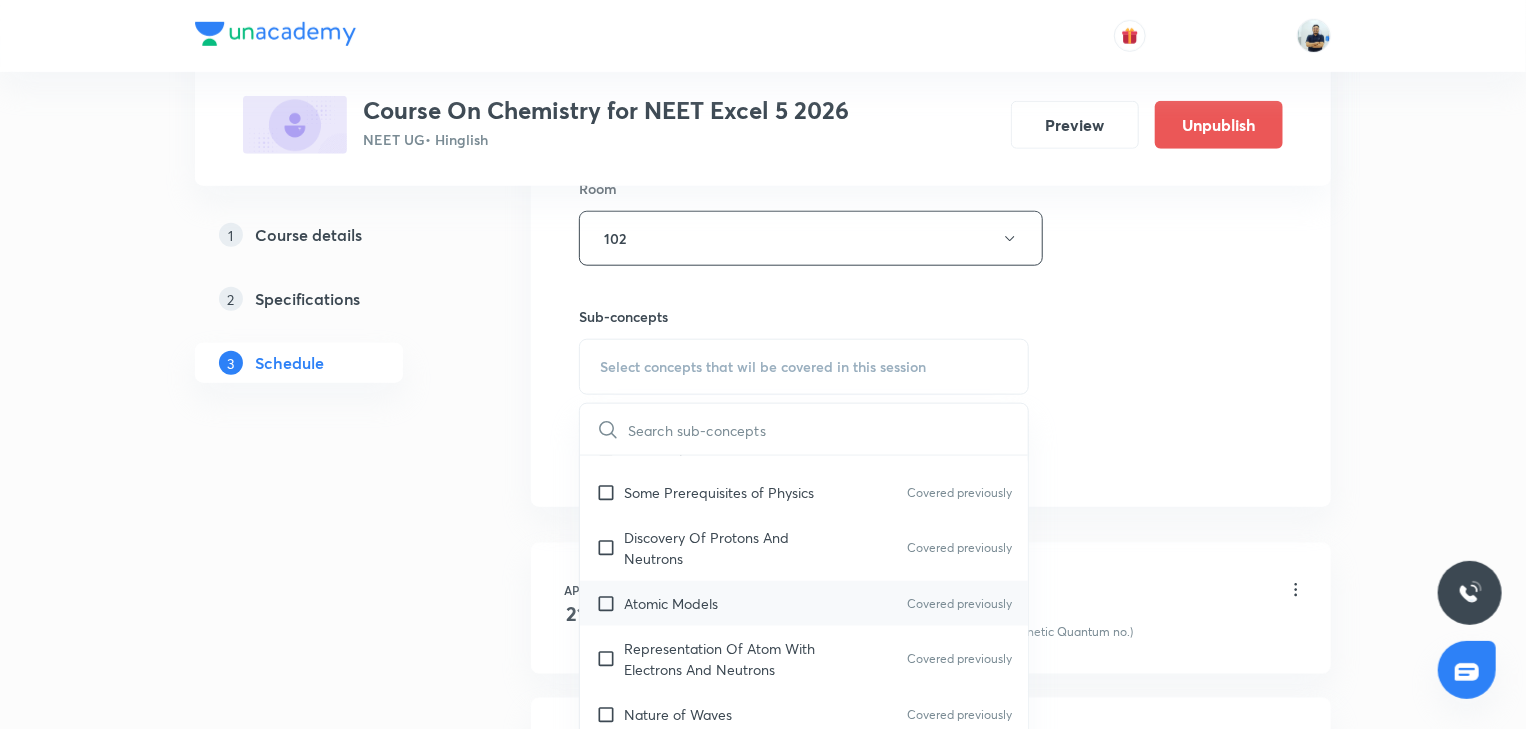 click on "Atomic Models" at bounding box center [671, 603] 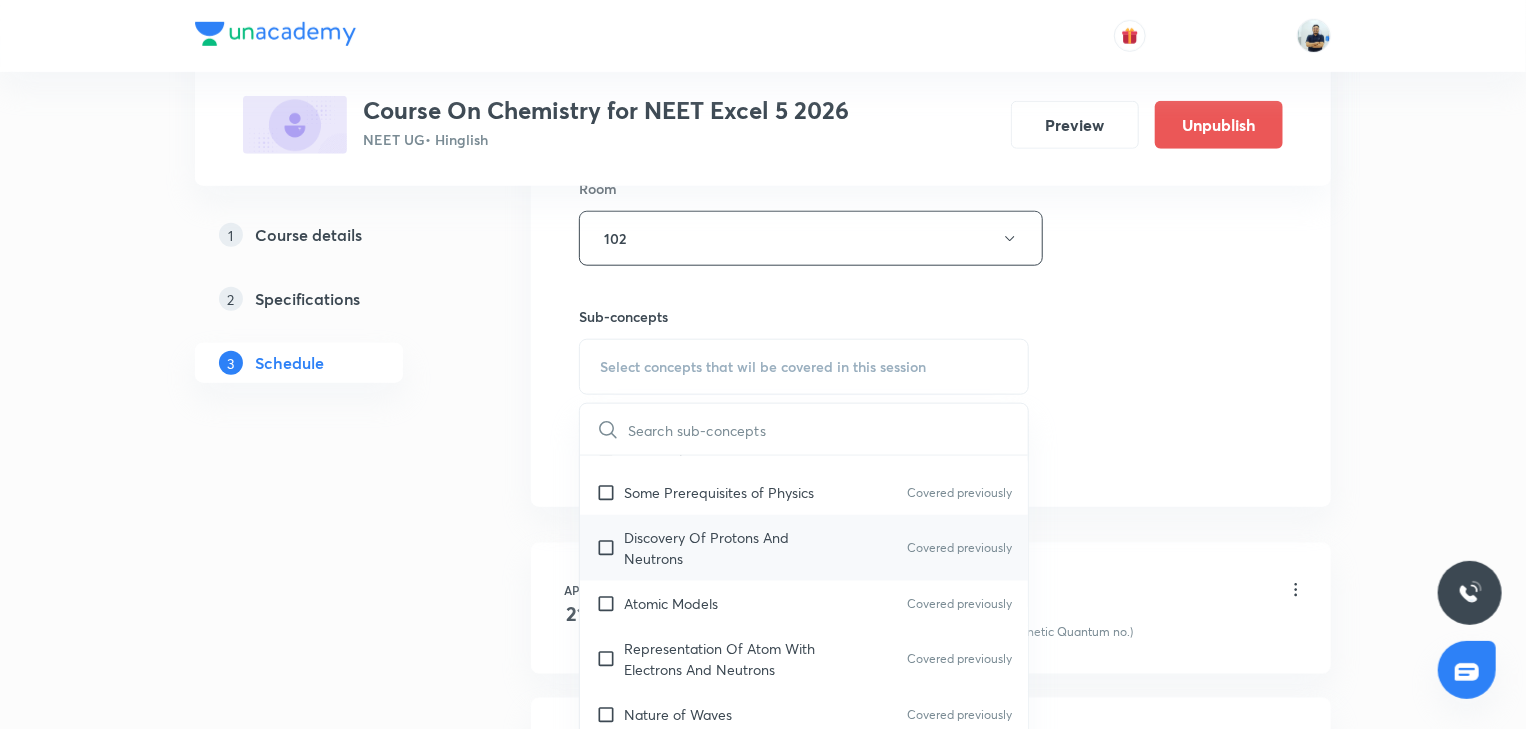 checkbox on "true" 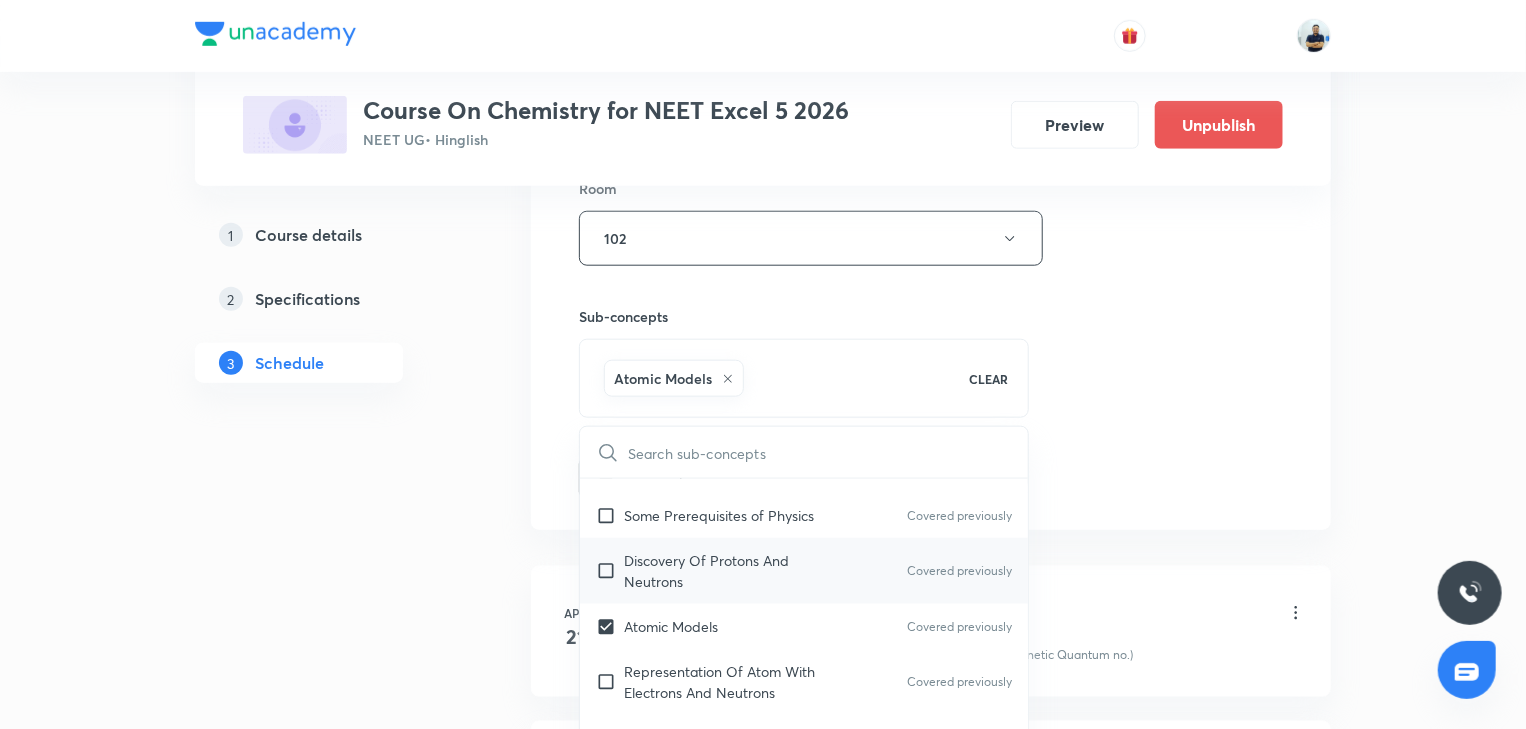 click on "Discovery Of Protons And Neutrons" at bounding box center [725, 571] 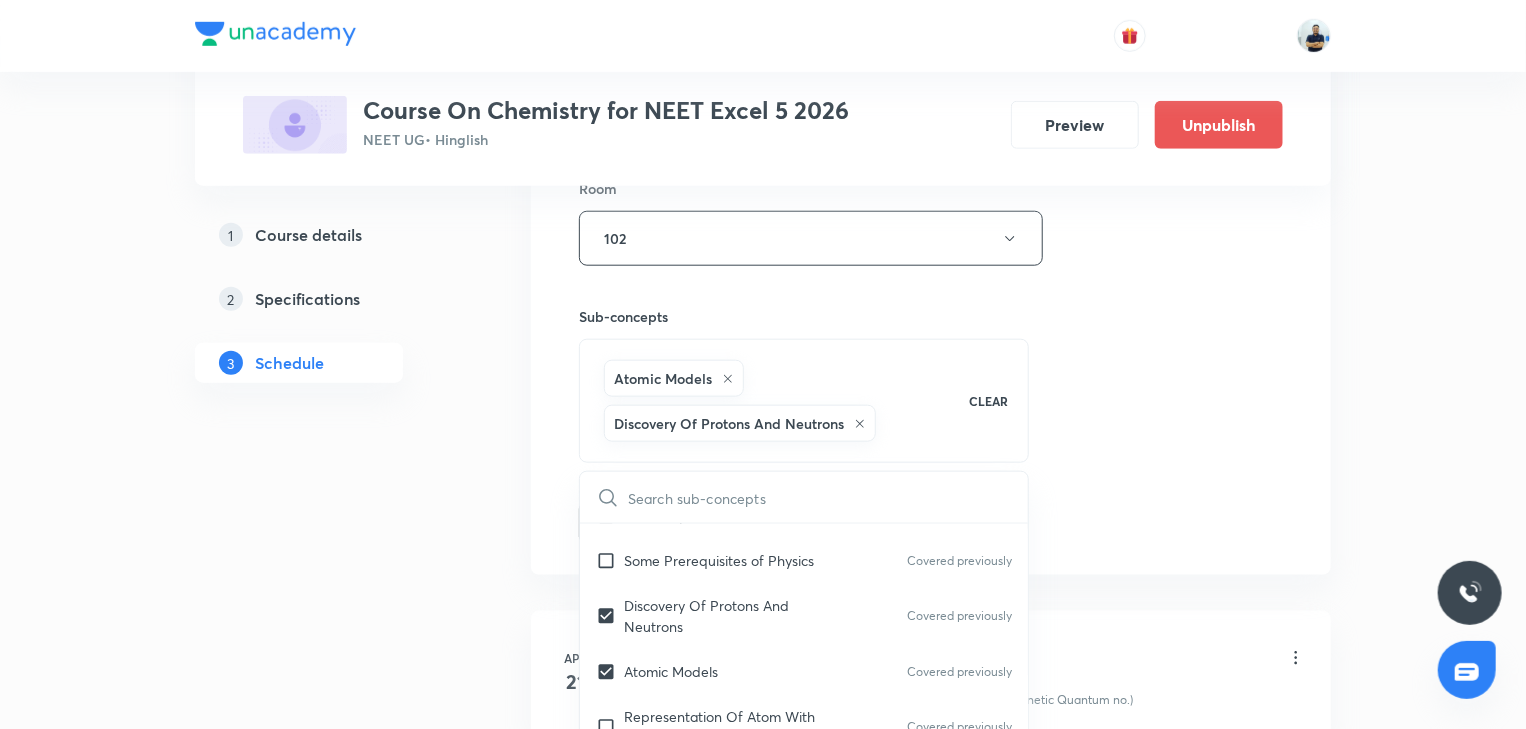 checkbox on "true" 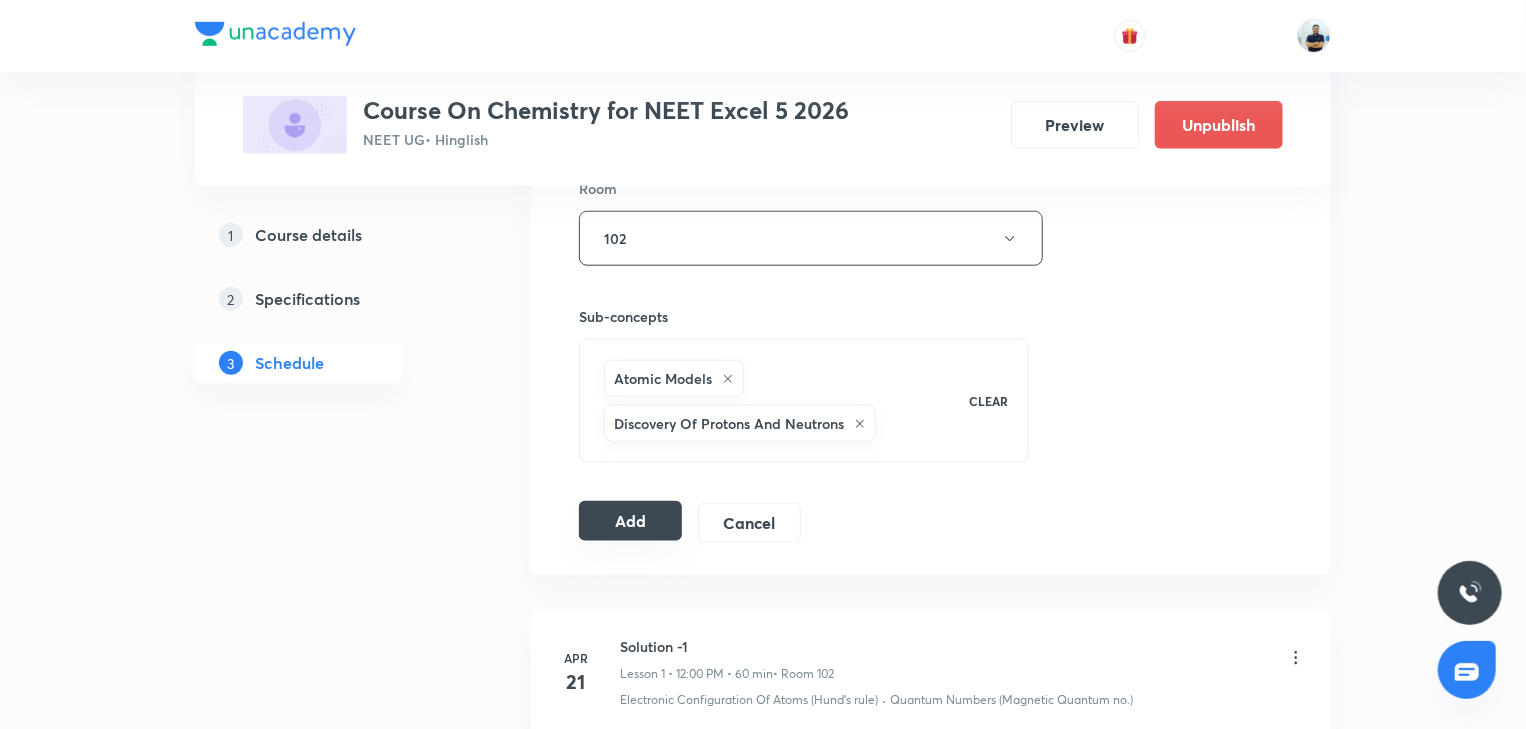 click on "Add" at bounding box center (630, 521) 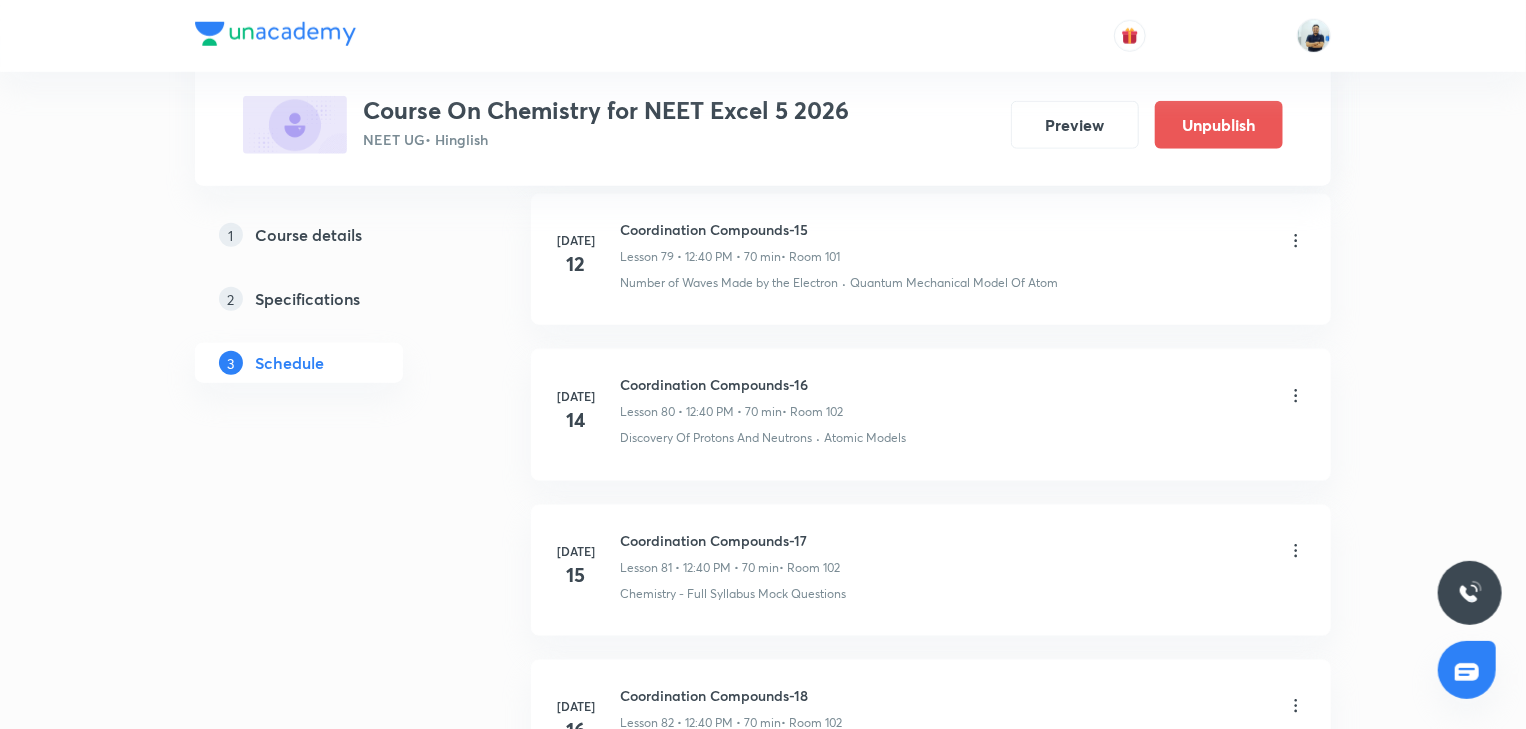 scroll, scrollTop: 12805, scrollLeft: 0, axis: vertical 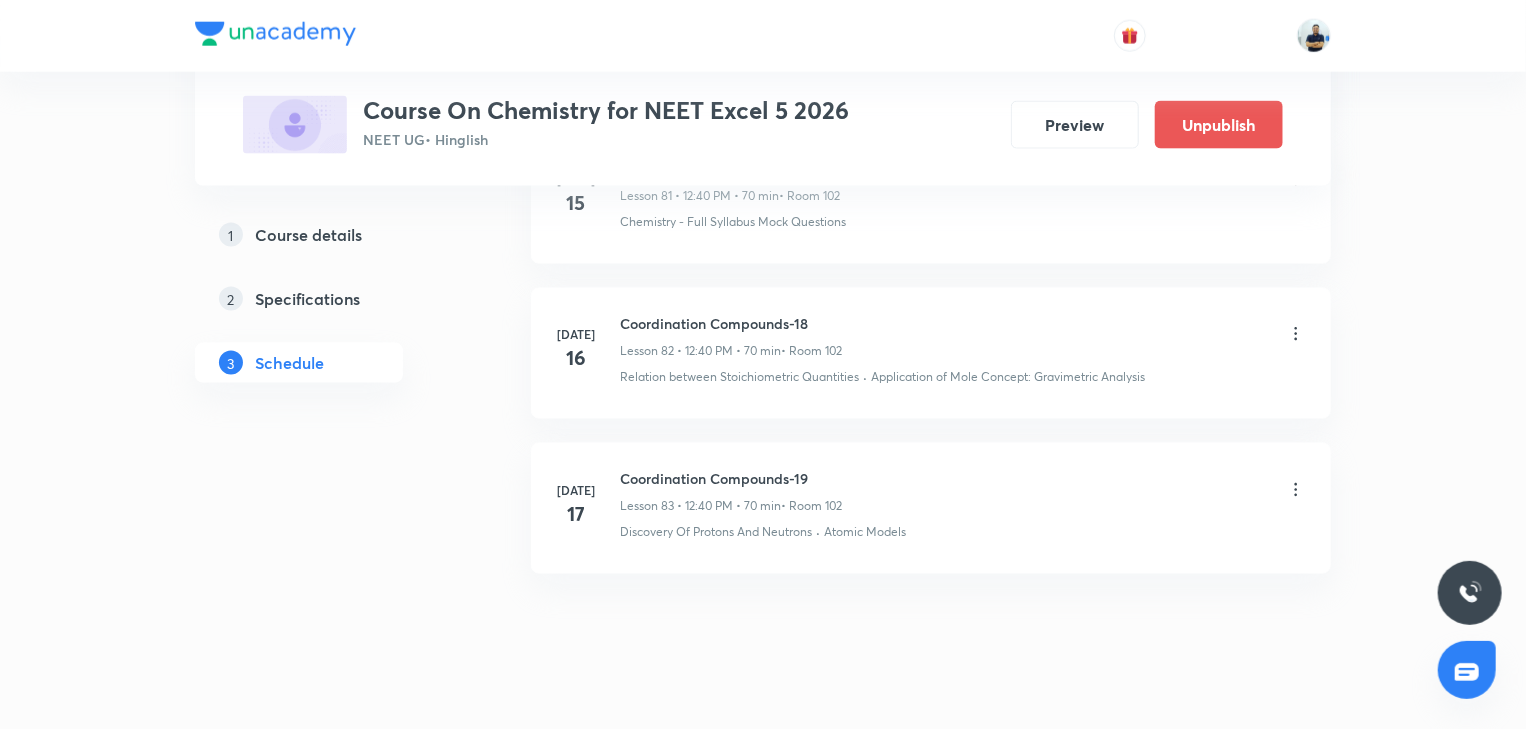 click on "Coordination Compounds-19" at bounding box center (731, 478) 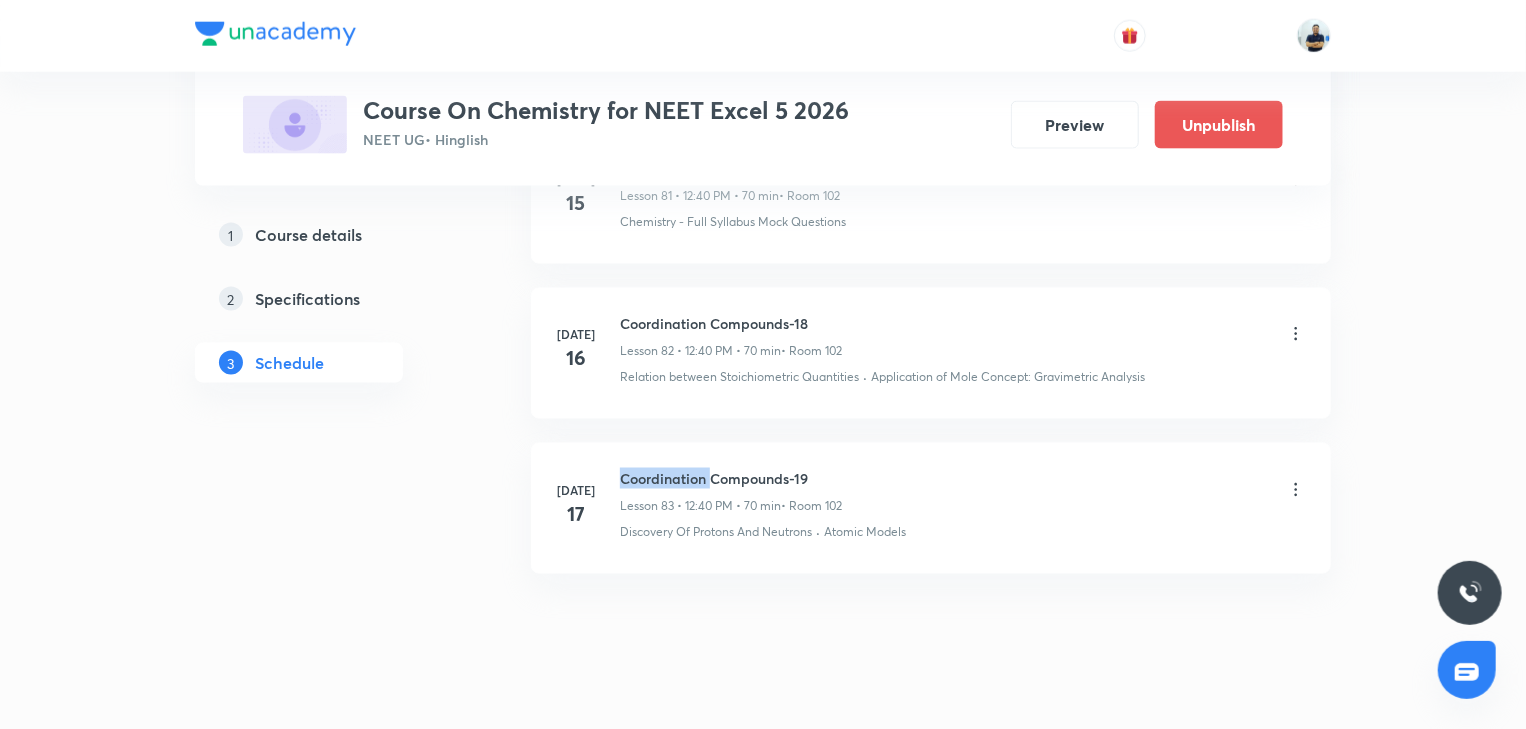 click on "Coordination Compounds-19" at bounding box center (731, 478) 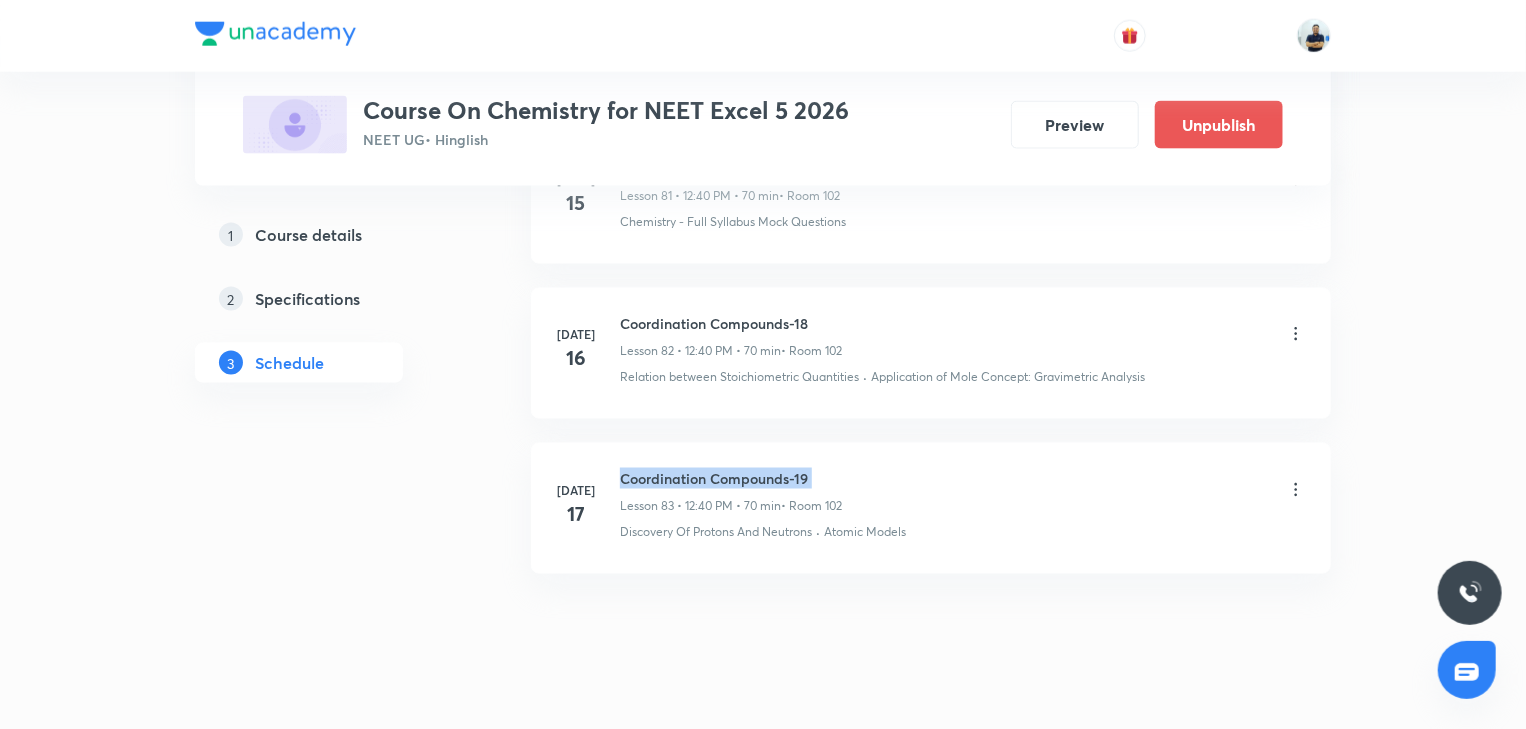 click on "Coordination Compounds-19" at bounding box center [731, 478] 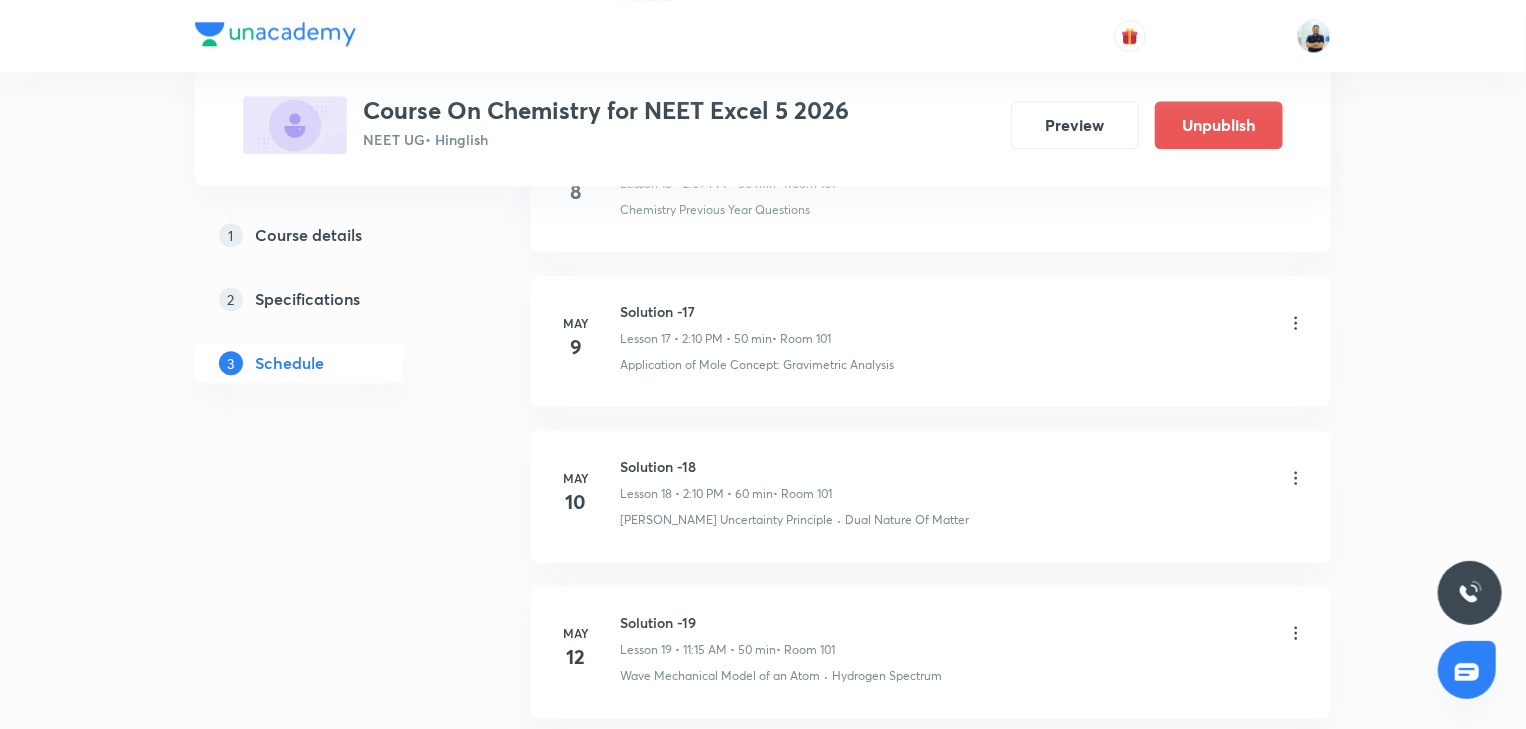 scroll, scrollTop: 0, scrollLeft: 0, axis: both 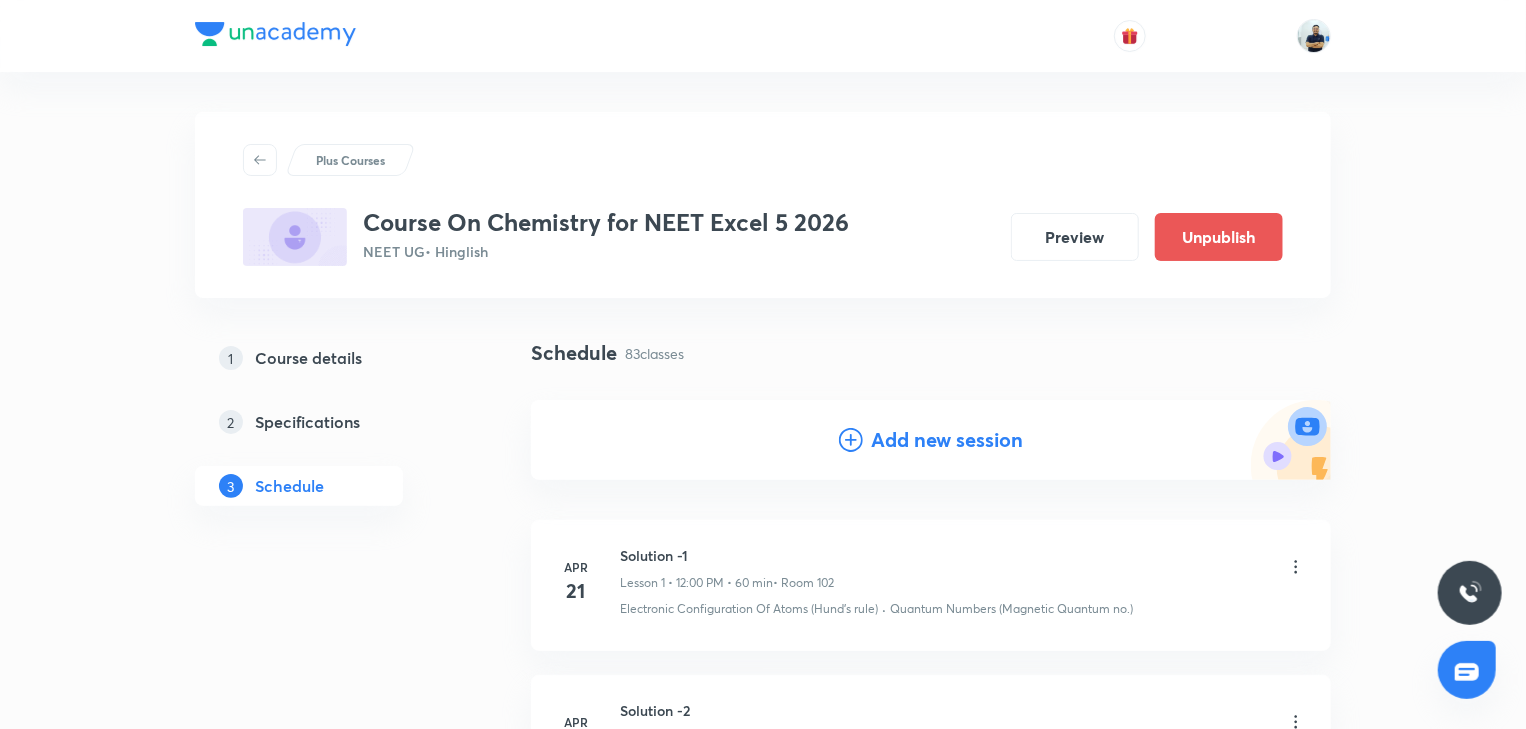 click on "Add new session" at bounding box center [947, 440] 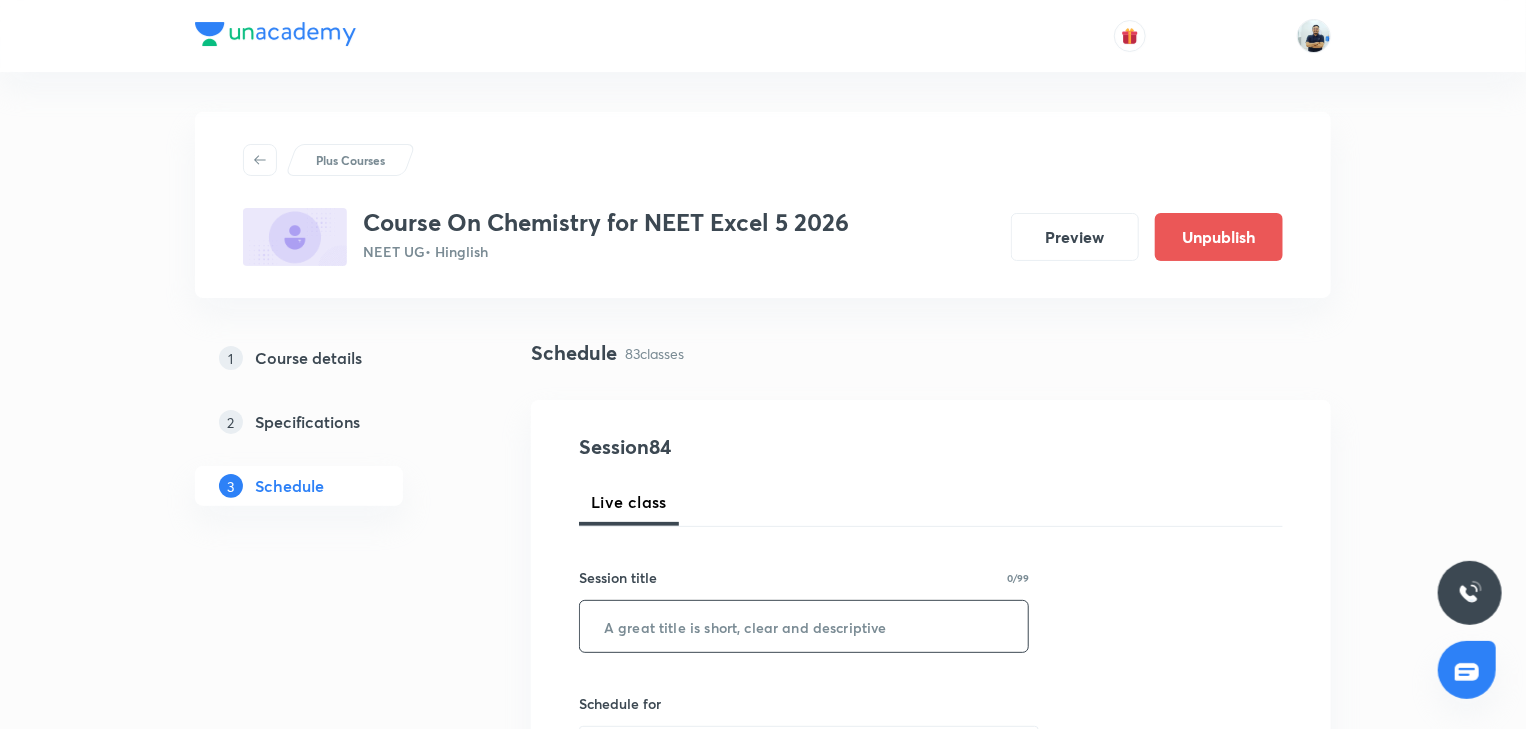 drag, startPoint x: 892, startPoint y: 433, endPoint x: 704, endPoint y: 638, distance: 278.15283 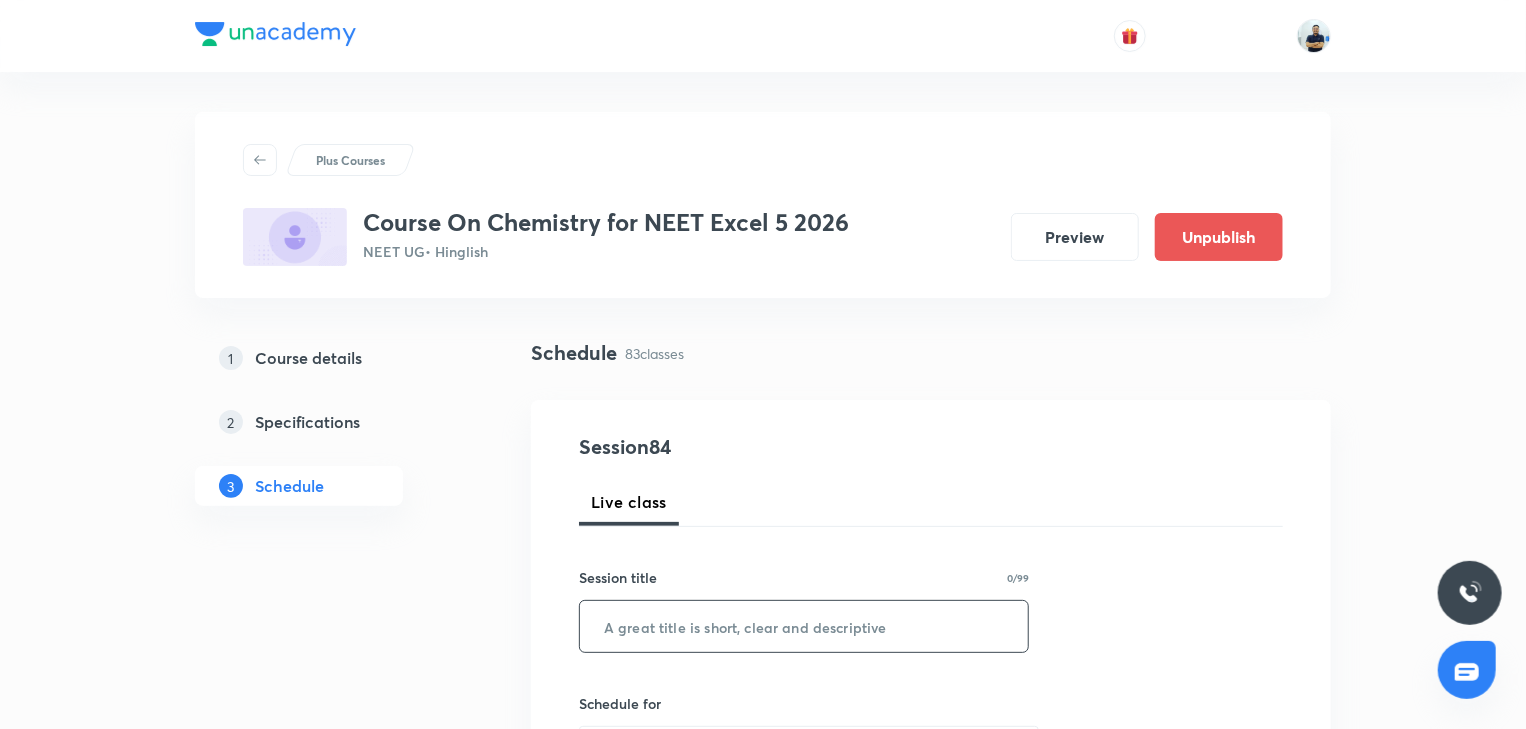 paste on "Coordination Compounds-19" 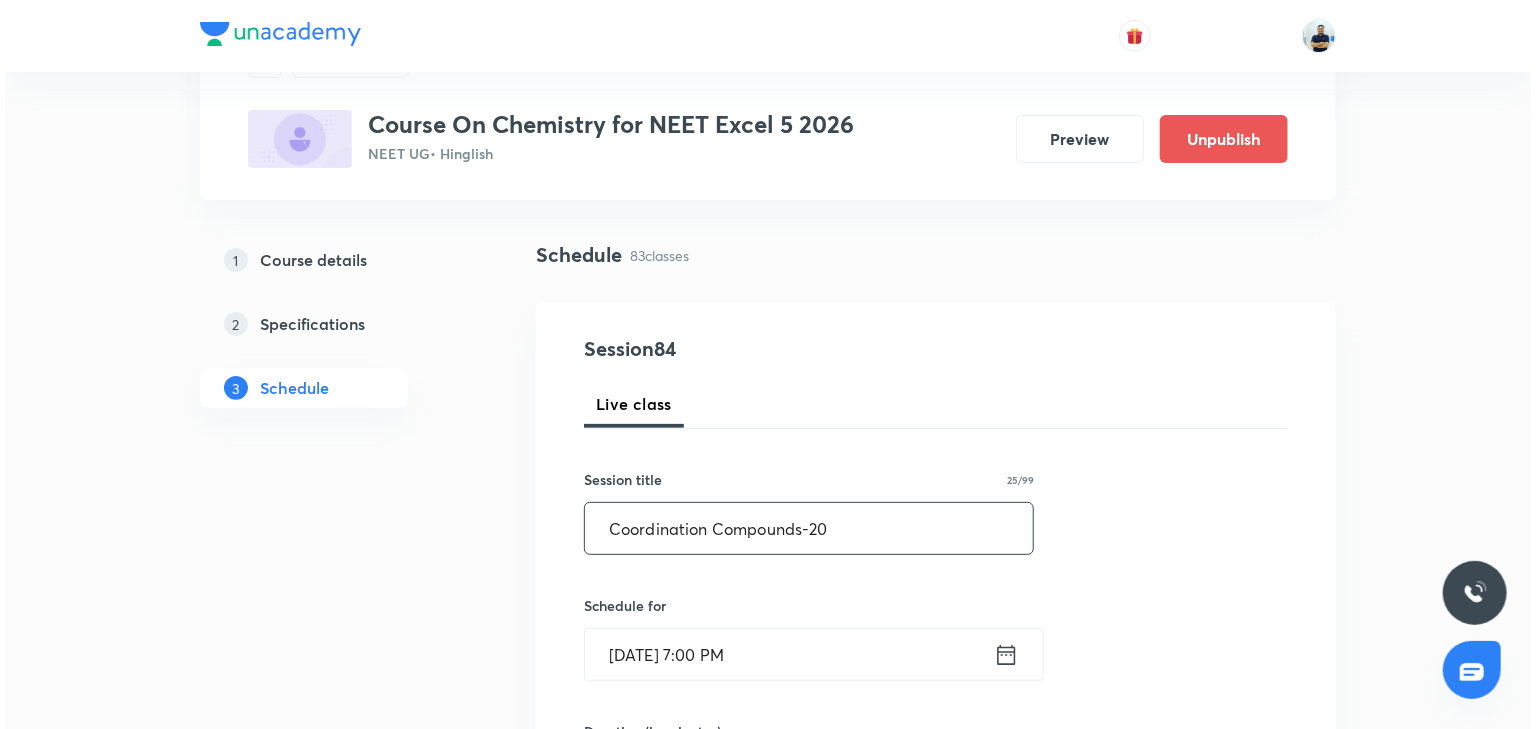 scroll, scrollTop: 112, scrollLeft: 0, axis: vertical 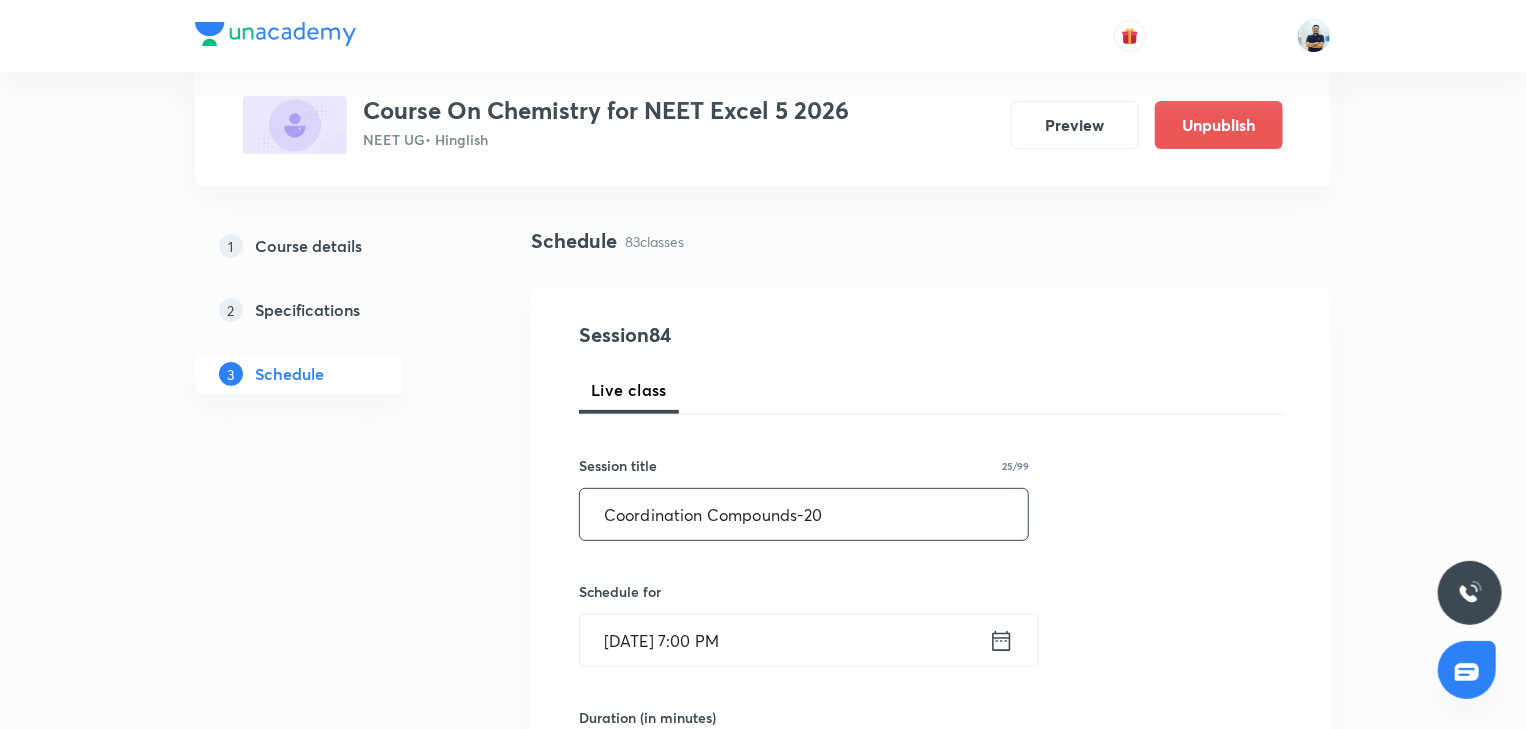 type on "Coordination Compounds-20" 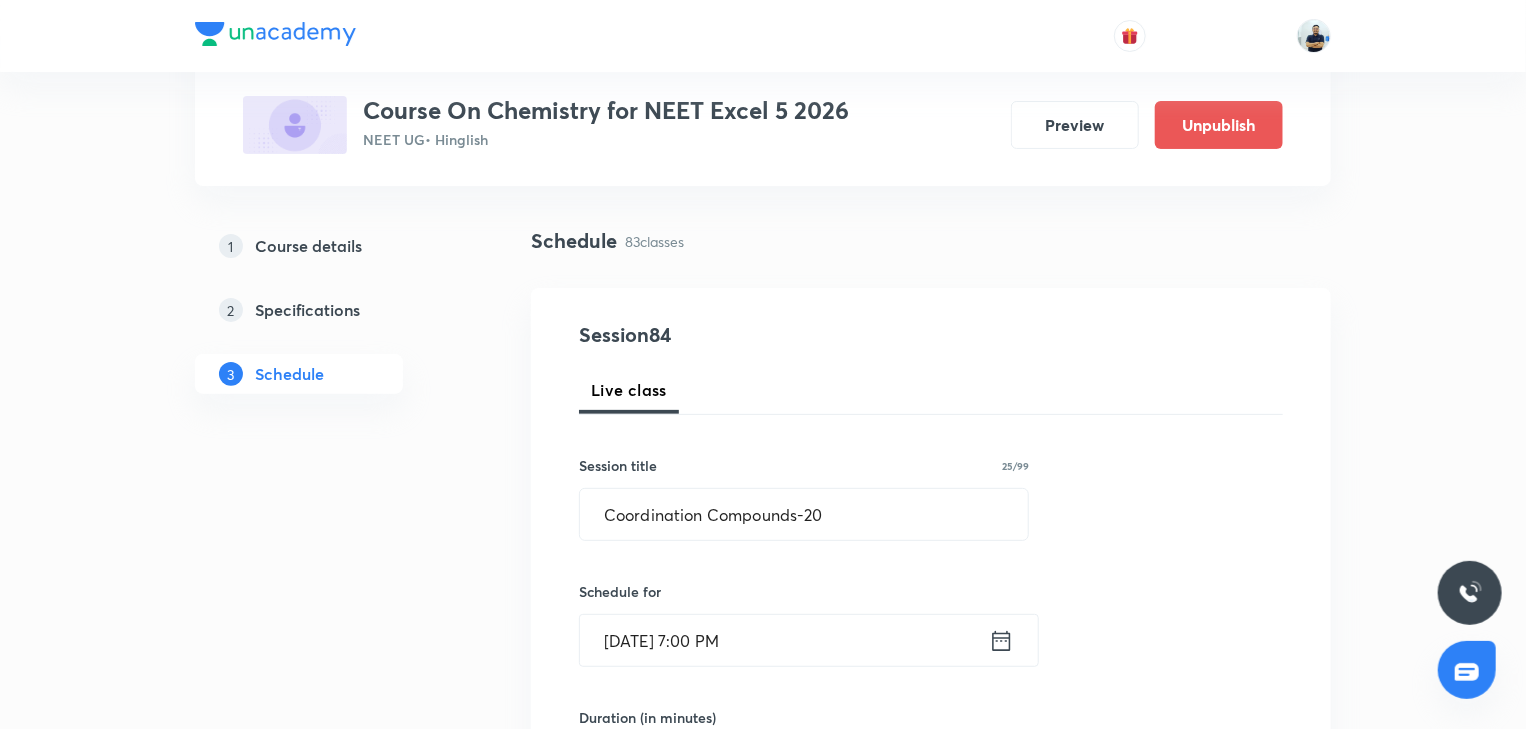 click on "Jul 12, 2025, 7:00 PM" at bounding box center (784, 640) 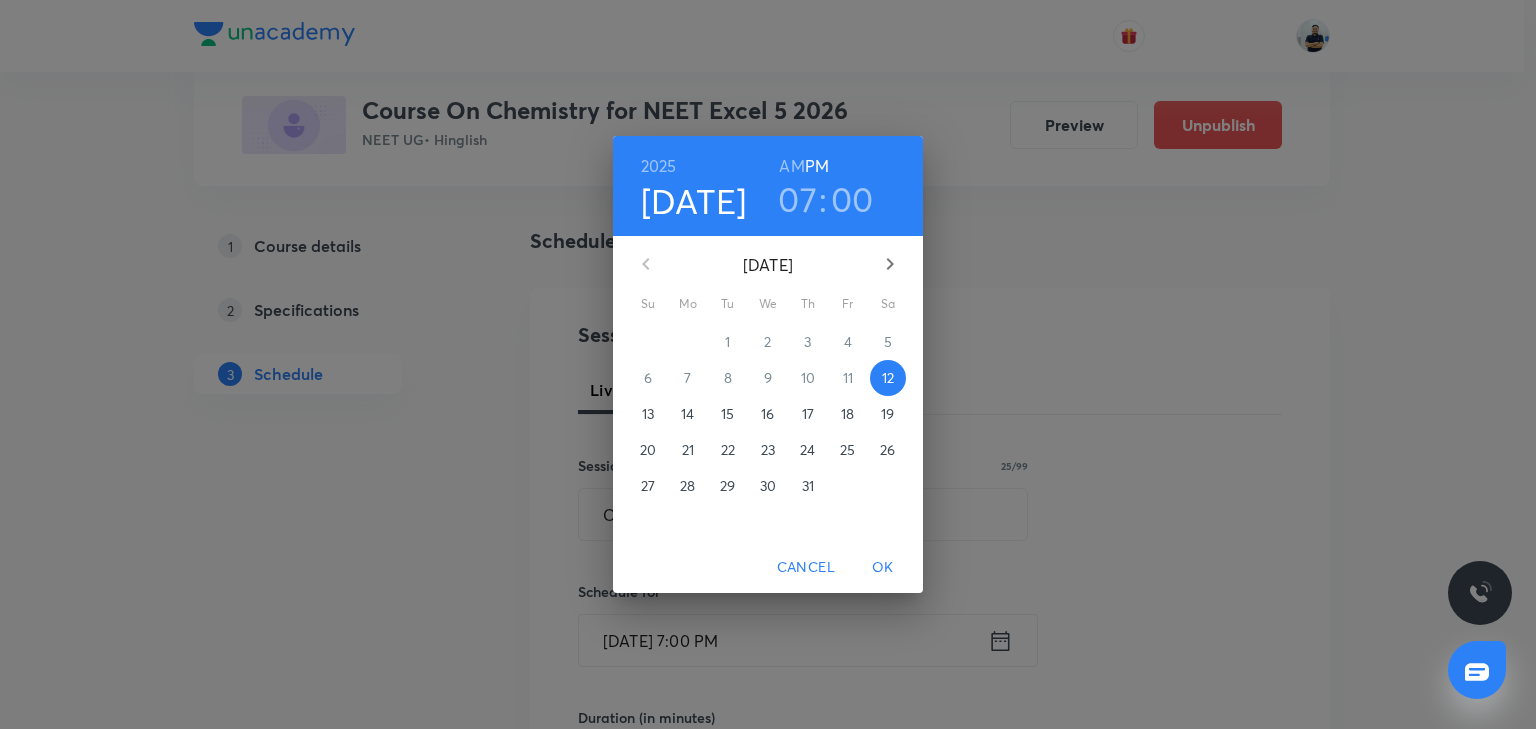 click on "Cancel" at bounding box center [806, 567] 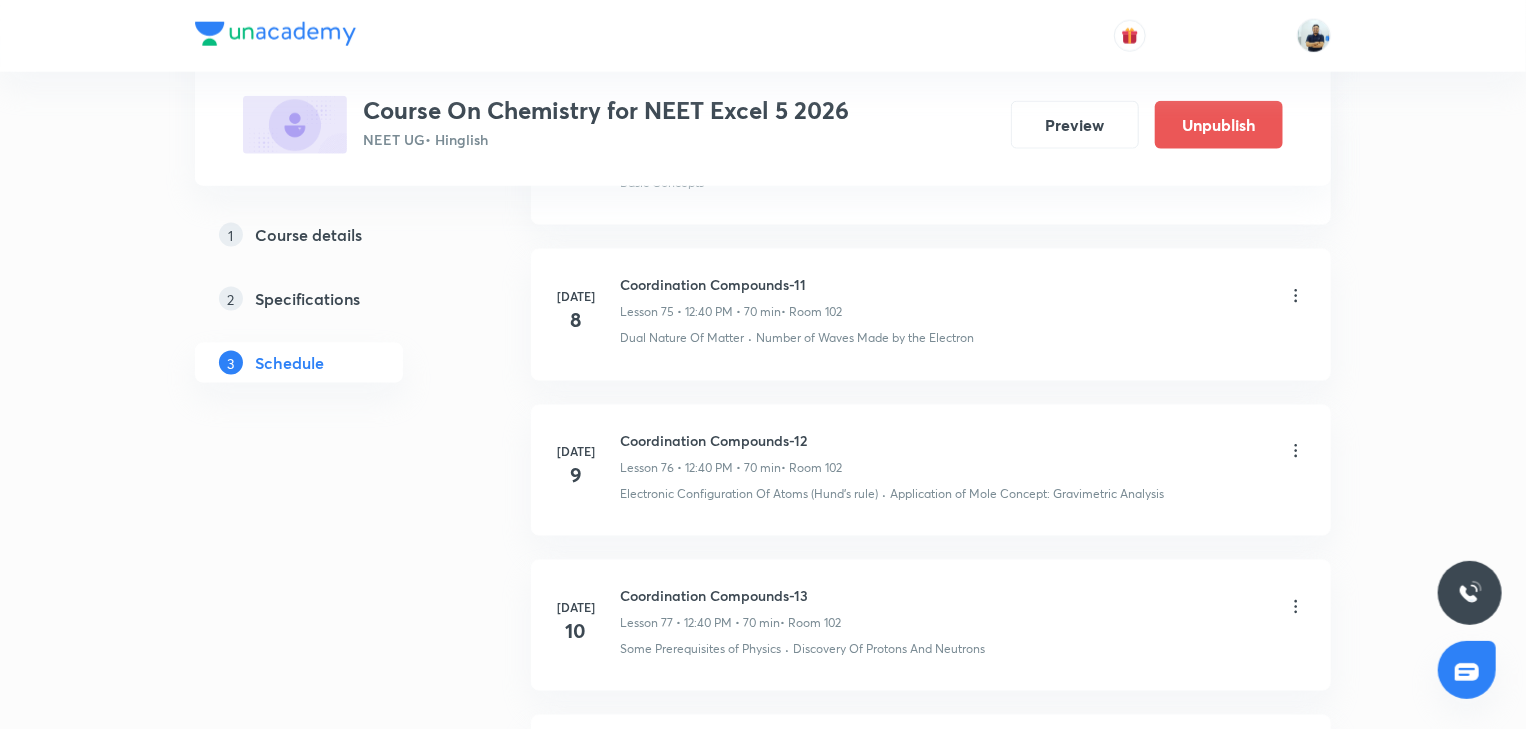scroll, scrollTop: 13723, scrollLeft: 0, axis: vertical 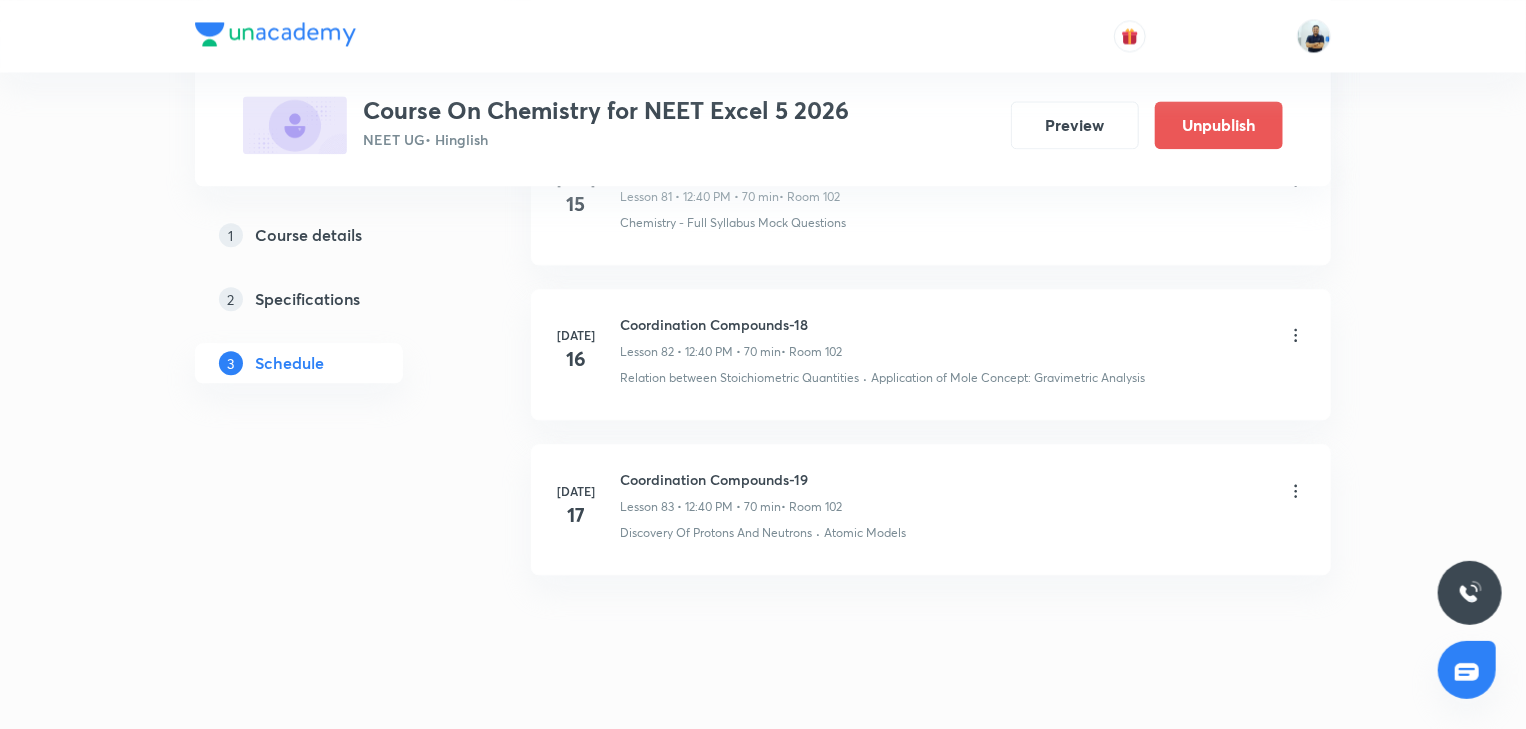 click on "Coordination Compounds-19" at bounding box center [731, 479] 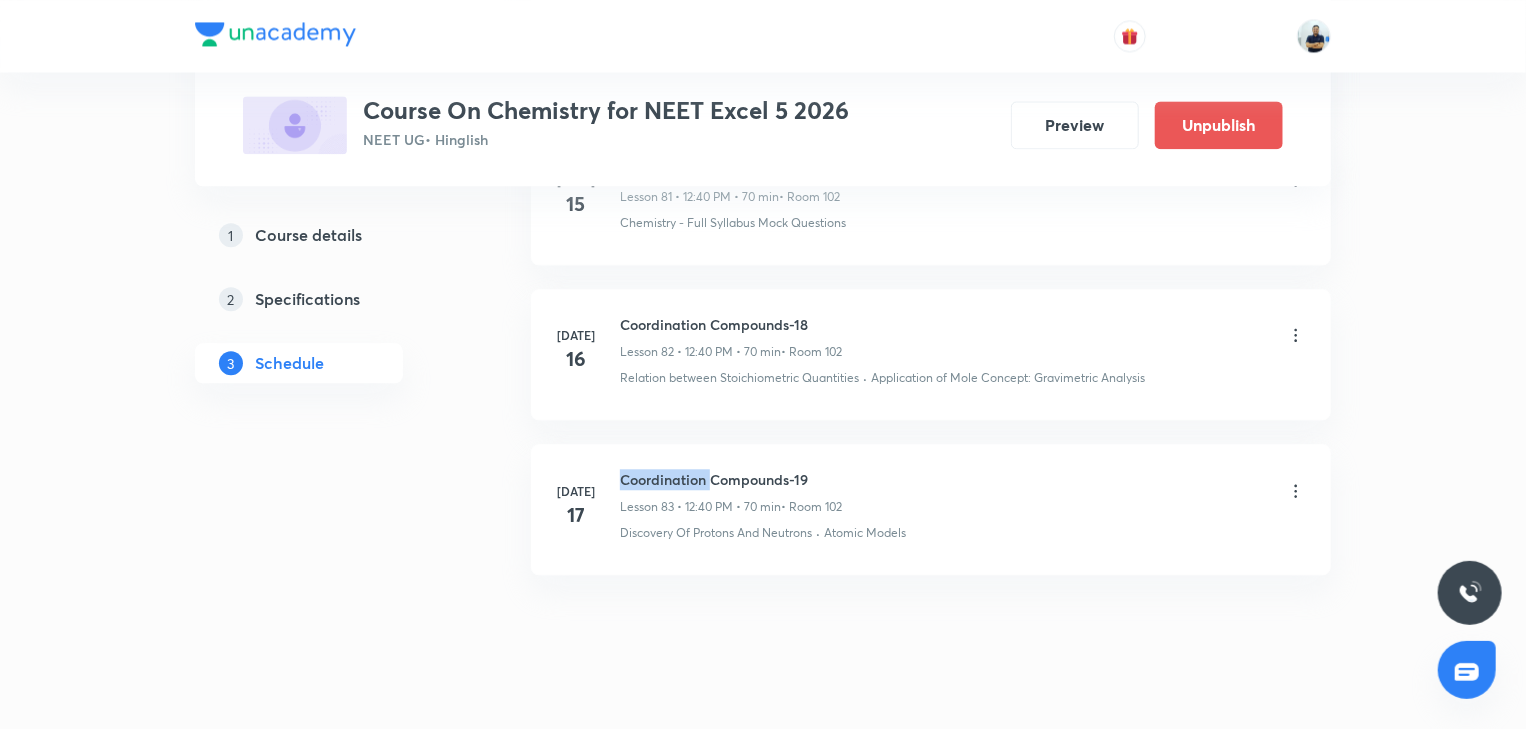 click on "Coordination Compounds-19" at bounding box center [731, 479] 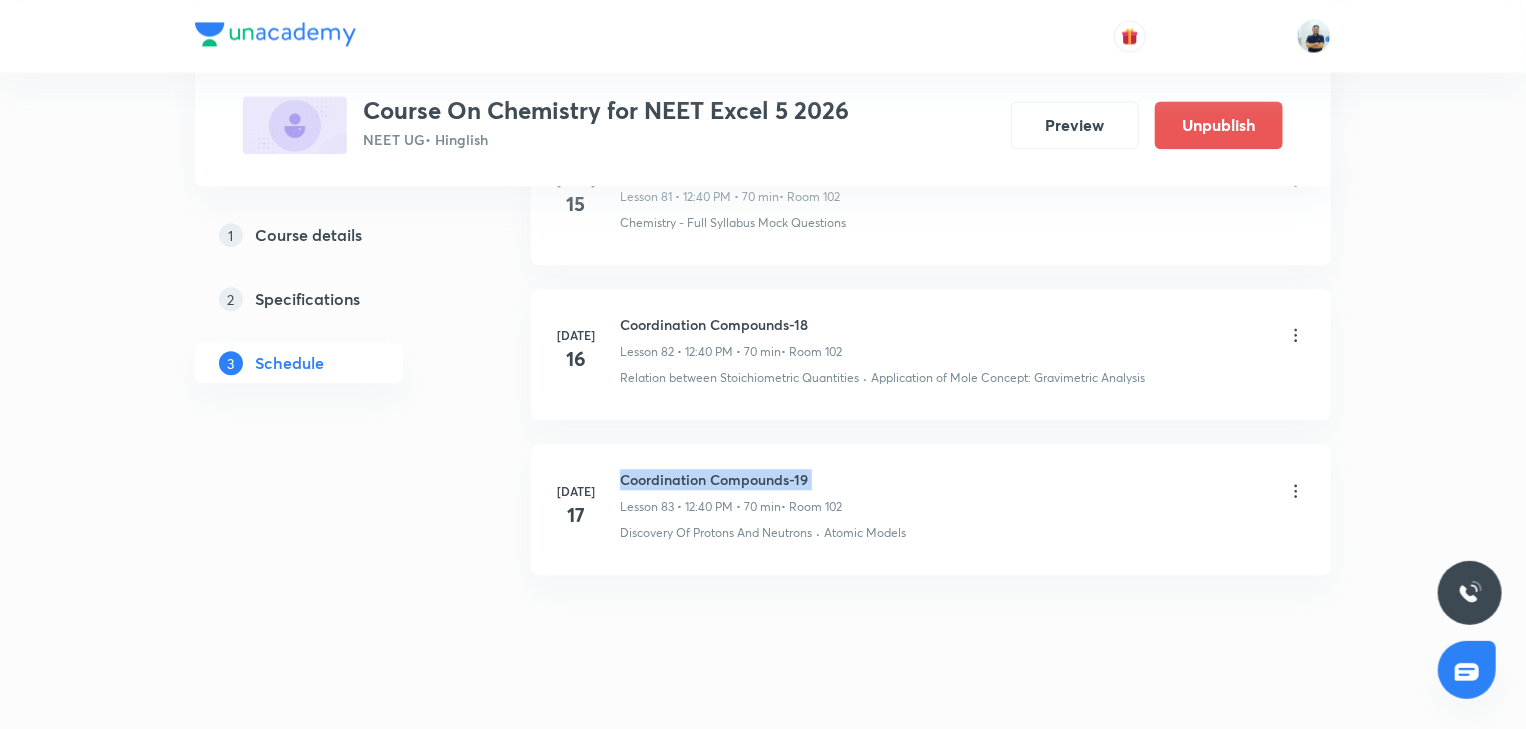 click on "Coordination Compounds-19" at bounding box center [731, 479] 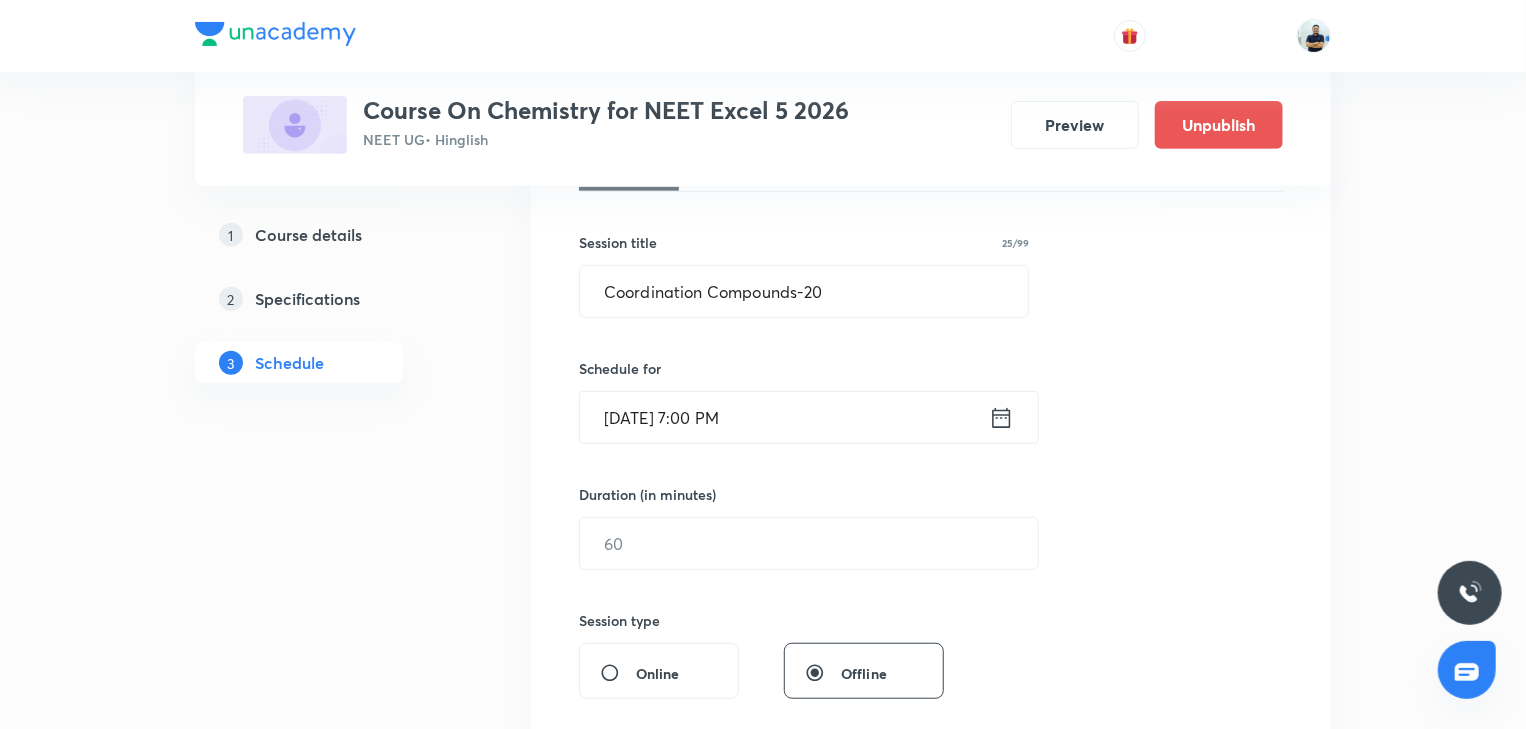 scroll, scrollTop: 410, scrollLeft: 0, axis: vertical 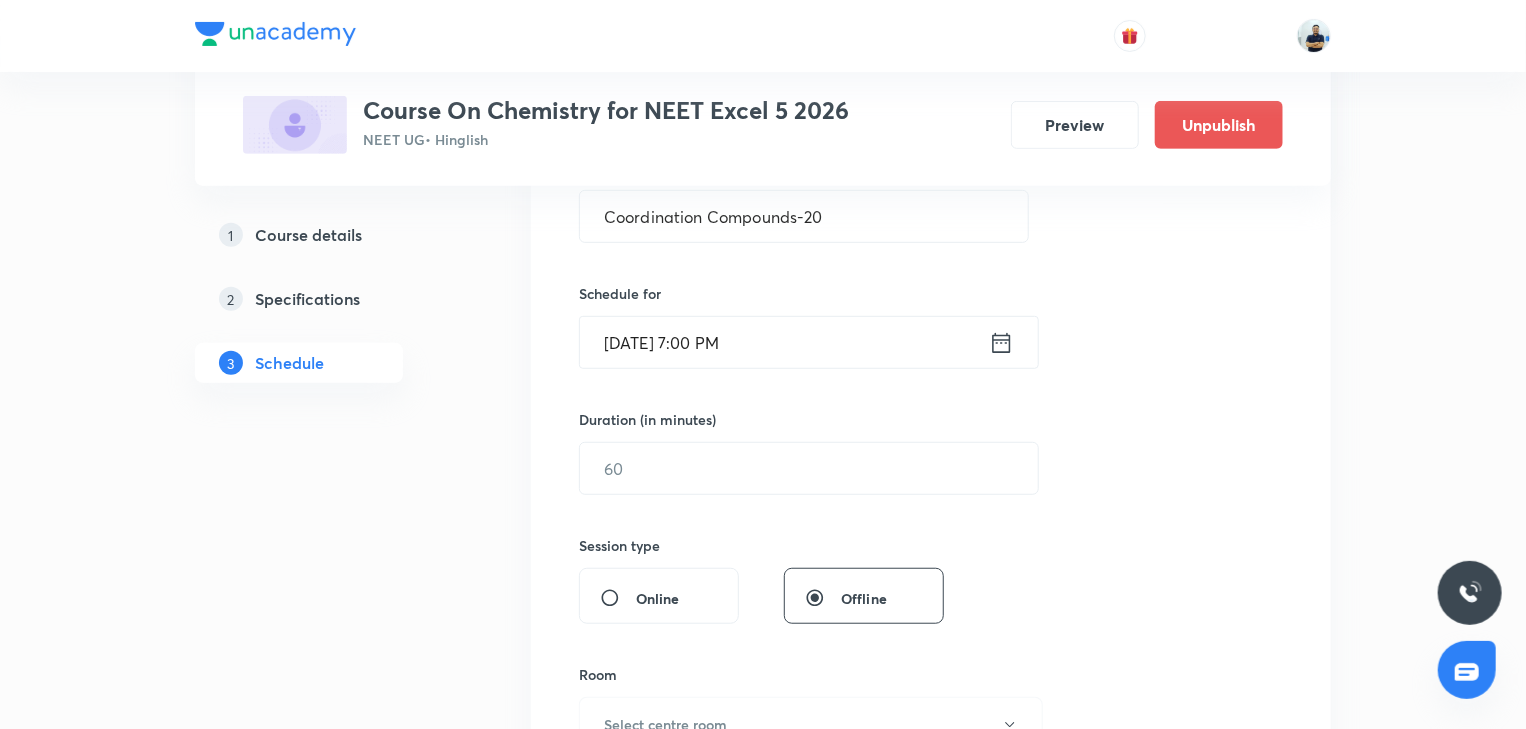 click on "Jul 12, 2025, 7:00 PM" at bounding box center (784, 342) 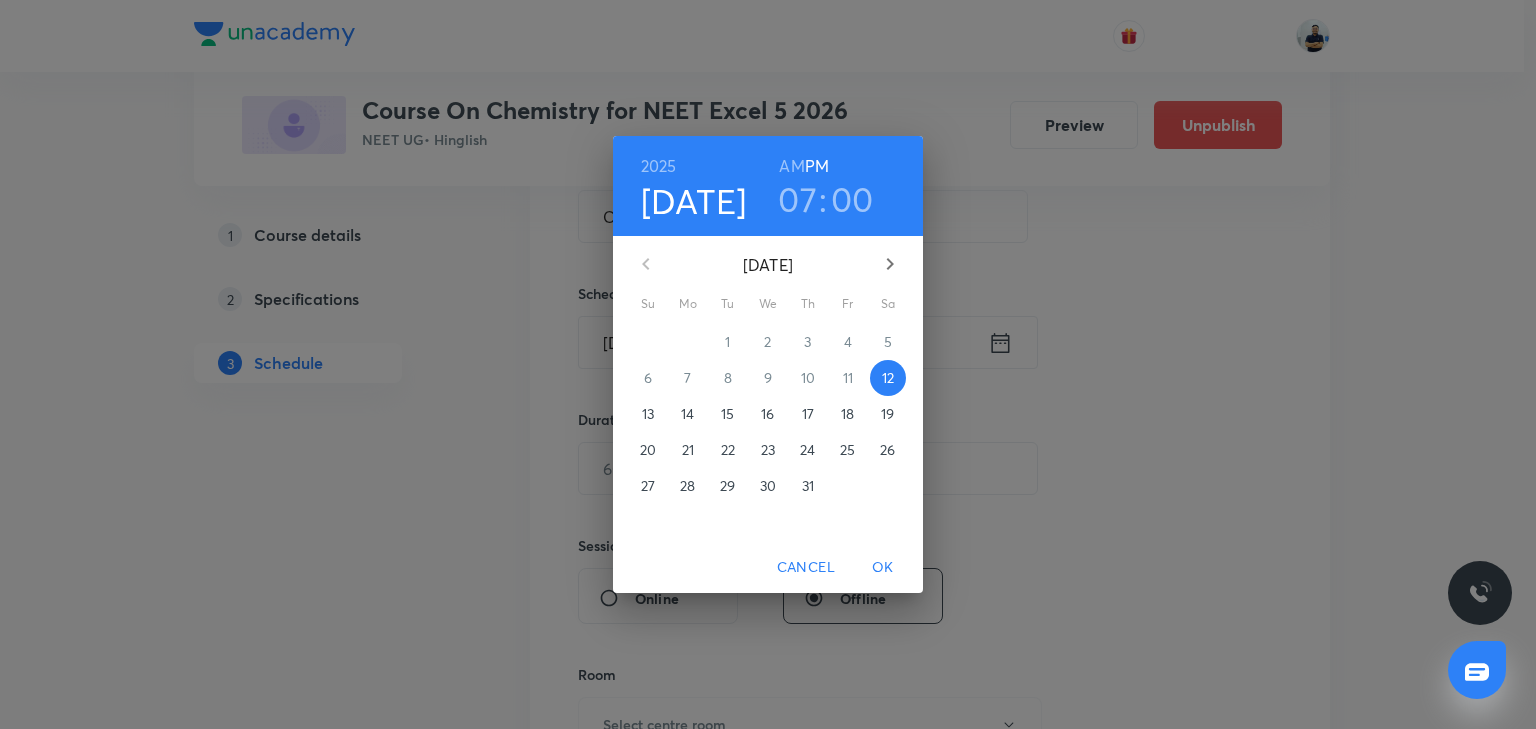 click on "Cancel" at bounding box center [806, 567] 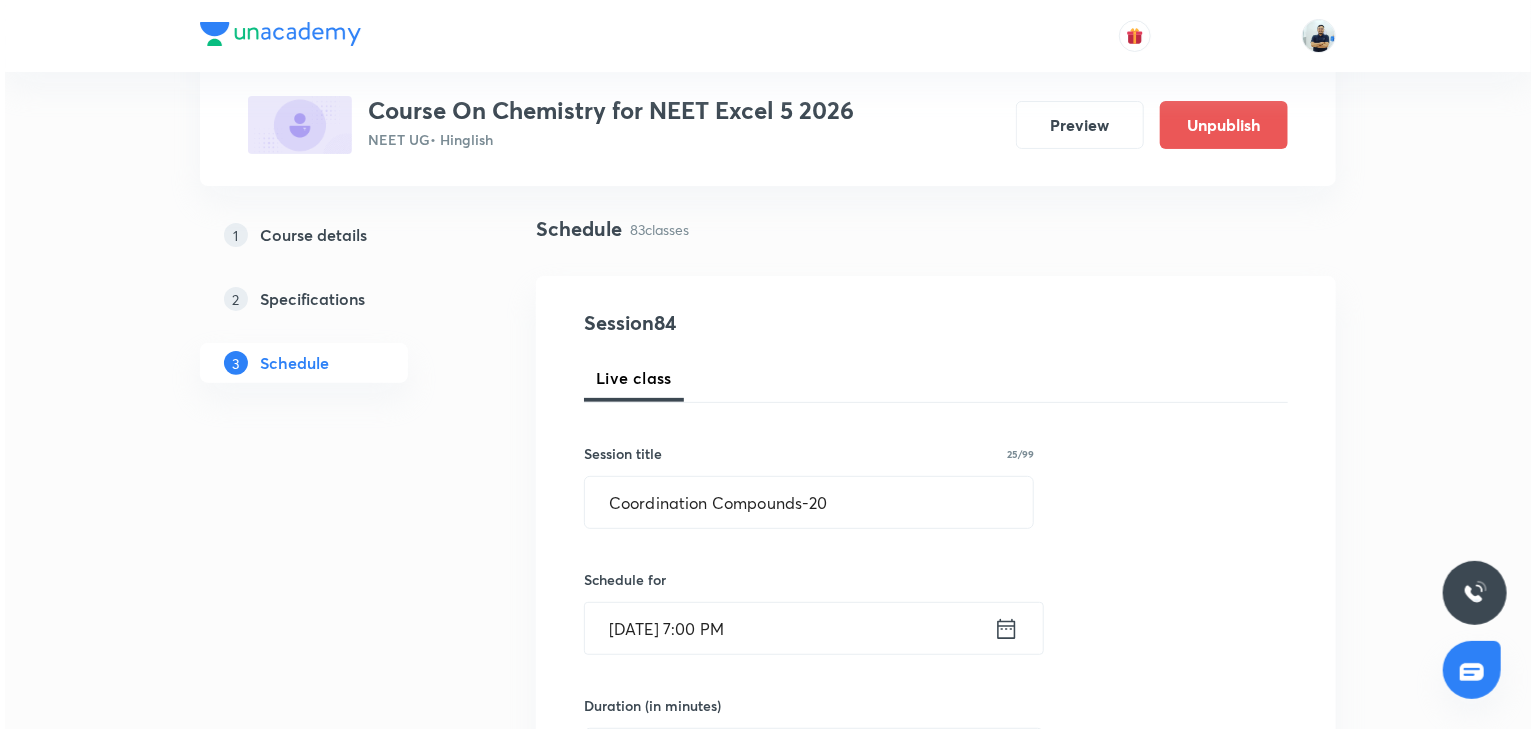 scroll, scrollTop: 130, scrollLeft: 0, axis: vertical 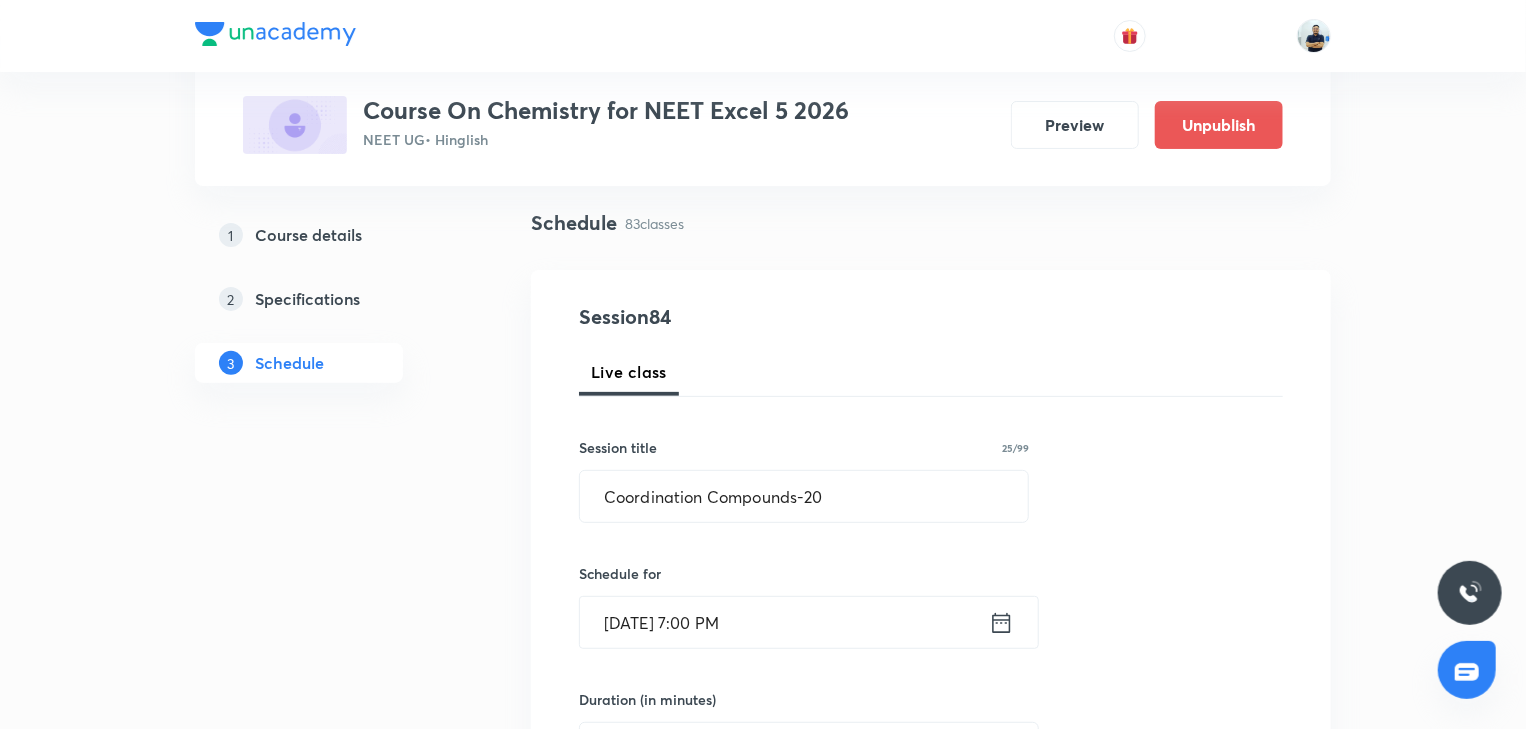 click on "Jul 12, 2025, 7:00 PM" at bounding box center (784, 622) 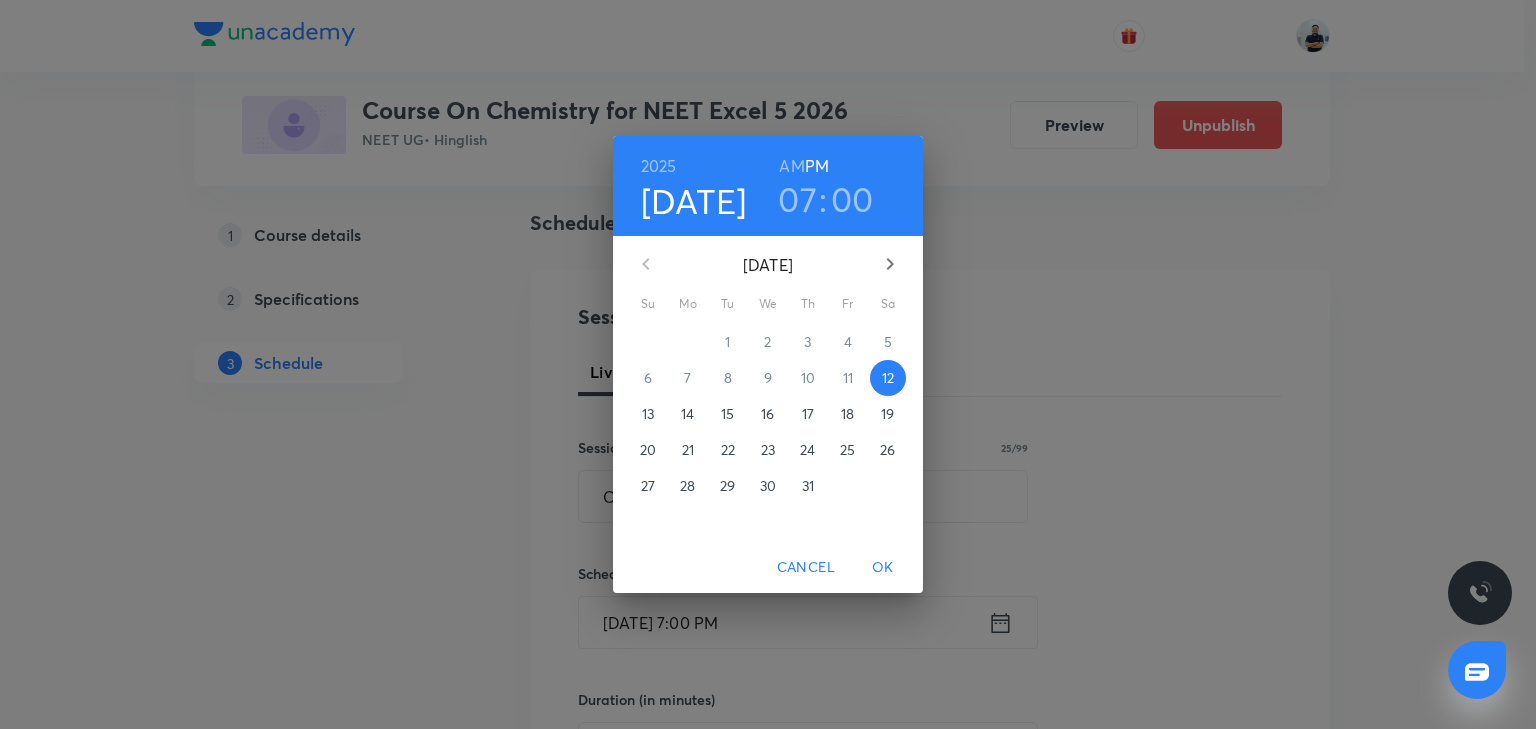 click on "18" at bounding box center (847, 414) 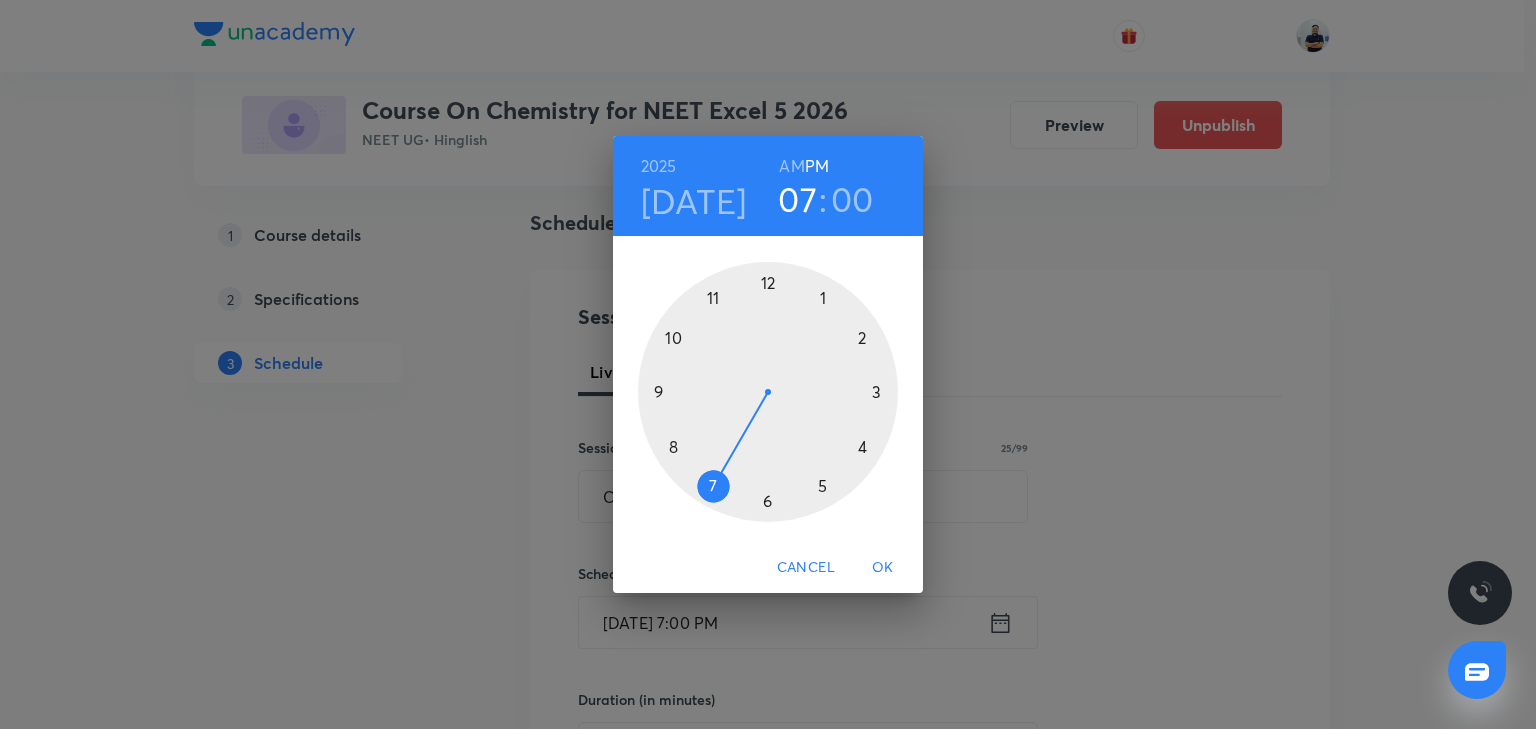 click on "OK" at bounding box center (883, 567) 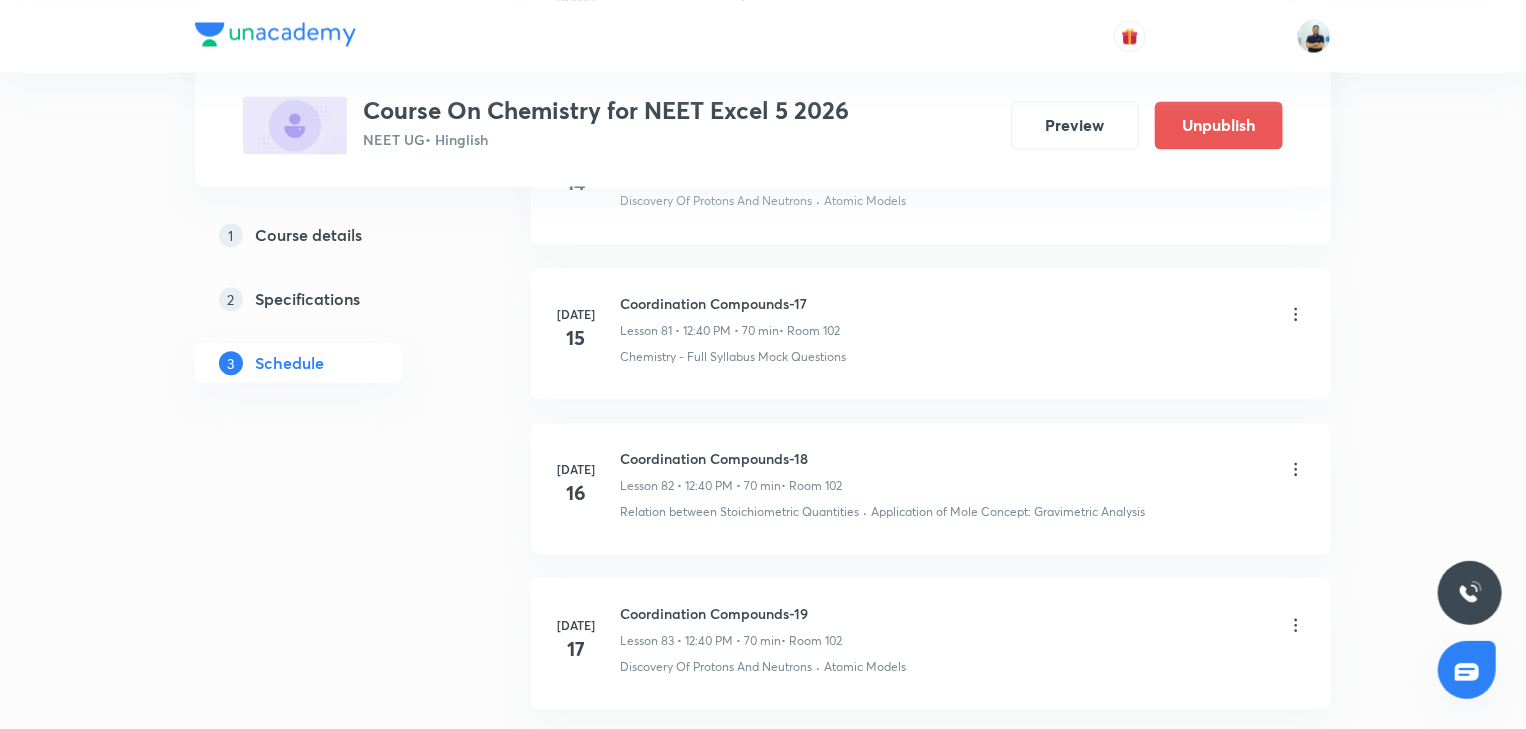 scroll, scrollTop: 13723, scrollLeft: 0, axis: vertical 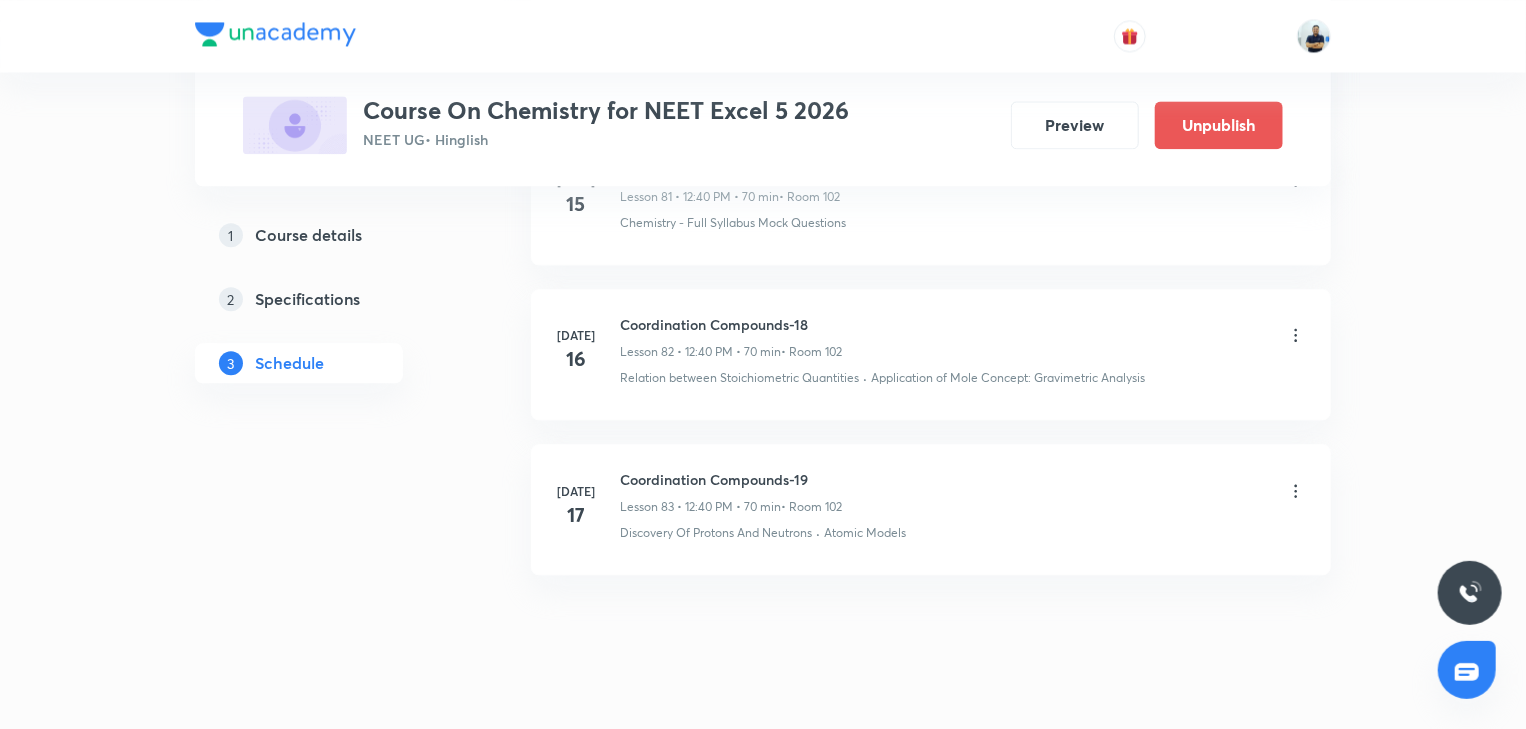 click on "Coordination Compounds-19" at bounding box center (731, 479) 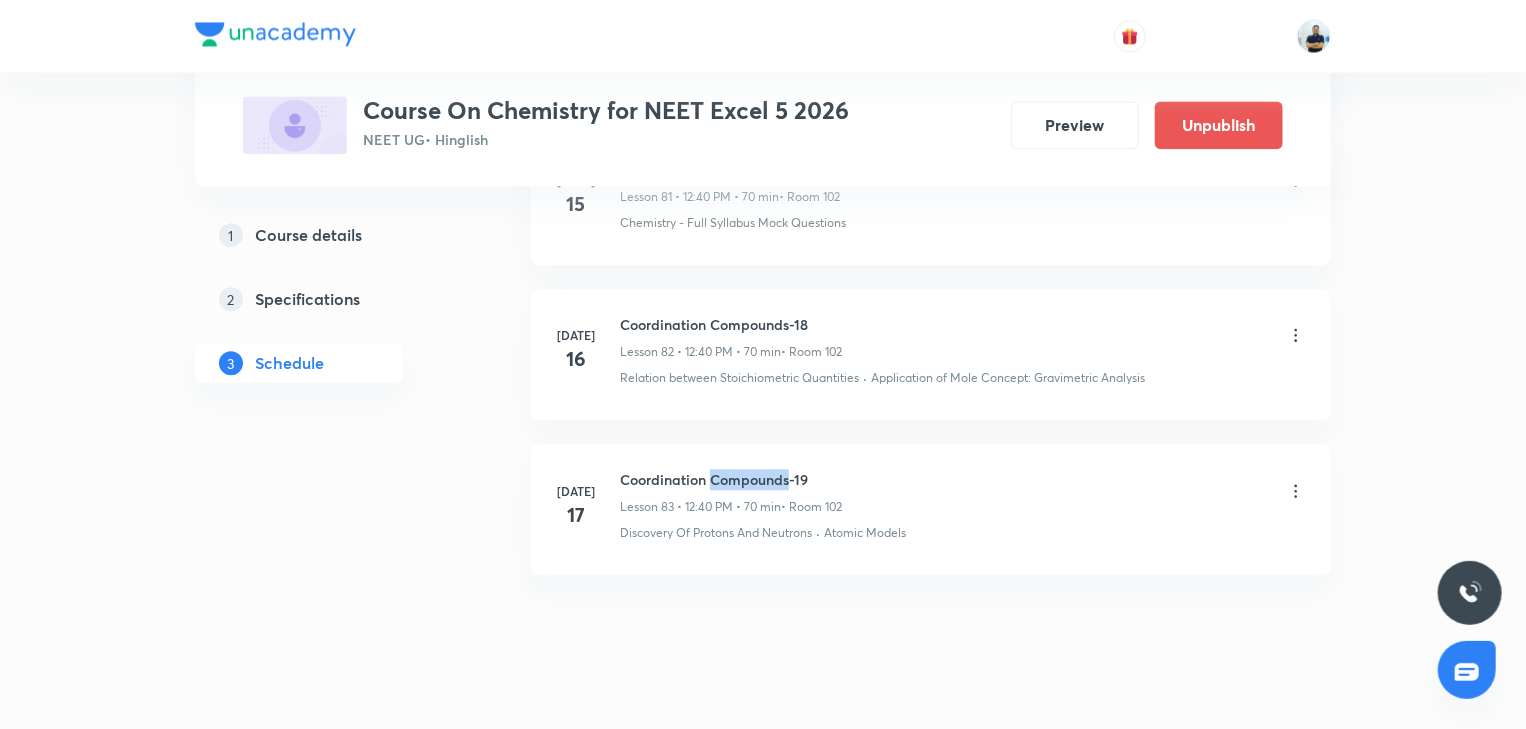 click on "Coordination Compounds-19" at bounding box center [731, 479] 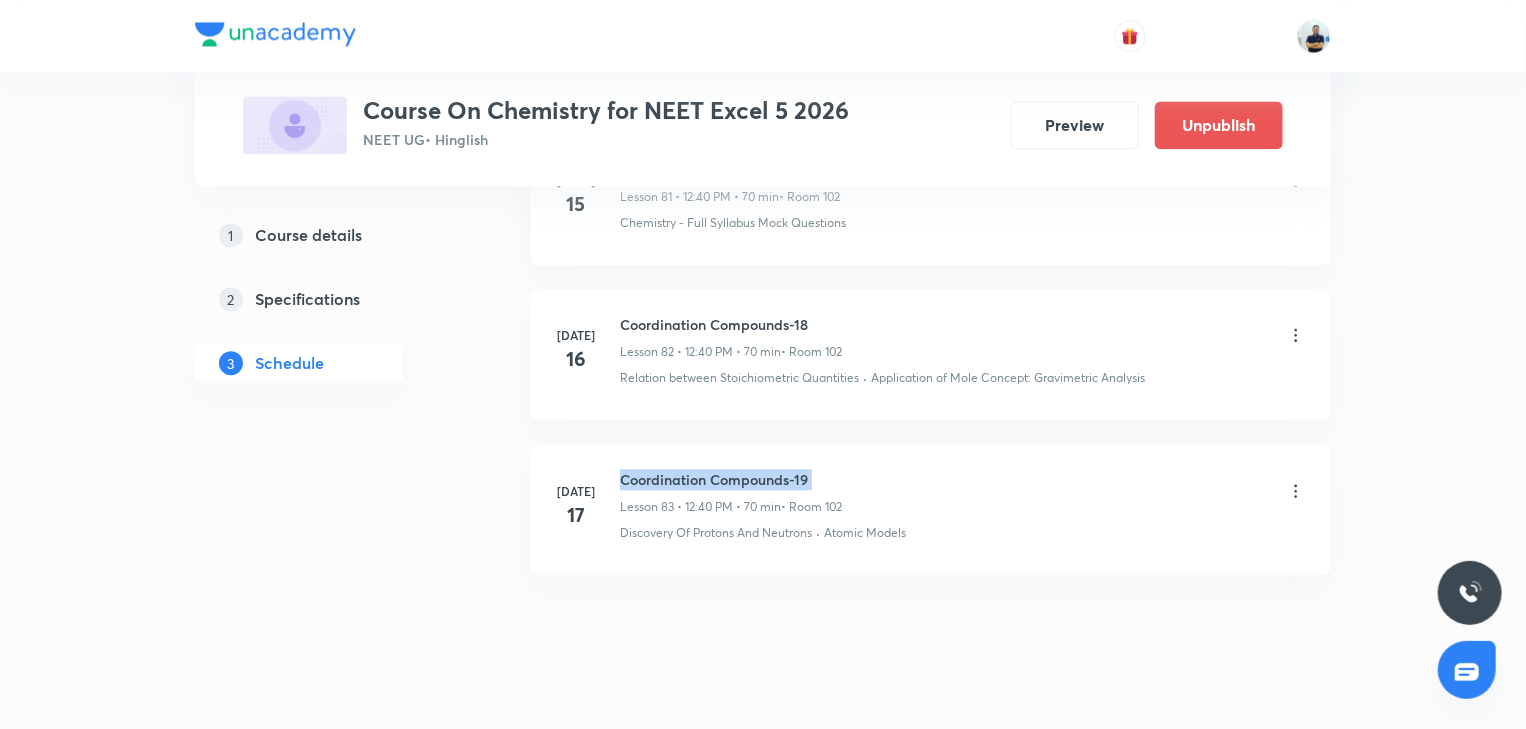 click on "Coordination Compounds-19" at bounding box center [731, 479] 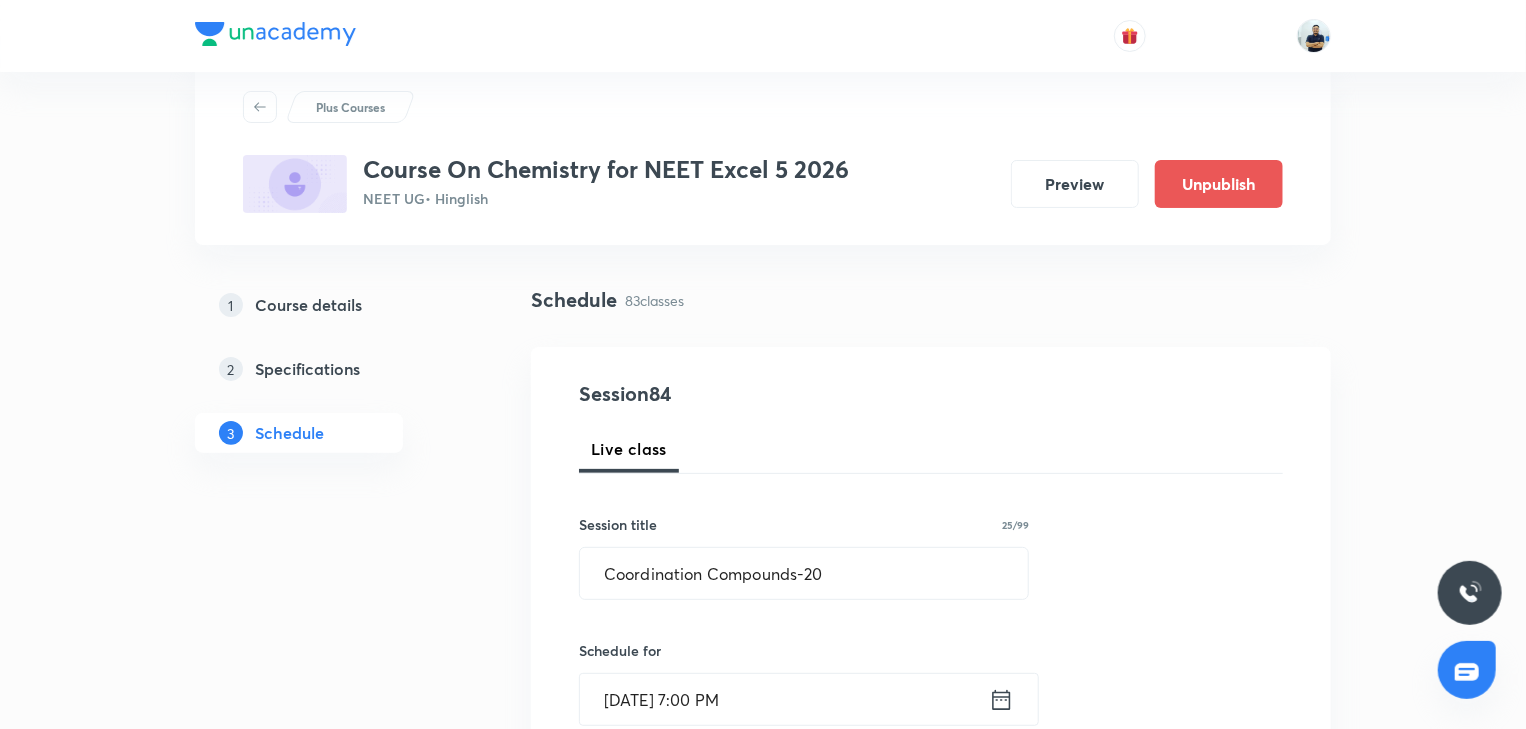 scroll, scrollTop: 56, scrollLeft: 0, axis: vertical 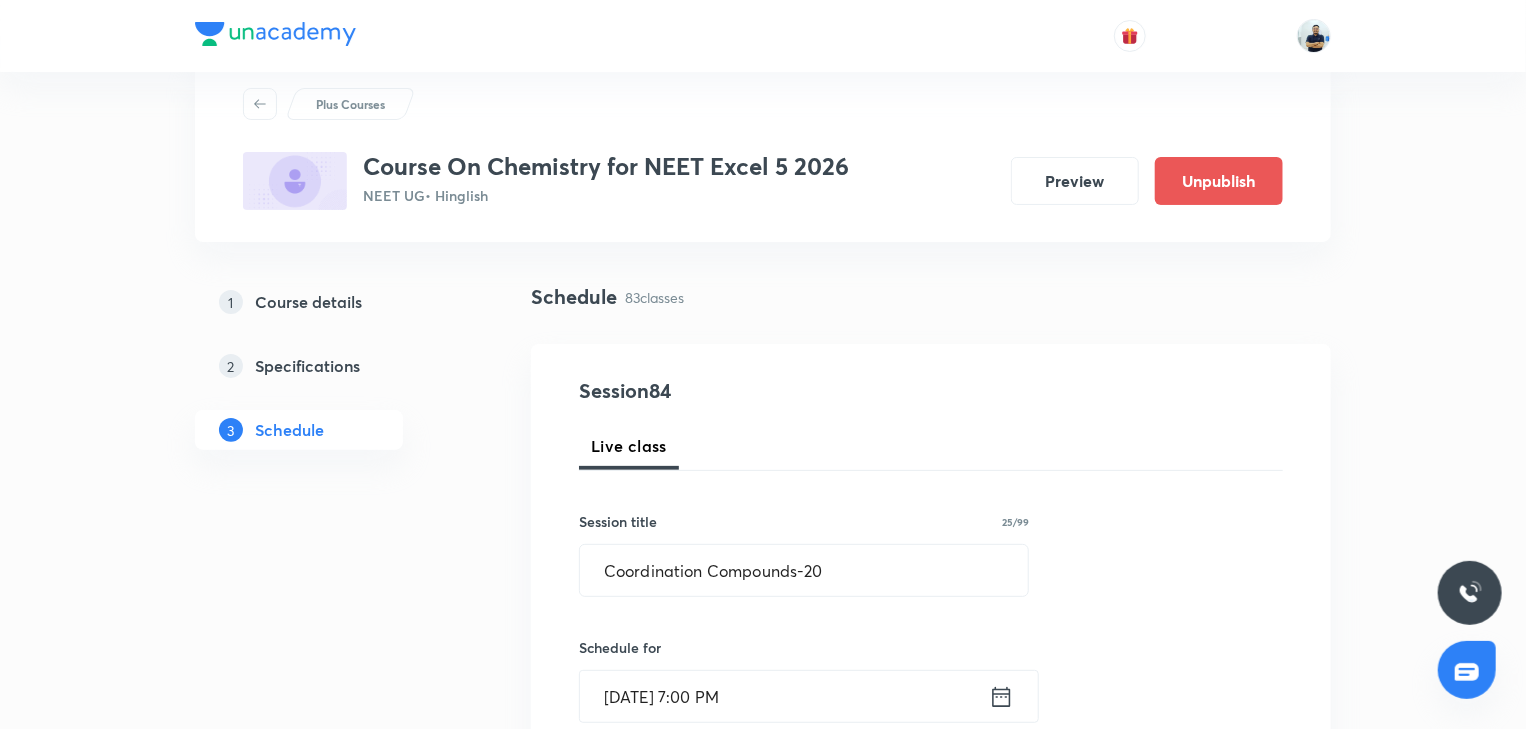 click on "Jul 18, 2025, 7:00 PM" at bounding box center [784, 696] 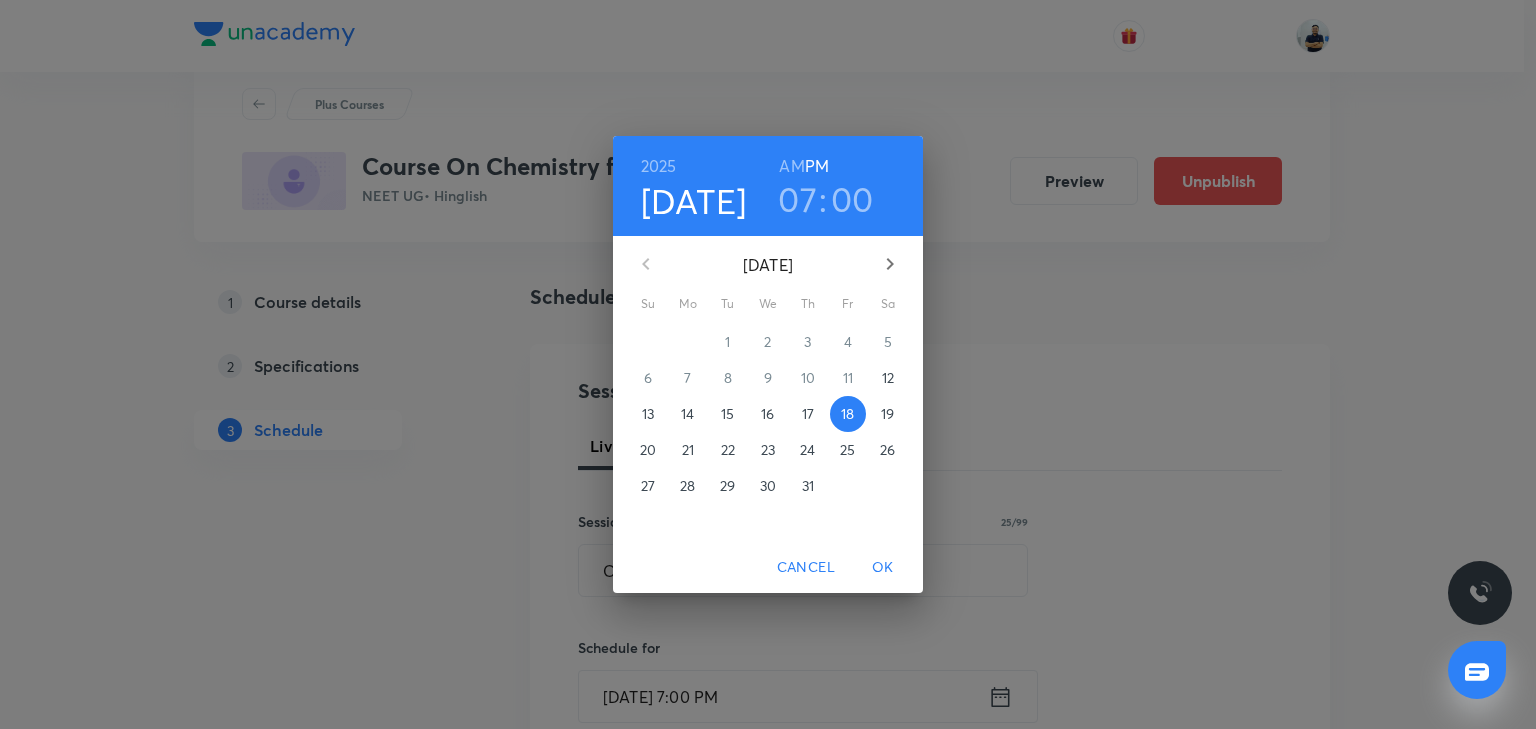 click on "07" at bounding box center [797, 199] 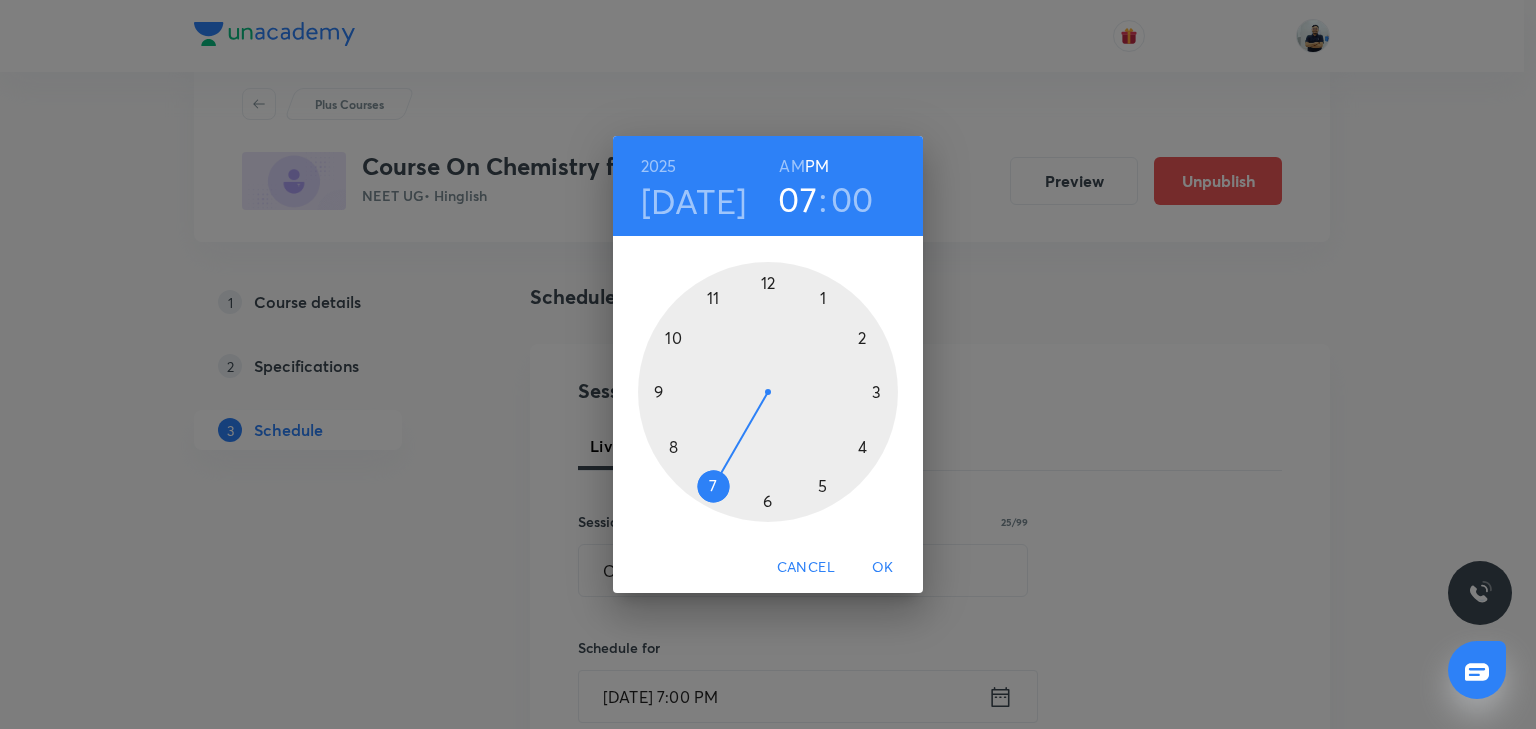 click at bounding box center [768, 392] 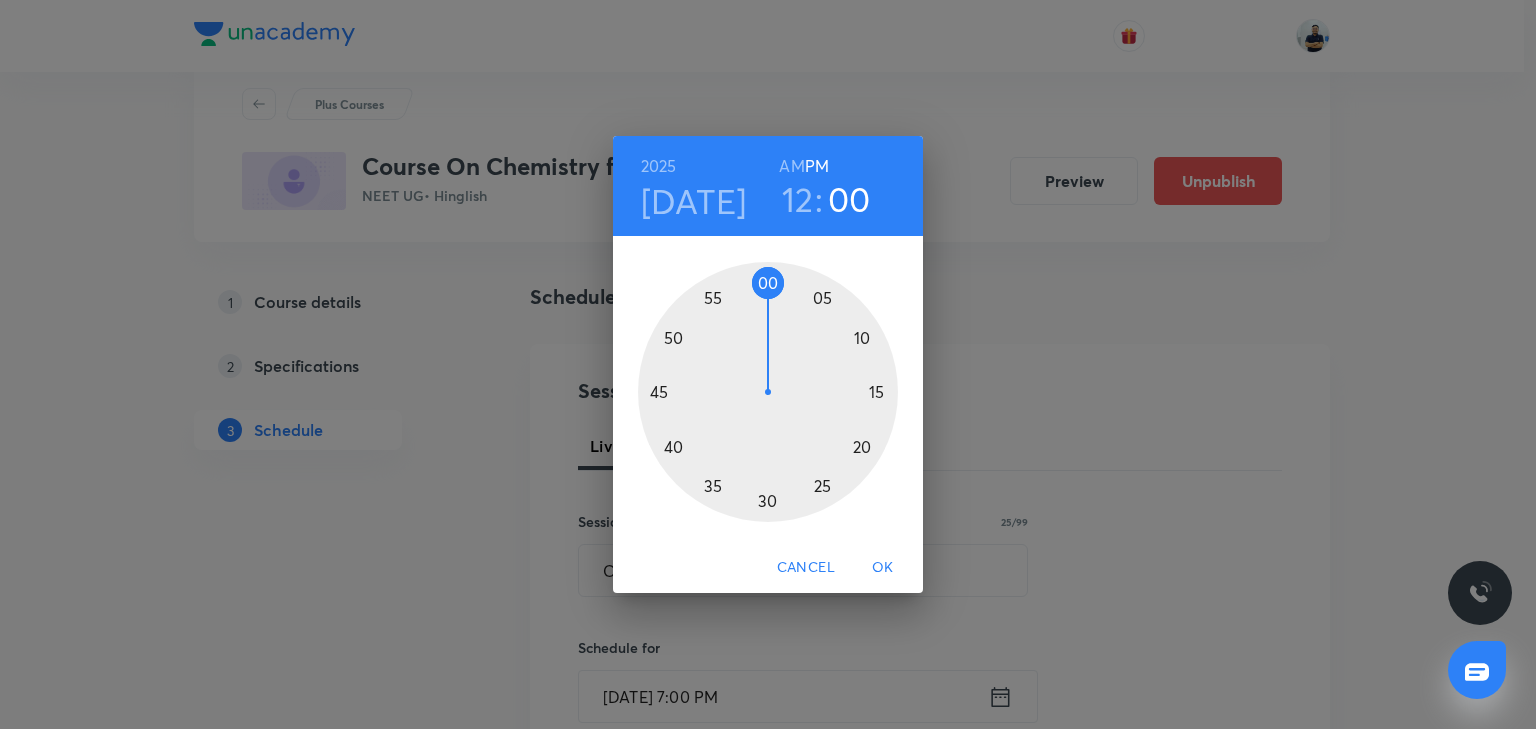 click at bounding box center (768, 392) 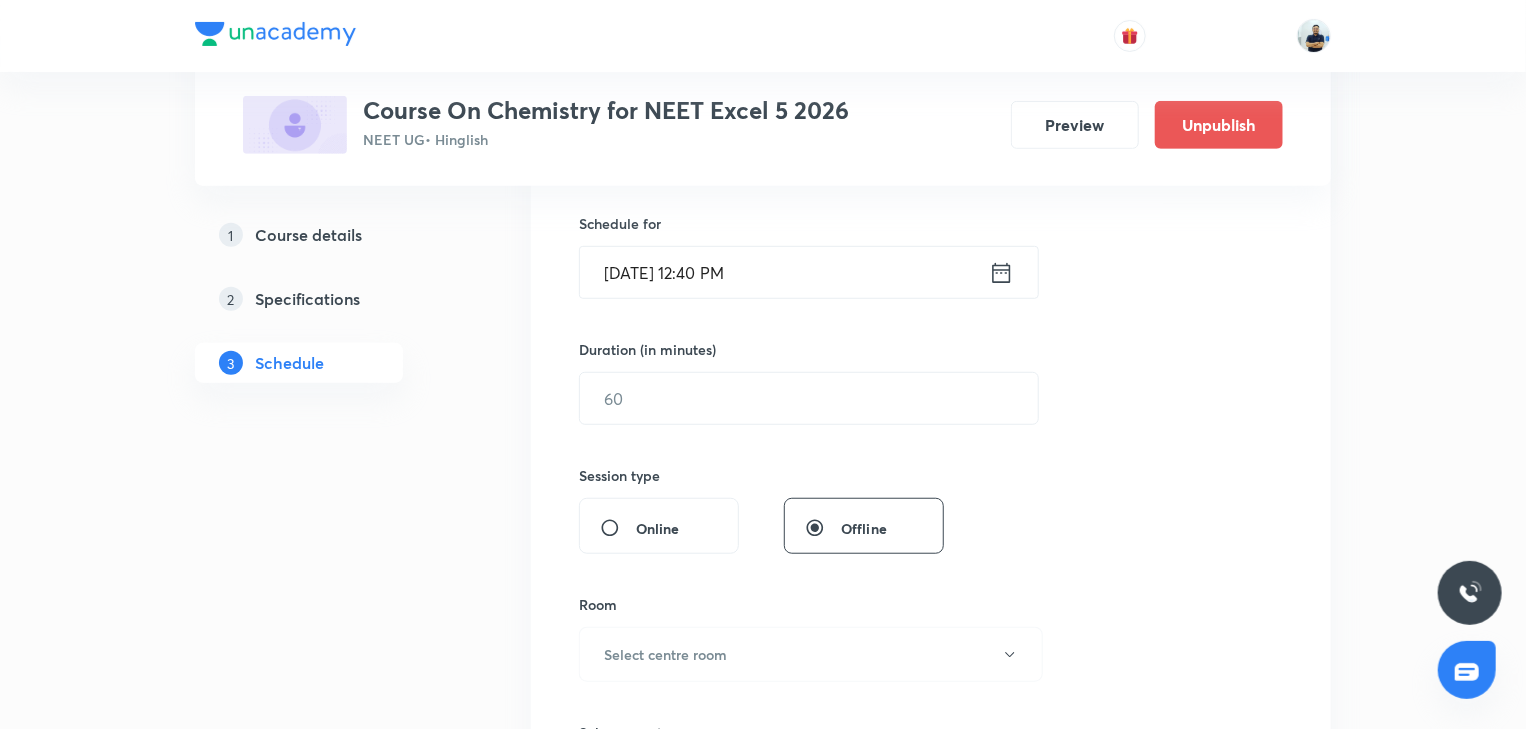 scroll, scrollTop: 485, scrollLeft: 0, axis: vertical 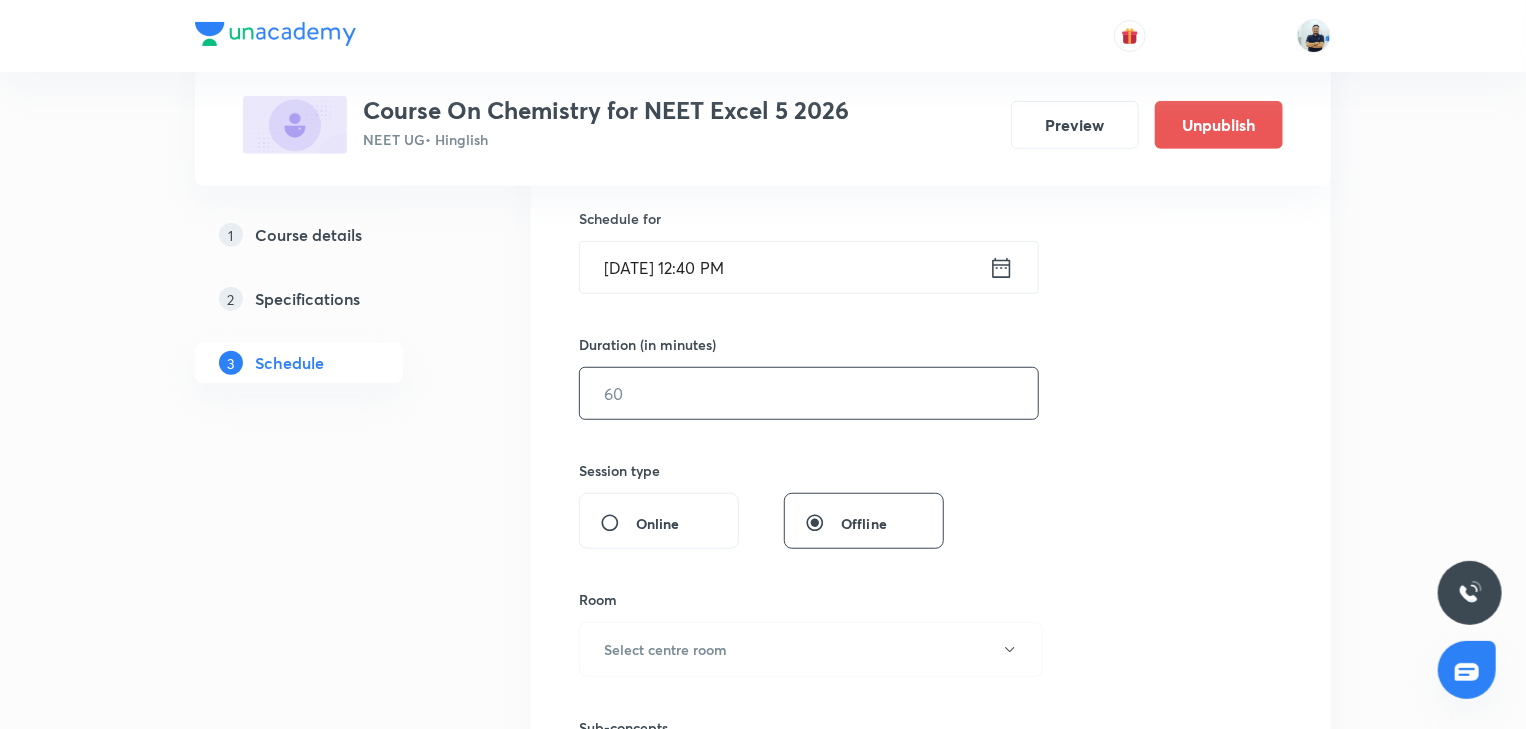 click at bounding box center [809, 393] 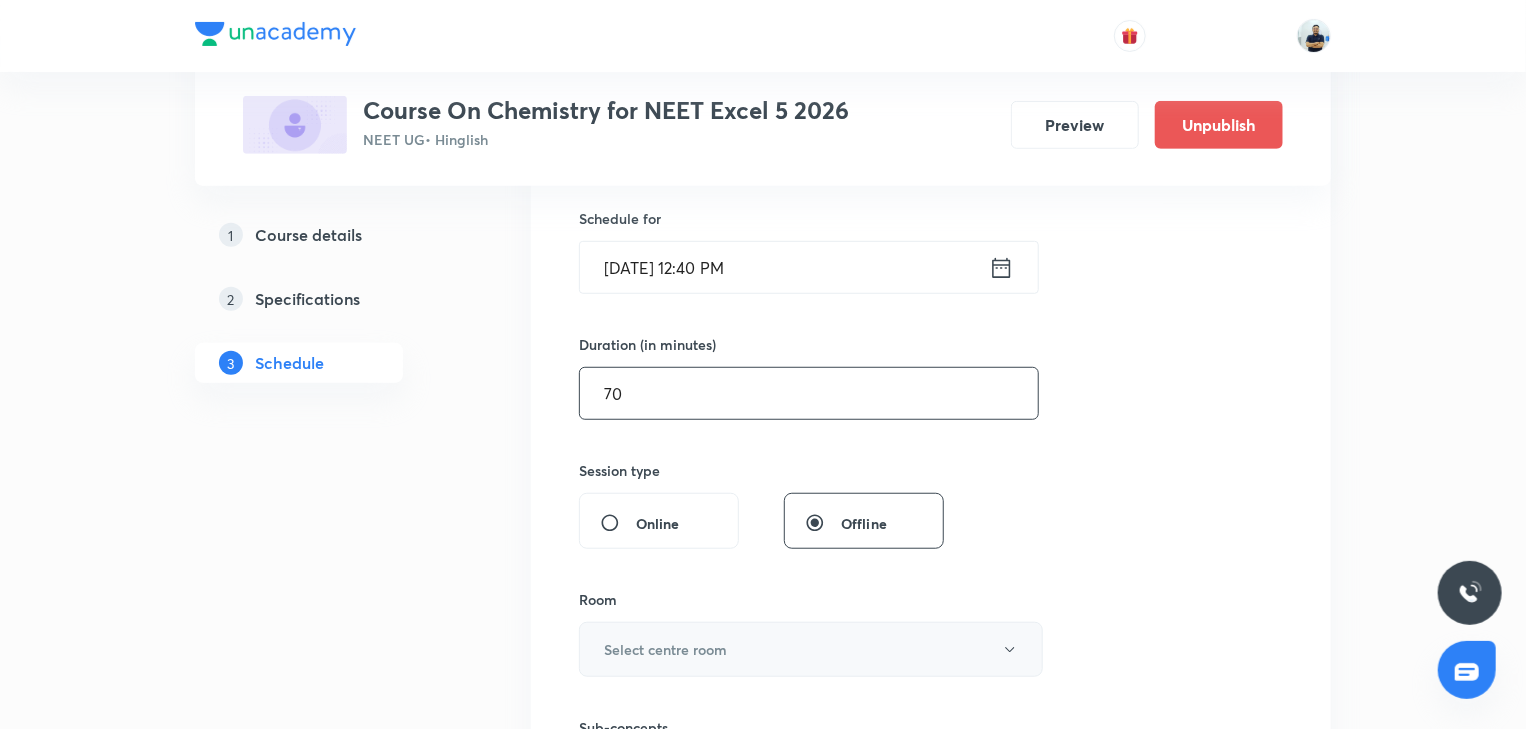 type on "70" 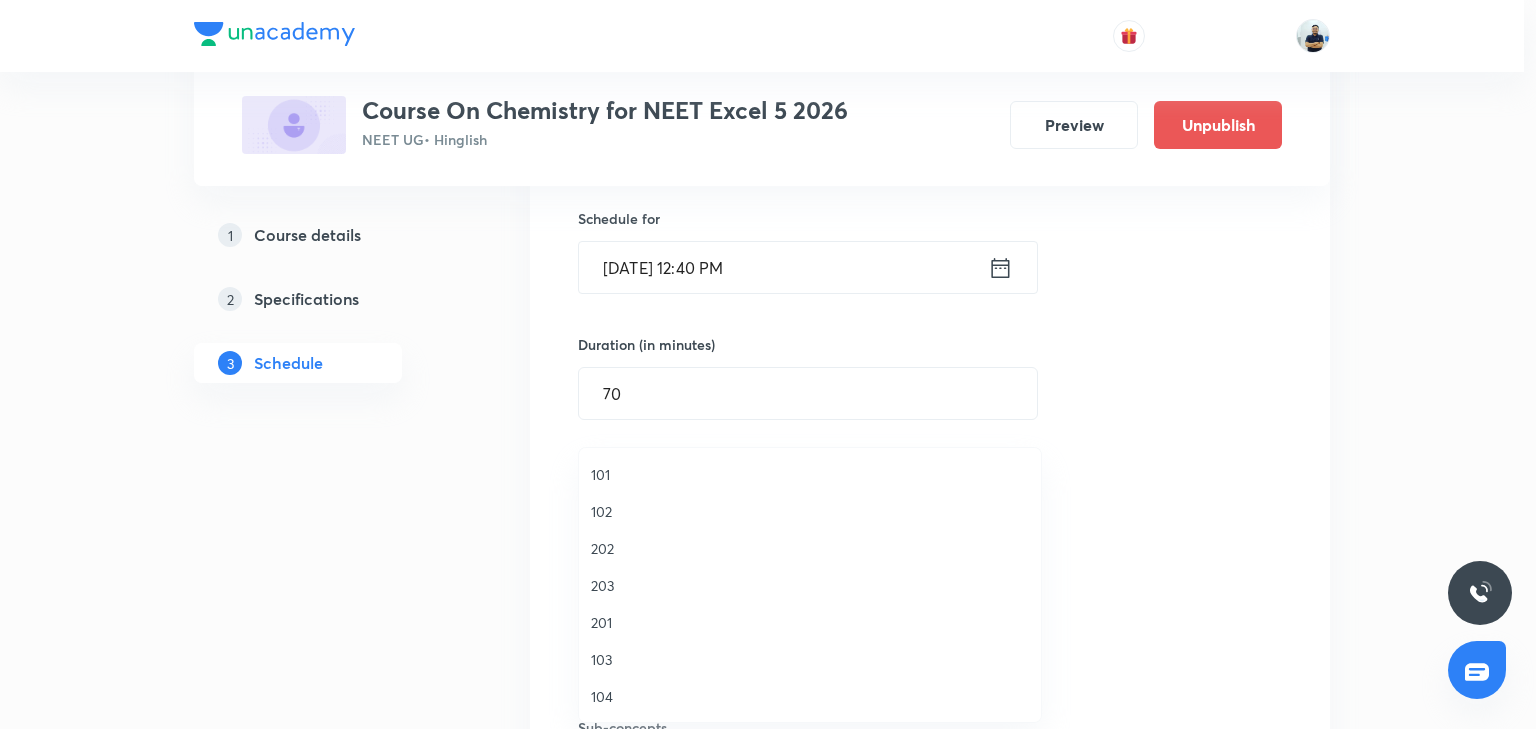 click on "101" at bounding box center [810, 474] 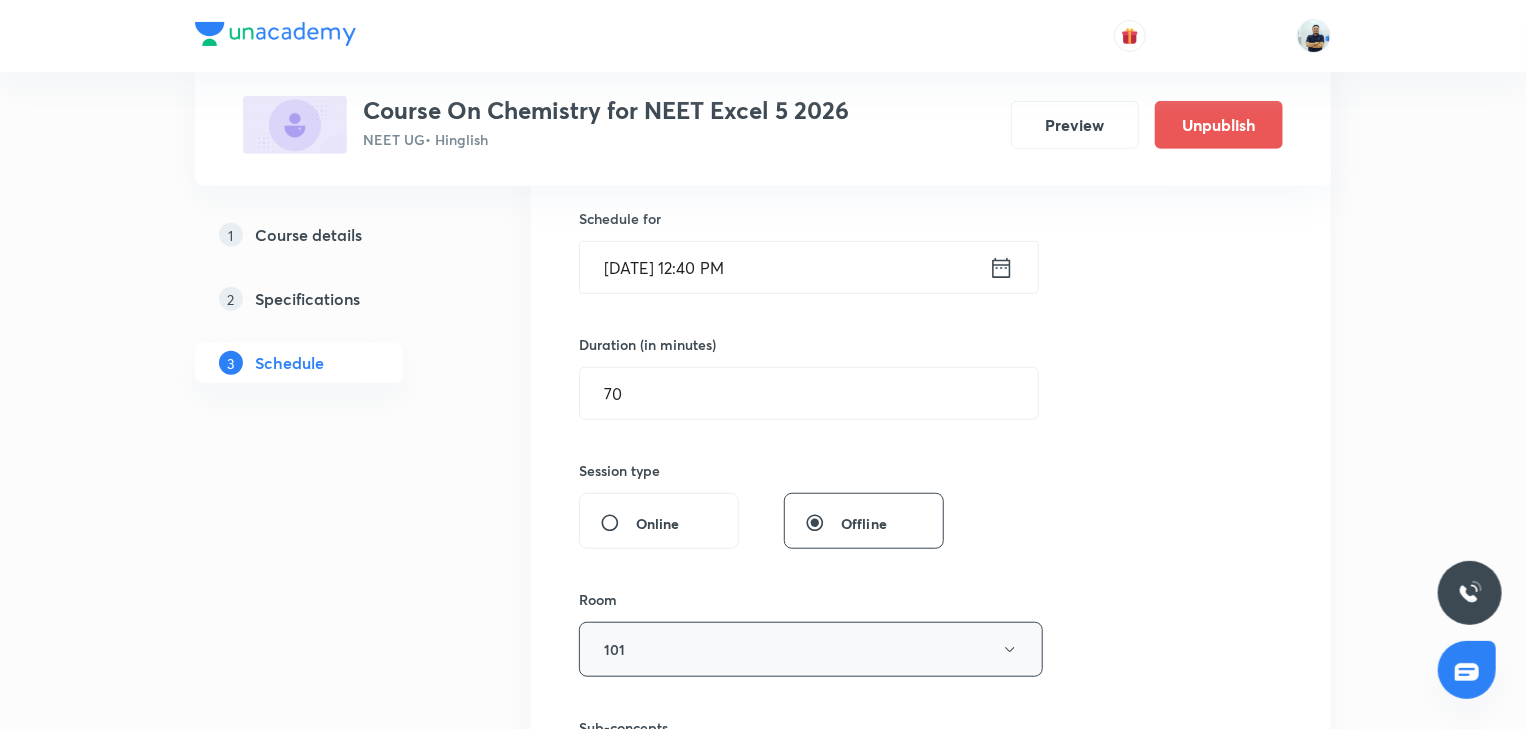 click on "101" at bounding box center [811, 649] 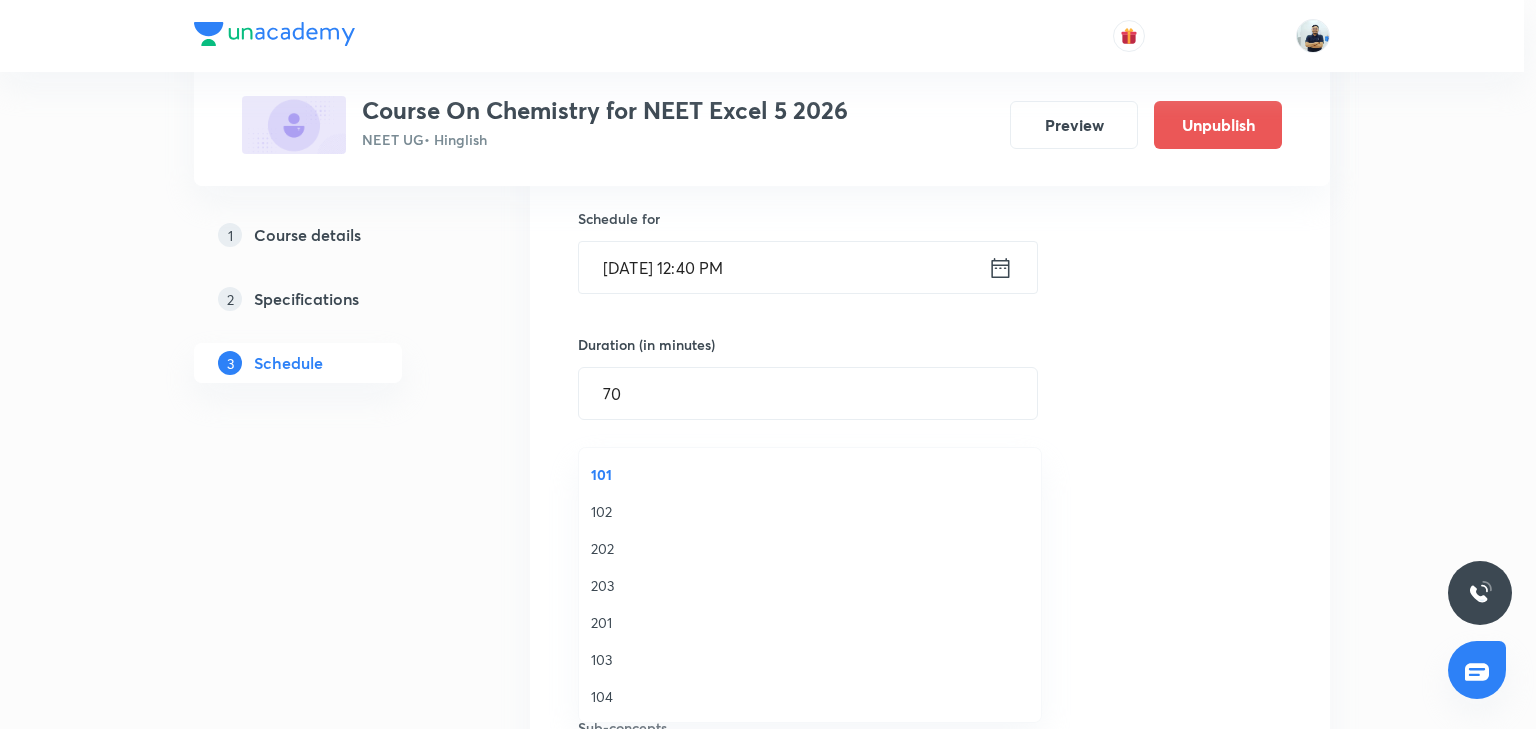 click on "102" at bounding box center (810, 511) 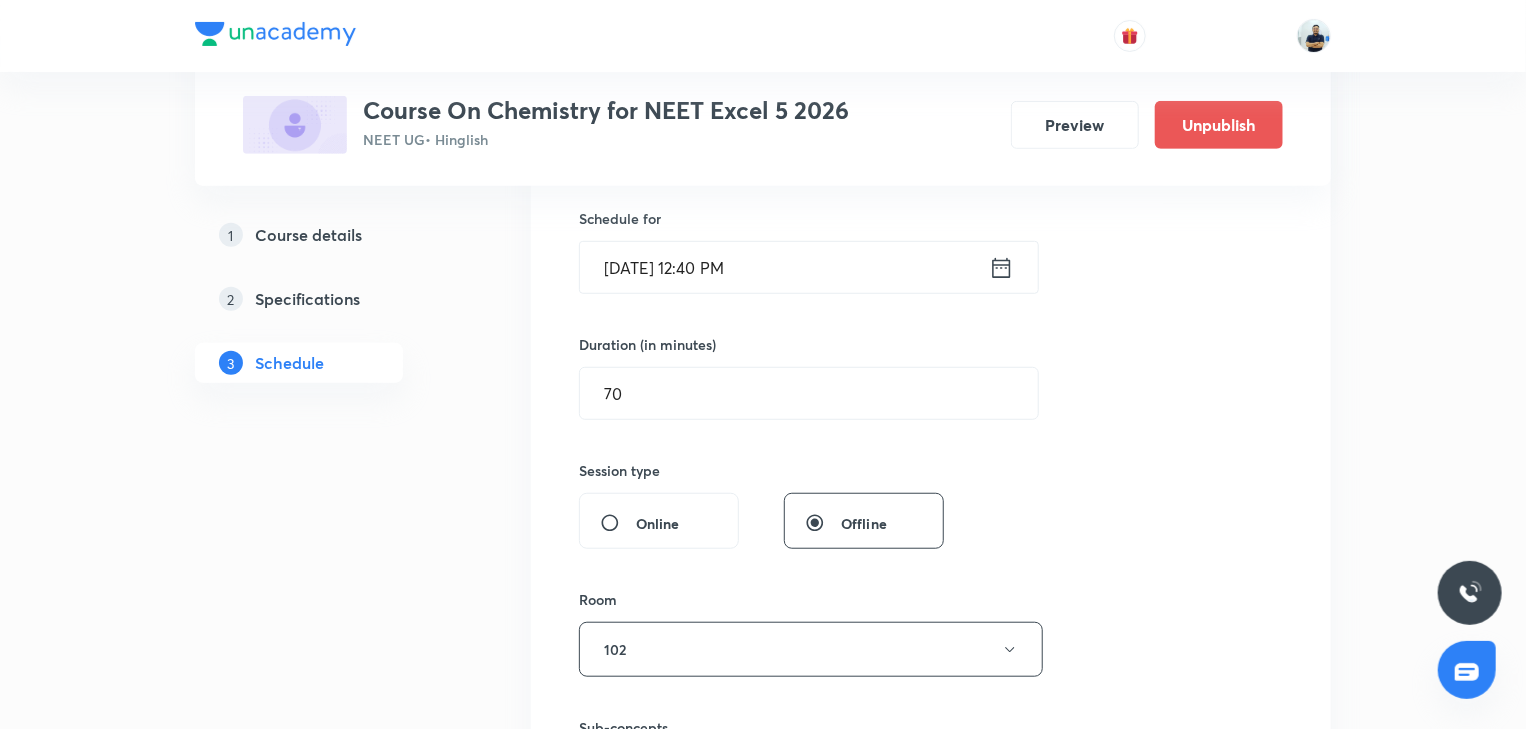 scroll, scrollTop: 1045, scrollLeft: 0, axis: vertical 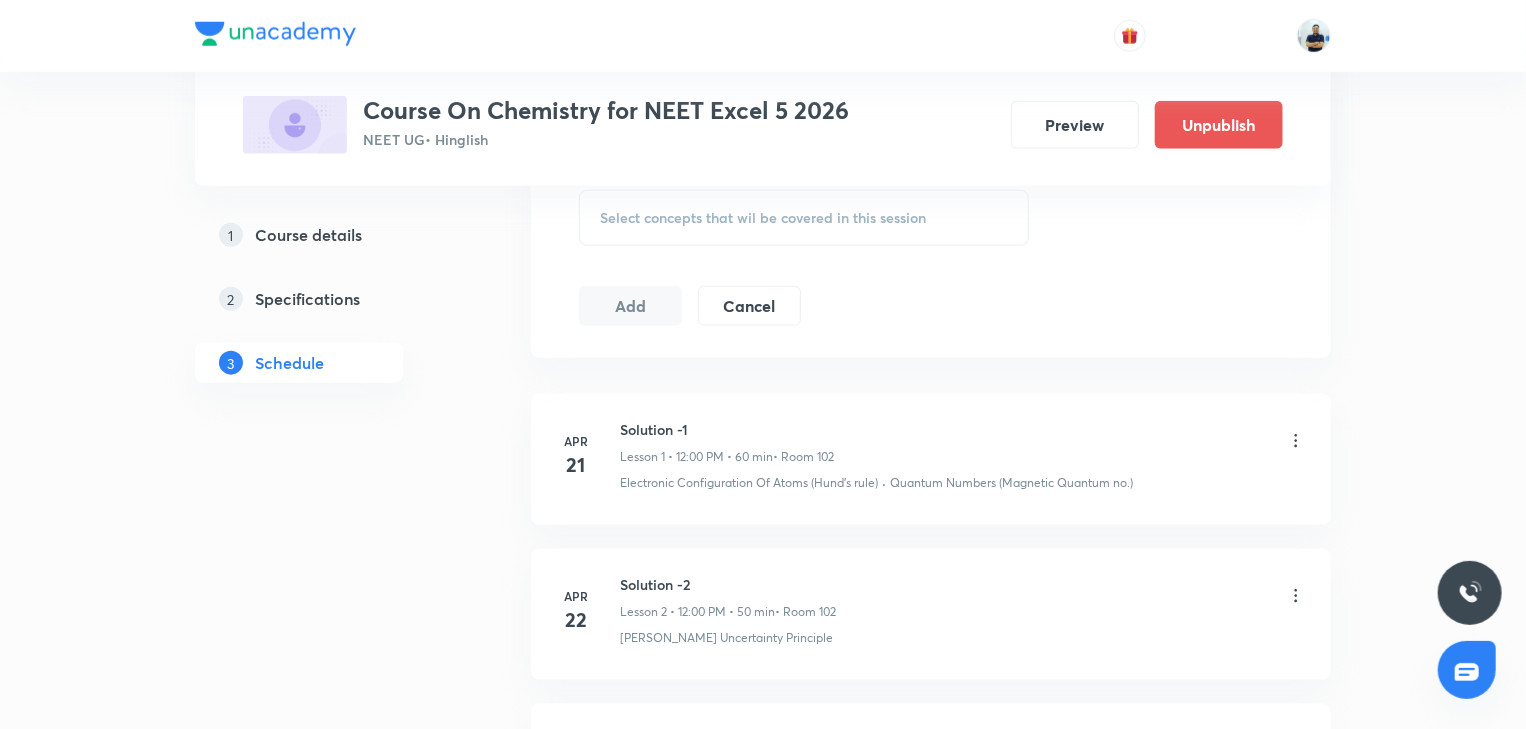 click on "Select concepts that wil be covered in this session" at bounding box center [763, 218] 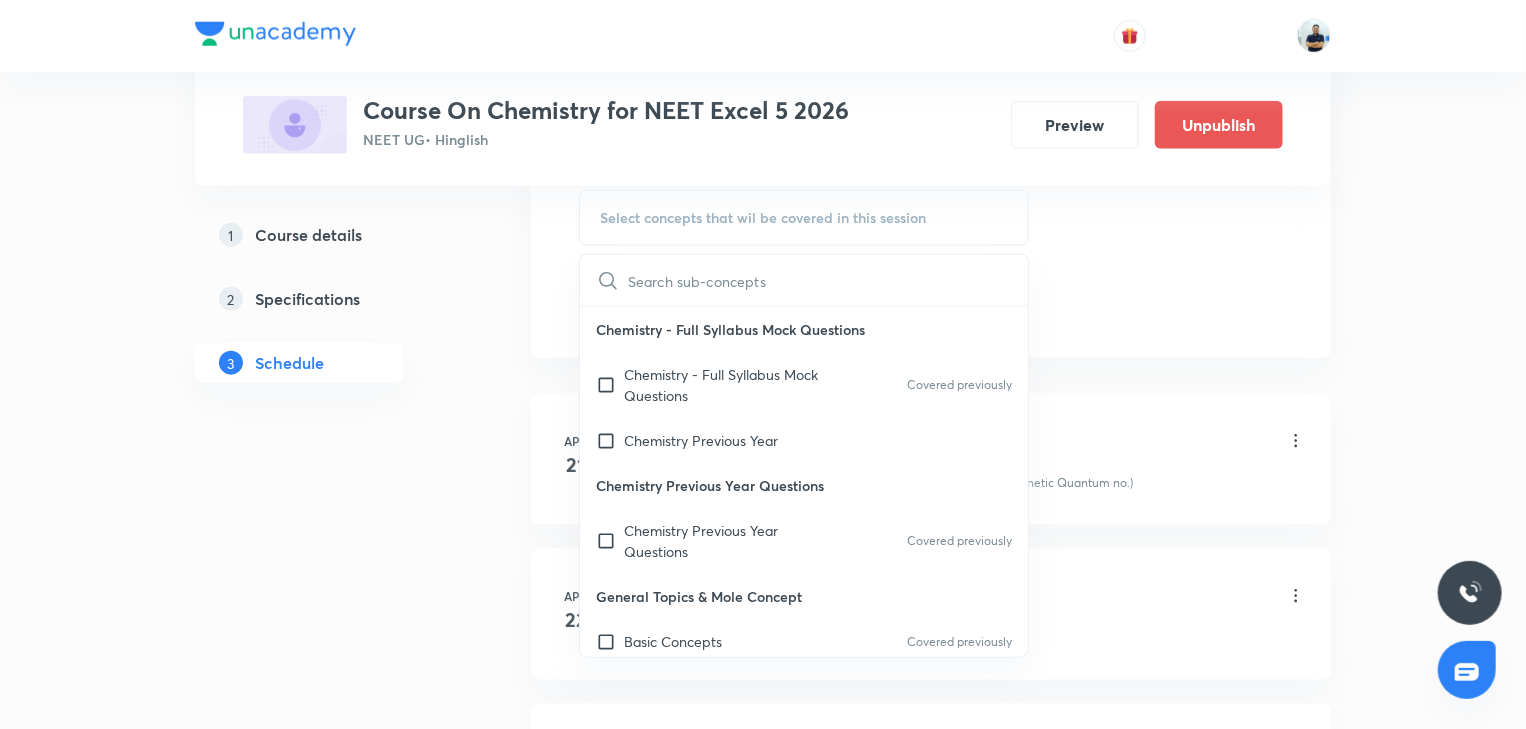 scroll, scrollTop: 1680, scrollLeft: 0, axis: vertical 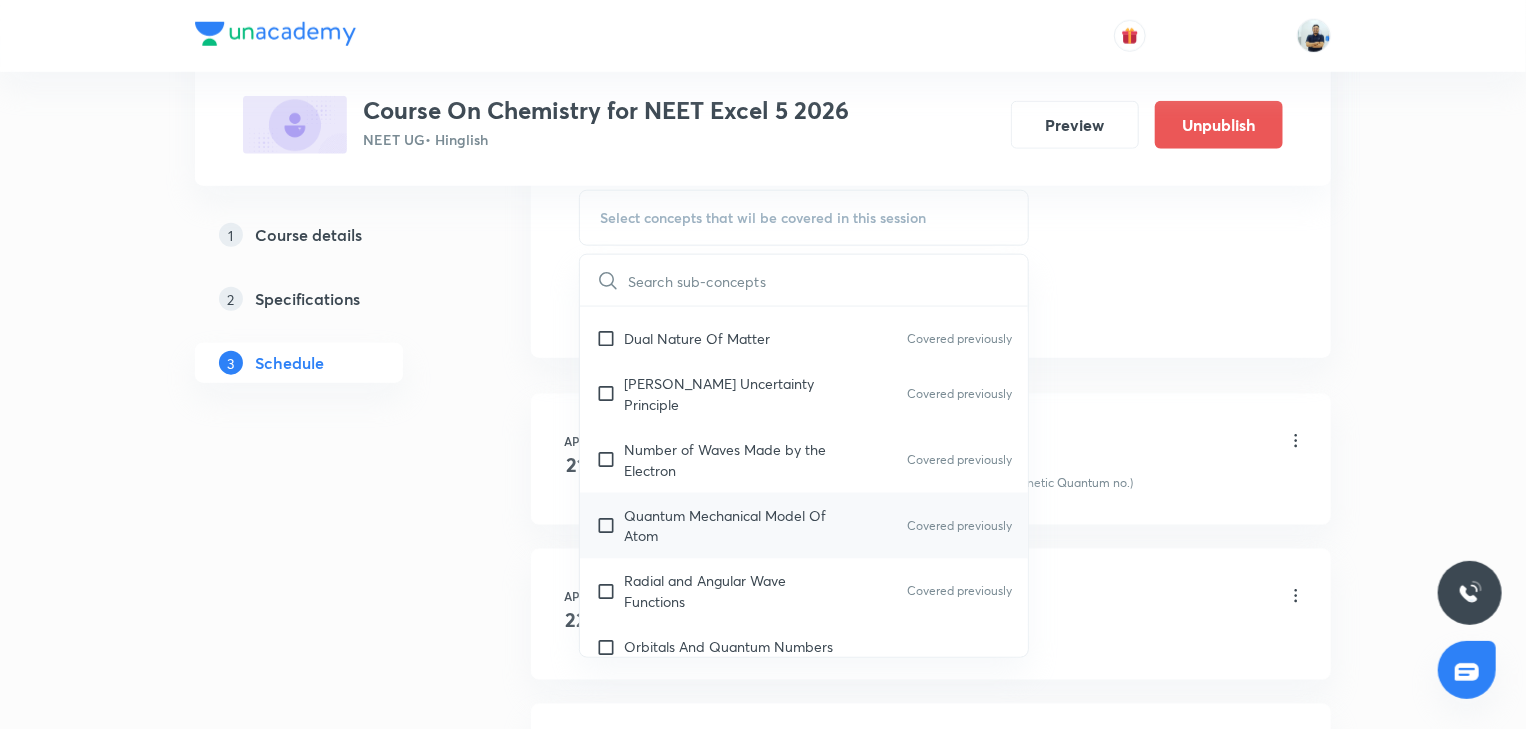 click on "Quantum Mechanical Model Of Atom Covered previously" at bounding box center (804, 526) 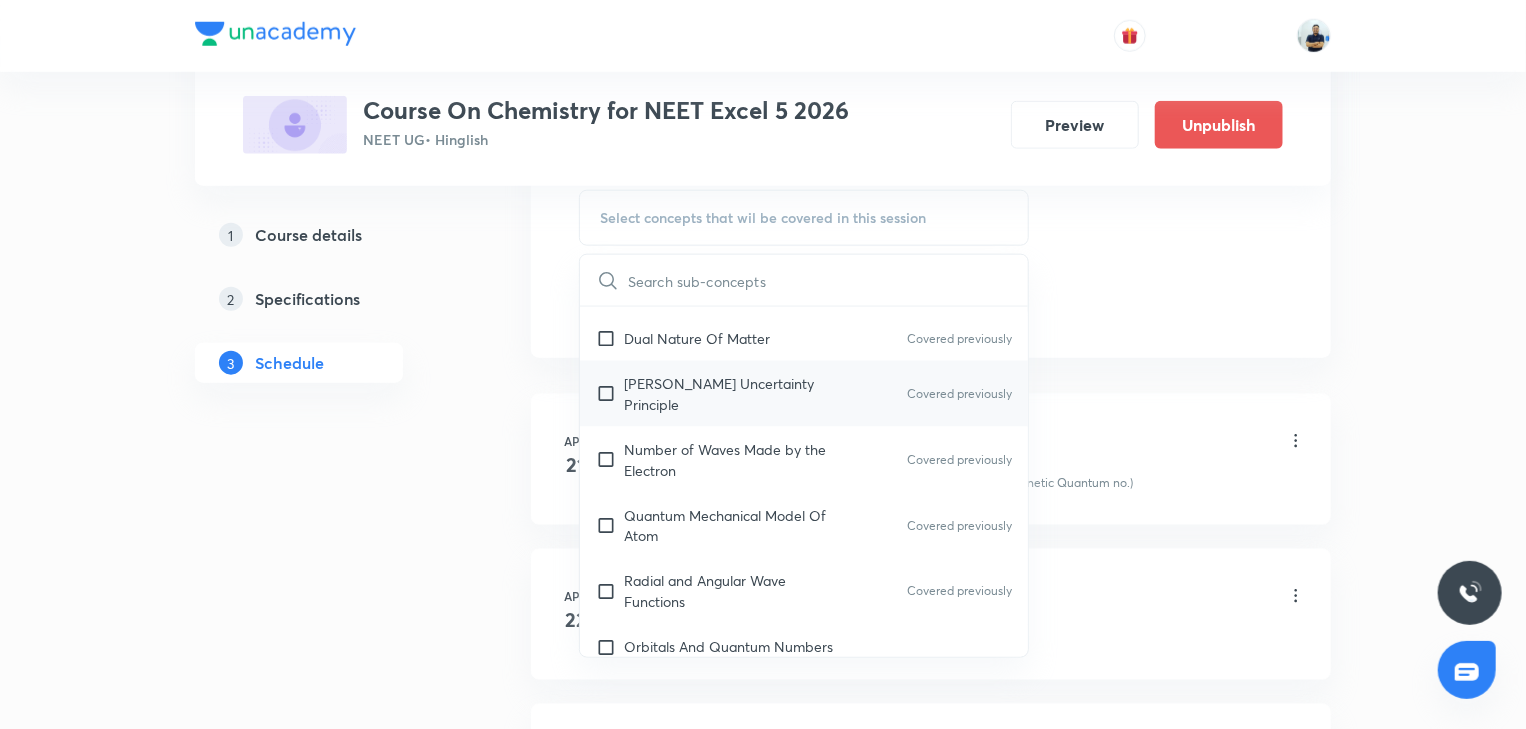 checkbox on "true" 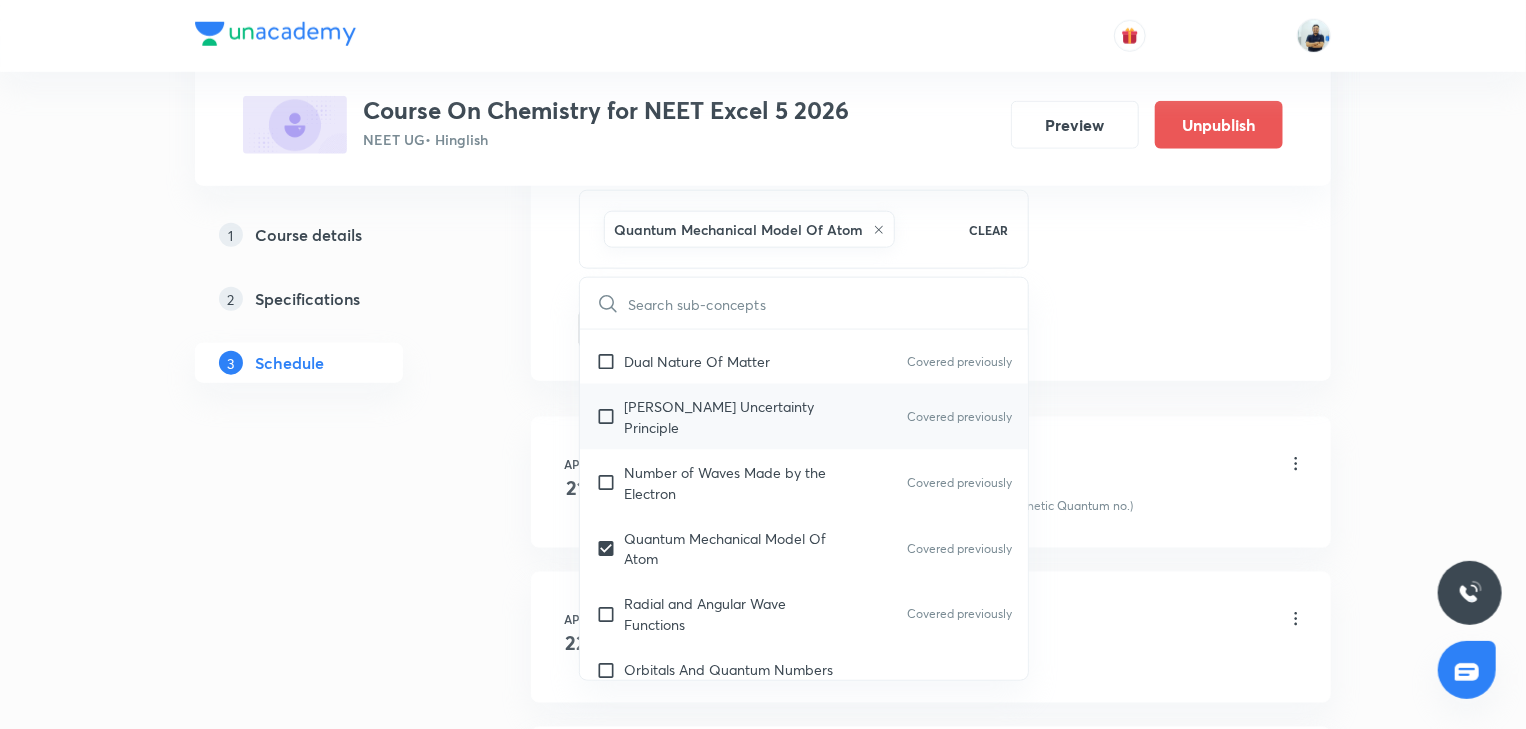 click on "Heisenberg’s Uncertainty Principle Covered previously" at bounding box center [804, 417] 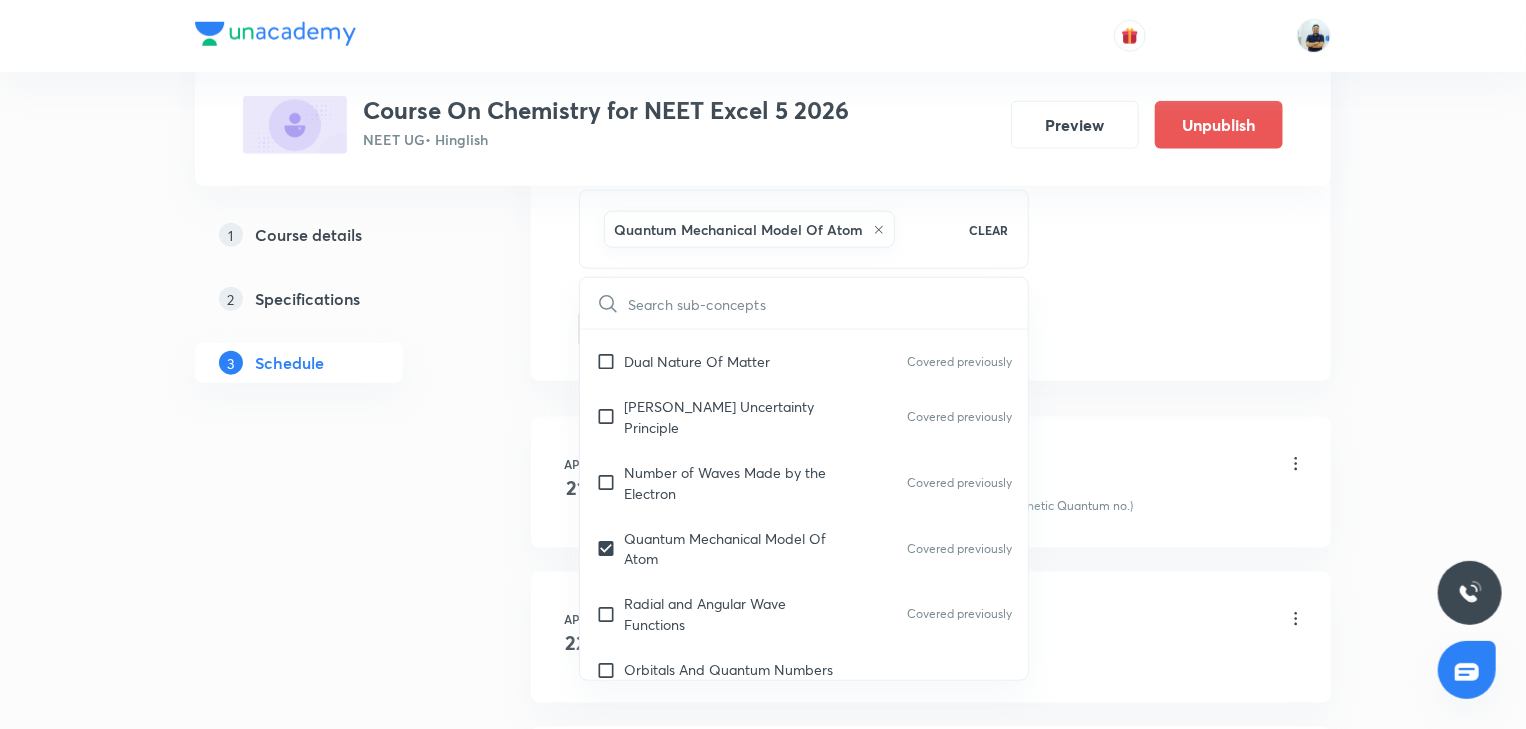 checkbox on "true" 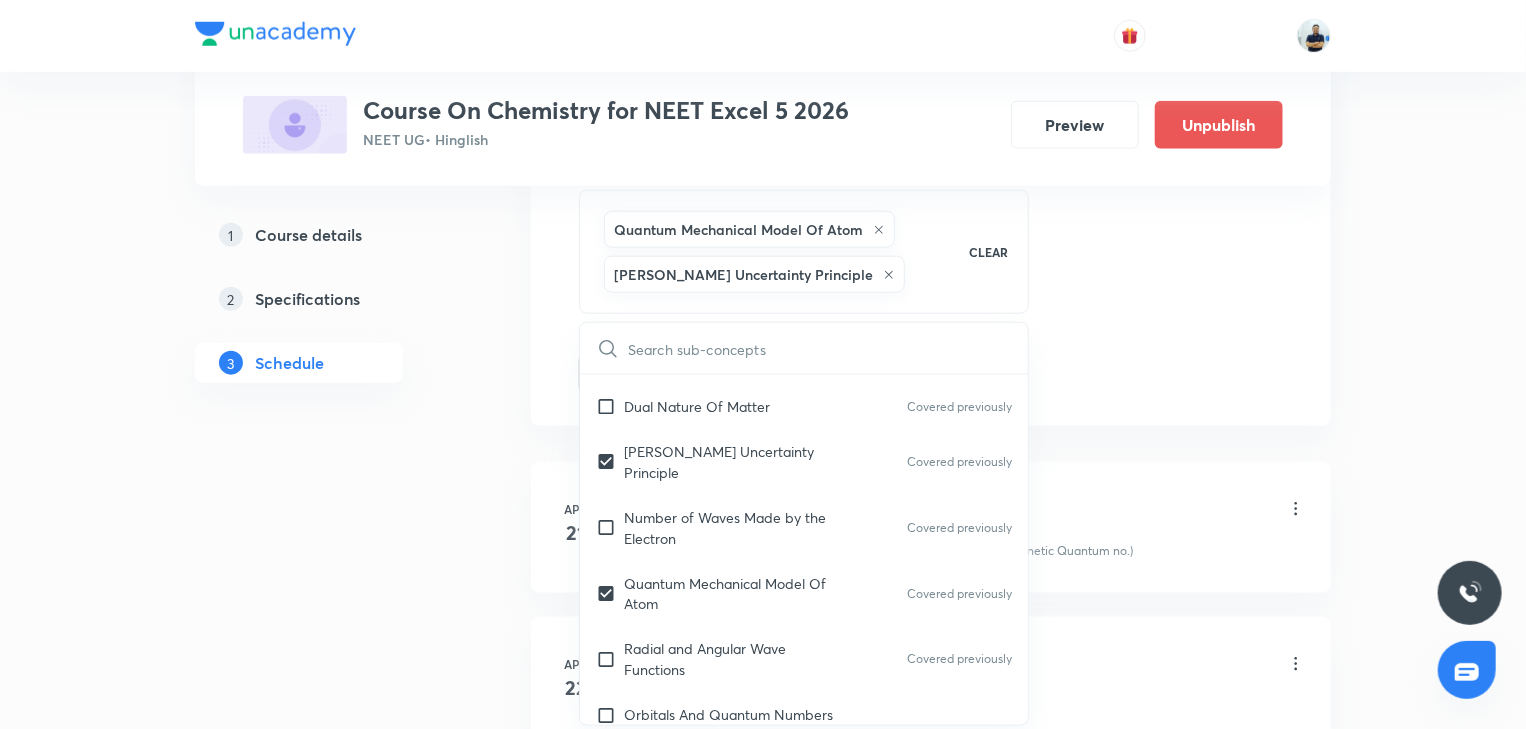 drag, startPoint x: 1166, startPoint y: 452, endPoint x: 1076, endPoint y: 454, distance: 90.02222 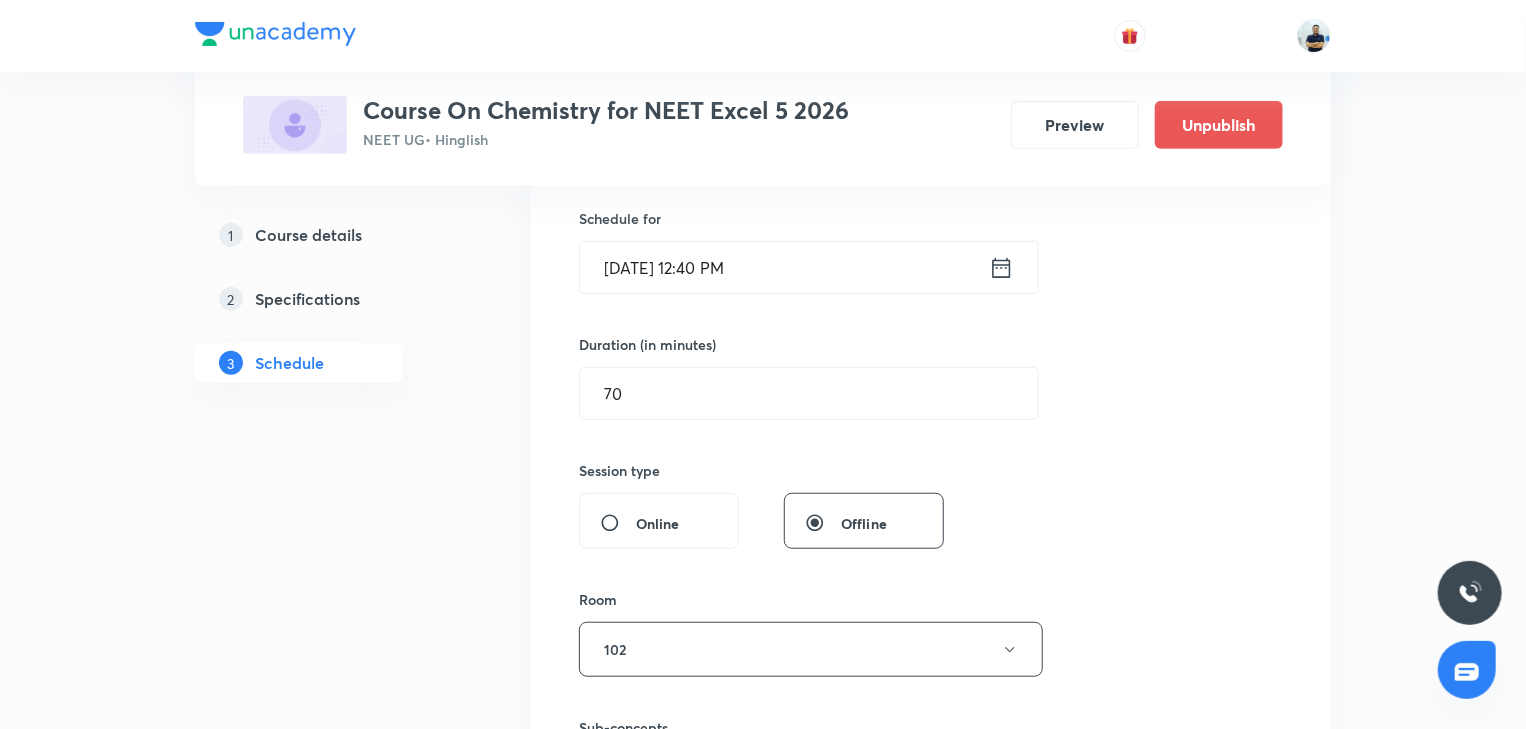 scroll, scrollTop: 1045, scrollLeft: 0, axis: vertical 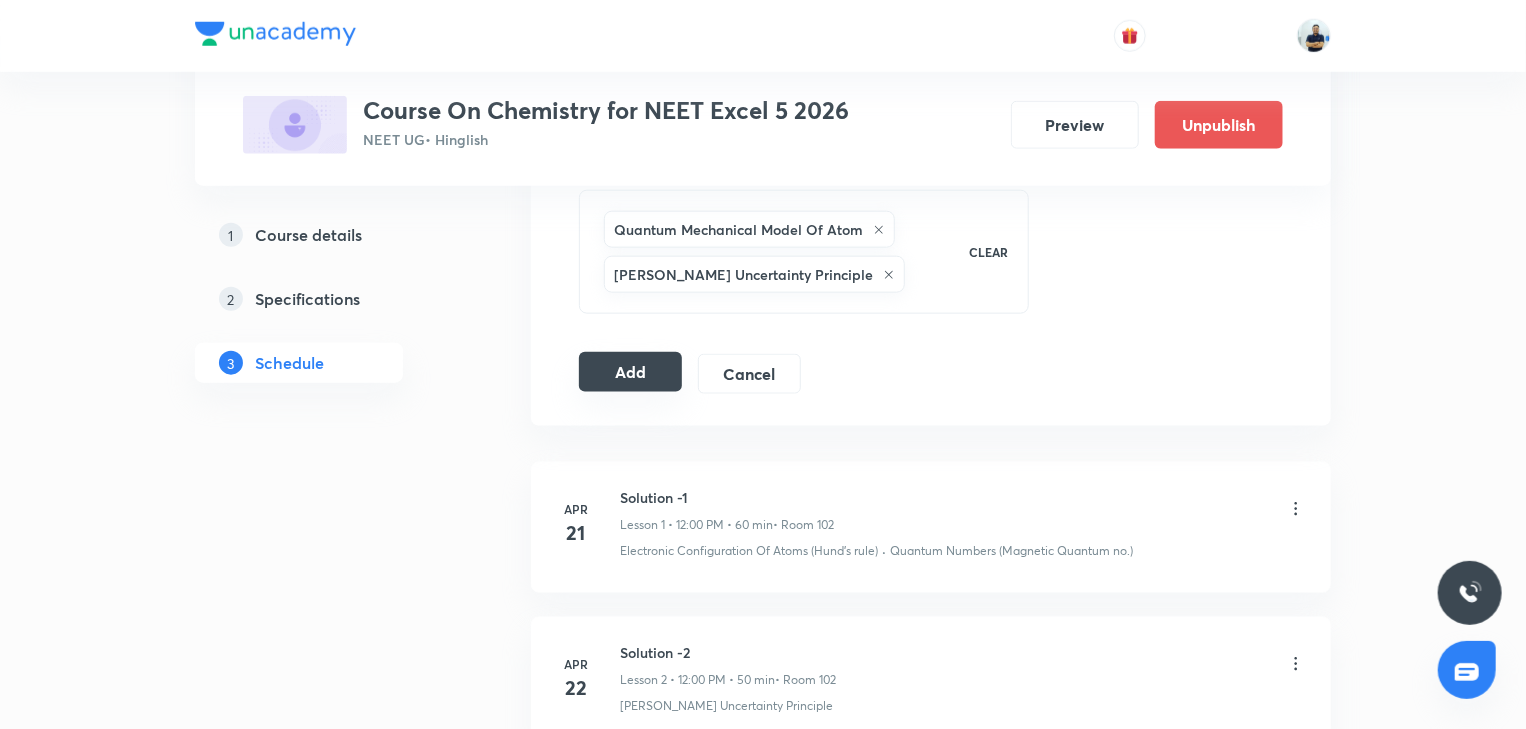 click on "Add" at bounding box center [630, 372] 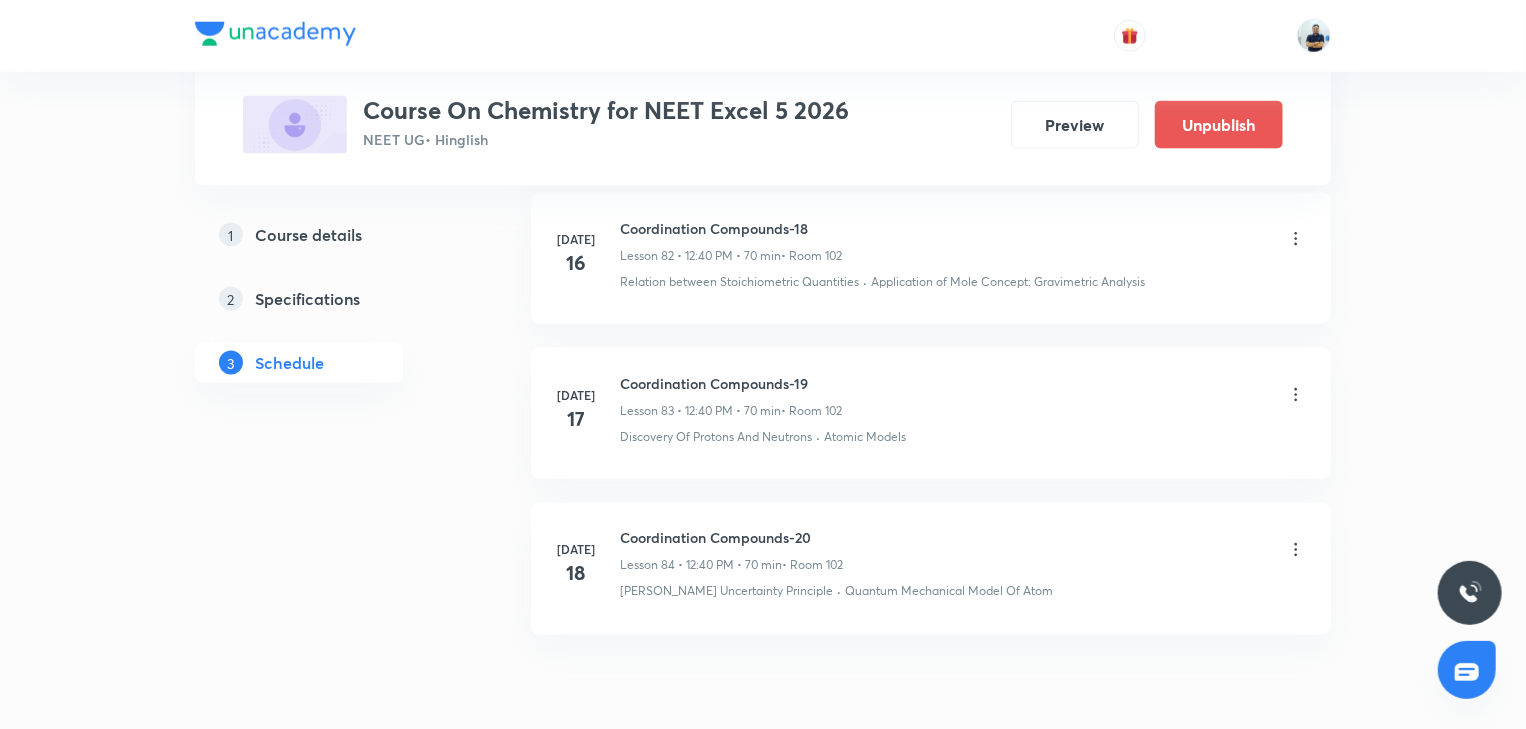 scroll, scrollTop: 12960, scrollLeft: 0, axis: vertical 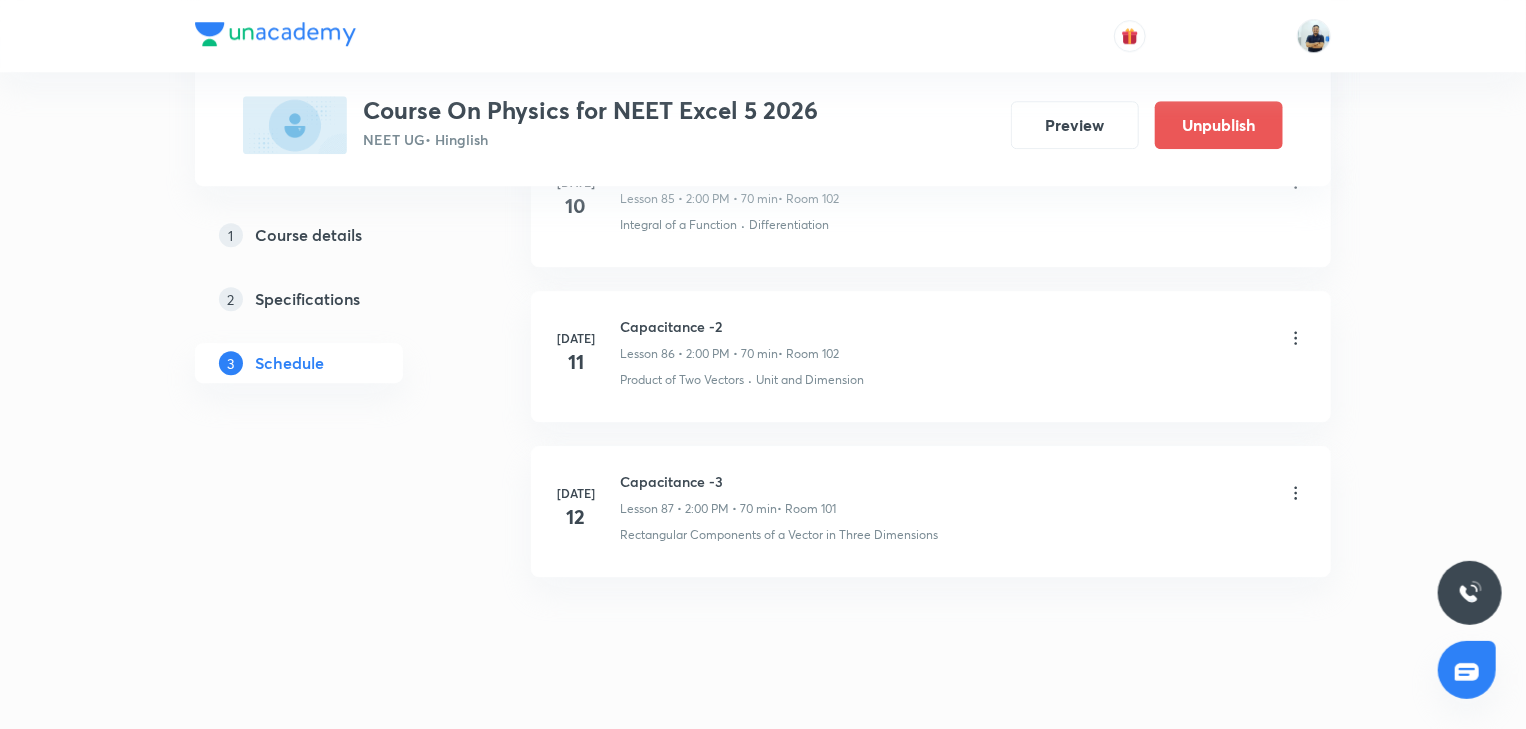 click on "Capacitance -3" at bounding box center (728, 481) 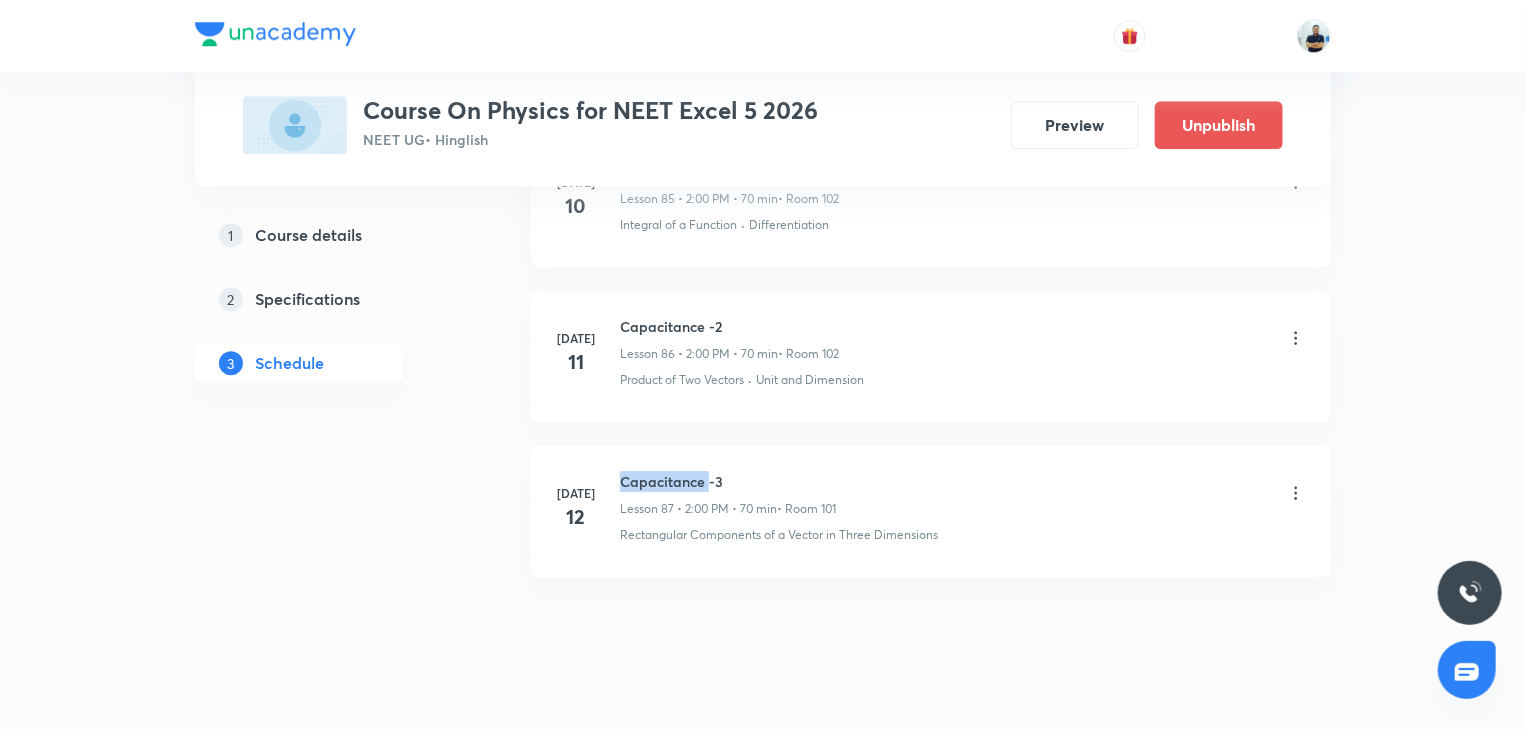 click on "Capacitance -3" at bounding box center [728, 481] 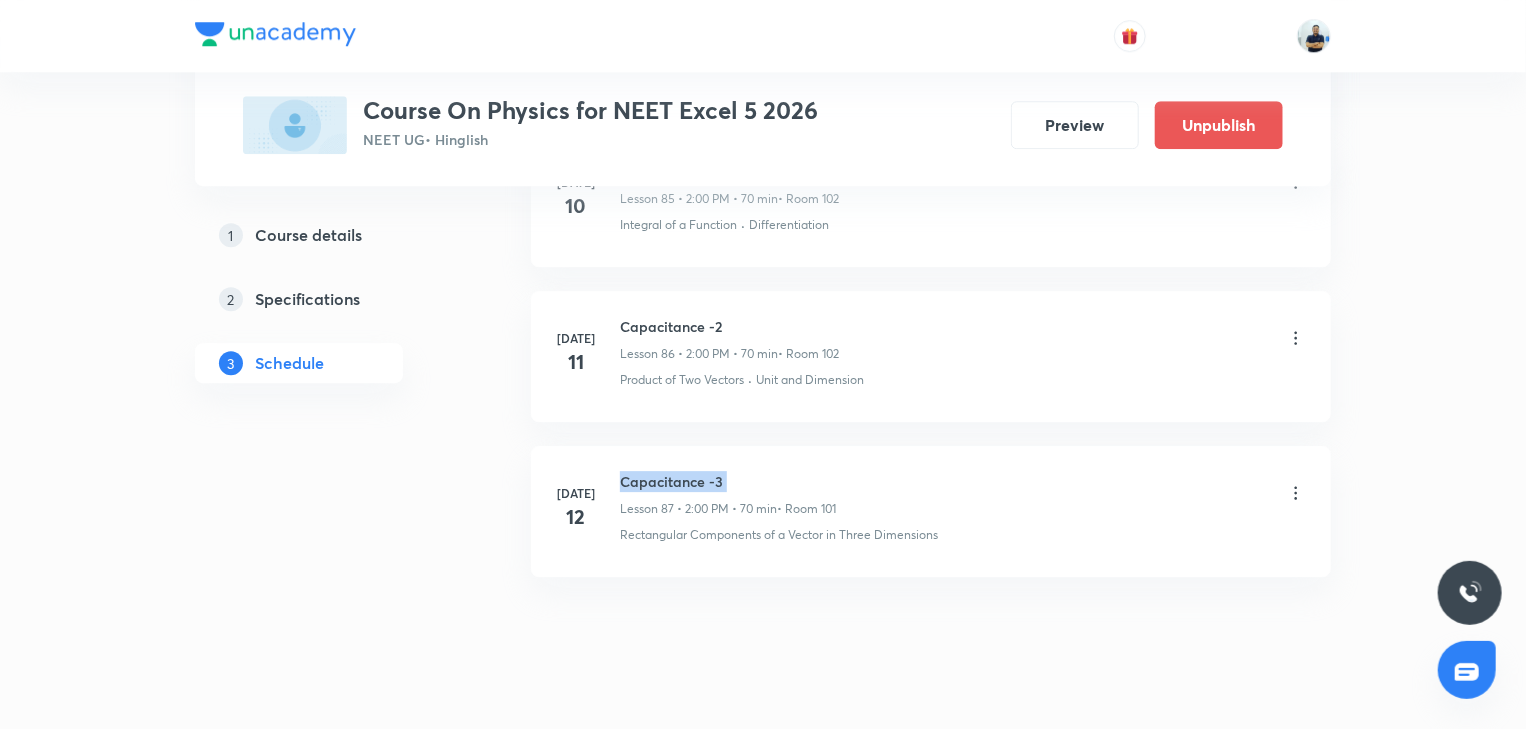click on "Capacitance -3" at bounding box center [728, 481] 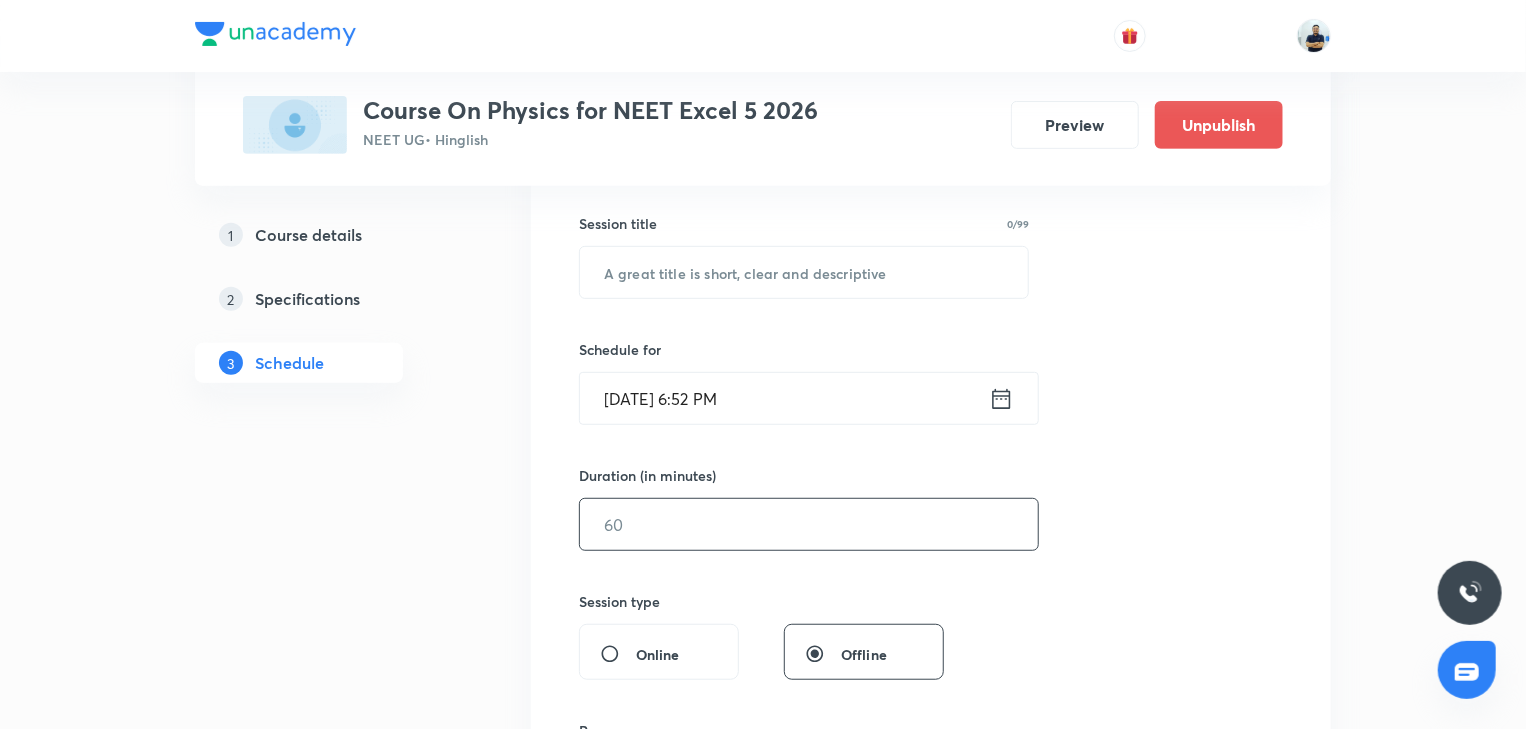 scroll, scrollTop: 0, scrollLeft: 0, axis: both 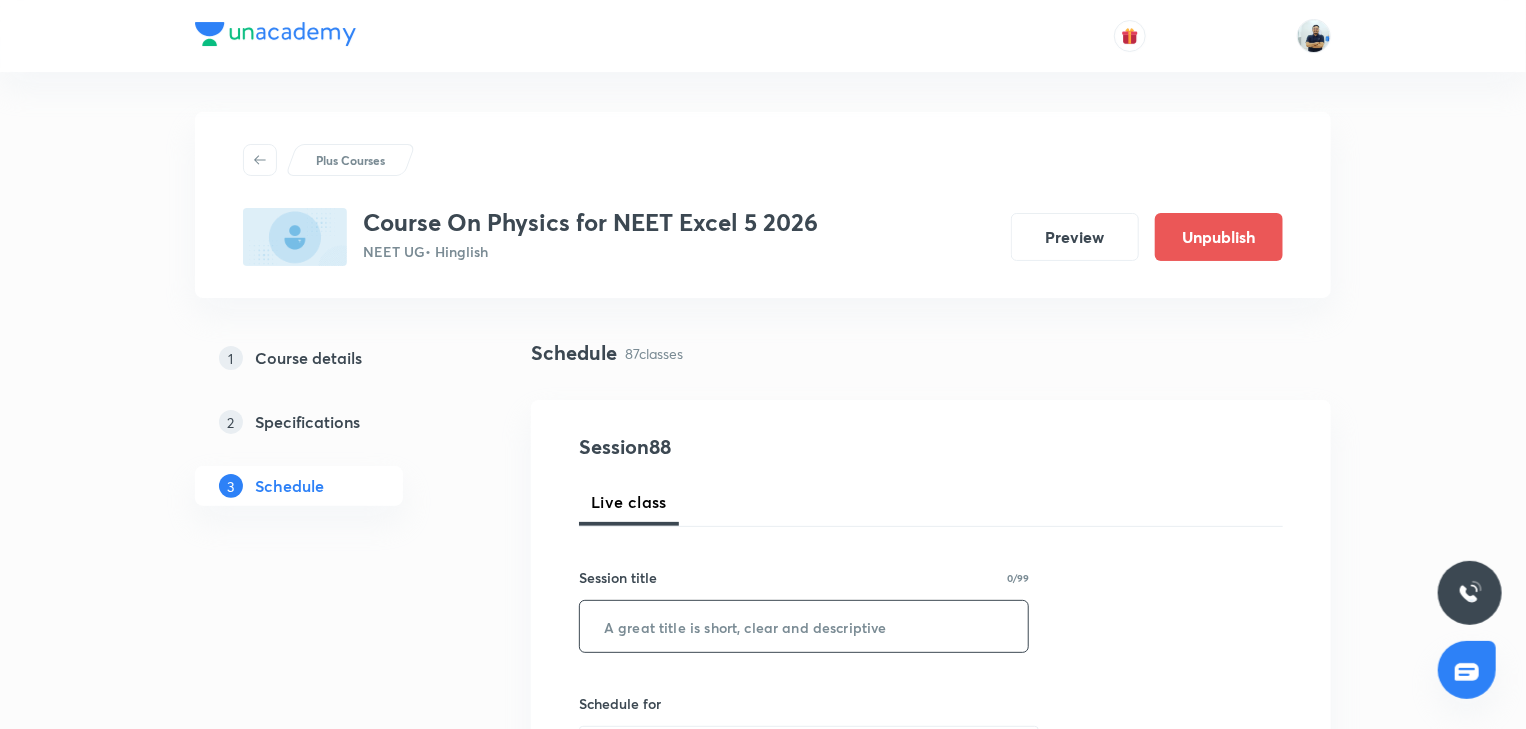 click at bounding box center [804, 626] 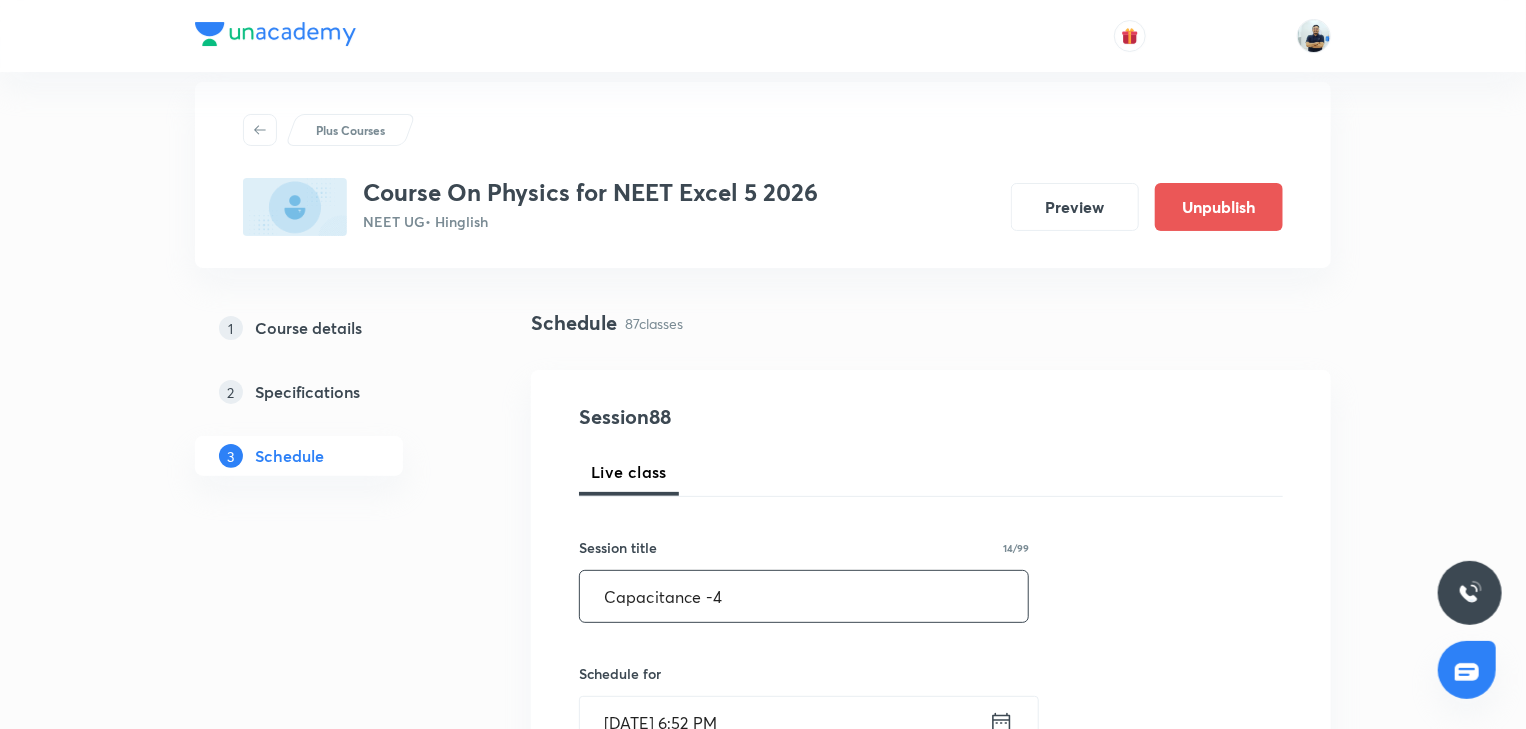 scroll, scrollTop: 56, scrollLeft: 0, axis: vertical 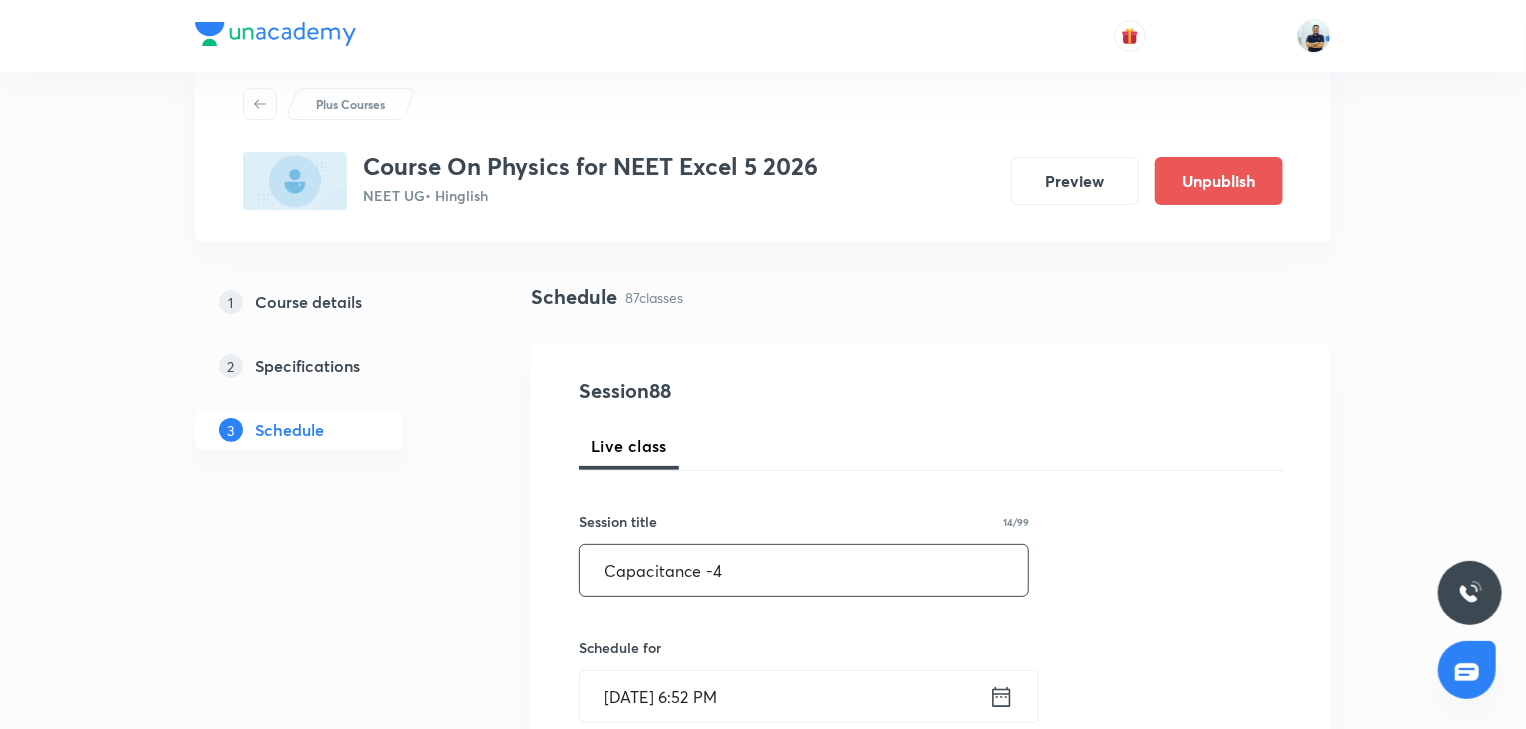 type on "Capacitance -4" 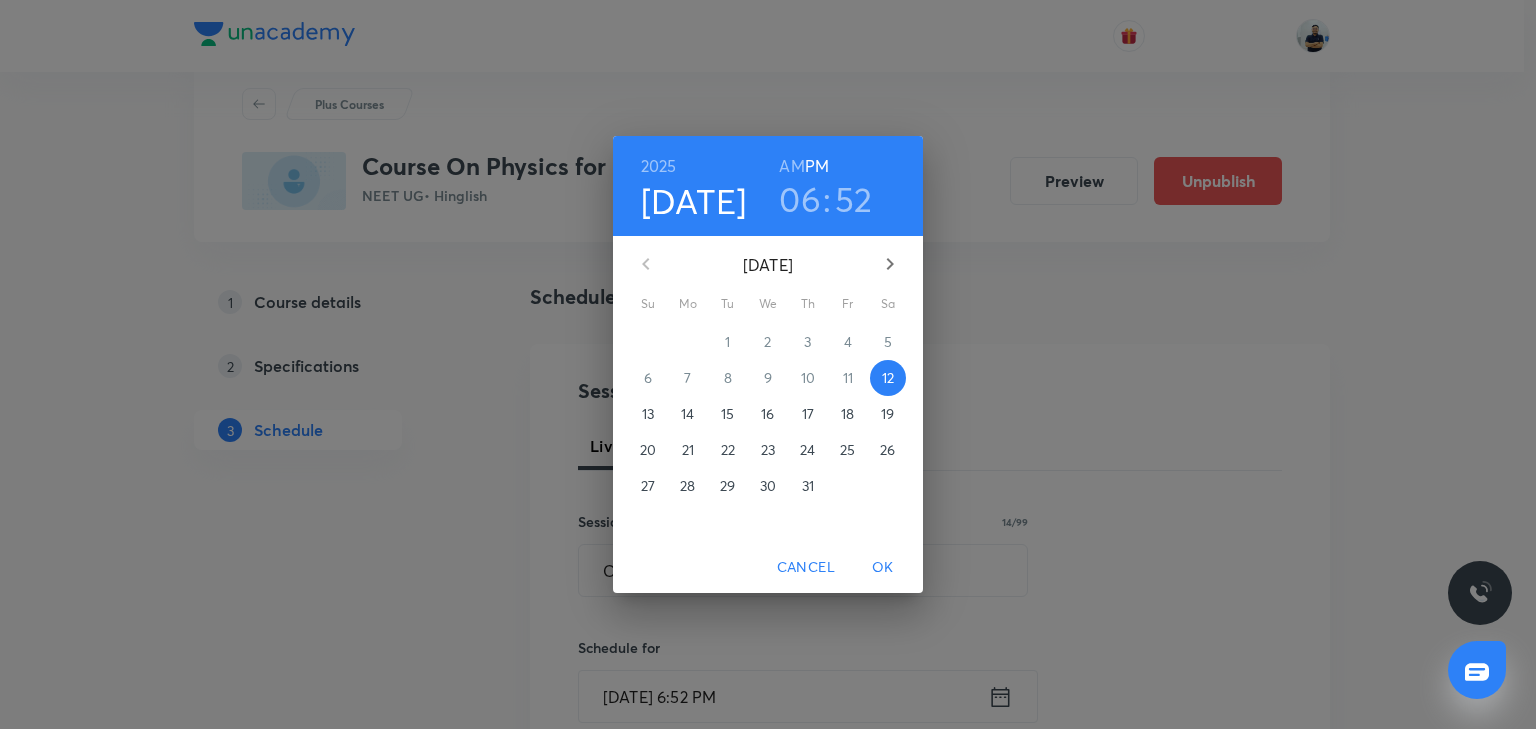 click on "14" at bounding box center [687, 414] 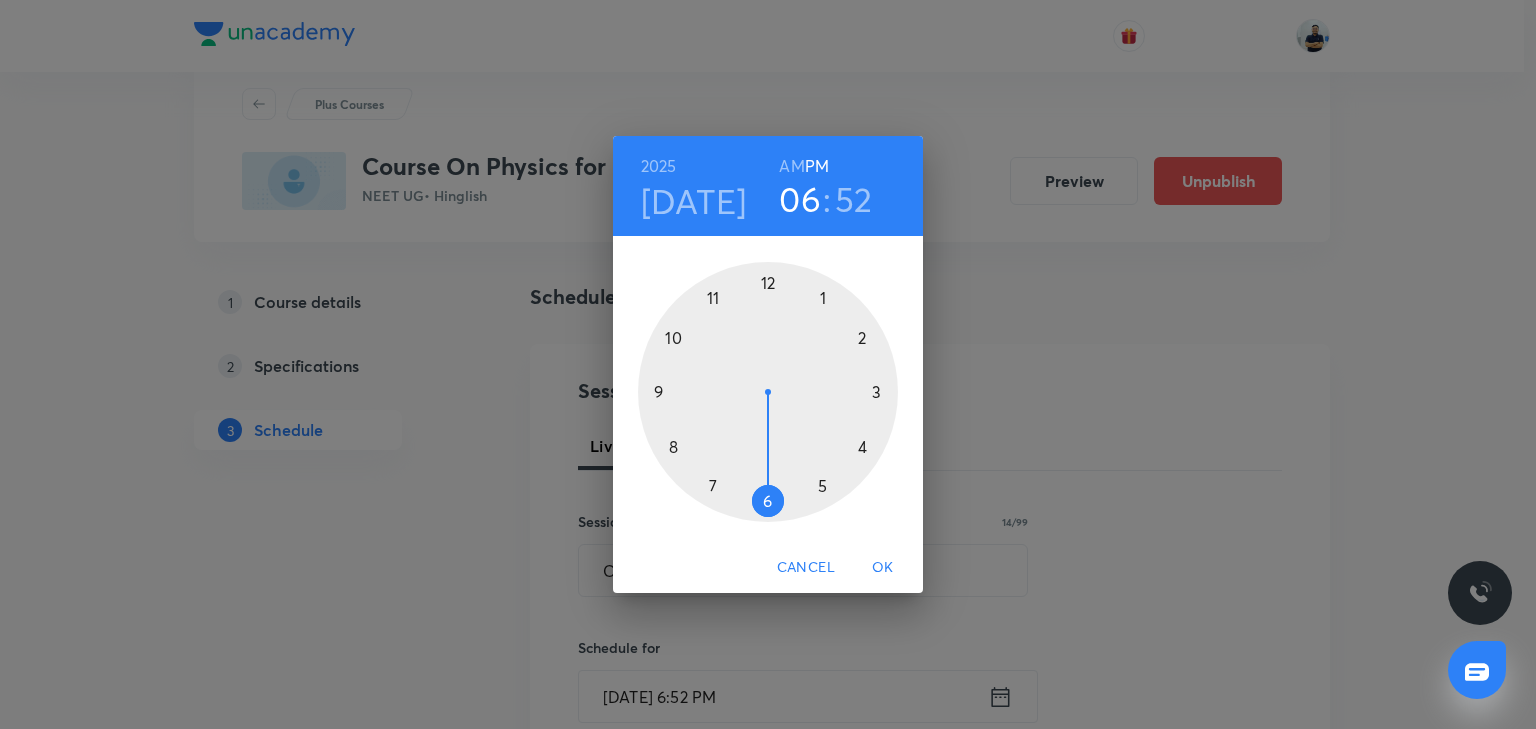 click at bounding box center [768, 392] 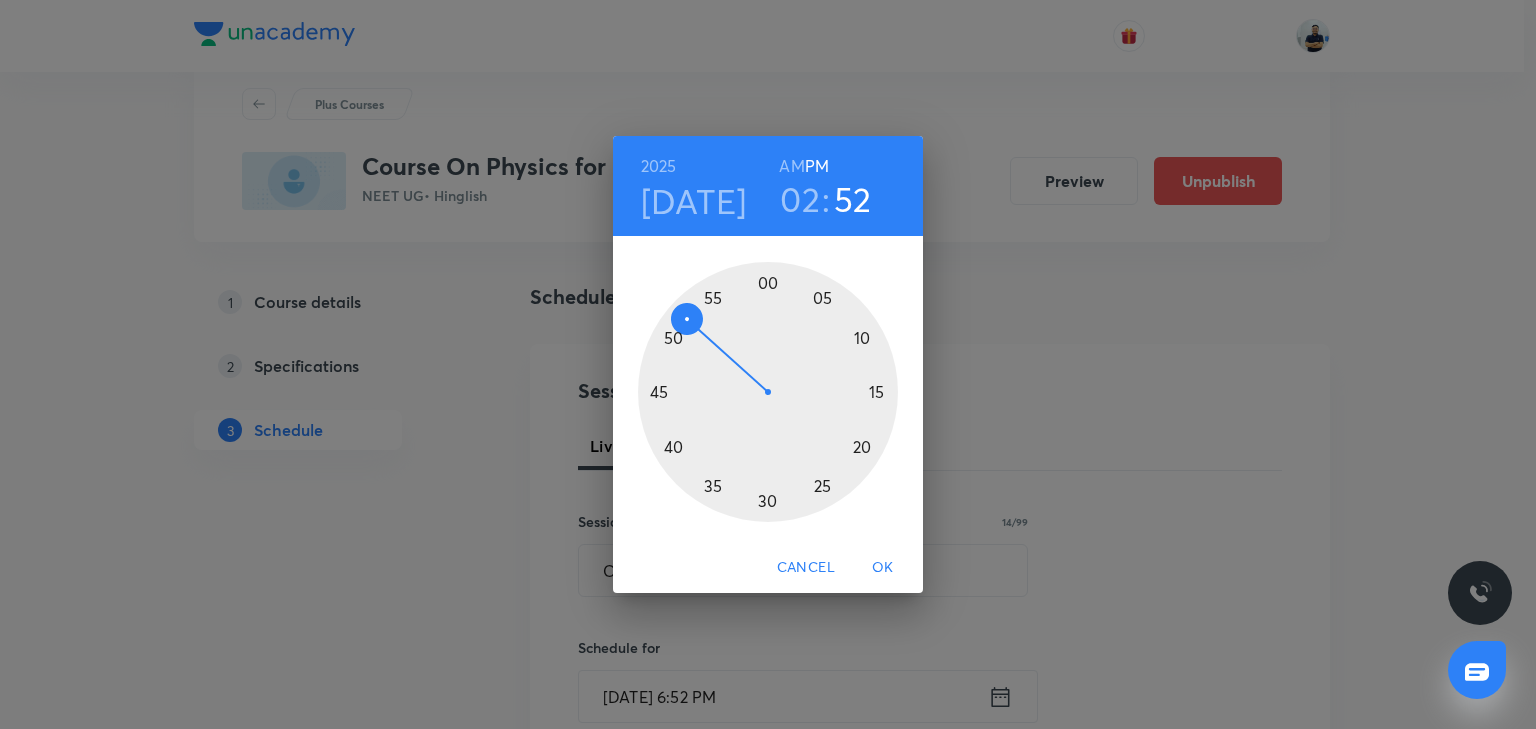 click at bounding box center (768, 392) 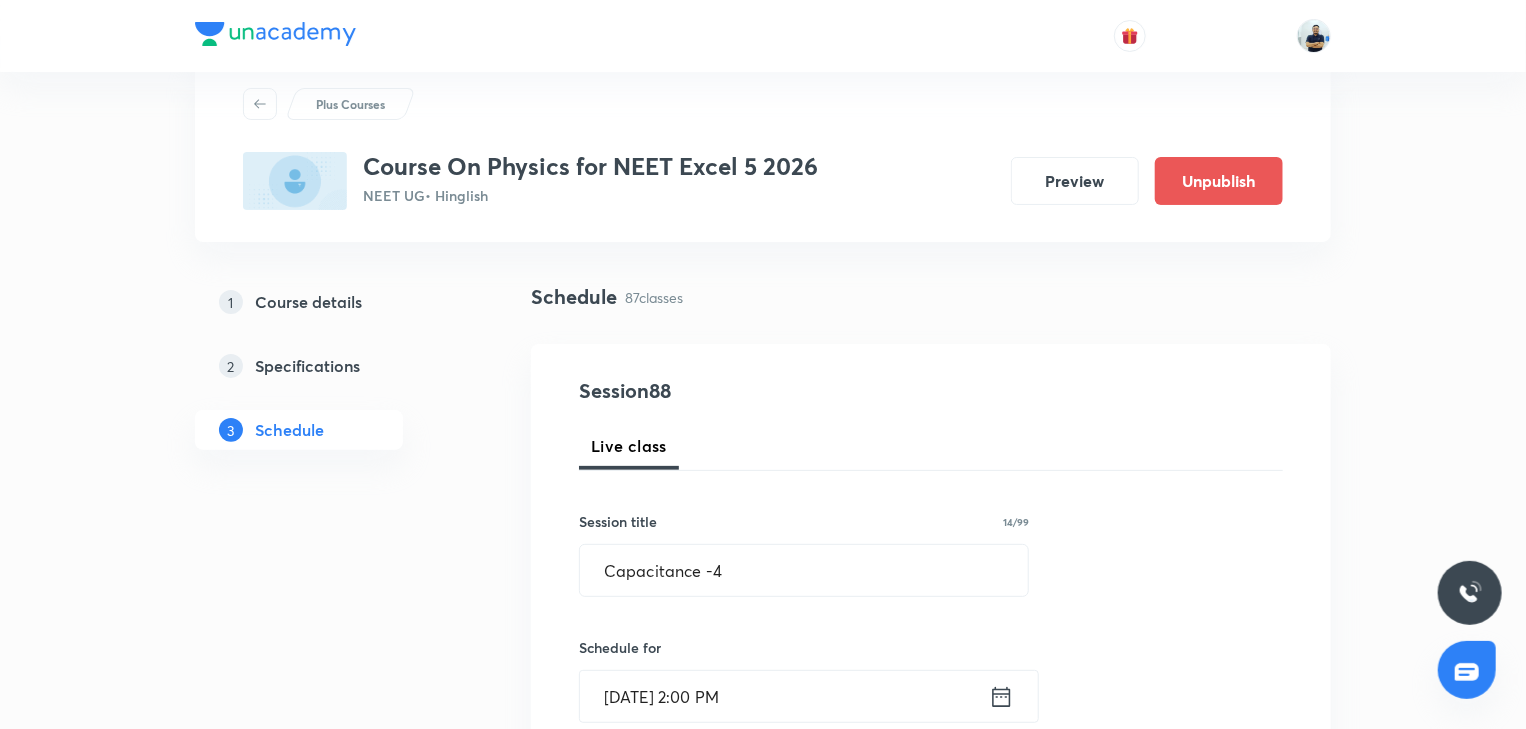 scroll, scrollTop: 616, scrollLeft: 0, axis: vertical 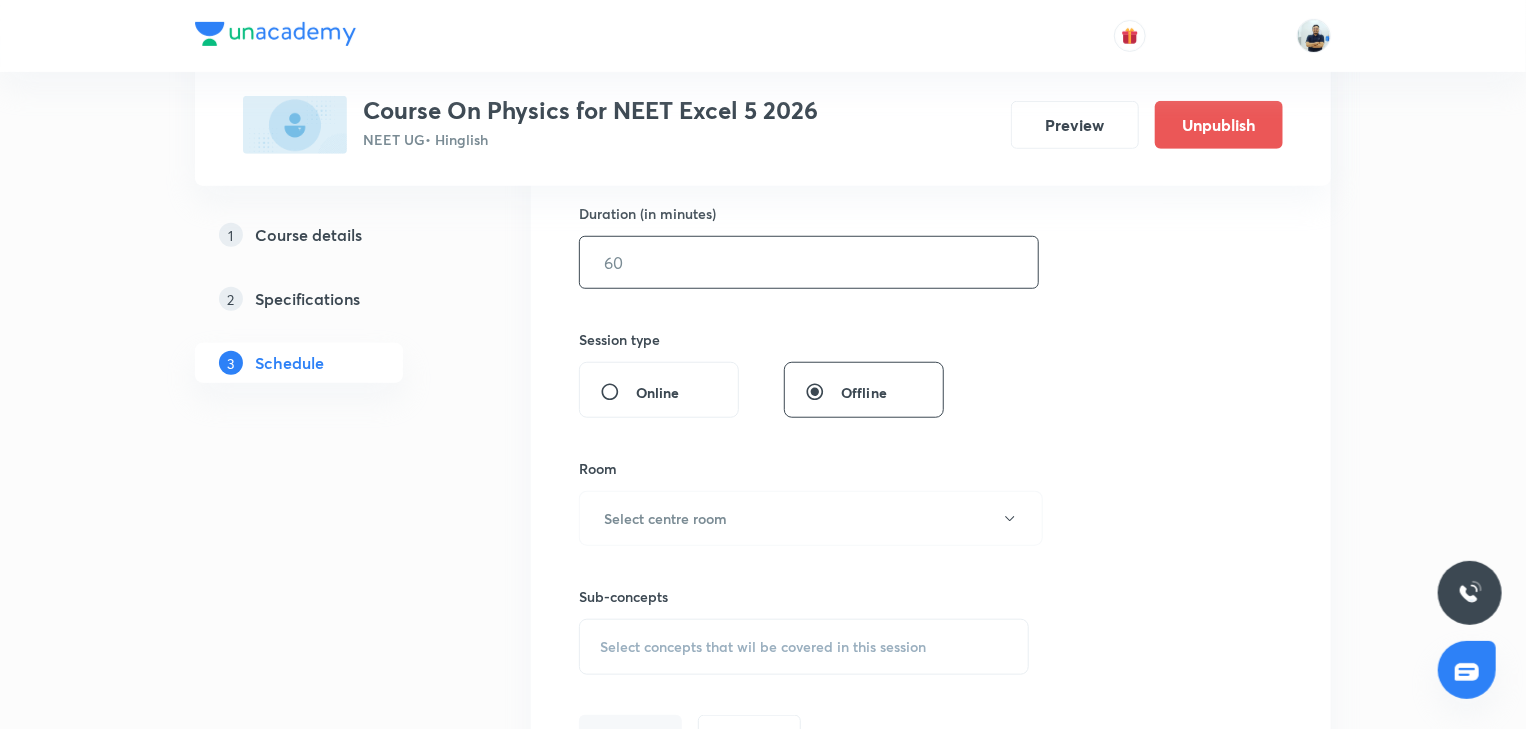 click at bounding box center (809, 262) 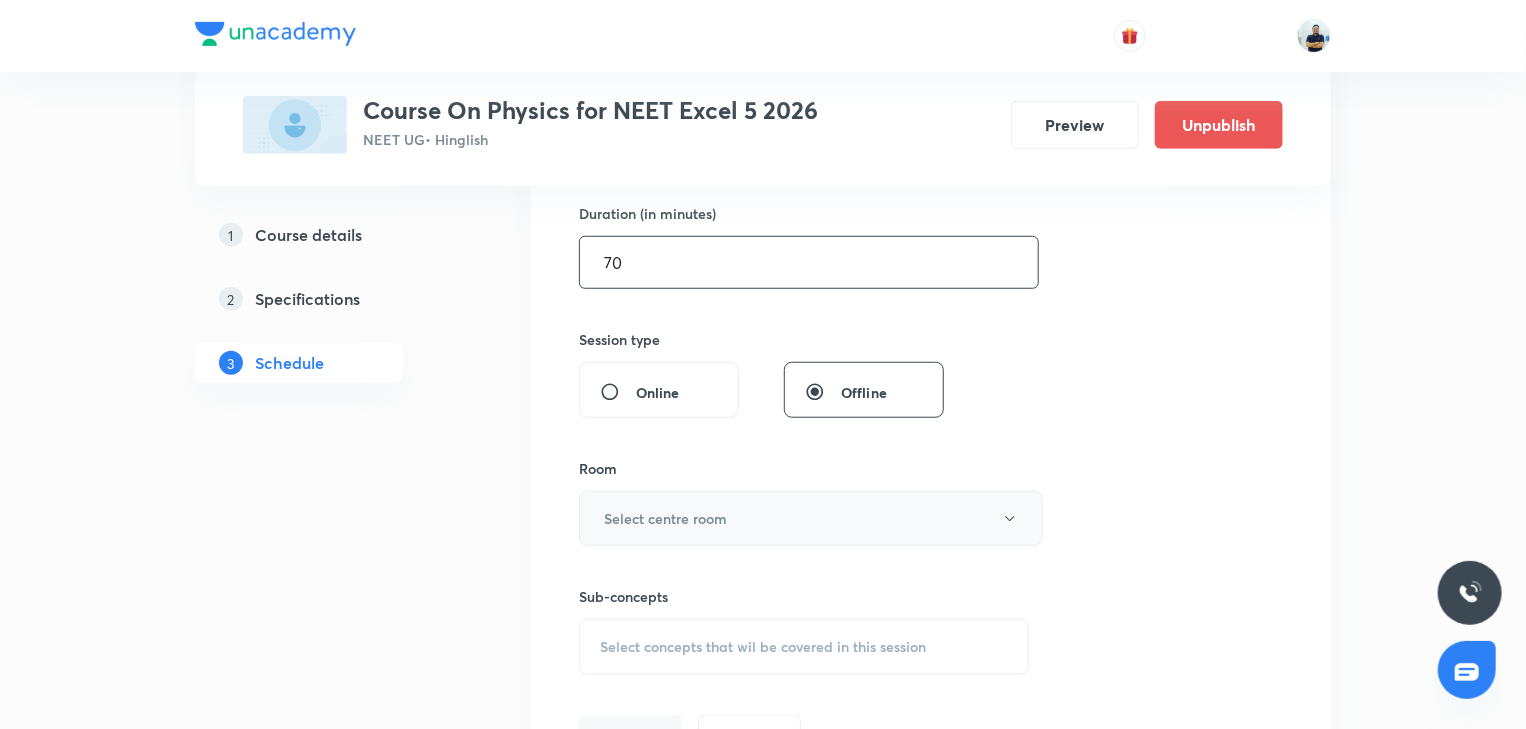type on "70" 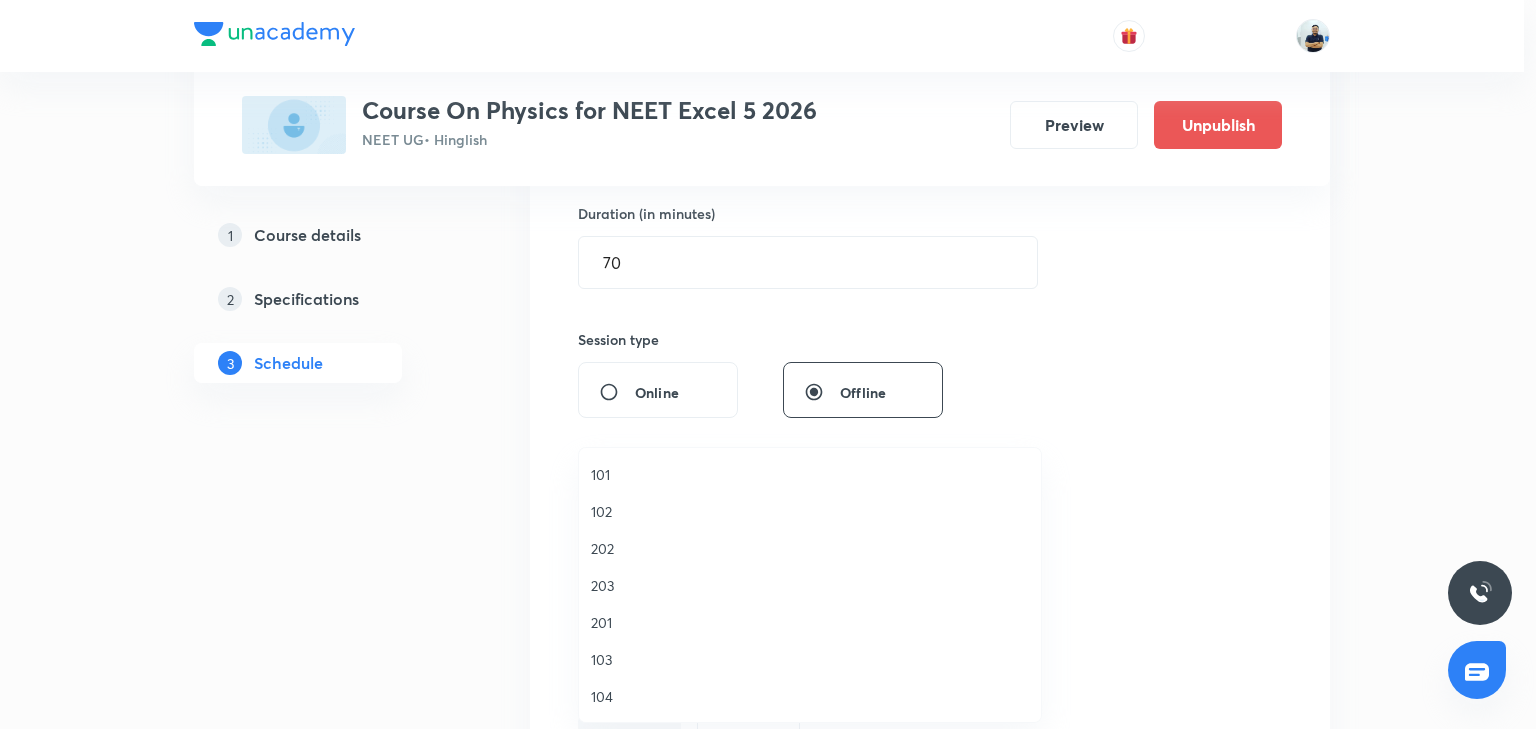 click on "101" at bounding box center [810, 474] 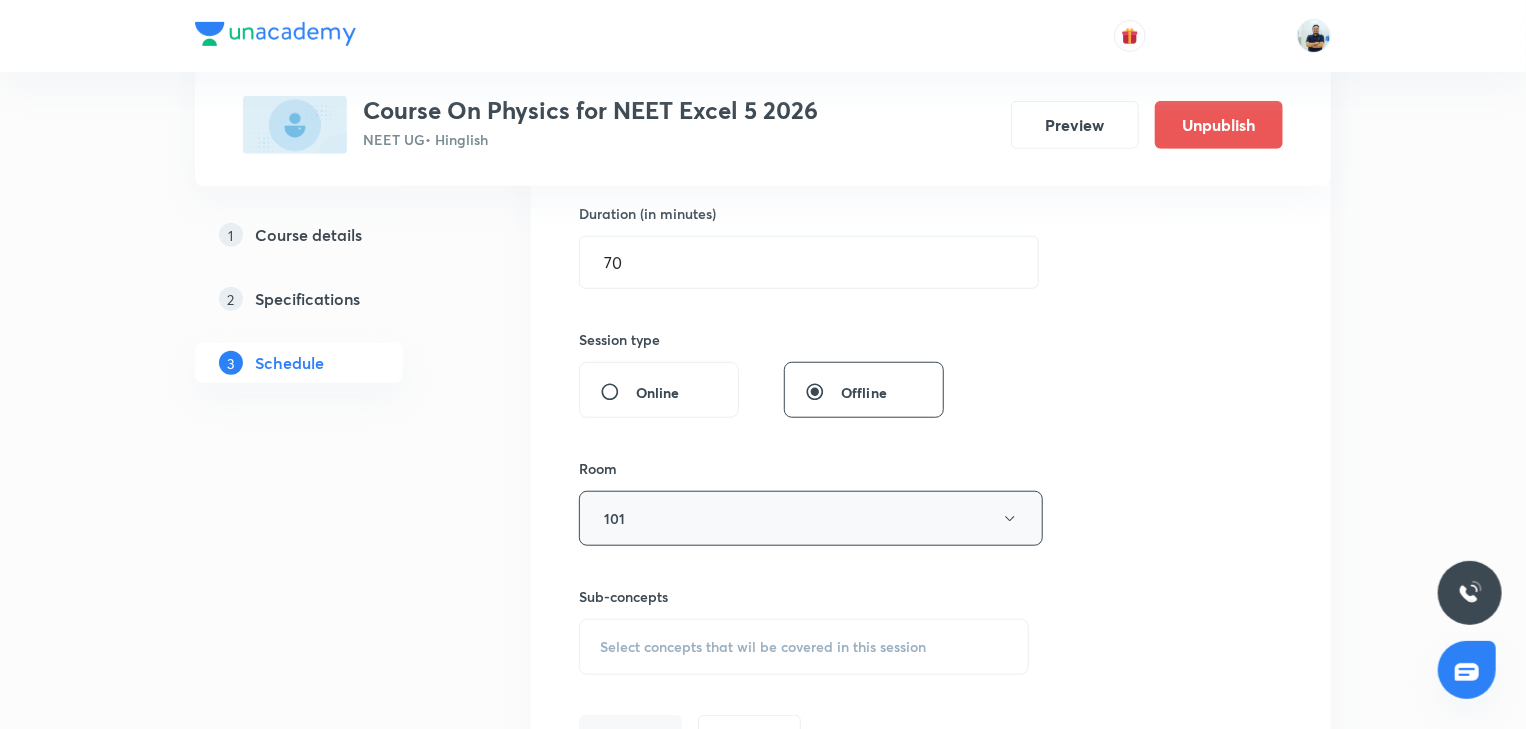 scroll, scrollTop: 840, scrollLeft: 0, axis: vertical 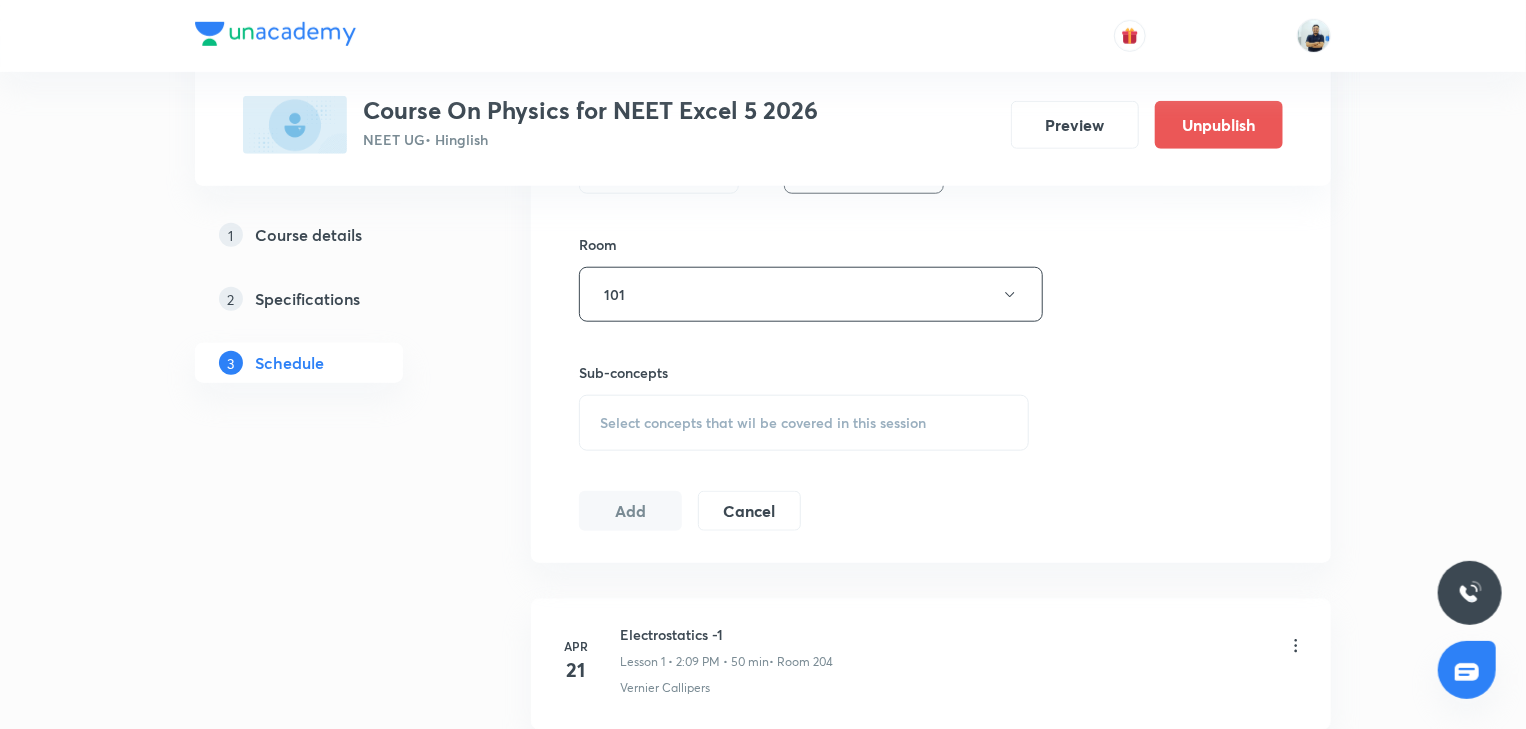click on "Select concepts that wil be covered in this session" at bounding box center (763, 423) 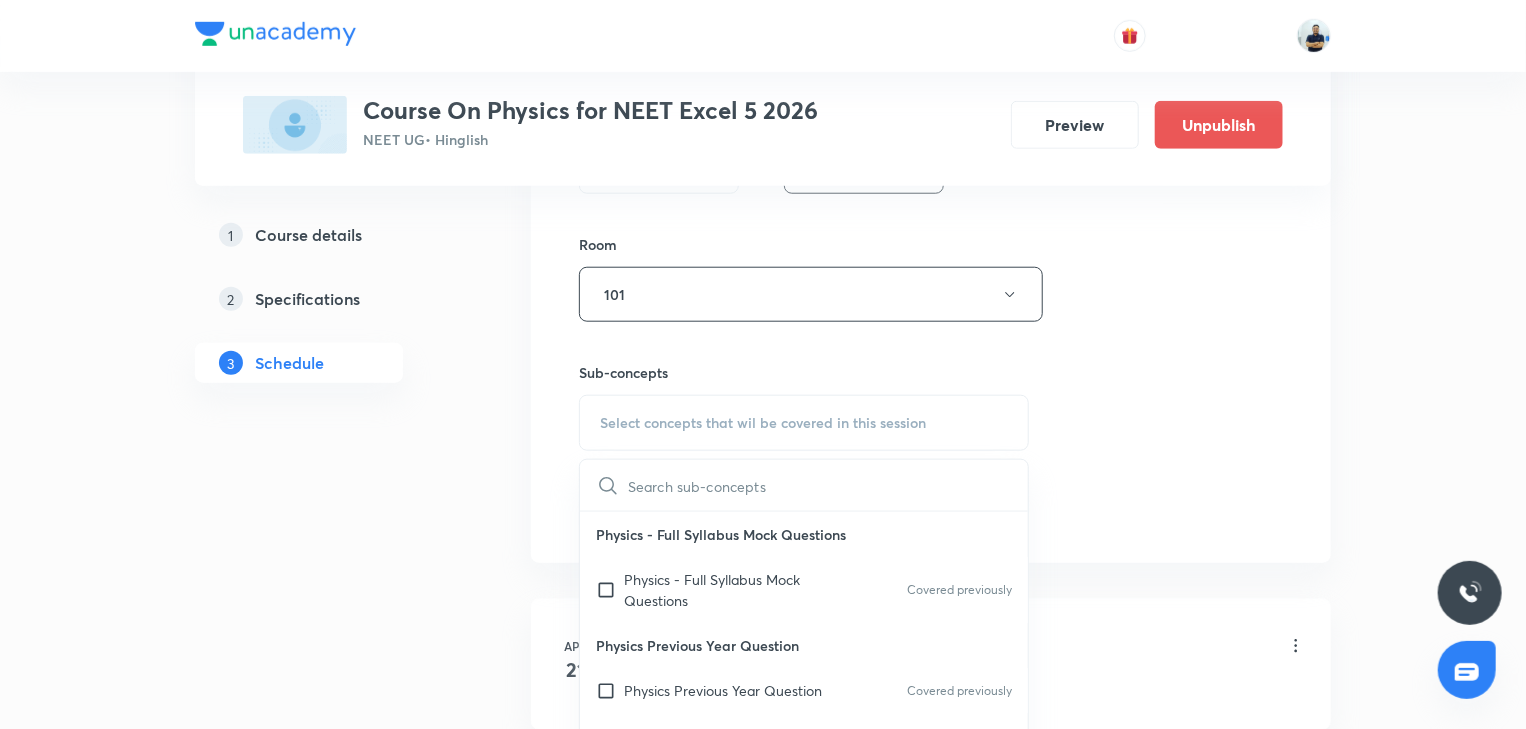 scroll, scrollTop: 560, scrollLeft: 0, axis: vertical 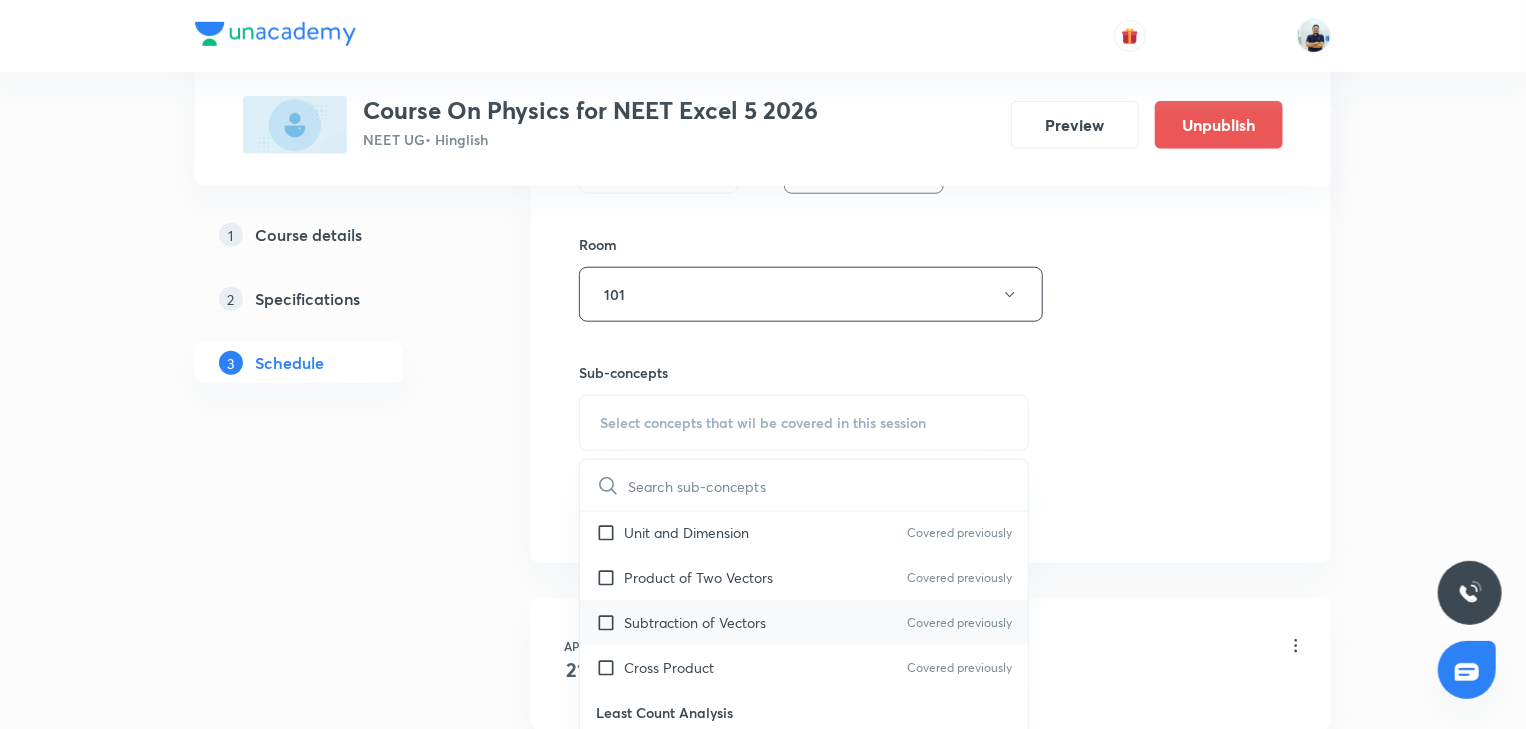 click on "Subtraction of Vectors Covered previously" at bounding box center [804, 622] 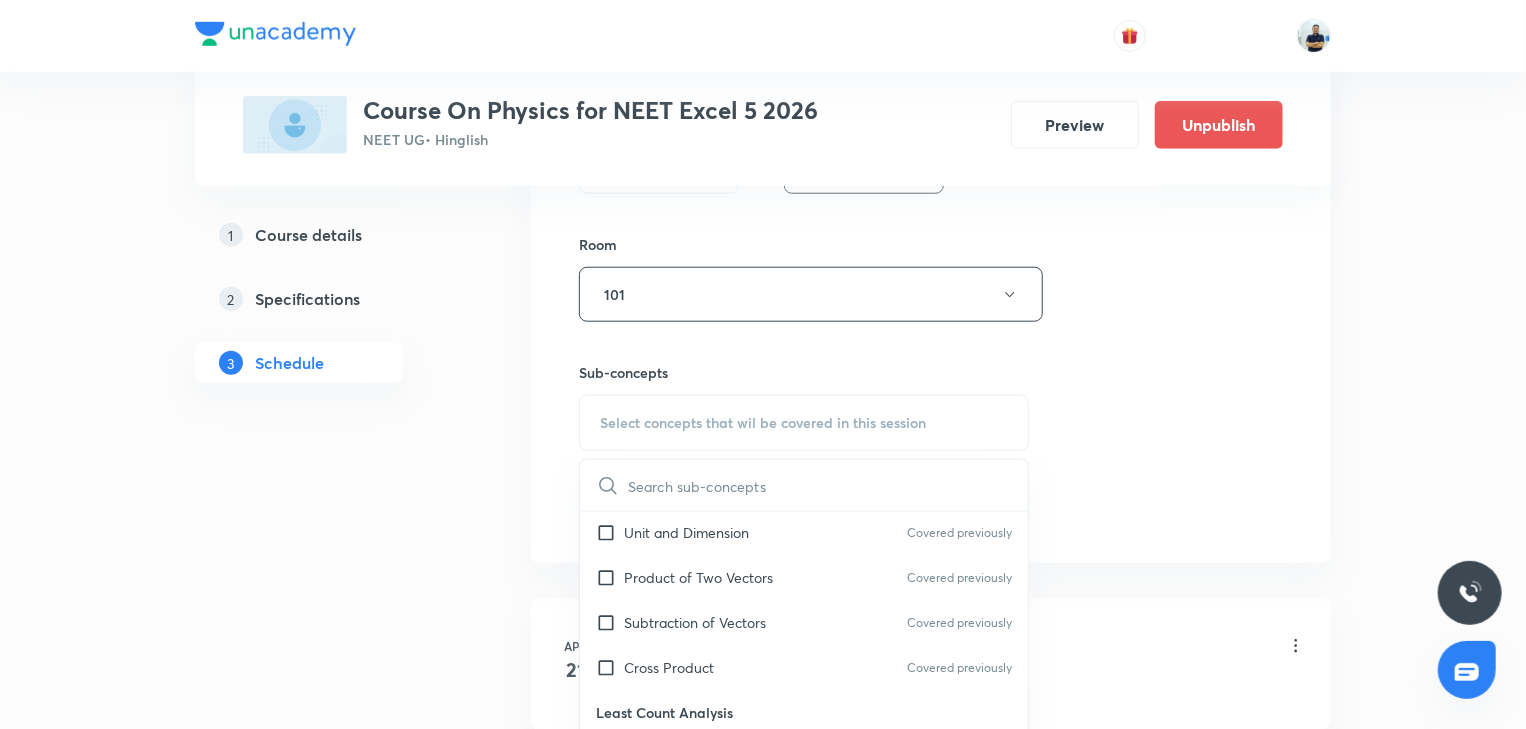 checkbox on "true" 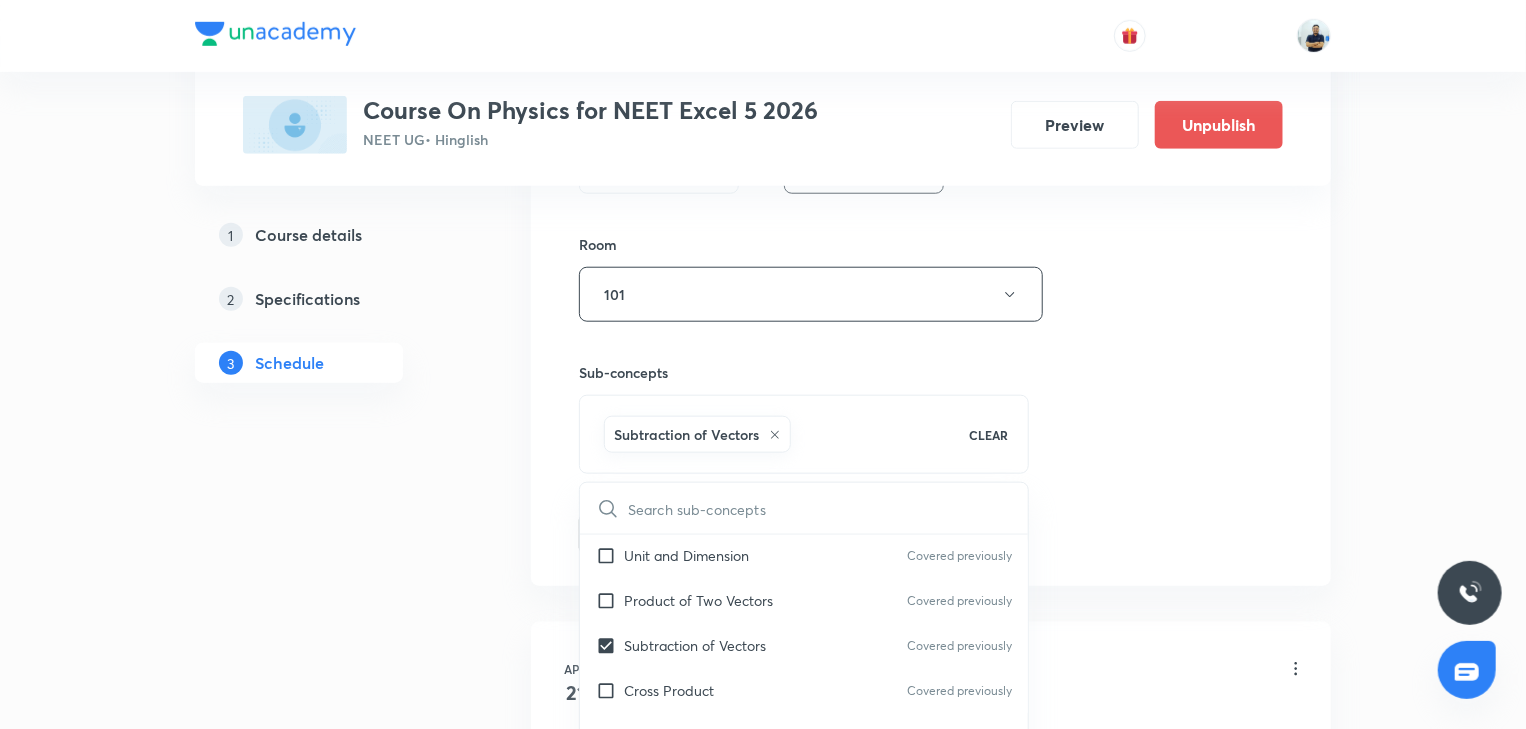 click on "Session  88 Live class Session title 14/99 Capacitance -4 ​ Schedule for [DATE] 2:00 PM ​ Duration (in minutes) 70 ​   Session type Online Offline Room 101 Sub-concepts Subtraction of Vectors CLEAR ​ Physics - Full Syllabus Mock Questions Physics - Full Syllabus Mock Questions Covered previously Physics Previous Year Question Physics Previous Year Question Covered previously Units & Dimensions Physical quantity Covered previously Applications of Dimensional Analysis Covered previously Significant Figures Covered previously Units of Physical Quantities Covered previously System of Units Covered previously Dimensions of Some Mathematical Functions Covered previously Unit and Dimension Covered previously Product of Two Vectors Covered previously Subtraction of Vectors Covered previously Cross Product Covered previously Least Count Analysis Errors of Measurement Covered previously Vernier Callipers Covered previously Screw Gauge Covered previously Zero Error Covered previously Basic Mathematics Add" at bounding box center (931, 73) 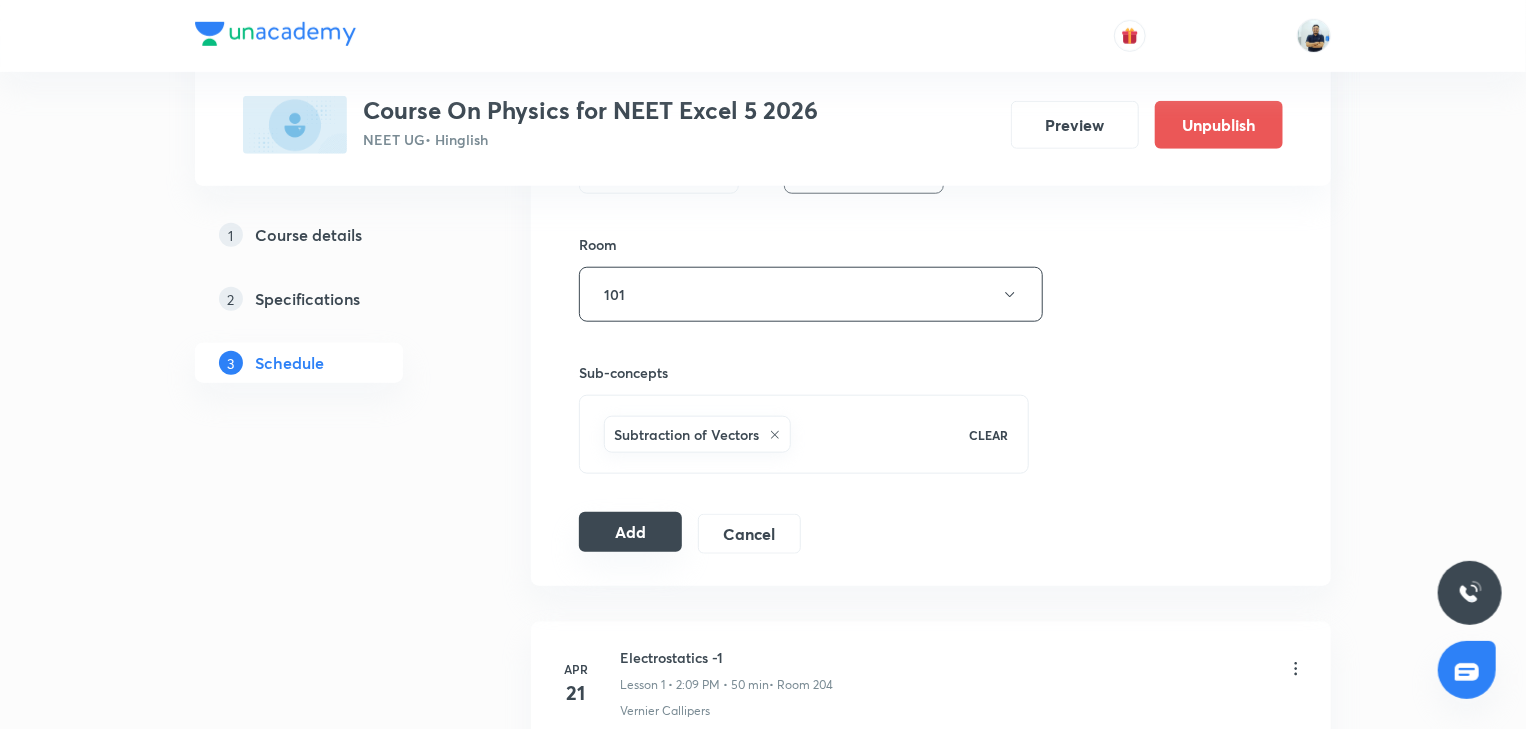 click on "Add" at bounding box center (630, 532) 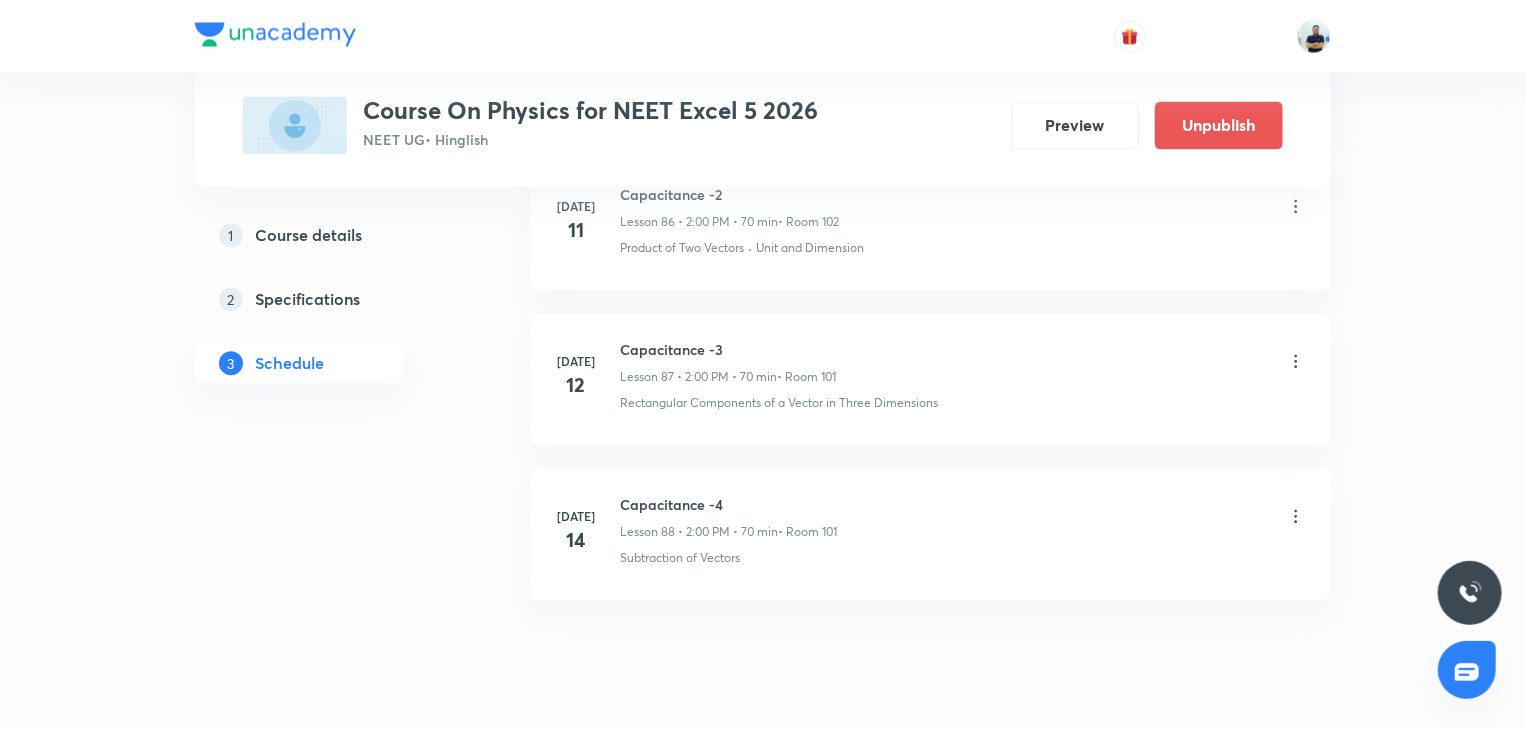scroll, scrollTop: 13592, scrollLeft: 0, axis: vertical 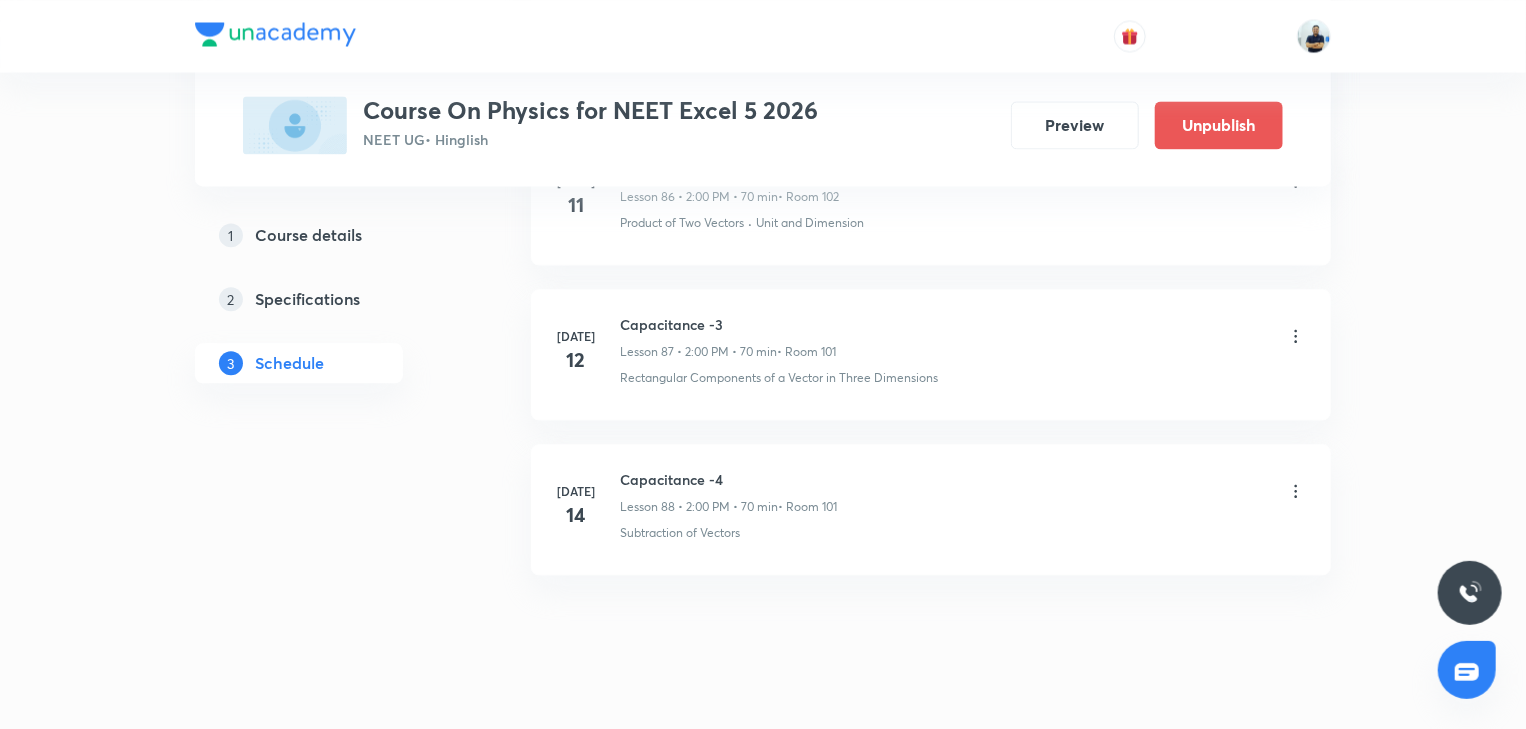 click on "Capacitance -4" at bounding box center [728, 479] 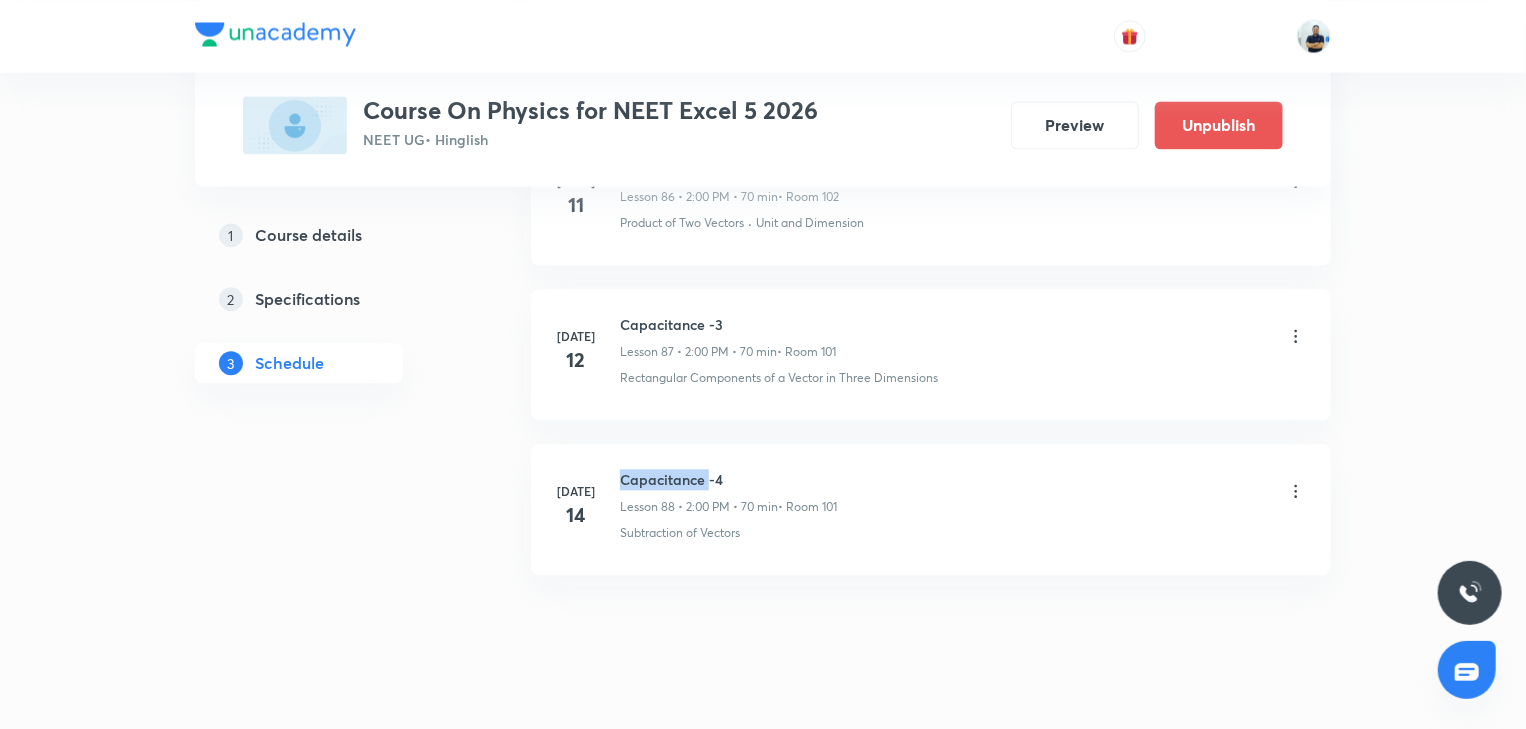 click on "Capacitance -4" at bounding box center (728, 479) 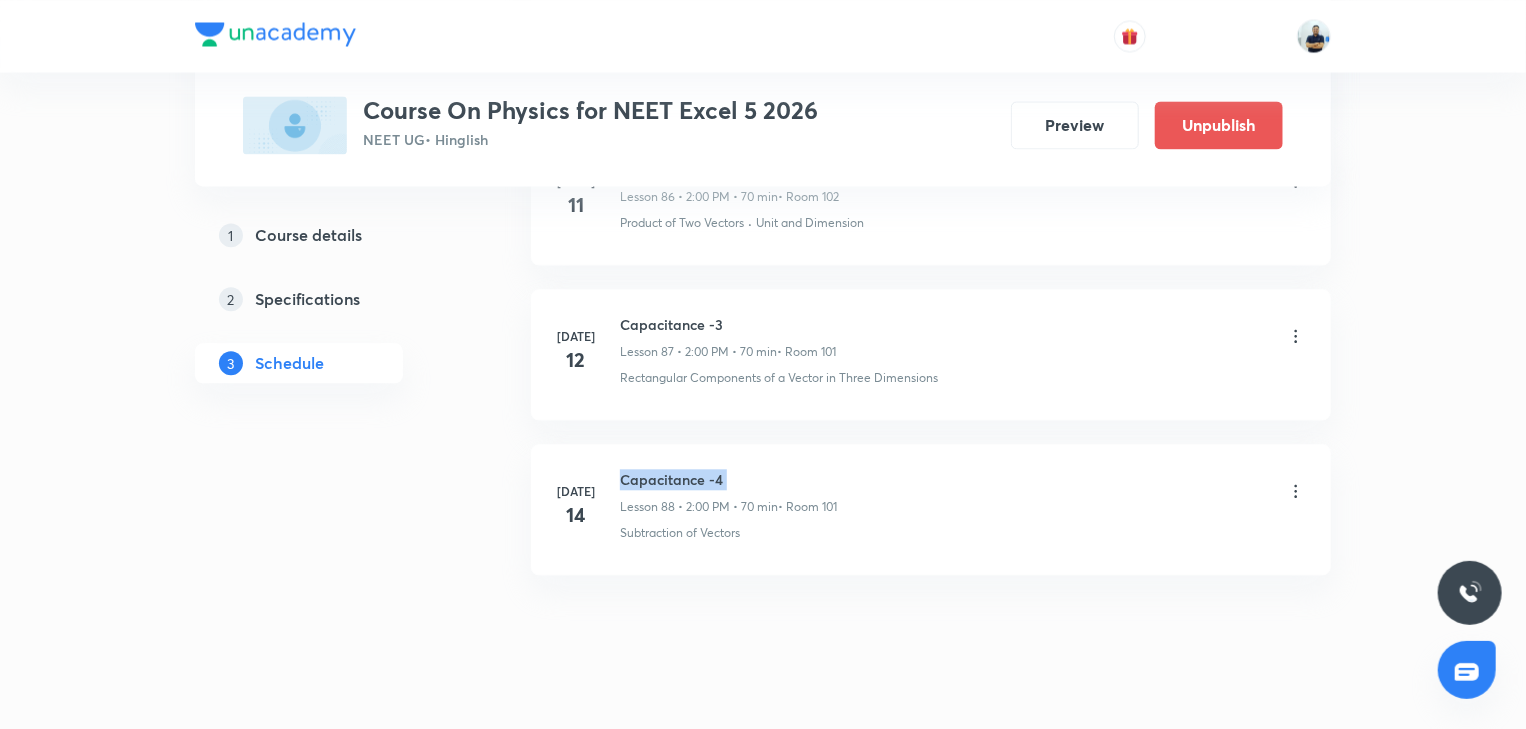 click on "Capacitance -4" at bounding box center [728, 479] 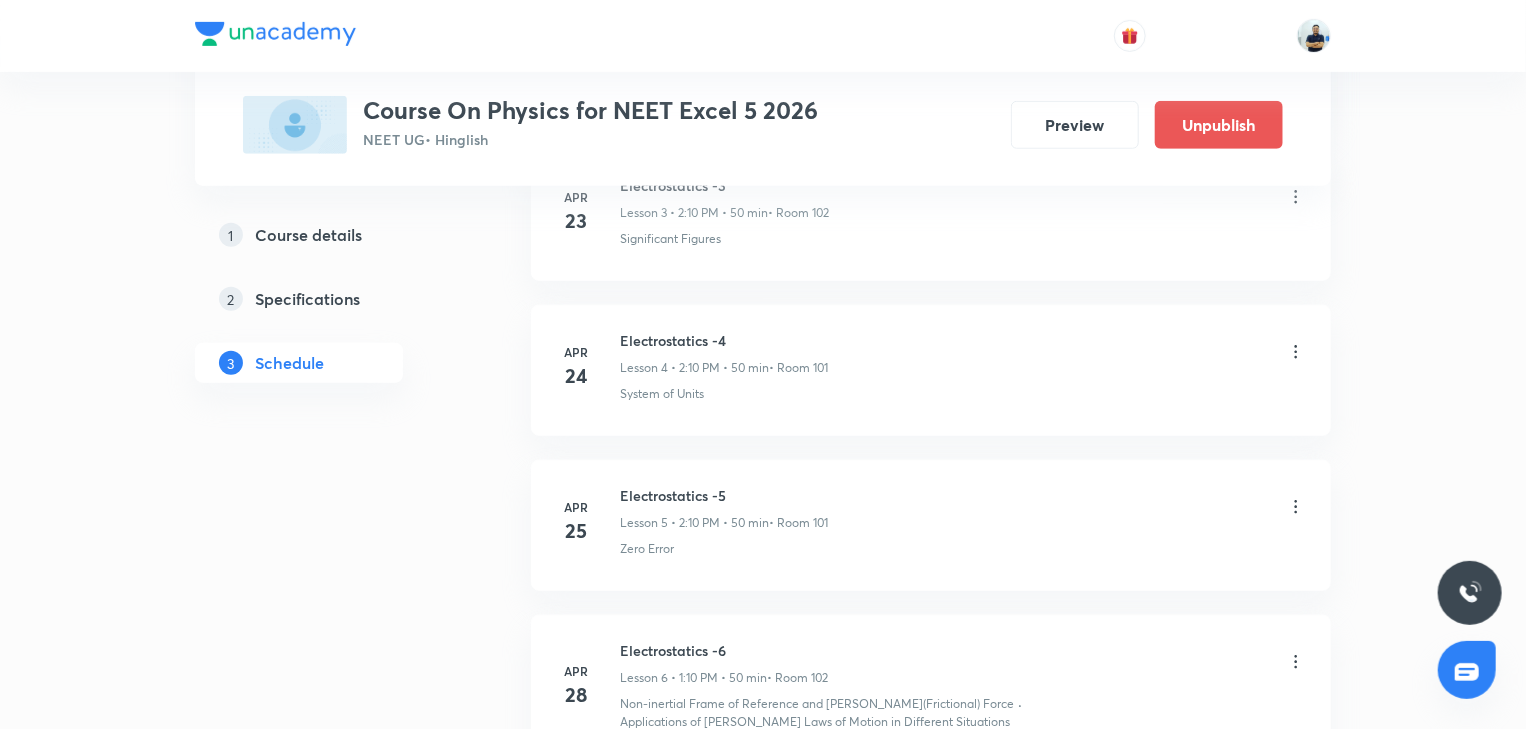 scroll, scrollTop: 0, scrollLeft: 0, axis: both 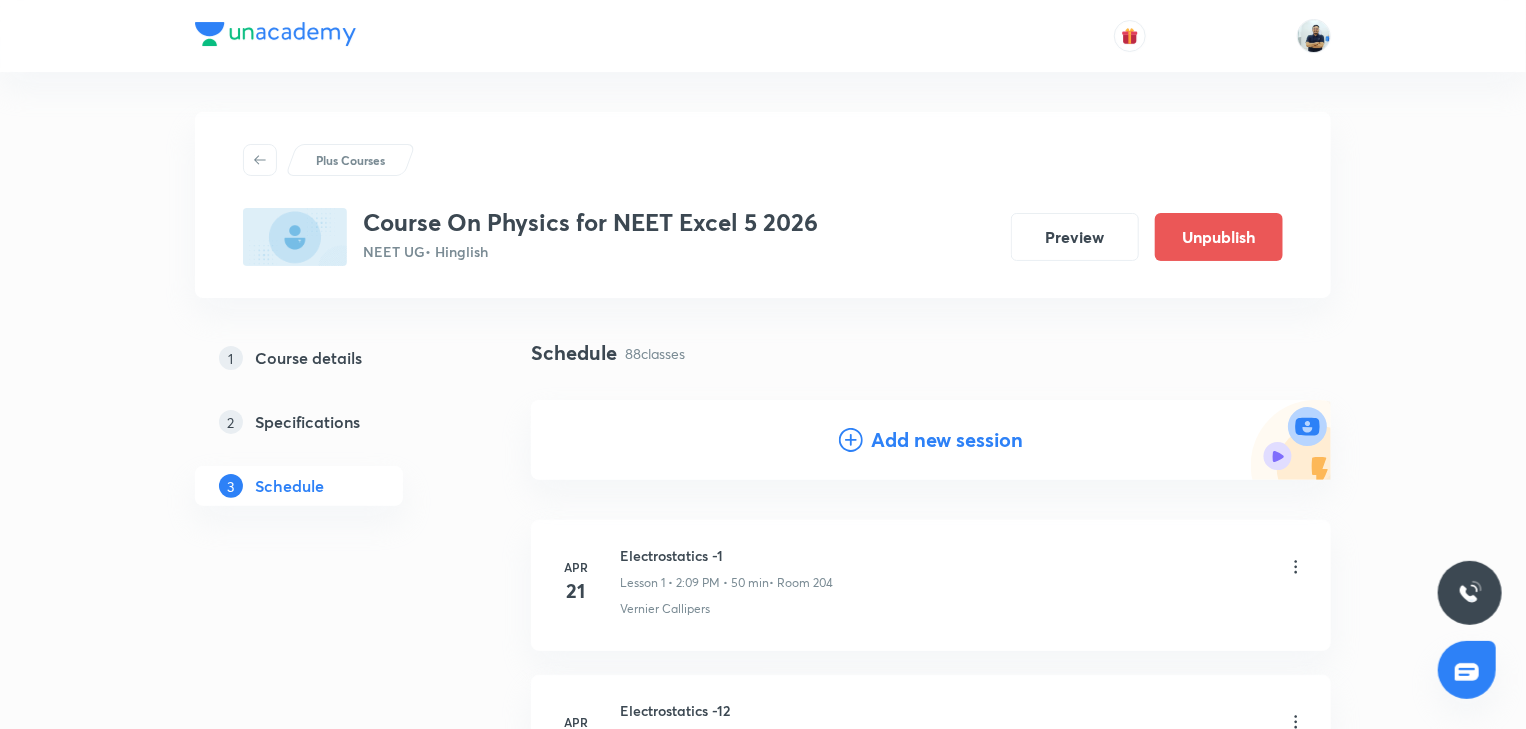 click on "Add new session" at bounding box center (947, 440) 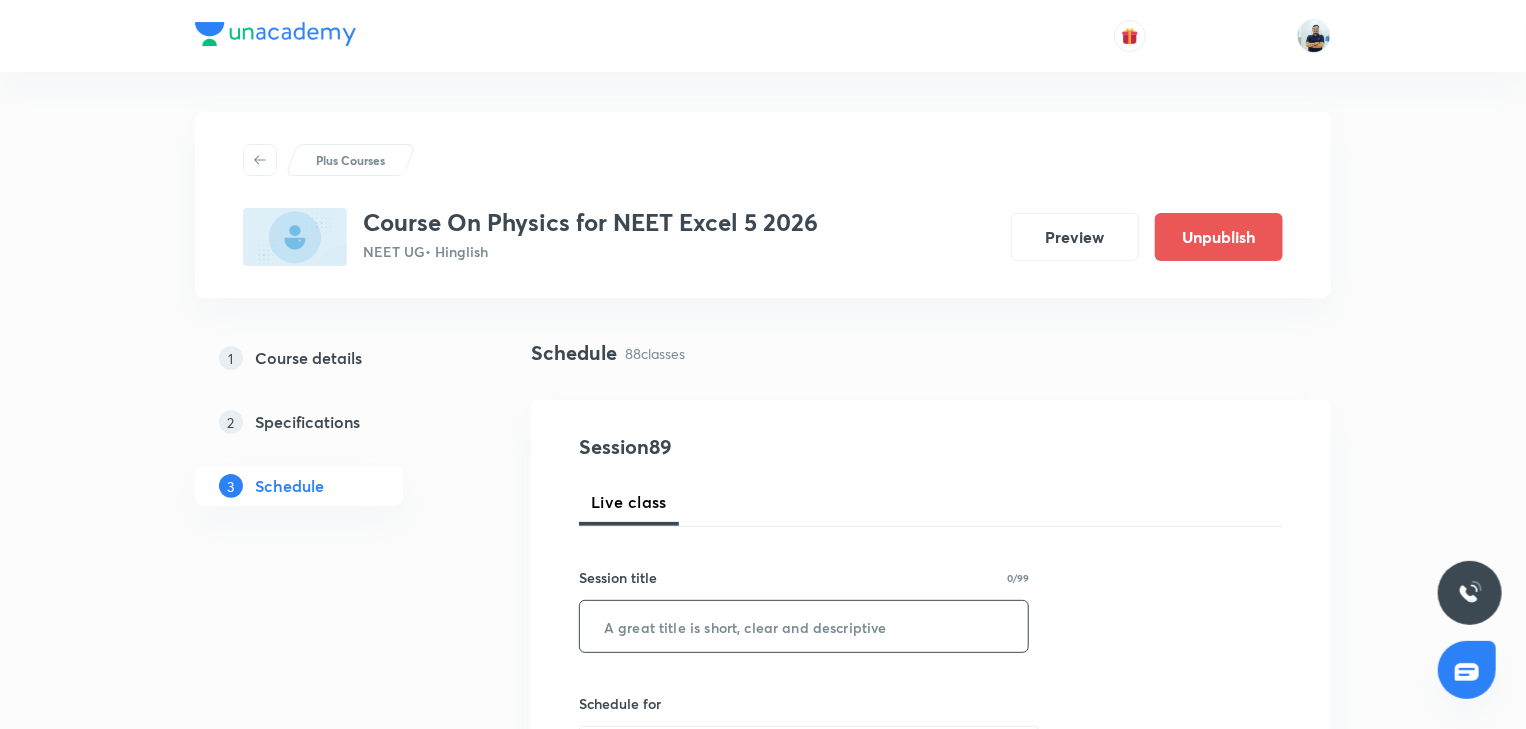 click at bounding box center (804, 626) 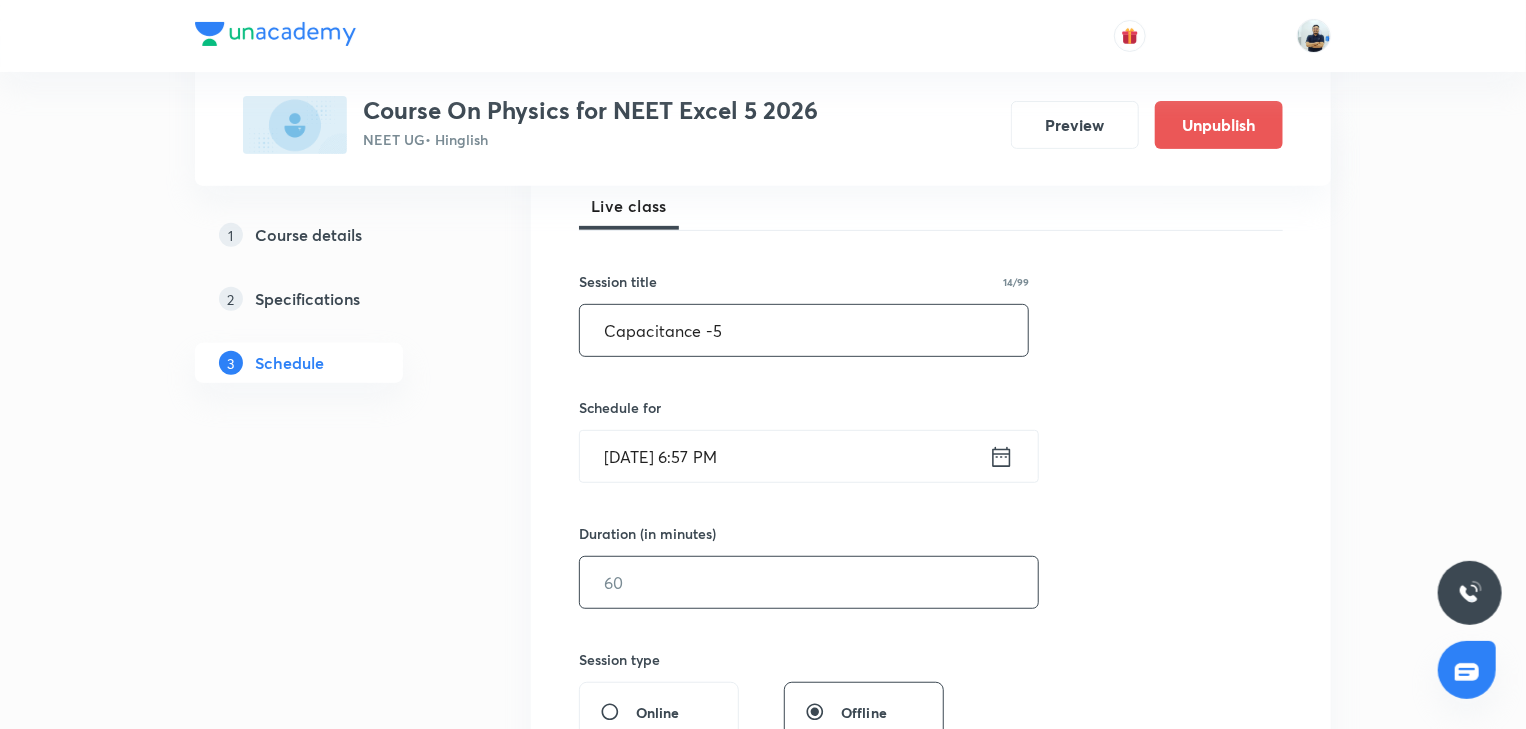 scroll, scrollTop: 298, scrollLeft: 0, axis: vertical 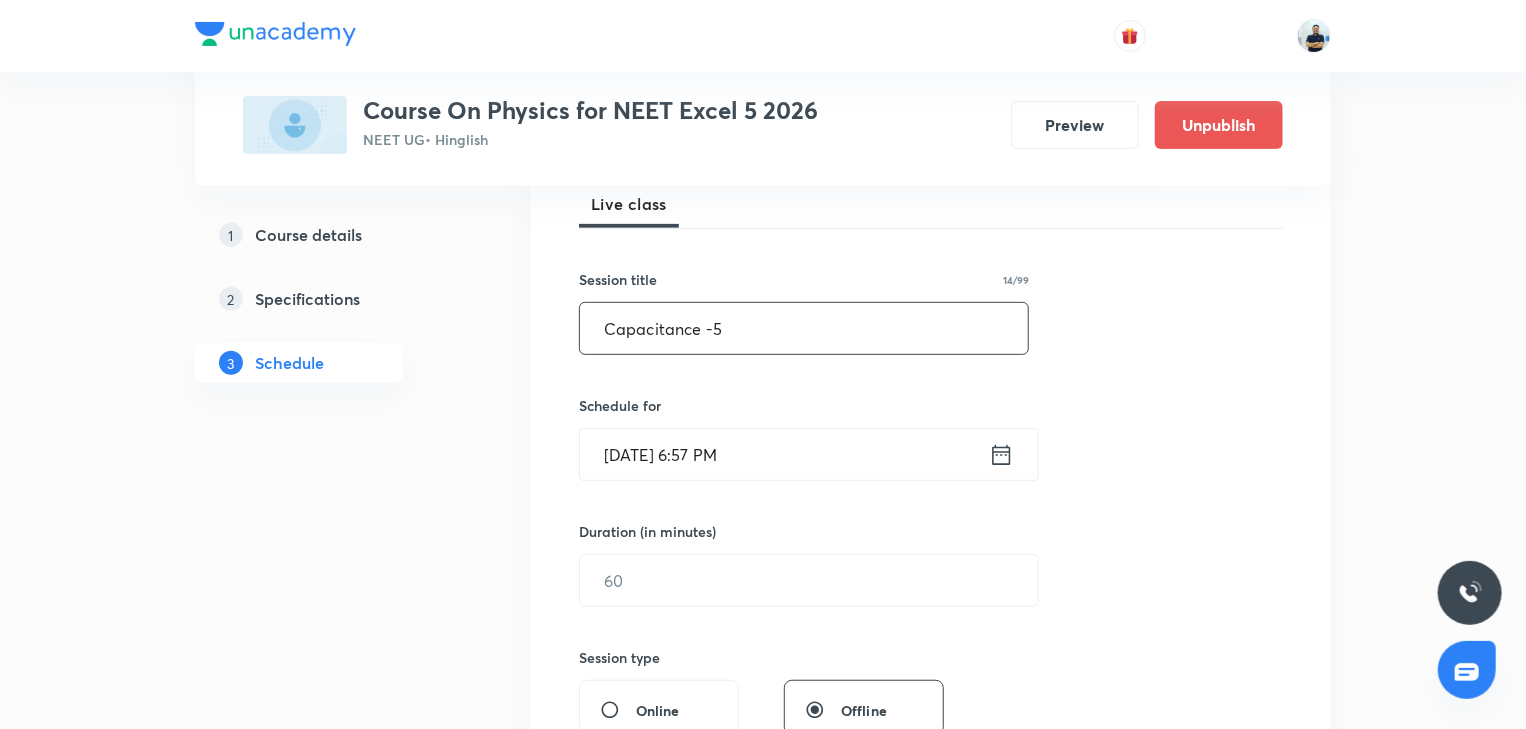 type on "Capacitance -5" 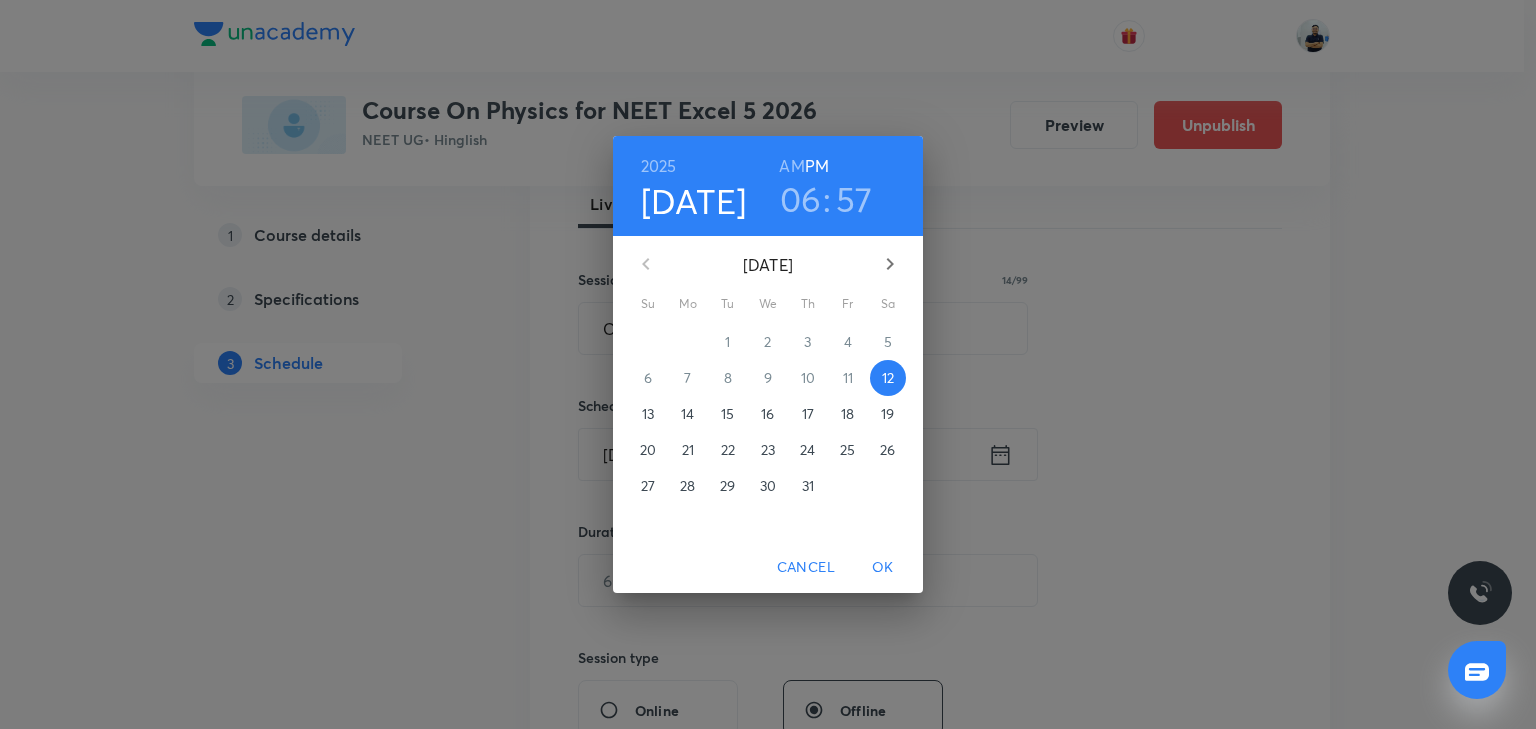 click on "15" at bounding box center [727, 414] 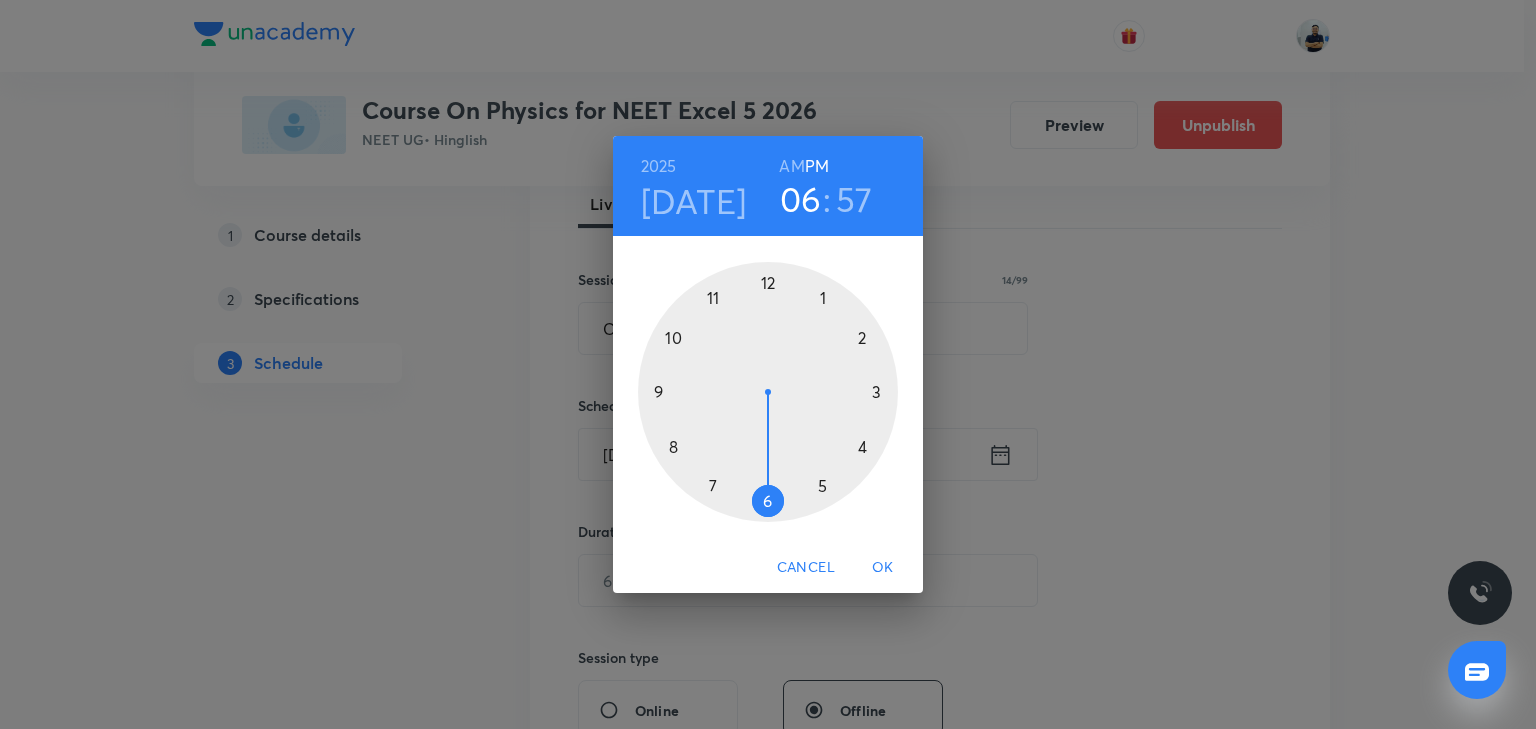 click at bounding box center (768, 392) 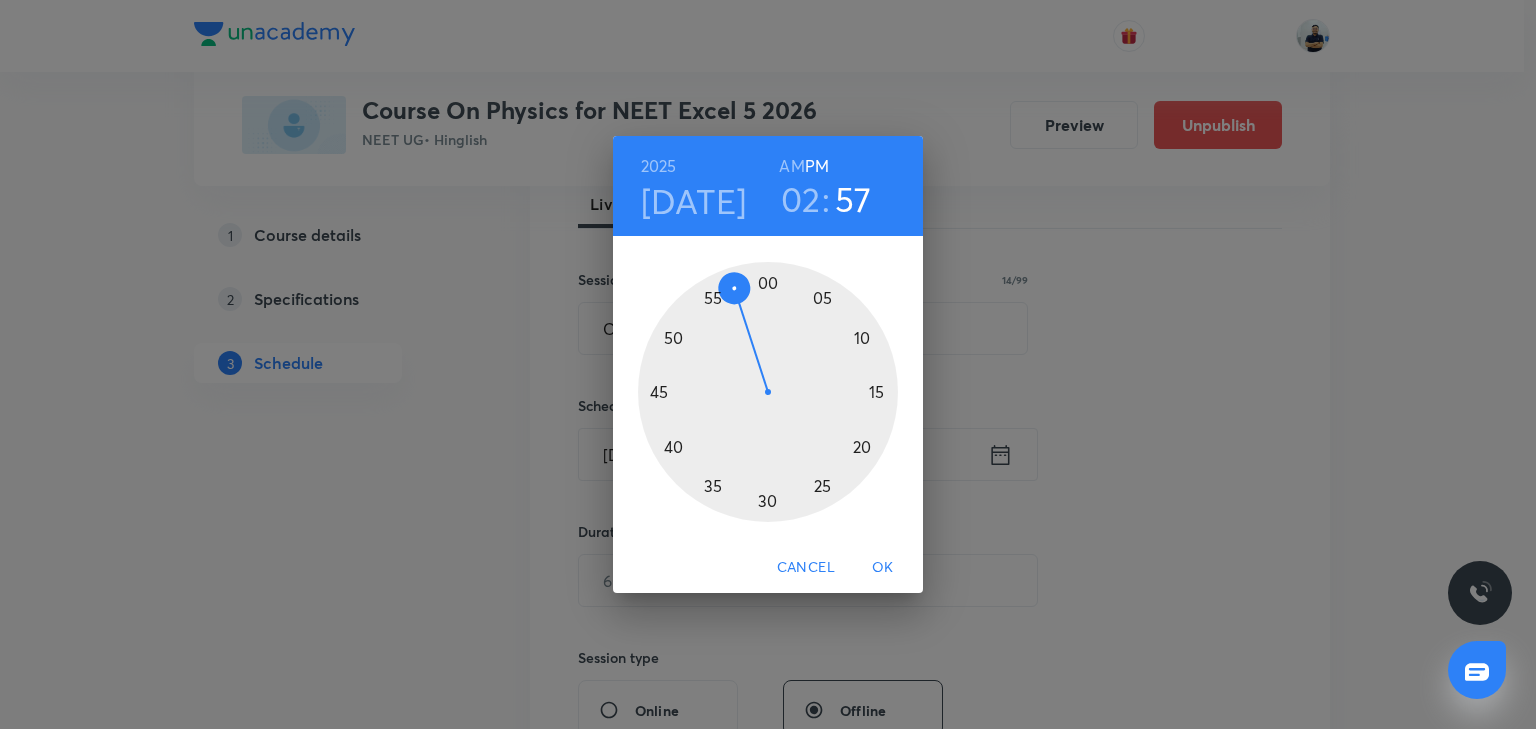 click at bounding box center [768, 392] 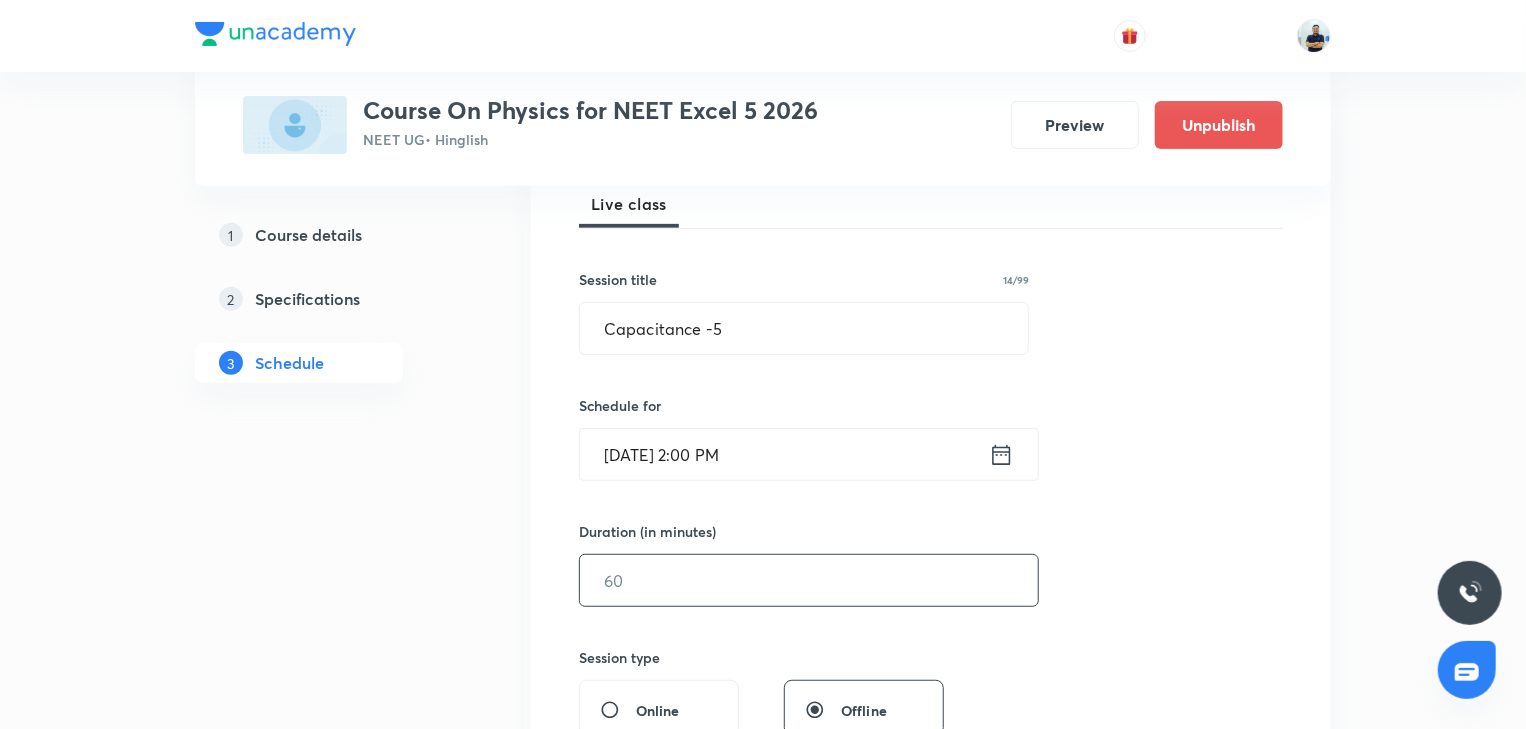 click at bounding box center [809, 580] 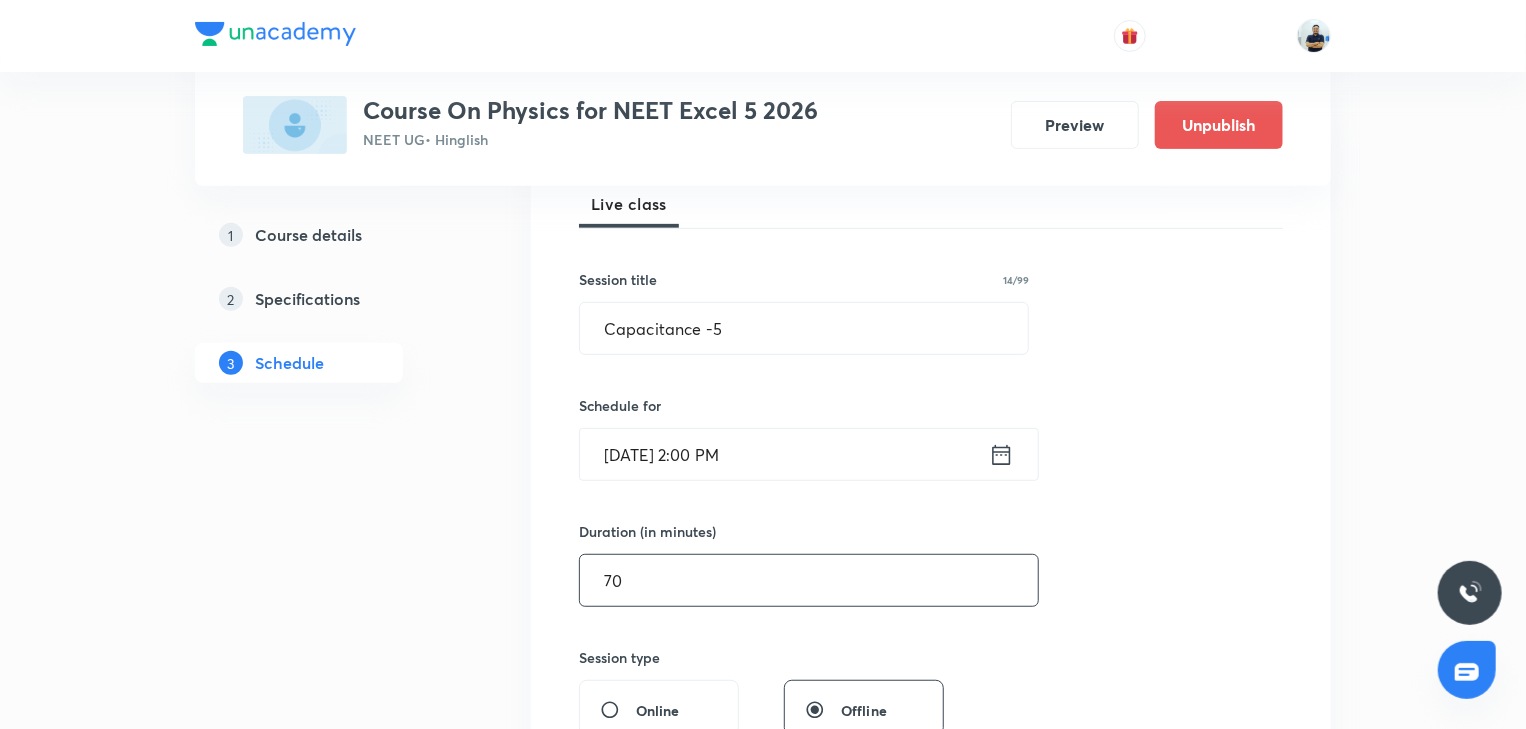scroll, scrollTop: 858, scrollLeft: 0, axis: vertical 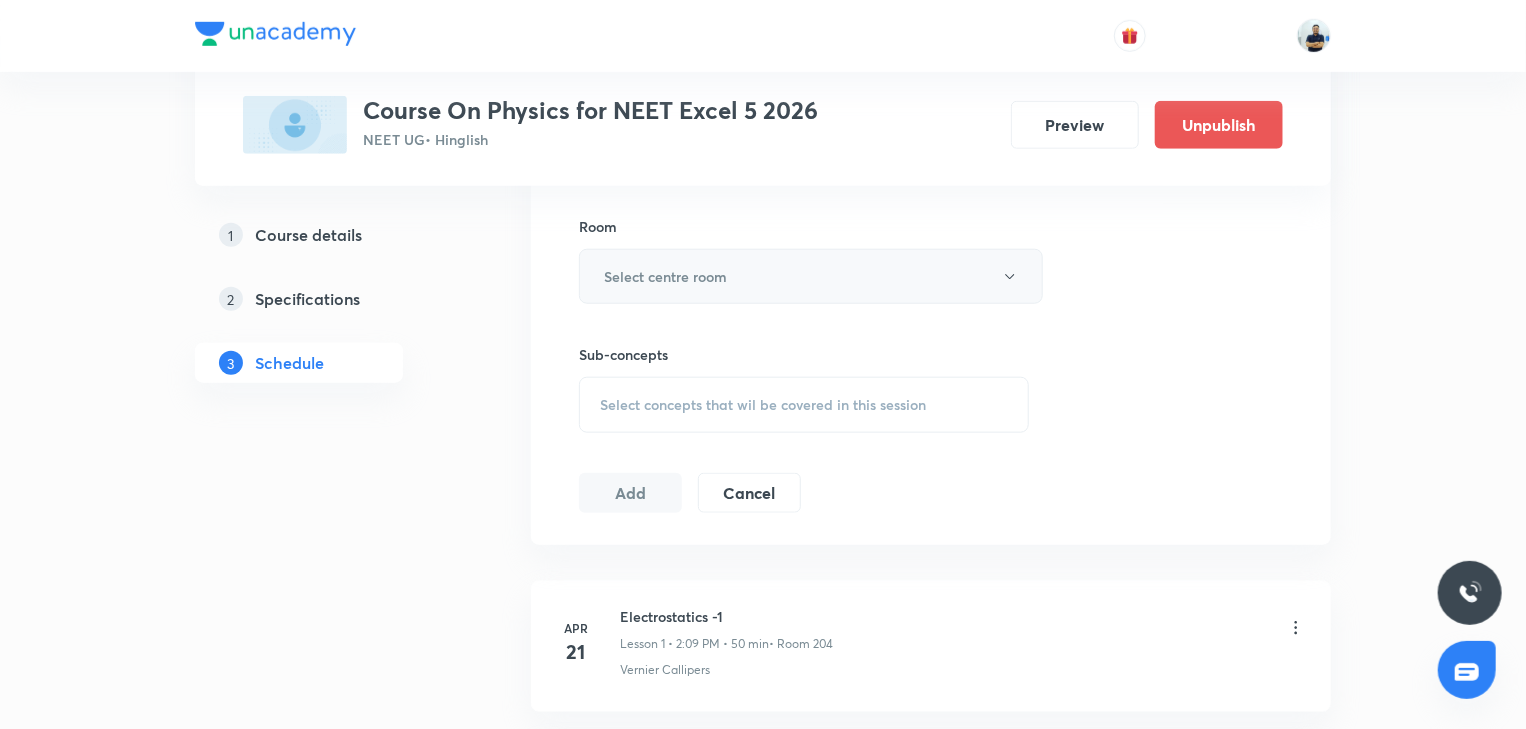 type on "70" 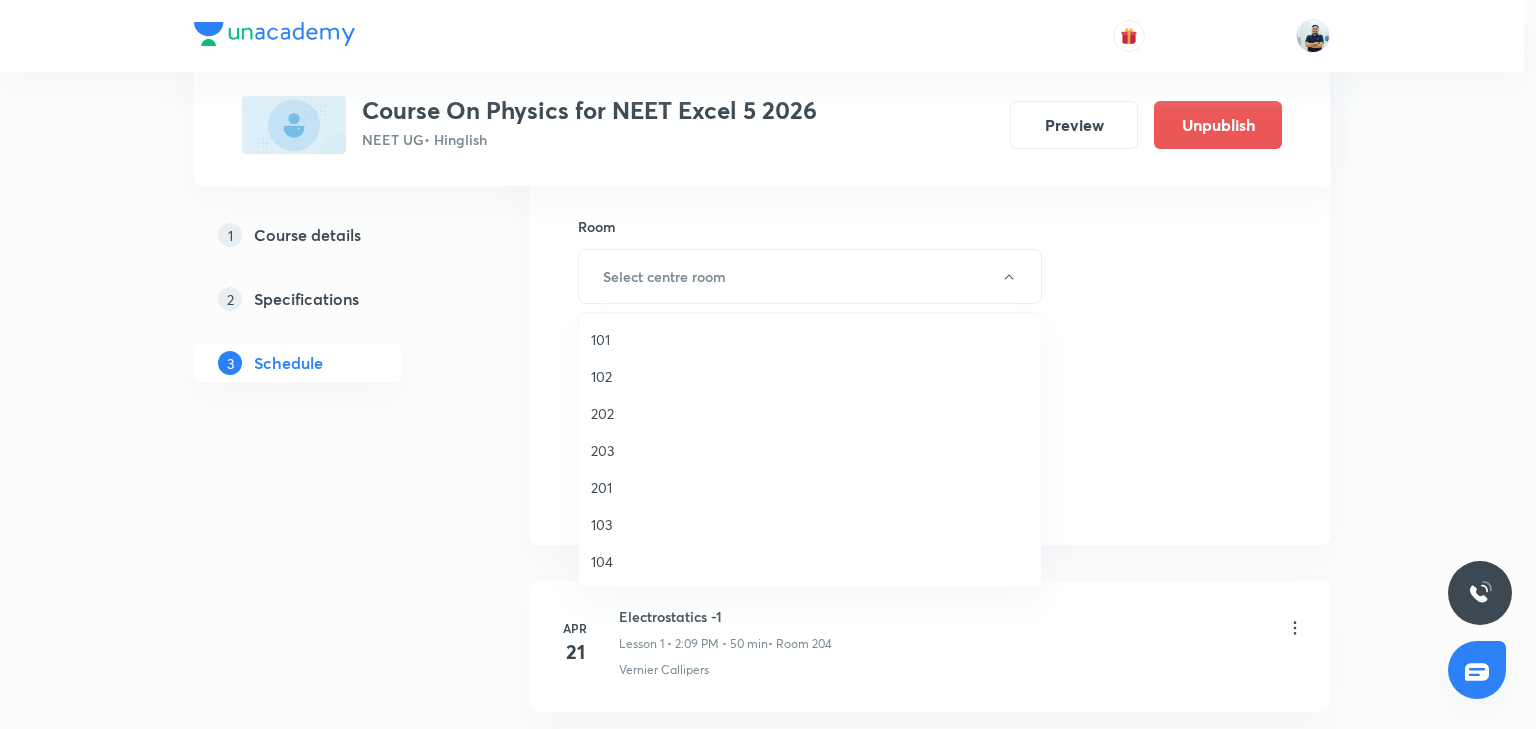 click on "101" at bounding box center (810, 339) 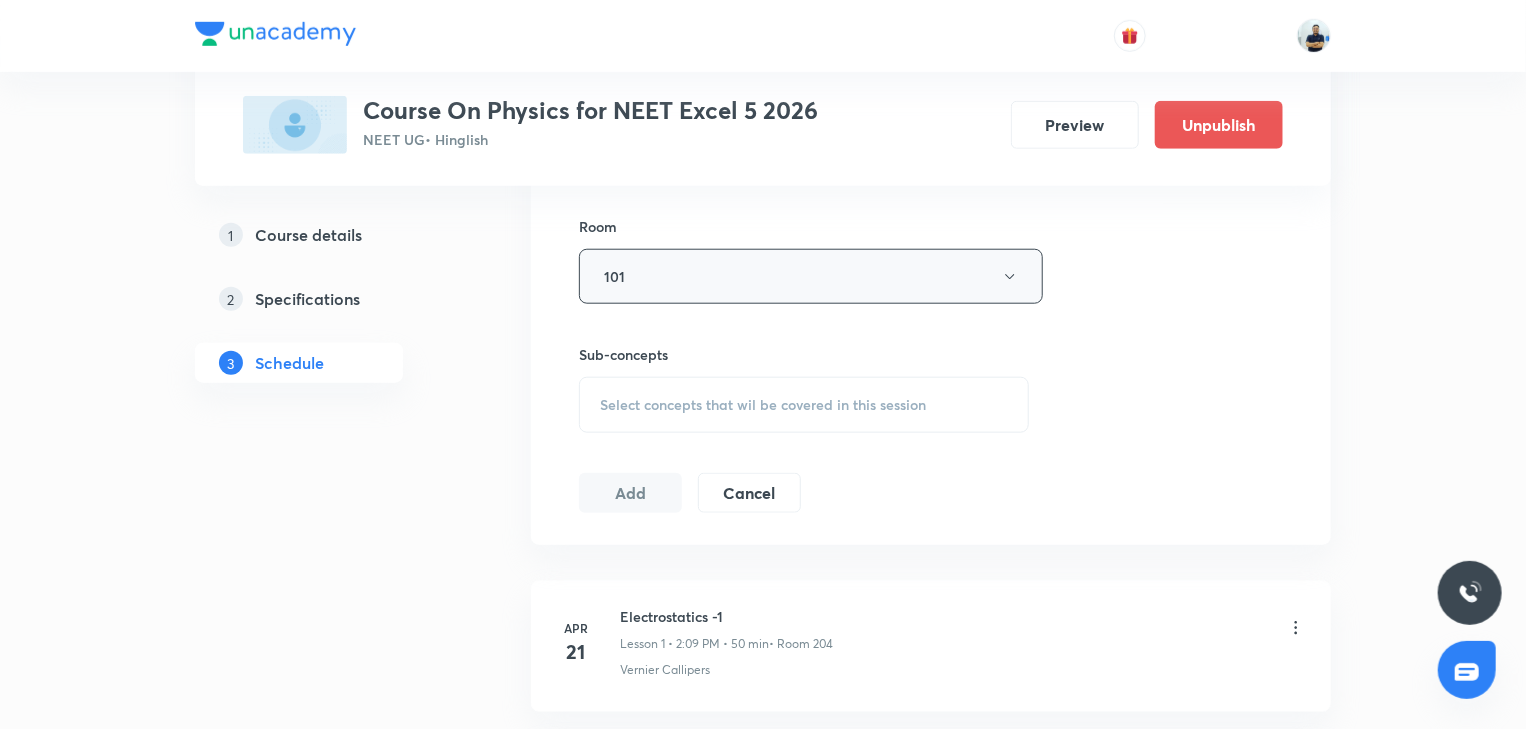 click on "101" at bounding box center [811, 276] 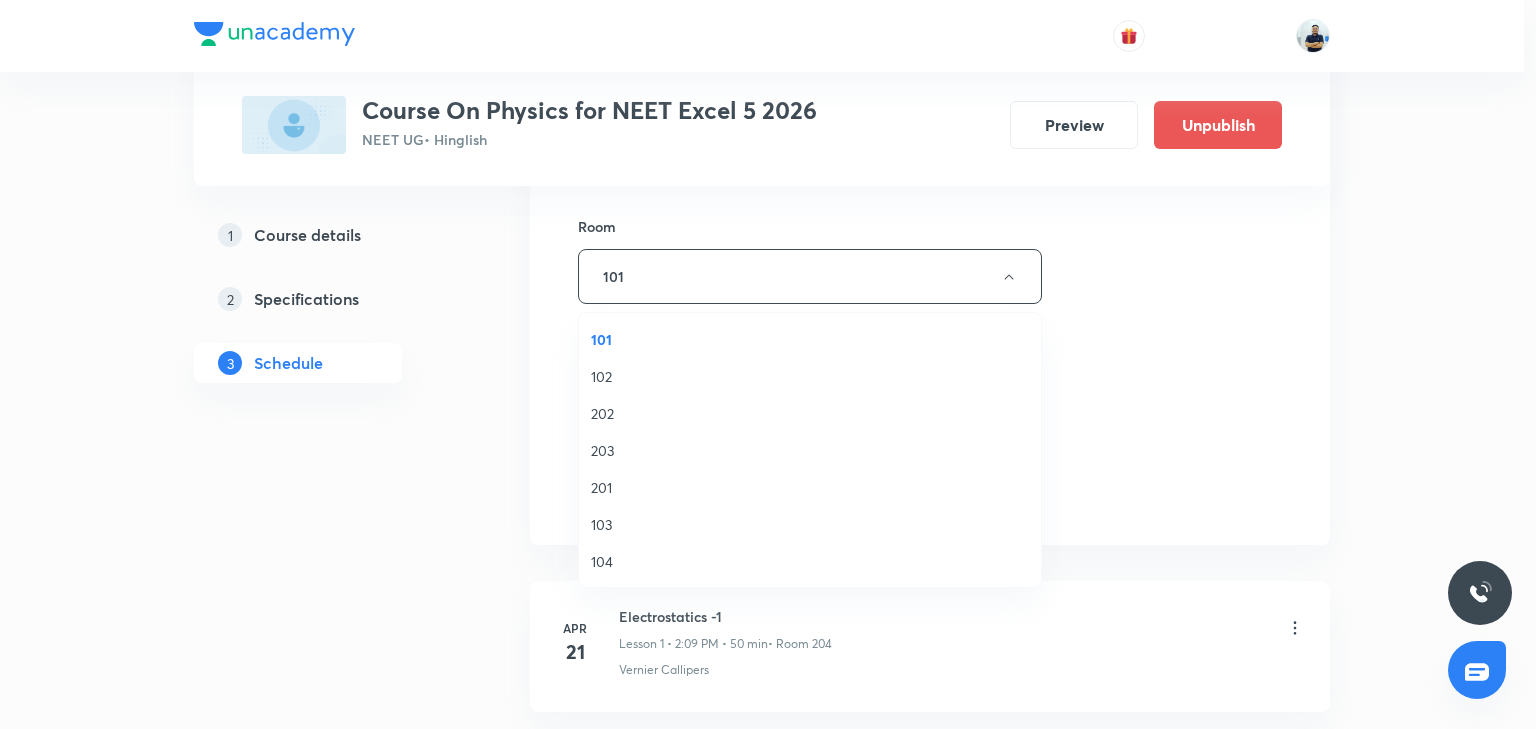 click on "102" at bounding box center (810, 376) 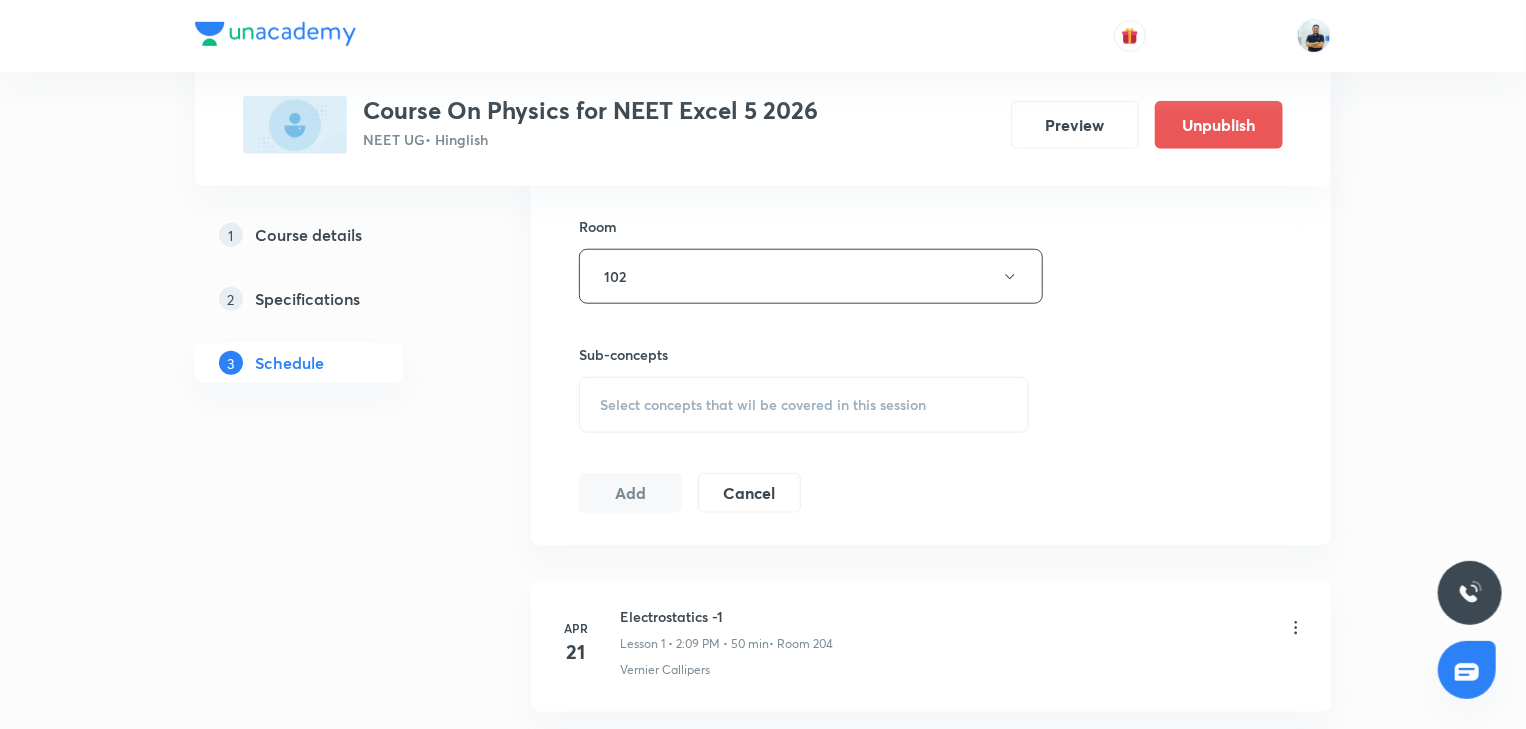 click on "Select concepts that wil be covered in this session" at bounding box center (763, 405) 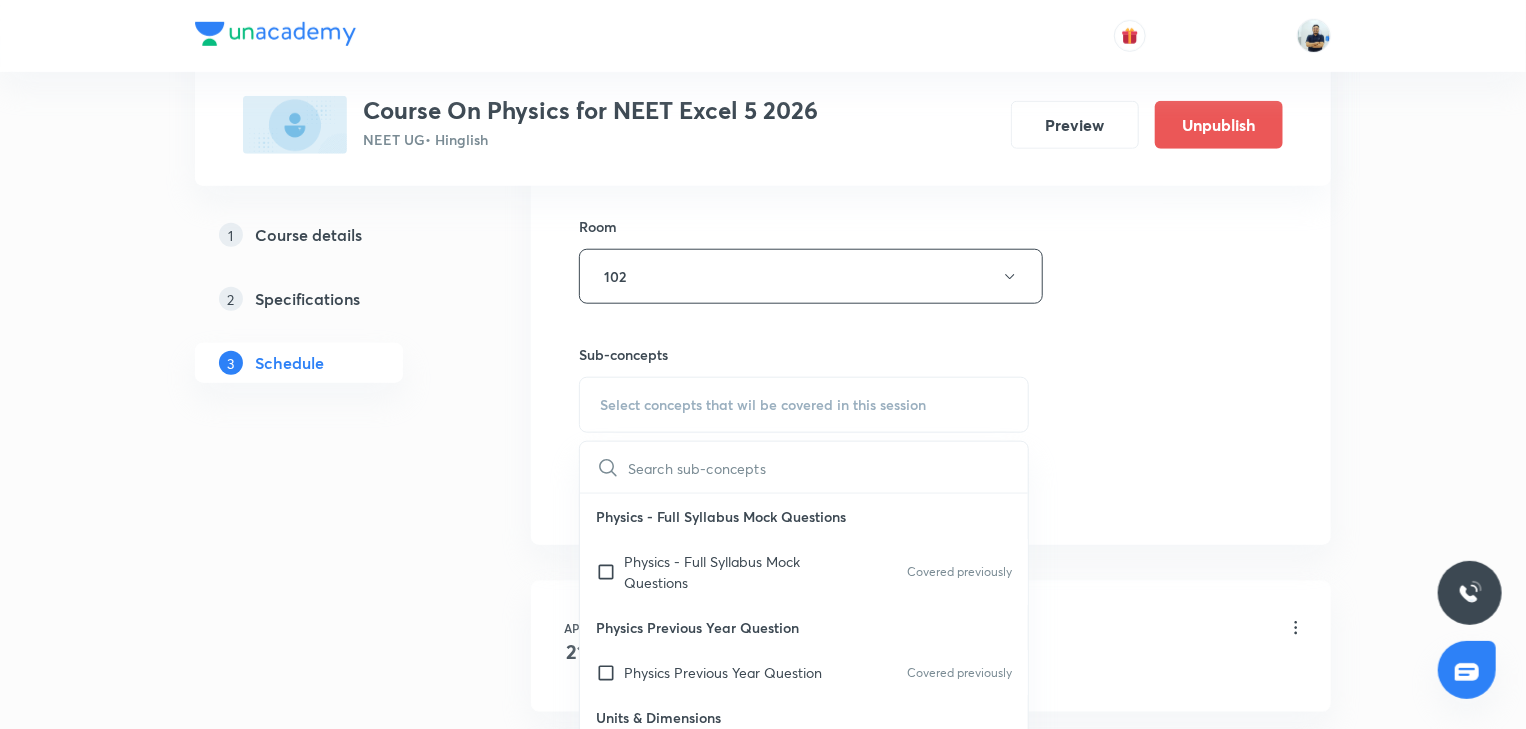 scroll, scrollTop: 560, scrollLeft: 0, axis: vertical 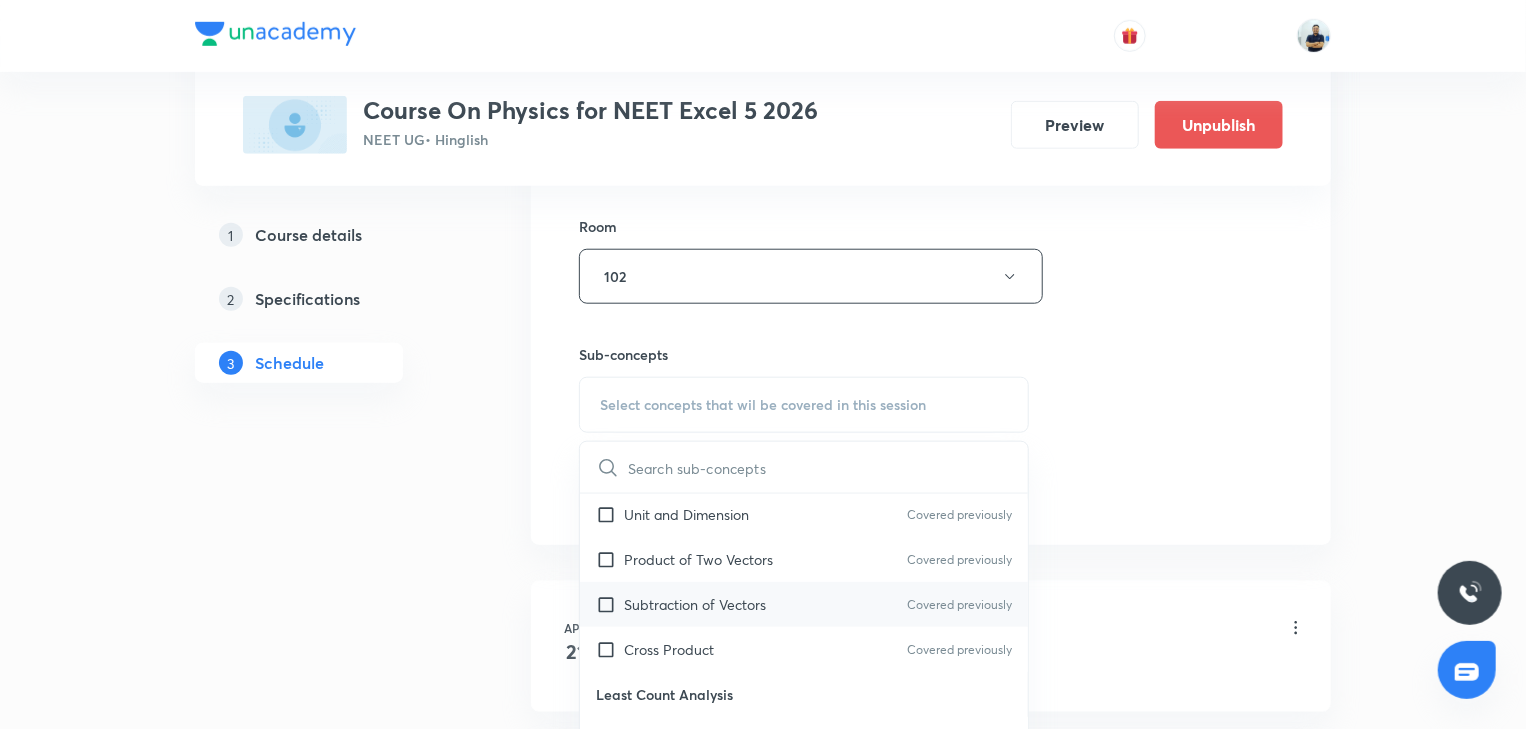 click on "Subtraction of Vectors" at bounding box center [695, 604] 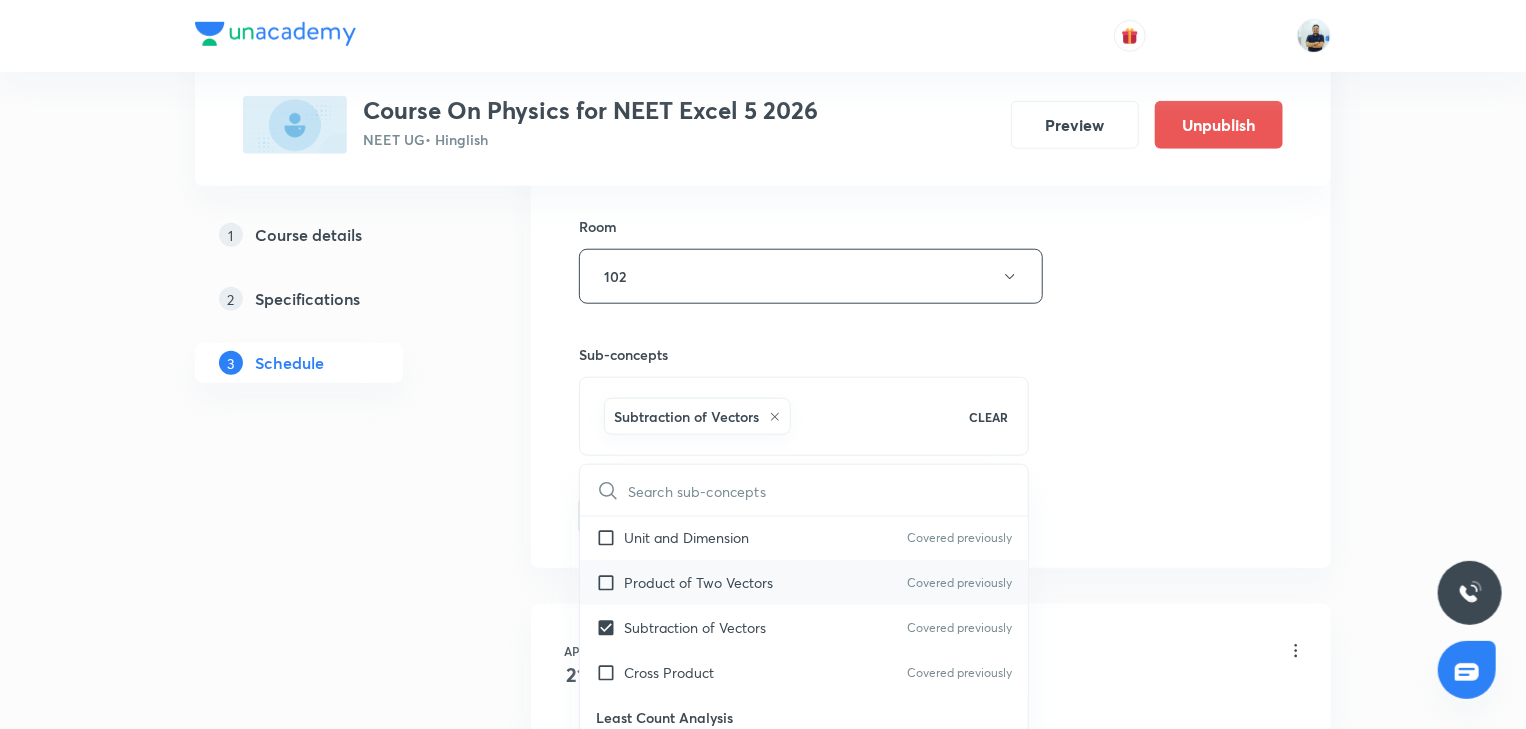 checkbox on "true" 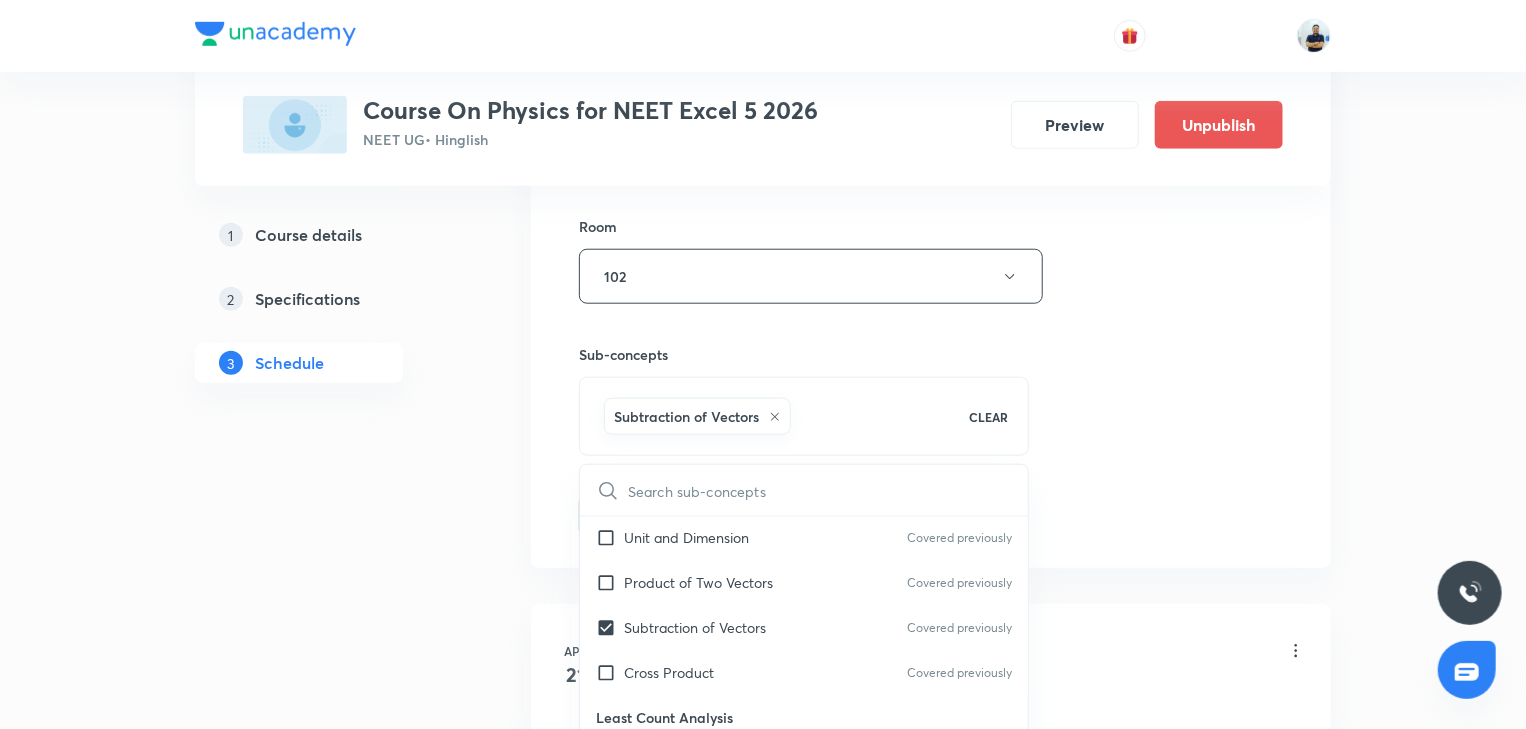 checkbox on "true" 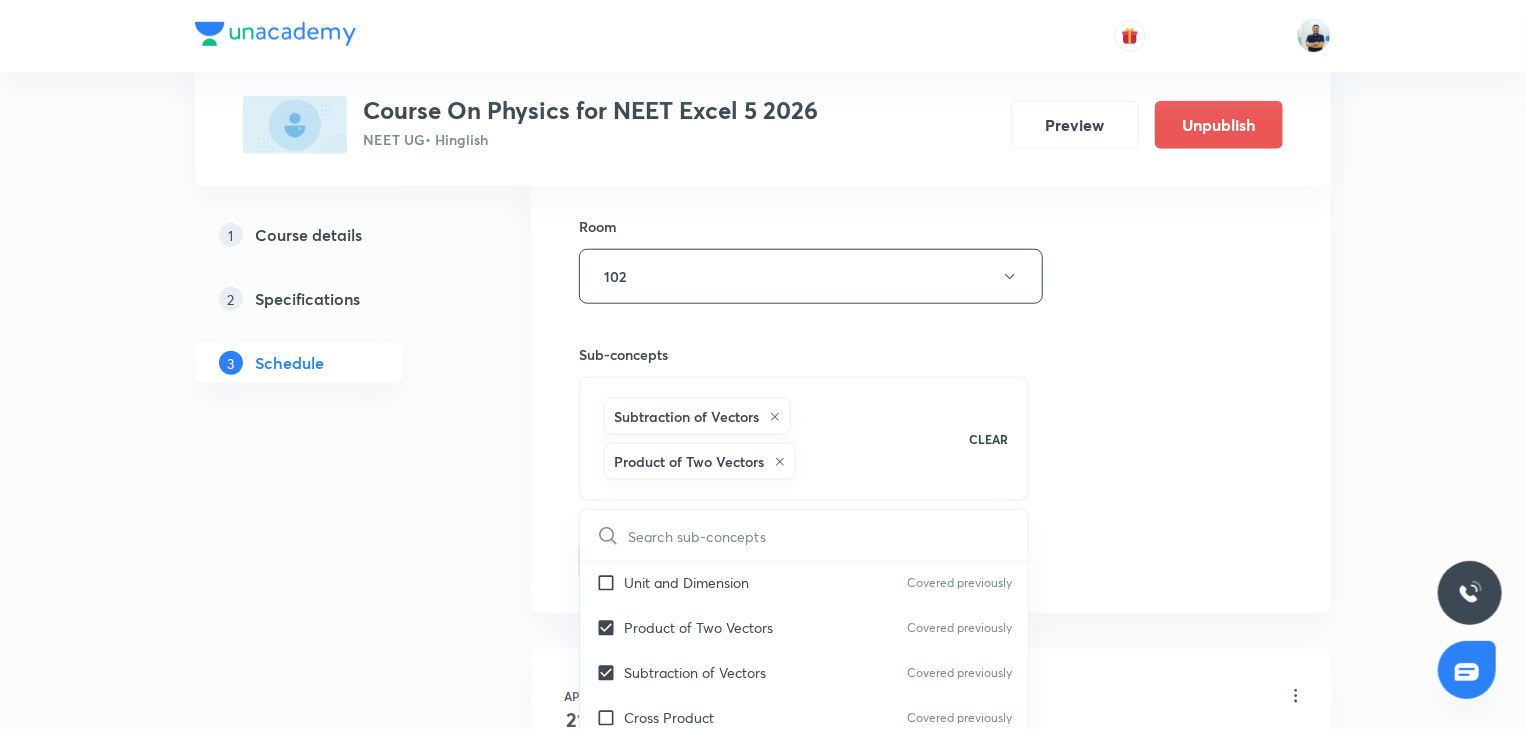 drag, startPoint x: 1222, startPoint y: 568, endPoint x: 1092, endPoint y: 566, distance: 130.01538 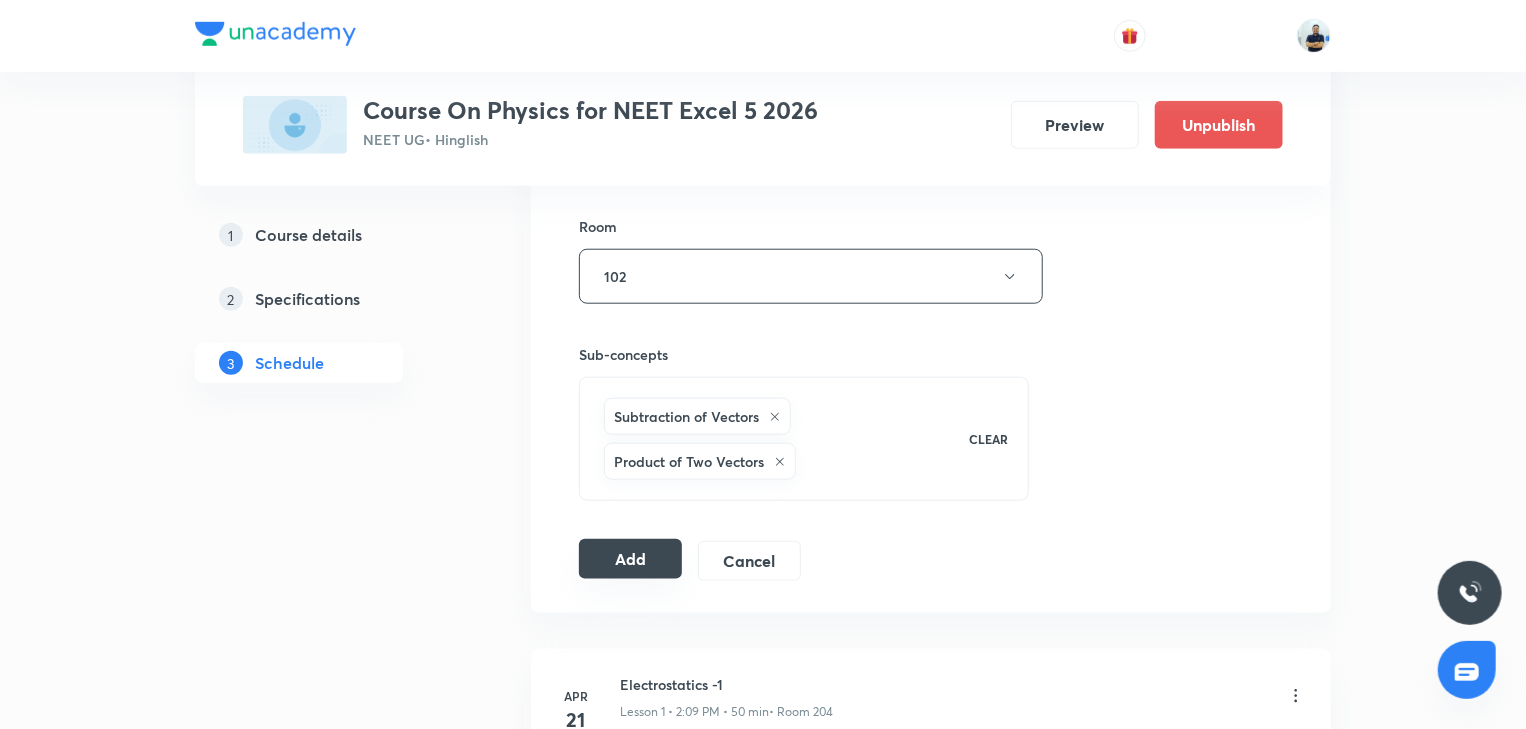 click on "Add" at bounding box center (630, 559) 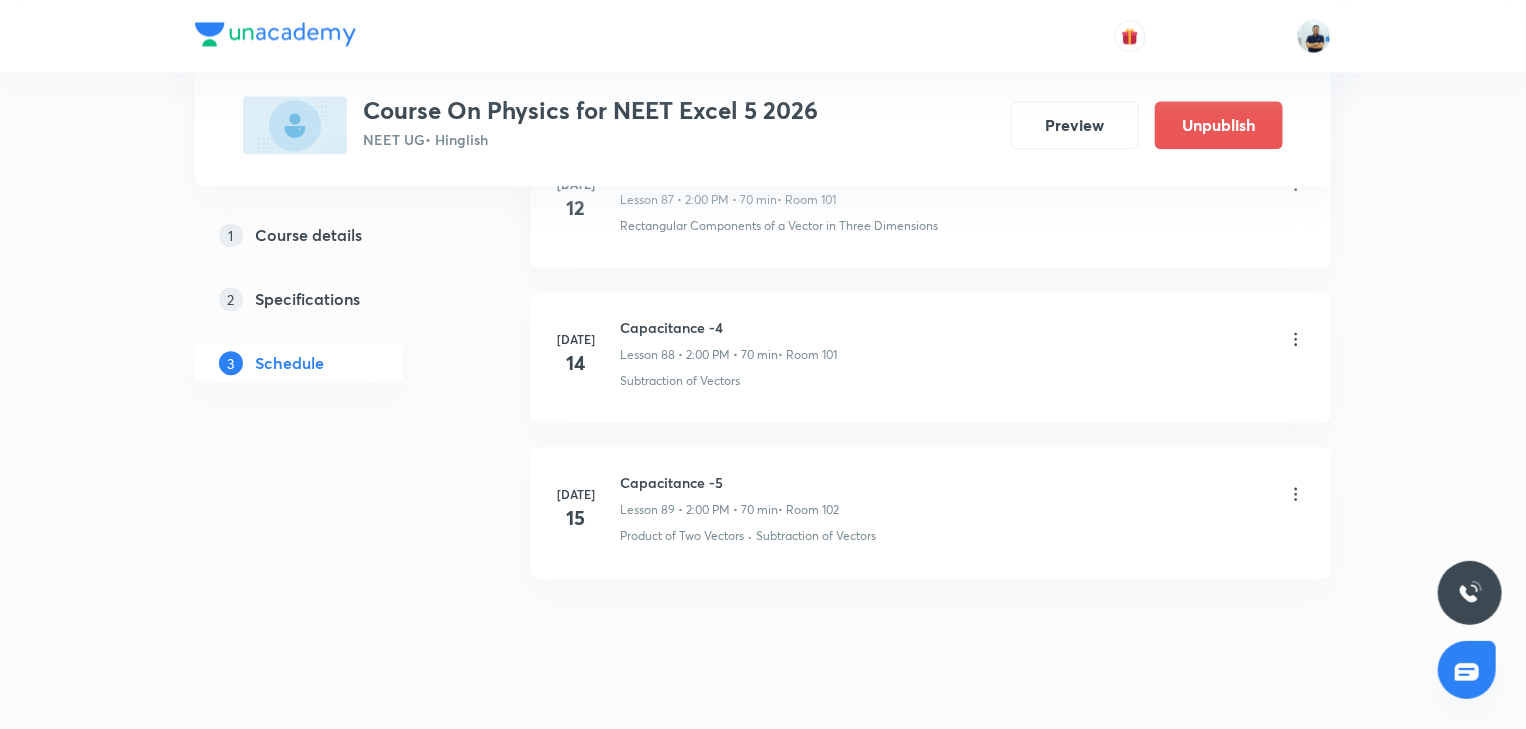 scroll, scrollTop: 13746, scrollLeft: 0, axis: vertical 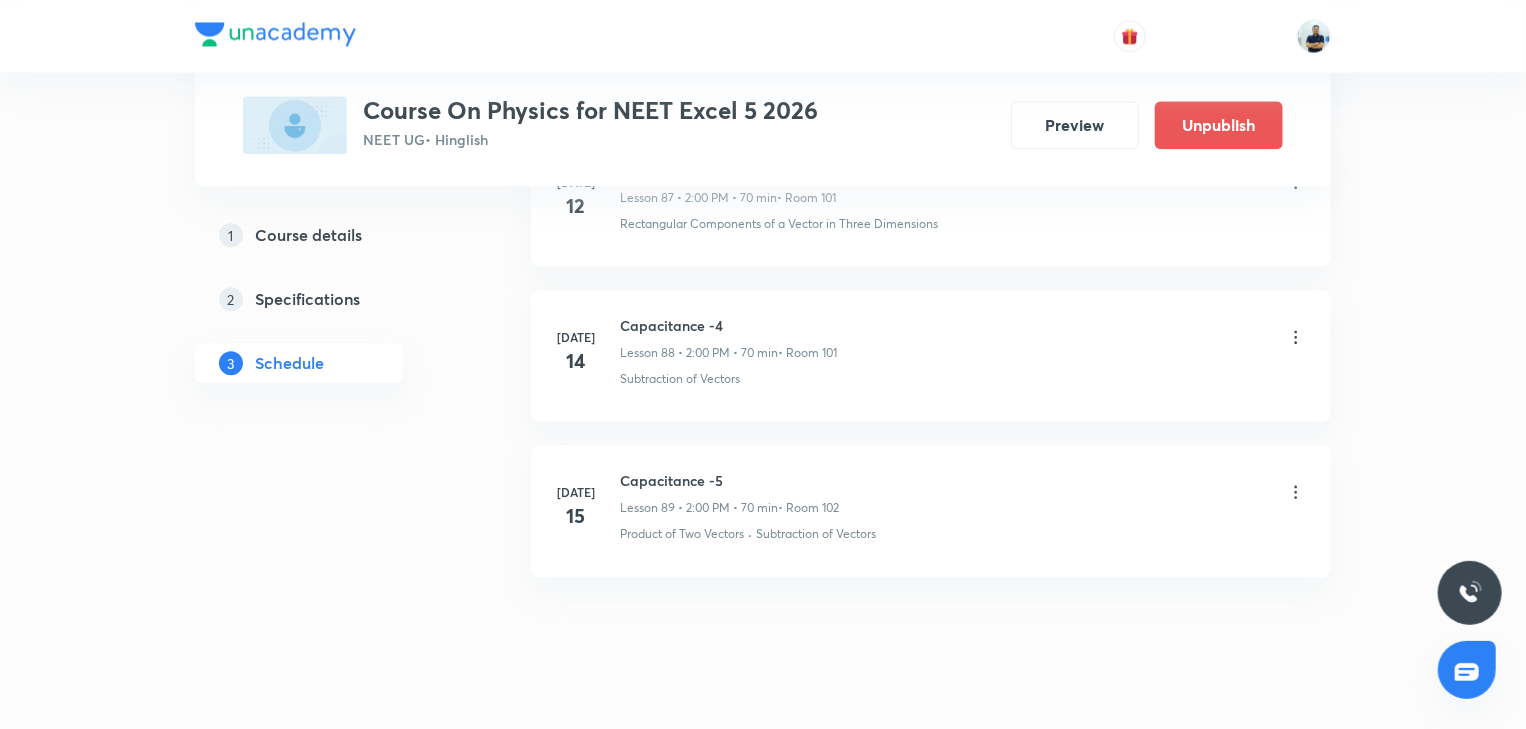 click on "Capacitance -5" at bounding box center [729, 480] 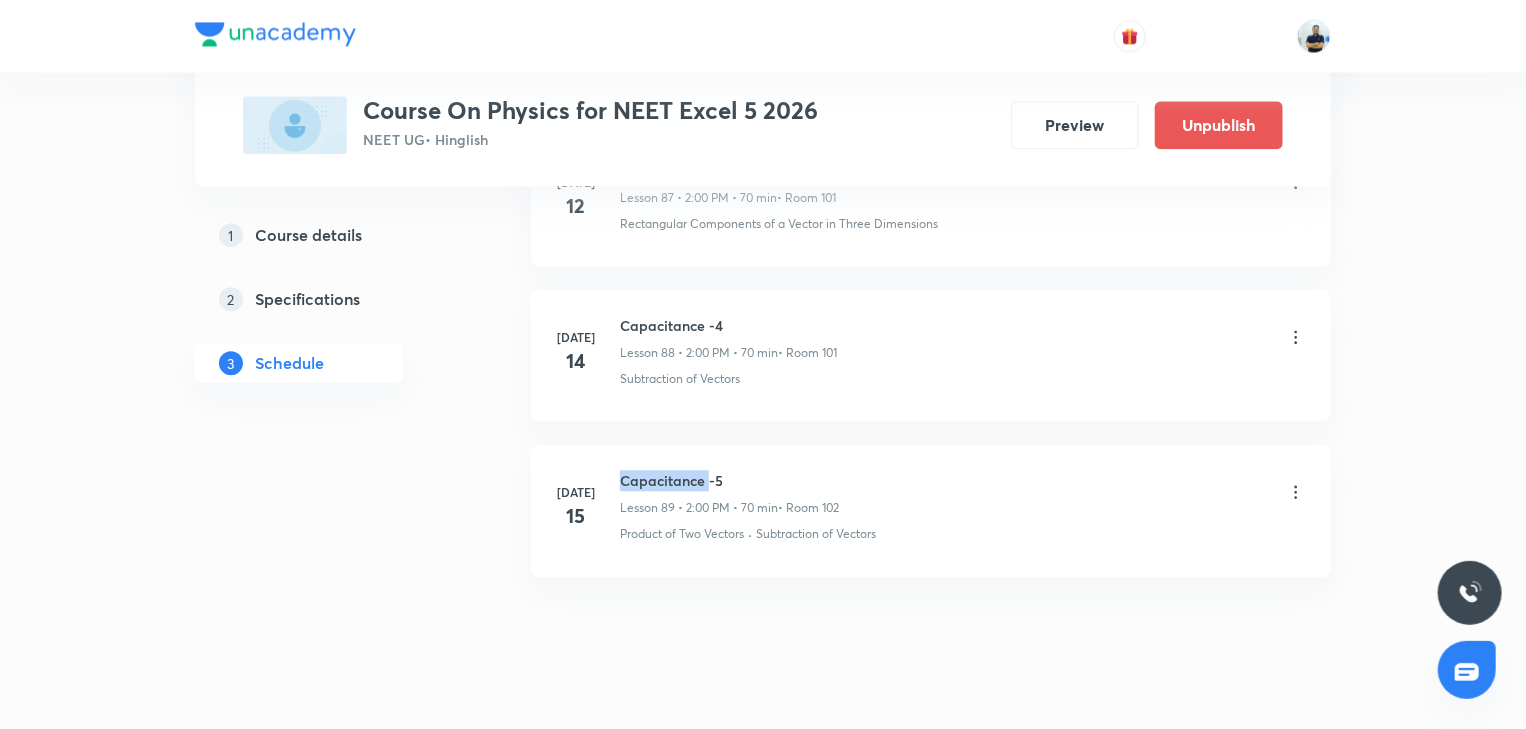 click on "Capacitance -5" at bounding box center (729, 480) 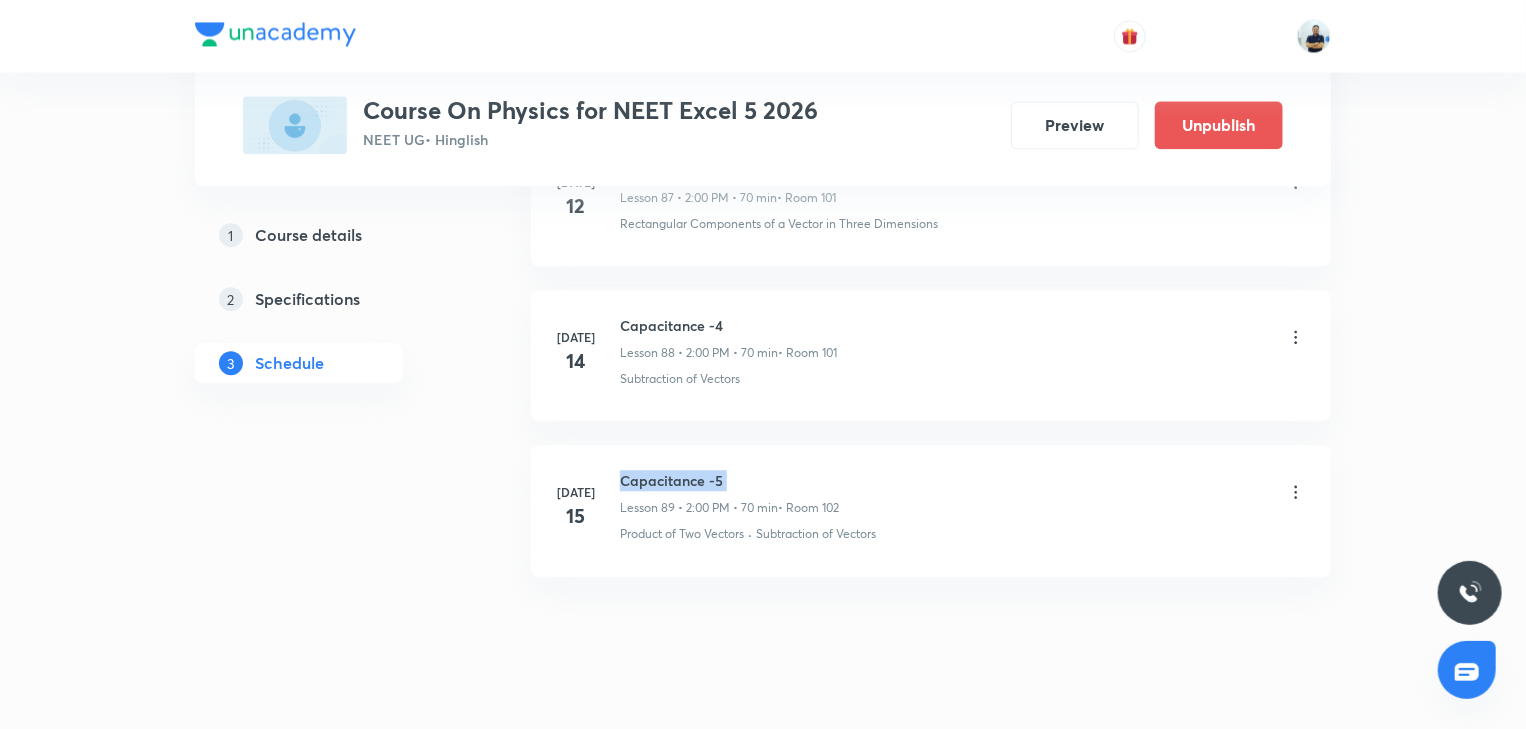 click on "Capacitance -5" at bounding box center (729, 480) 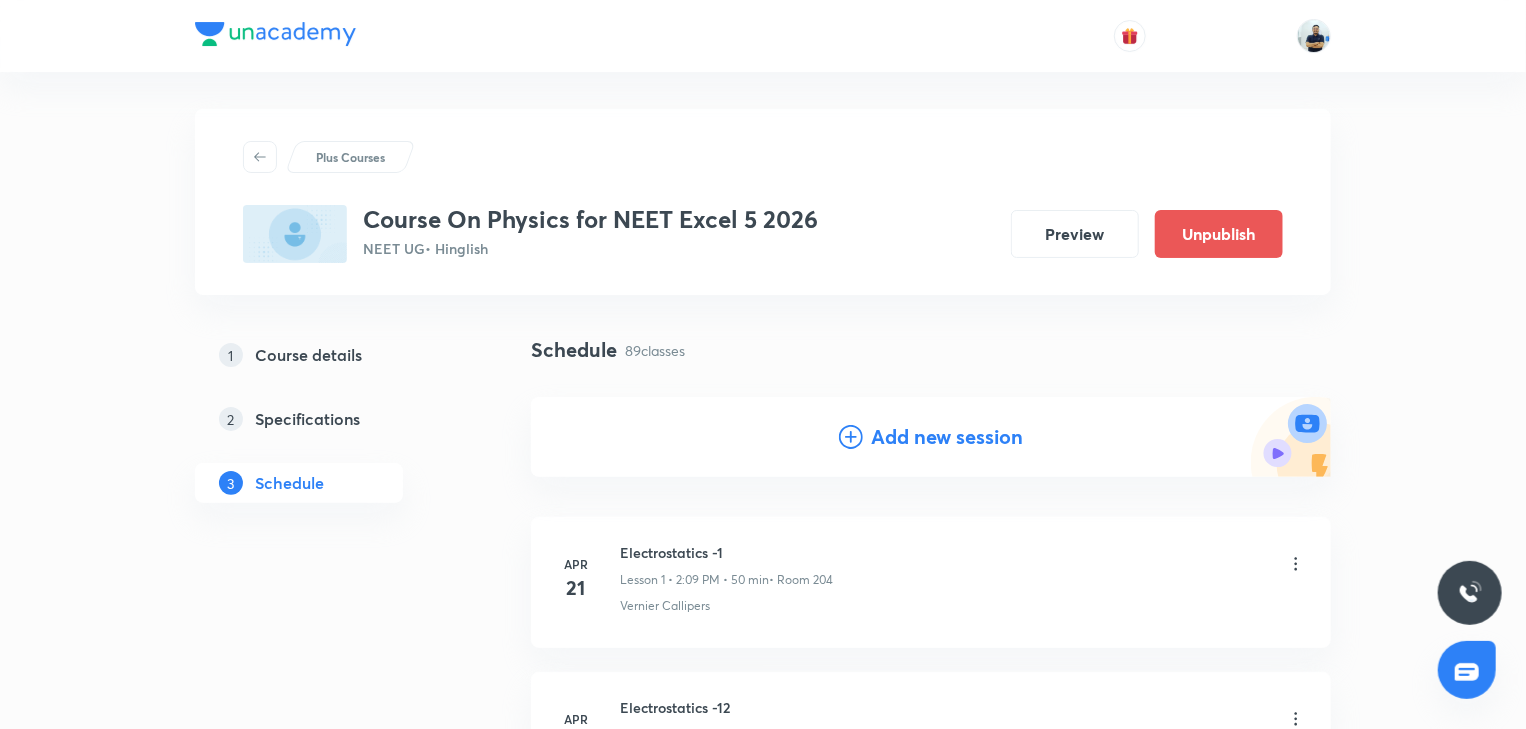 scroll, scrollTop: 0, scrollLeft: 0, axis: both 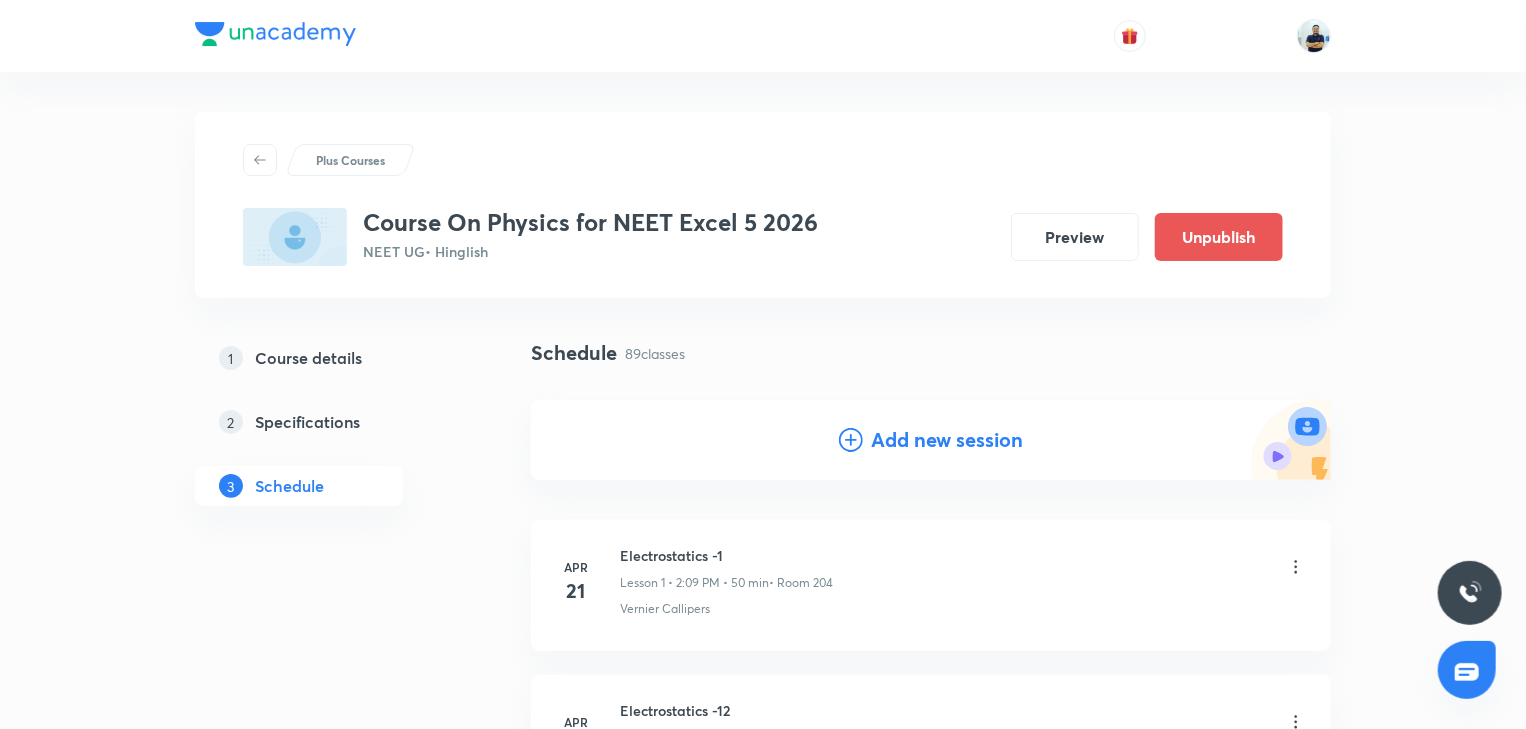click on "Add new session" at bounding box center (947, 440) 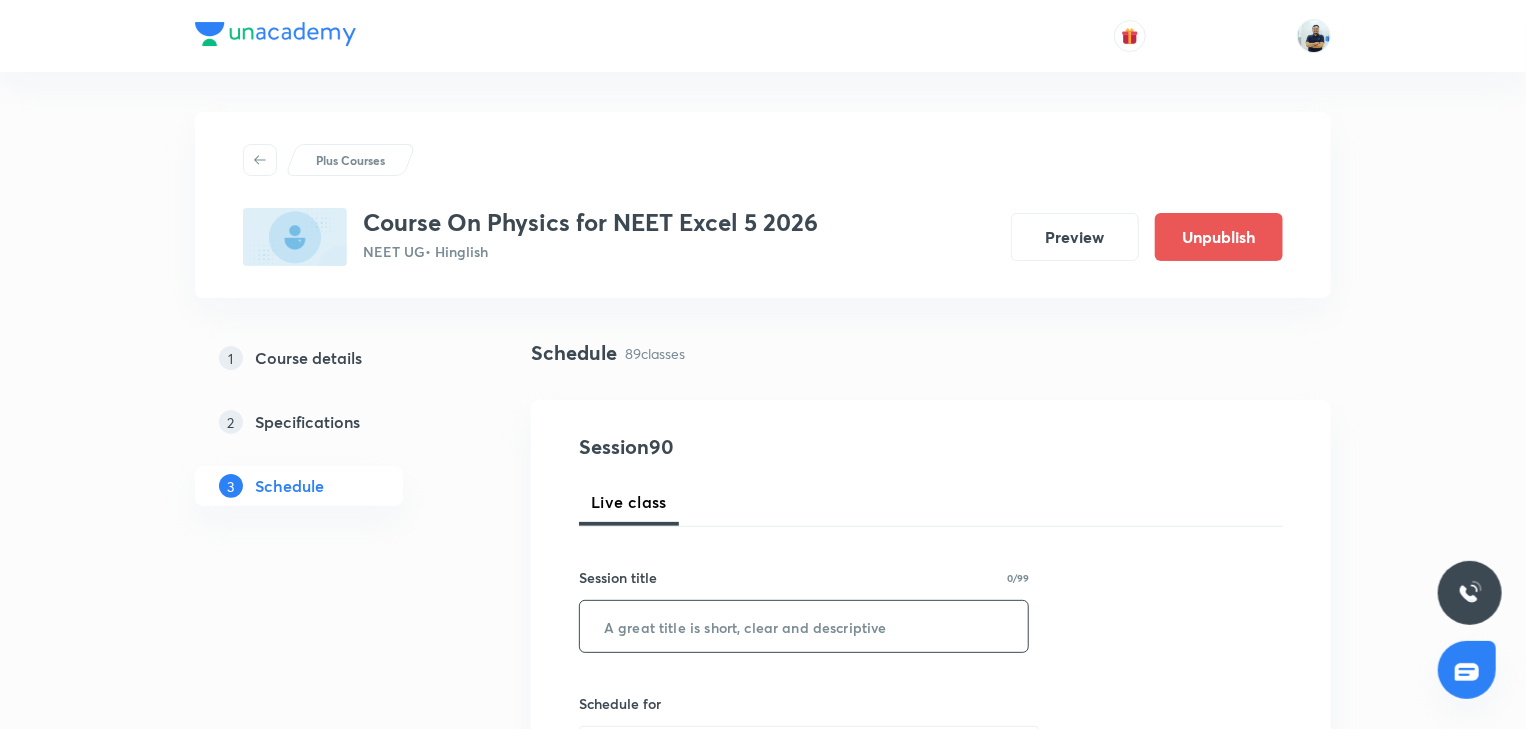 click at bounding box center [804, 626] 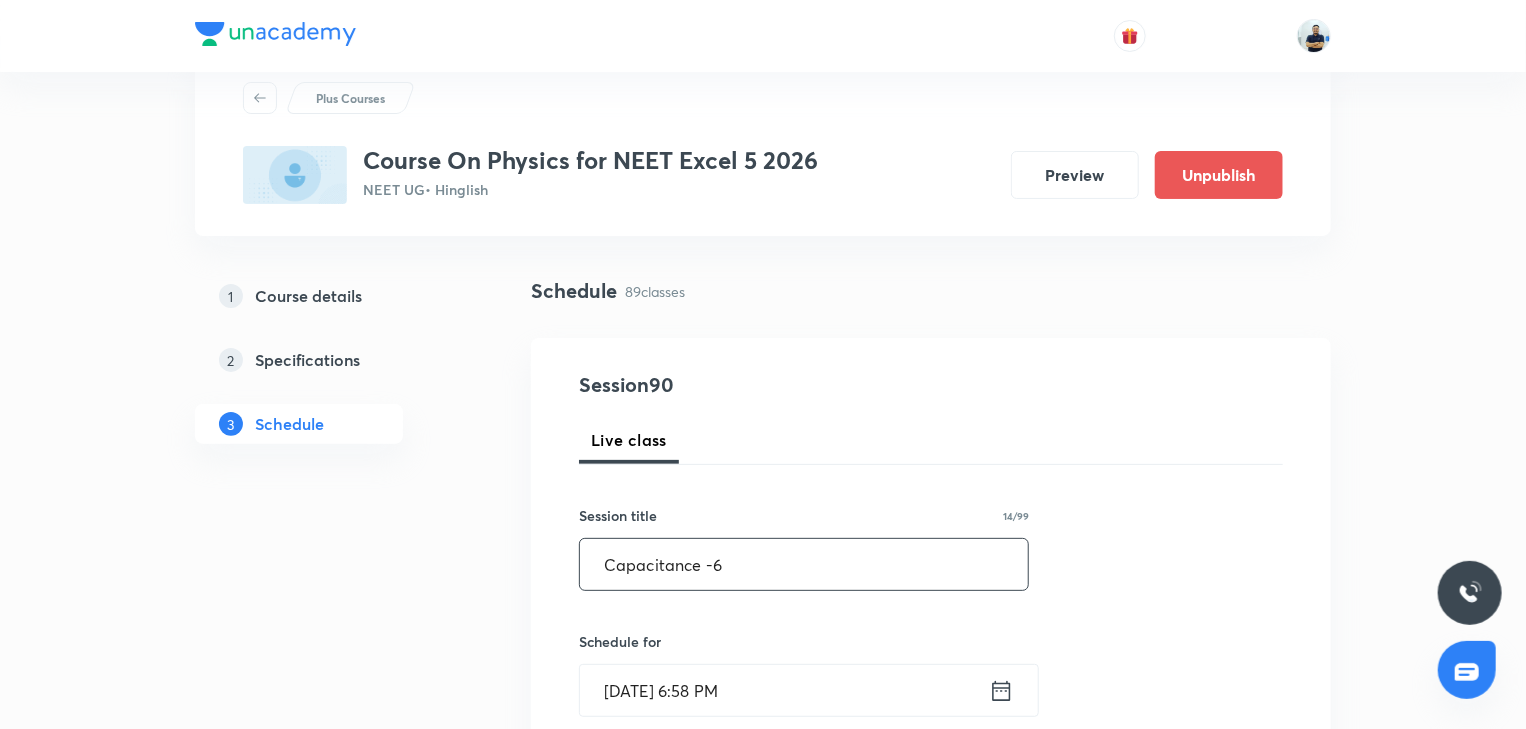 scroll, scrollTop: 74, scrollLeft: 0, axis: vertical 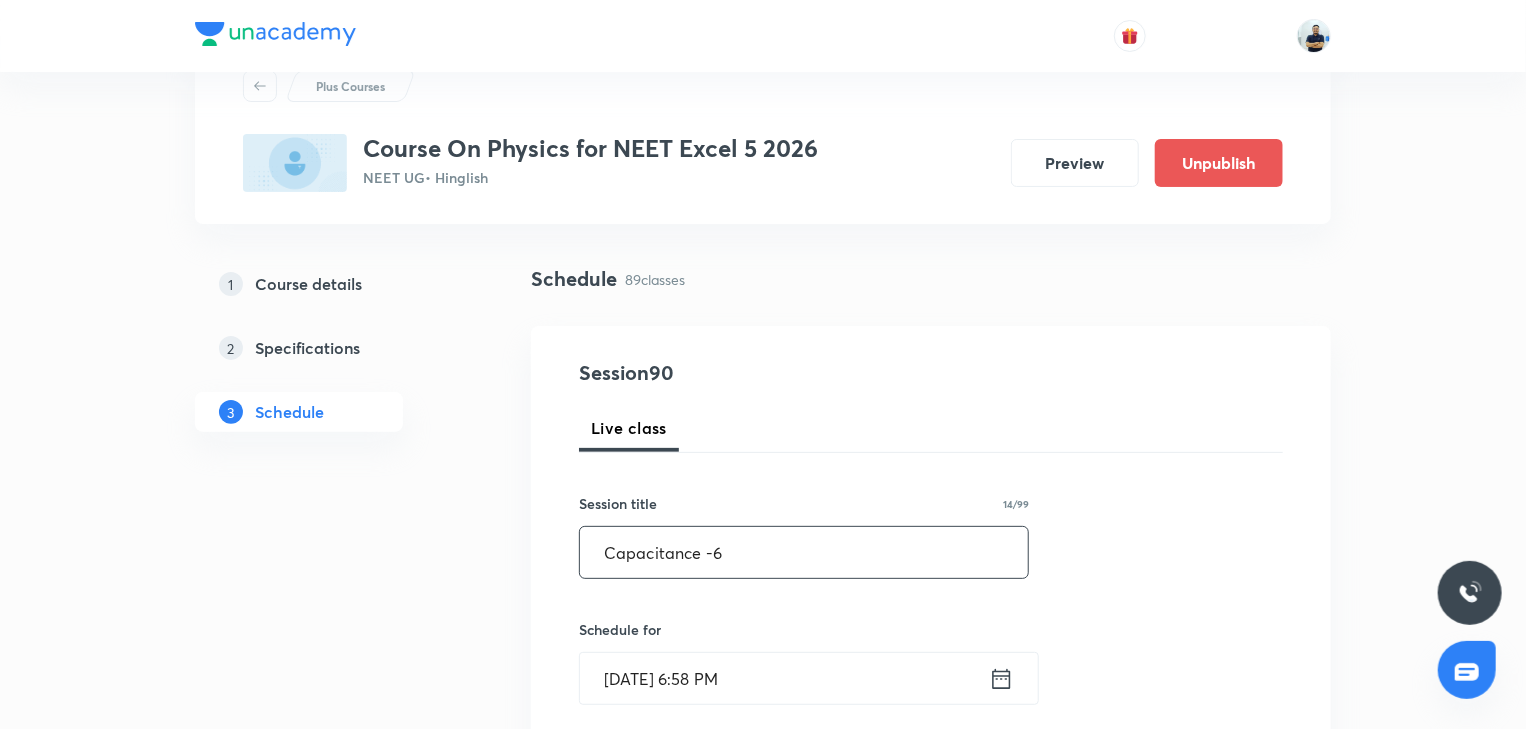 type on "Capacitance -6" 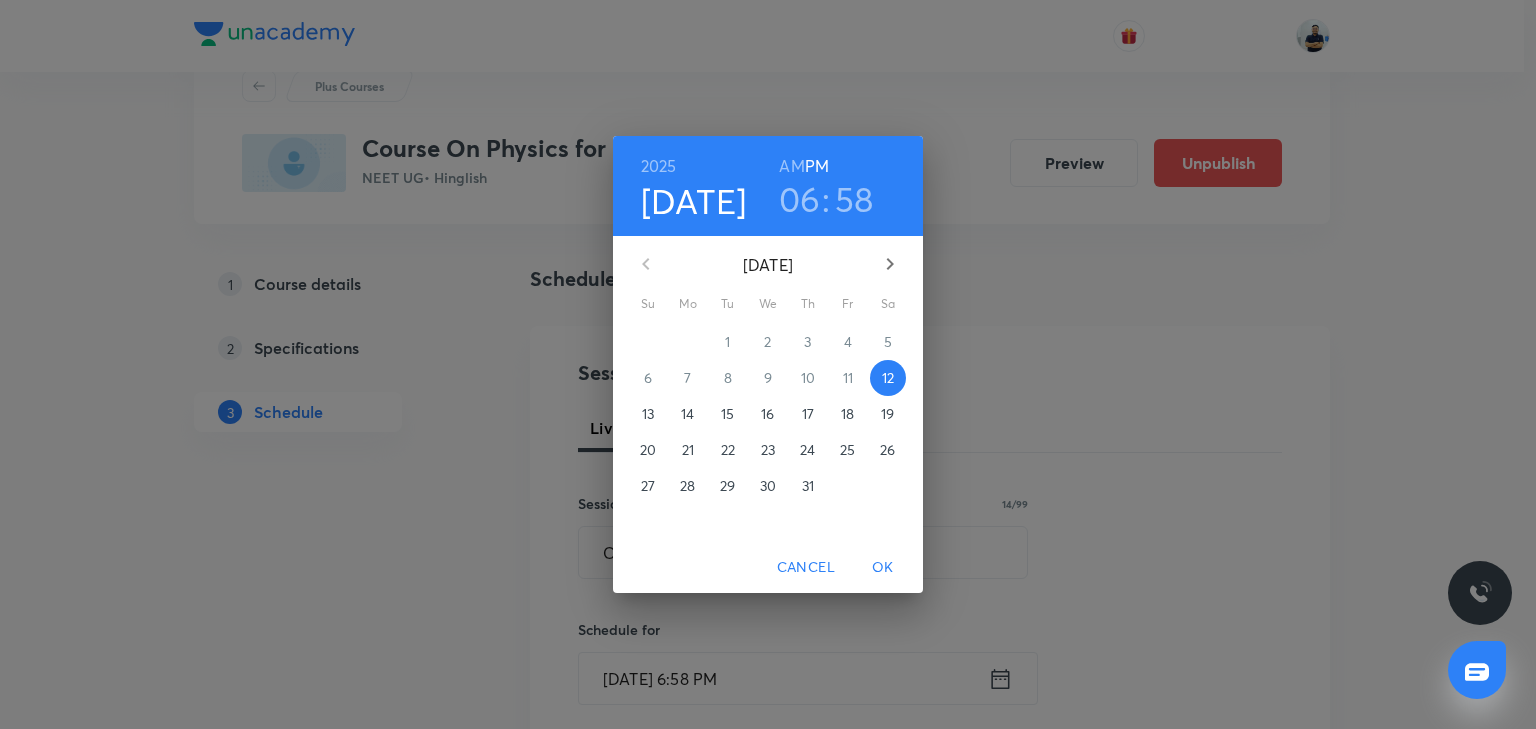 click on "16" at bounding box center (767, 414) 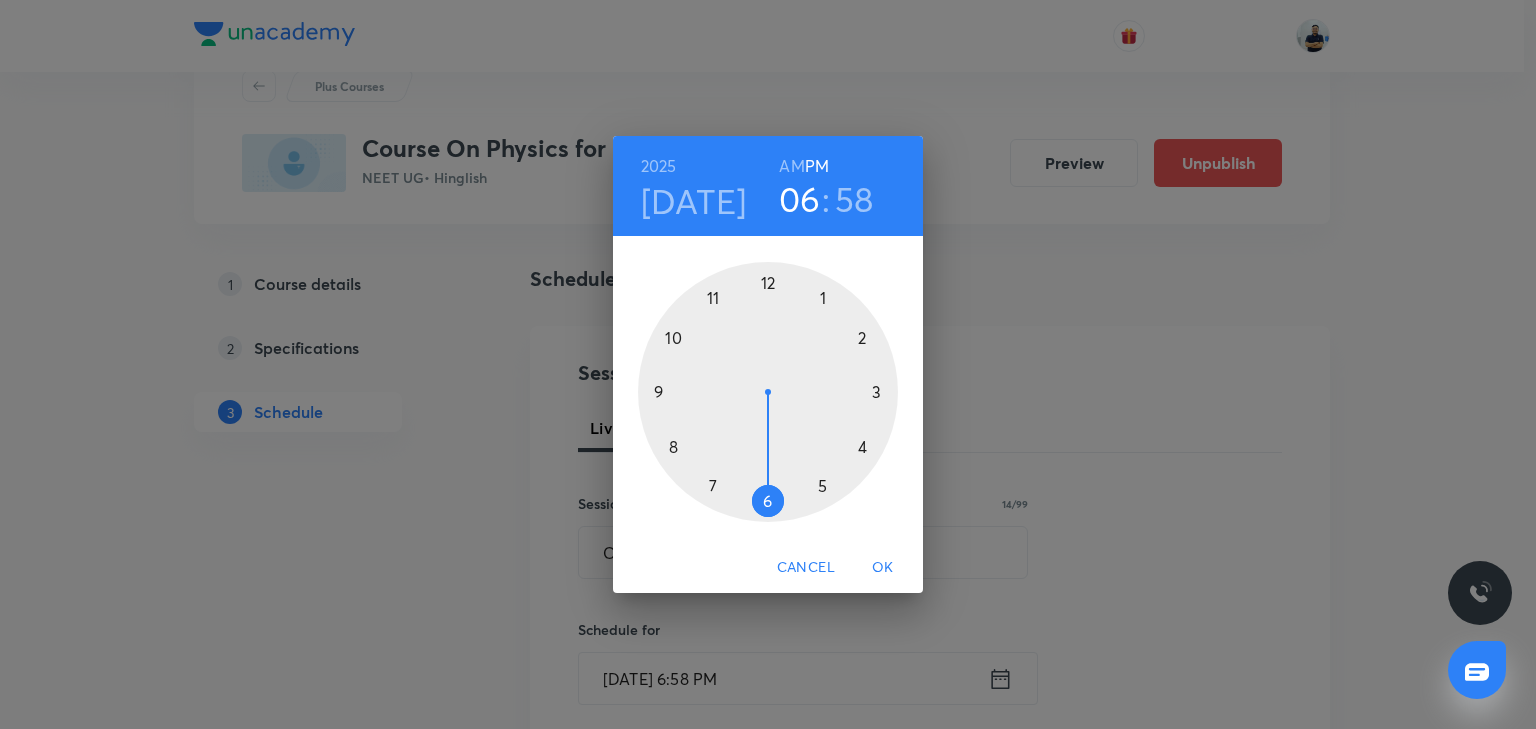 click at bounding box center [768, 392] 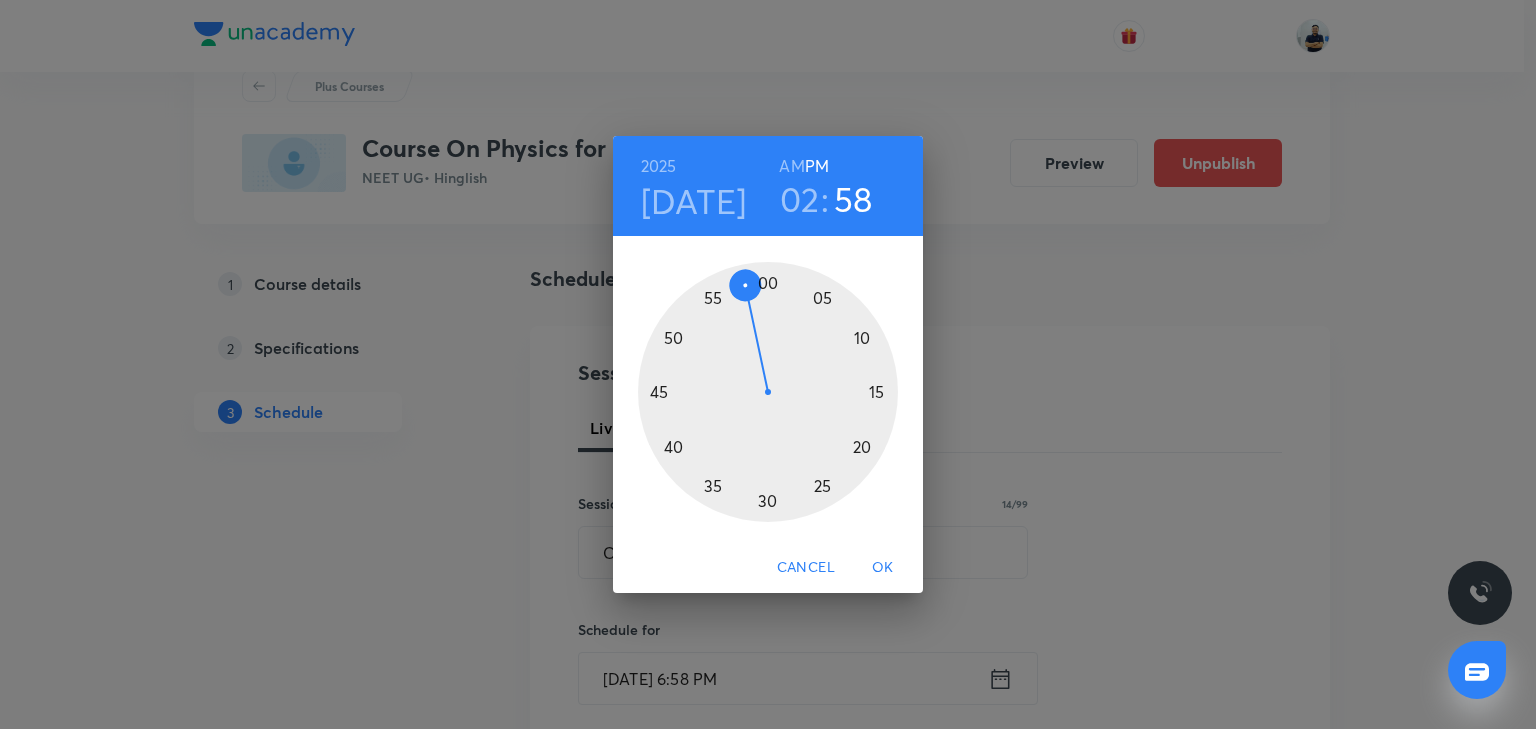 click at bounding box center (768, 392) 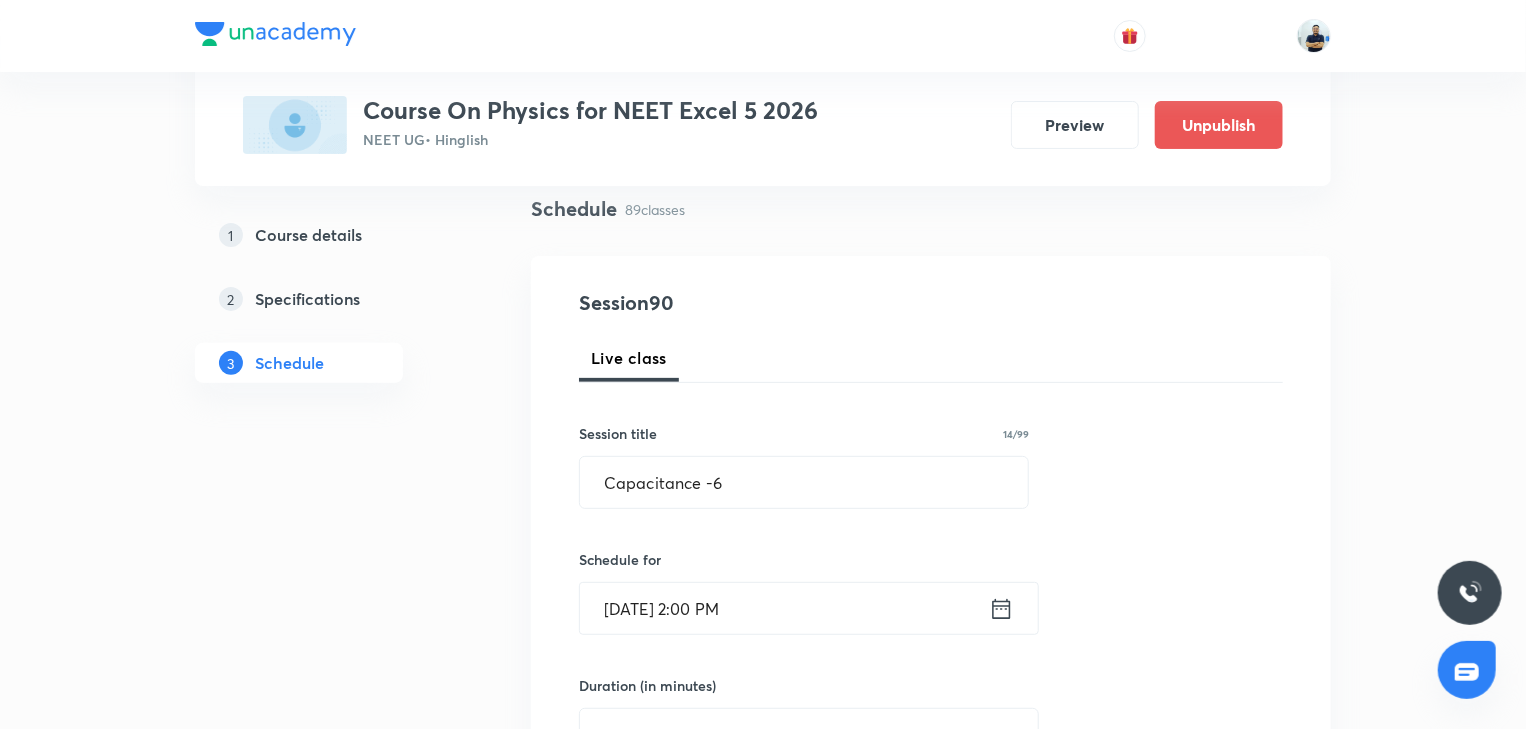 scroll, scrollTop: 485, scrollLeft: 0, axis: vertical 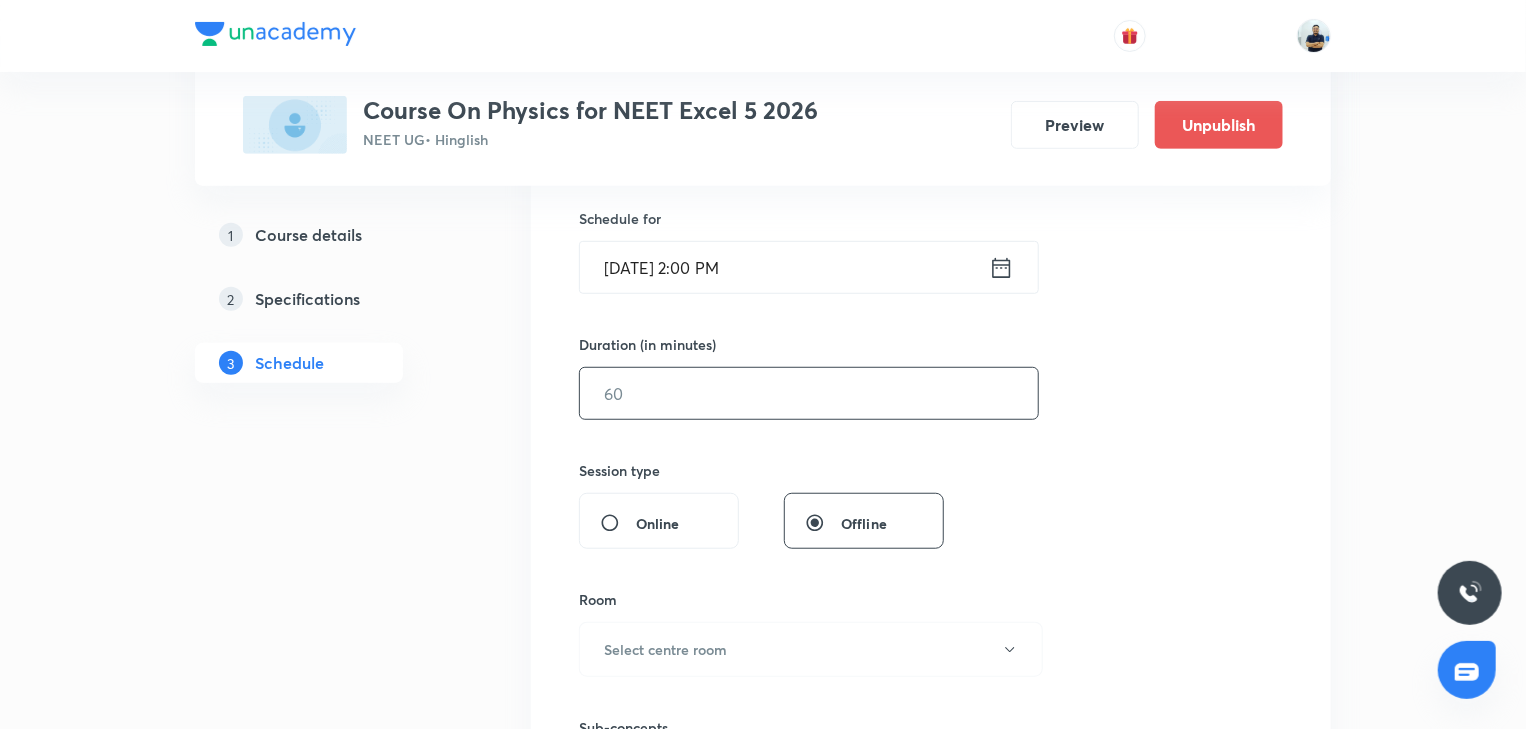 click at bounding box center (809, 393) 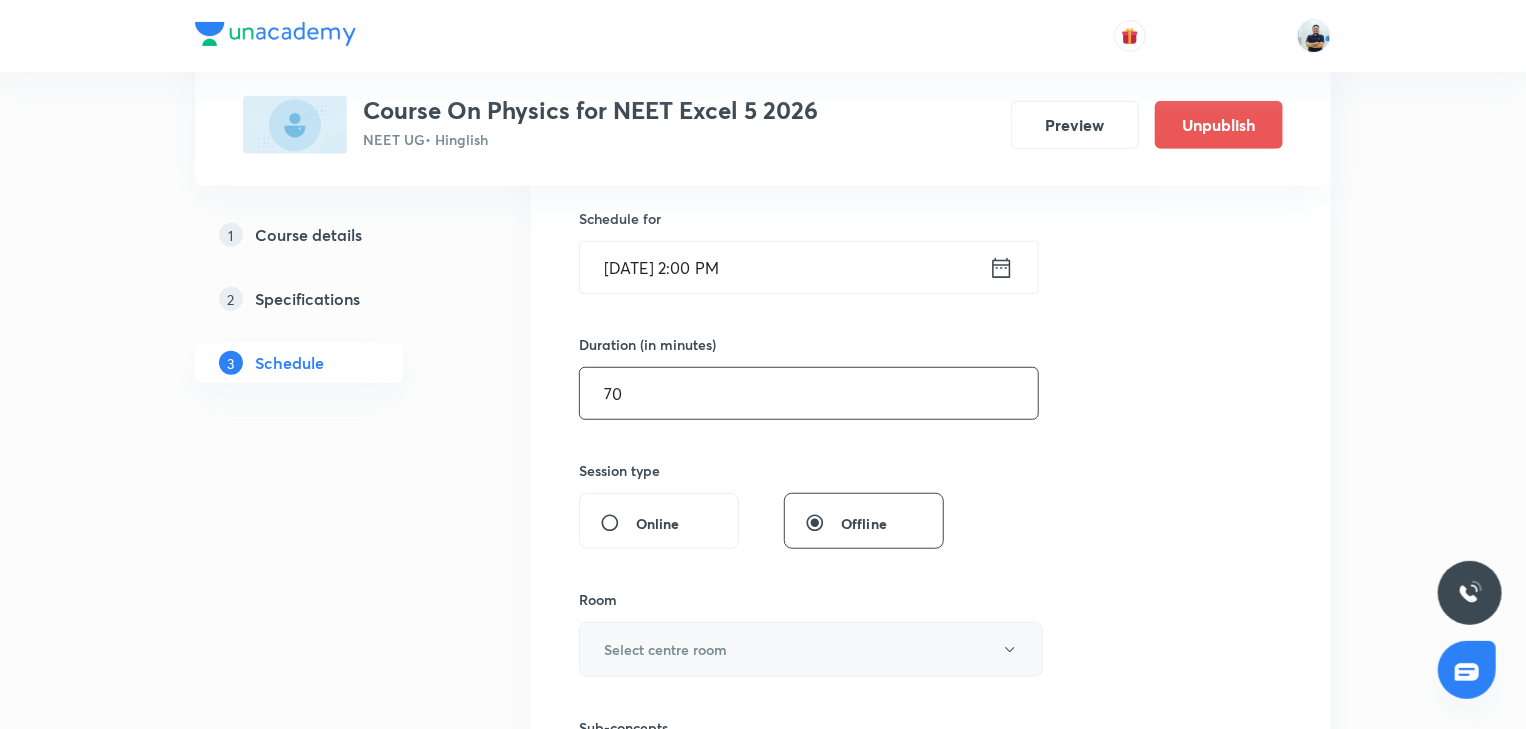 type on "70" 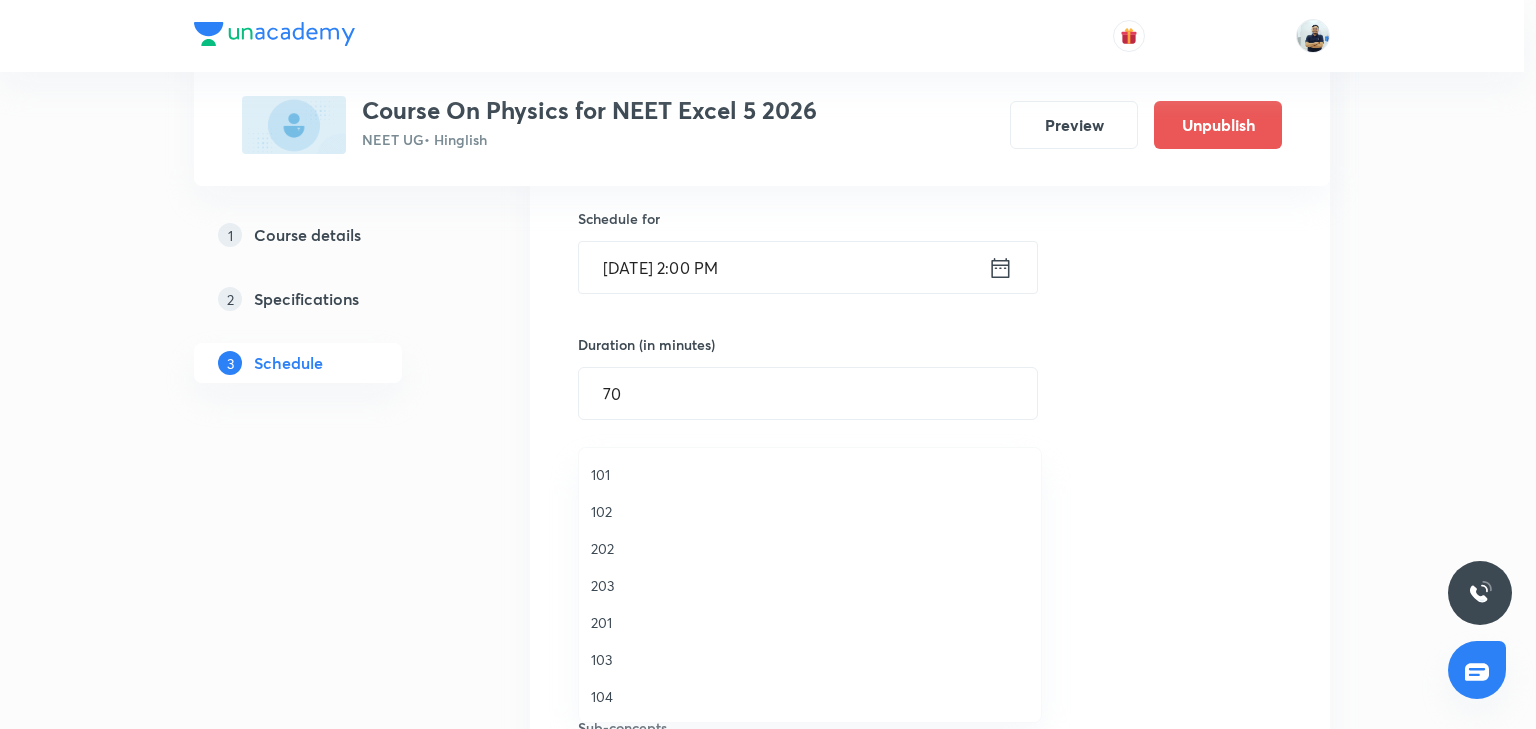 click on "102" at bounding box center [810, 511] 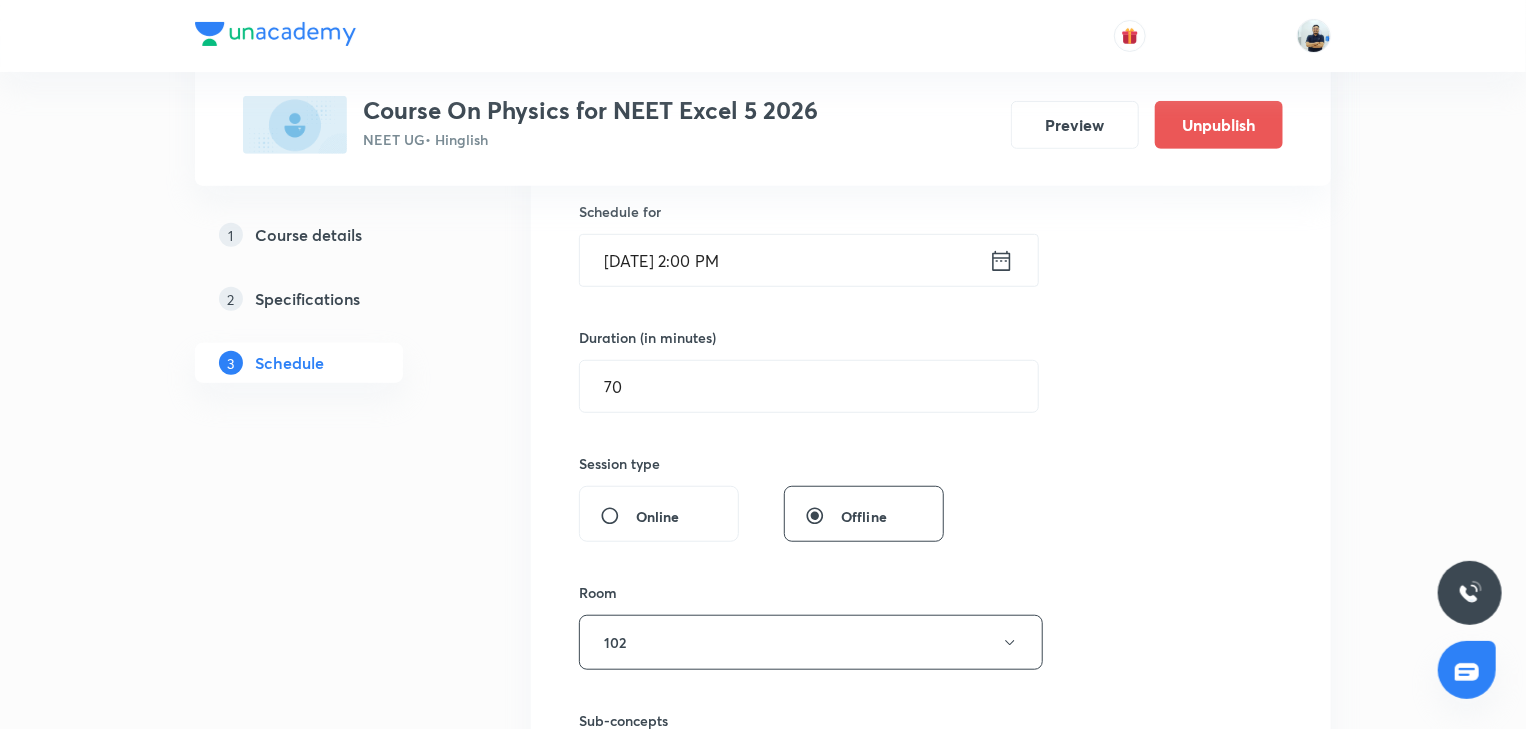scroll, scrollTop: 821, scrollLeft: 0, axis: vertical 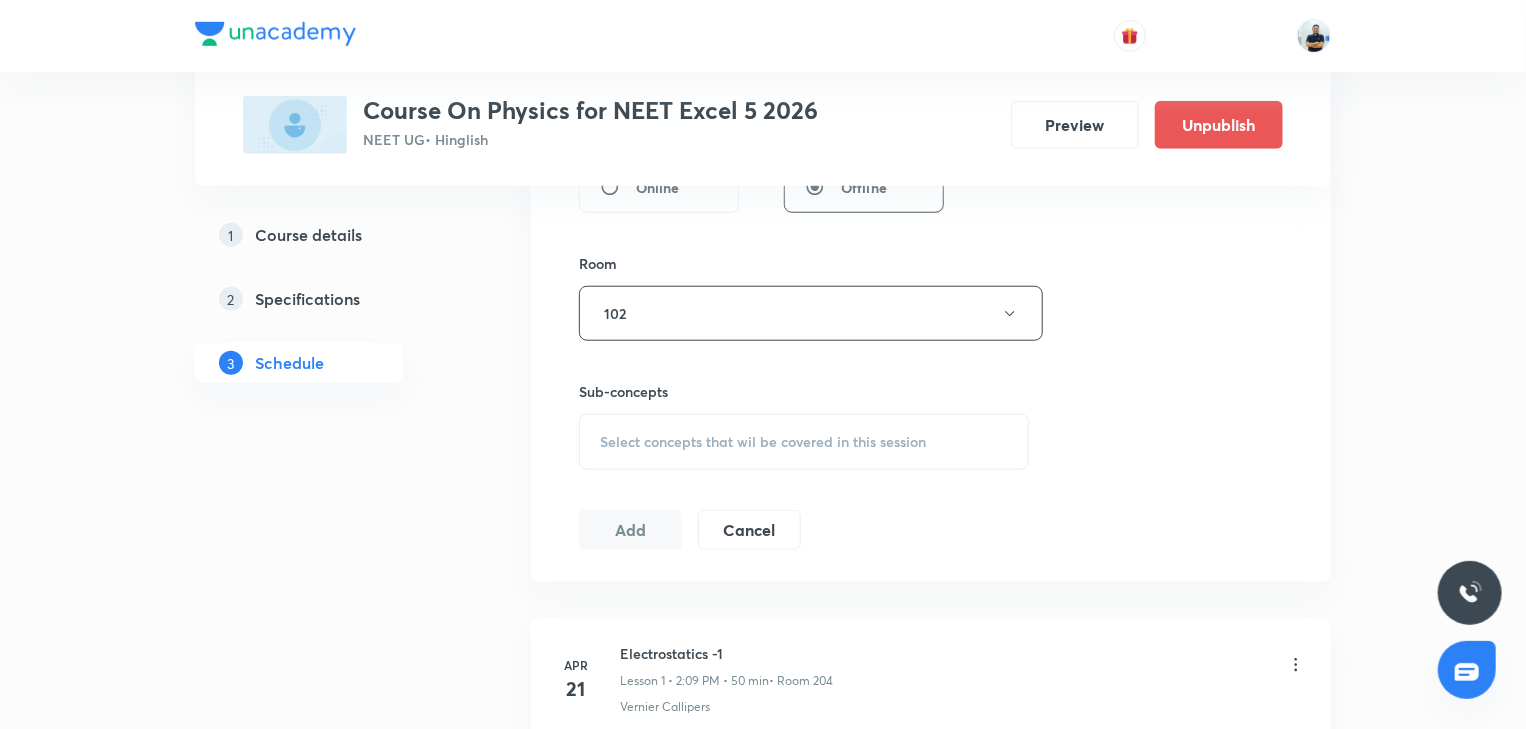 click on "Select concepts that wil be covered in this session" at bounding box center [804, 442] 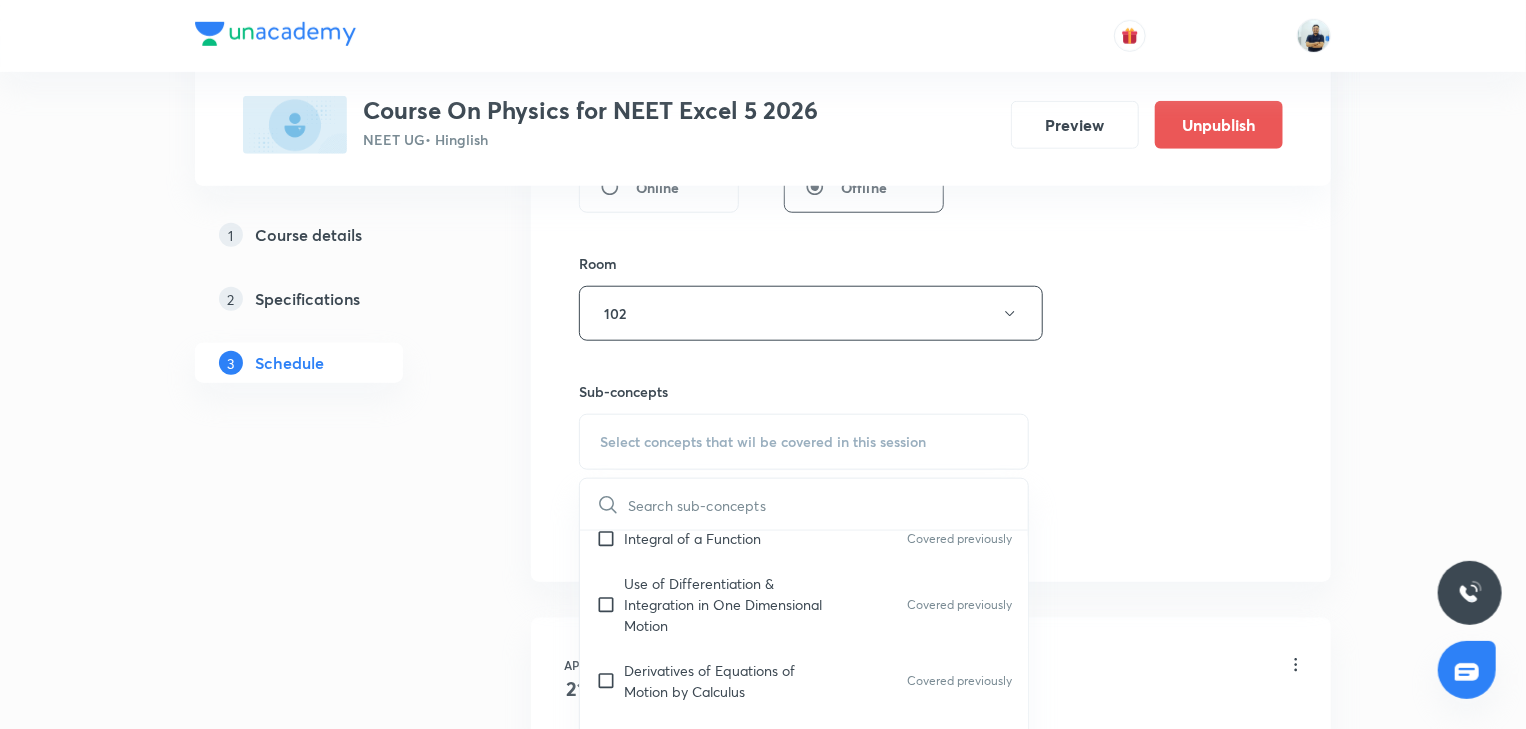 scroll, scrollTop: 1680, scrollLeft: 0, axis: vertical 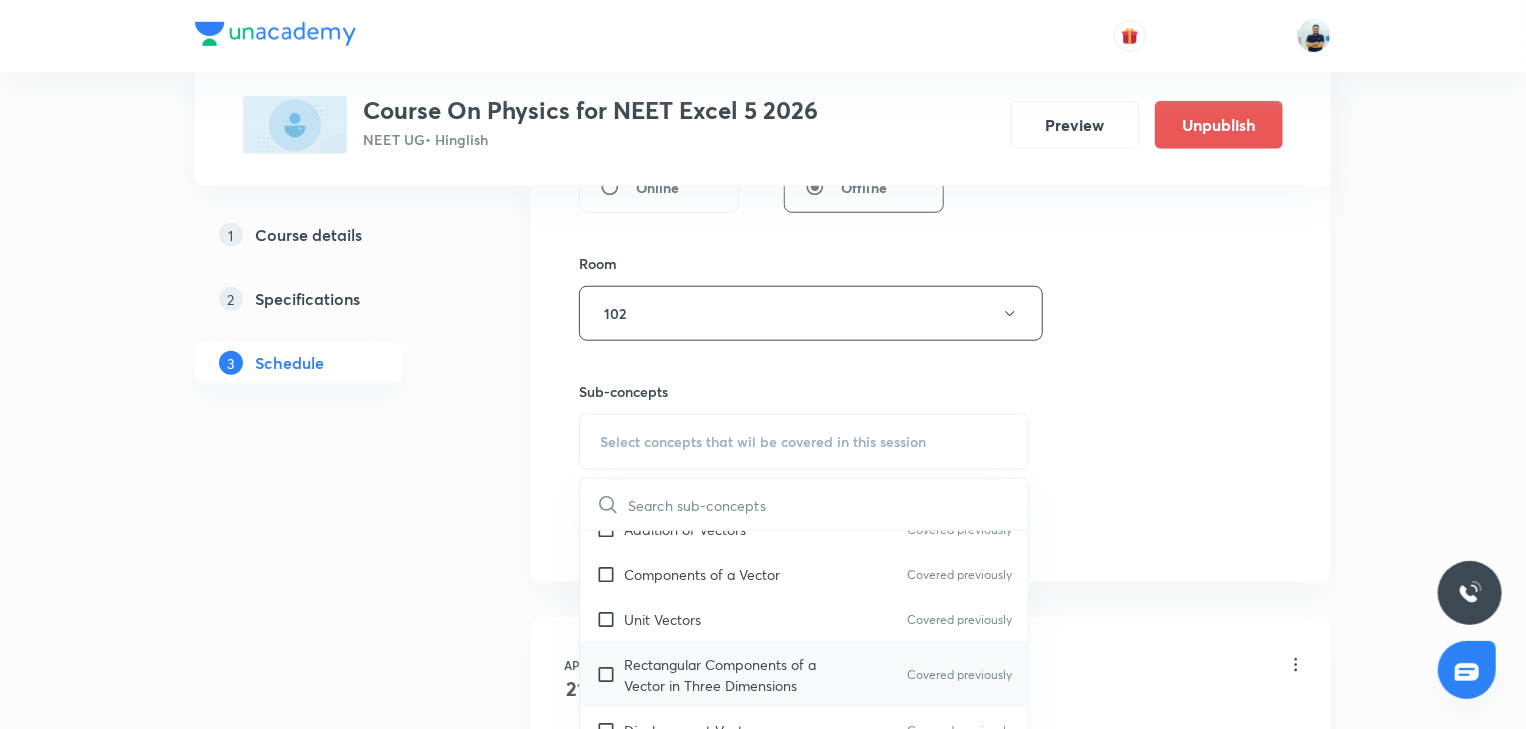 click on "Rectangular Components of a Vector in Three Dimensions Covered previously" at bounding box center [804, 675] 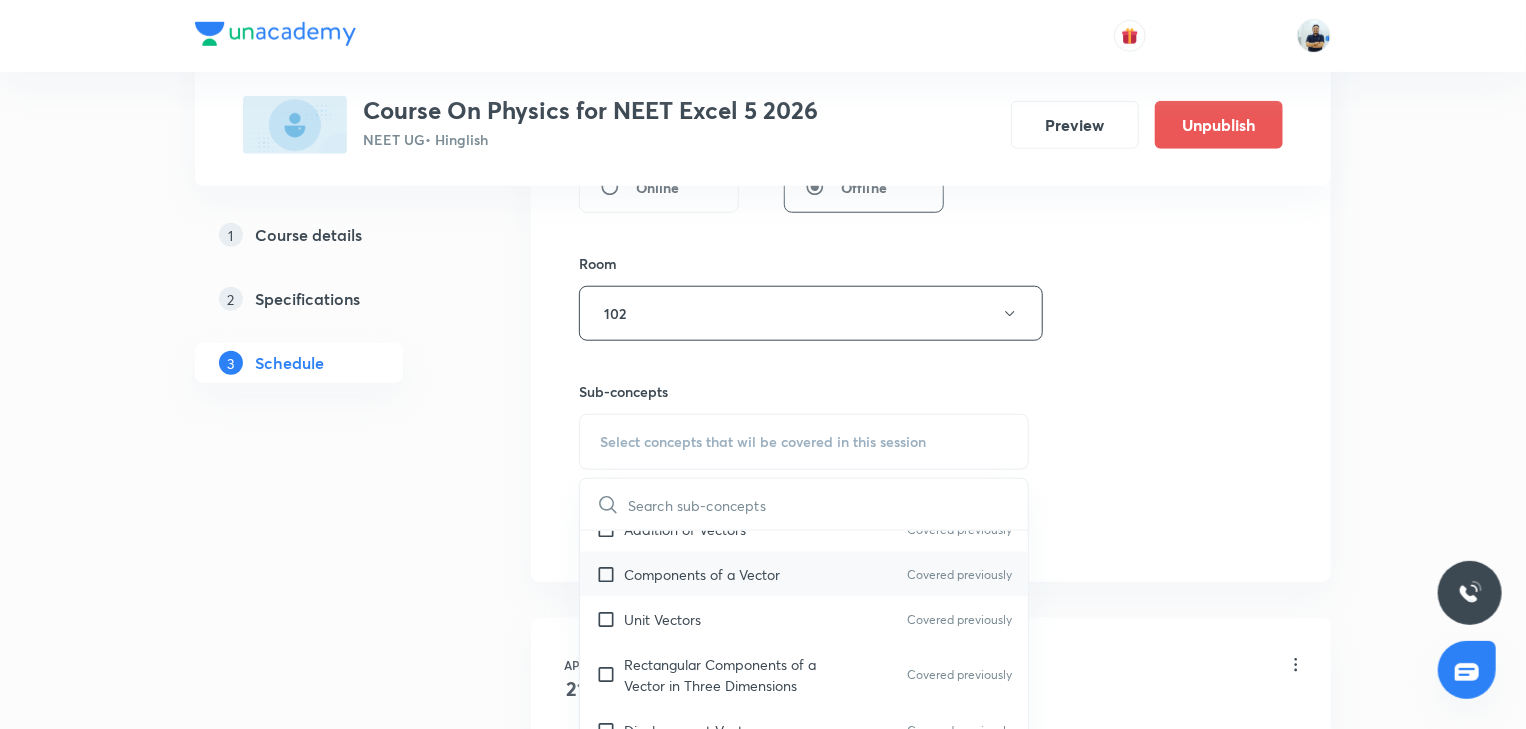 checkbox on "true" 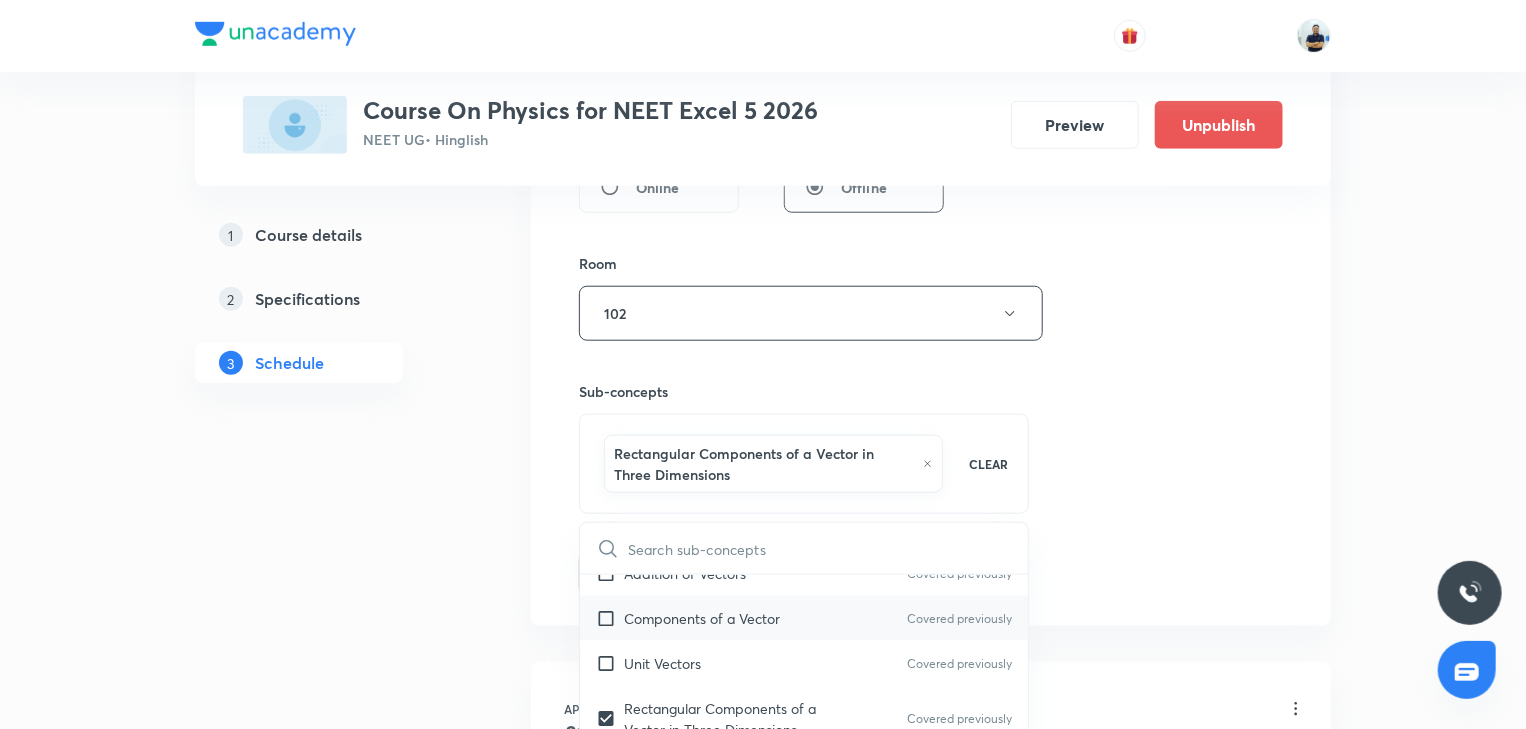 click on "Components of a Vector" at bounding box center [702, 618] 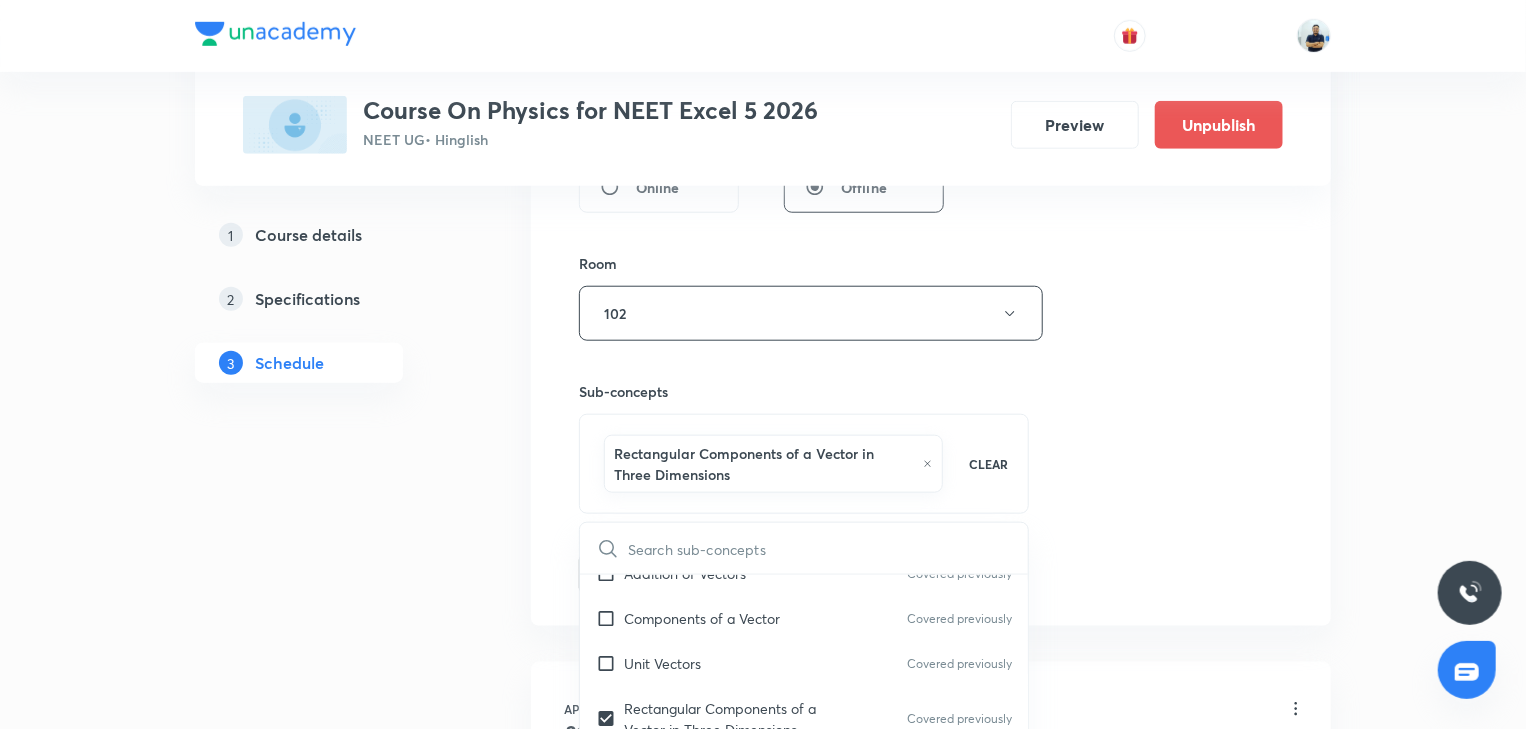 checkbox on "true" 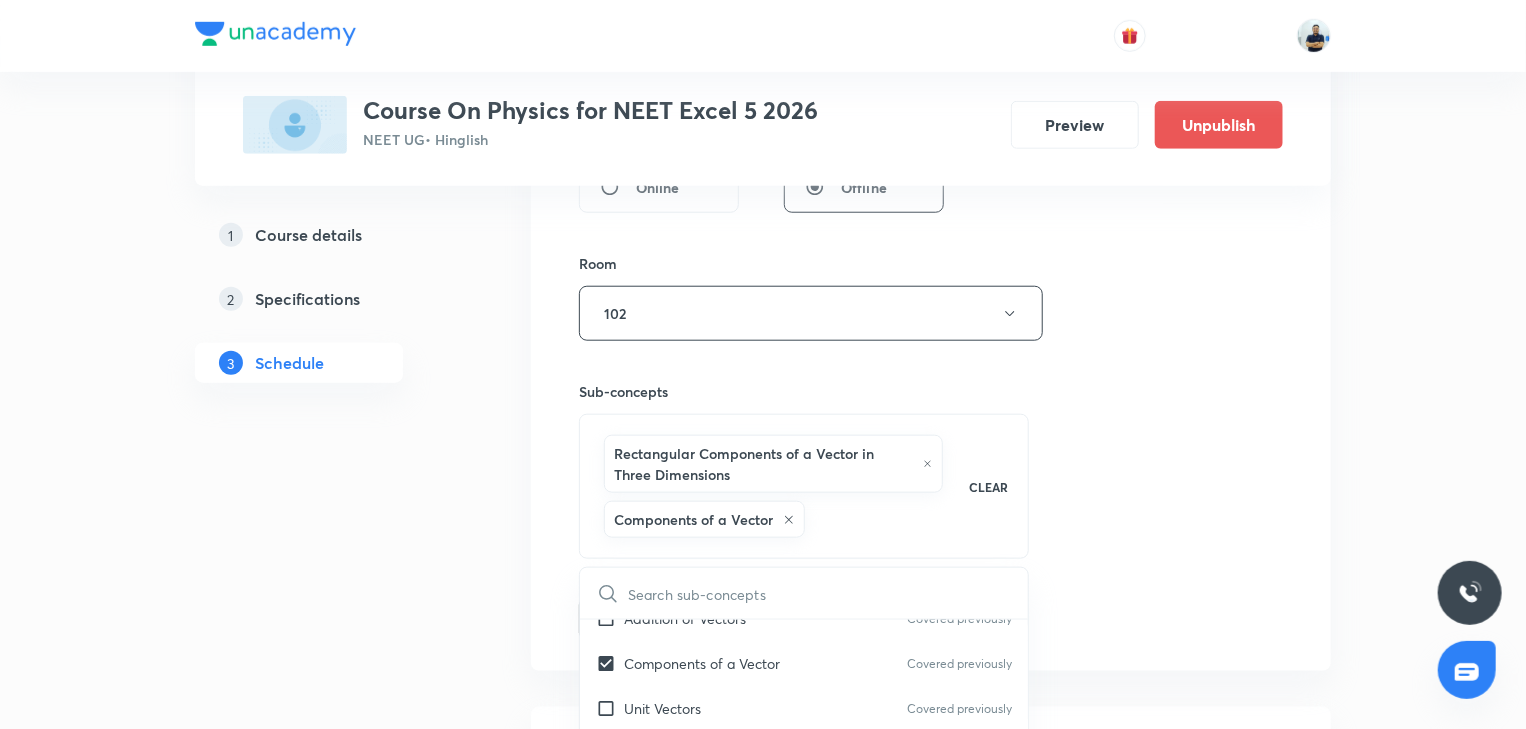 checkbox on "true" 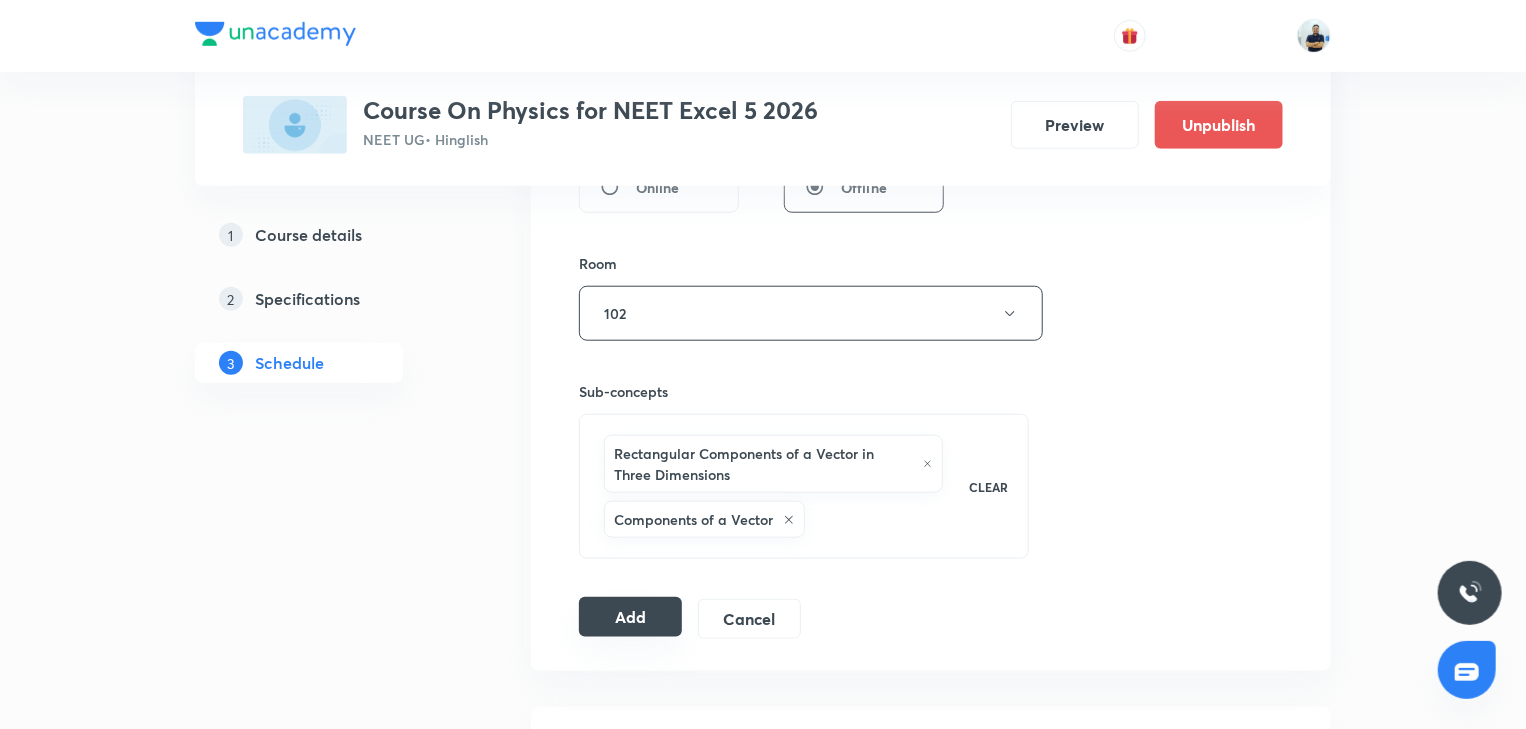 click on "Add" at bounding box center (630, 617) 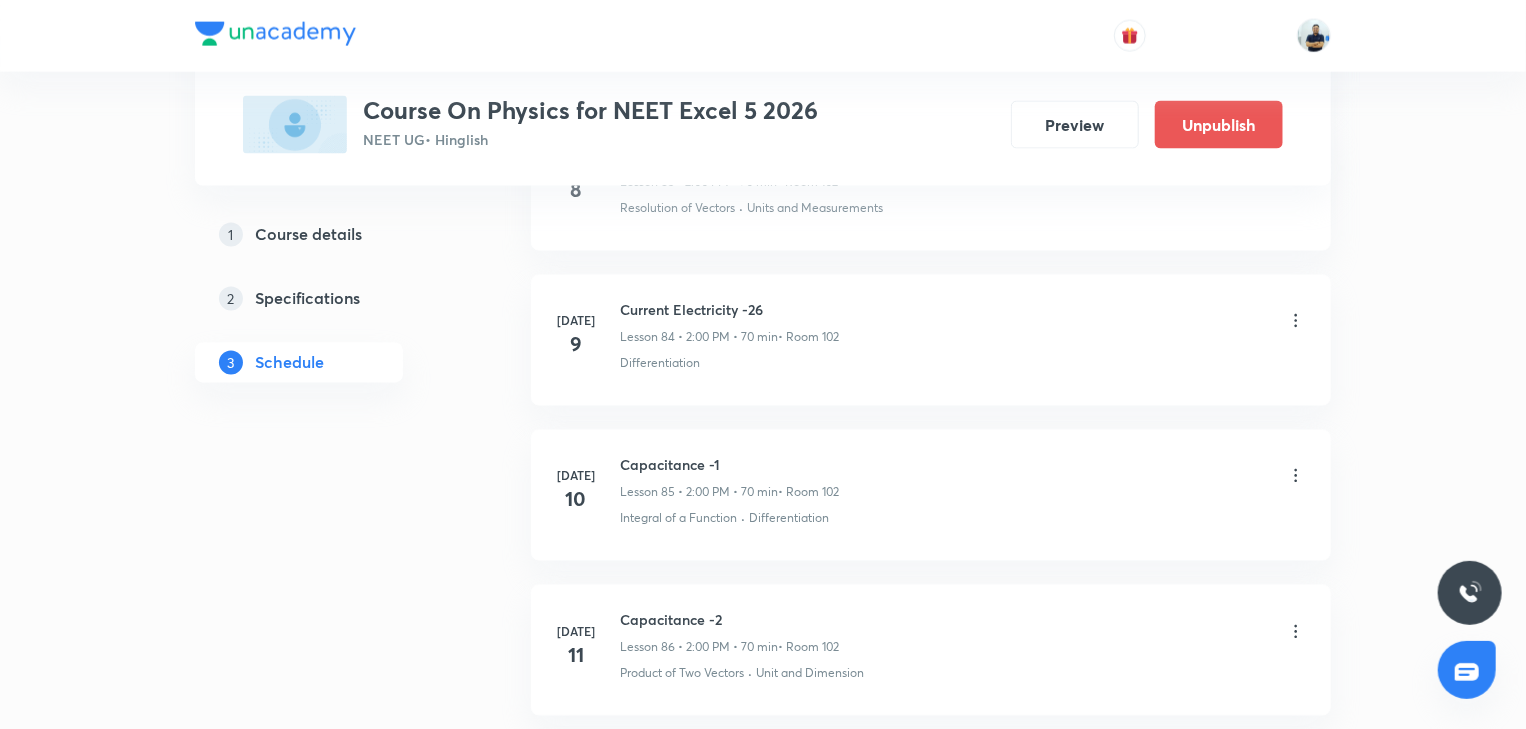scroll, scrollTop: 13901, scrollLeft: 0, axis: vertical 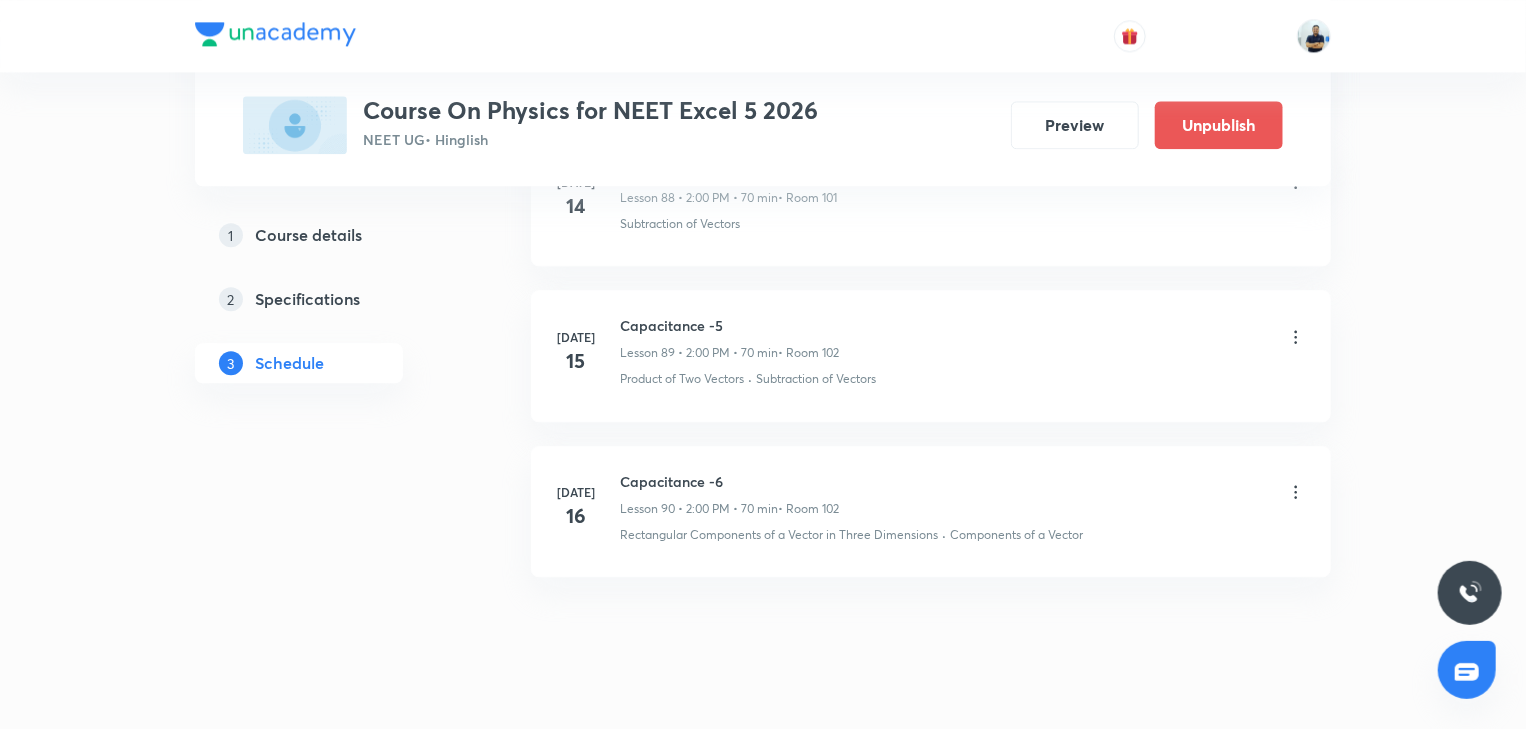 click on "Capacitance -6" at bounding box center (729, 481) 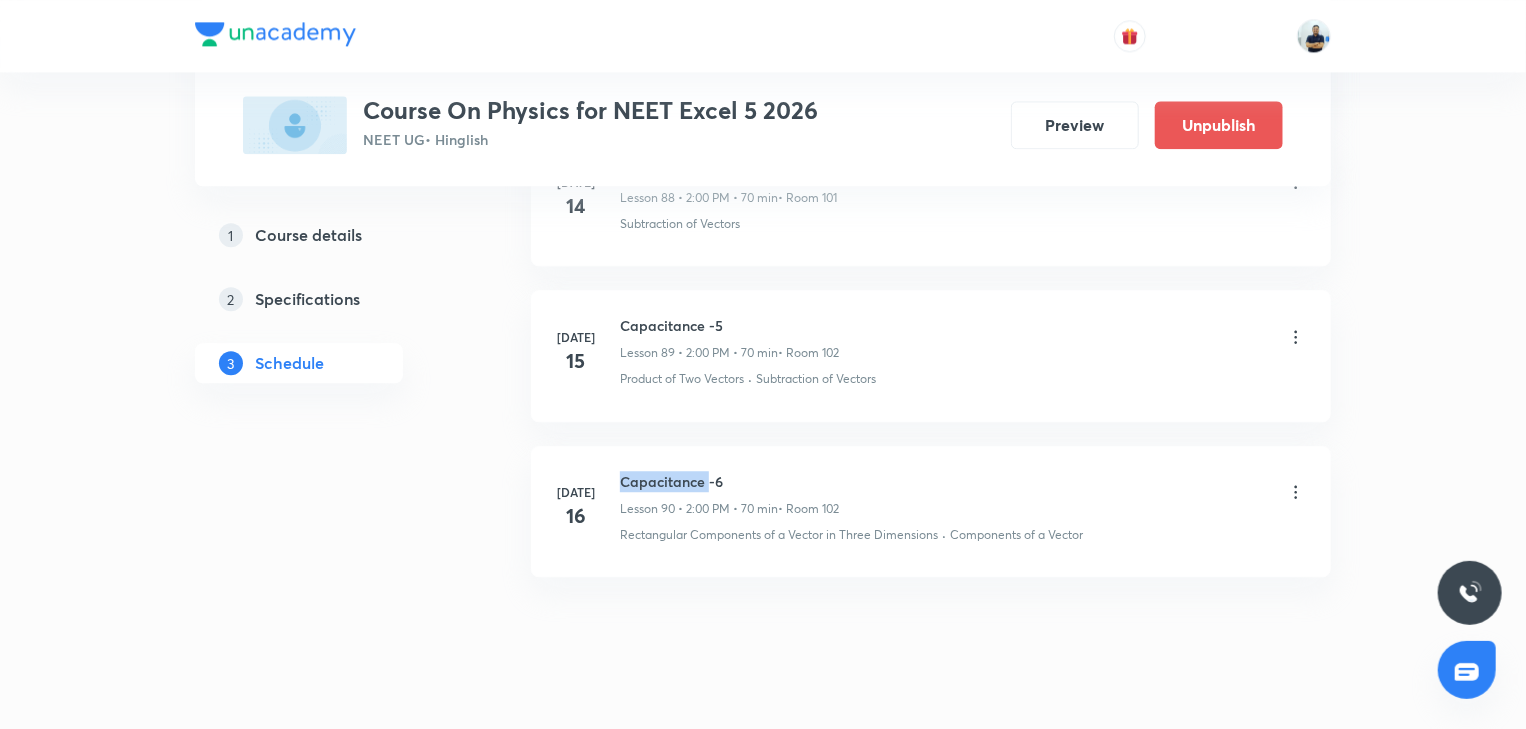 click on "Capacitance -6" at bounding box center (729, 481) 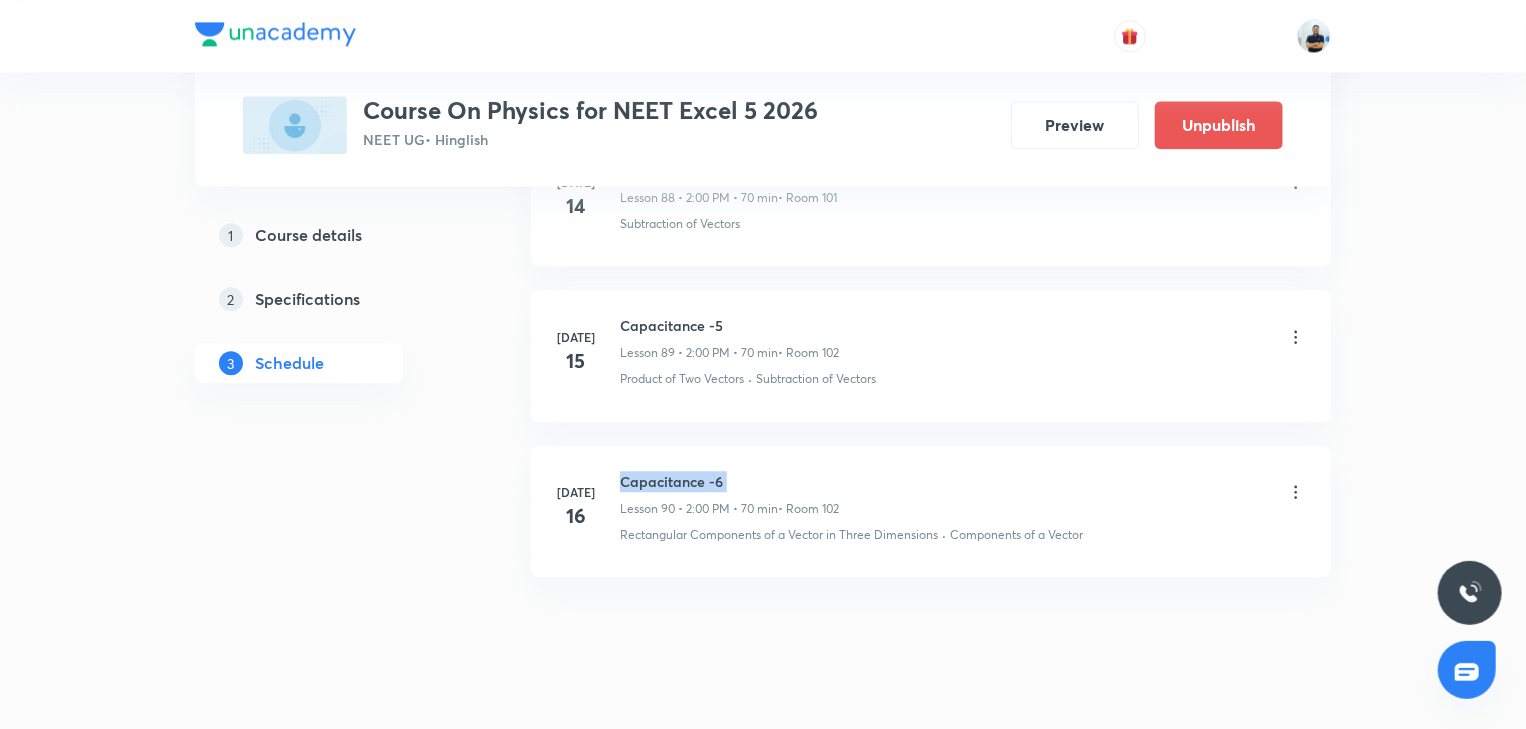 click on "Capacitance -6" at bounding box center (729, 481) 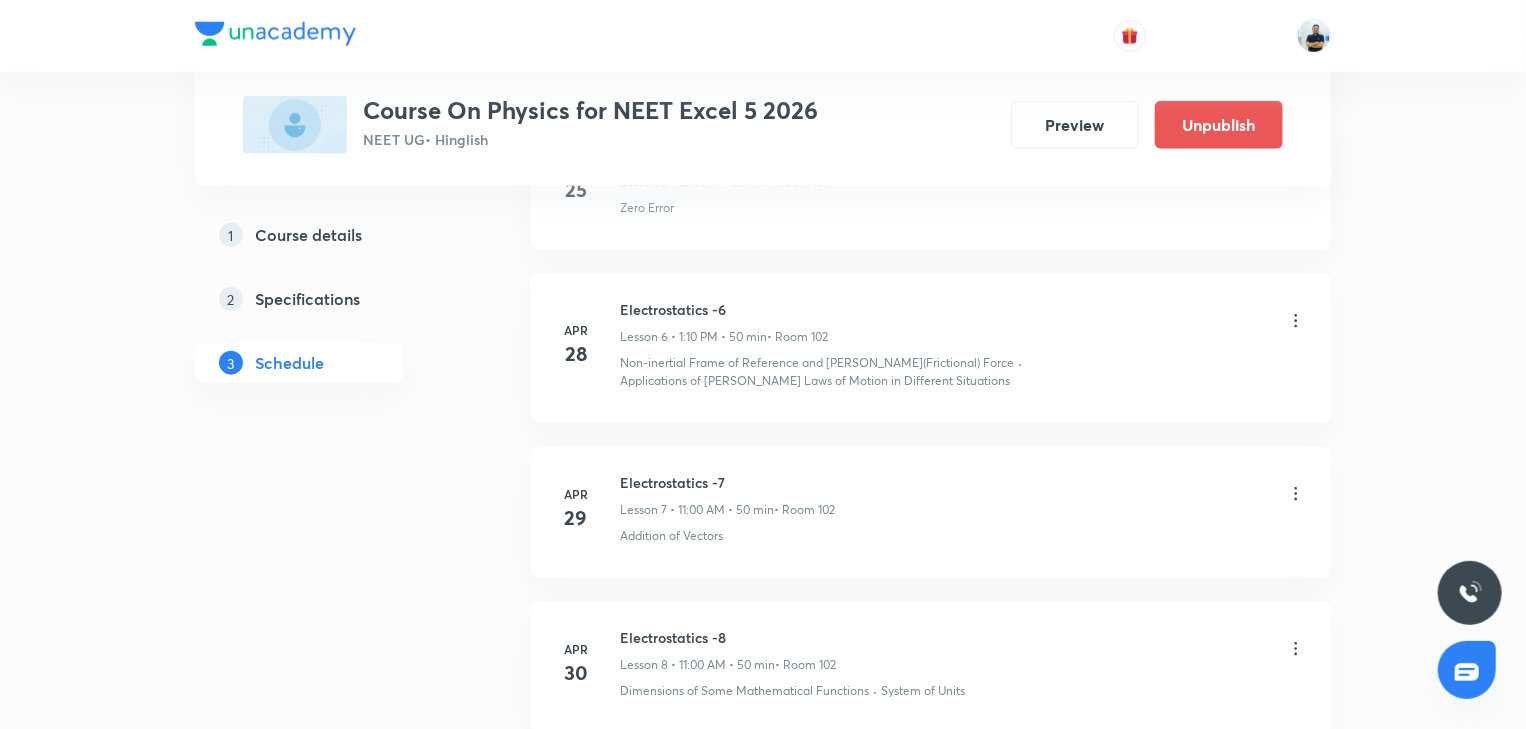 scroll, scrollTop: 0, scrollLeft: 0, axis: both 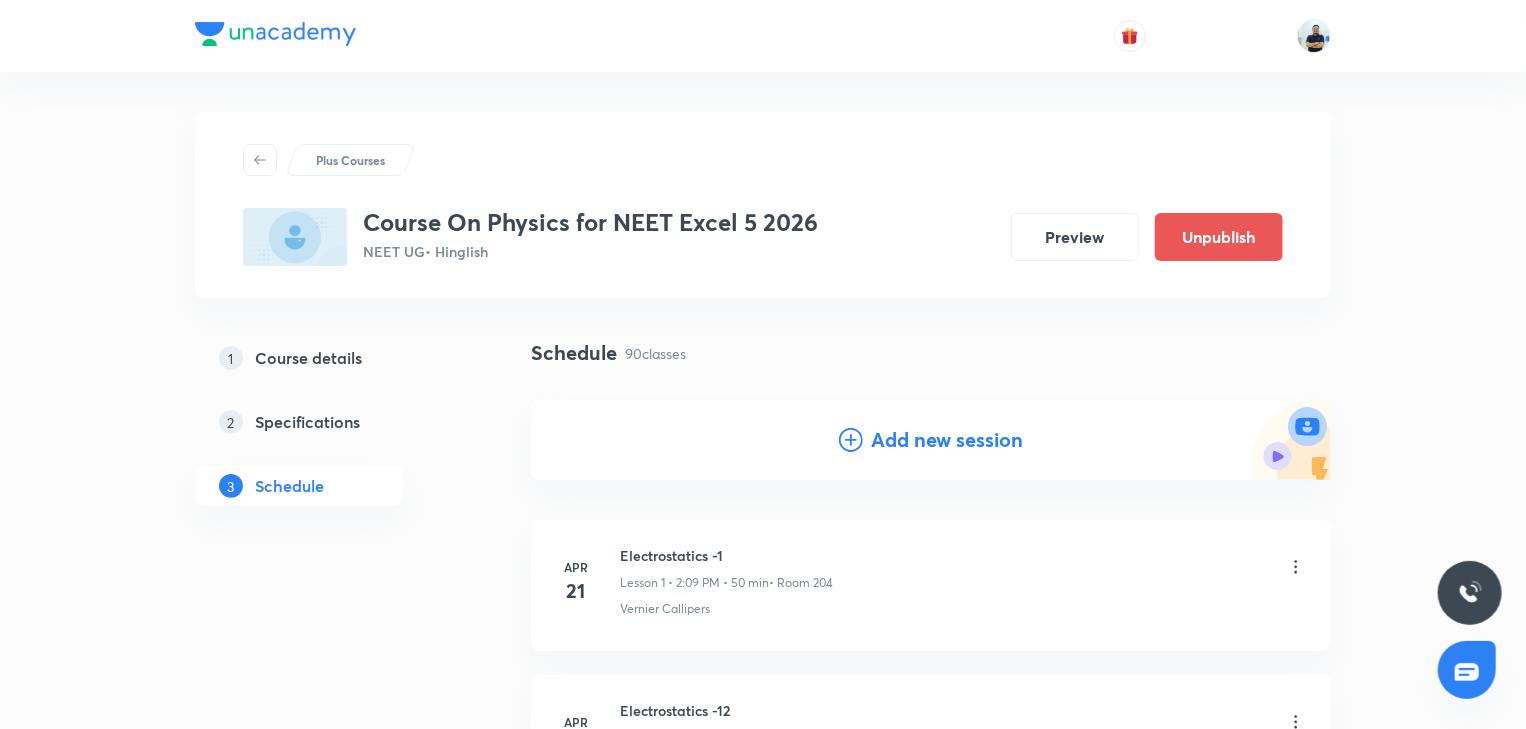 click on "Add new session" at bounding box center (947, 440) 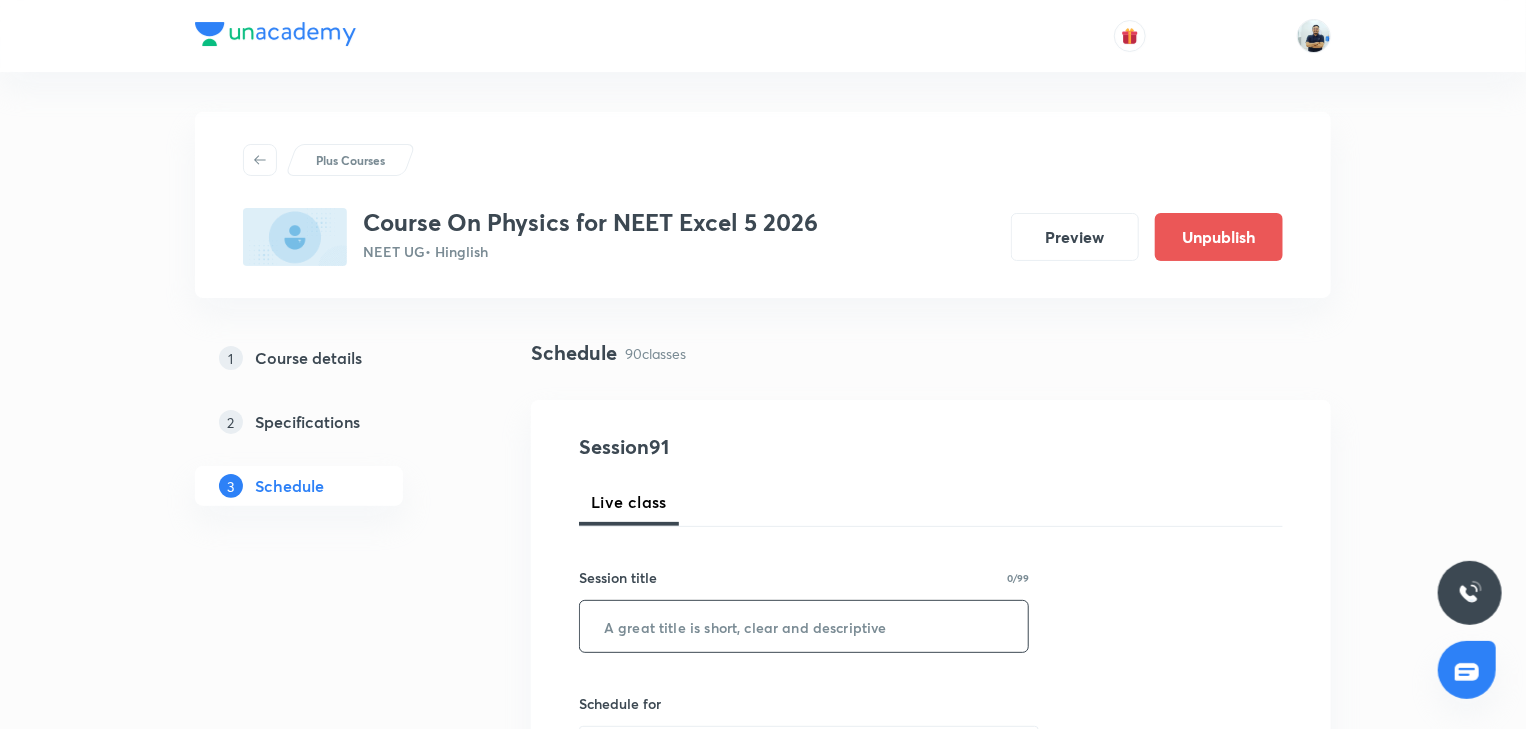 click at bounding box center (804, 626) 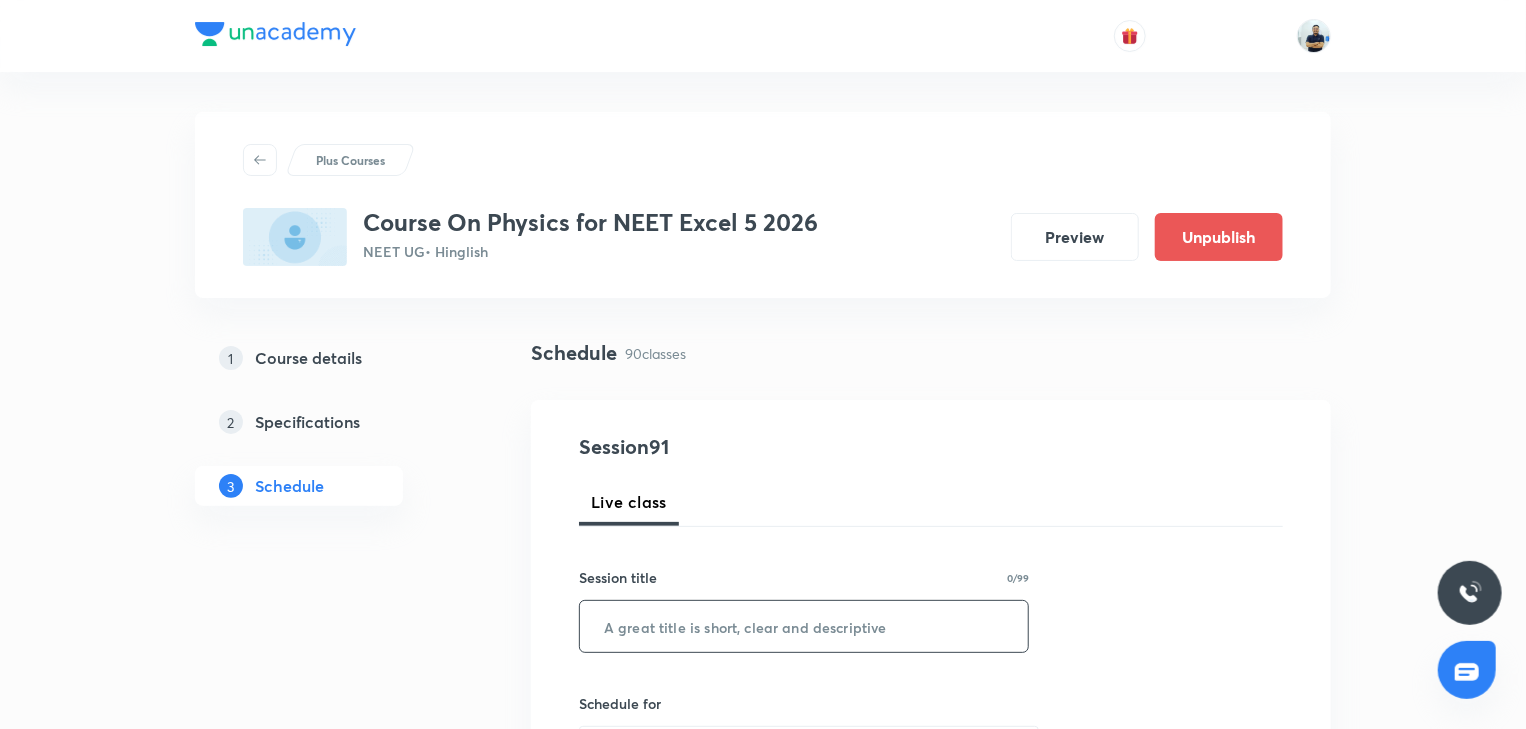 paste on "Capacitance -6" 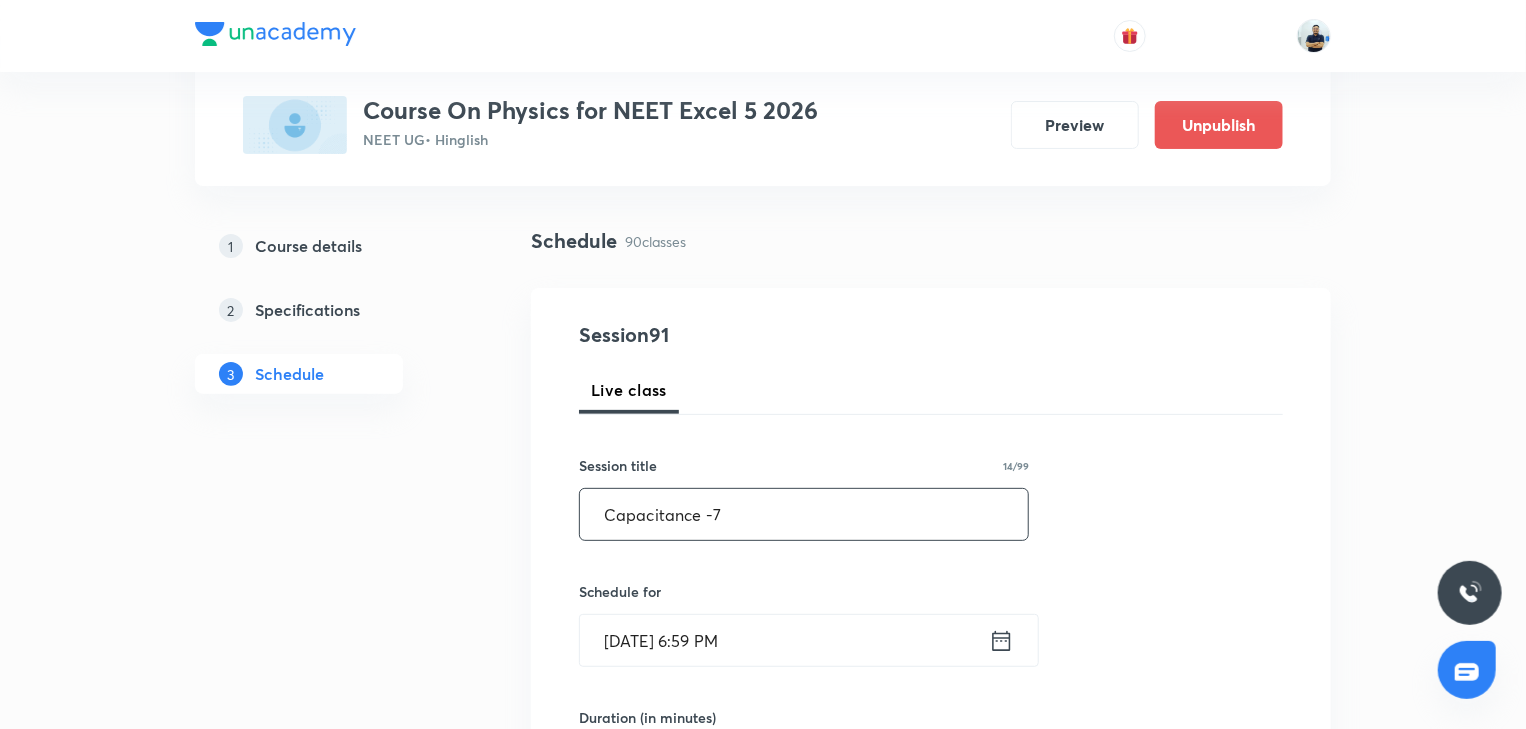 scroll, scrollTop: 168, scrollLeft: 0, axis: vertical 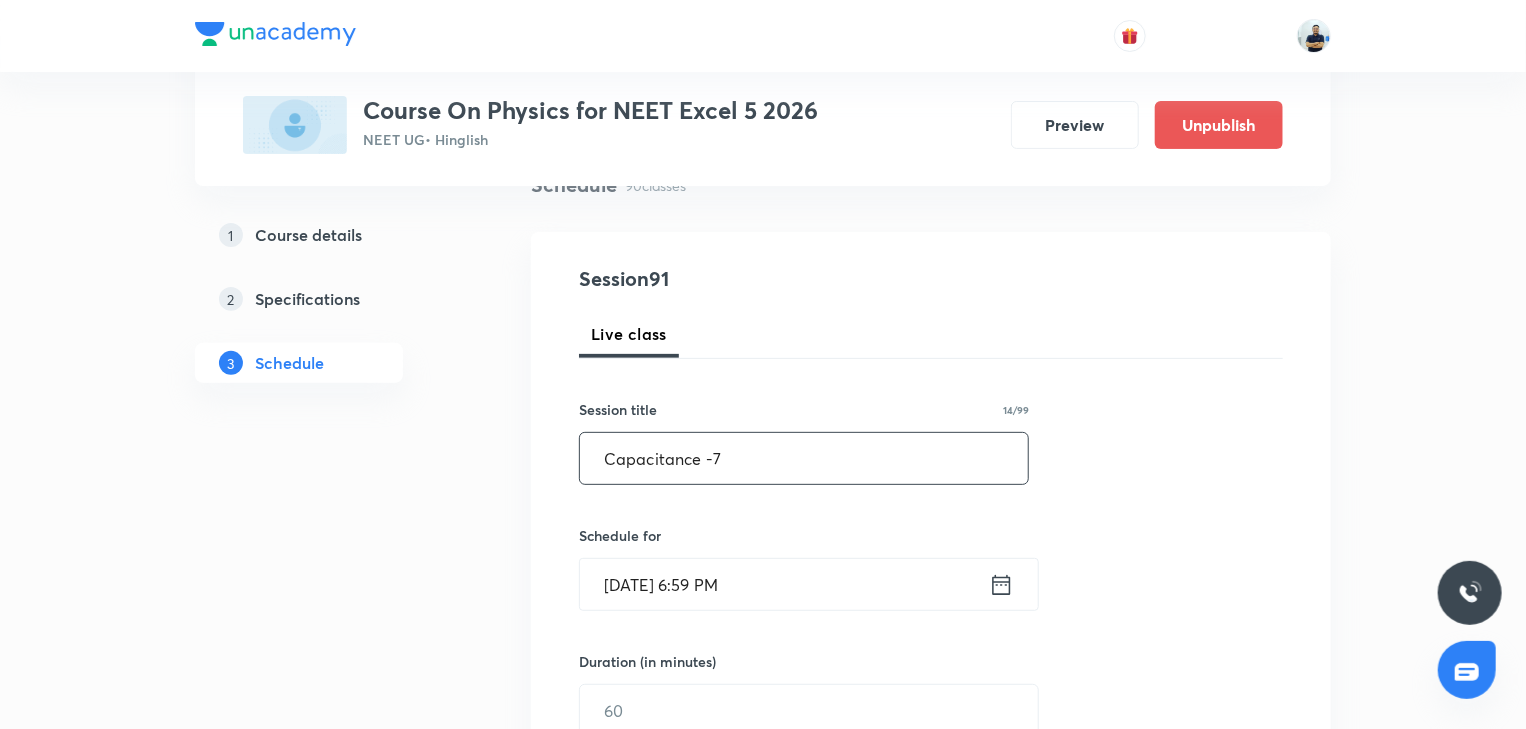 type on "Capacitance -7" 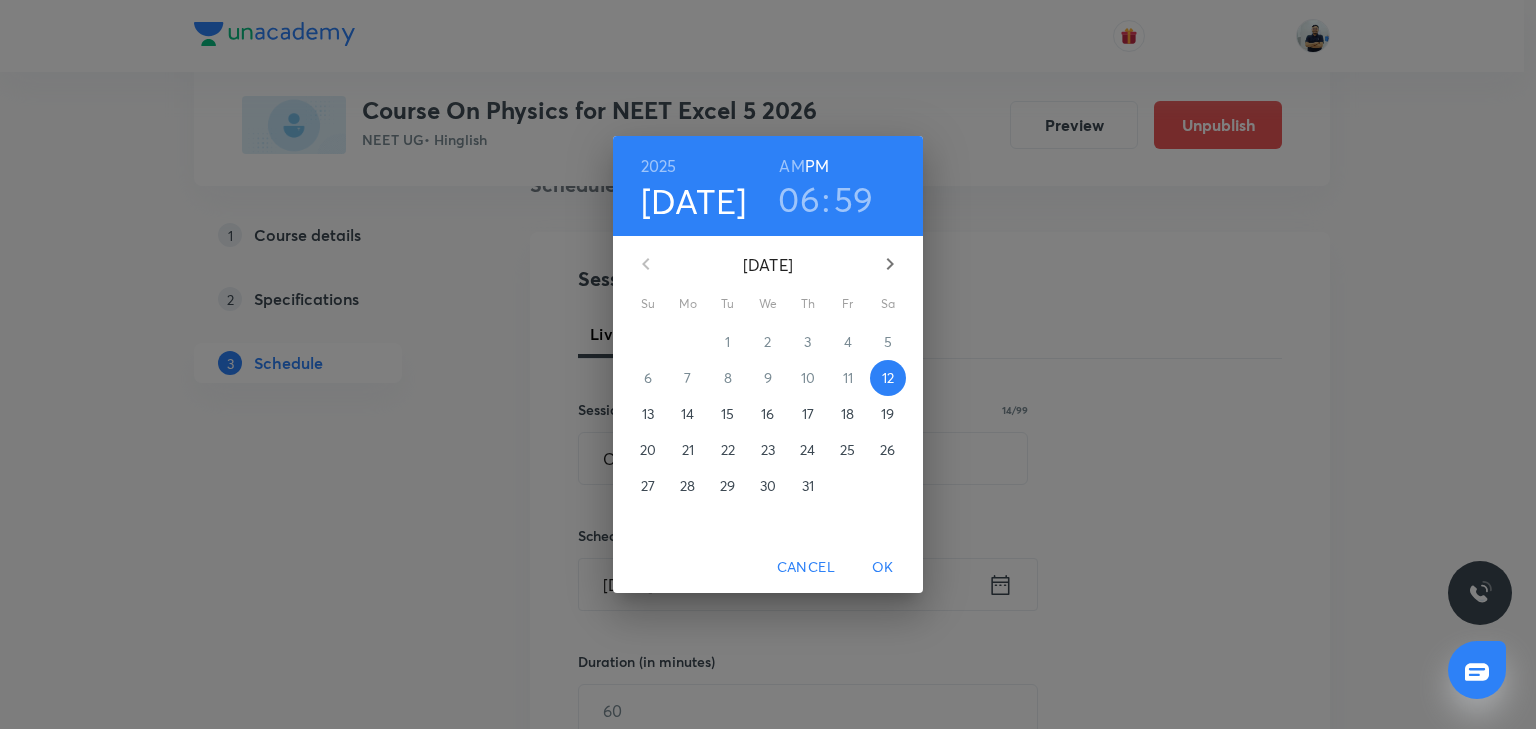 click on "17" at bounding box center [808, 414] 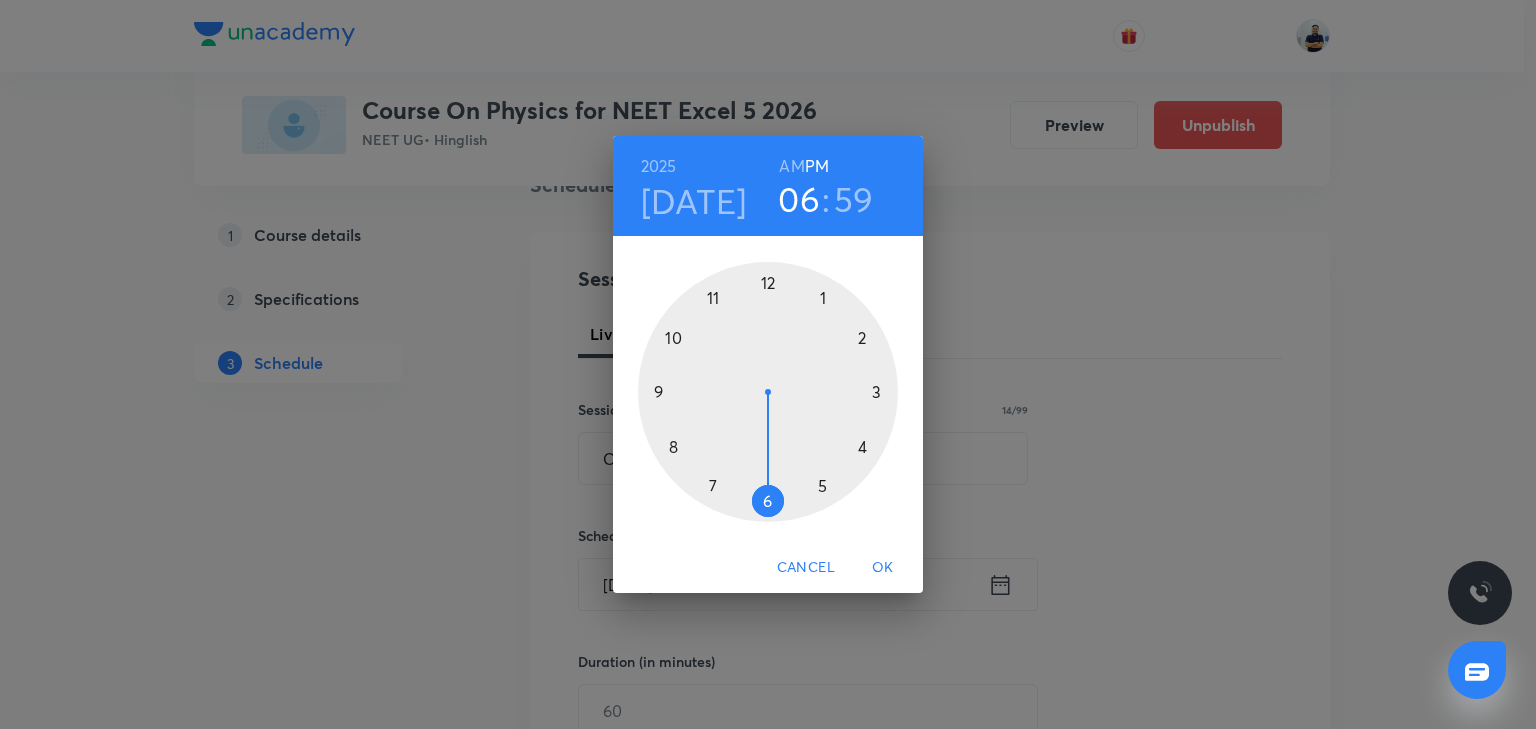 drag, startPoint x: 861, startPoint y: 349, endPoint x: 840, endPoint y: 339, distance: 23.259407 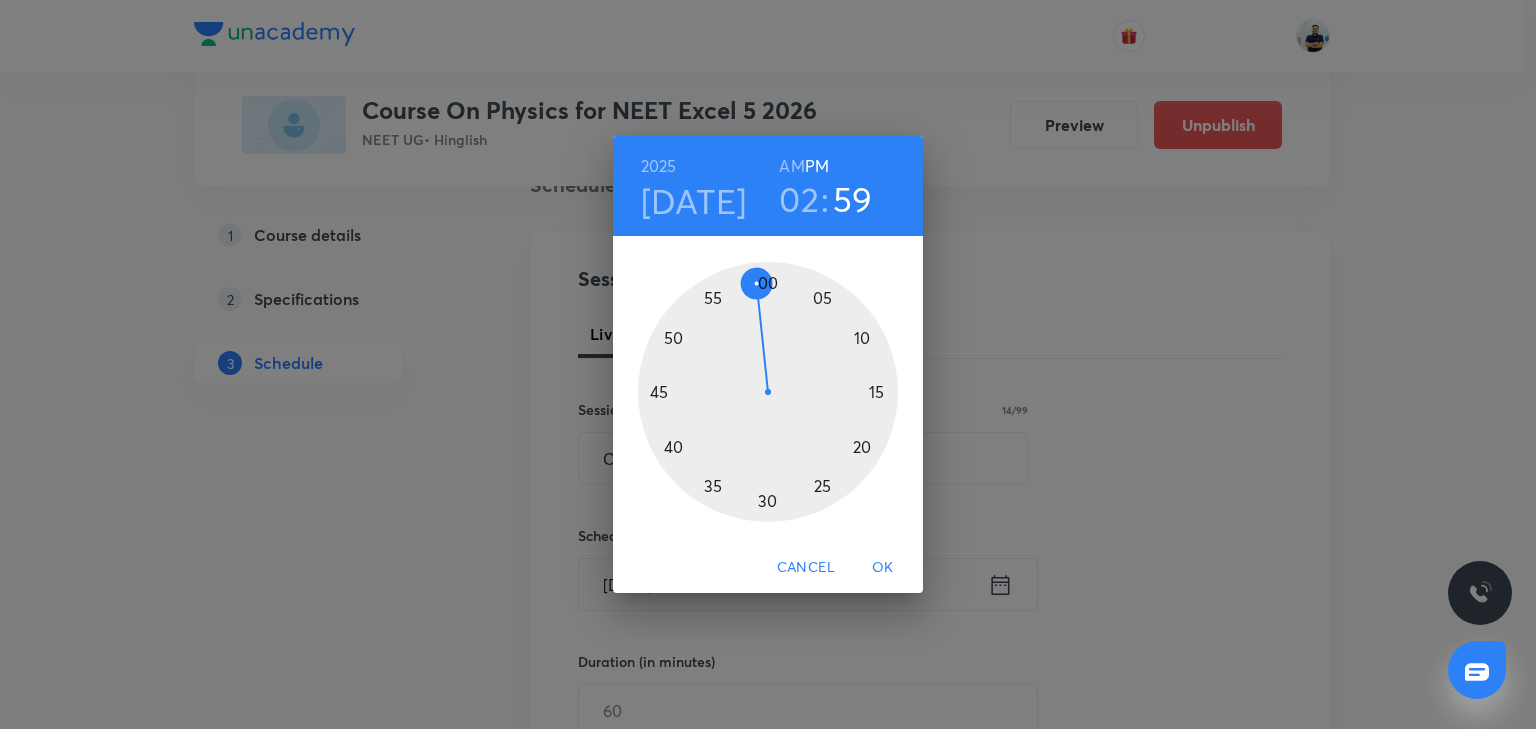 click at bounding box center [768, 392] 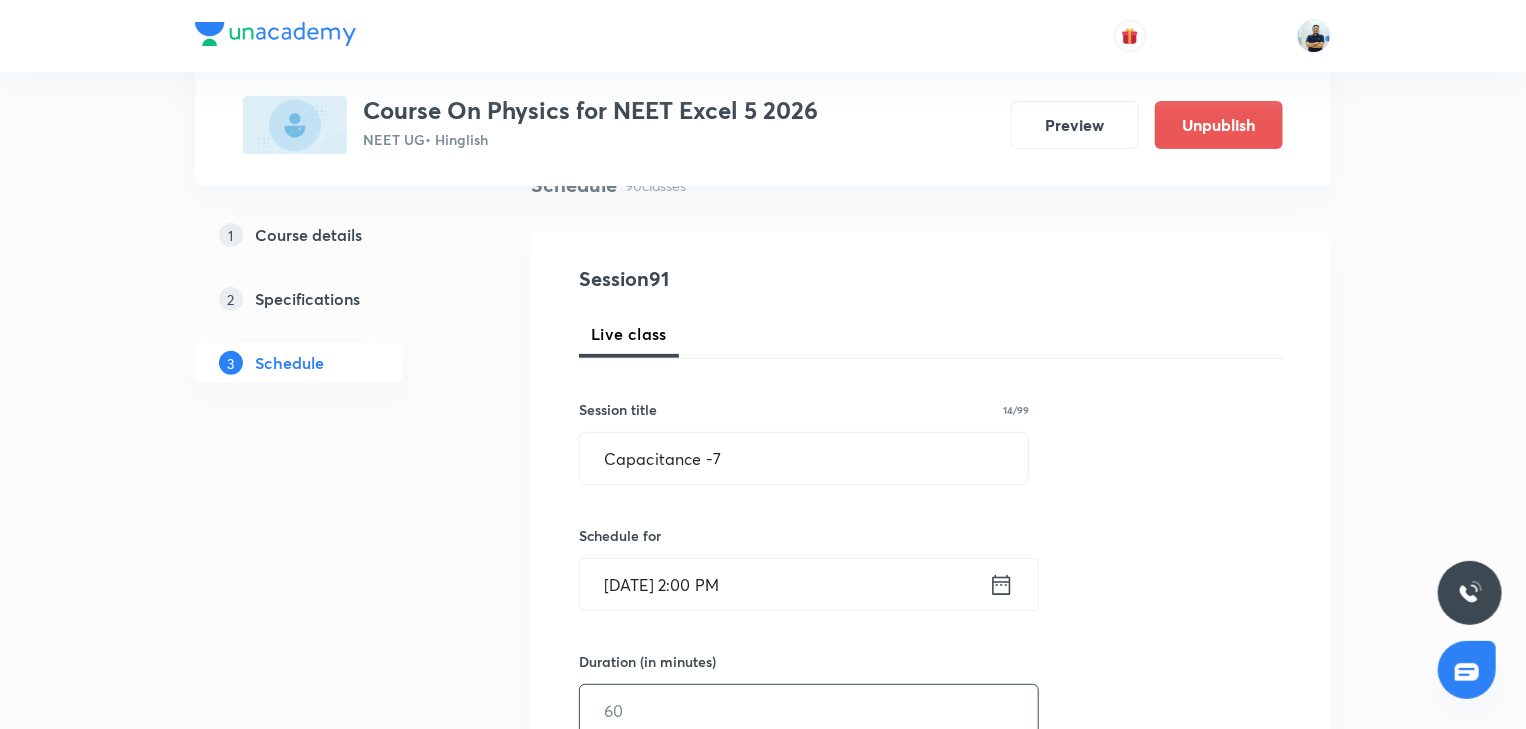 click at bounding box center [809, 710] 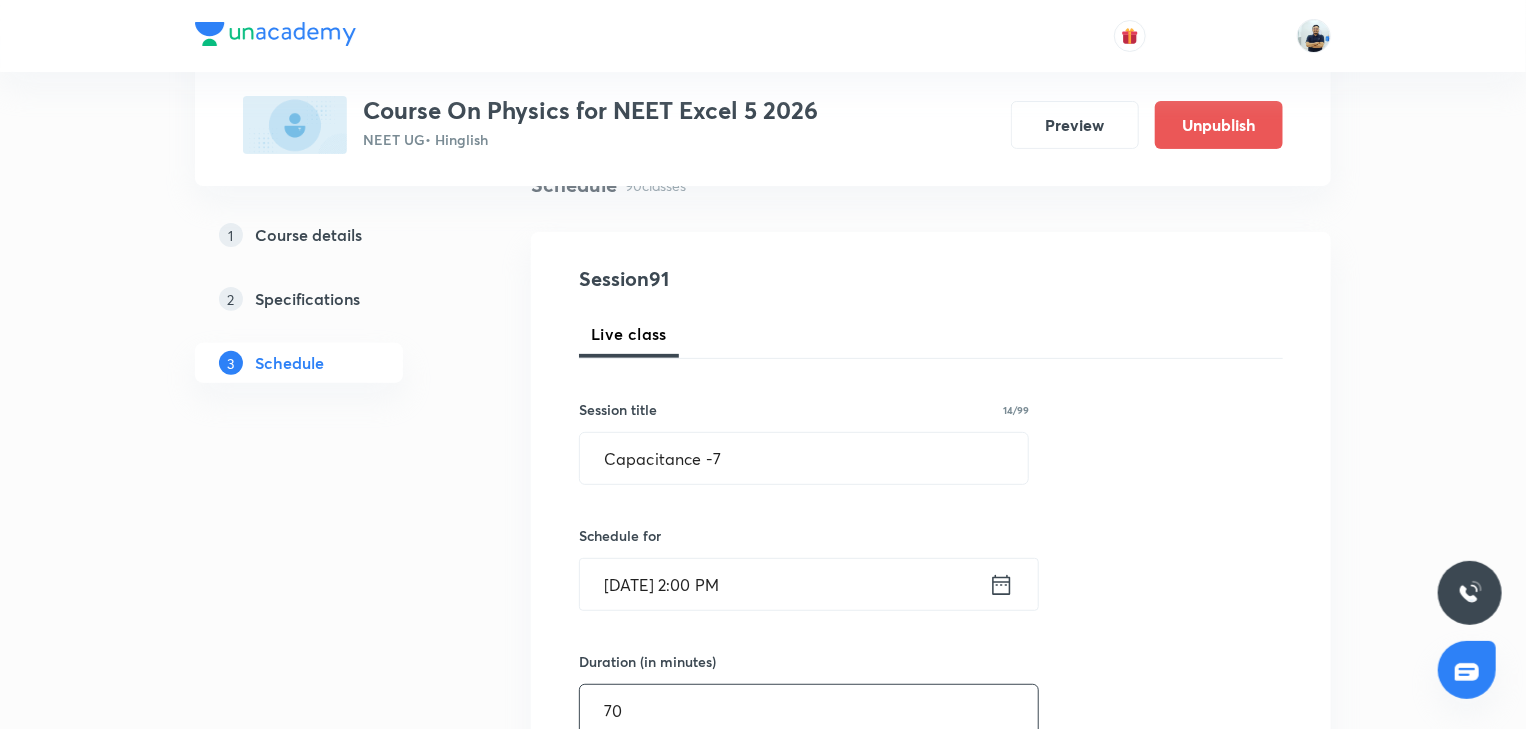 scroll, scrollTop: 728, scrollLeft: 0, axis: vertical 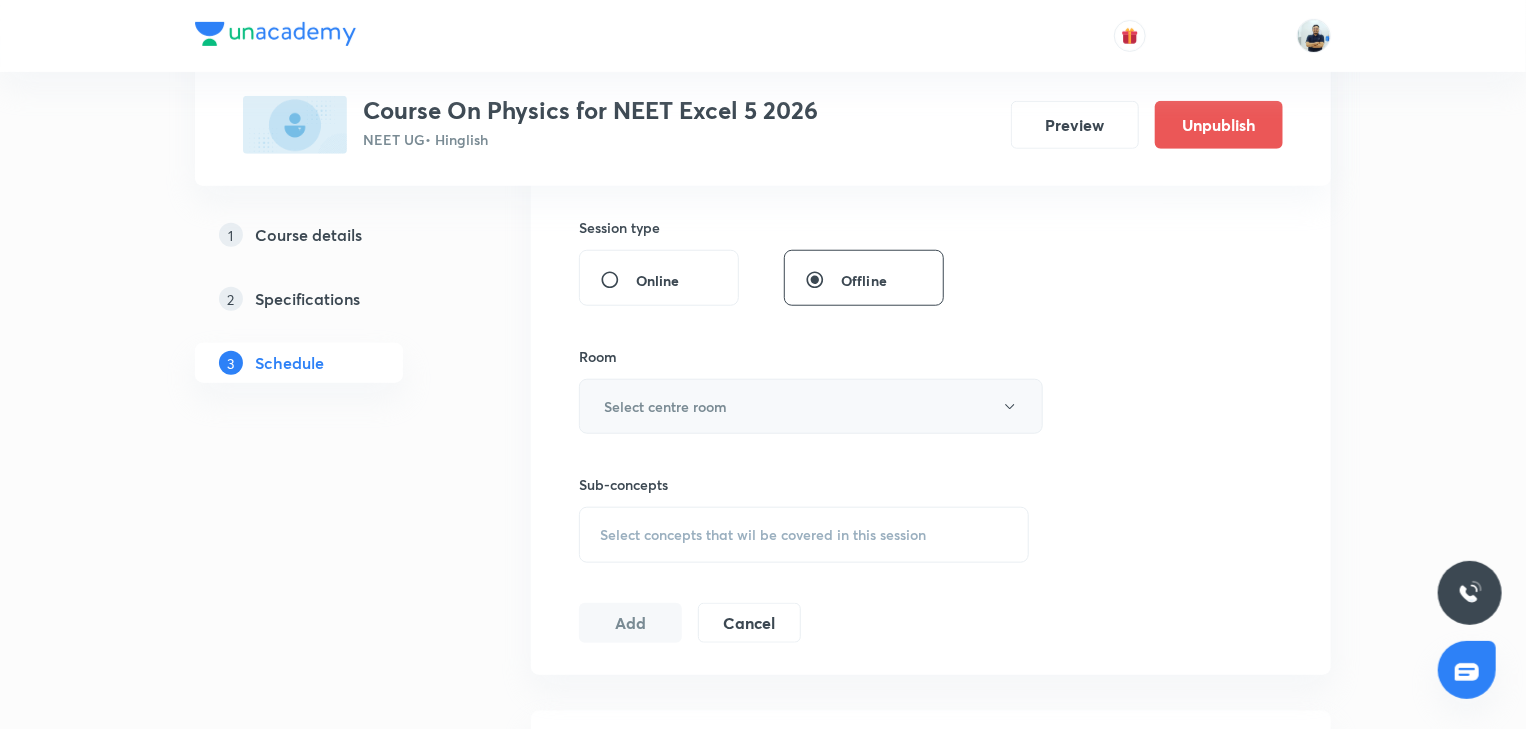 type on "70" 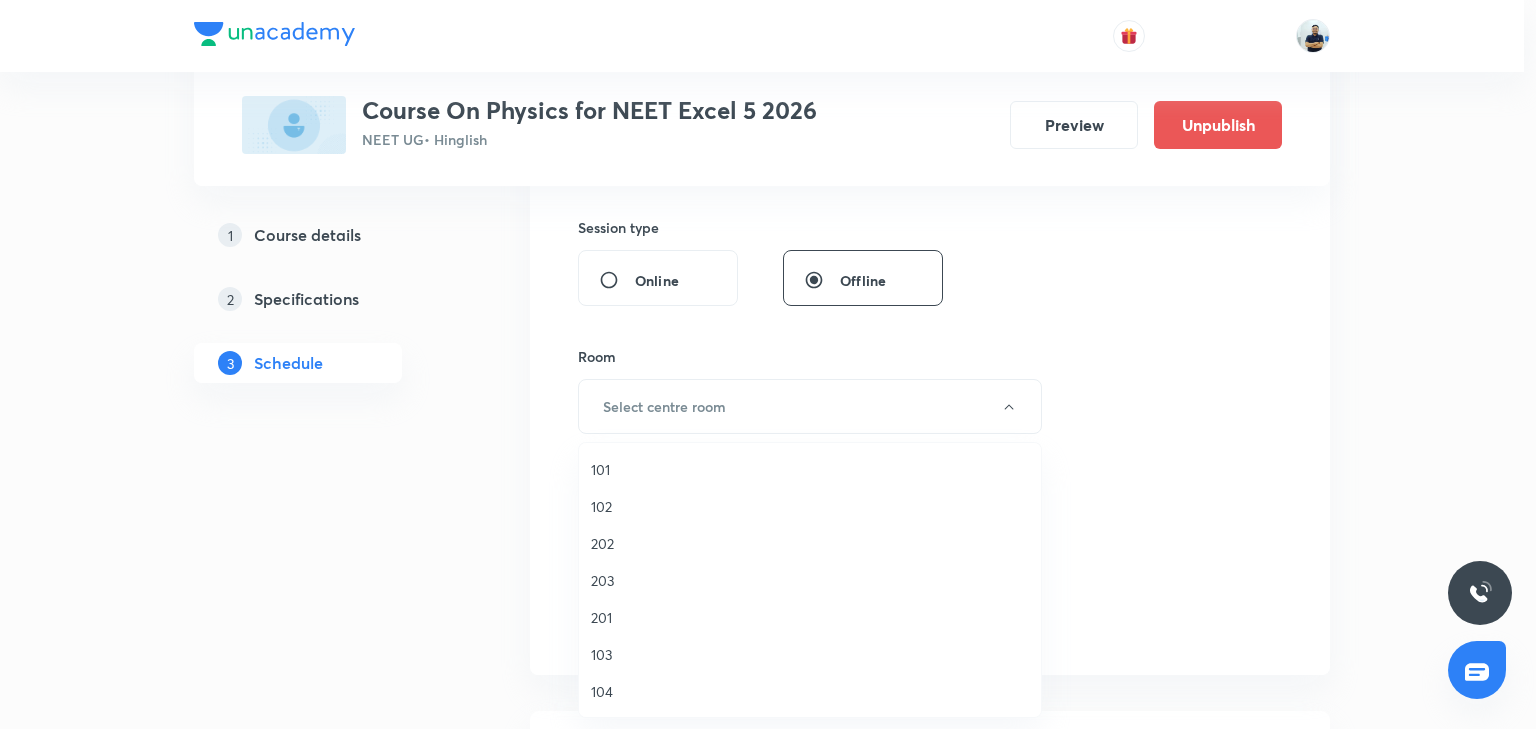 click on "102" at bounding box center [810, 506] 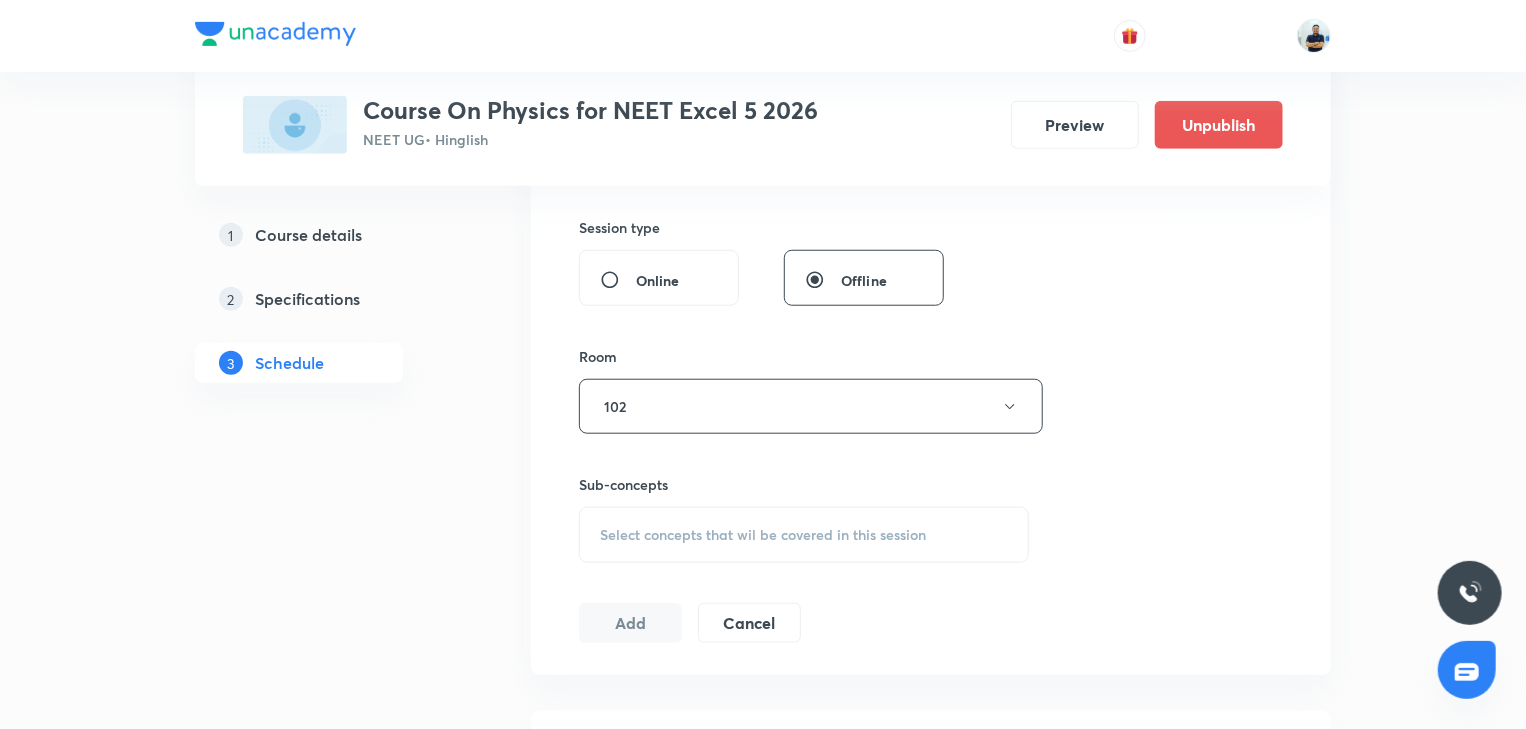 click on "Select concepts that wil be covered in this session" at bounding box center (763, 535) 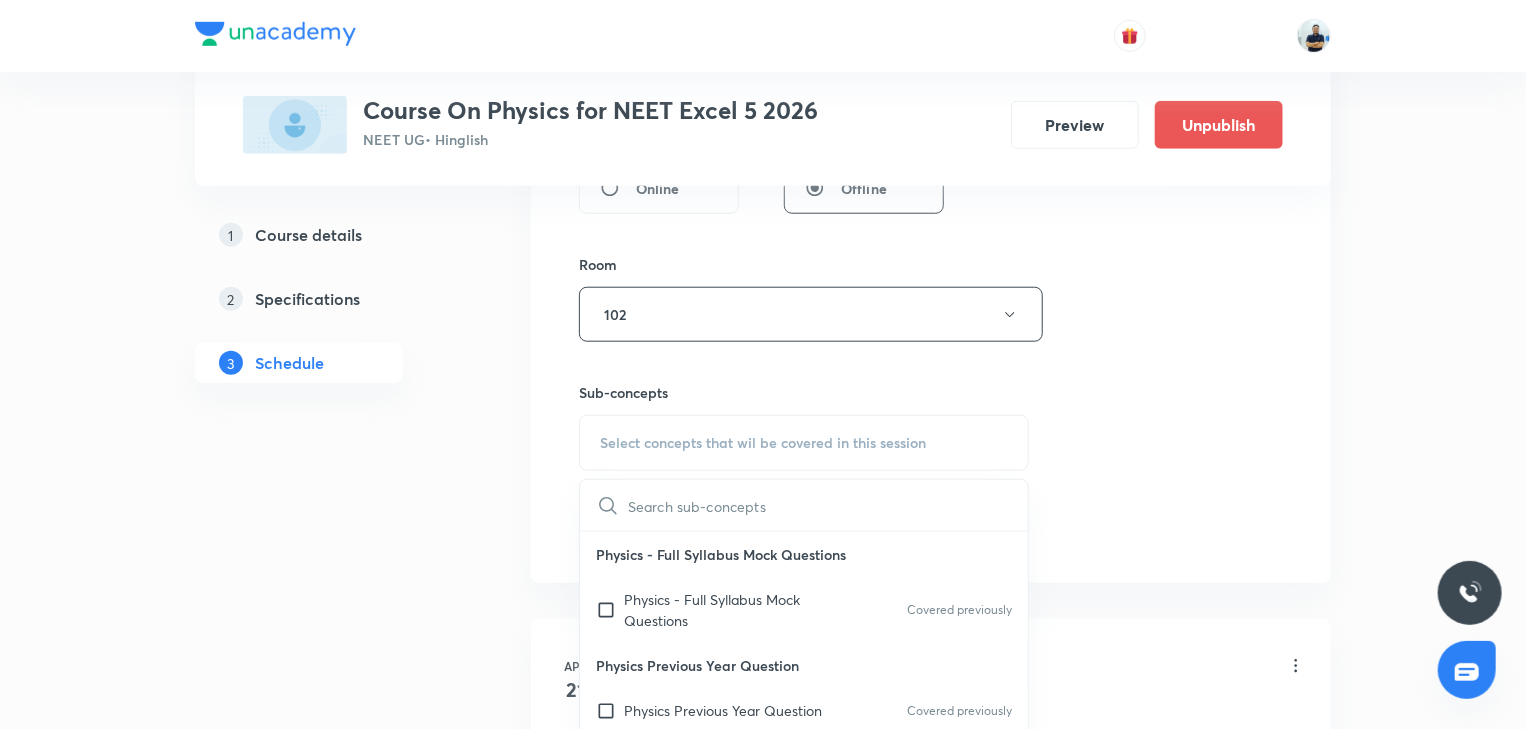 scroll, scrollTop: 821, scrollLeft: 0, axis: vertical 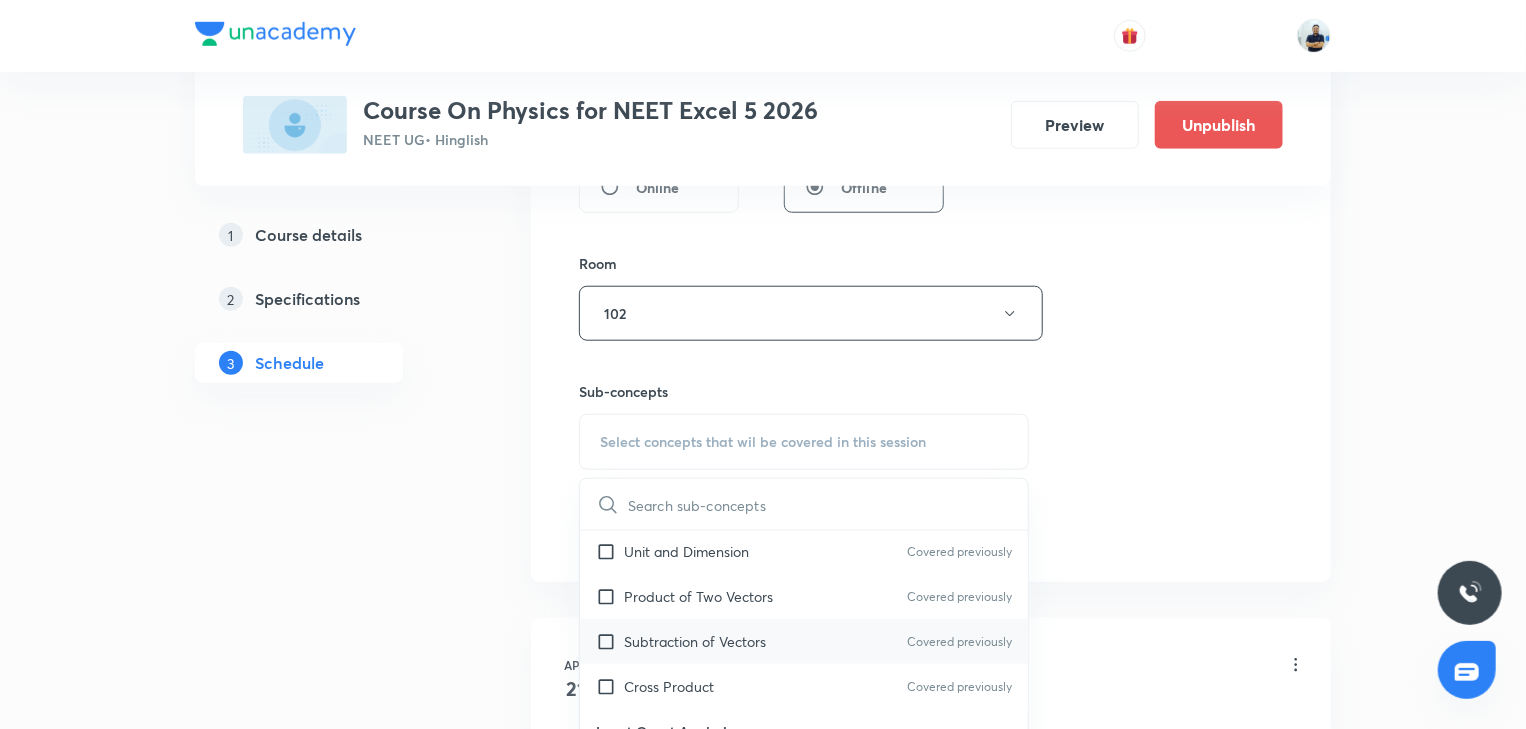 click on "Subtraction of Vectors" at bounding box center (695, 641) 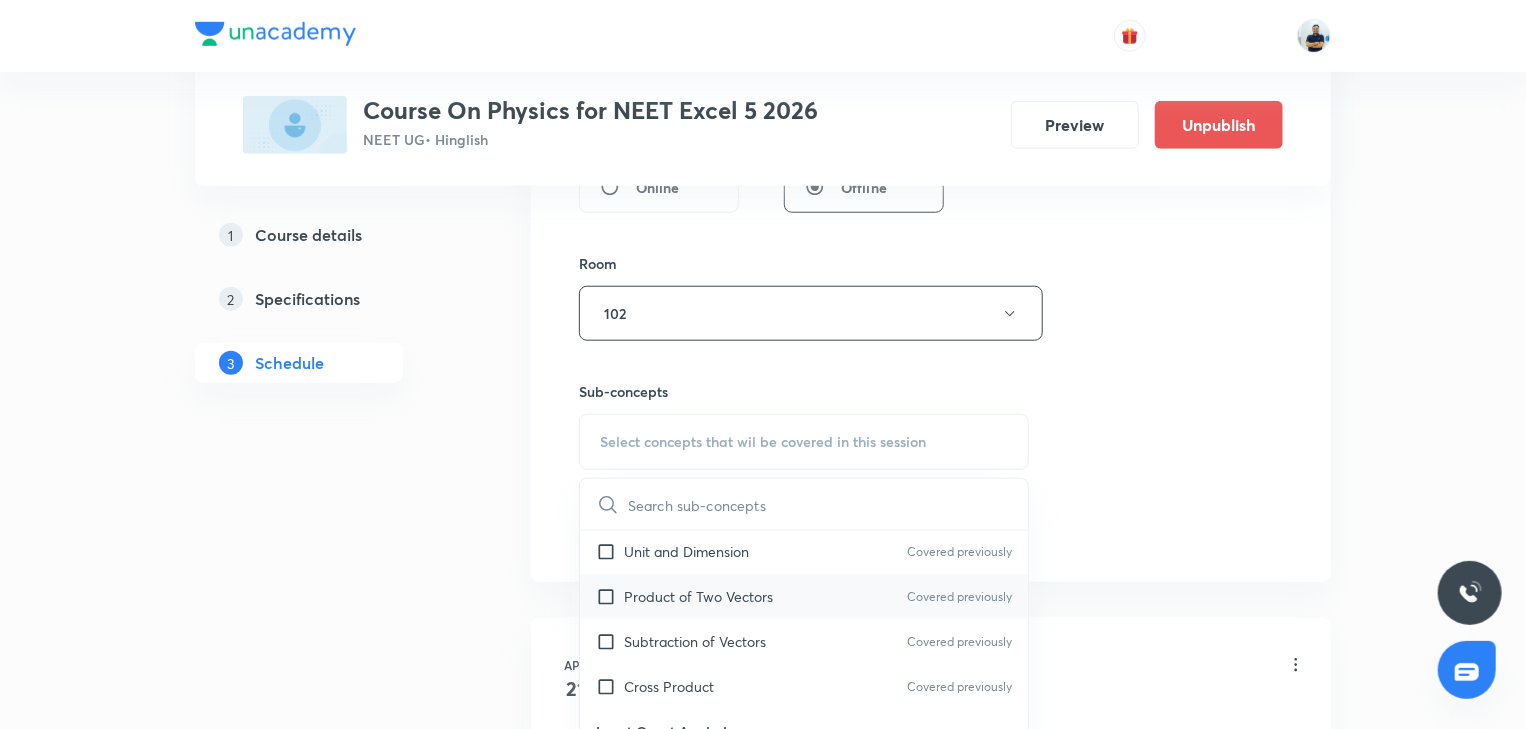 checkbox on "true" 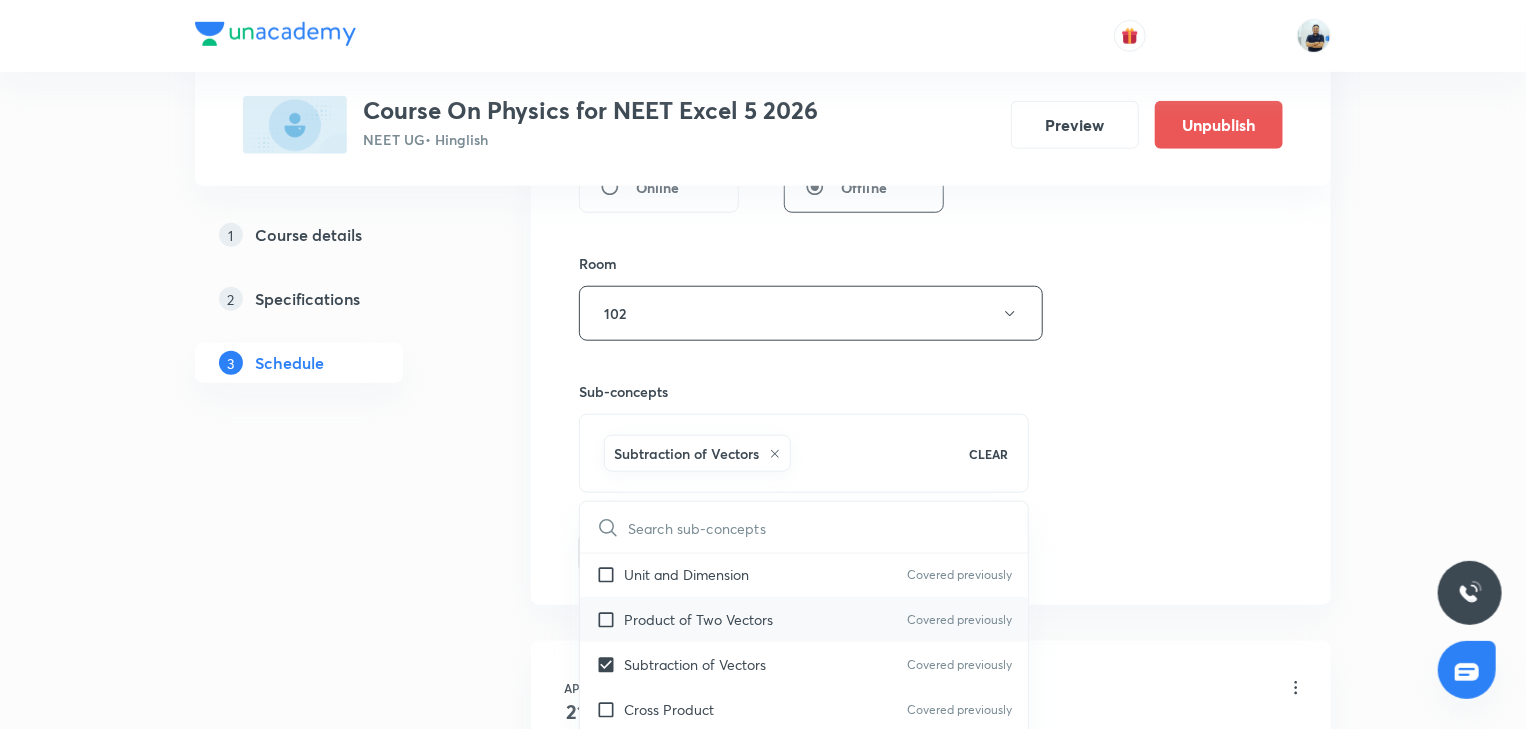 click on "Product of Two Vectors" at bounding box center [698, 619] 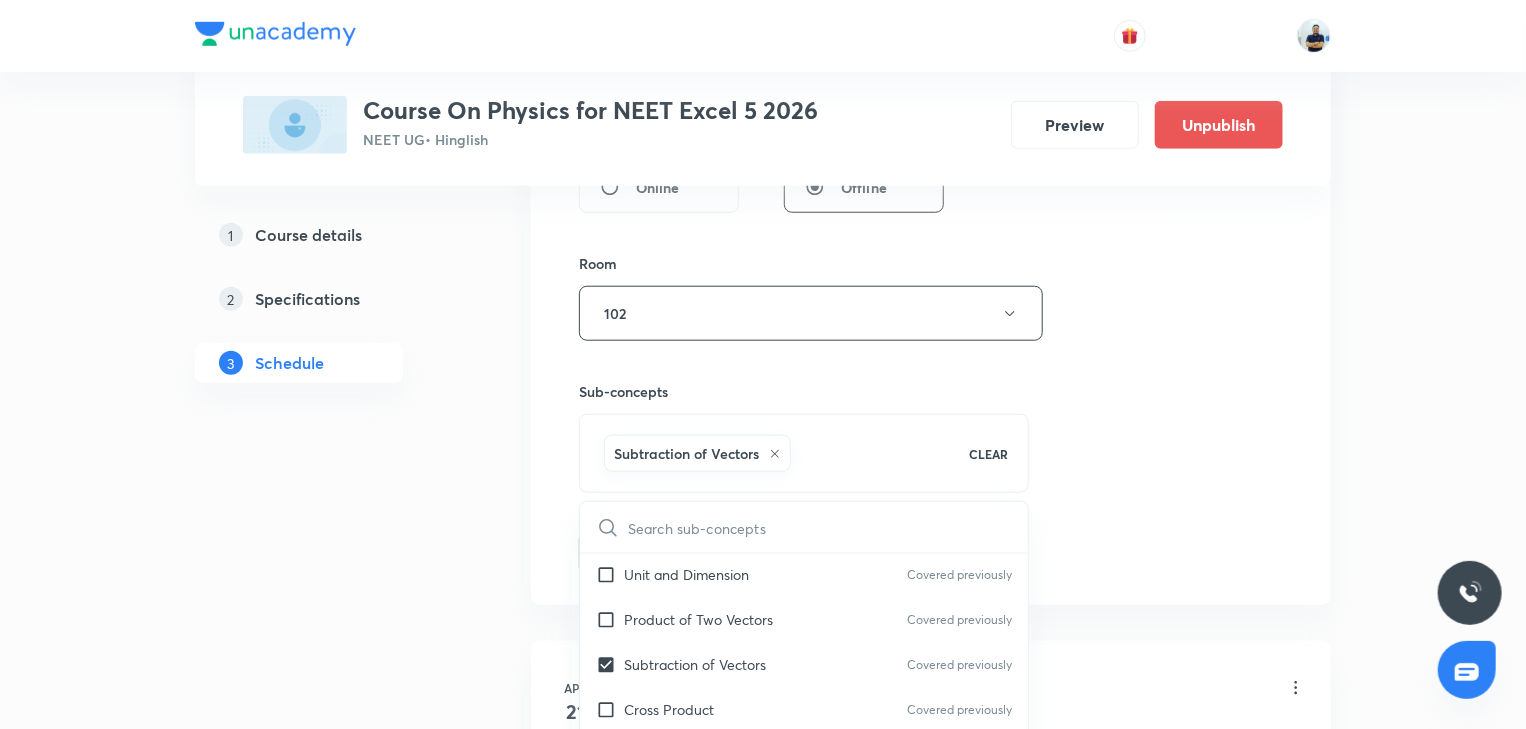 checkbox on "true" 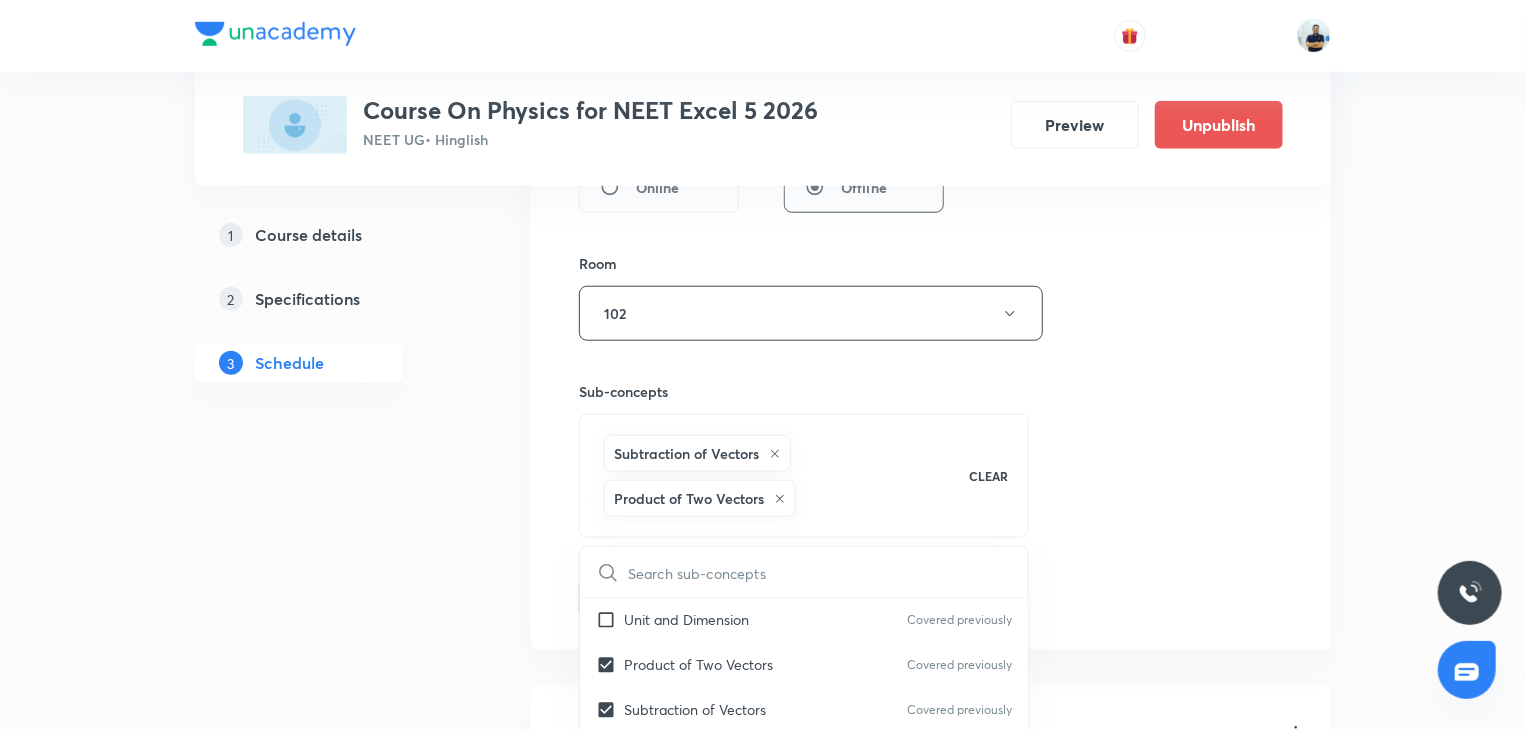 drag, startPoint x: 1153, startPoint y: 607, endPoint x: 908, endPoint y: 607, distance: 245 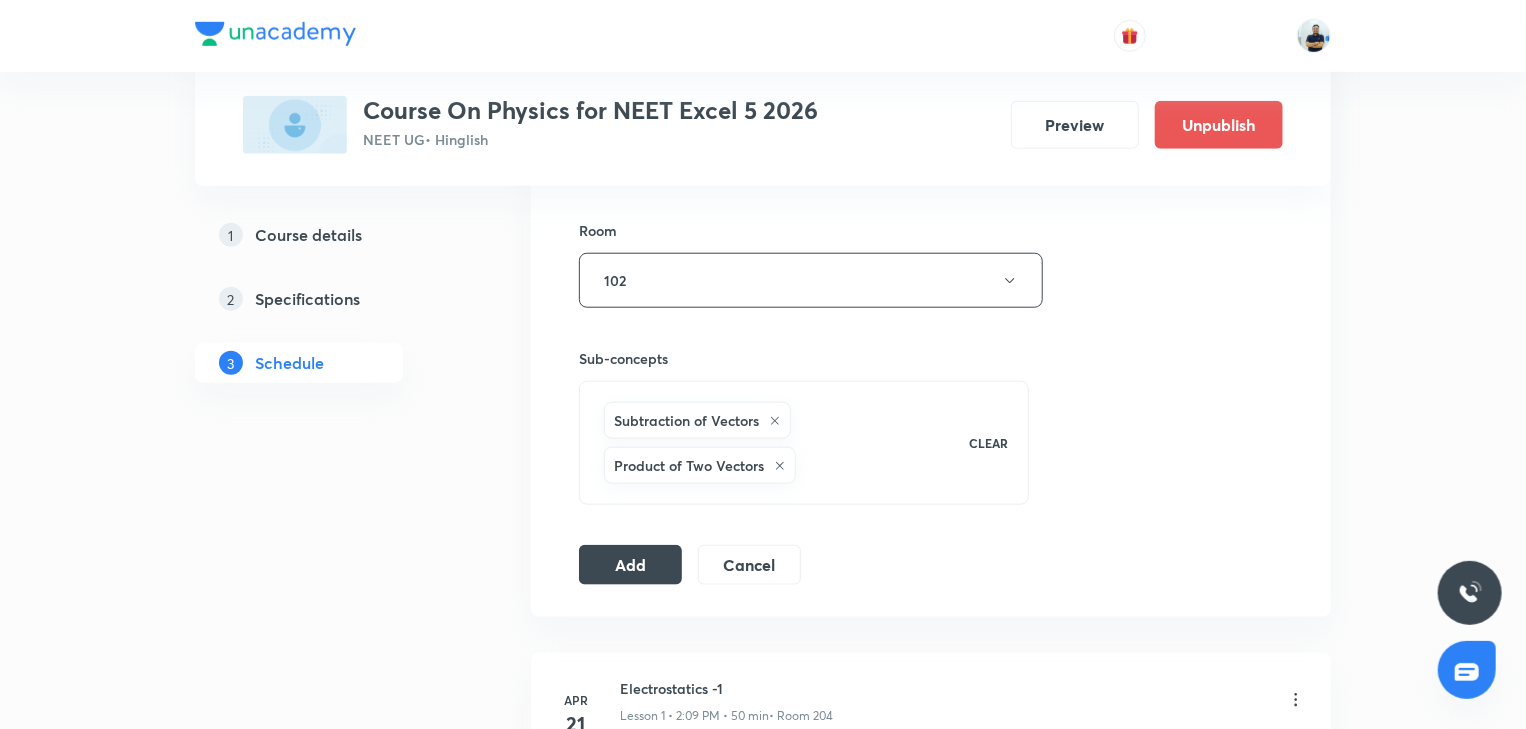scroll, scrollTop: 844, scrollLeft: 0, axis: vertical 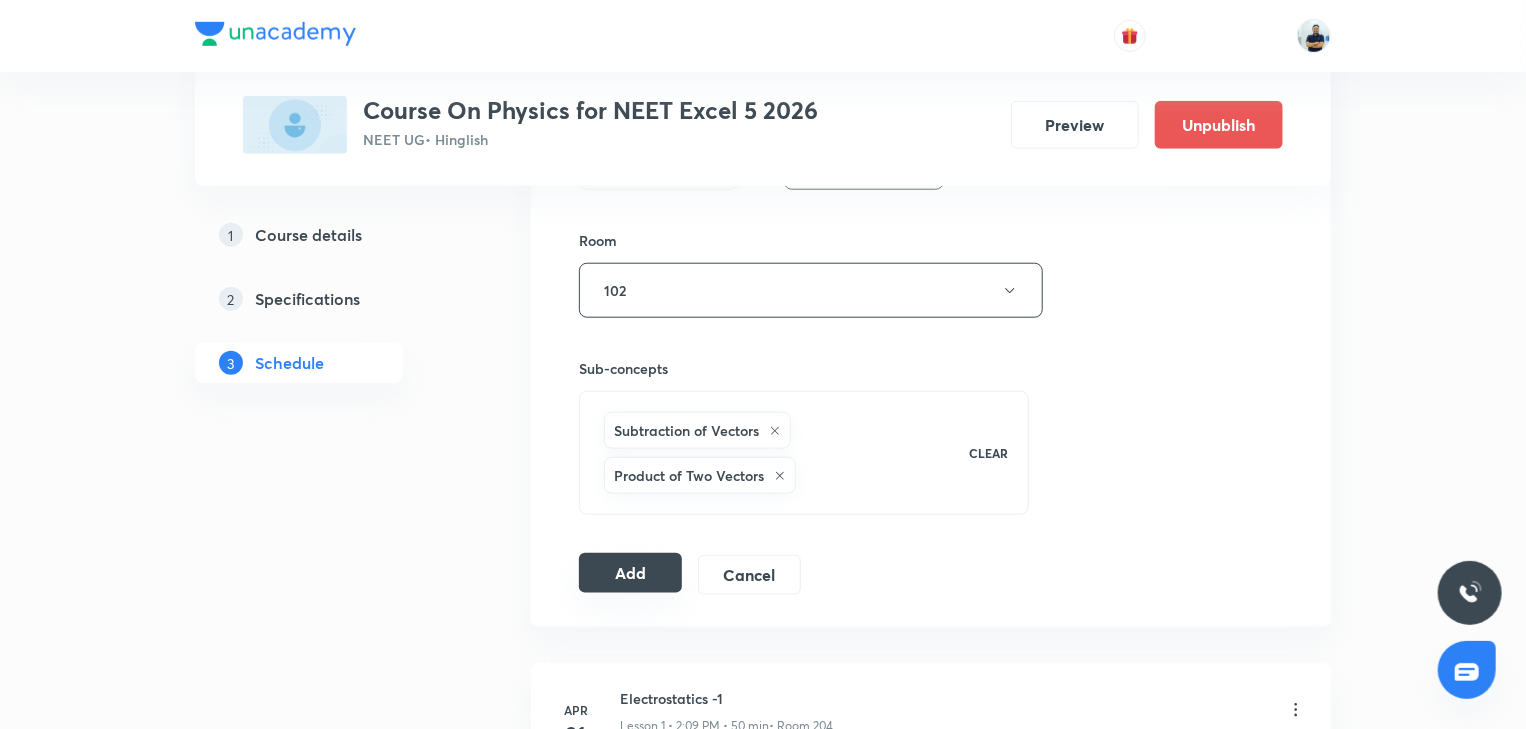 click on "Add" at bounding box center [630, 573] 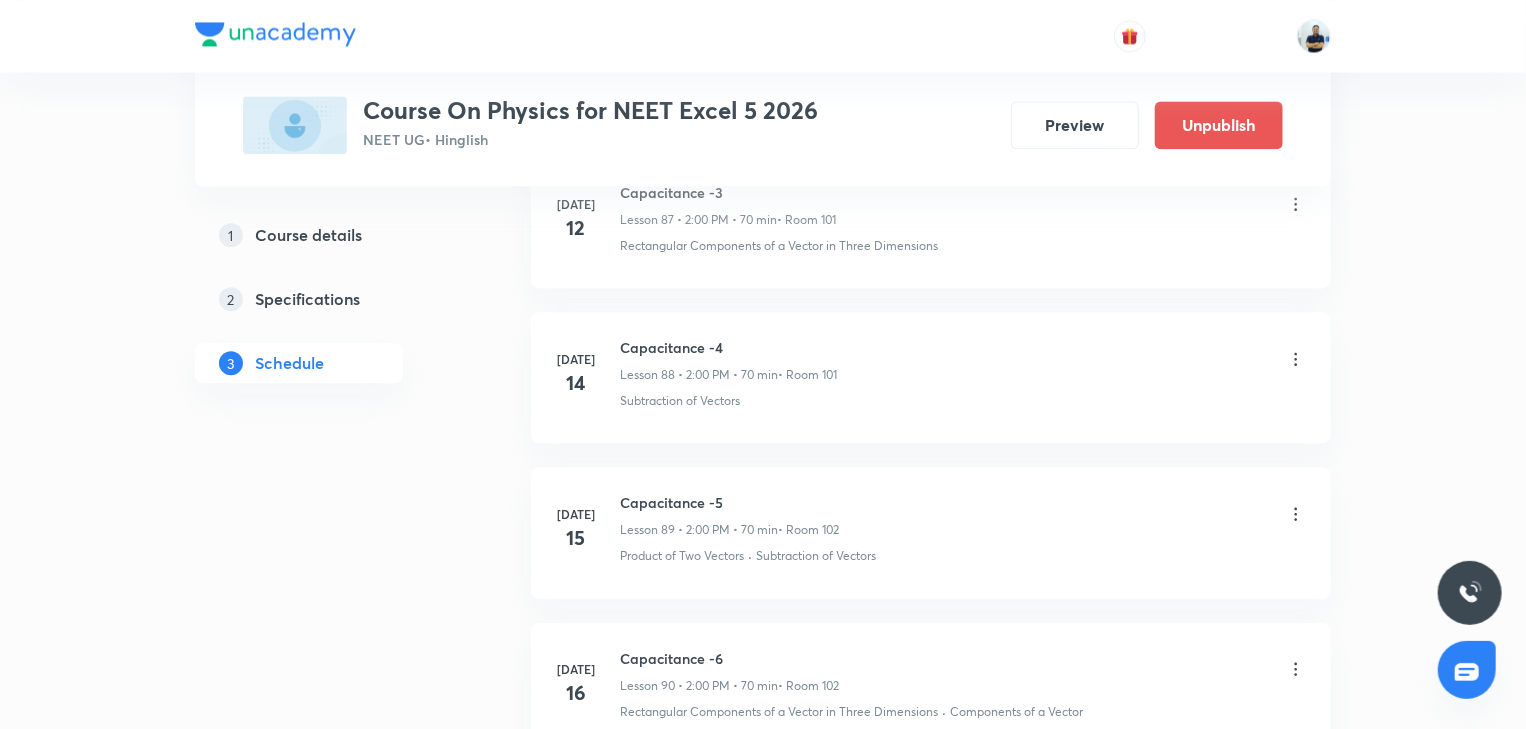 scroll, scrollTop: 14056, scrollLeft: 0, axis: vertical 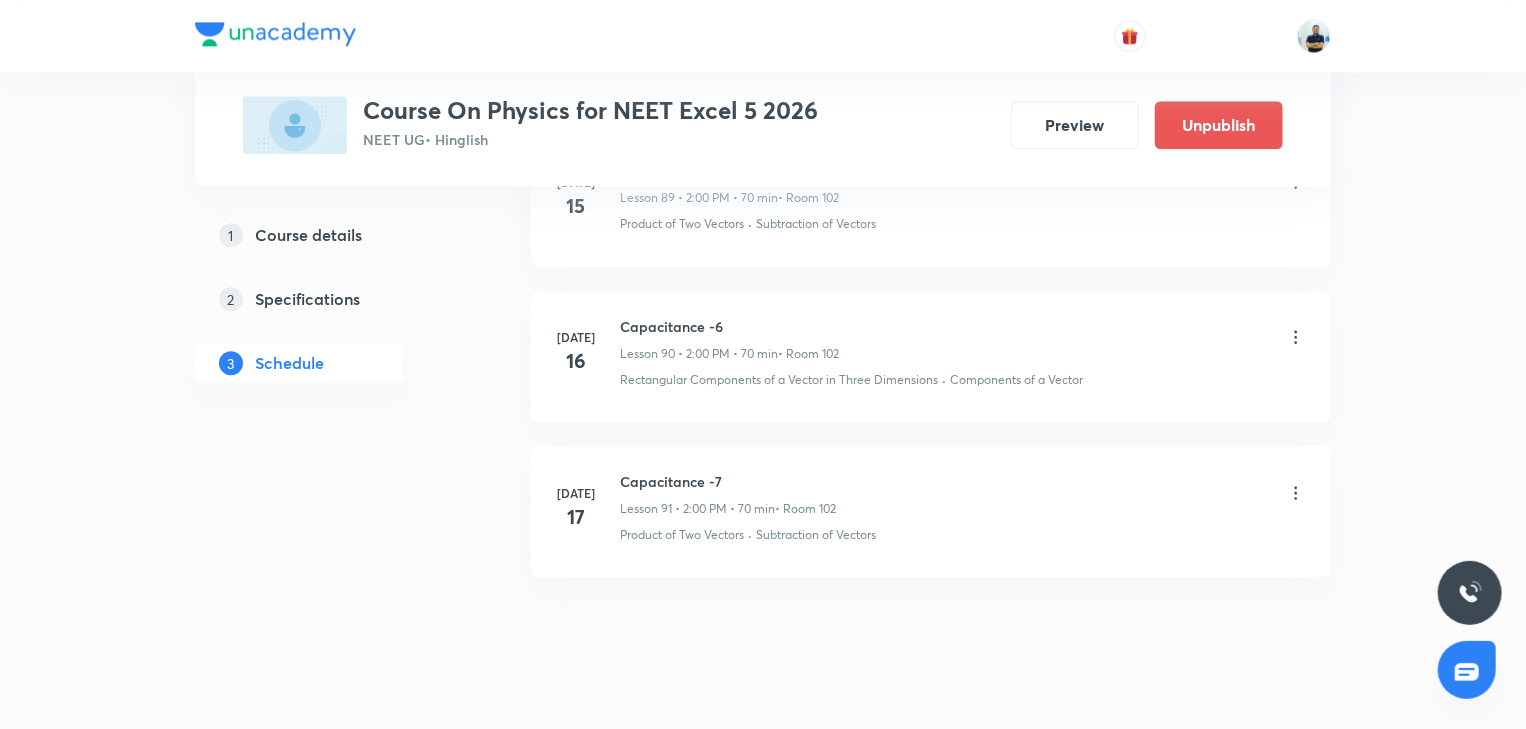 click on "Capacitance -7" at bounding box center (728, 481) 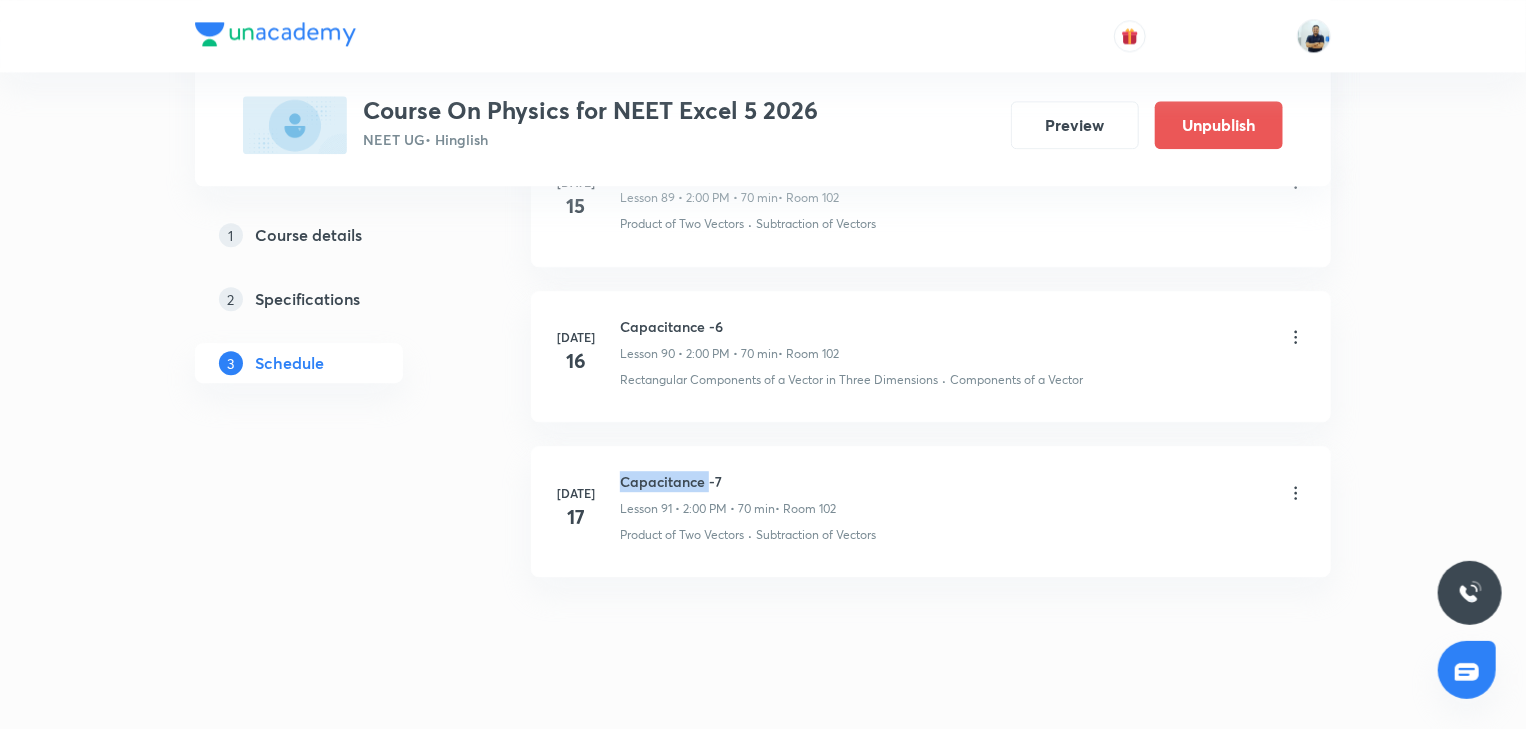 click on "Capacitance -7" at bounding box center (728, 481) 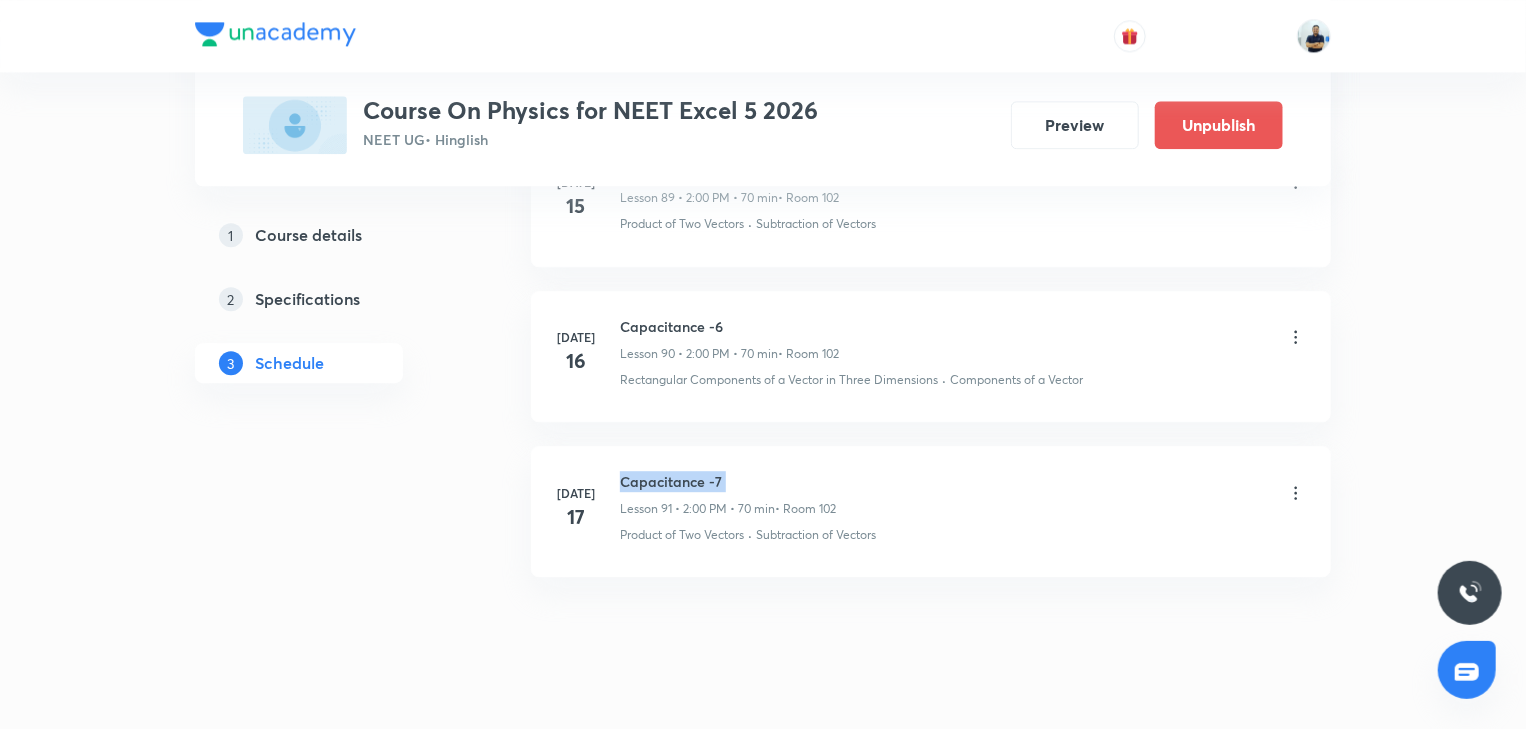 click on "Capacitance -7" at bounding box center [728, 481] 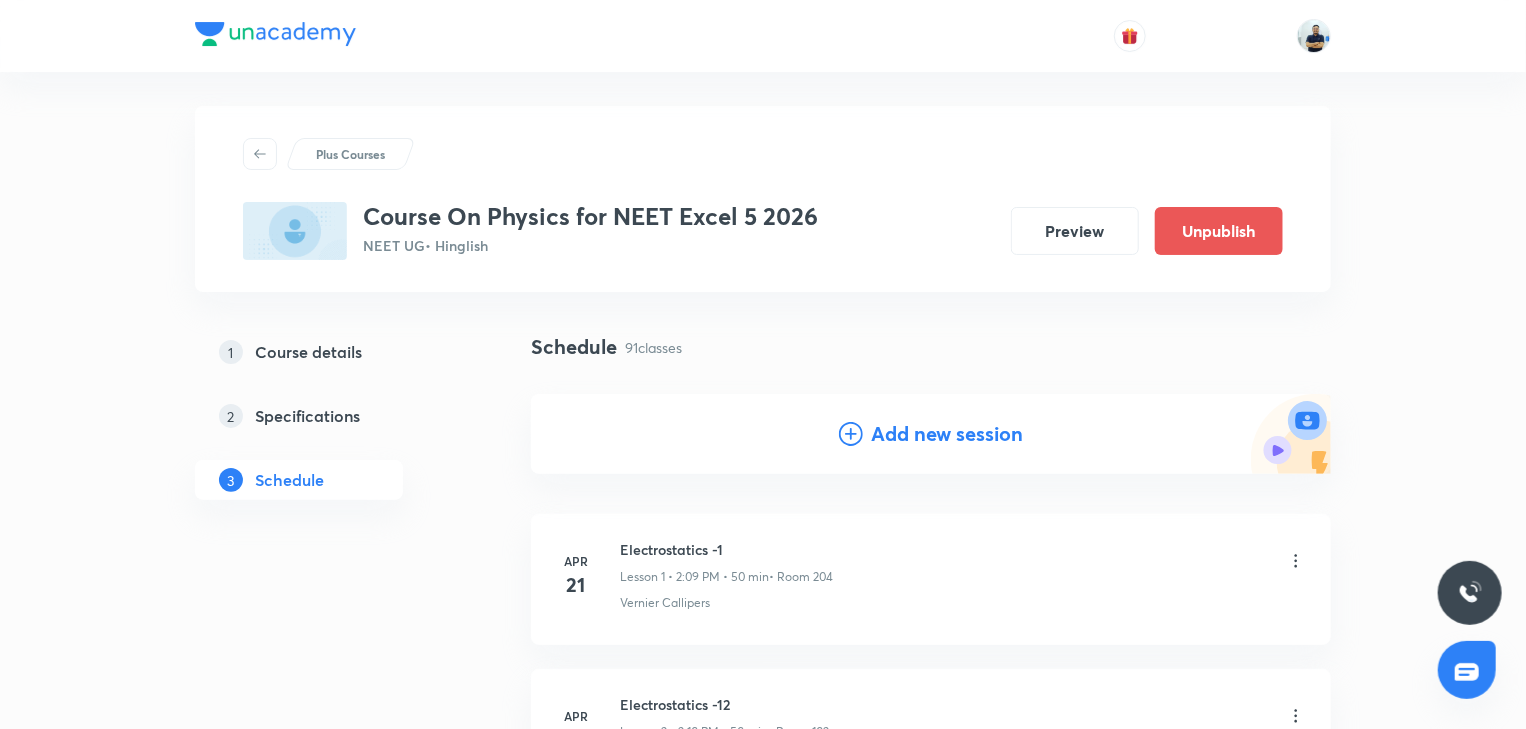 scroll, scrollTop: 0, scrollLeft: 0, axis: both 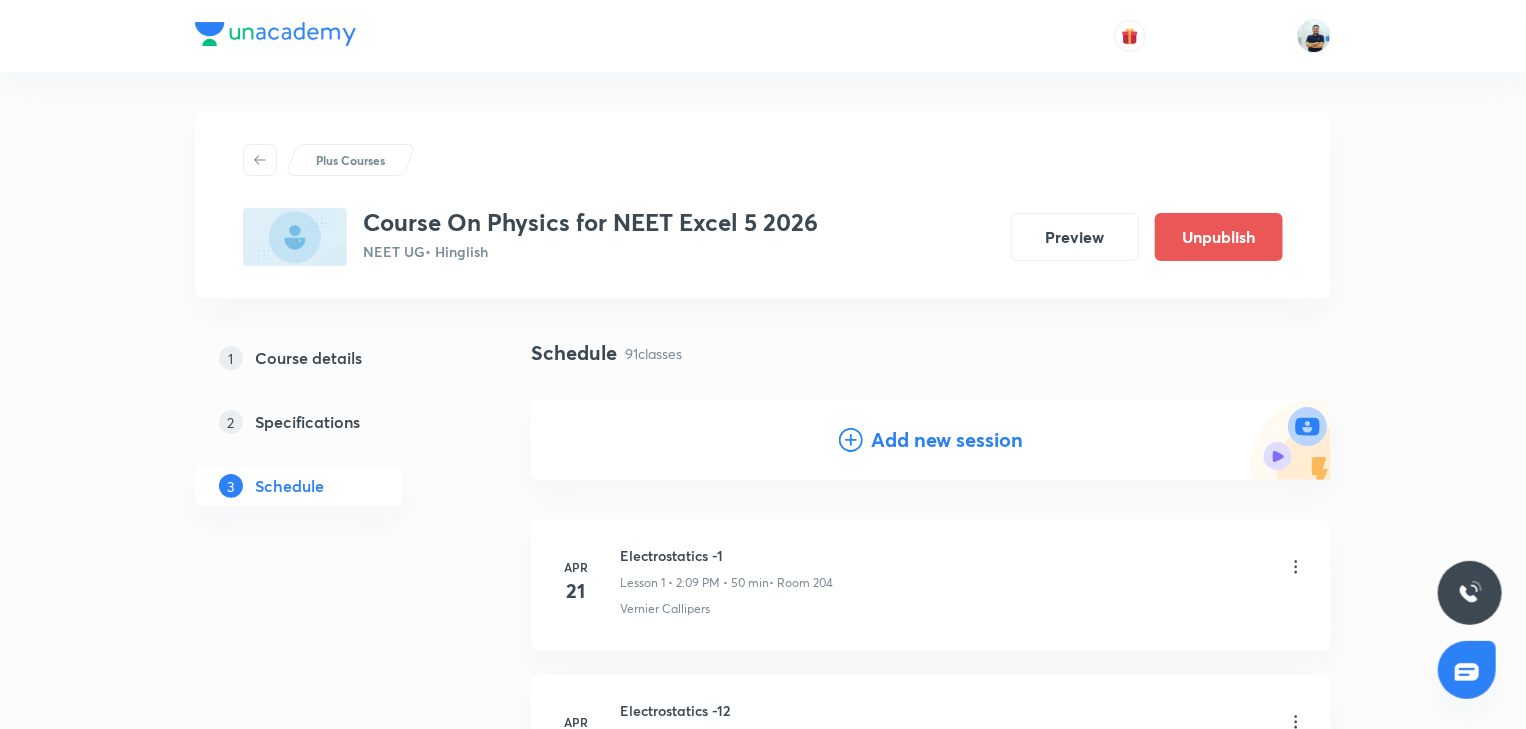 click on "Add new session" at bounding box center [947, 440] 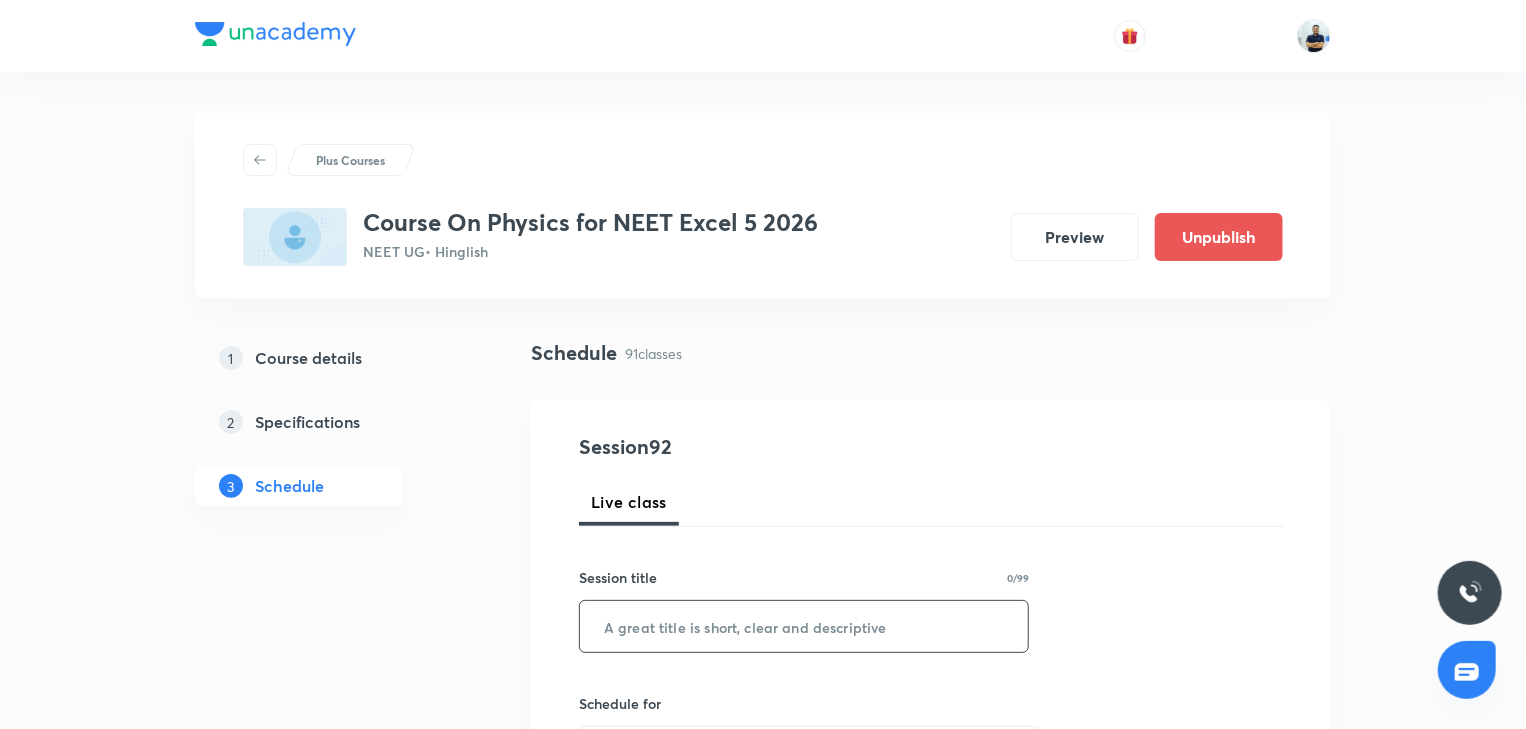 click at bounding box center (804, 626) 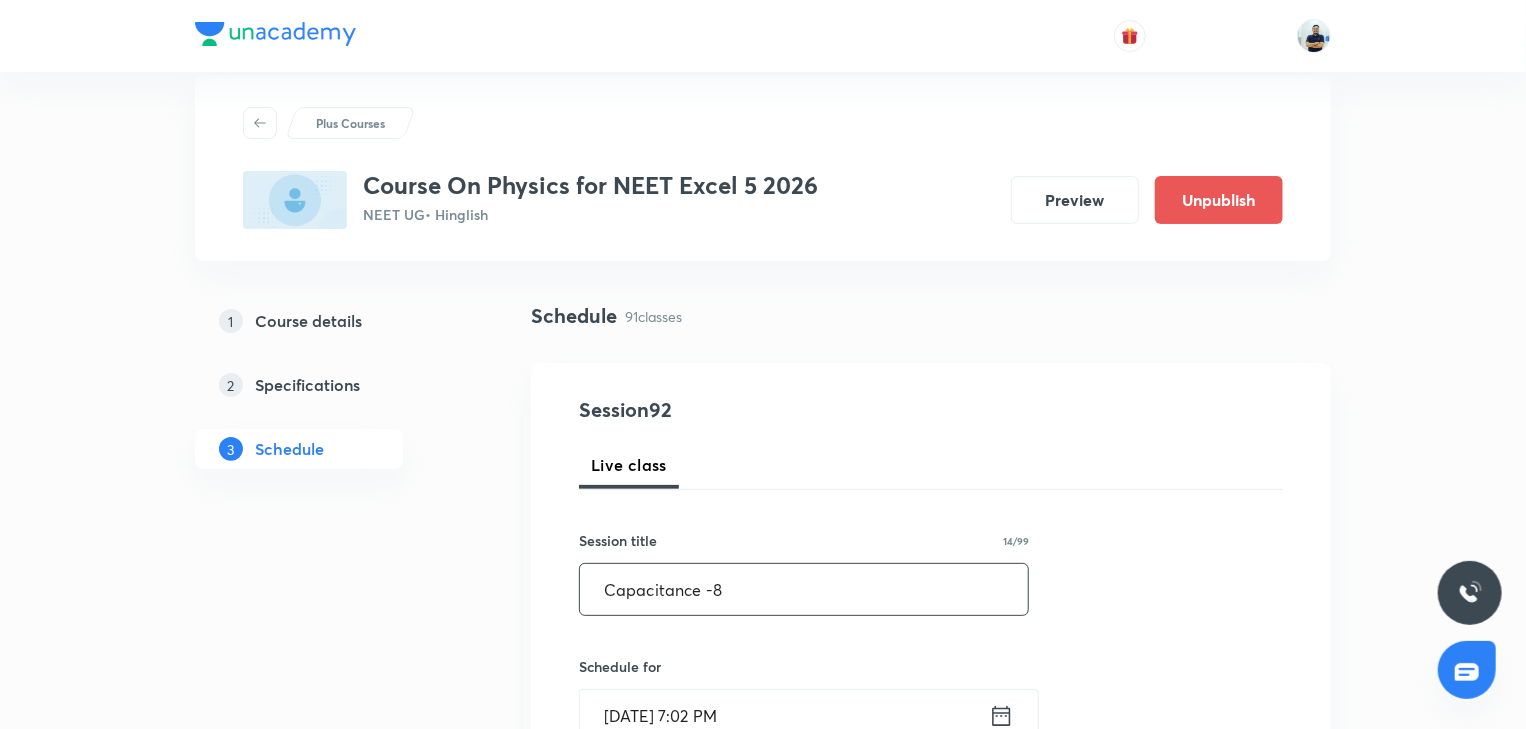 scroll, scrollTop: 56, scrollLeft: 0, axis: vertical 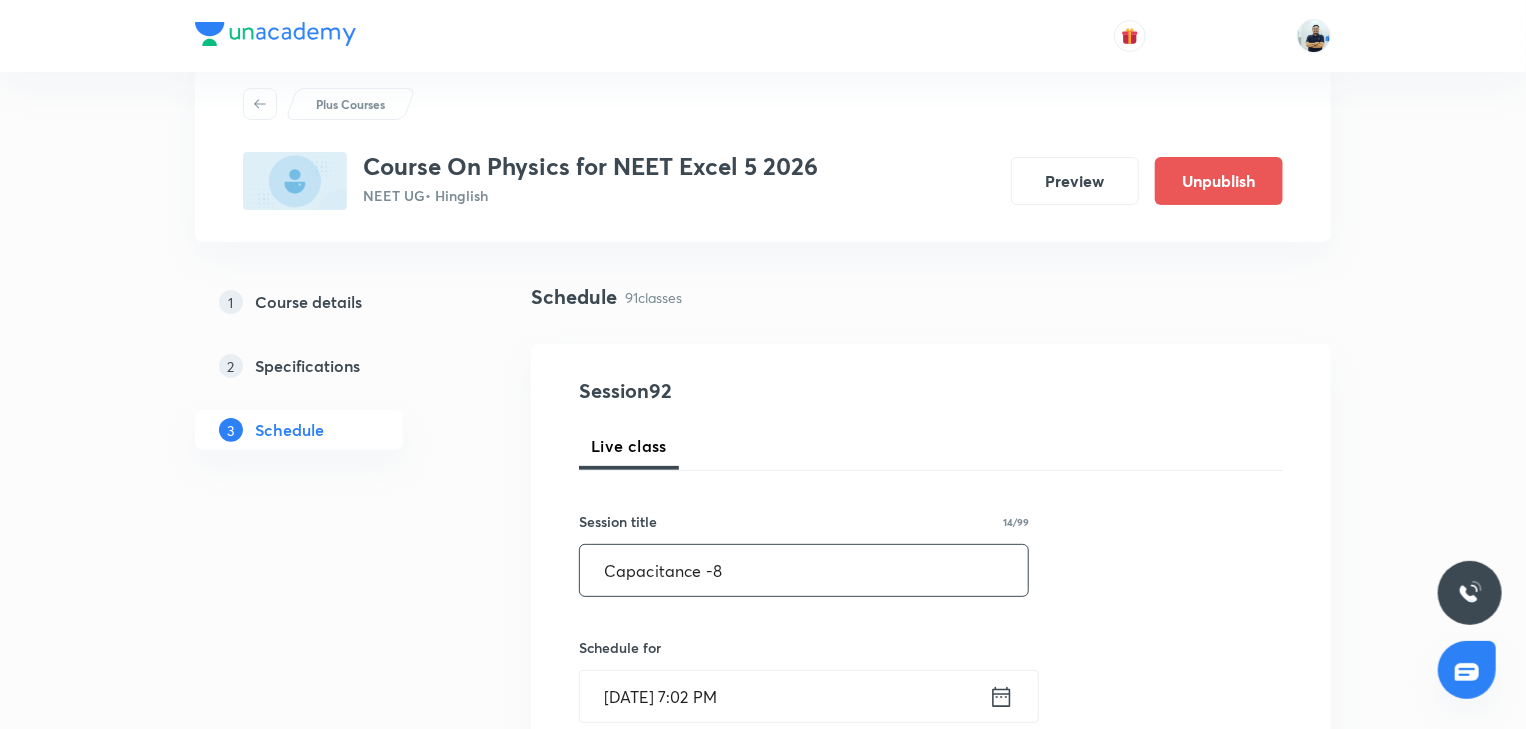 type on "Capacitance -8" 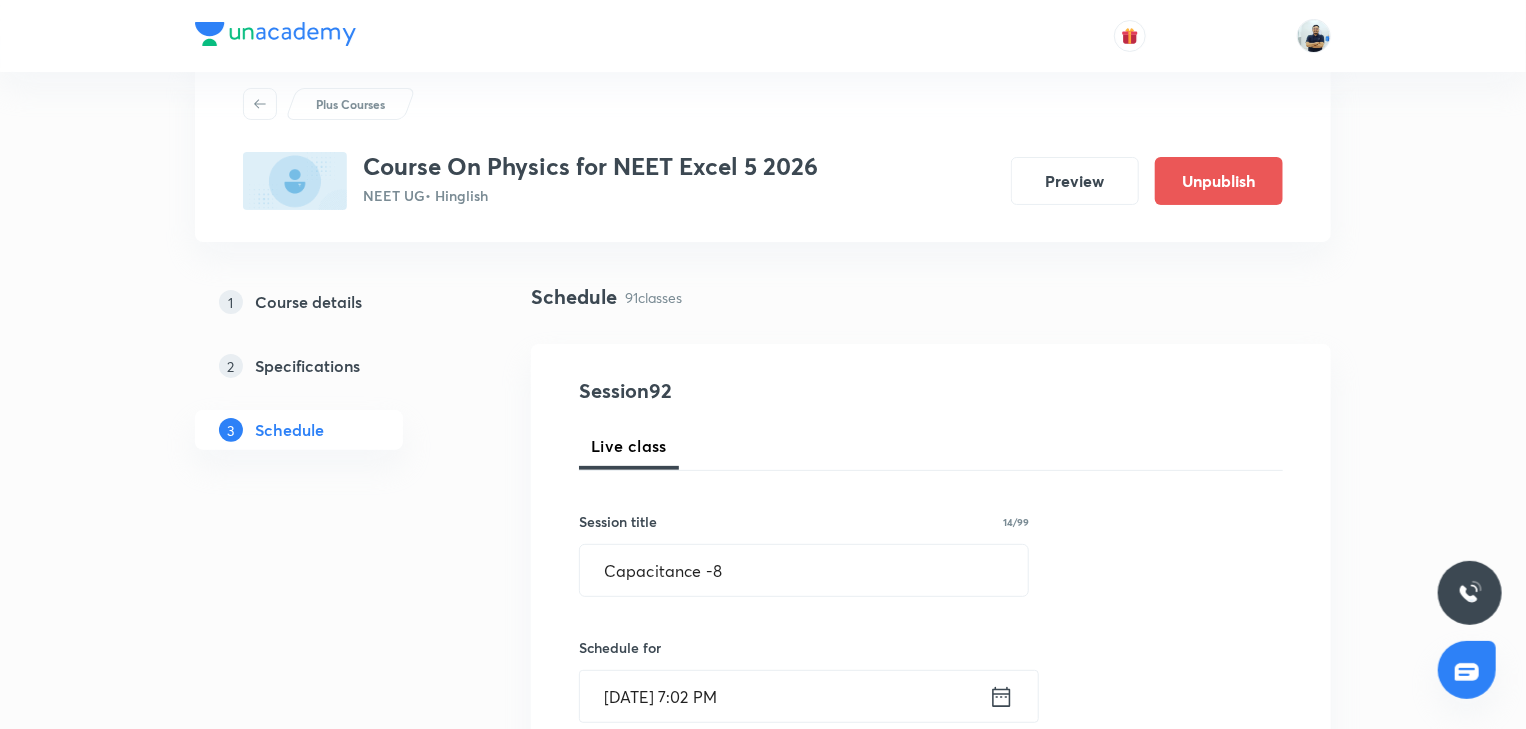 click on "Jul 12, 2025, 7:02 PM" at bounding box center [784, 696] 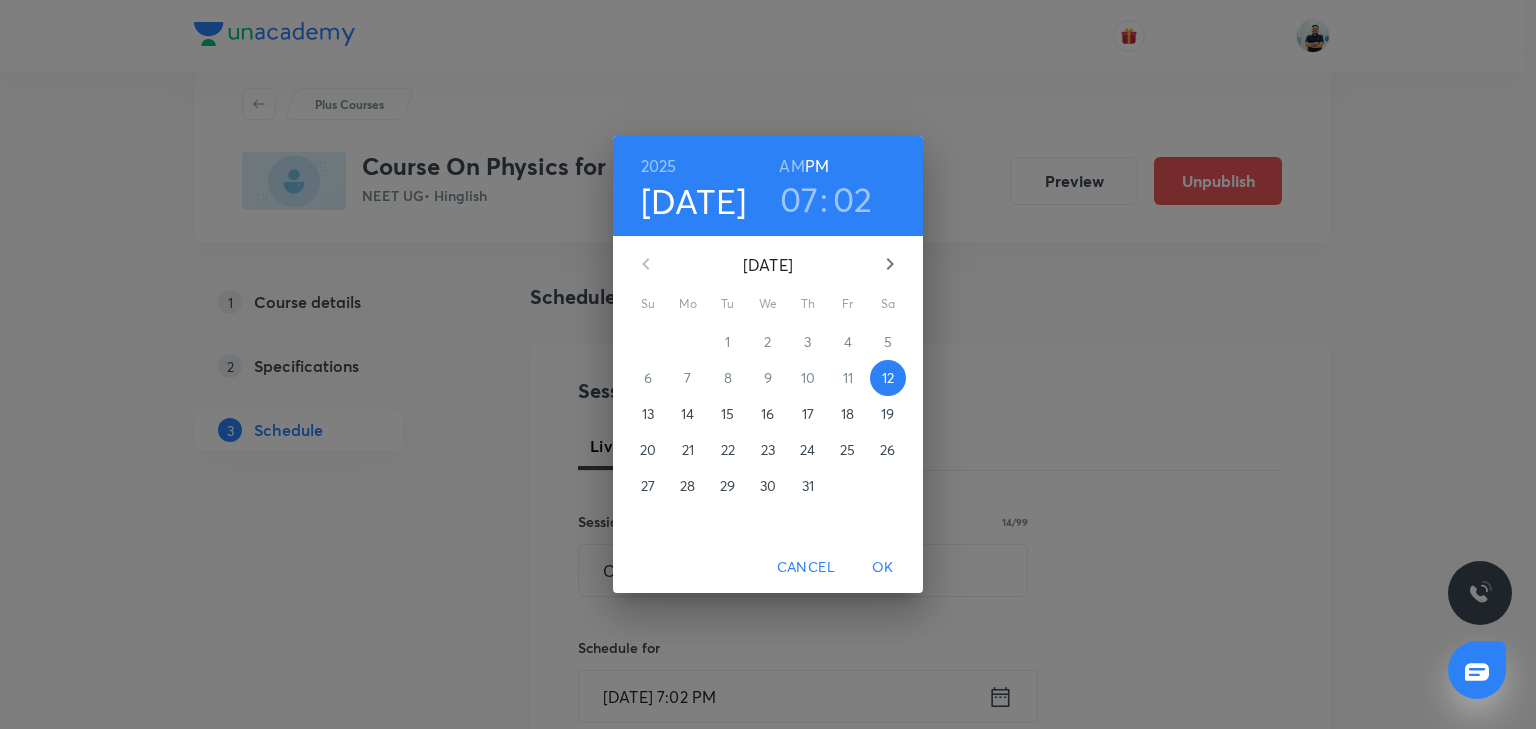 click on "19" at bounding box center (887, 414) 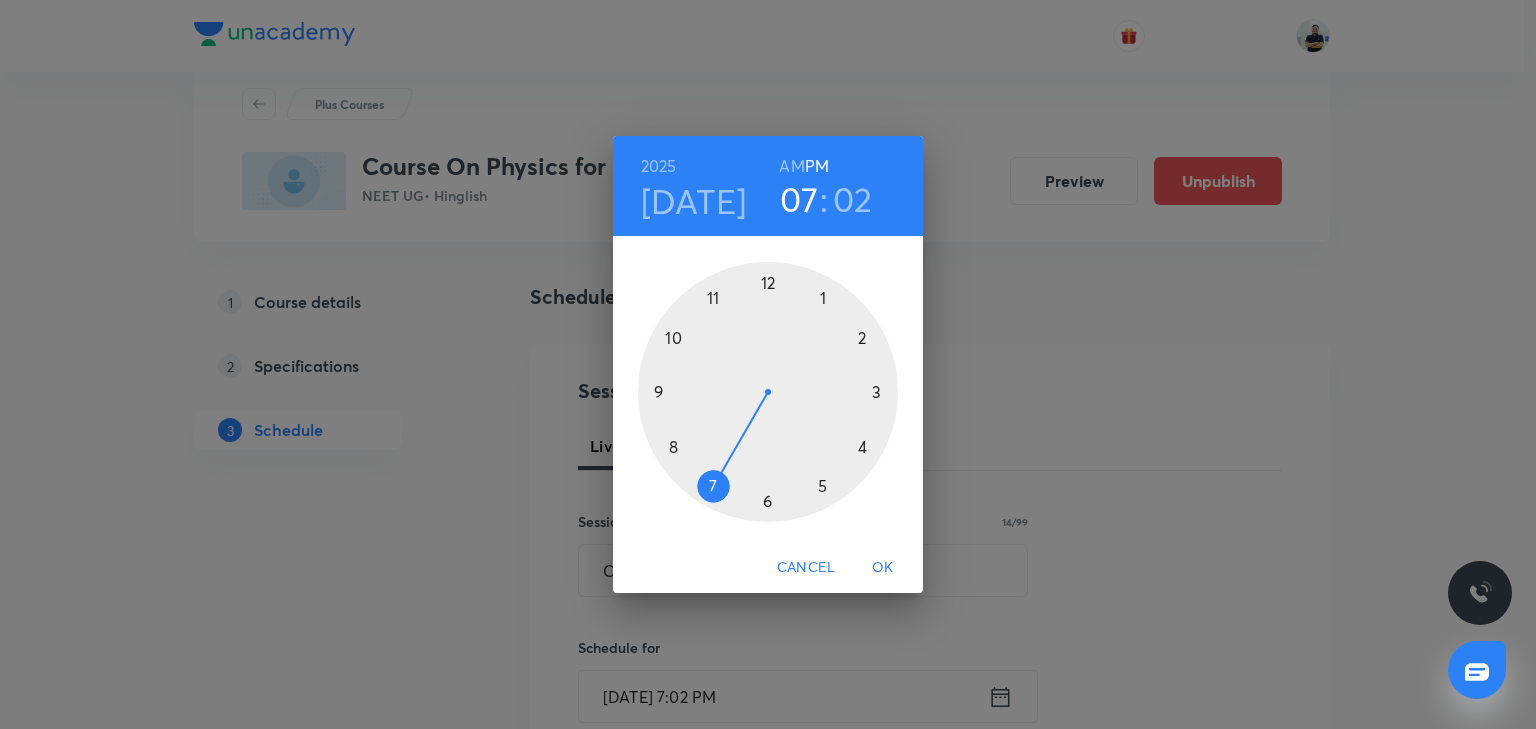 click on "Jul 19" at bounding box center [694, 201] 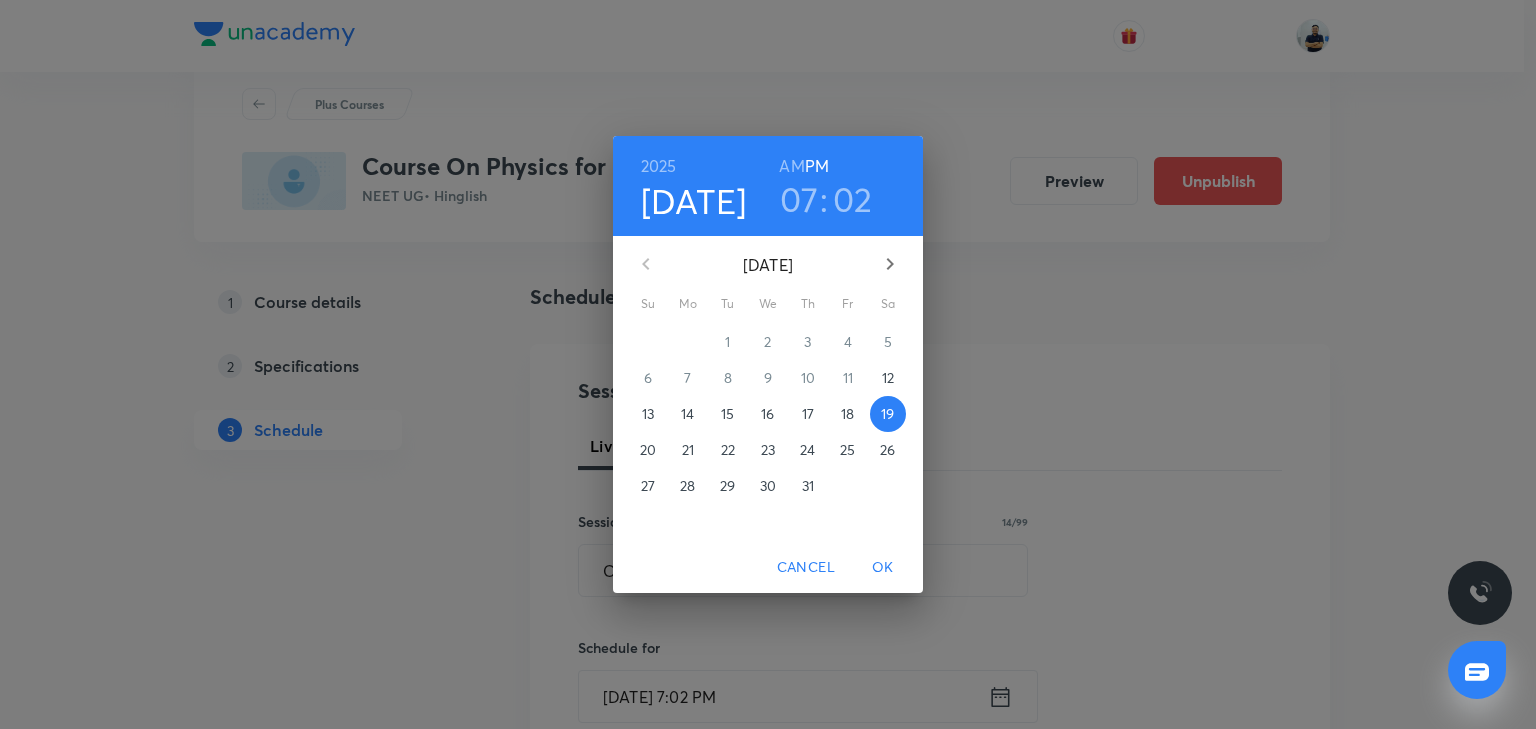 click on "18" at bounding box center (848, 414) 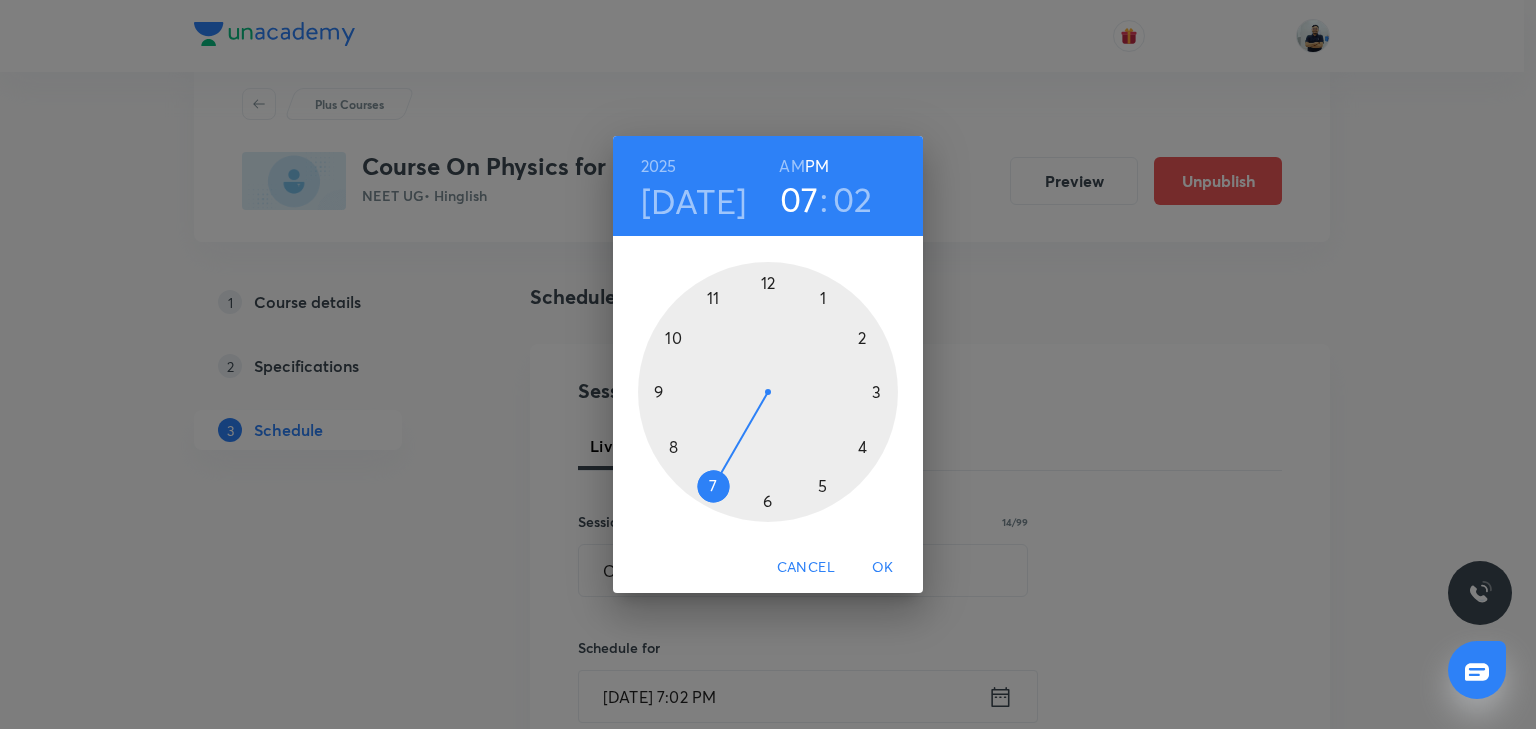 click at bounding box center [768, 392] 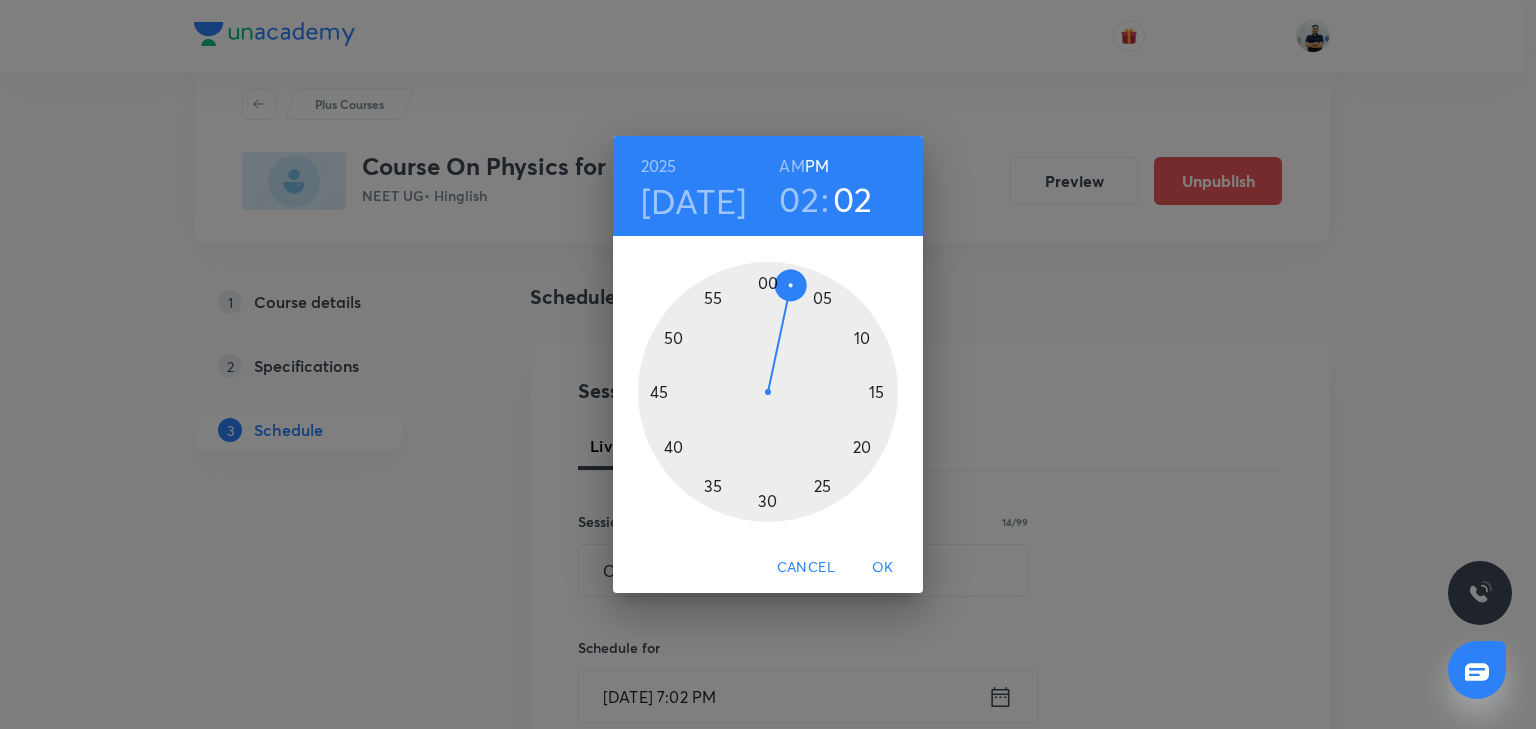 click at bounding box center (768, 392) 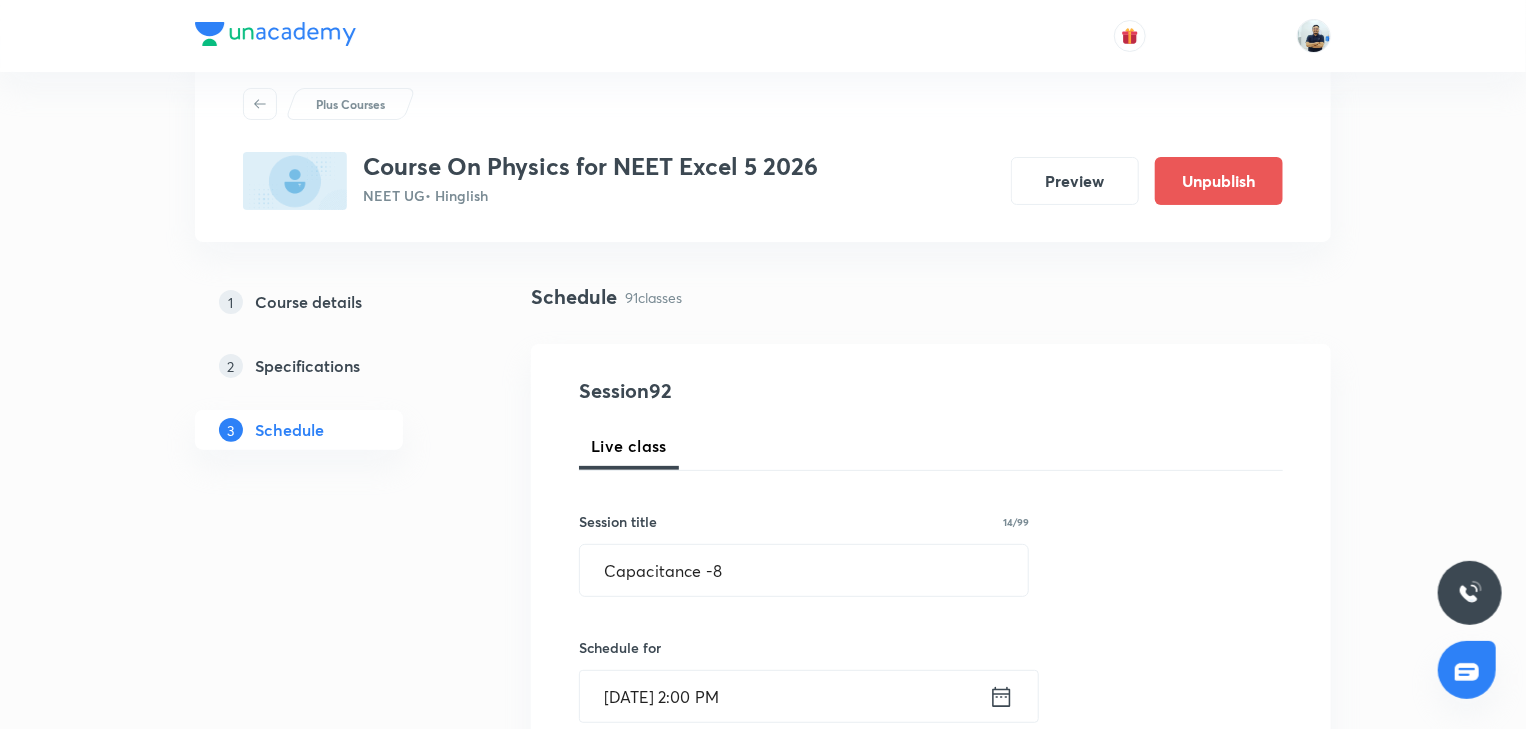 scroll, scrollTop: 616, scrollLeft: 0, axis: vertical 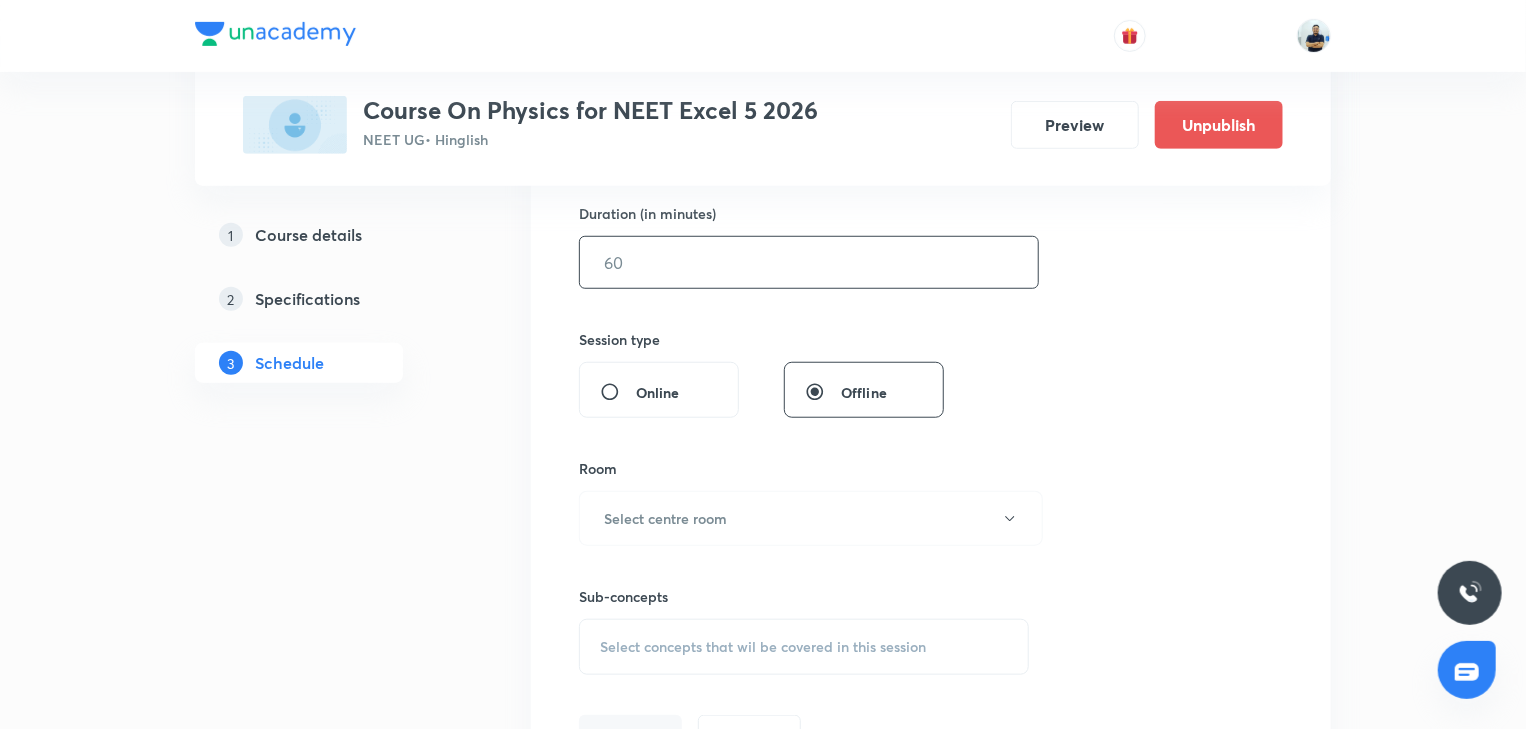click at bounding box center [809, 262] 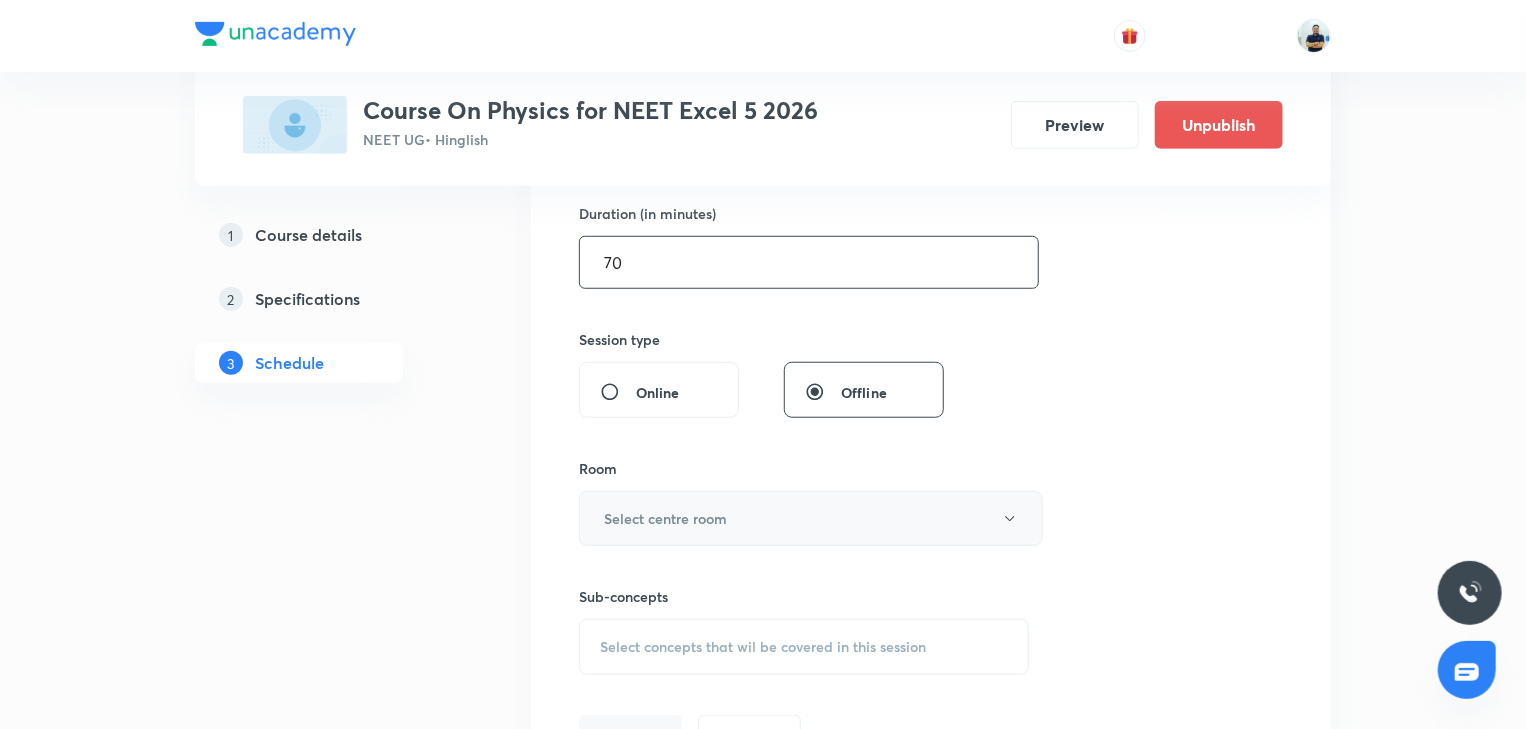 type on "70" 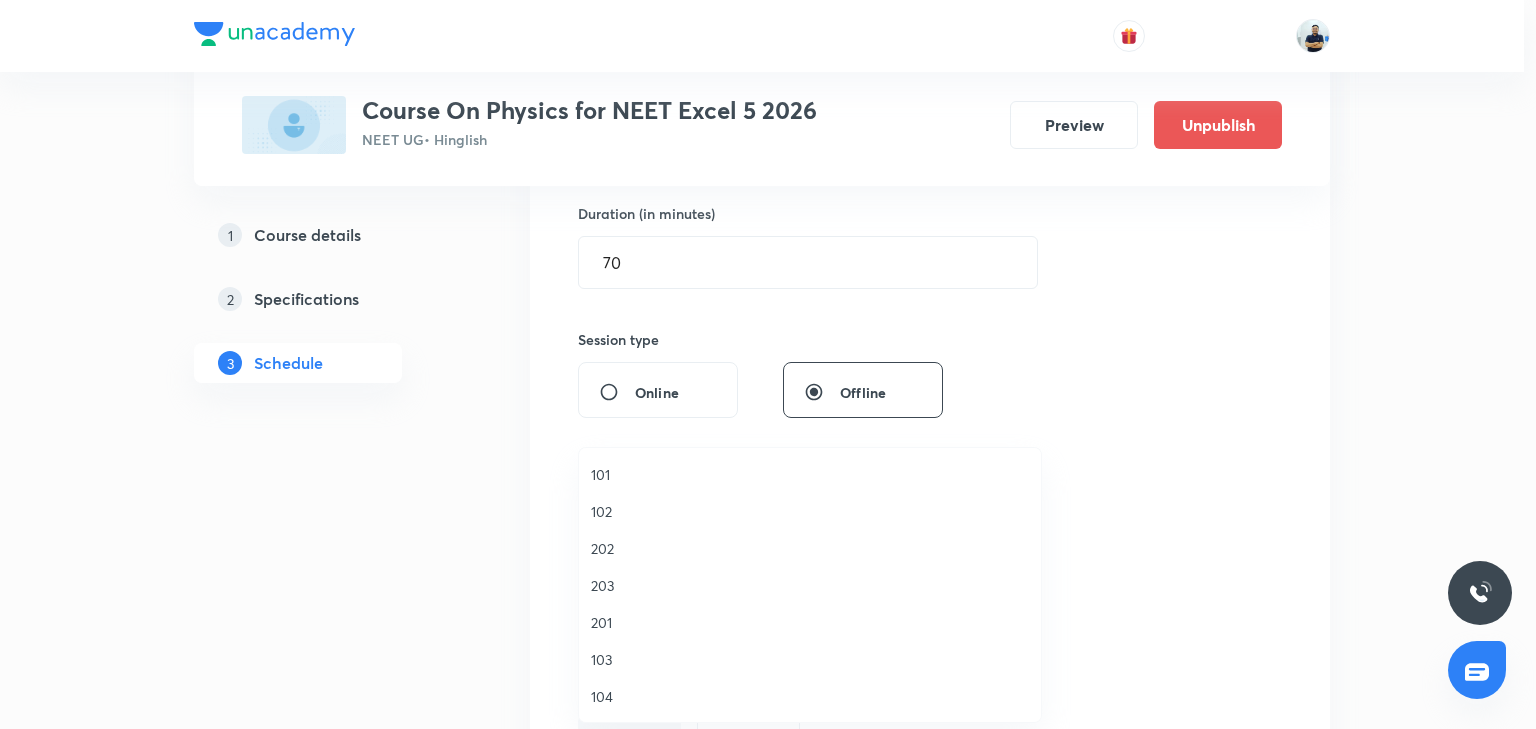 click on "102" at bounding box center [810, 511] 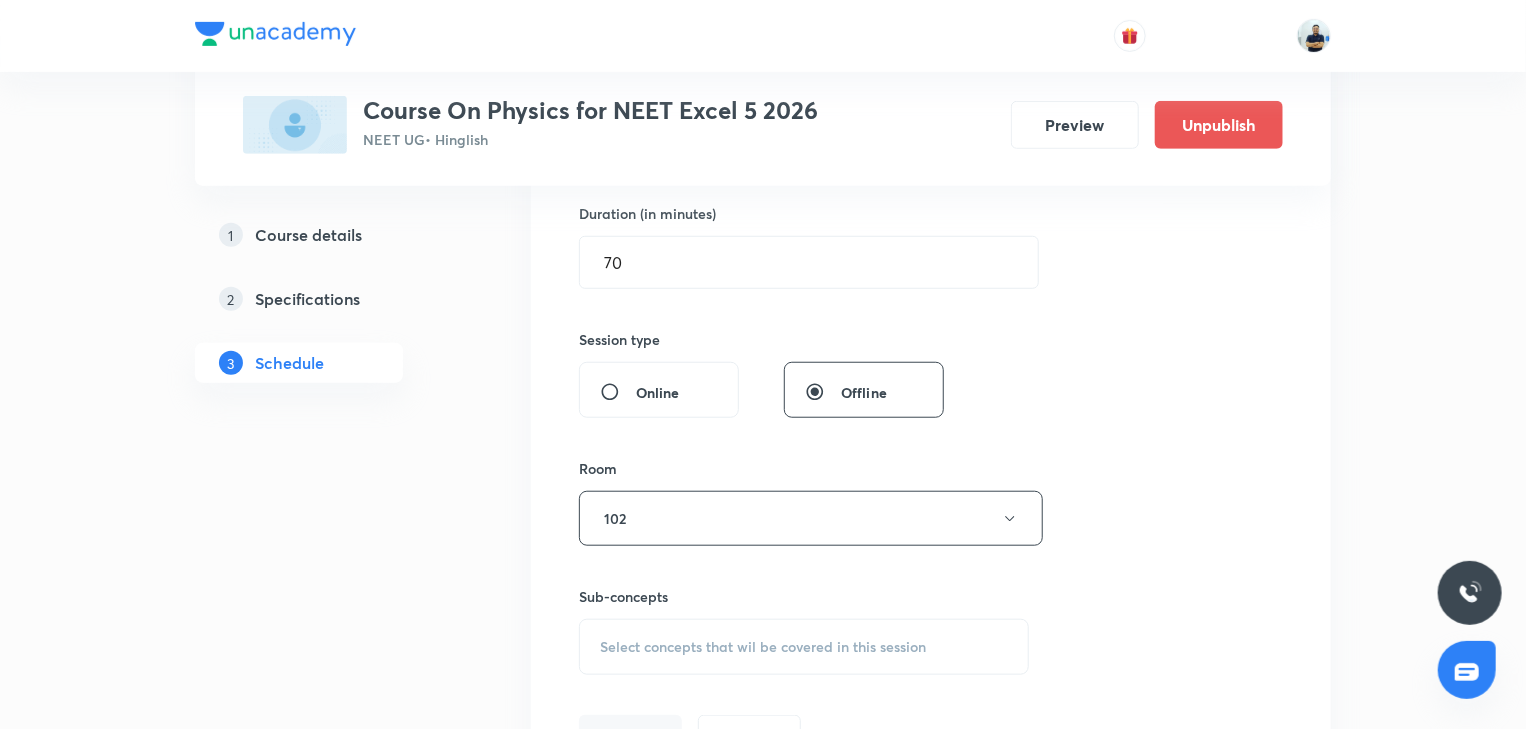 click on "Select concepts that wil be covered in this session" at bounding box center (763, 647) 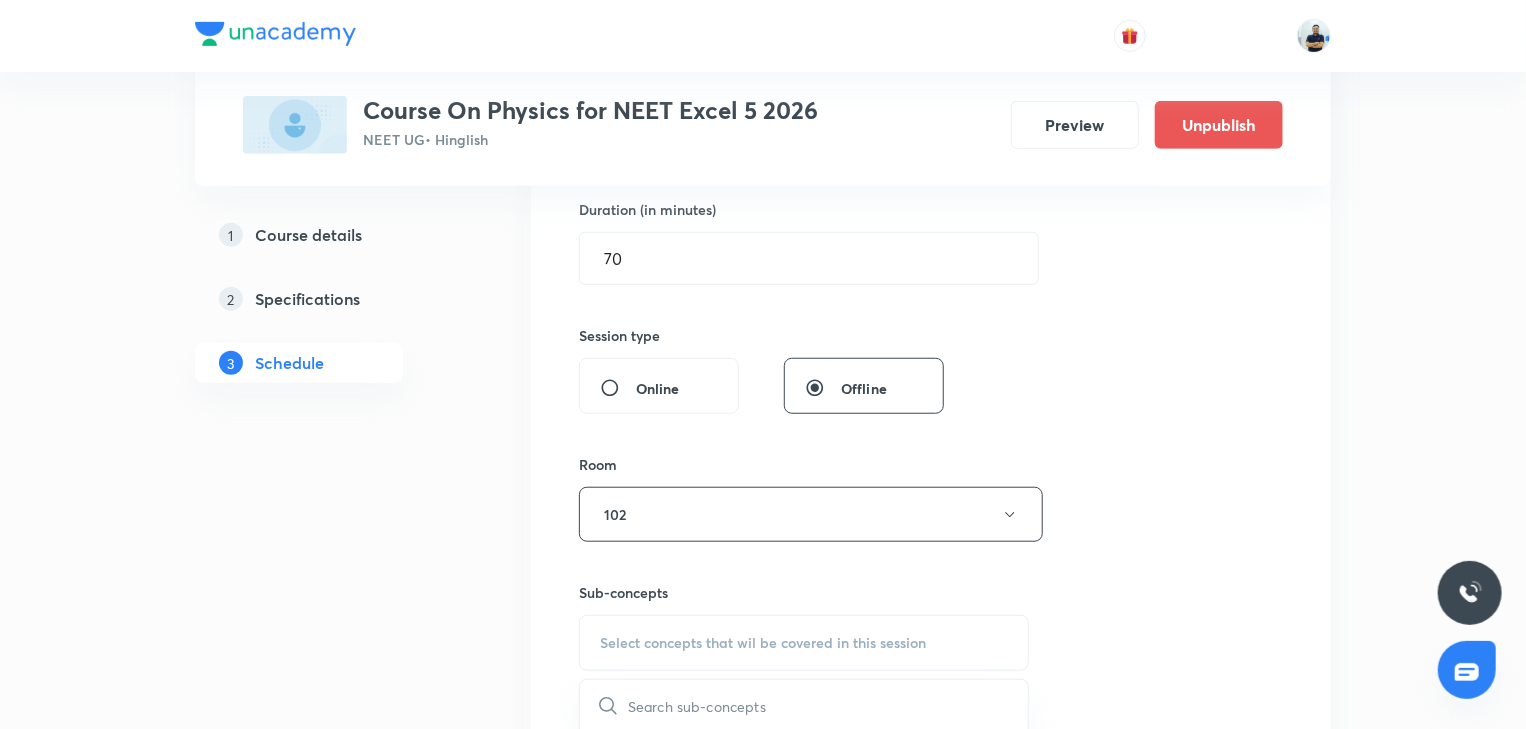 scroll, scrollTop: 1180, scrollLeft: 0, axis: vertical 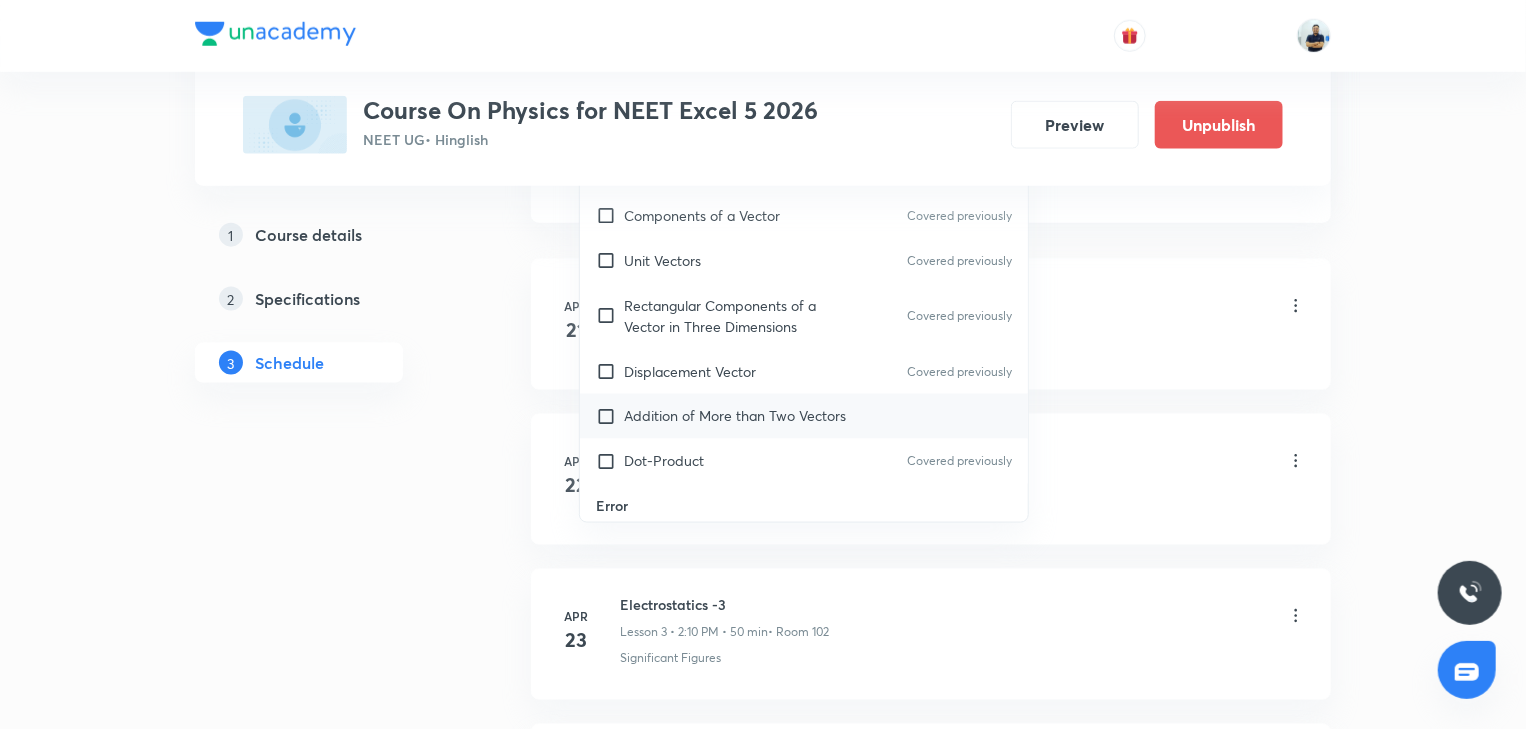 click on "Addition of More than Two Vectors" at bounding box center (804, 416) 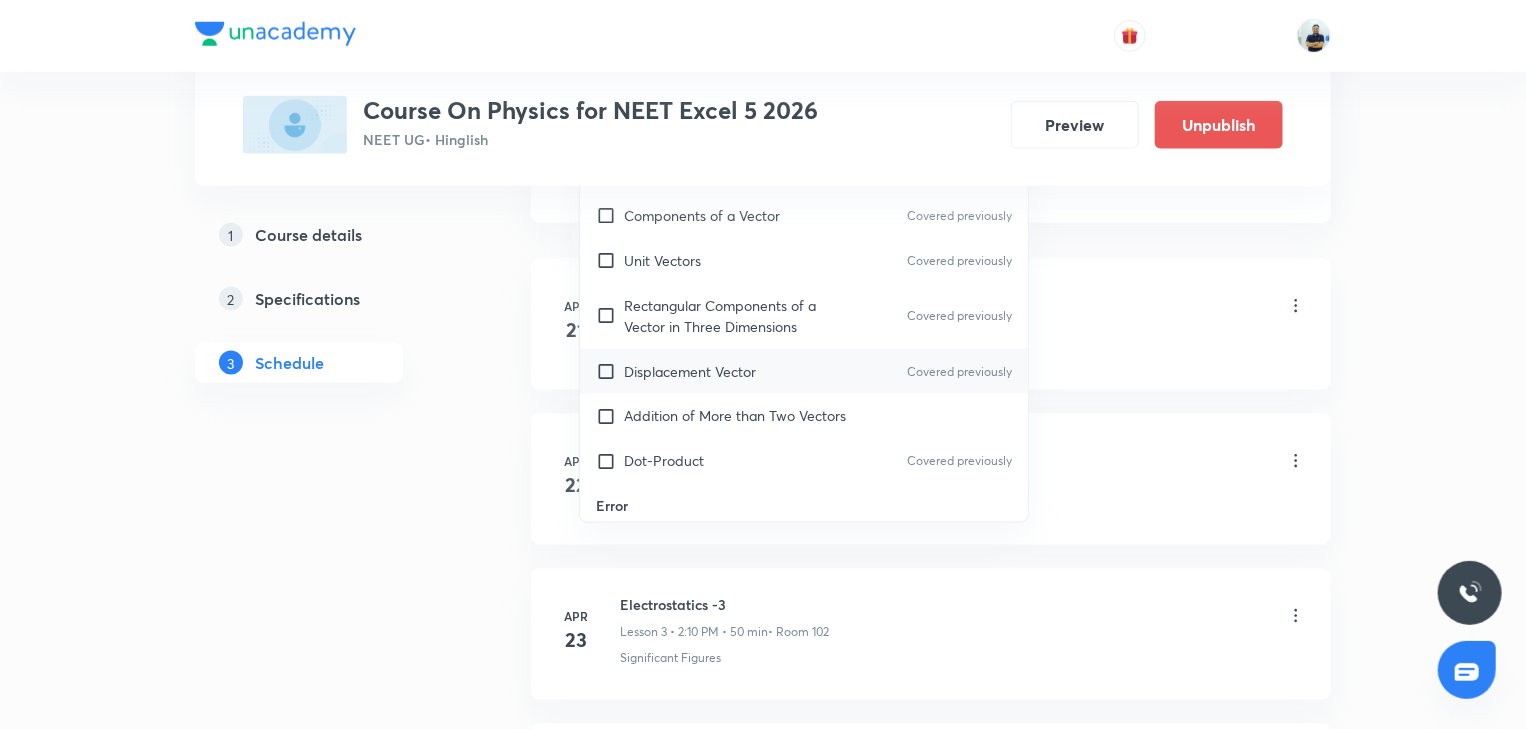 checkbox on "true" 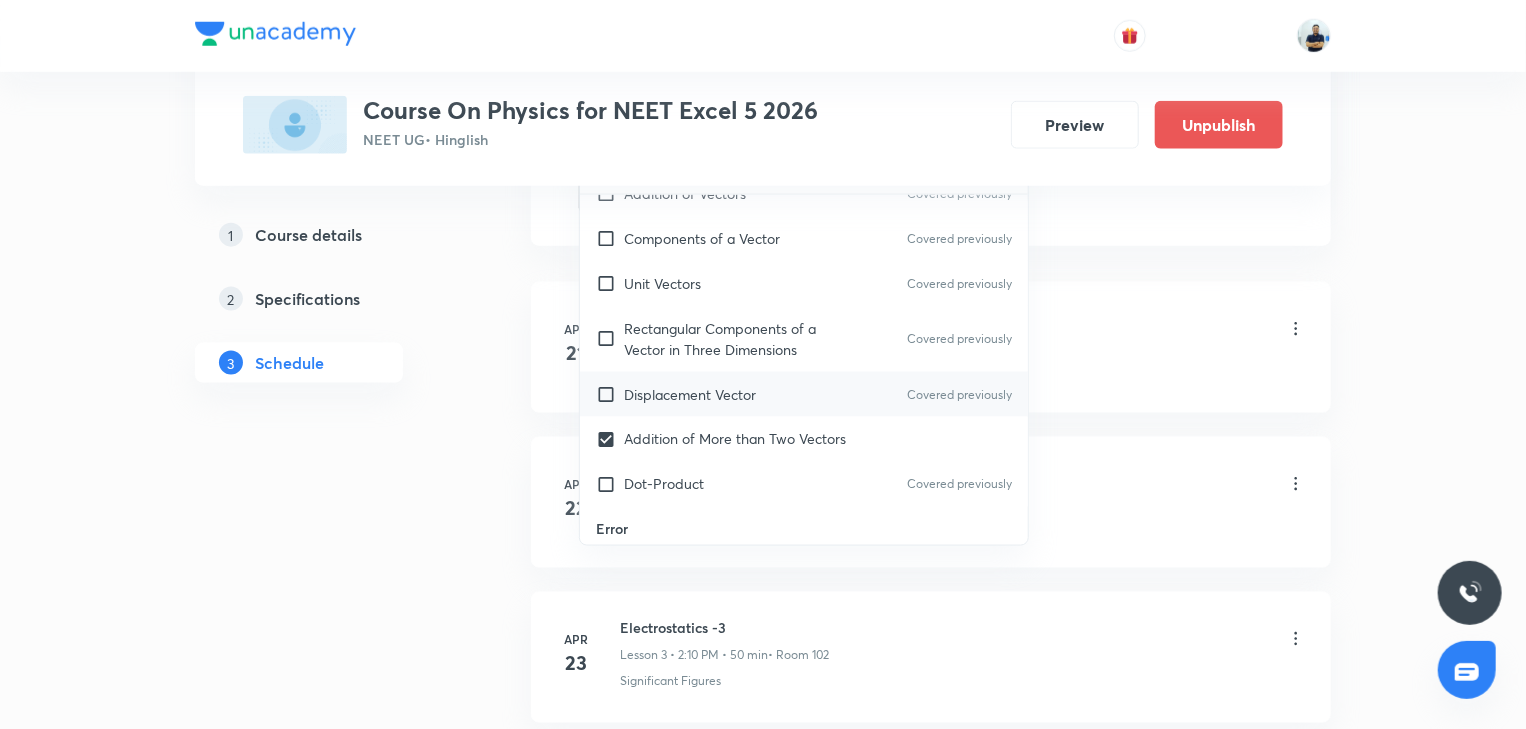 click on "Displacement Vector" at bounding box center (690, 394) 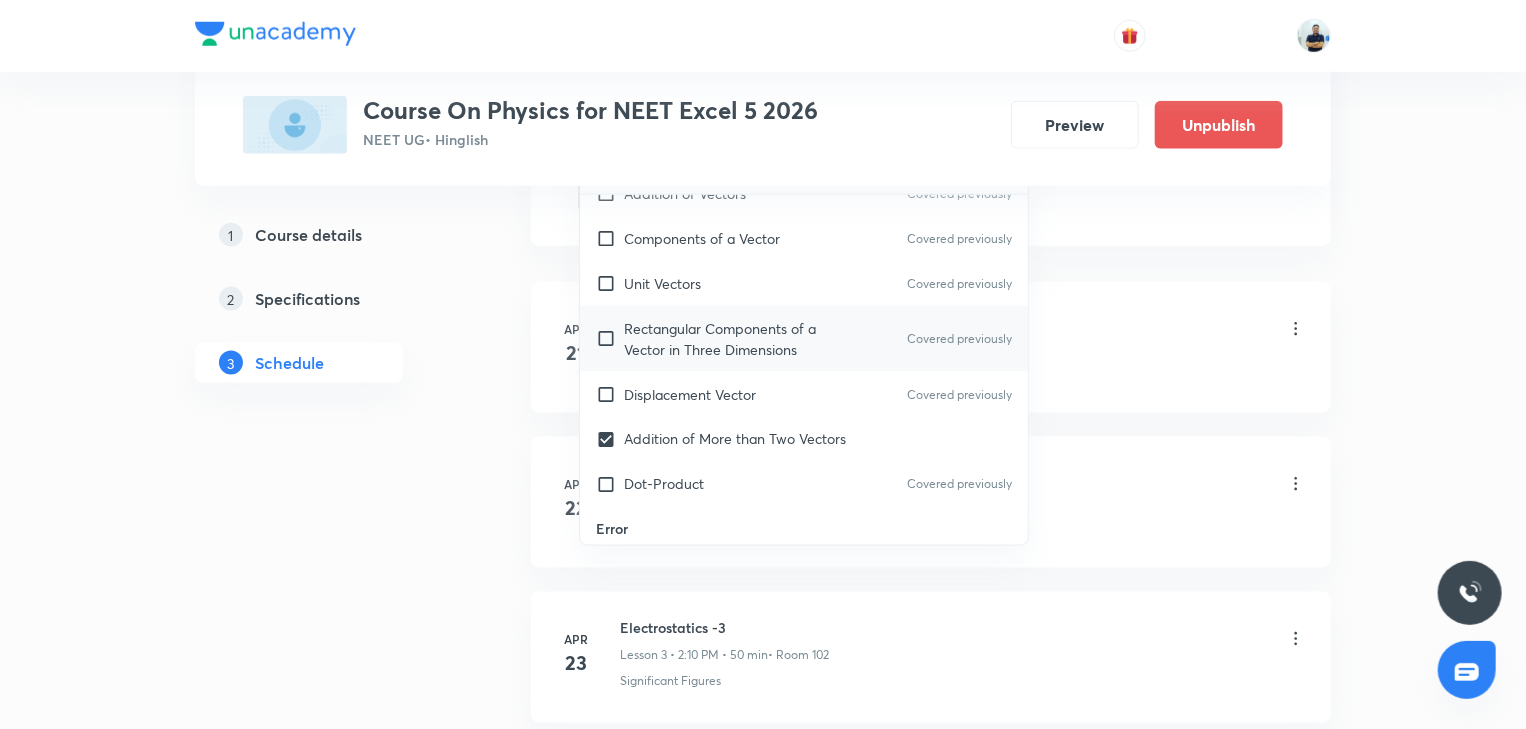 checkbox on "true" 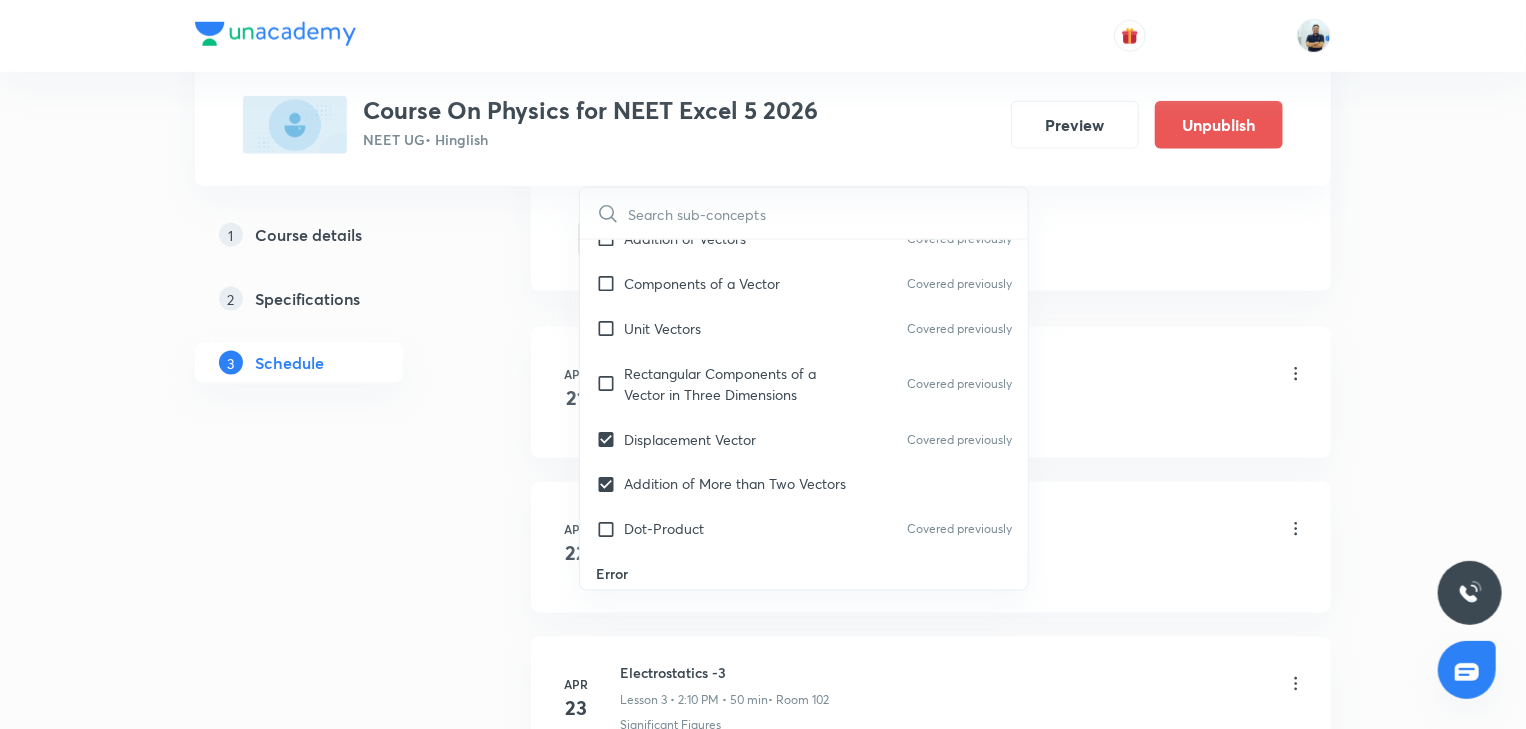 click on "Vernier Callipers" at bounding box center (963, 416) 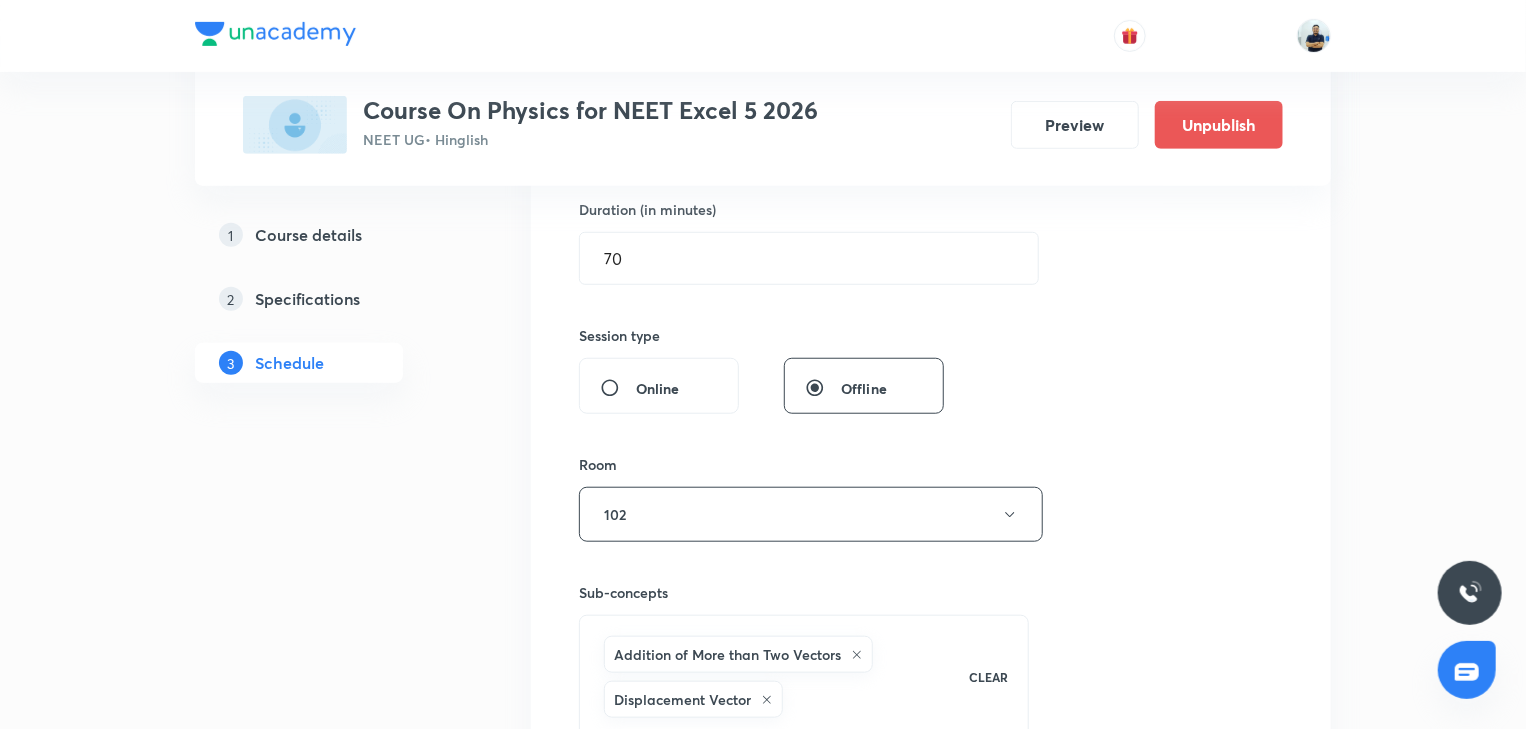 scroll, scrollTop: 1180, scrollLeft: 0, axis: vertical 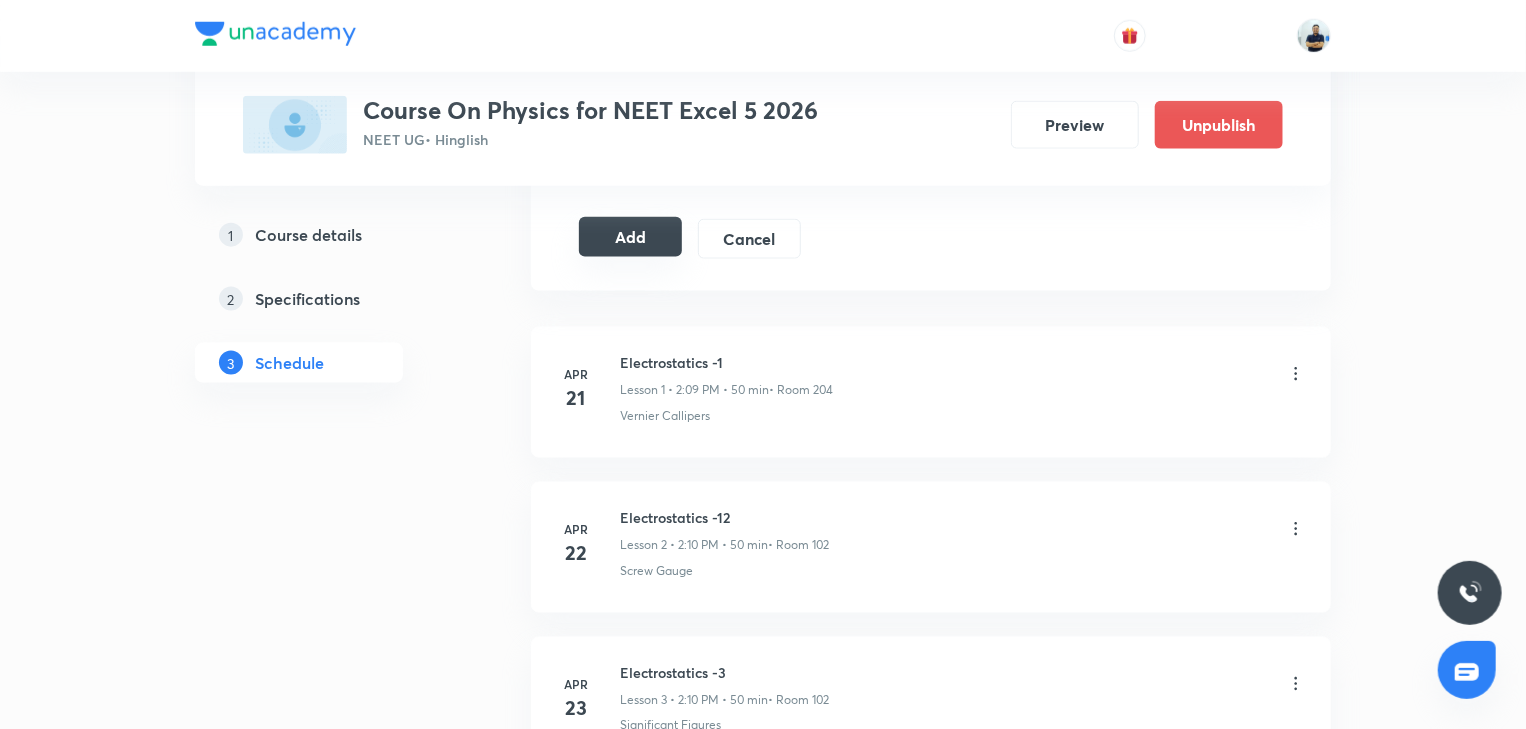 click on "Add" at bounding box center (630, 237) 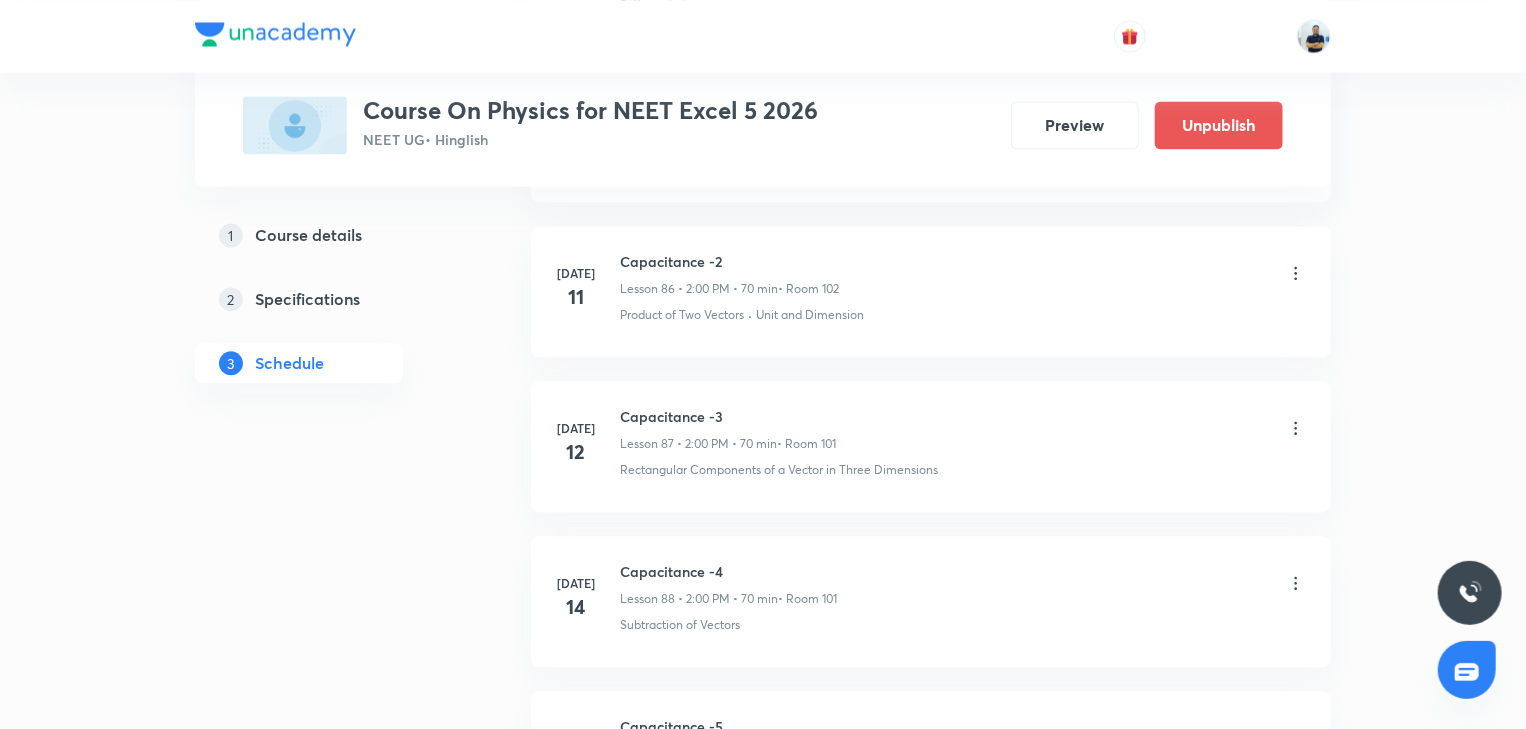 scroll, scrollTop: 14212, scrollLeft: 0, axis: vertical 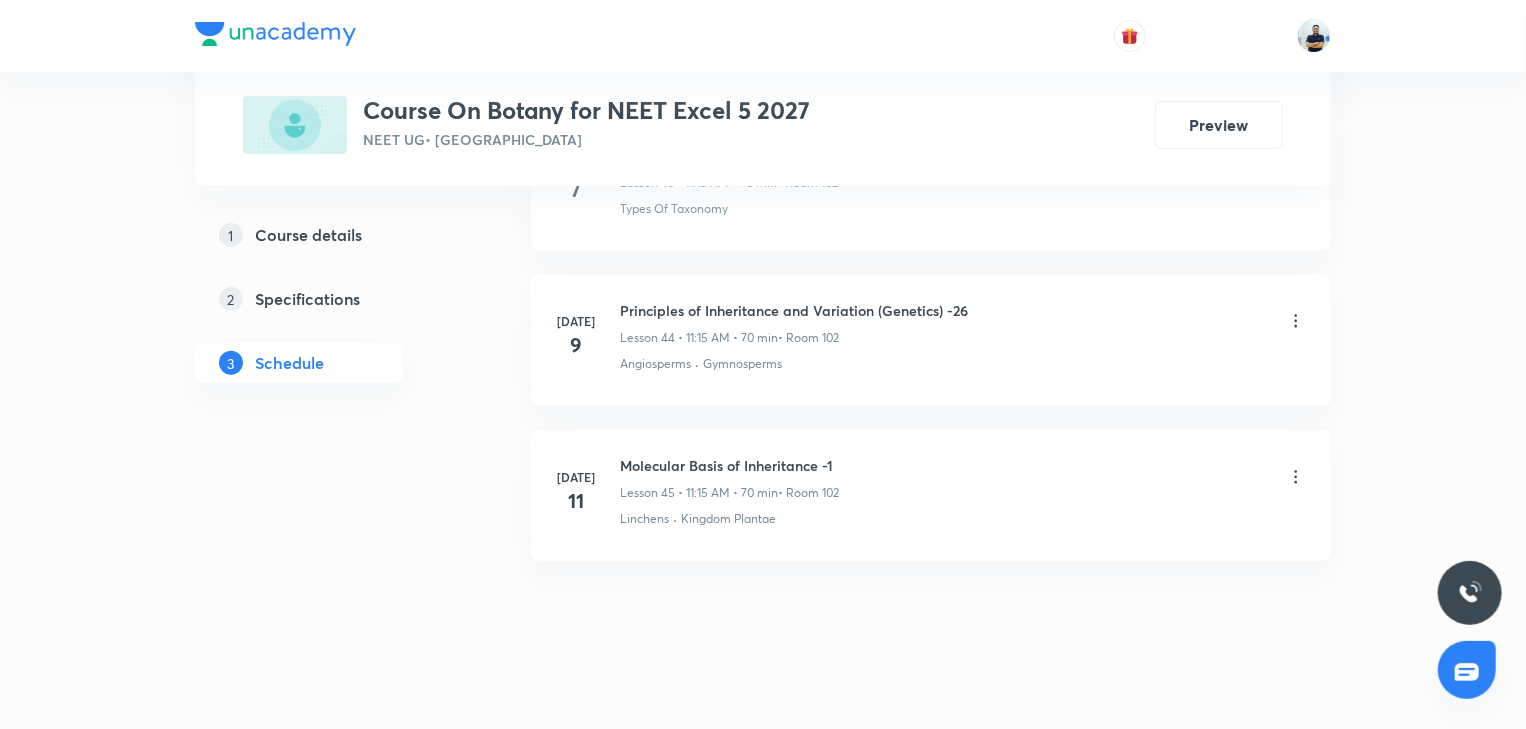 click on "Molecular Basis of Inheritance -1" at bounding box center (729, 465) 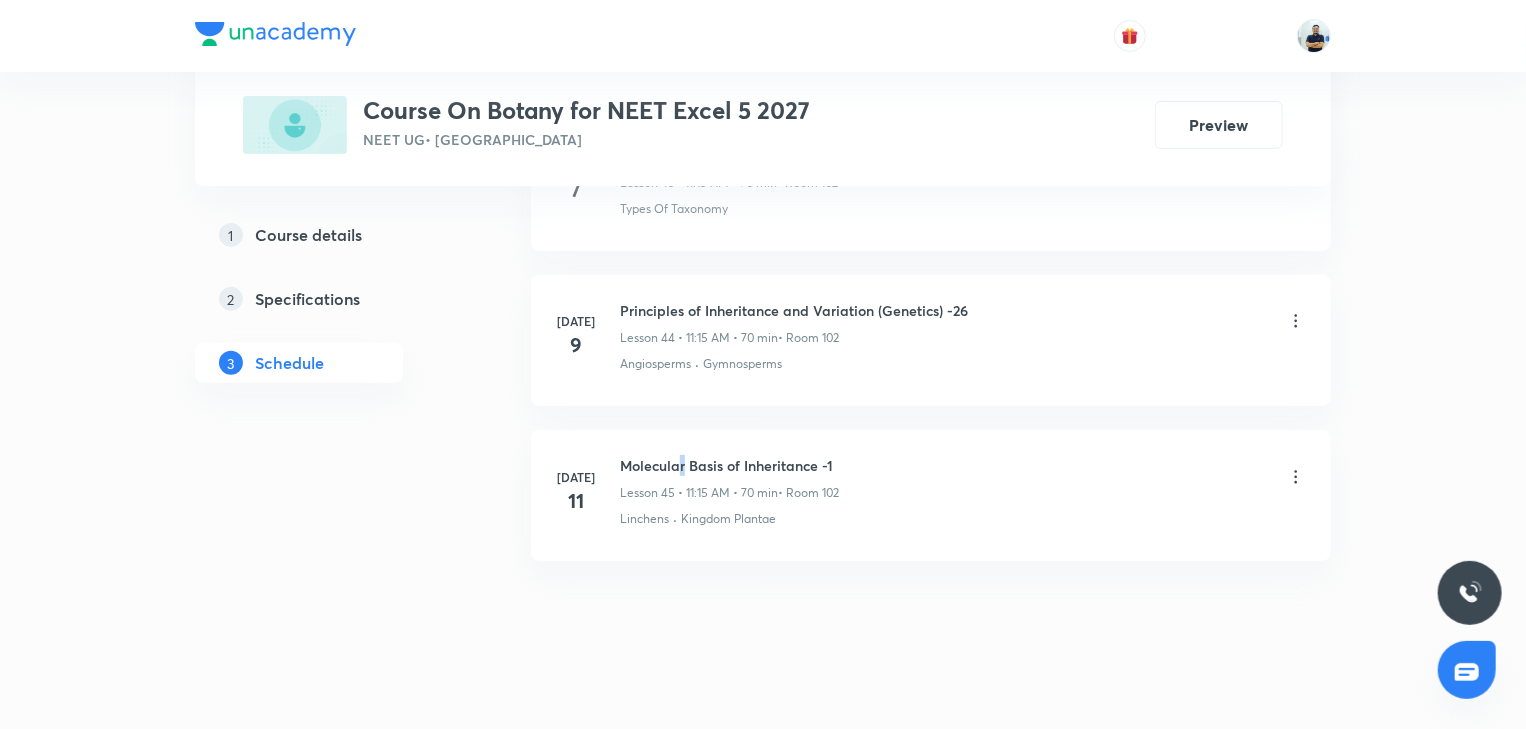 click on "Molecular Basis of Inheritance -1" at bounding box center (729, 465) 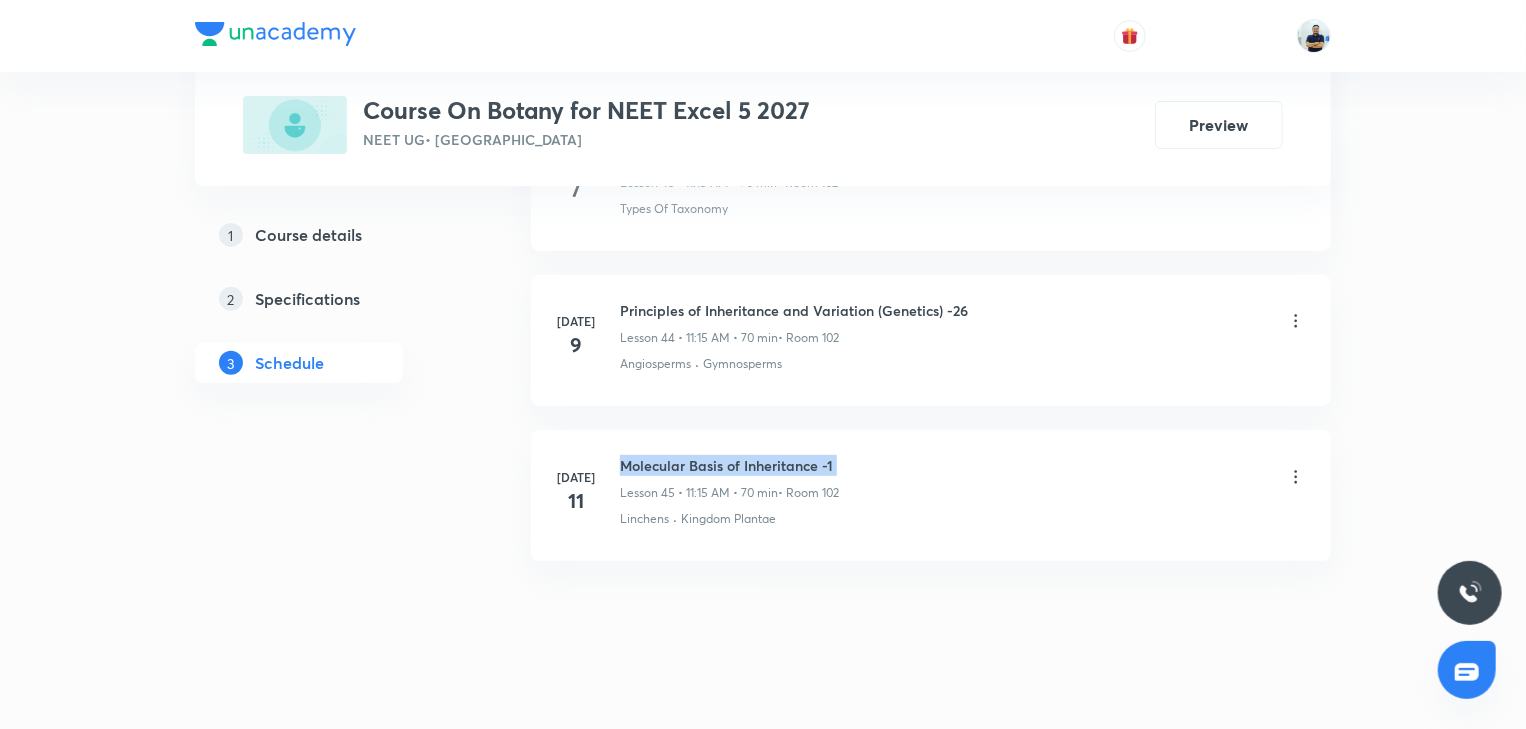 click on "Molecular Basis of Inheritance -1" at bounding box center (729, 465) 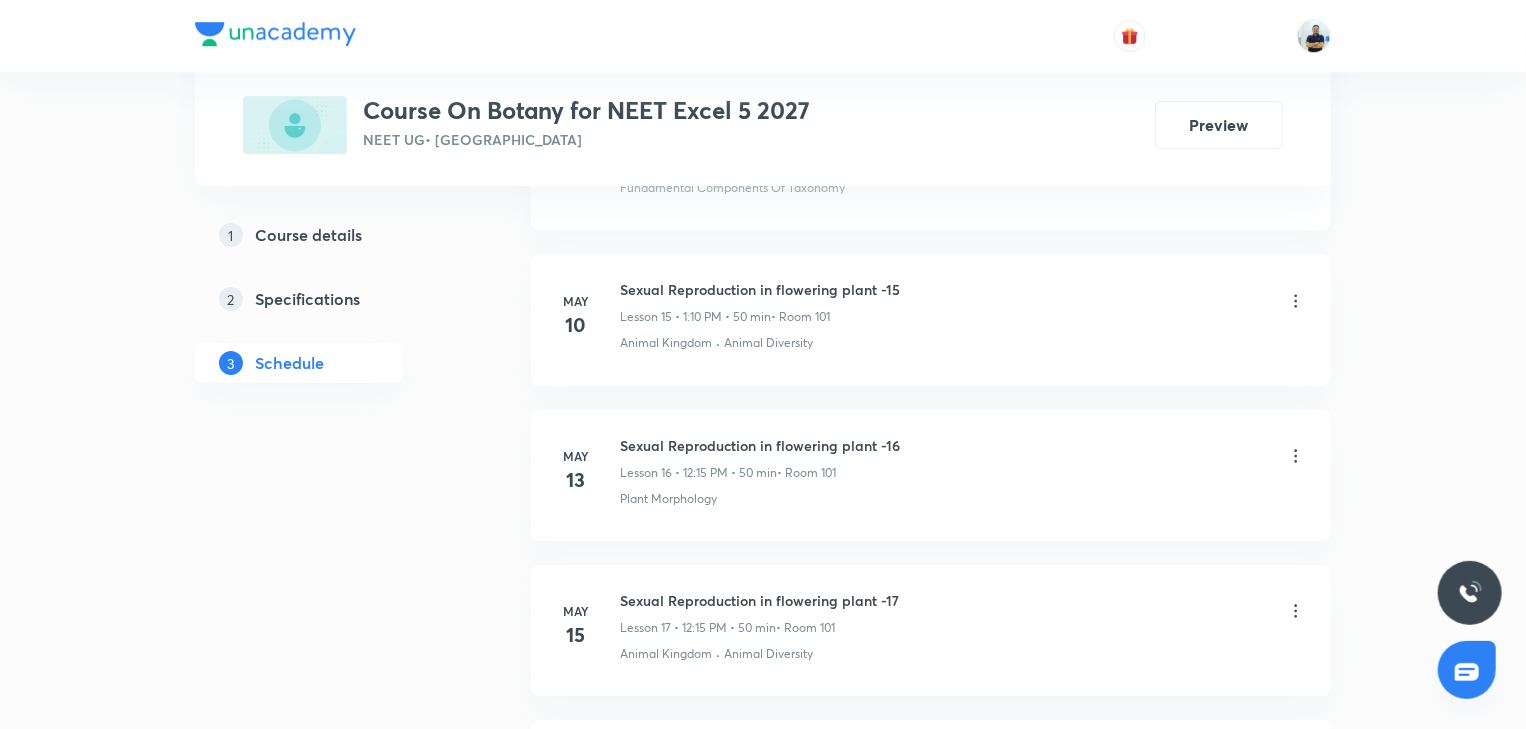 scroll, scrollTop: 0, scrollLeft: 0, axis: both 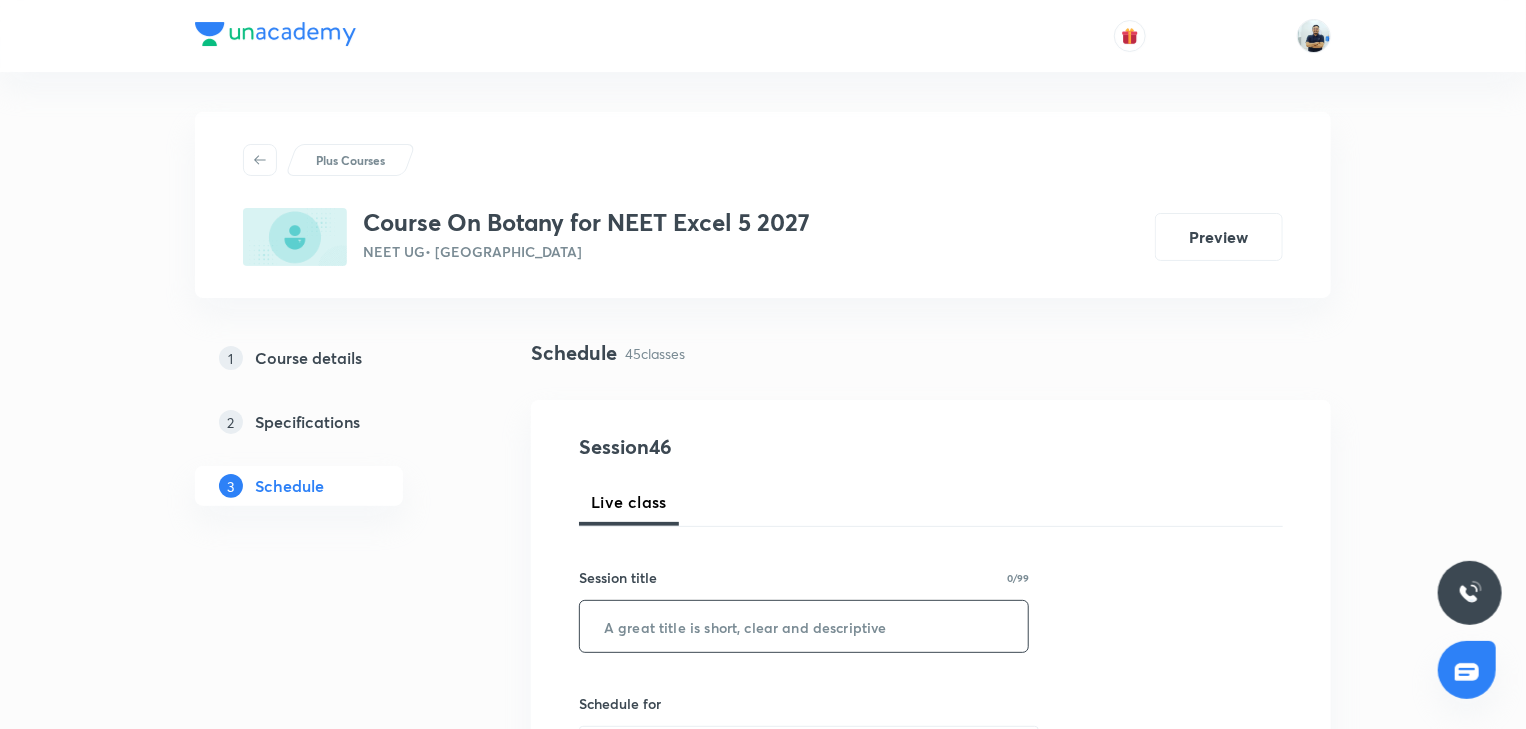 click at bounding box center [804, 626] 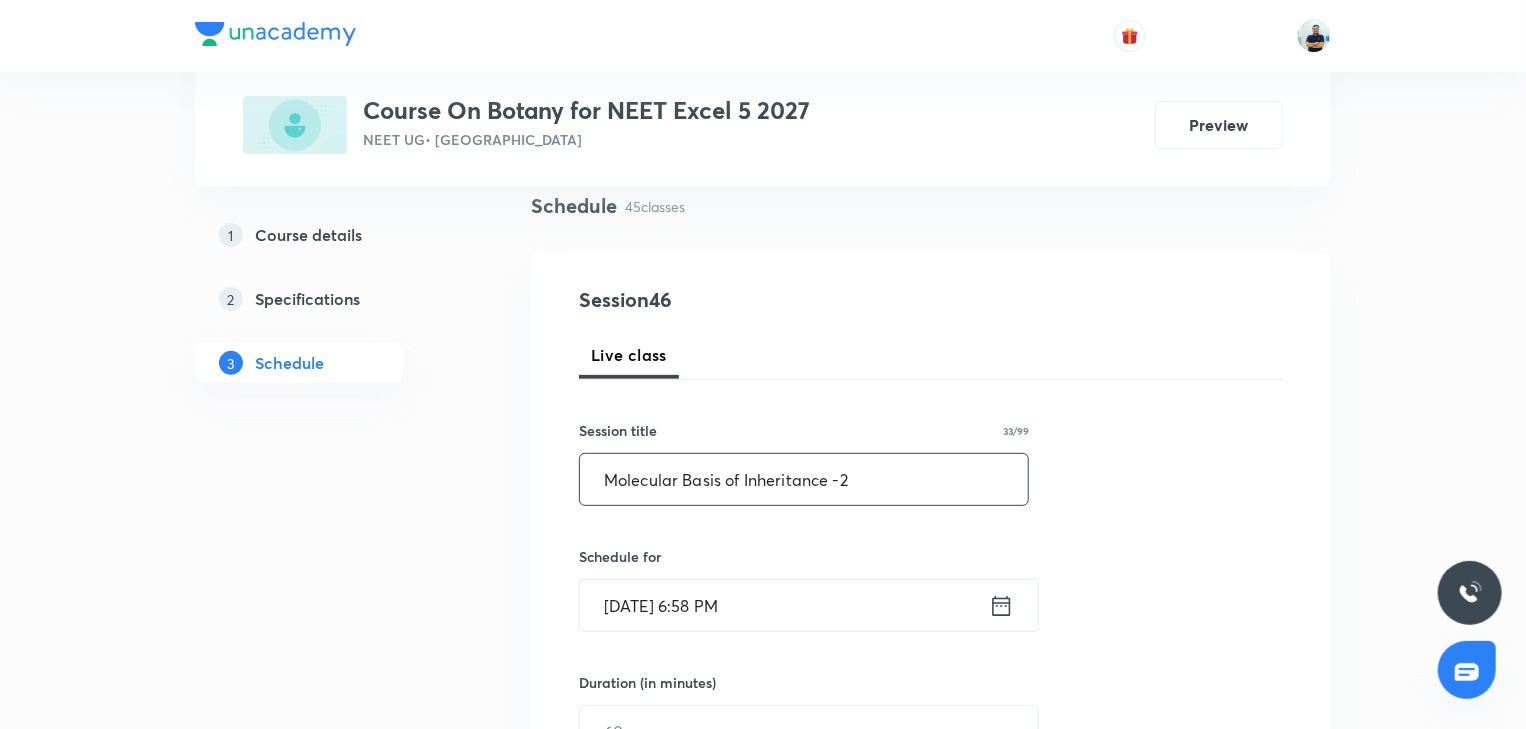 scroll, scrollTop: 168, scrollLeft: 0, axis: vertical 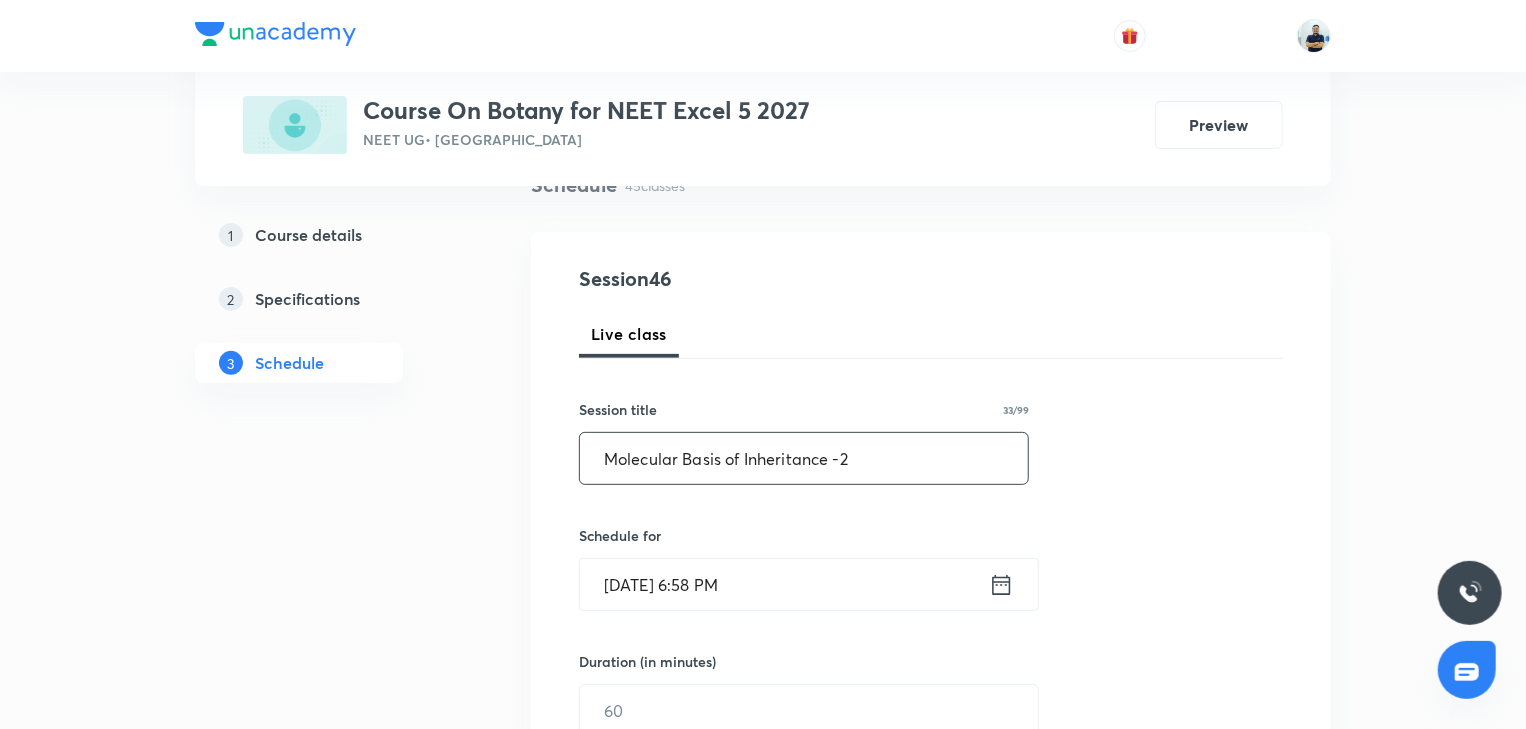 type on "Molecular Basis of Inheritance -2" 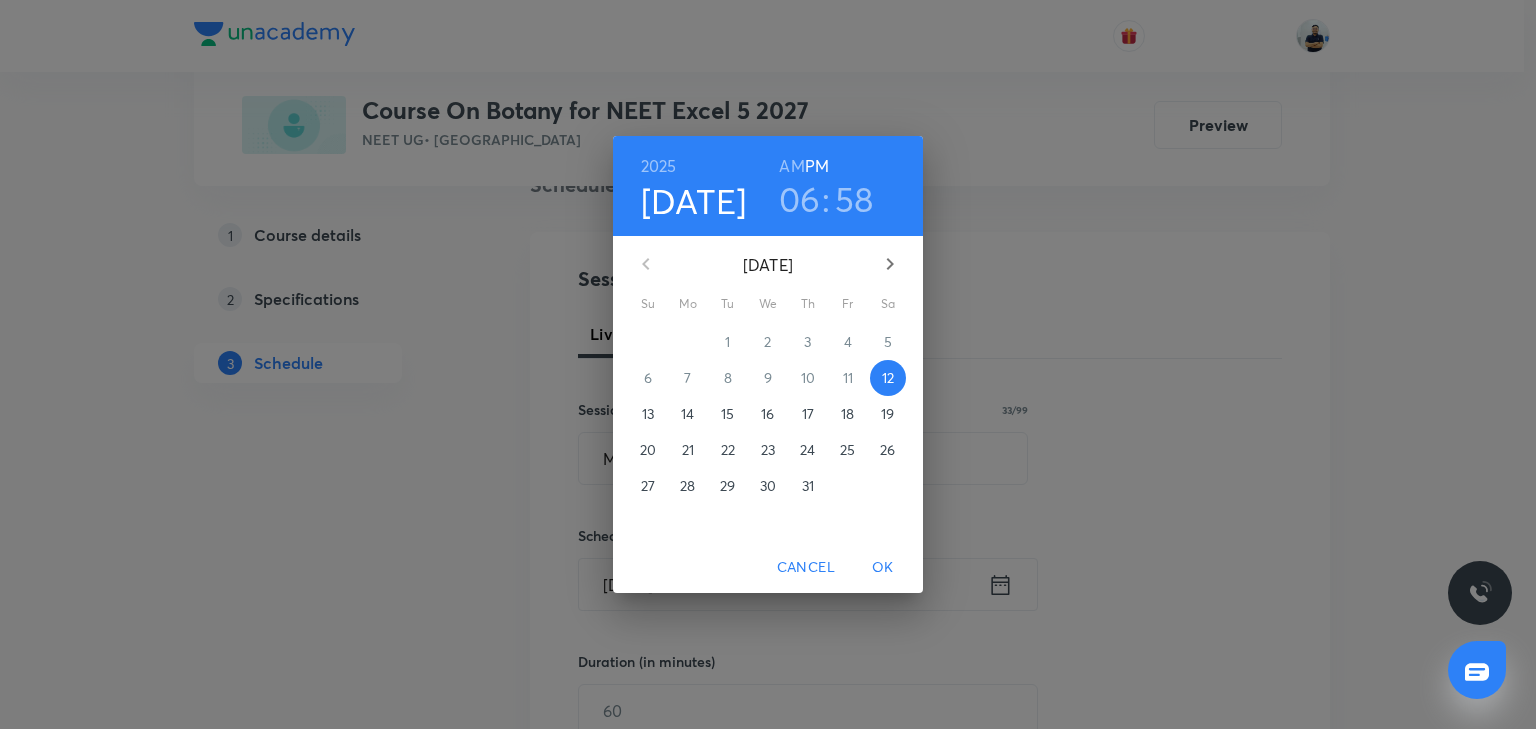 click on "15" at bounding box center [727, 414] 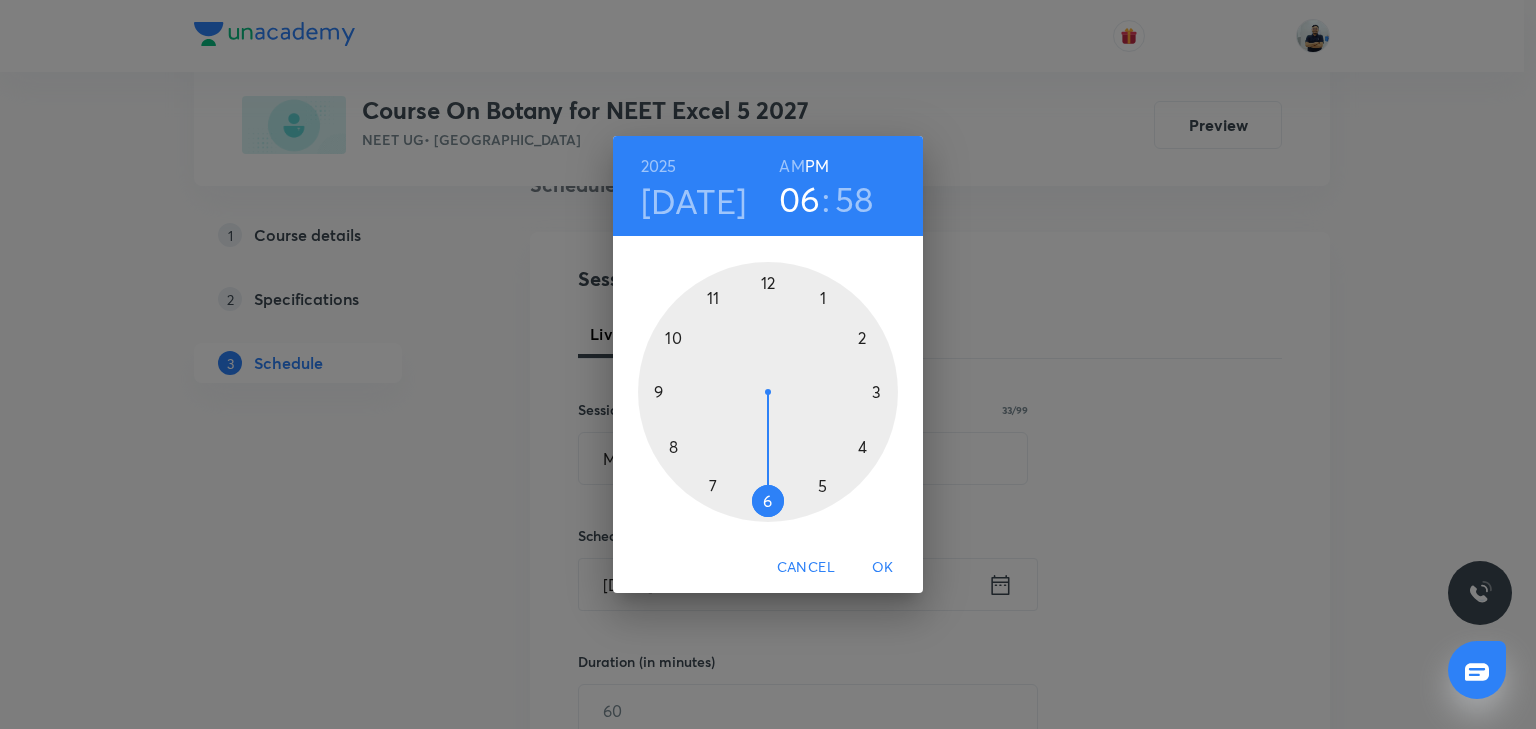 click on "AM" at bounding box center (791, 166) 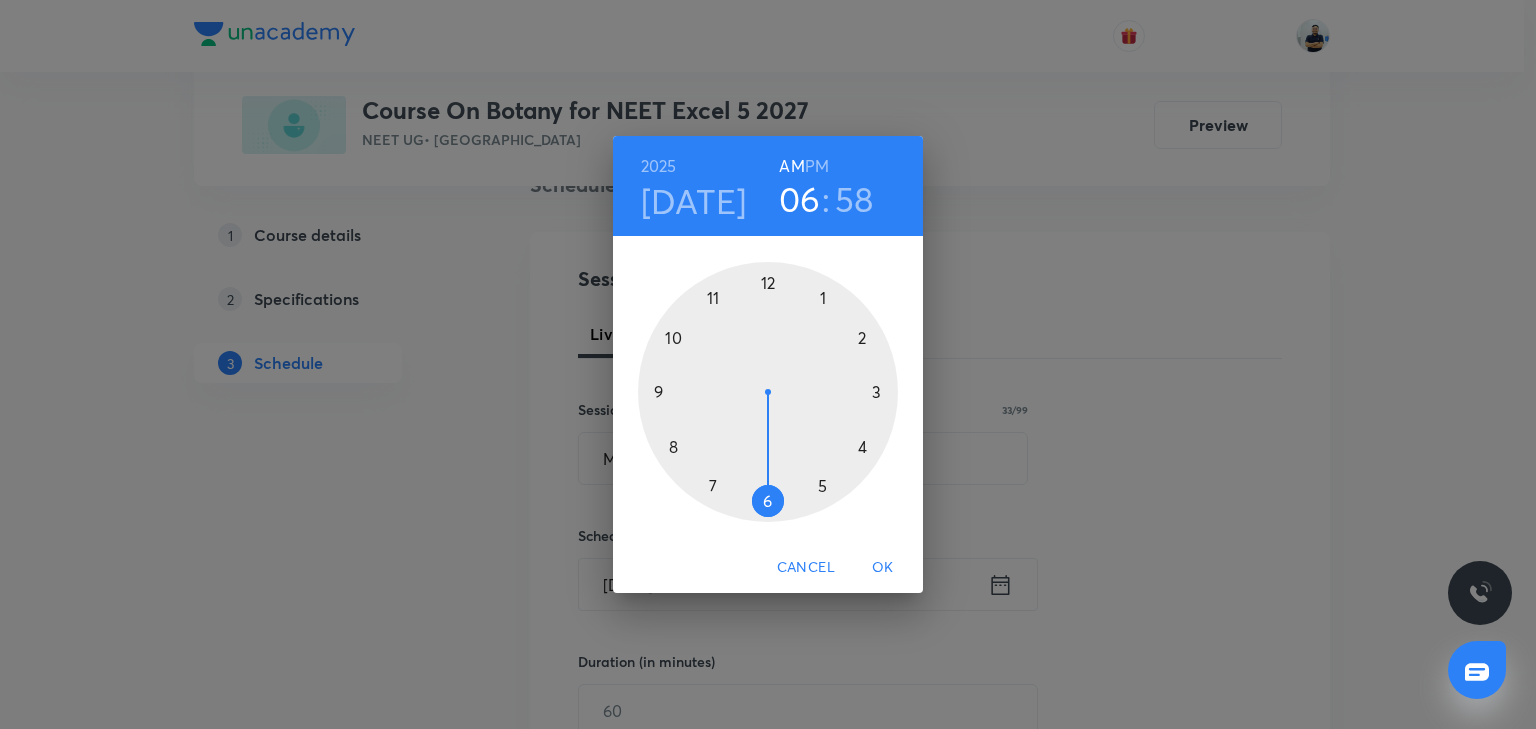 click at bounding box center [768, 392] 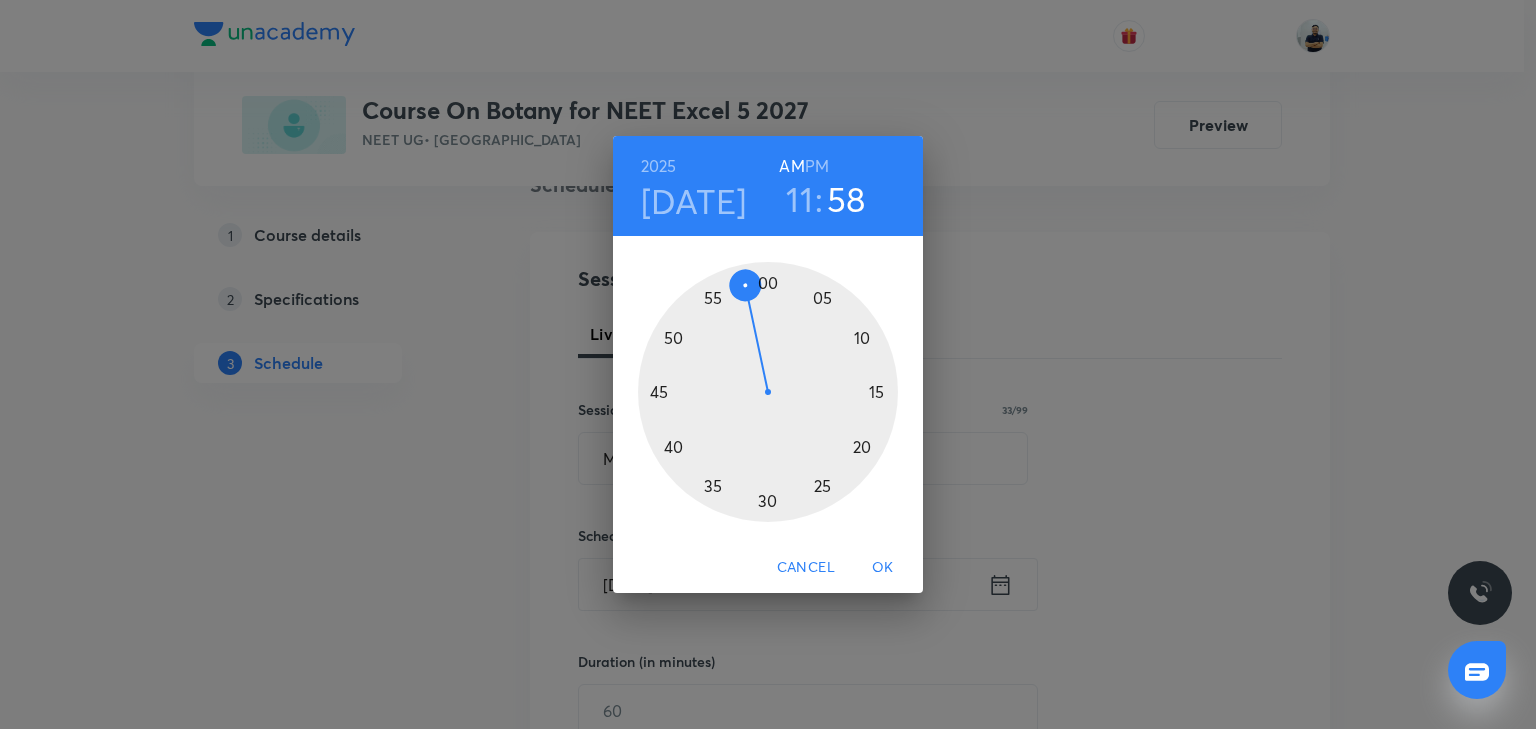 click at bounding box center (768, 392) 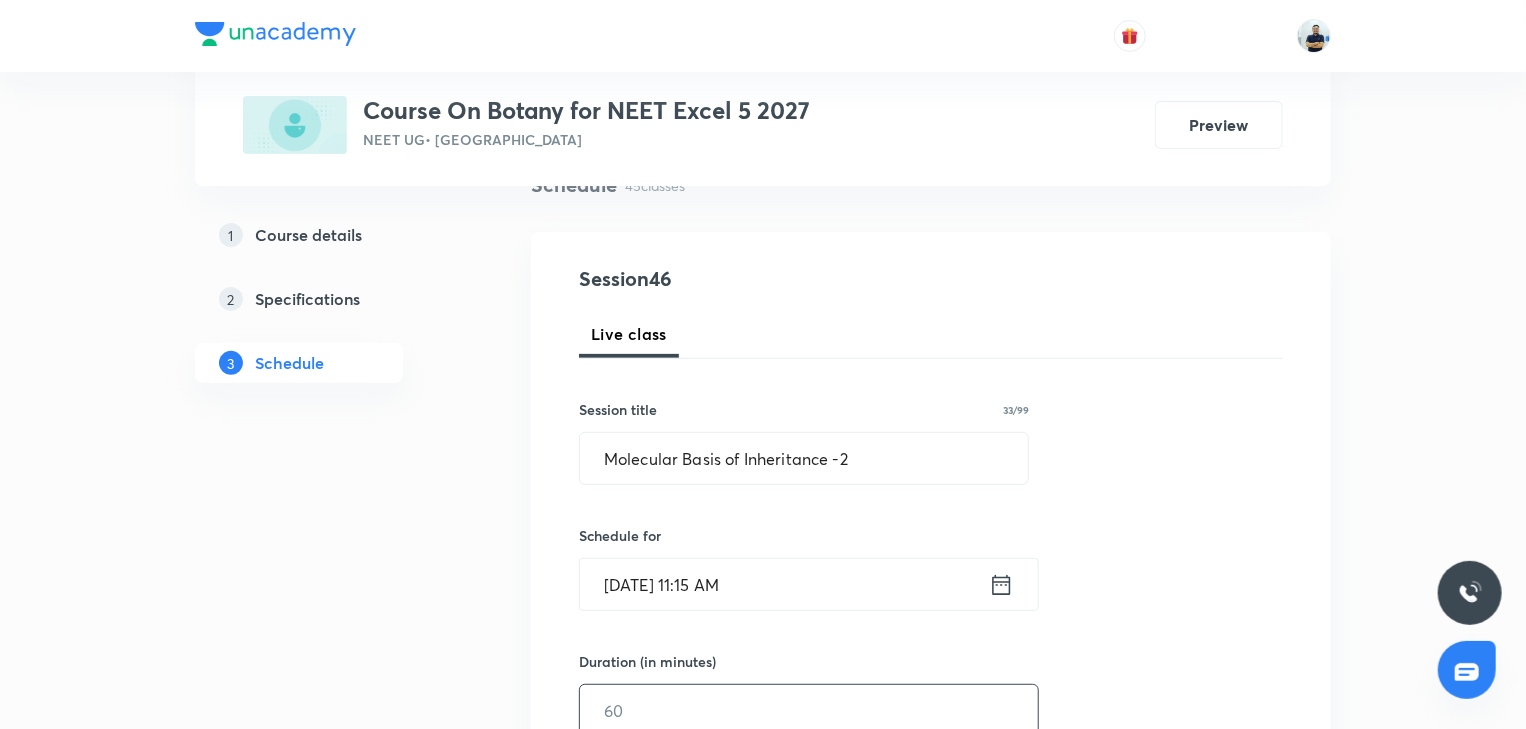 click at bounding box center [809, 710] 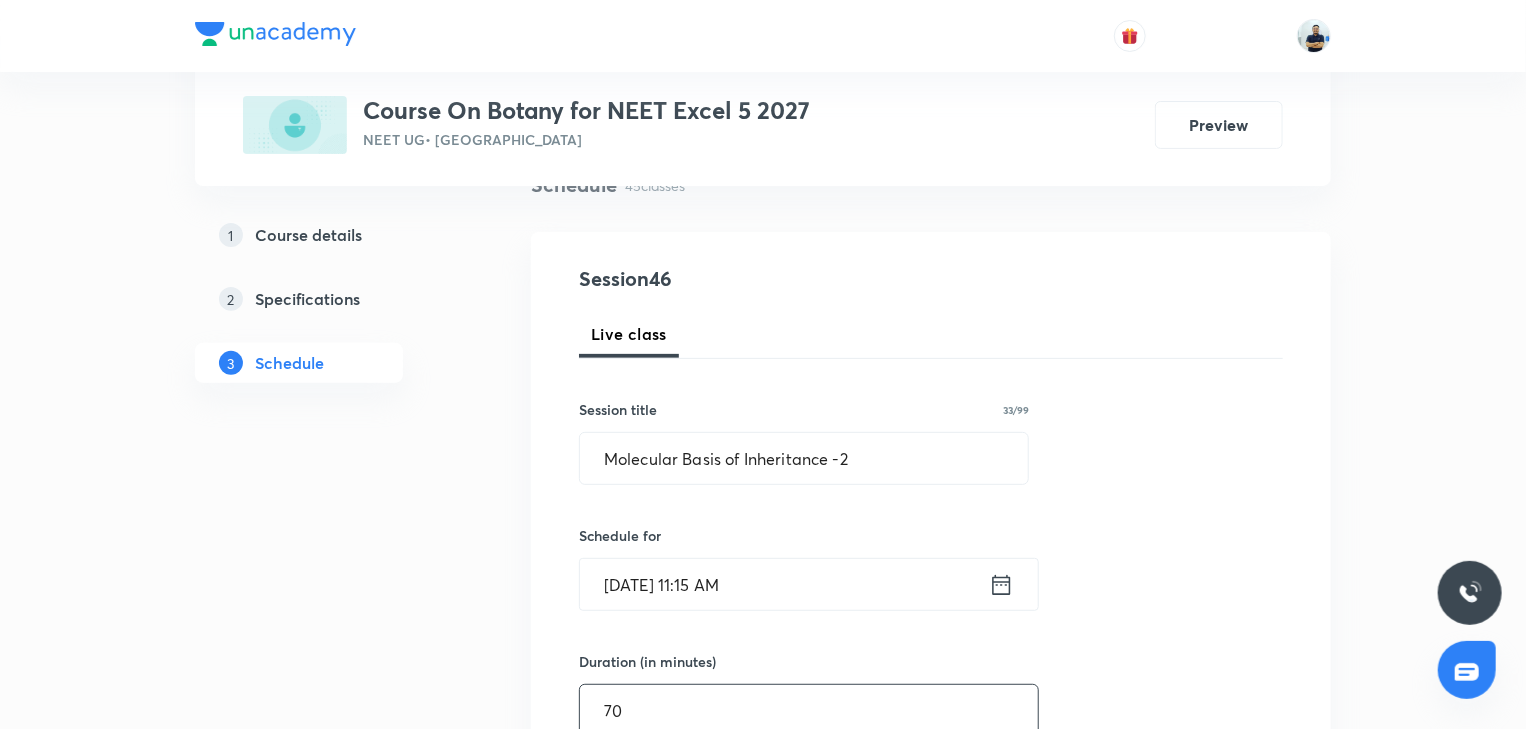 scroll, scrollTop: 728, scrollLeft: 0, axis: vertical 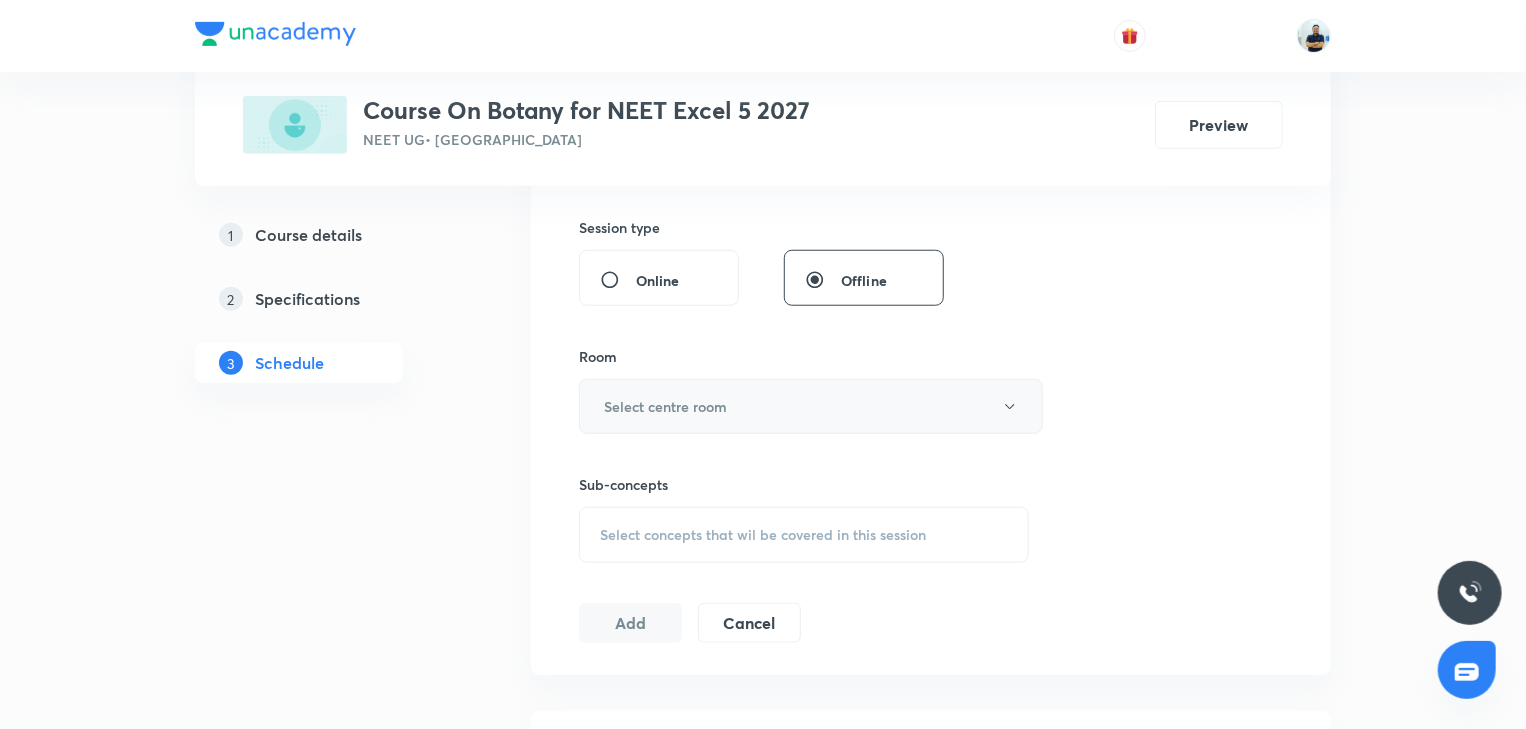 type on "70" 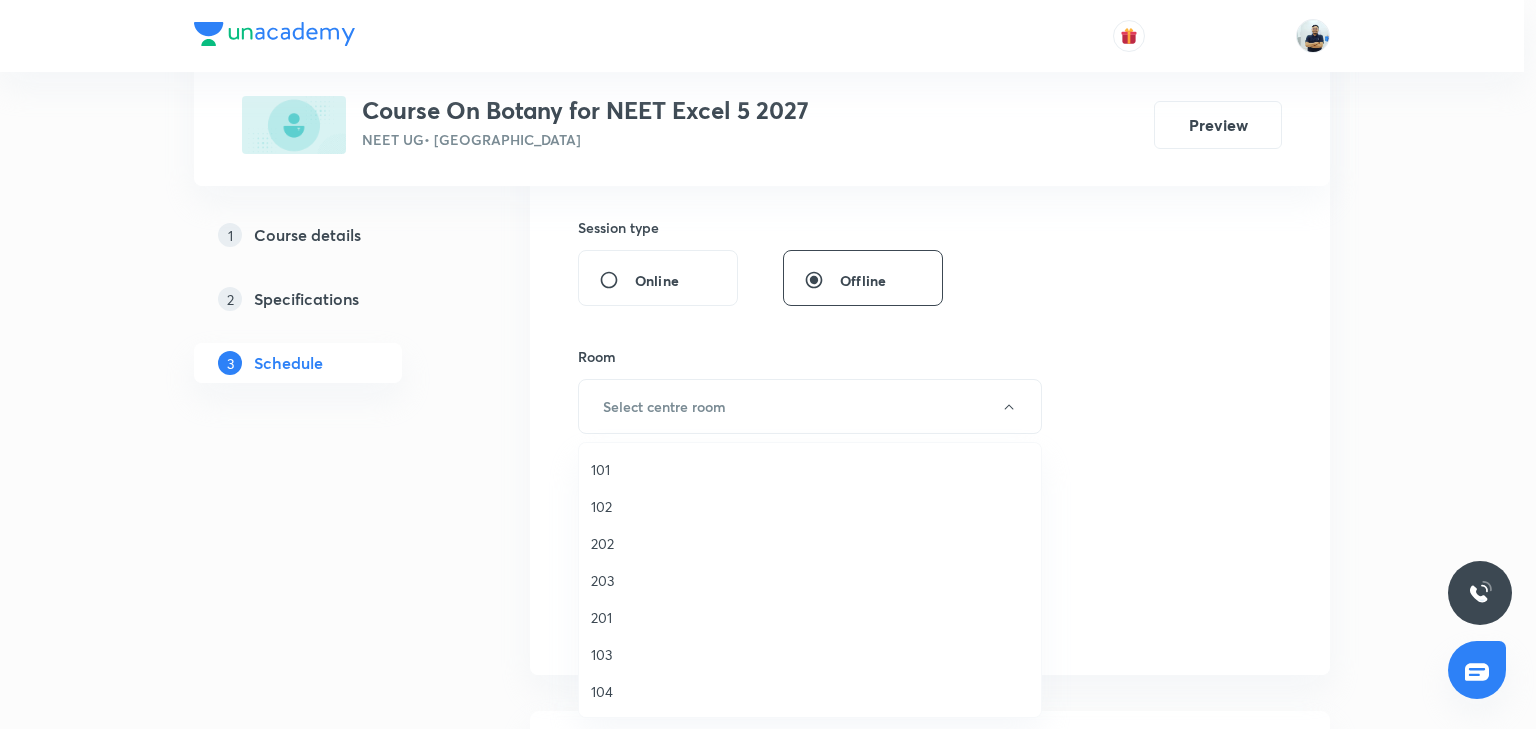 click on "102" at bounding box center (810, 506) 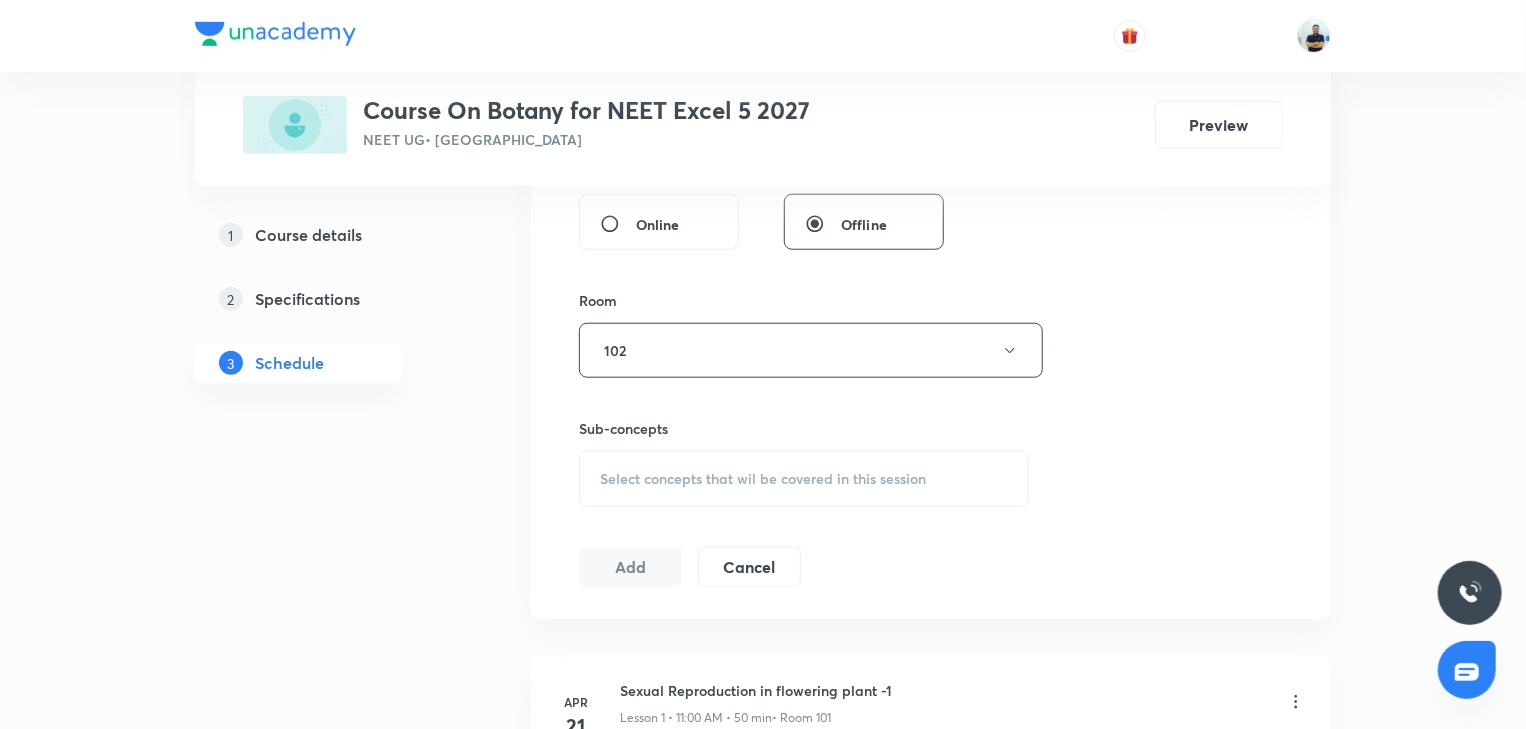 click on "Select concepts that wil be covered in this session" at bounding box center [763, 479] 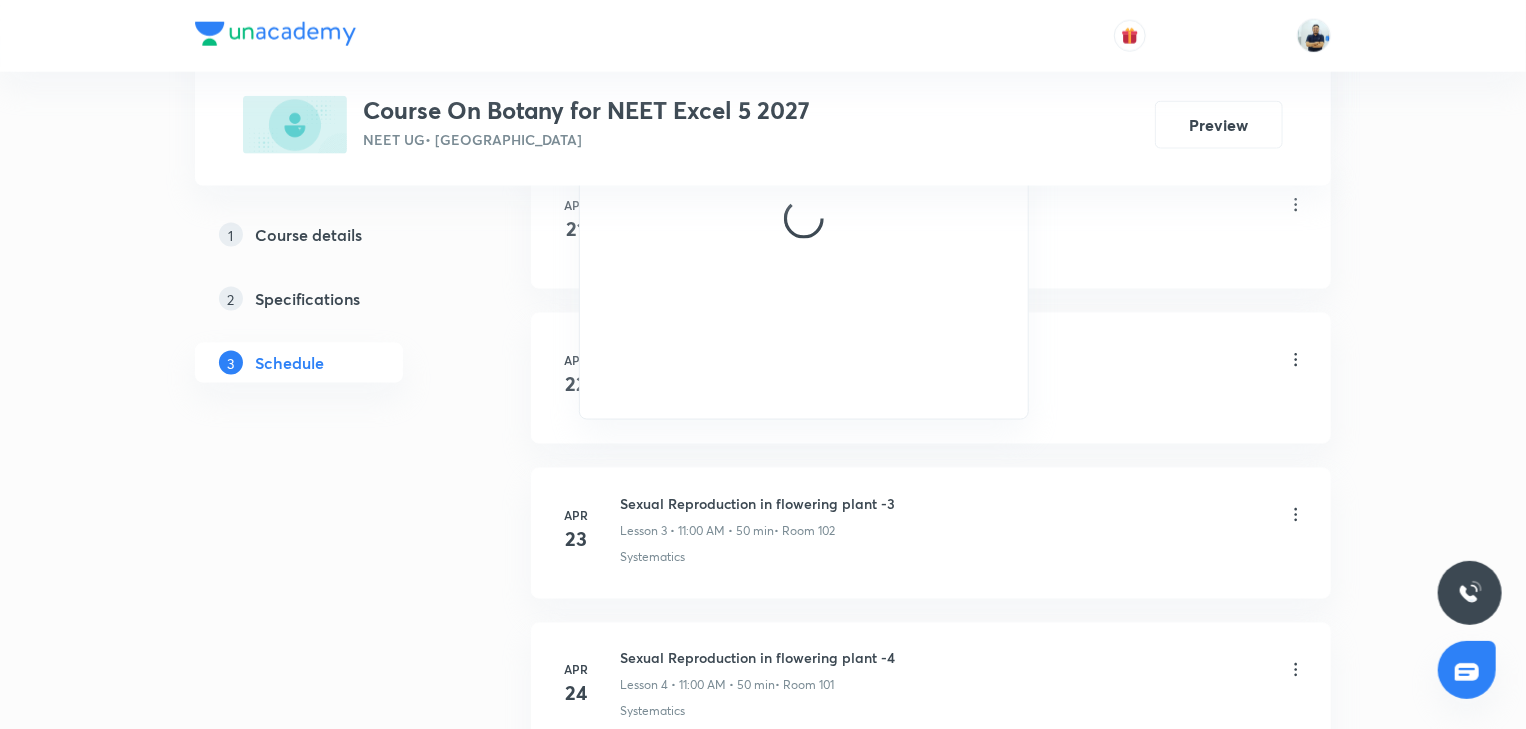 scroll, scrollTop: 1269, scrollLeft: 0, axis: vertical 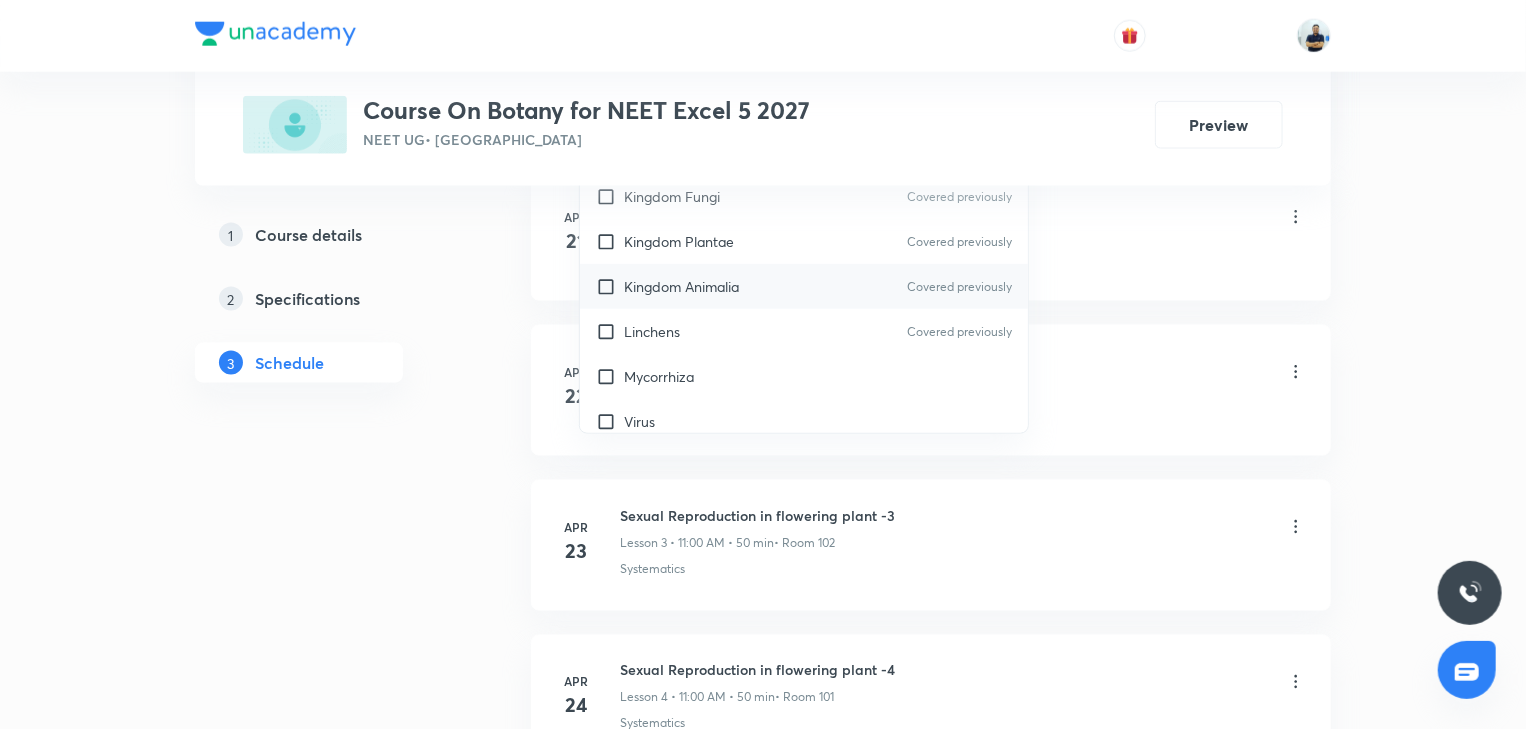 click on "Kingdom Animalia" at bounding box center (681, 286) 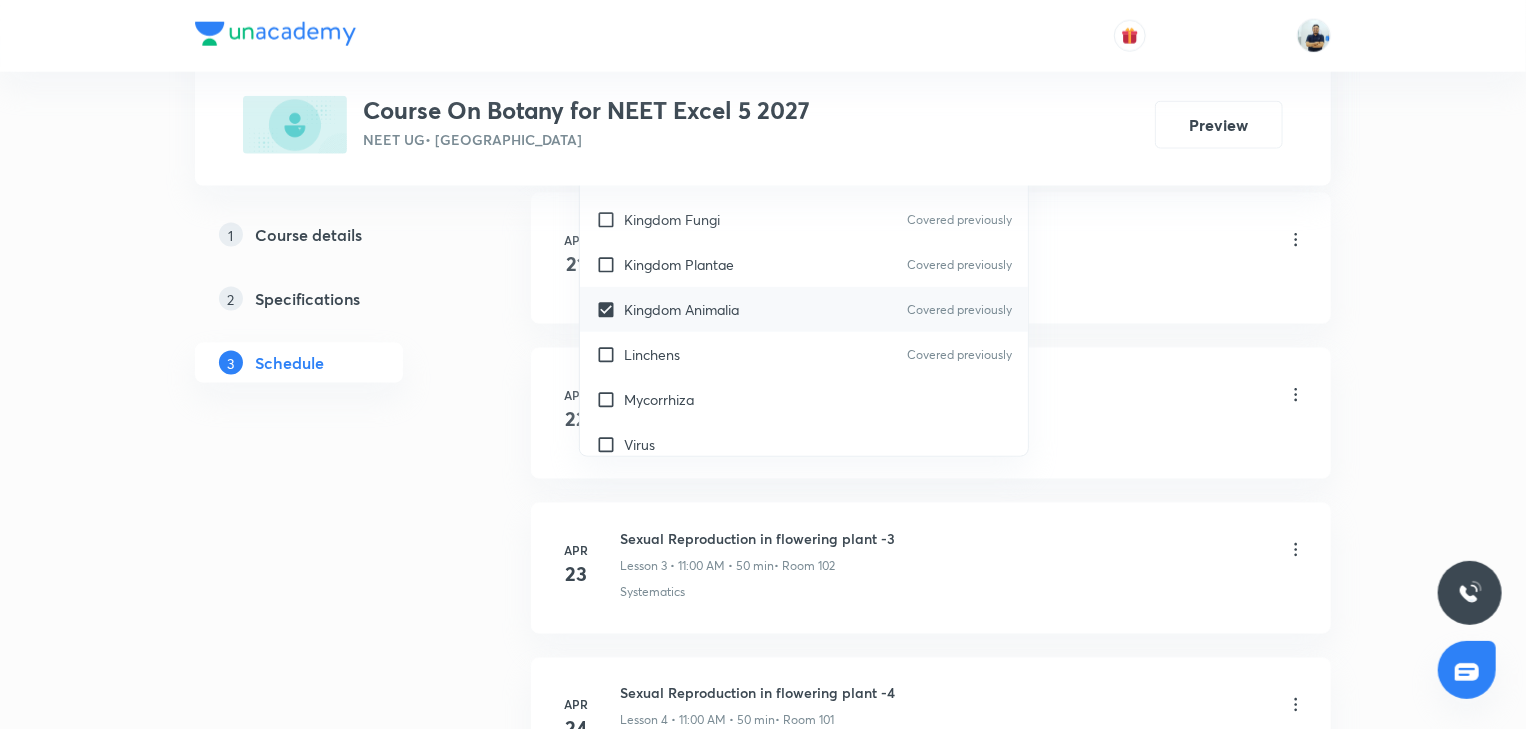 click on "Sexual Reproduction in flowering plant -1 Lesson 1 • 11:00 AM • 50 min  • Room 101" at bounding box center [963, 241] 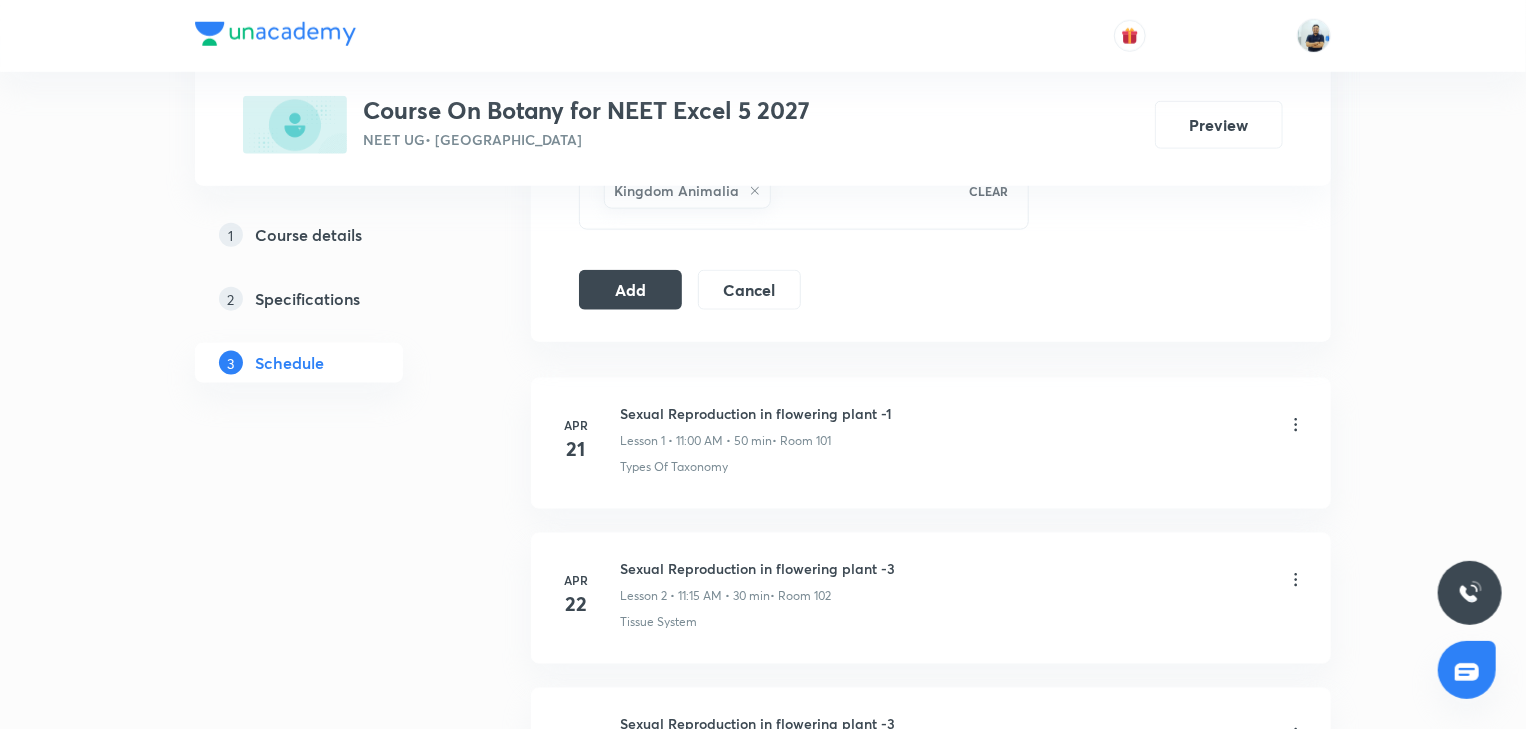 scroll, scrollTop: 970, scrollLeft: 0, axis: vertical 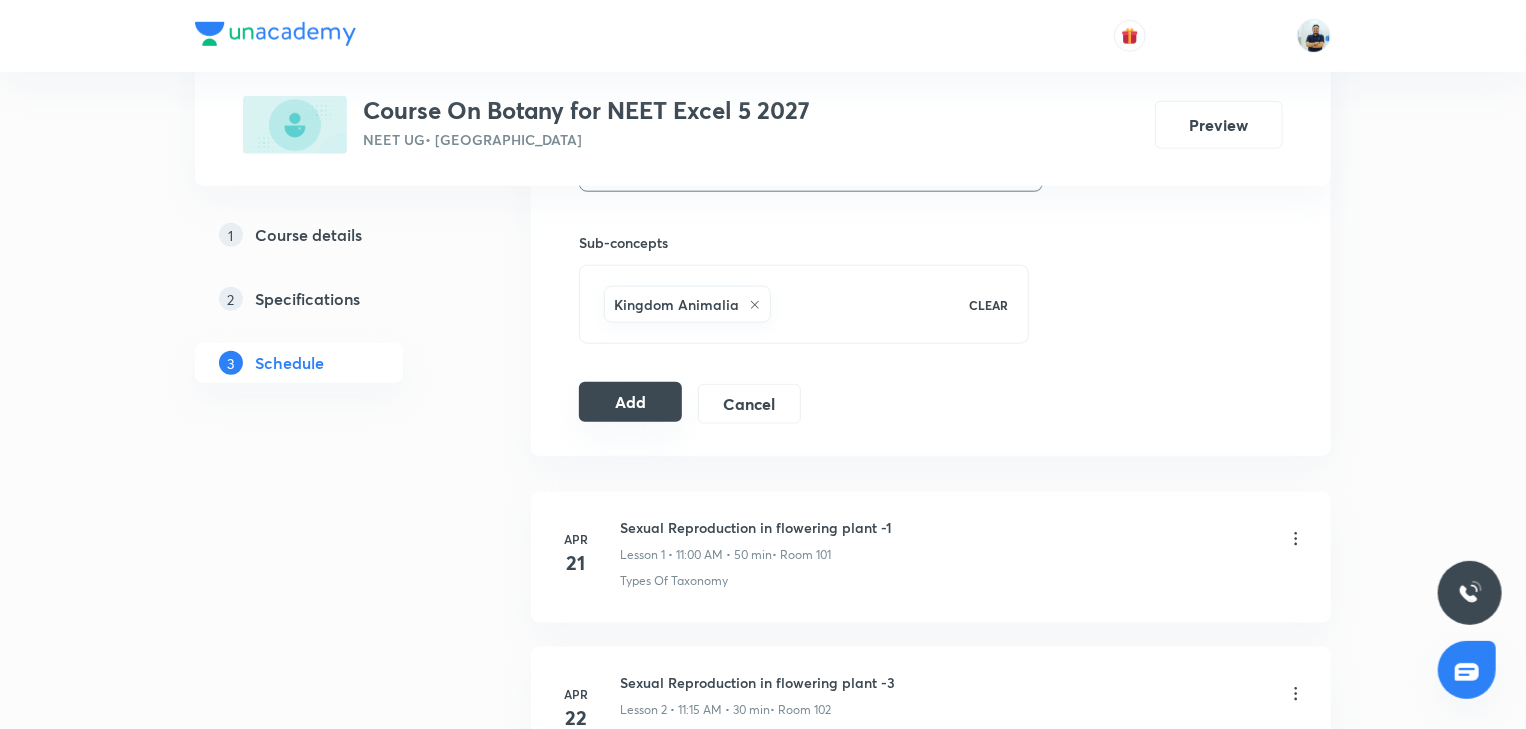 click on "Add" at bounding box center [630, 402] 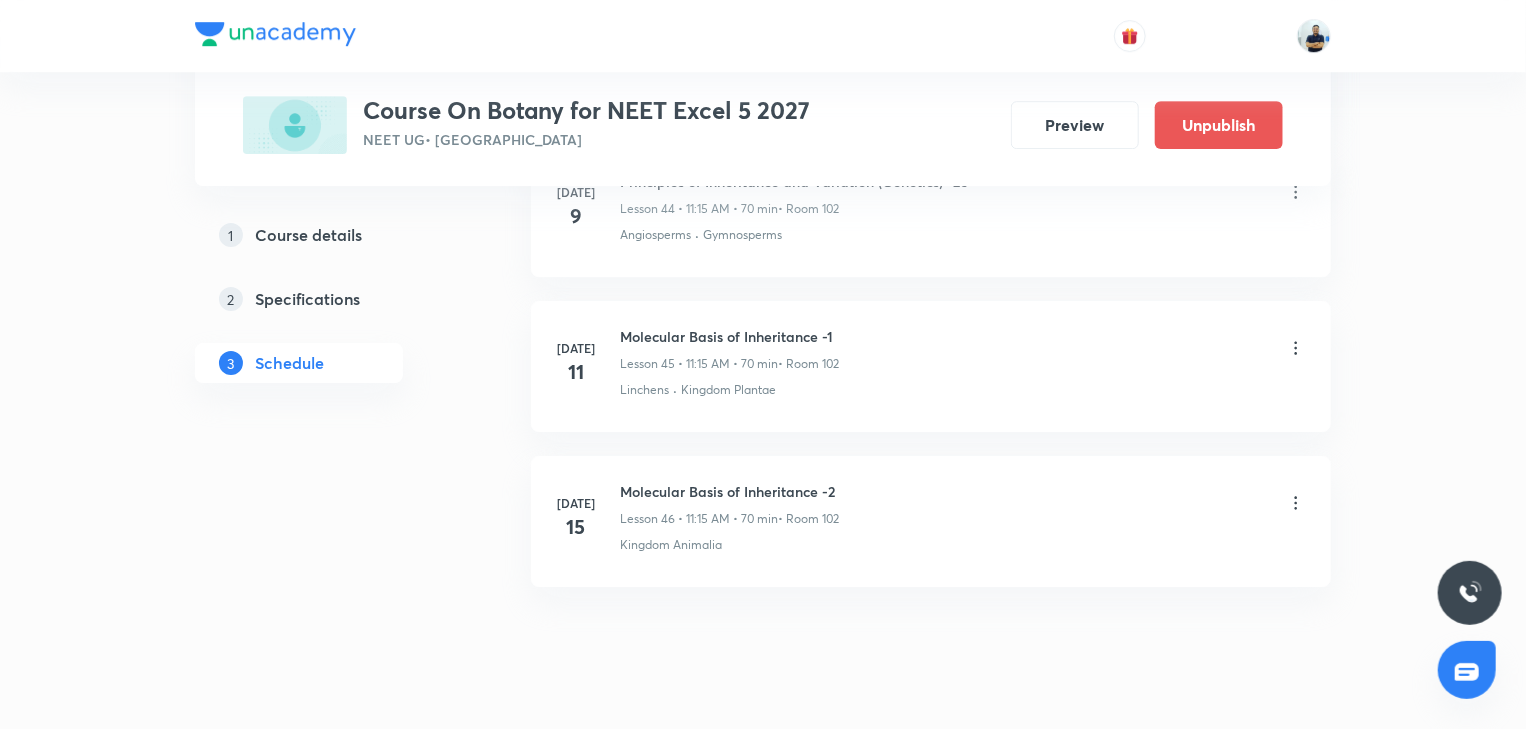 scroll, scrollTop: 7074, scrollLeft: 0, axis: vertical 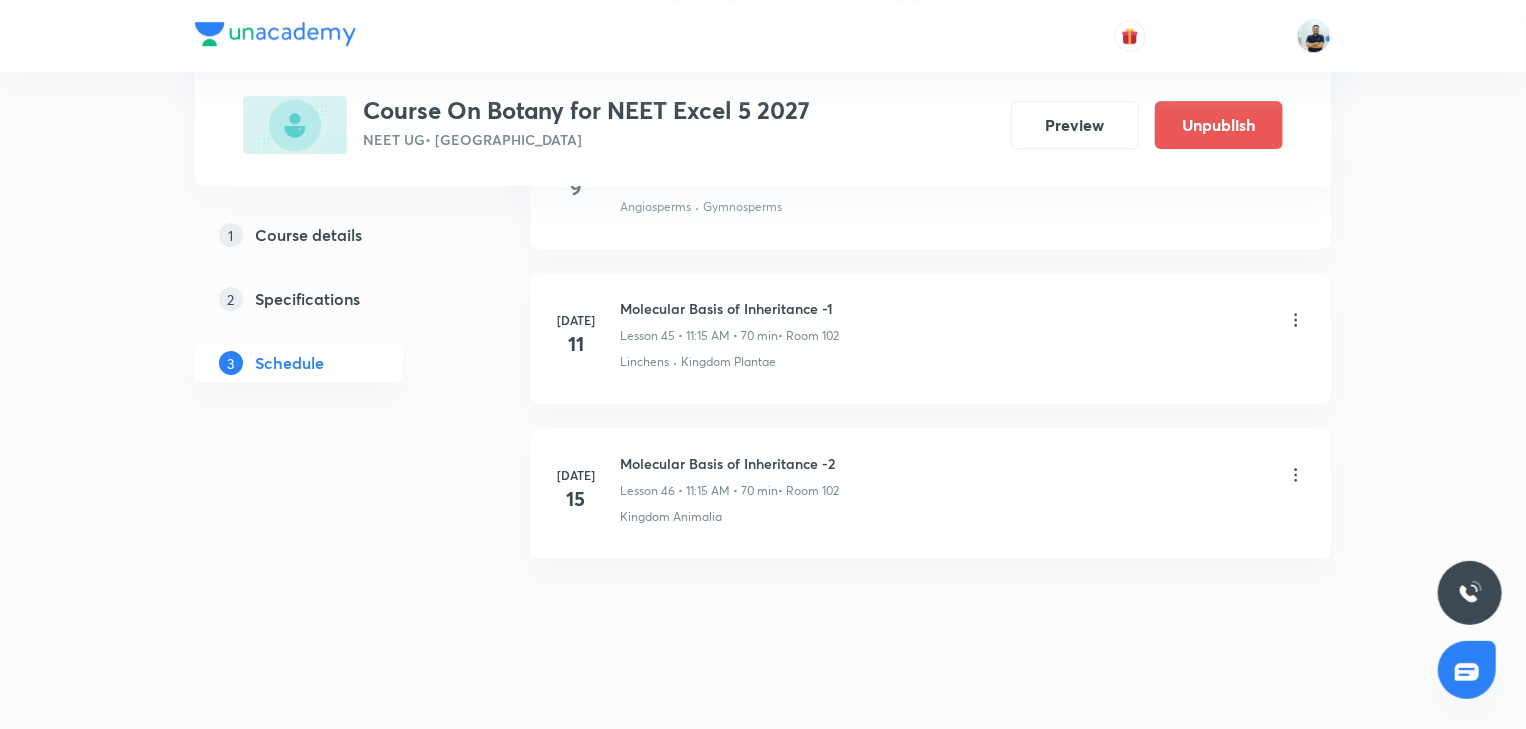 click on "Molecular Basis of Inheritance -2" at bounding box center (729, 463) 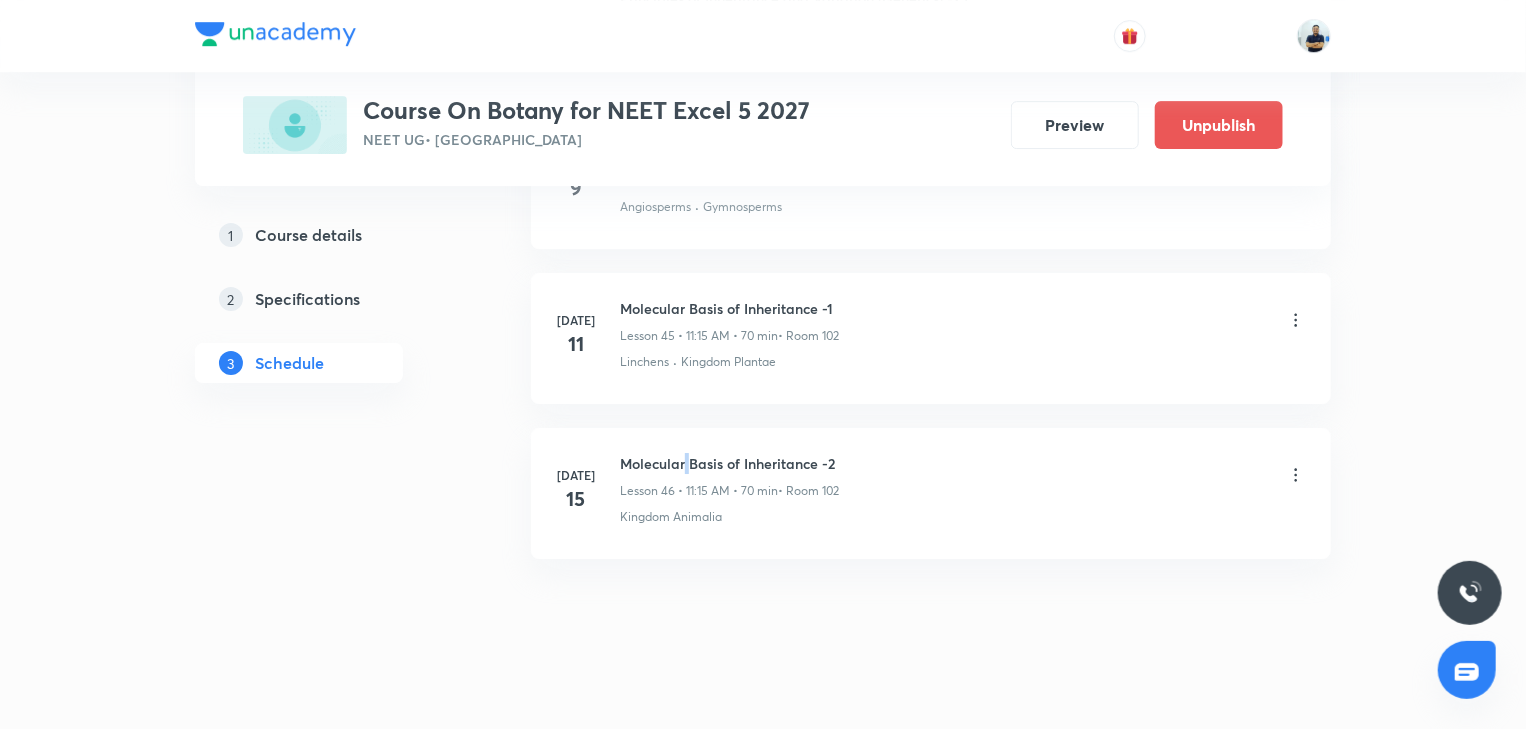 click on "Molecular Basis of Inheritance -2" at bounding box center (729, 463) 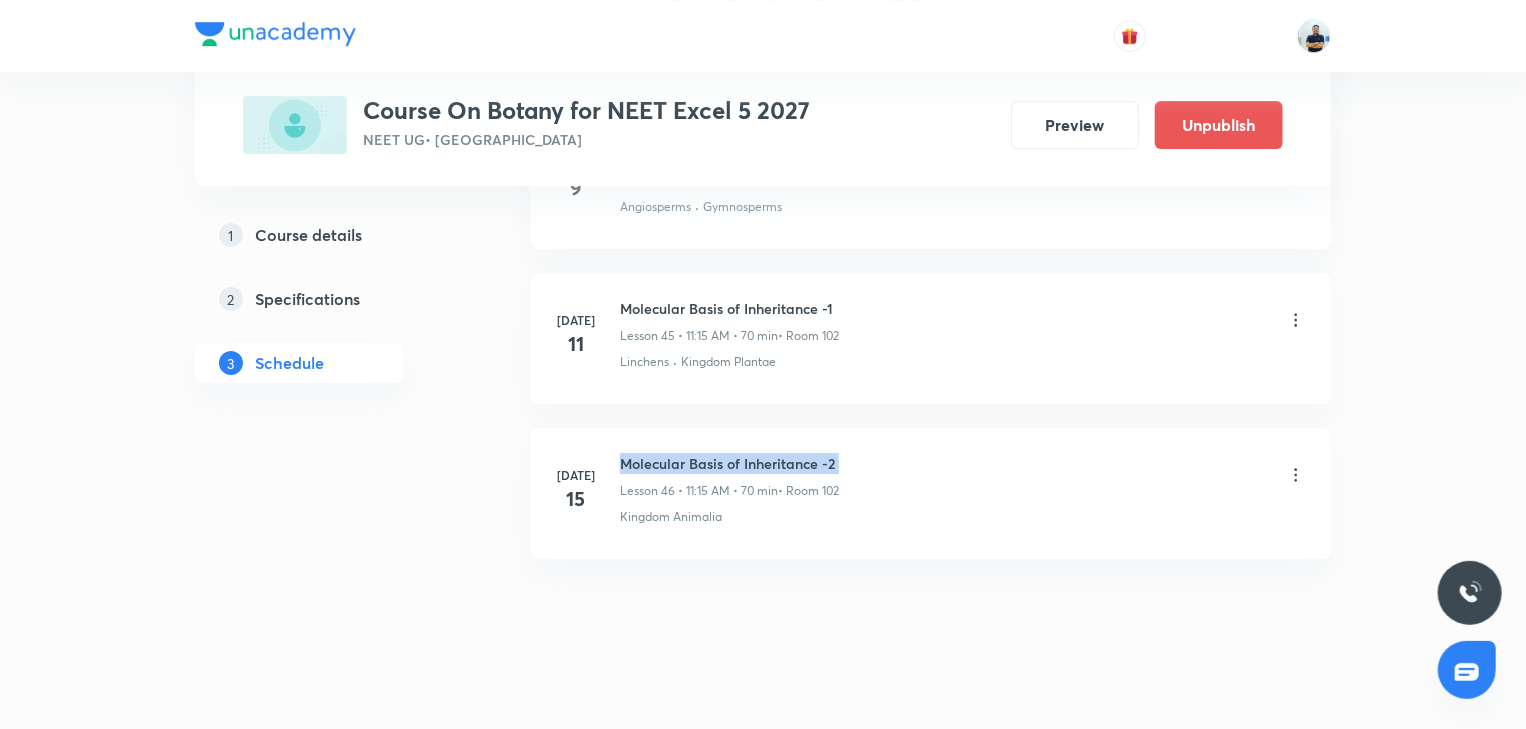 click on "Molecular Basis of Inheritance -2" at bounding box center (729, 463) 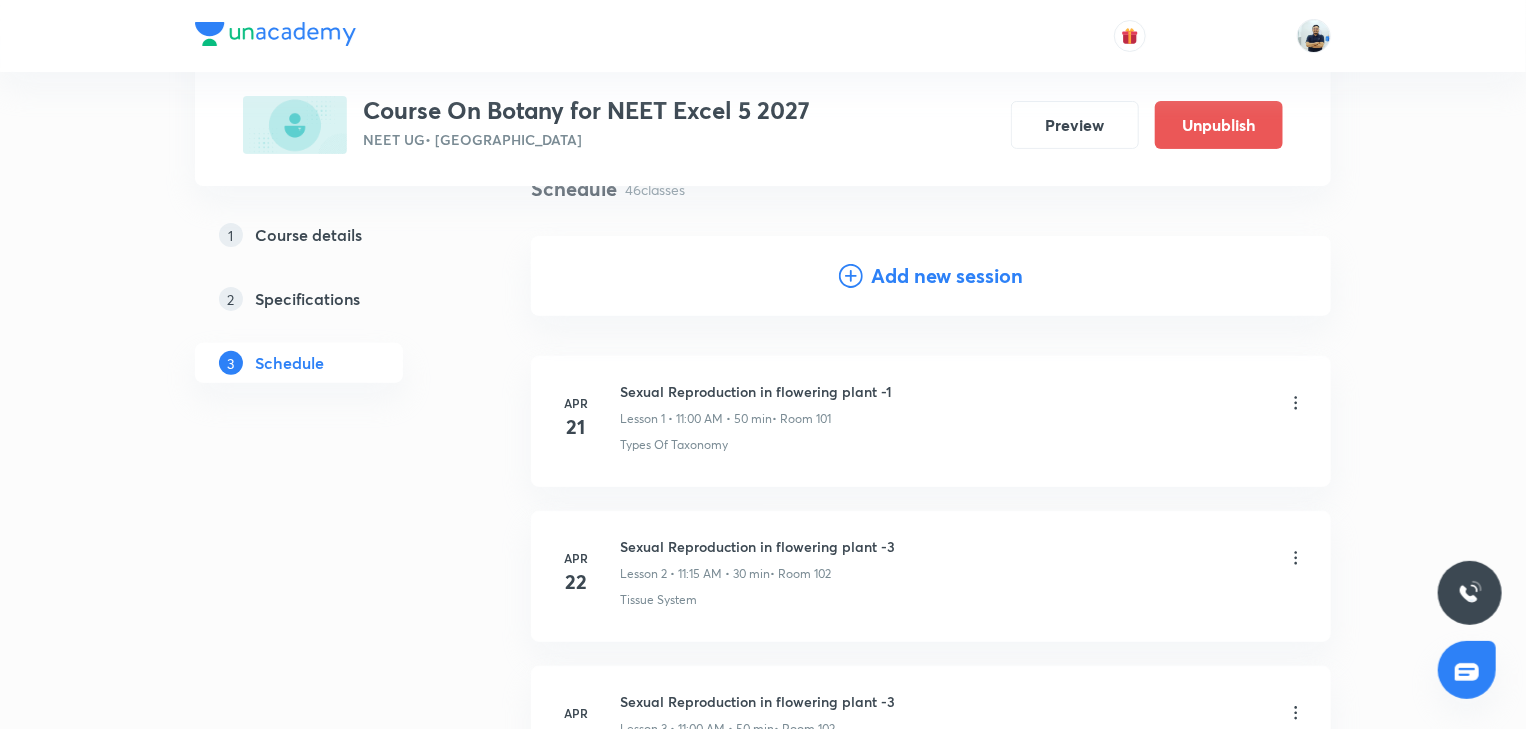 scroll, scrollTop: 0, scrollLeft: 0, axis: both 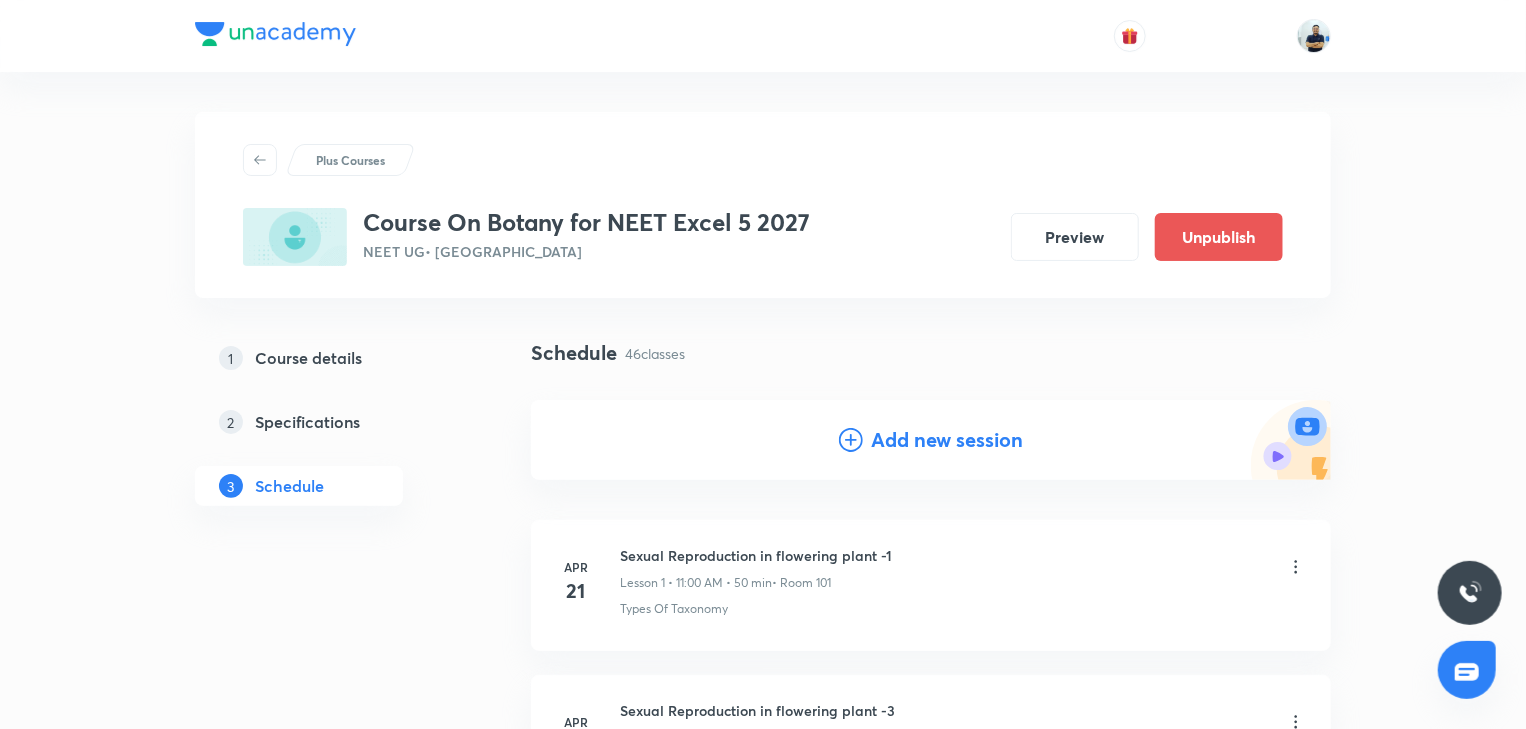 click on "Add new session" at bounding box center (947, 440) 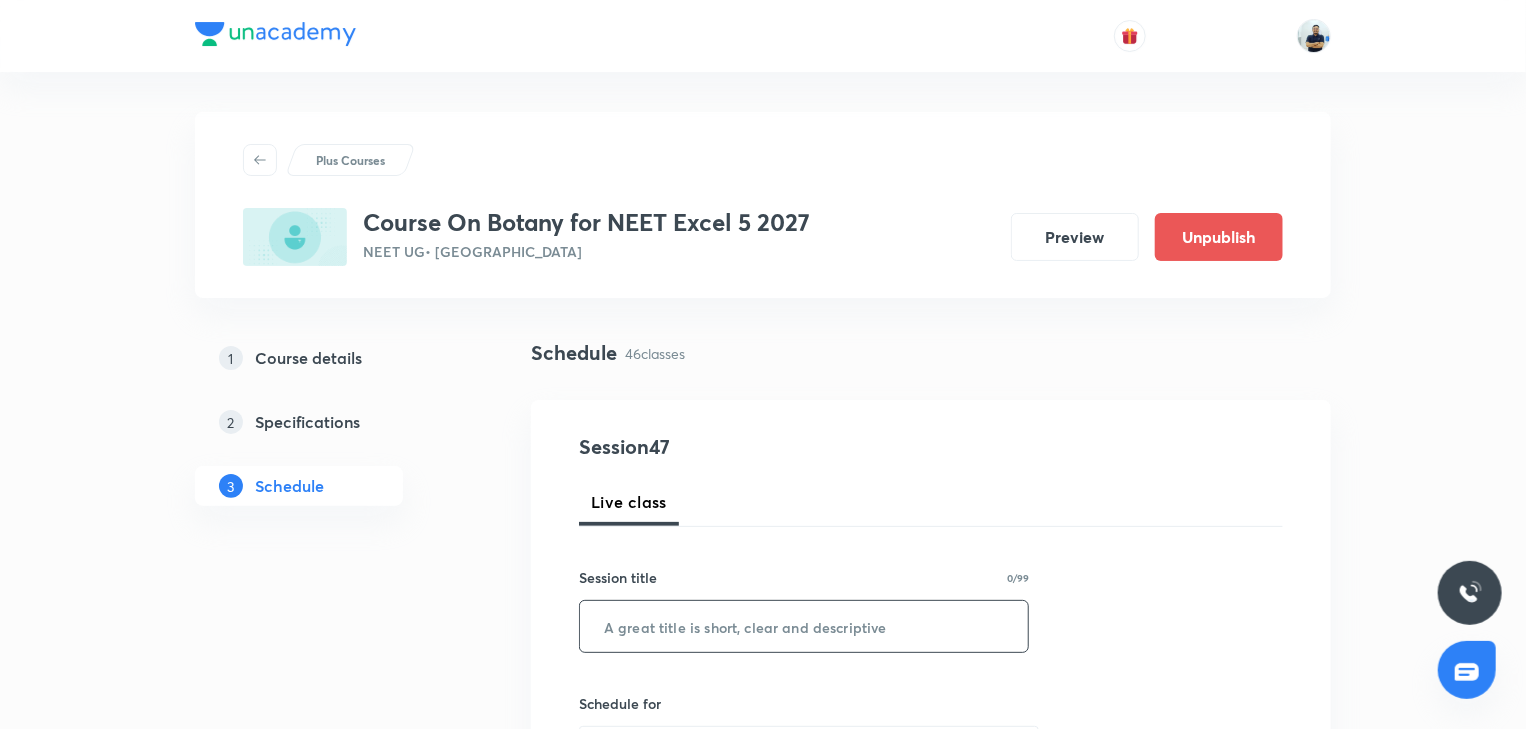 click at bounding box center [804, 626] 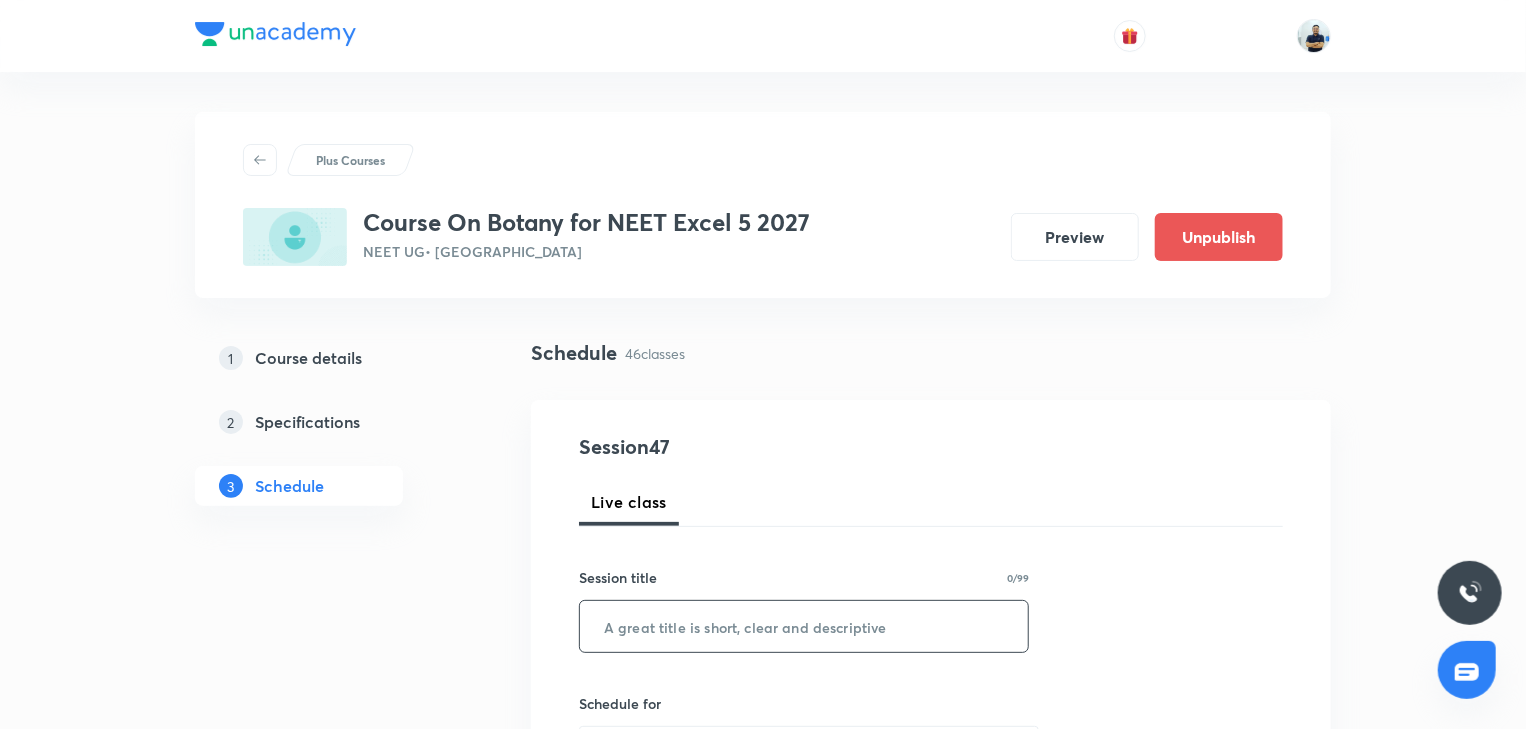 paste on "Molecular Basis of Inheritance -2" 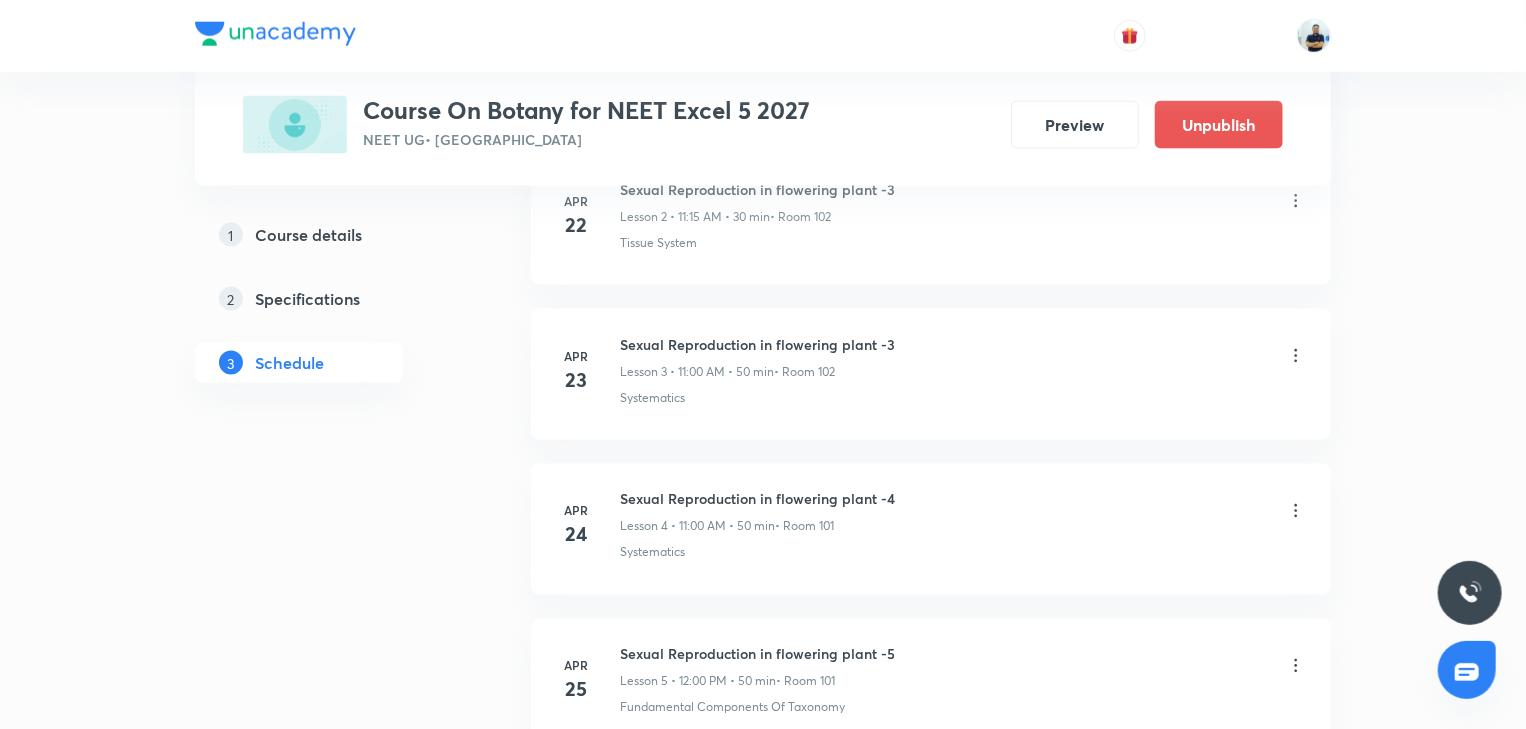 scroll, scrollTop: 152, scrollLeft: 0, axis: vertical 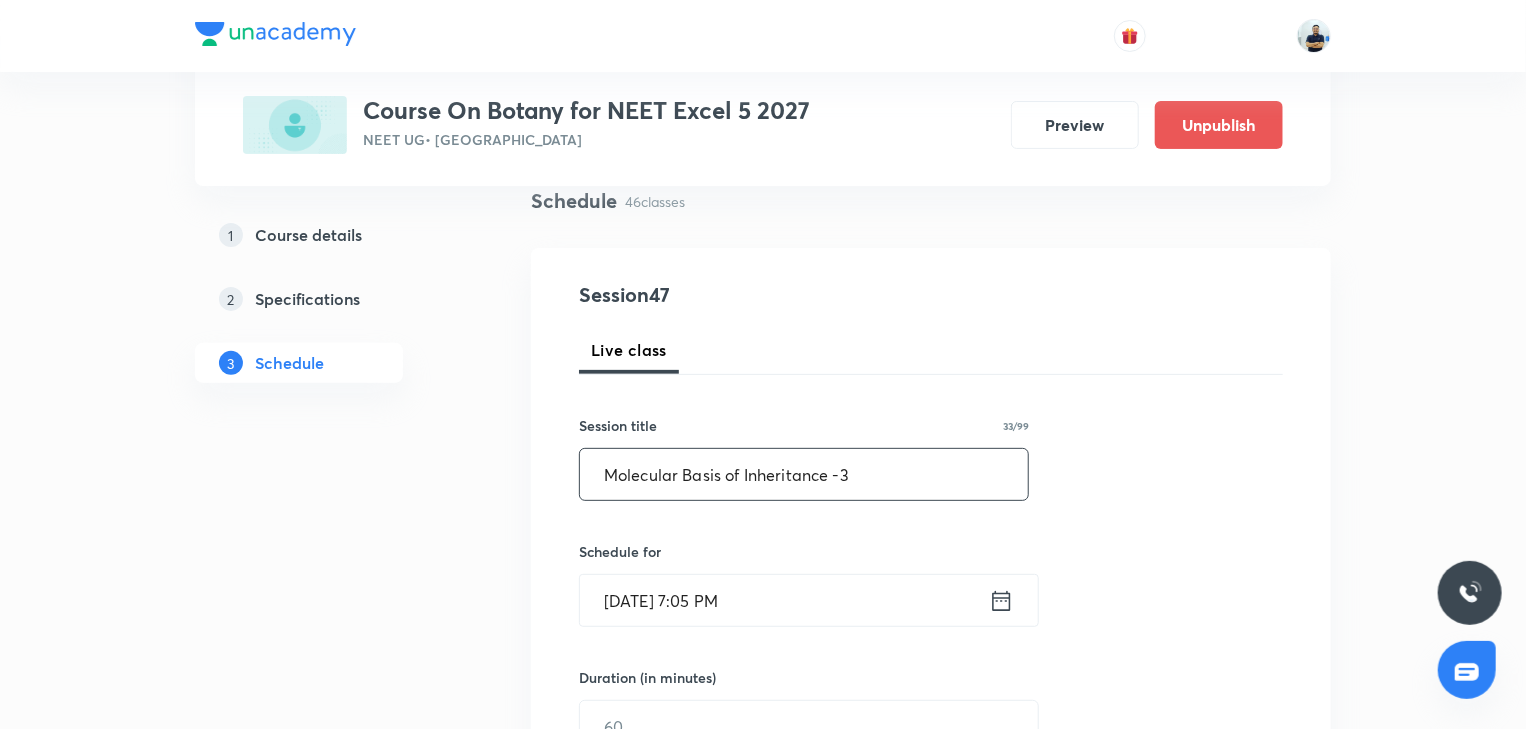type on "Molecular Basis of Inheritance -3" 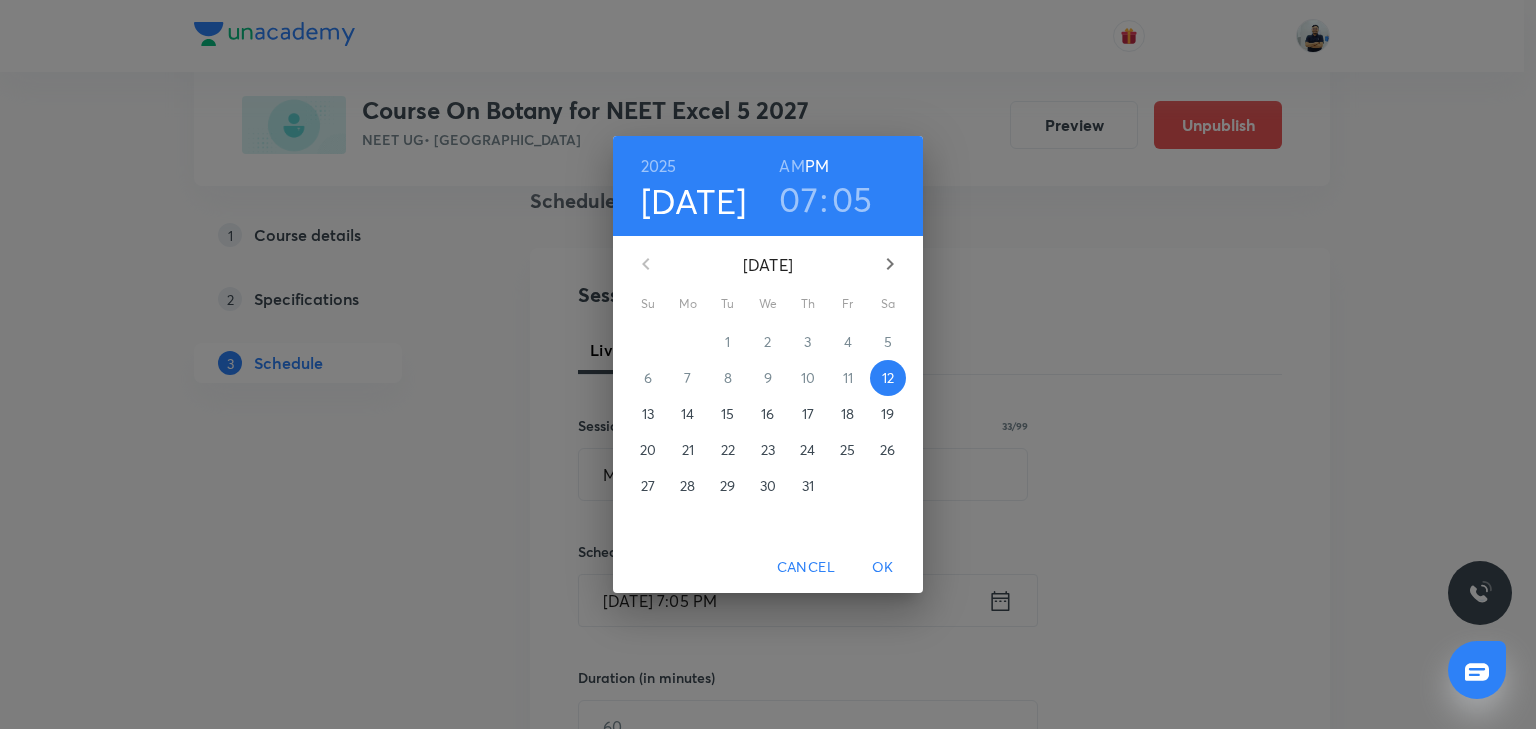 click on "17" at bounding box center (808, 414) 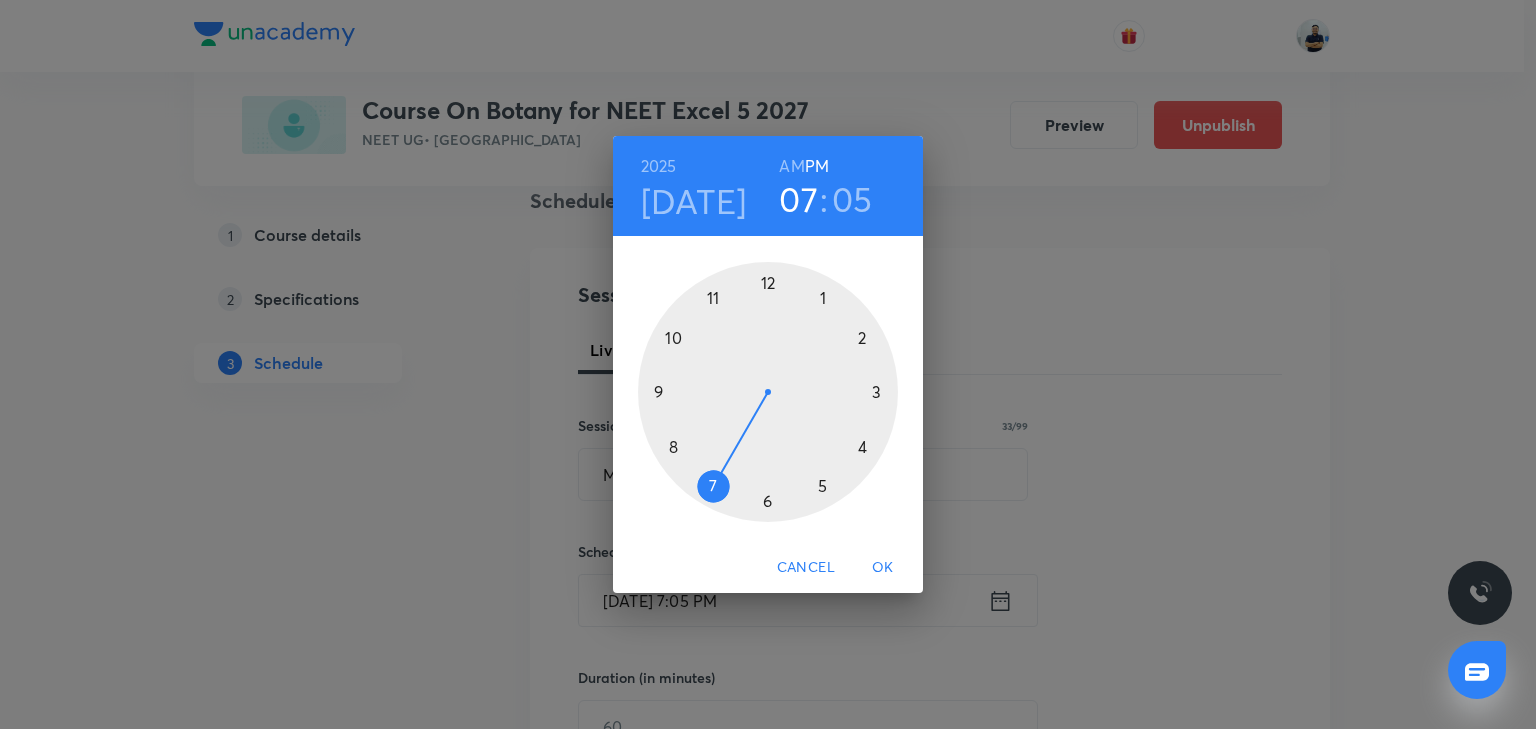 click on "AM" at bounding box center [791, 166] 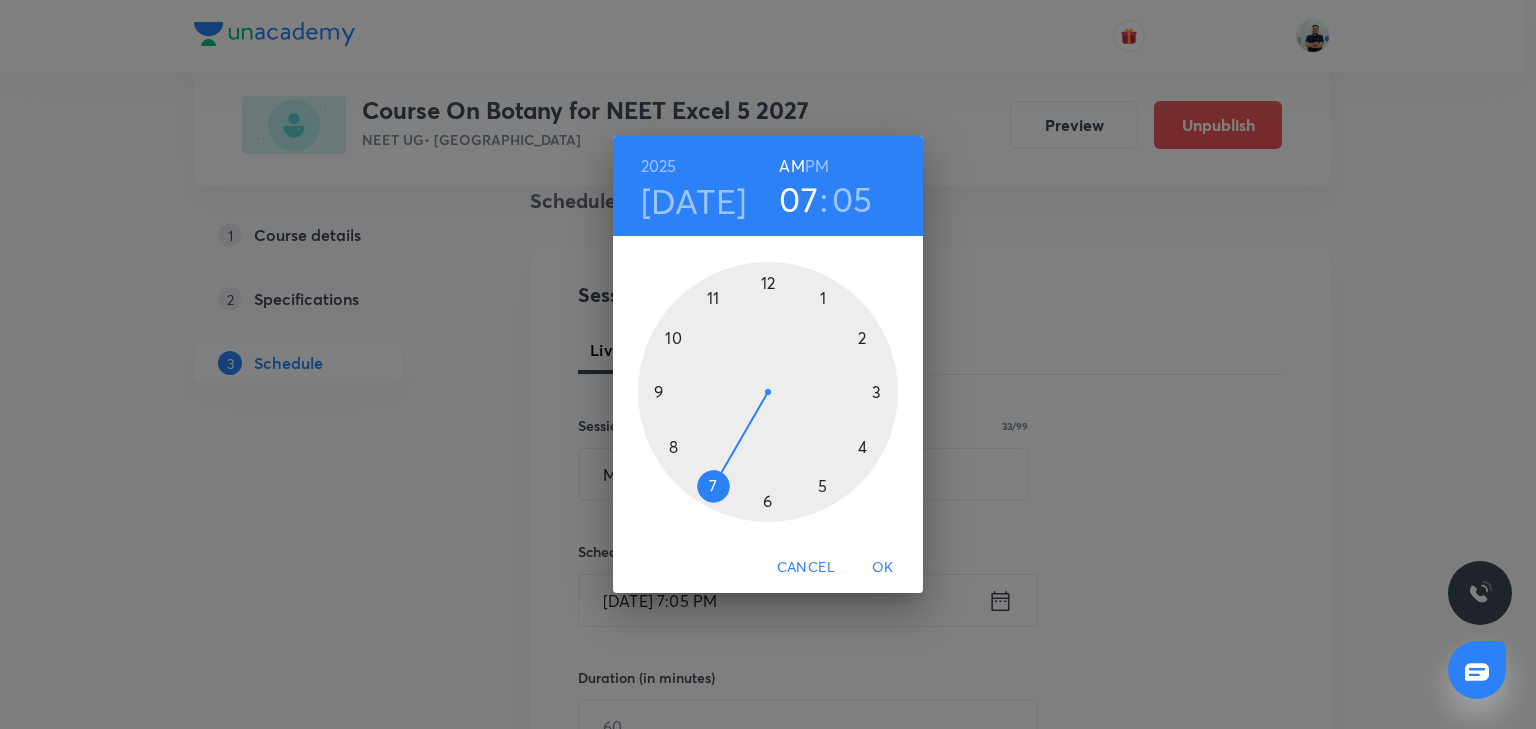 click at bounding box center (768, 392) 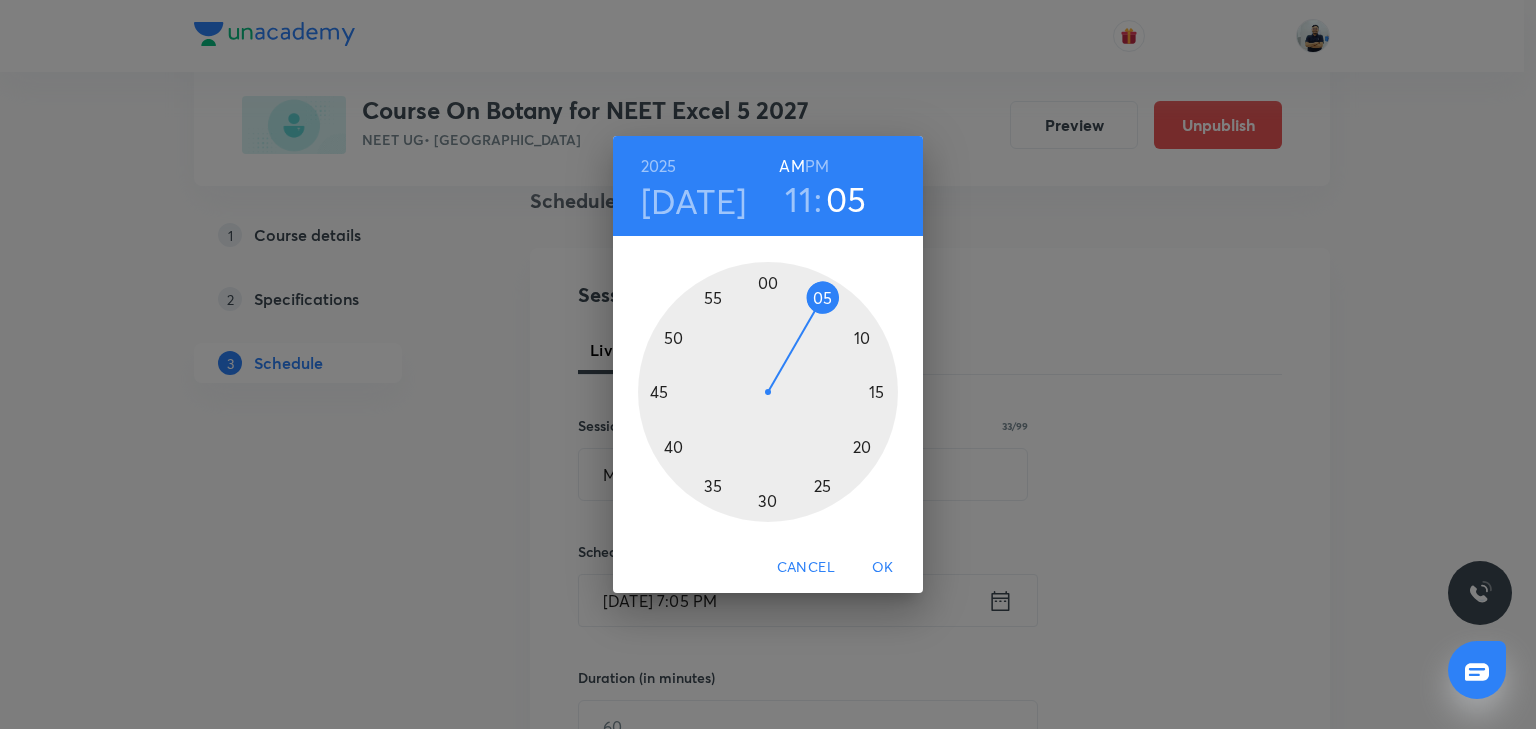 click at bounding box center (768, 392) 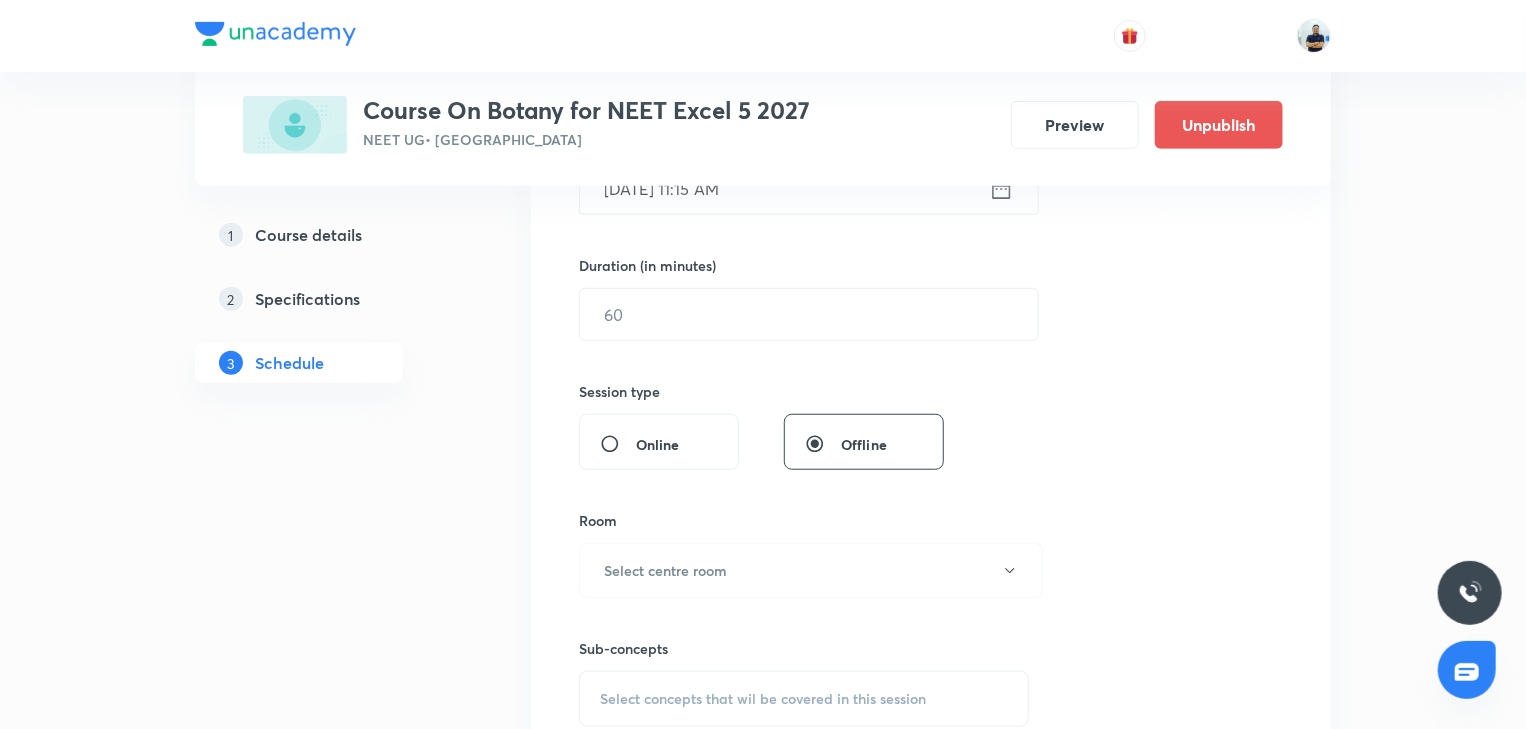 scroll, scrollTop: 394, scrollLeft: 0, axis: vertical 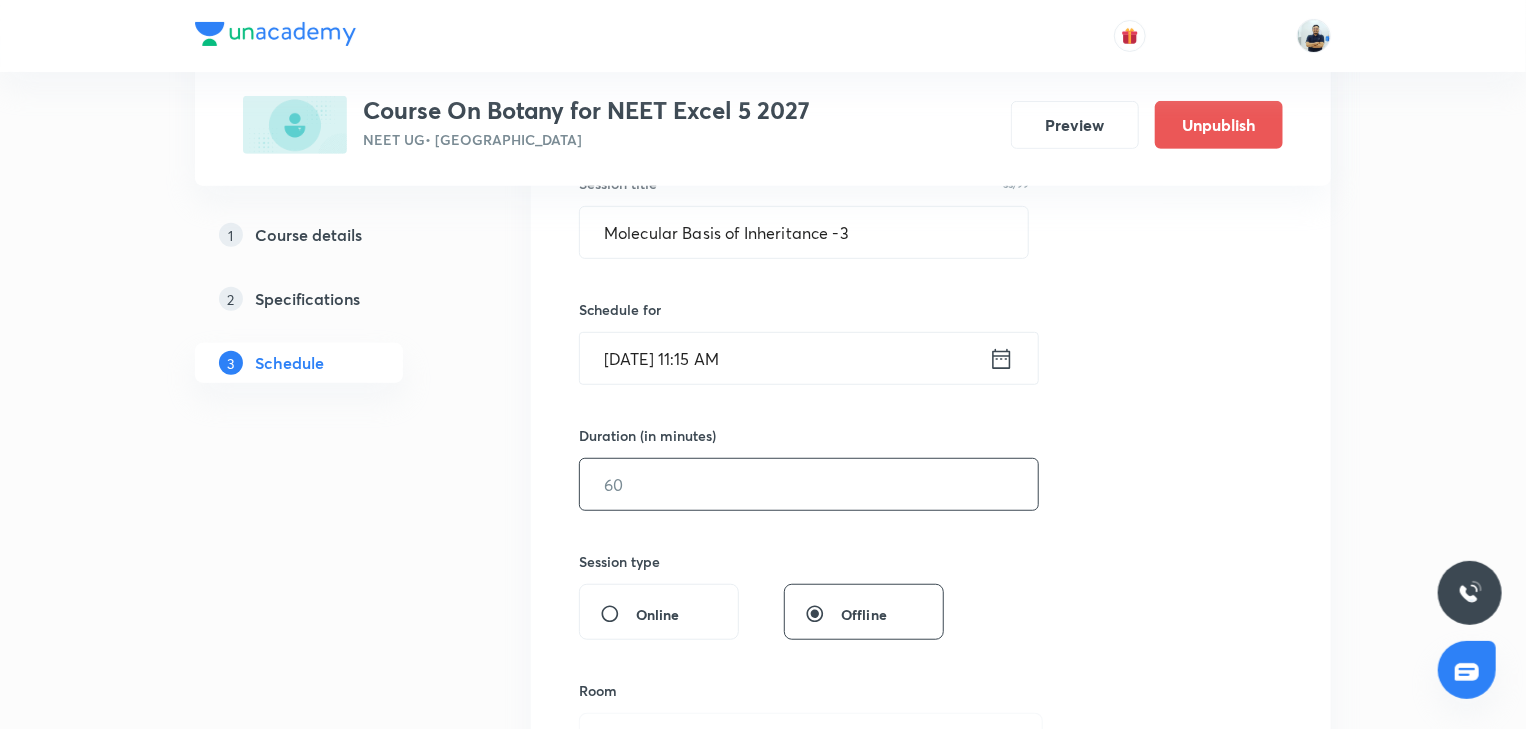 click at bounding box center (809, 484) 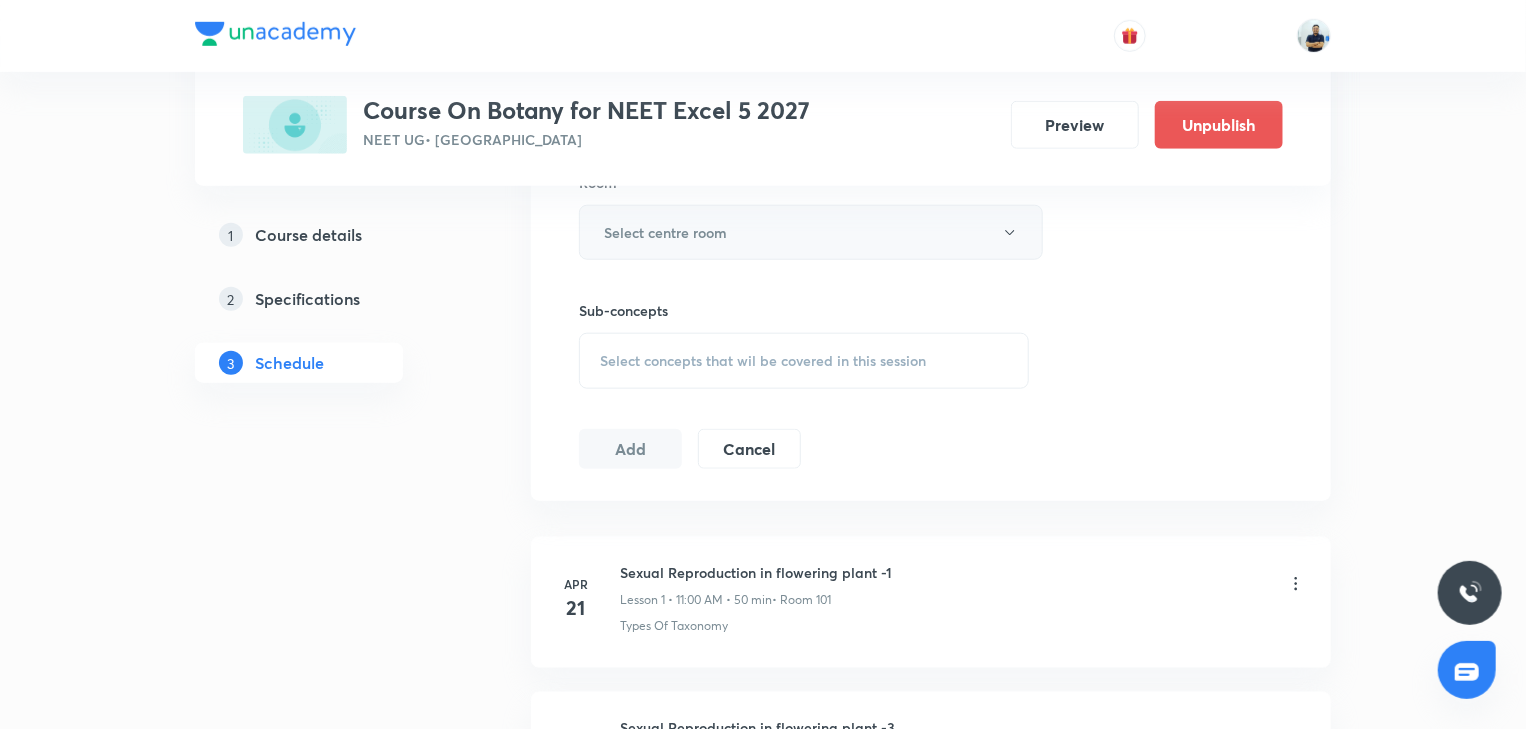 scroll, scrollTop: 805, scrollLeft: 0, axis: vertical 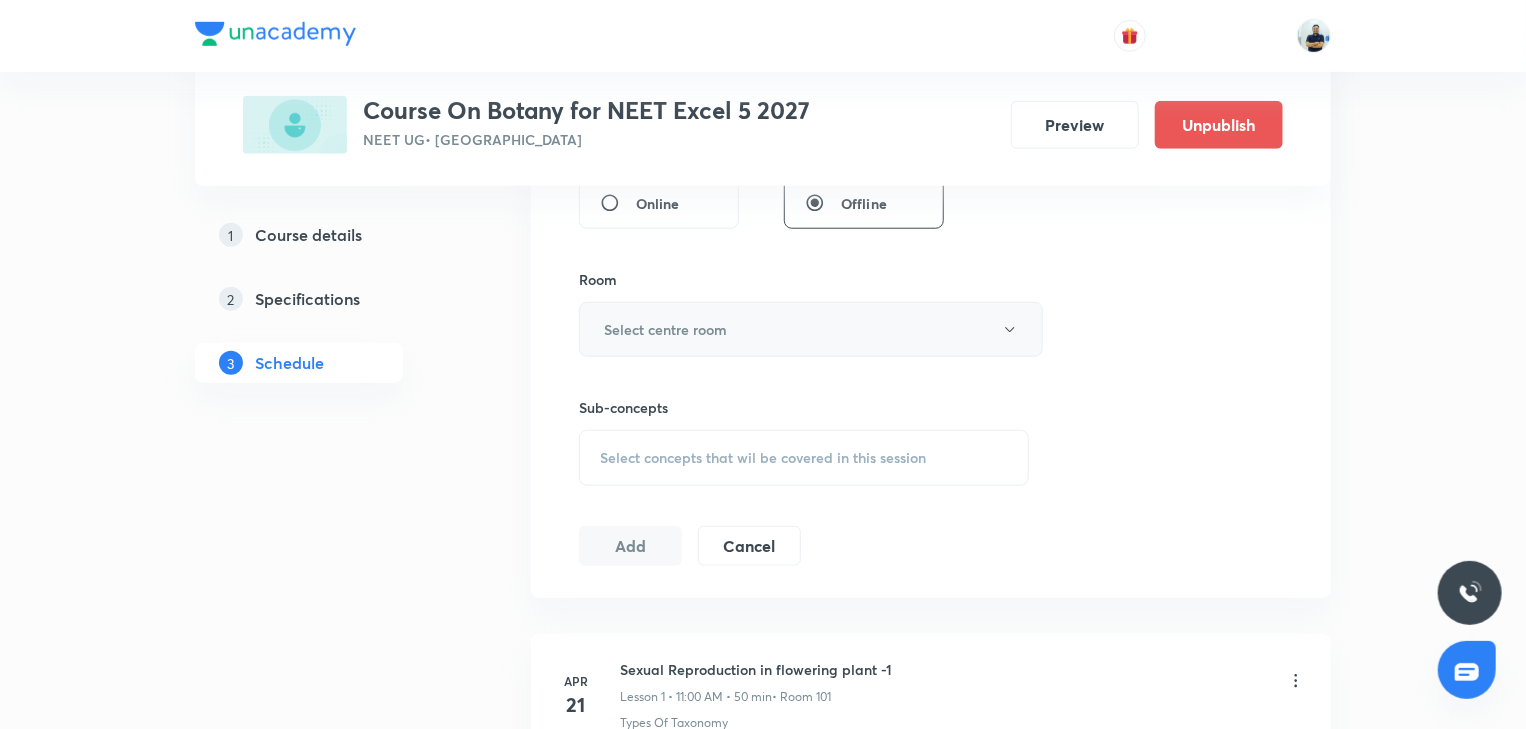 type on "70" 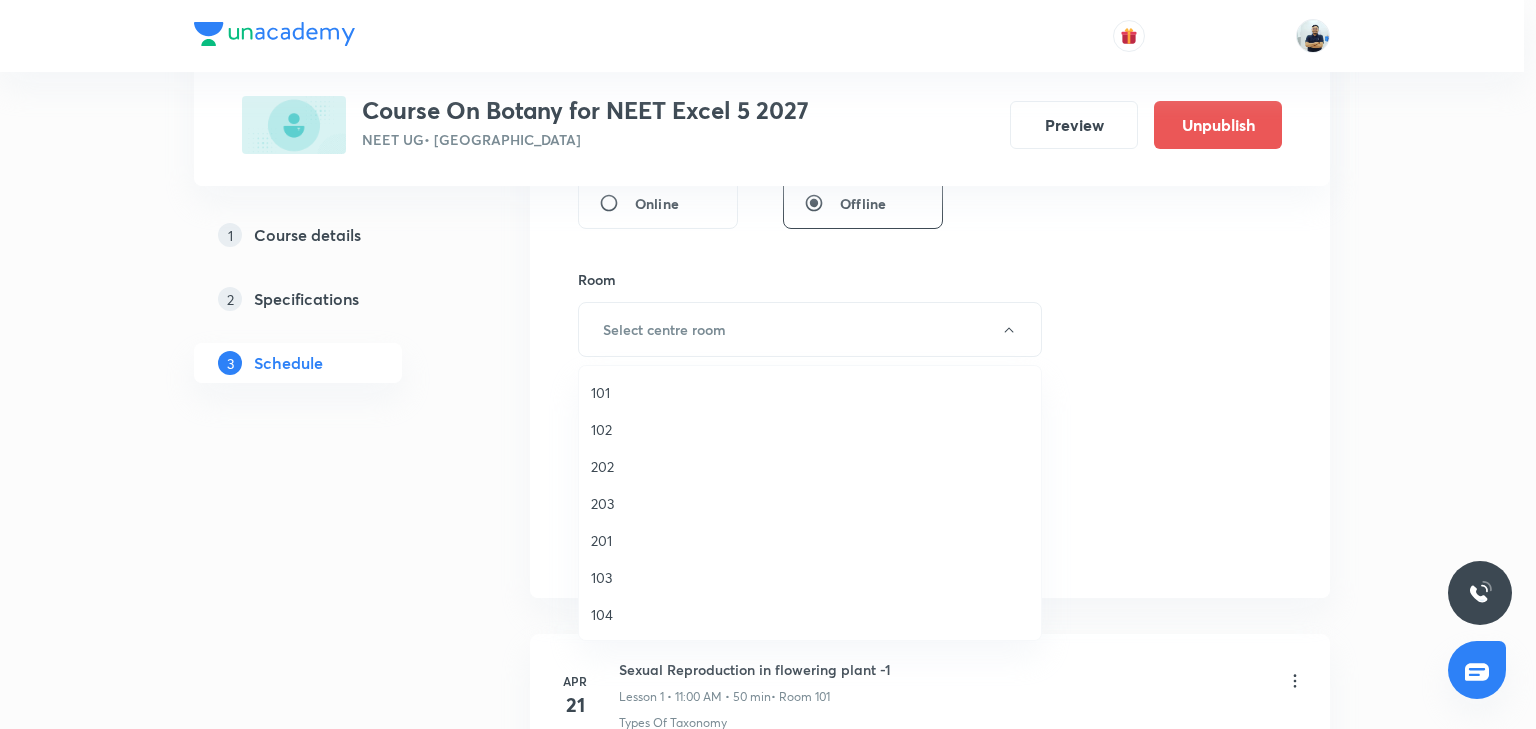 click on "102" at bounding box center (810, 429) 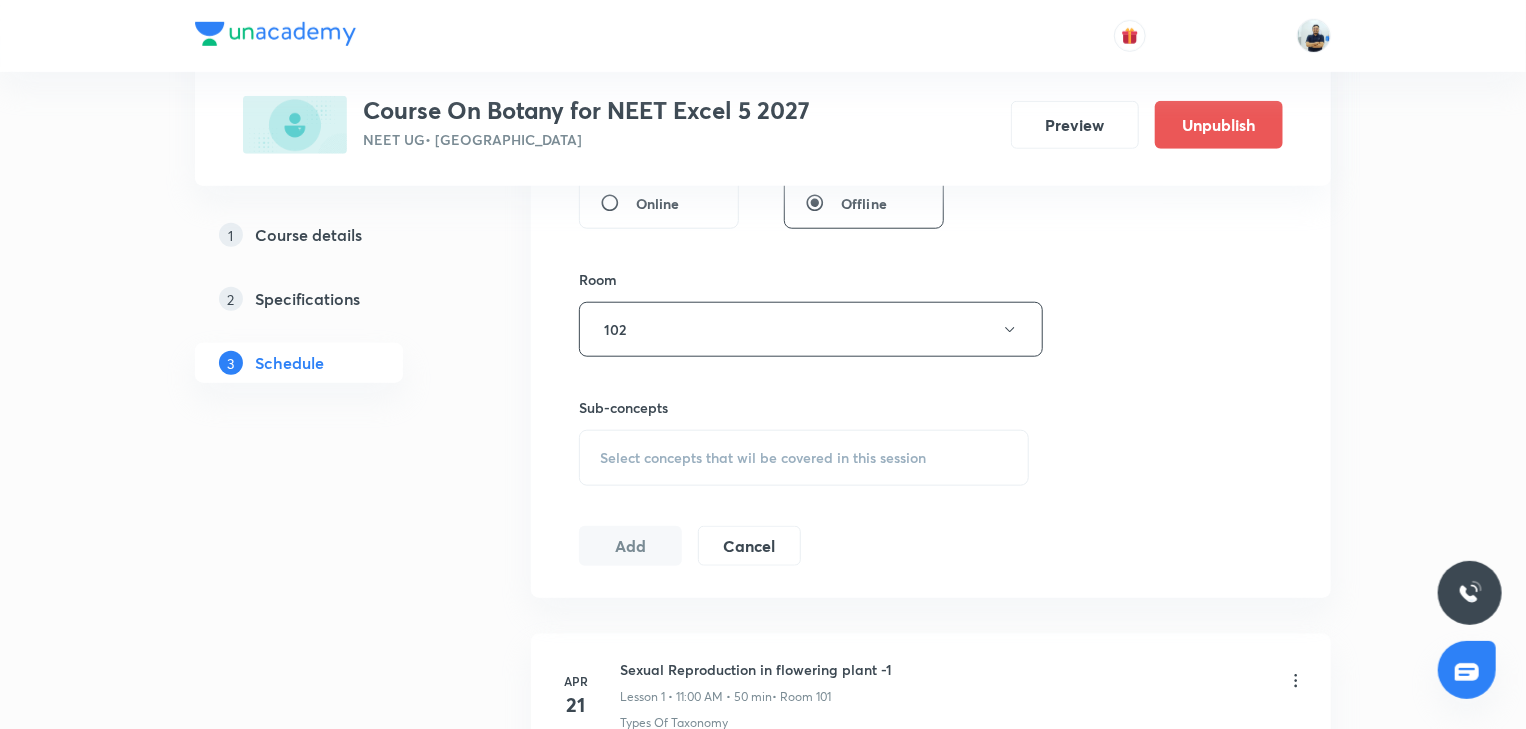 click on "Select concepts that wil be covered in this session" at bounding box center (763, 458) 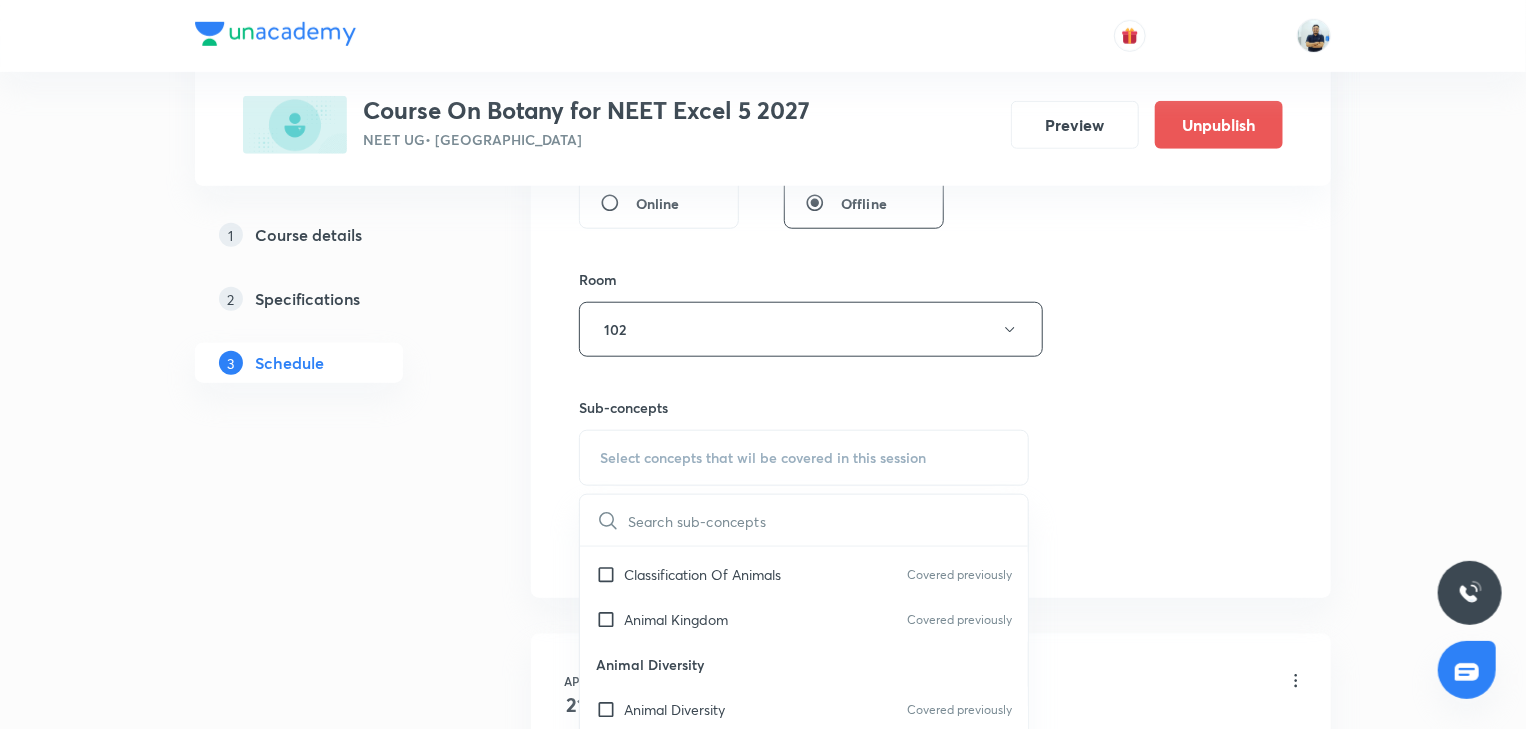 scroll, scrollTop: 1680, scrollLeft: 0, axis: vertical 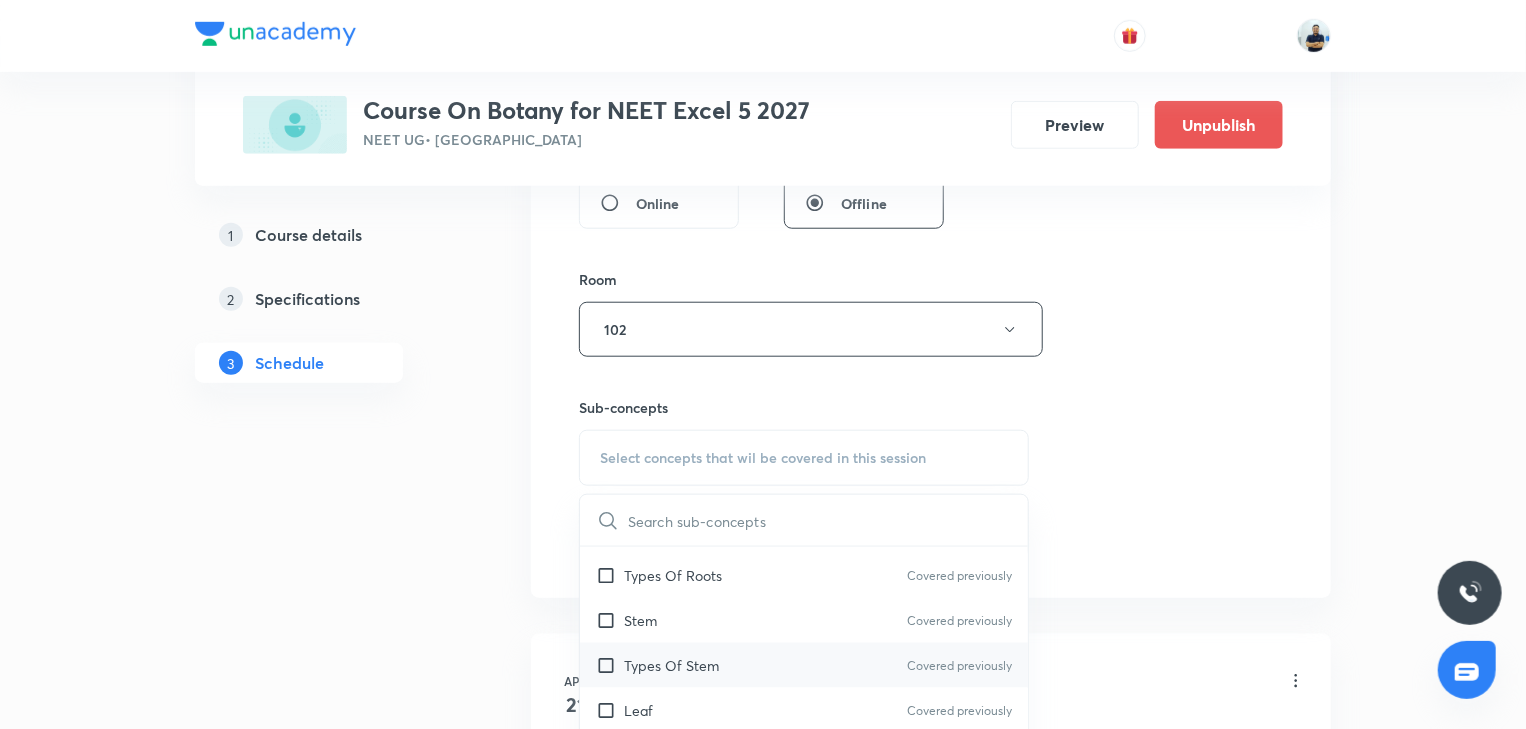 click on "Types Of Stem  Covered previously" at bounding box center (804, 665) 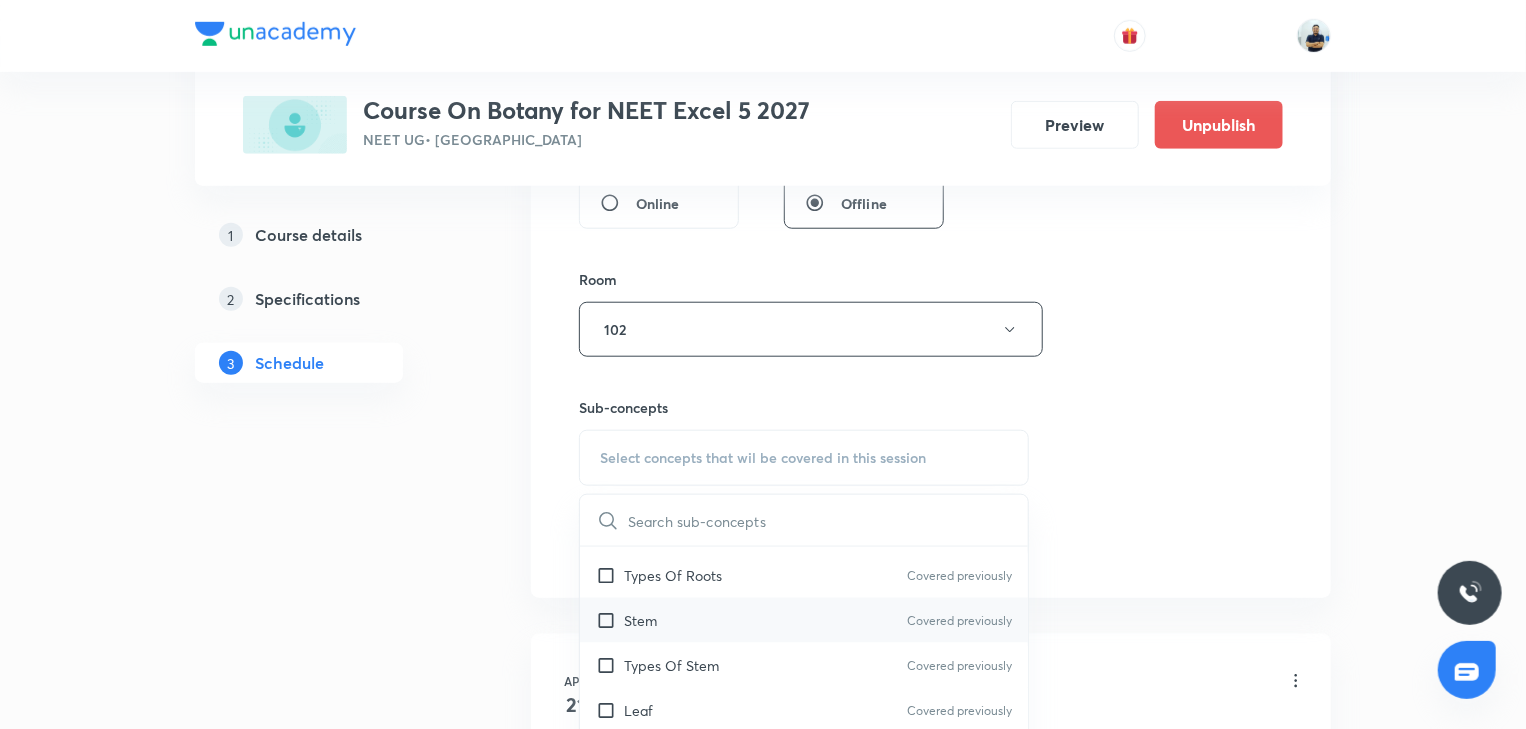 checkbox on "true" 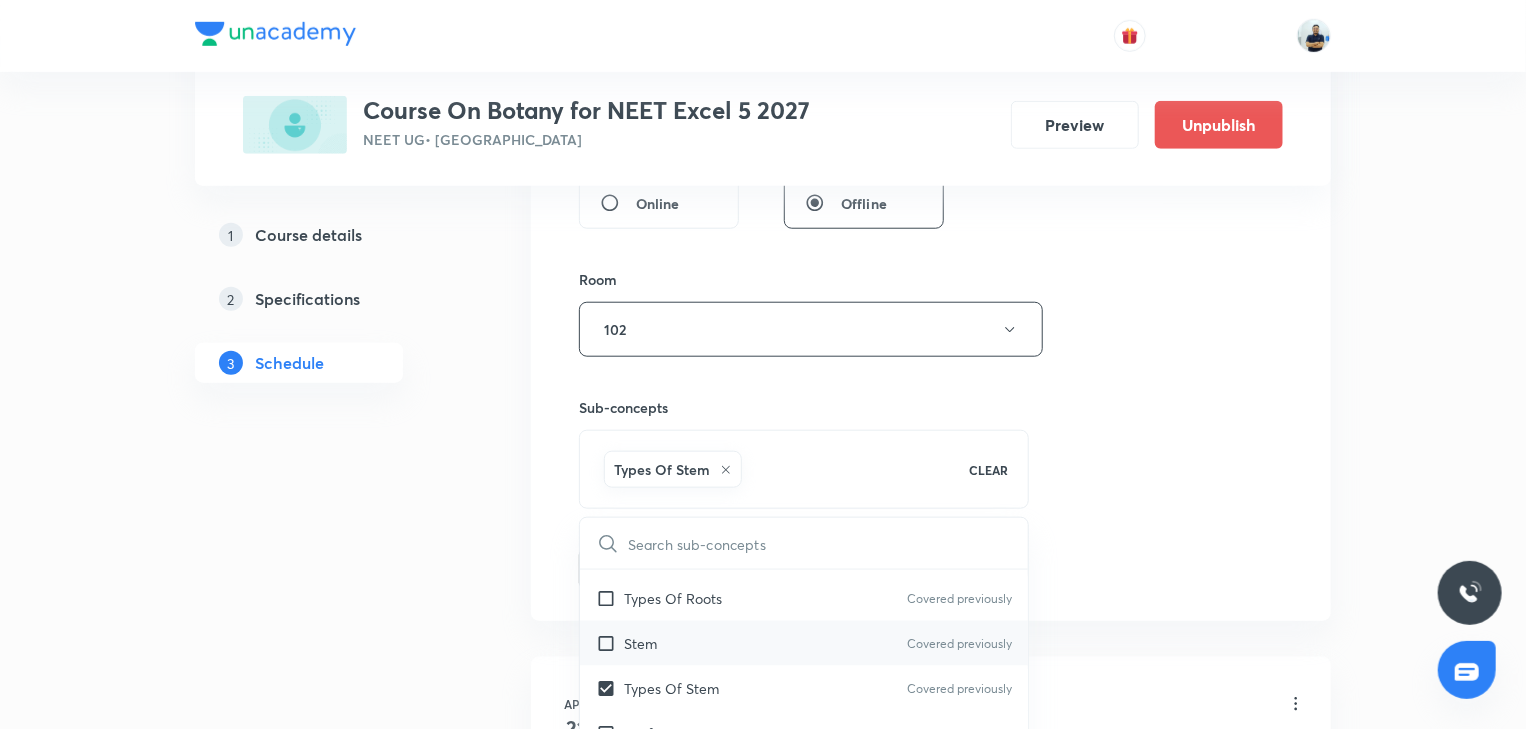click on "Stem Covered previously" at bounding box center [804, 643] 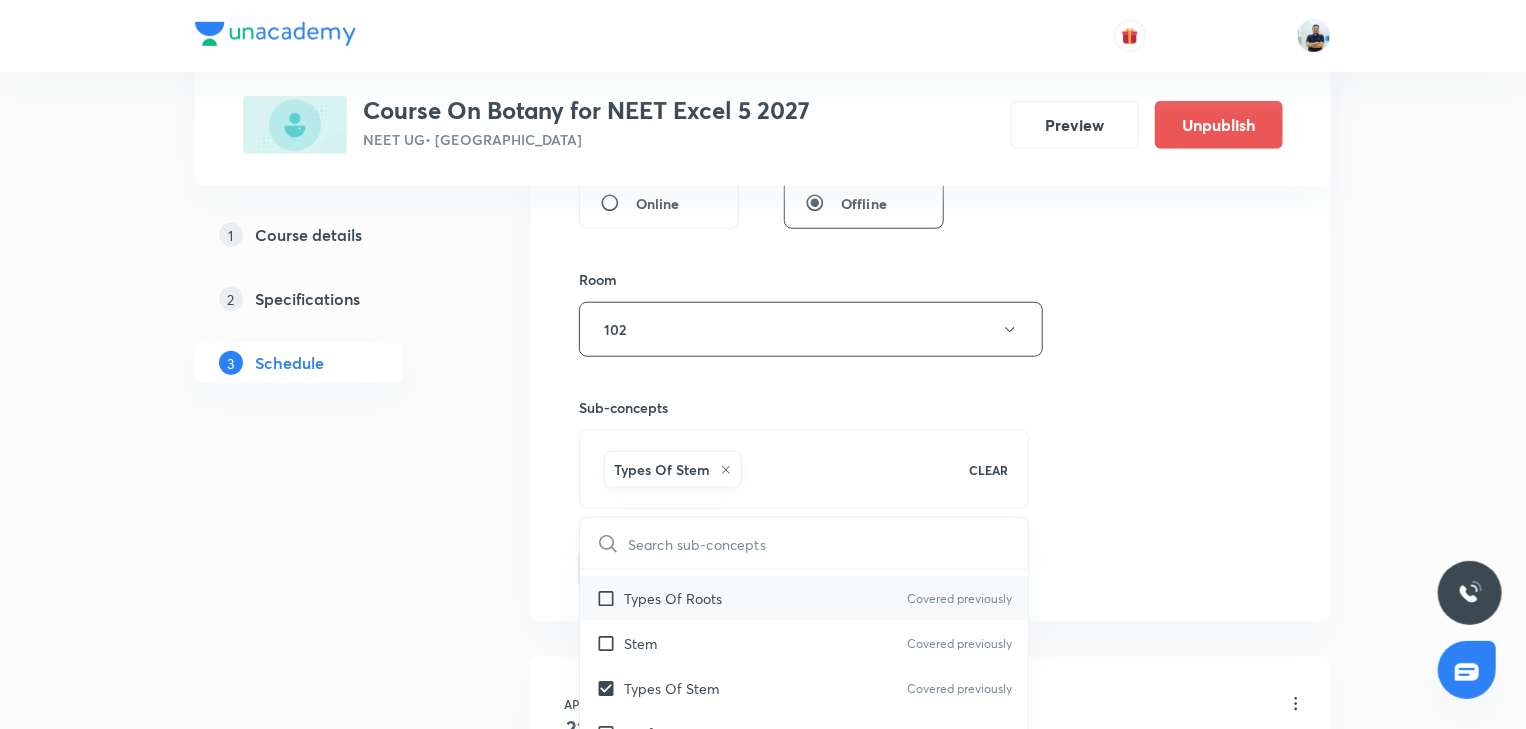 checkbox on "true" 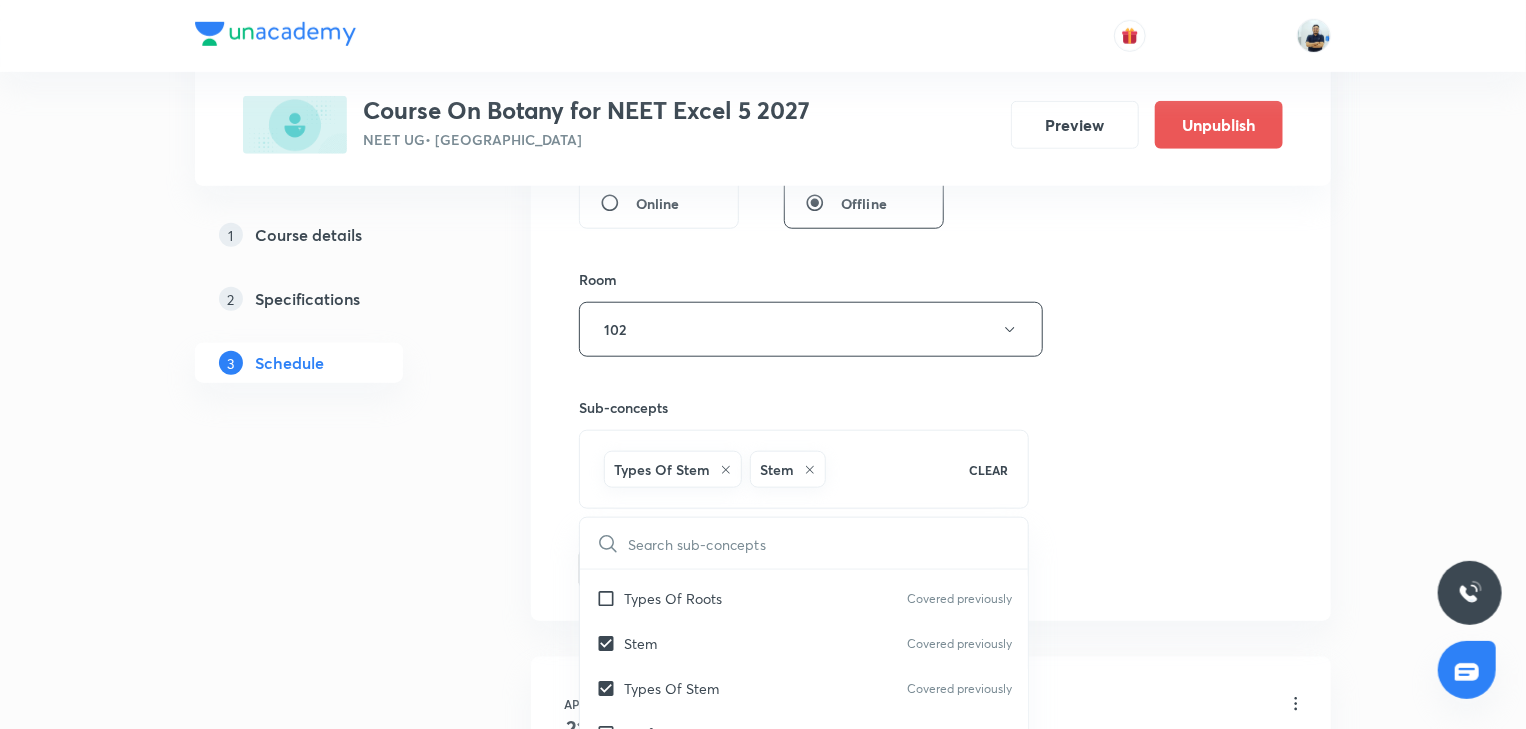click on "Session  47 Live class Session title 33/99 Molecular Basis of Inheritance -3 ​ Schedule for Jul 17, 2025, 11:15 AM ​ Duration (in minutes) 70 ​   Session type Online Offline Room 102 Sub-concepts Types Of Stem  Stem CLEAR ​ Living World What Is Living? Diversity In The Living World Systematics Covered previously Types Of Taxonomy Covered previously Fundamental Components Of Taxonomy Covered previously Taxonomic Categories Covered previously Taxonomical Aids Covered previously The Three Domains Of Life Biological Nomenclature  Biological Classification System Of Classification Covered previously Kingdom Monera Covered previously Kingdom Protista Covered previously Kingdom Fungi Covered previously Kingdom Plantae Covered previously Kingdom Animalia Covered previously Linchens Covered previously Mycorrhiza Virus Prions Covered previously Viroids Covered previously Plant Kingdom Algae Covered previously Bryophytes Covered previously Pteridophytes Covered previously Gymnosperms Covered previously Root Stem" at bounding box center [931, 108] 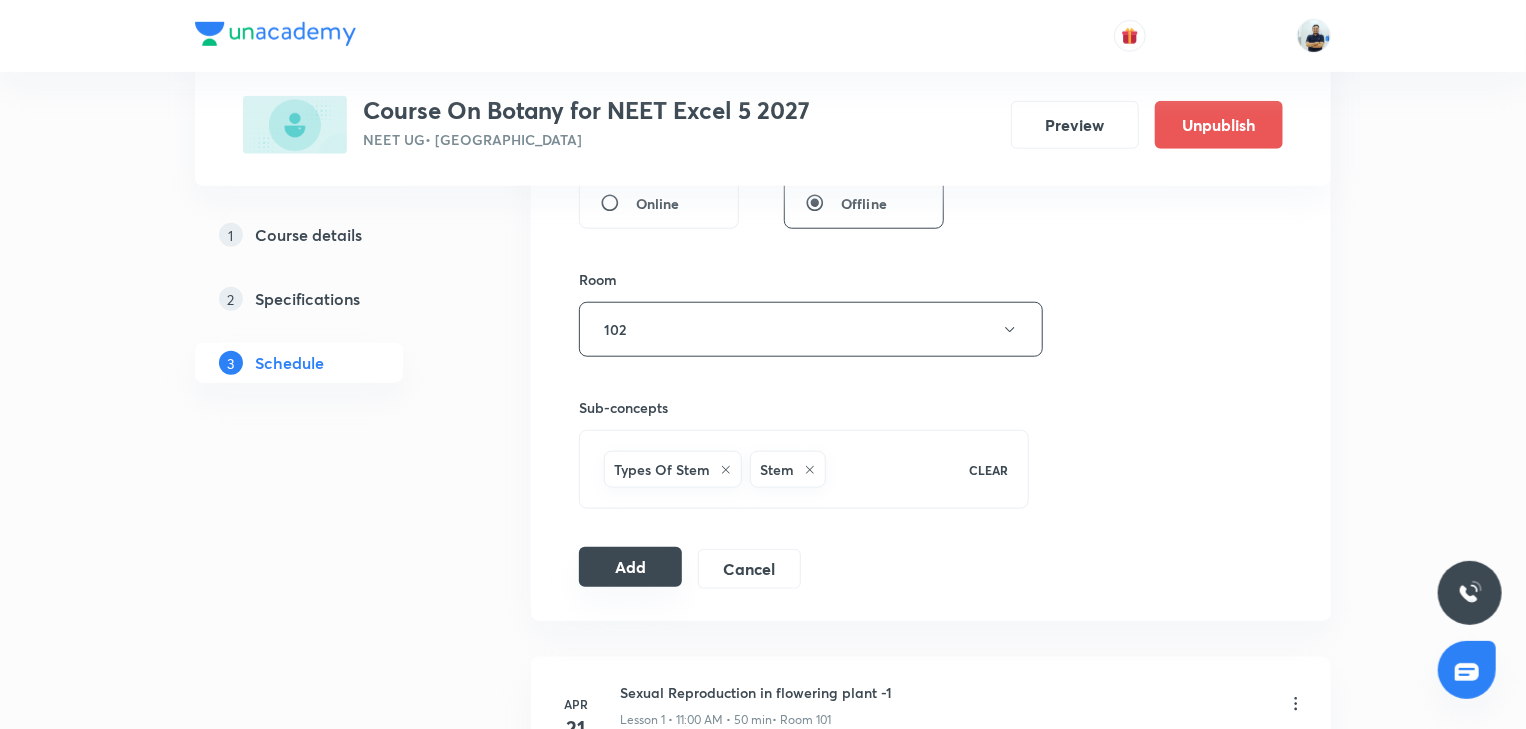 click on "Add" at bounding box center [630, 567] 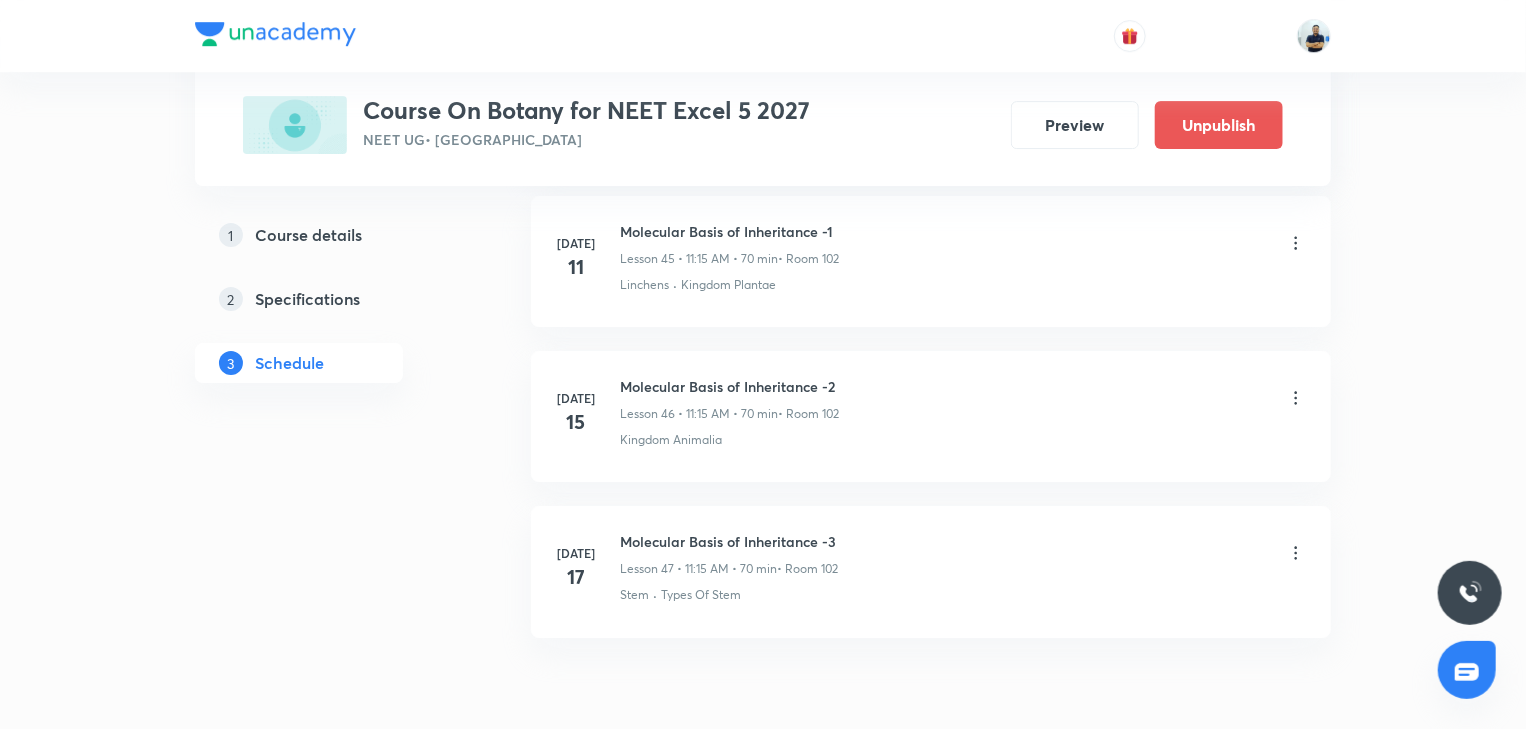 scroll, scrollTop: 7229, scrollLeft: 0, axis: vertical 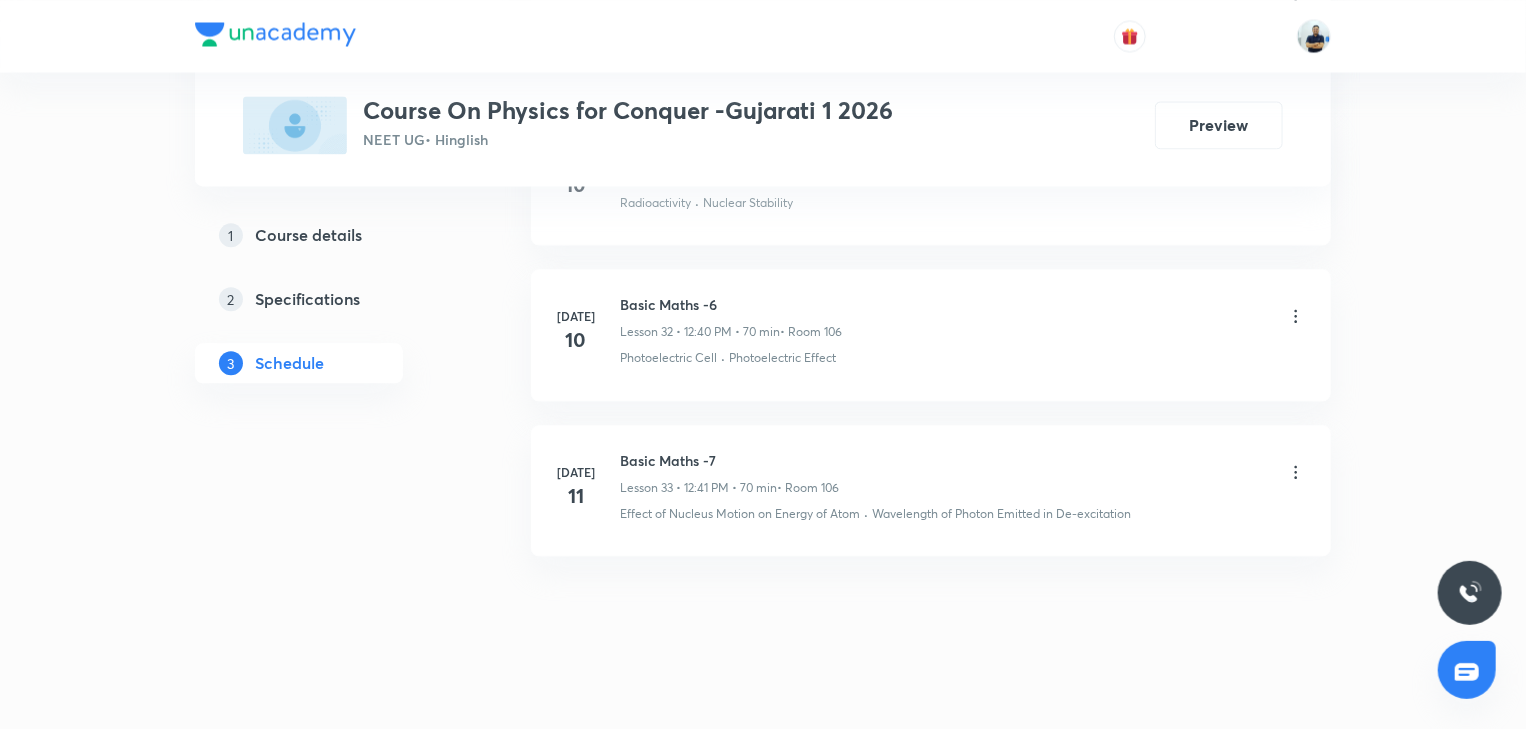 click on "Basic Maths -7" at bounding box center (729, 460) 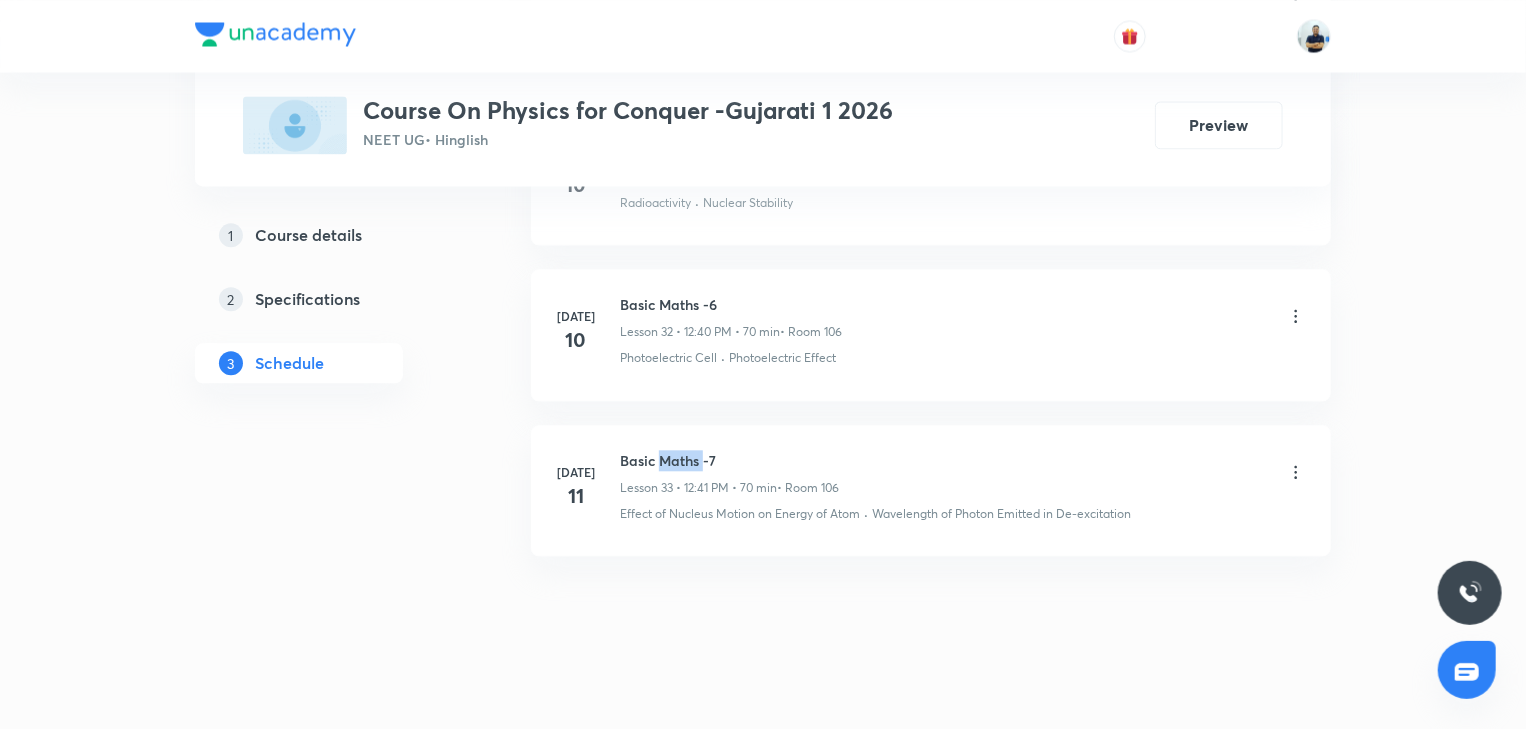click on "Basic Maths -7" at bounding box center [729, 460] 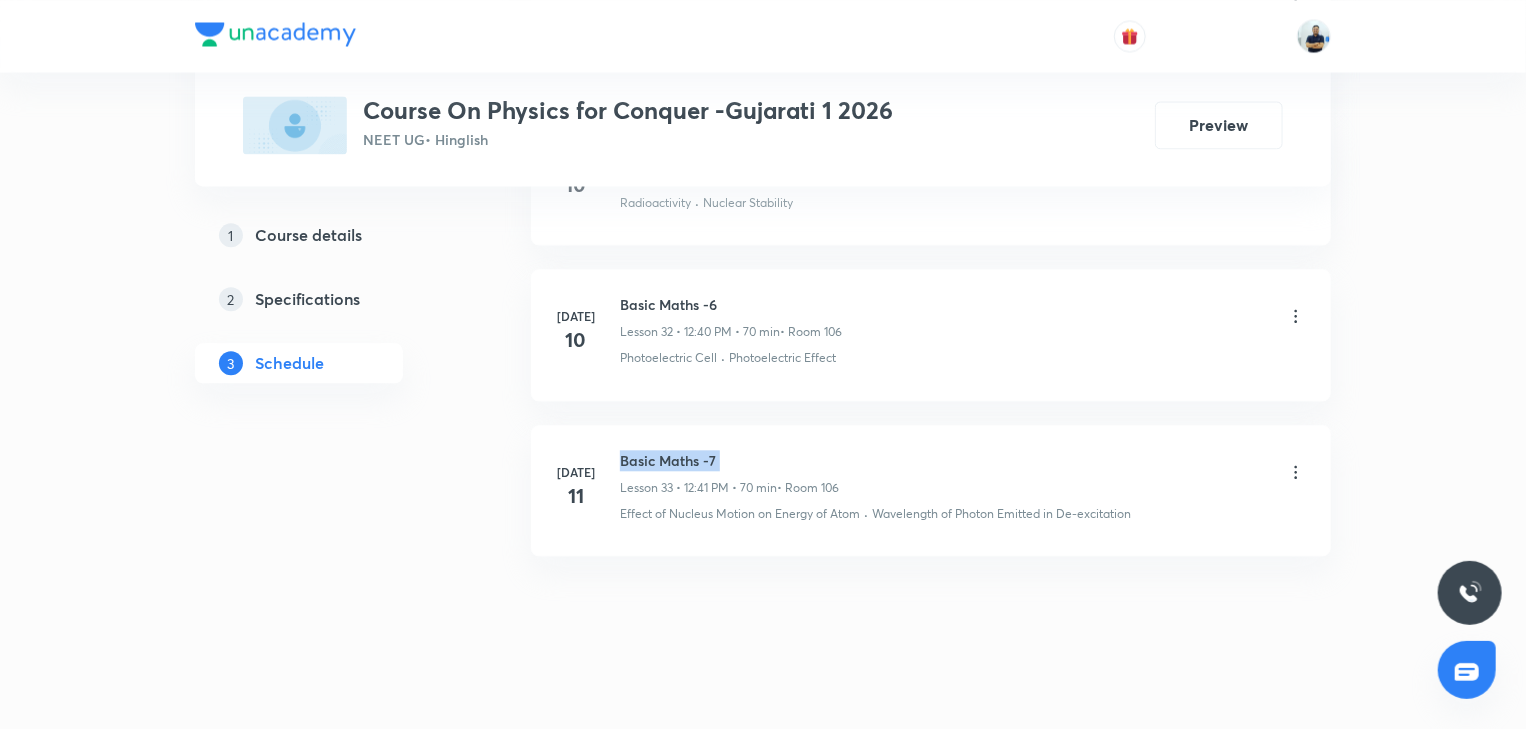 click on "Basic Maths -7" at bounding box center (729, 460) 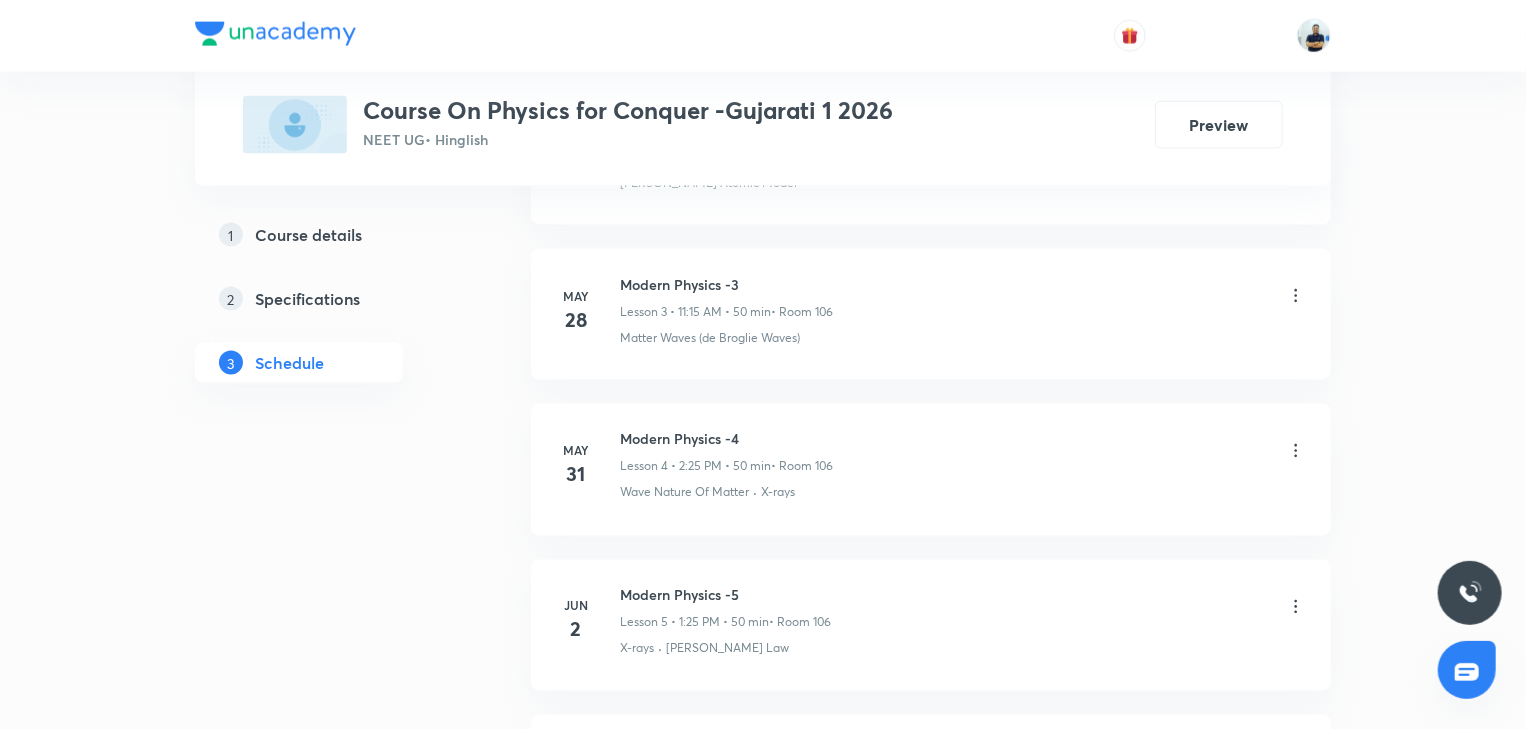 scroll, scrollTop: 0, scrollLeft: 0, axis: both 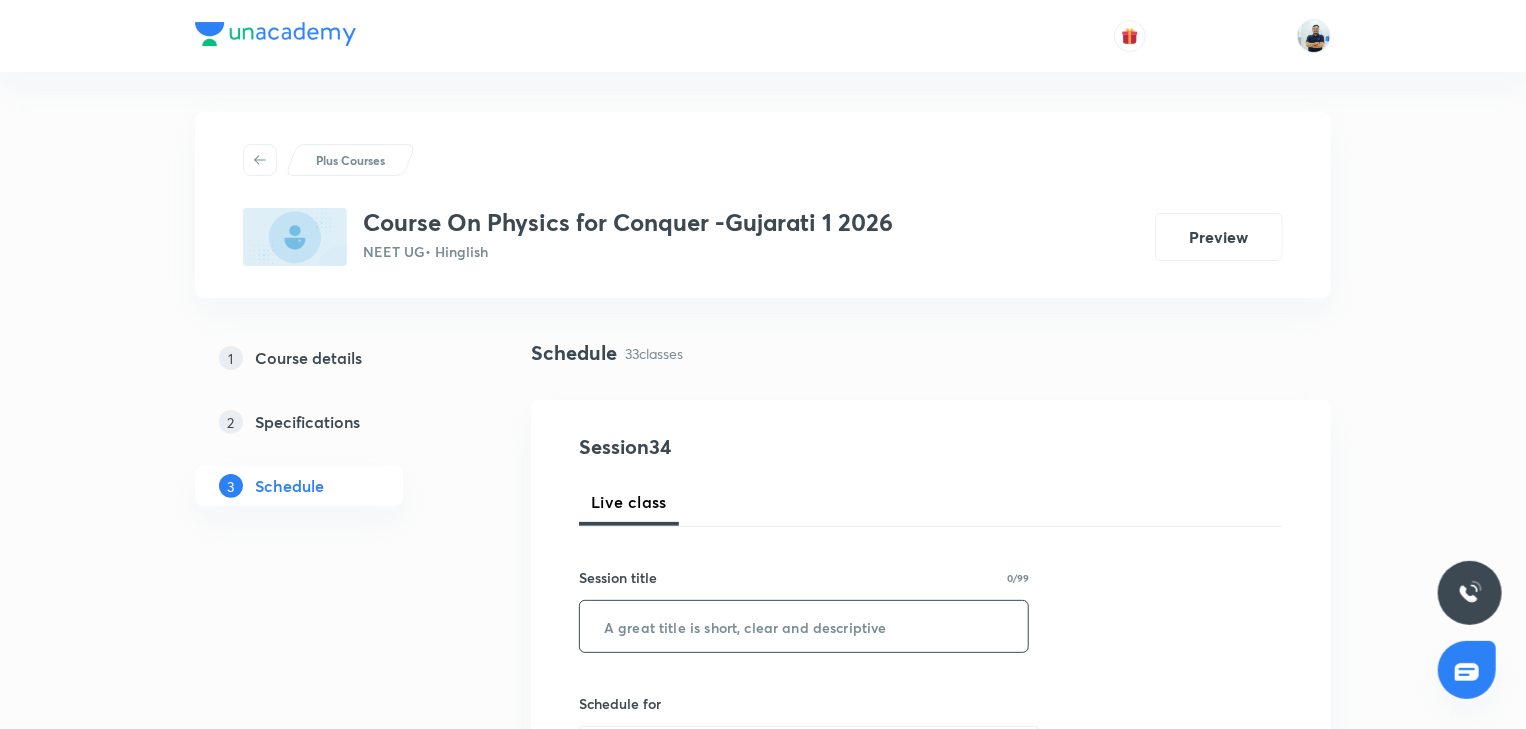 click at bounding box center (804, 626) 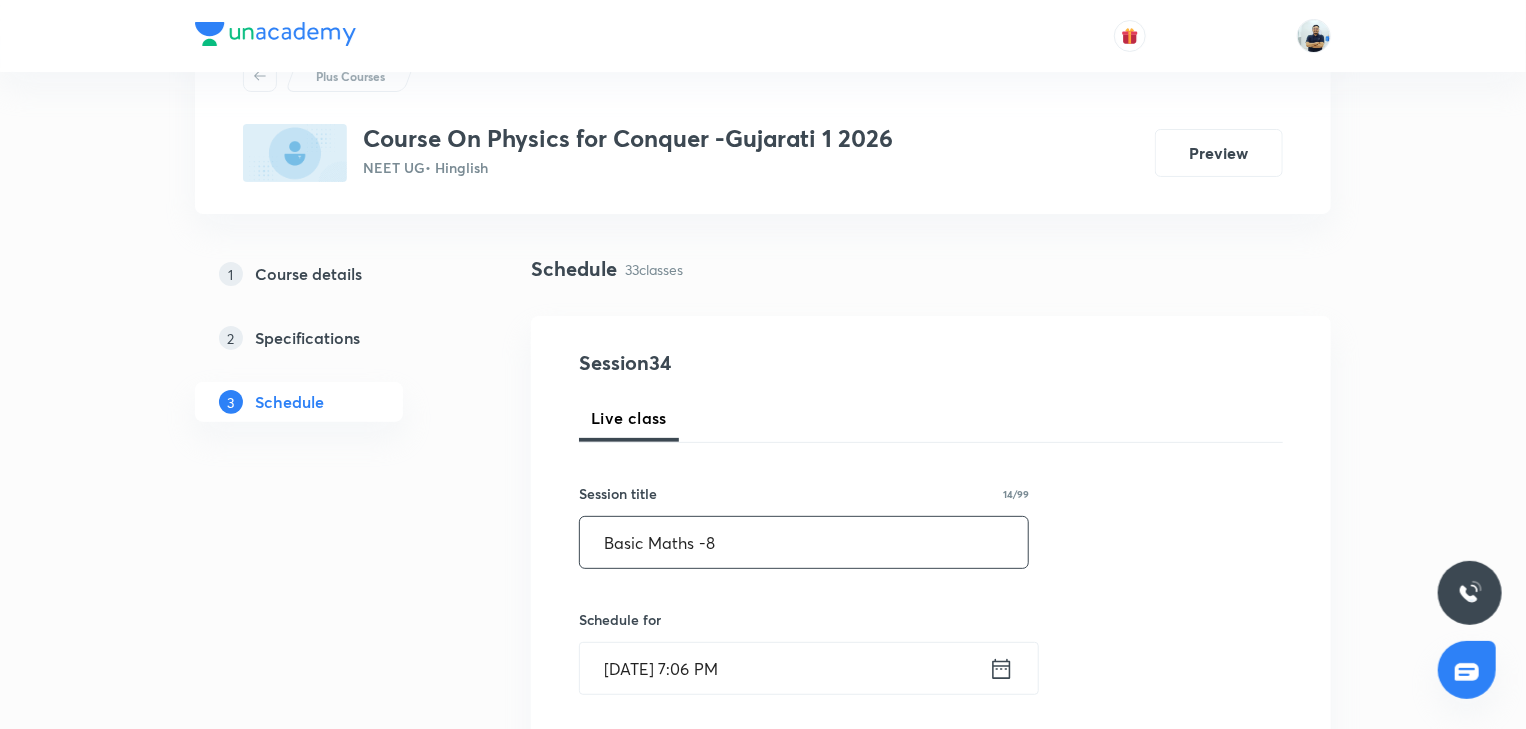 scroll, scrollTop: 93, scrollLeft: 0, axis: vertical 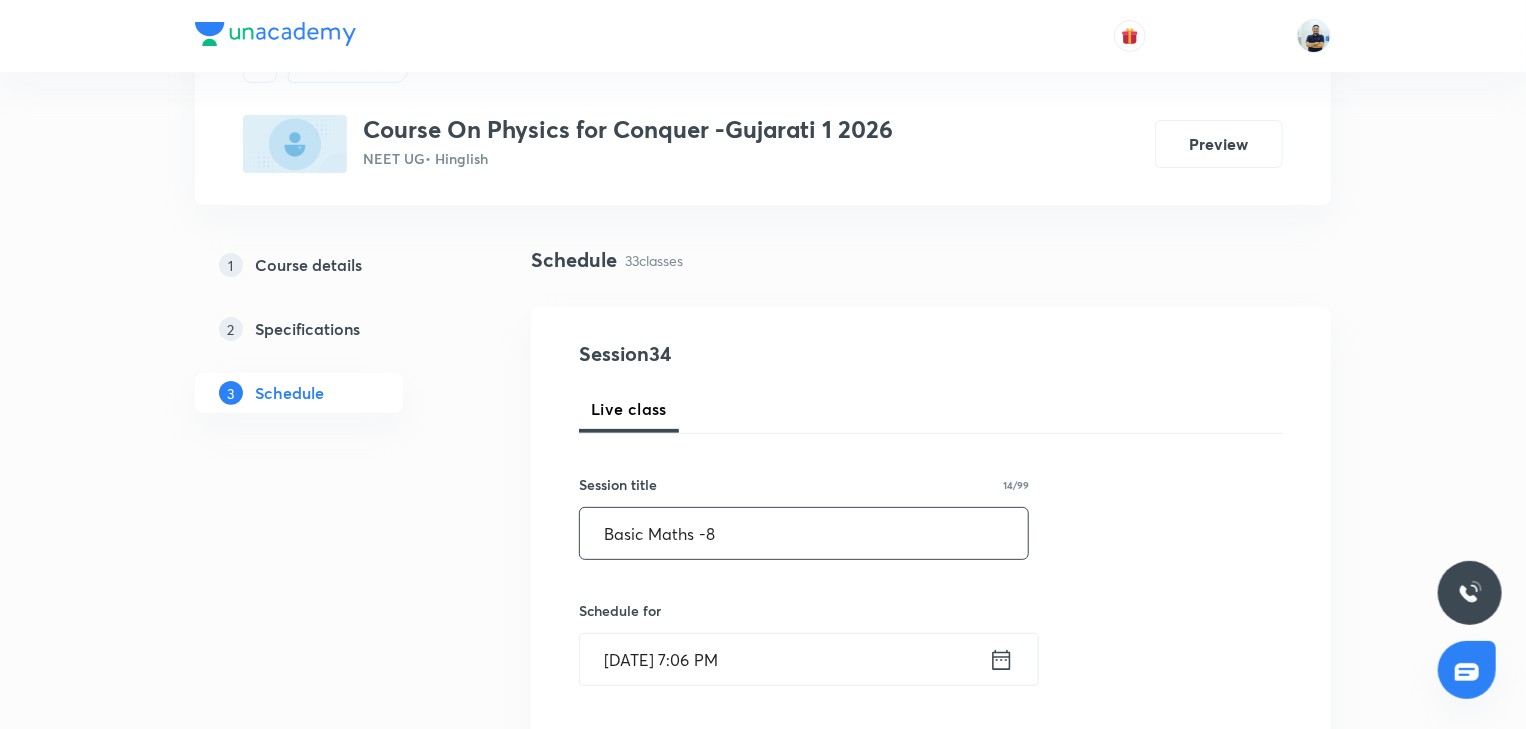 type on "Basic Maths -8" 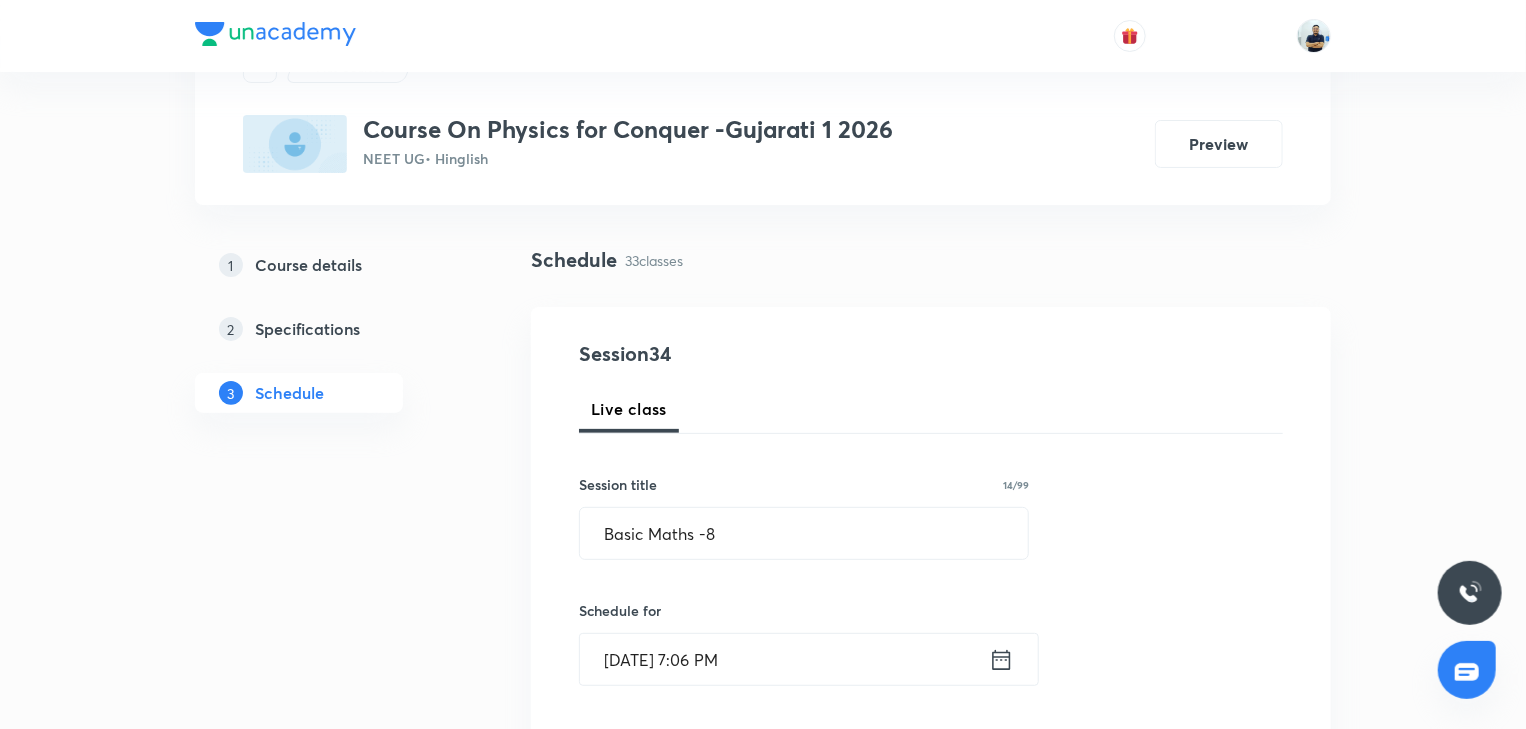 click on "[DATE] 7:06 PM" at bounding box center [784, 659] 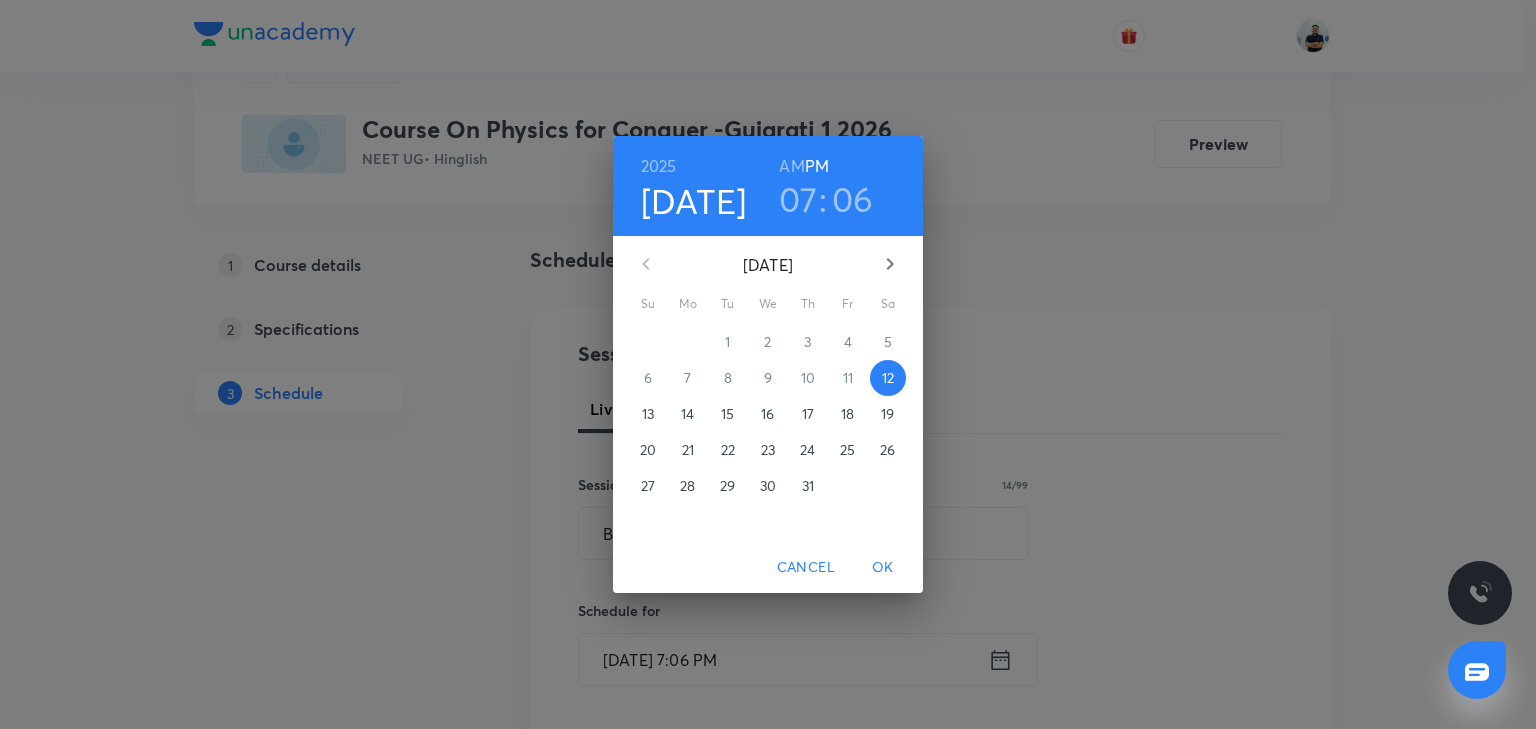 click on "14" at bounding box center [687, 414] 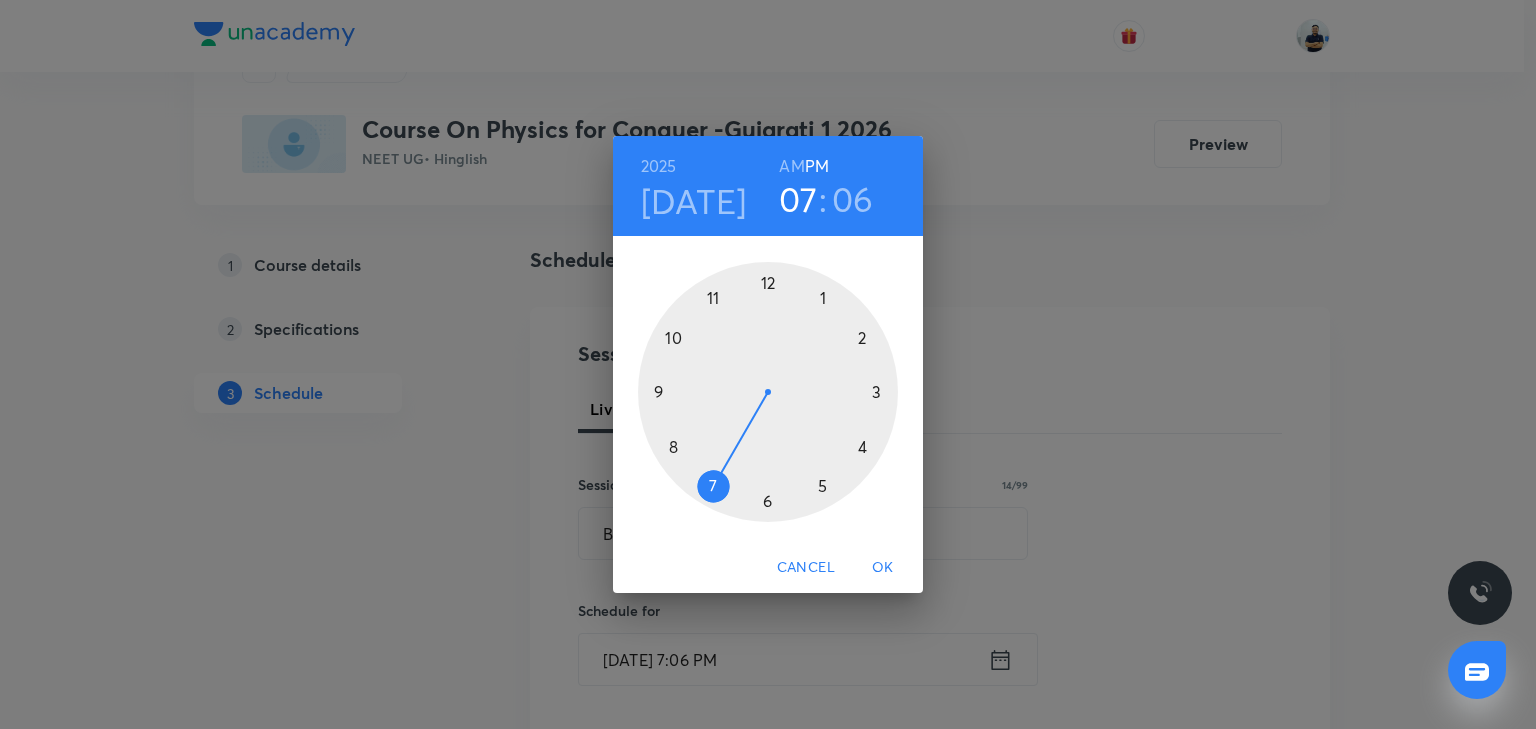 click on "AM" at bounding box center [791, 166] 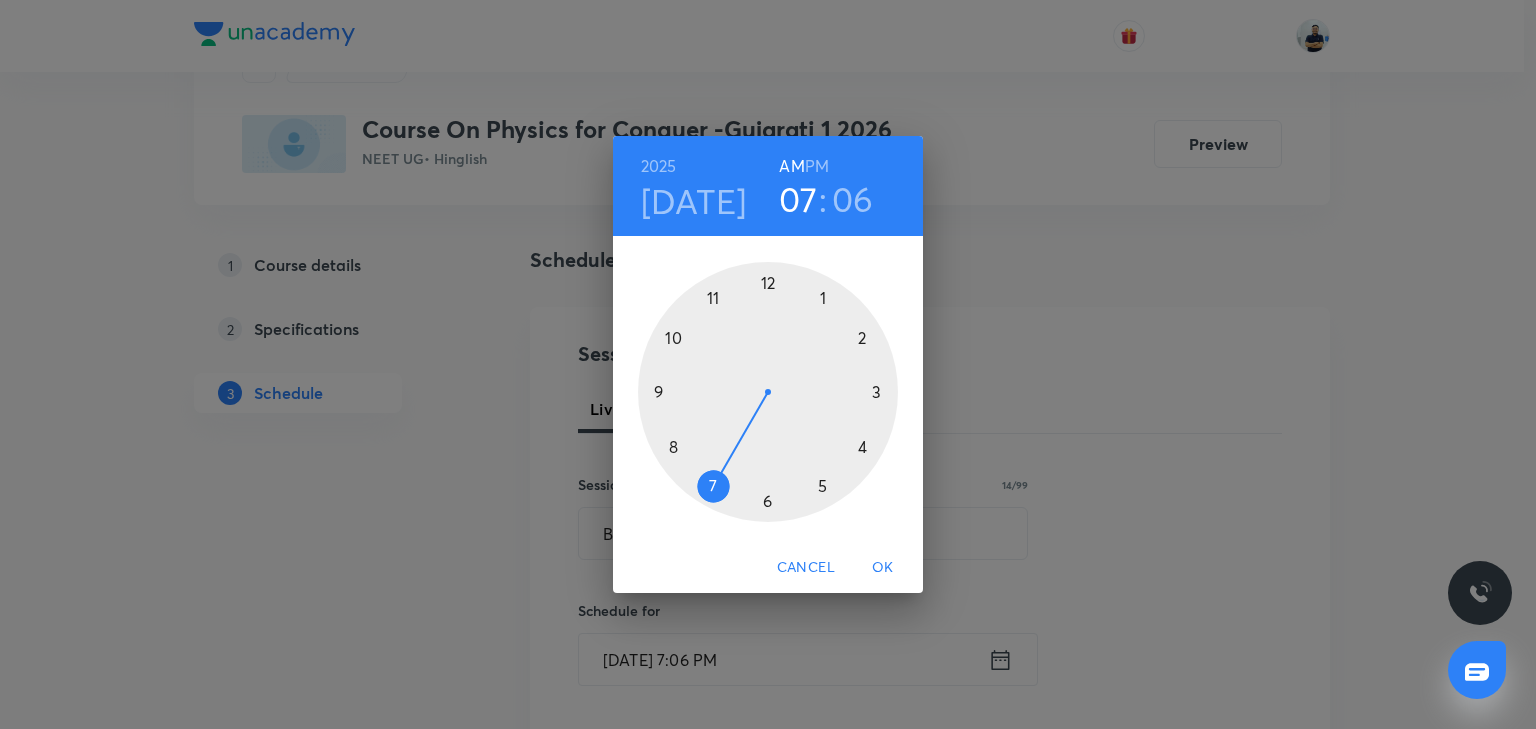 type 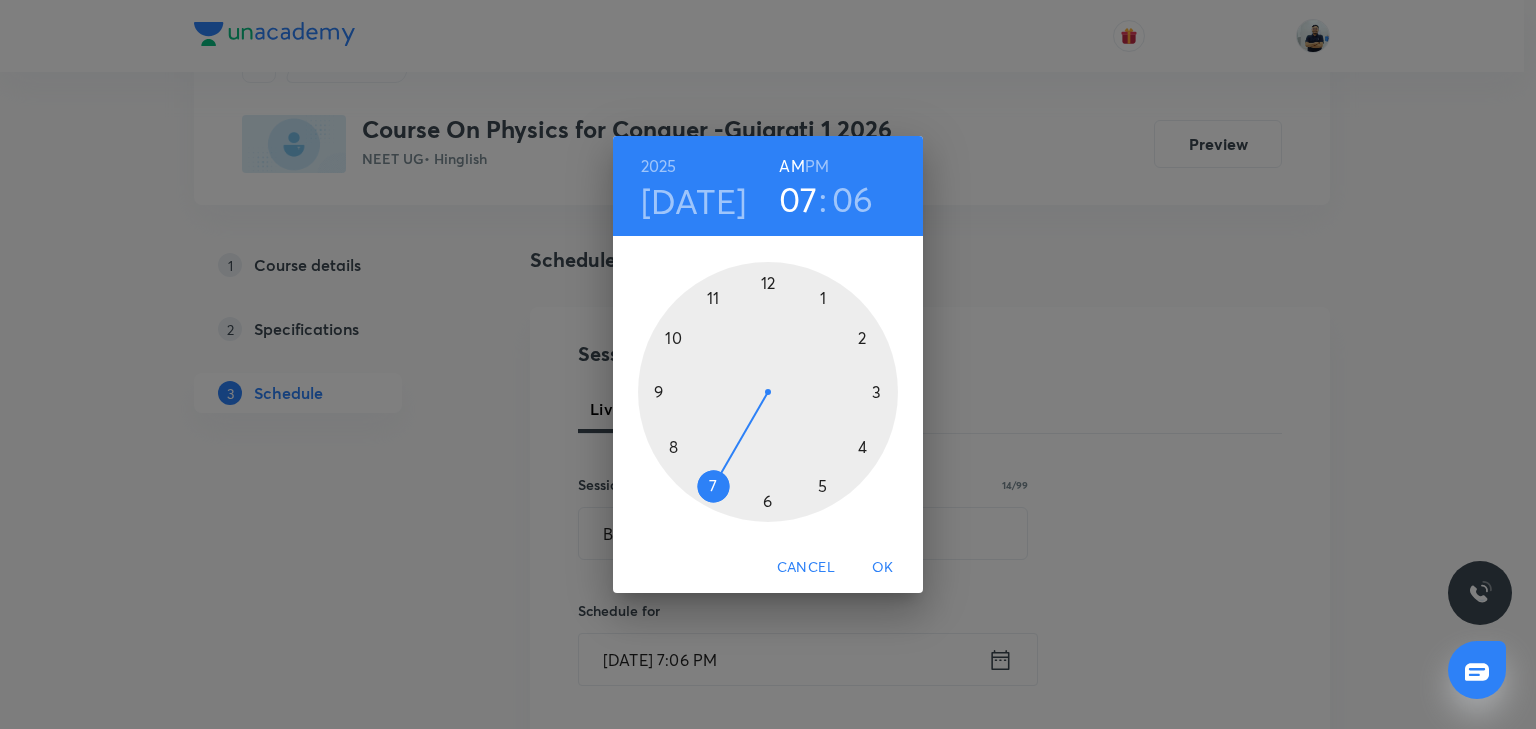 click at bounding box center [768, 392] 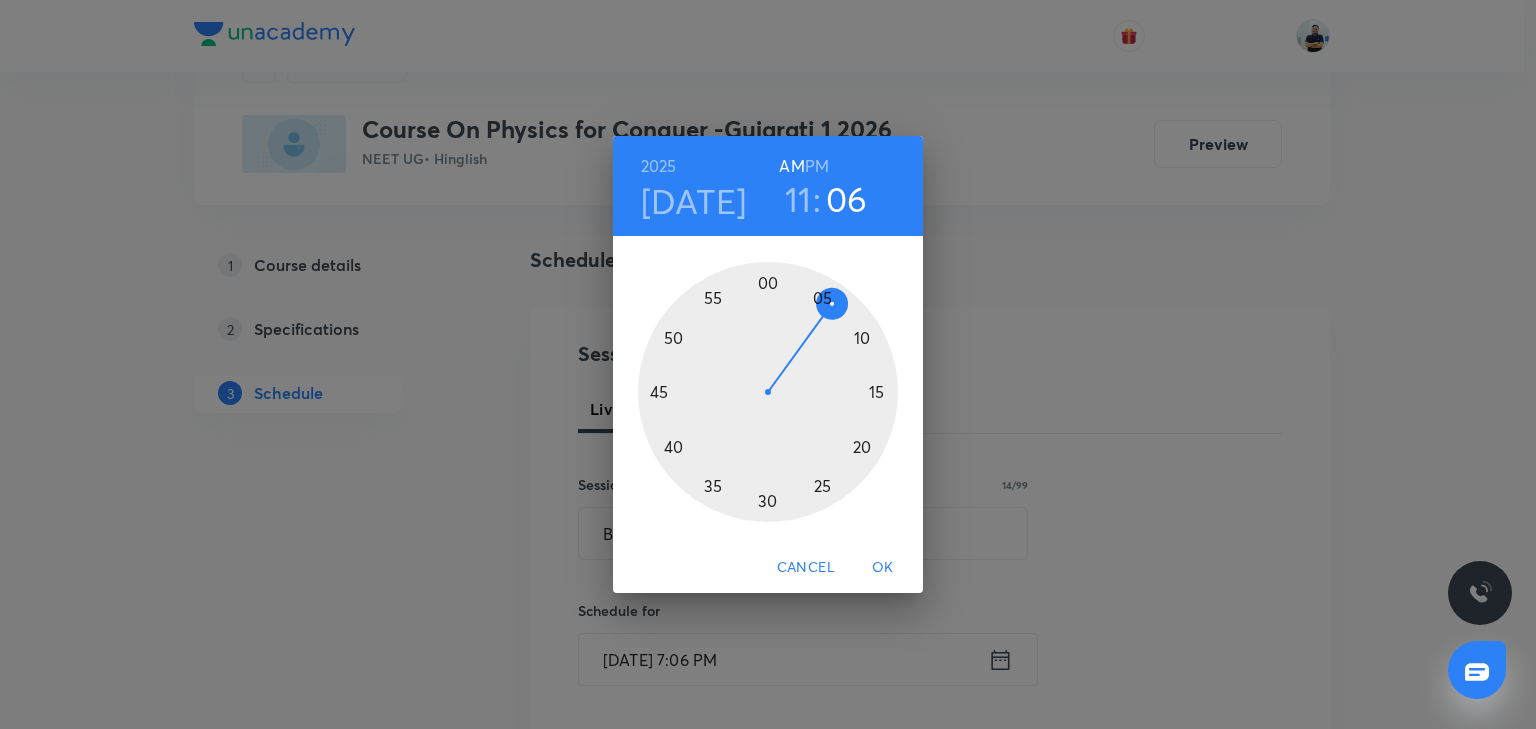 click at bounding box center (768, 392) 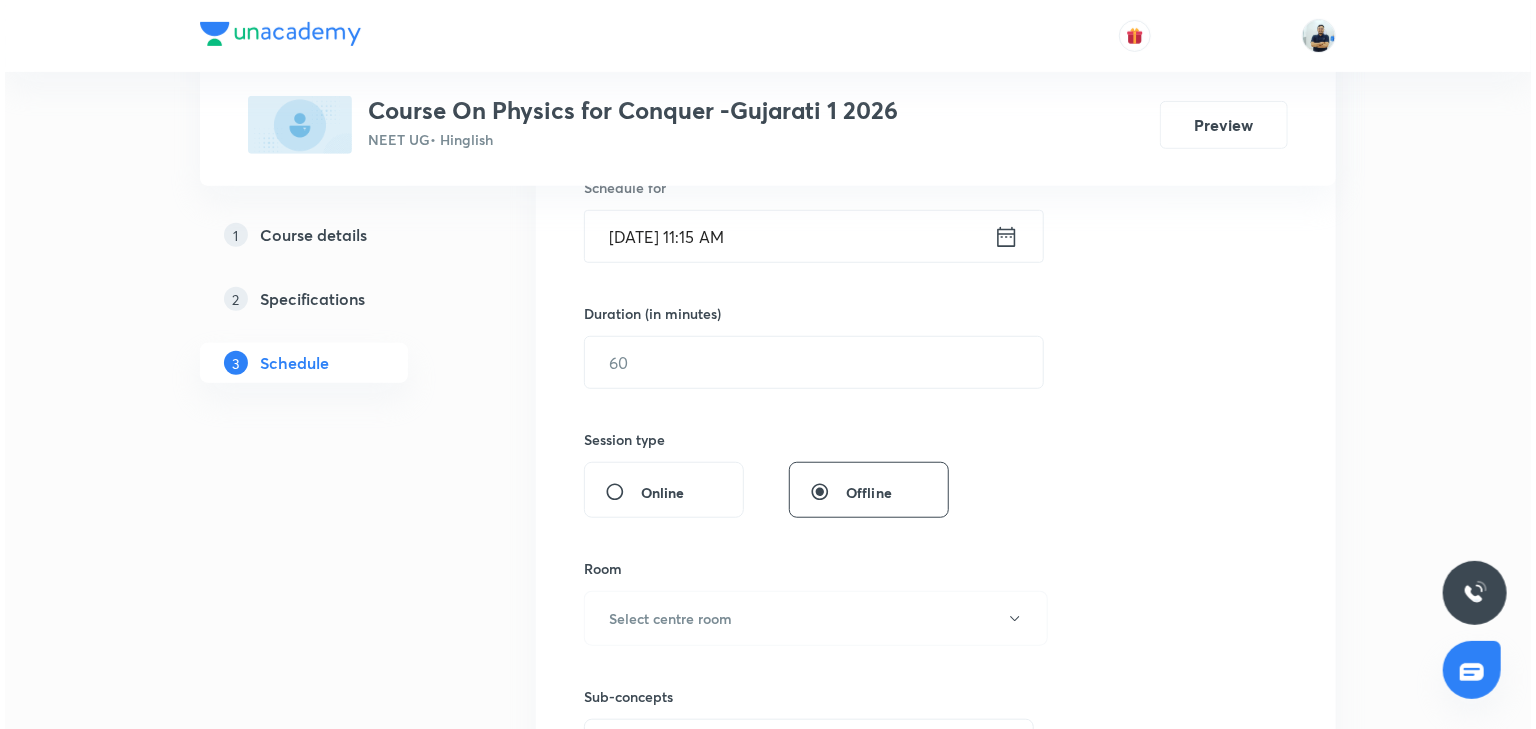 scroll, scrollTop: 522, scrollLeft: 0, axis: vertical 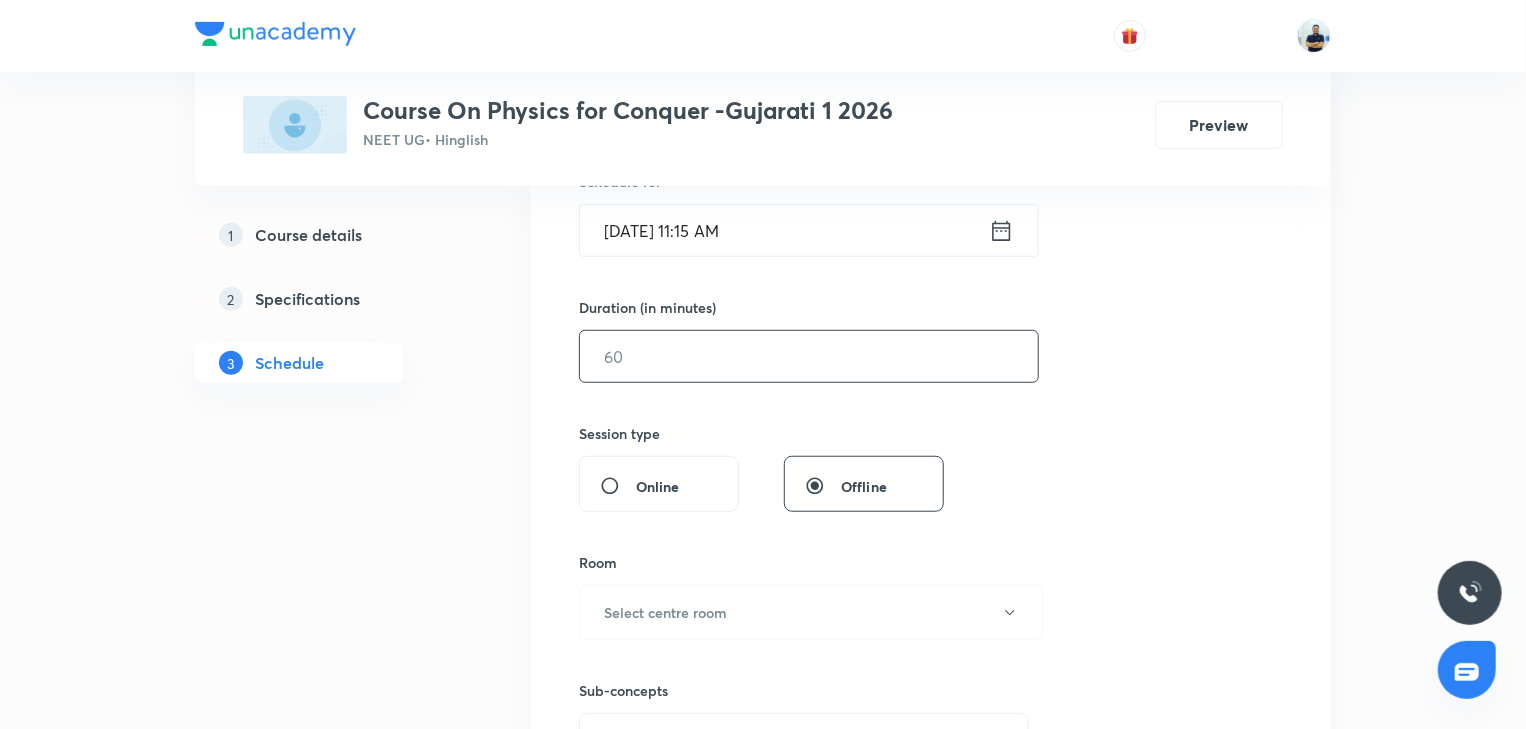 click at bounding box center [809, 356] 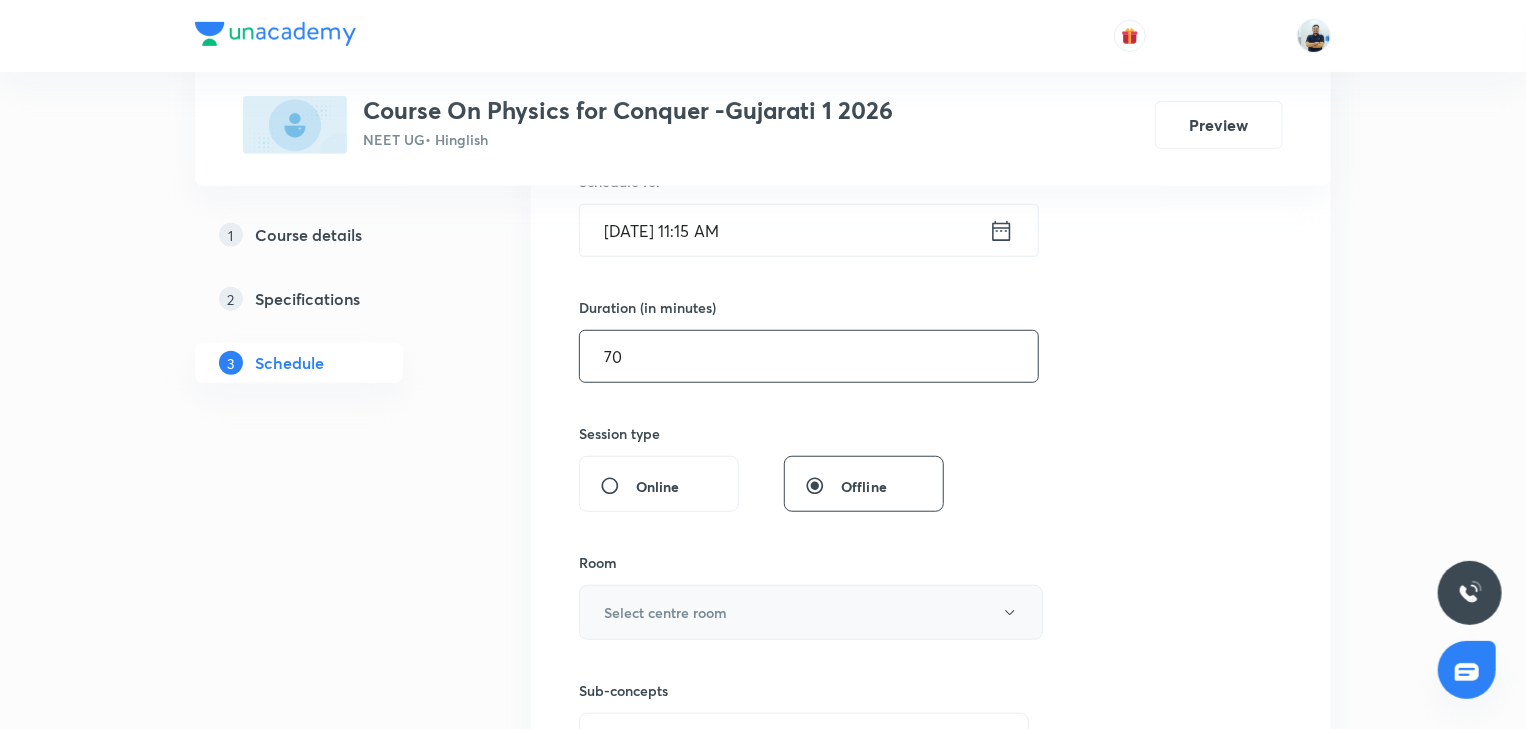 type on "70" 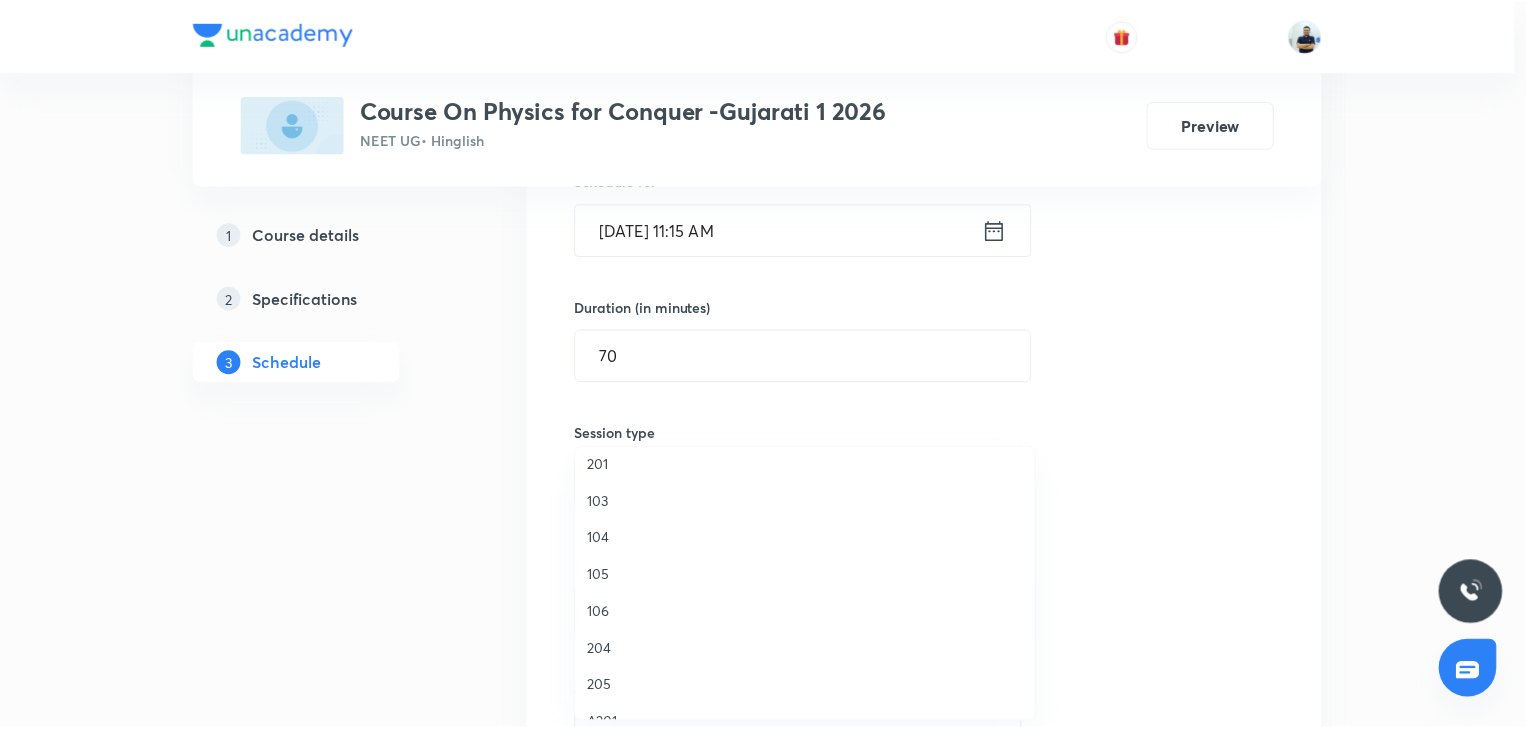 scroll, scrollTop: 108, scrollLeft: 0, axis: vertical 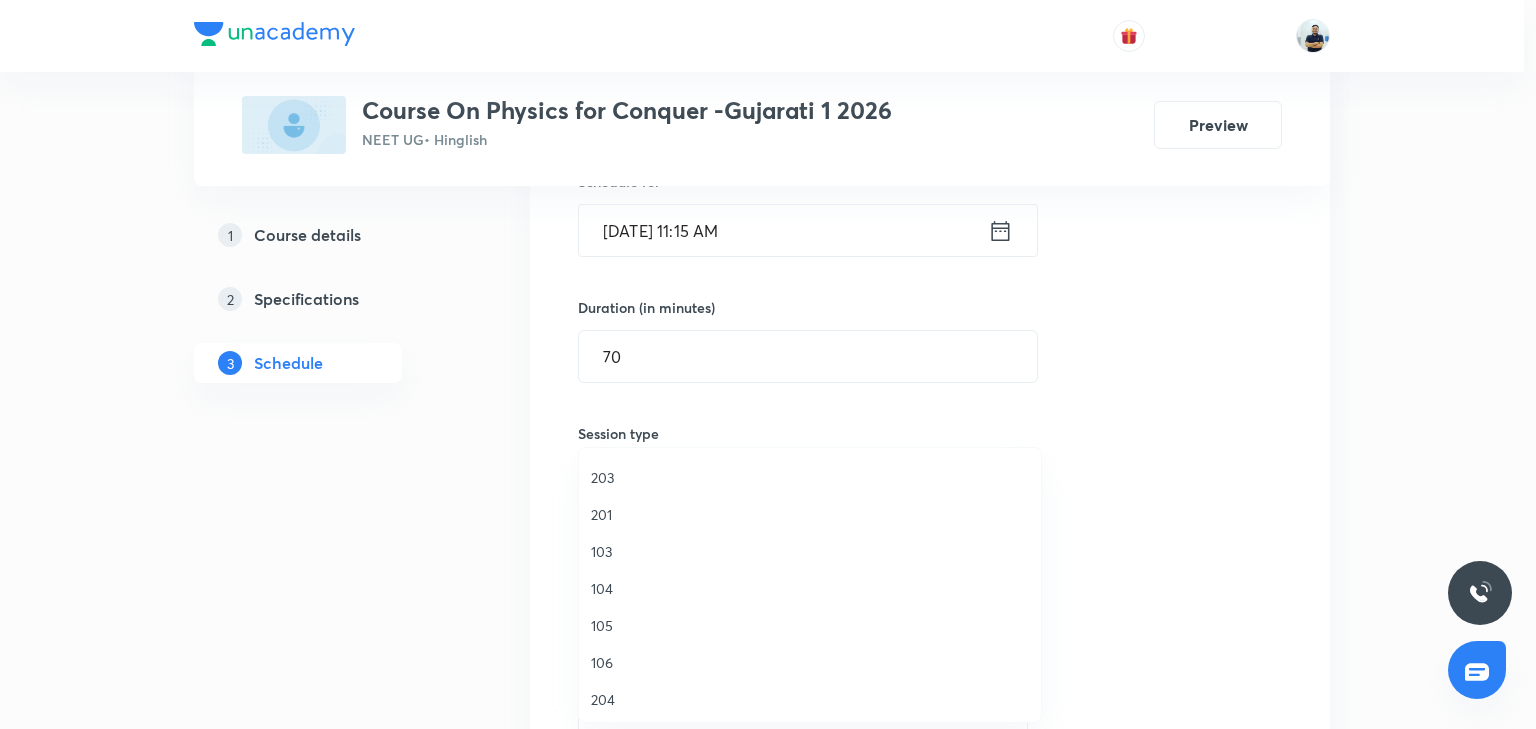 click on "106" at bounding box center [810, 662] 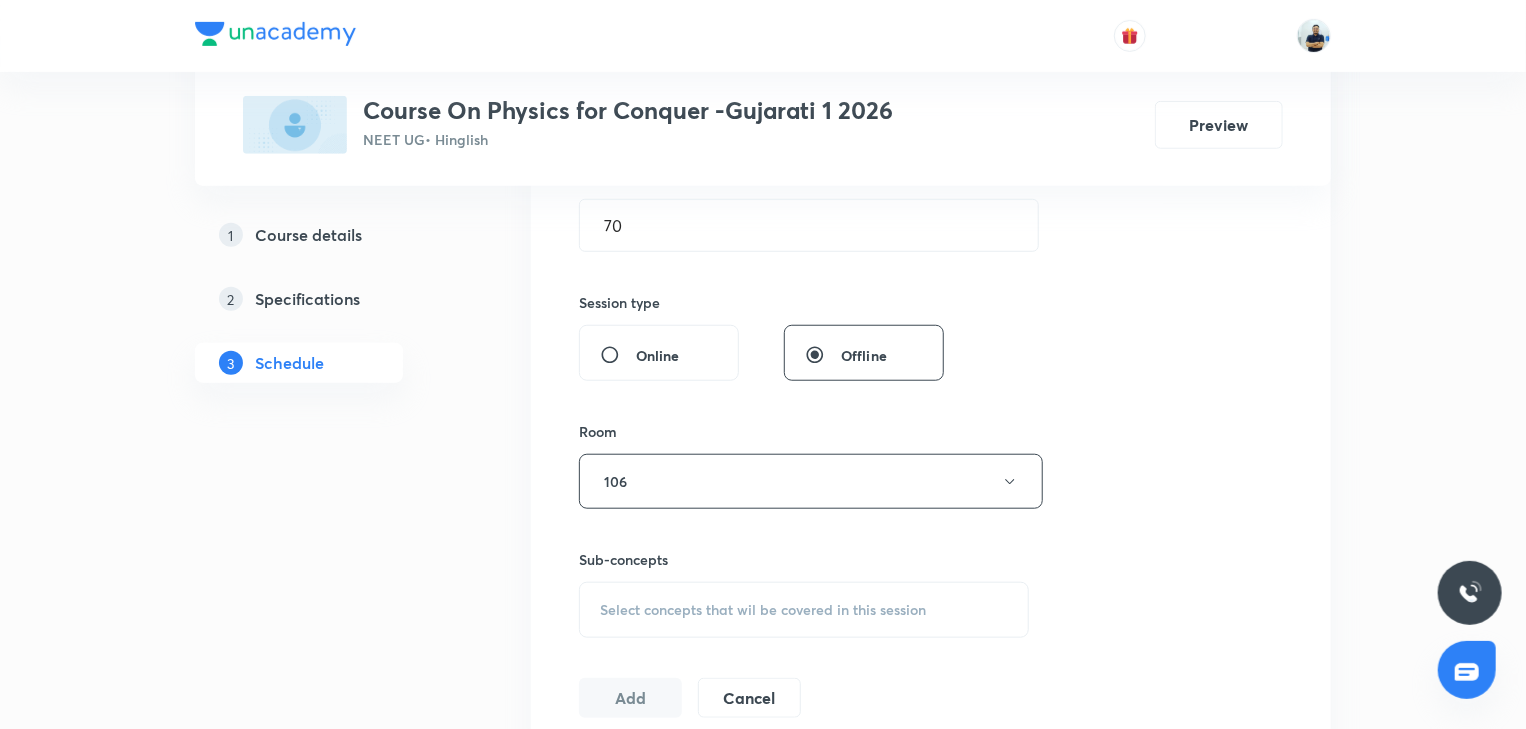 click on "Select concepts that wil be covered in this session" at bounding box center (763, 610) 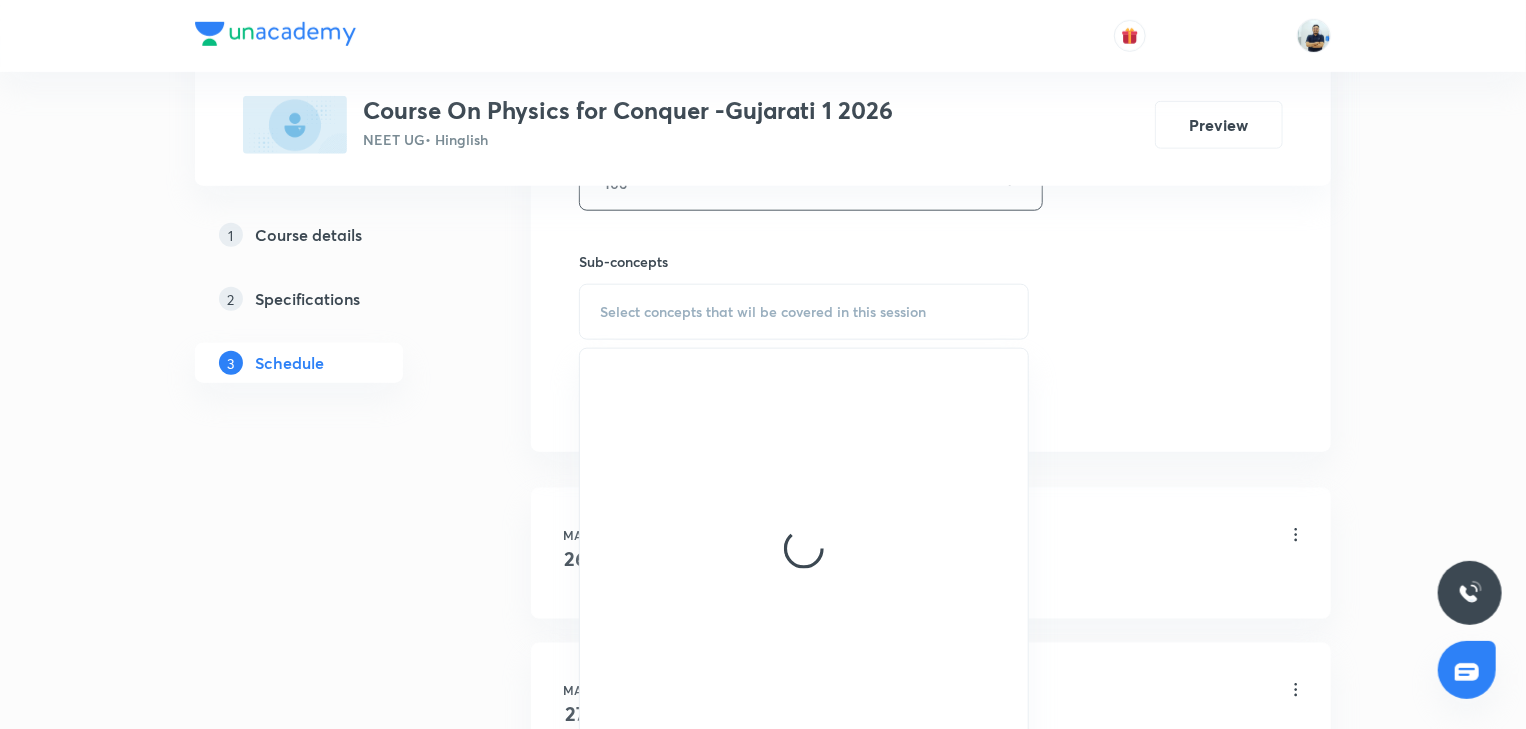 scroll, scrollTop: 1213, scrollLeft: 0, axis: vertical 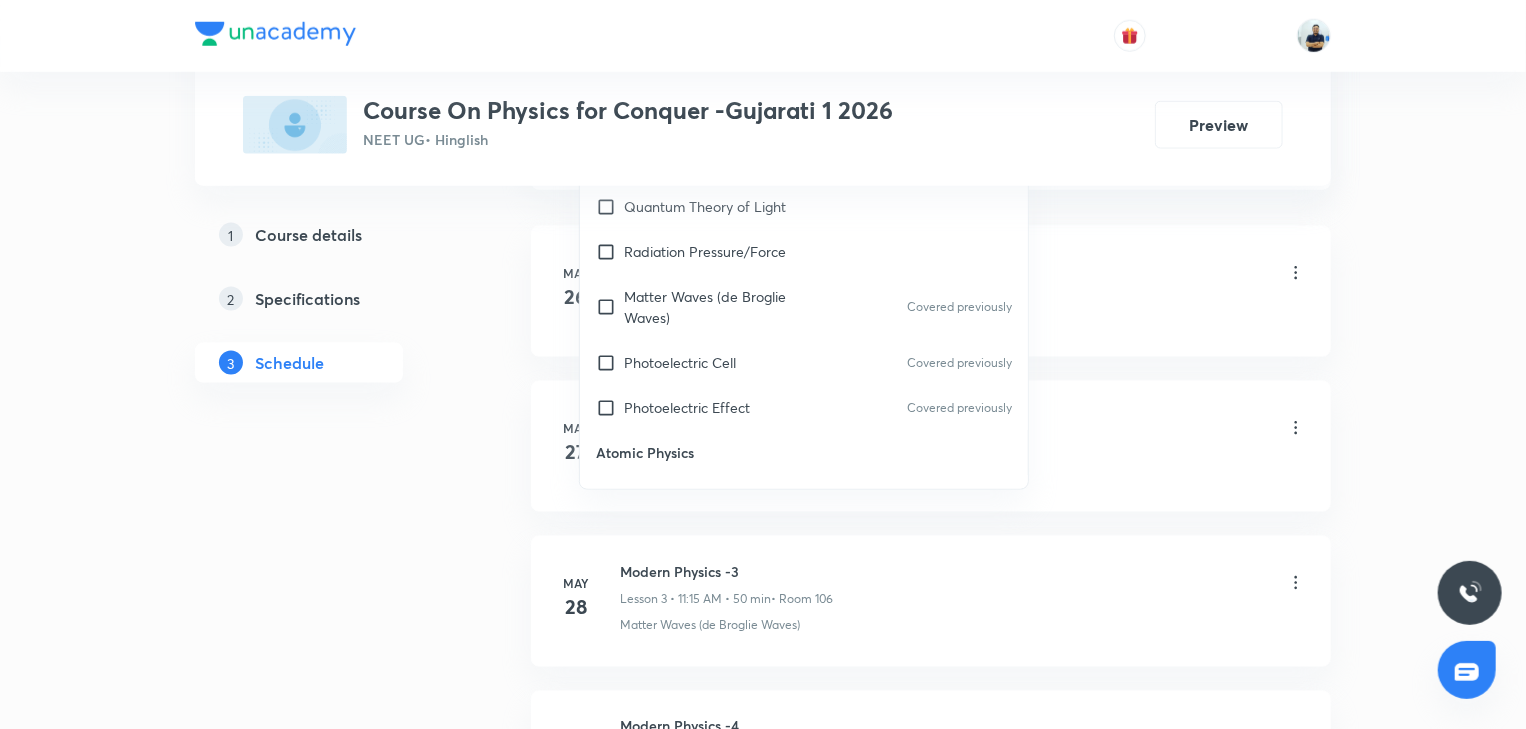 click on "Matter Waves (de Broglie Waves)" at bounding box center [725, 307] 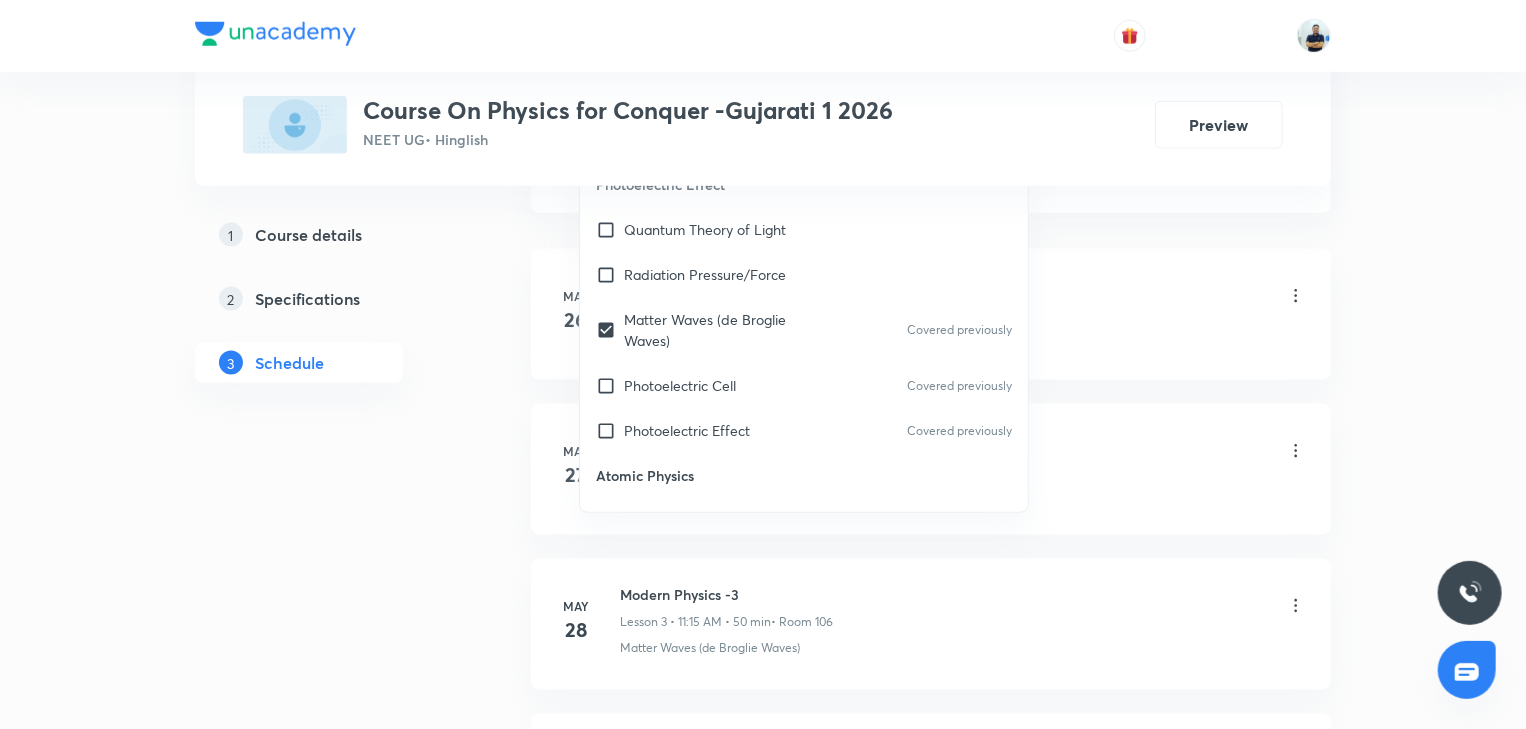 click on "[DATE] Modern Physics -1 Lesson 1 • 11:15 AM • 50 min  • Room 106 Nuclear Stability  · Q Values" at bounding box center (931, 314) 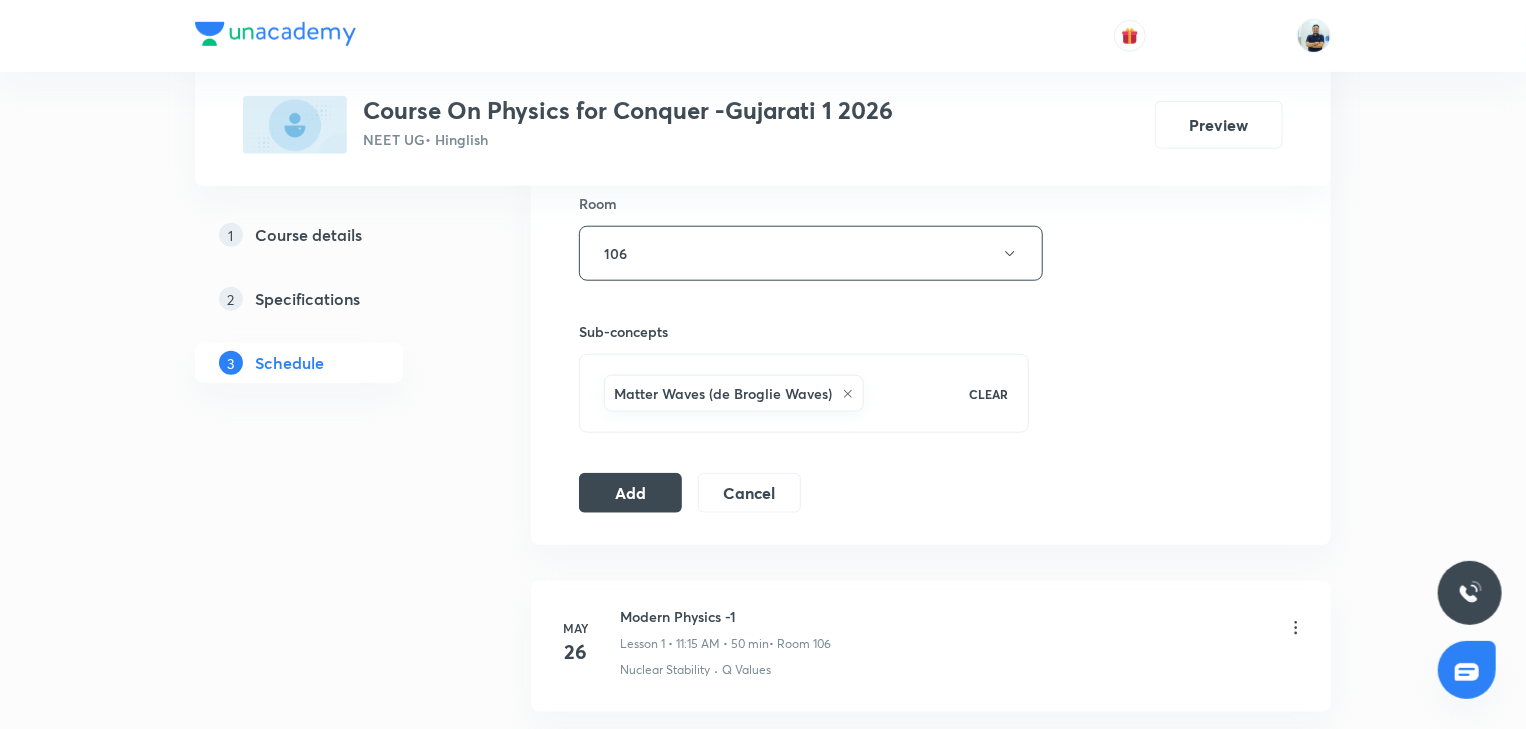 scroll, scrollTop: 653, scrollLeft: 0, axis: vertical 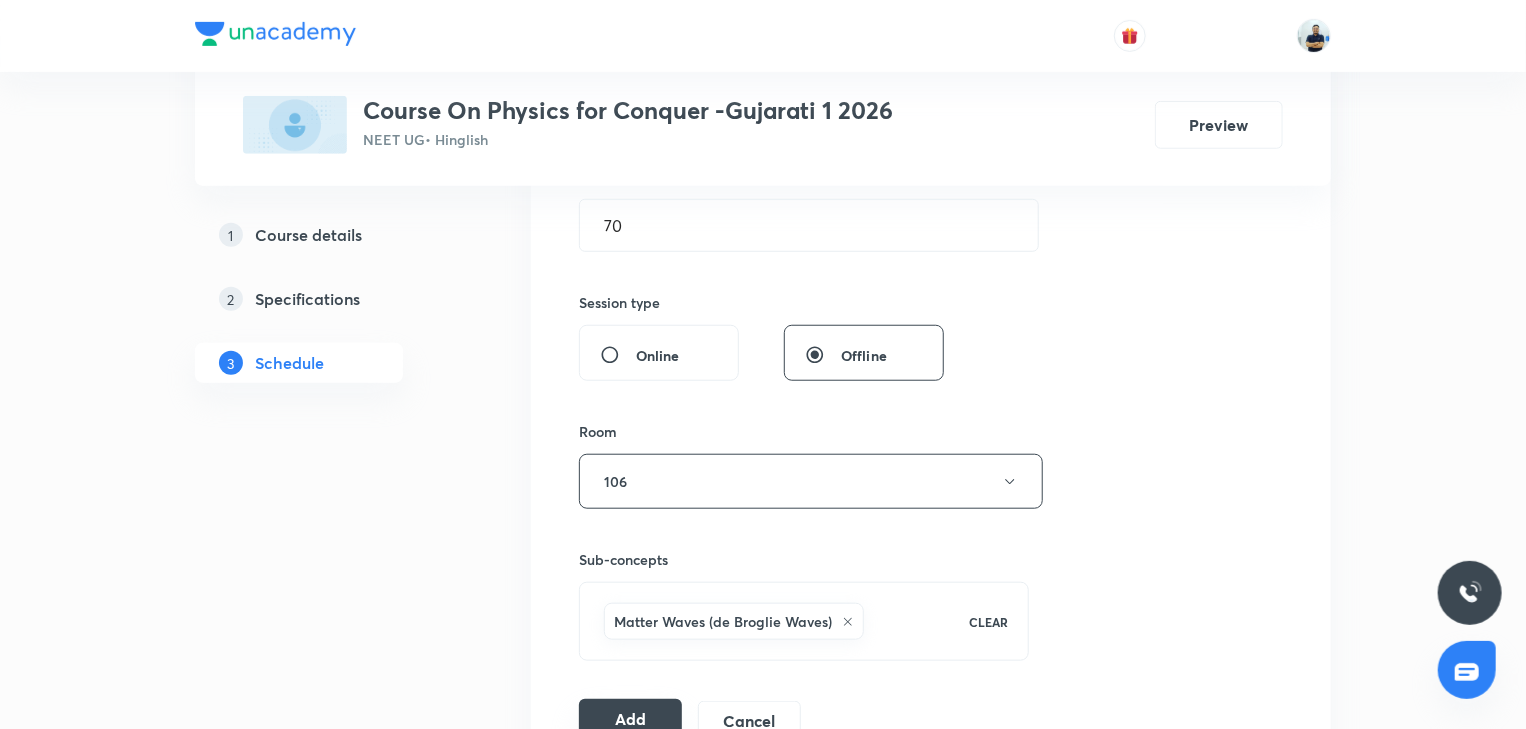 click on "Add" at bounding box center (630, 719) 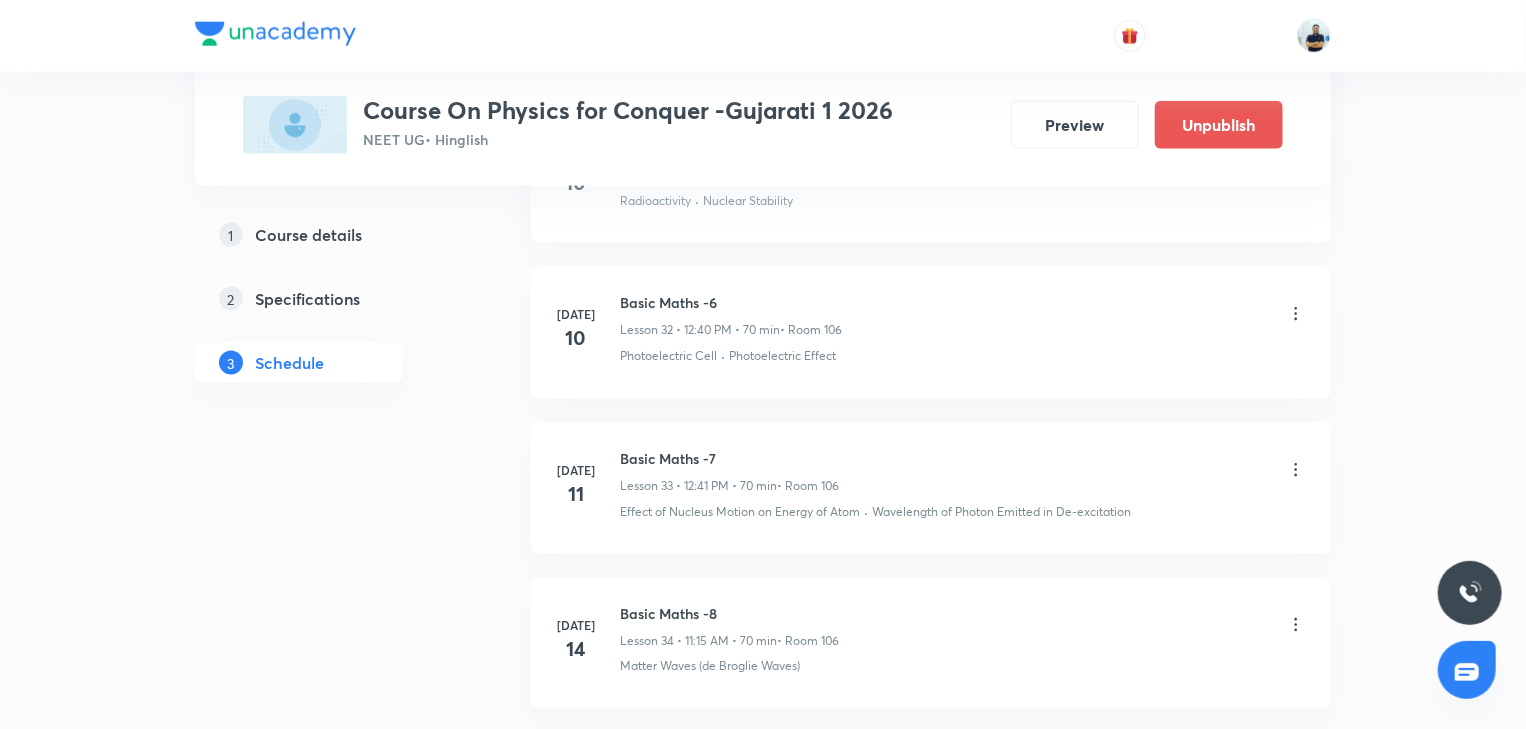 scroll, scrollTop: 5218, scrollLeft: 0, axis: vertical 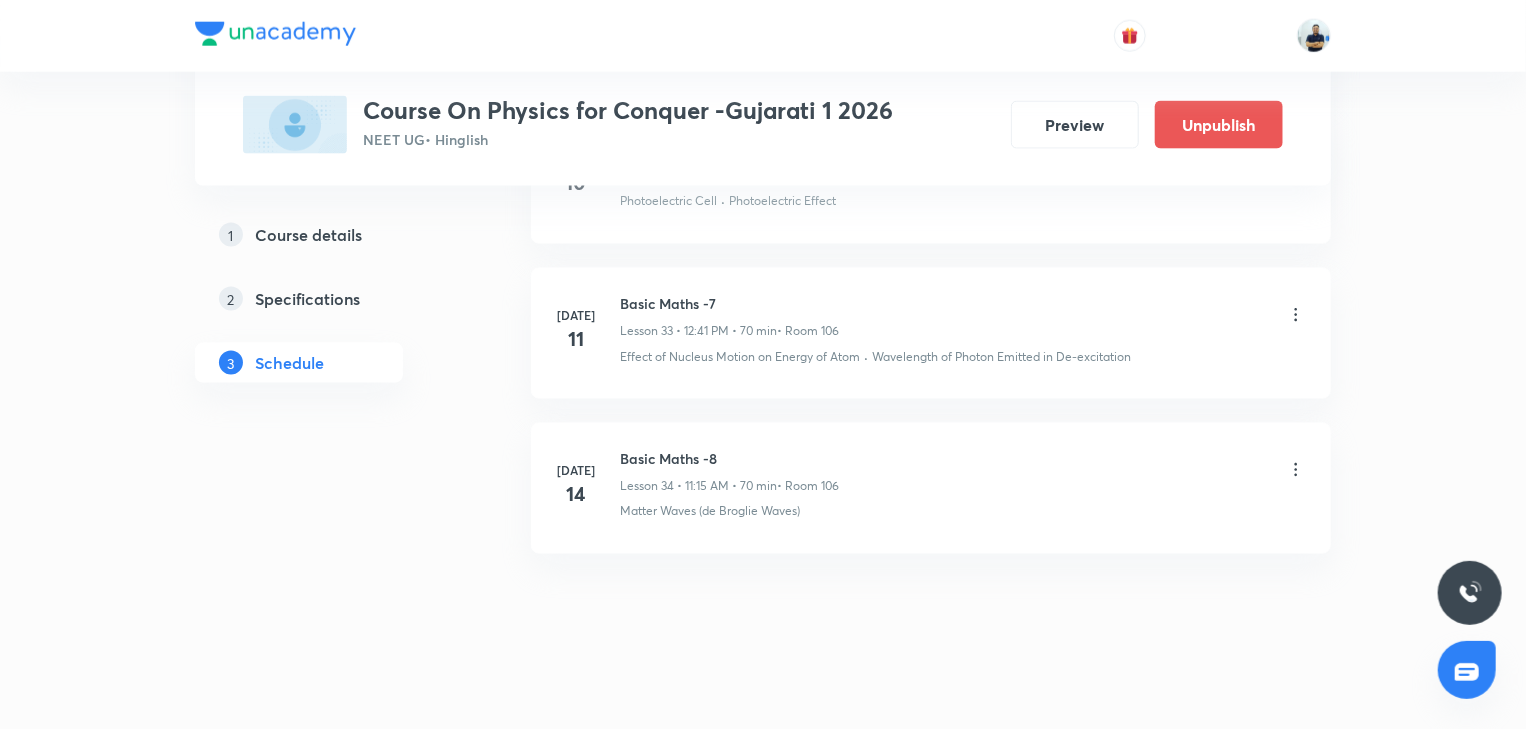 click on "Basic Maths -8" at bounding box center [729, 458] 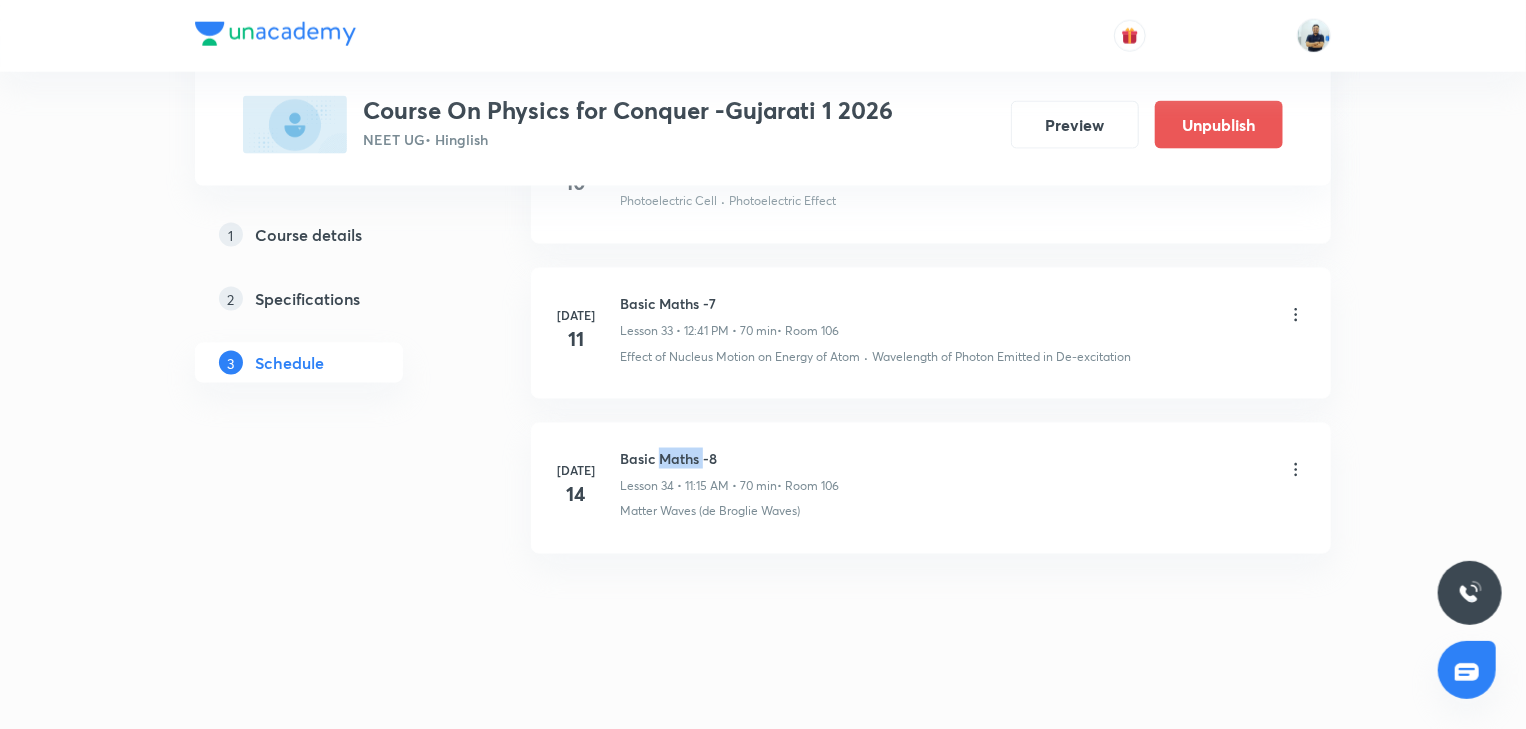 click on "Basic Maths -8" at bounding box center (729, 458) 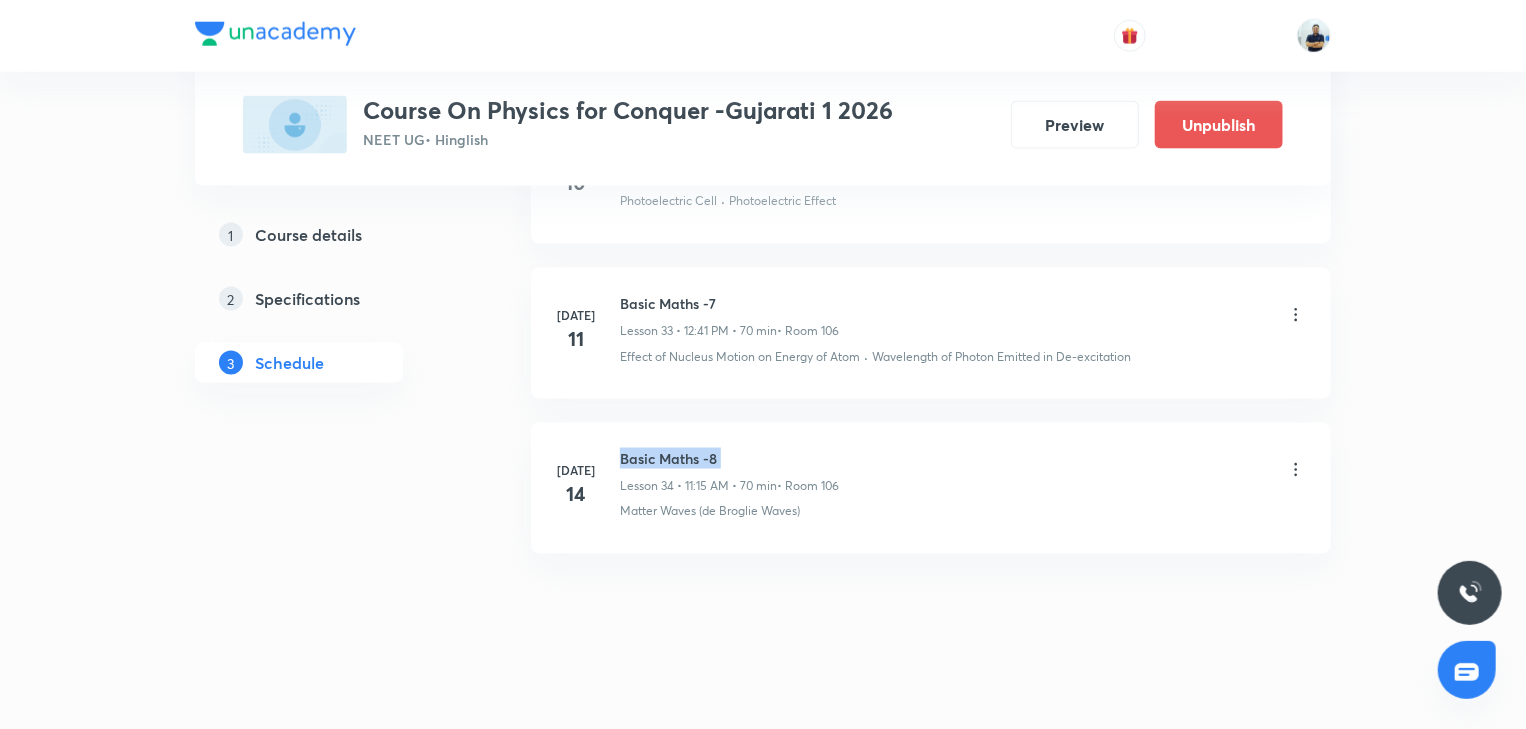 click on "Basic Maths -8" at bounding box center (729, 458) 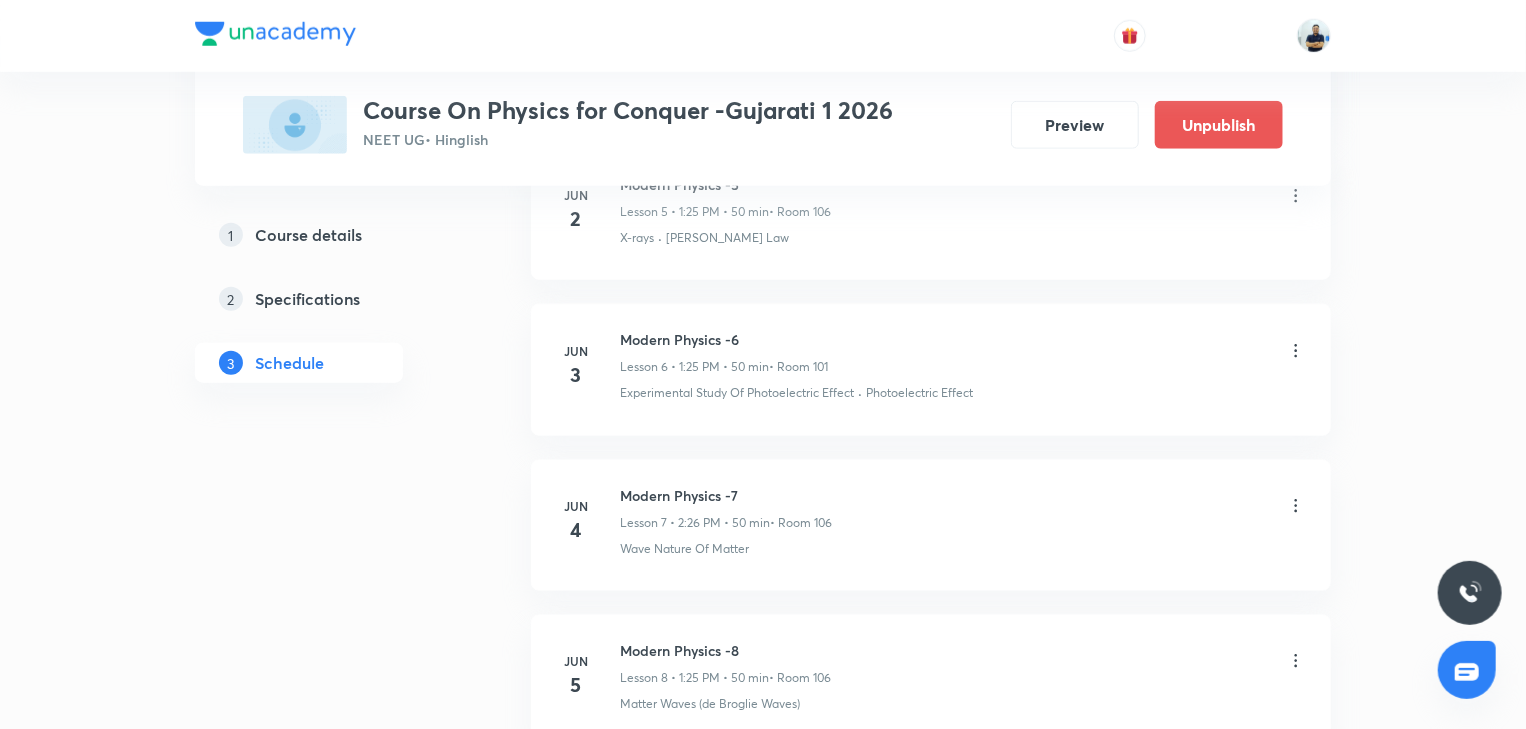 scroll, scrollTop: 0, scrollLeft: 0, axis: both 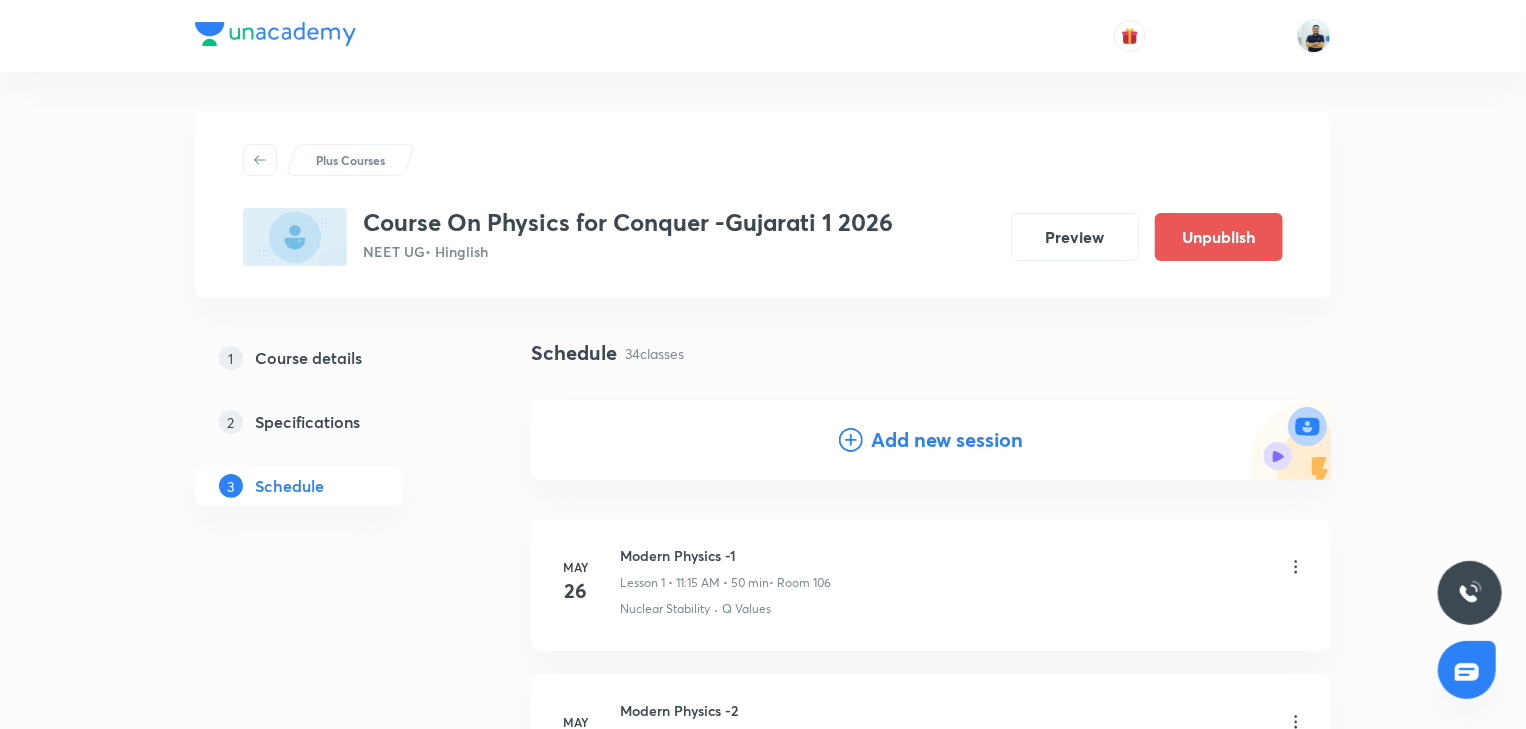 click on "Add new session" at bounding box center [947, 440] 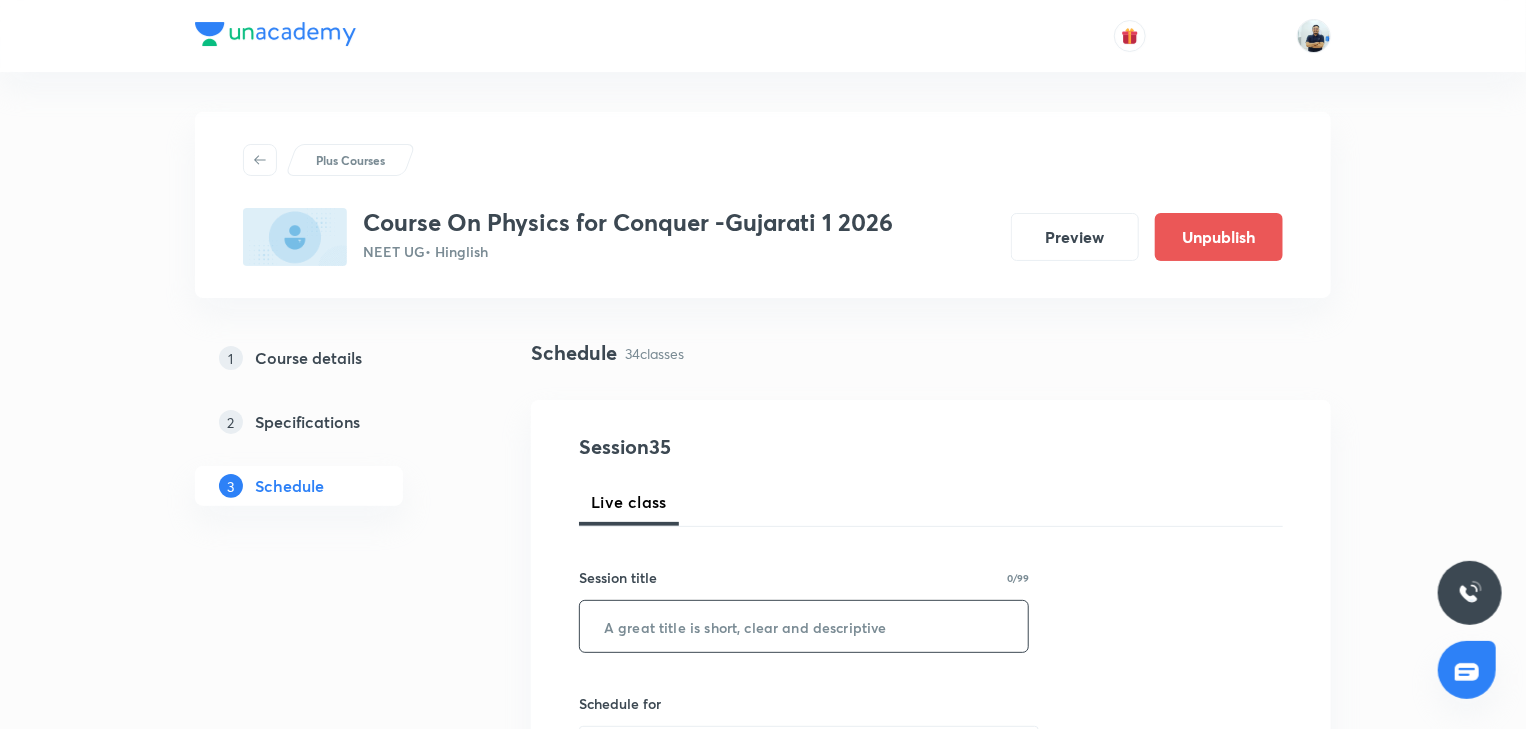 click at bounding box center [804, 626] 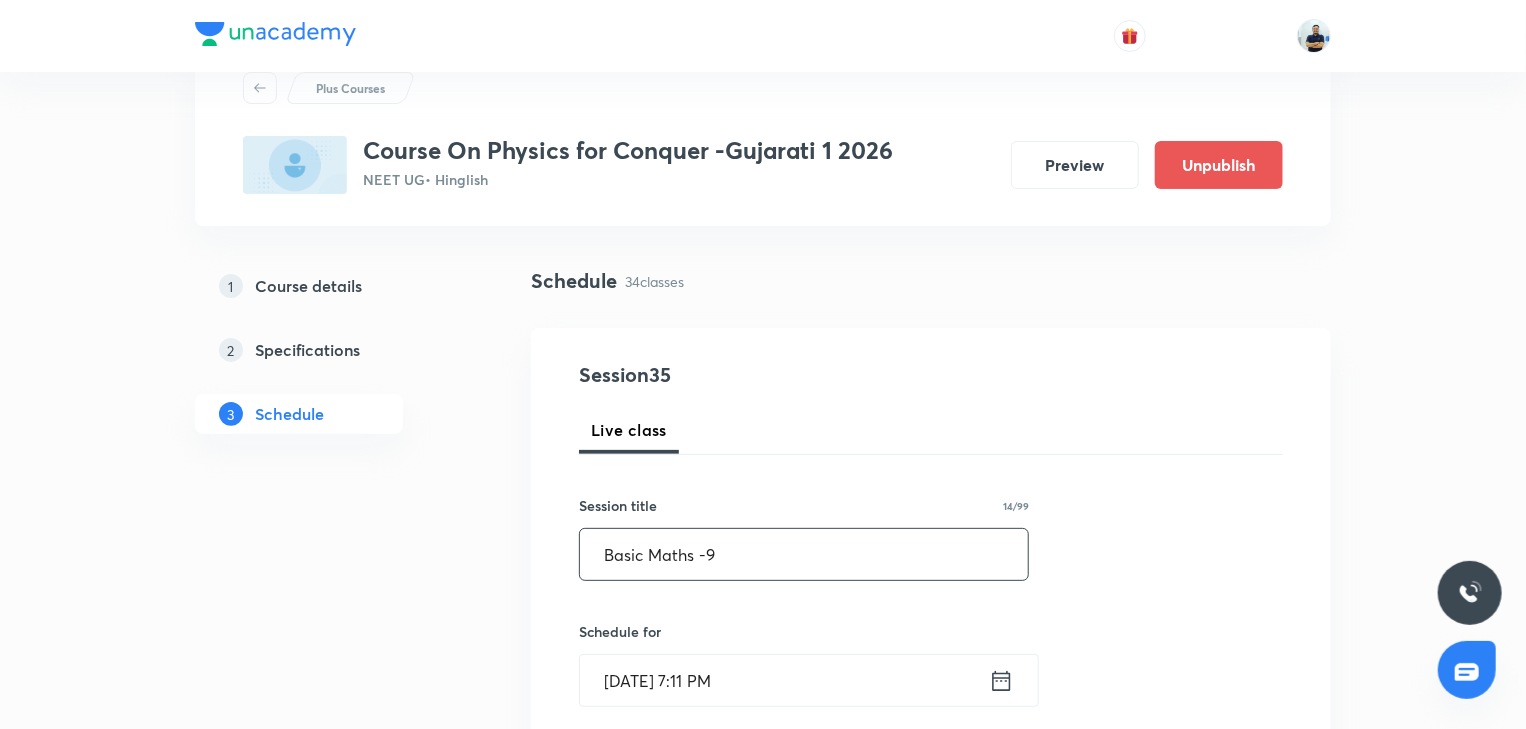 scroll, scrollTop: 74, scrollLeft: 0, axis: vertical 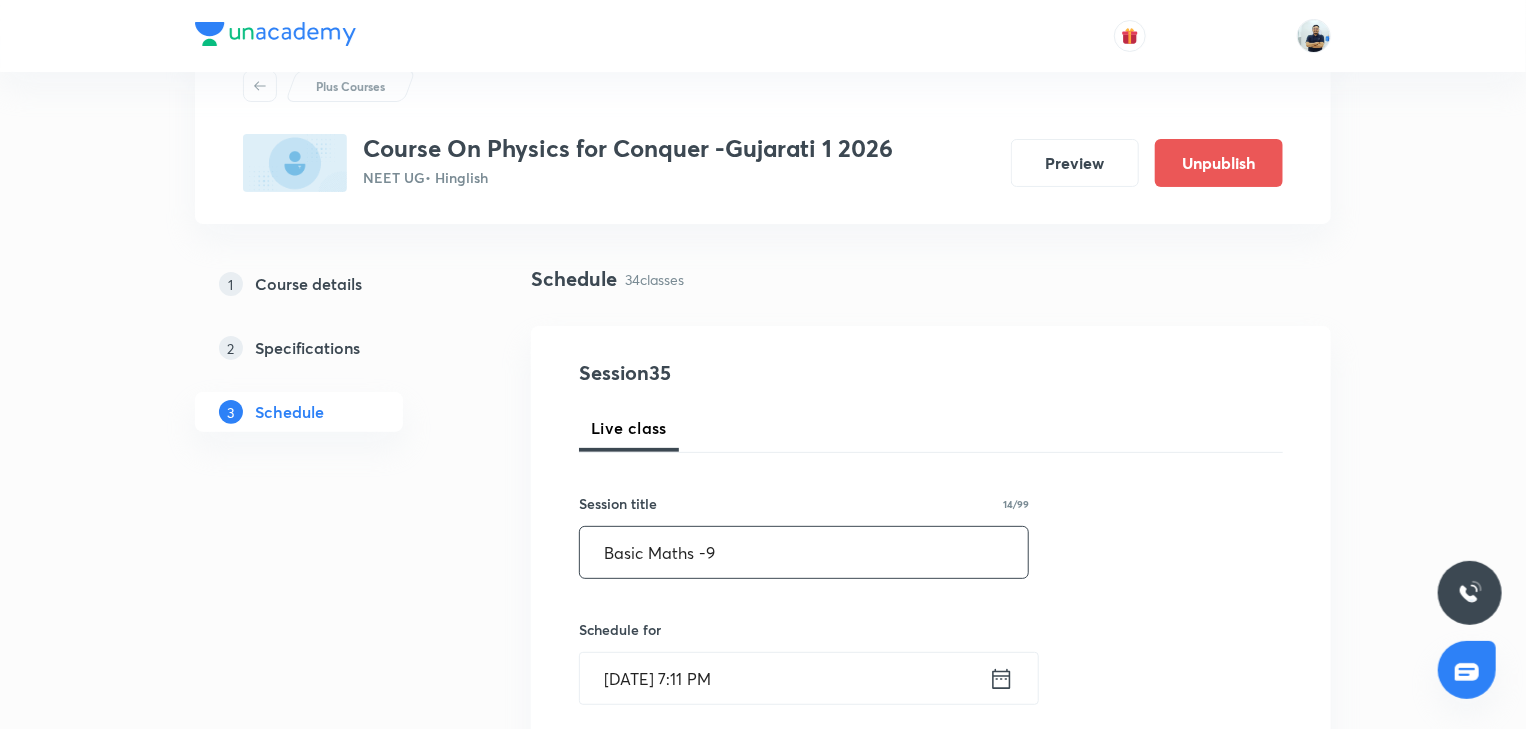type on "Basic Maths -9" 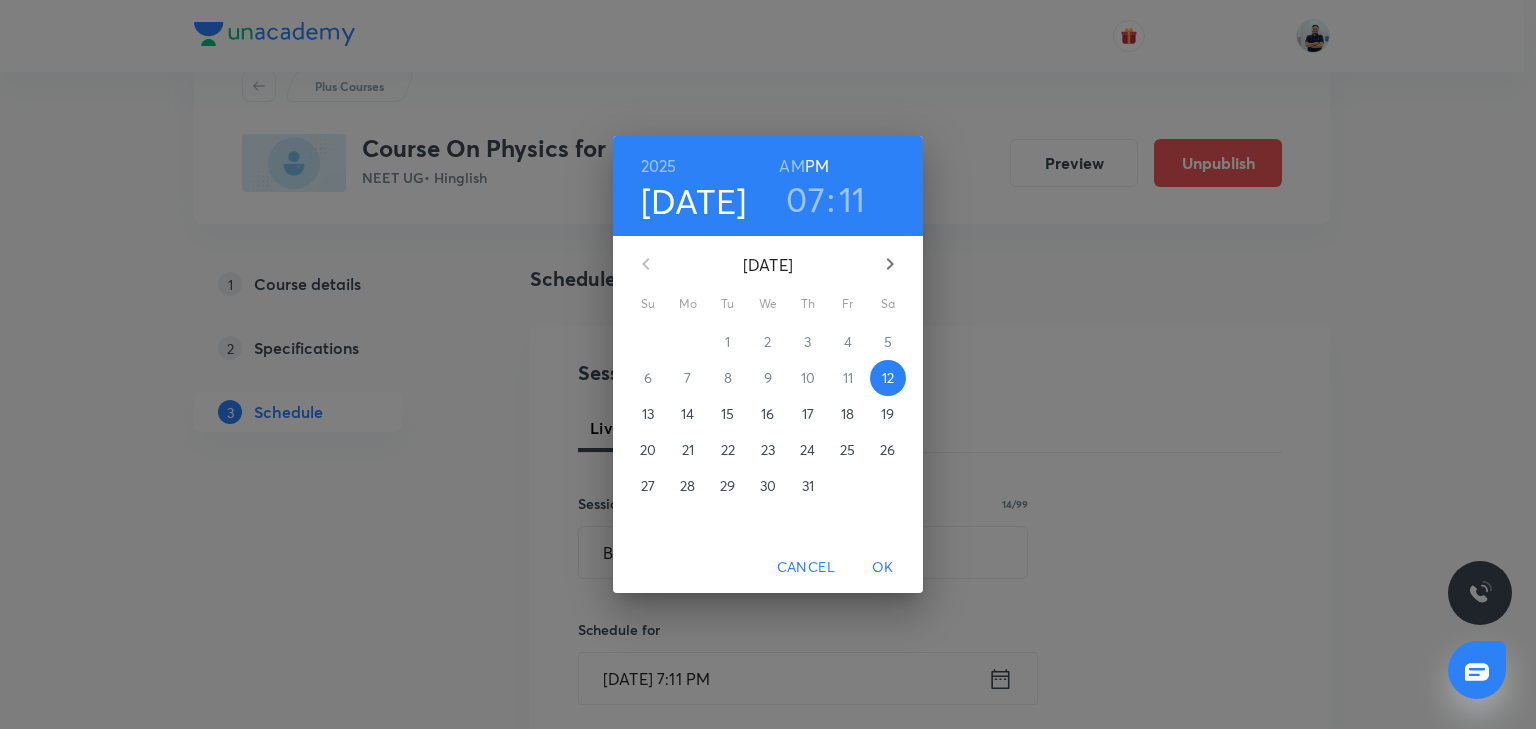 click on "16" at bounding box center [767, 414] 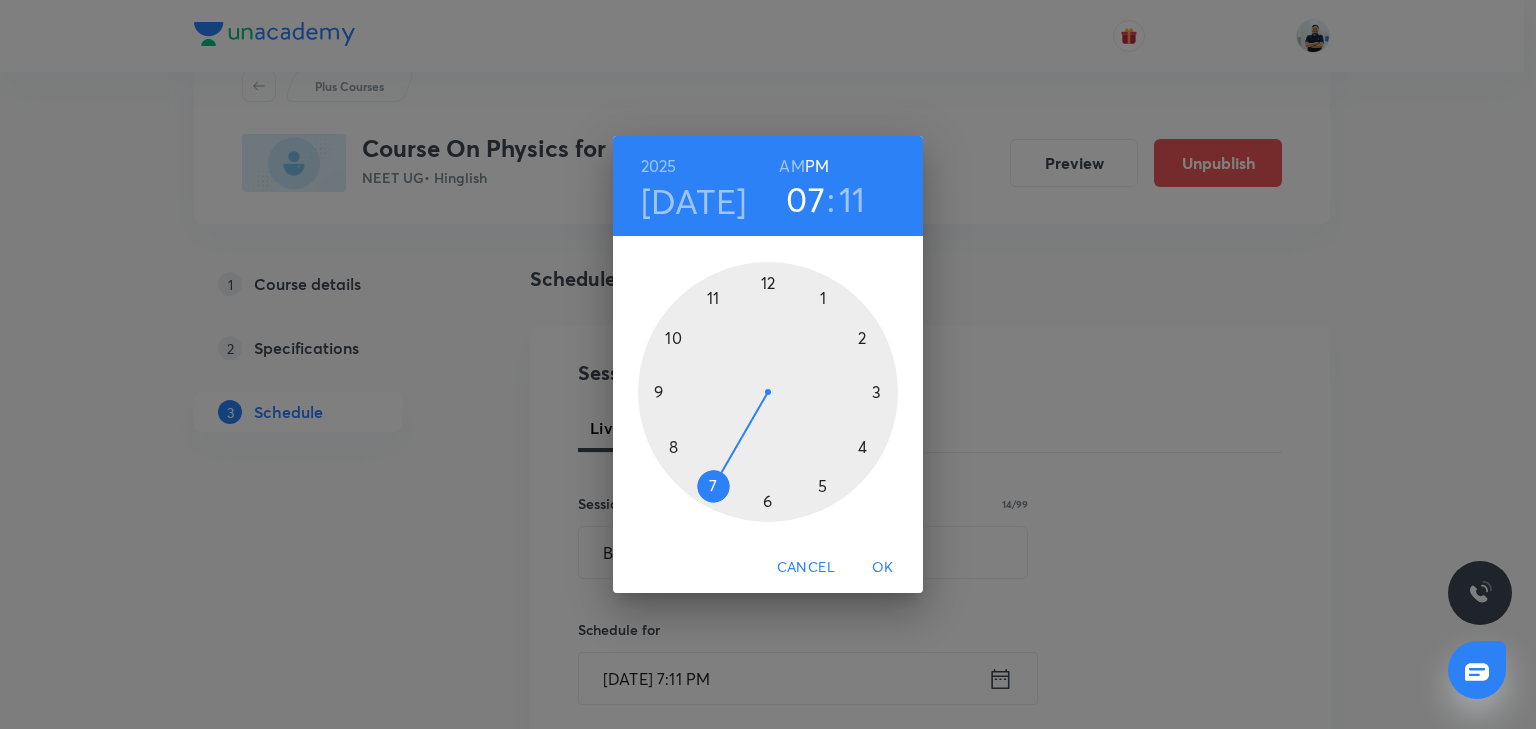 click on "AM" at bounding box center [791, 166] 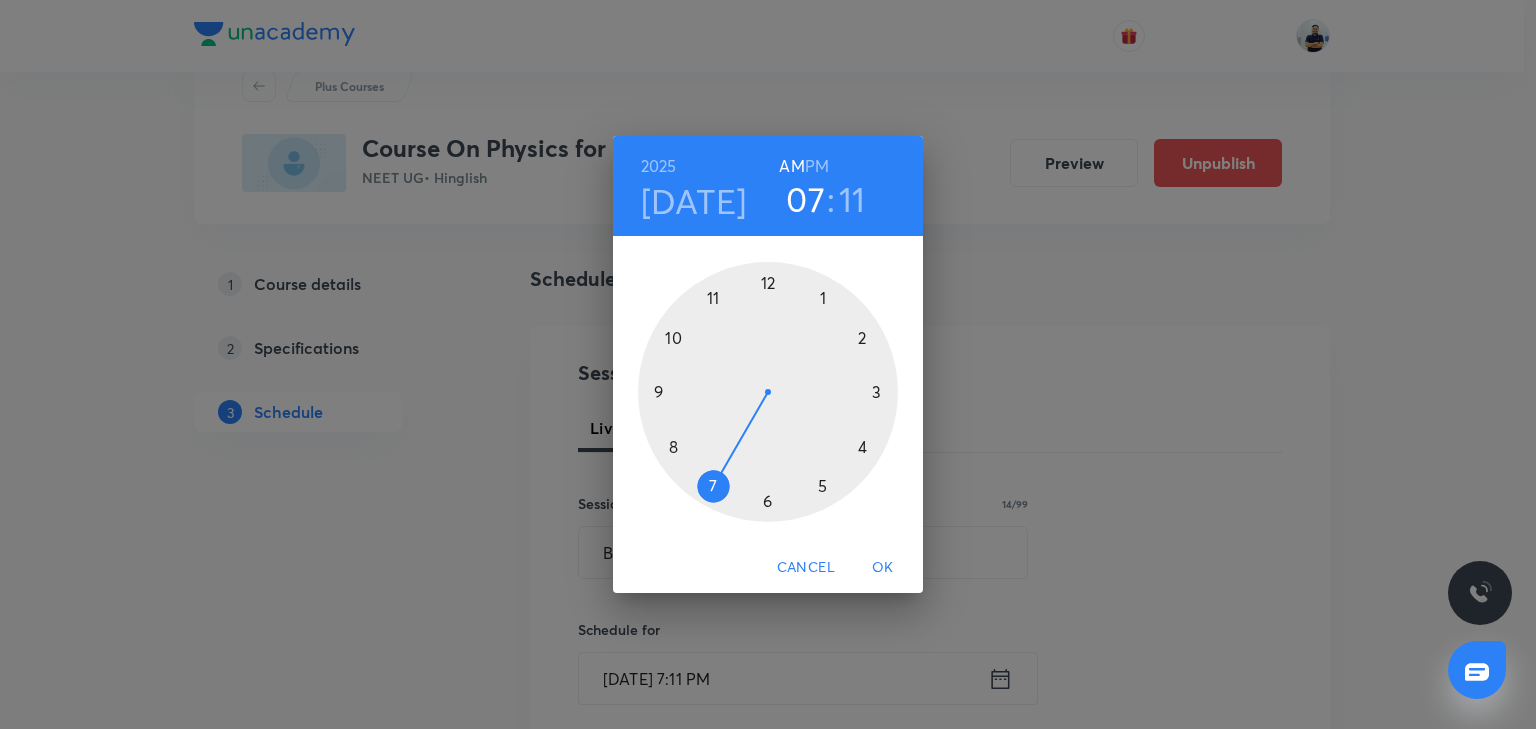 click at bounding box center [768, 392] 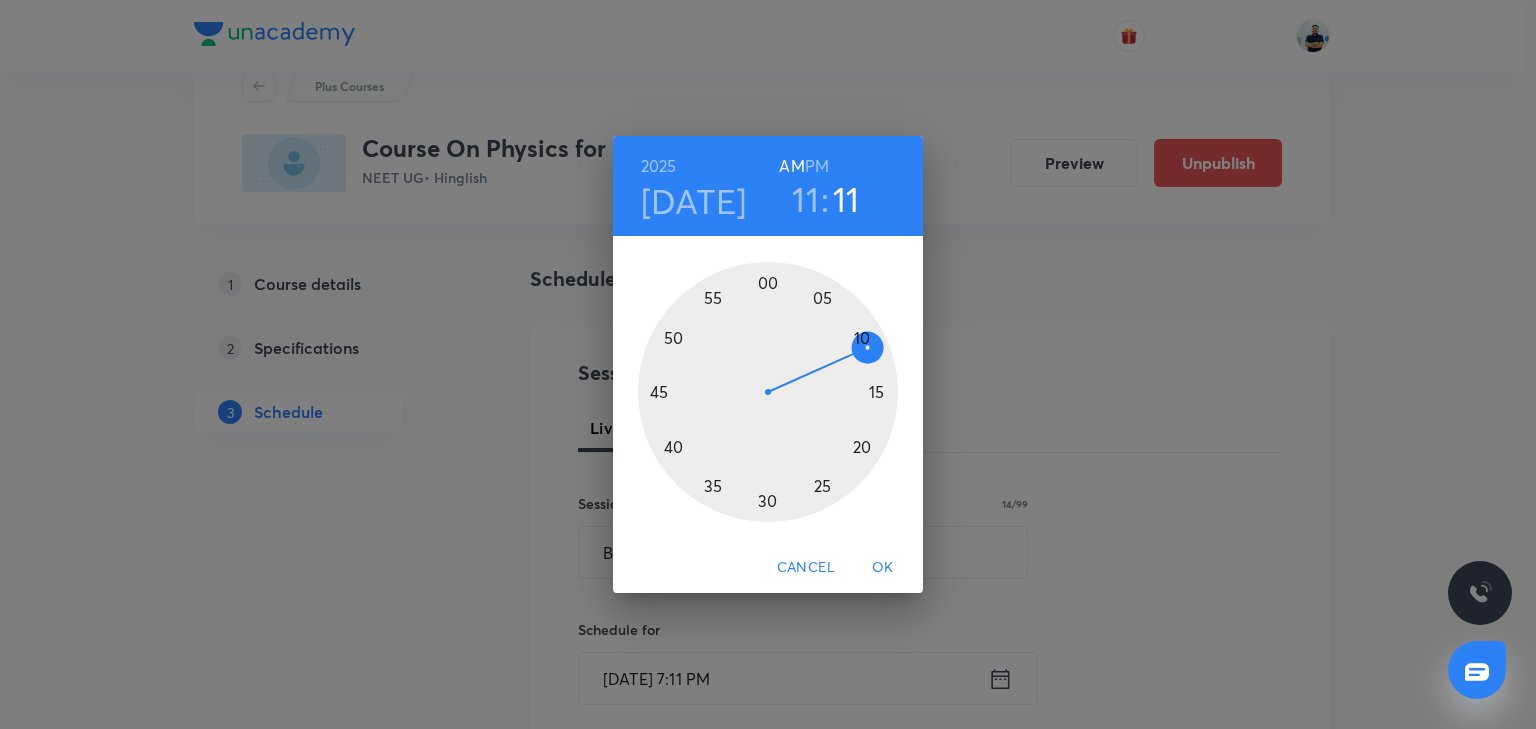 click at bounding box center (768, 392) 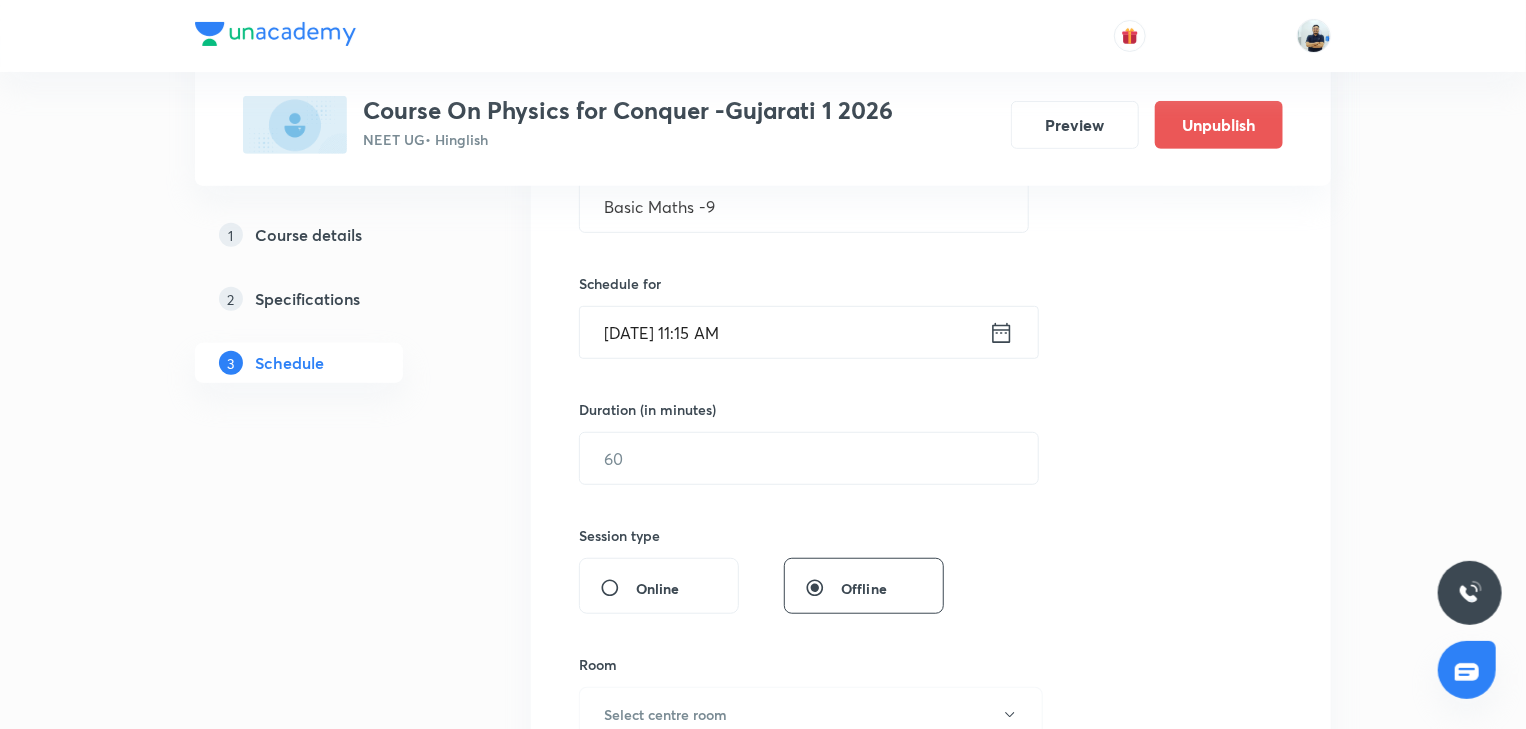 scroll, scrollTop: 429, scrollLeft: 0, axis: vertical 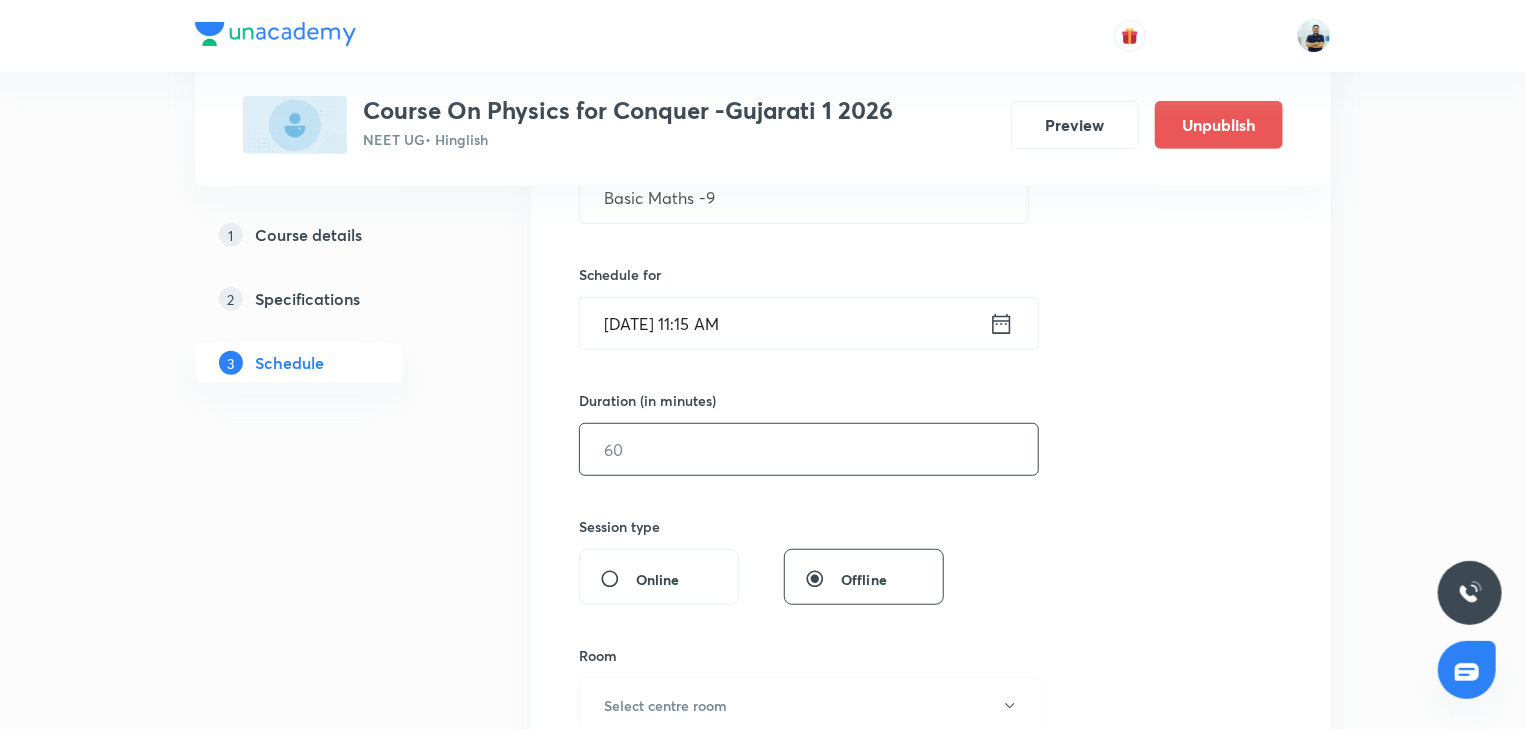click at bounding box center [809, 449] 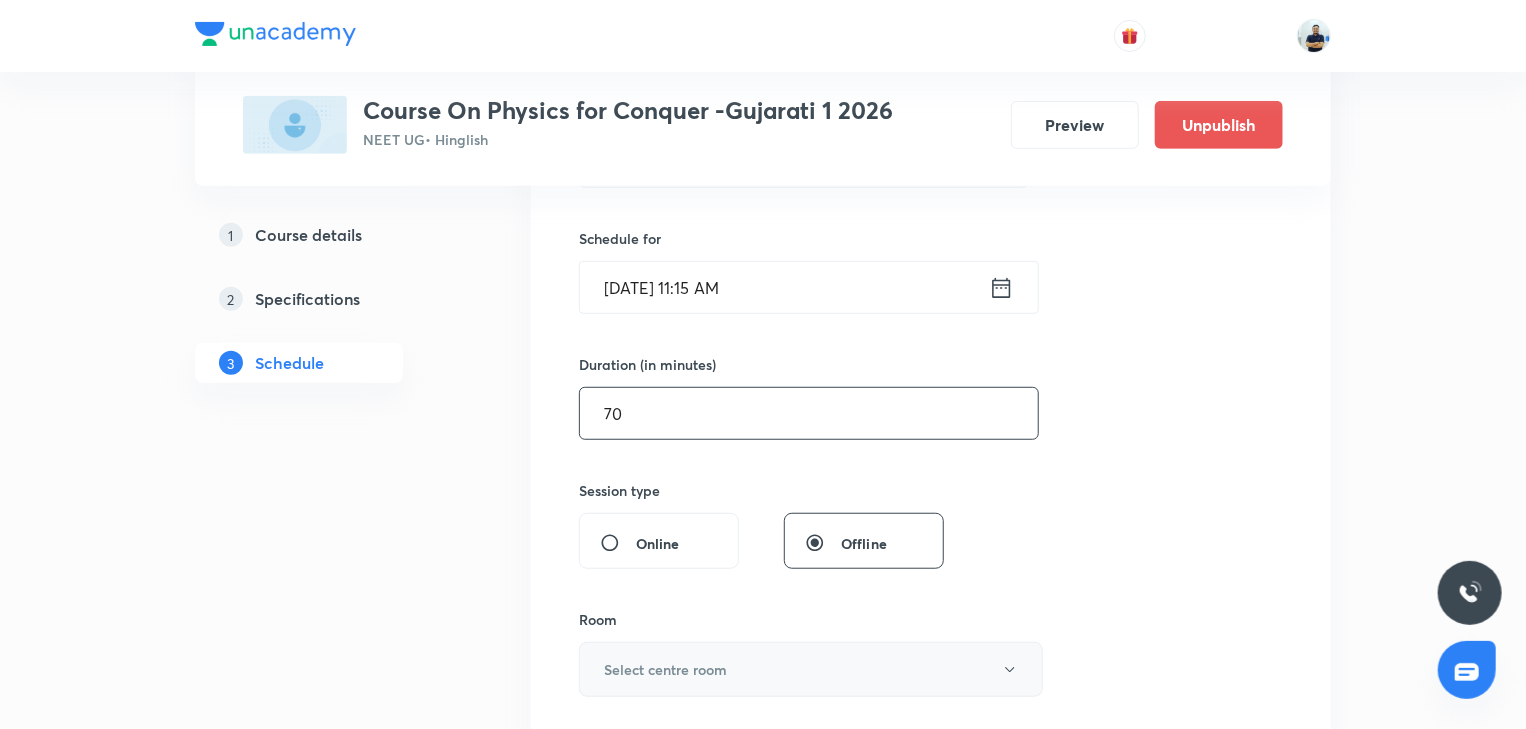 type on "70" 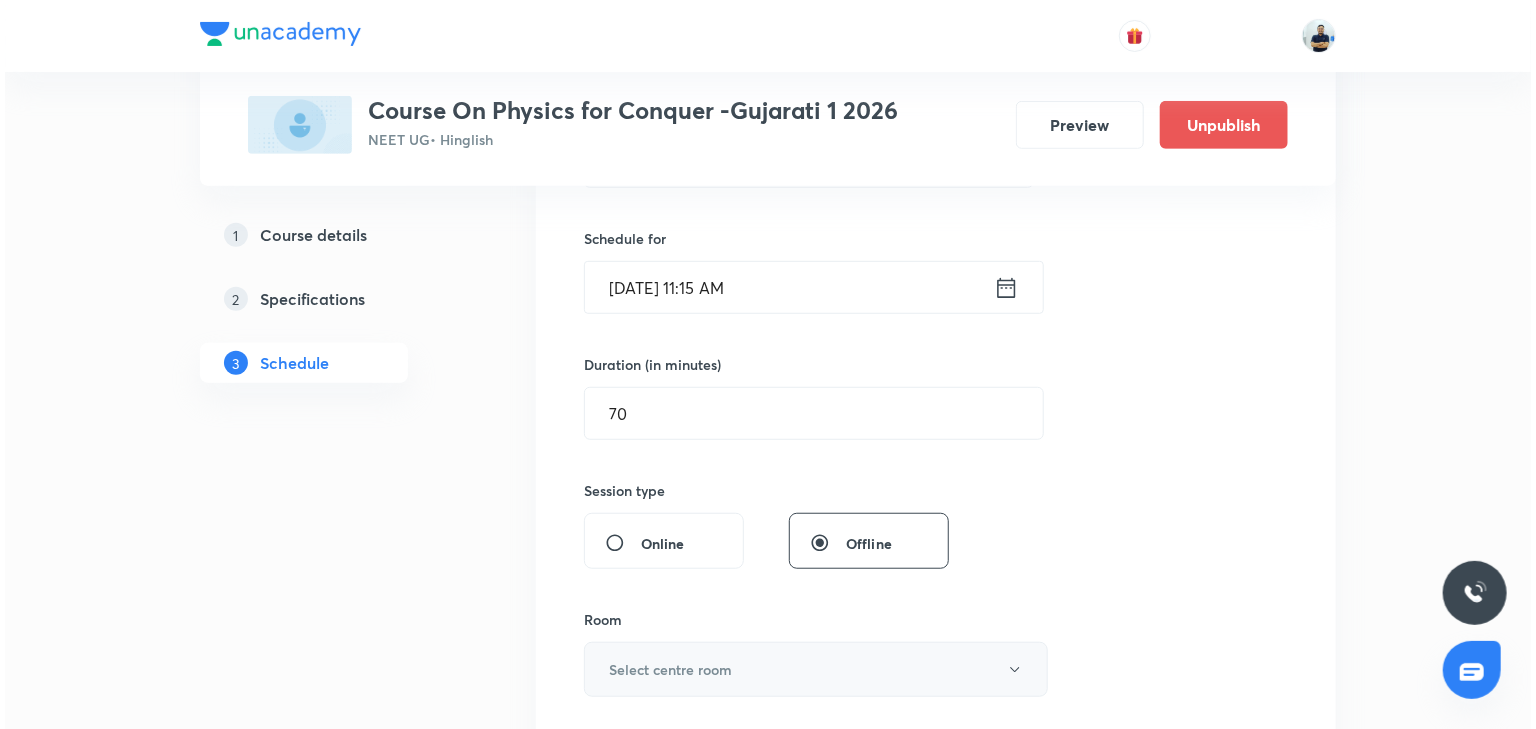 scroll, scrollTop: 466, scrollLeft: 0, axis: vertical 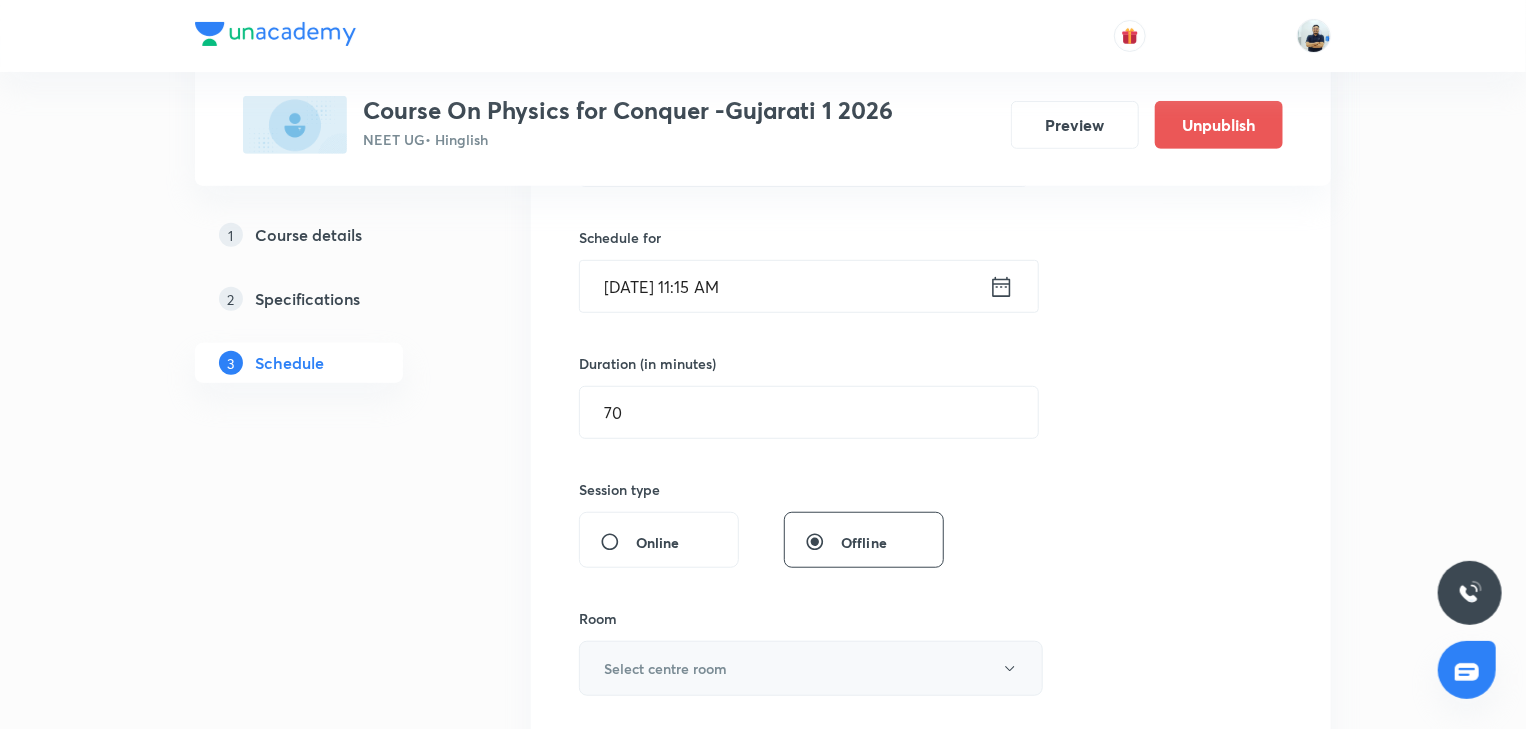 click on "Select centre room" at bounding box center [665, 668] 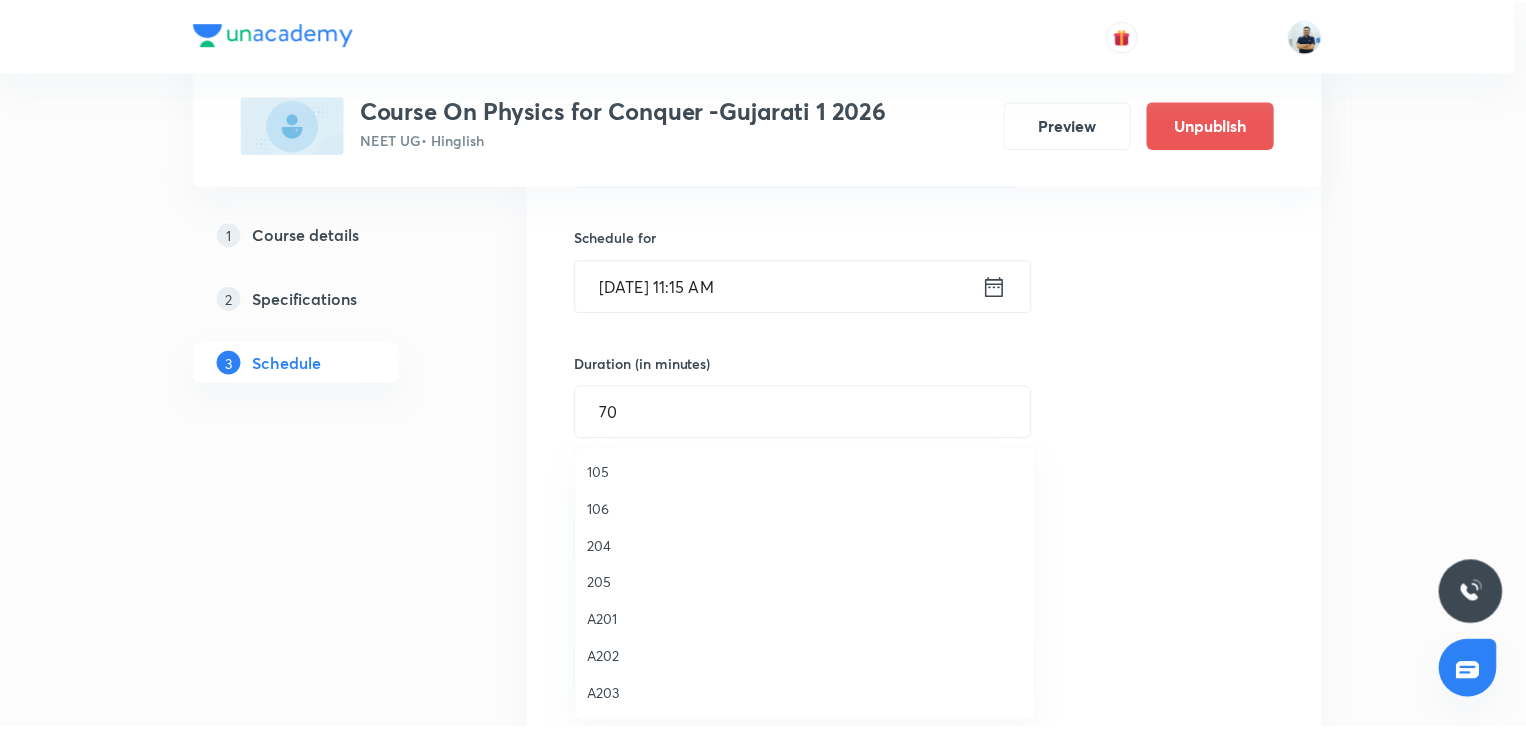 scroll, scrollTop: 258, scrollLeft: 0, axis: vertical 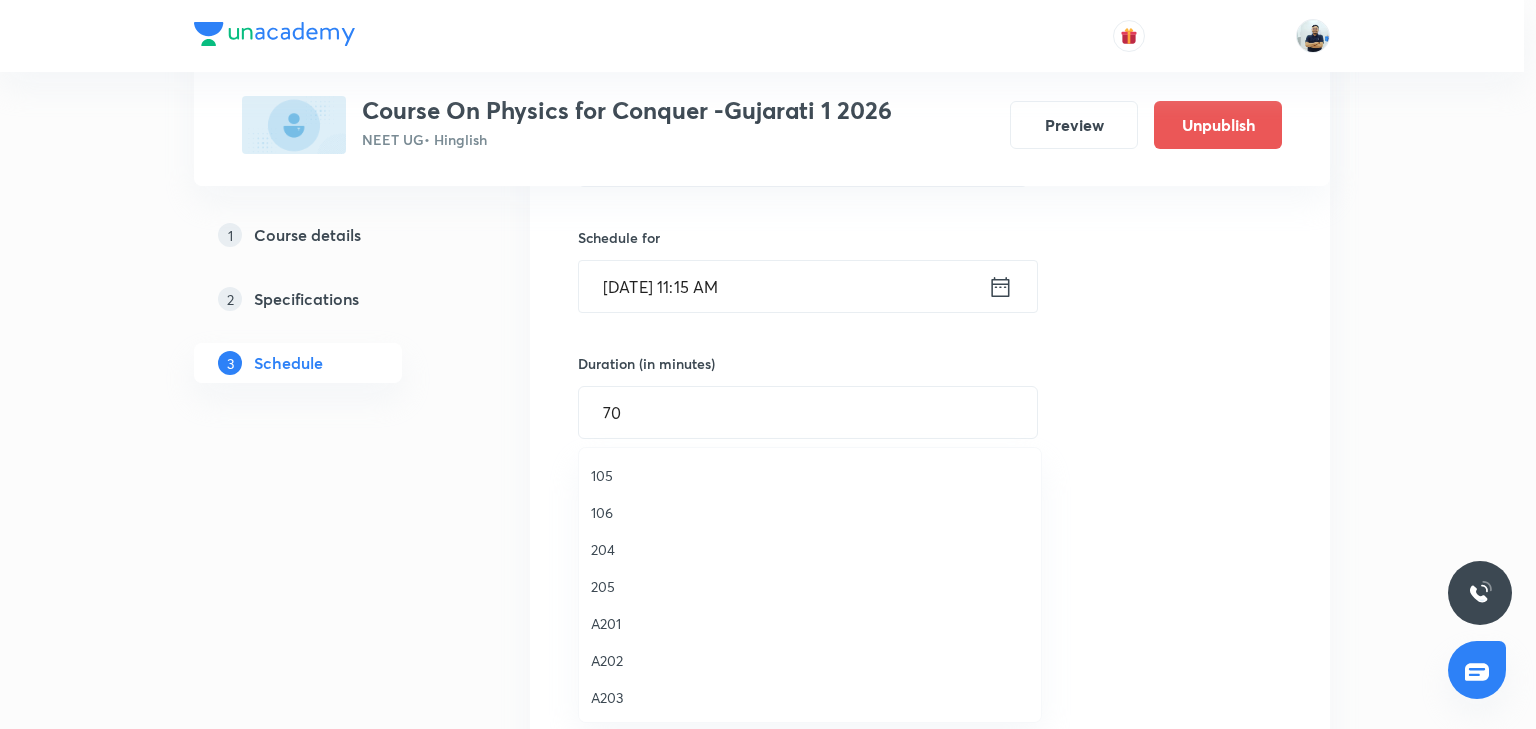 click on "106" at bounding box center (810, 512) 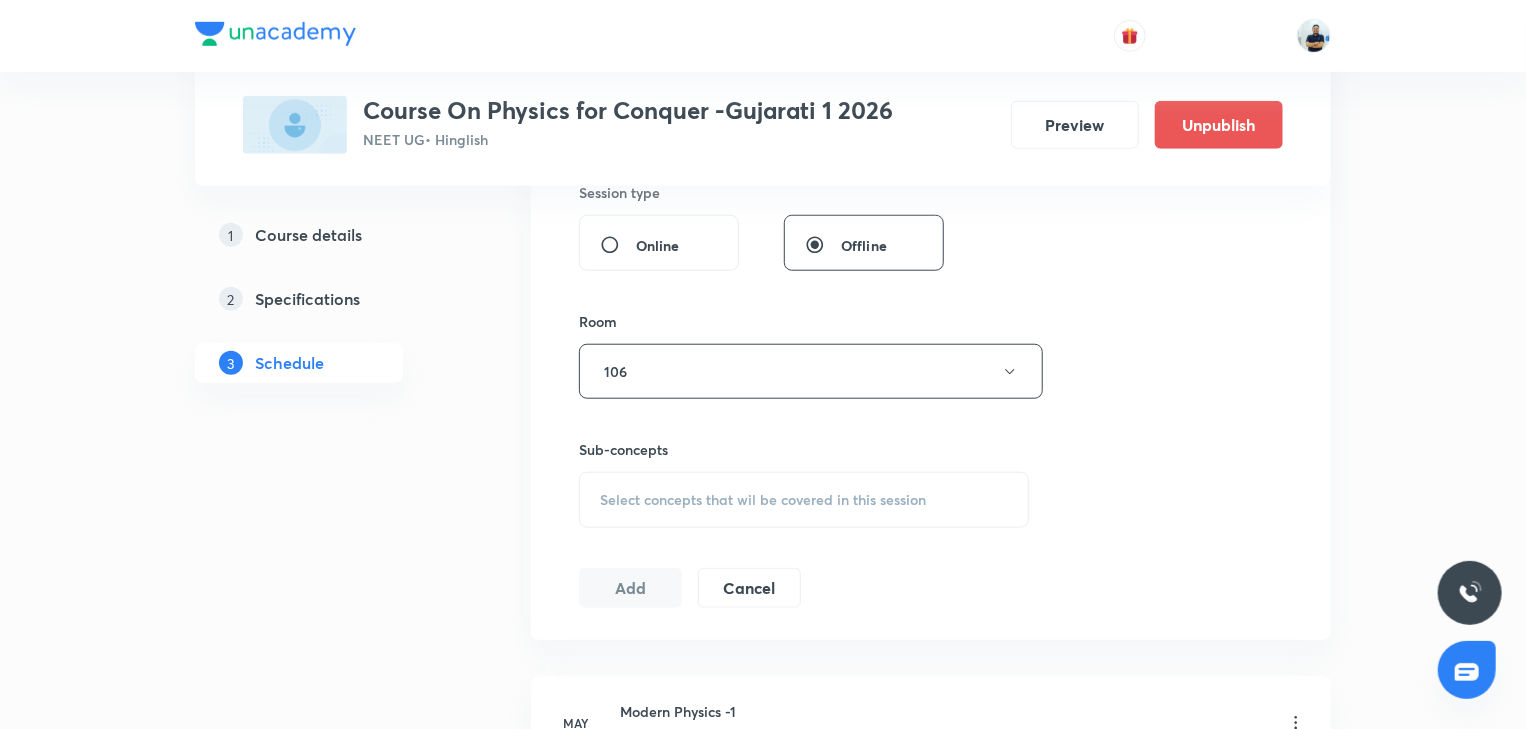 scroll, scrollTop: 765, scrollLeft: 0, axis: vertical 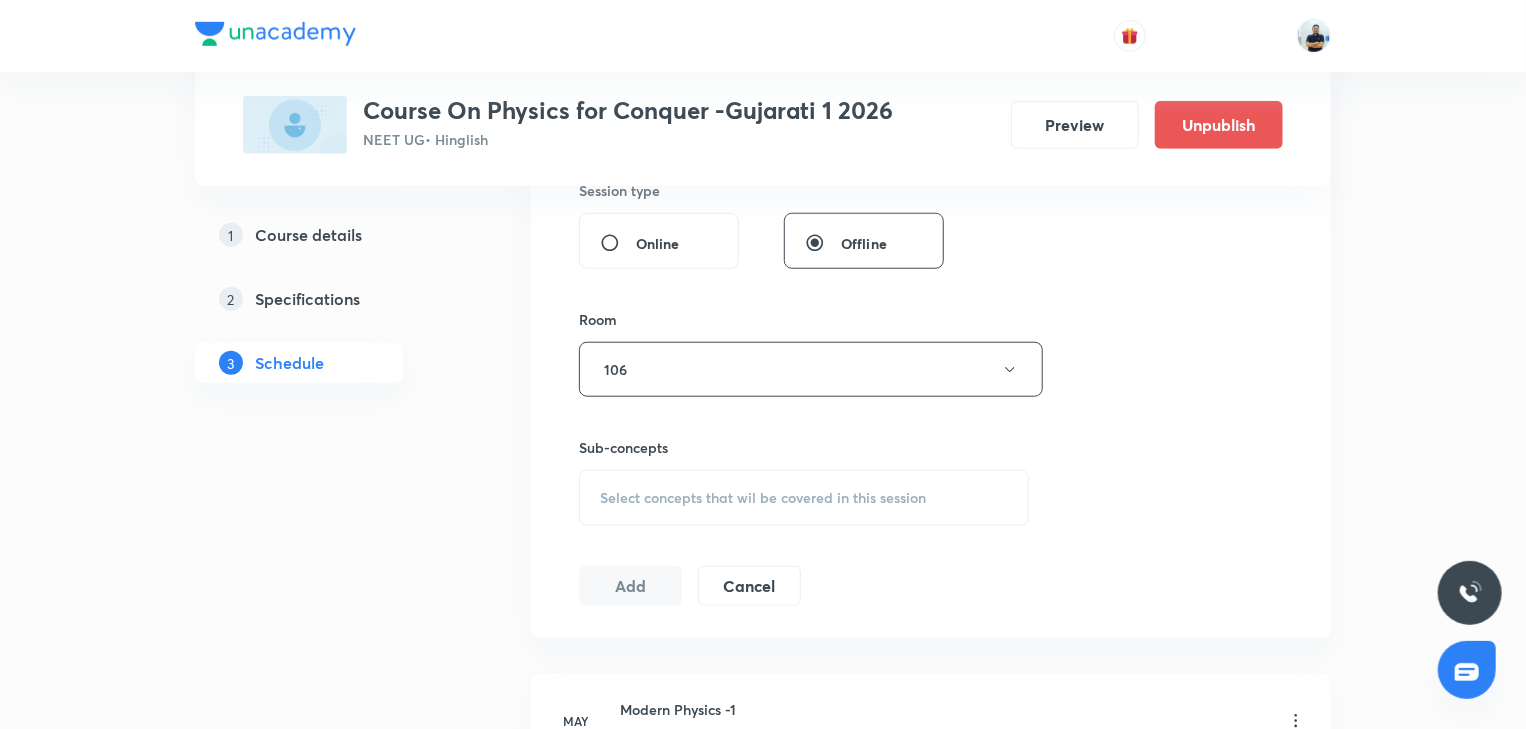 click on "Select concepts that wil be covered in this session" at bounding box center [763, 498] 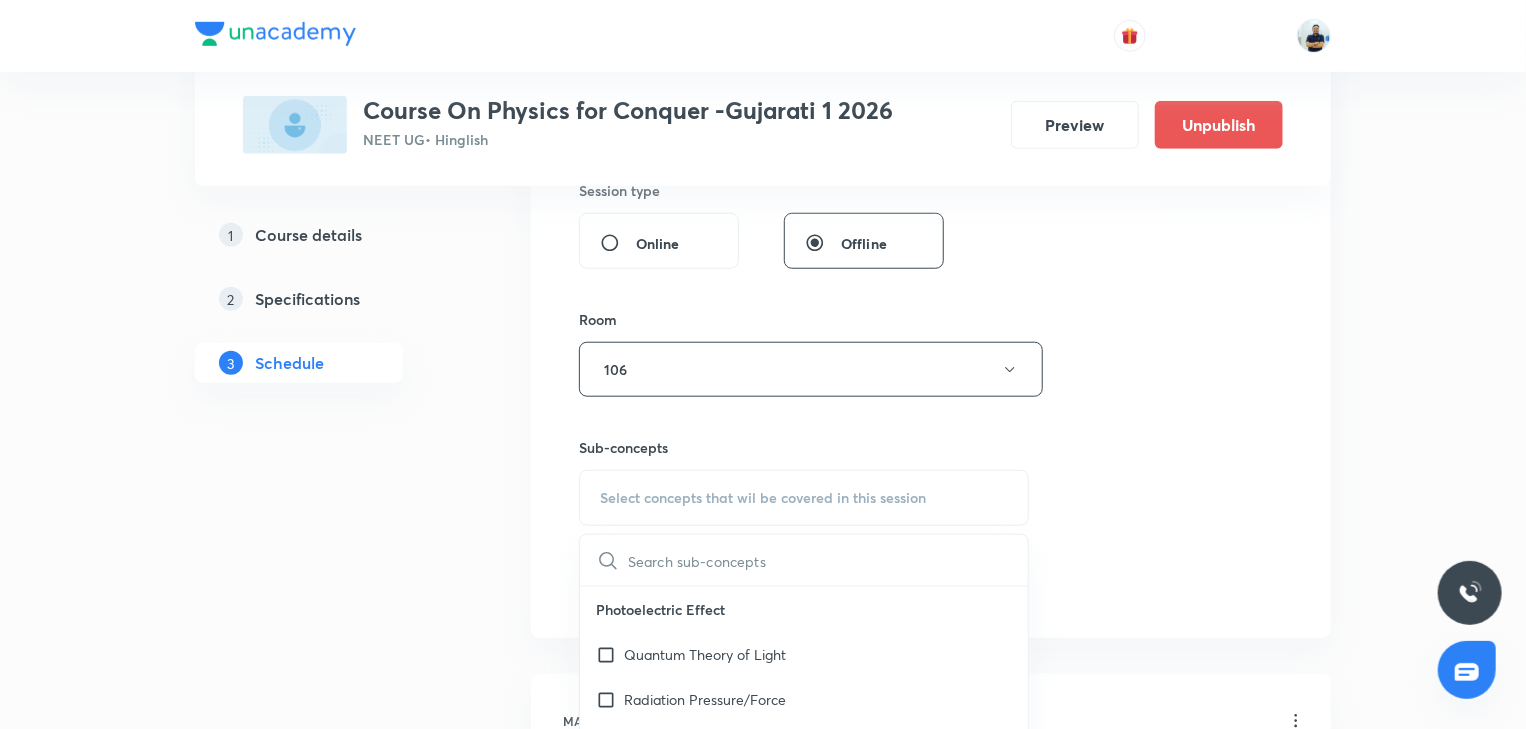 scroll, scrollTop: 560, scrollLeft: 0, axis: vertical 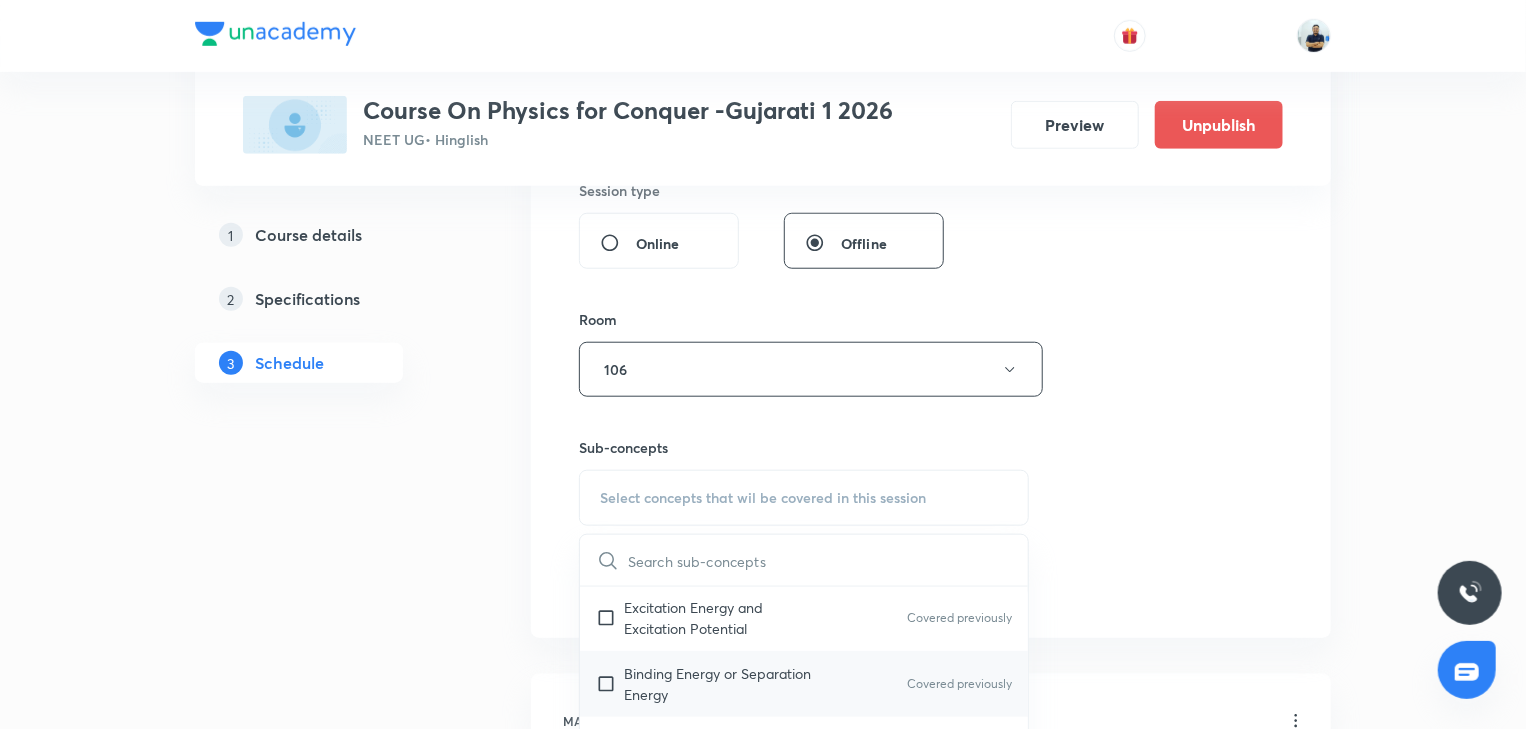 click on "Binding Energy or Separation Energy" at bounding box center (725, 684) 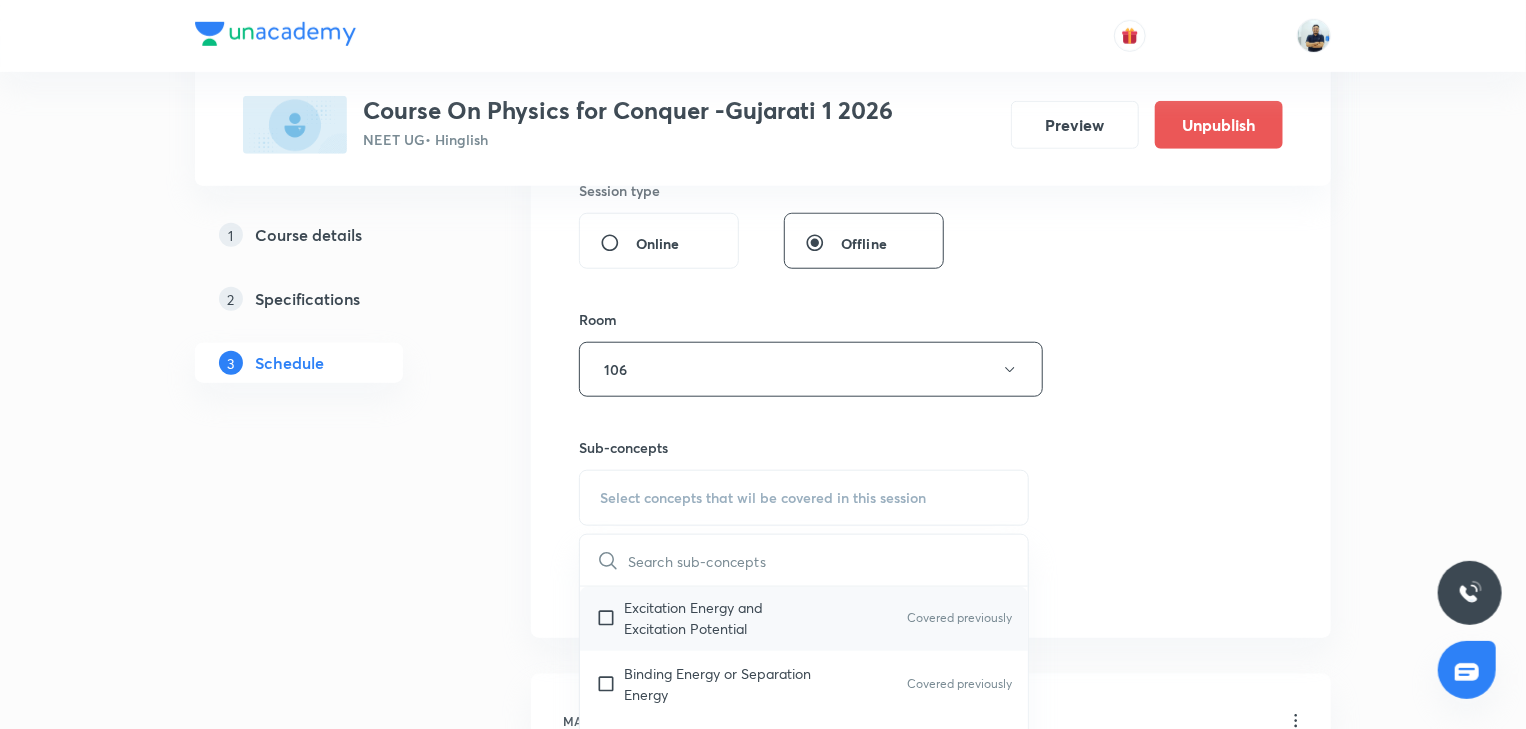 checkbox on "true" 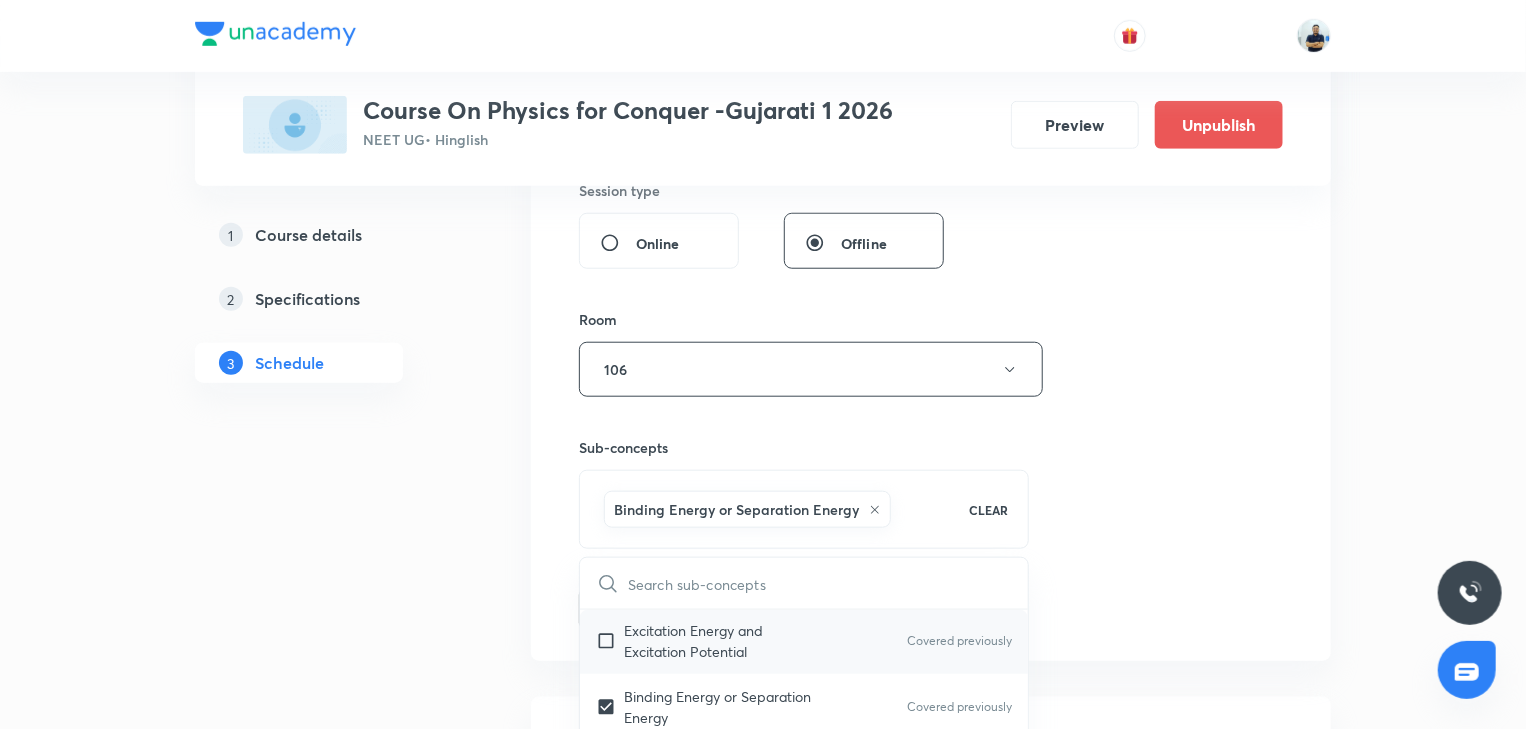click on "Excitation Energy and Excitation Potential" at bounding box center (725, 641) 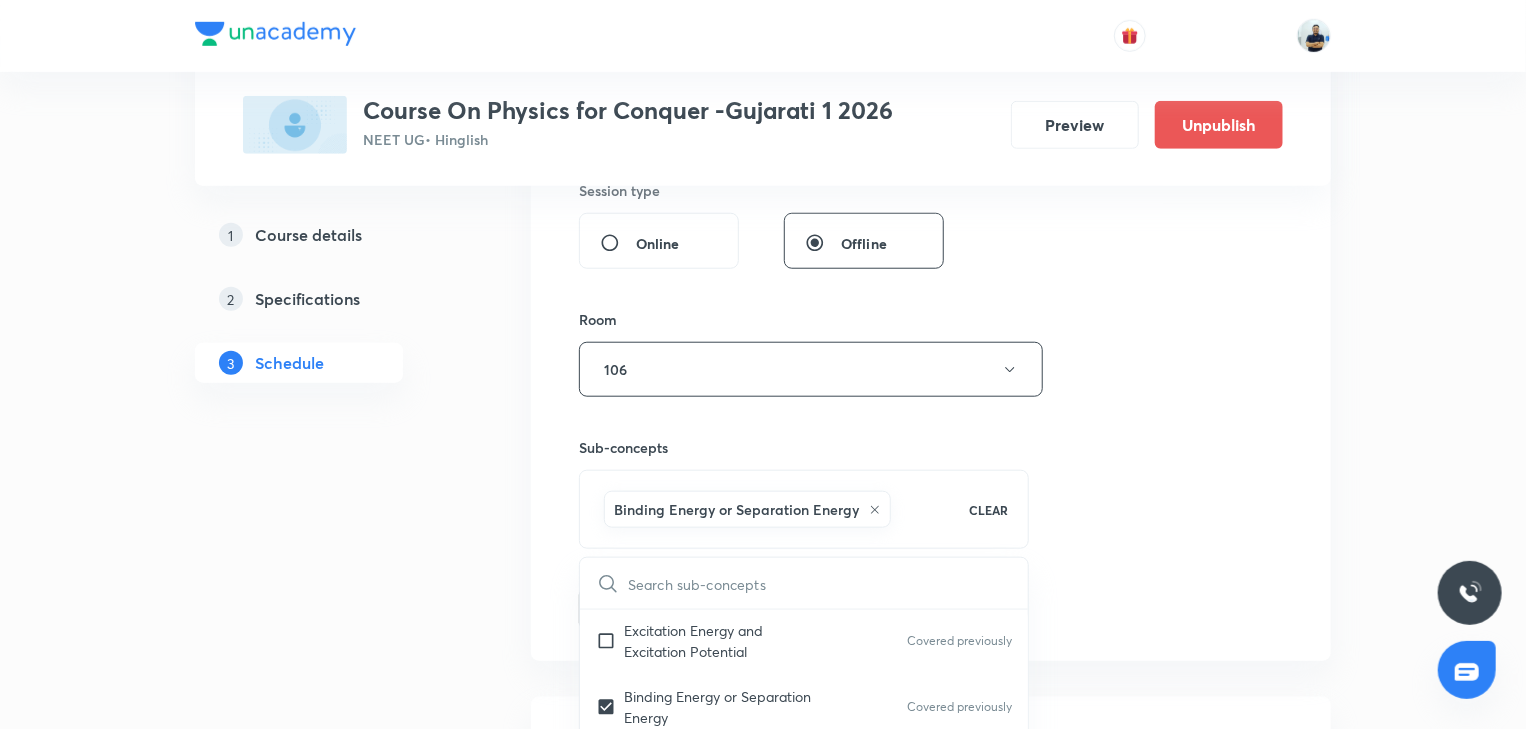 checkbox on "true" 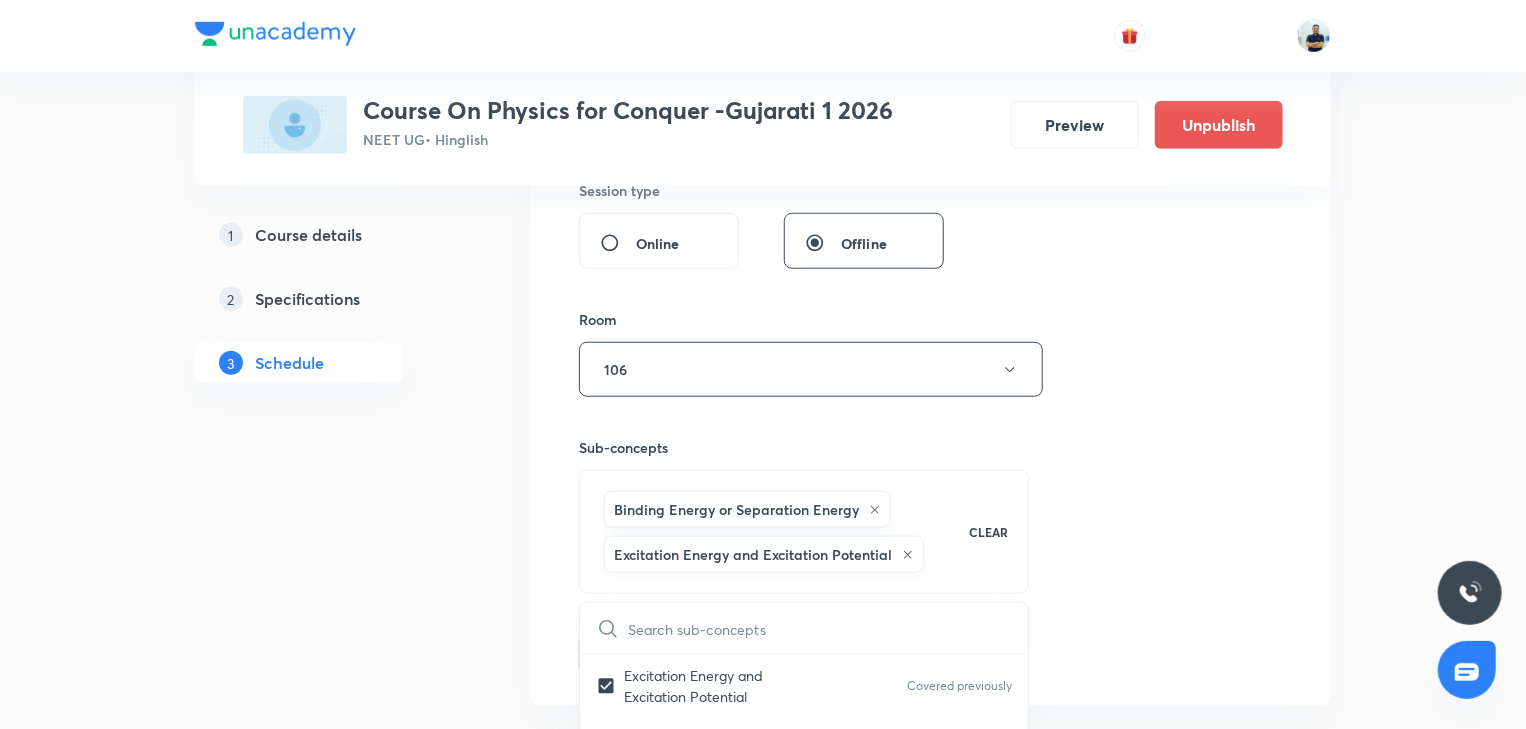 drag, startPoint x: 1229, startPoint y: 611, endPoint x: 855, endPoint y: 621, distance: 374.13367 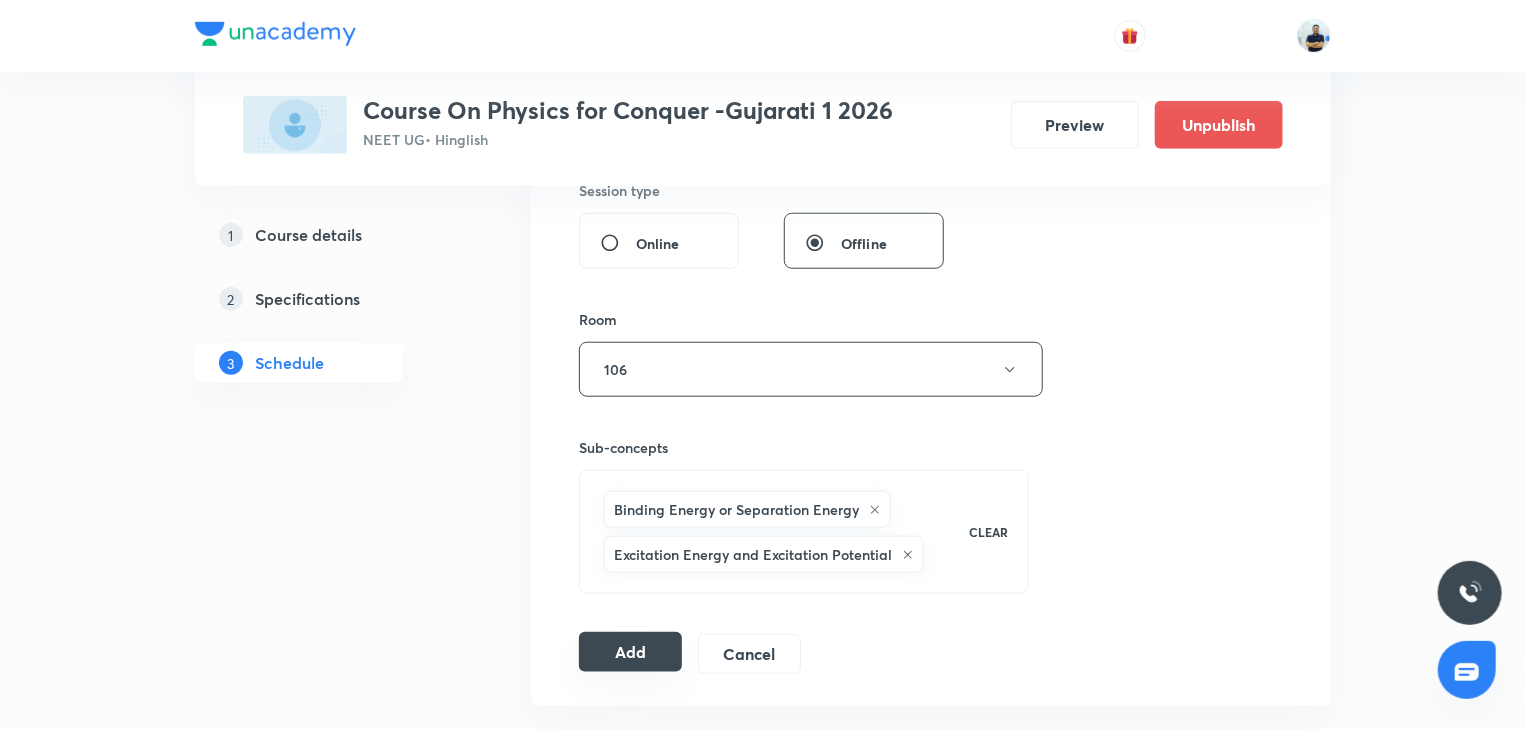 click on "Add" at bounding box center [630, 652] 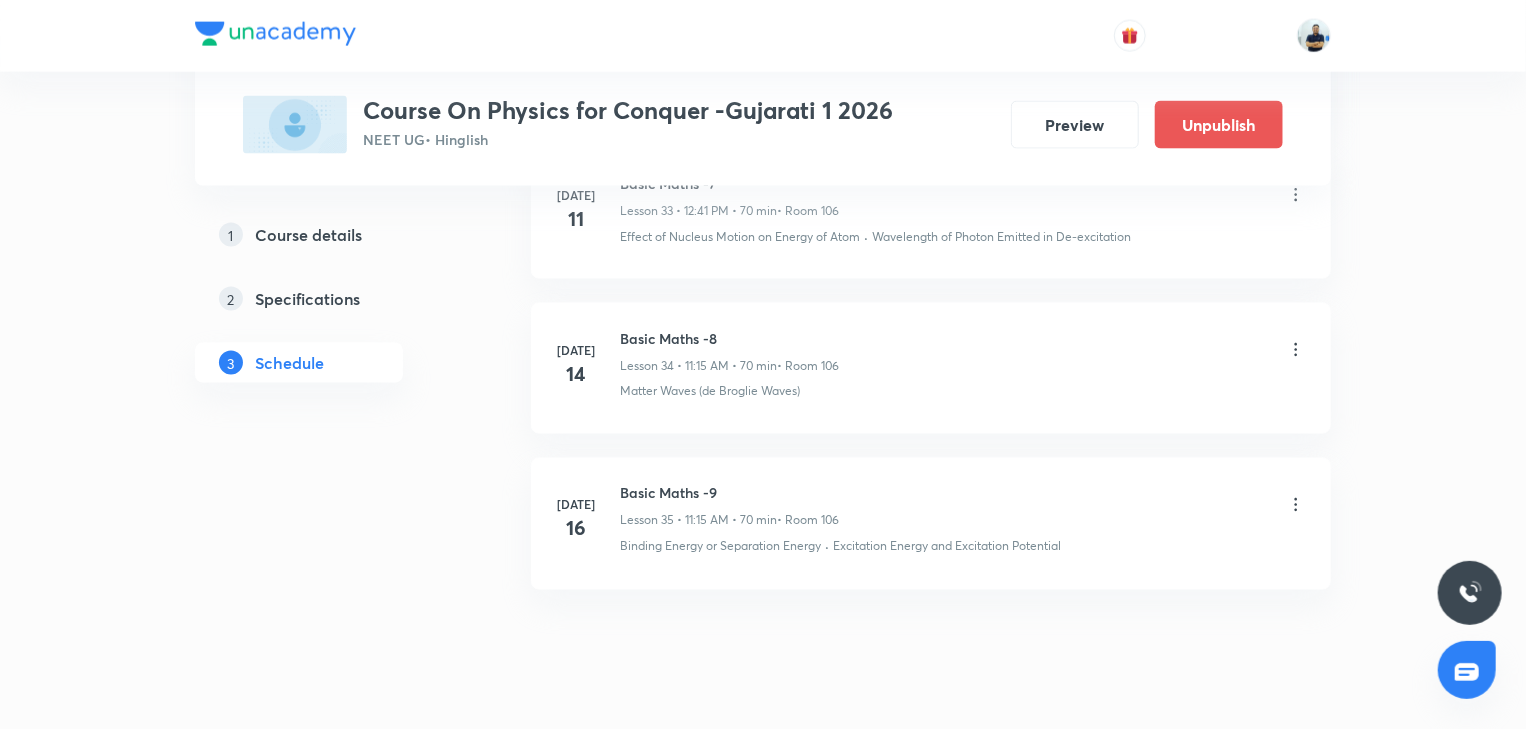 scroll, scrollTop: 5372, scrollLeft: 0, axis: vertical 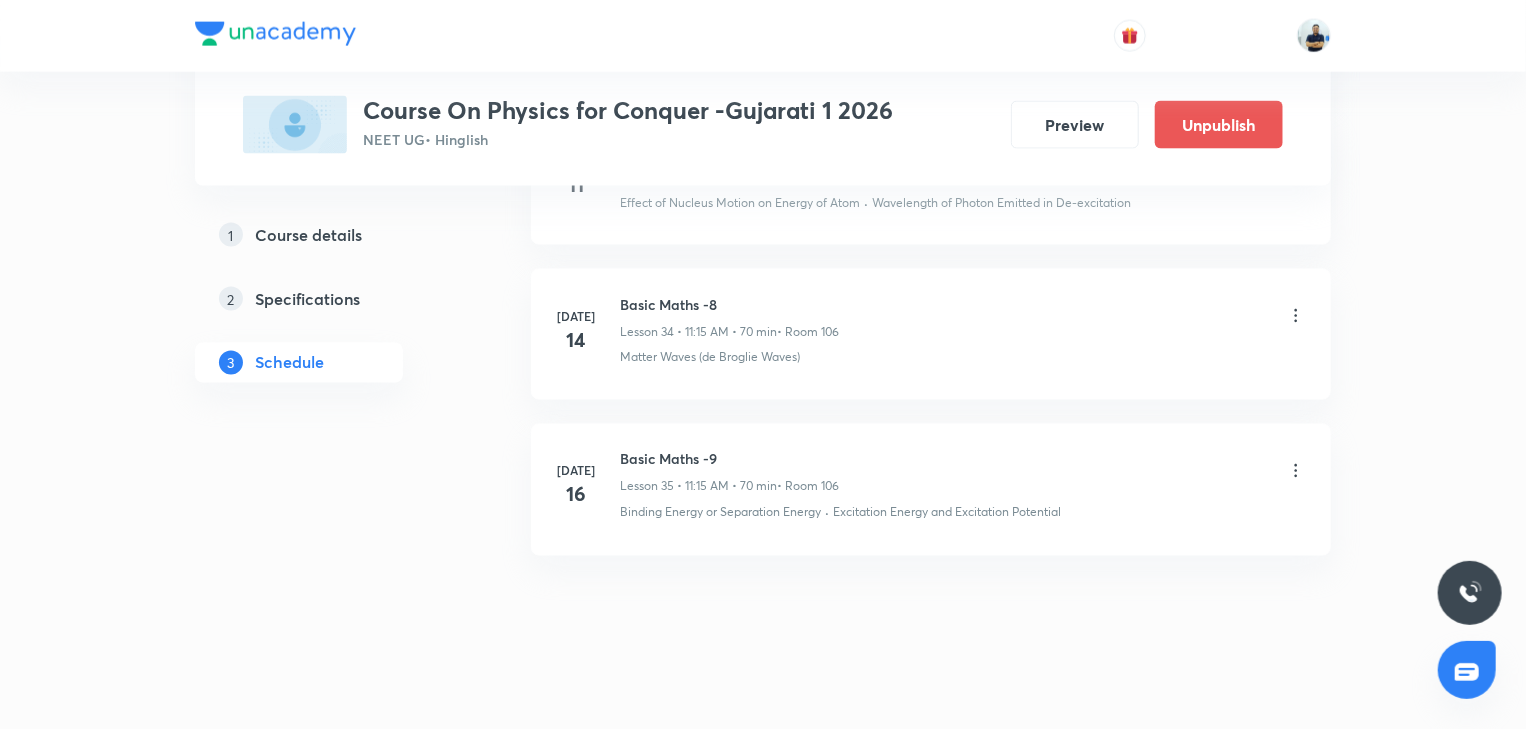 click on "Basic Maths -9" at bounding box center [729, 459] 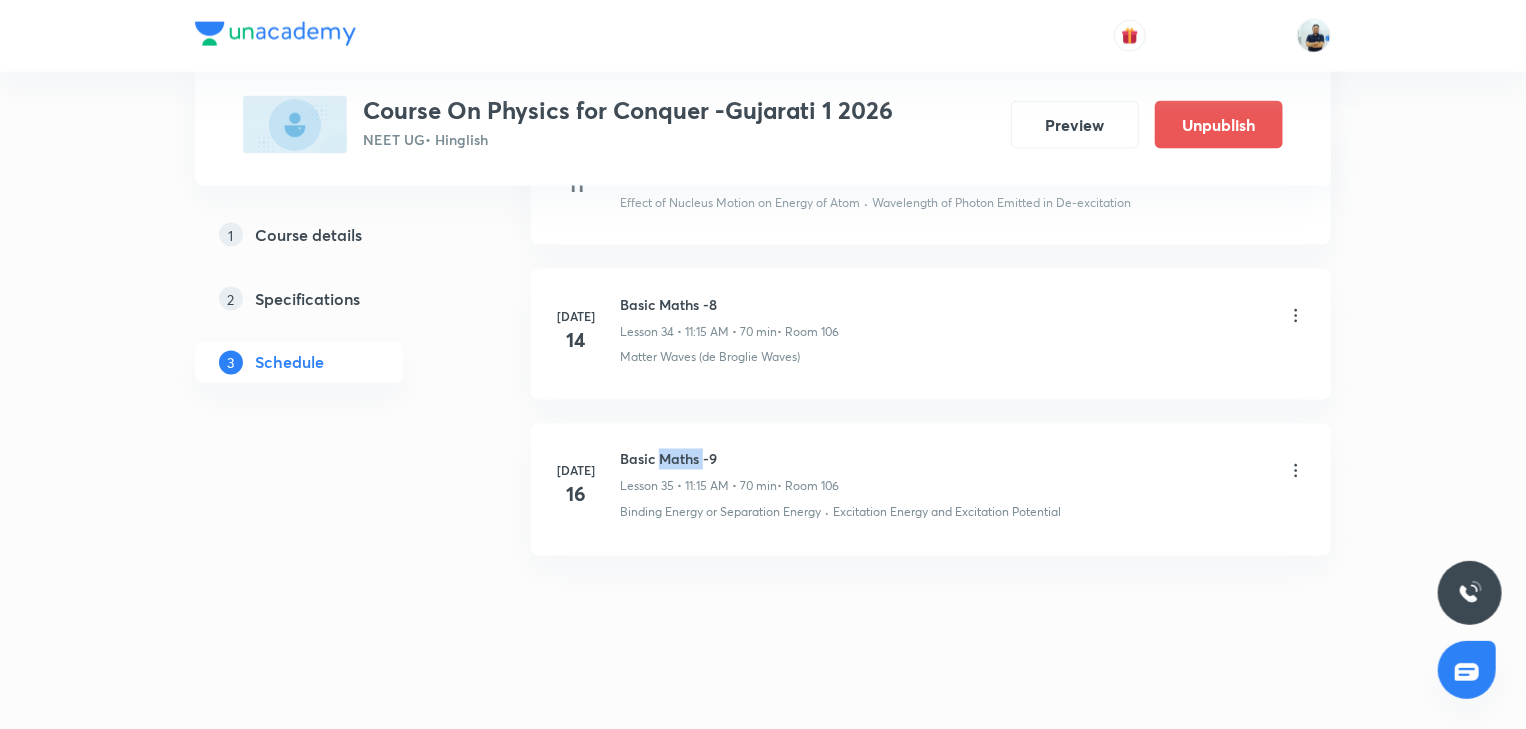 click on "Basic Maths -9" at bounding box center (729, 459) 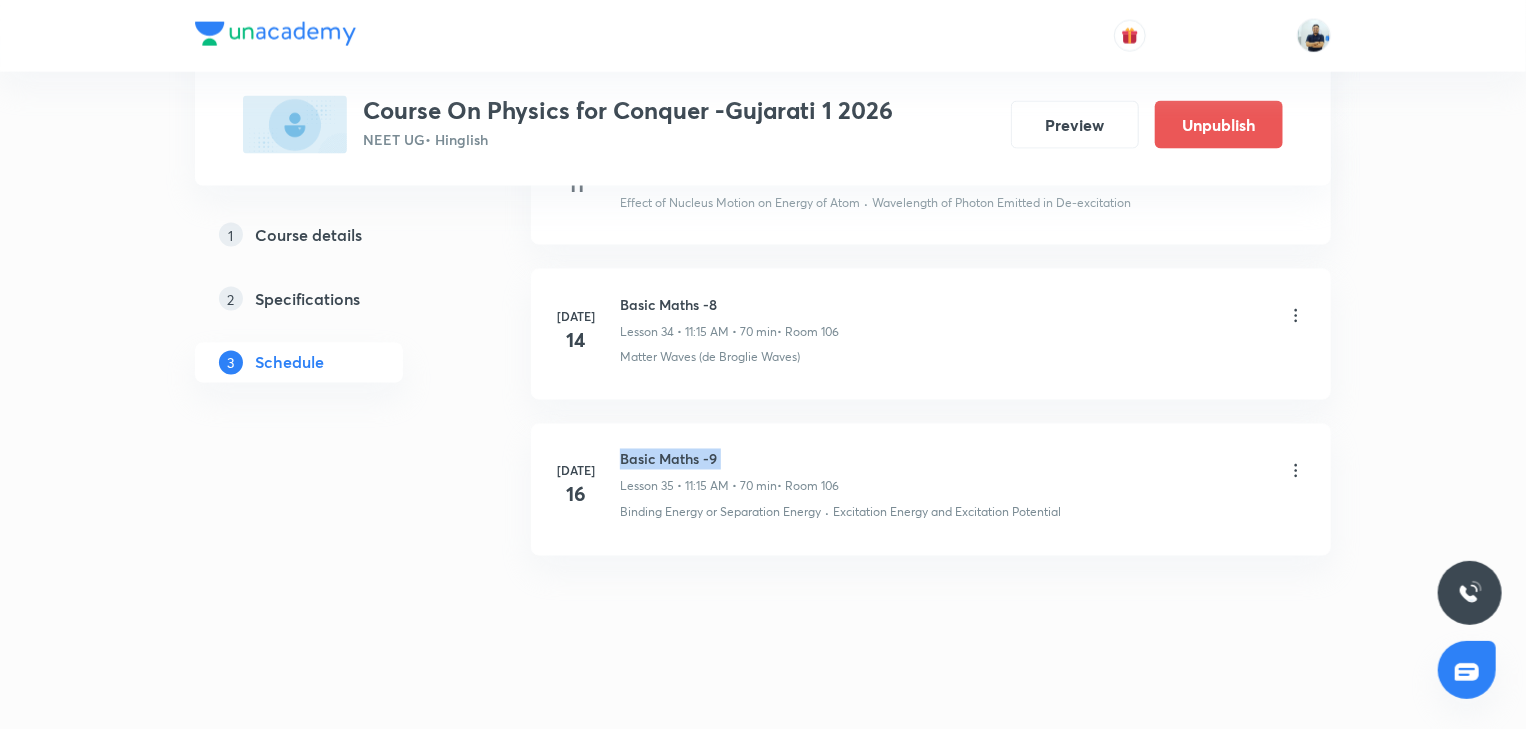 click on "Basic Maths -9" at bounding box center [729, 459] 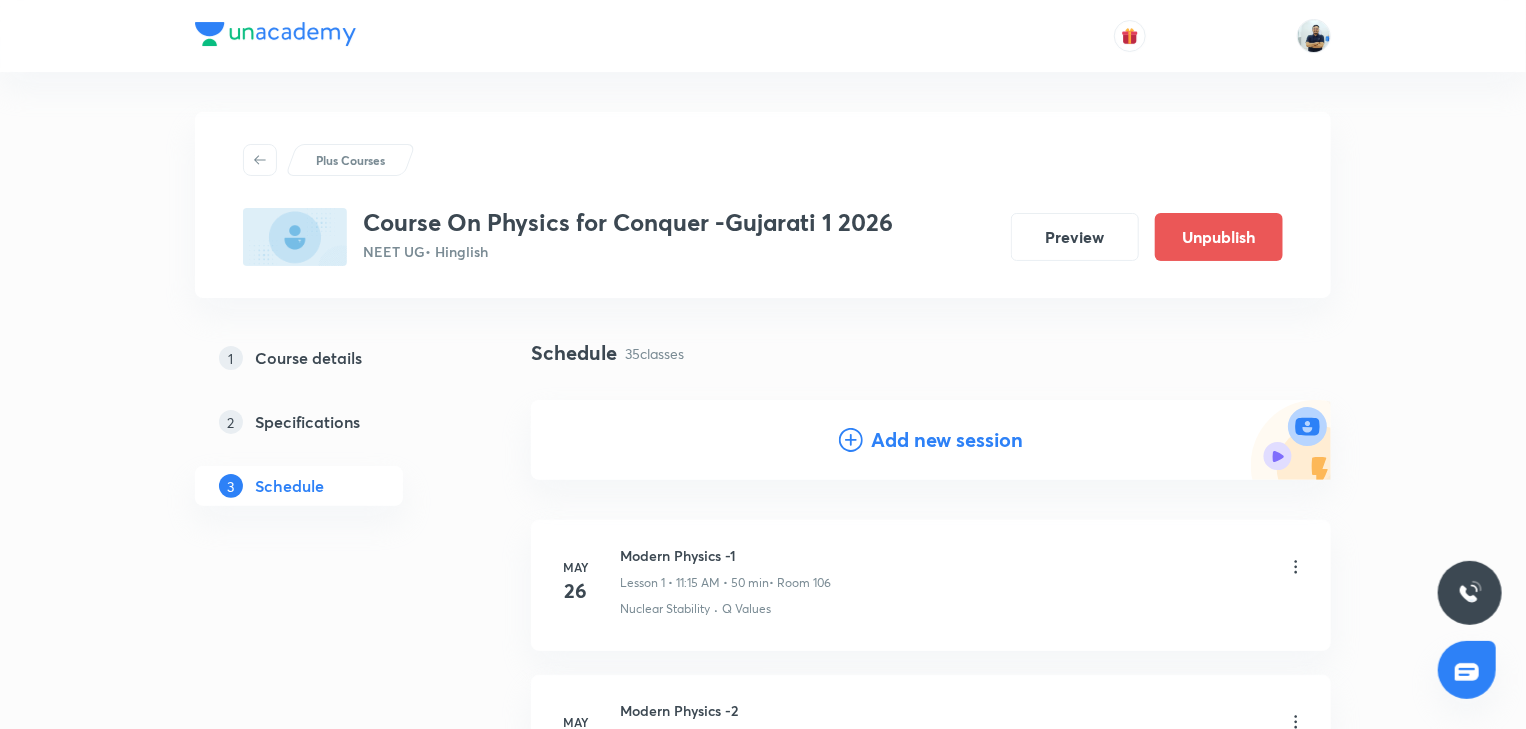 click on "Add new session" at bounding box center (931, 440) 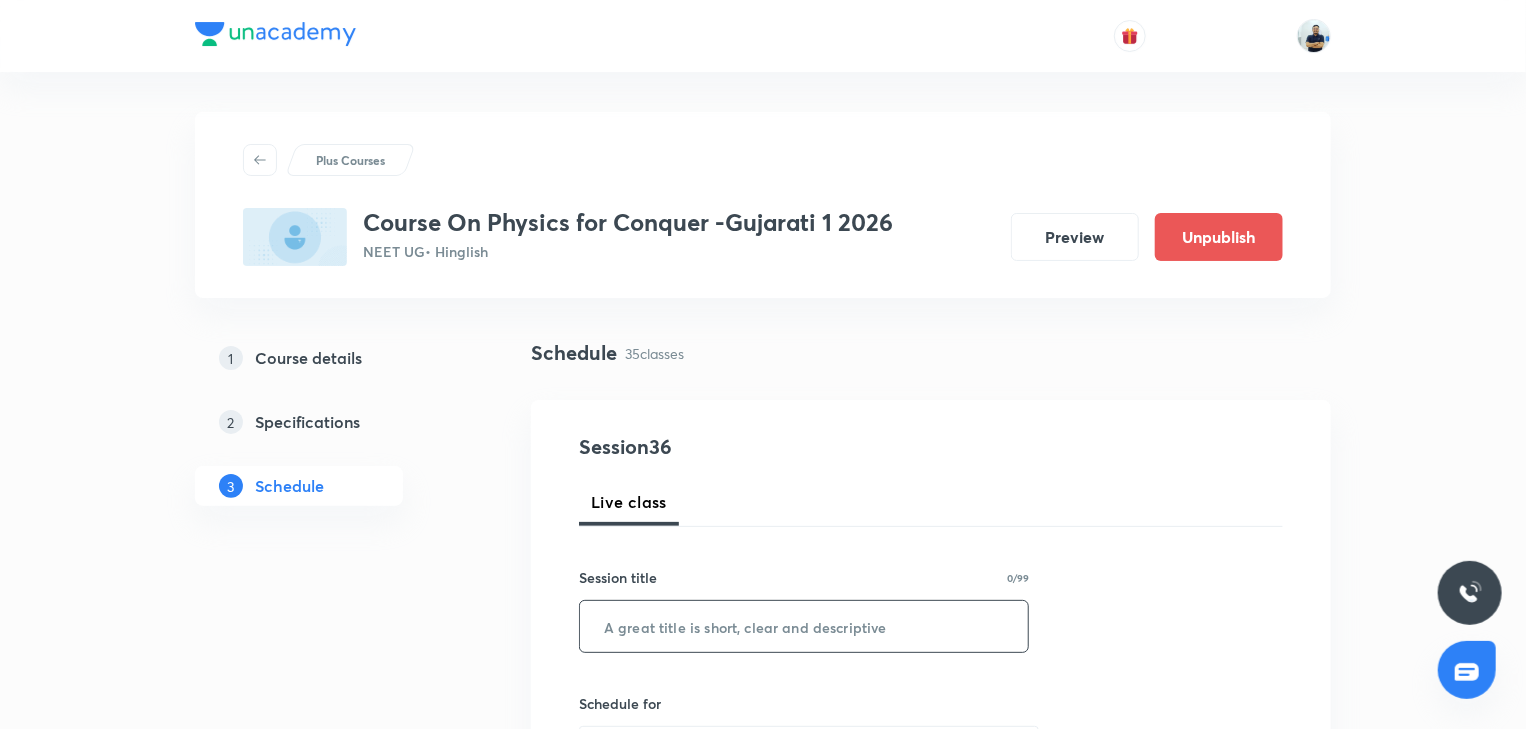 click at bounding box center (804, 626) 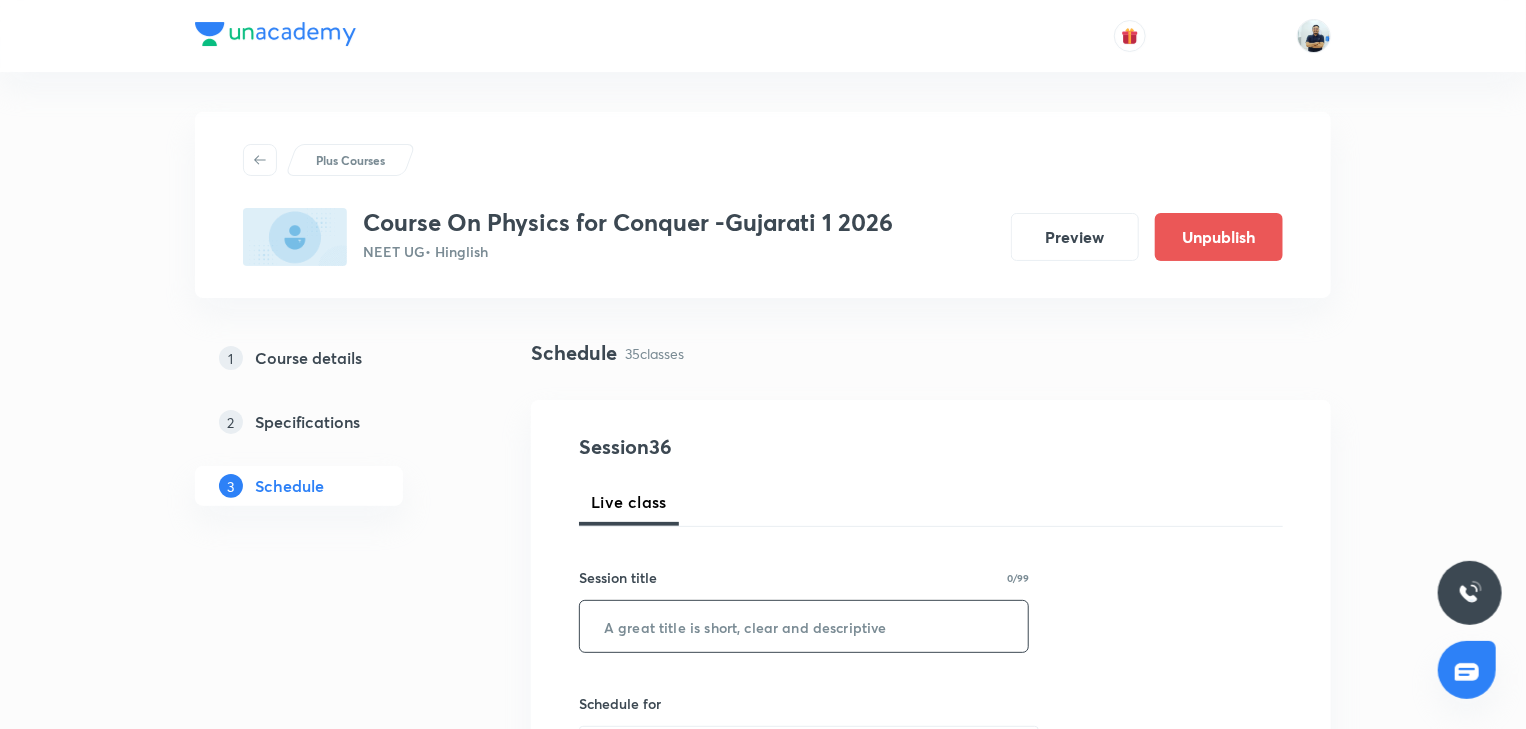 paste on "Basic Maths -9" 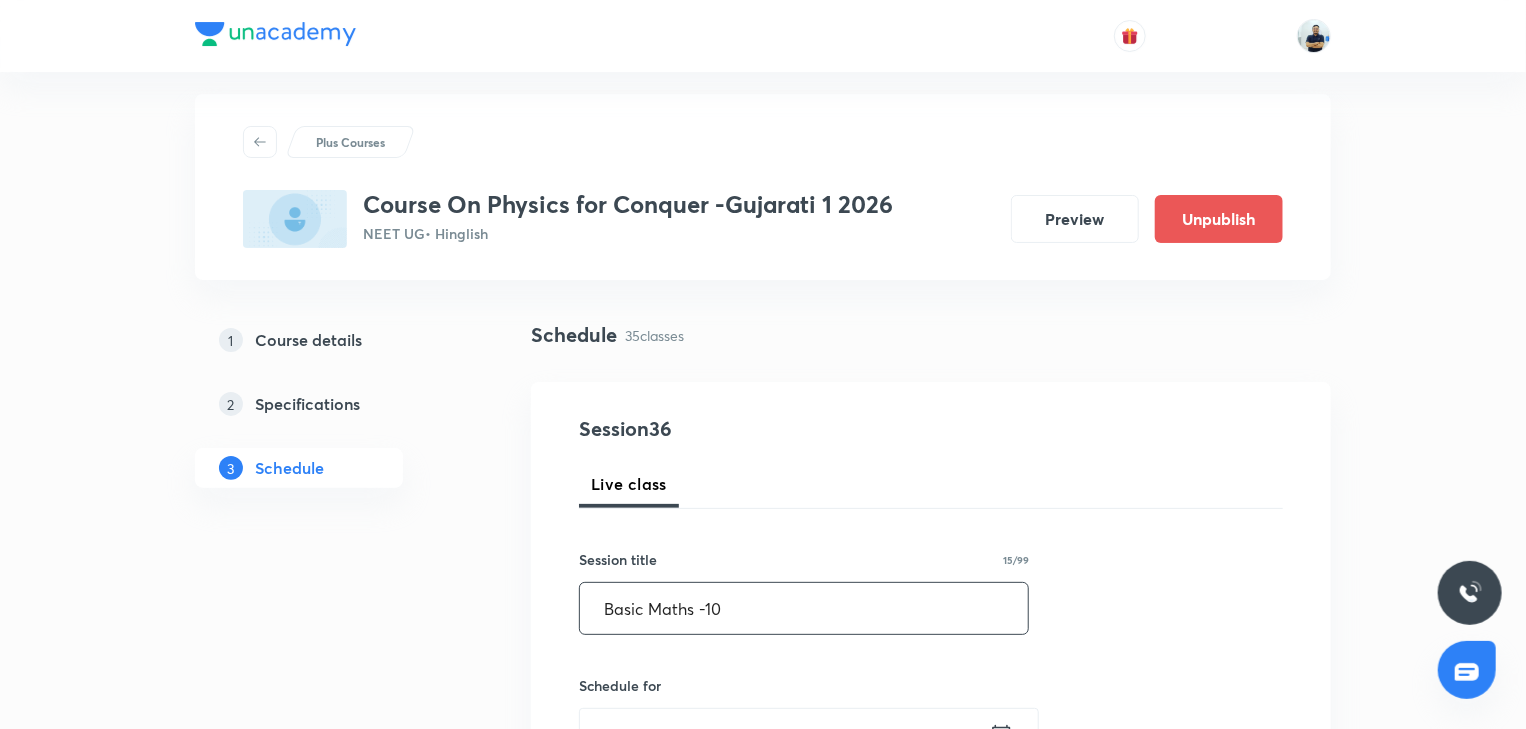 scroll, scrollTop: 37, scrollLeft: 0, axis: vertical 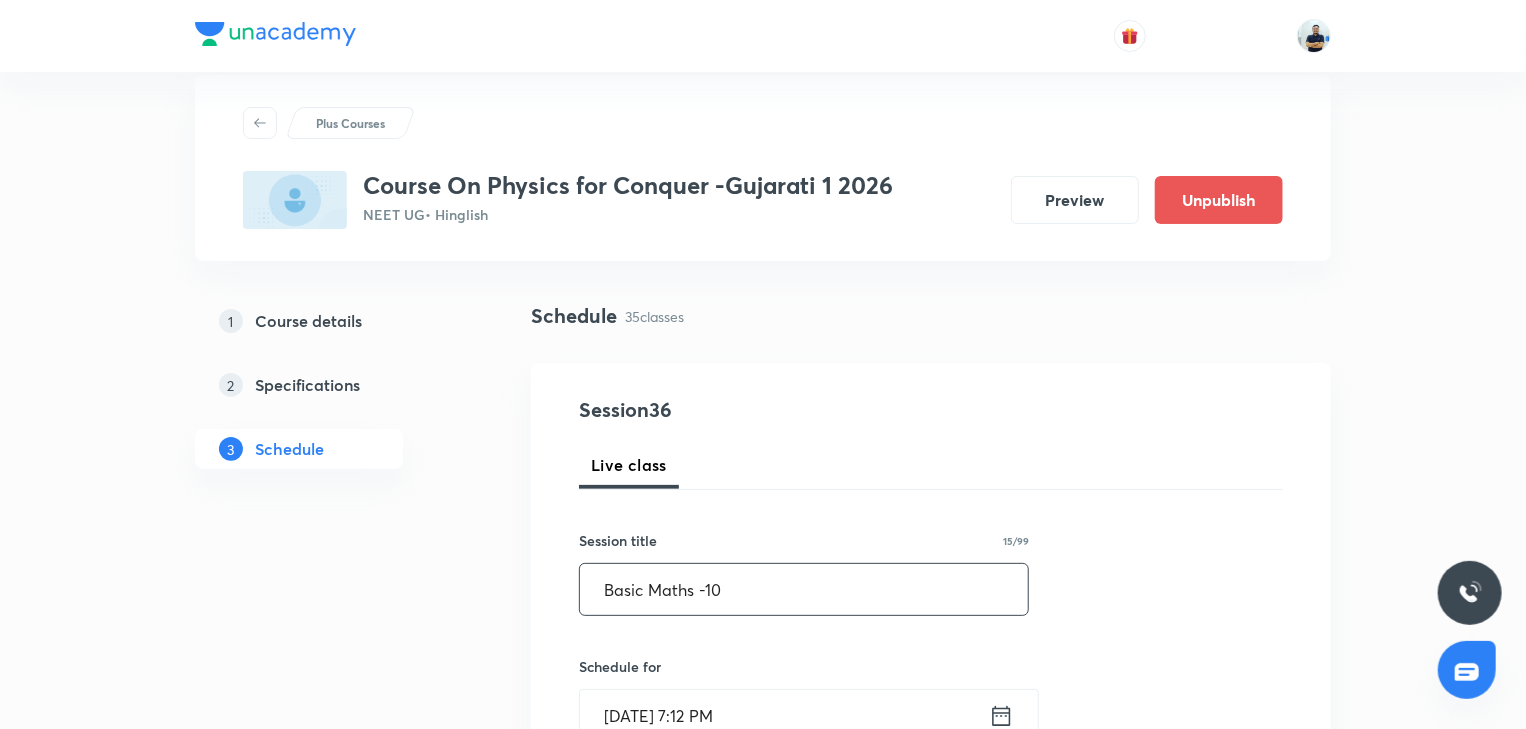 type on "Basic Maths -10" 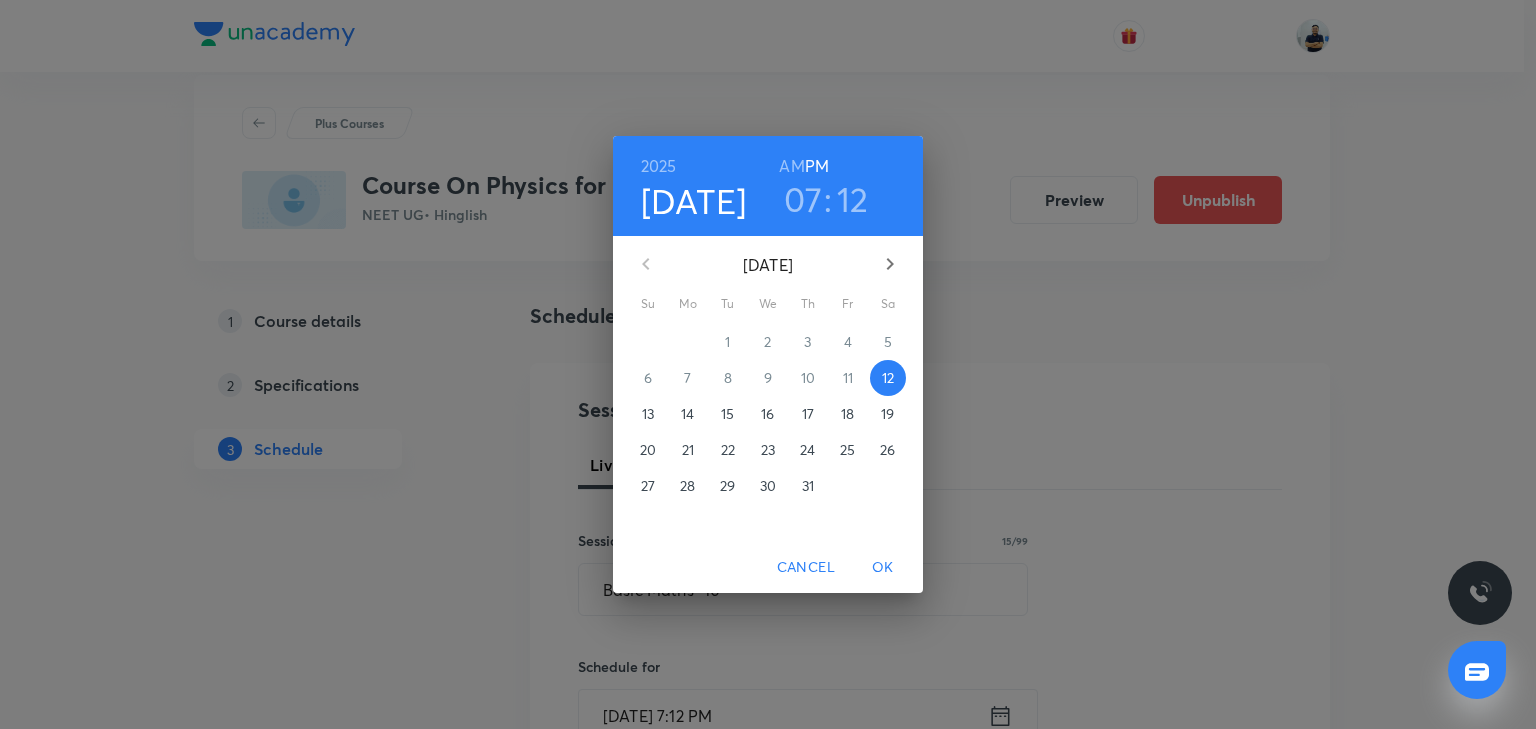 click on "18" at bounding box center [848, 414] 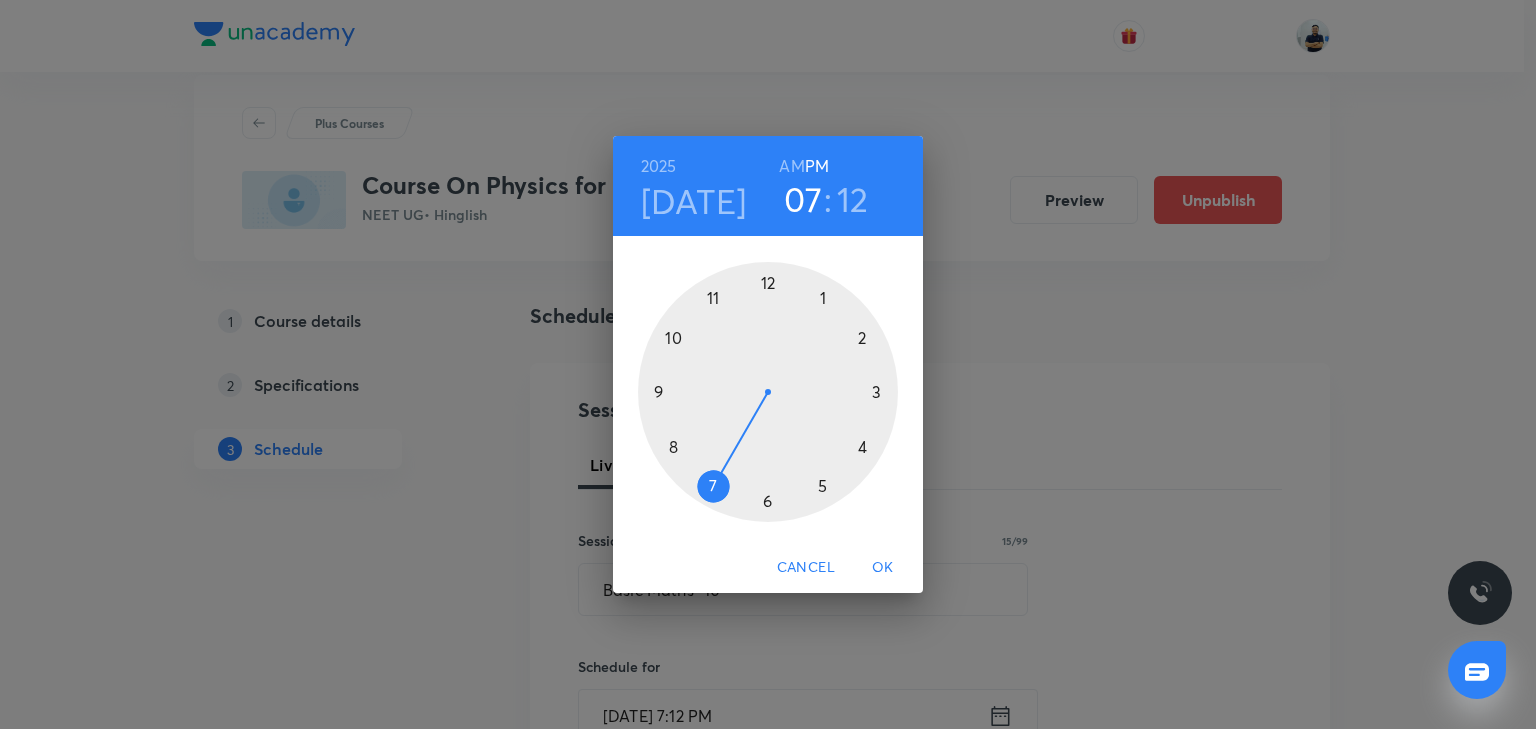 click on "AM" at bounding box center [791, 166] 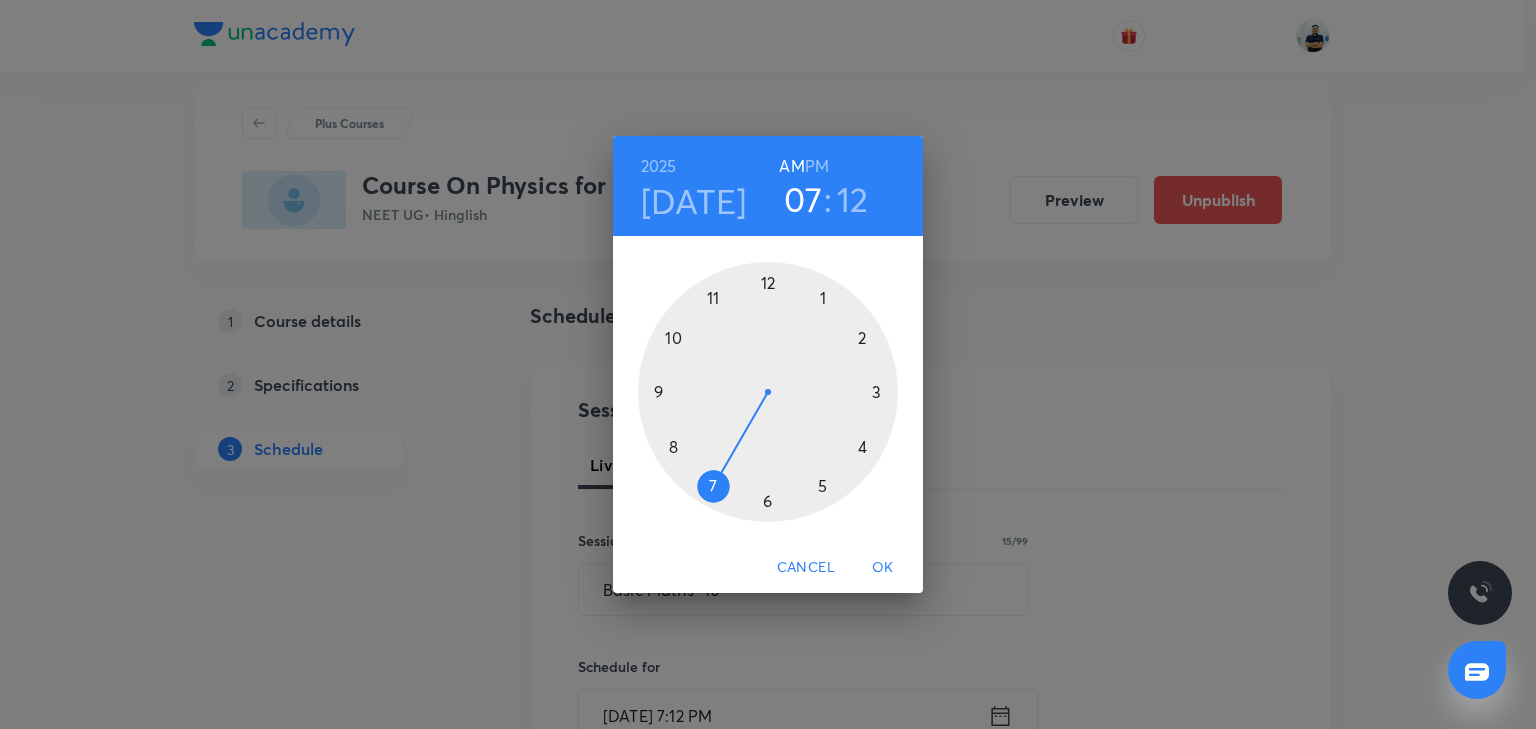 click at bounding box center [768, 392] 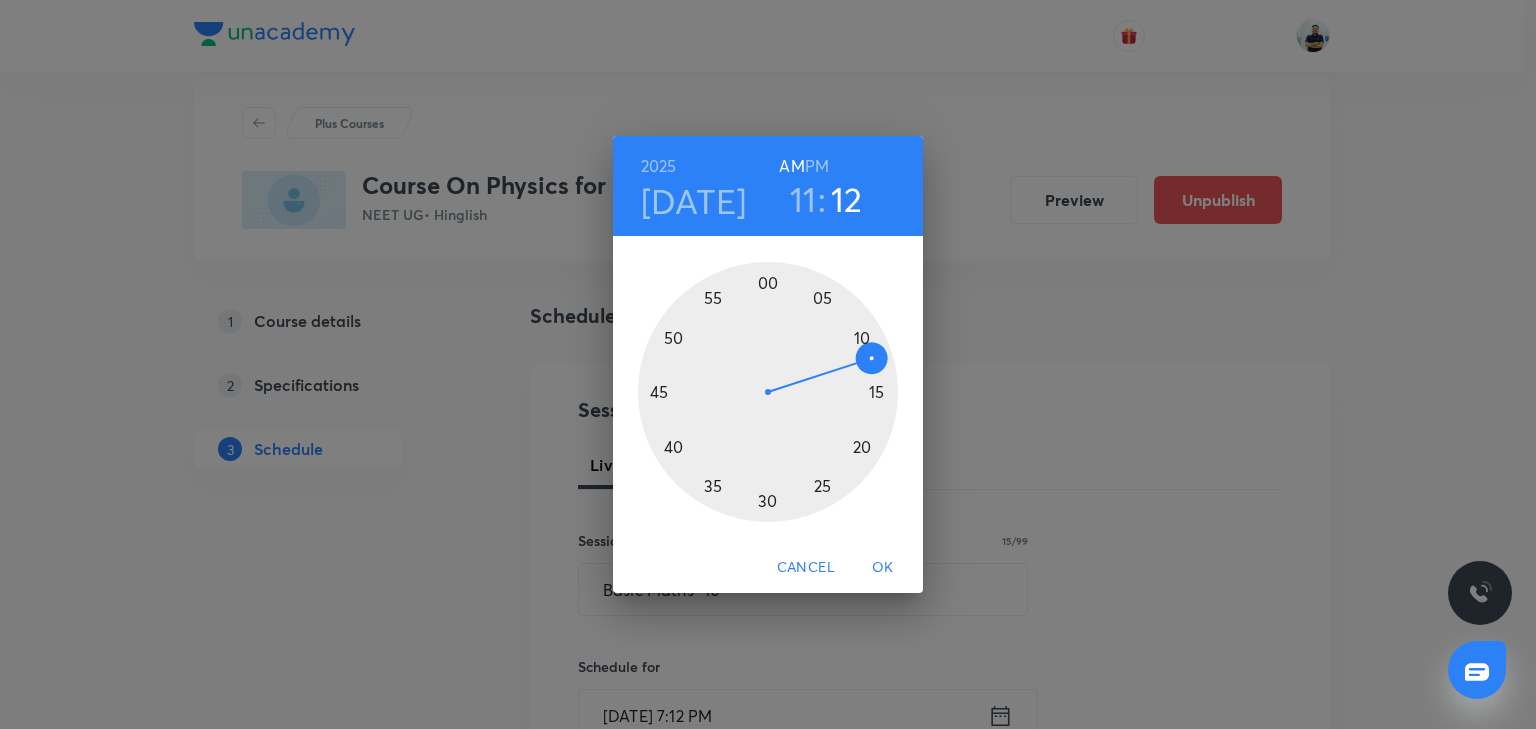 click at bounding box center [768, 392] 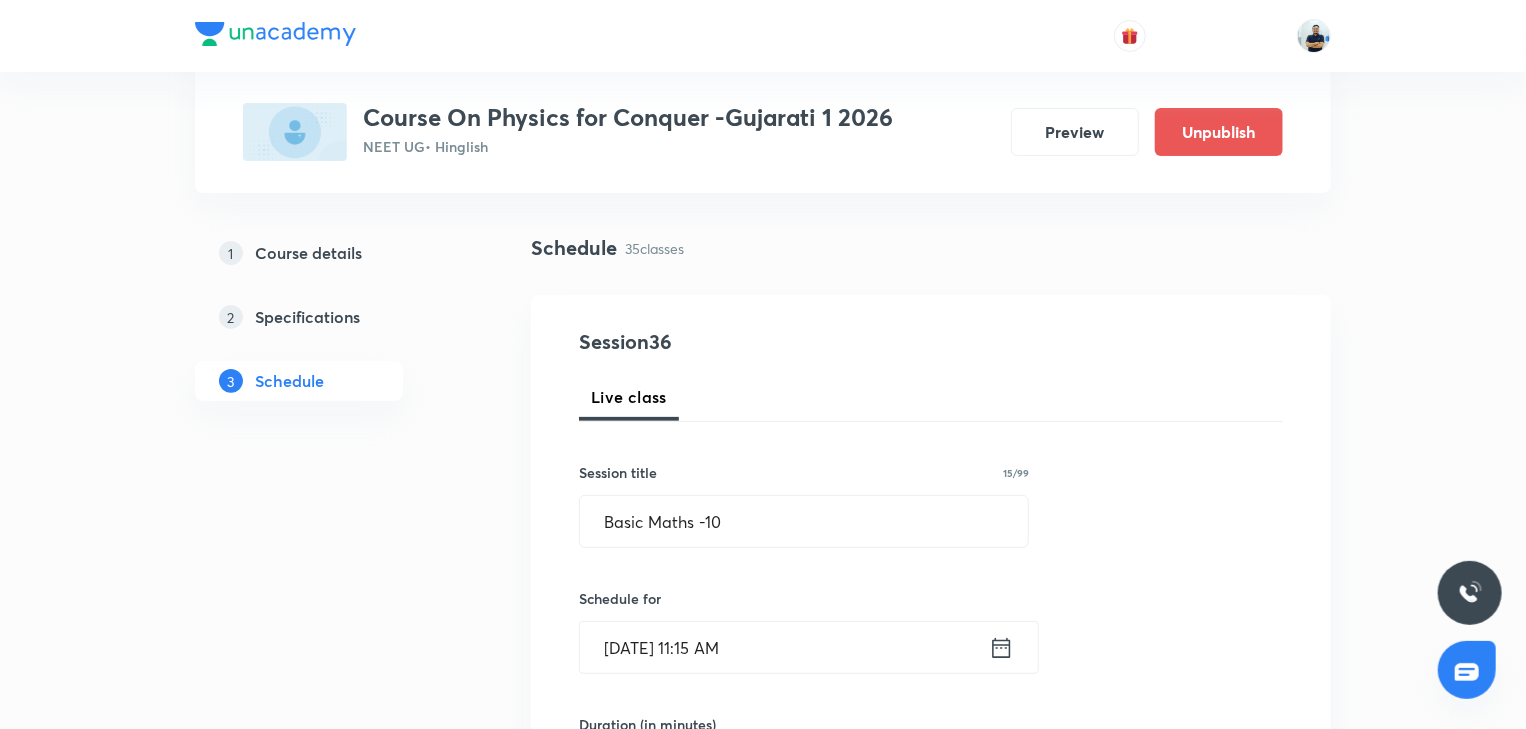 scroll, scrollTop: 186, scrollLeft: 0, axis: vertical 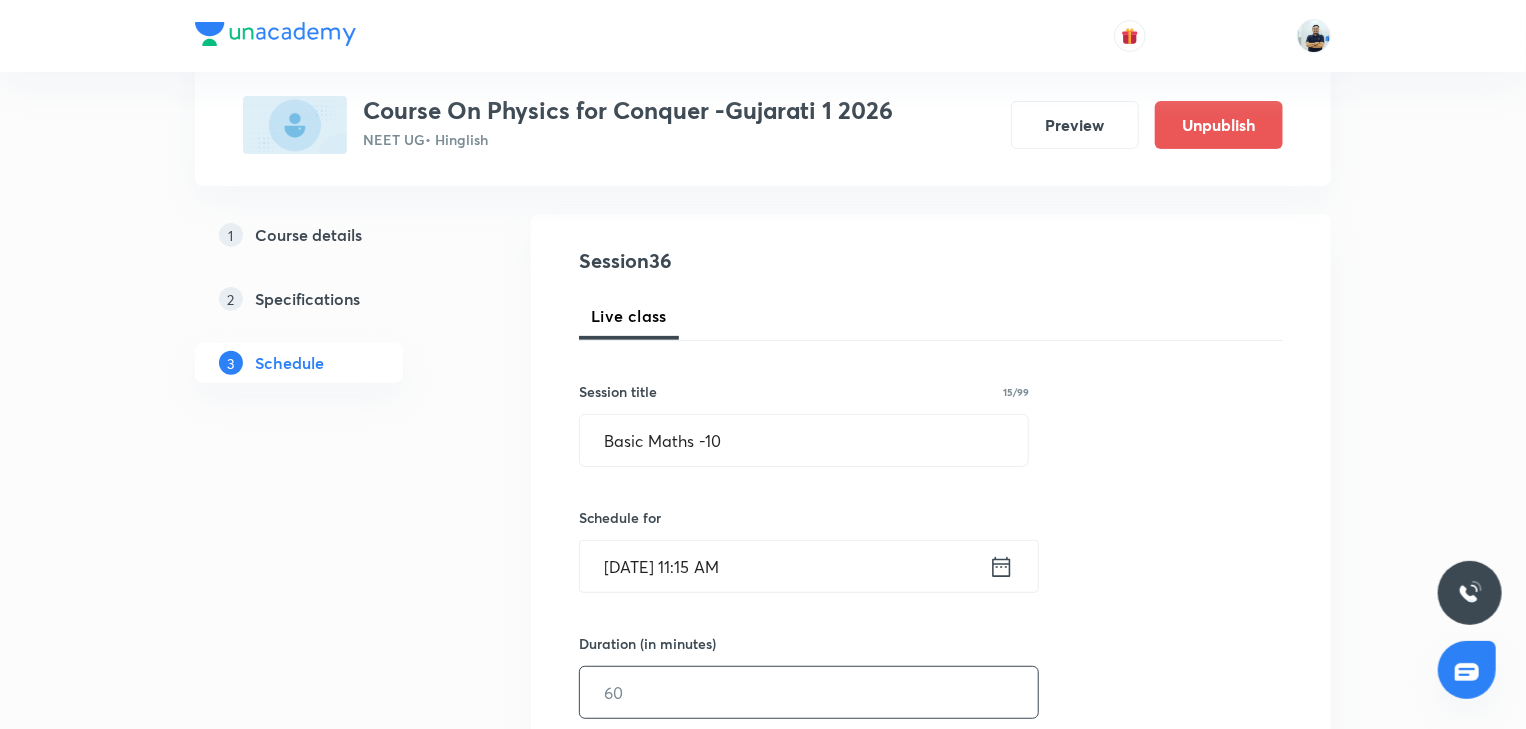 click at bounding box center [809, 692] 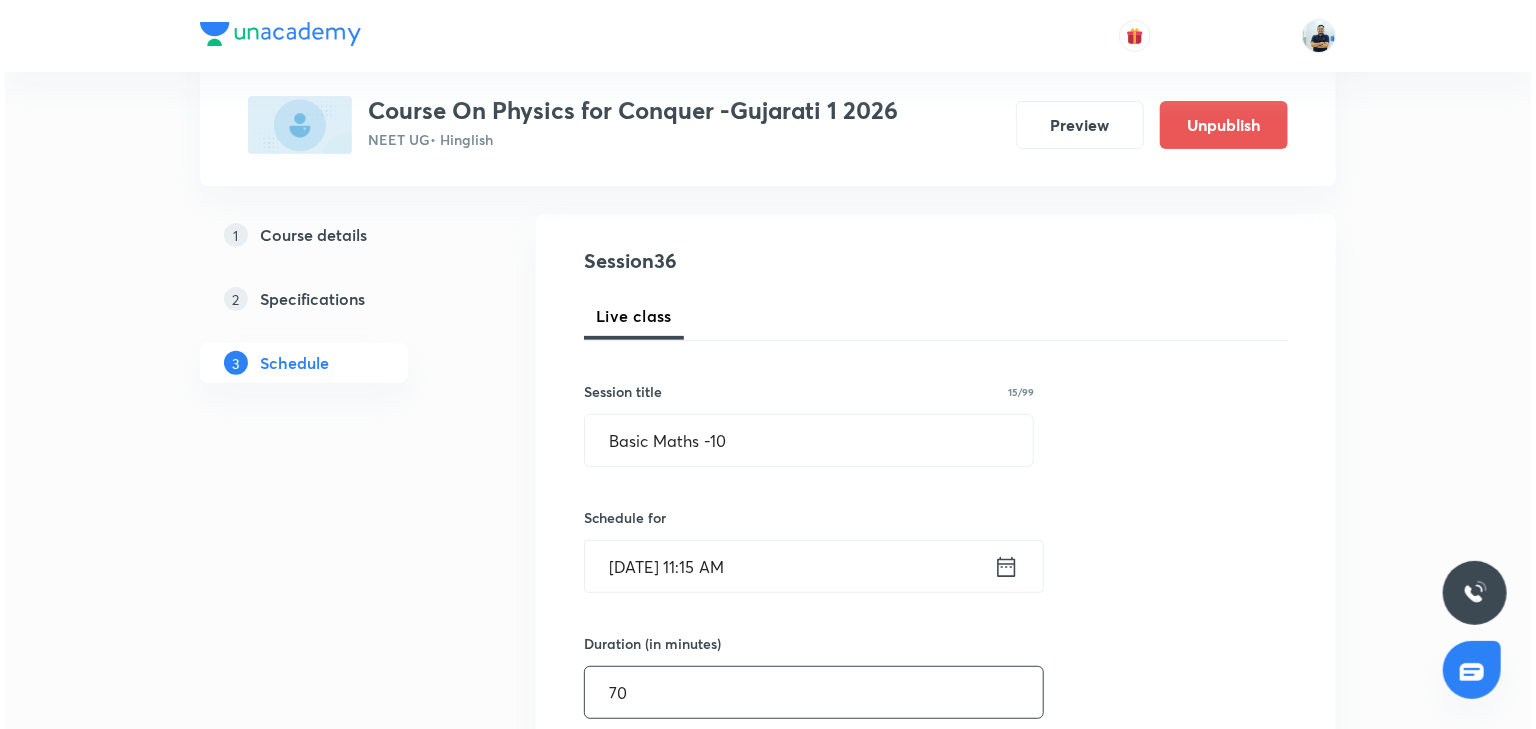 scroll, scrollTop: 746, scrollLeft: 0, axis: vertical 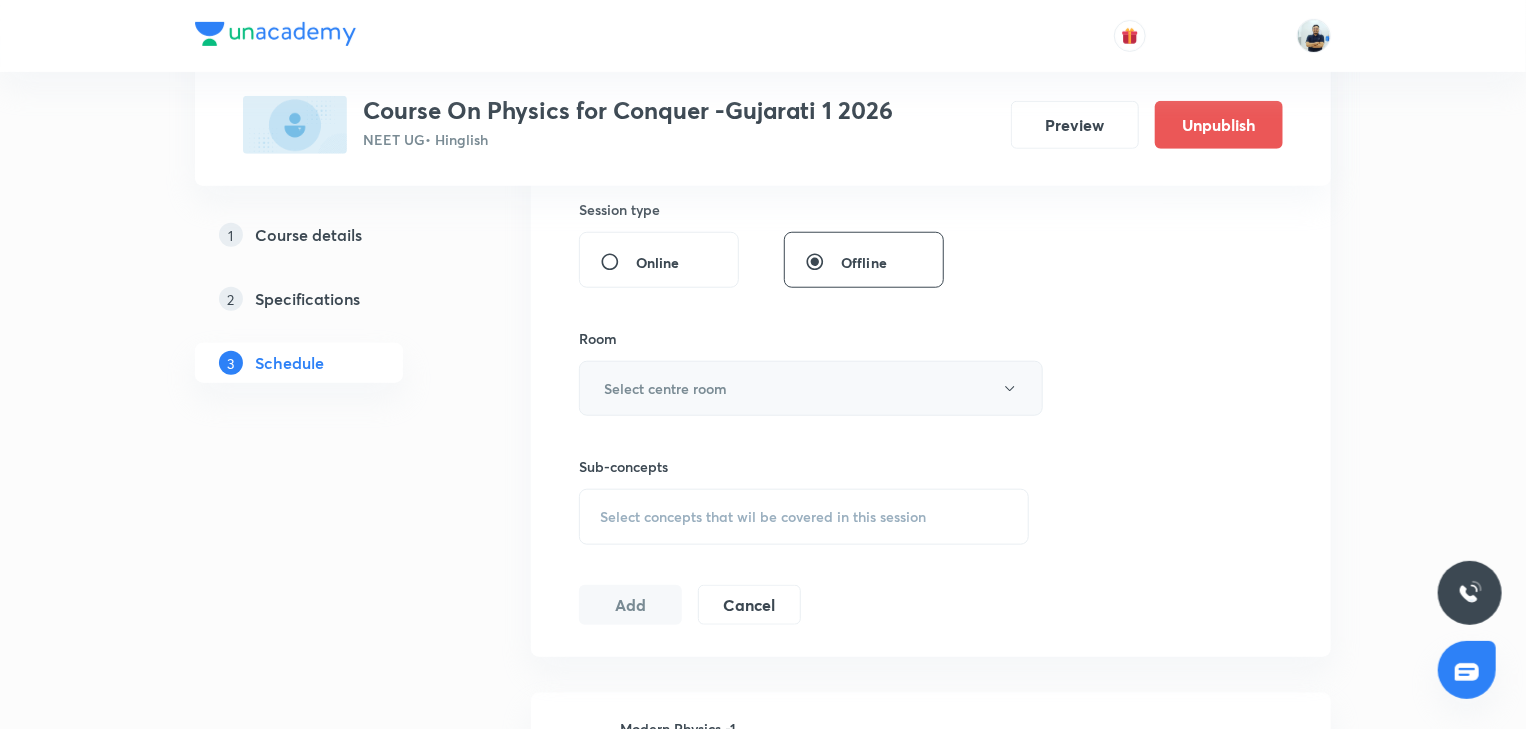 type on "70" 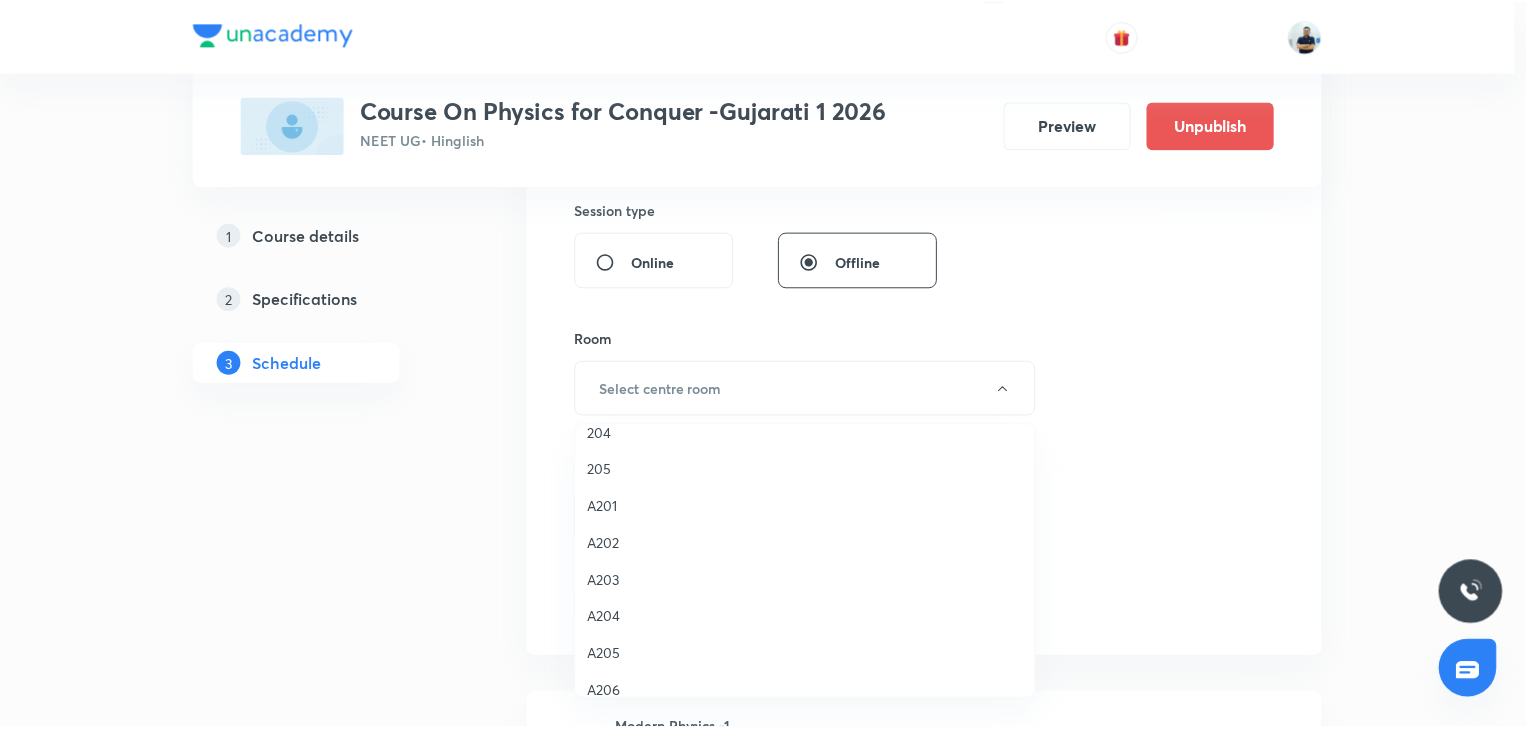 scroll, scrollTop: 314, scrollLeft: 0, axis: vertical 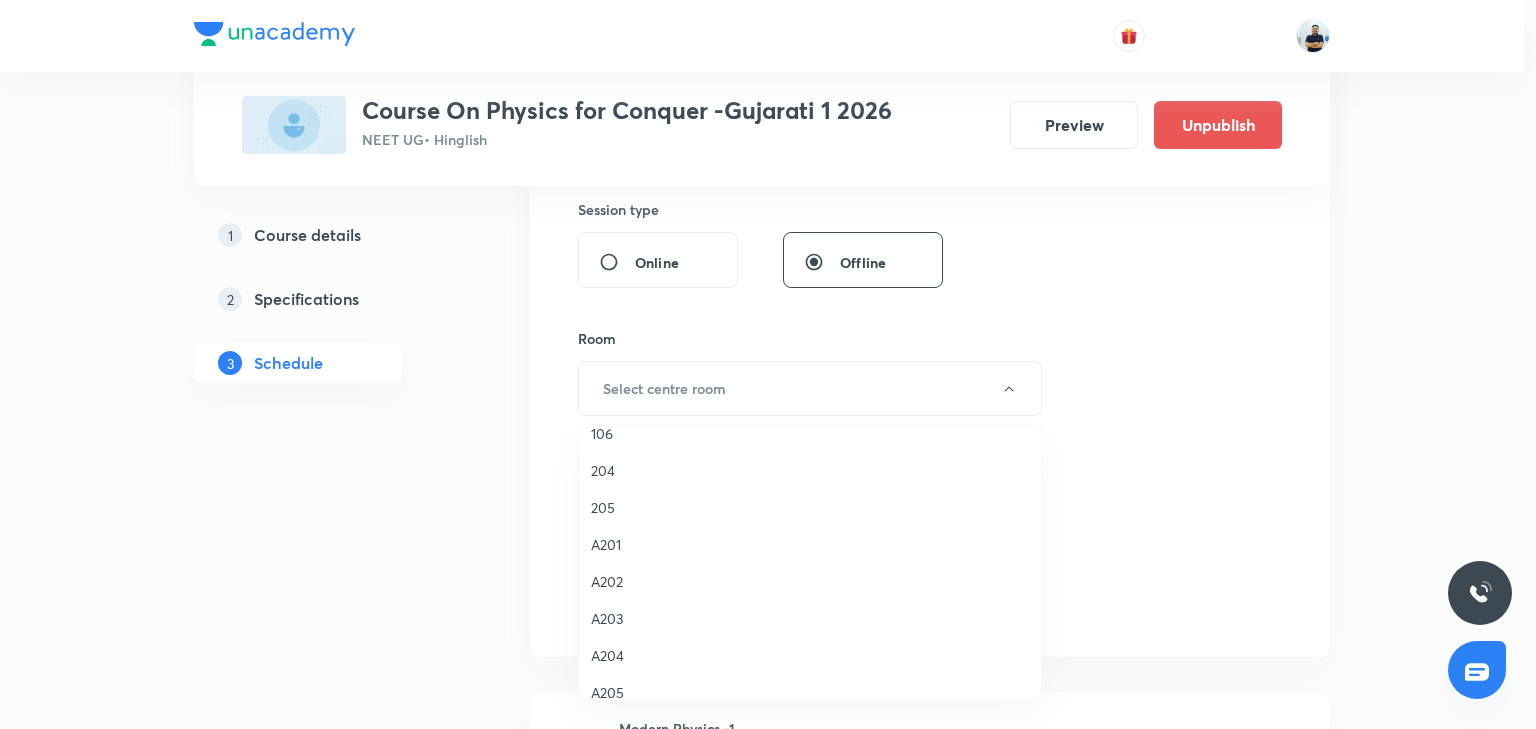 drag, startPoint x: 618, startPoint y: 429, endPoint x: 629, endPoint y: 429, distance: 11 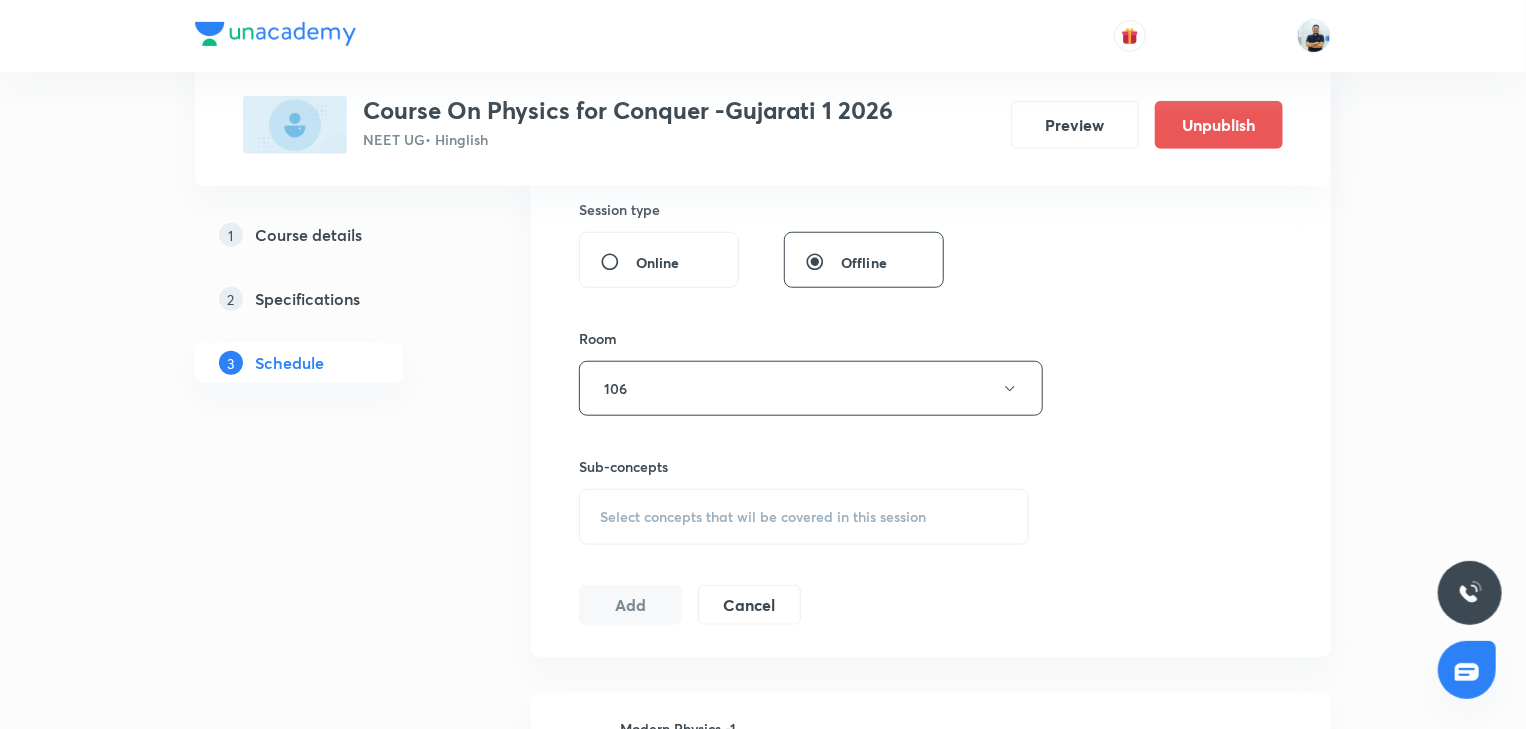 click on "Select concepts that wil be covered in this session" at bounding box center [763, 517] 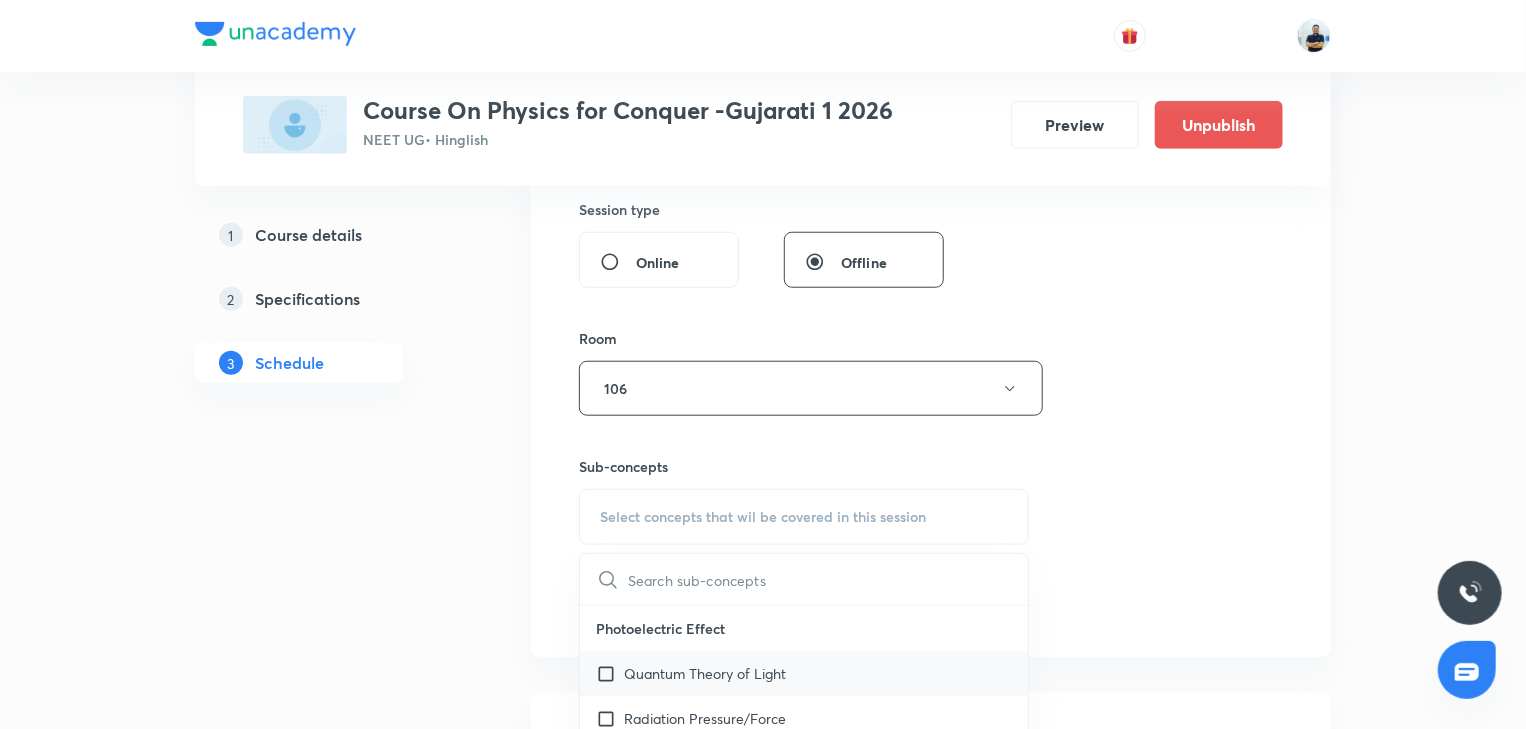 scroll, scrollTop: 1120, scrollLeft: 0, axis: vertical 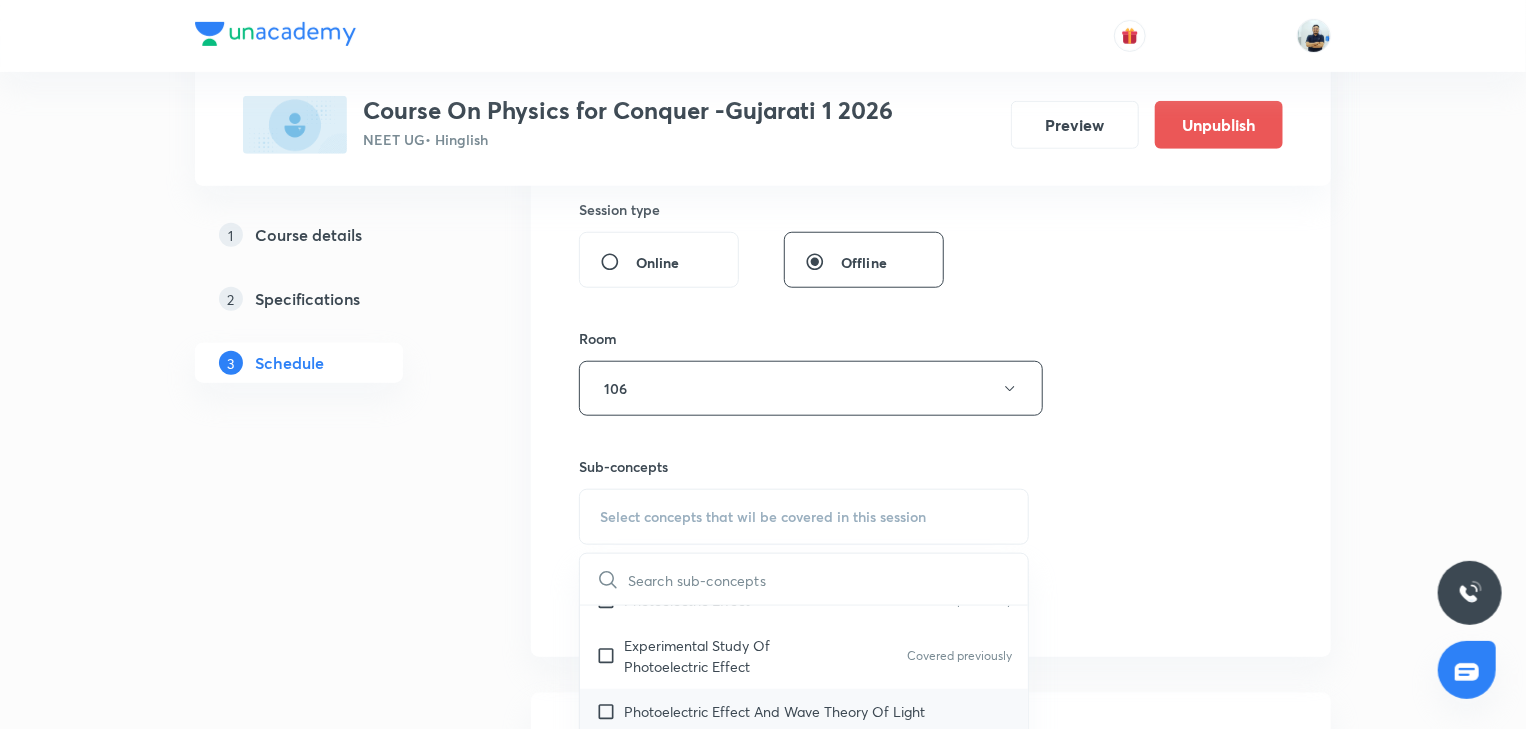 click on "Photoelectric Effect And Wave Theory Of Light" at bounding box center [774, 711] 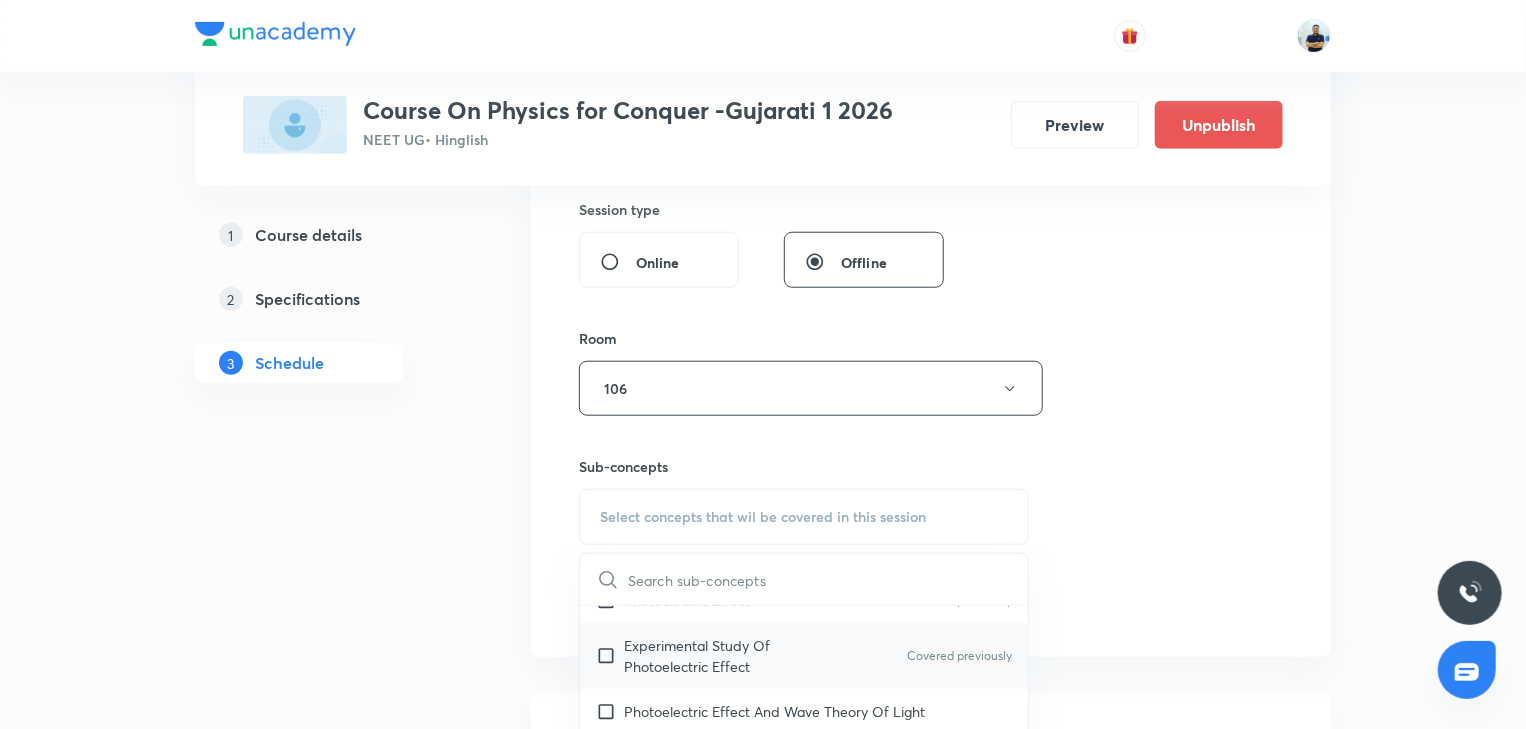 checkbox on "true" 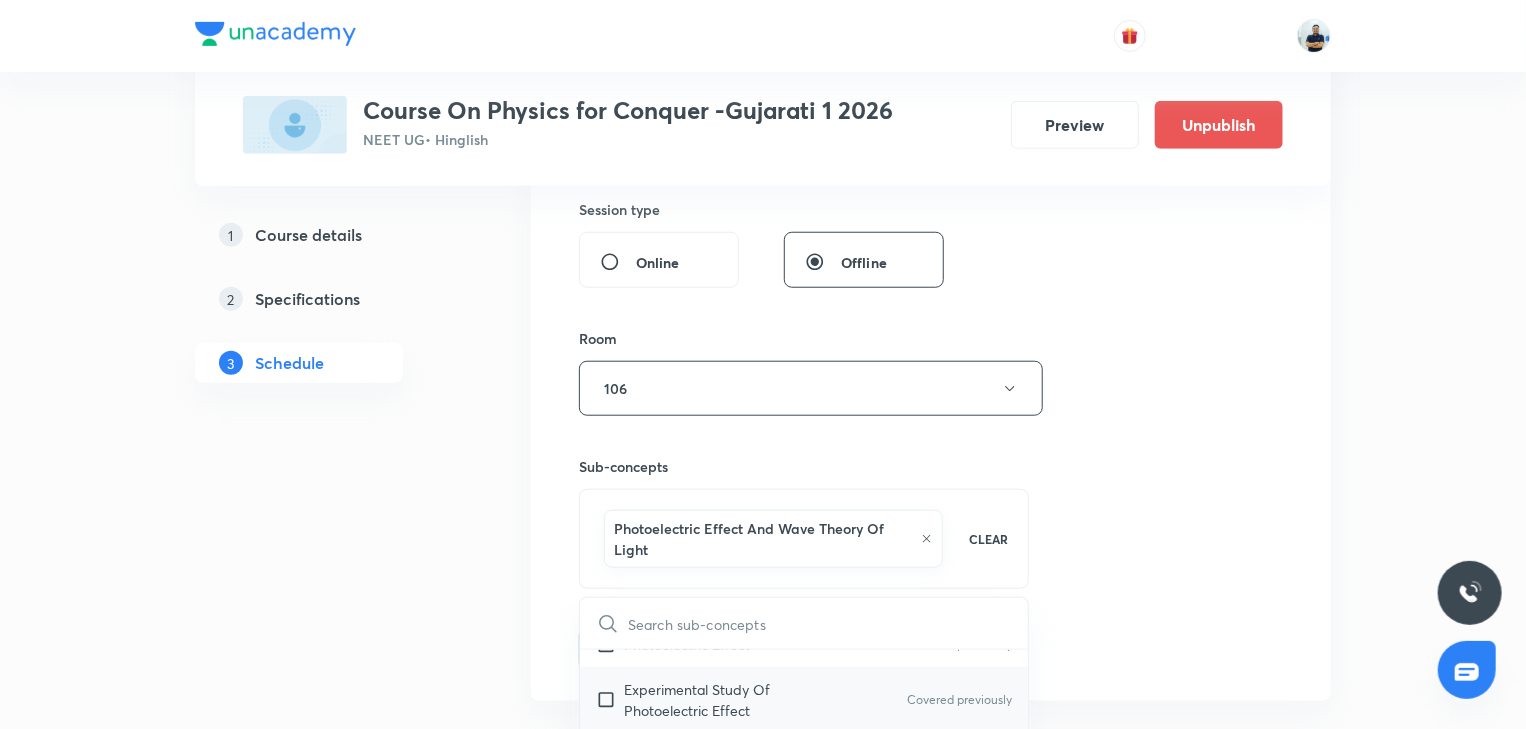 click on "Experimental Study Of Photoelectric Effect Covered previously" at bounding box center (804, 700) 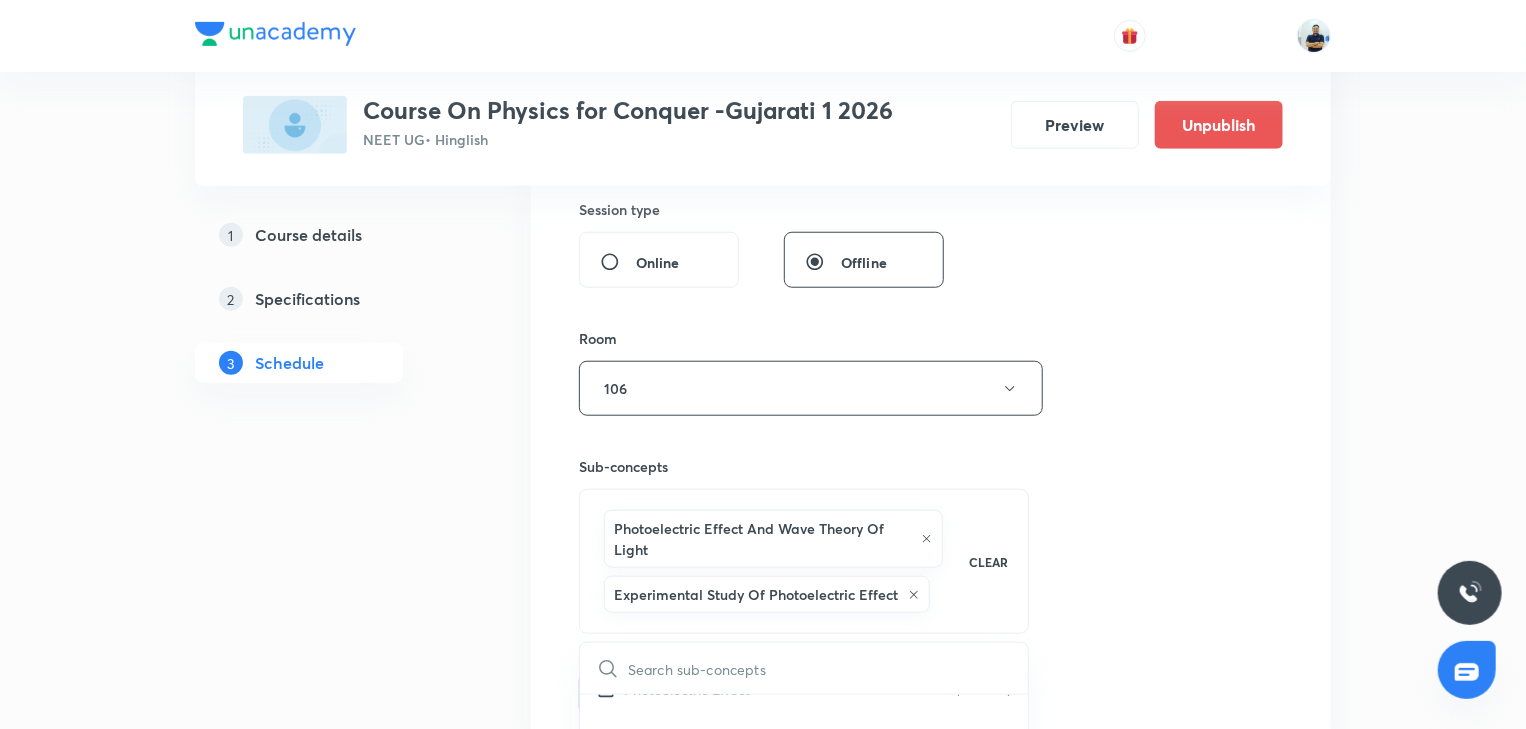 drag, startPoint x: 1249, startPoint y: 616, endPoint x: 1116, endPoint y: 602, distance: 133.73482 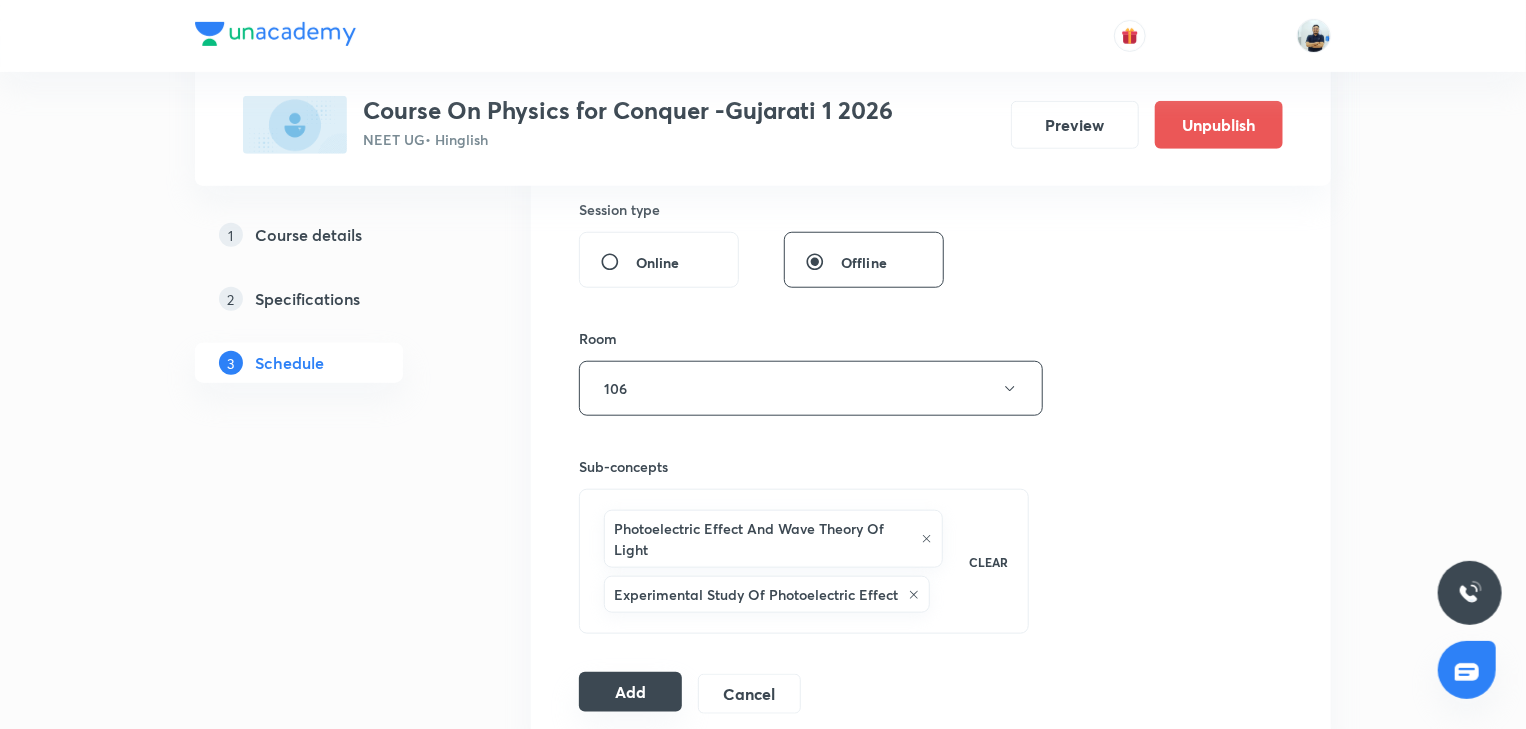 click on "Add" at bounding box center [630, 692] 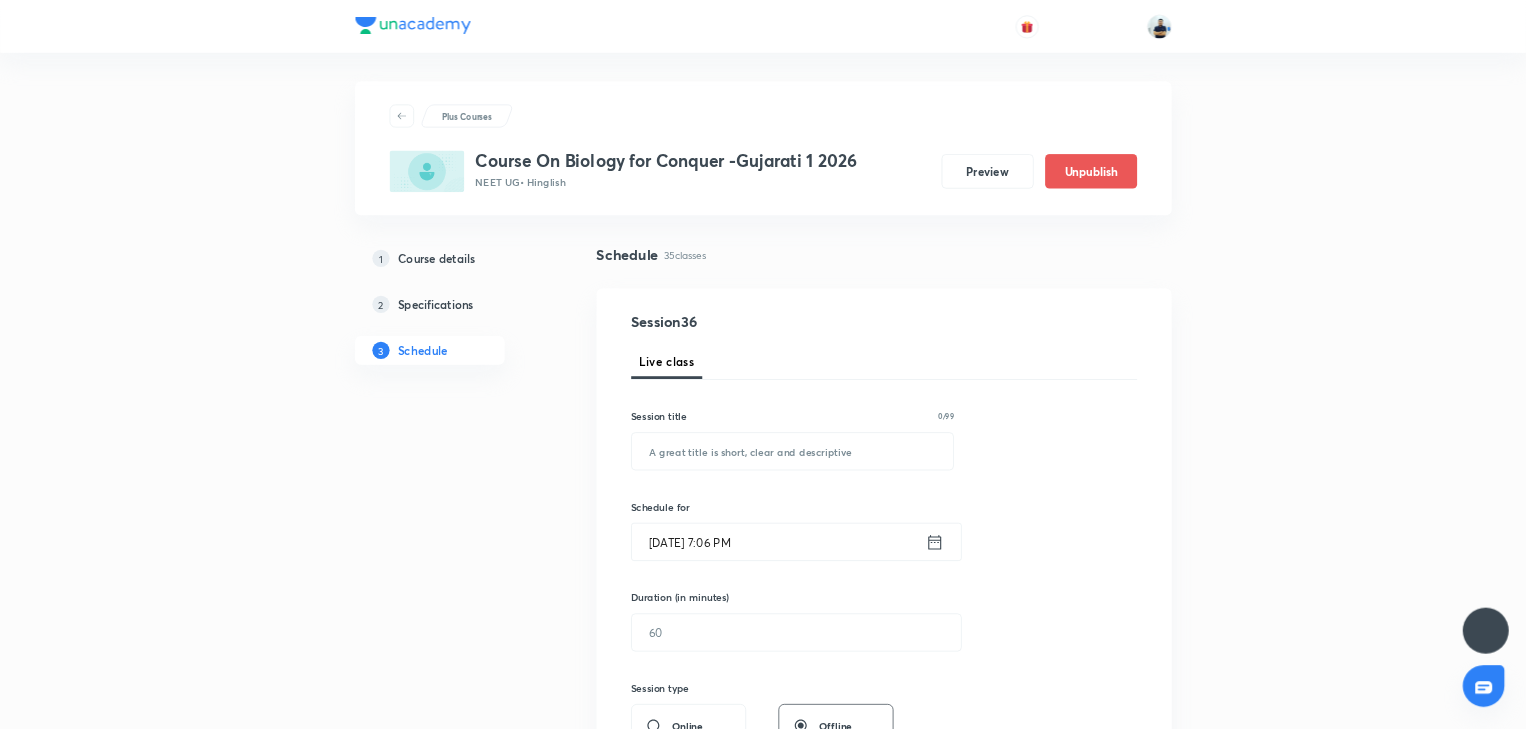 scroll, scrollTop: 0, scrollLeft: 0, axis: both 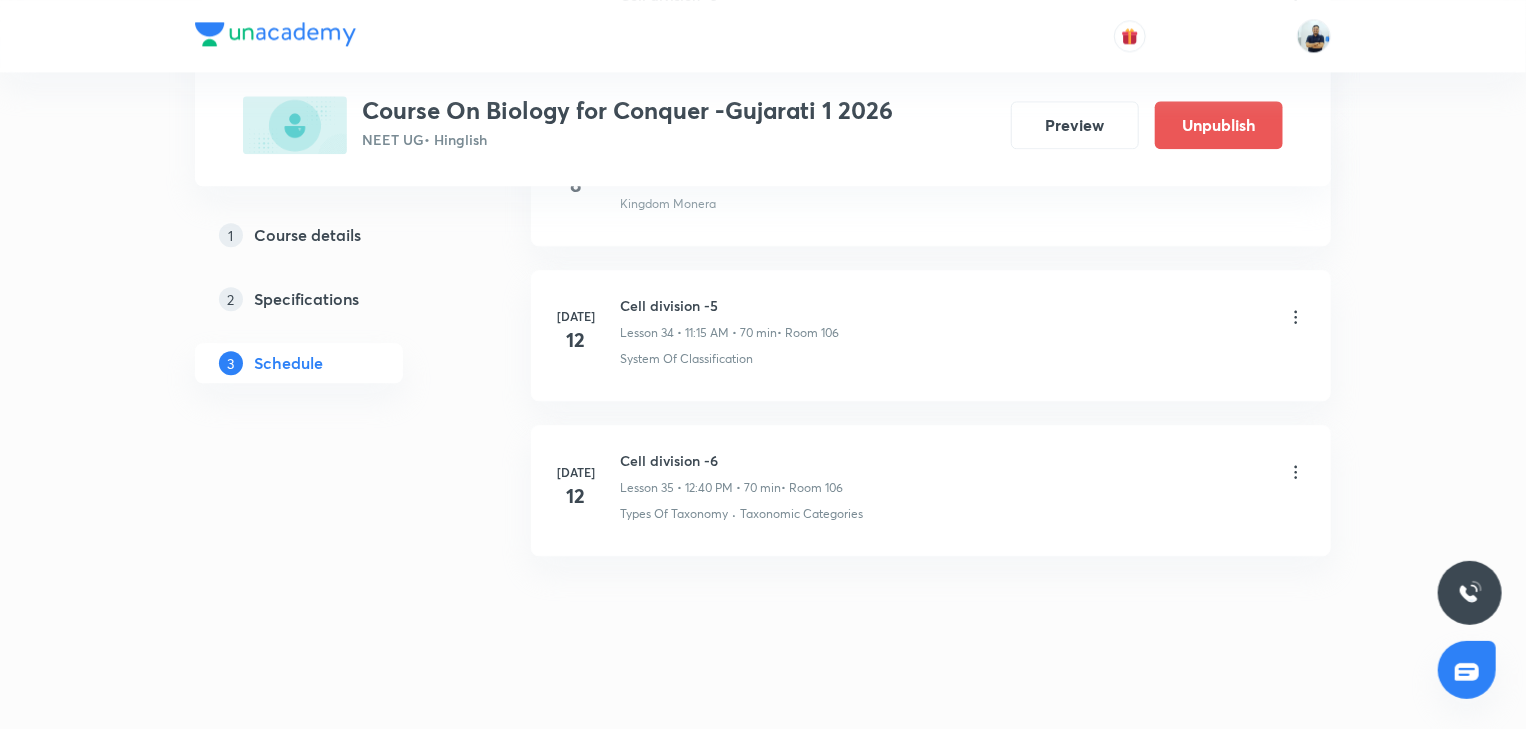 click on "Cell division -6" at bounding box center (731, 460) 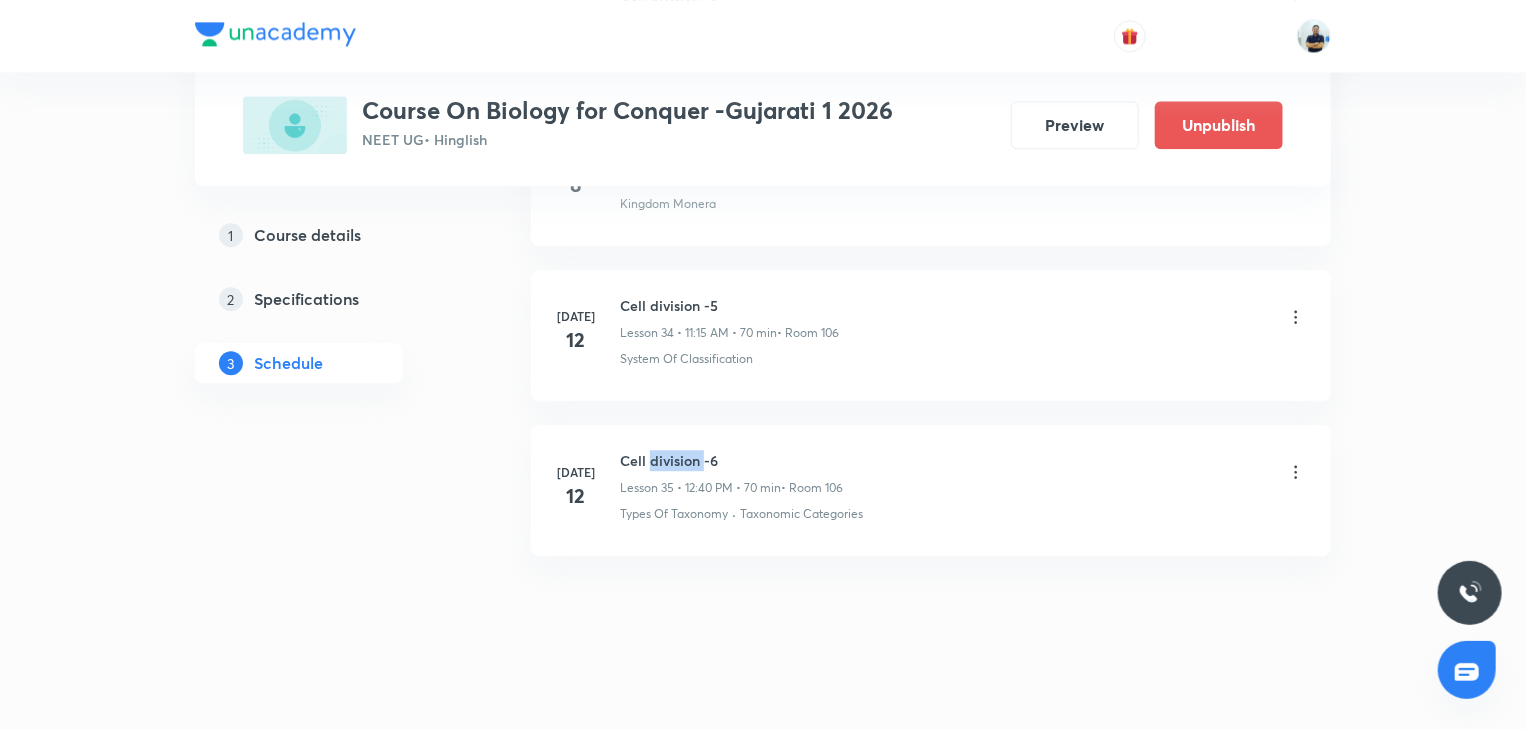 click on "Cell division -6" at bounding box center (731, 460) 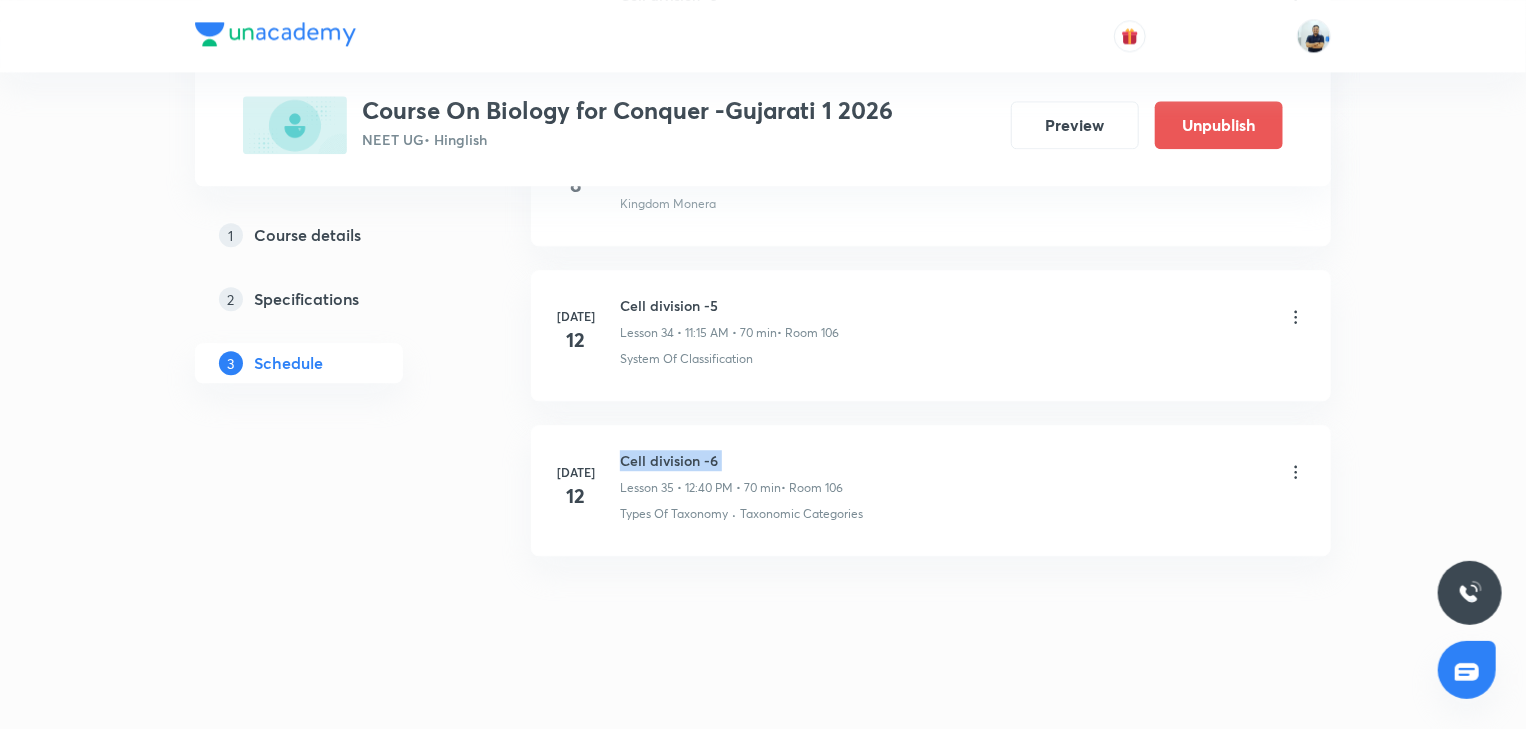 click on "Cell division -6" at bounding box center [731, 460] 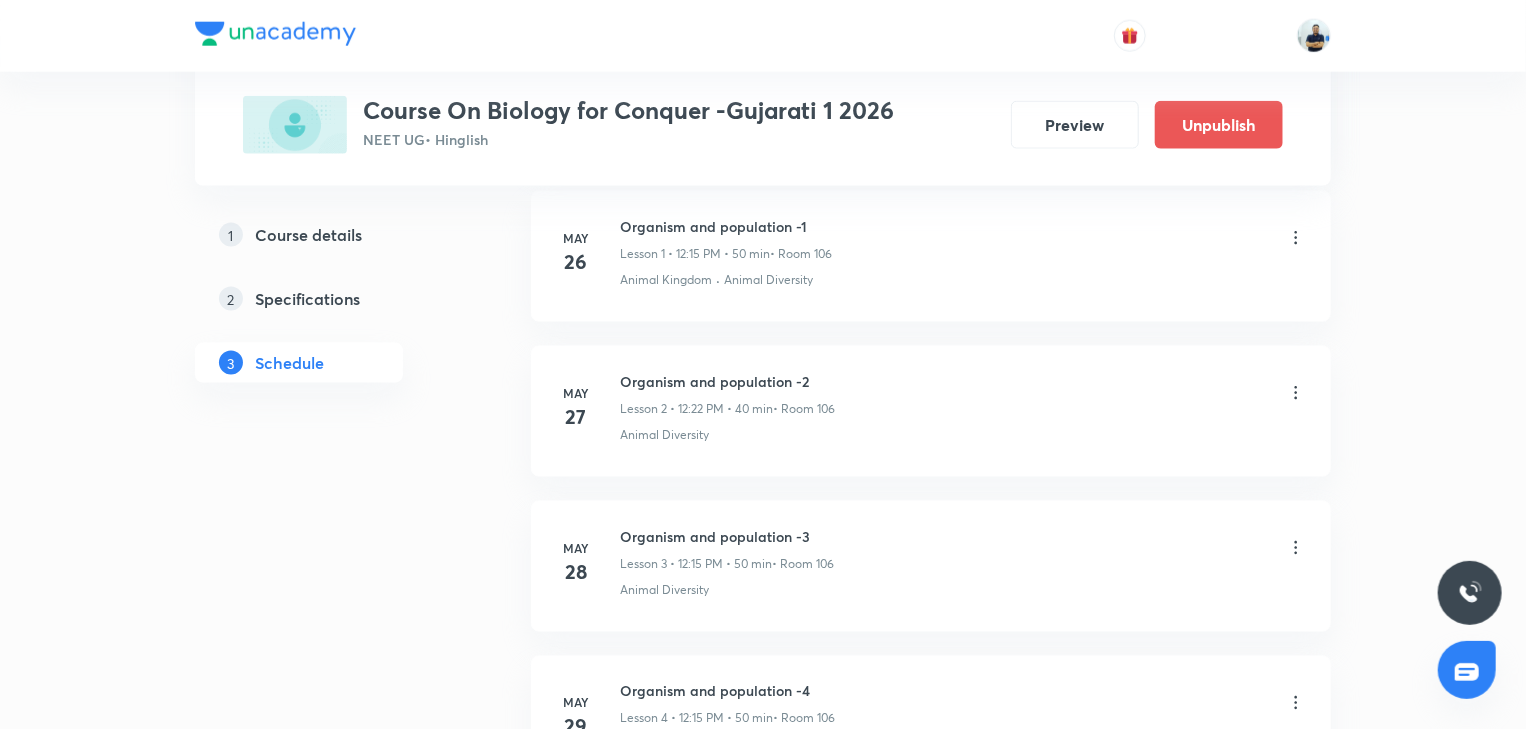 scroll, scrollTop: 0, scrollLeft: 0, axis: both 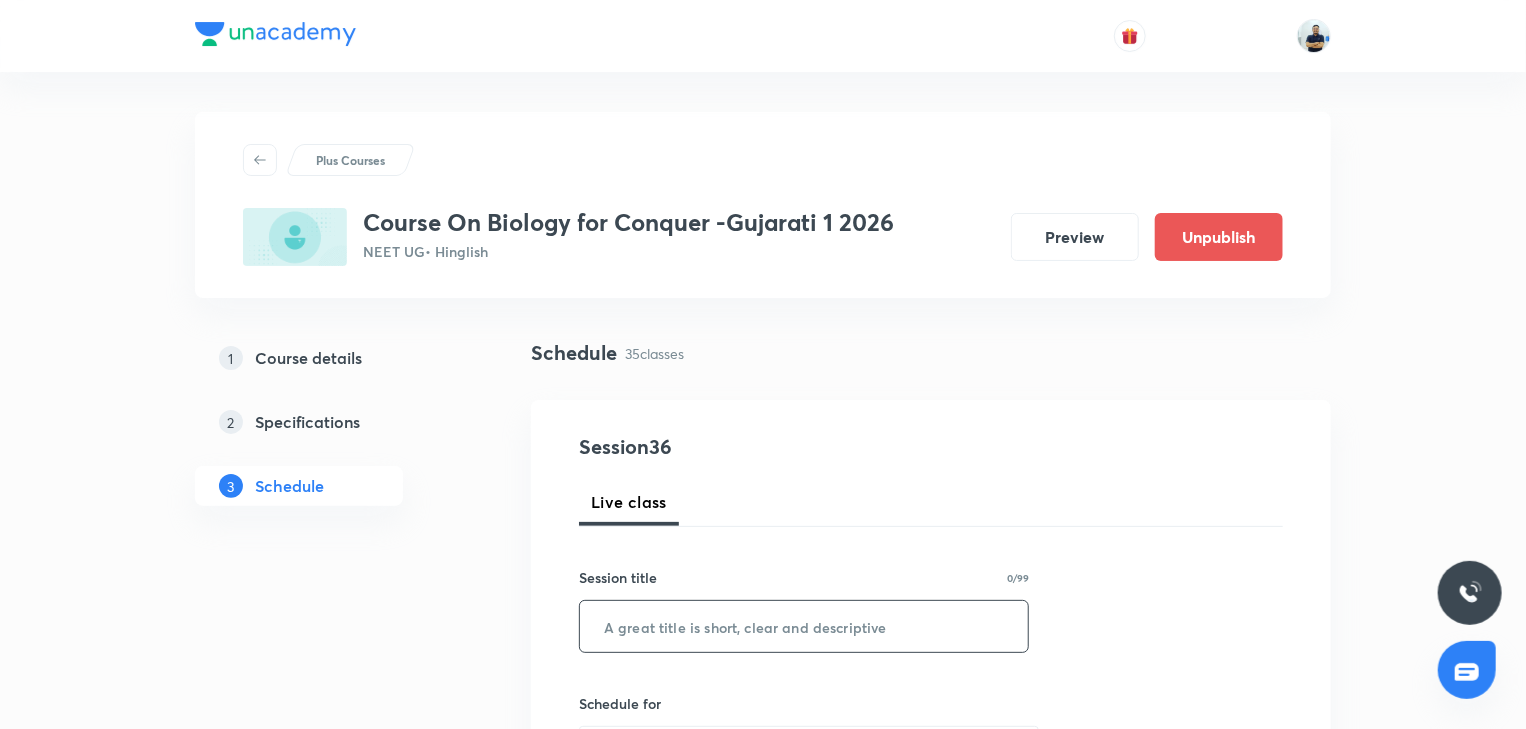 click at bounding box center [804, 626] 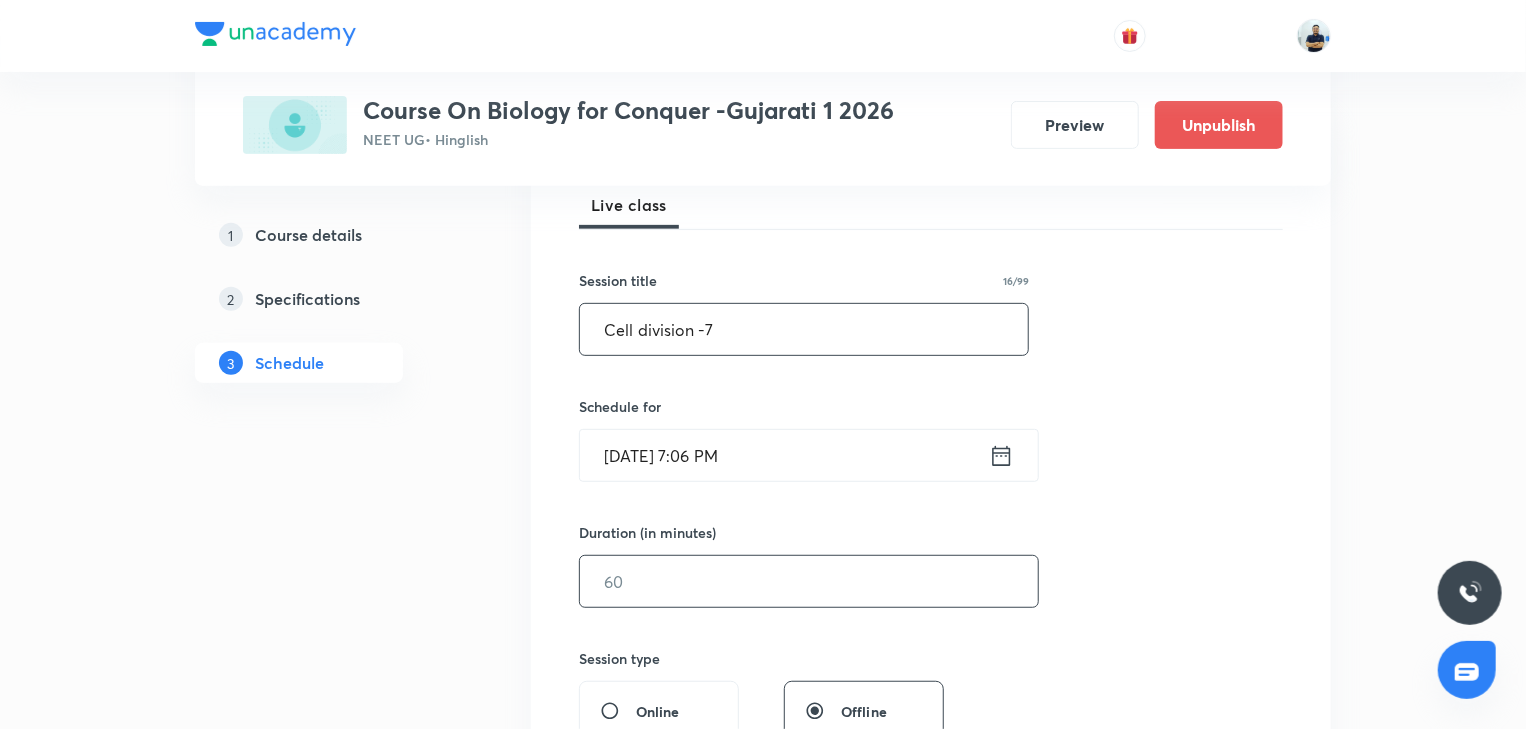 scroll, scrollTop: 298, scrollLeft: 0, axis: vertical 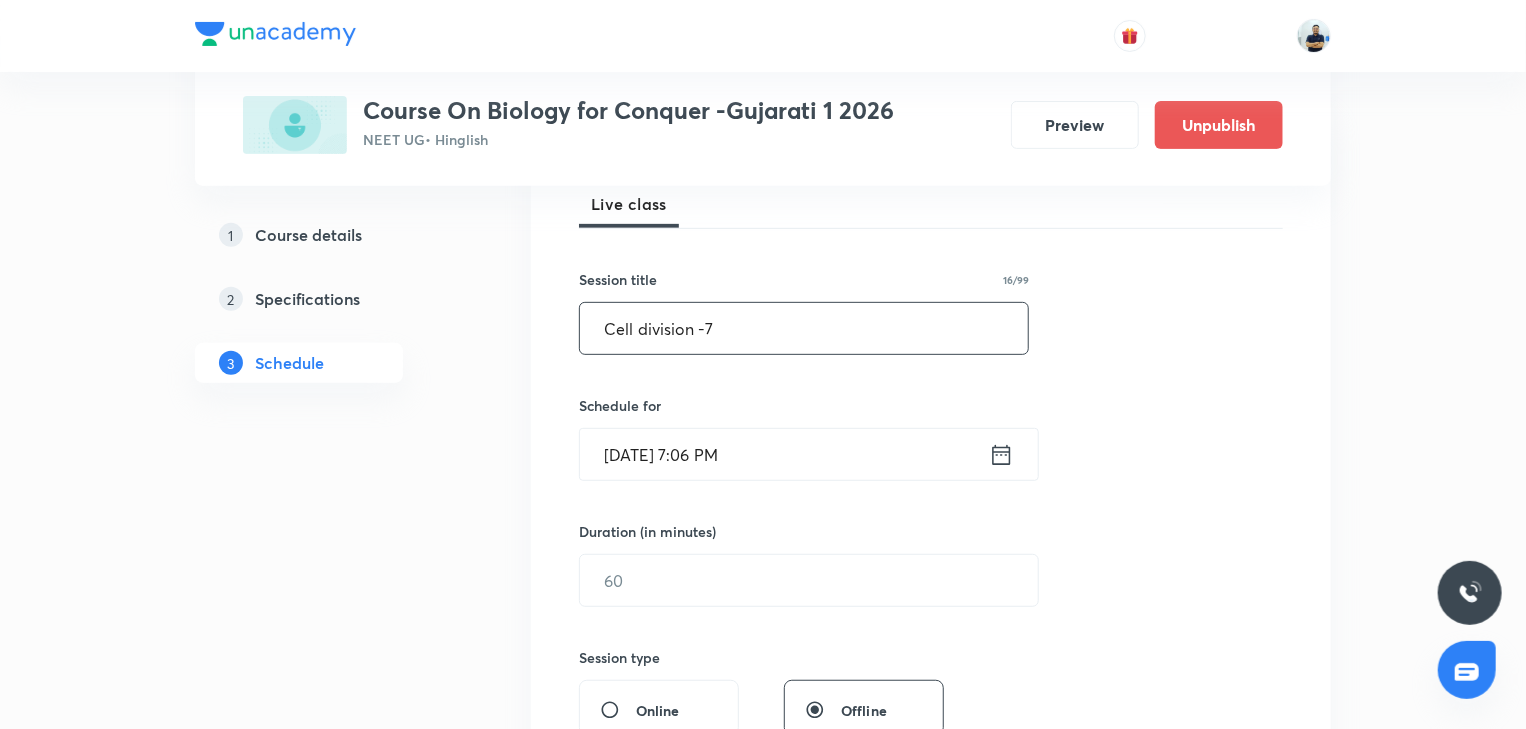 type on "Cell division -7" 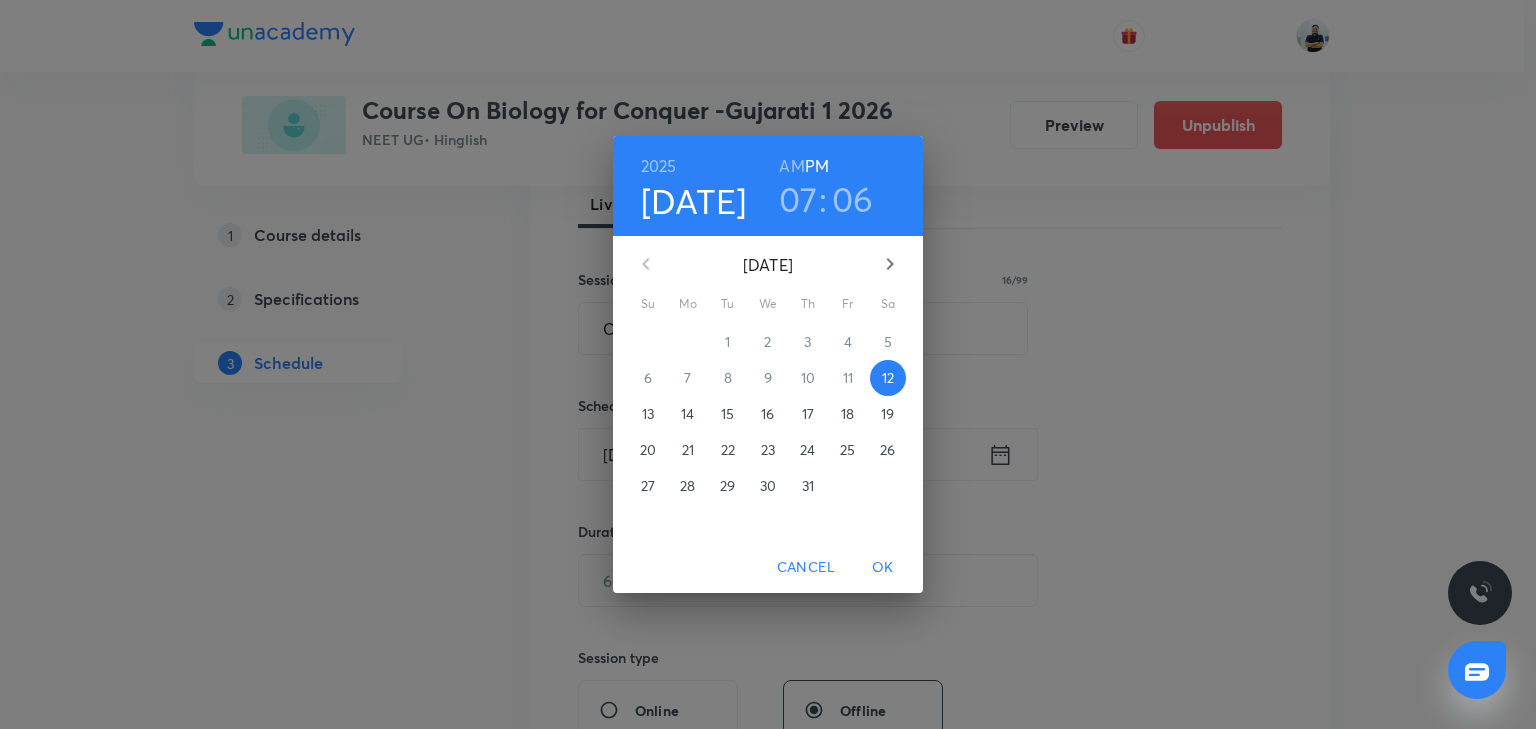 click on "14" at bounding box center [688, 414] 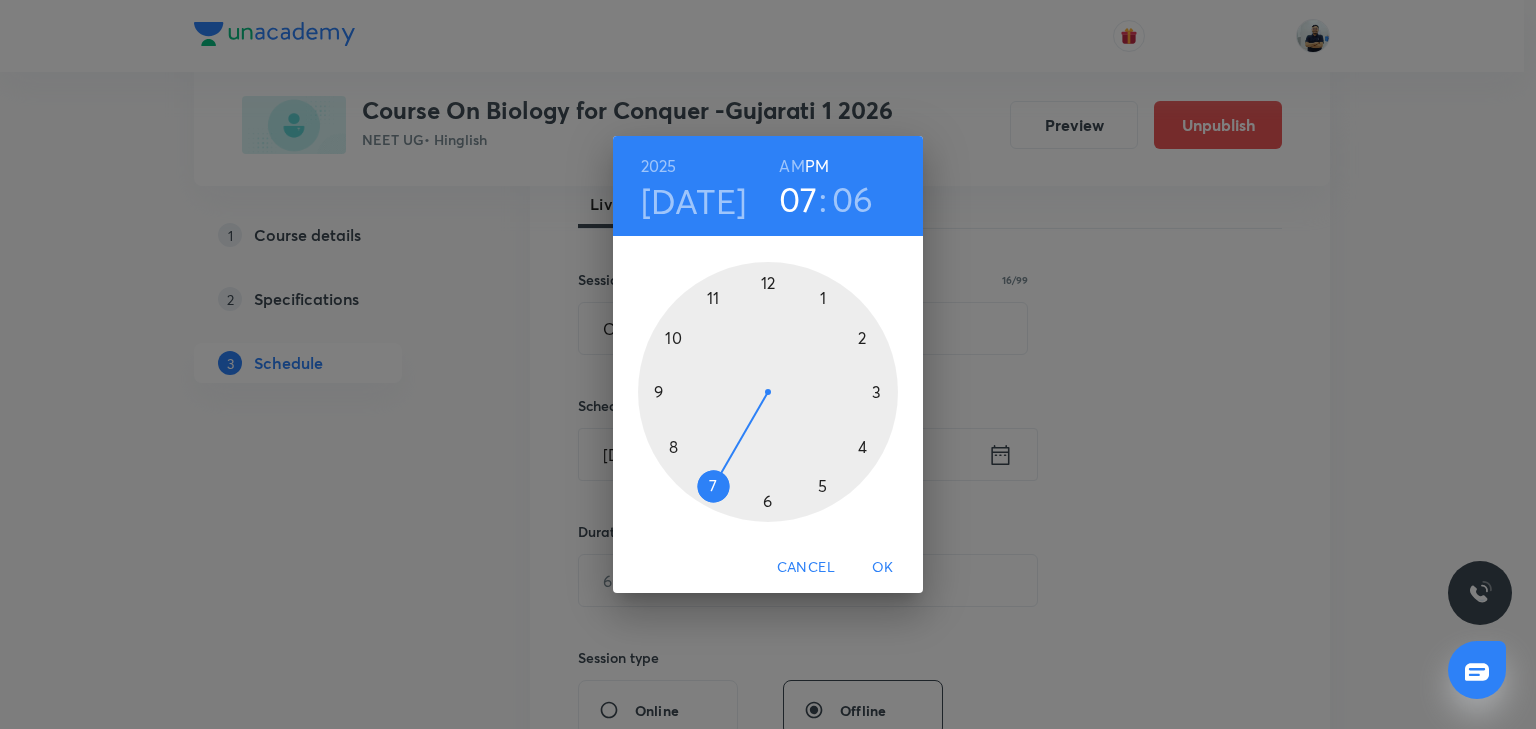 click at bounding box center (768, 392) 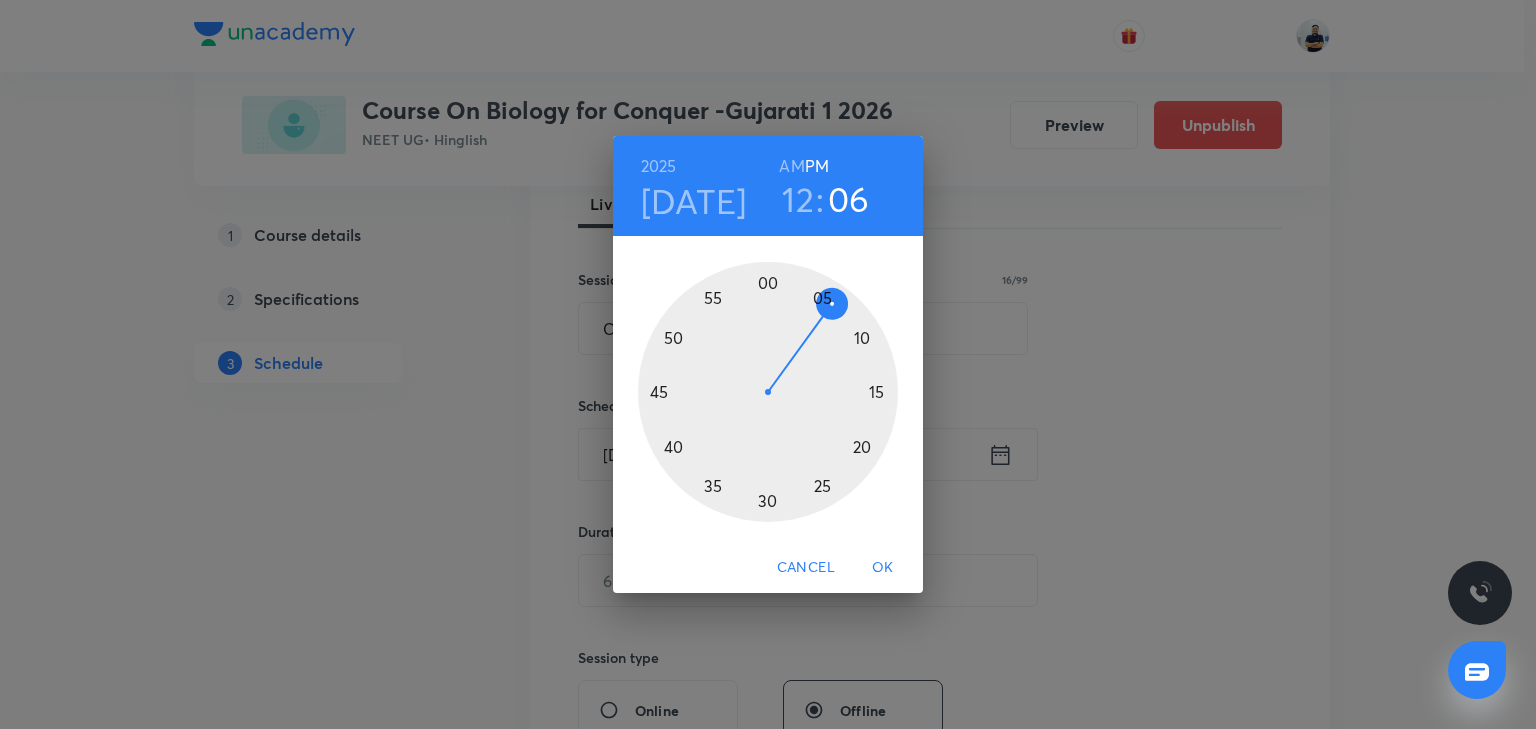 click at bounding box center (768, 392) 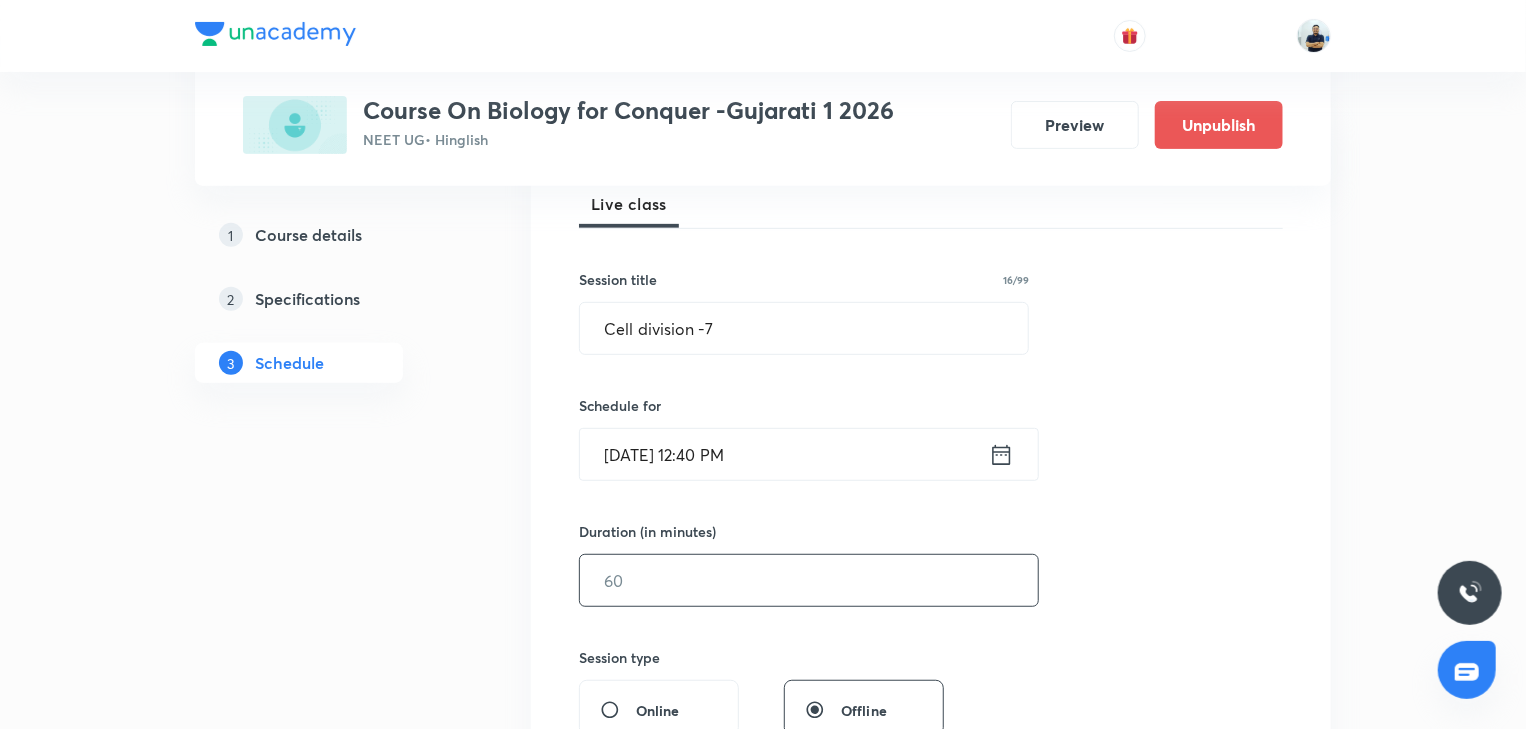 click at bounding box center [809, 580] 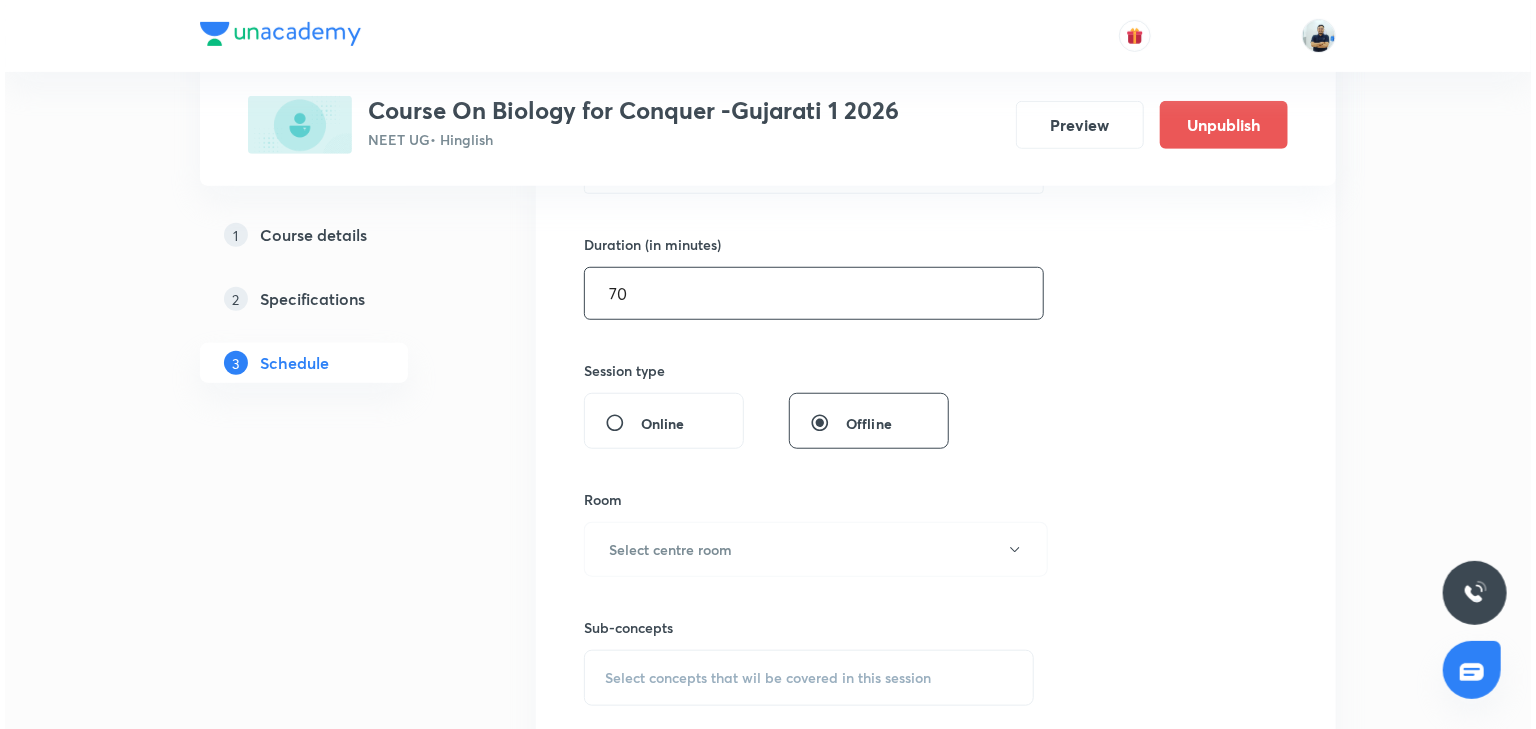 scroll, scrollTop: 858, scrollLeft: 0, axis: vertical 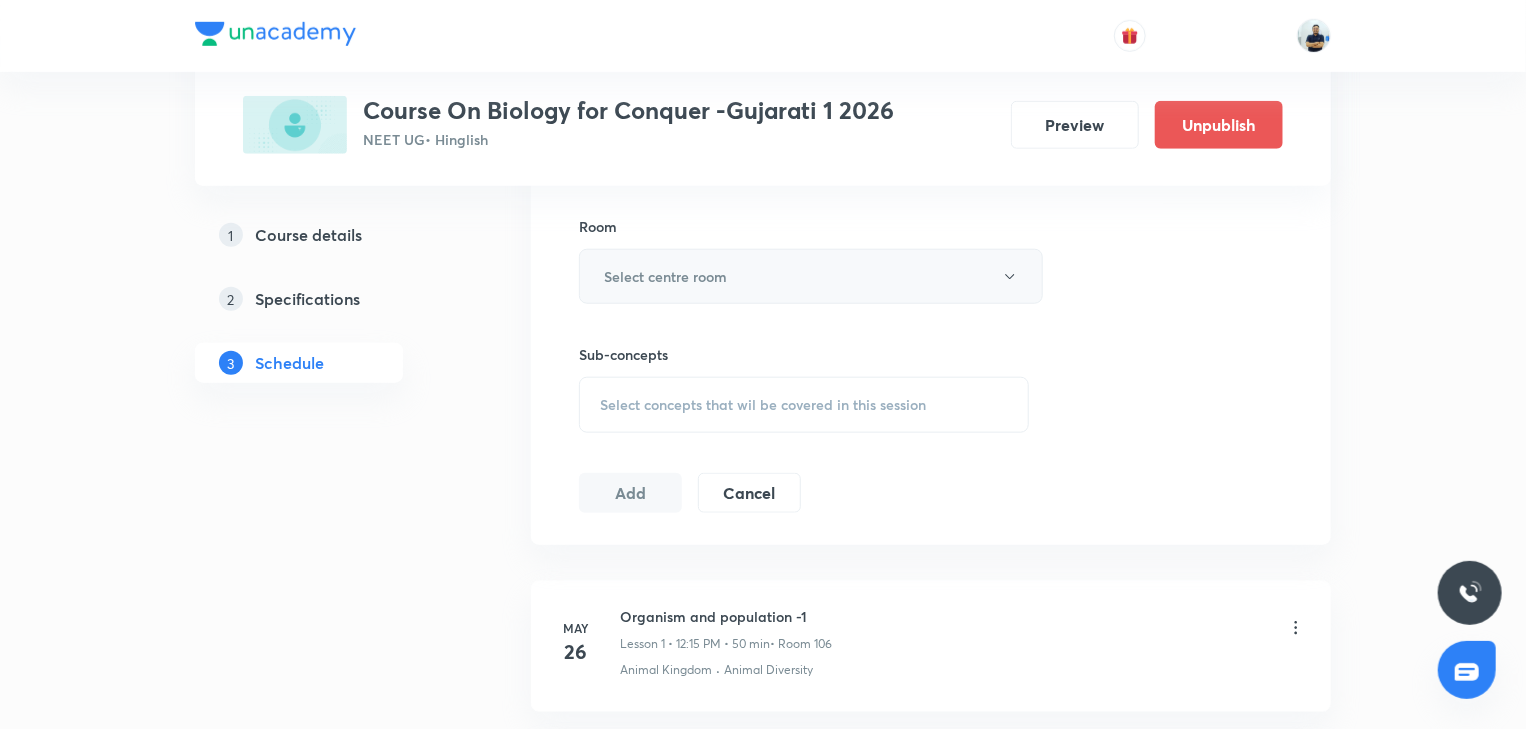 type on "70" 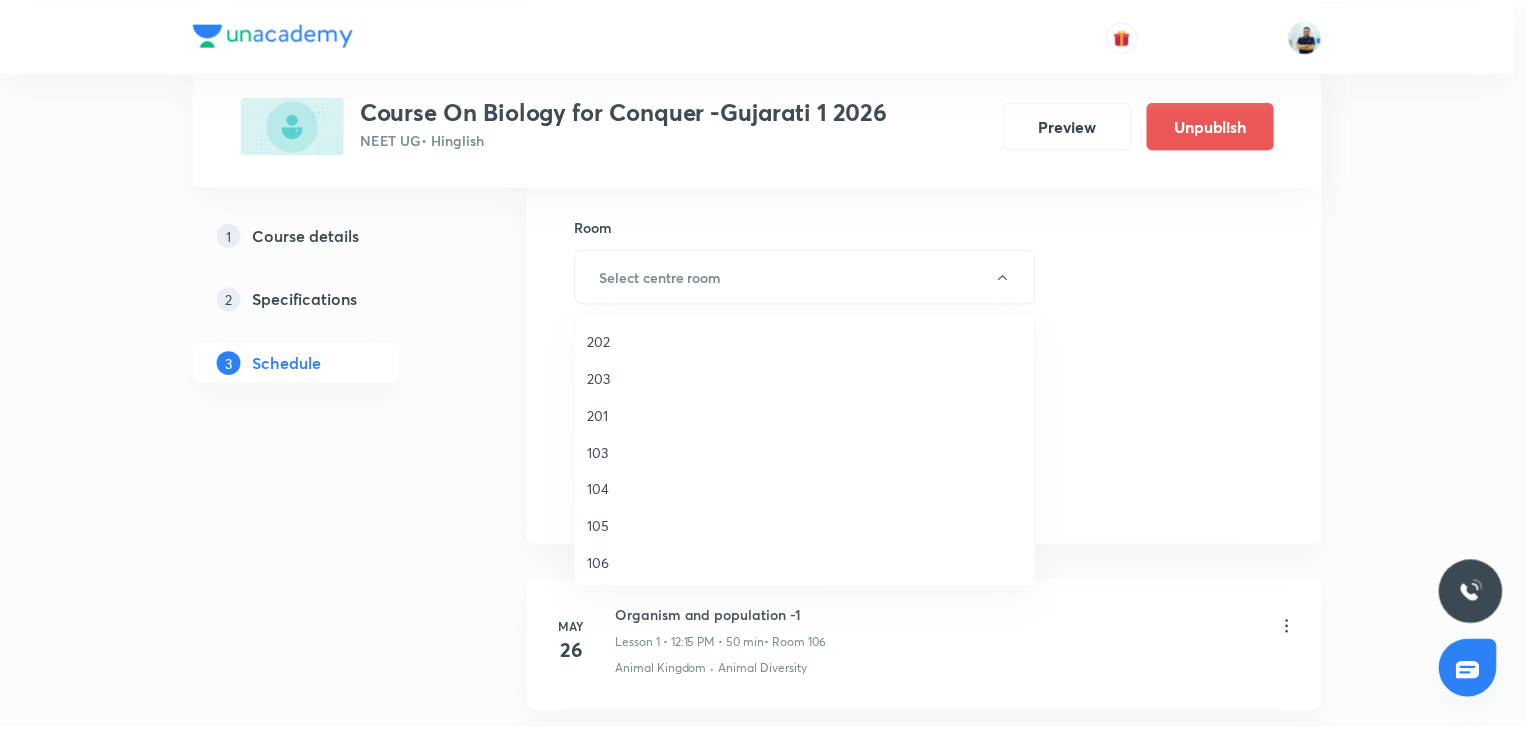 scroll, scrollTop: 186, scrollLeft: 0, axis: vertical 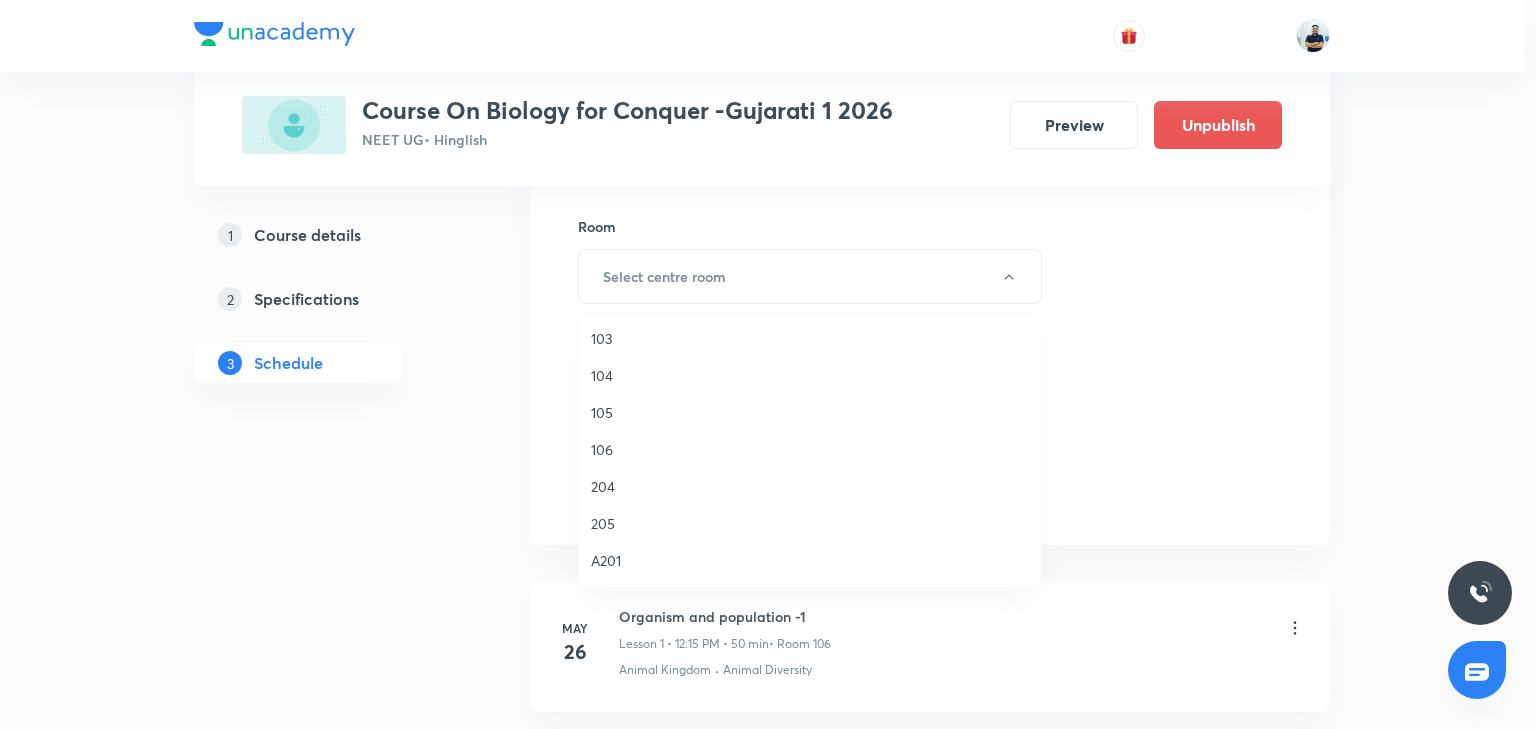 click on "106" at bounding box center (810, 449) 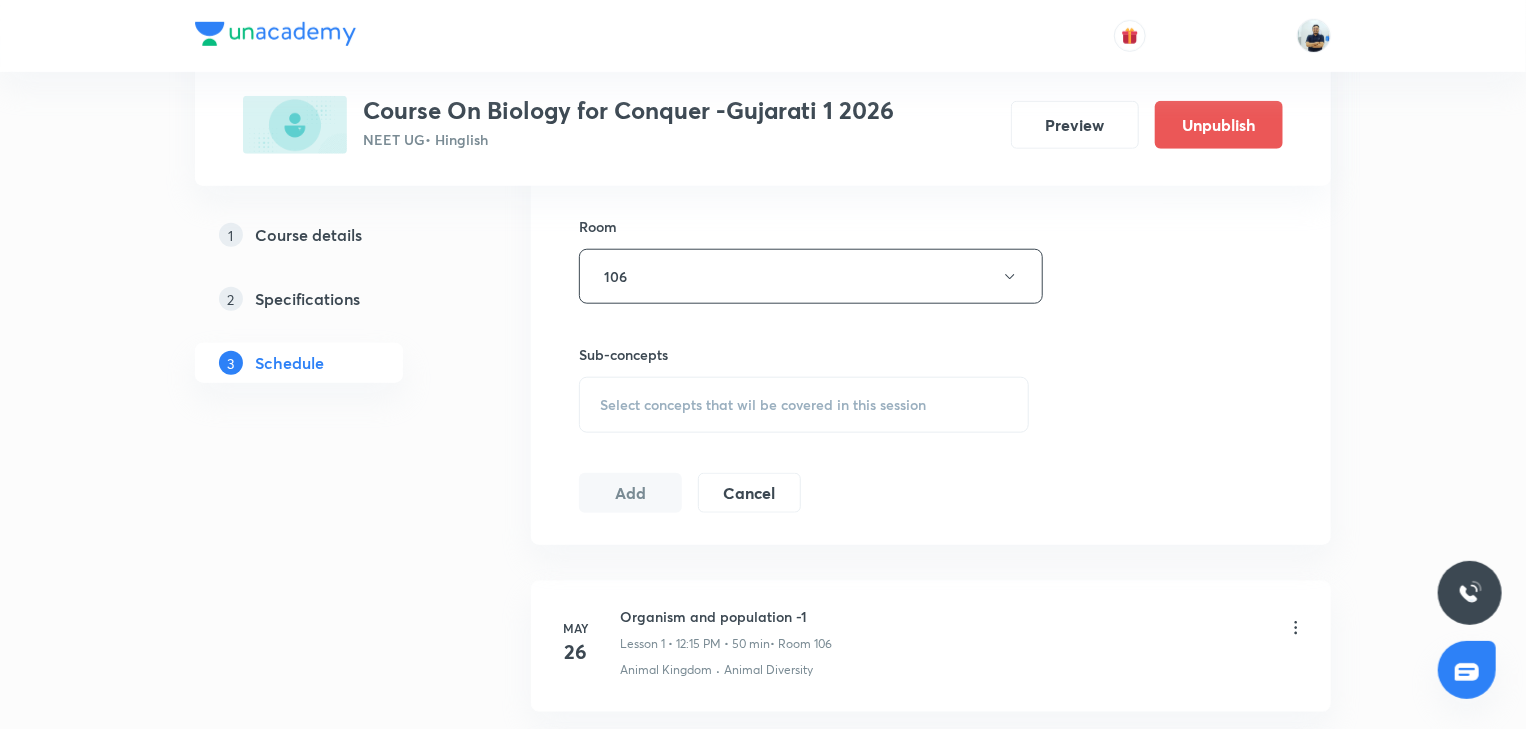 click on "Select concepts that wil be covered in this session" at bounding box center (763, 405) 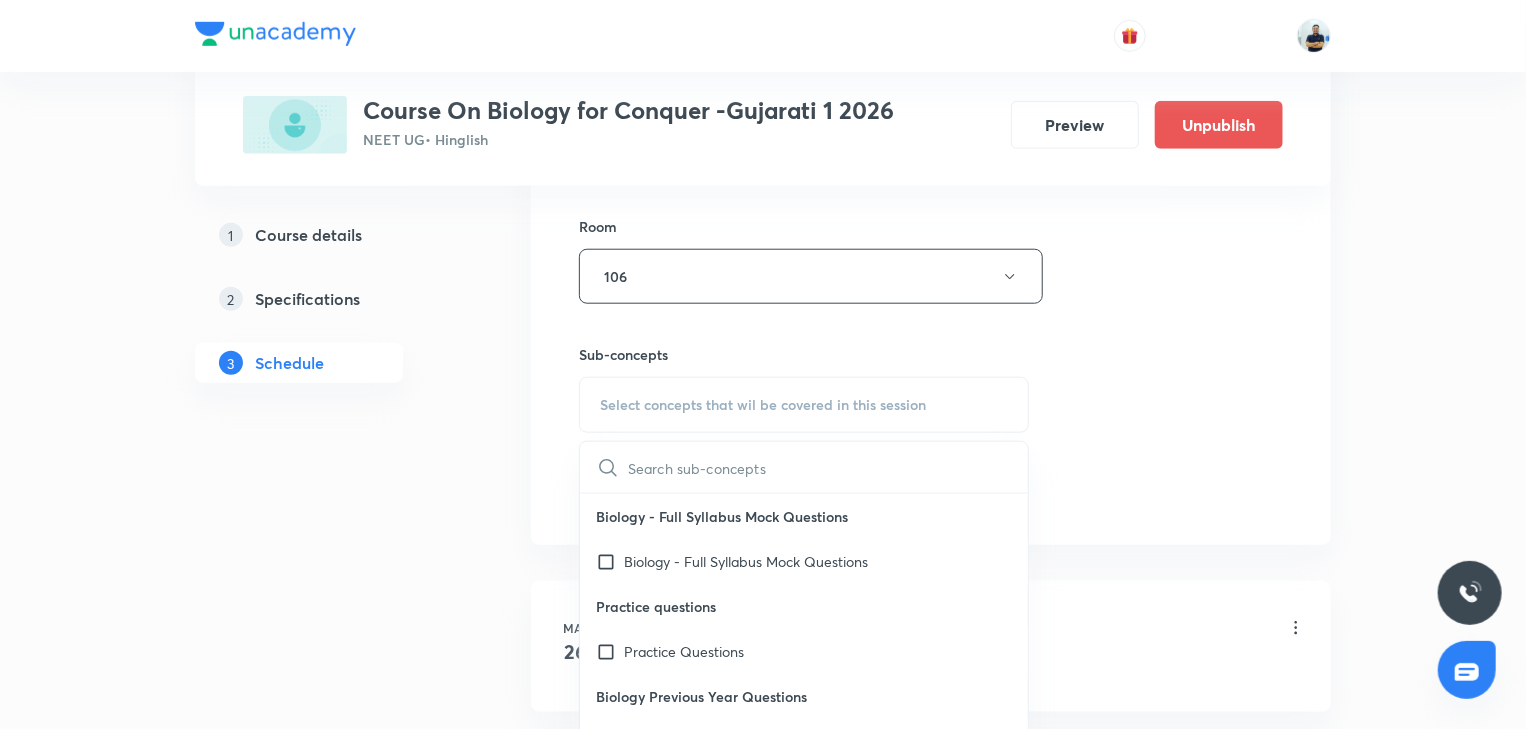 scroll, scrollTop: 1120, scrollLeft: 0, axis: vertical 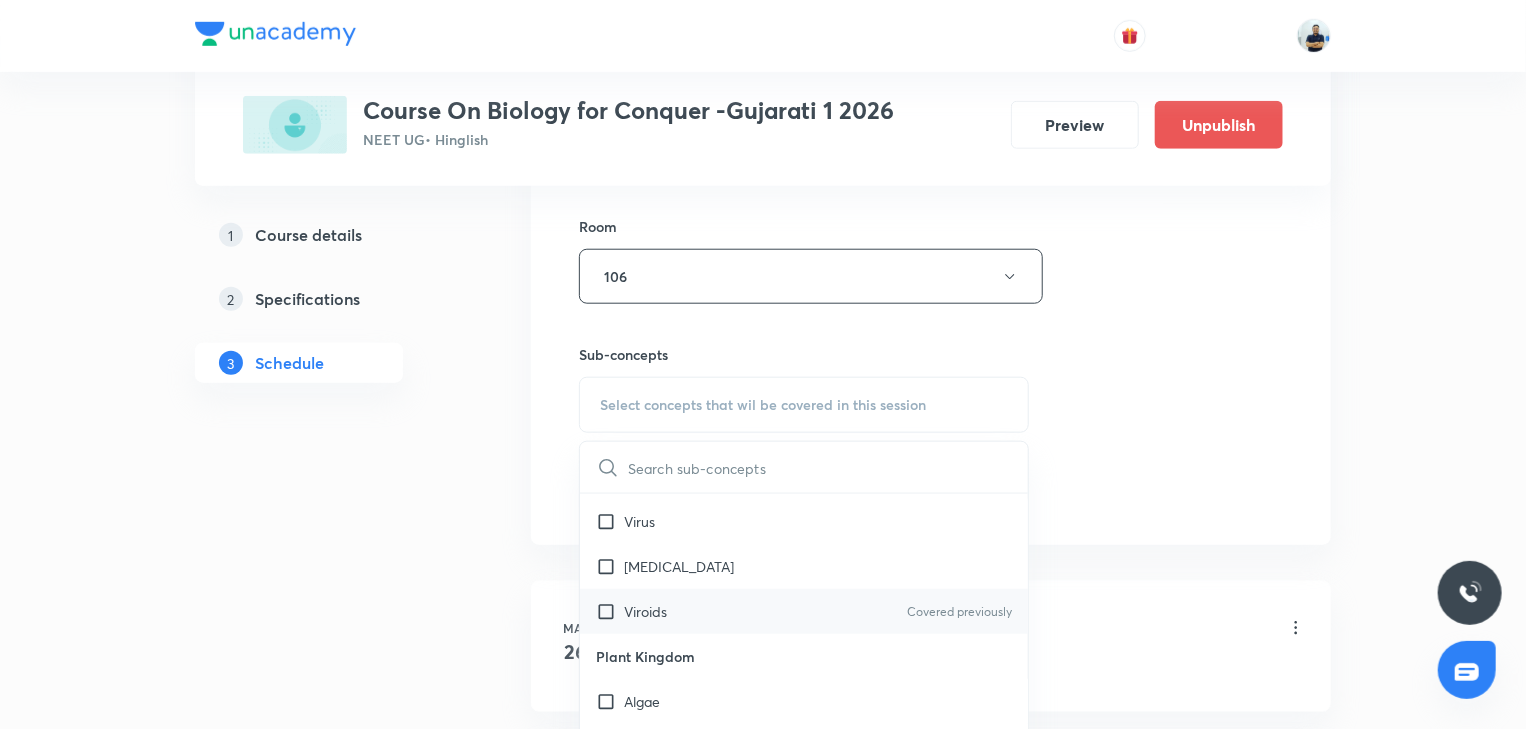click on "Viroids Covered previously" at bounding box center (804, 611) 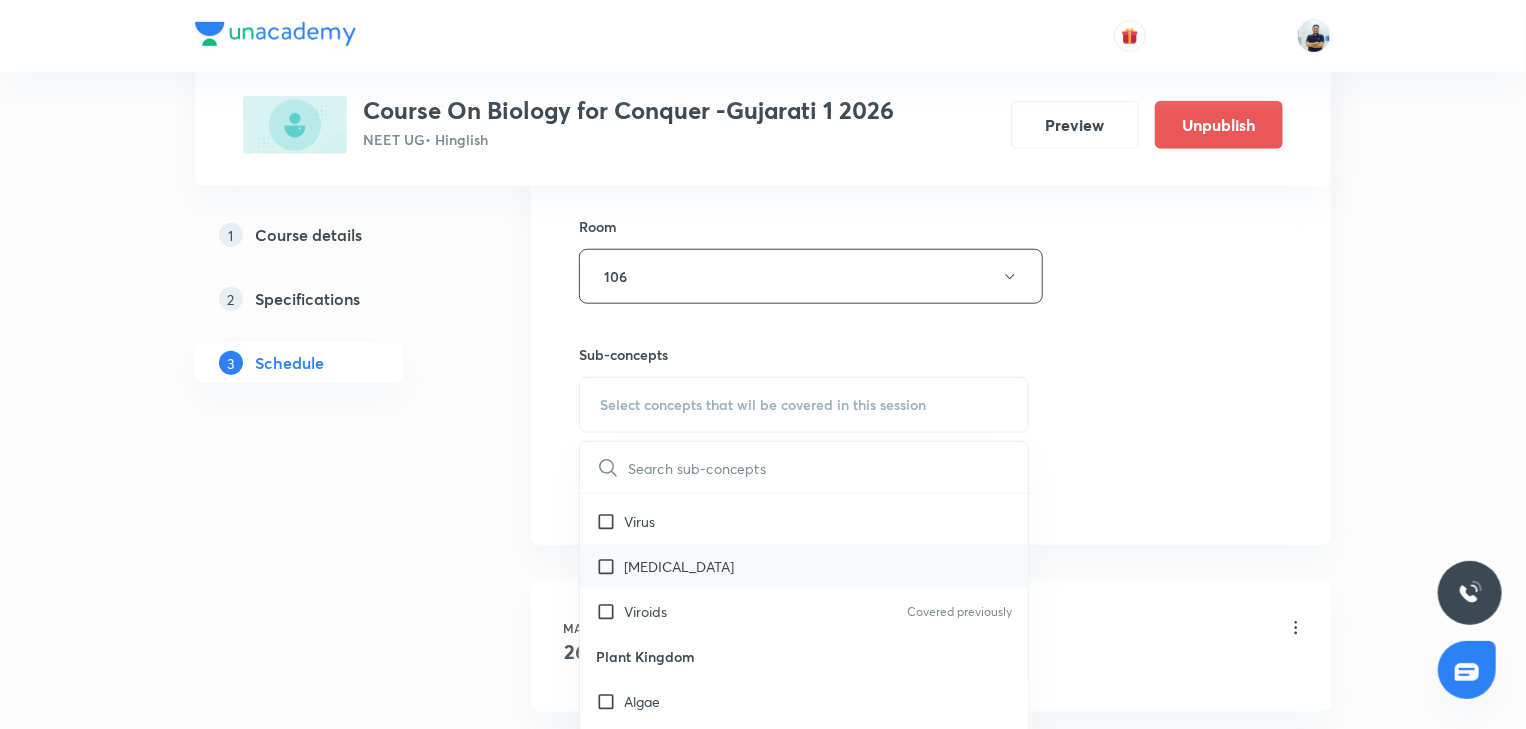 checkbox on "true" 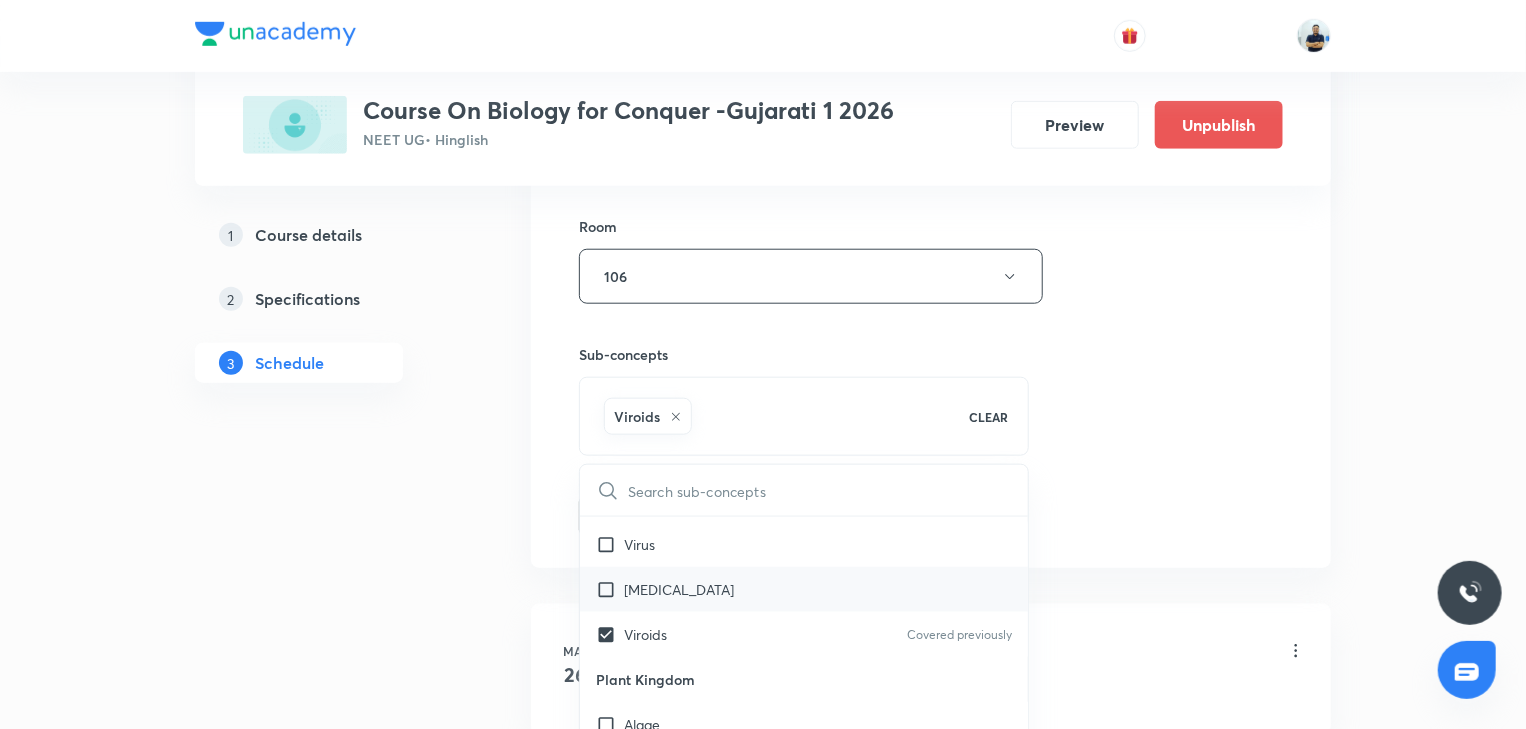 click on "[MEDICAL_DATA]" at bounding box center [679, 589] 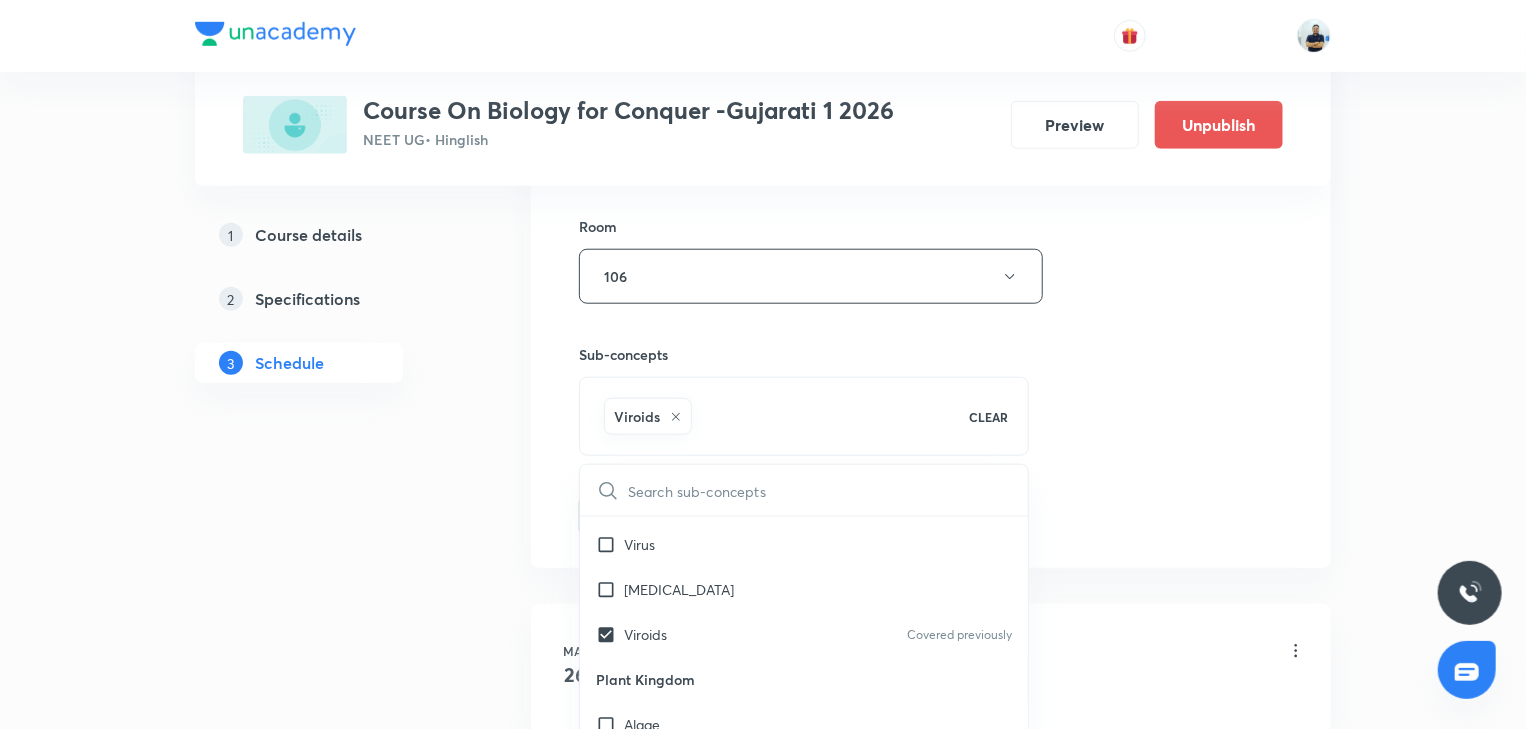 checkbox on "true" 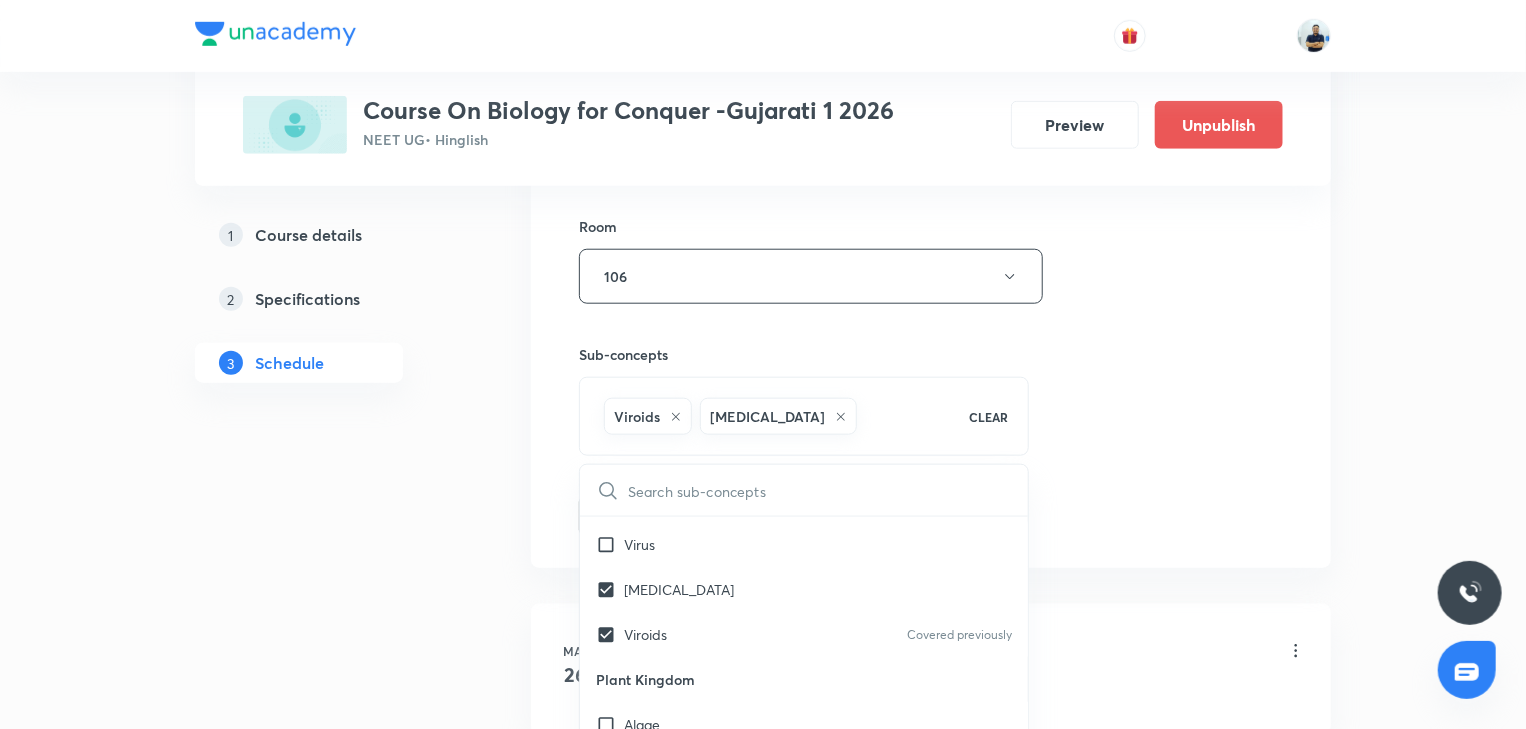 click on "Session  36 Live class Session title 16/99 Cell division -7 ​ Schedule for Jul 14, 2025, 12:40 PM ​ Duration (in minutes) 70 ​   Session type Online Offline Room 106 Sub-concepts Viroids Prions CLEAR ​ Biology - Full Syllabus Mock Questions Biology - Full Syllabus Mock Questions Practice questions Practice Questions Biology Previous Year Questions Maths Previous Year Questions Living World What Is Living? Covered previously Diversity In The Living World Systematics Types Of Taxonomy Covered previously Fundamental Components Of Taxonomy Taxonomic Categories Covered previously Taxonomical Aids Covered previously The Three Domains Of Life Biological Nomenclature  Covered previously Biological Classification System Of Classification Covered previously Kingdom Monera Covered previously Kingdom Protista Kingdom Fungi Kingdom Plantae Kingdom Animalia Linchens Covered previously Mycorrhiza Virus Prions Viroids Covered previously Plant Kingdom Algae Bryophytes Covered previously Pteridophytes Gymnosperms Root" at bounding box center (931, 55) 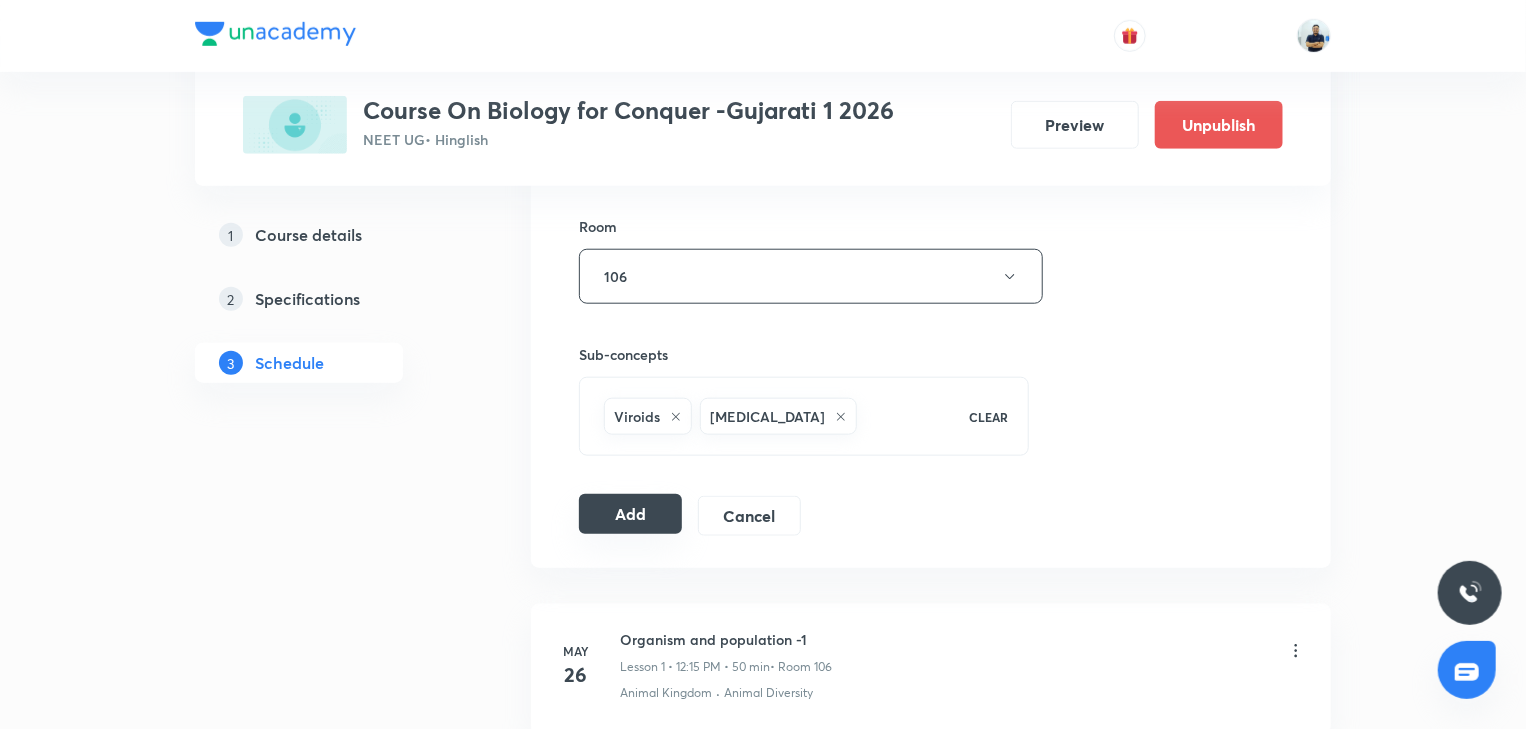 click on "Add" at bounding box center (630, 514) 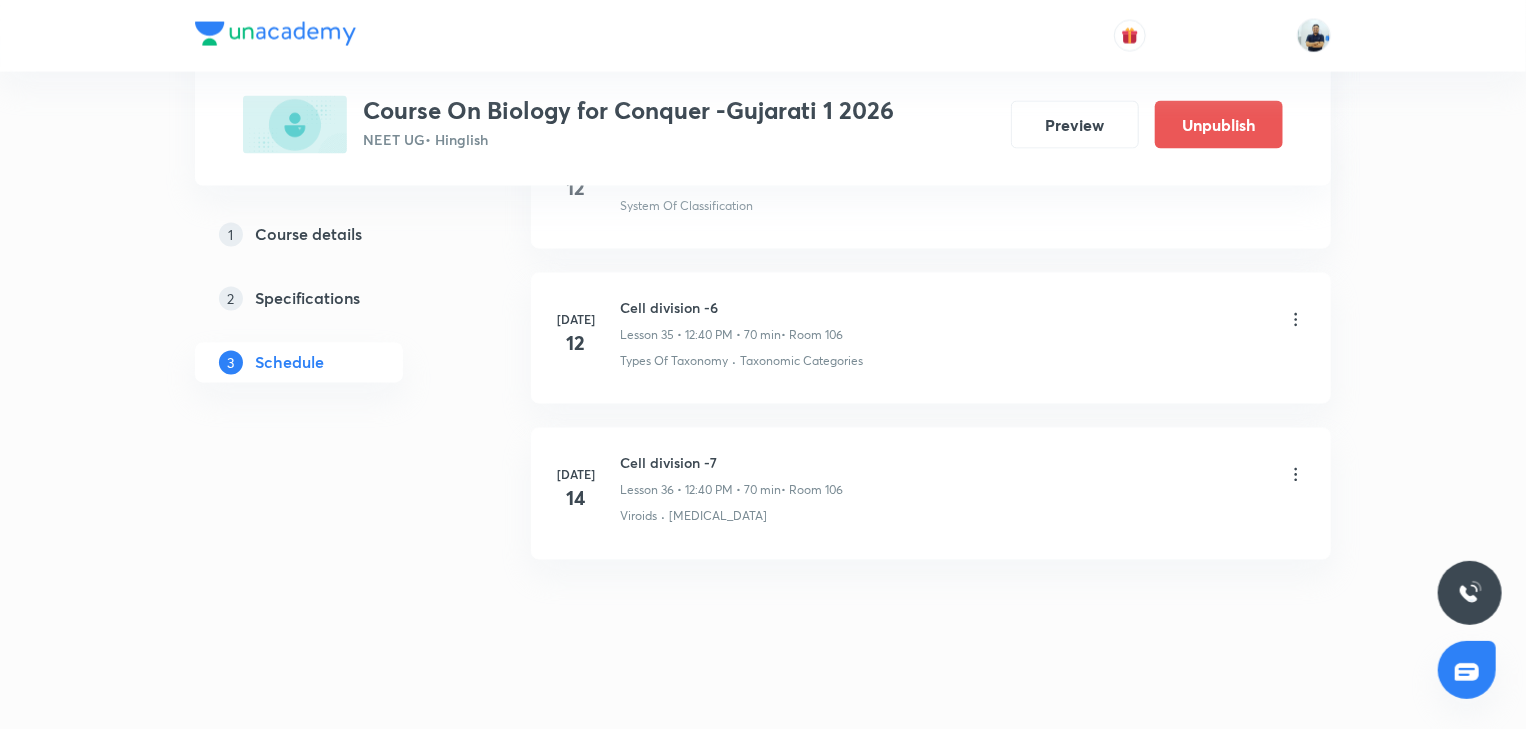 scroll, scrollTop: 5525, scrollLeft: 0, axis: vertical 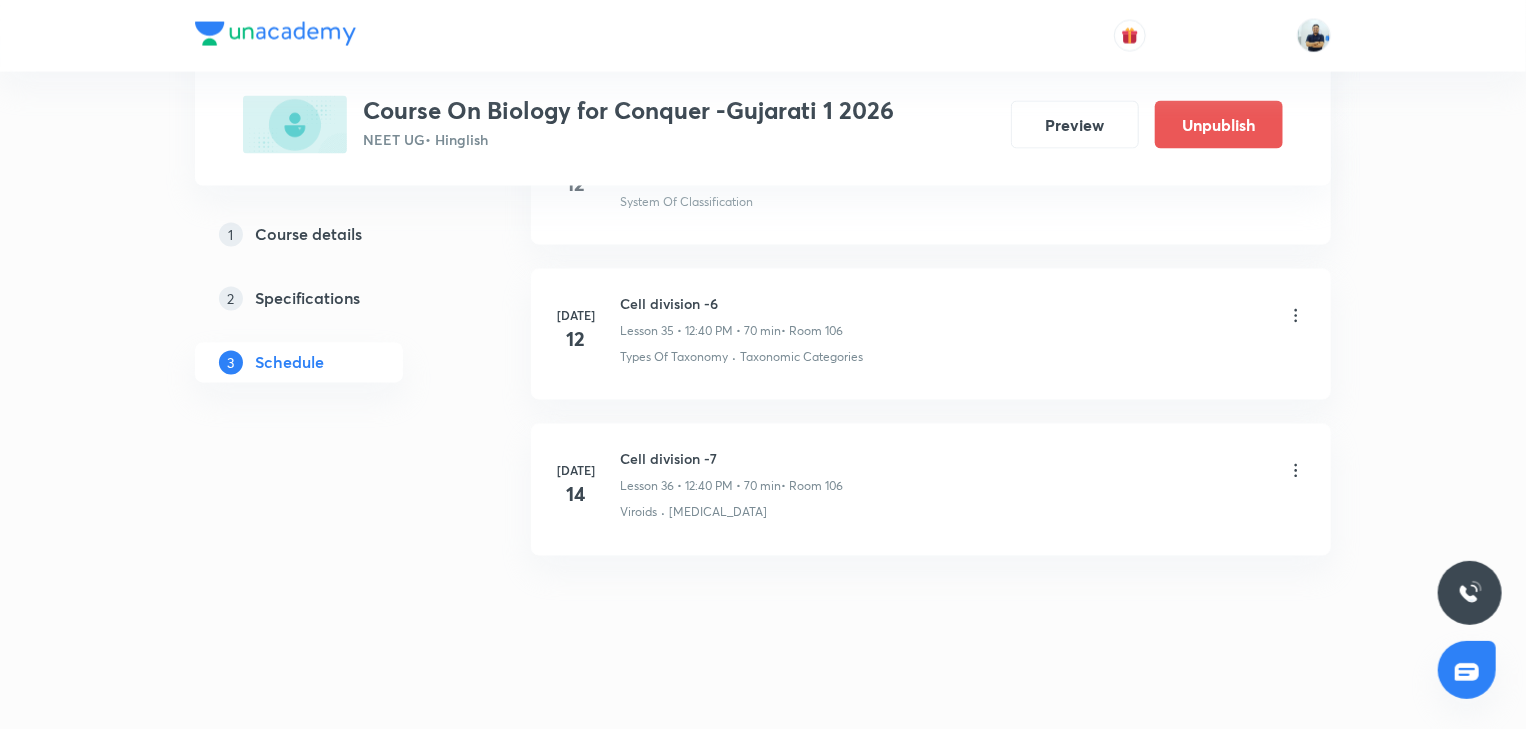 click on "Cell division -7" at bounding box center (731, 459) 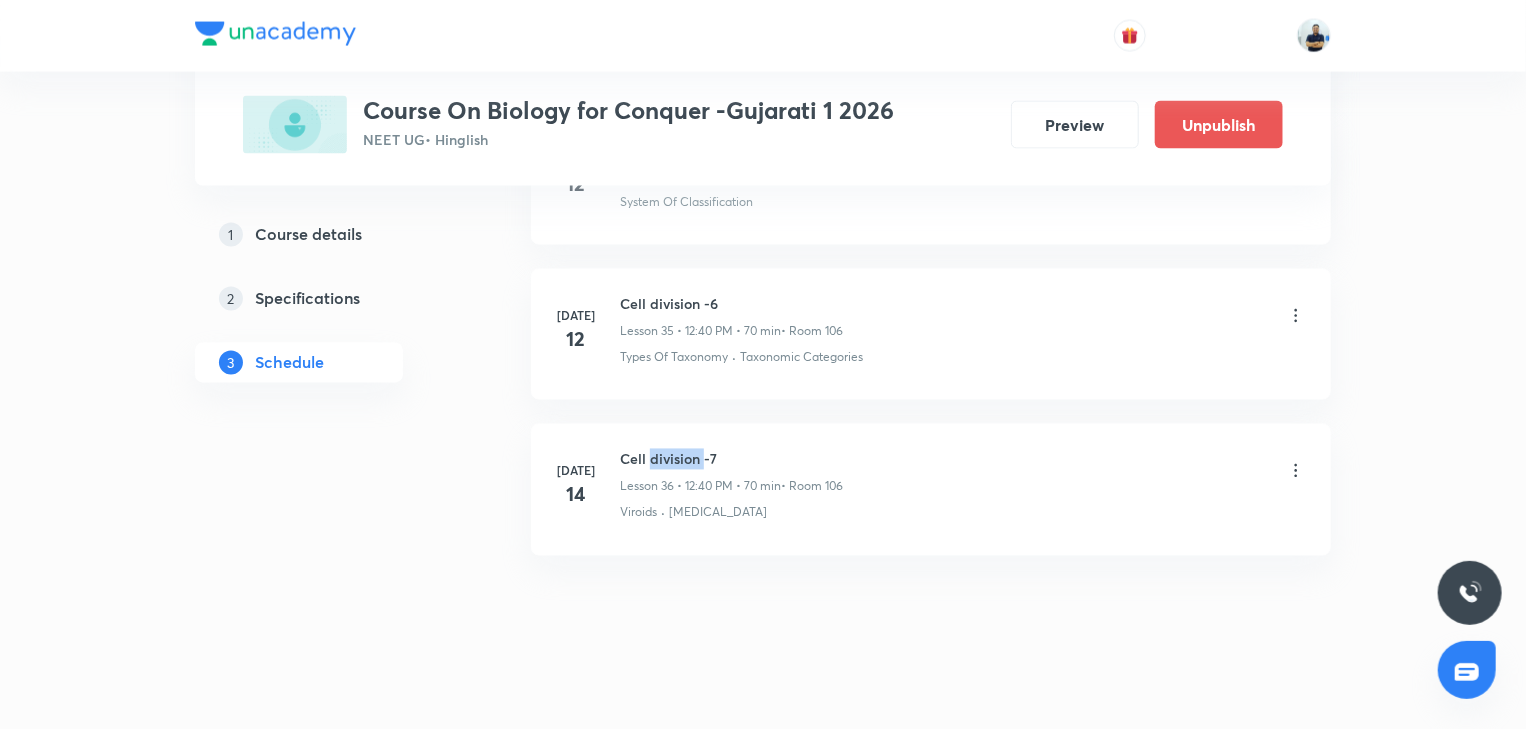 click on "Cell division -7" at bounding box center [731, 459] 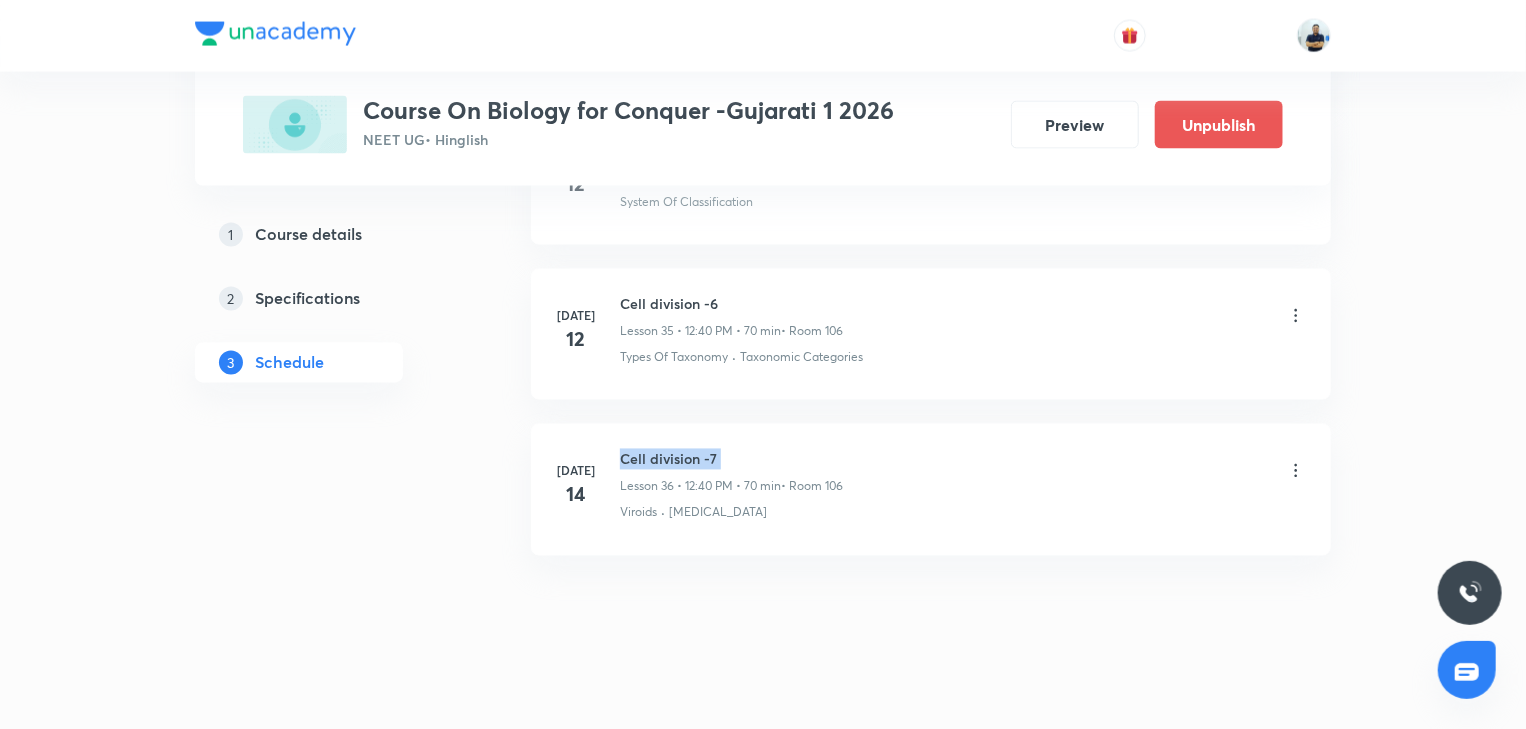 click on "Cell division -7" at bounding box center (731, 459) 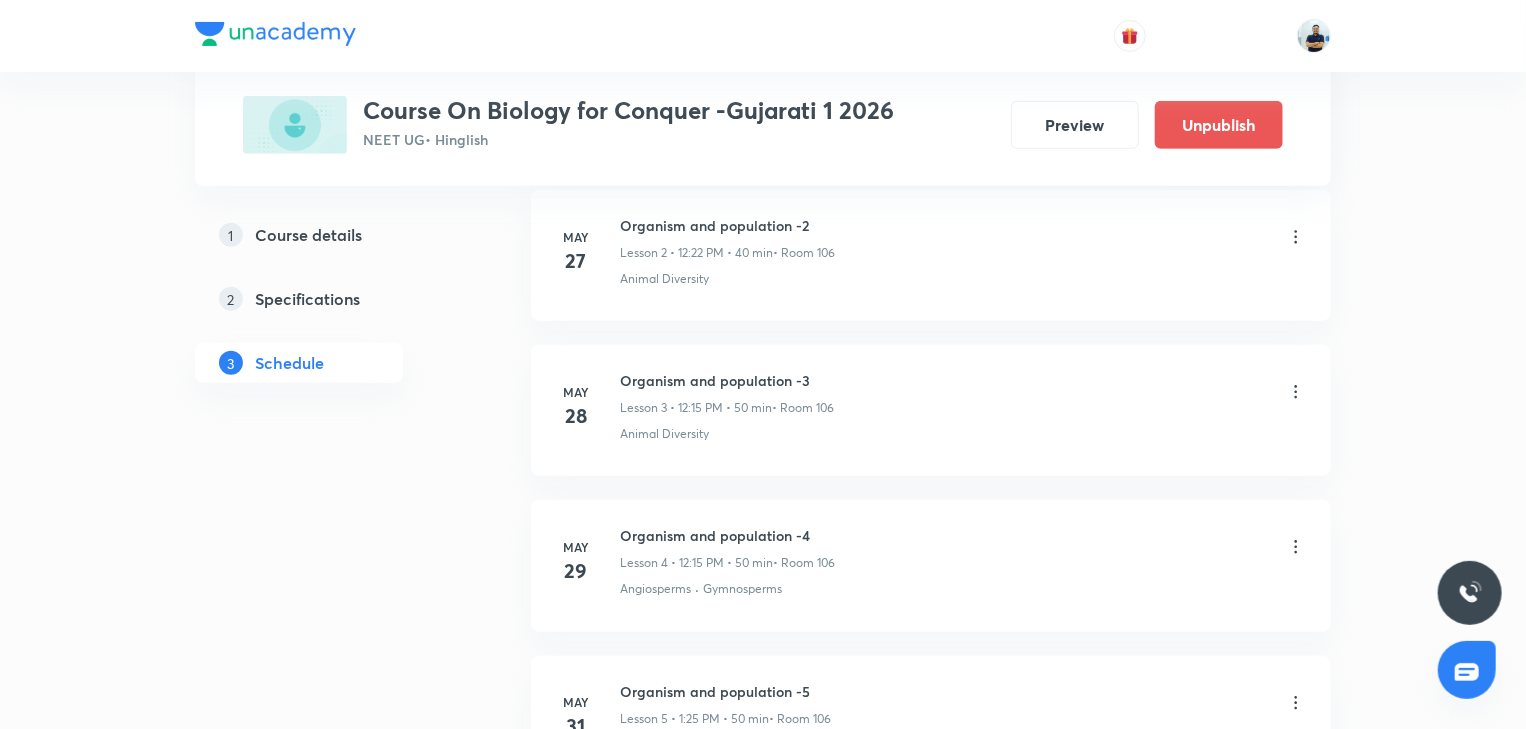 scroll, scrollTop: 0, scrollLeft: 0, axis: both 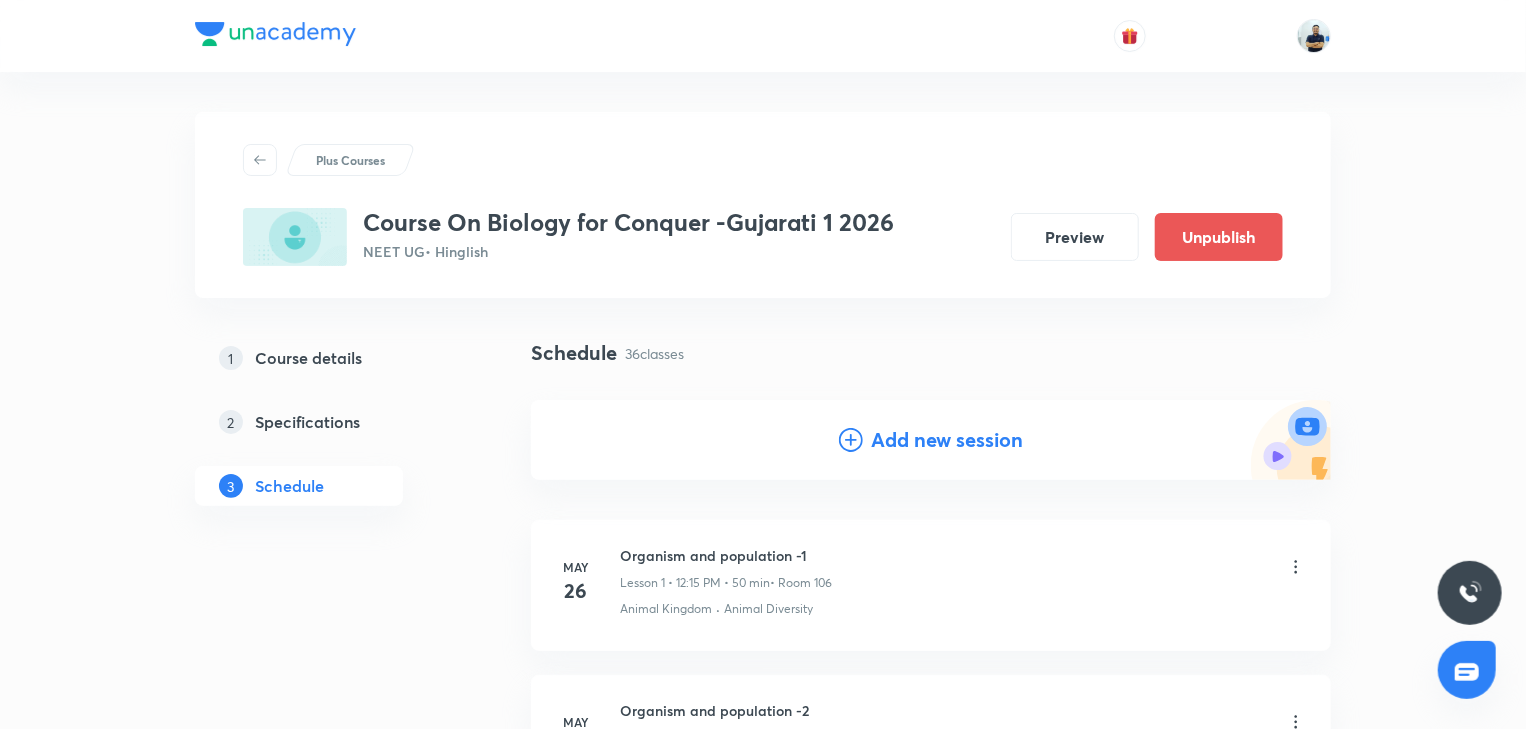 drag, startPoint x: 912, startPoint y: 440, endPoint x: 857, endPoint y: 488, distance: 73 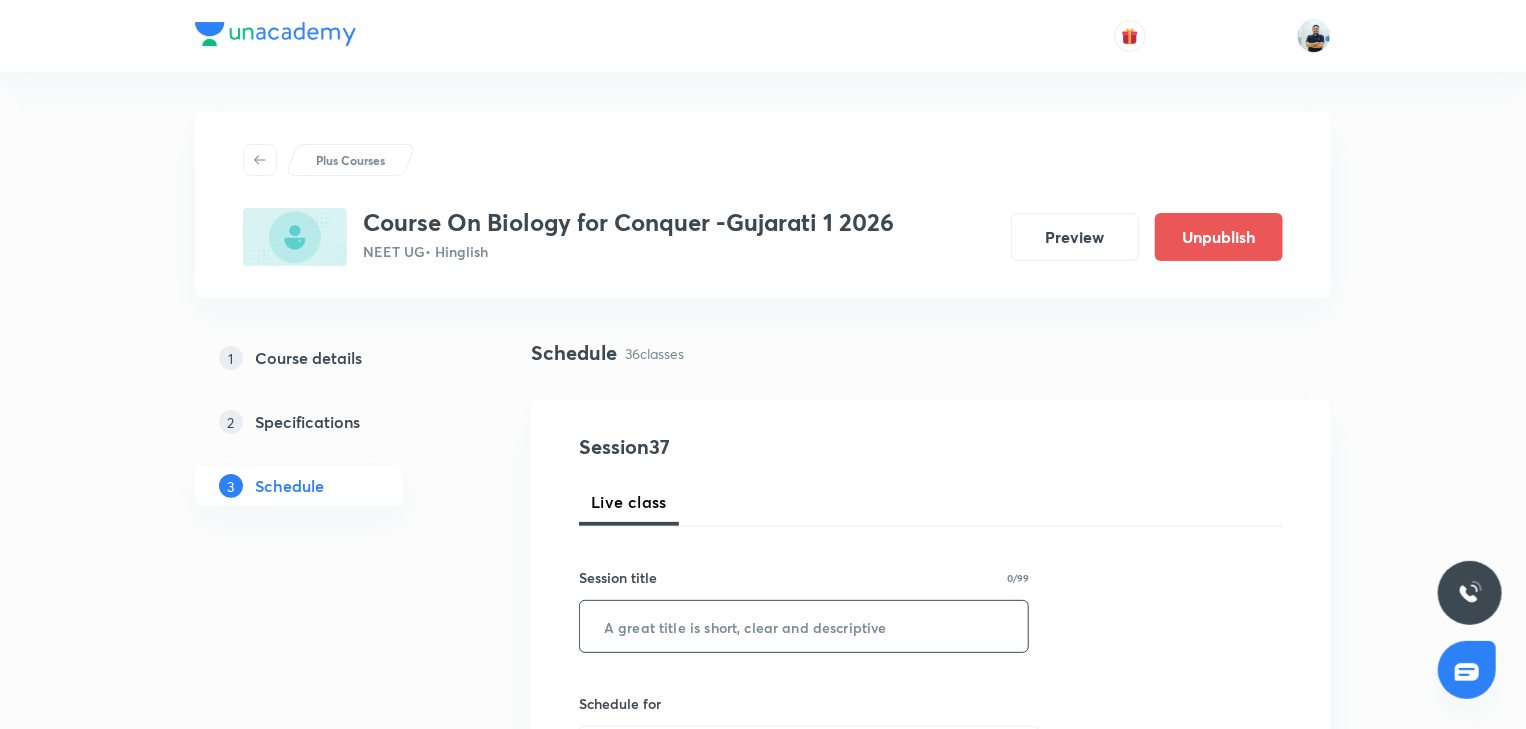 click at bounding box center [804, 626] 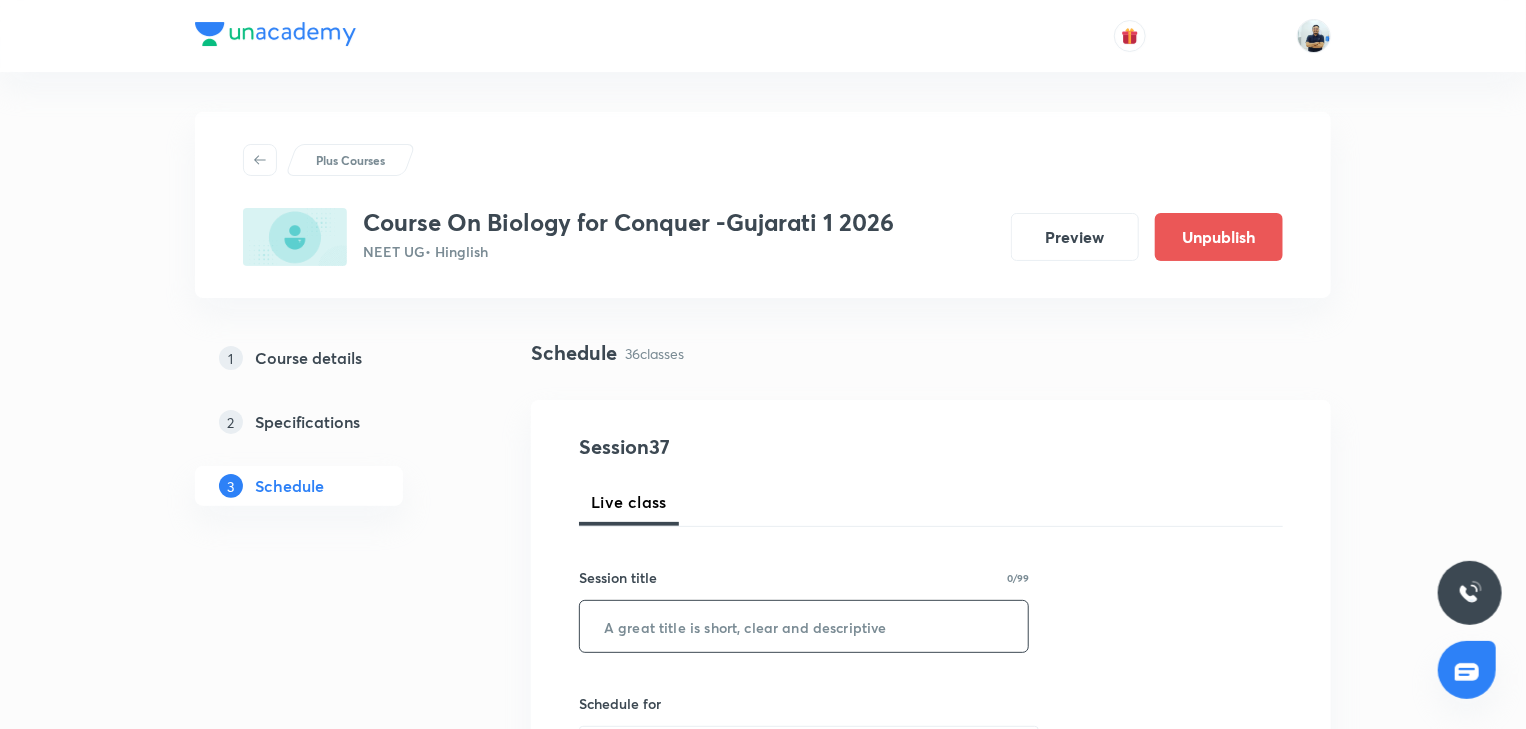 paste on "Cell division -7" 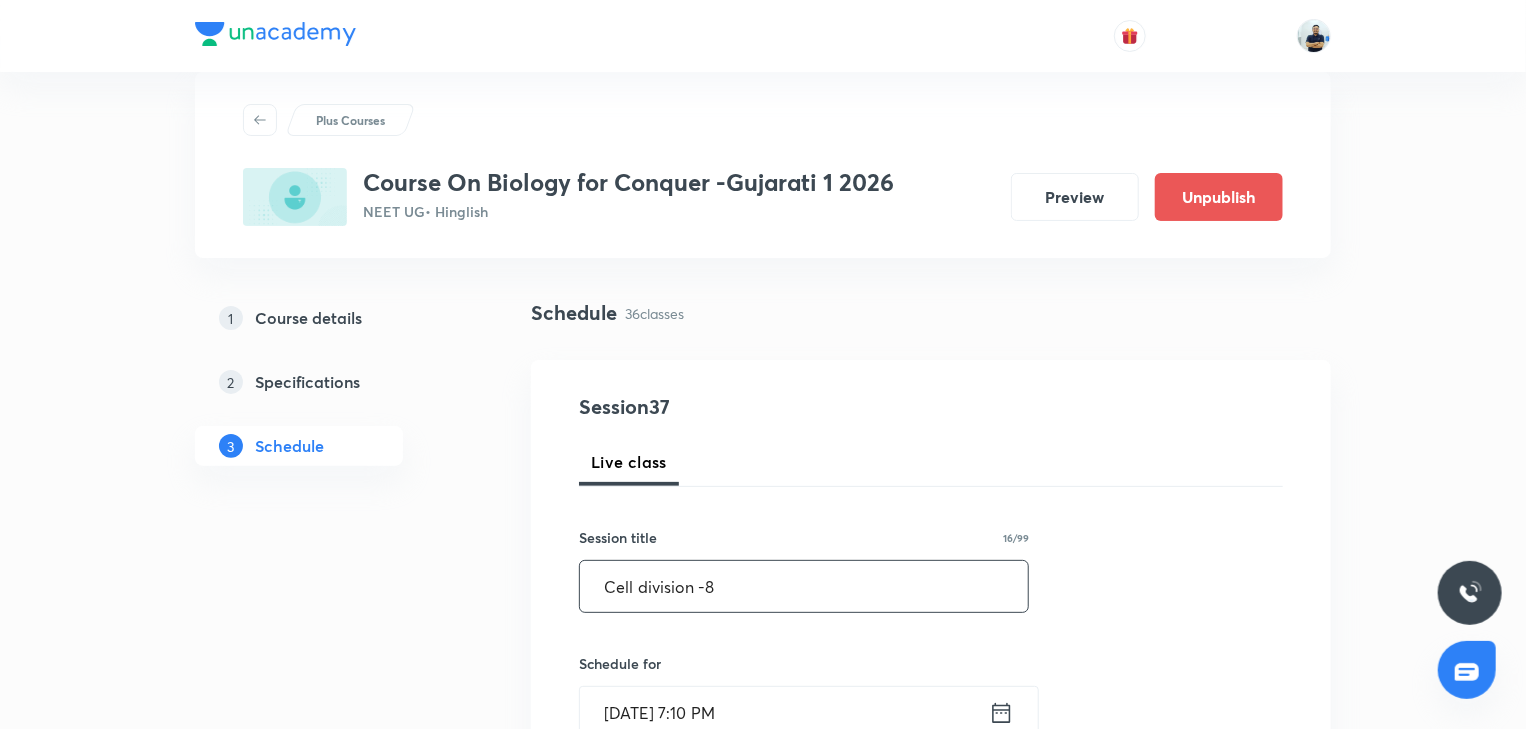 scroll, scrollTop: 130, scrollLeft: 0, axis: vertical 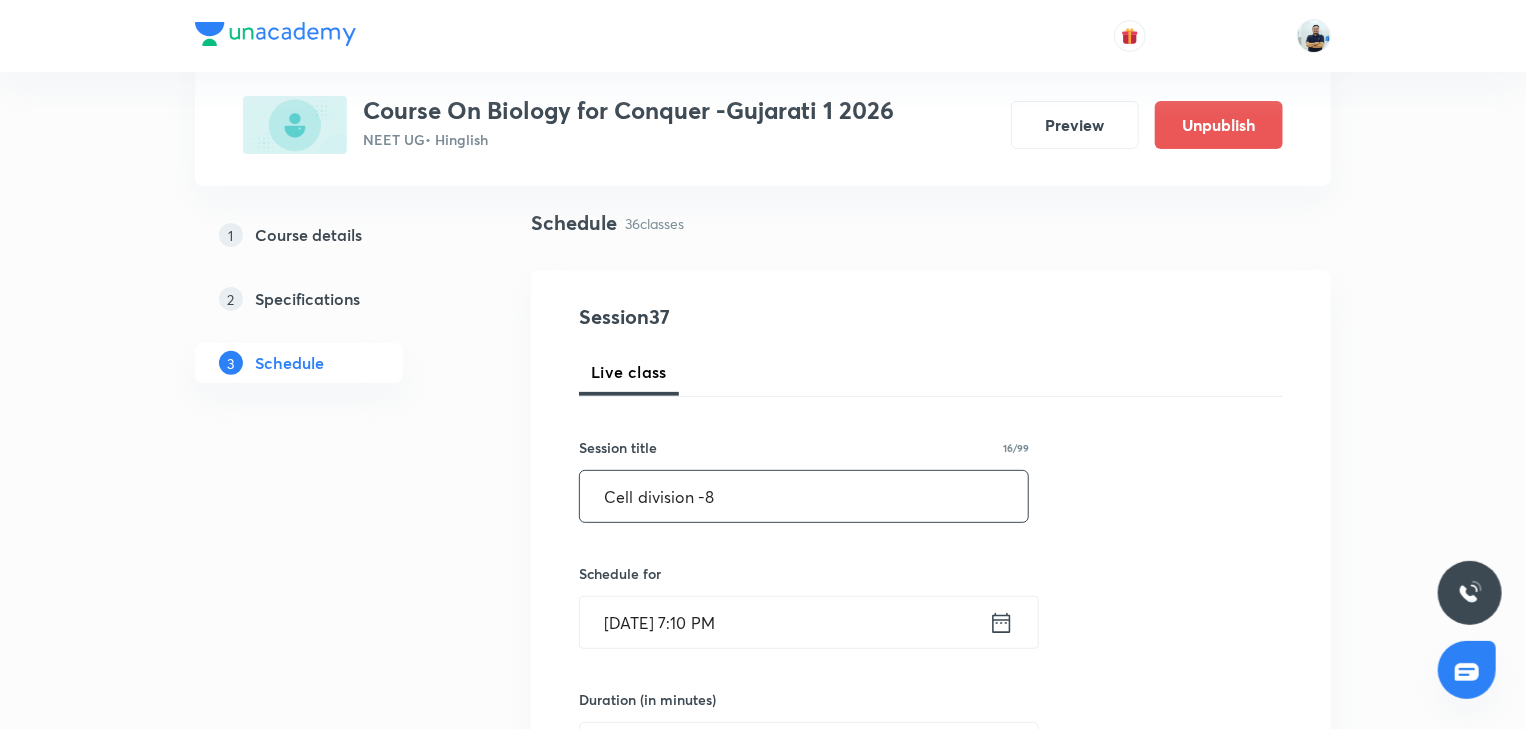 type on "Cell division -8" 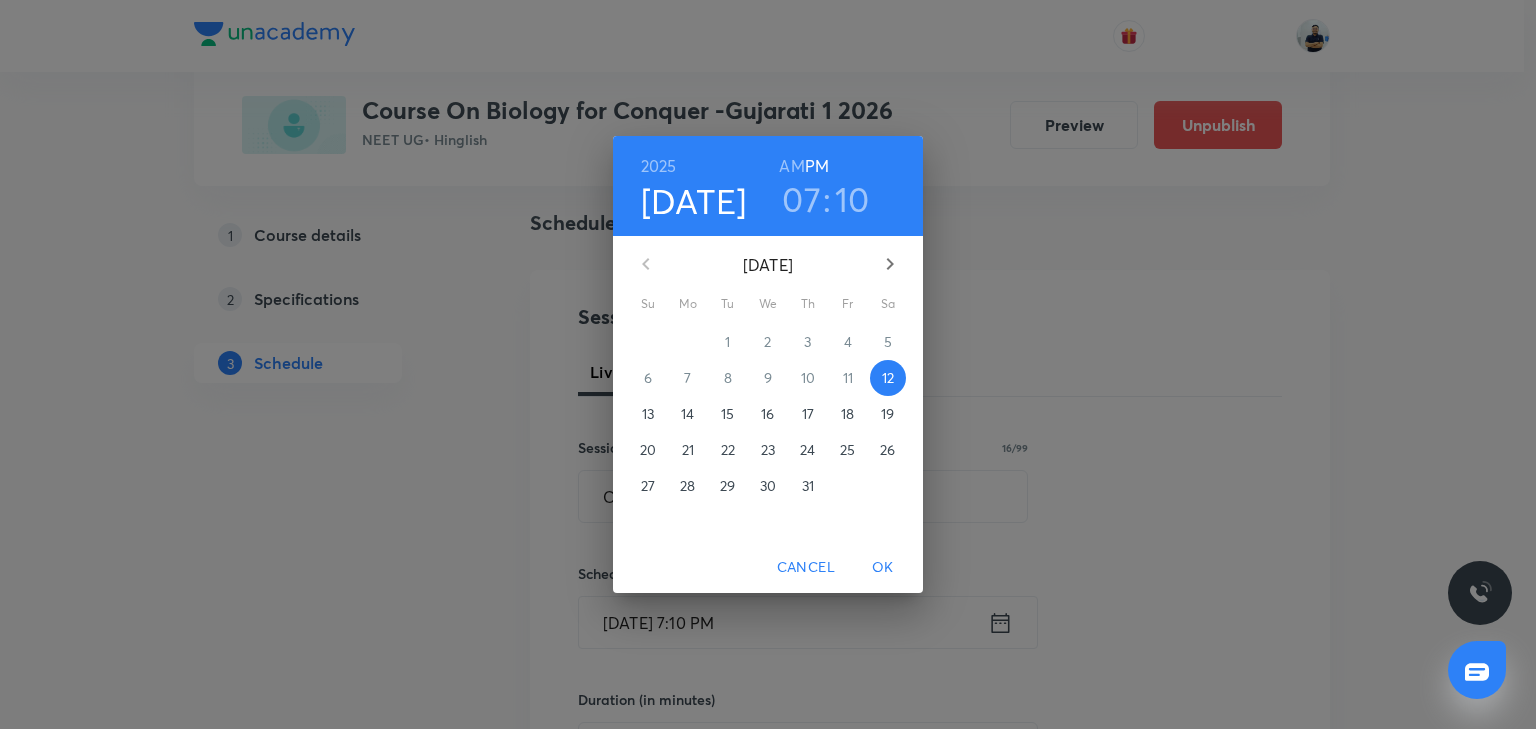 click on "15" at bounding box center (727, 414) 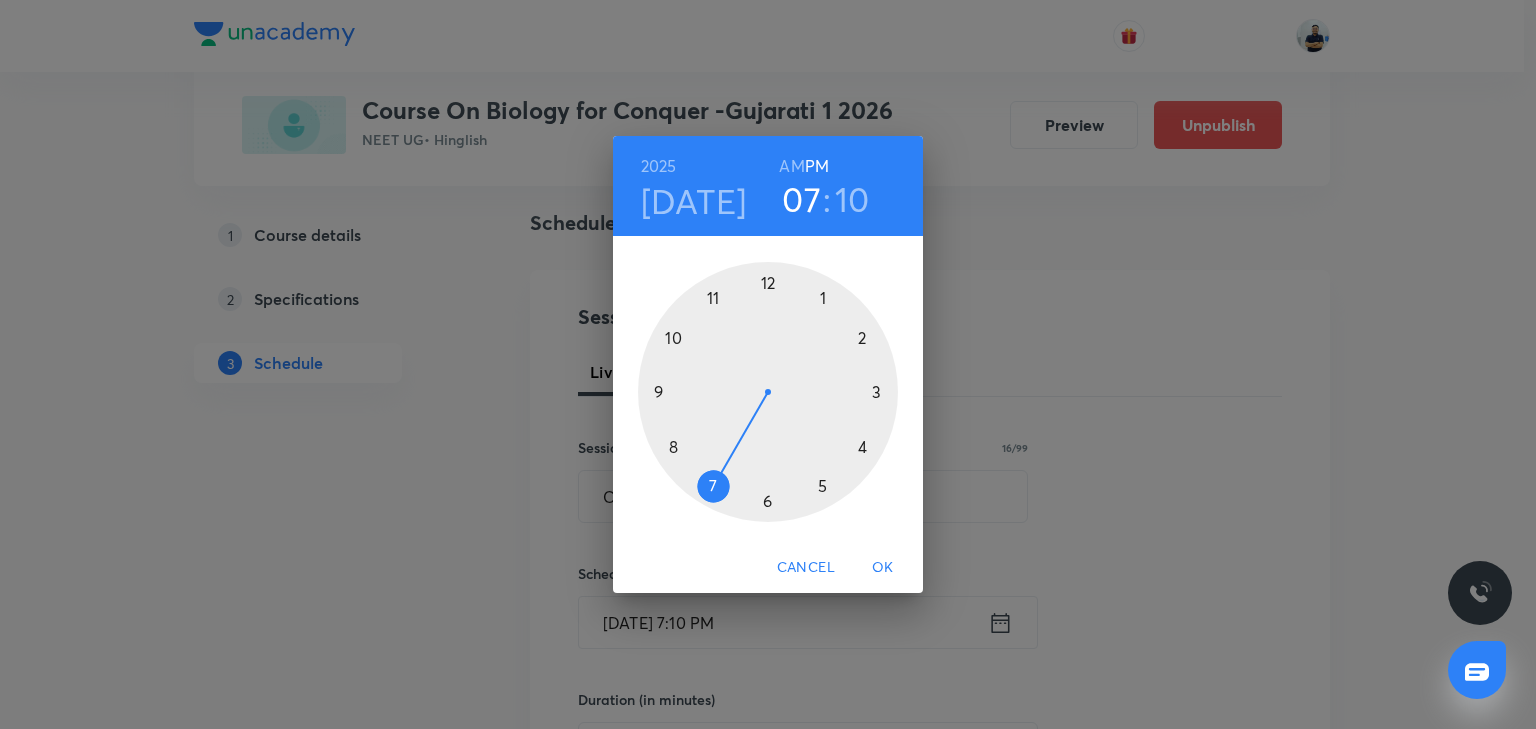 drag, startPoint x: 863, startPoint y: 336, endPoint x: 802, endPoint y: 308, distance: 67.11929 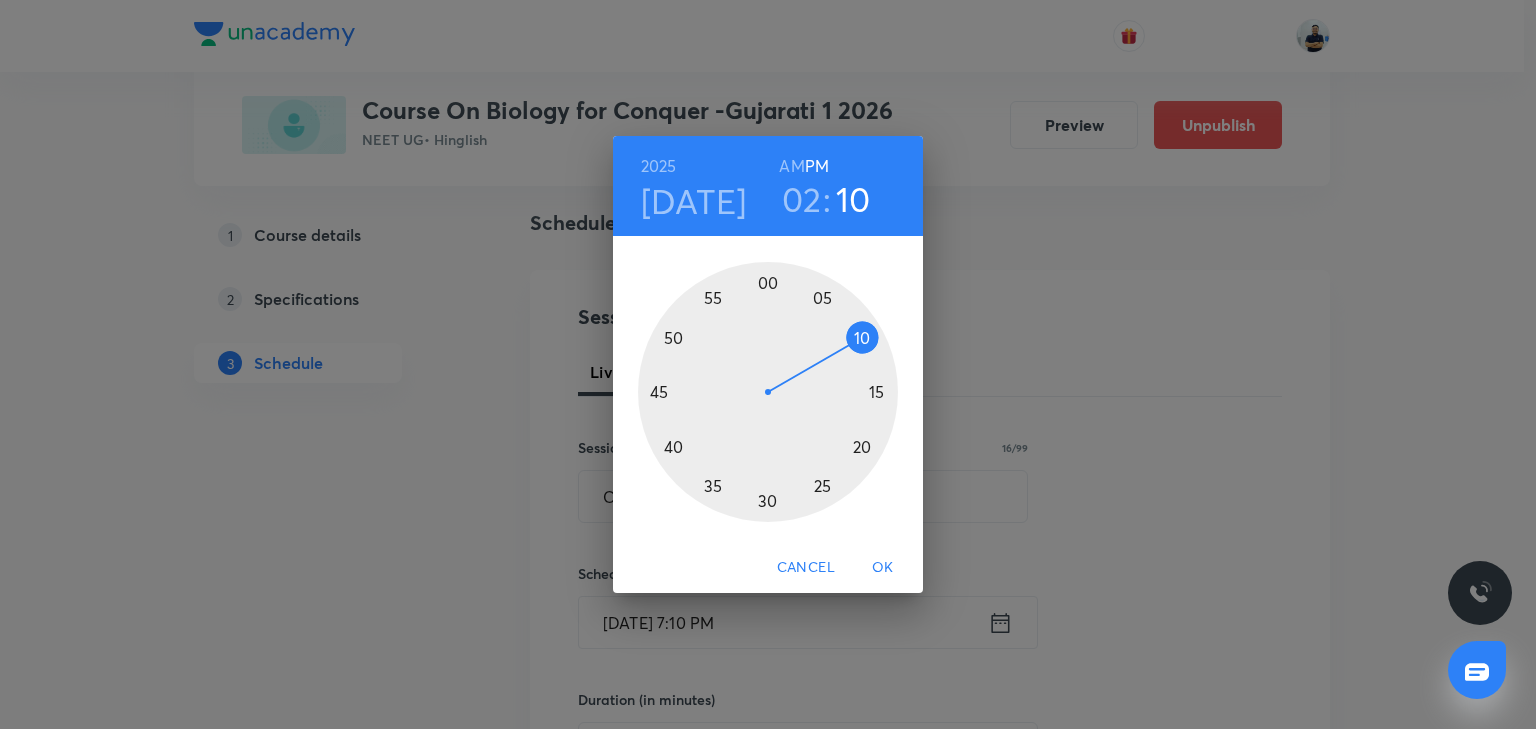 click at bounding box center [768, 392] 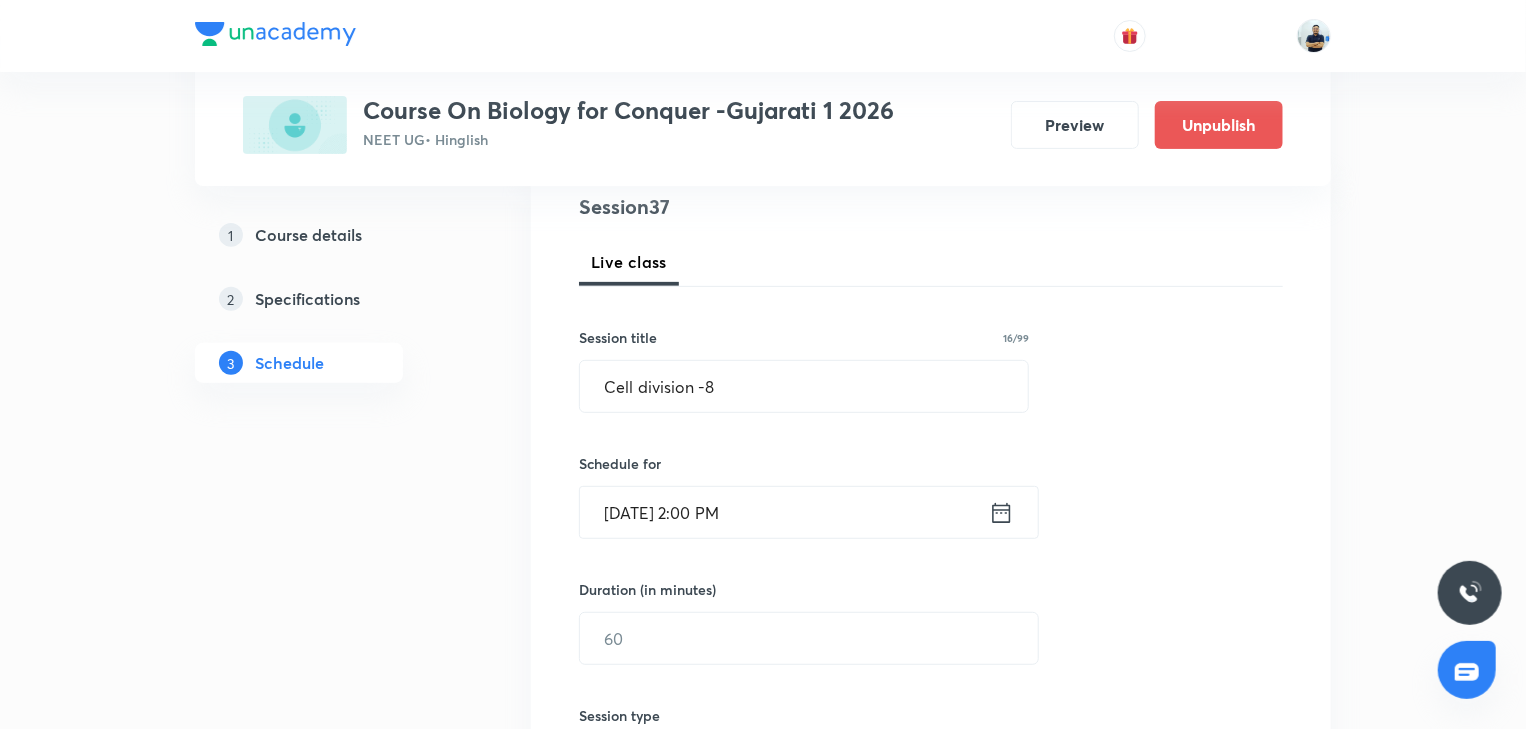 scroll, scrollTop: 298, scrollLeft: 0, axis: vertical 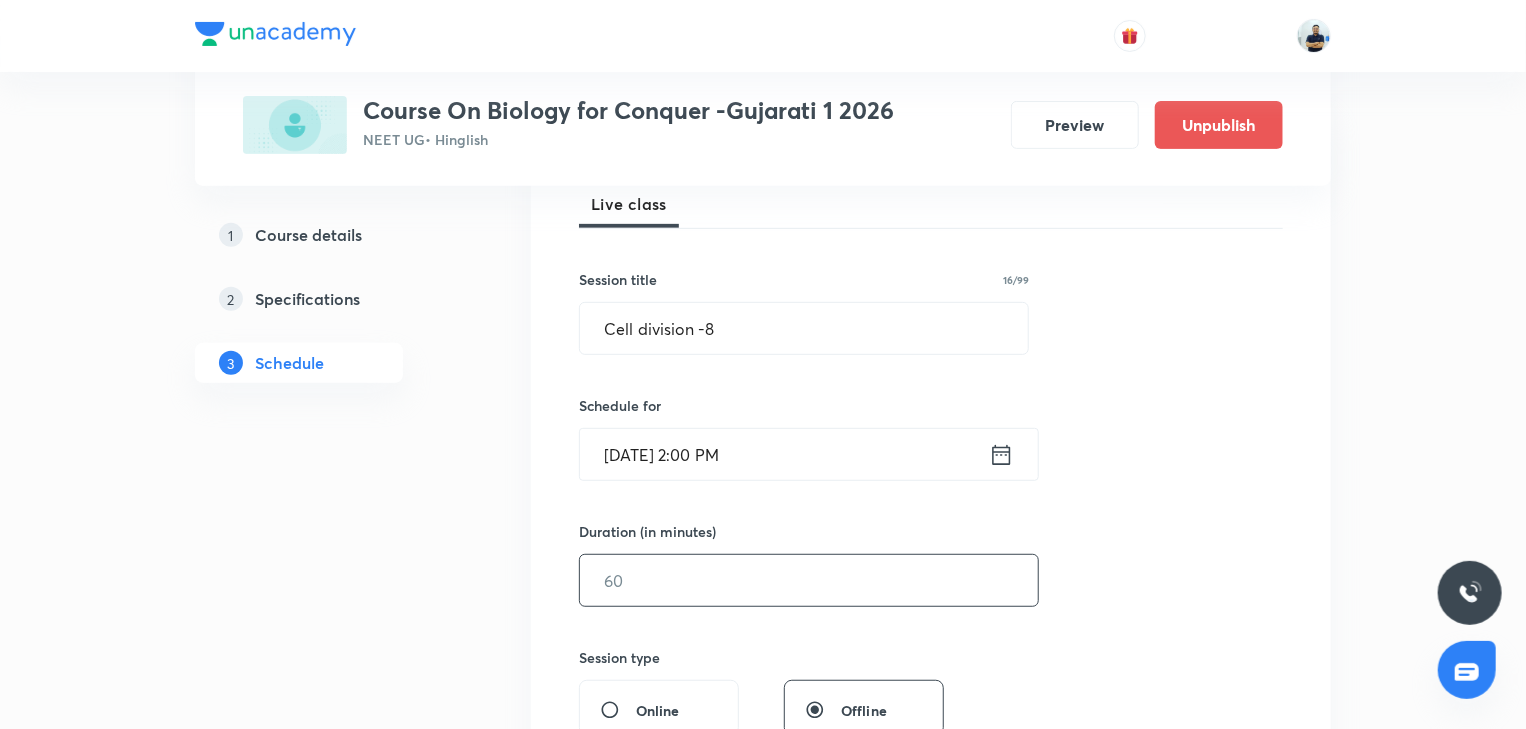 click at bounding box center (809, 580) 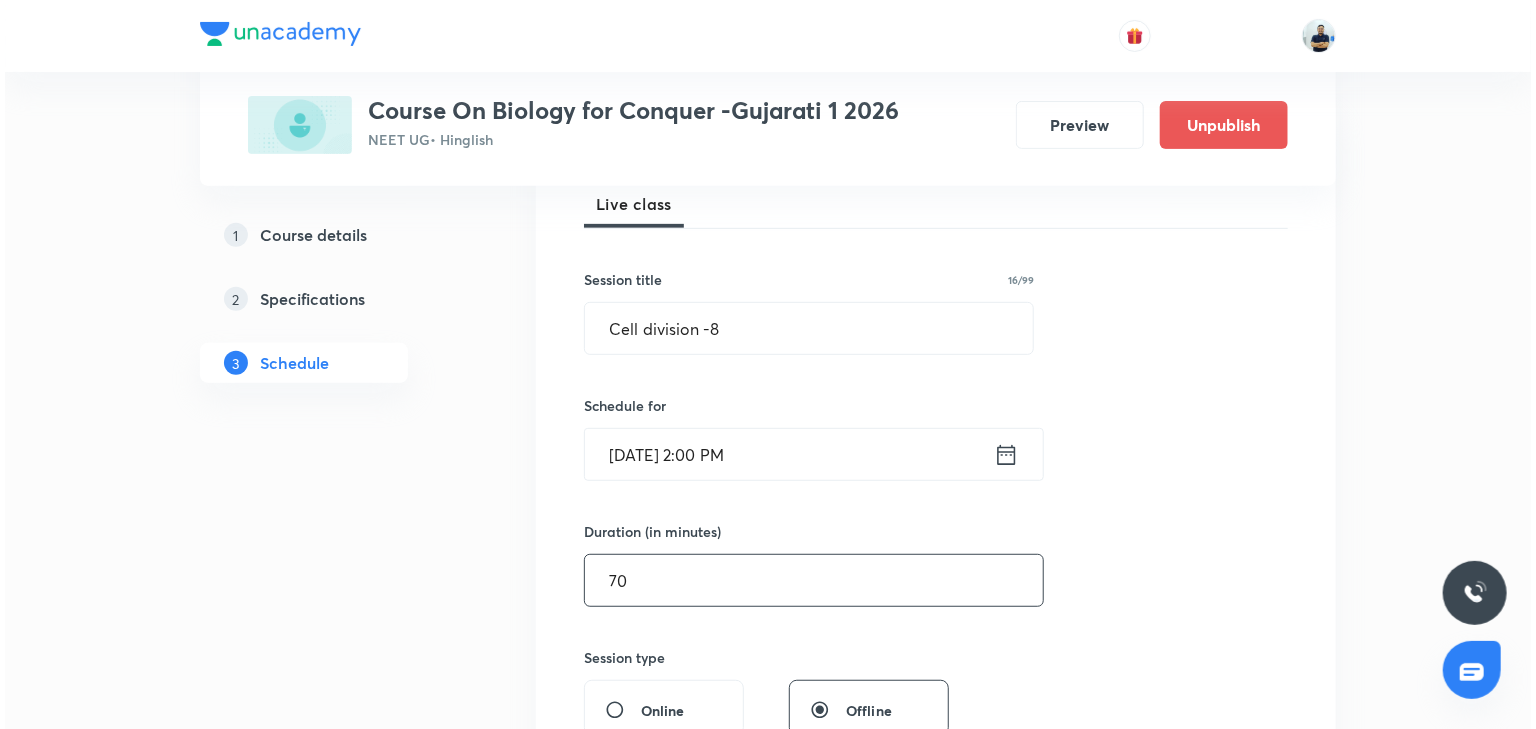 scroll, scrollTop: 858, scrollLeft: 0, axis: vertical 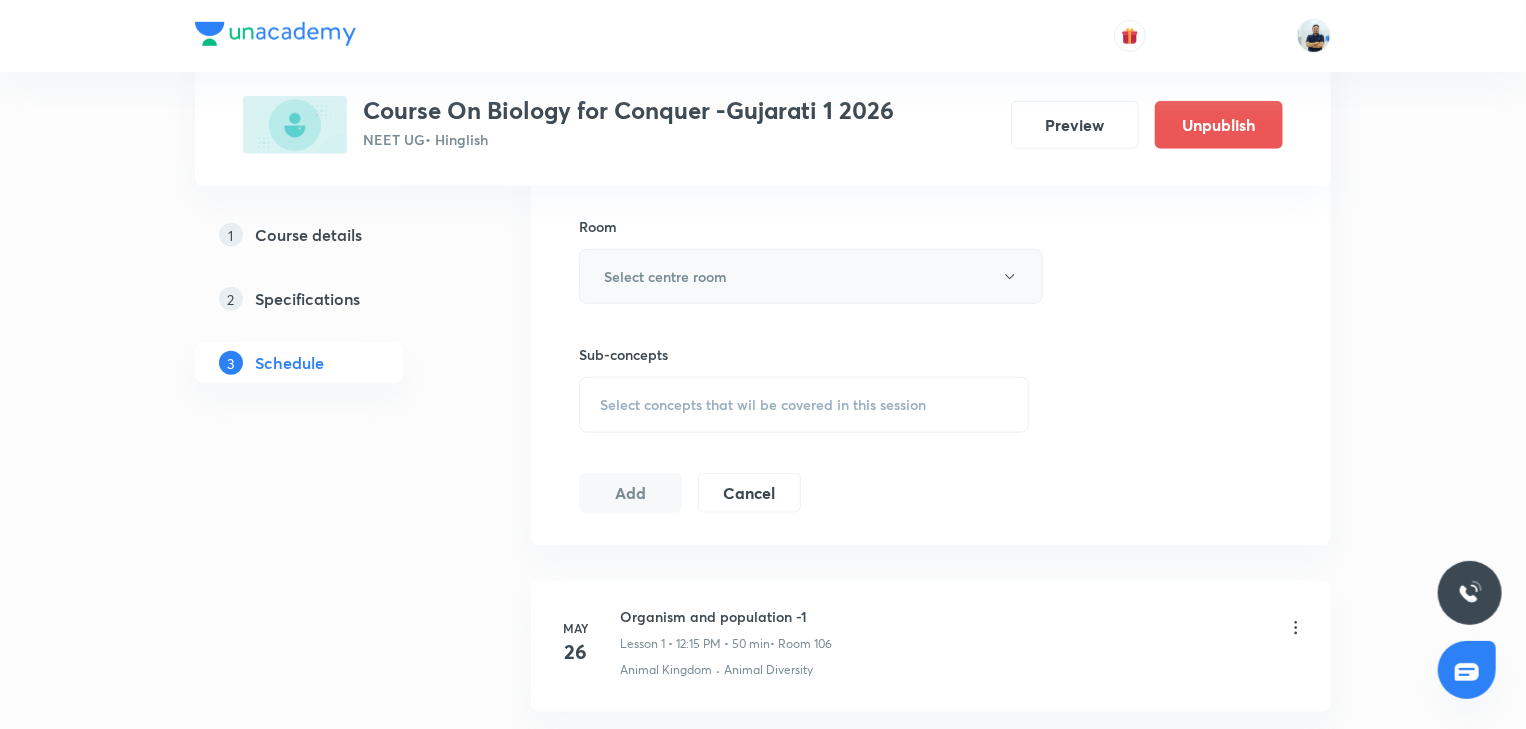 type on "70" 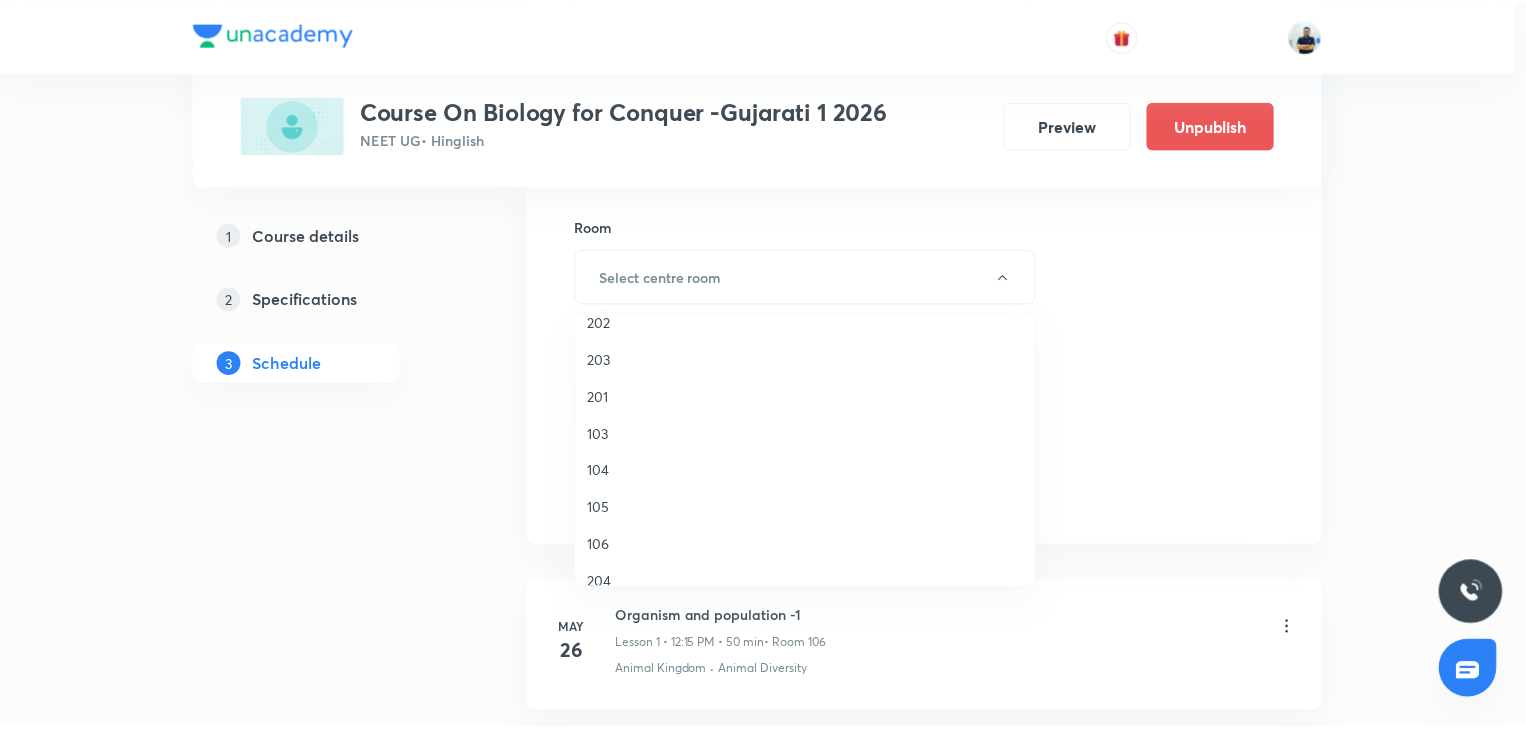 scroll, scrollTop: 93, scrollLeft: 0, axis: vertical 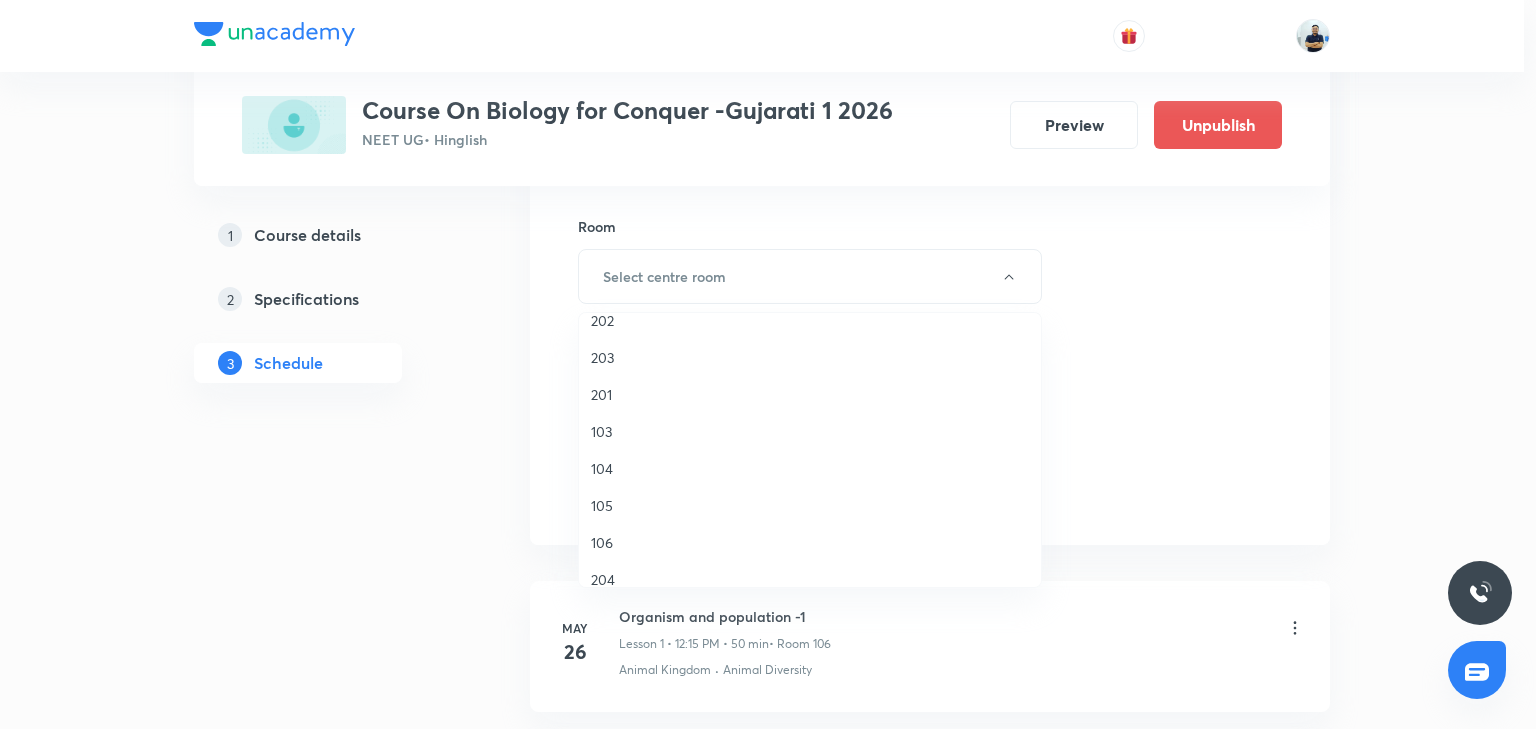 click on "106" at bounding box center [810, 542] 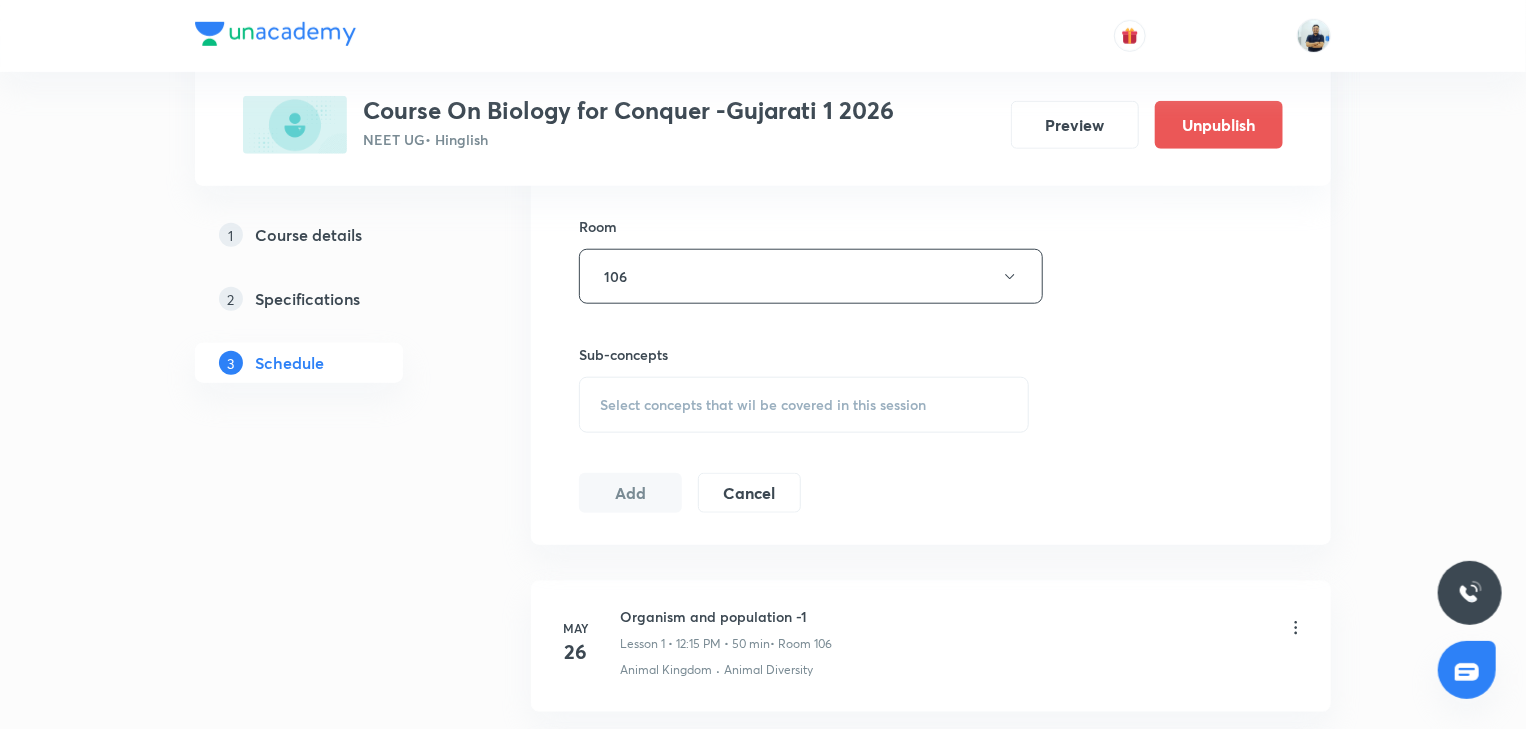 click on "Select concepts that wil be covered in this session" at bounding box center [804, 405] 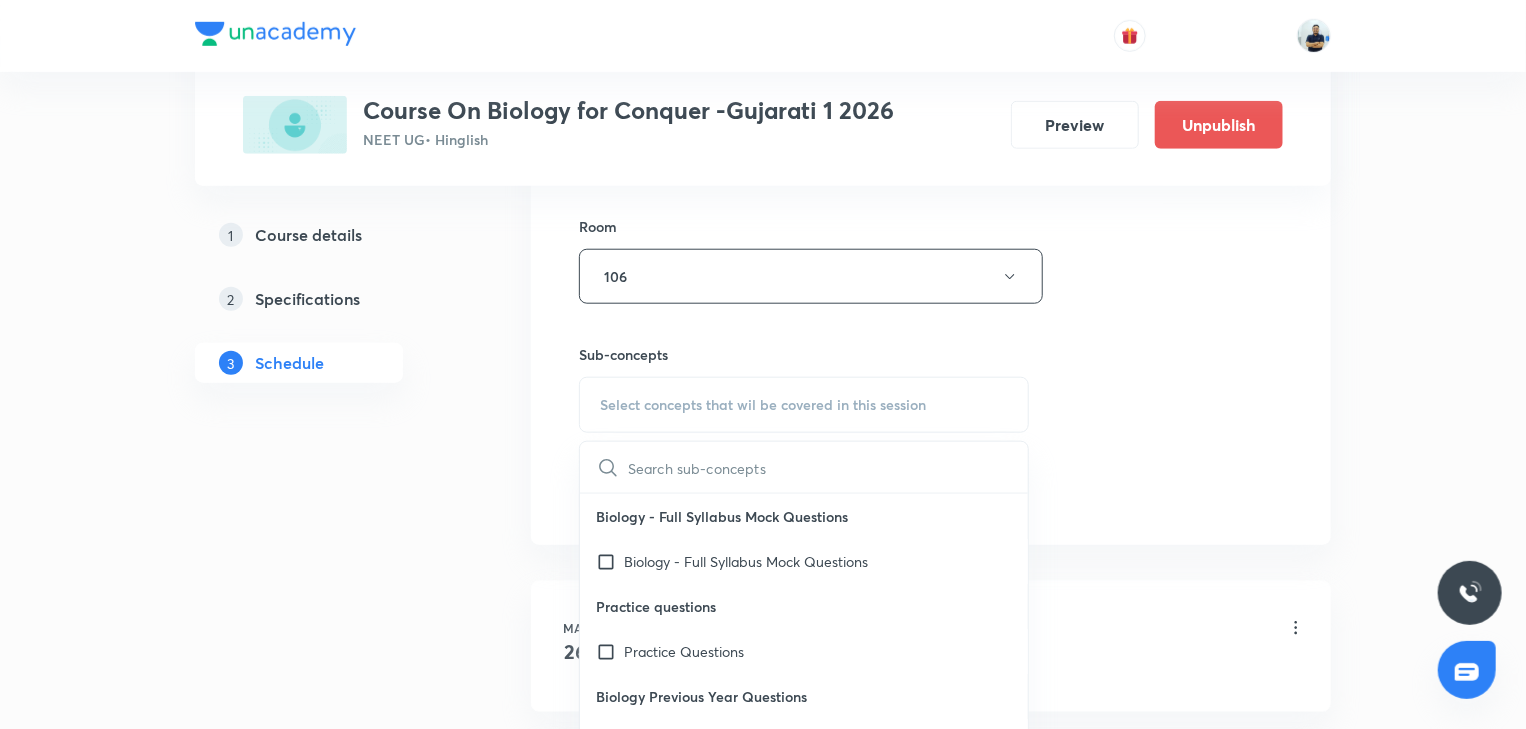 scroll, scrollTop: 1120, scrollLeft: 0, axis: vertical 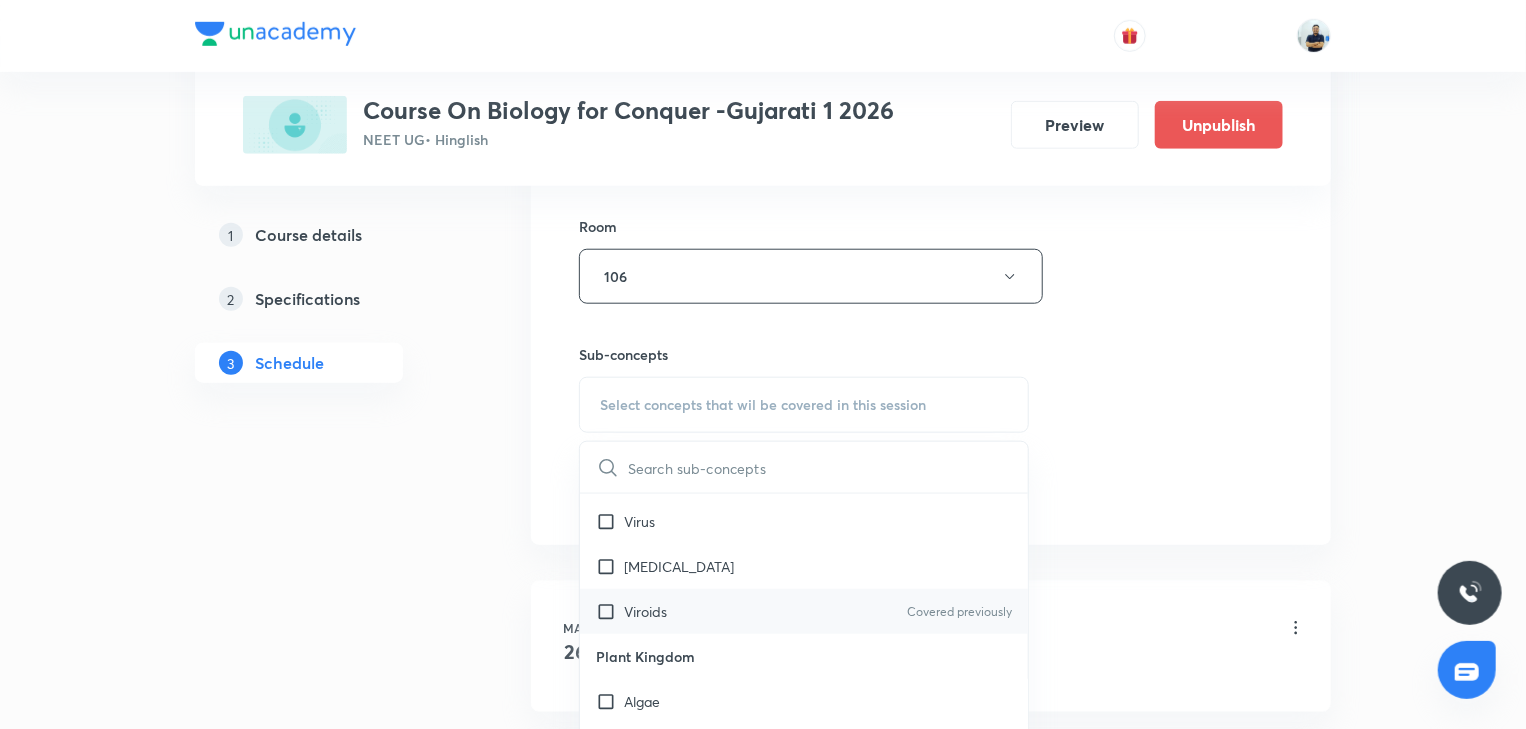 click on "Viroids" at bounding box center (645, 611) 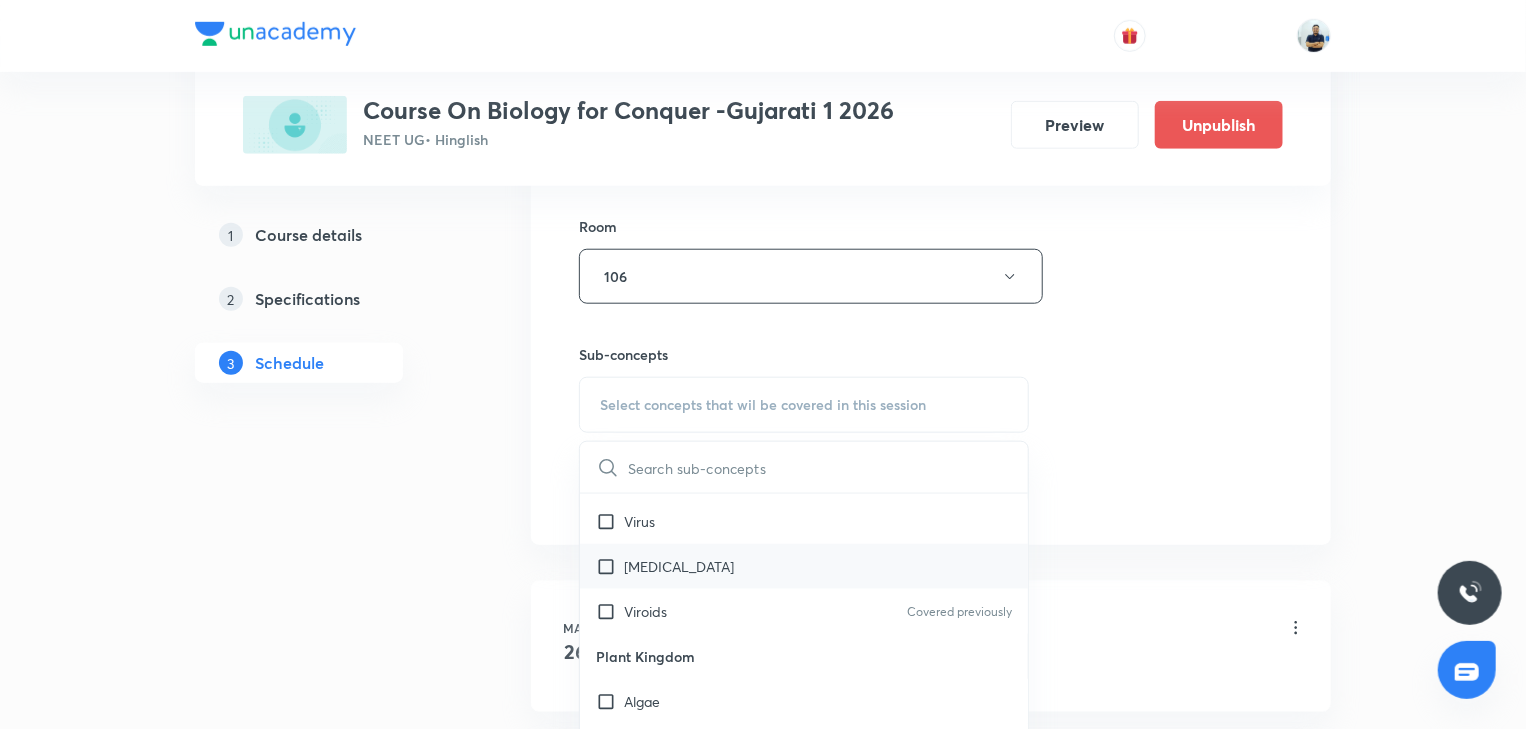 checkbox on "true" 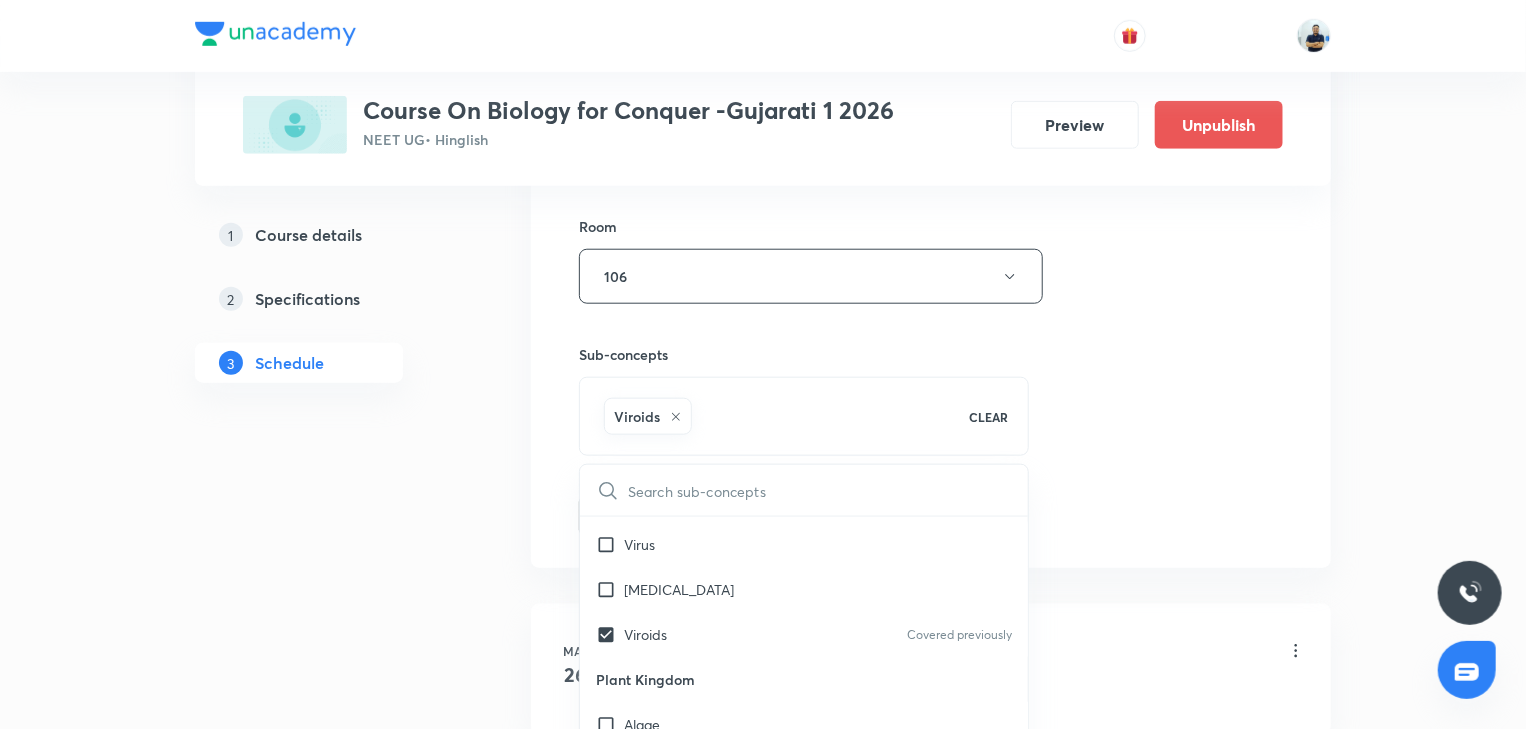 drag, startPoint x: 1304, startPoint y: 570, endPoint x: 1253, endPoint y: 567, distance: 51.088158 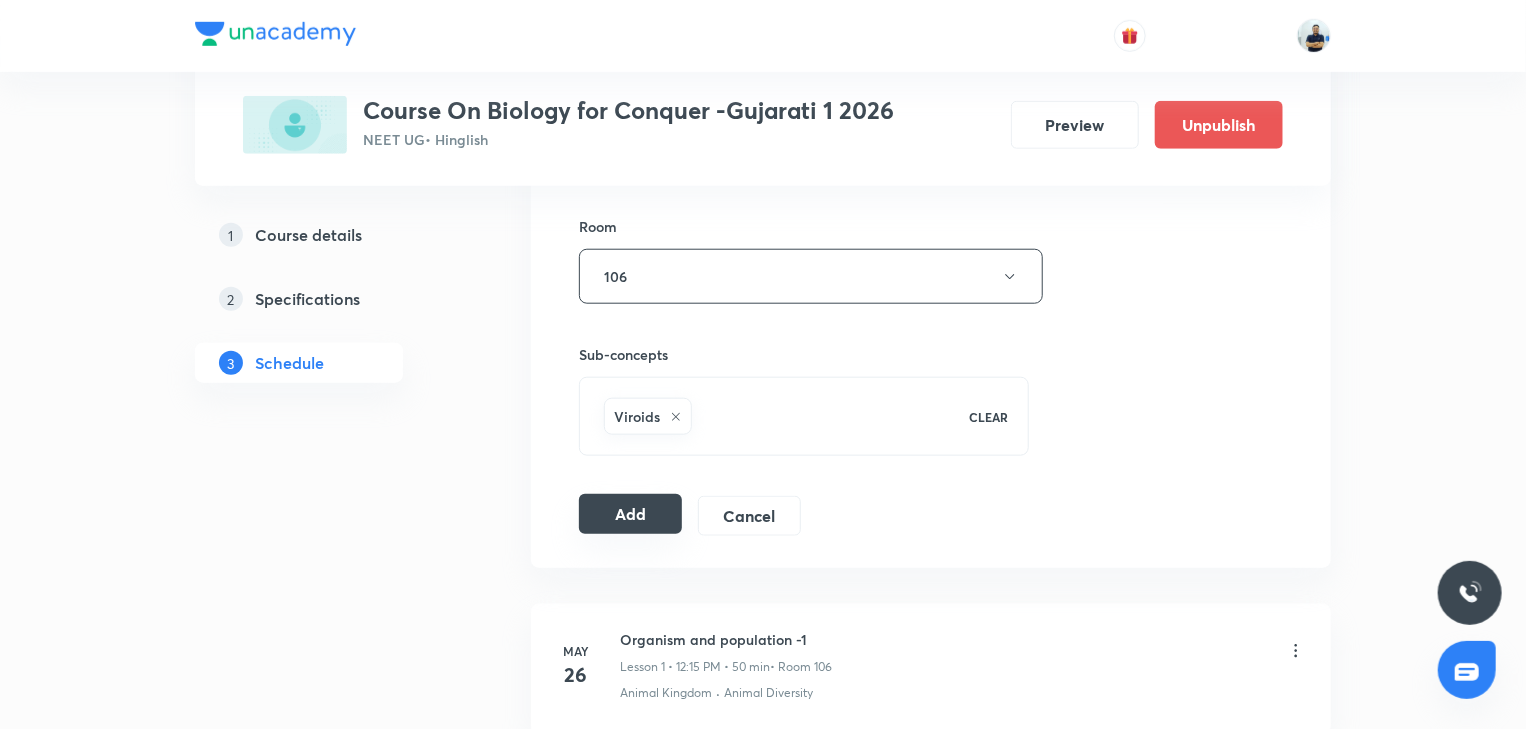 click on "Add" at bounding box center [630, 514] 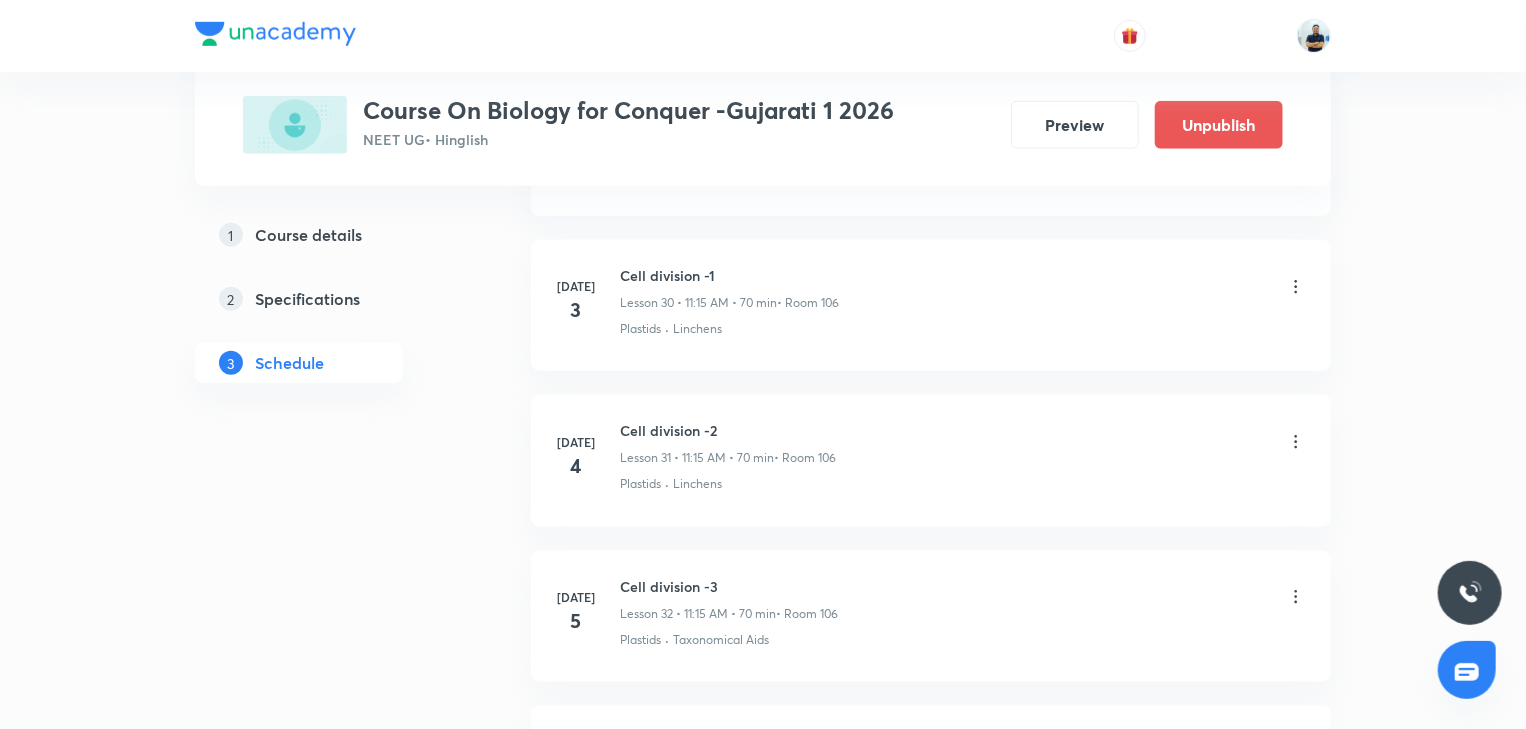 scroll, scrollTop: 5680, scrollLeft: 0, axis: vertical 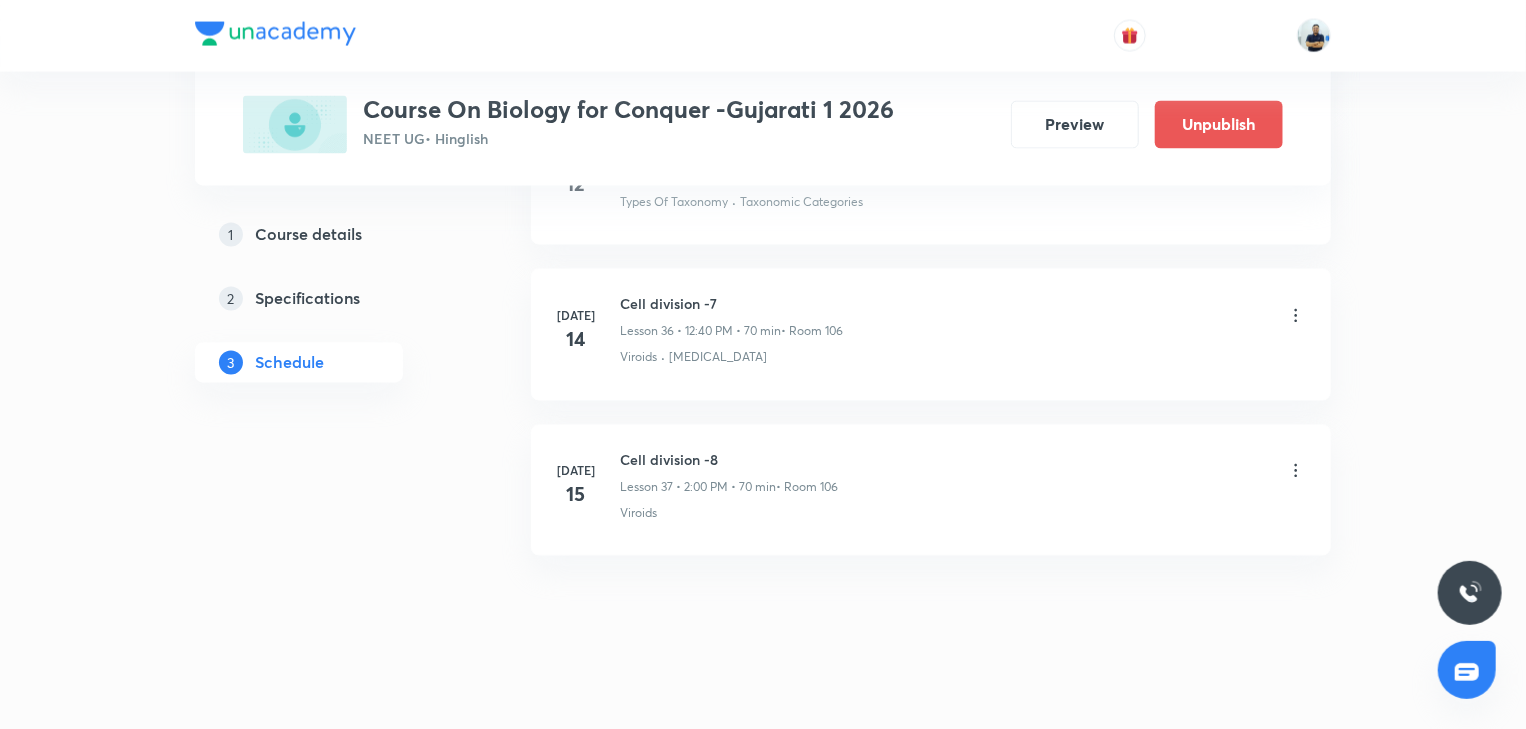 click on "Cell division -8" at bounding box center (729, 460) 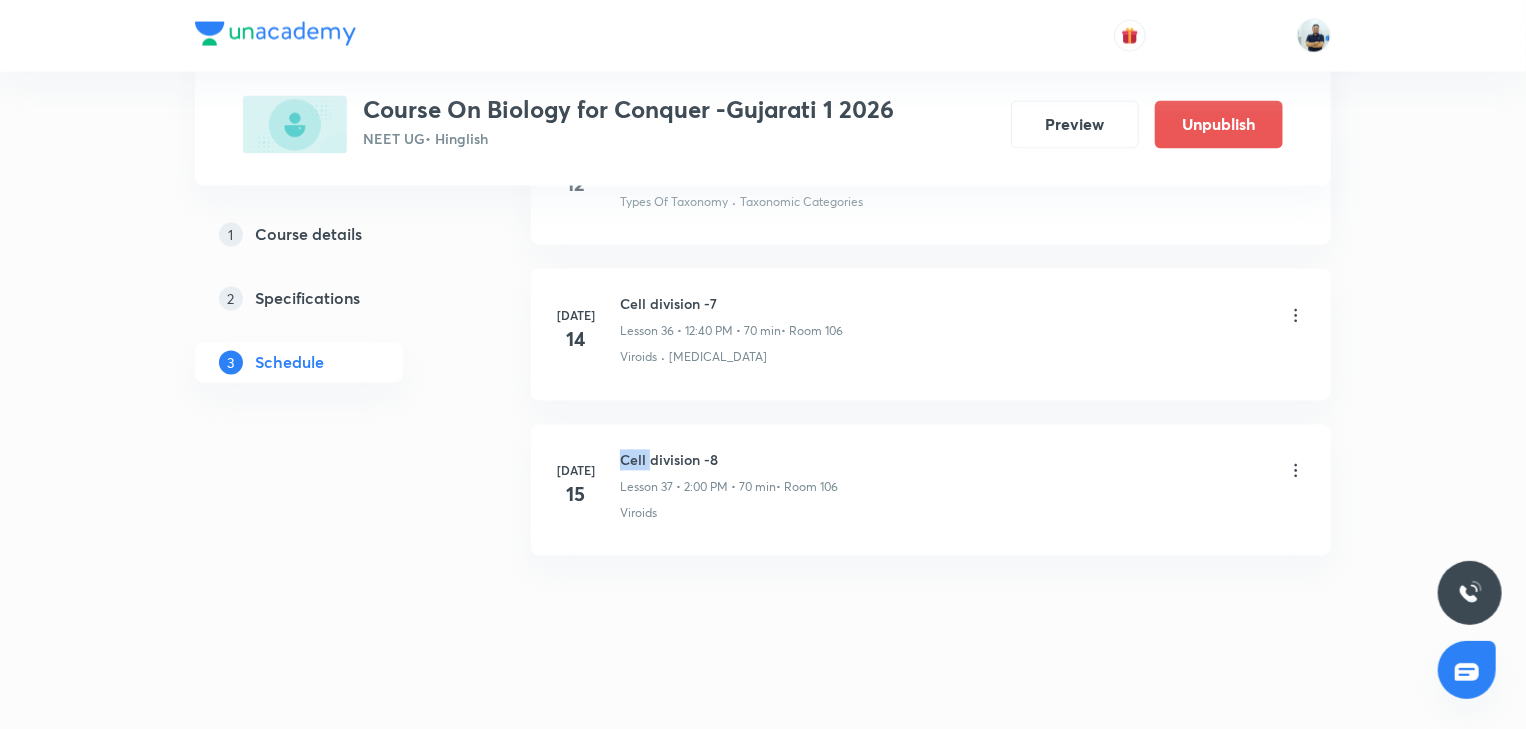 click on "Cell division -8" at bounding box center [729, 460] 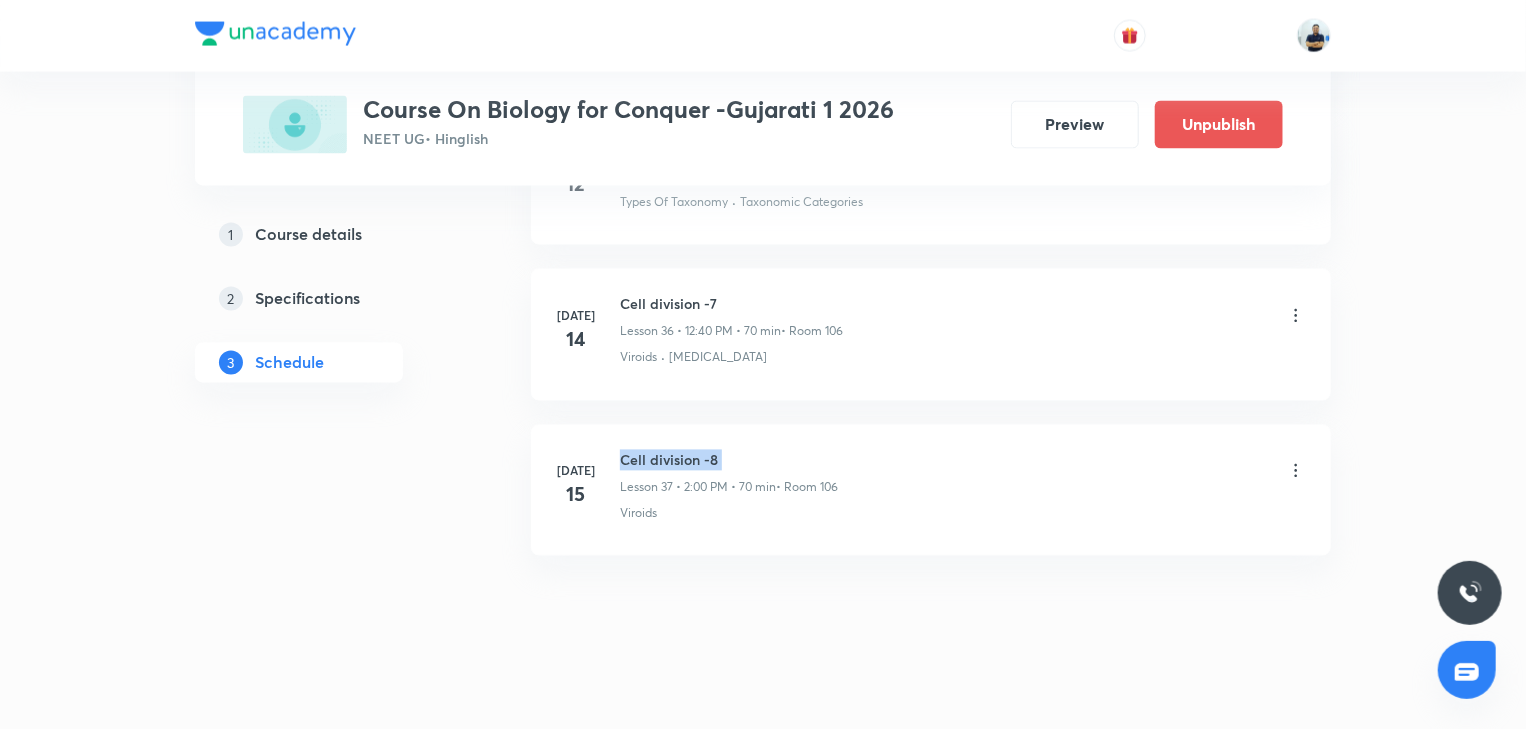 click on "Cell division -8" at bounding box center (729, 460) 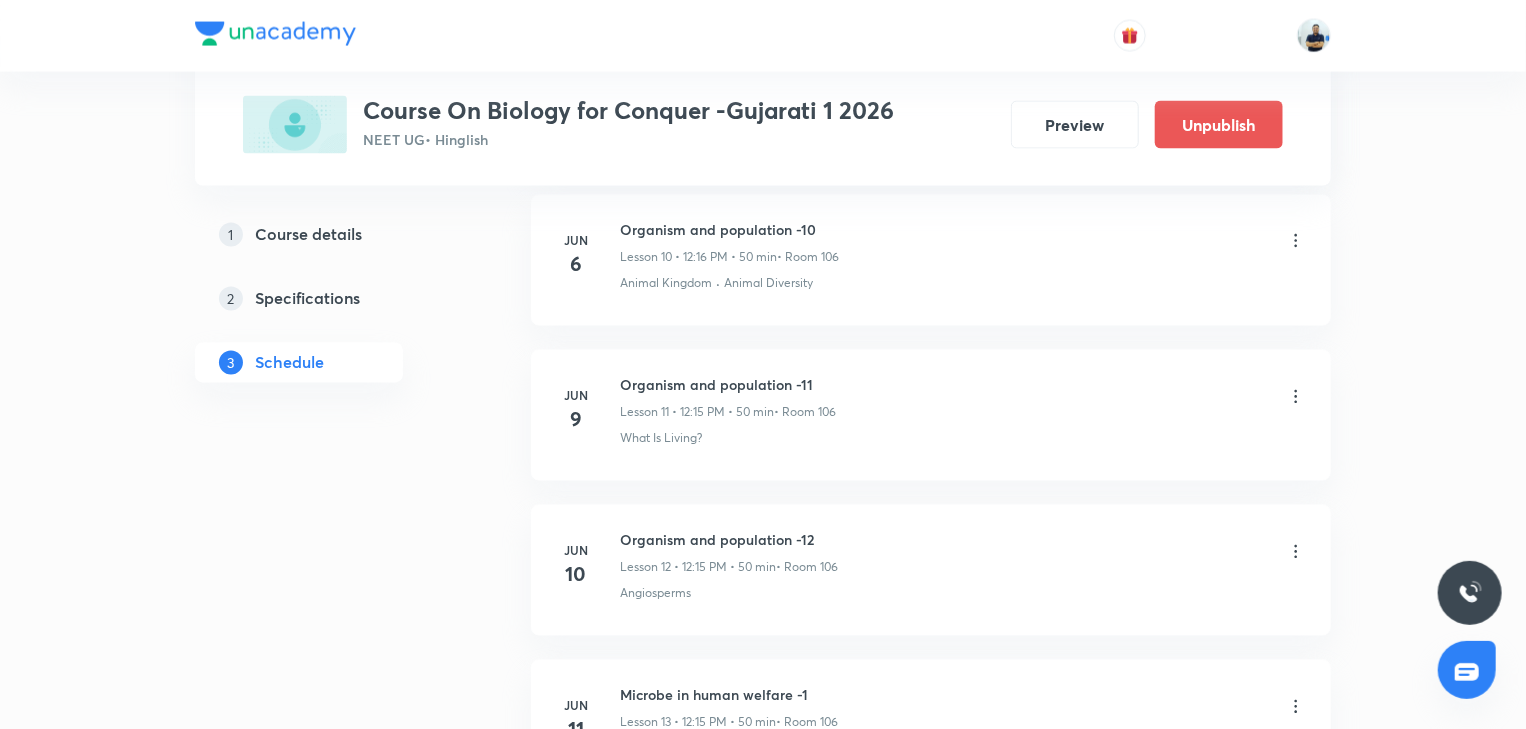scroll, scrollTop: 0, scrollLeft: 0, axis: both 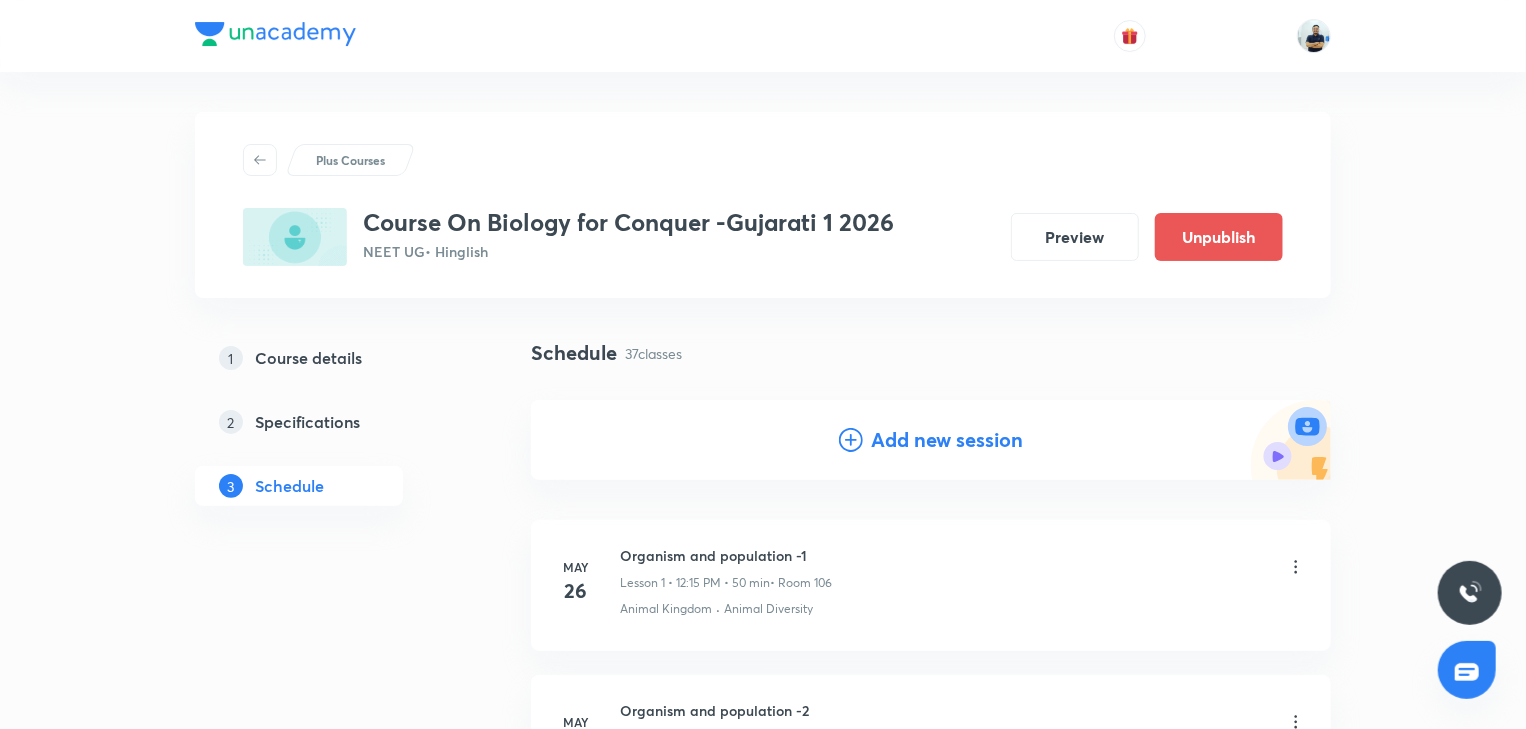 click on "Add new session" at bounding box center [931, 440] 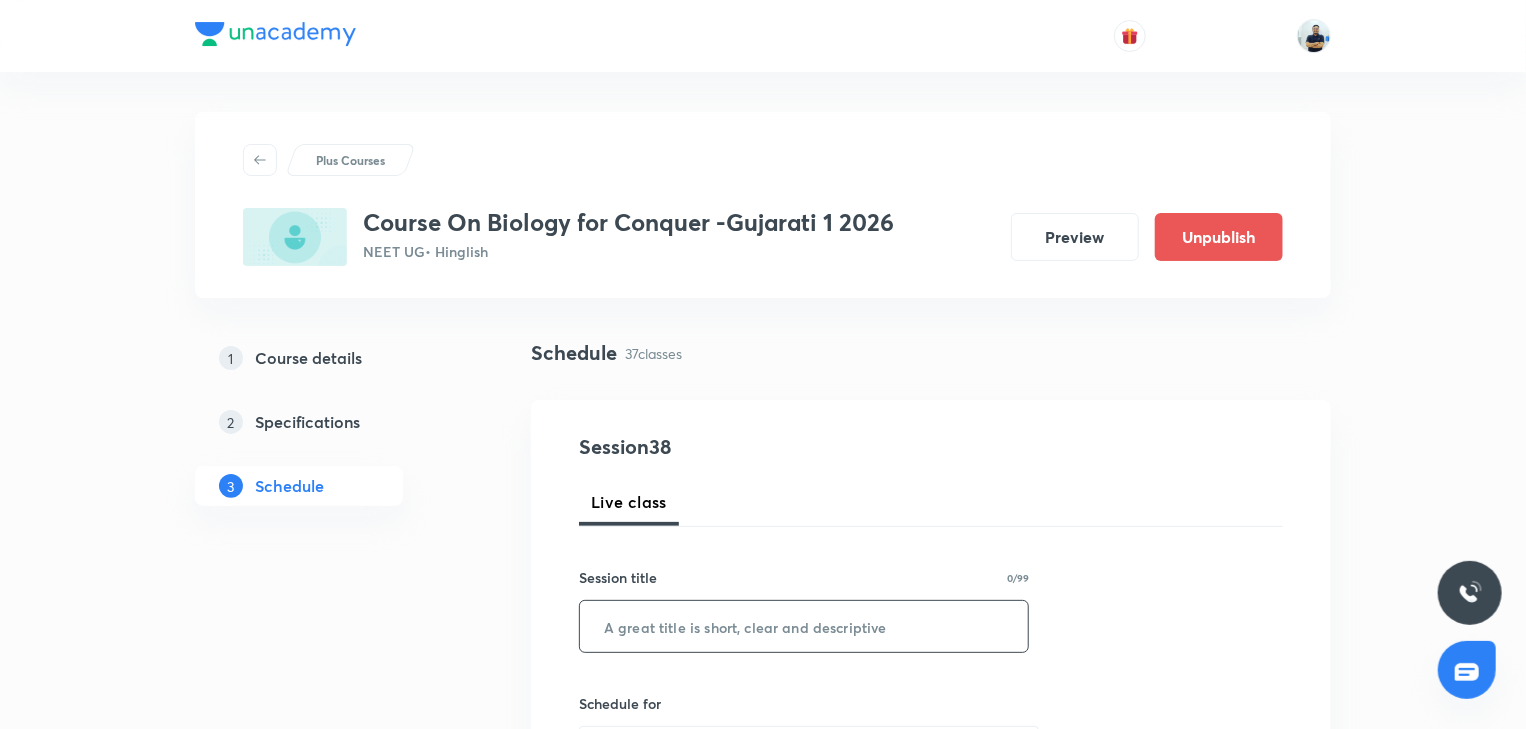 click at bounding box center [804, 626] 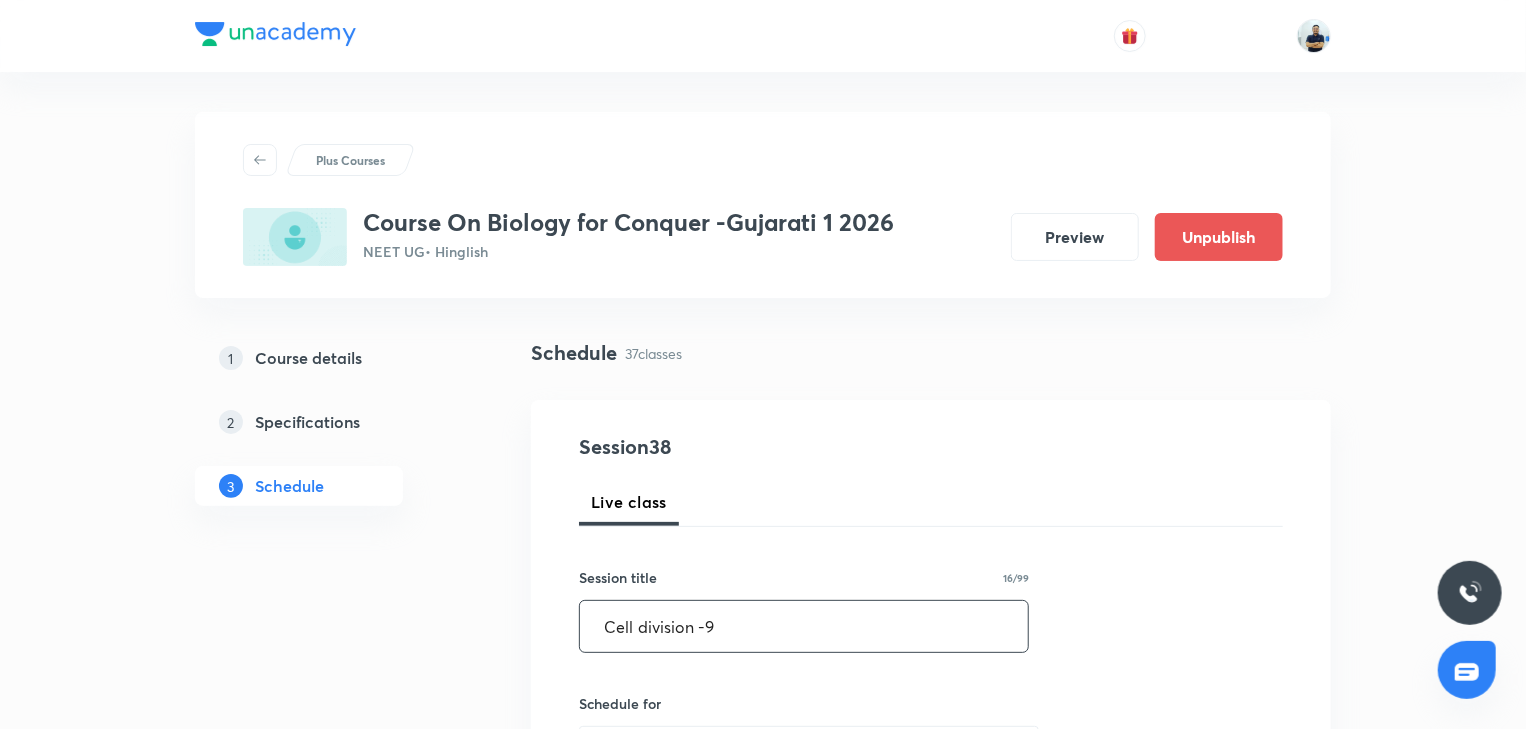 type on "Cell division -9" 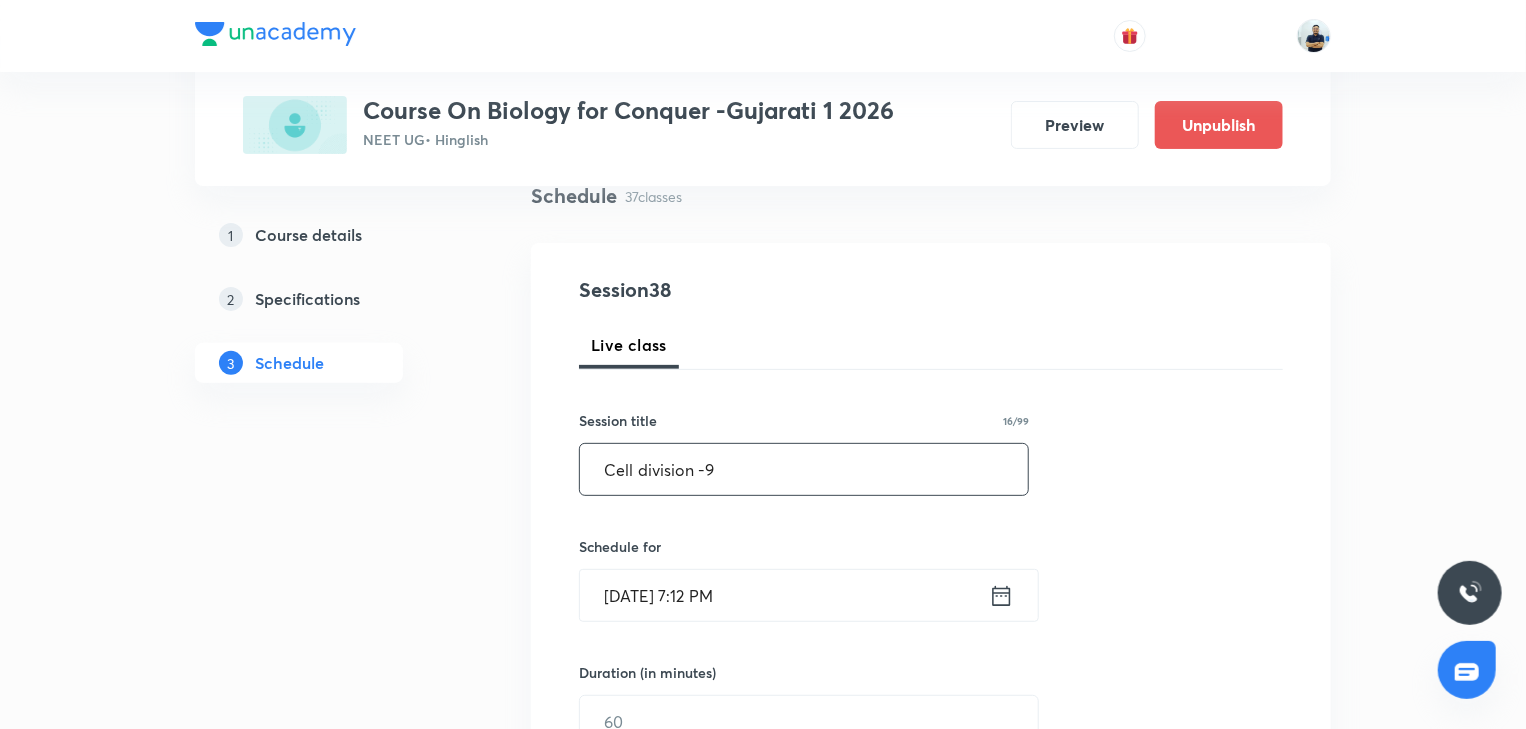 scroll, scrollTop: 186, scrollLeft: 0, axis: vertical 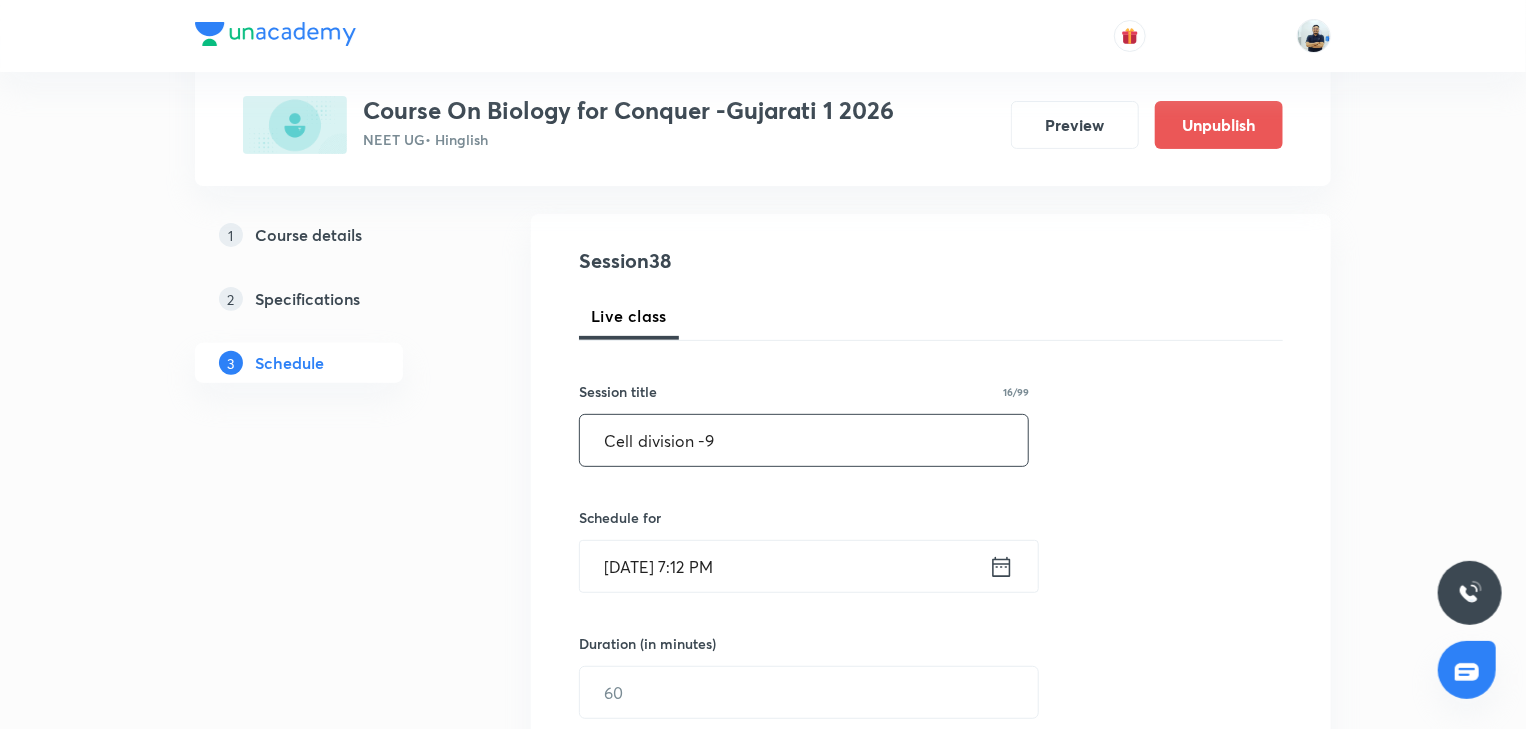 click on "Jul 12, 2025, 7:12 PM" at bounding box center [784, 566] 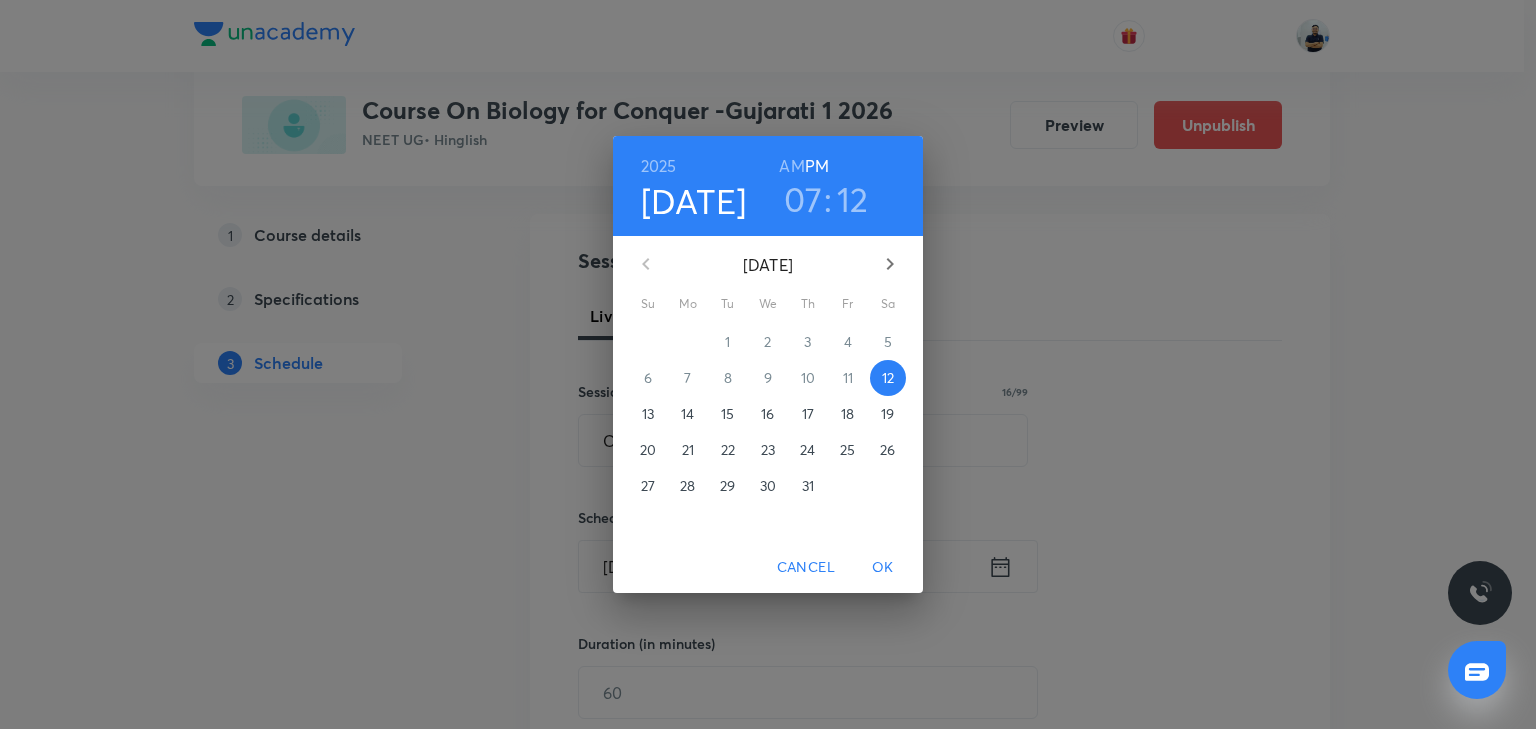 click on "16" at bounding box center (767, 414) 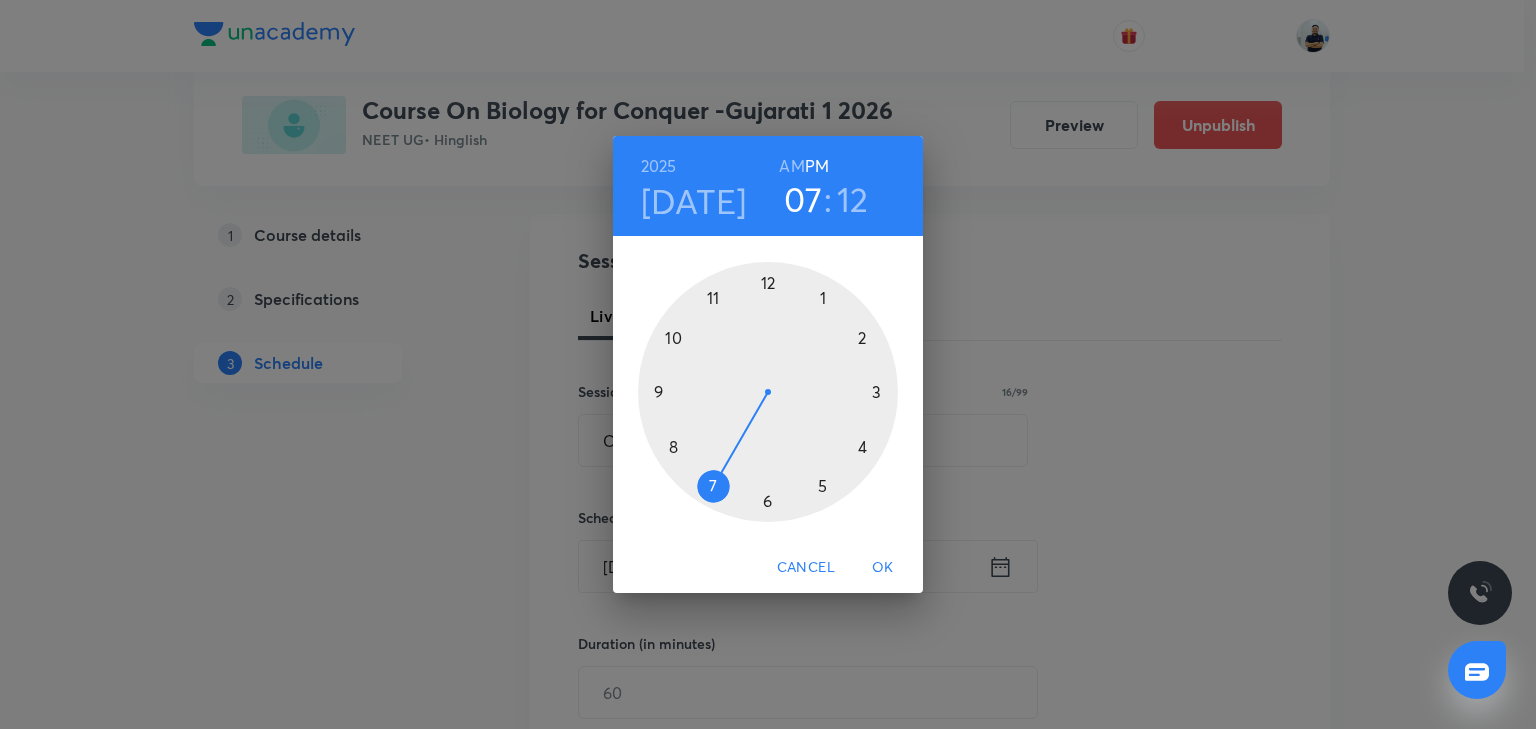 click at bounding box center (768, 392) 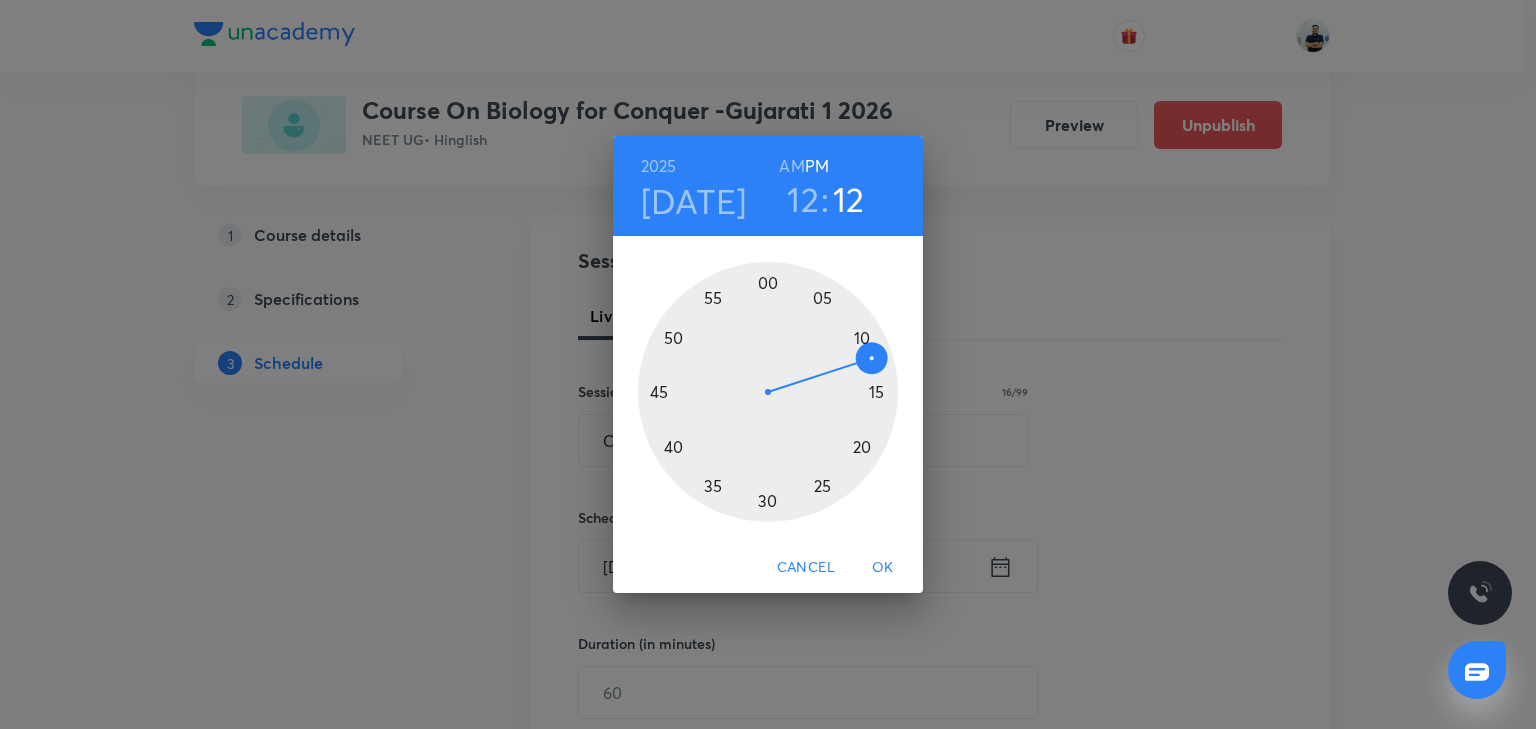 click at bounding box center [768, 392] 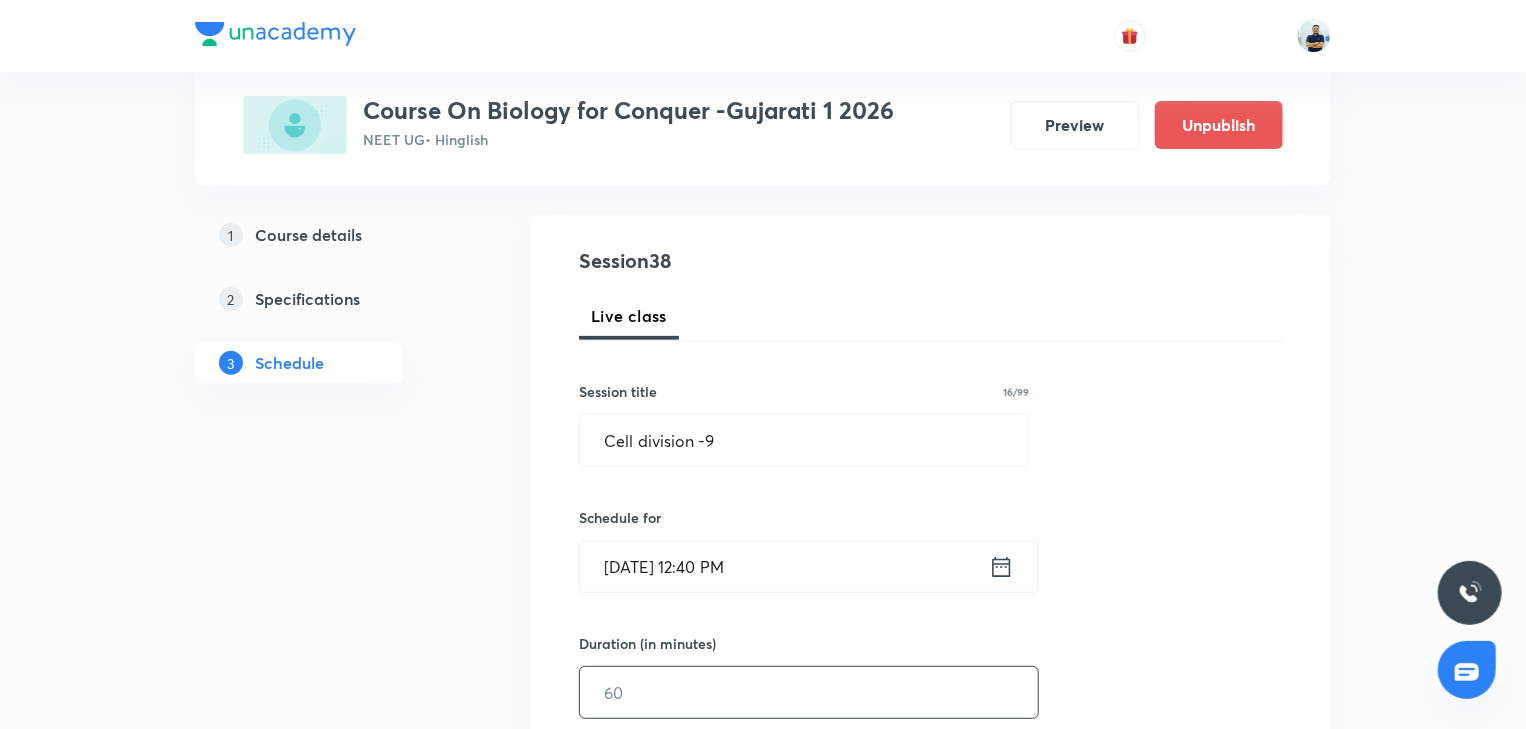 click at bounding box center [809, 692] 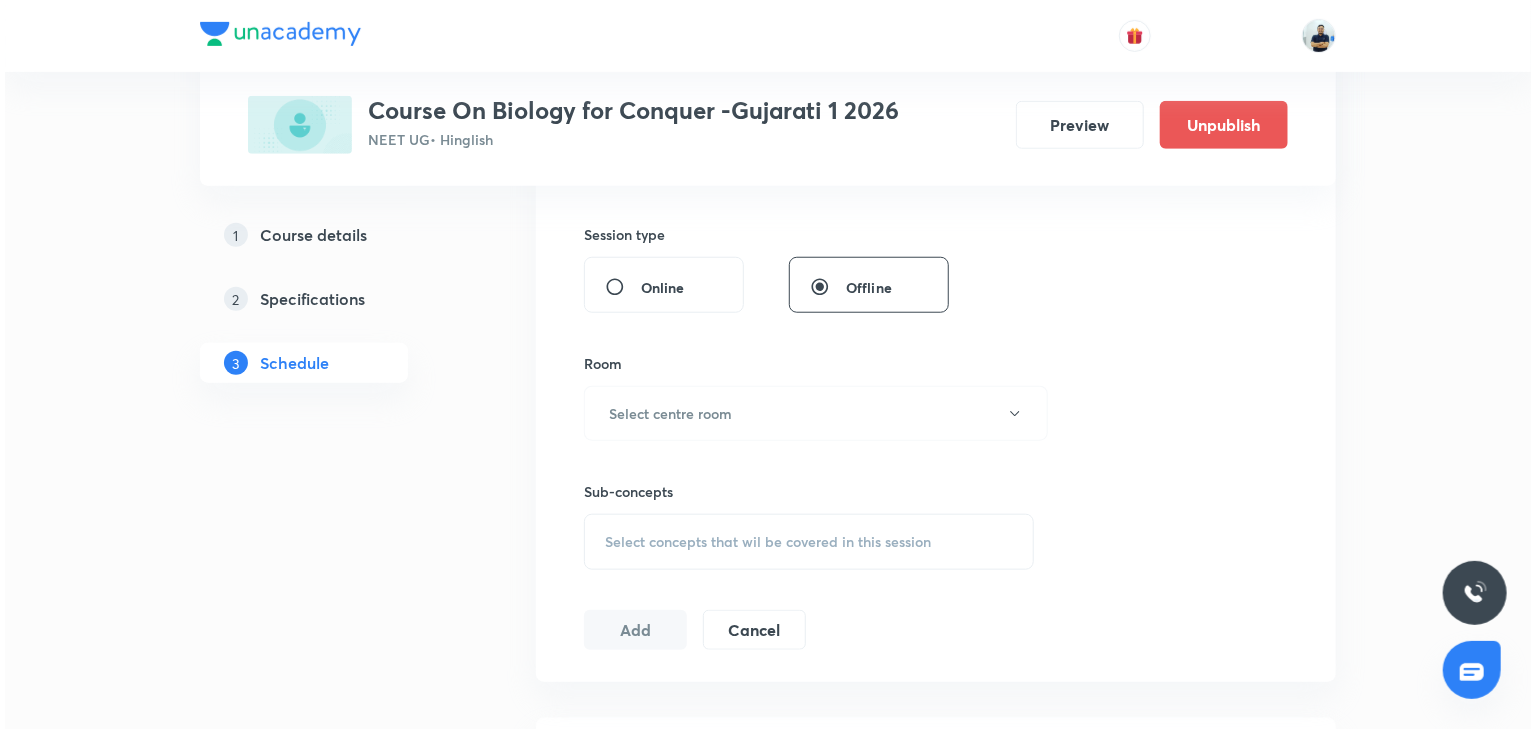 scroll, scrollTop: 746, scrollLeft: 0, axis: vertical 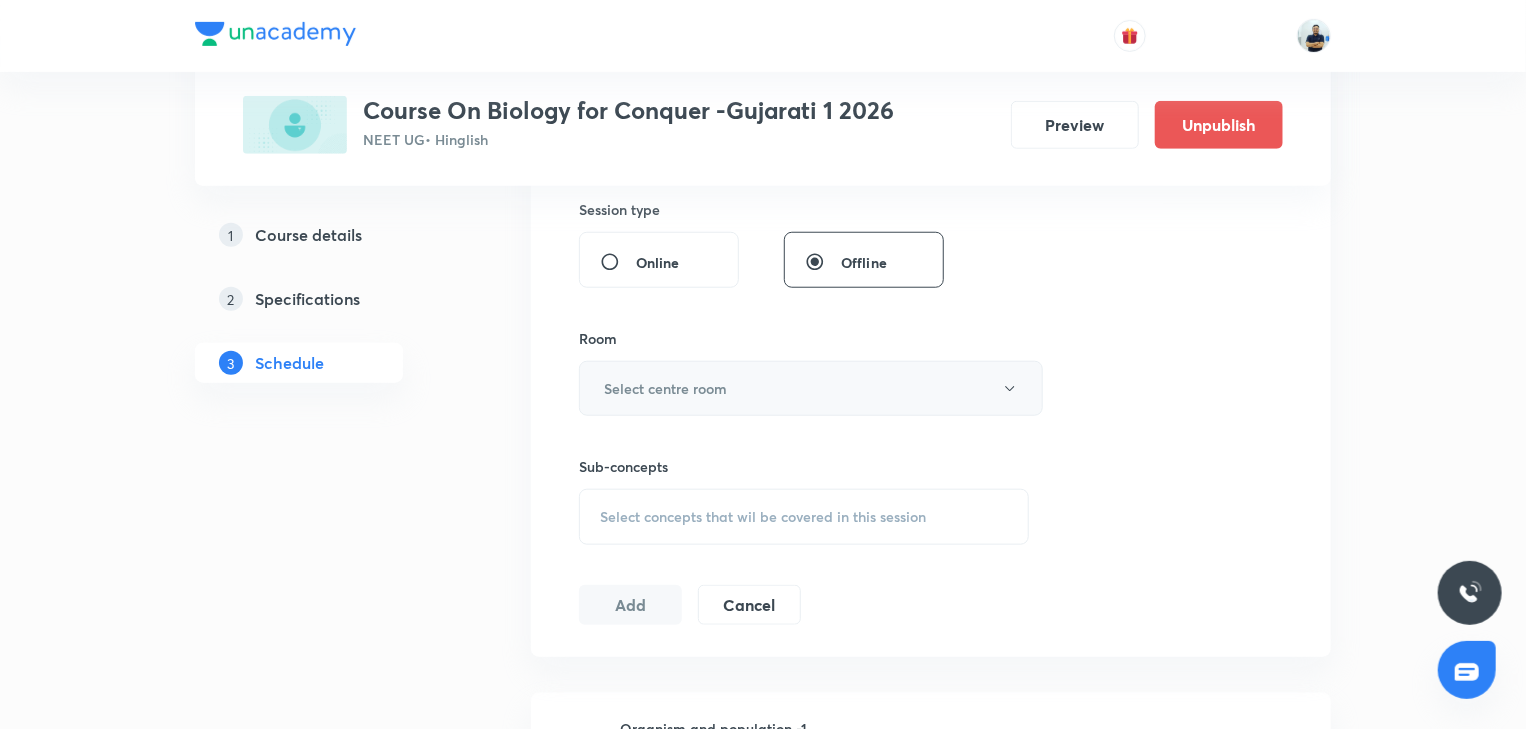 type on "70" 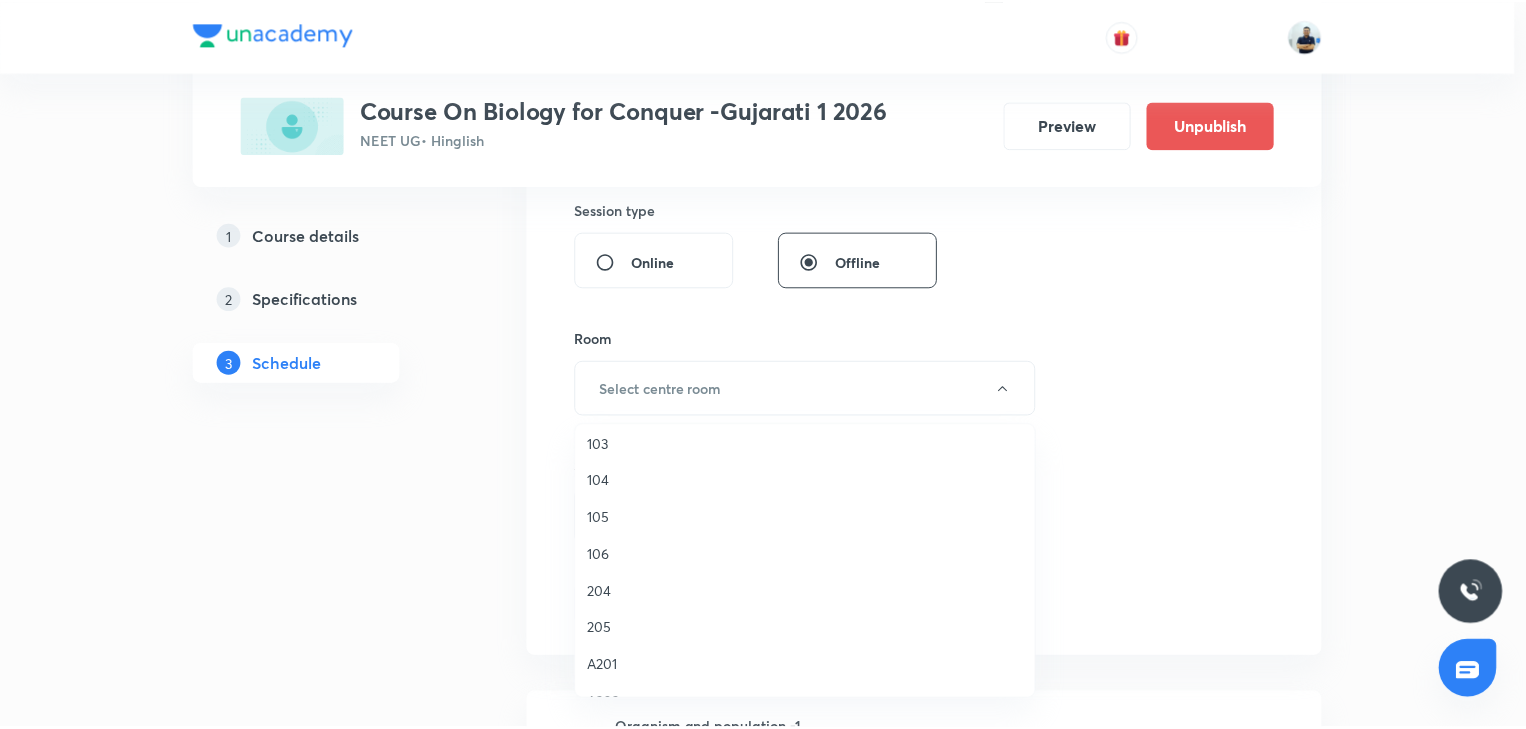 scroll, scrollTop: 298, scrollLeft: 0, axis: vertical 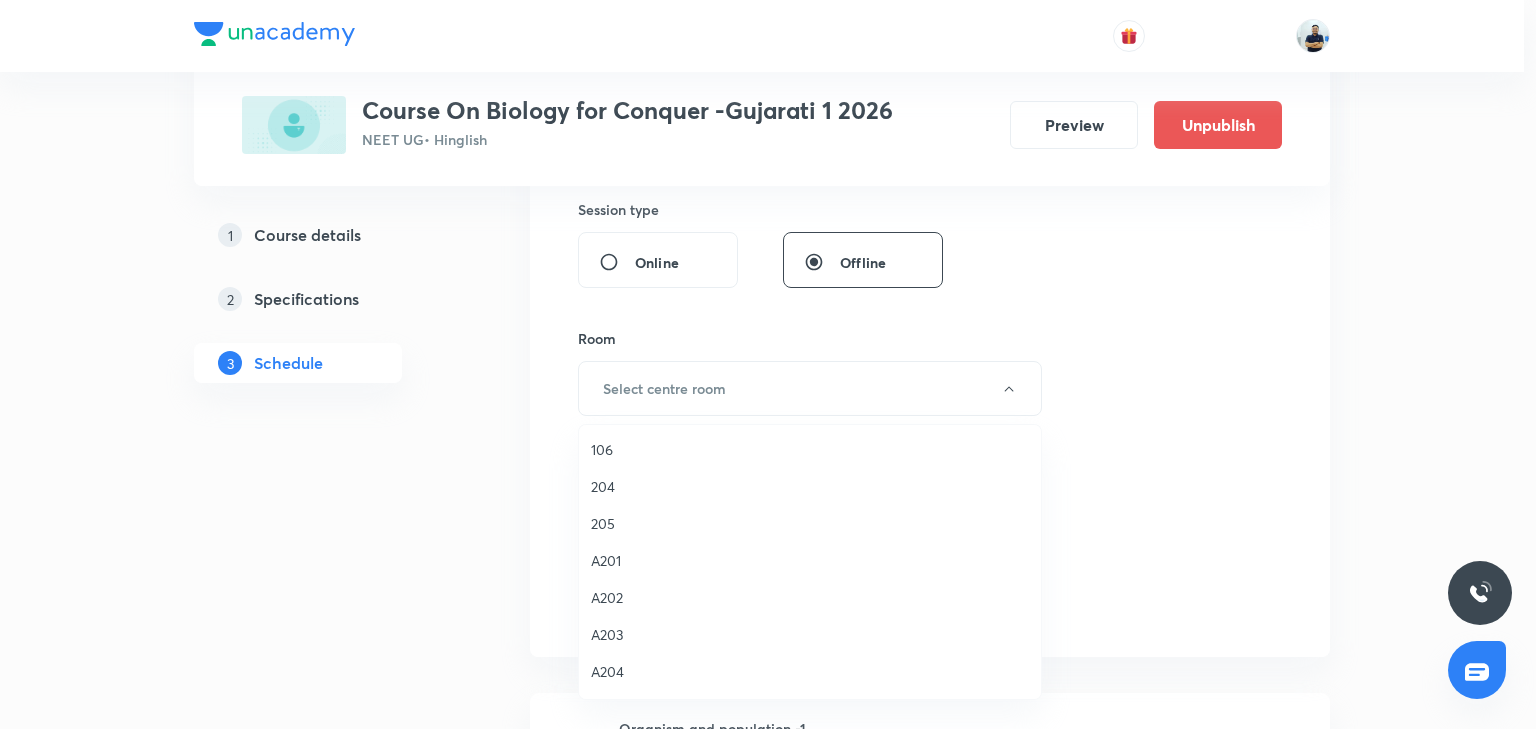 click on "106" at bounding box center (810, 449) 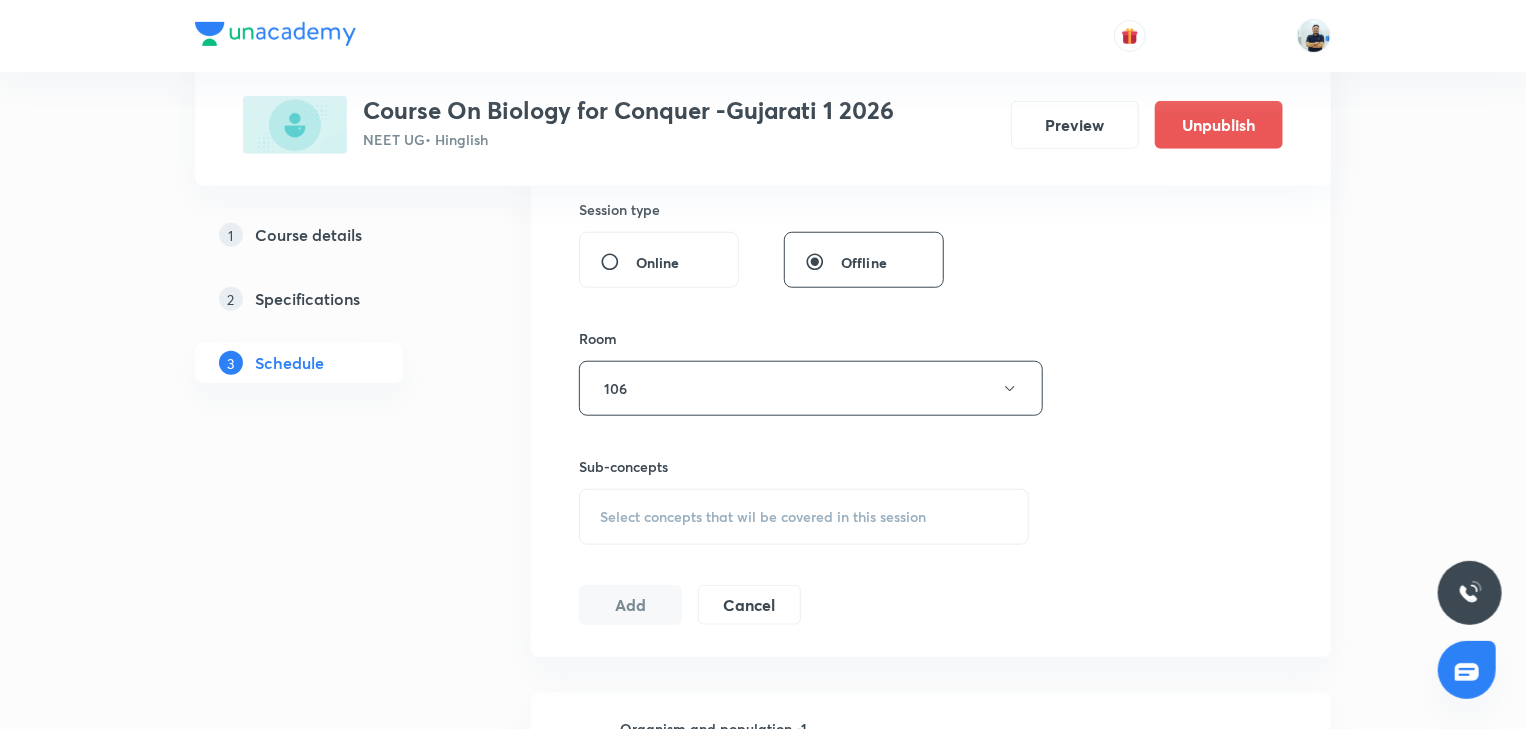 click on "Select concepts that wil be covered in this session" at bounding box center [763, 517] 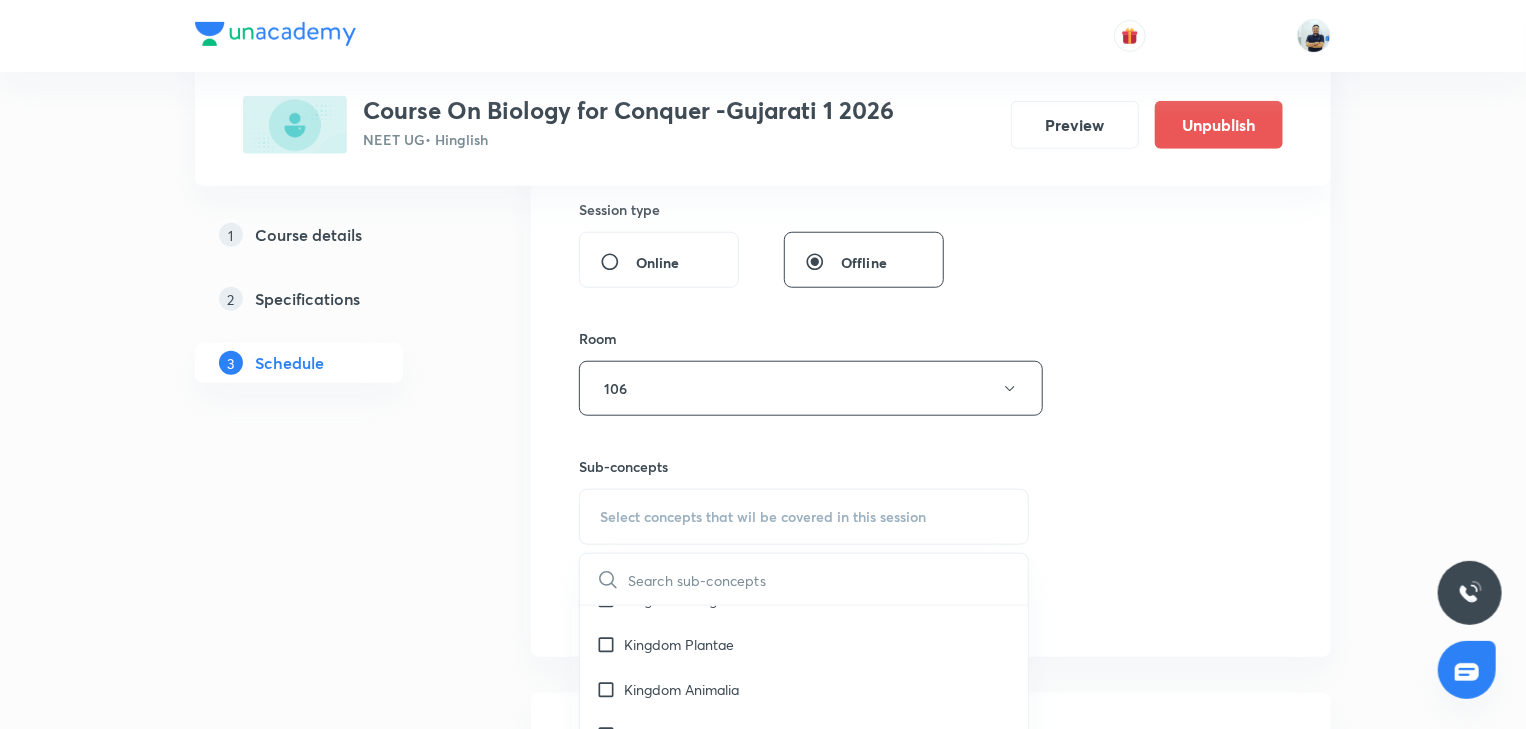 scroll, scrollTop: 1120, scrollLeft: 0, axis: vertical 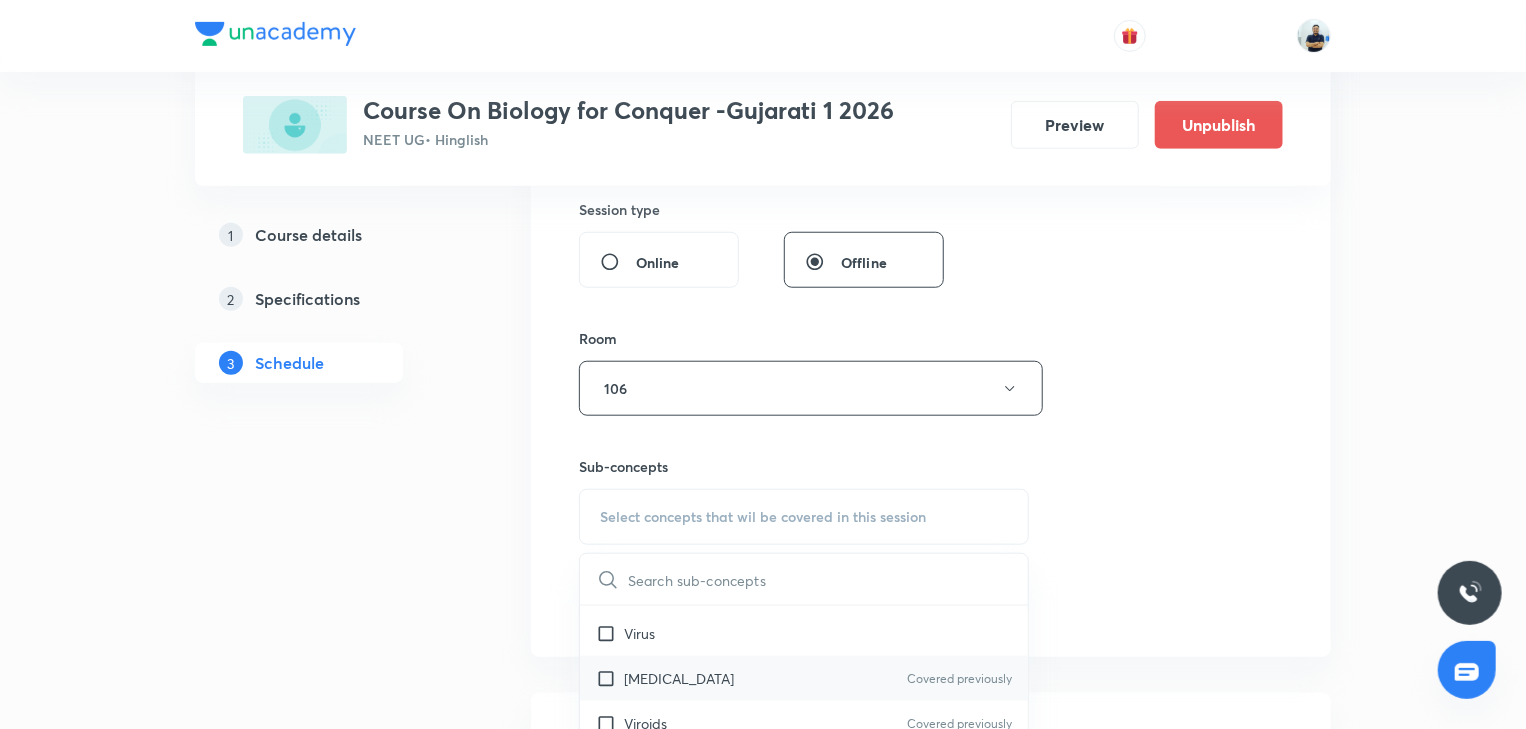 click on "Prions" at bounding box center [679, 678] 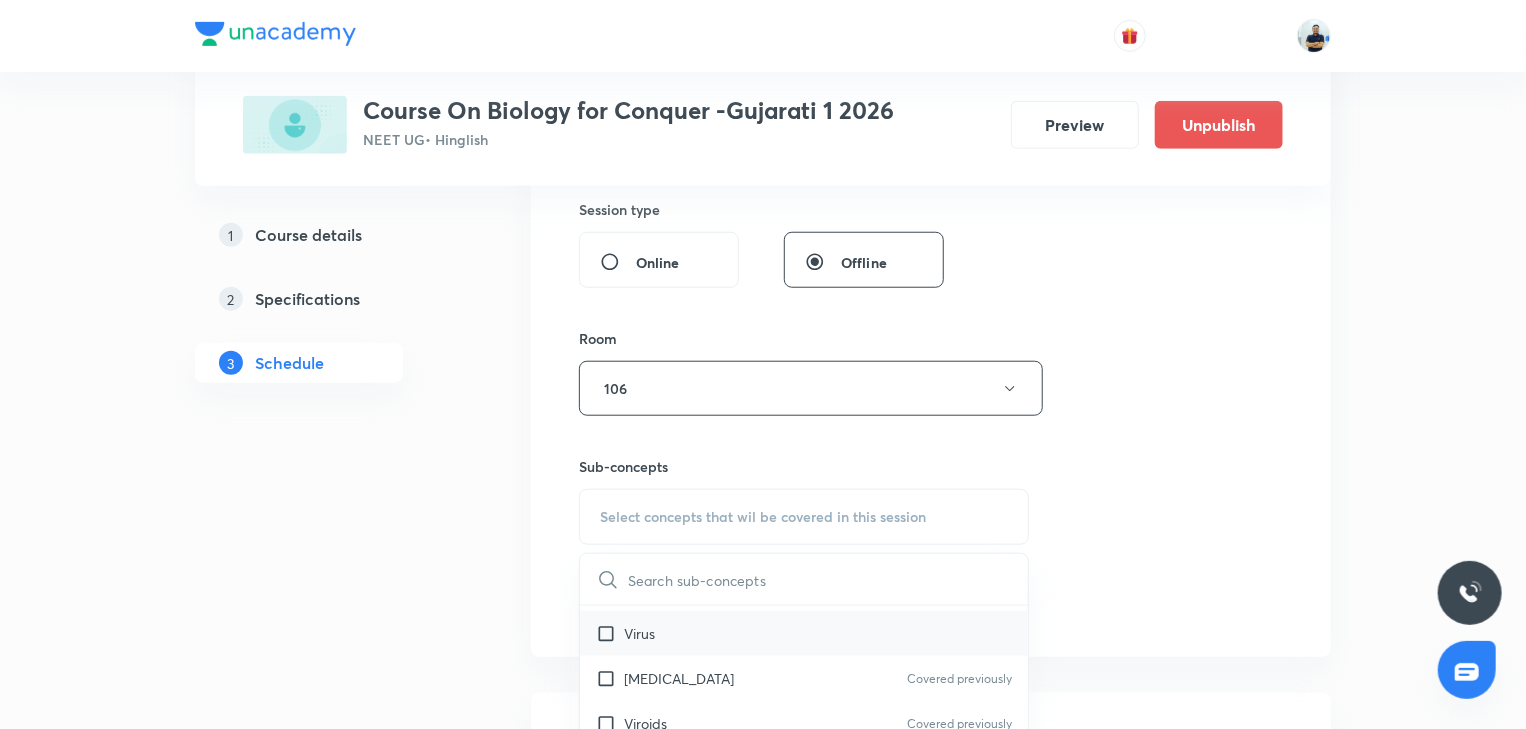 checkbox on "true" 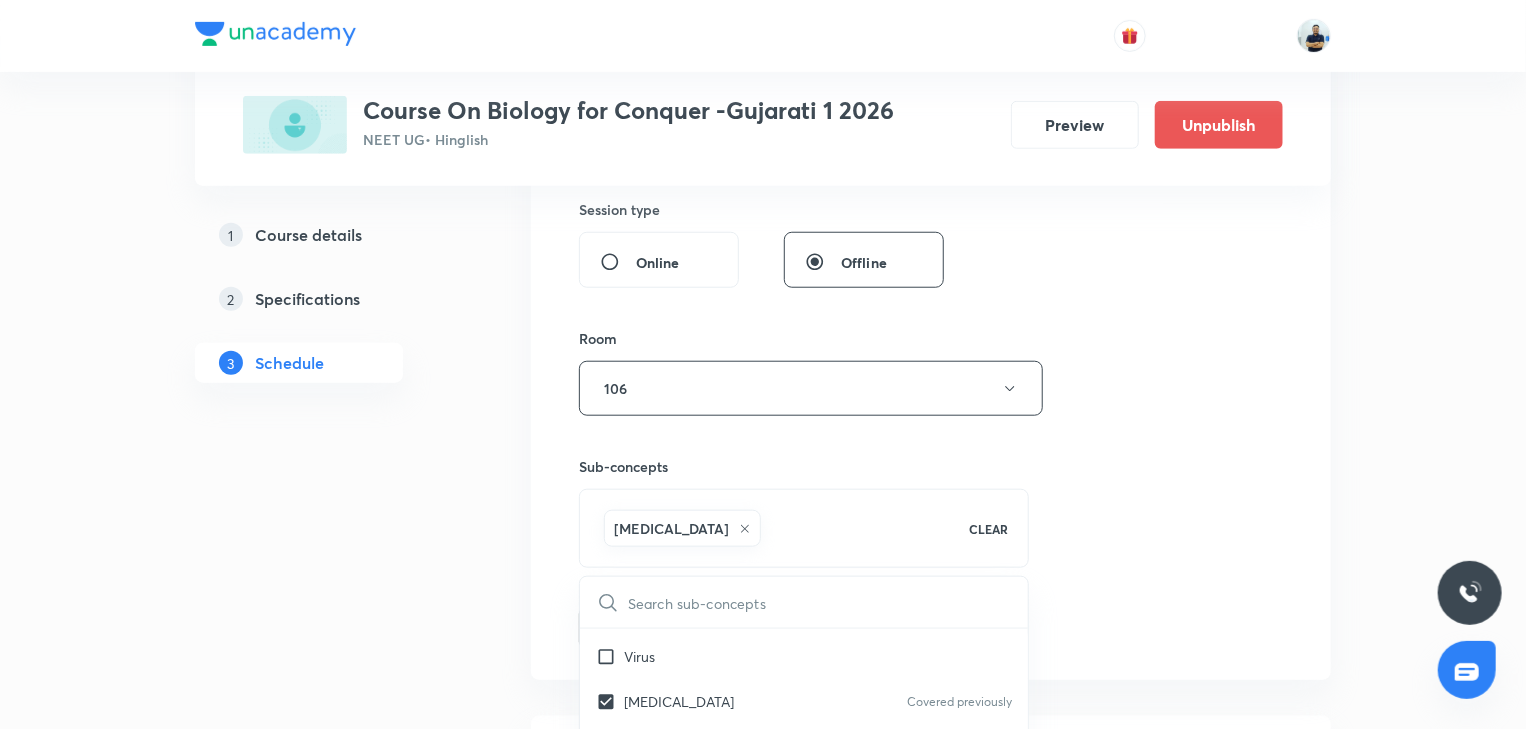 click on "Session  38 Live class Session title 16/99 Cell division -9 ​ Schedule for Jul 16, 2025, 12:40 PM ​ Duration (in minutes) 70 ​   Session type Online Offline Room 106 Sub-concepts Prions CLEAR ​ Biology - Full Syllabus Mock Questions Biology - Full Syllabus Mock Questions Practice questions Practice Questions Biology Previous Year Questions Maths Previous Year Questions Living World What Is Living? Covered previously Diversity In The Living World Systematics Types Of Taxonomy Covered previously Fundamental Components Of Taxonomy Taxonomic Categories Covered previously Taxonomical Aids Covered previously The Three Domains Of Life Biological Nomenclature  Covered previously Biological Classification System Of Classification Covered previously Kingdom Monera Covered previously Kingdom Protista Kingdom Fungi Kingdom Plantae Kingdom Animalia Linchens Covered previously Mycorrhiza Virus Prions Covered previously Viroids Covered previously Plant Kingdom Algae Bryophytes Covered previously Pteridophytes Root" at bounding box center [931, 167] 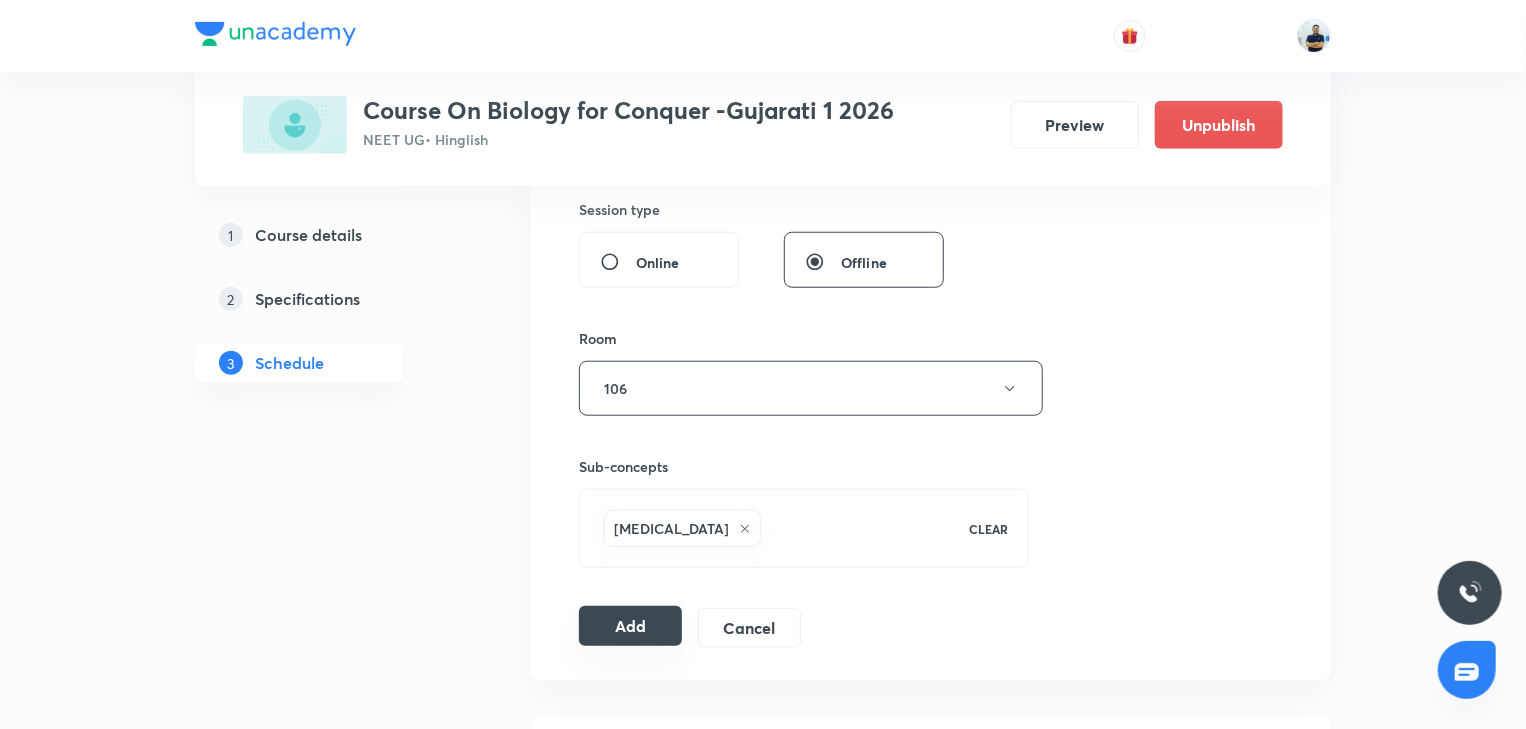 click on "Add" at bounding box center (630, 626) 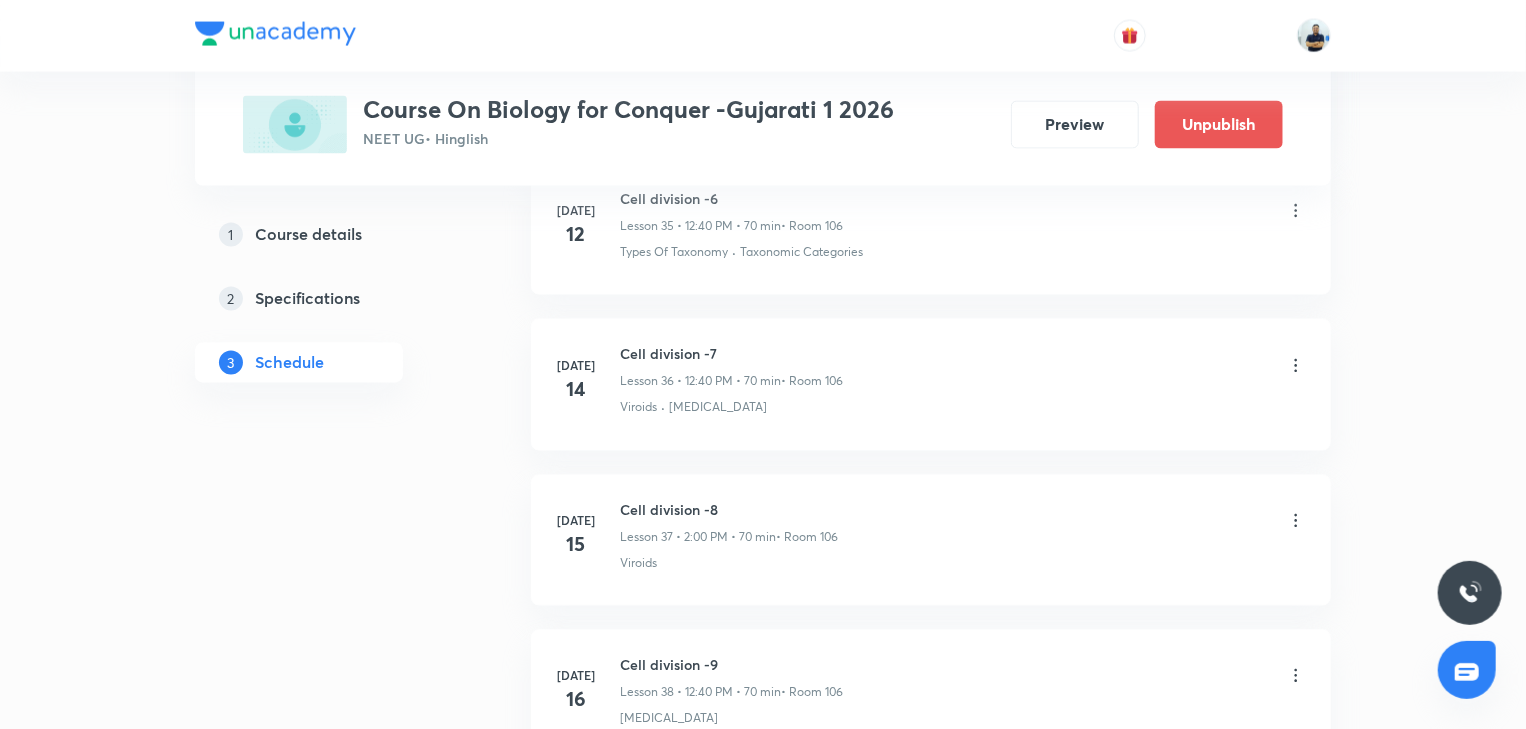 scroll, scrollTop: 5835, scrollLeft: 0, axis: vertical 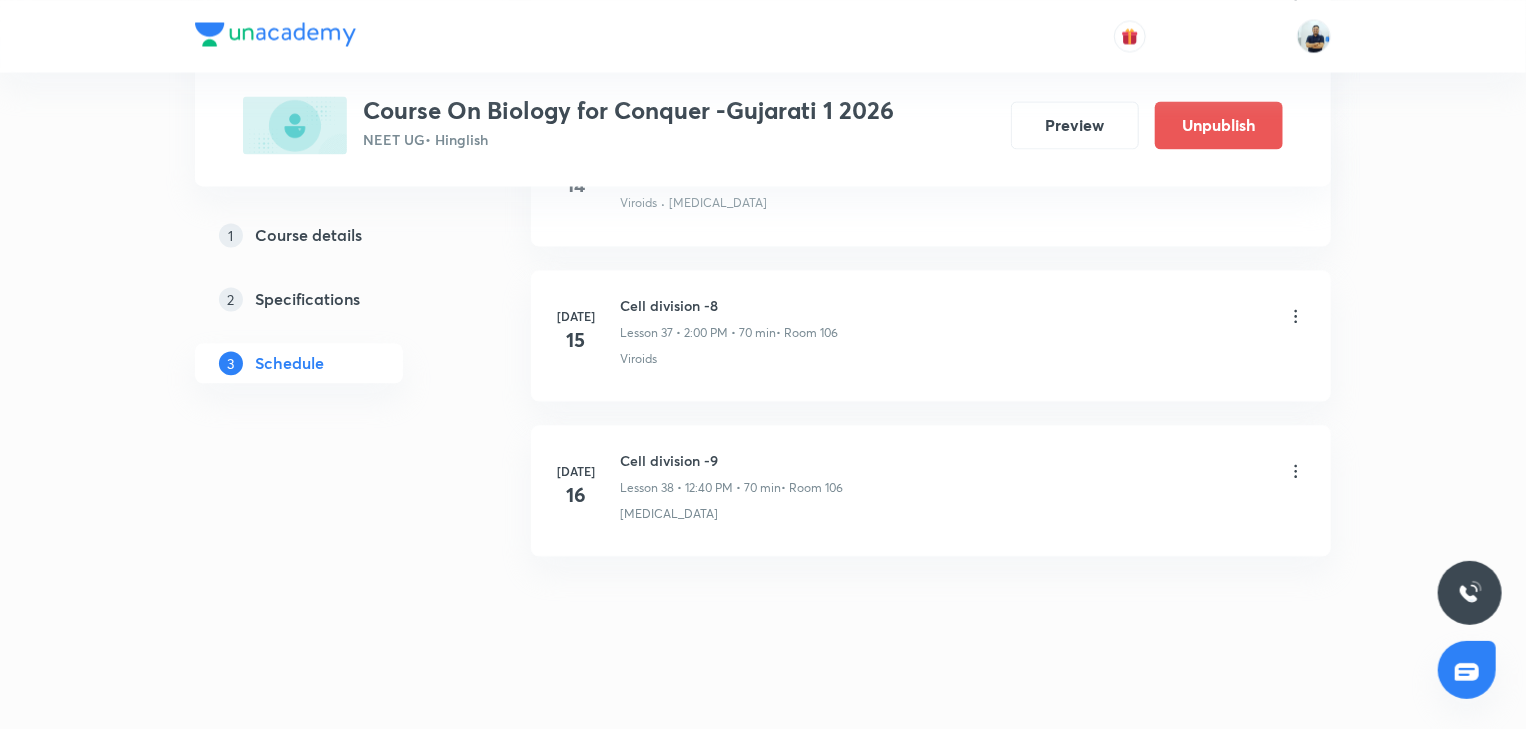 click on "Cell division -9" at bounding box center (731, 460) 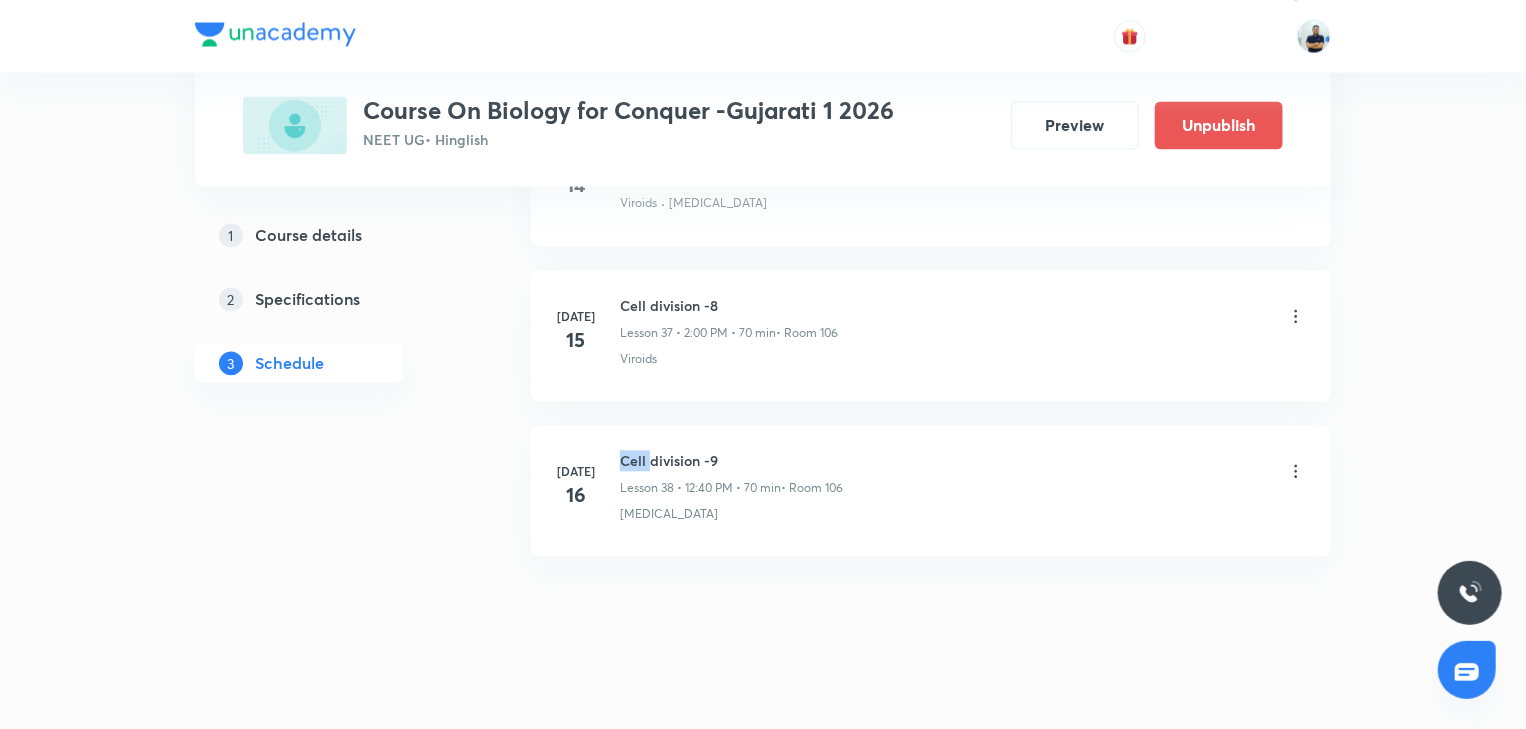click on "Cell division -9" at bounding box center [731, 460] 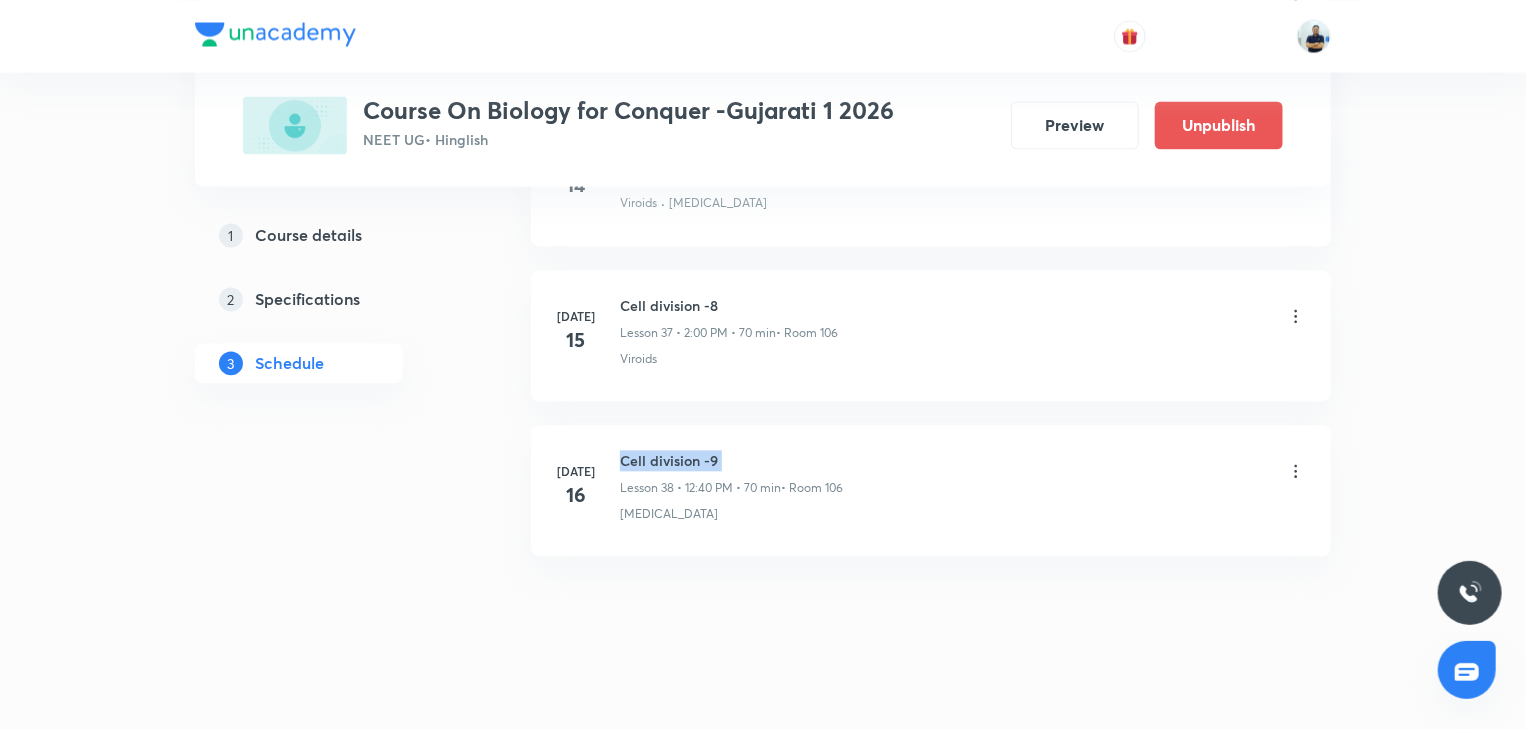 click on "Cell division -9" at bounding box center [731, 460] 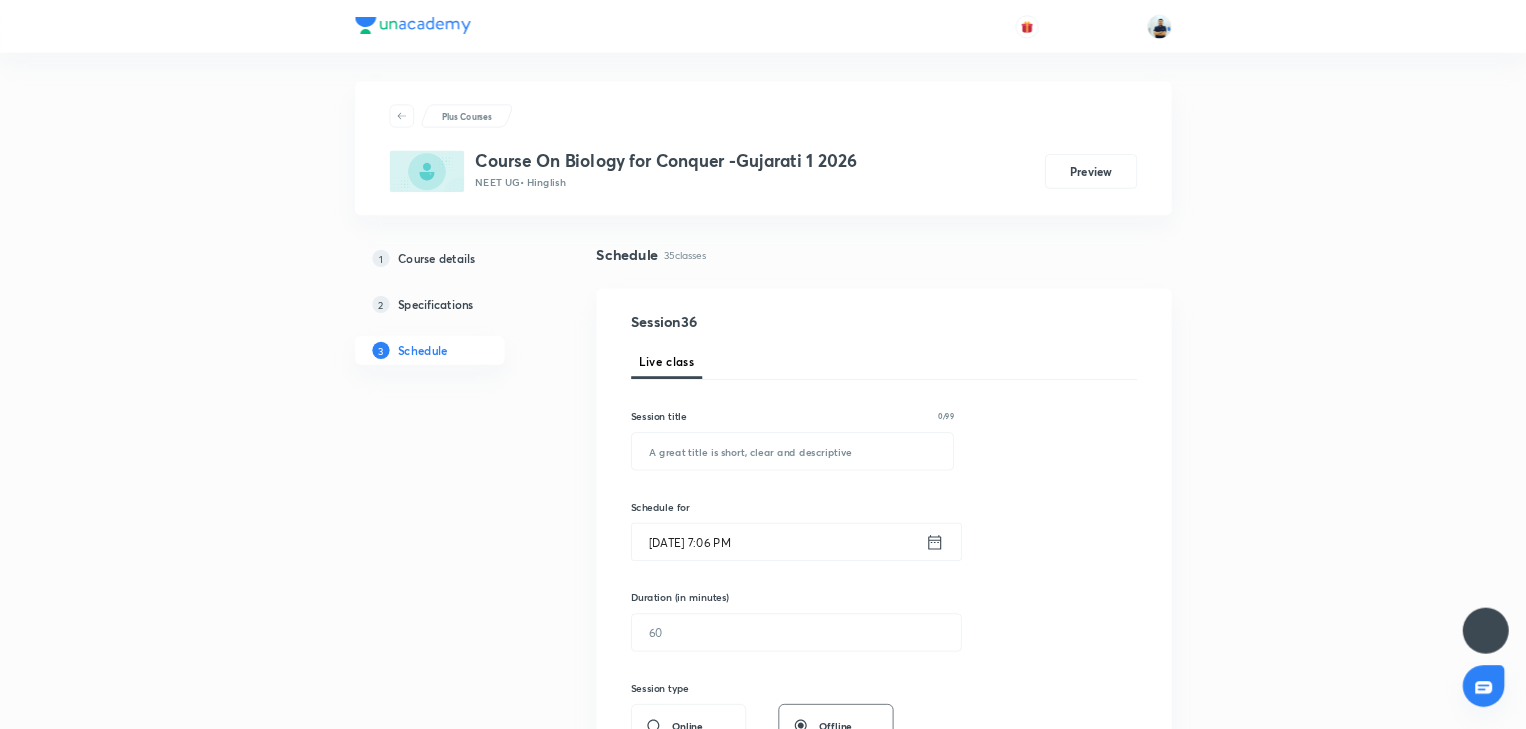 scroll, scrollTop: 0, scrollLeft: 0, axis: both 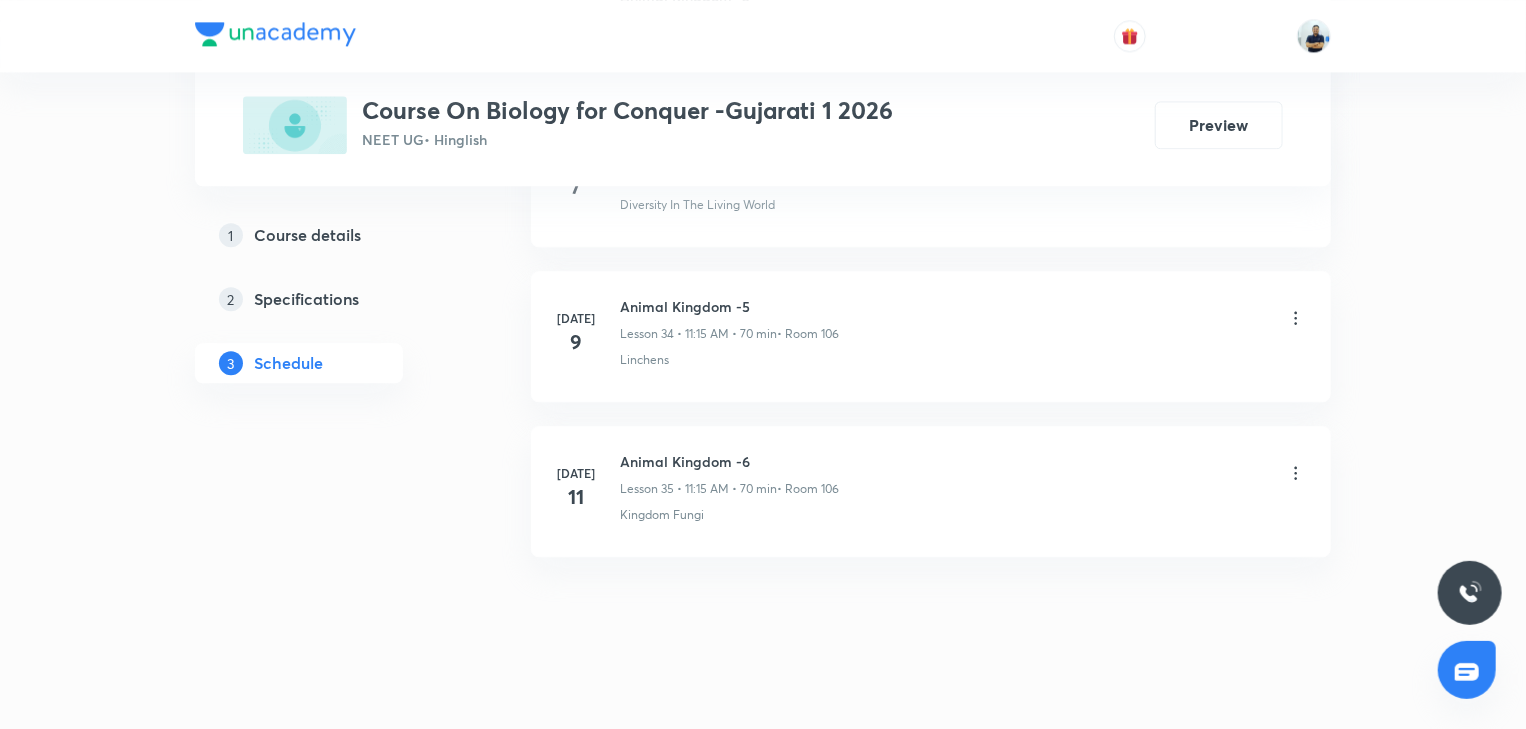 click on "Animal Kingdom -6" at bounding box center [729, 461] 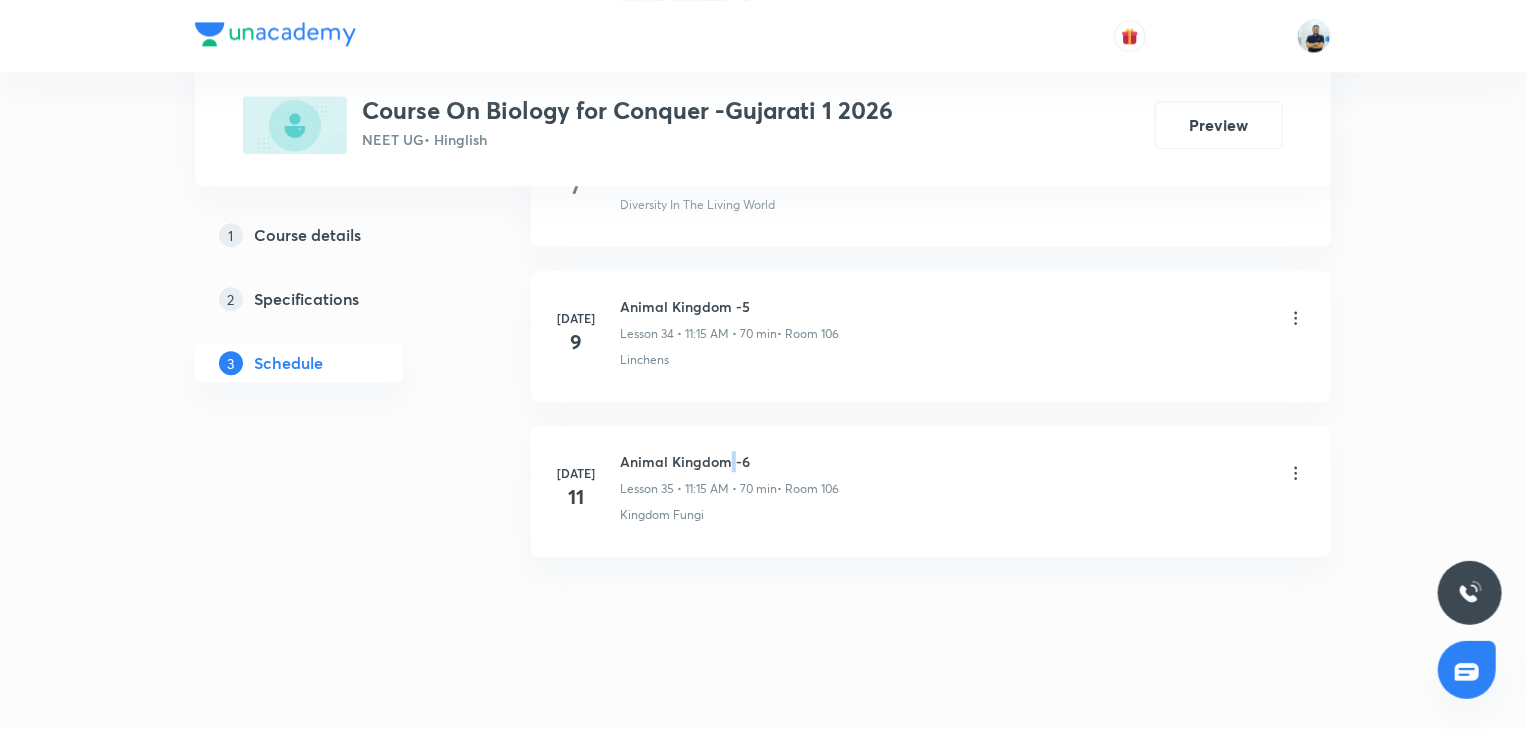 click on "Animal Kingdom -6" at bounding box center [729, 461] 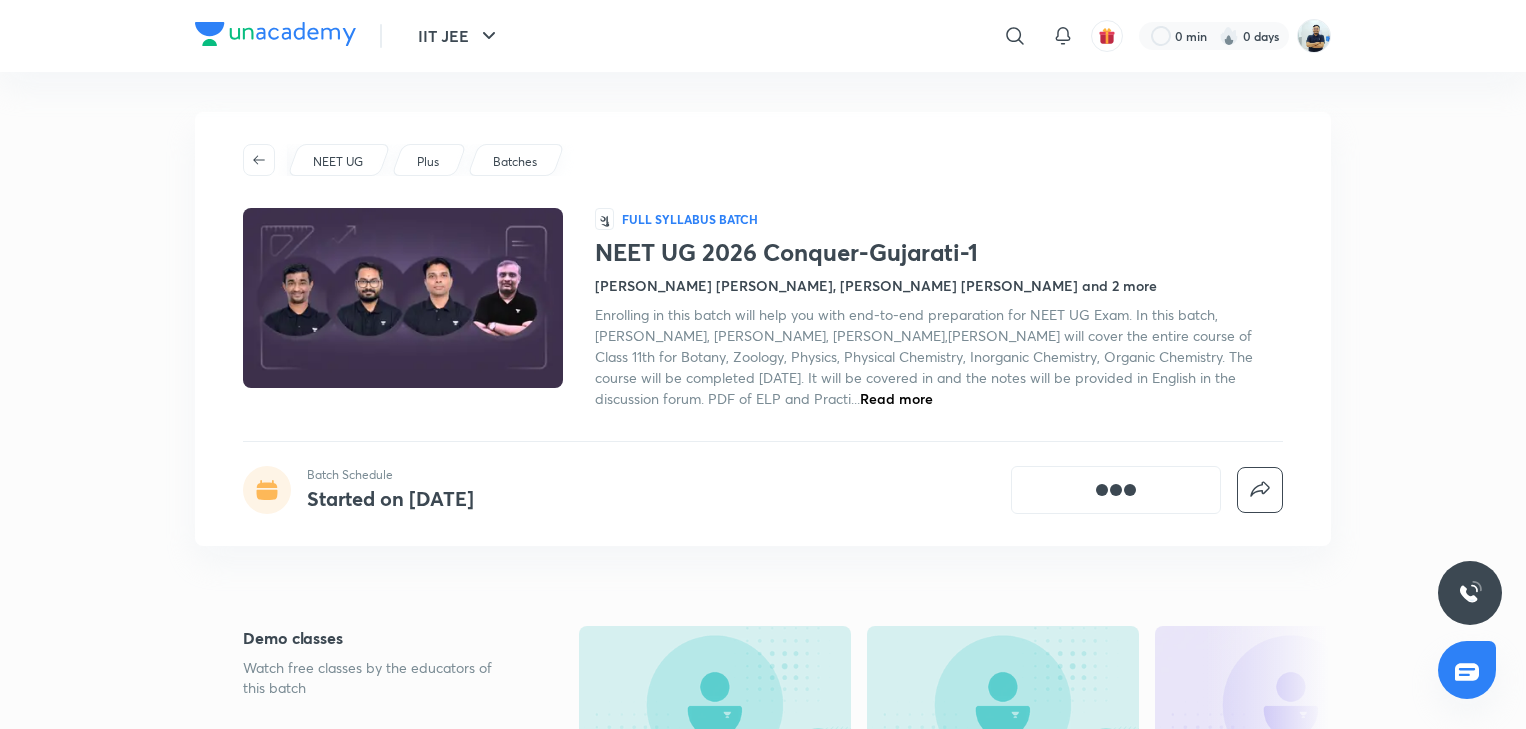 scroll, scrollTop: 728, scrollLeft: 0, axis: vertical 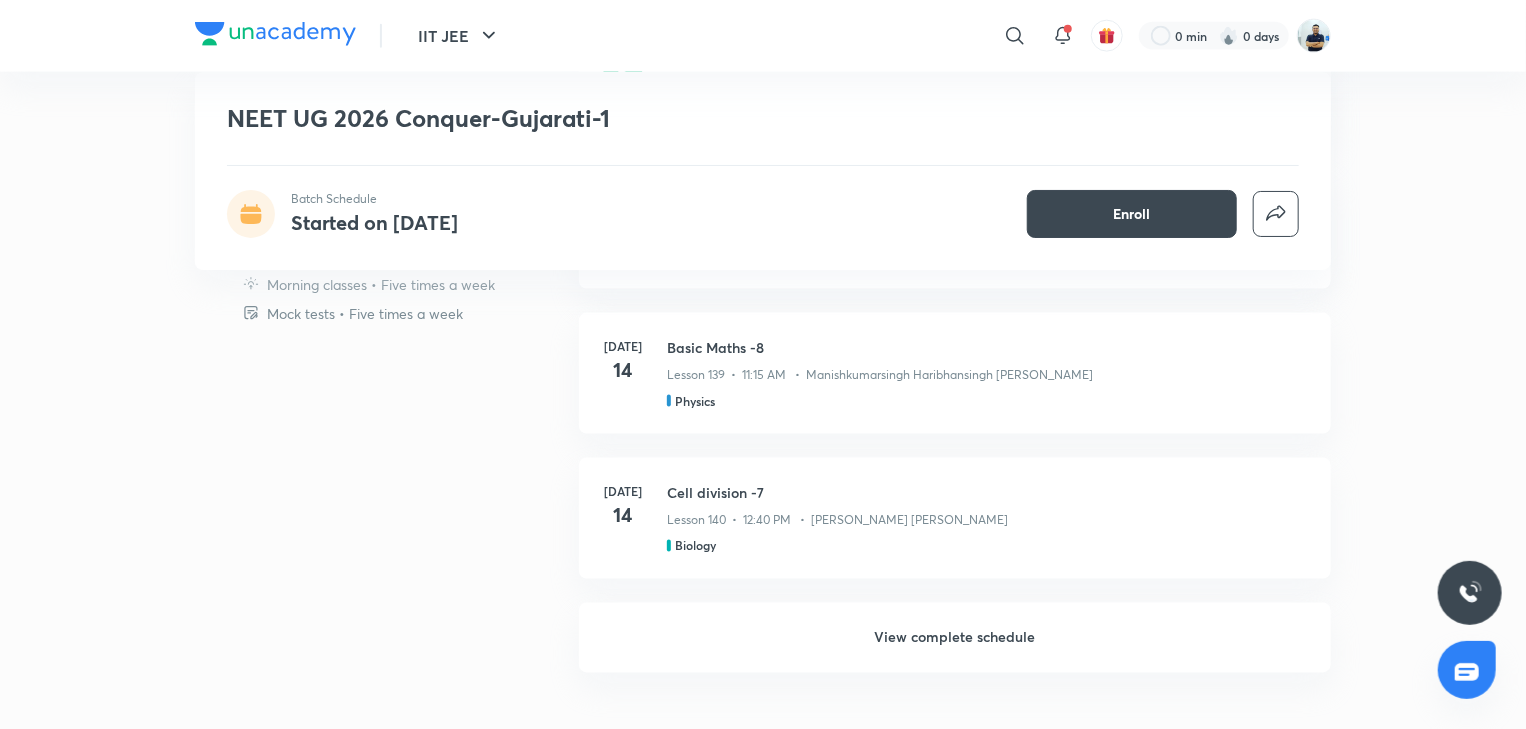 click on "View complete schedule" at bounding box center [955, 638] 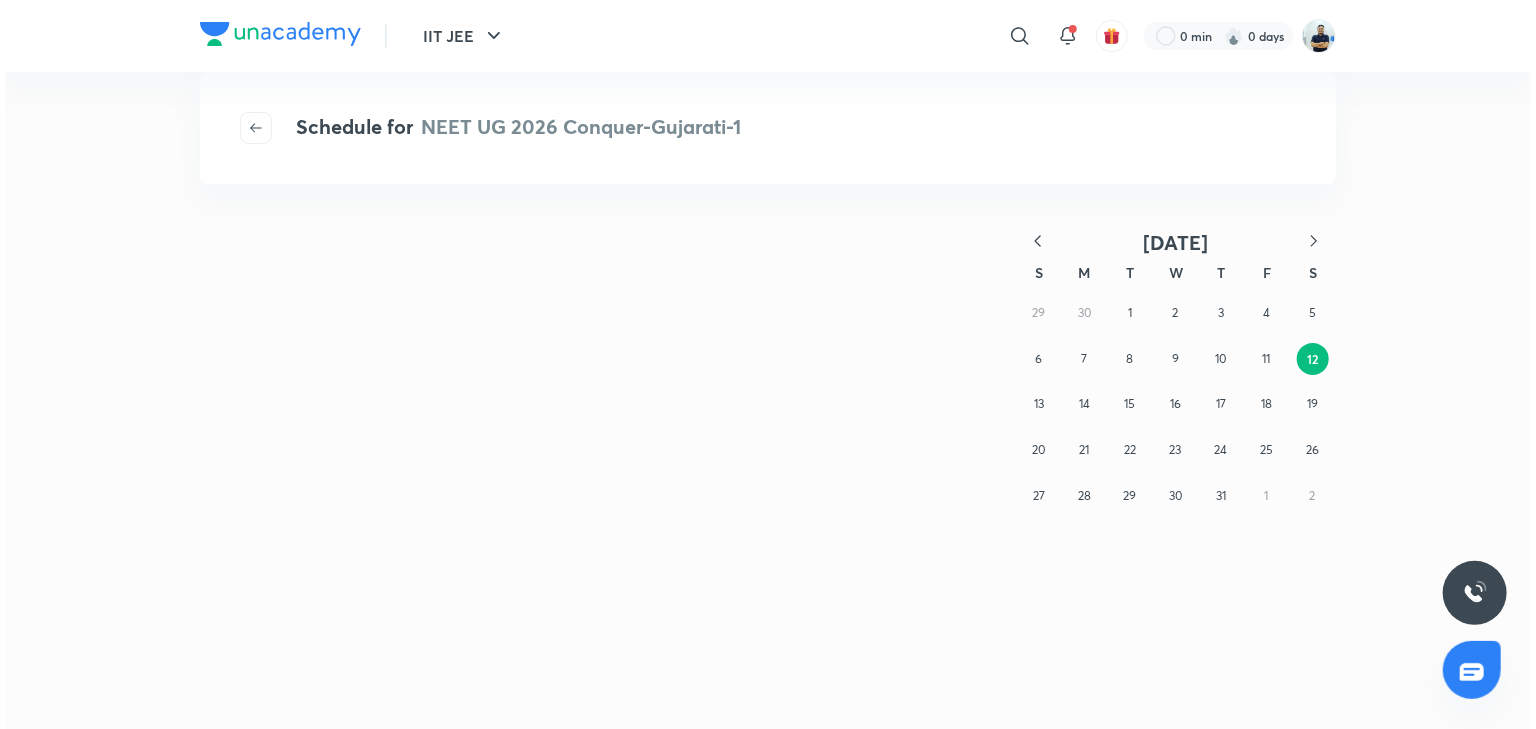 scroll, scrollTop: 0, scrollLeft: 0, axis: both 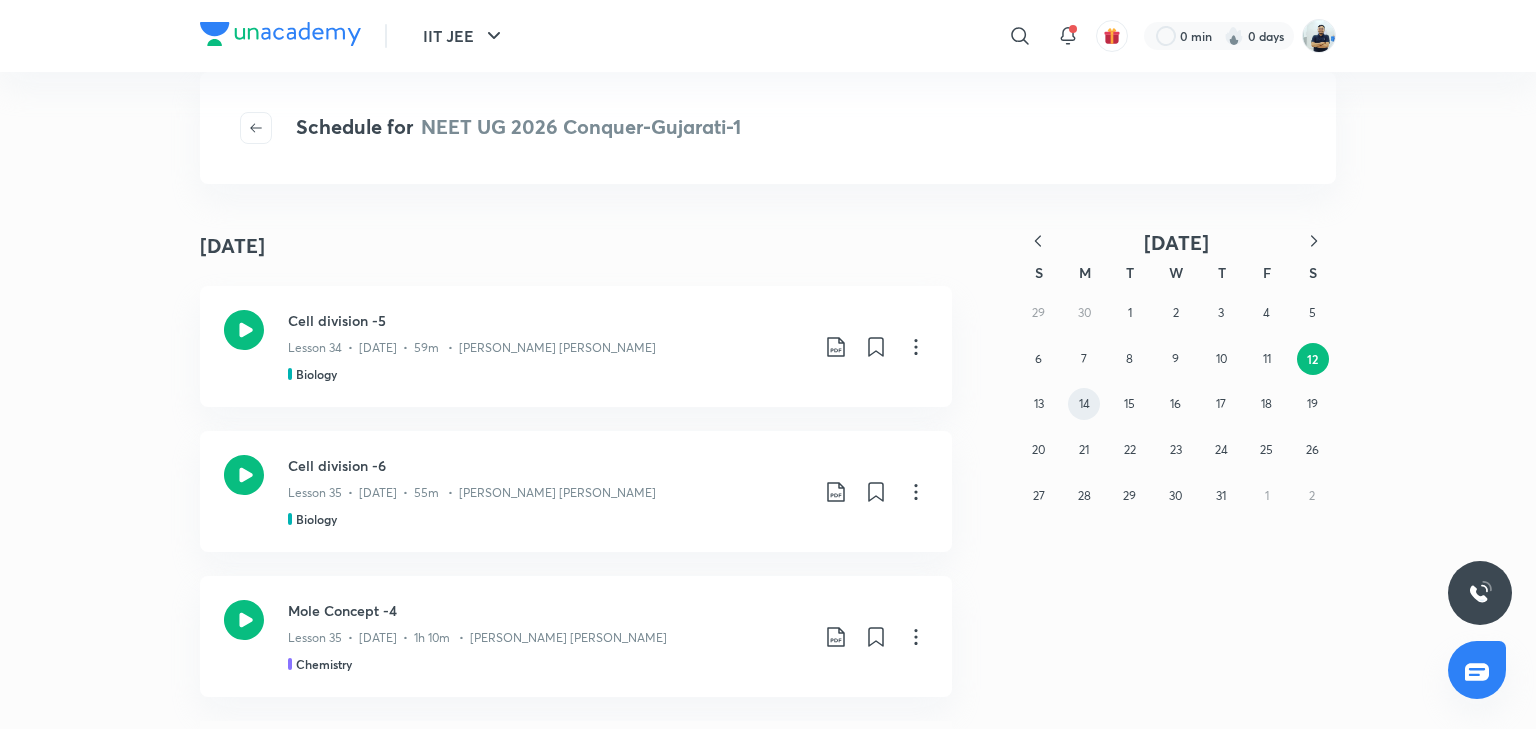 click on "14" at bounding box center [1084, 404] 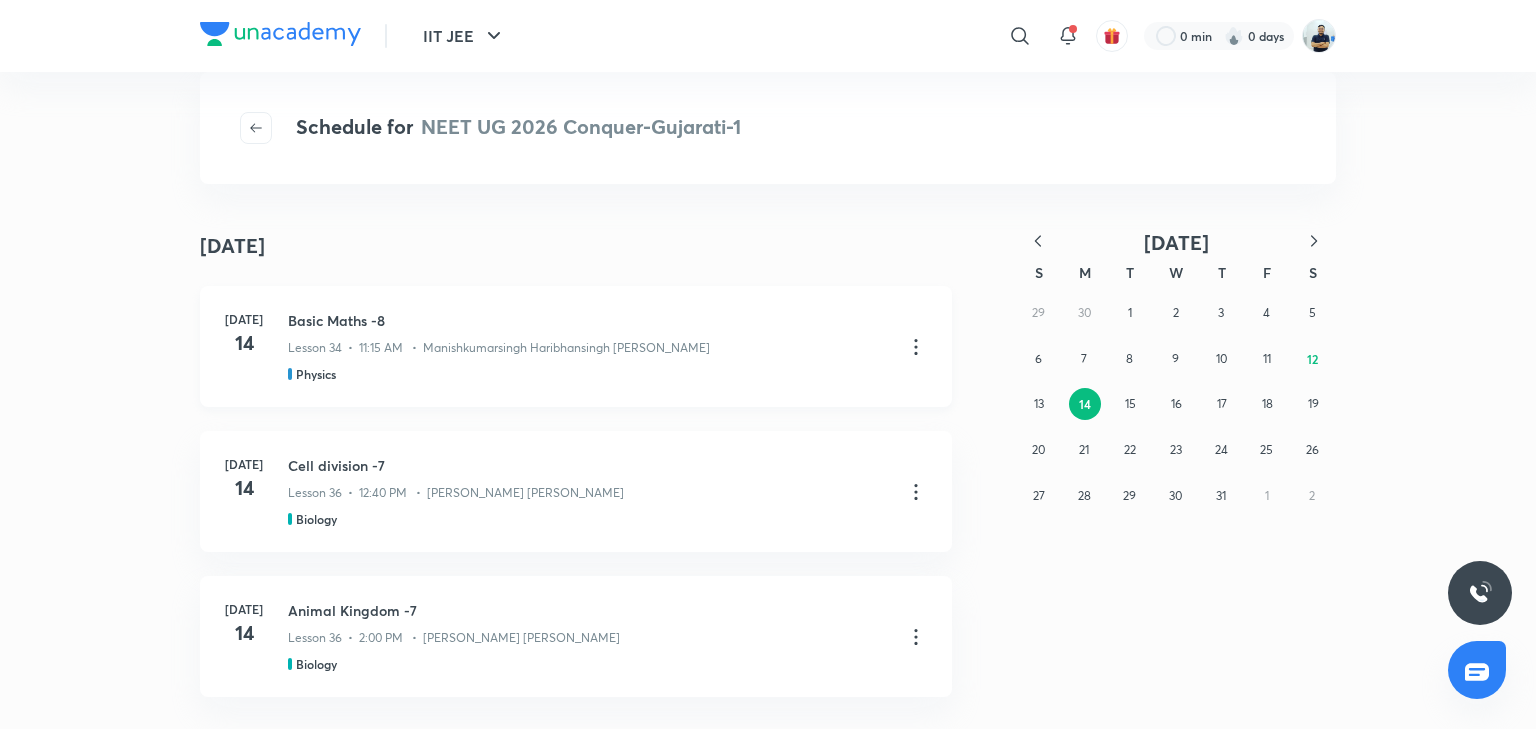 scroll, scrollTop: 4, scrollLeft: 0, axis: vertical 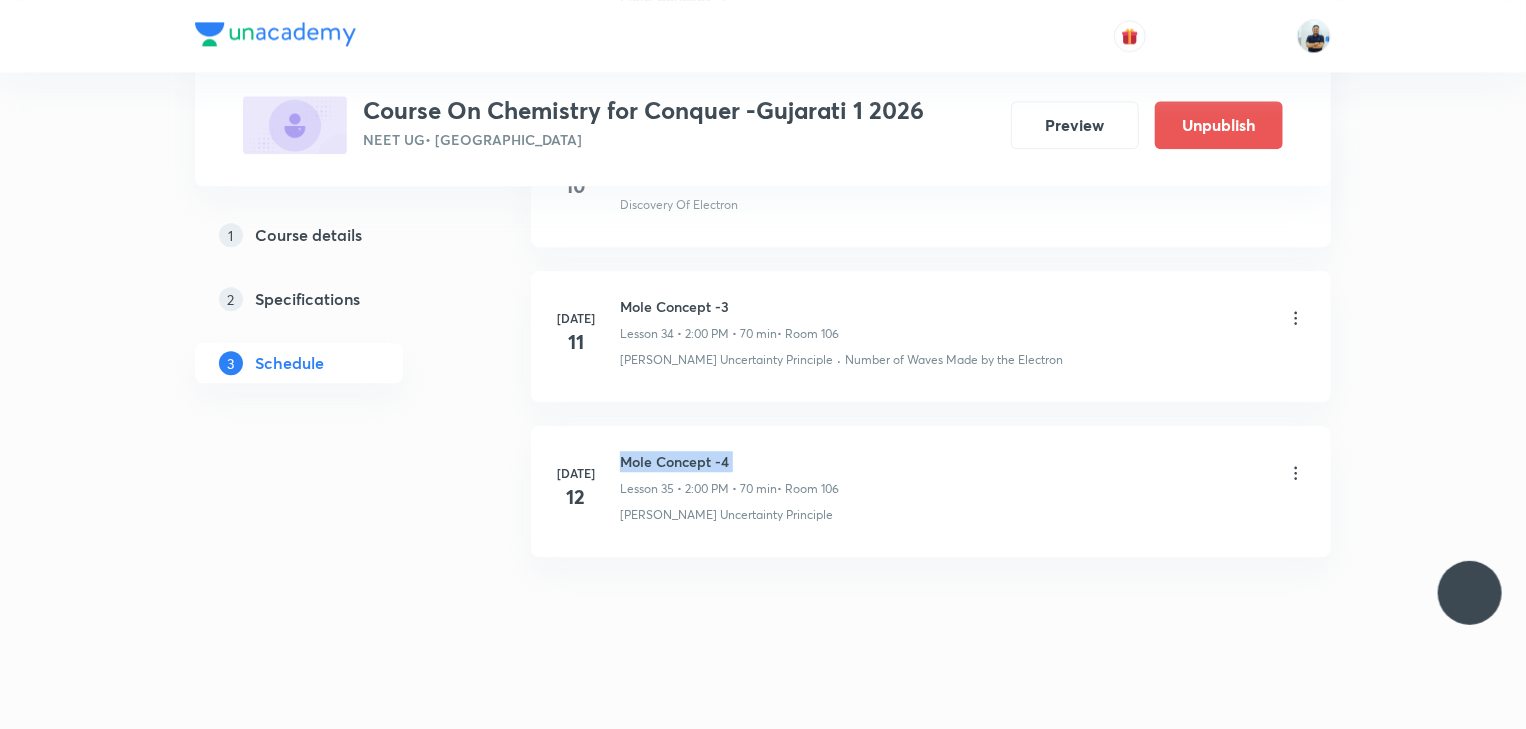 click on "Mole Concept -4" at bounding box center [729, 461] 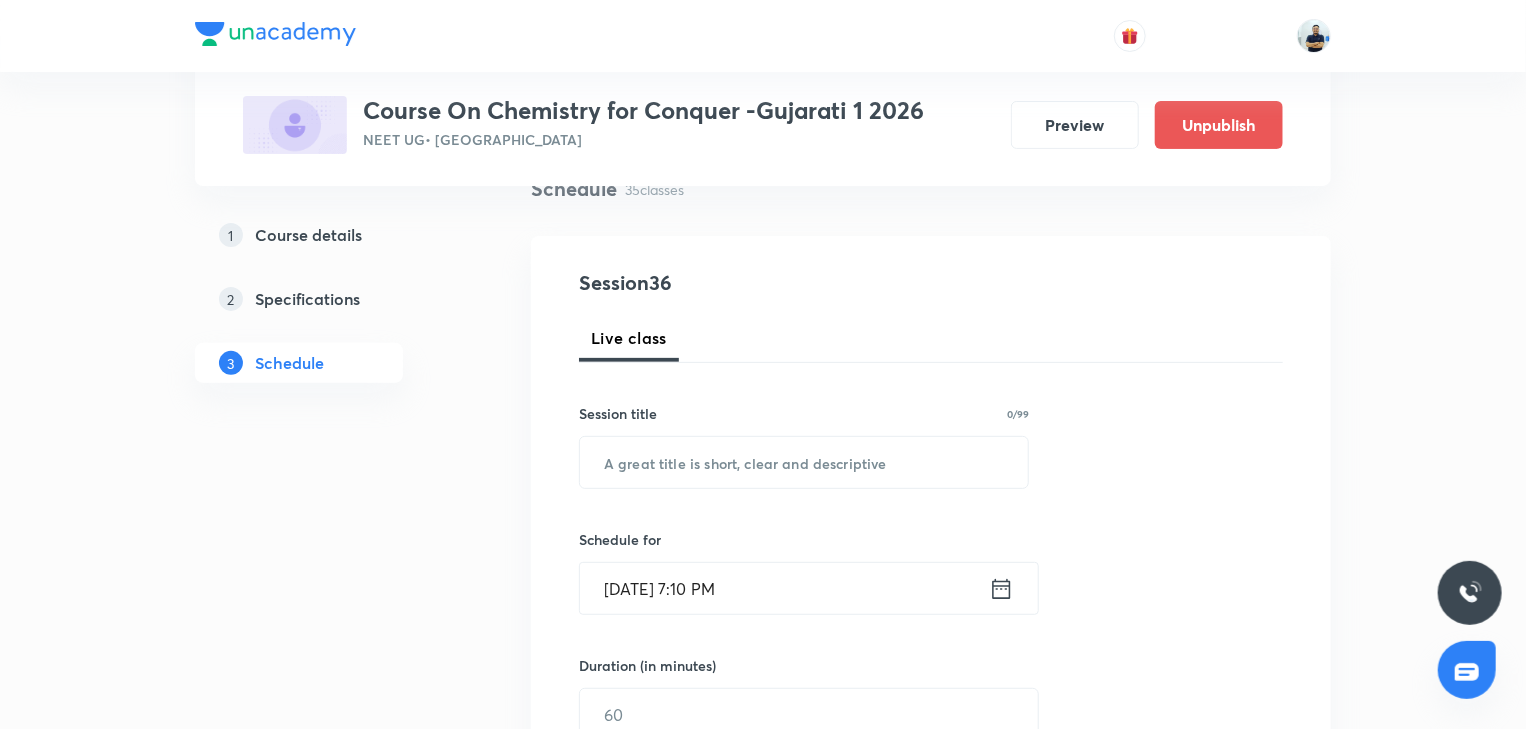scroll, scrollTop: 0, scrollLeft: 0, axis: both 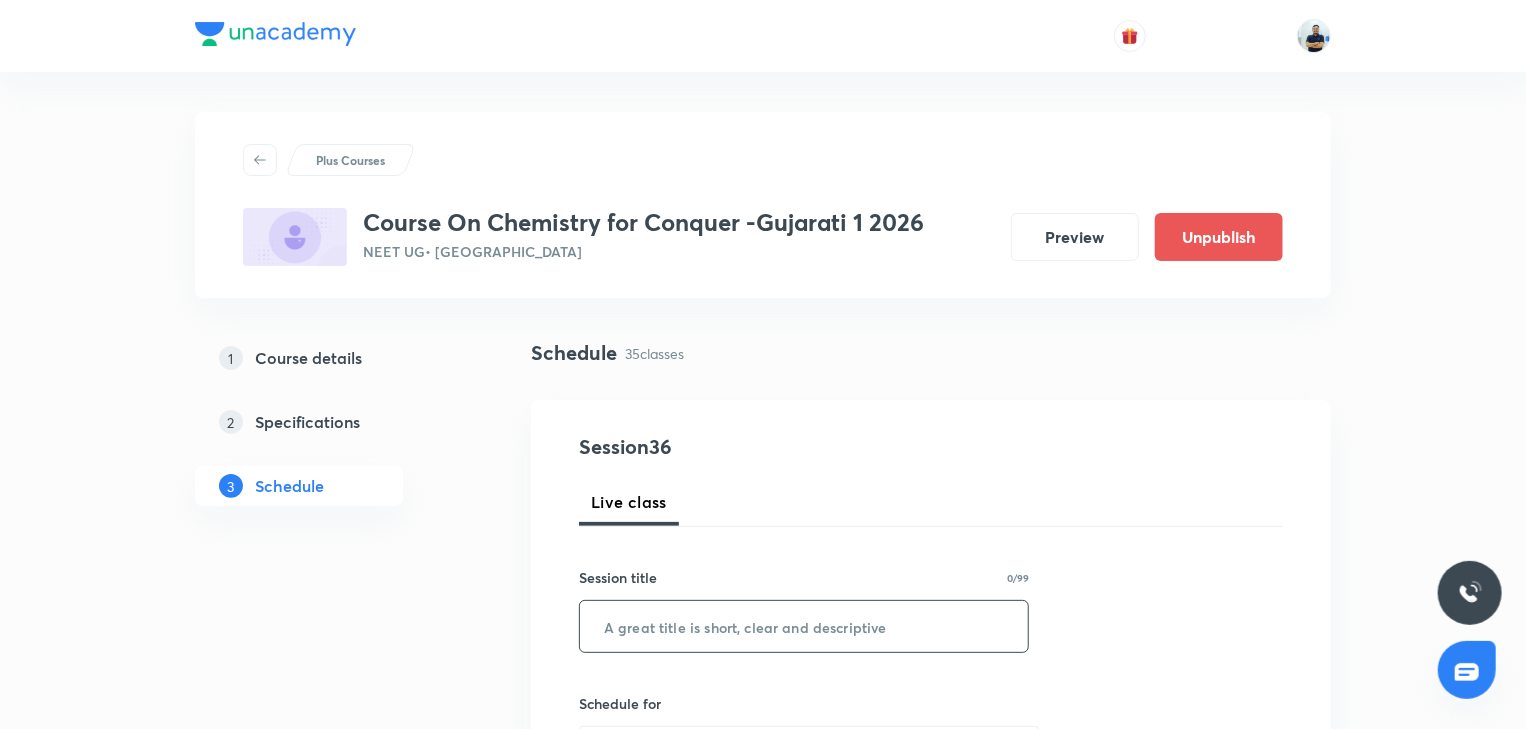 click at bounding box center [804, 626] 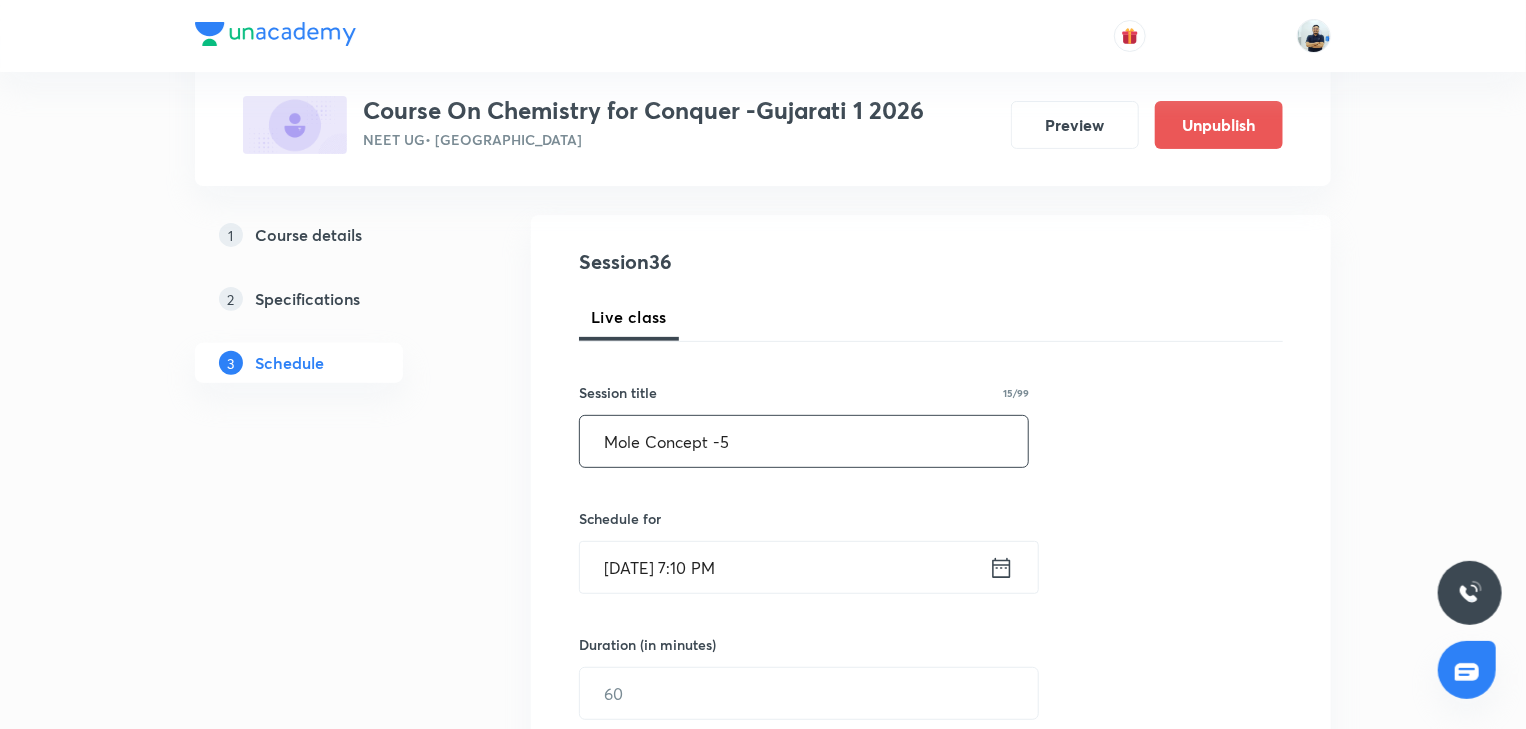 scroll, scrollTop: 205, scrollLeft: 0, axis: vertical 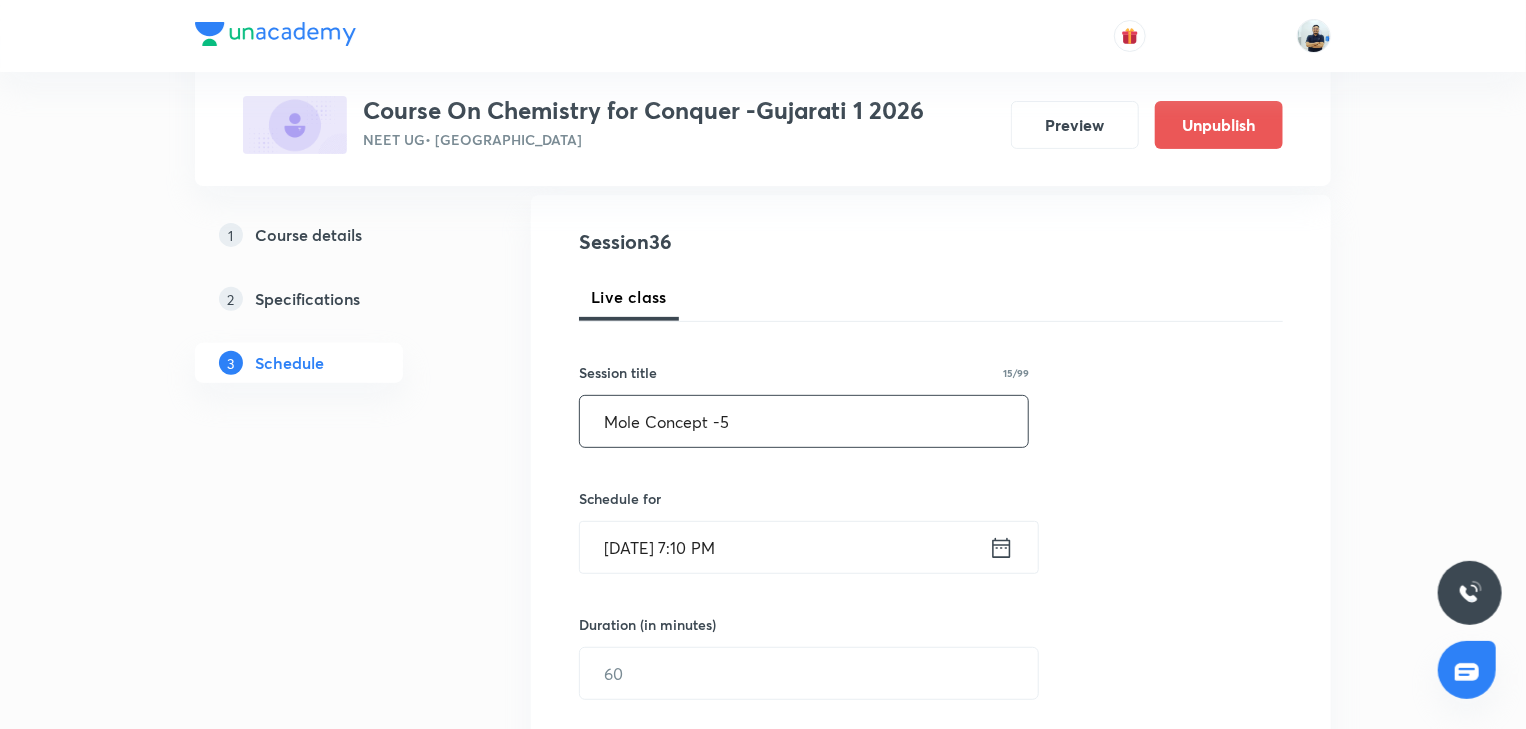 type on "Mole Concept -5" 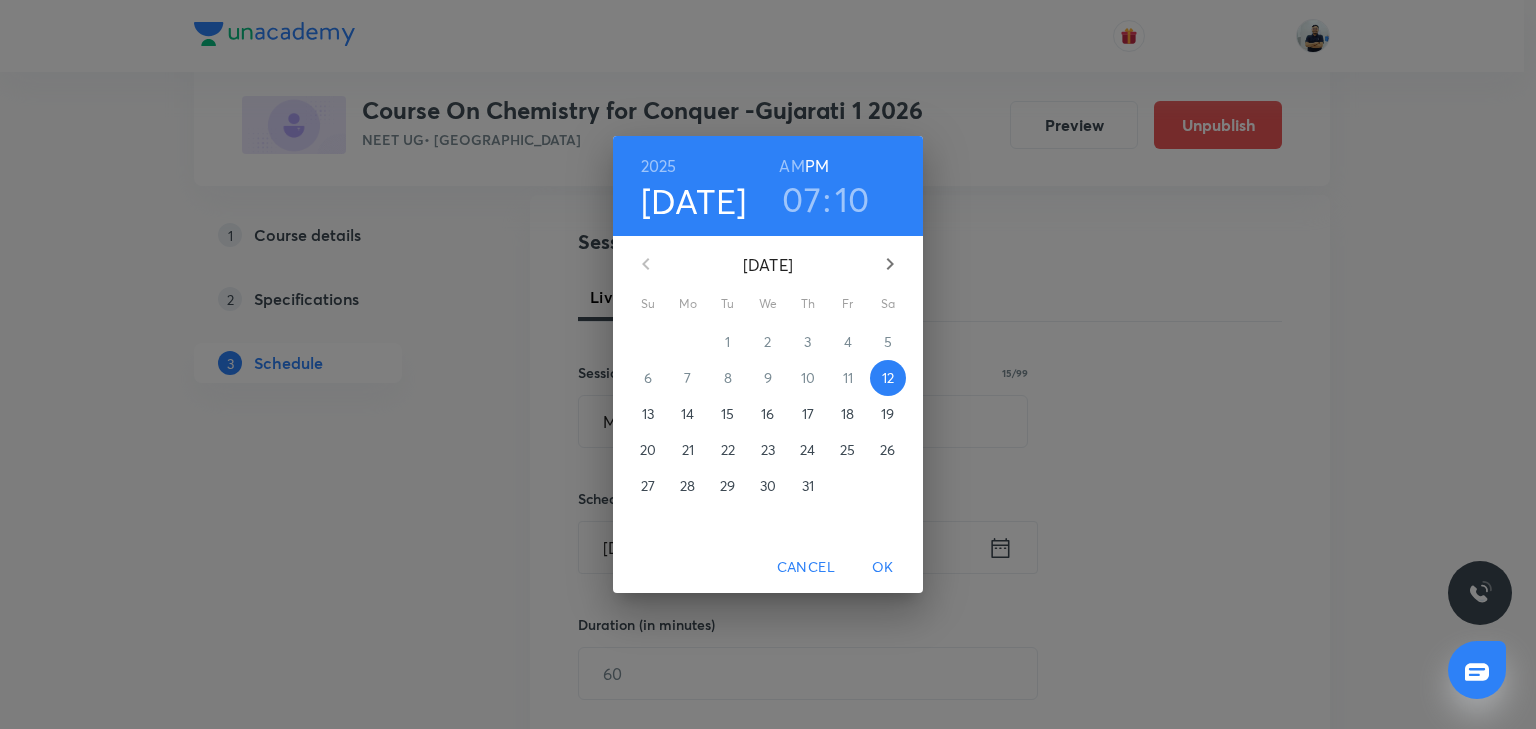 click on "14" at bounding box center (687, 414) 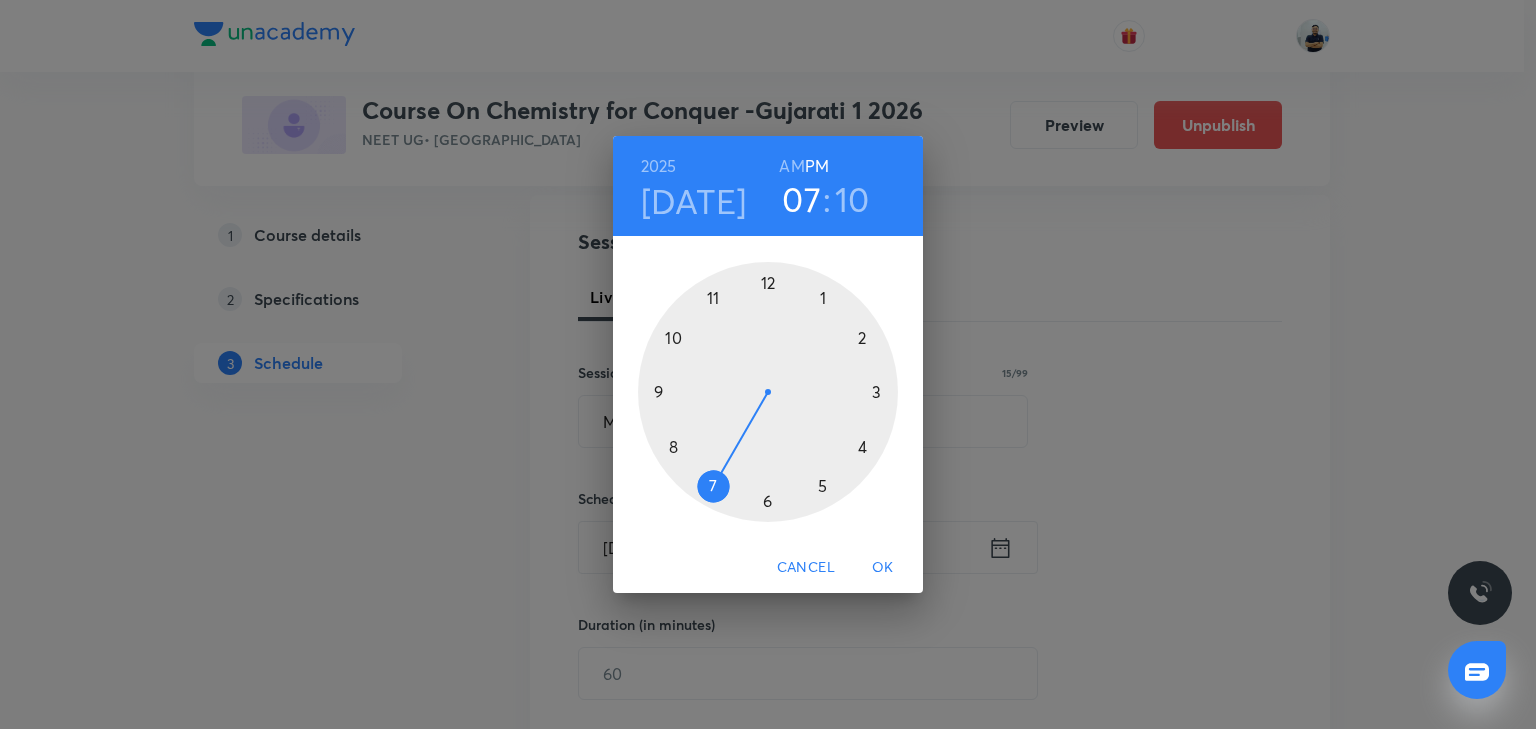 click on "AM" at bounding box center [791, 166] 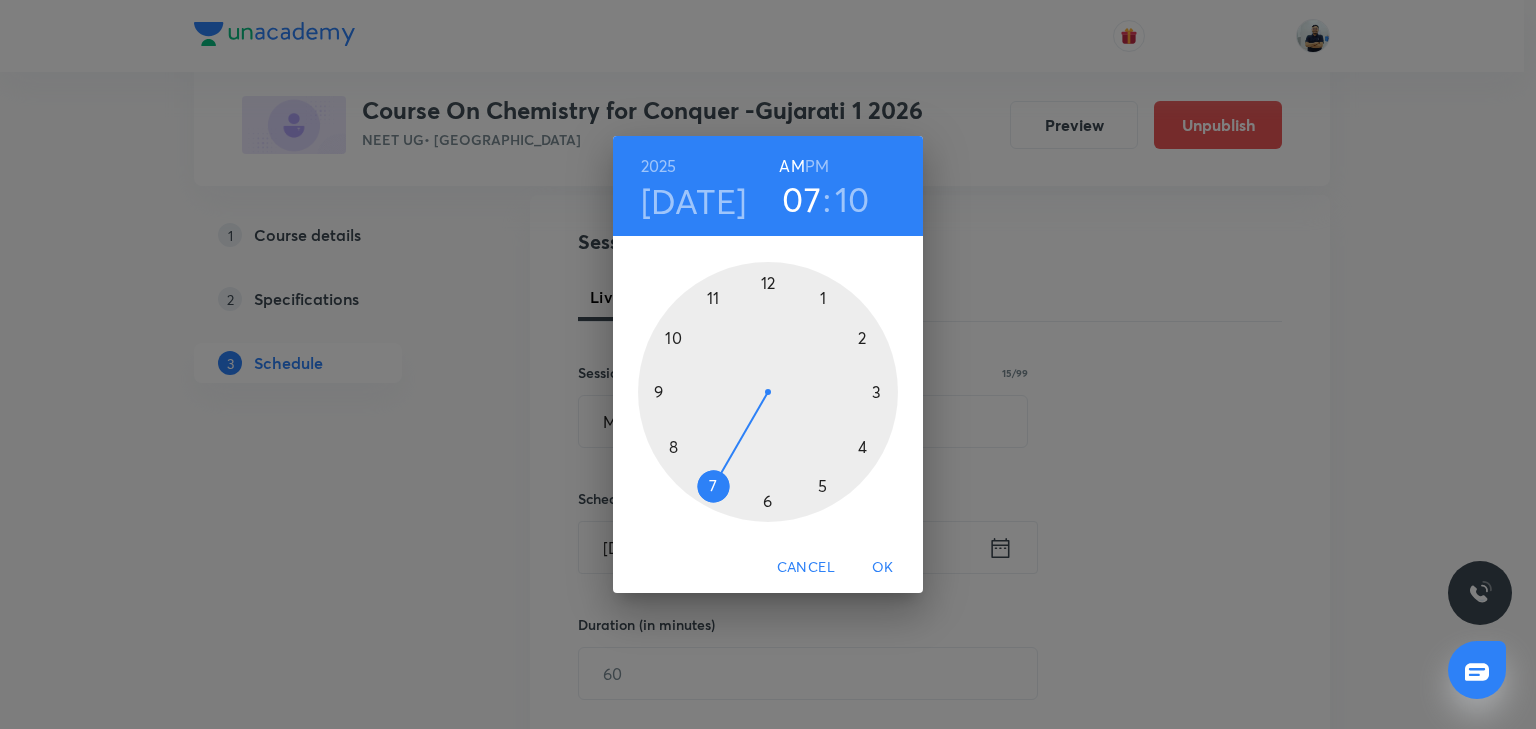 drag, startPoint x: 708, startPoint y: 287, endPoint x: 866, endPoint y: 336, distance: 165.42369 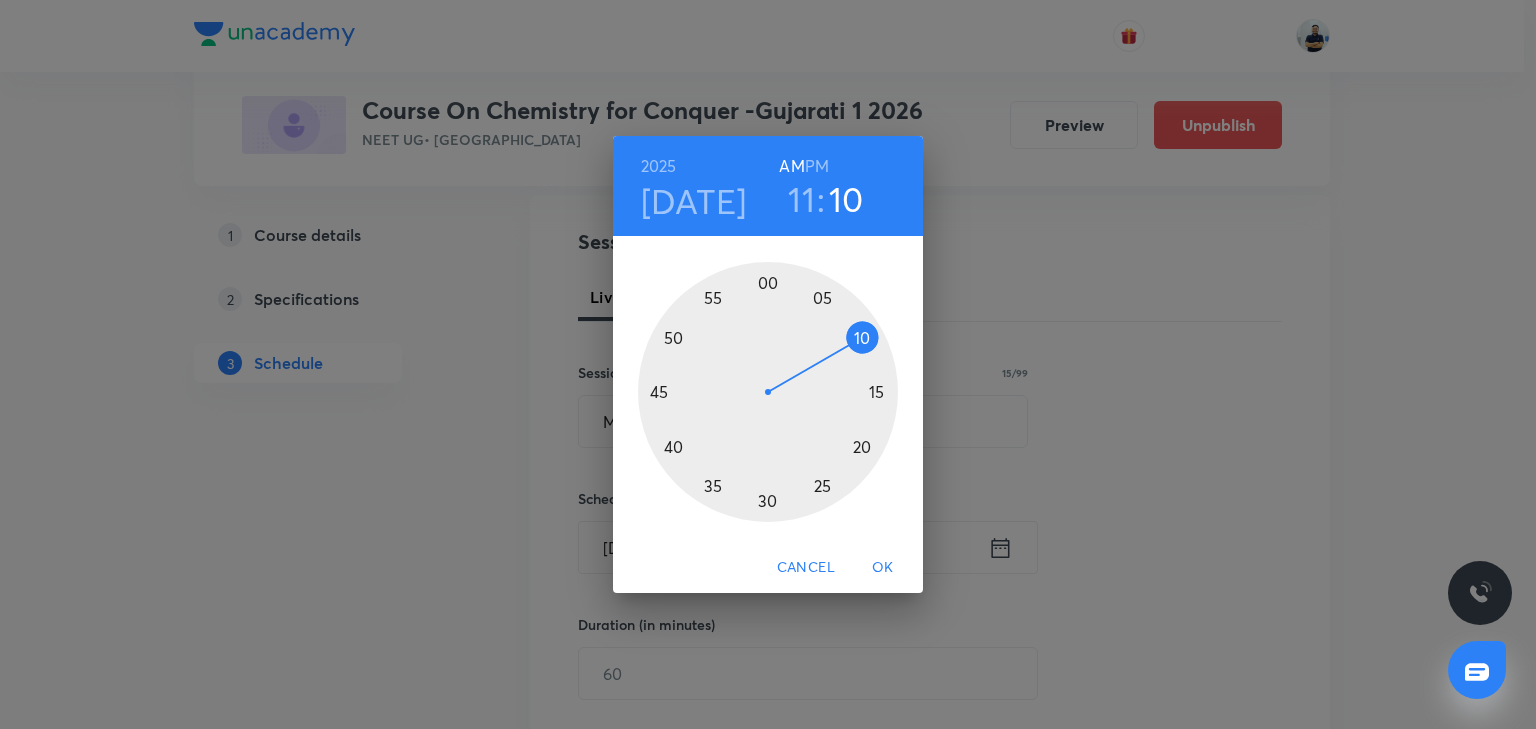 click at bounding box center (768, 392) 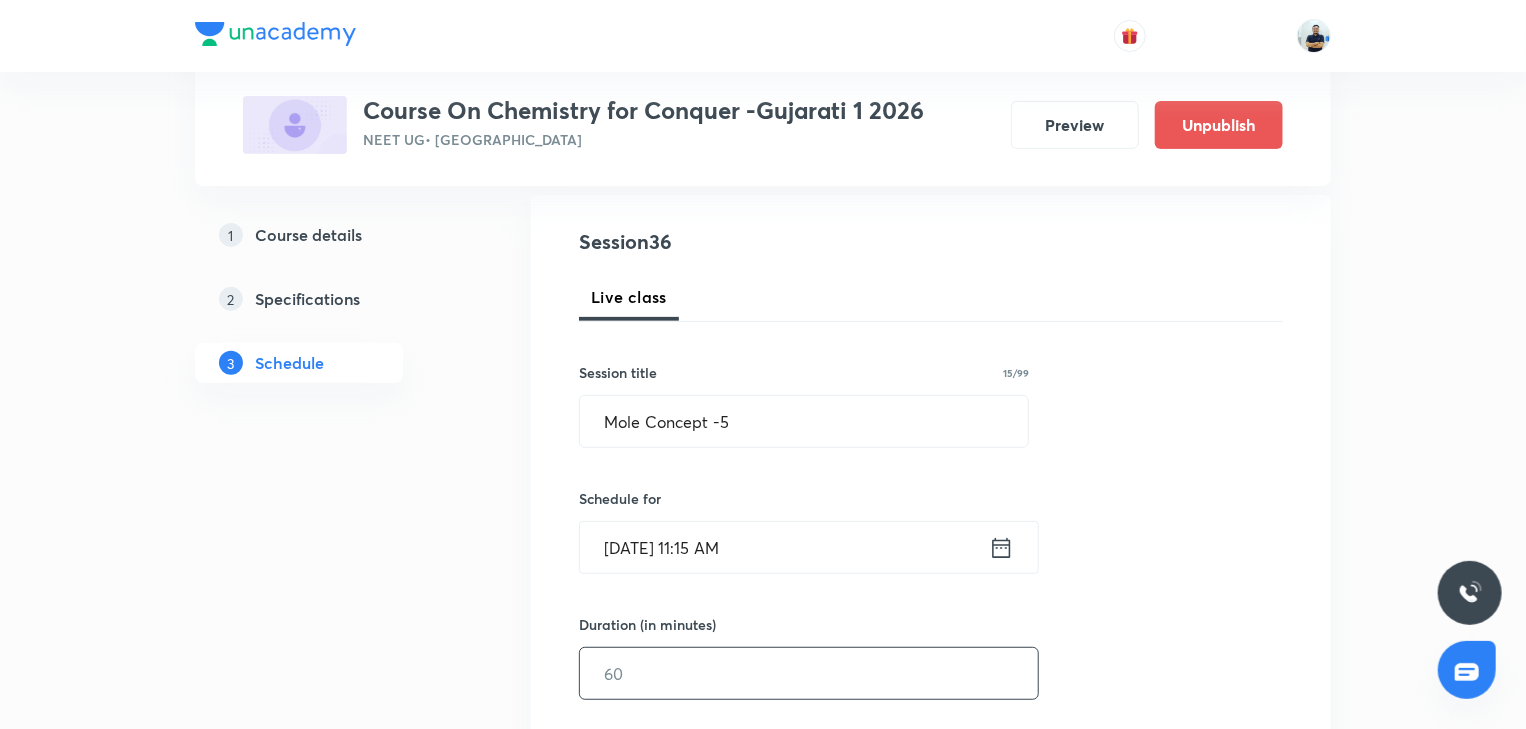 click at bounding box center (809, 673) 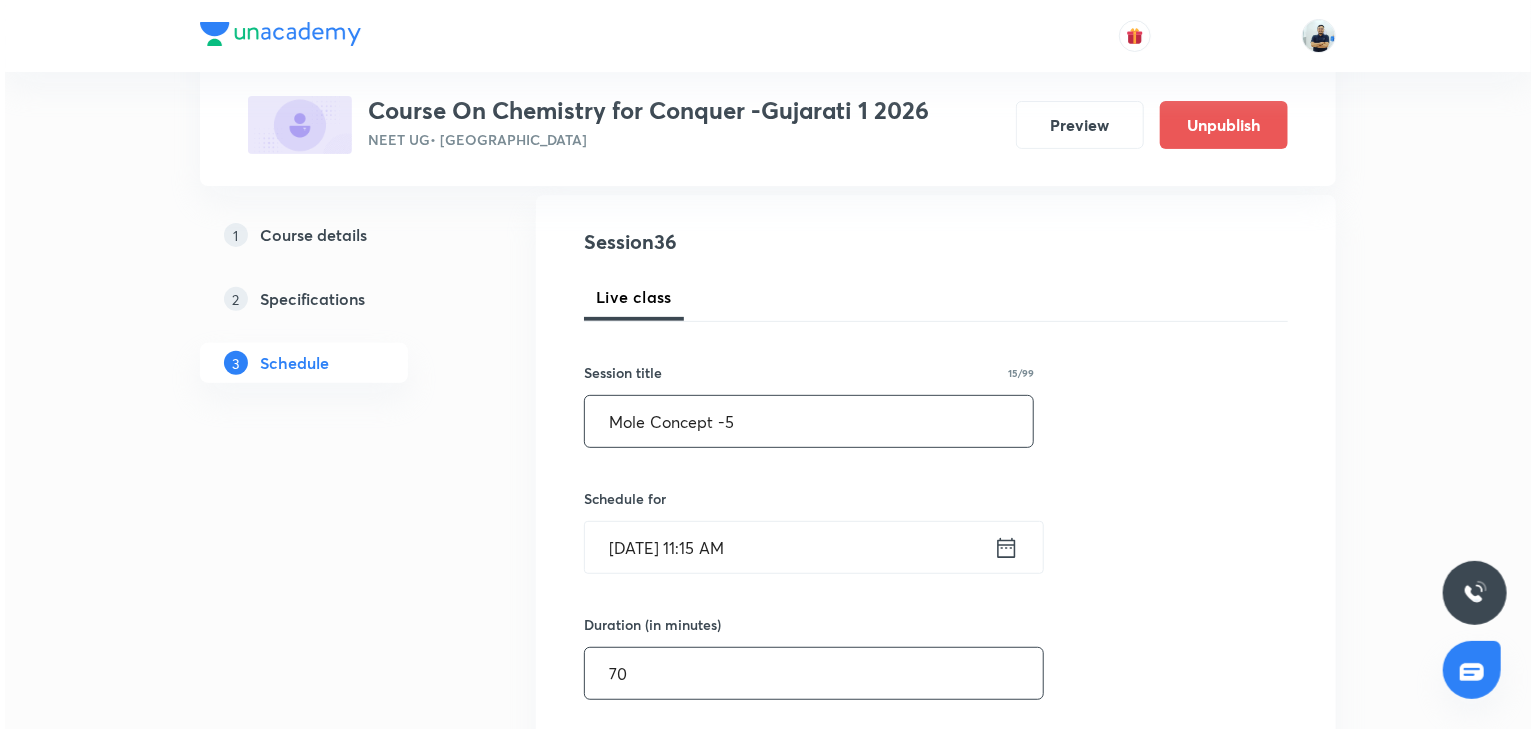 scroll, scrollTop: 765, scrollLeft: 0, axis: vertical 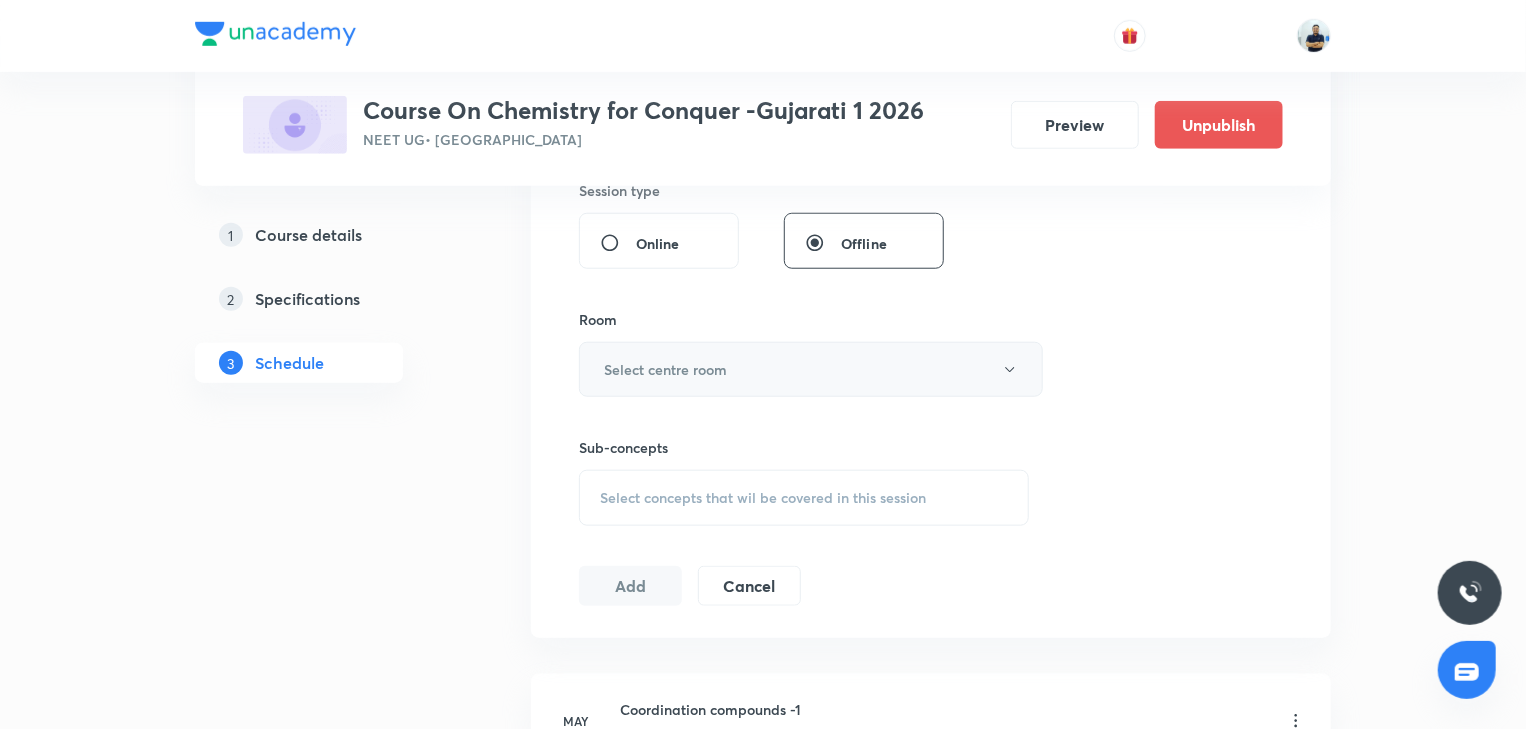 type on "70" 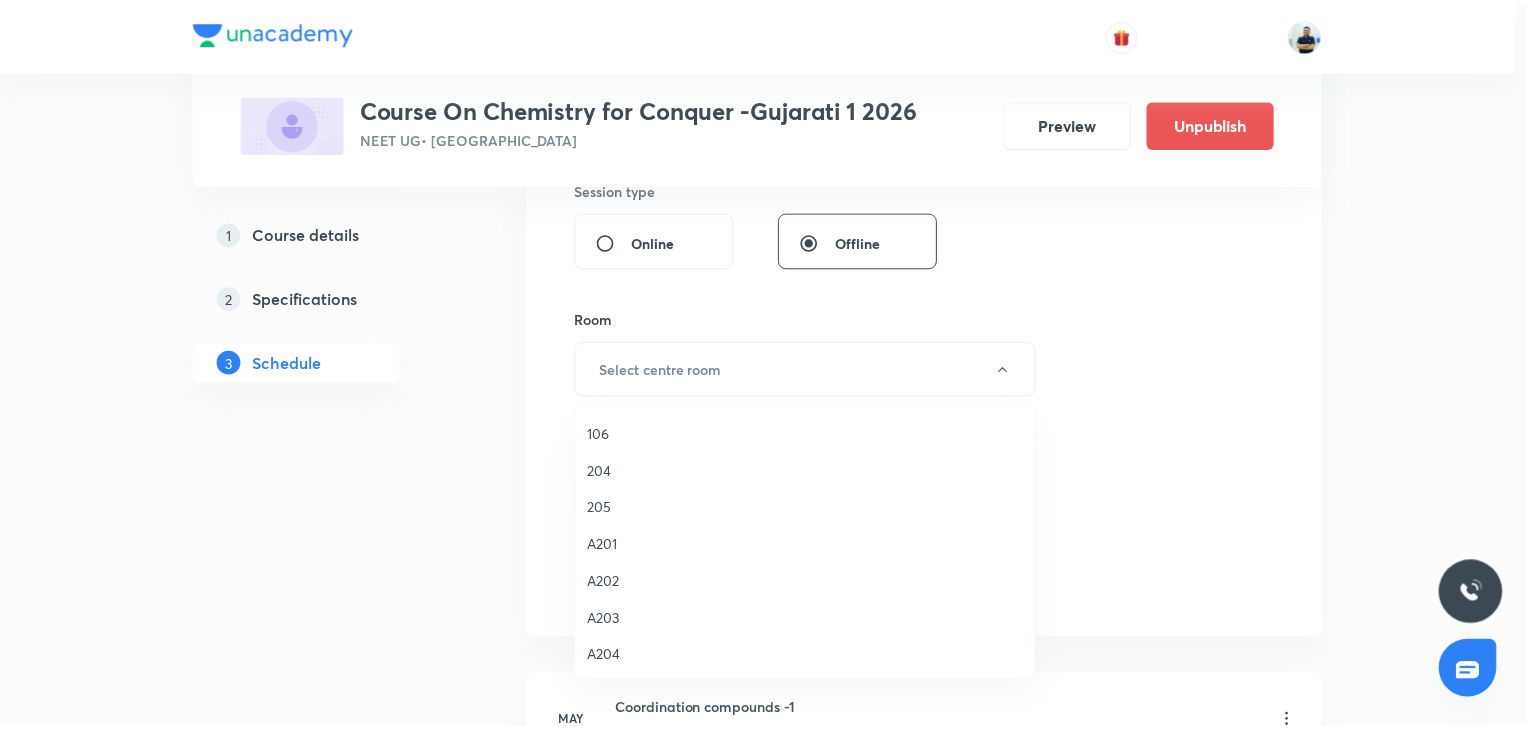 scroll, scrollTop: 164, scrollLeft: 0, axis: vertical 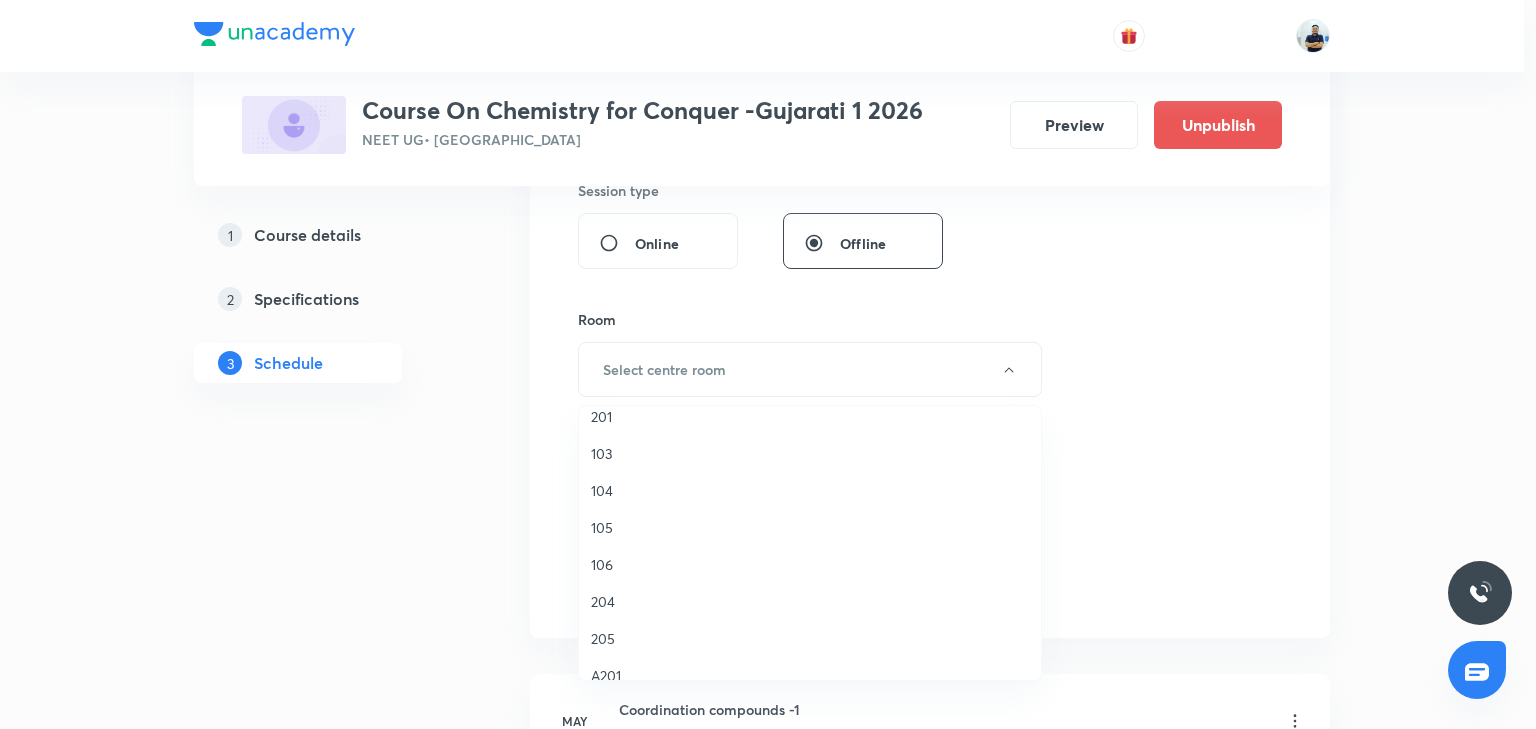 click on "106" at bounding box center [810, 564] 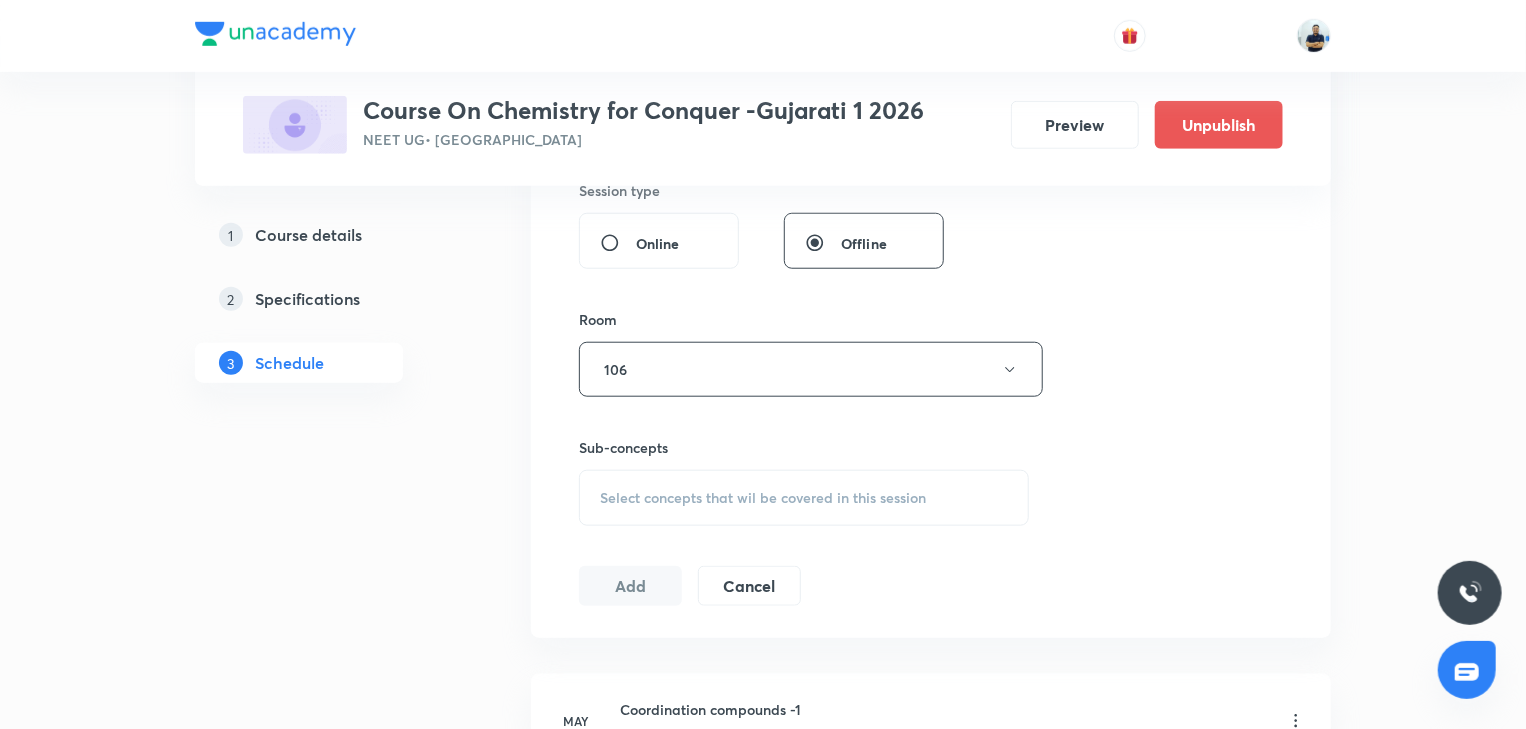 click on "Select concepts that wil be covered in this session" at bounding box center [804, 498] 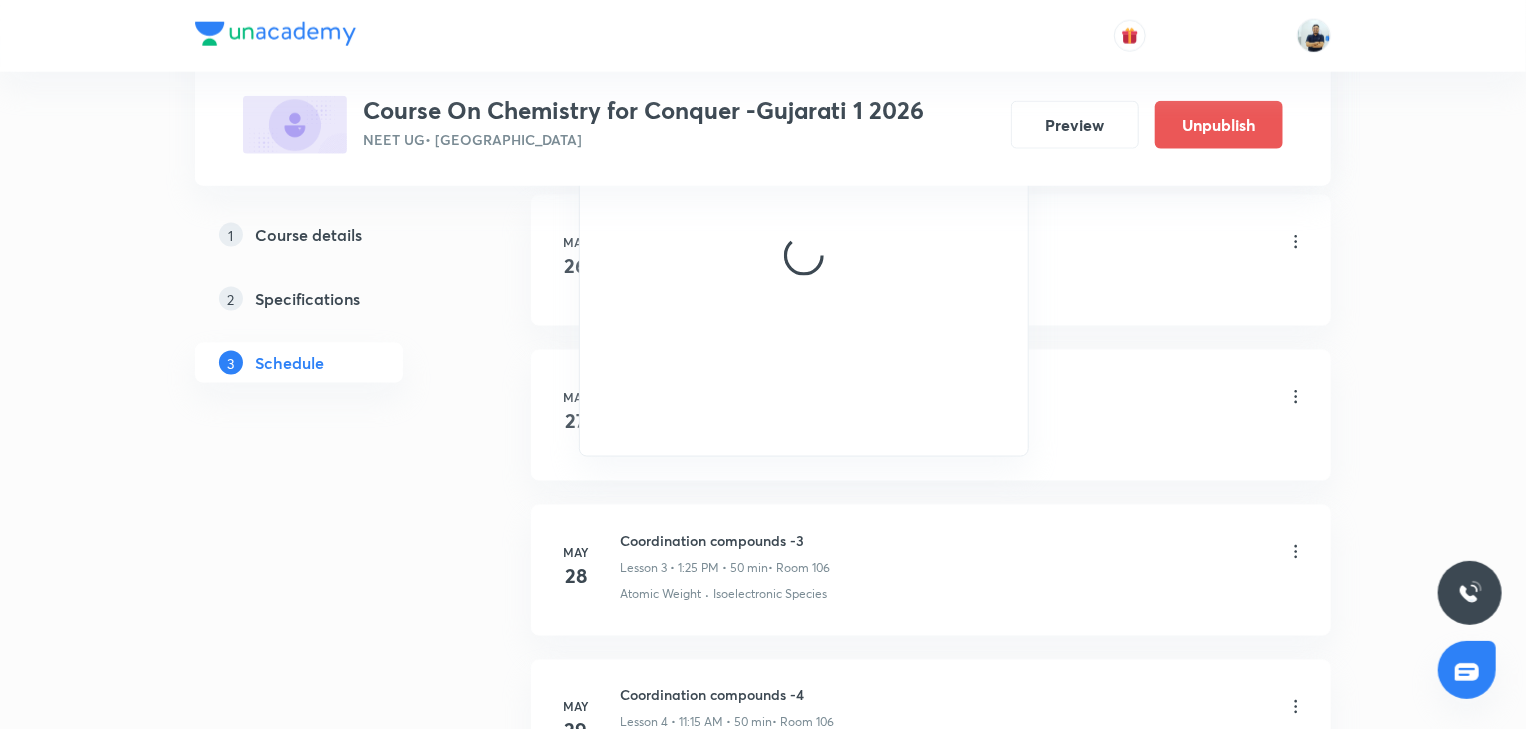 scroll, scrollTop: 1213, scrollLeft: 0, axis: vertical 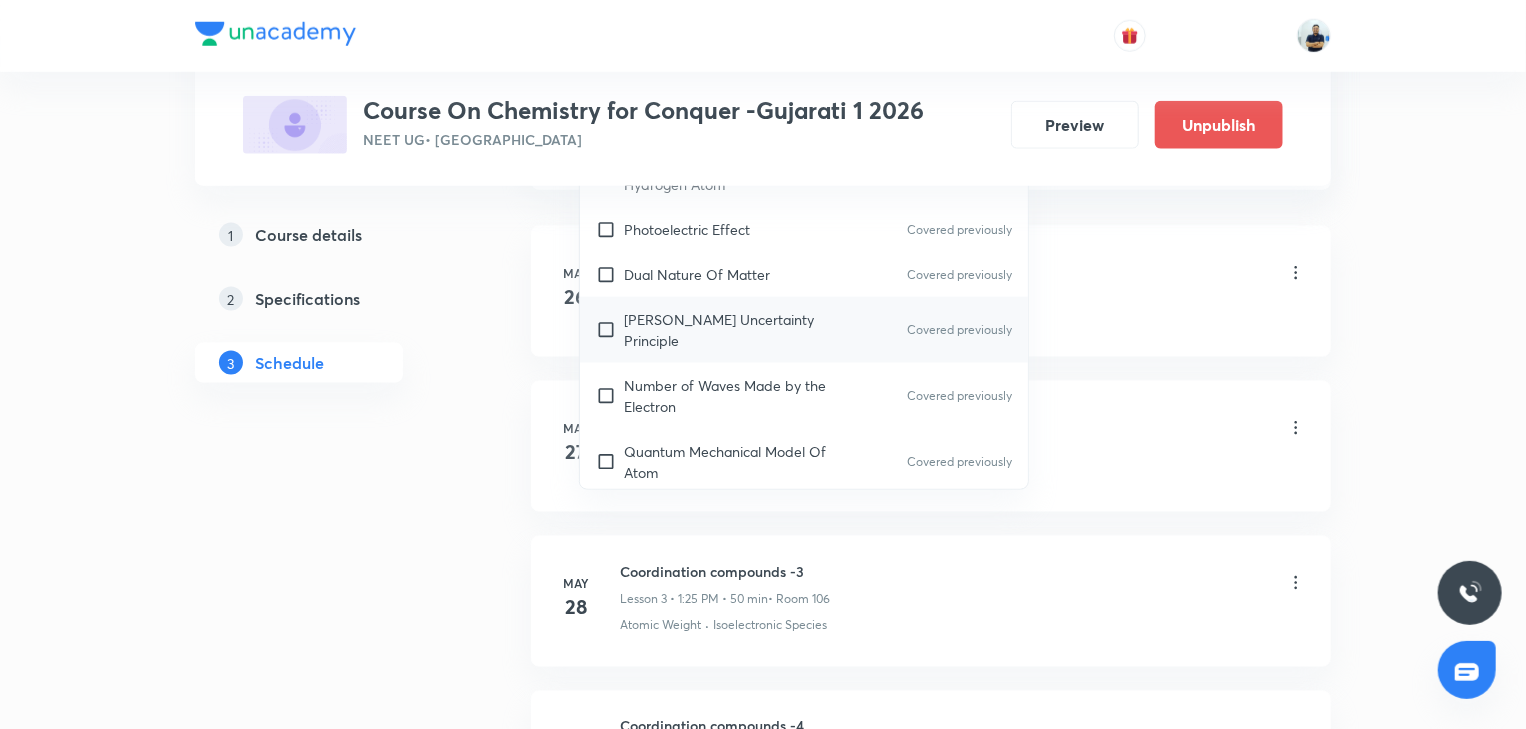 click on "[PERSON_NAME] Uncertainty Principle" at bounding box center (725, 330) 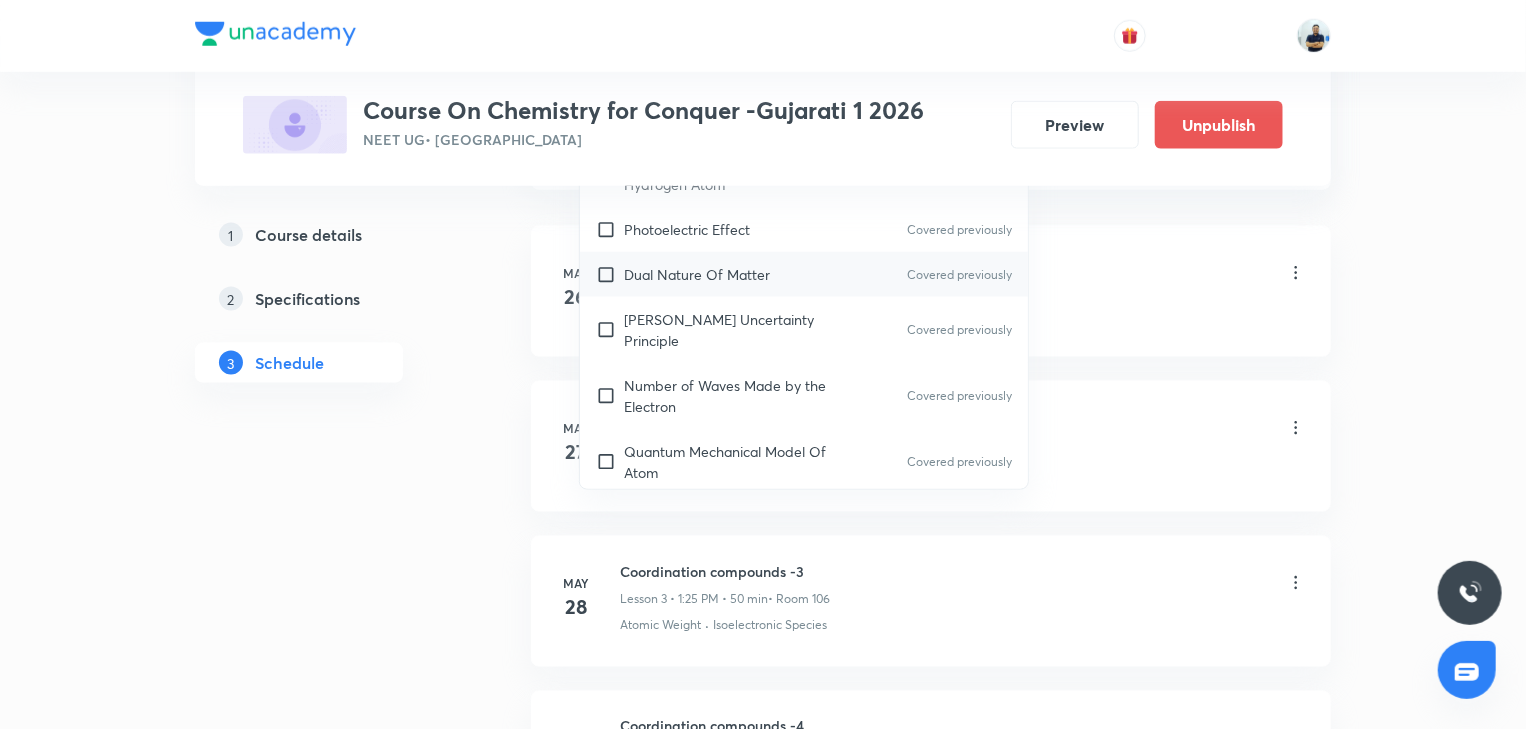 checkbox on "true" 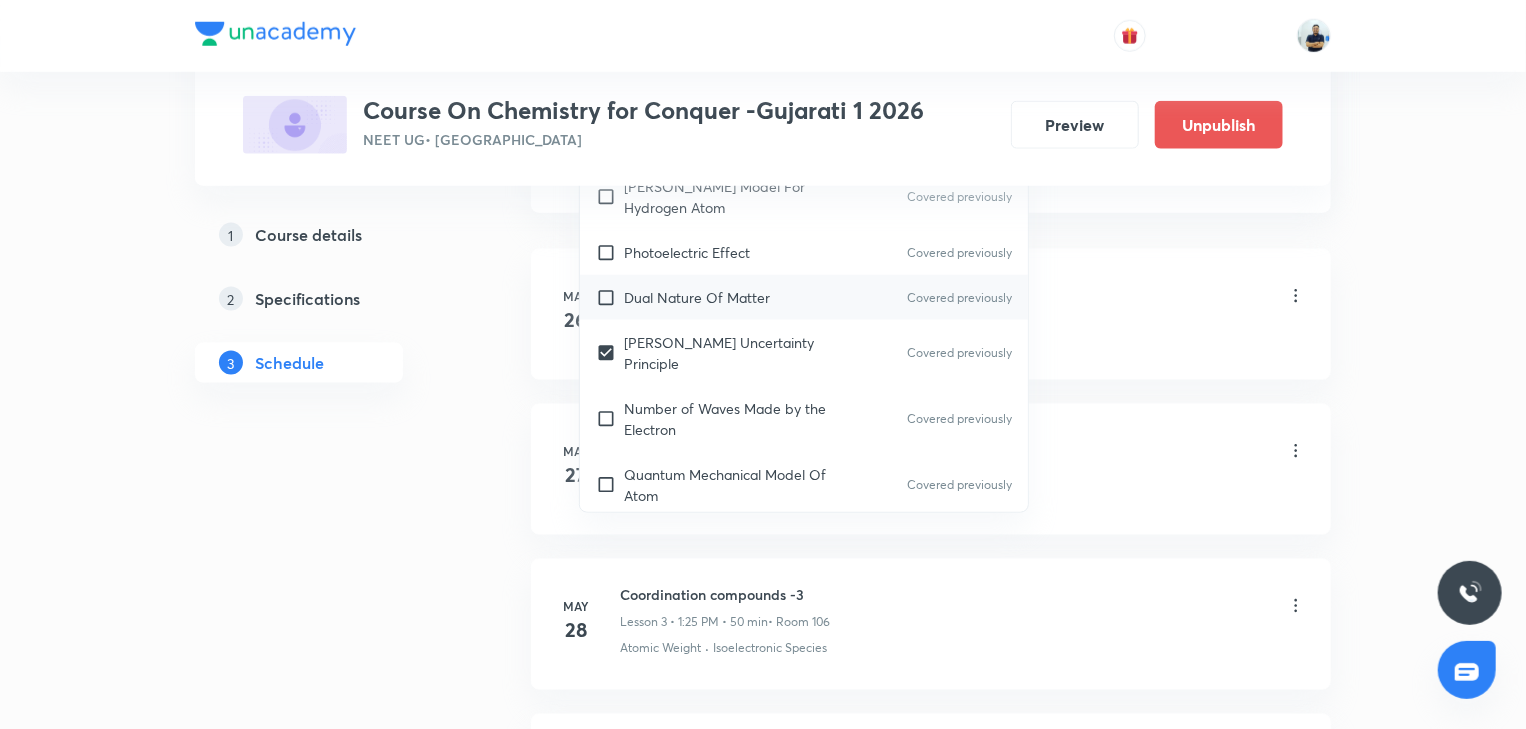 click on "Dual Nature Of Matter" at bounding box center [697, 297] 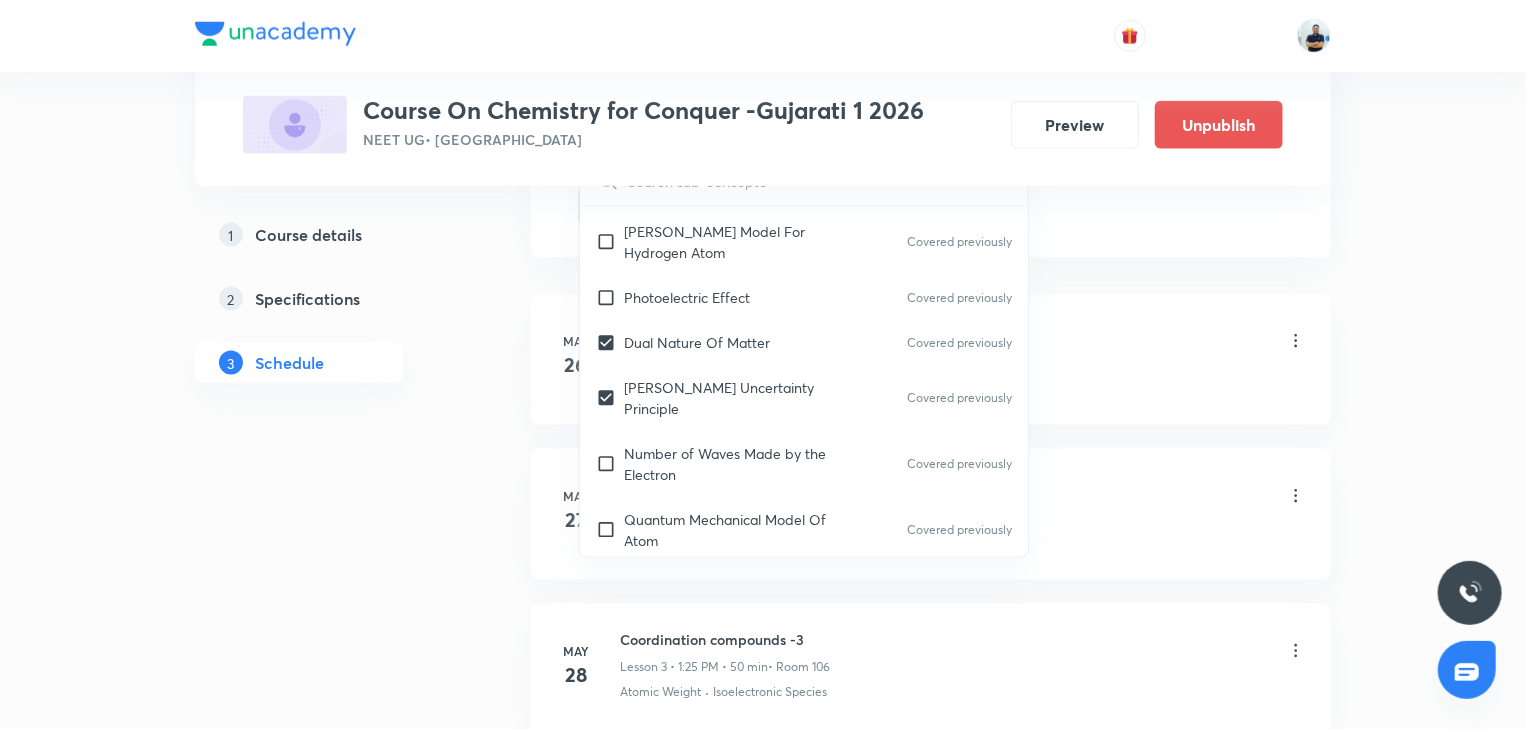click on "[DATE] Coordination compounds -1 Lesson 1 • 1:25 PM • 50 min  • Room 106 Number of Waves Made by the Electron" at bounding box center [931, 359] 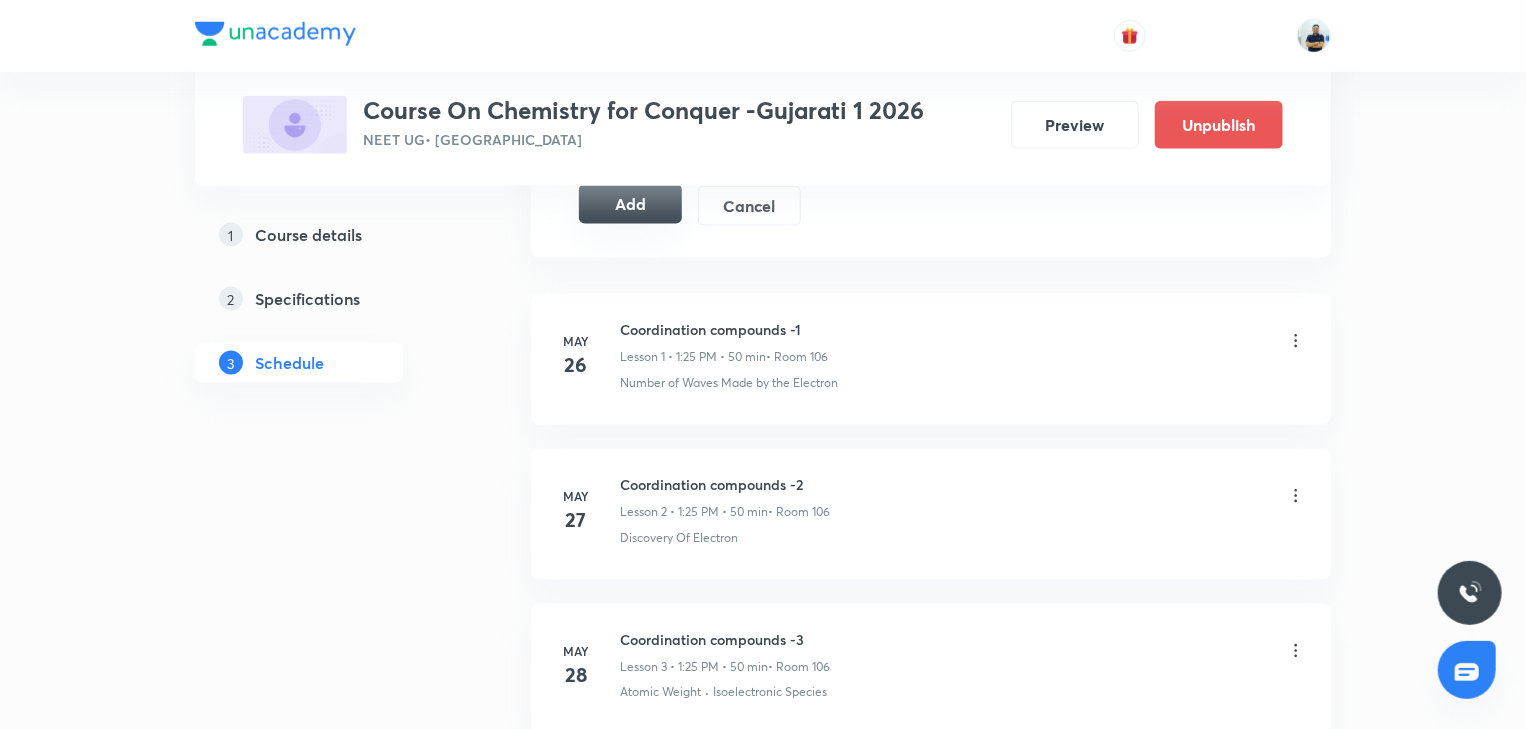 click on "Add" at bounding box center [630, 204] 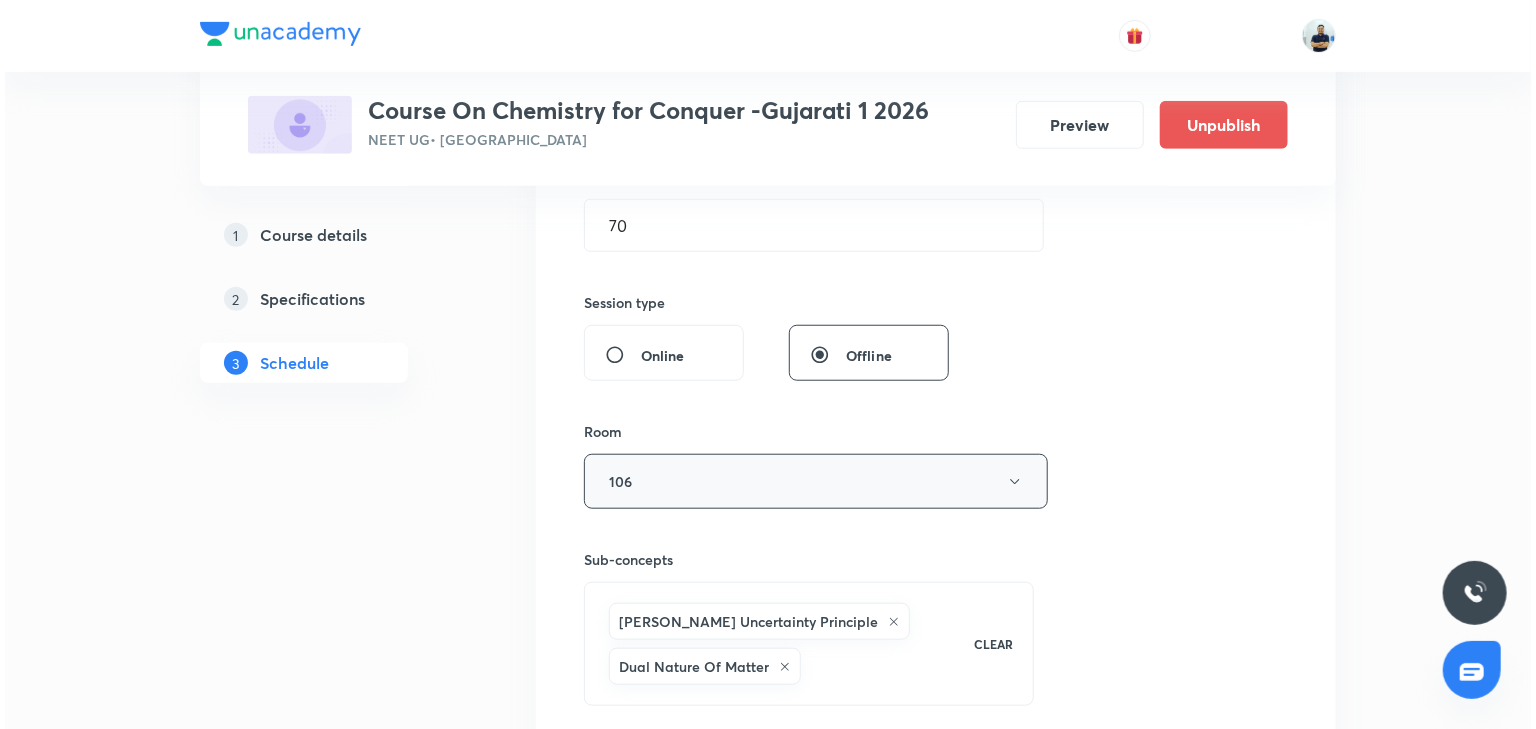scroll, scrollTop: 93, scrollLeft: 0, axis: vertical 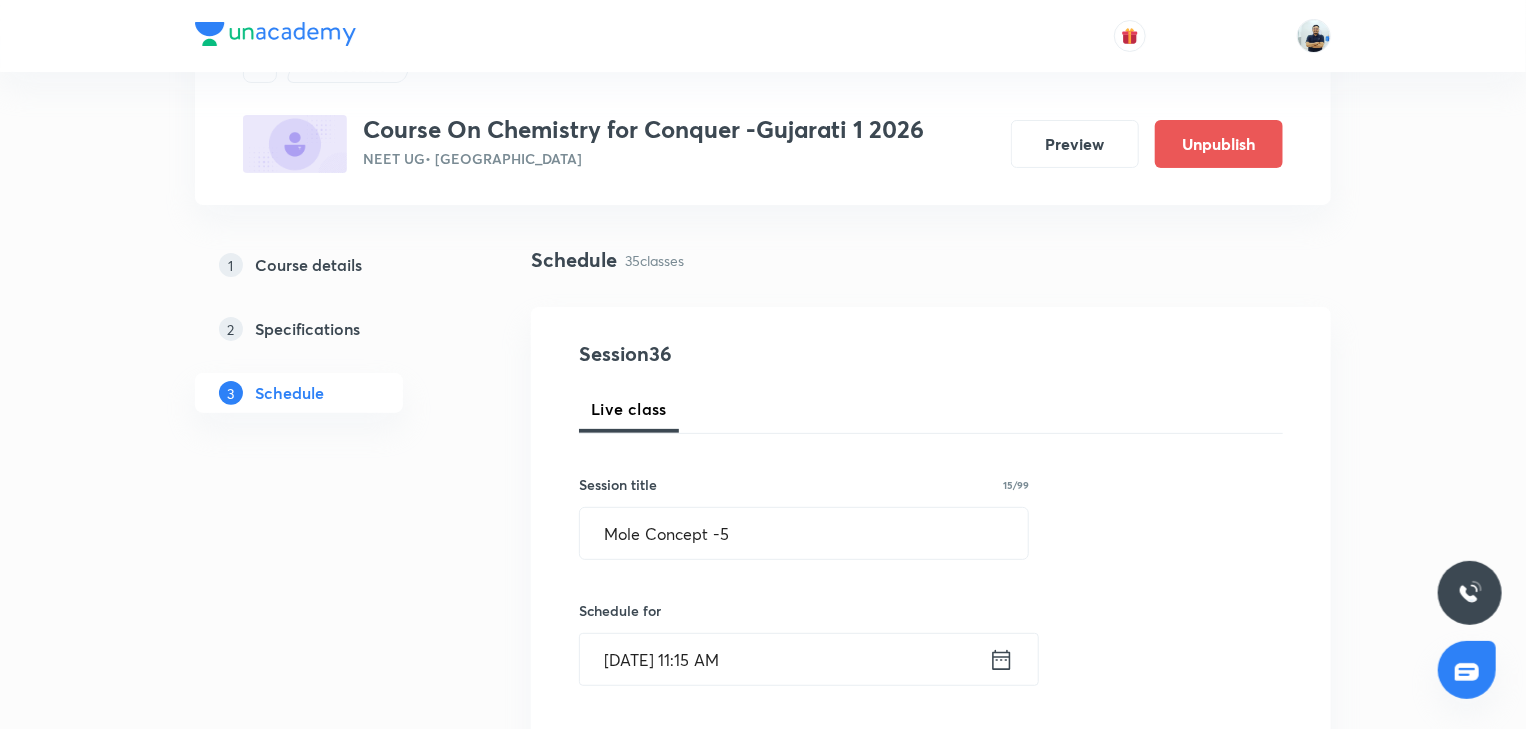 click on "[DATE] 11:15 AM" at bounding box center [784, 659] 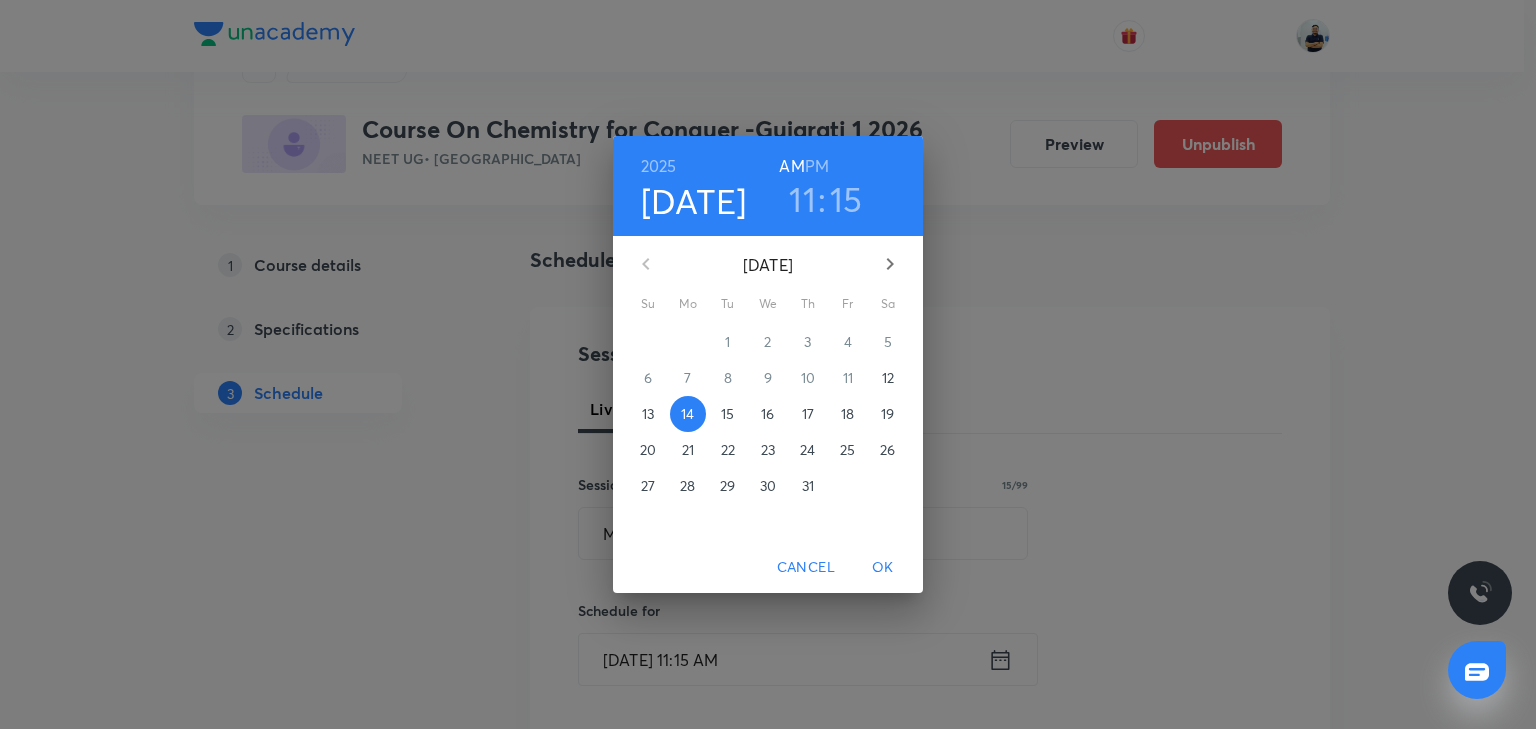 click on "15" at bounding box center [727, 414] 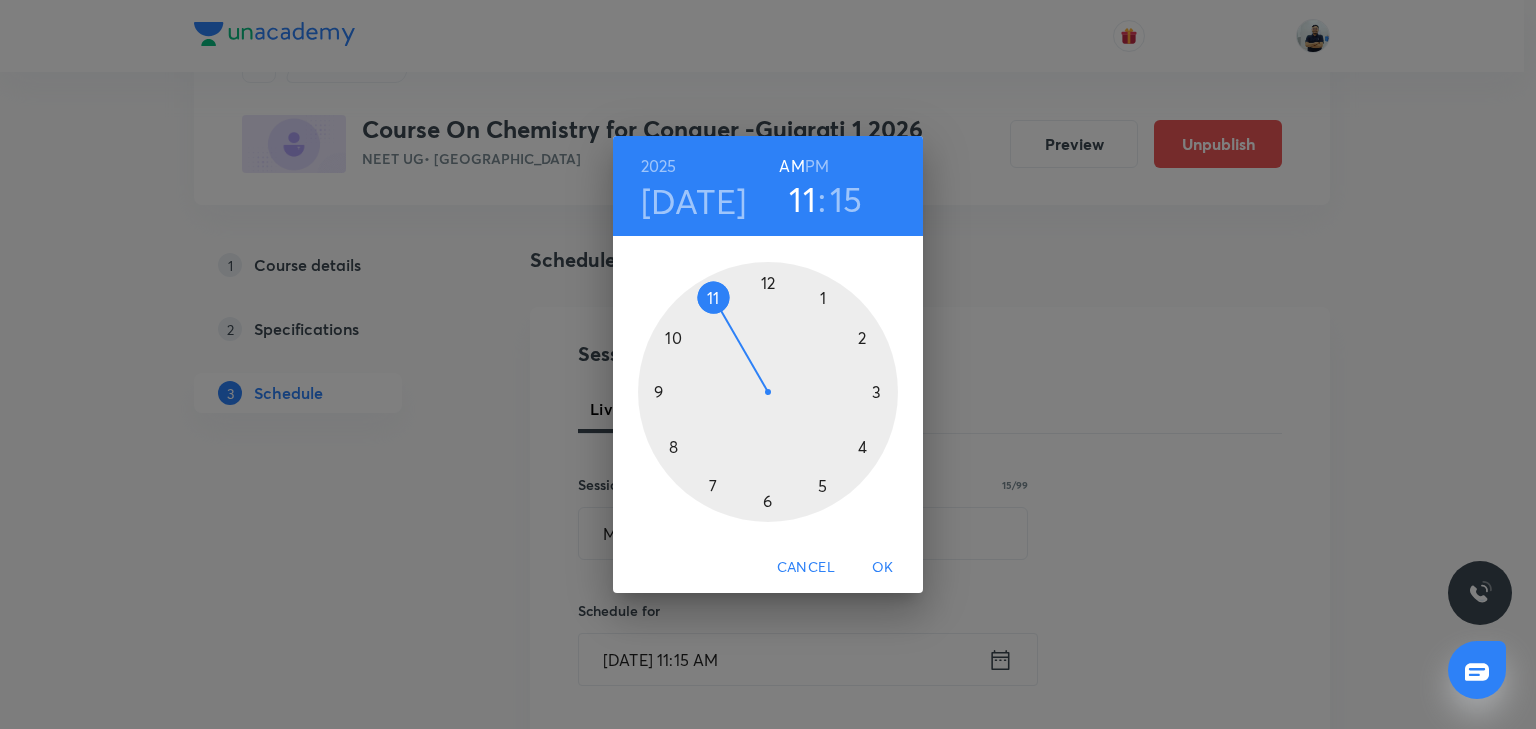 drag, startPoint x: 885, startPoint y: 561, endPoint x: 799, endPoint y: 558, distance: 86.05231 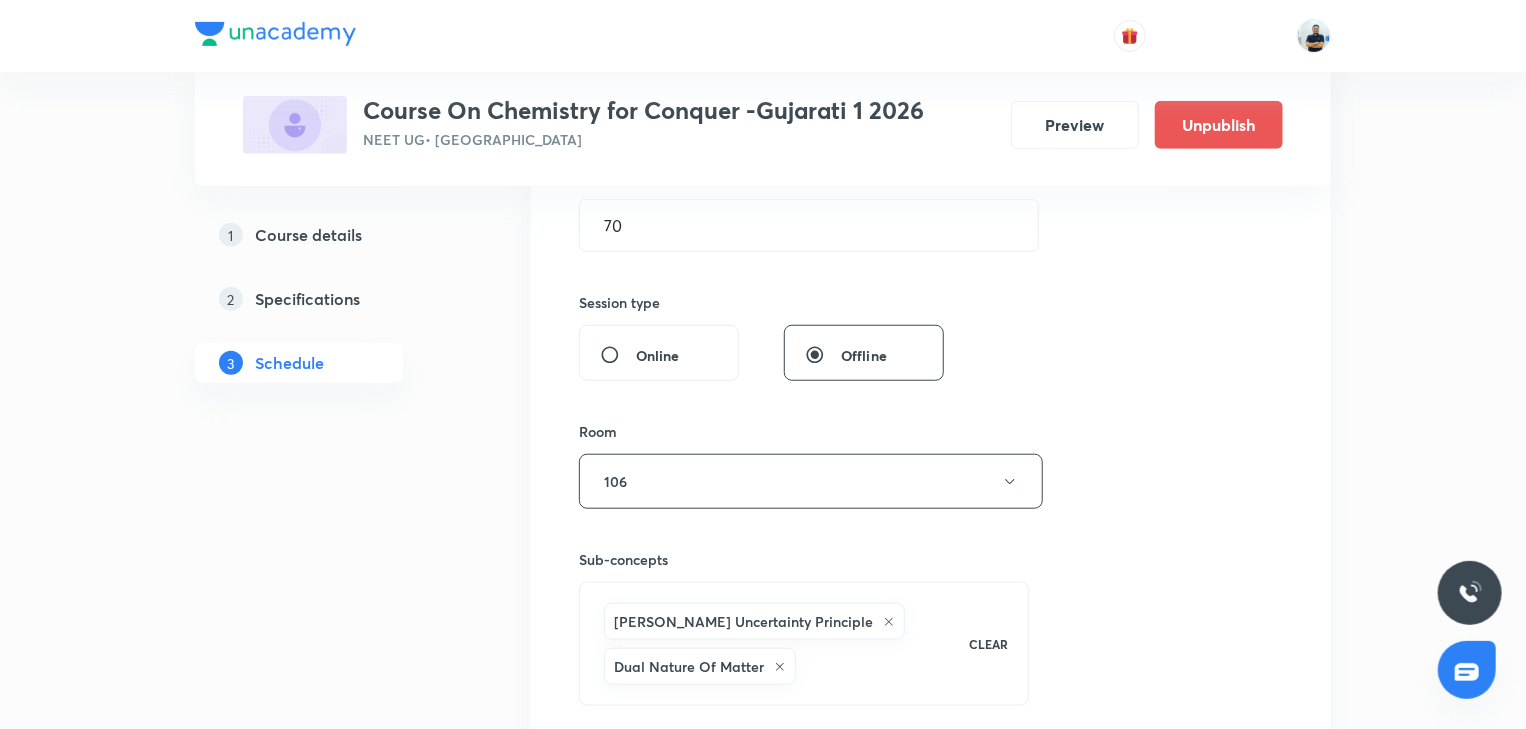 scroll, scrollTop: 1213, scrollLeft: 0, axis: vertical 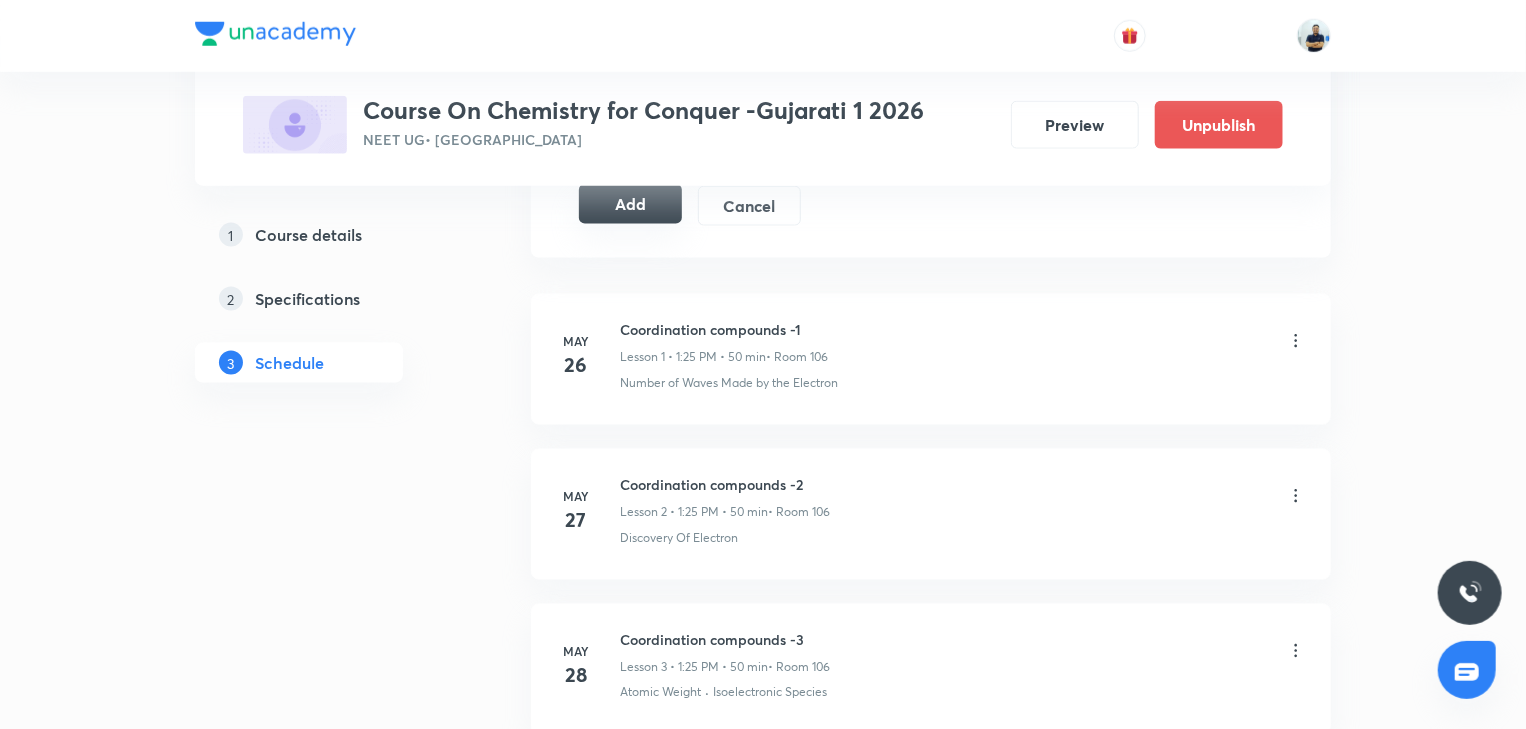 click on "Add" at bounding box center [630, 204] 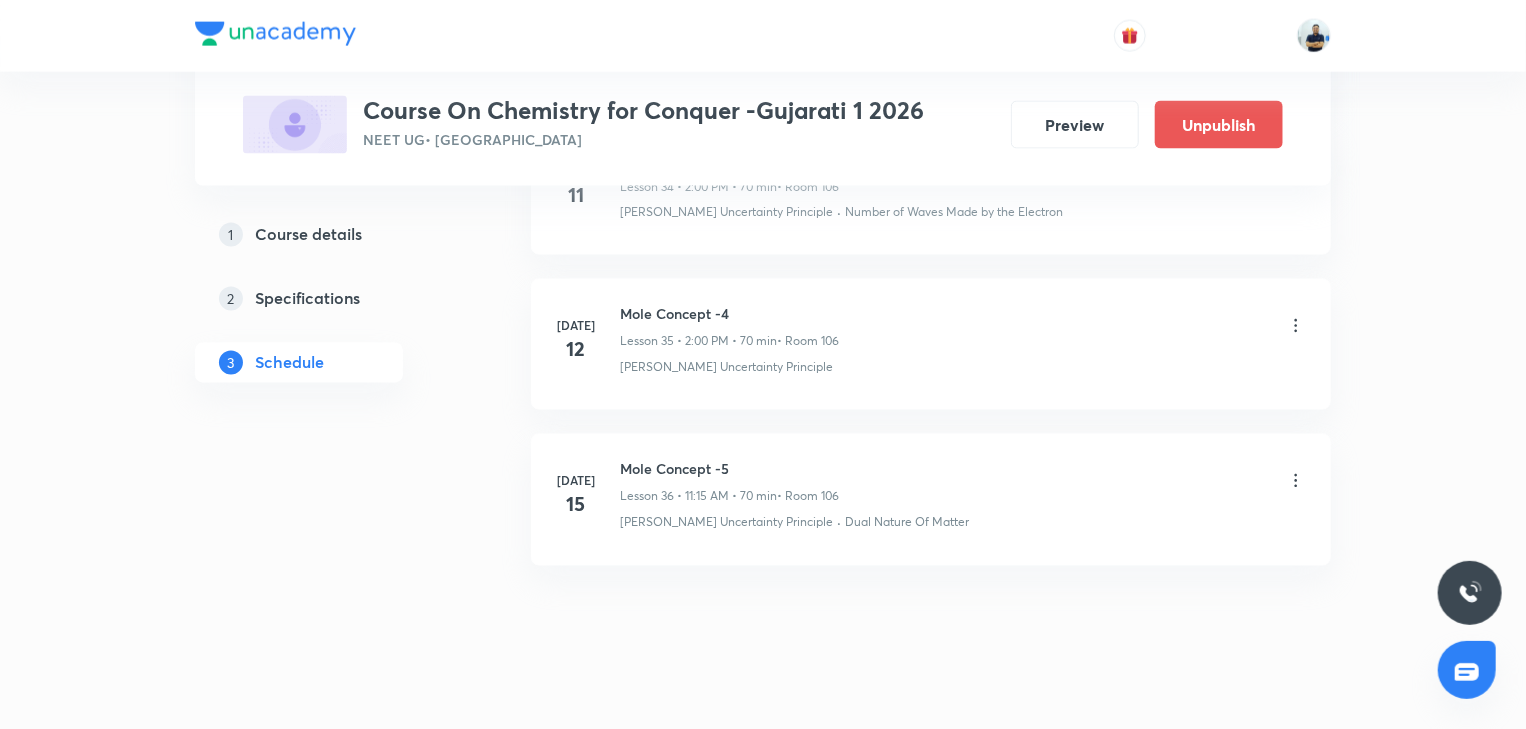 scroll, scrollTop: 5528, scrollLeft: 0, axis: vertical 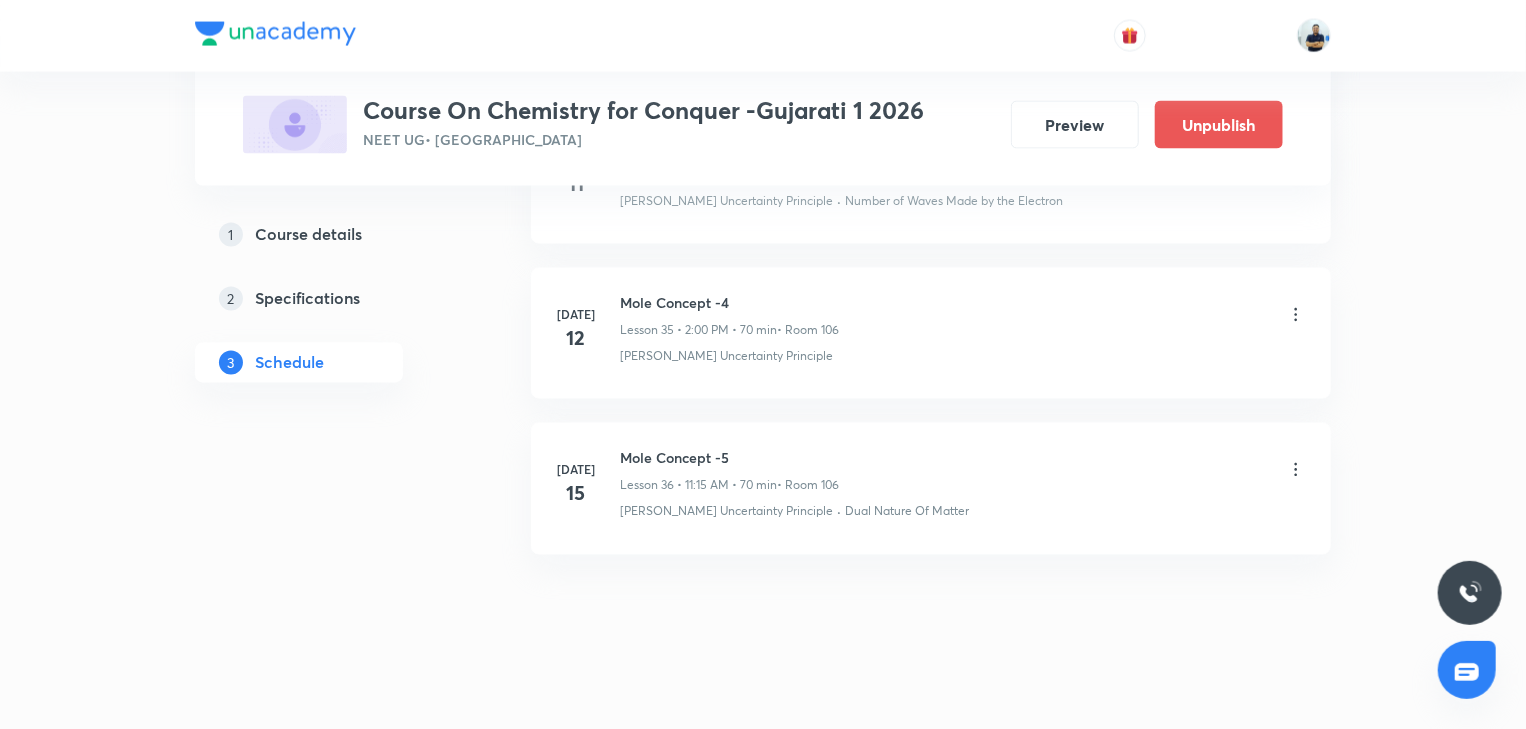 click on "Mole Concept -5" at bounding box center [729, 458] 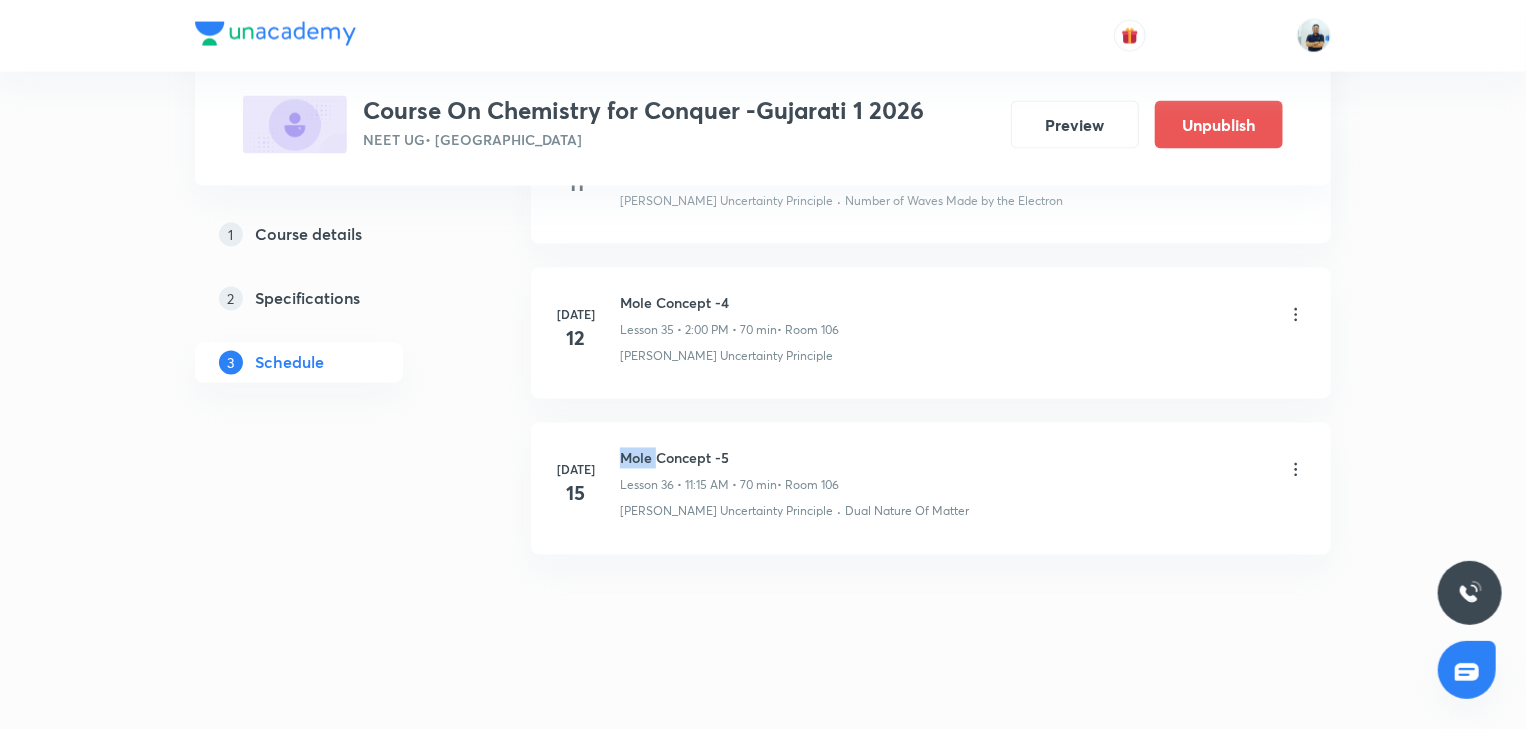 click on "Mole Concept -5" at bounding box center [729, 458] 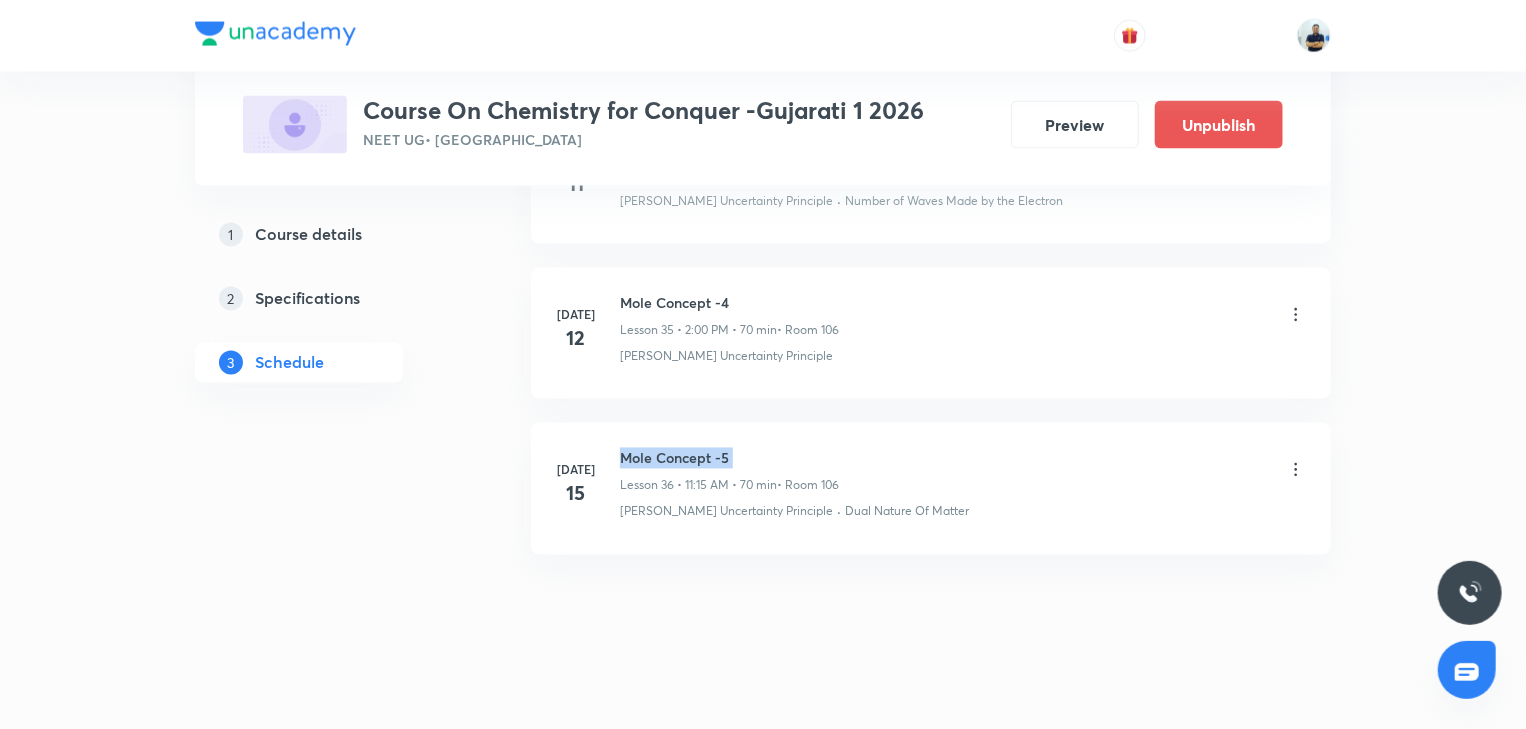 click on "Mole Concept -5" at bounding box center [729, 458] 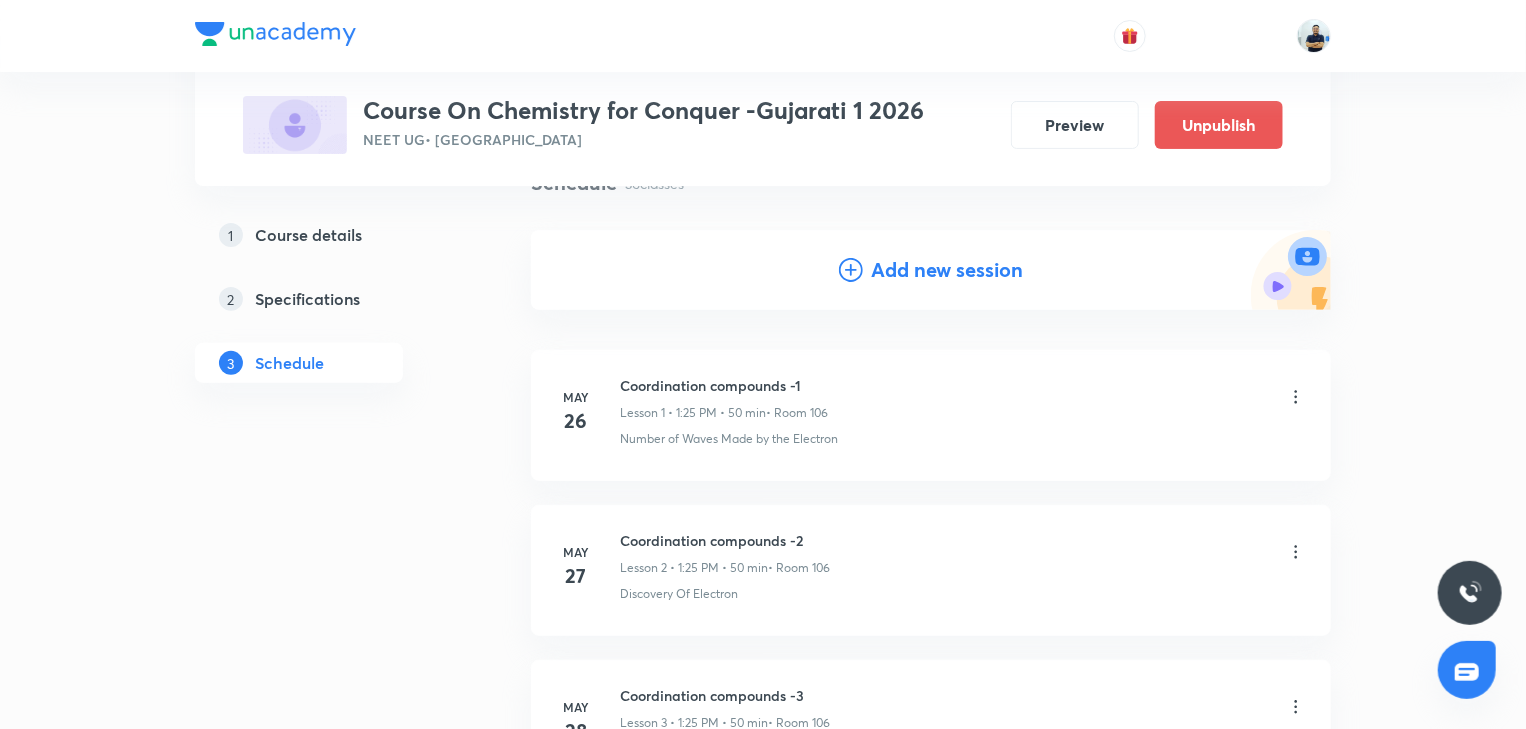 scroll, scrollTop: 0, scrollLeft: 0, axis: both 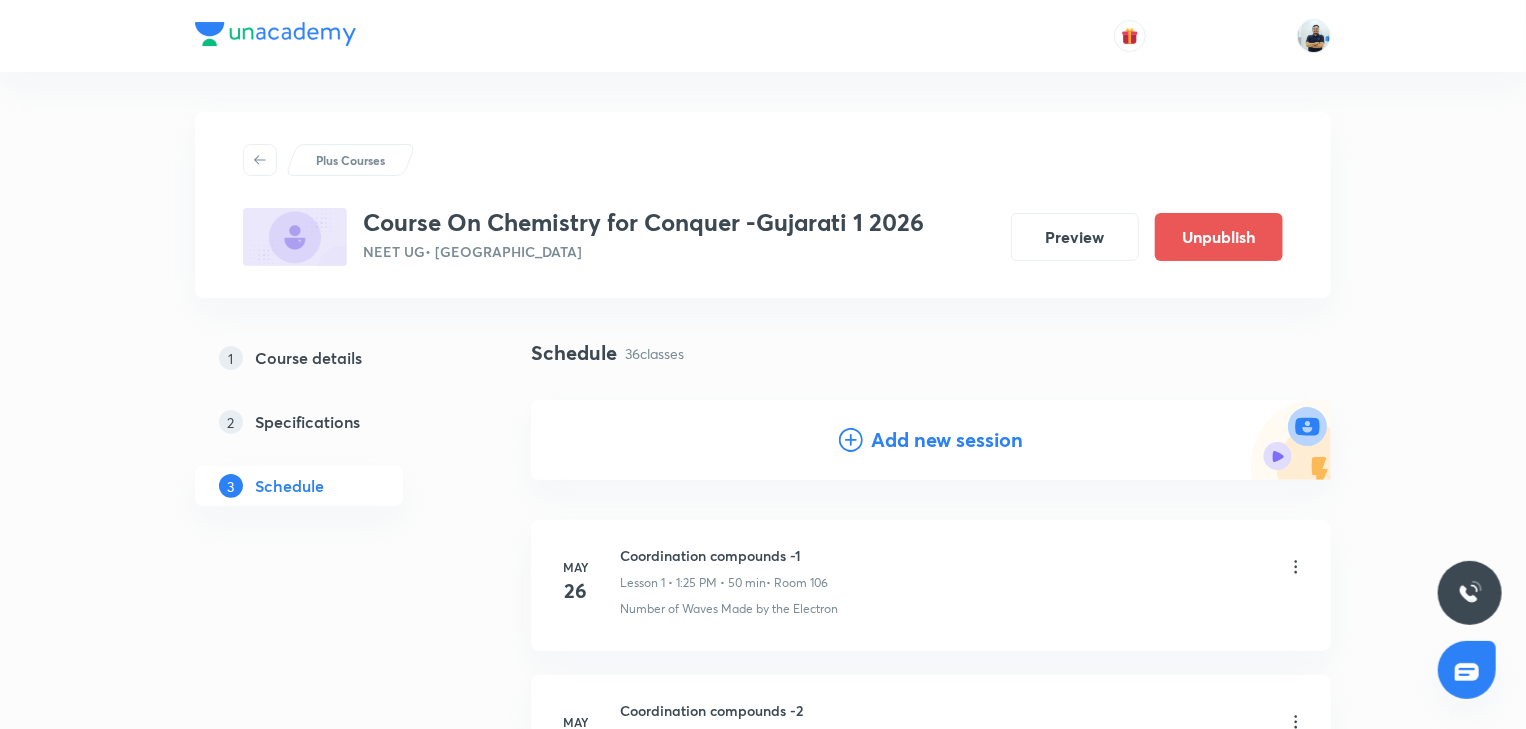 click on "Add new session" at bounding box center [947, 440] 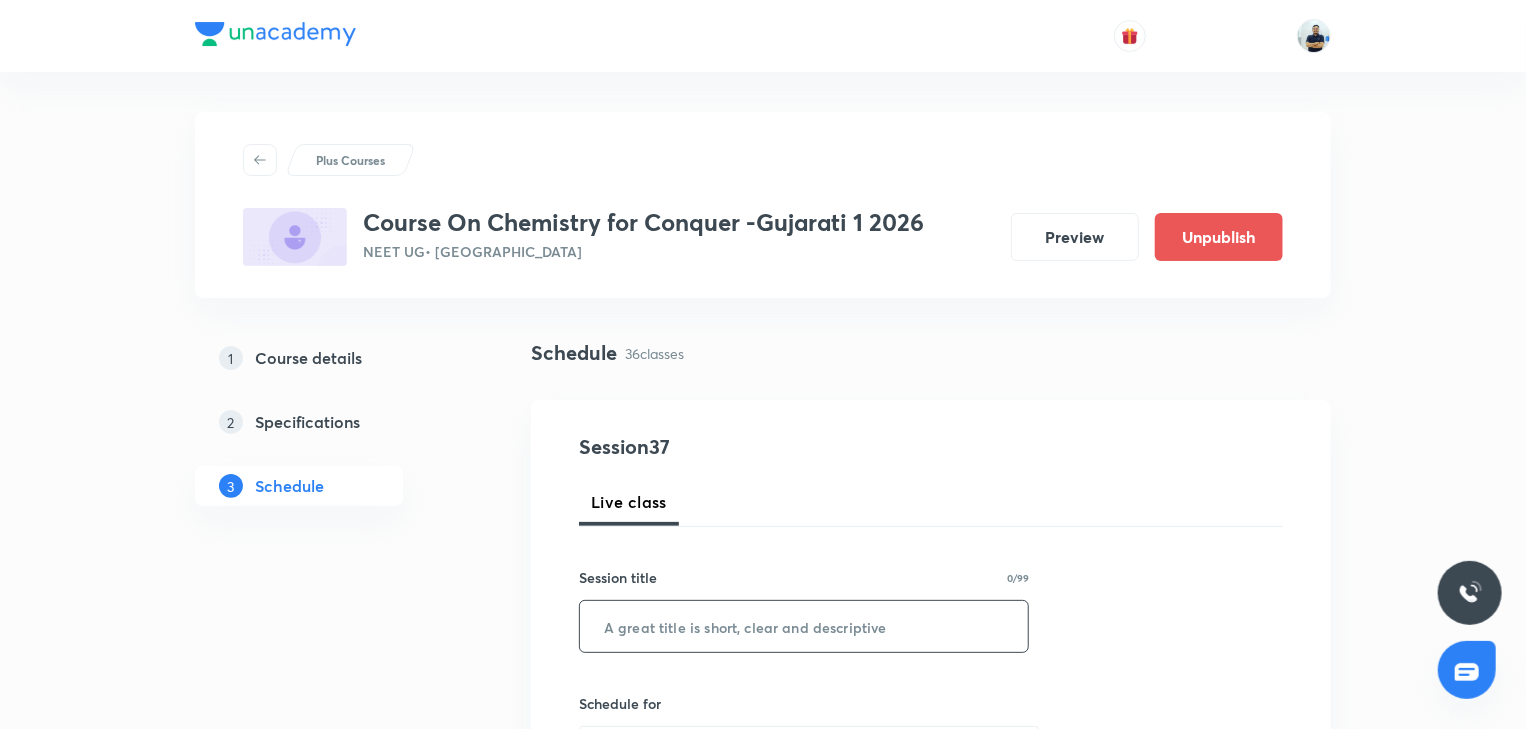 click at bounding box center (804, 626) 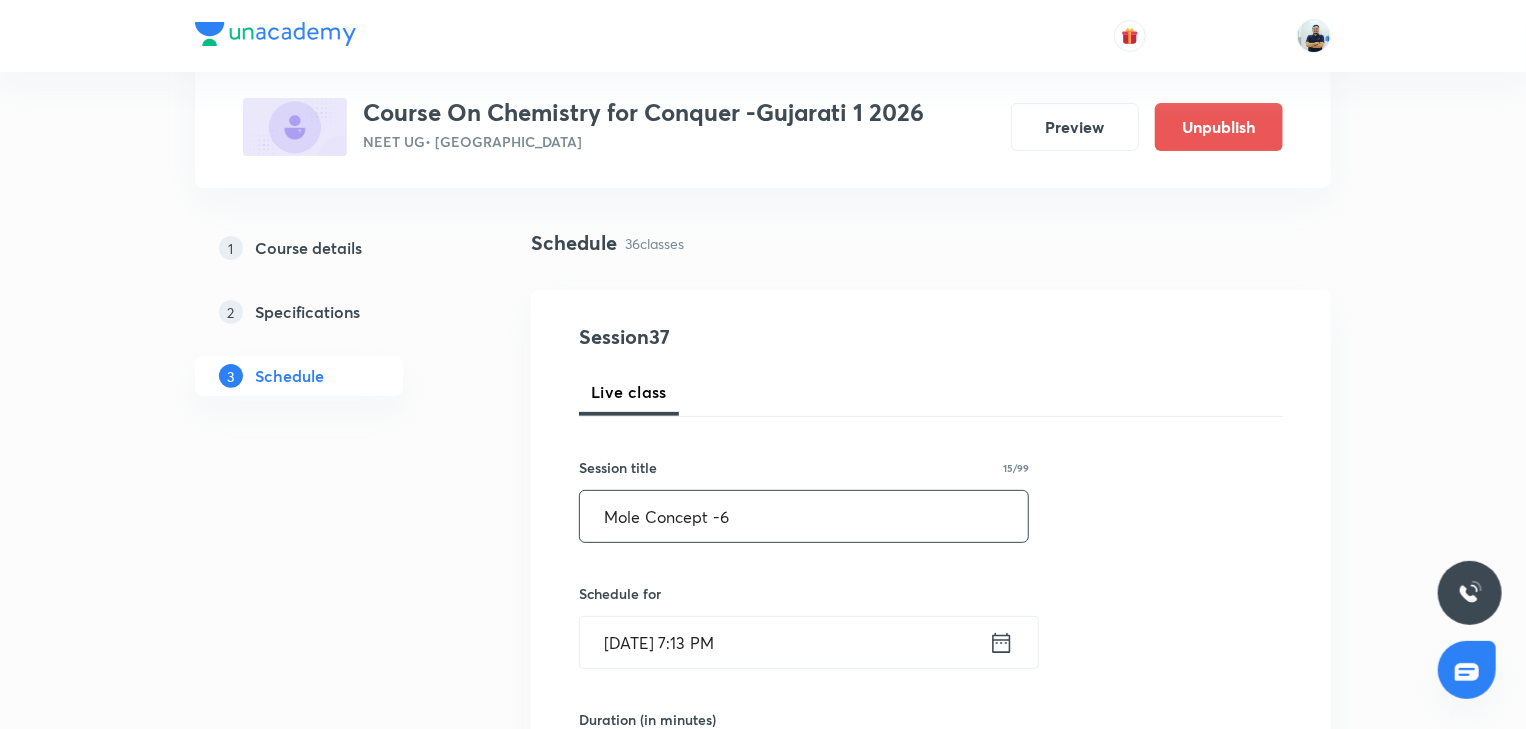 scroll, scrollTop: 112, scrollLeft: 0, axis: vertical 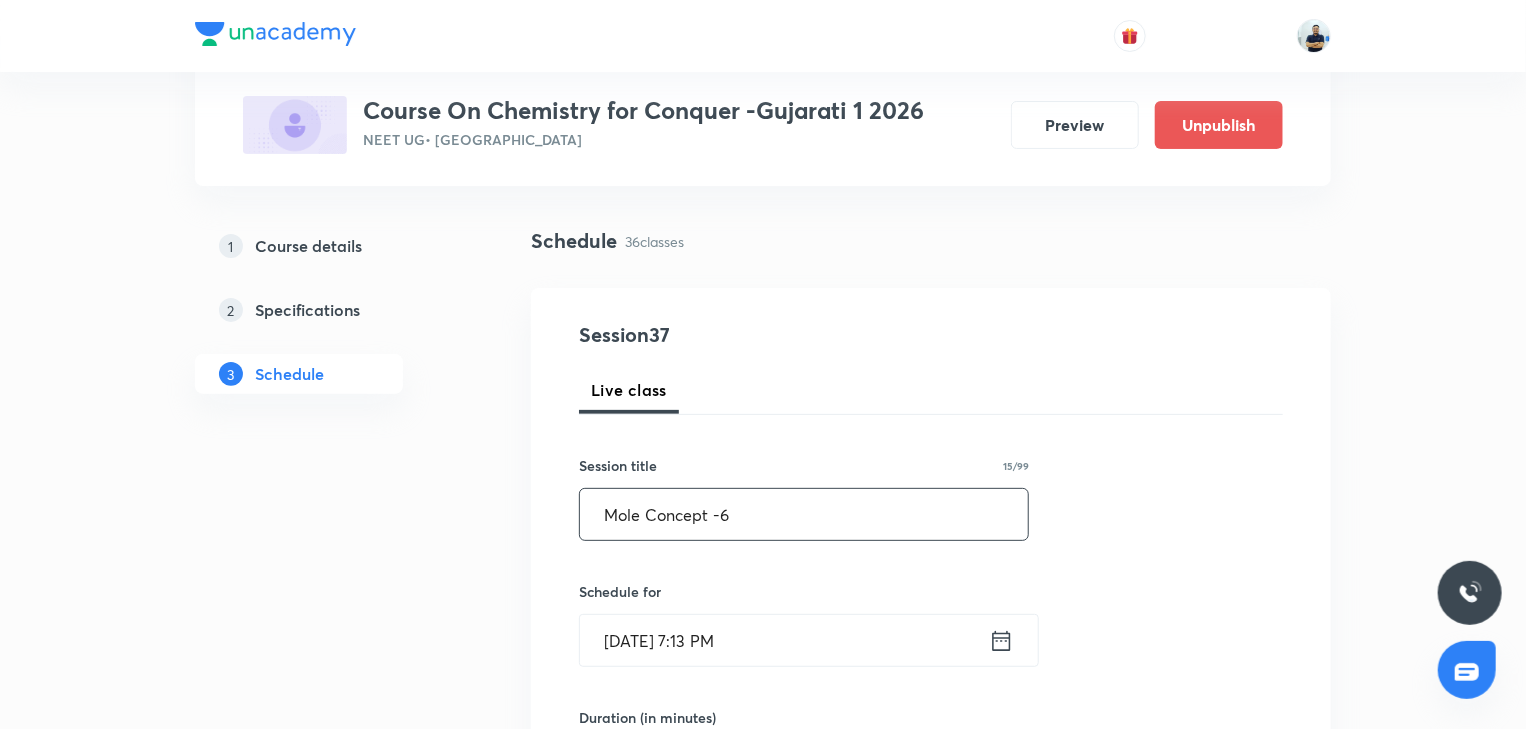 type on "Mole Concept -6" 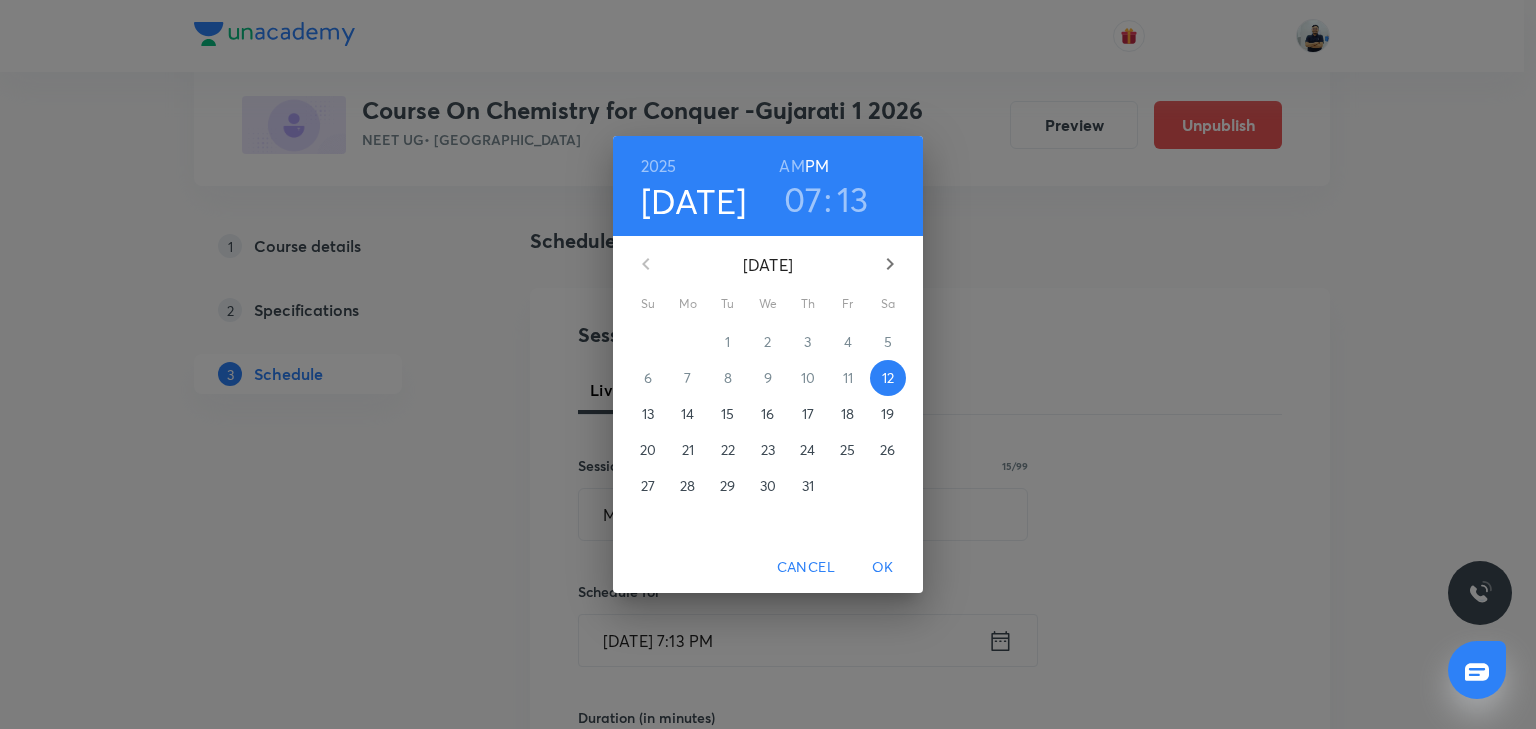 click on "17" at bounding box center [808, 414] 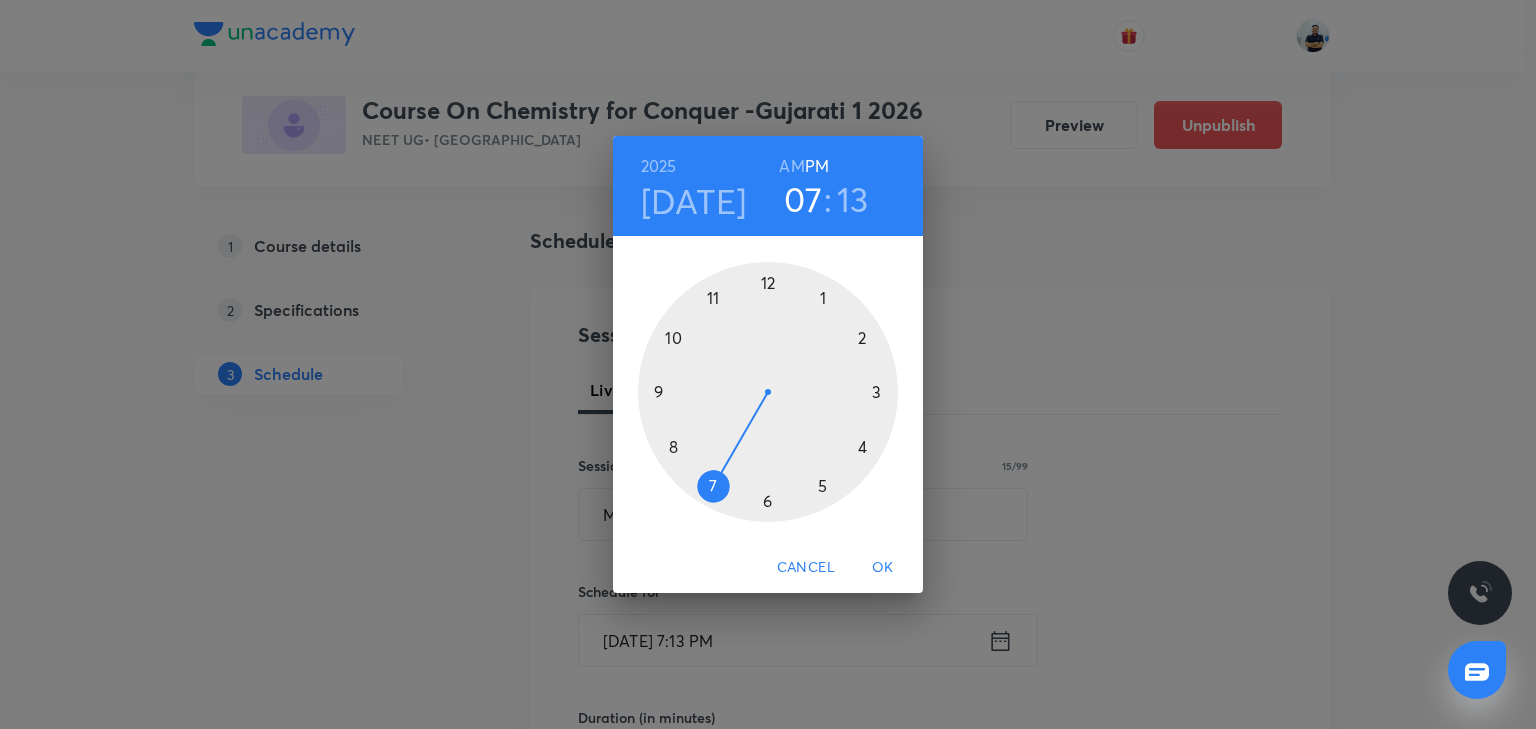 click on "AM" at bounding box center [791, 166] 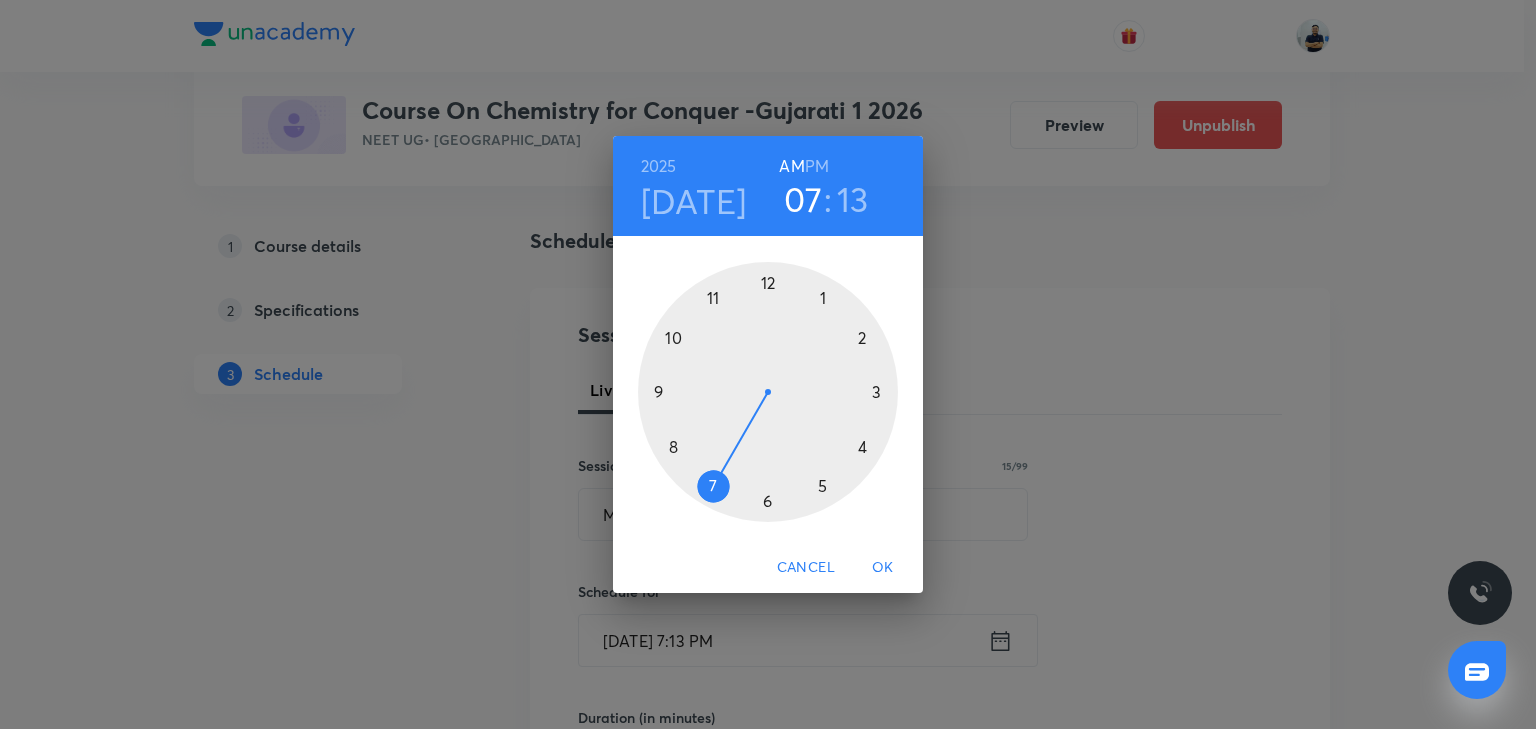 click at bounding box center (768, 392) 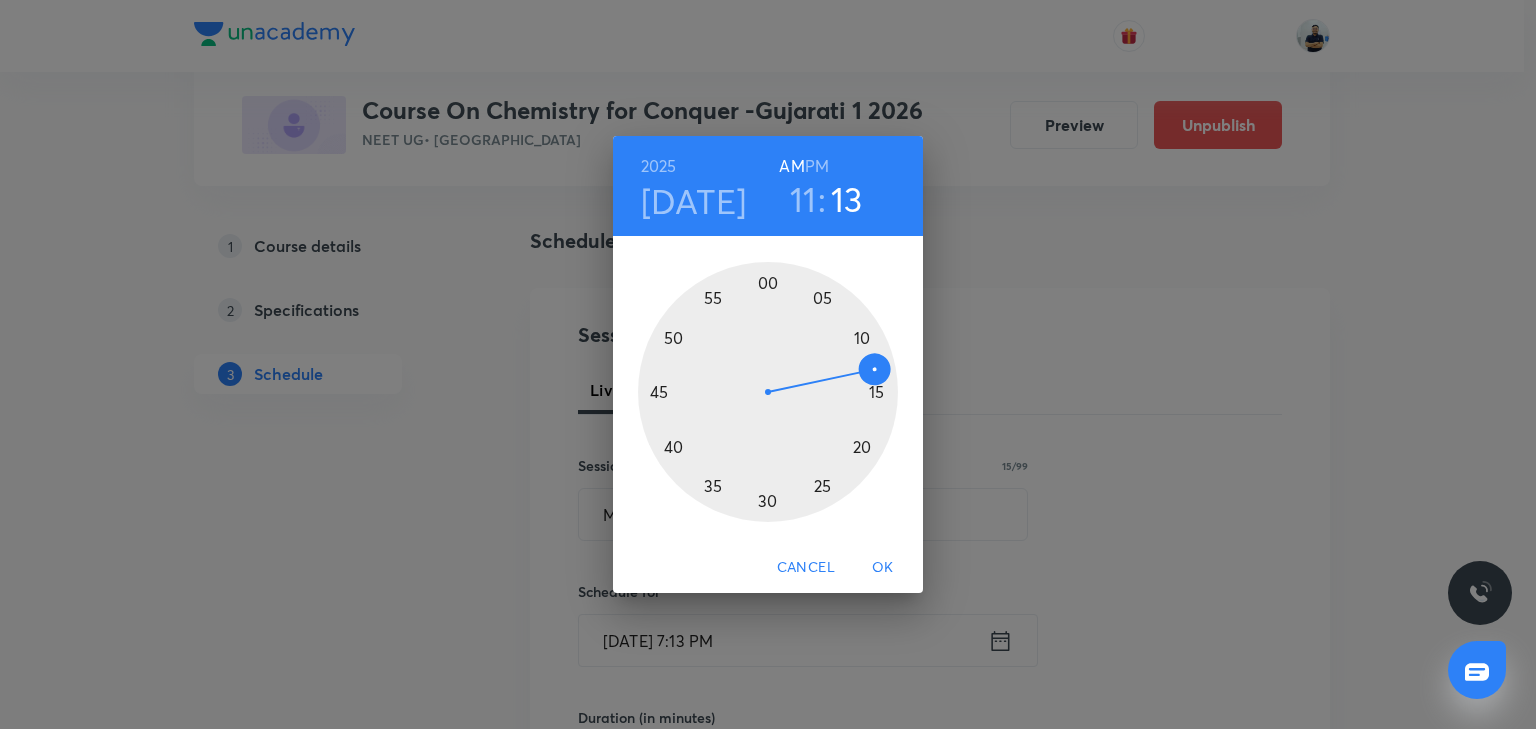 click at bounding box center [768, 392] 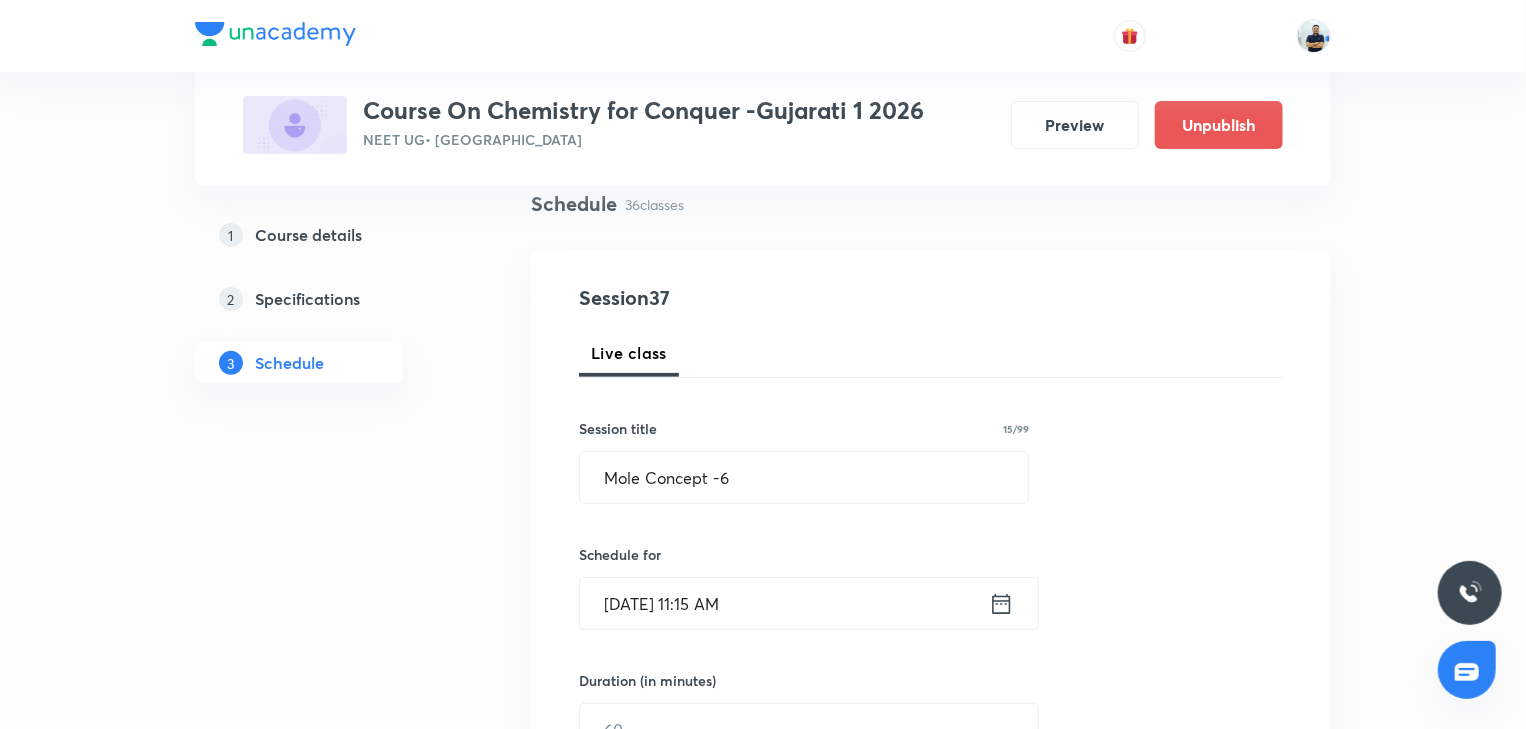 scroll, scrollTop: 186, scrollLeft: 0, axis: vertical 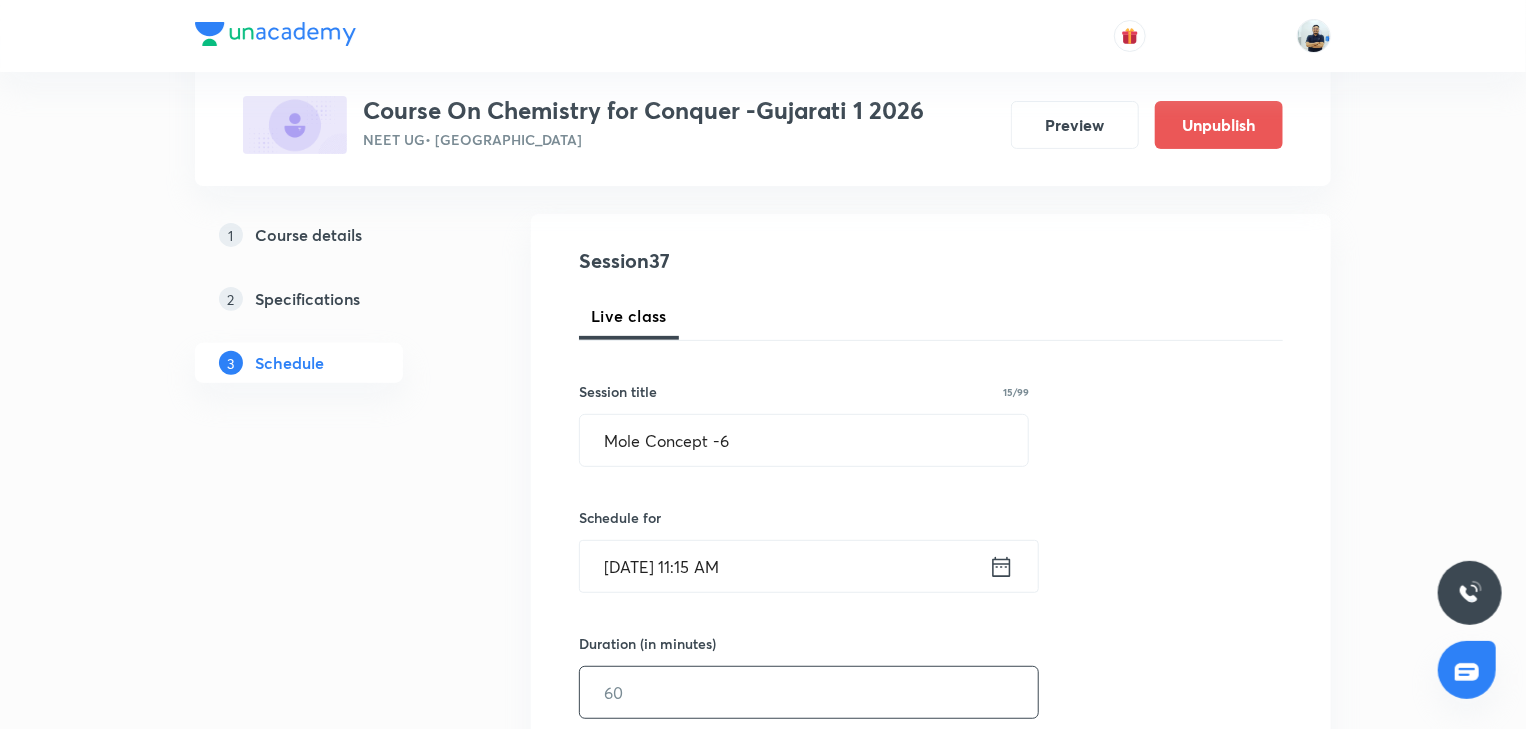 click at bounding box center [809, 692] 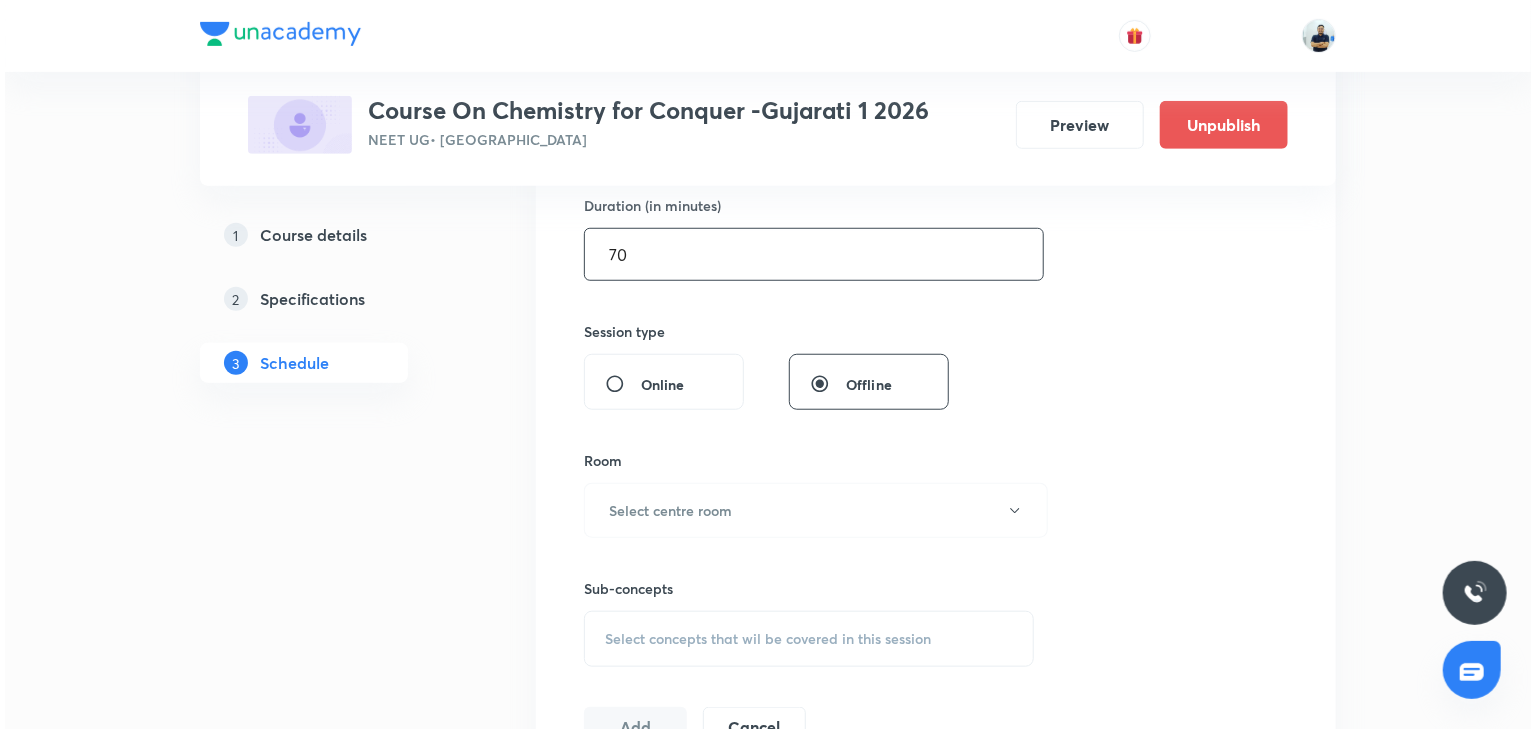 scroll, scrollTop: 746, scrollLeft: 0, axis: vertical 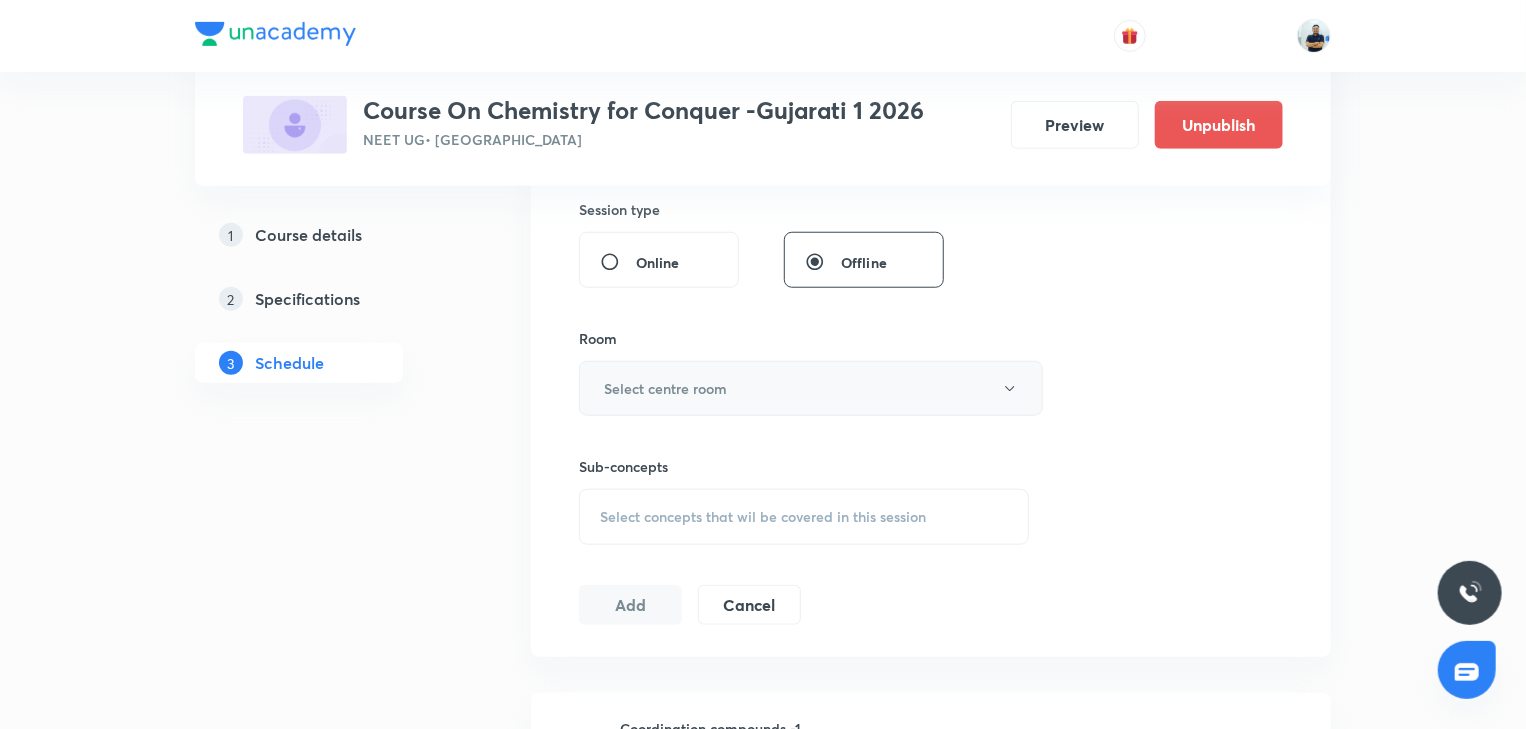 type on "70" 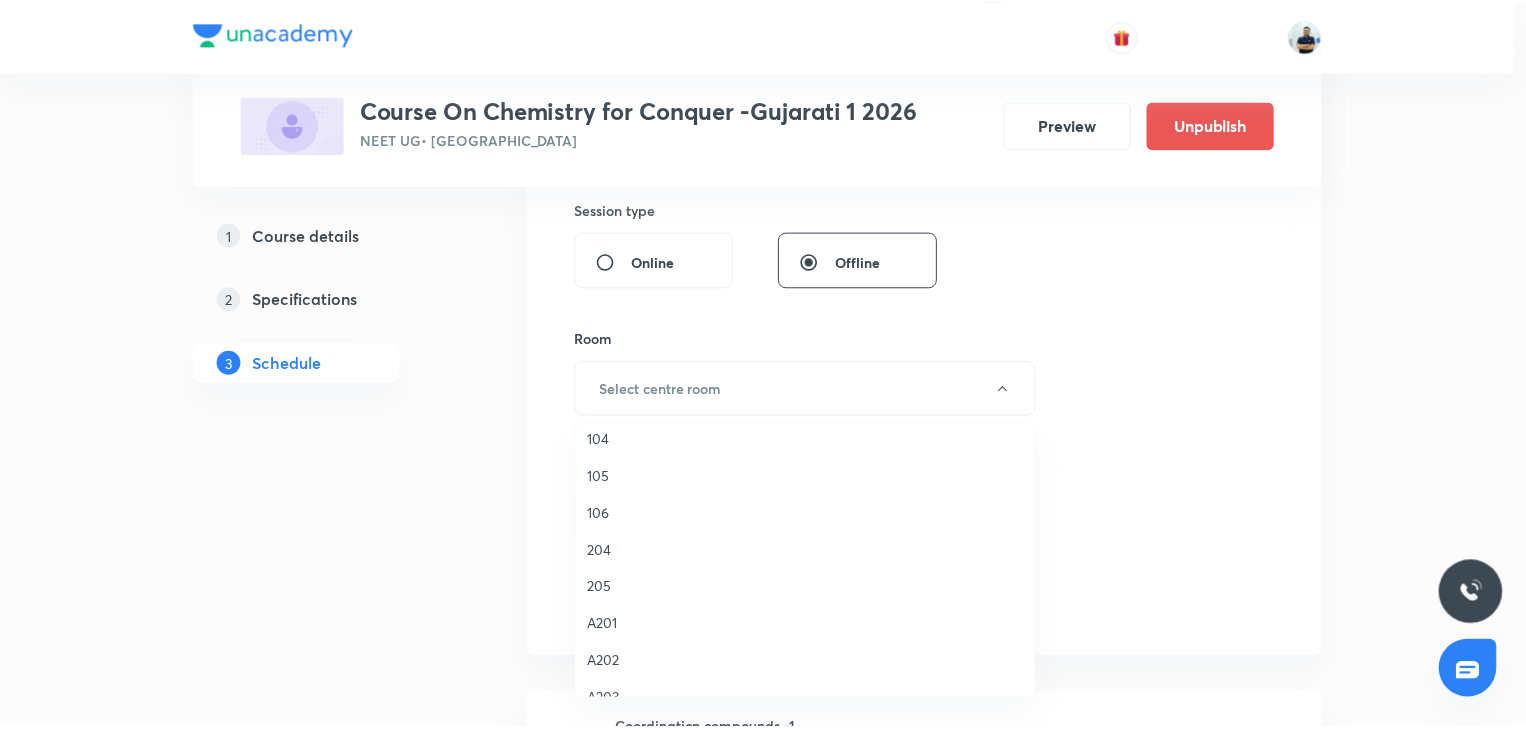 scroll, scrollTop: 220, scrollLeft: 0, axis: vertical 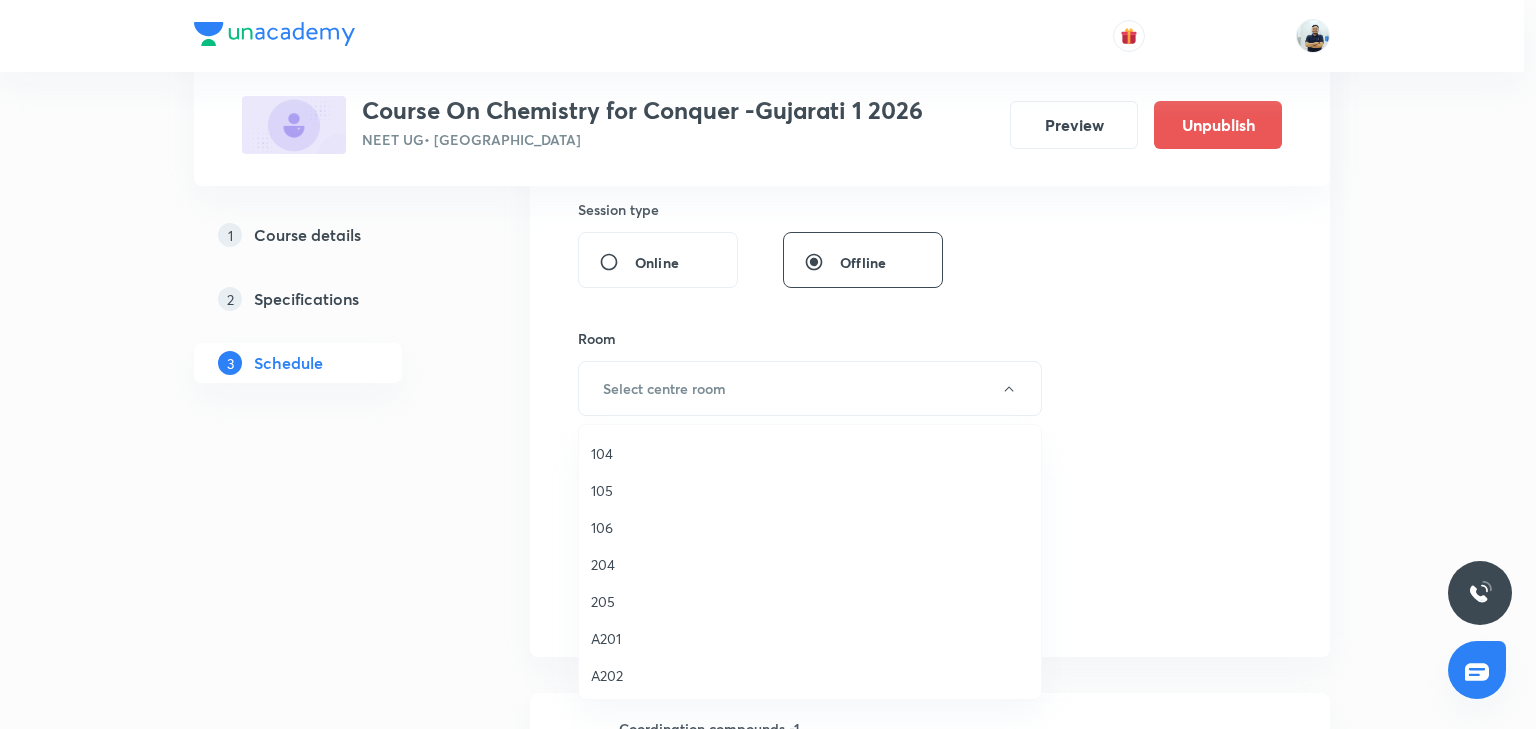 click on "106" at bounding box center [810, 527] 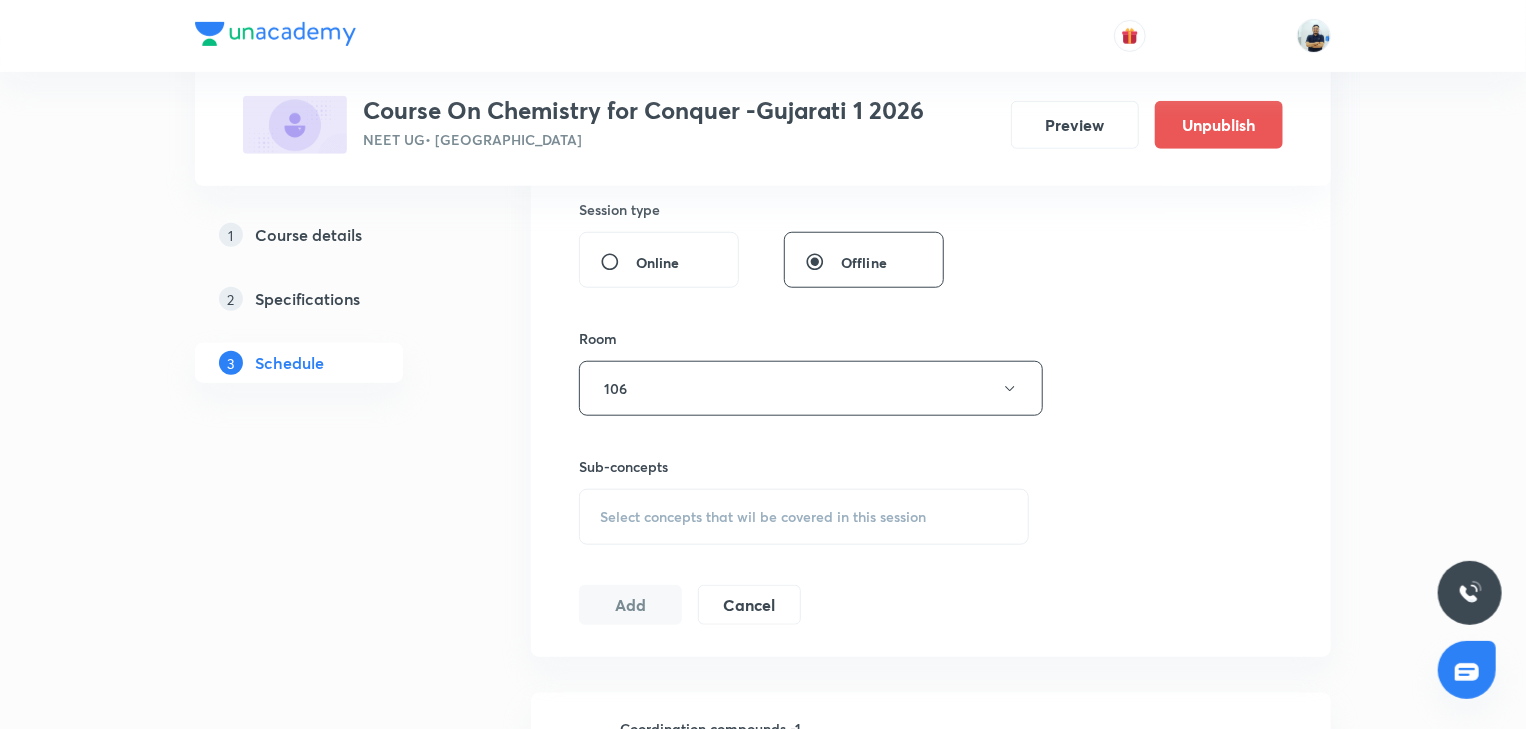click on "Select concepts that wil be covered in this session" at bounding box center [763, 517] 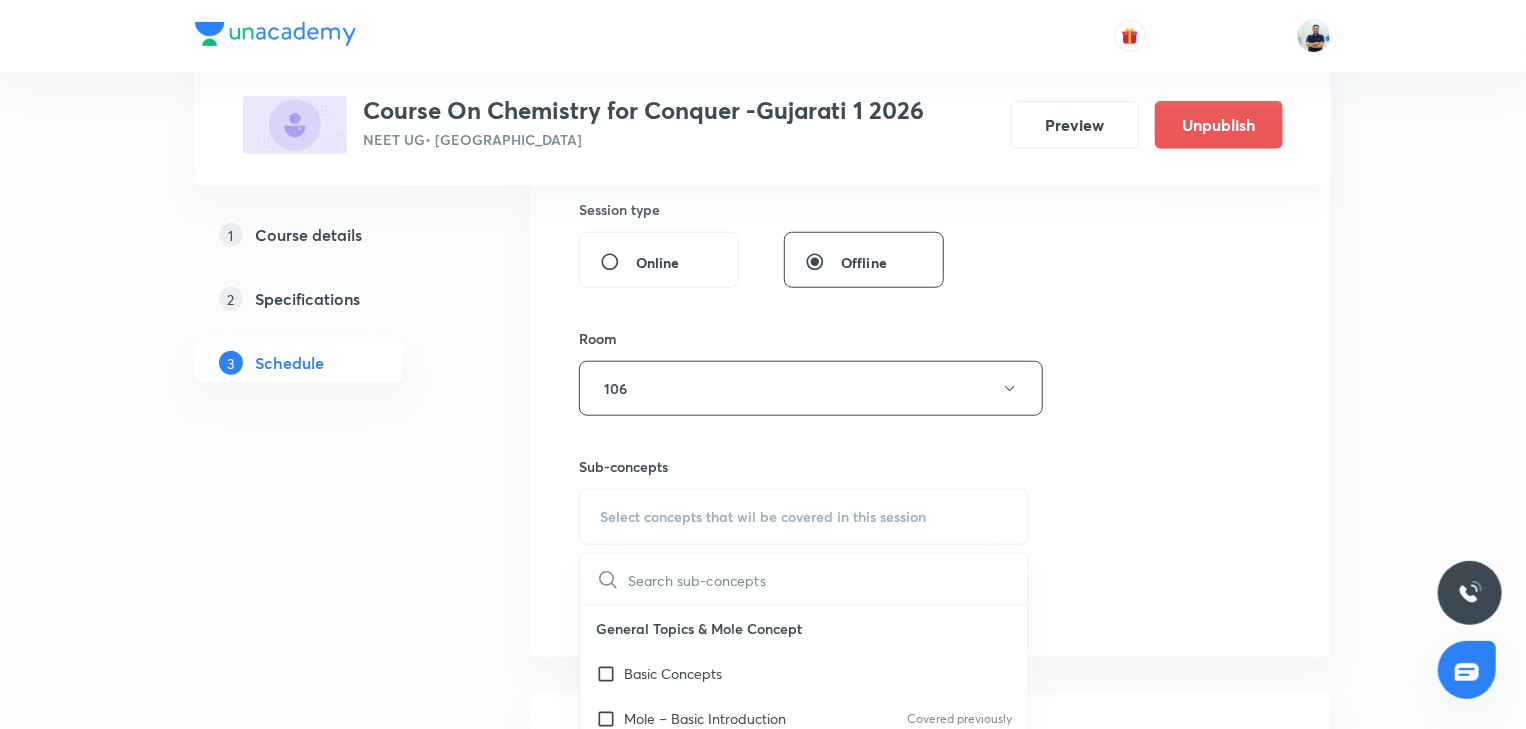 scroll, scrollTop: 560, scrollLeft: 0, axis: vertical 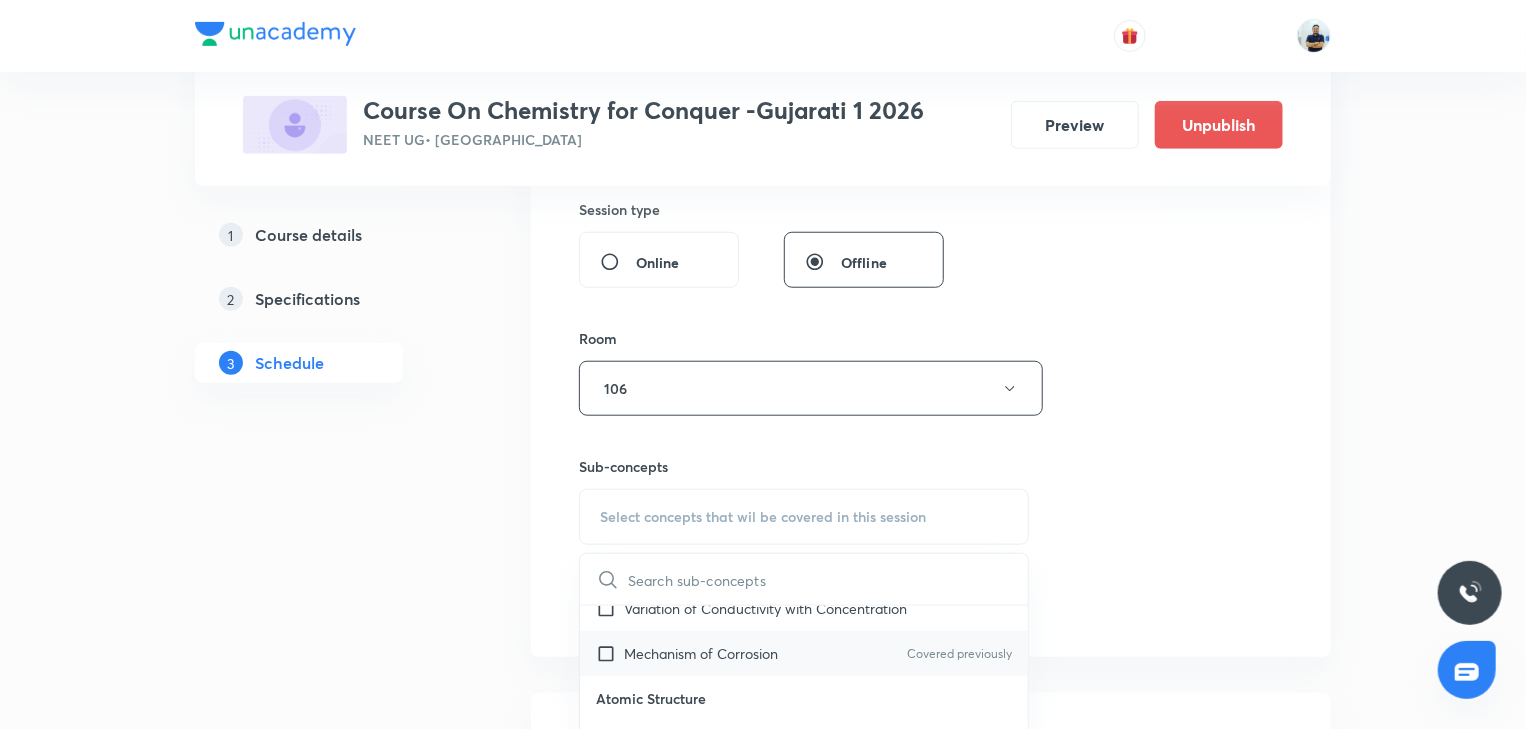 click on "Mechanism of Corrosion" at bounding box center (701, 653) 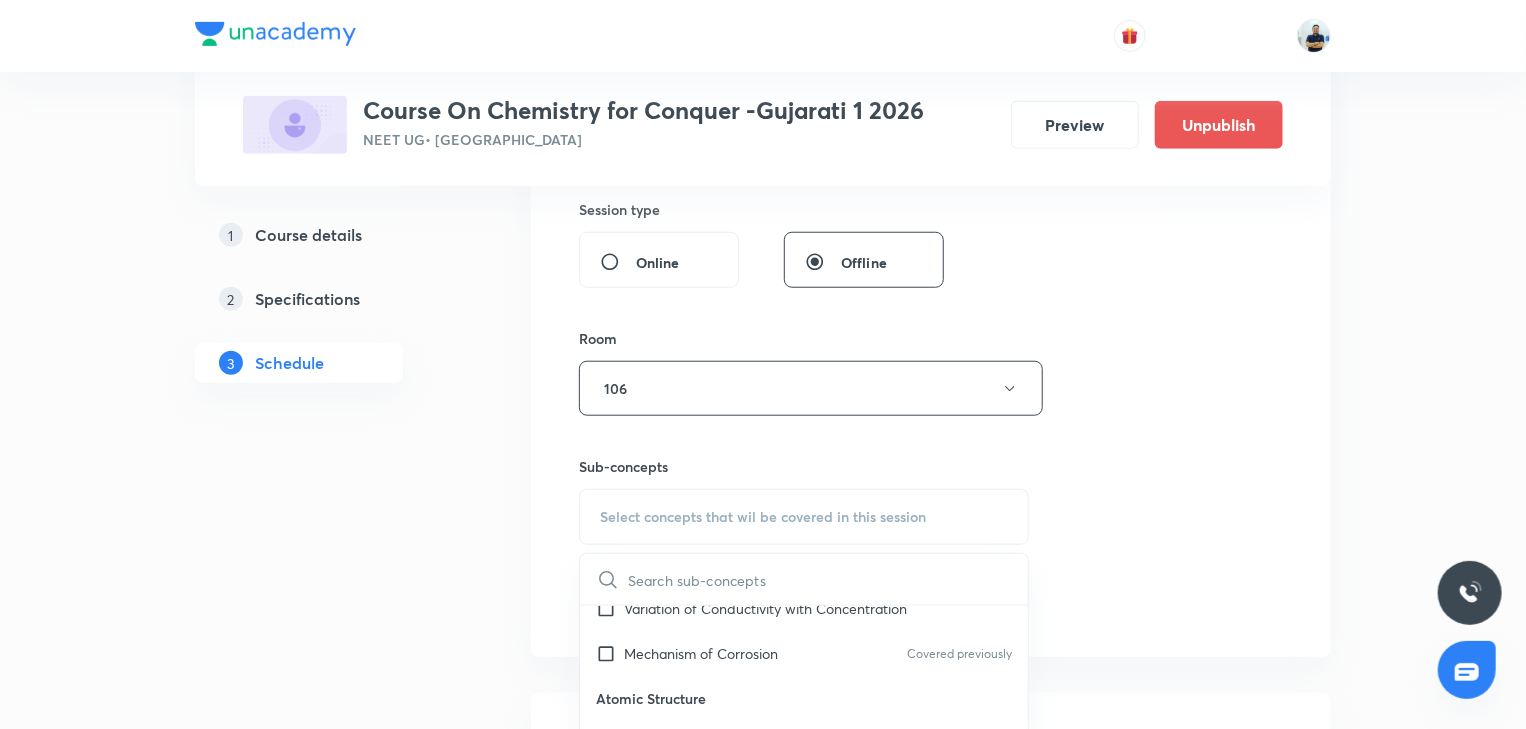 checkbox on "true" 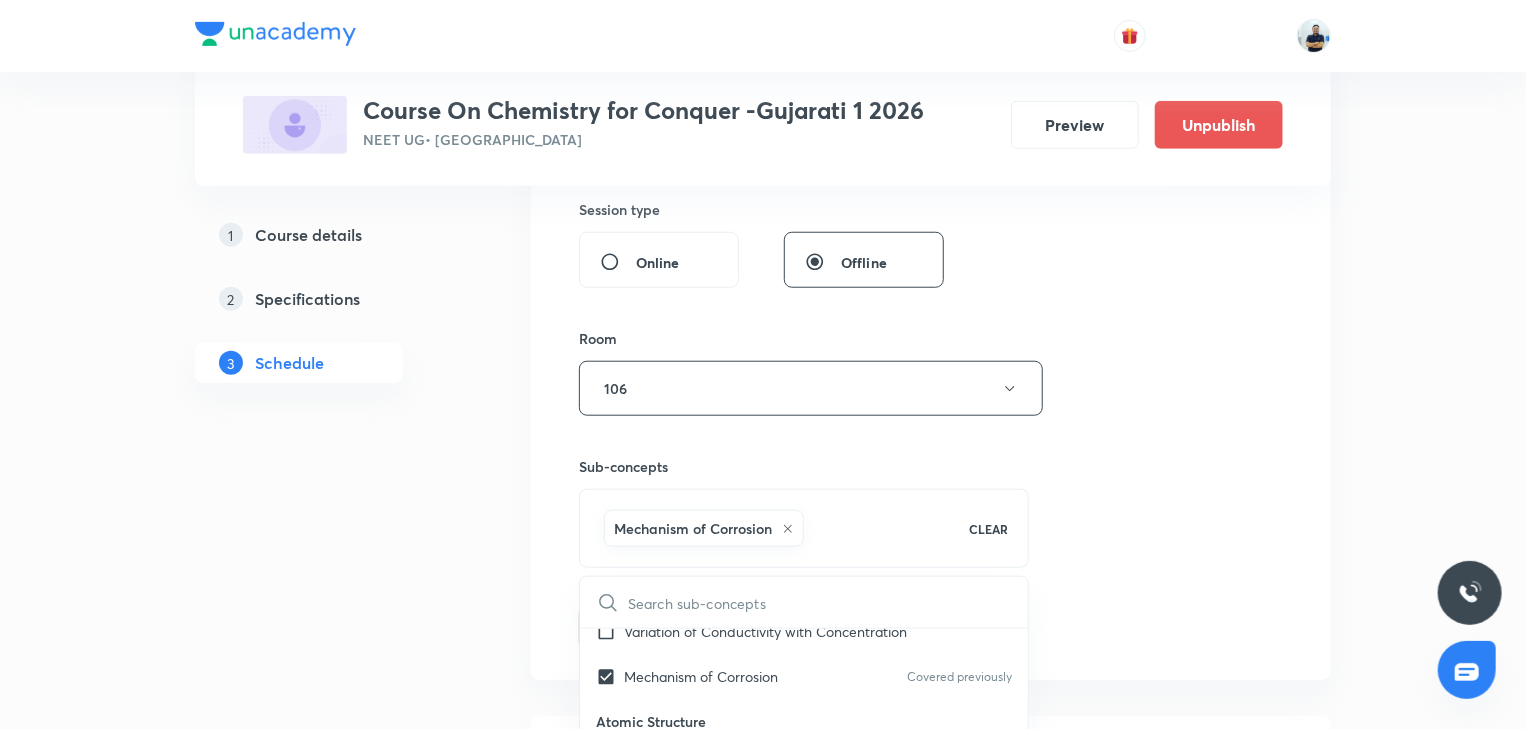 drag, startPoint x: 1163, startPoint y: 625, endPoint x: 1054, endPoint y: 633, distance: 109.29318 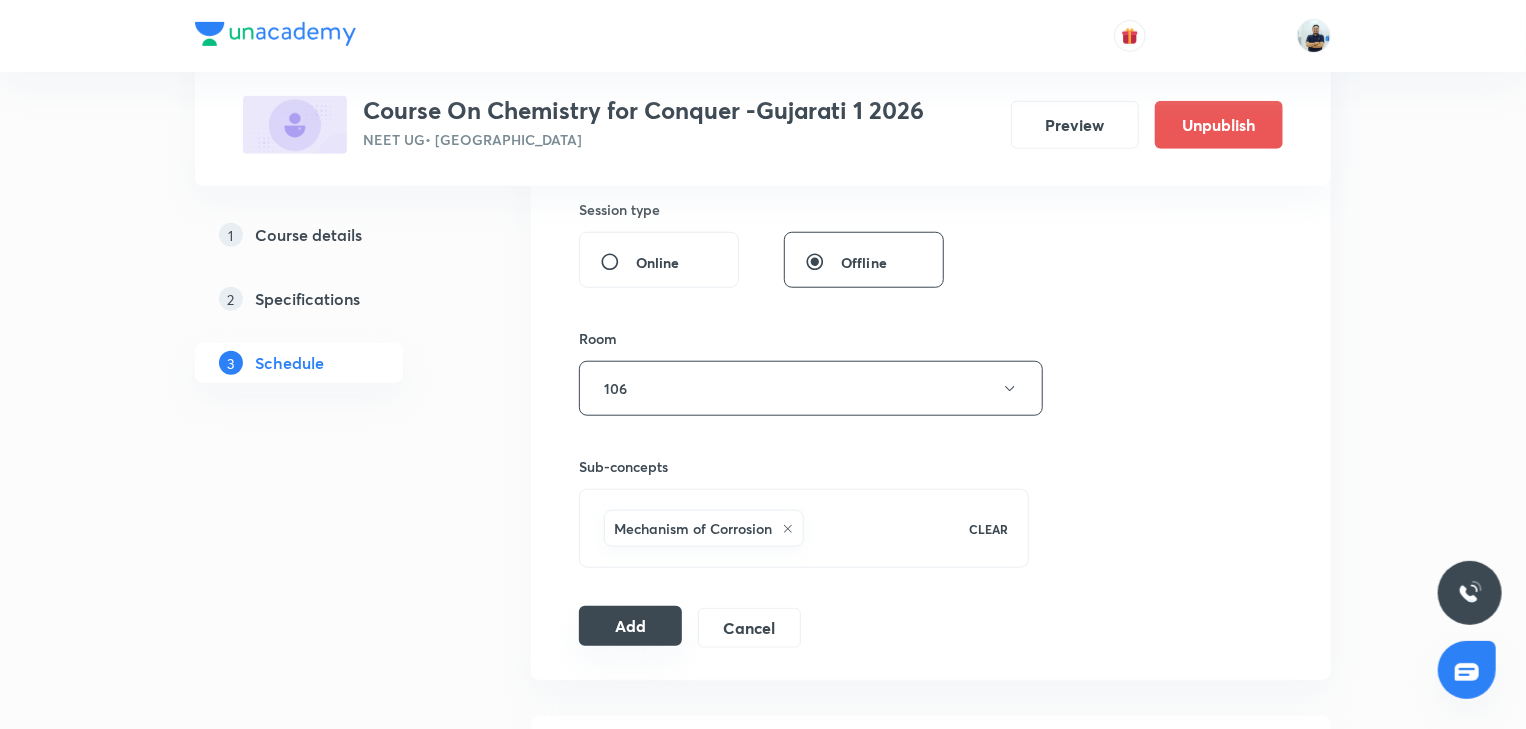click on "Add" at bounding box center [630, 626] 